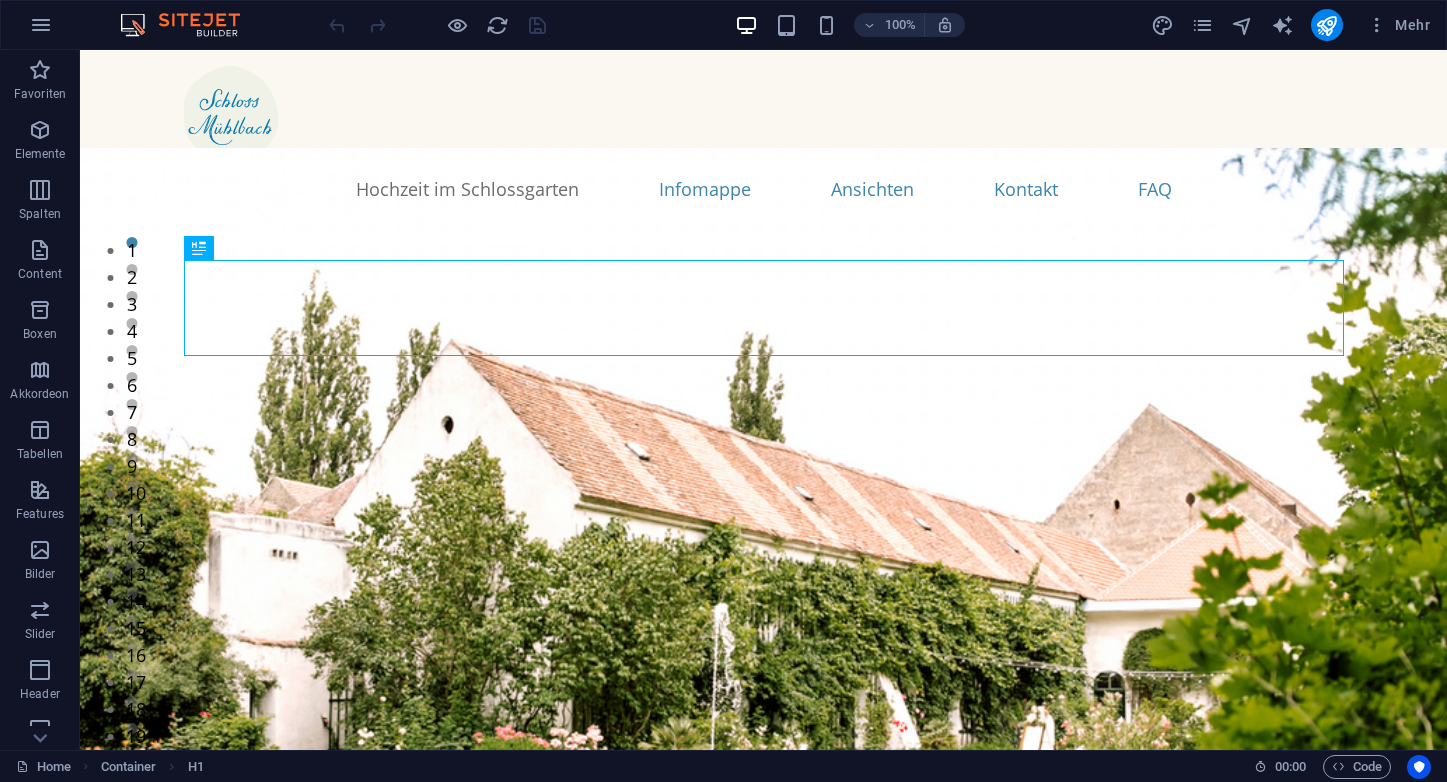 scroll, scrollTop: 0, scrollLeft: 0, axis: both 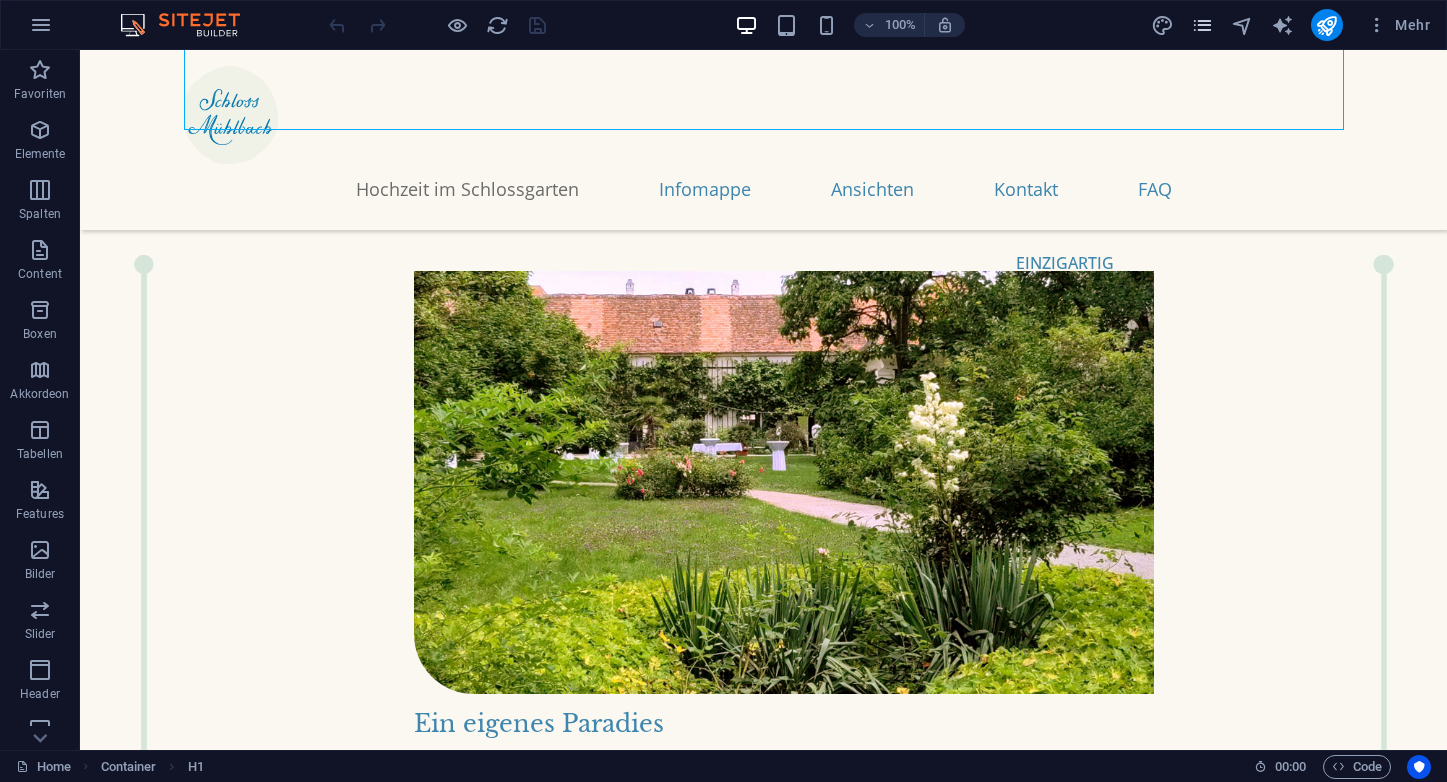 click at bounding box center [1202, 25] 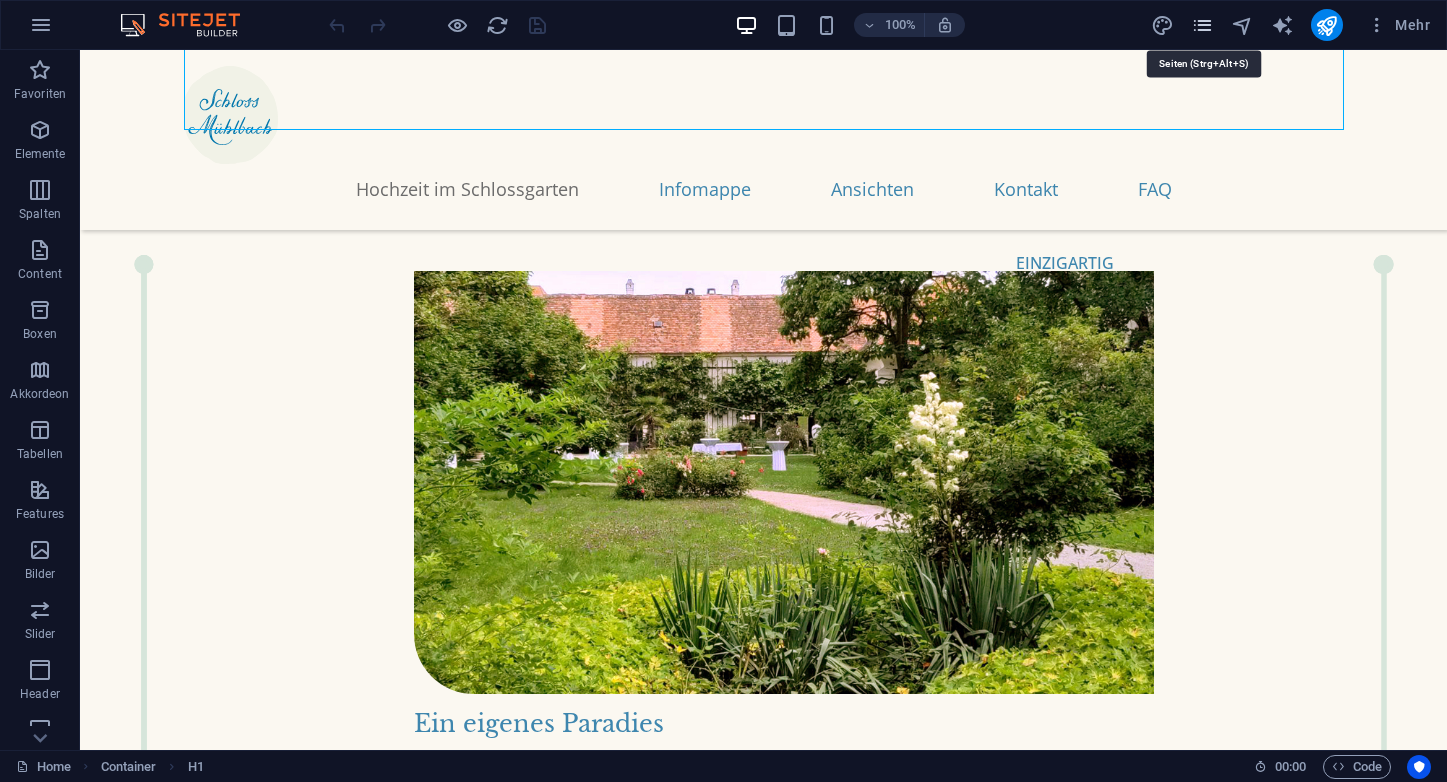 scroll, scrollTop: 850, scrollLeft: 0, axis: vertical 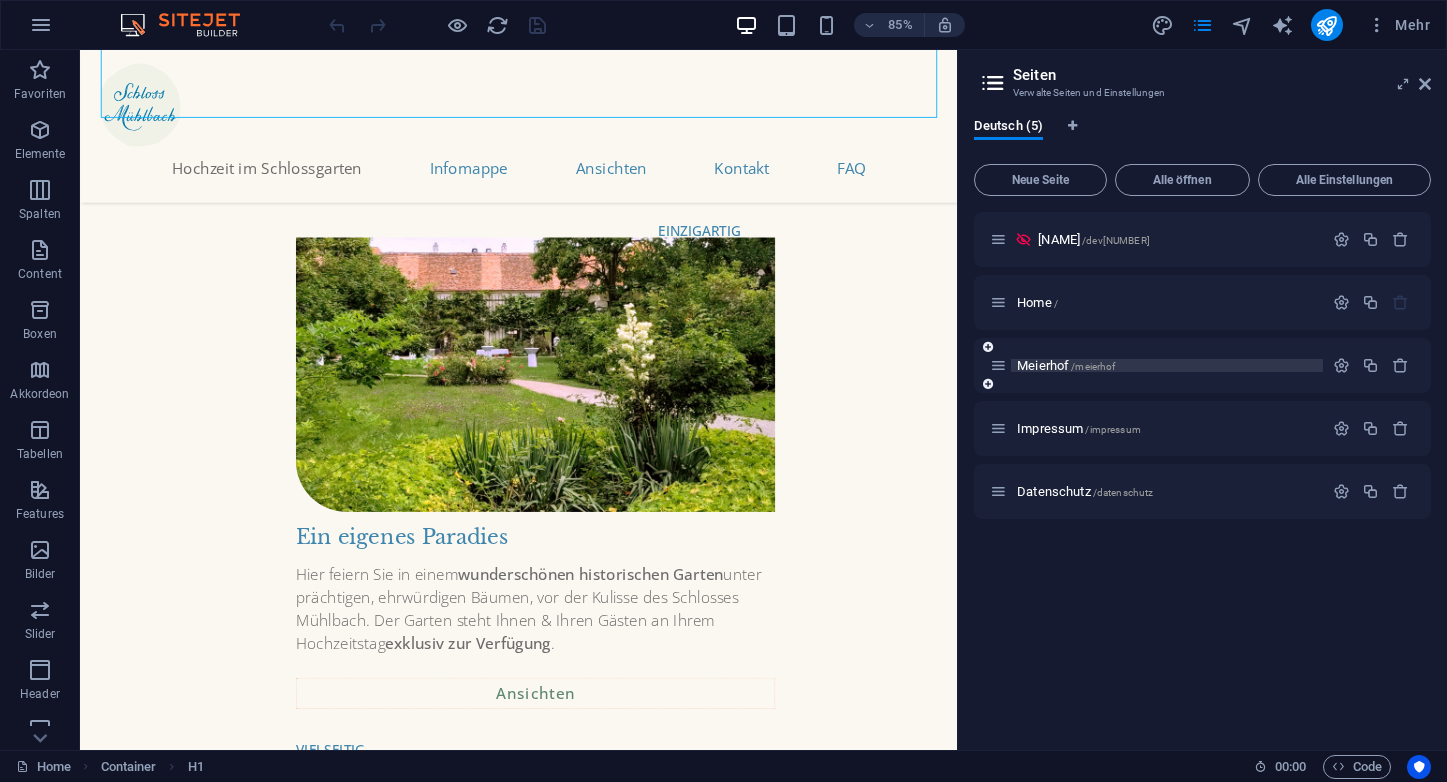 click on "[LOCATION] / [LOCATION]" at bounding box center (1066, 365) 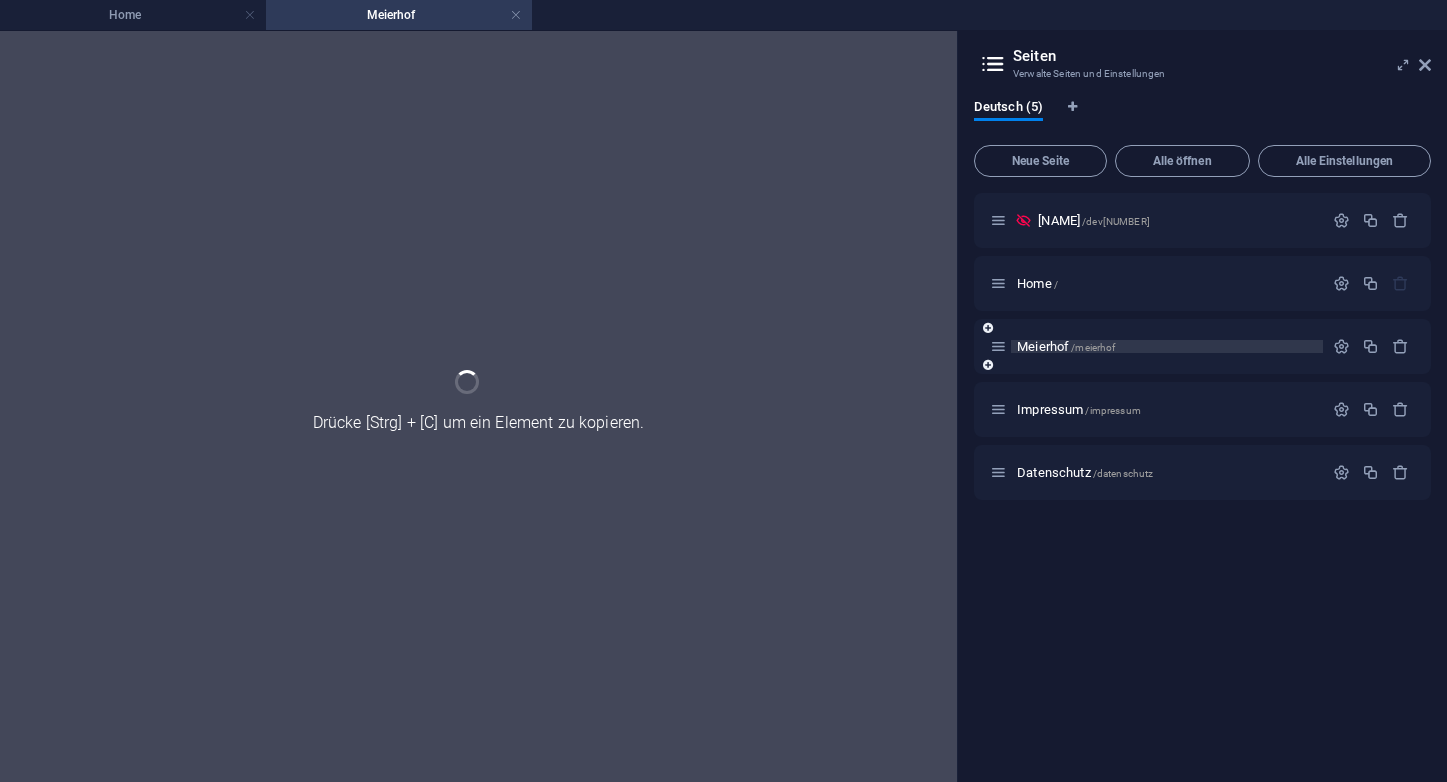 click on "[LOCATION] / [LOCATION]" at bounding box center (1202, 346) 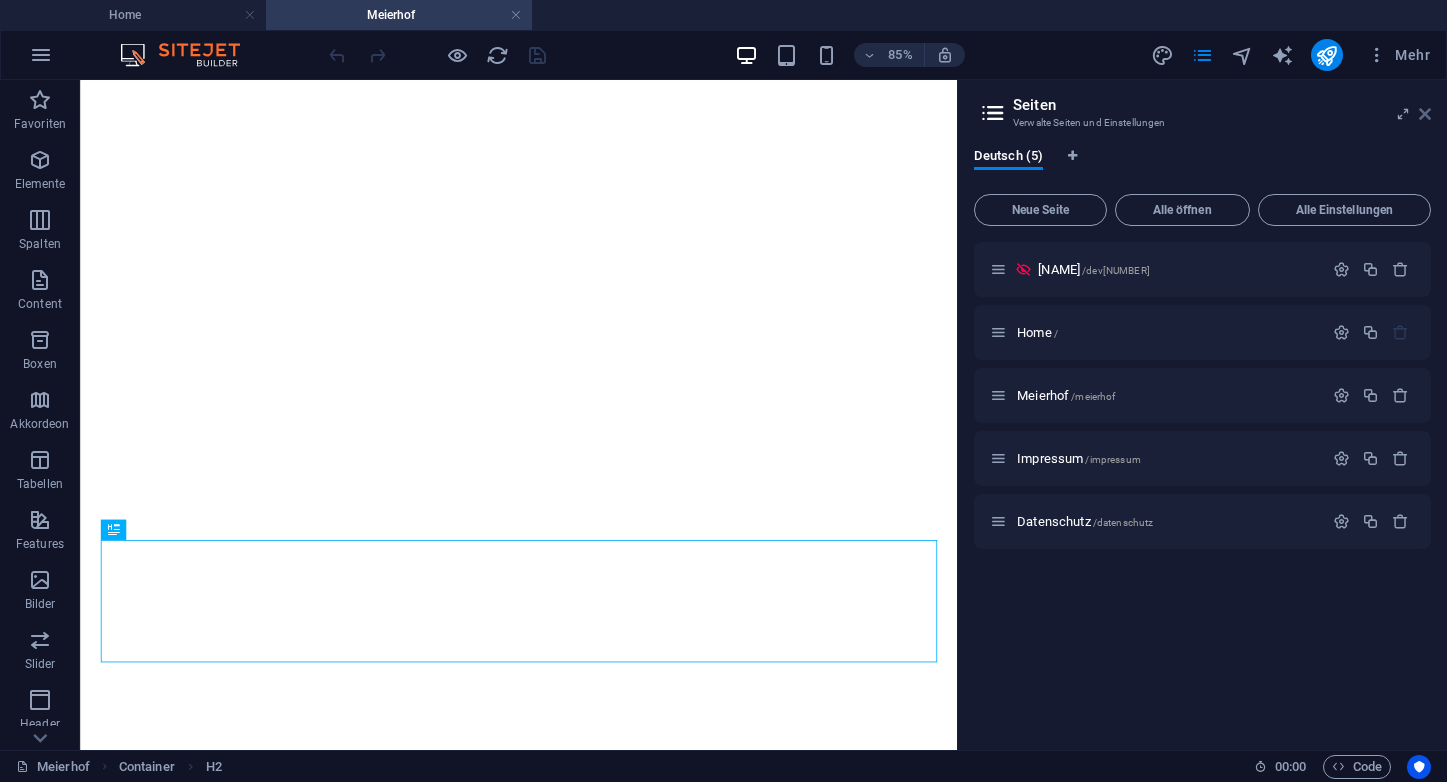 click at bounding box center [1425, 114] 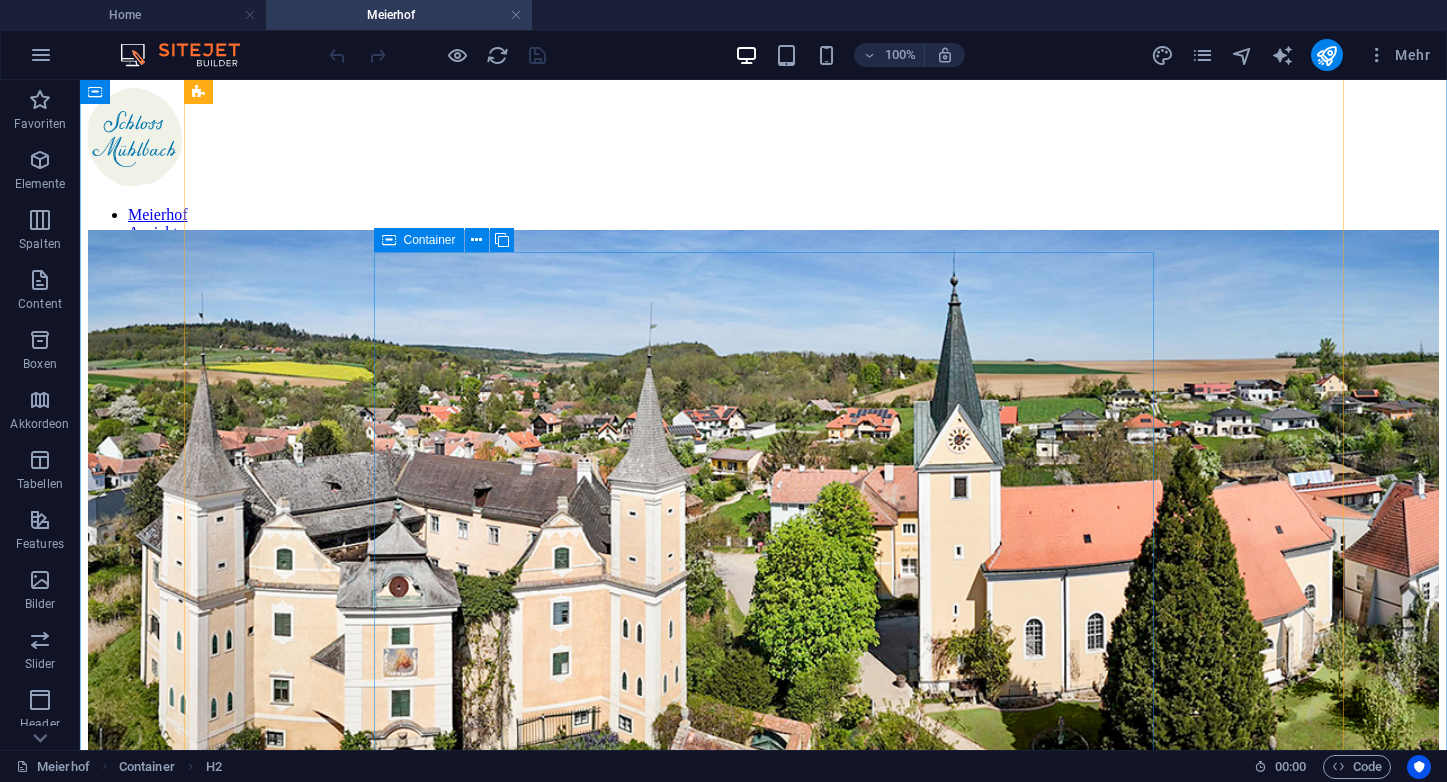 scroll, scrollTop: 1358, scrollLeft: 0, axis: vertical 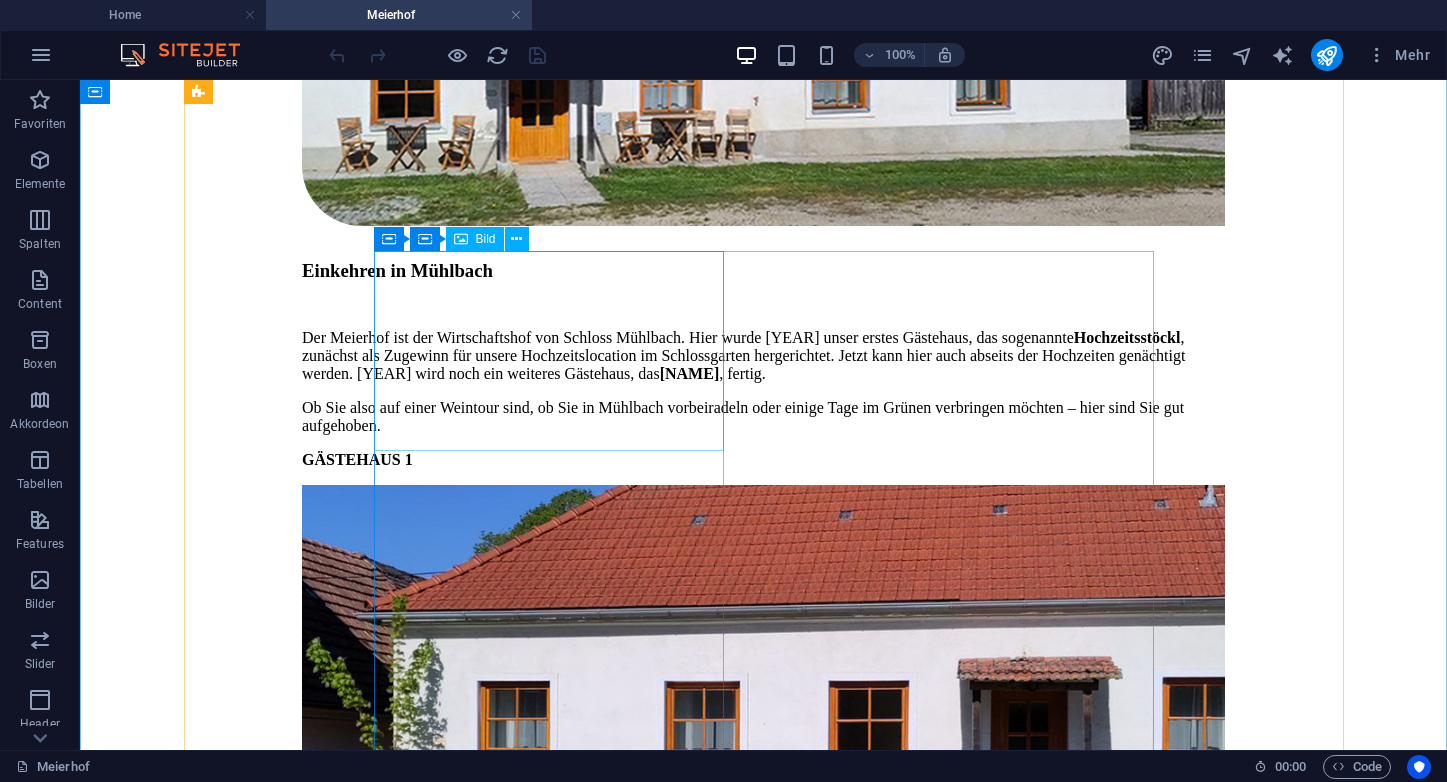 click at bounding box center (763, 750) 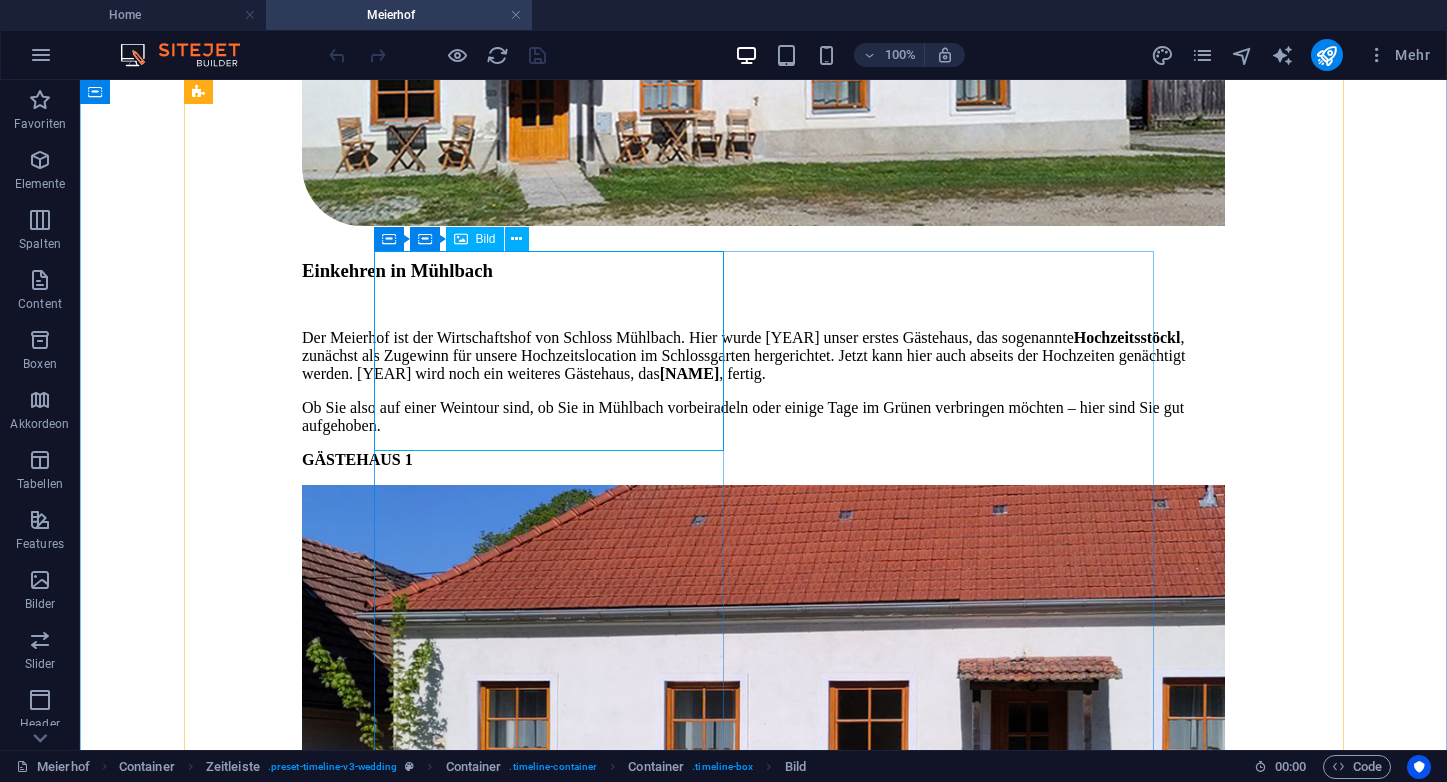 click at bounding box center [763, 750] 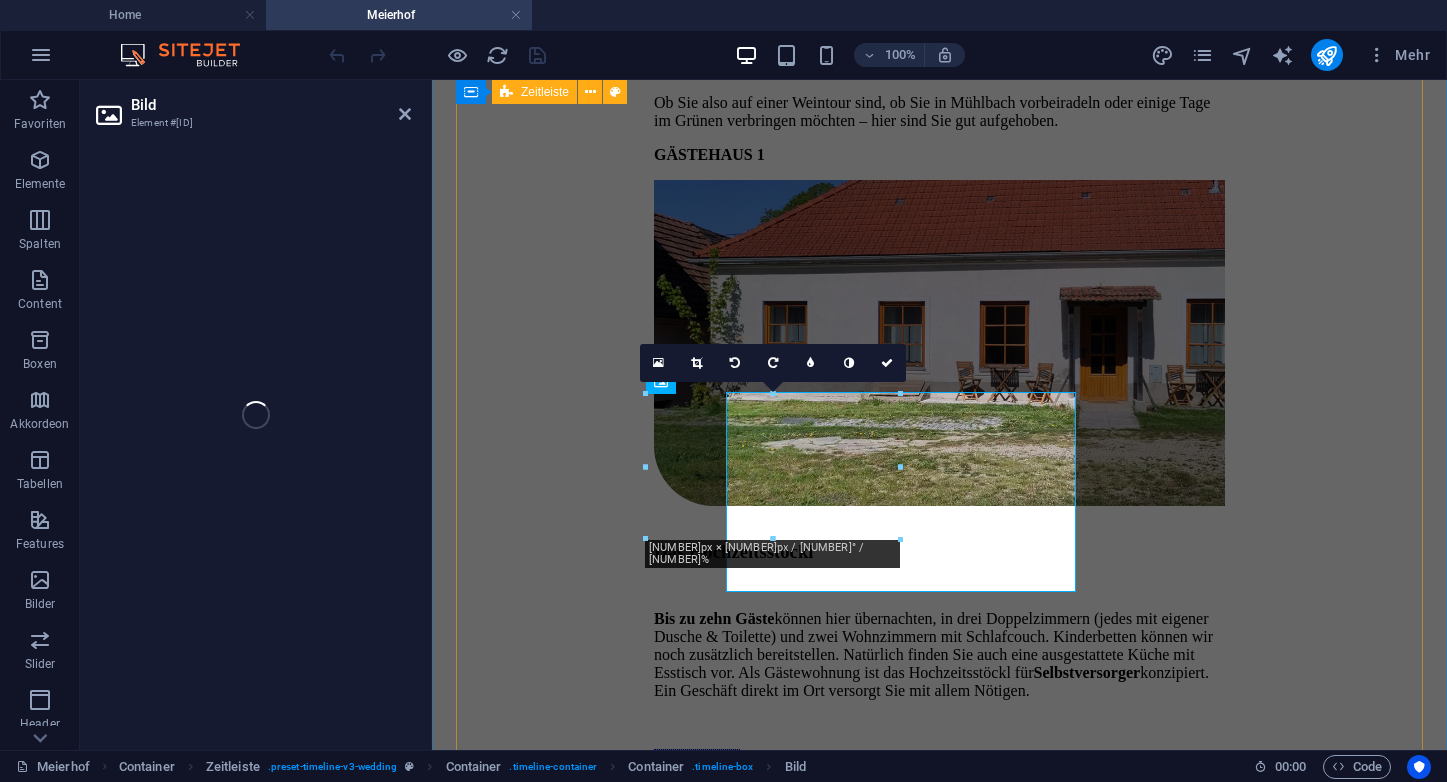 scroll, scrollTop: 1217, scrollLeft: 0, axis: vertical 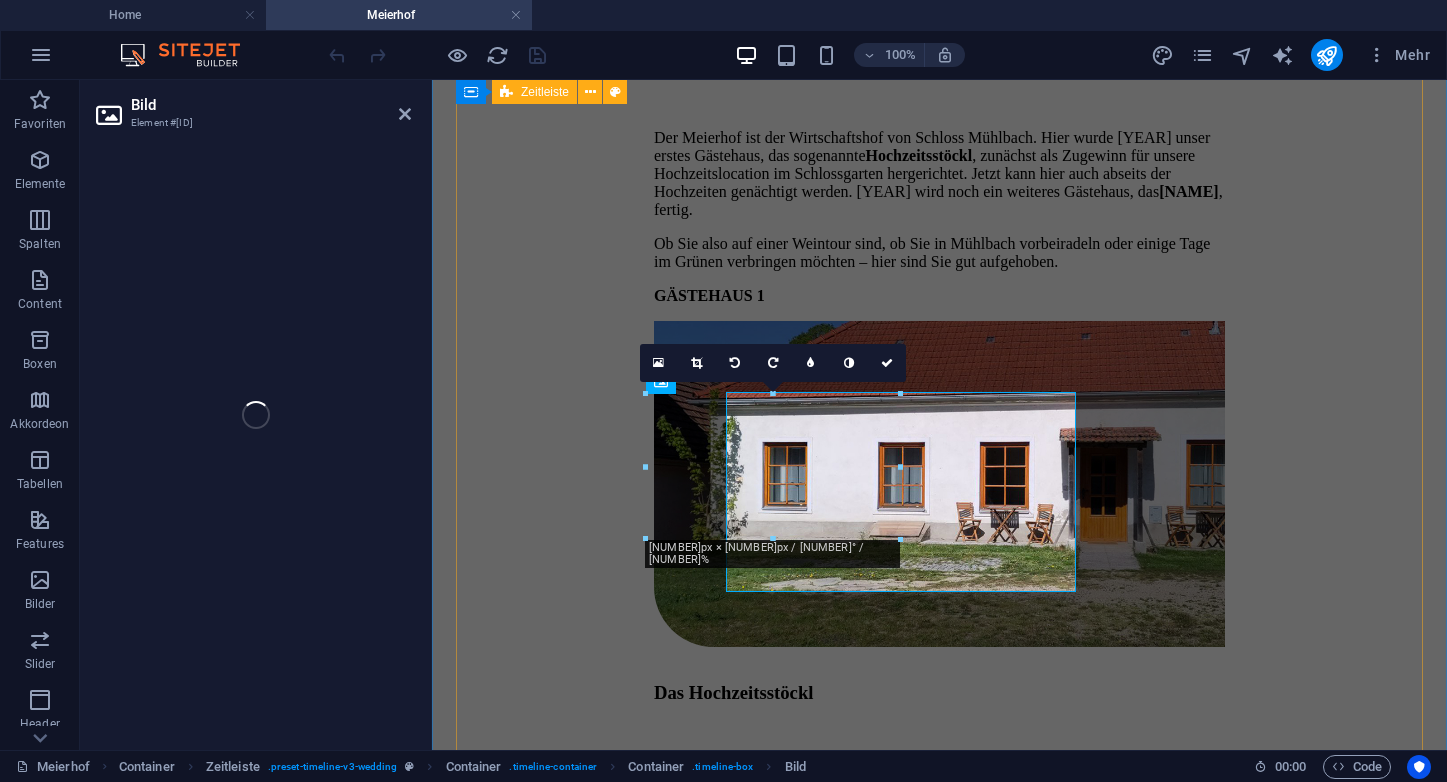 select on "%" 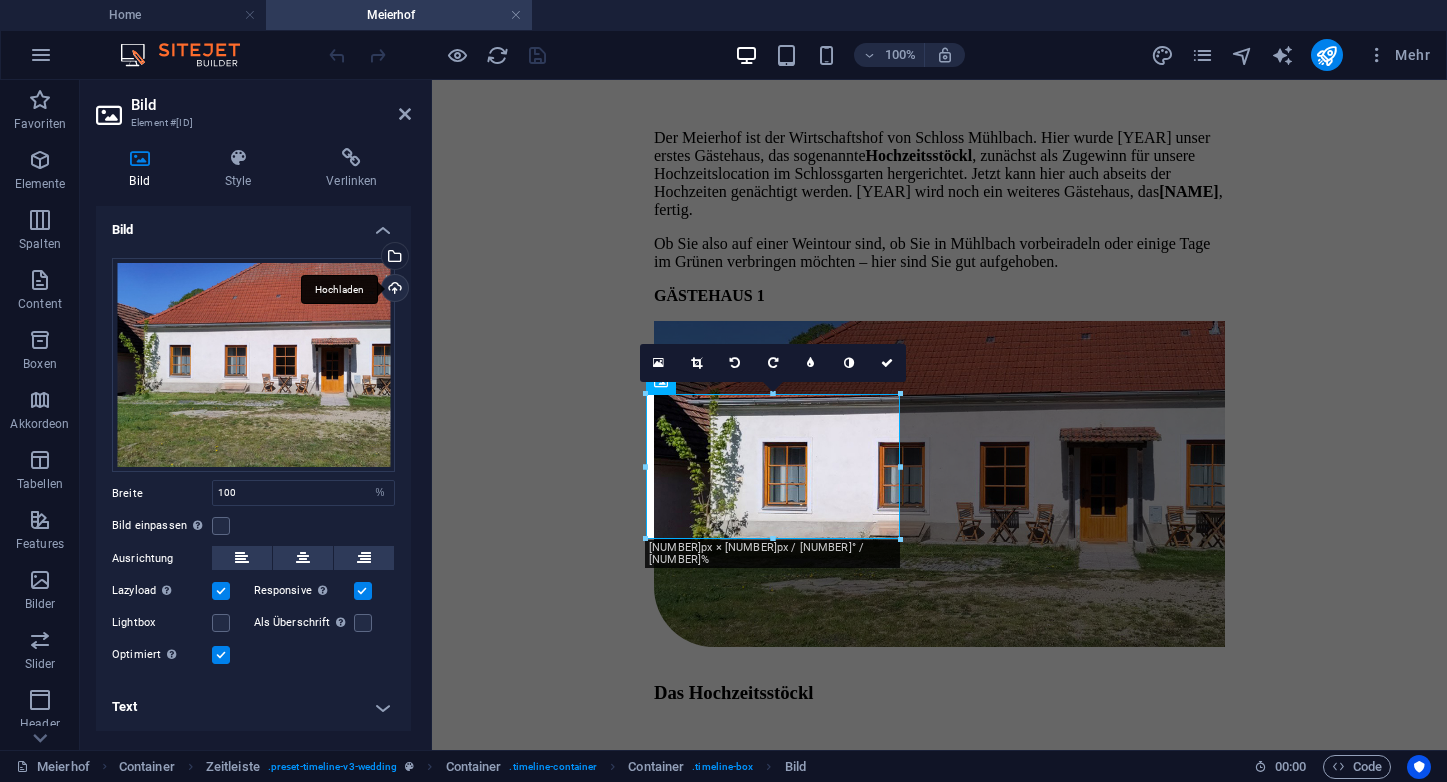 click on "Hochladen" at bounding box center (393, 290) 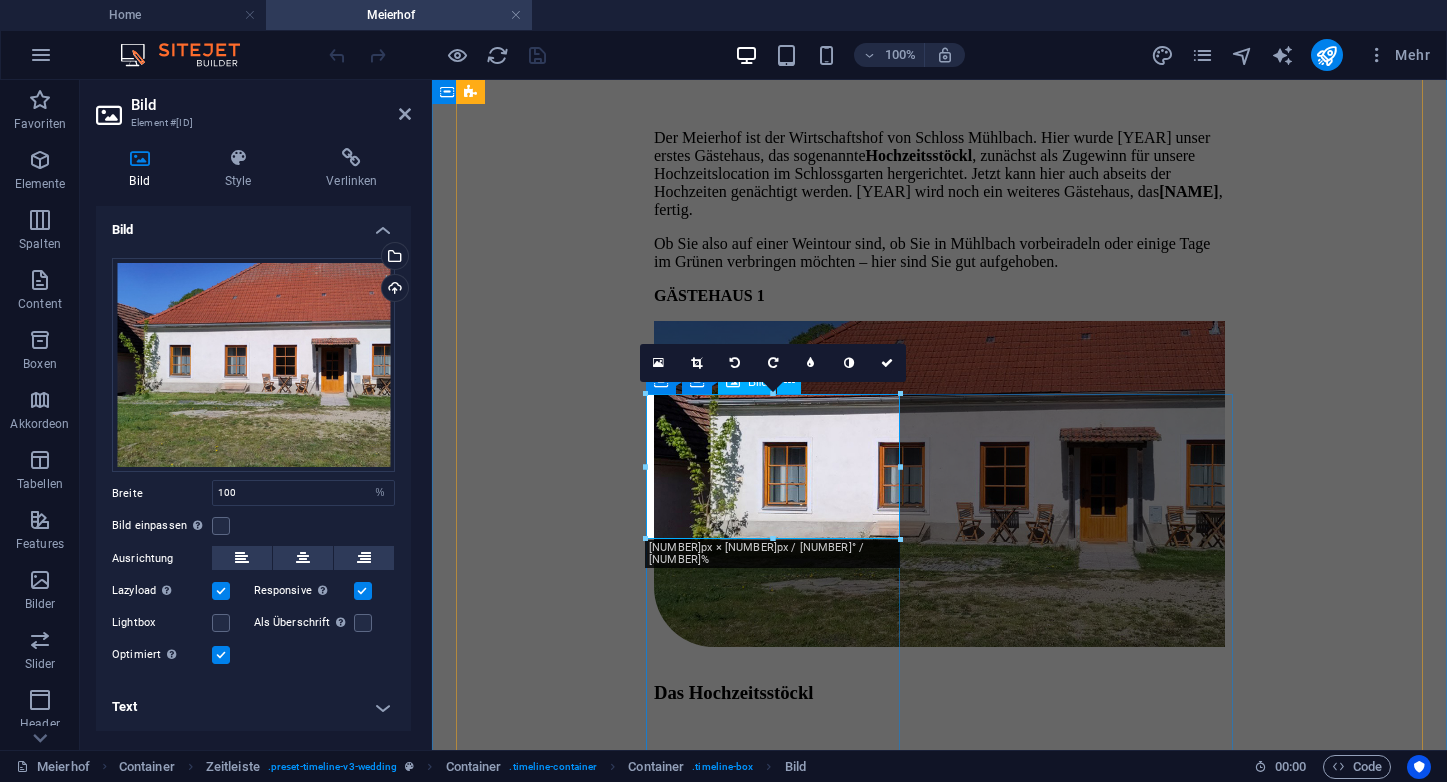 click at bounding box center (939, 486) 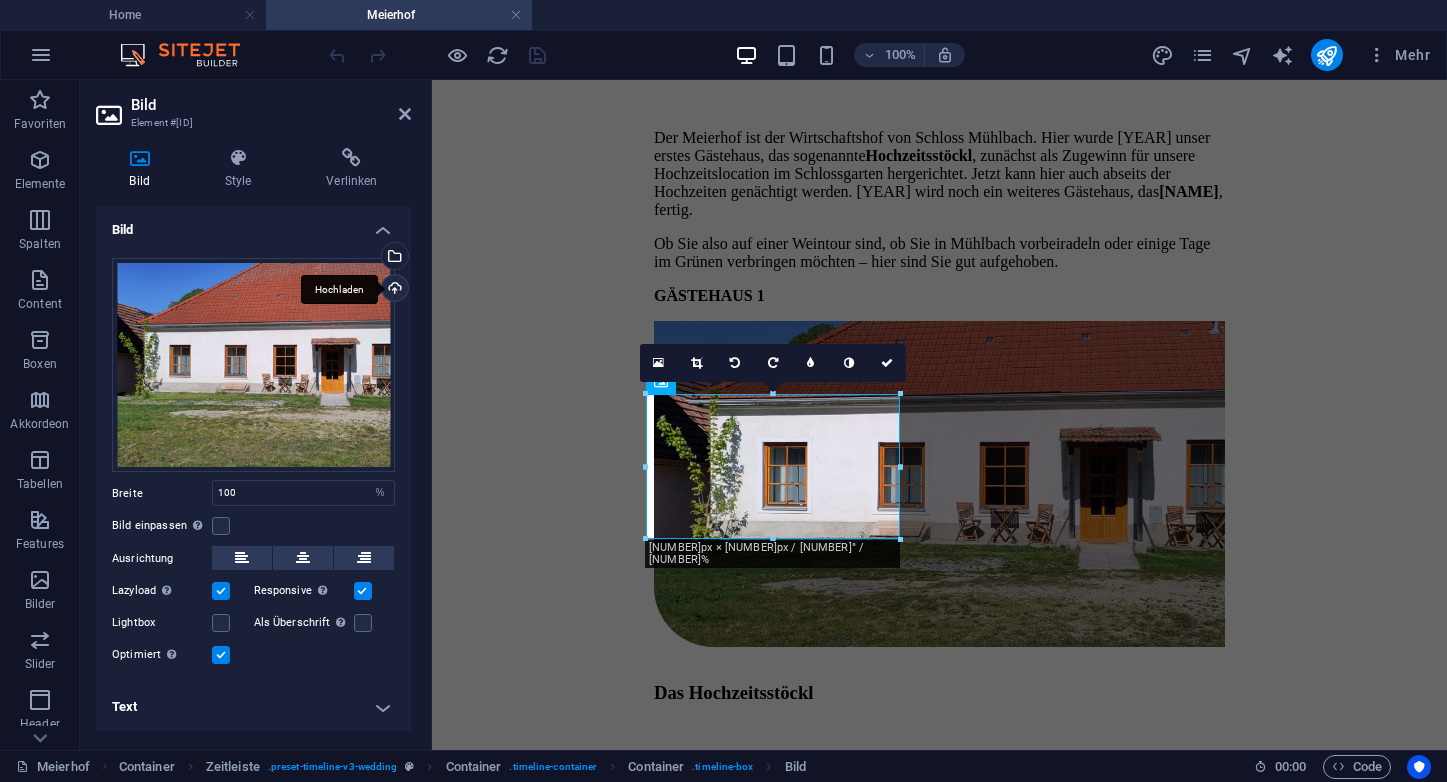 click on "Hochladen" at bounding box center (393, 290) 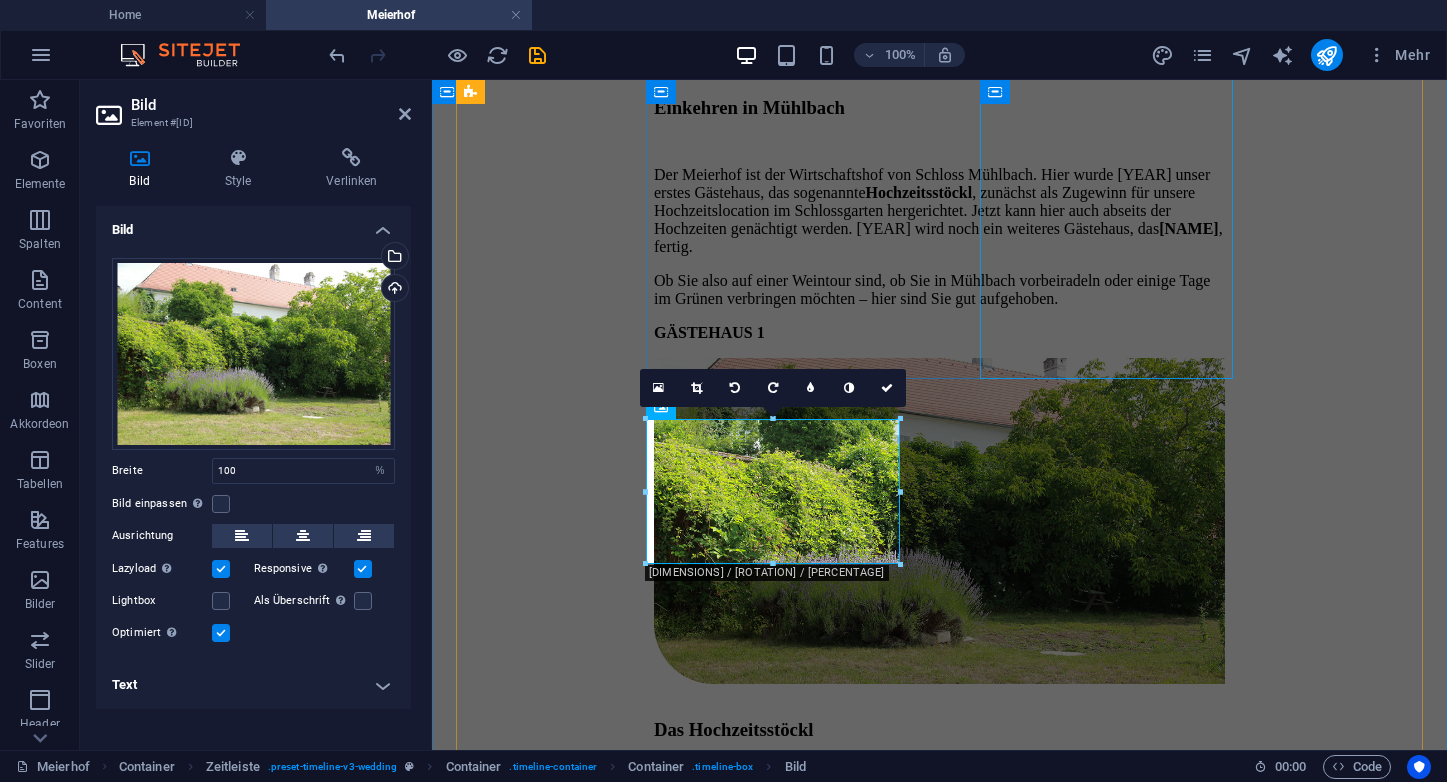 scroll, scrollTop: 1238, scrollLeft: 0, axis: vertical 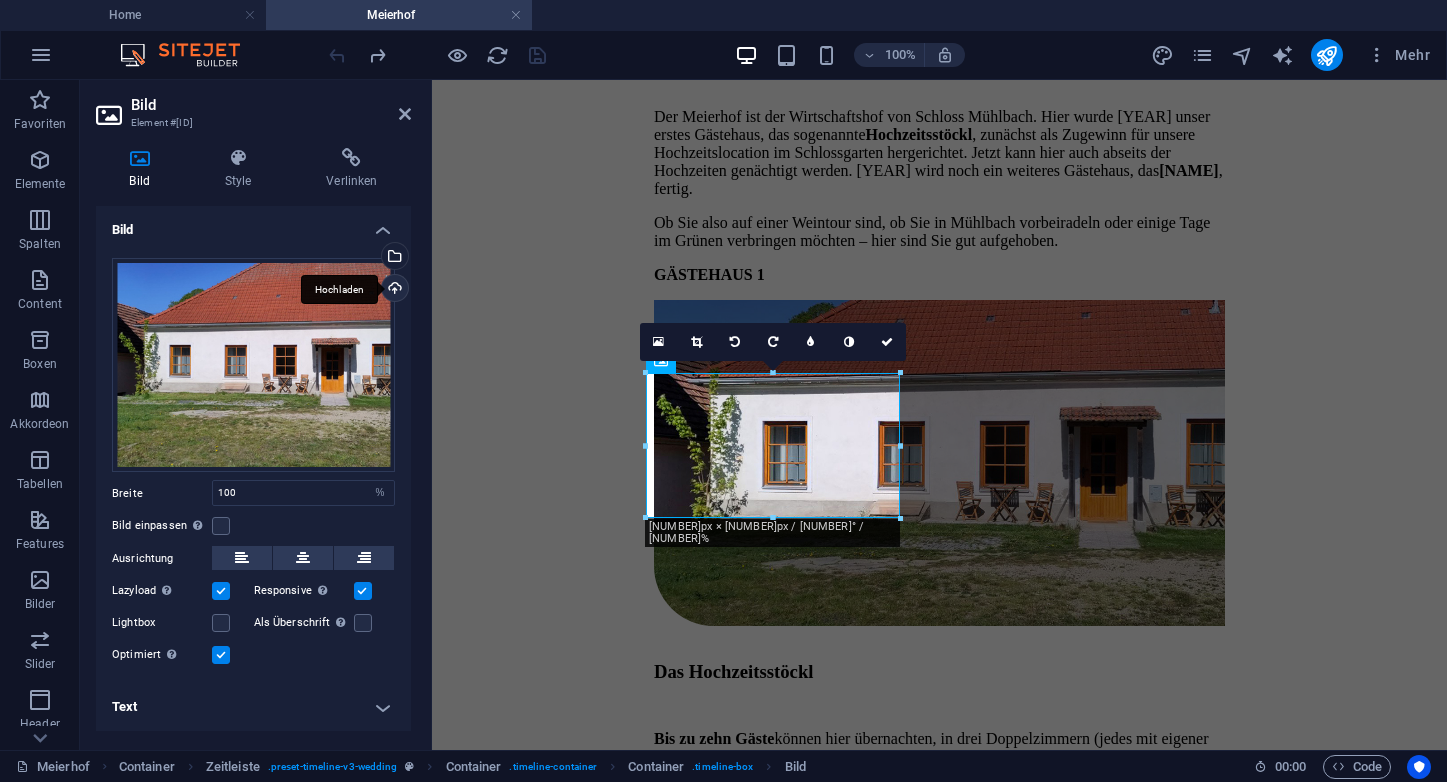 click on "Hochladen" at bounding box center [393, 290] 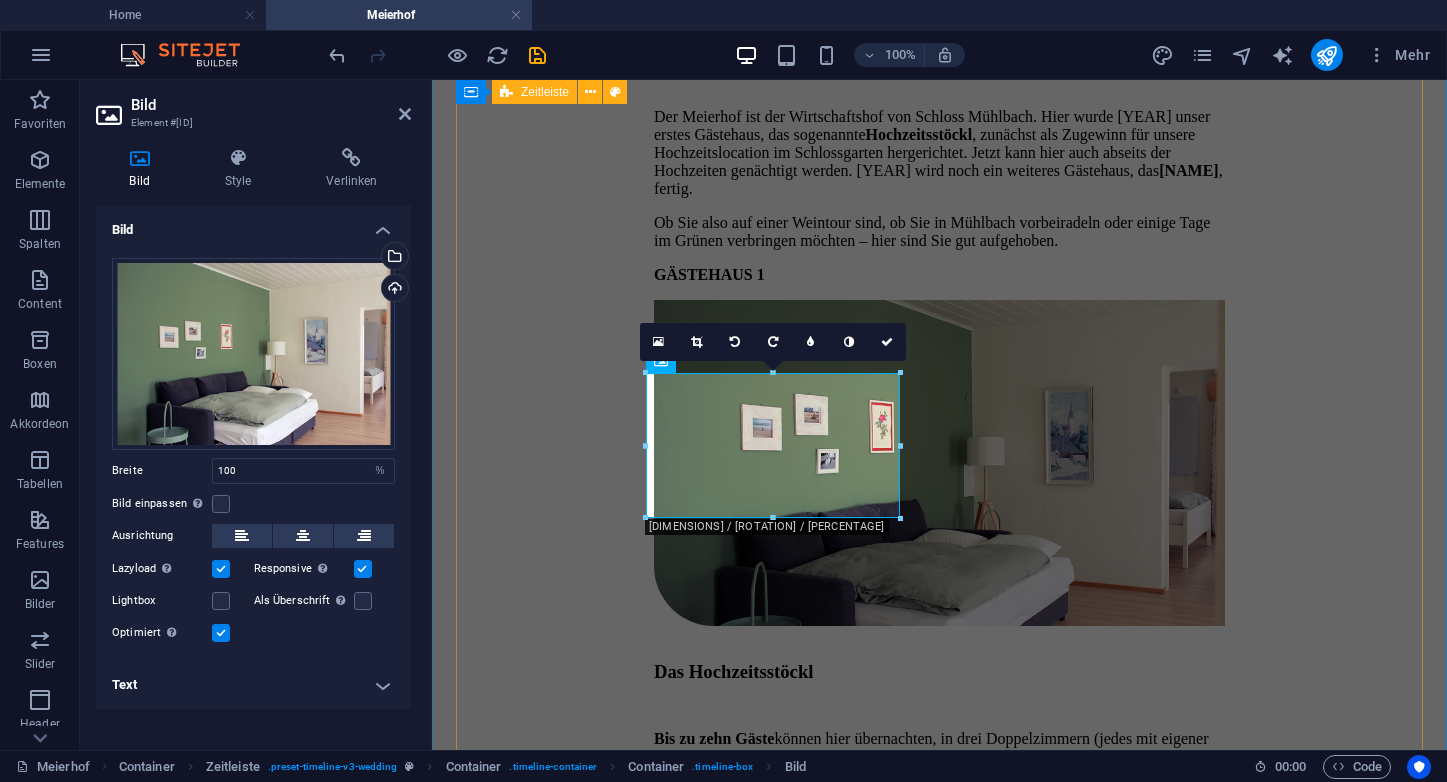 click on "UNSERE GÄSTEHÄUSER Einkehren in Mühlbach Der Meierhof ist der Wirtschaftshof von Schloss Mühlbach. Hier wurde [YEAR] unser erstes Gästehaus, das sogenannte  Hochzeitsstöckl , zunächst als Zugewinn für unsere Hochzeitslocation im Schlossgarten hergerichtet. Jetzt kann hier auch abseits der Hochzeiten genächtigt werden. [YEAR] wird noch ein weiteres Gästehaus, das  Gartenstöckl , fertig. Ob Sie also auf einer Weintour sind, ob Sie in Mühlbach vorbeiradeln oder einige Tage im Grünen verbringen möchten – hier sind Sie gut aufgehoben.  GÄSTEHAUS 1 Das Hochzeitsstöckl Bis zu zehn Gäste  können hier übernachten, in drei Doppelzimmern (jedes mit eigener Dusche & Toilette) und zwei Wohnzimmern mit Schlafcouch. Kinderbetten können wir noch zusätzlich bereitstellen. Natürlich finden Sie auch eine ausgestattete Küche mit Esstisch vor. Als Gästewohnung ist das Hochzeitsstöckl für  Selbstversorger  konzipiert. Ein Geschäft direkt im Ort versorgt Sie mit allem Nötigen.    Plan ansehen  Platz. i" at bounding box center (939, 1705) 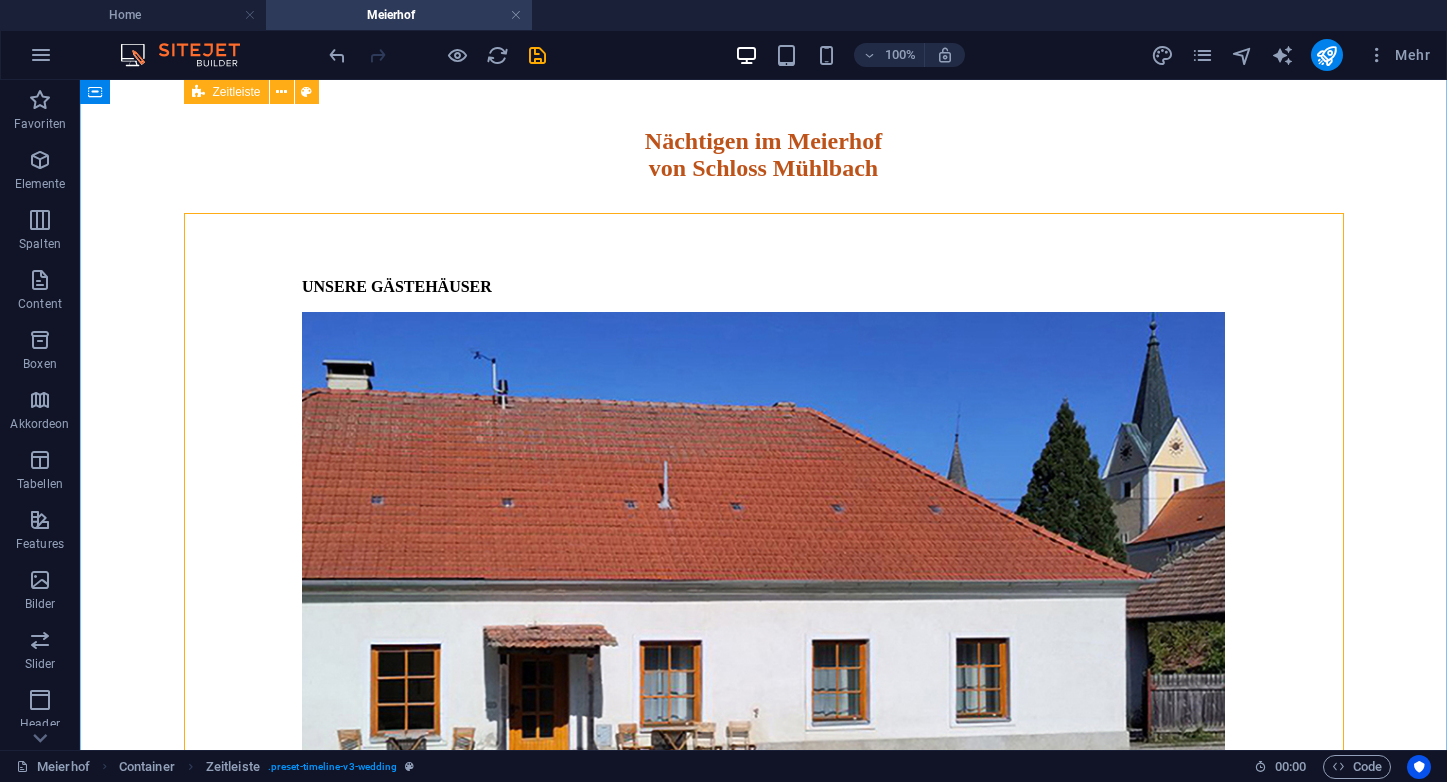 scroll, scrollTop: 682, scrollLeft: 0, axis: vertical 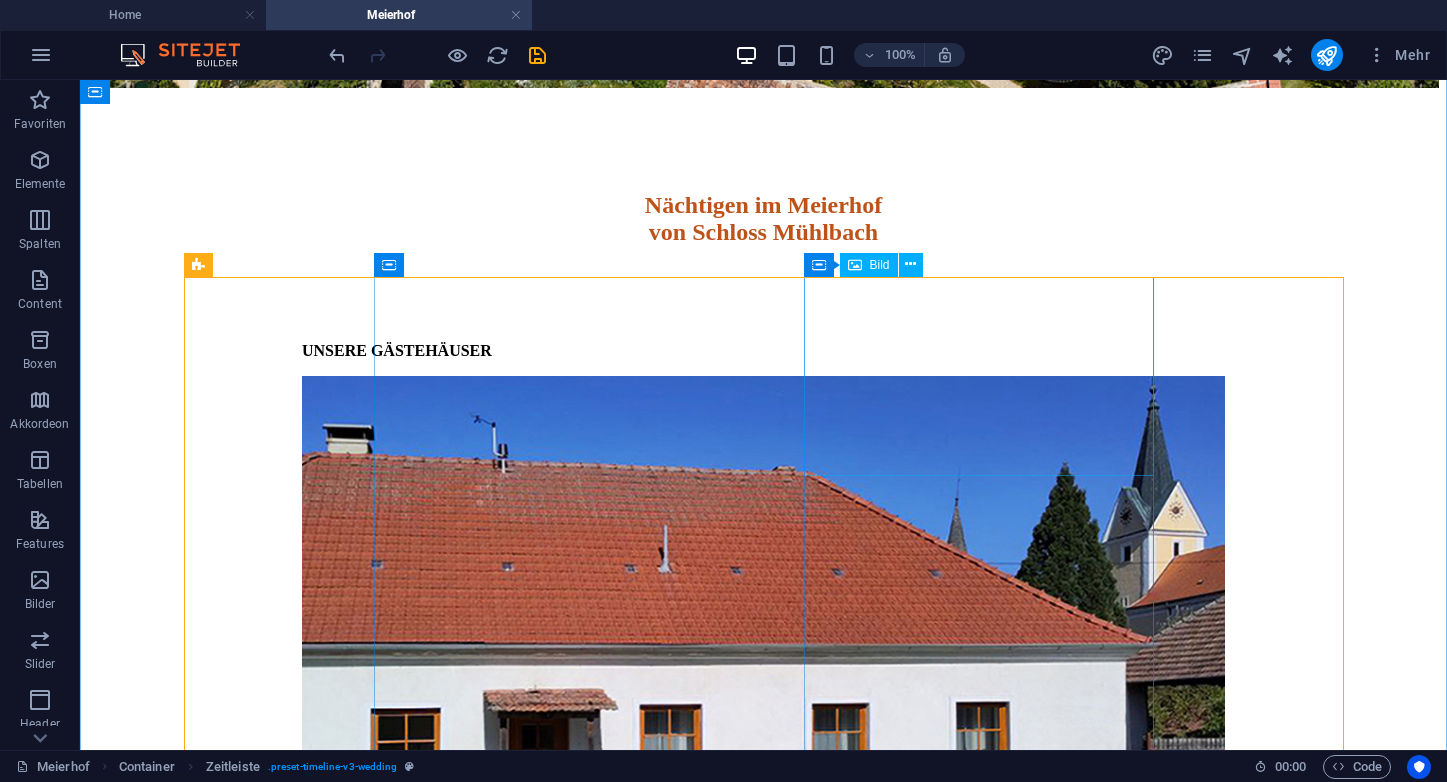 click at bounding box center (763, 641) 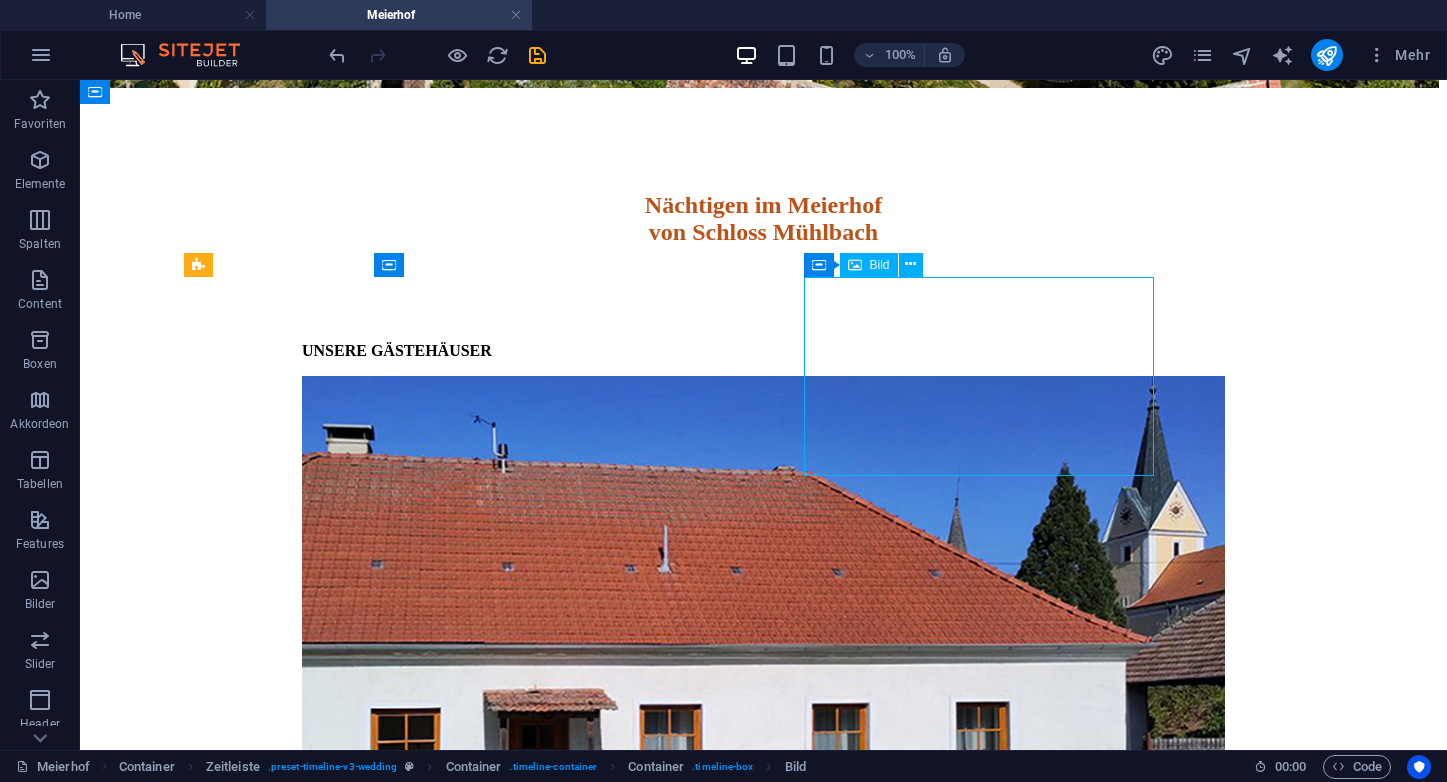 click at bounding box center (763, 641) 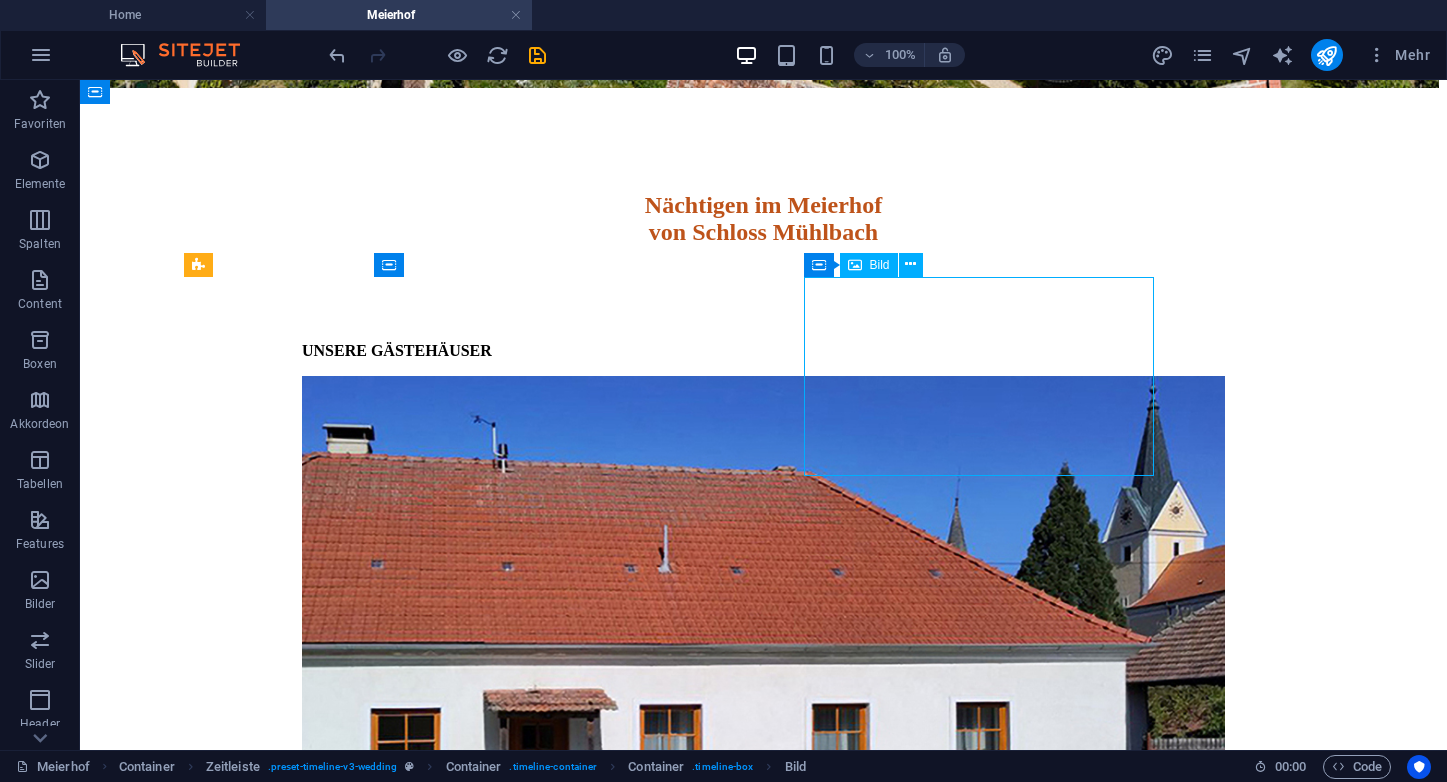 select on "%" 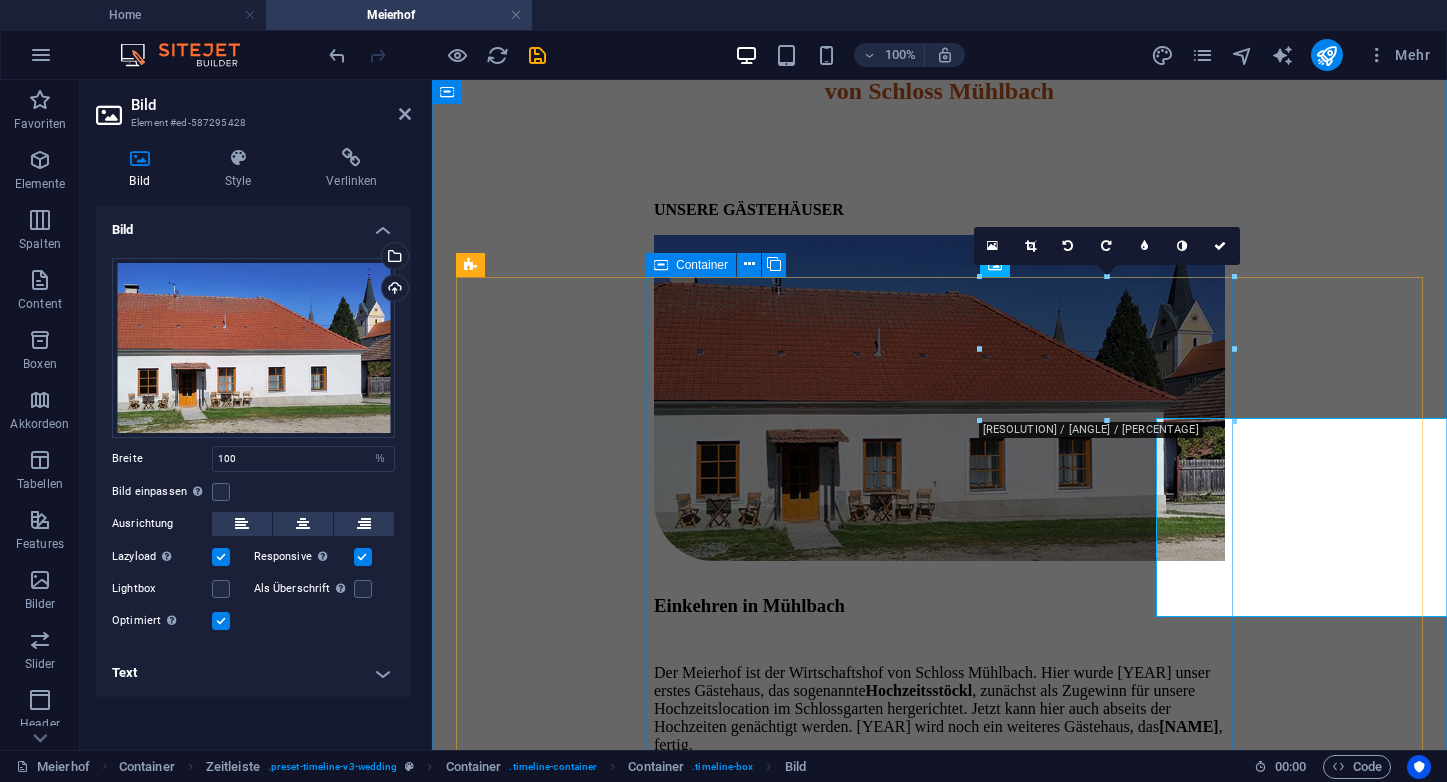 scroll, scrollTop: 541, scrollLeft: 0, axis: vertical 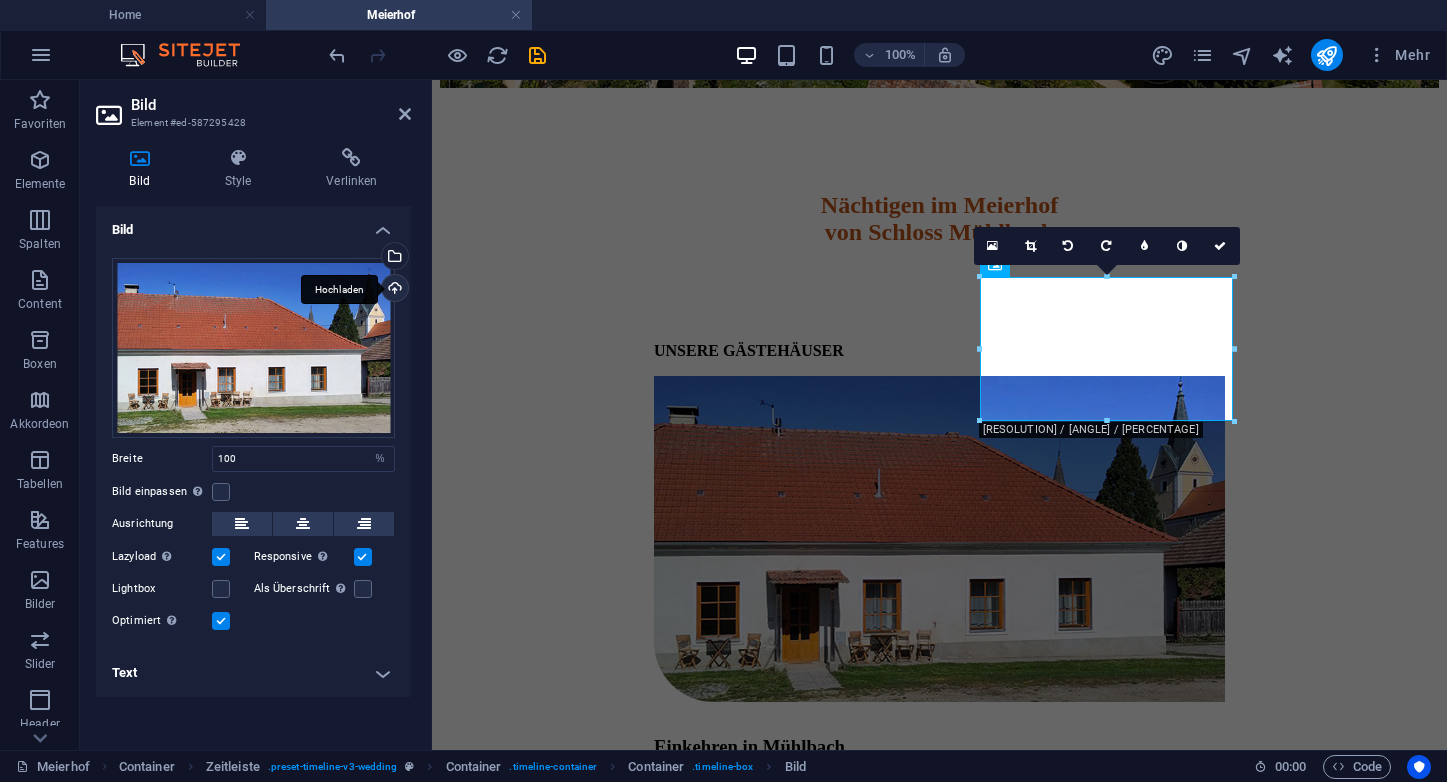 click on "Hochladen" at bounding box center [393, 290] 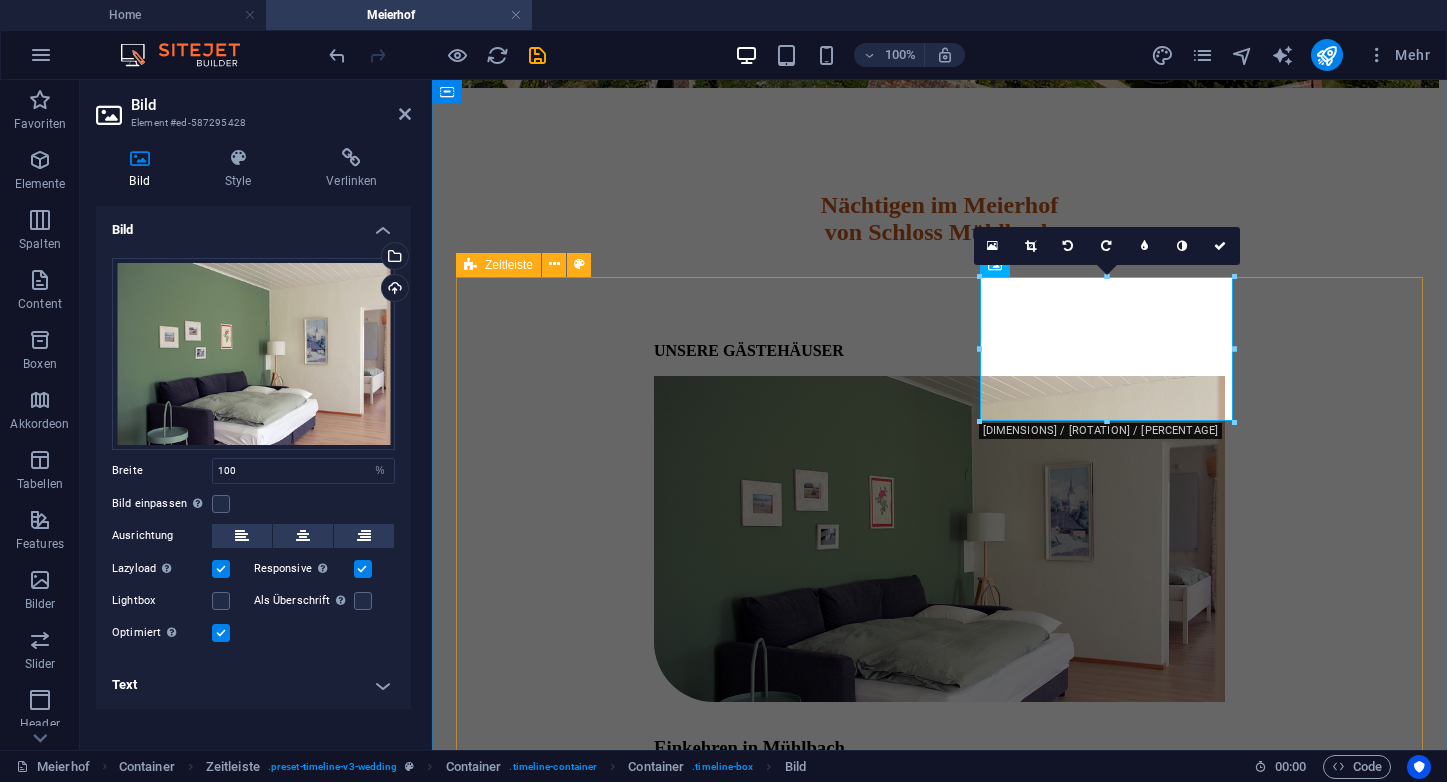 click on "UNSERE GÄSTEHÄUSER Einkehren in Mühlbach Der Meierhof ist der Wirtschaftshof von Schloss Mühlbach. Hier wurde [YEAR] unser erstes Gästehaus, das sogenannte  Hochzeitsstöckl , zunächst als Zugewinn für unsere Hochzeitslocation im Schlossgarten hergerichtet. Jetzt kann hier auch abseits der Hochzeiten genächtigt werden. [YEAR] wird noch ein weiteres Gästehaus, das  Gartenstöckl , fertig. Ob Sie also auf einer Weintour sind, ob Sie in Mühlbach vorbeiradeln oder einige Tage im Grünen verbringen möchten – hier sind Sie gut aufgehoben.  GÄSTEHAUS 1 Das Hochzeitsstöckl Bis zu zehn Gäste  können hier übernachten, in drei Doppelzimmern (jedes mit eigener Dusche & Toilette) und zwei Wohnzimmern mit Schlafcouch. Kinderbetten können wir noch zusätzlich bereitstellen. Natürlich finden Sie auch eine ausgestattete Küche mit Esstisch vor. Als Gästewohnung ist das Hochzeitsstöckl für  Selbstversorger  konzipiert. Ein Geschäft direkt im Ort versorgt Sie mit allem Nötigen.    Plan ansehen  Platz. i" at bounding box center (939, 2402) 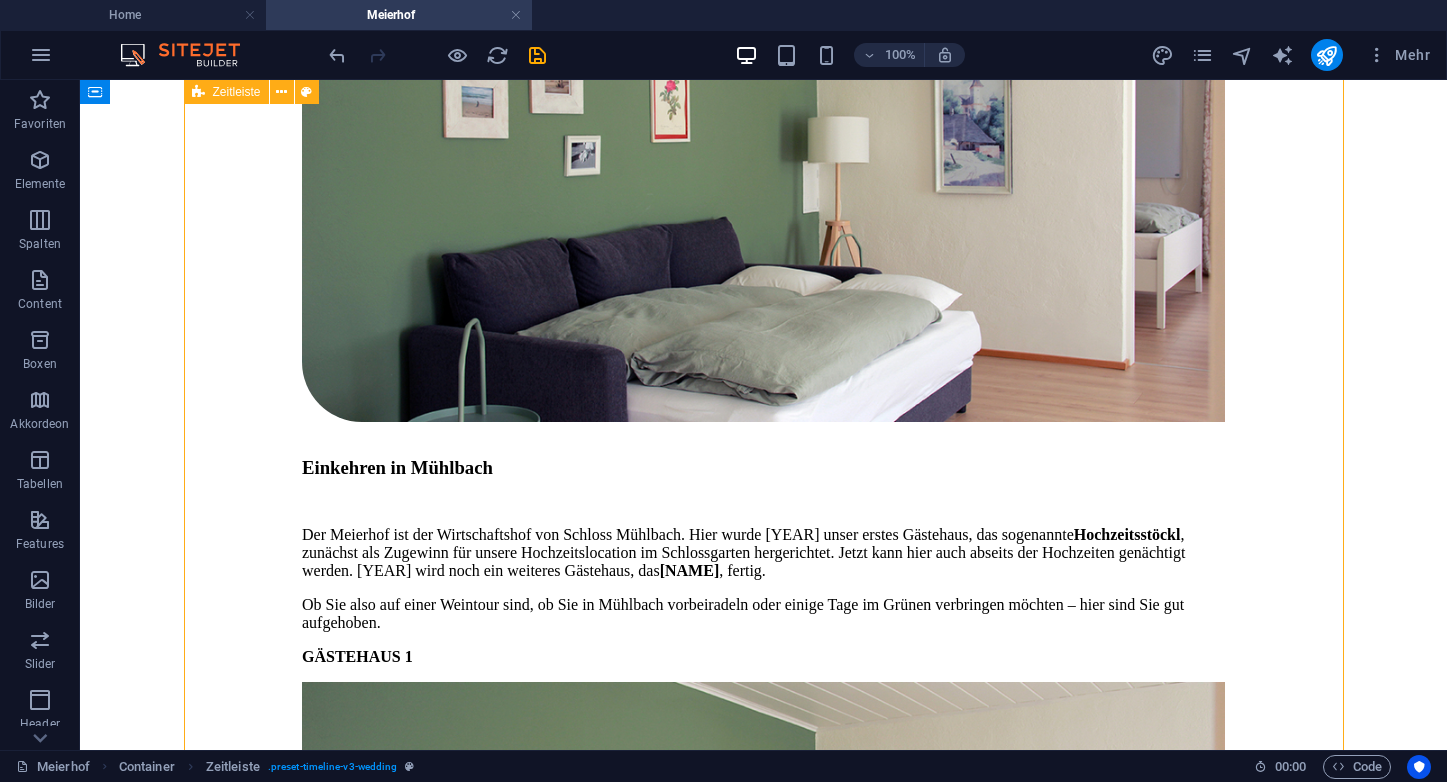 scroll, scrollTop: 1167, scrollLeft: 0, axis: vertical 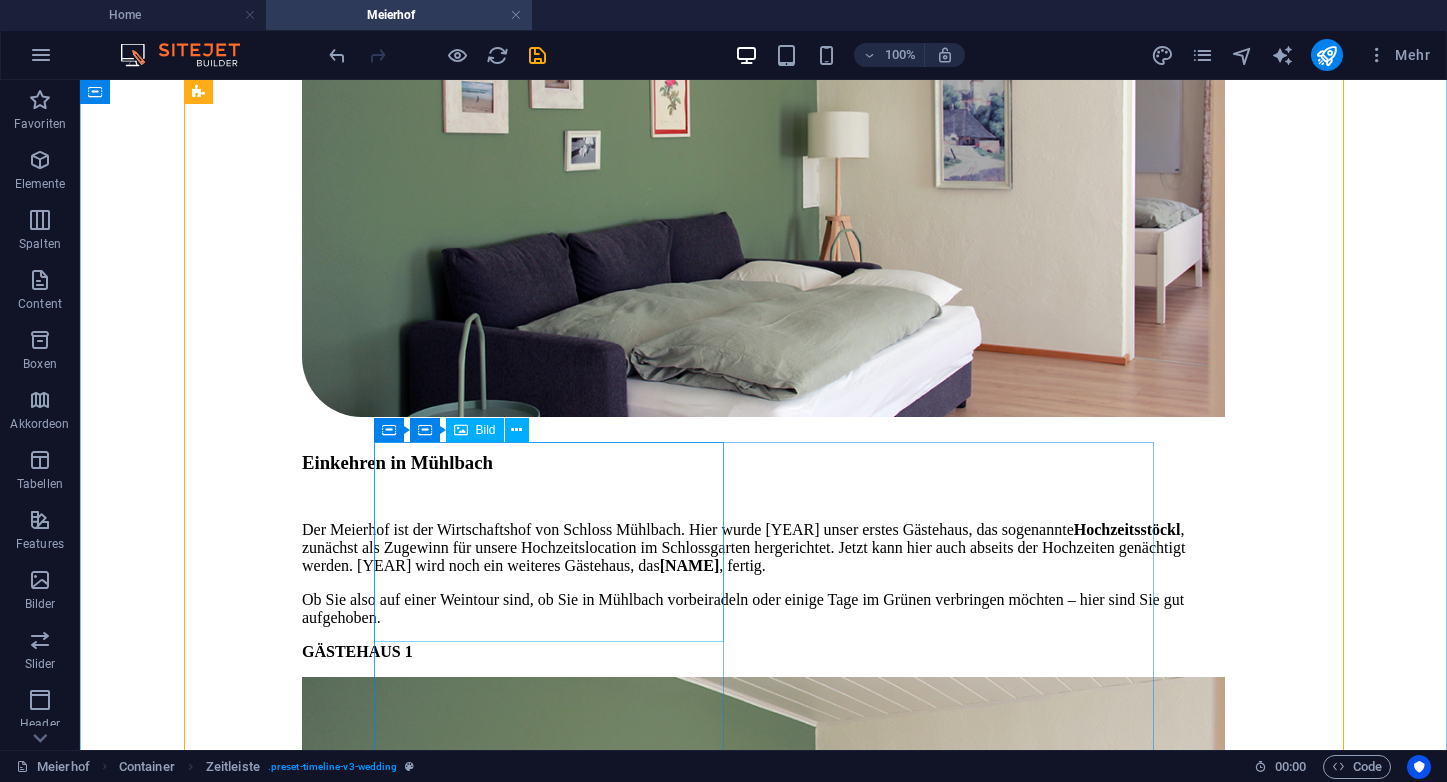 click at bounding box center (763, 942) 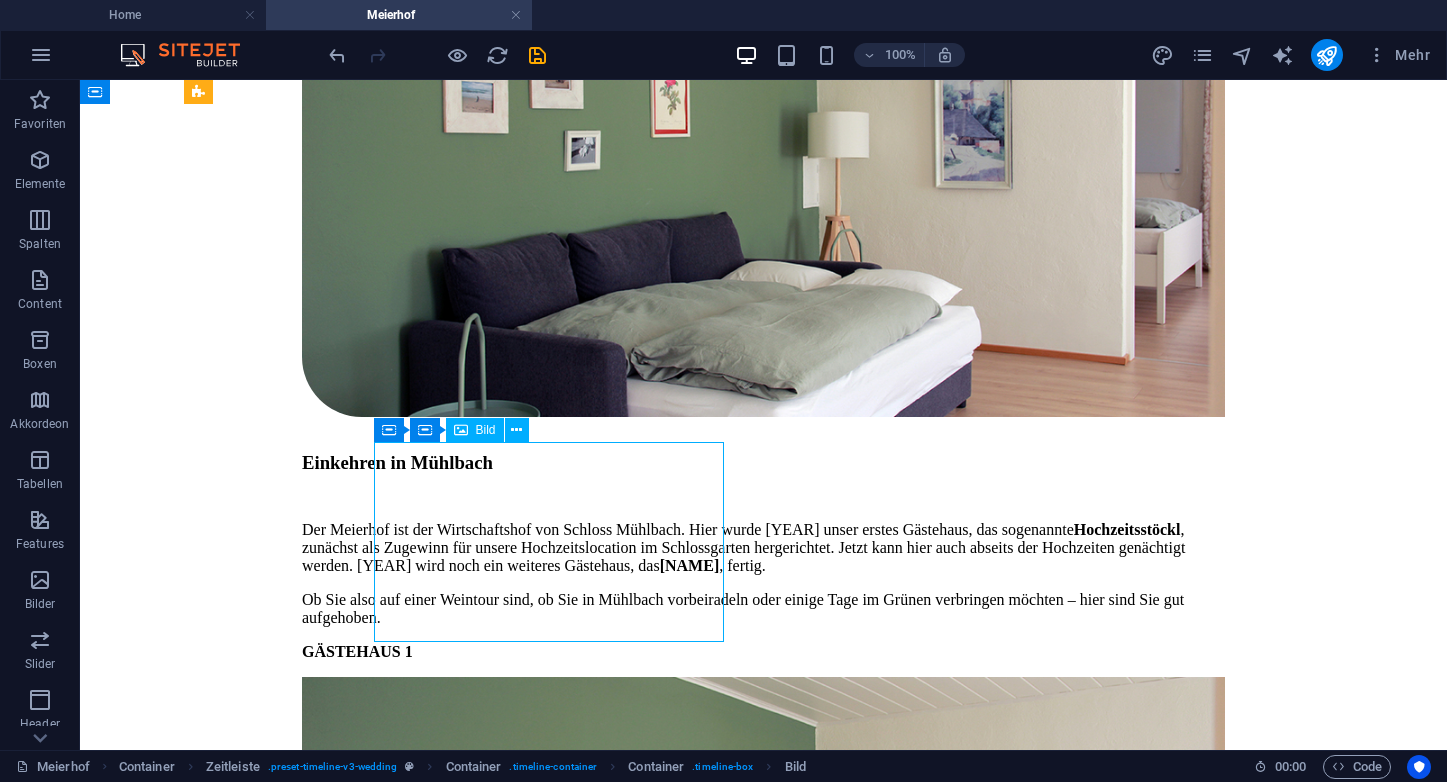 click at bounding box center (763, 942) 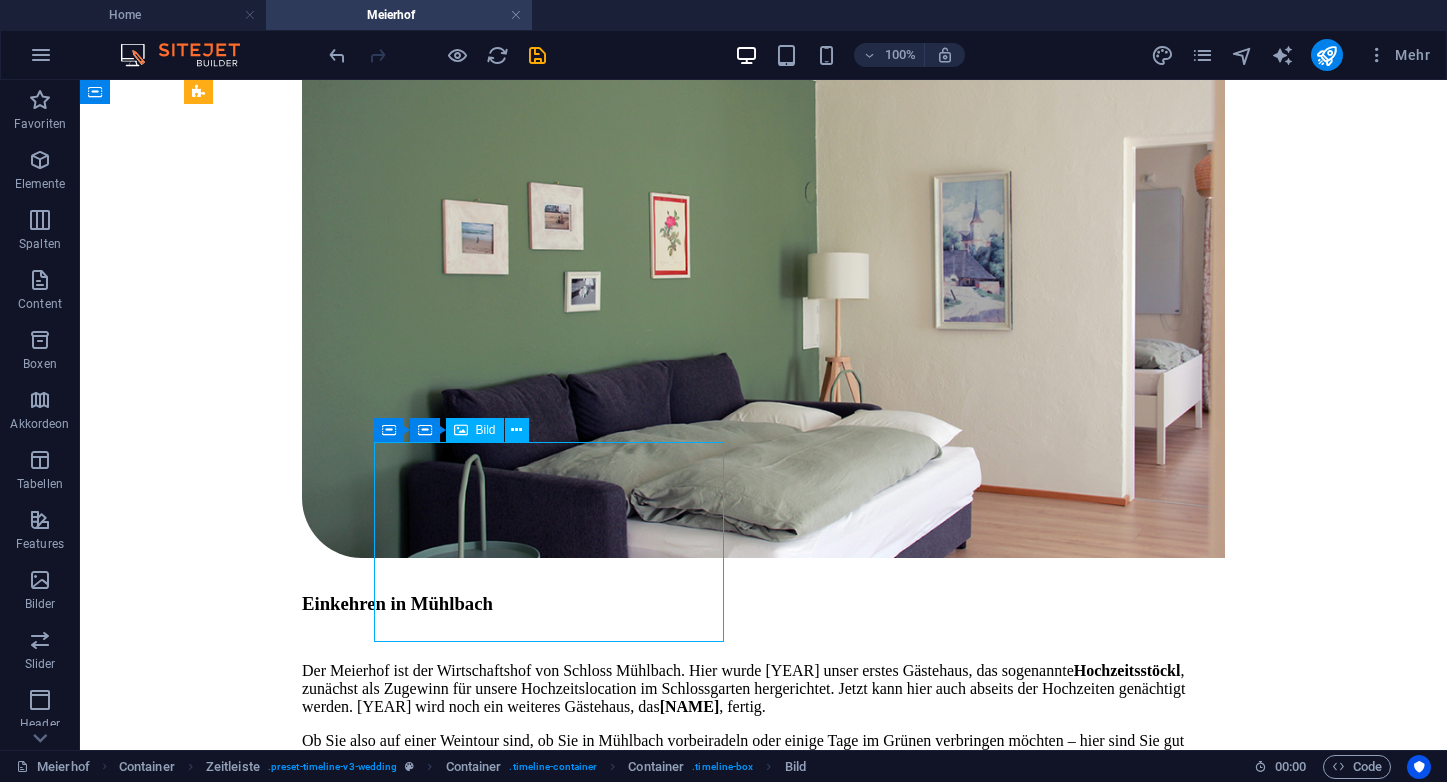 select on "%" 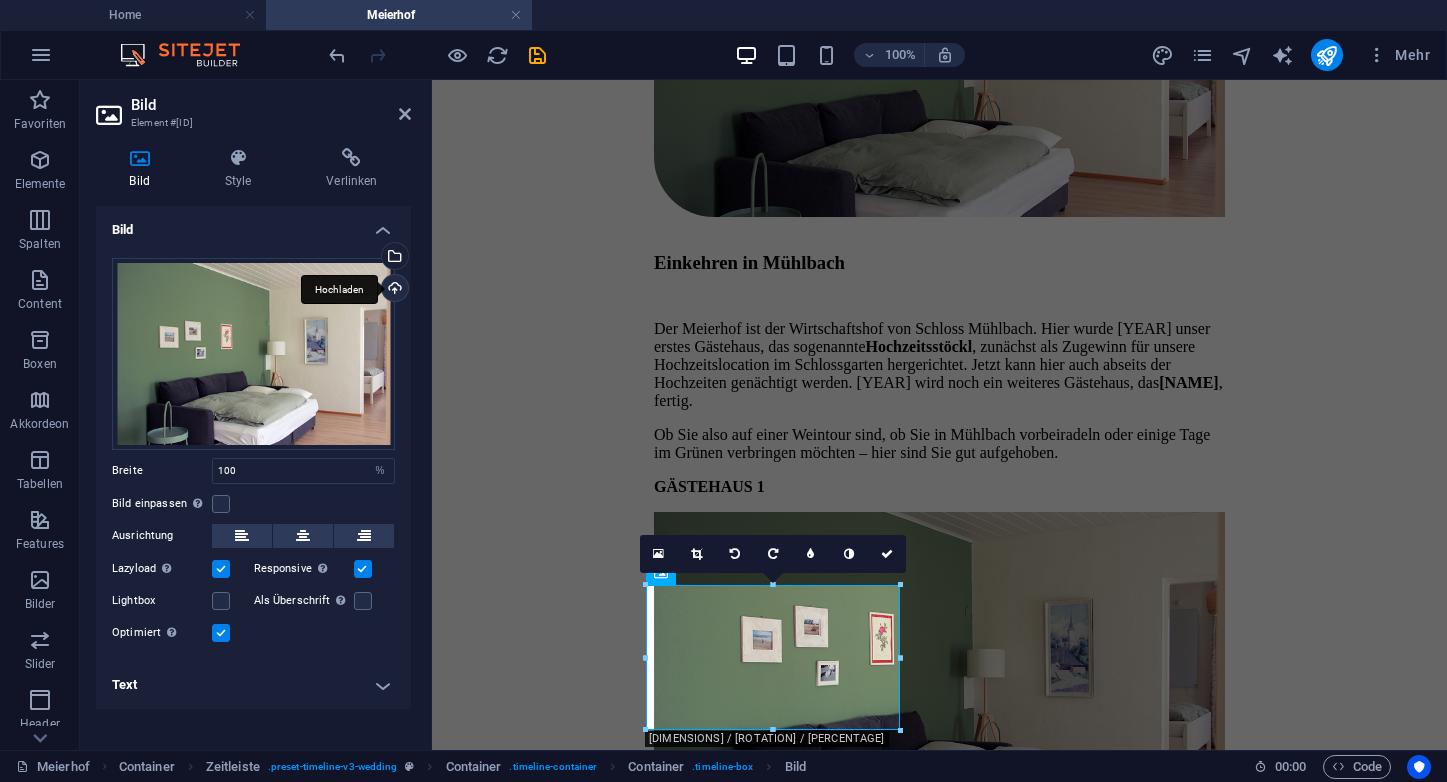 click on "Hochladen" at bounding box center (393, 290) 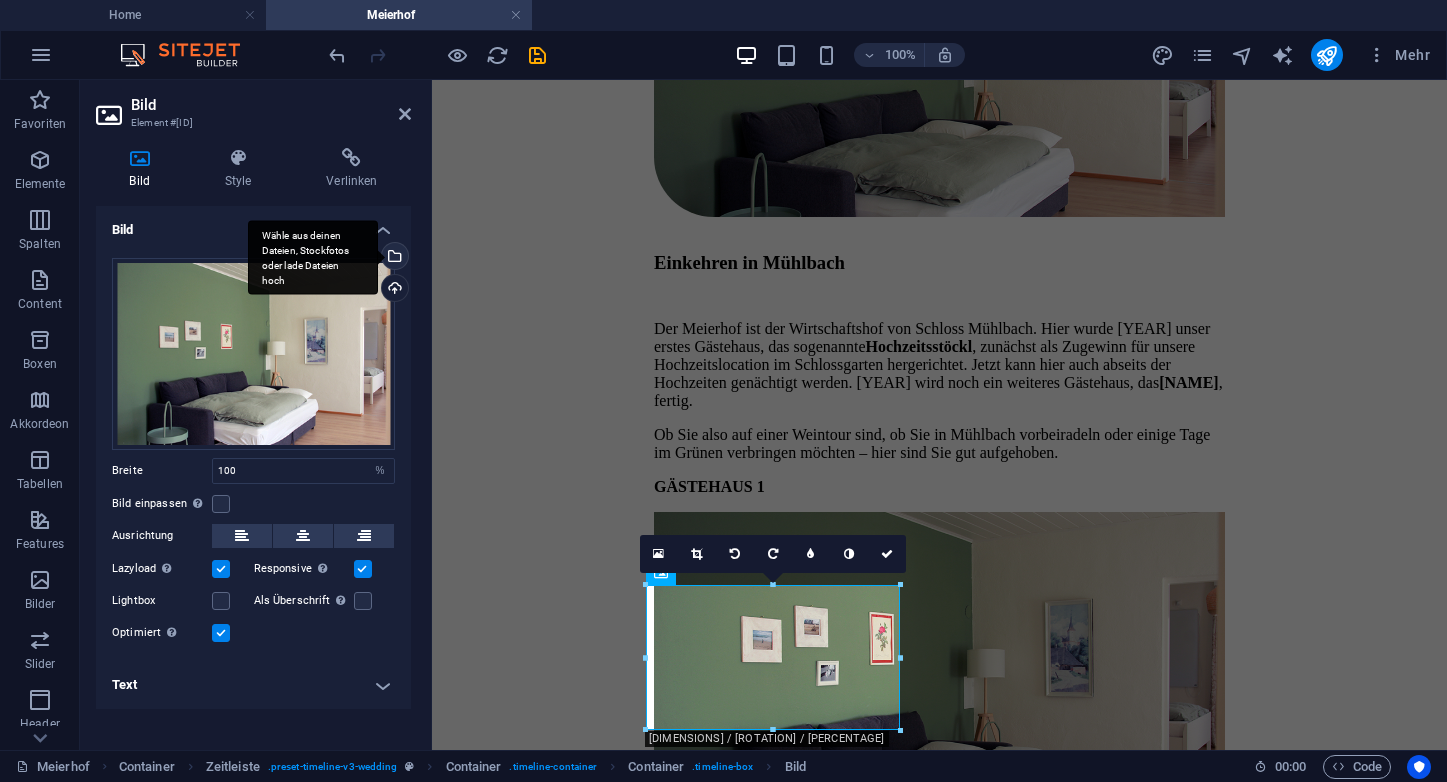click on "Wähle aus deinen Dateien, Stockfotos oder lade Dateien hoch" at bounding box center [393, 258] 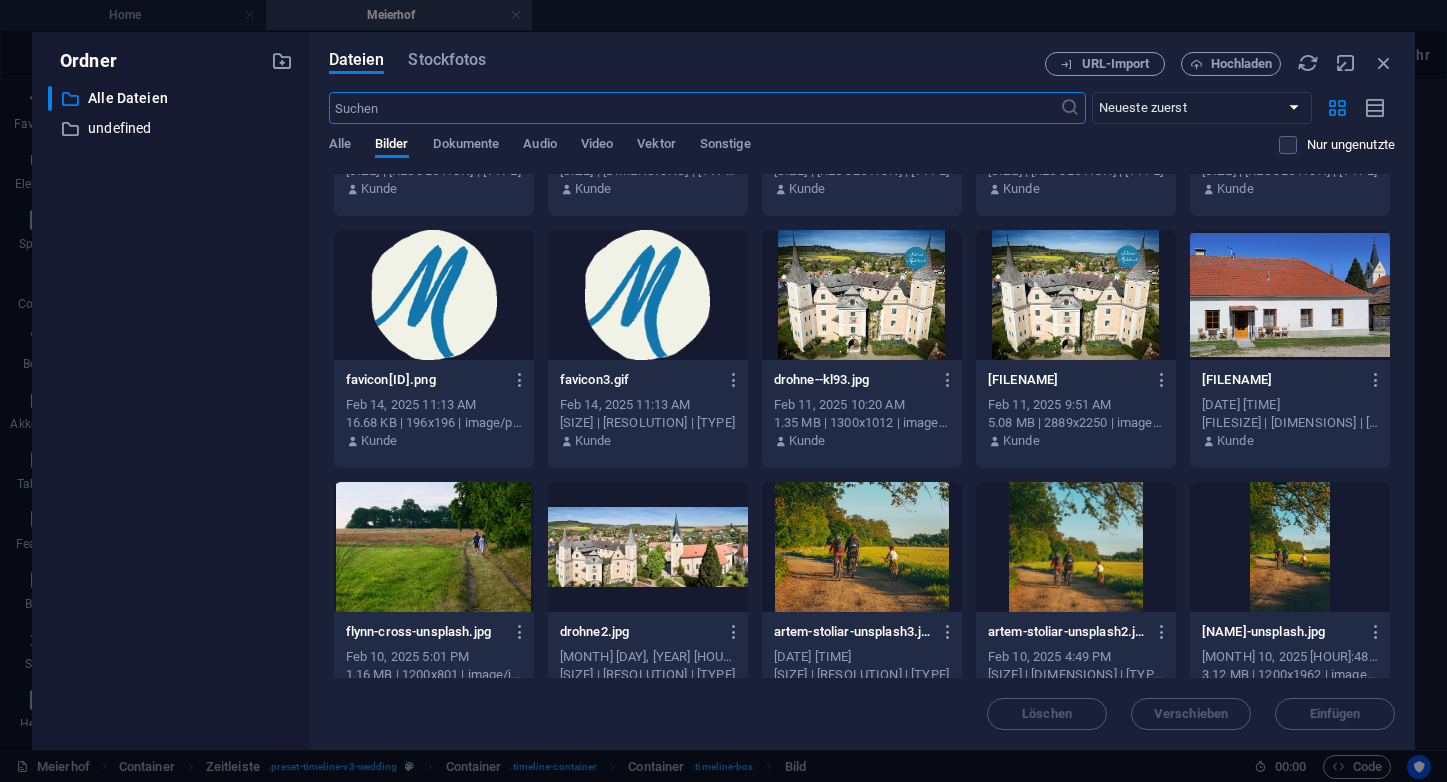 scroll, scrollTop: 2973, scrollLeft: 0, axis: vertical 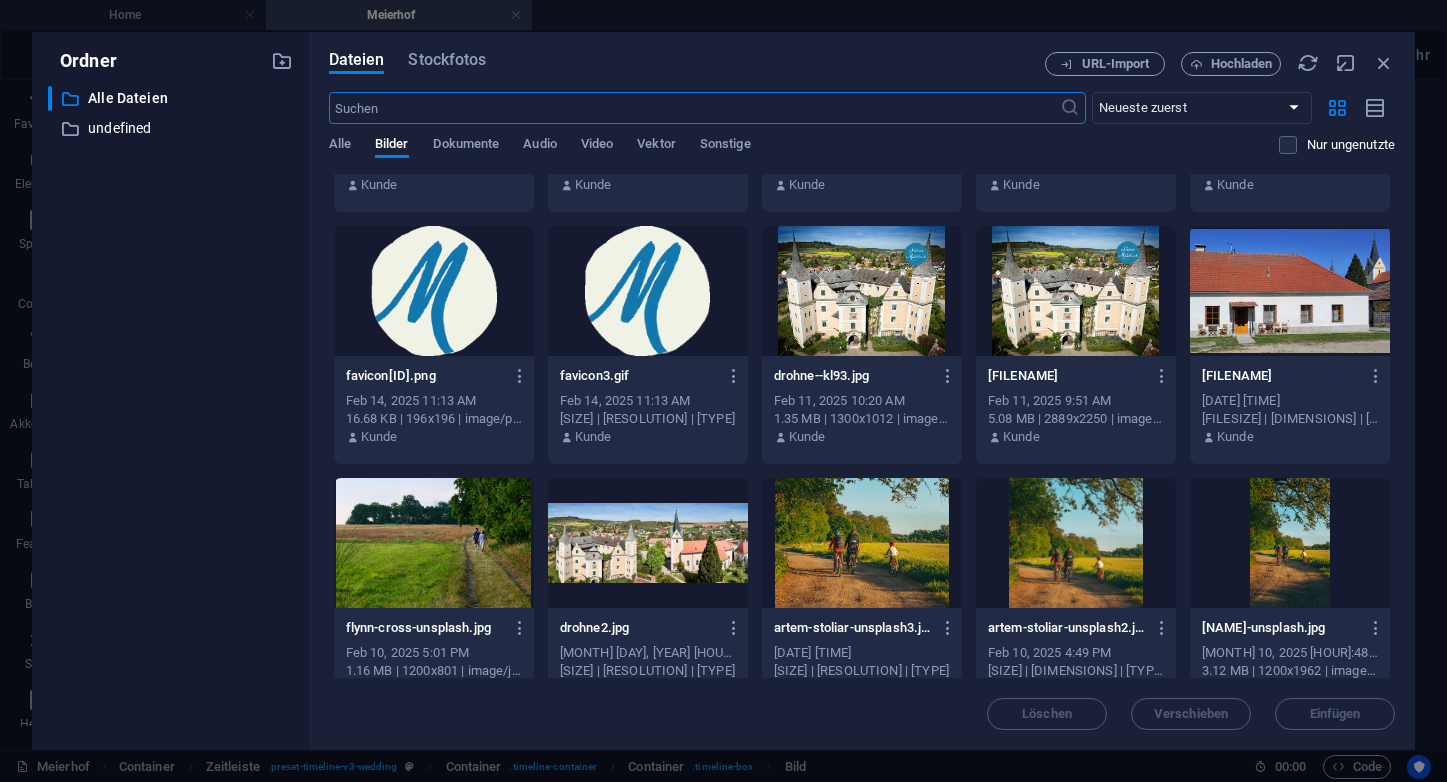 click at bounding box center [1290, 291] 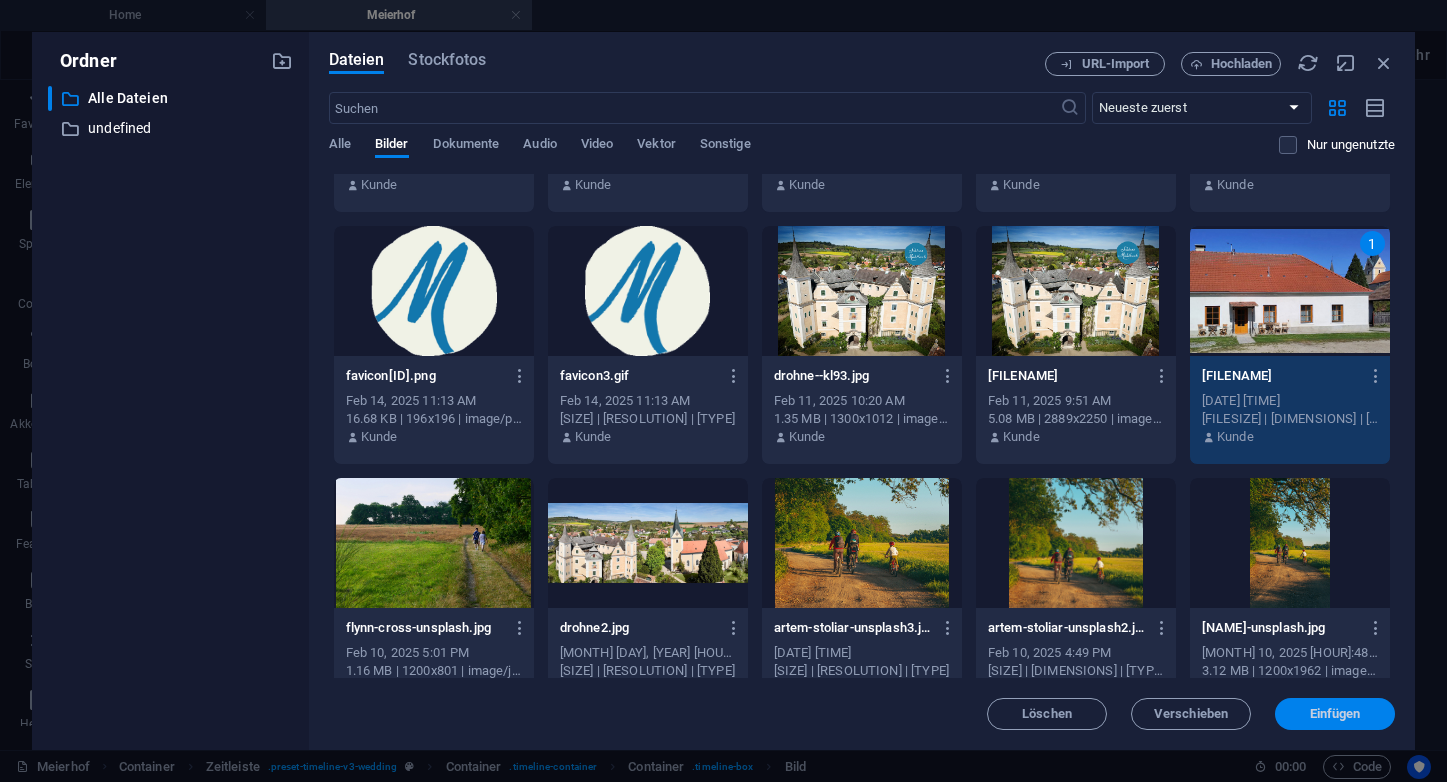 click on "Einfügen" at bounding box center [1335, 714] 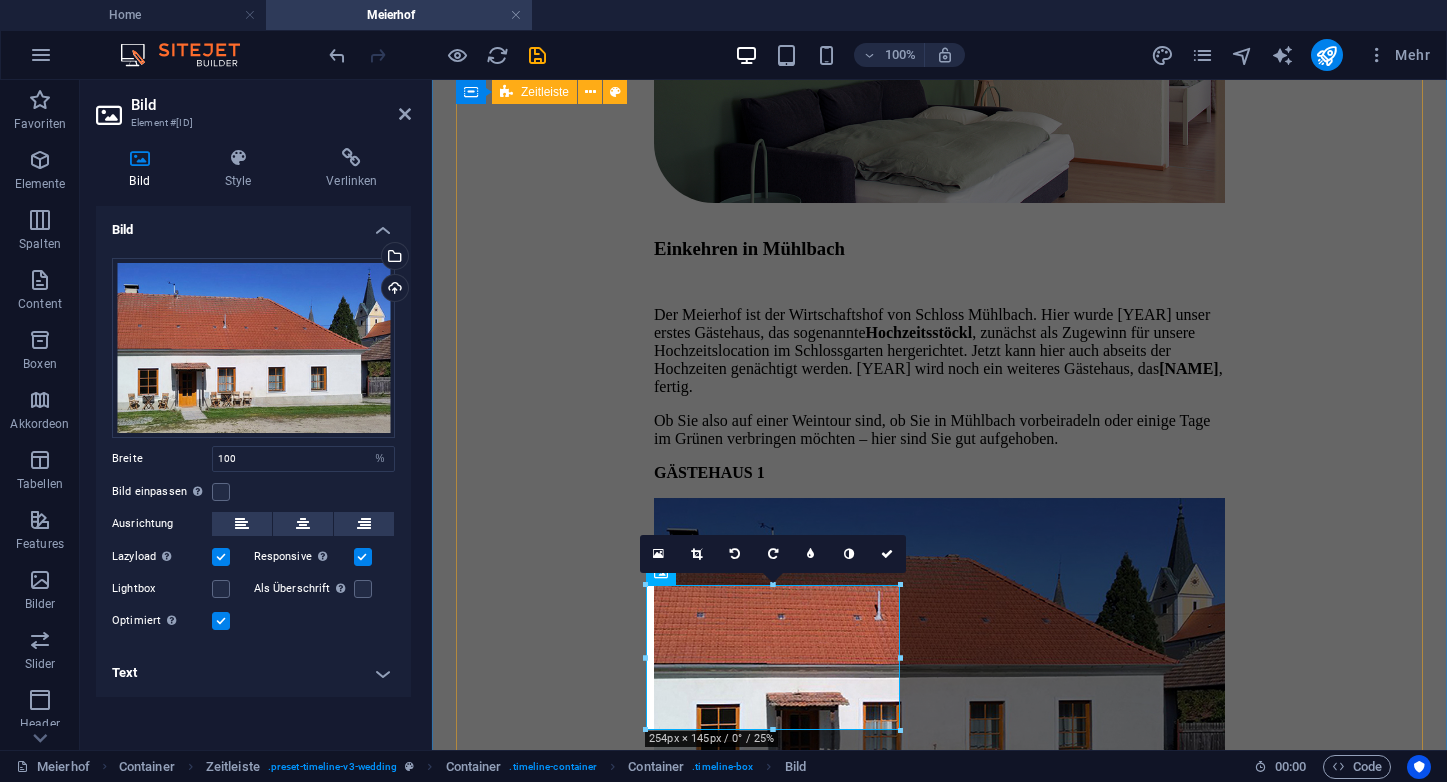 scroll, scrollTop: 1026, scrollLeft: 0, axis: vertical 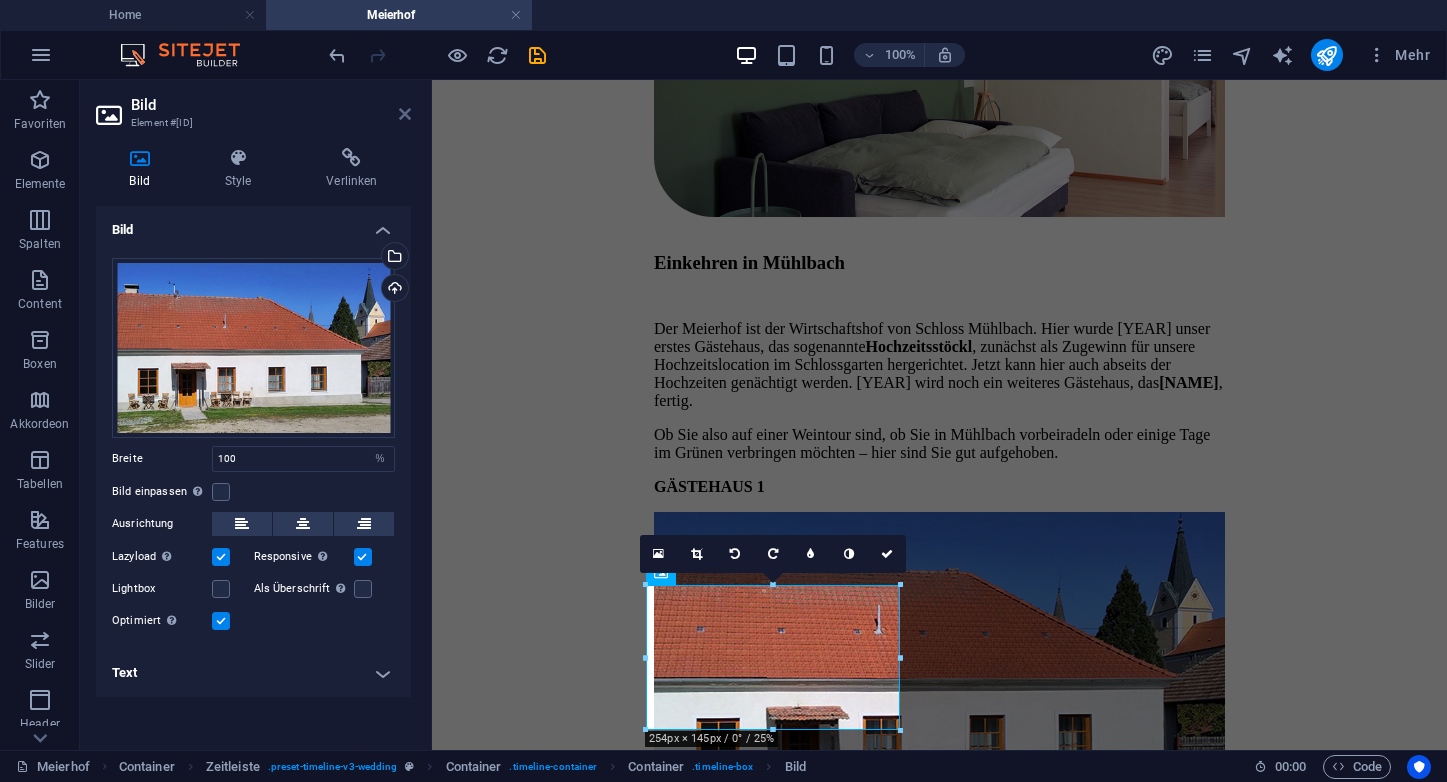 click at bounding box center (405, 114) 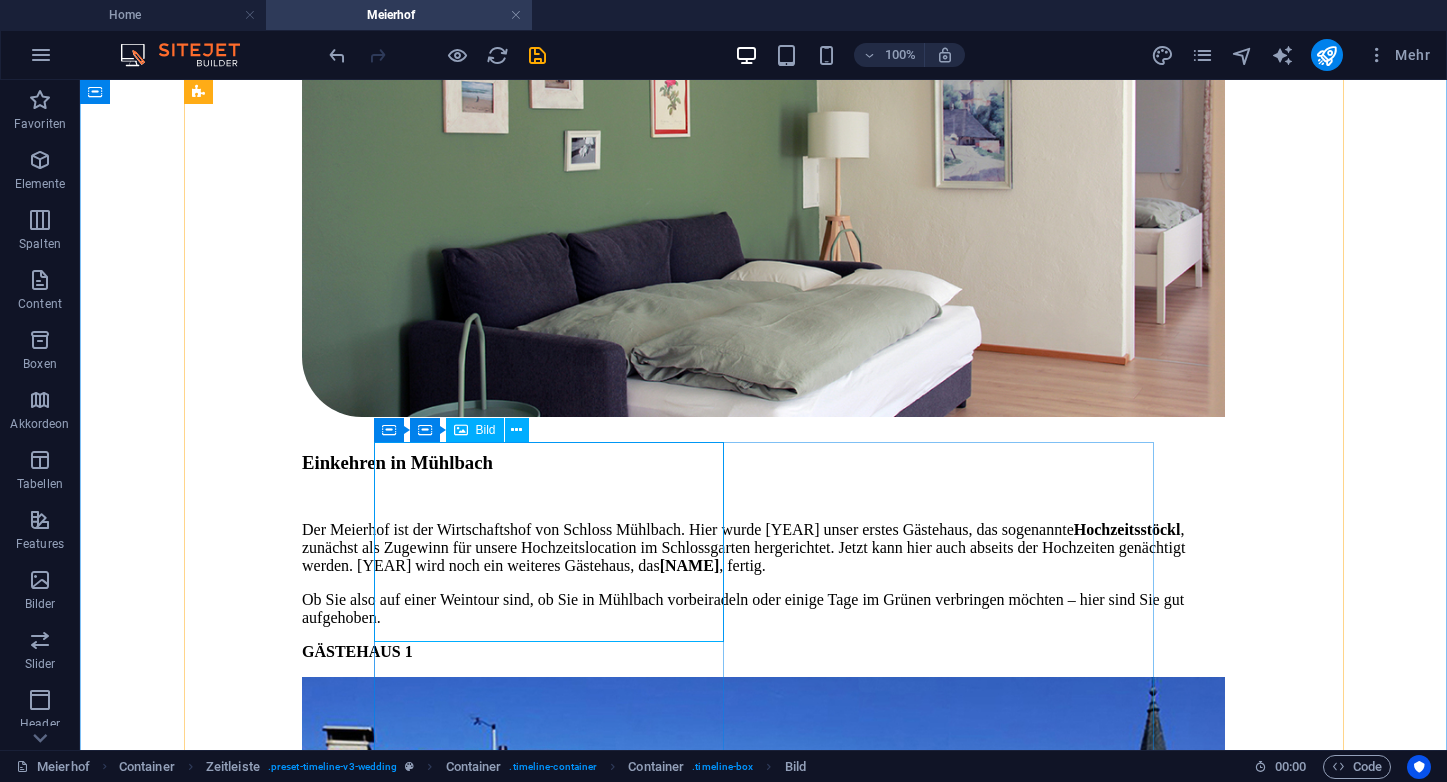 click at bounding box center (763, 942) 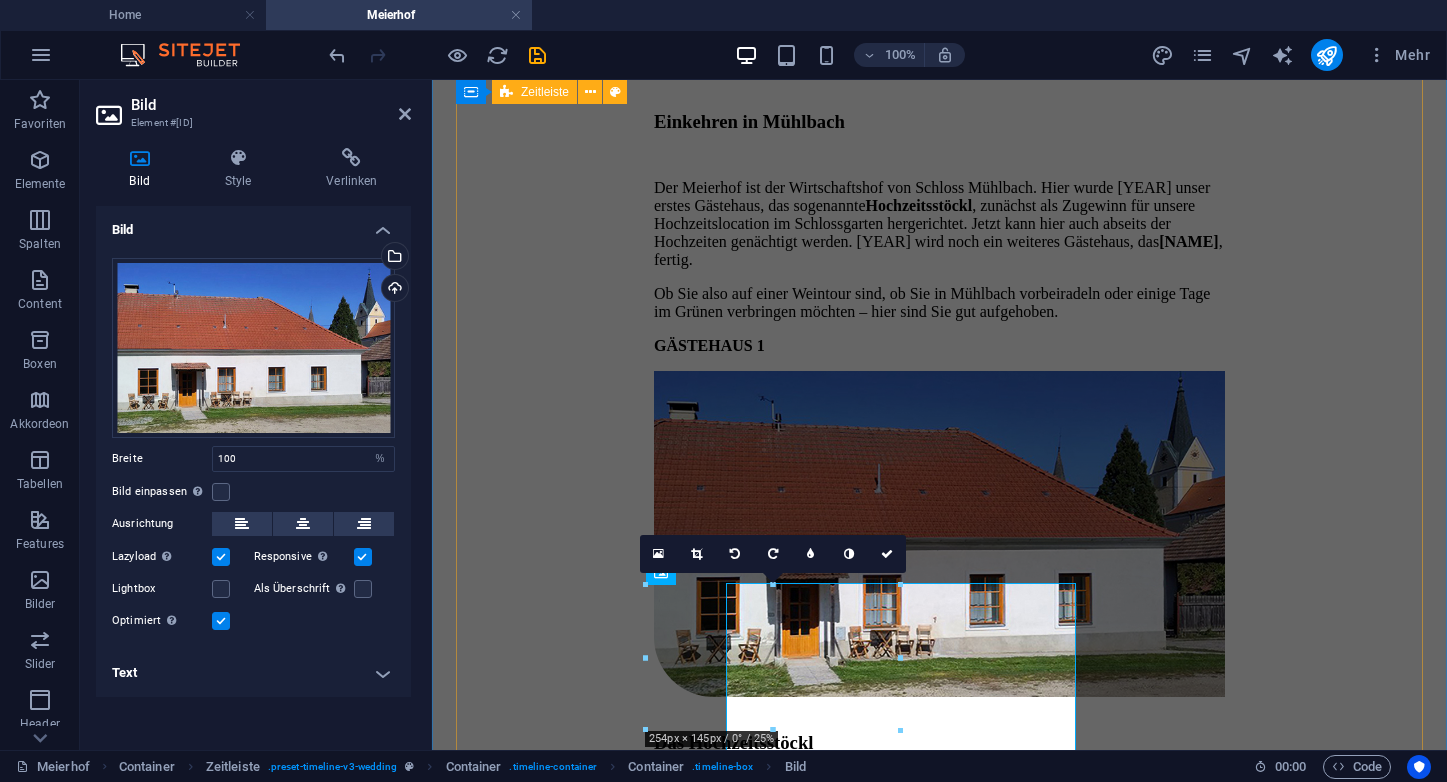 scroll, scrollTop: 1026, scrollLeft: 0, axis: vertical 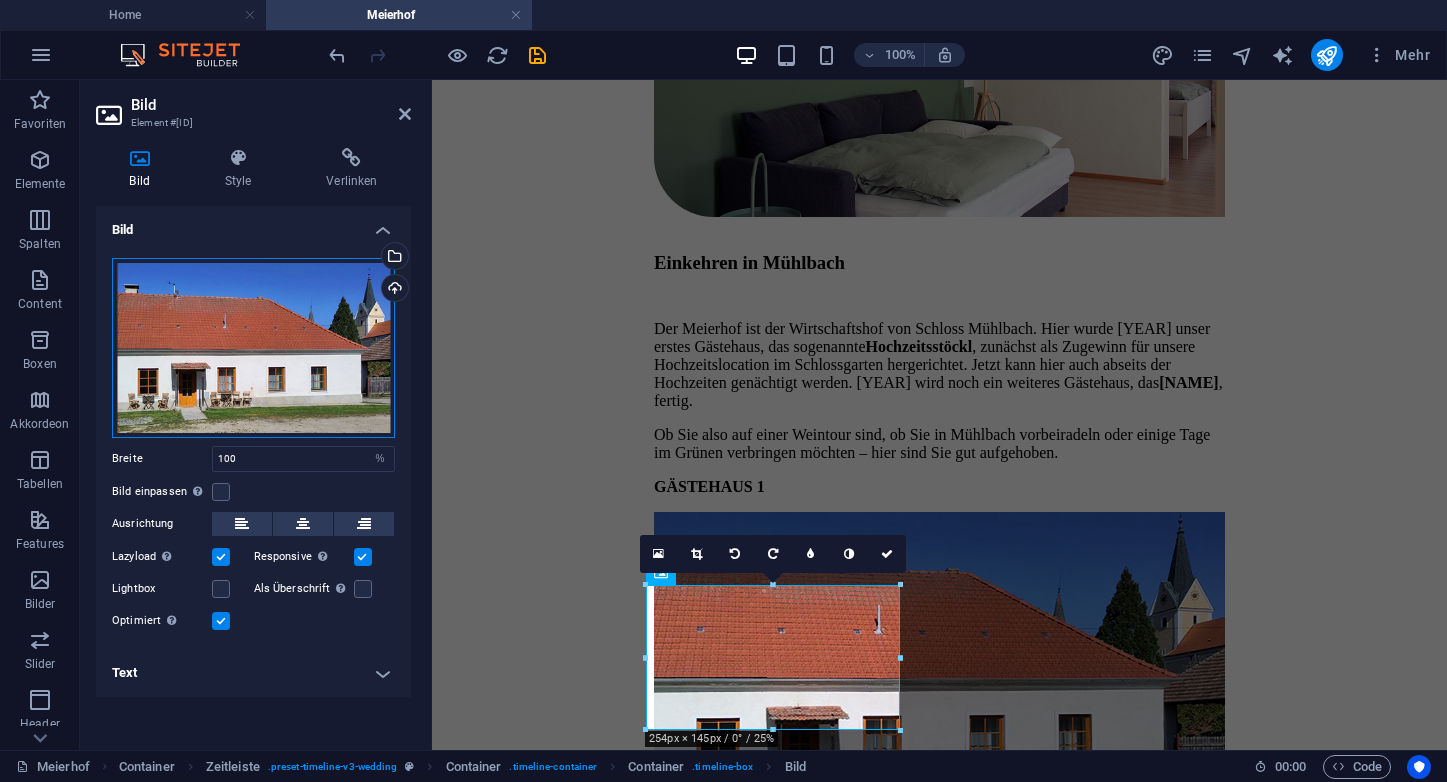 click on "Ziehe Dateien zum Hochladen hierher oder  klicke hier, um aus Dateien oder kostenlosen Stockfotos & -videos zu wählen" at bounding box center [253, 348] 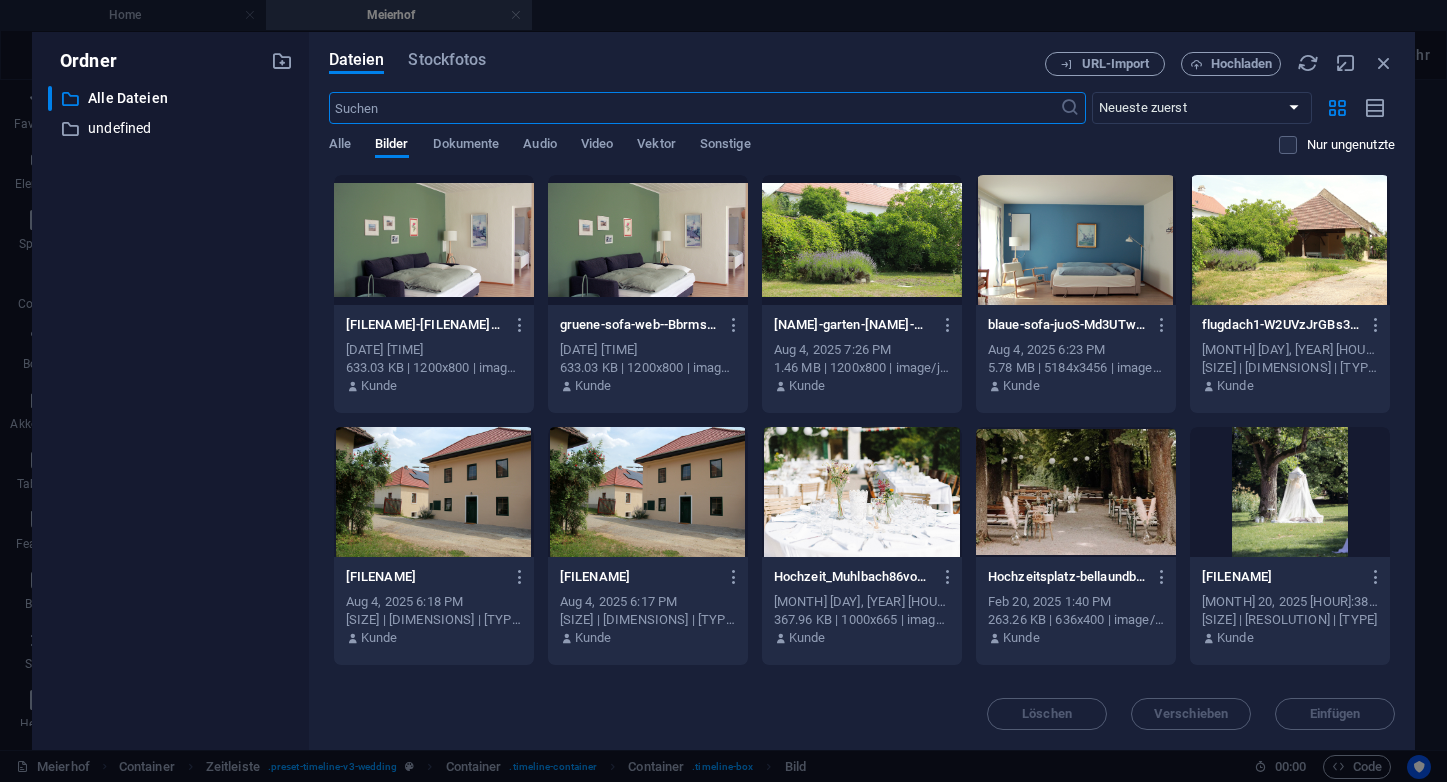 scroll, scrollTop: 1040, scrollLeft: 0, axis: vertical 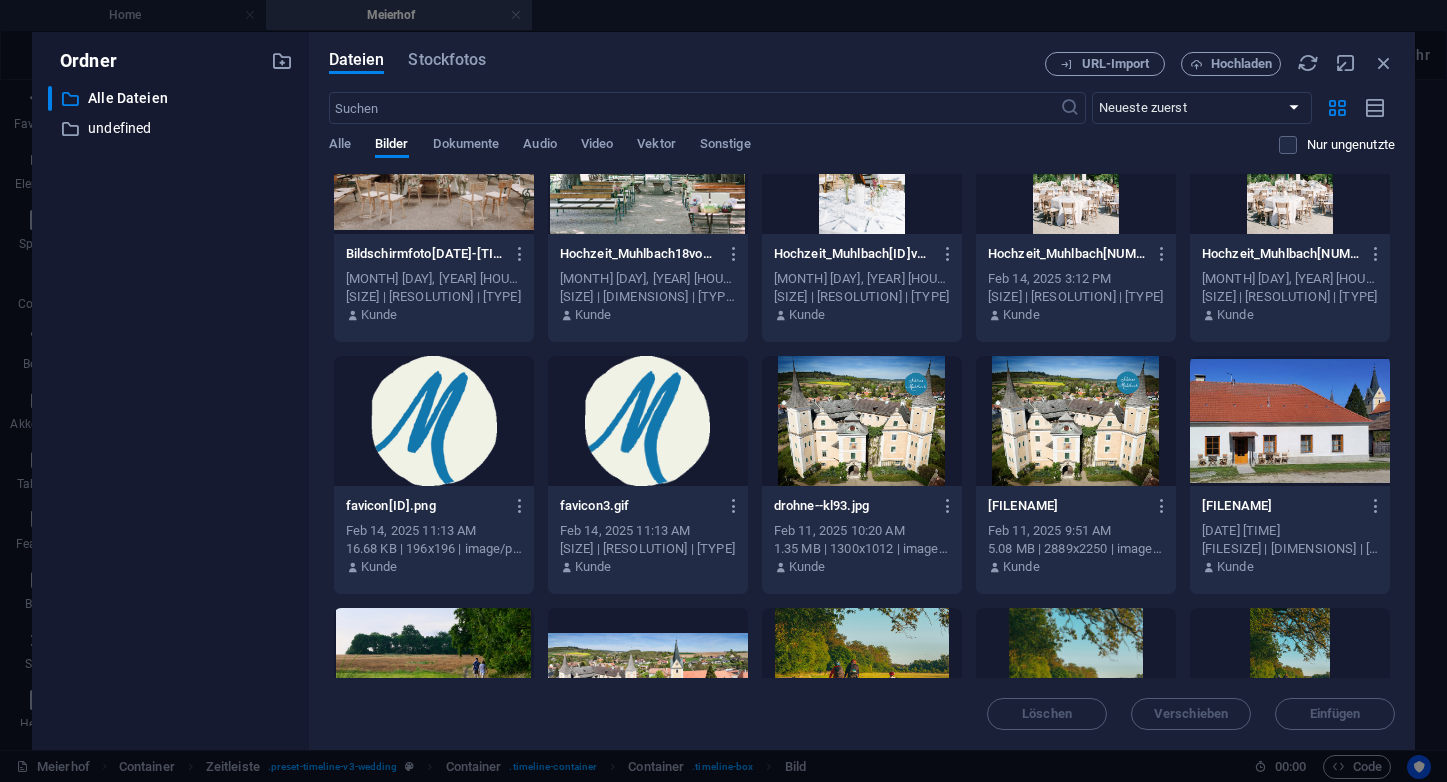 click at bounding box center [1290, 421] 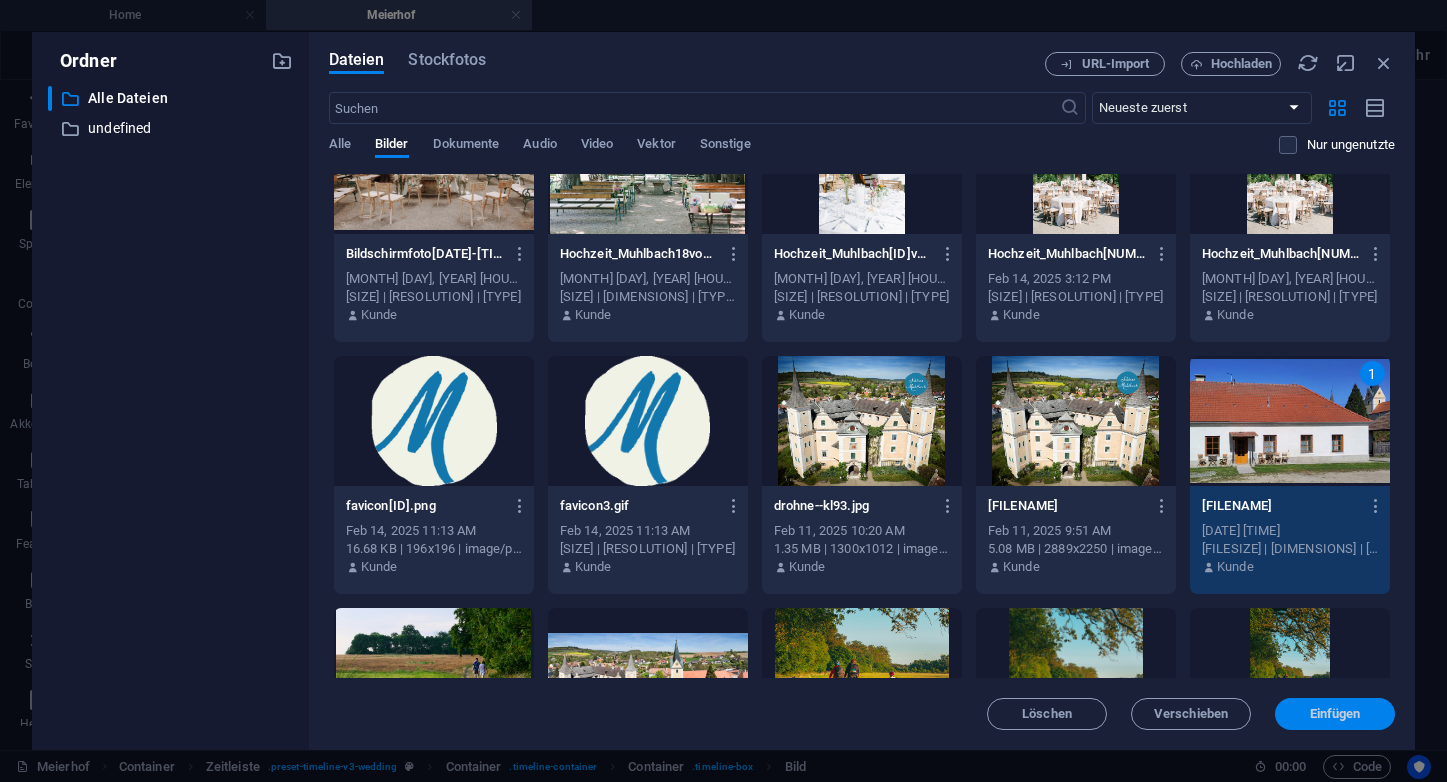 click on "Einfügen" at bounding box center (1335, 714) 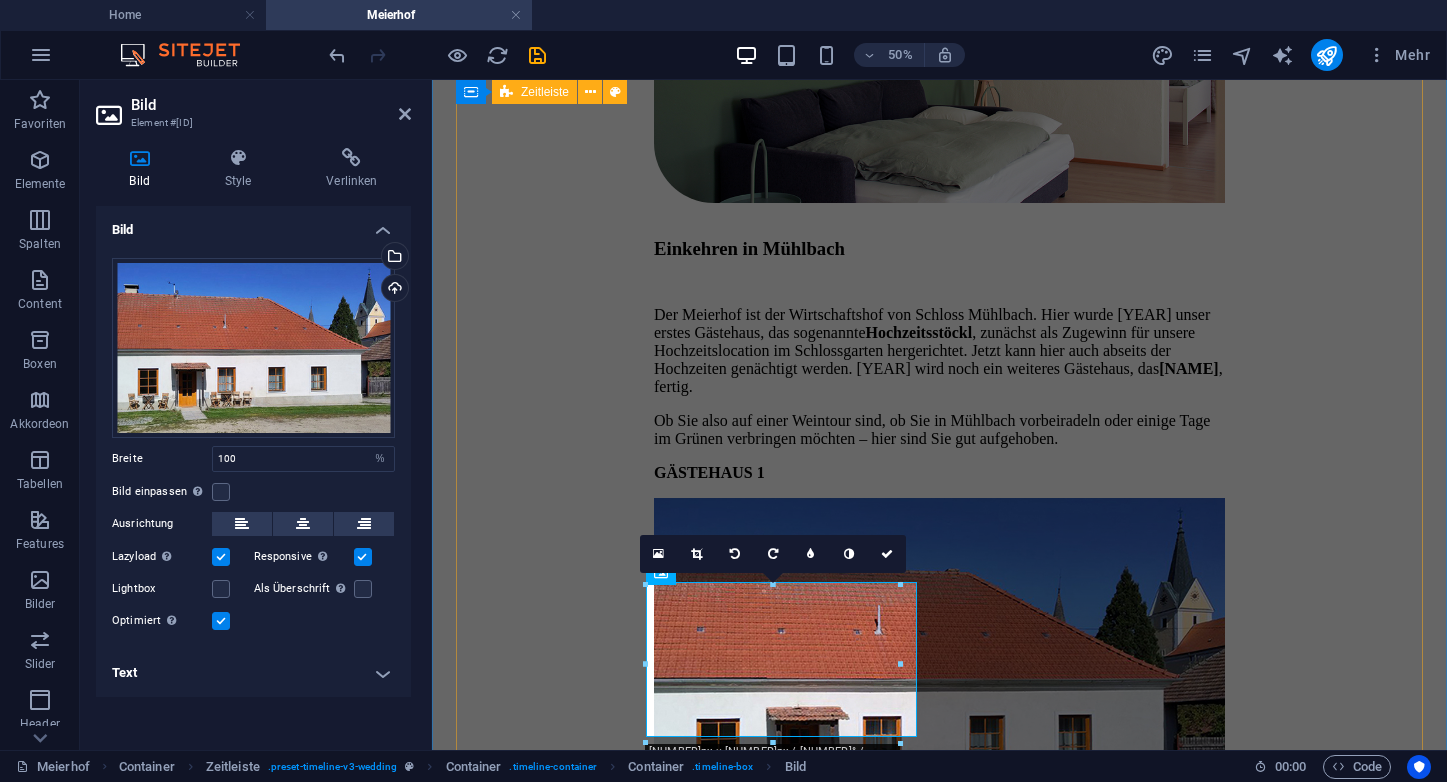 scroll, scrollTop: 1026, scrollLeft: 0, axis: vertical 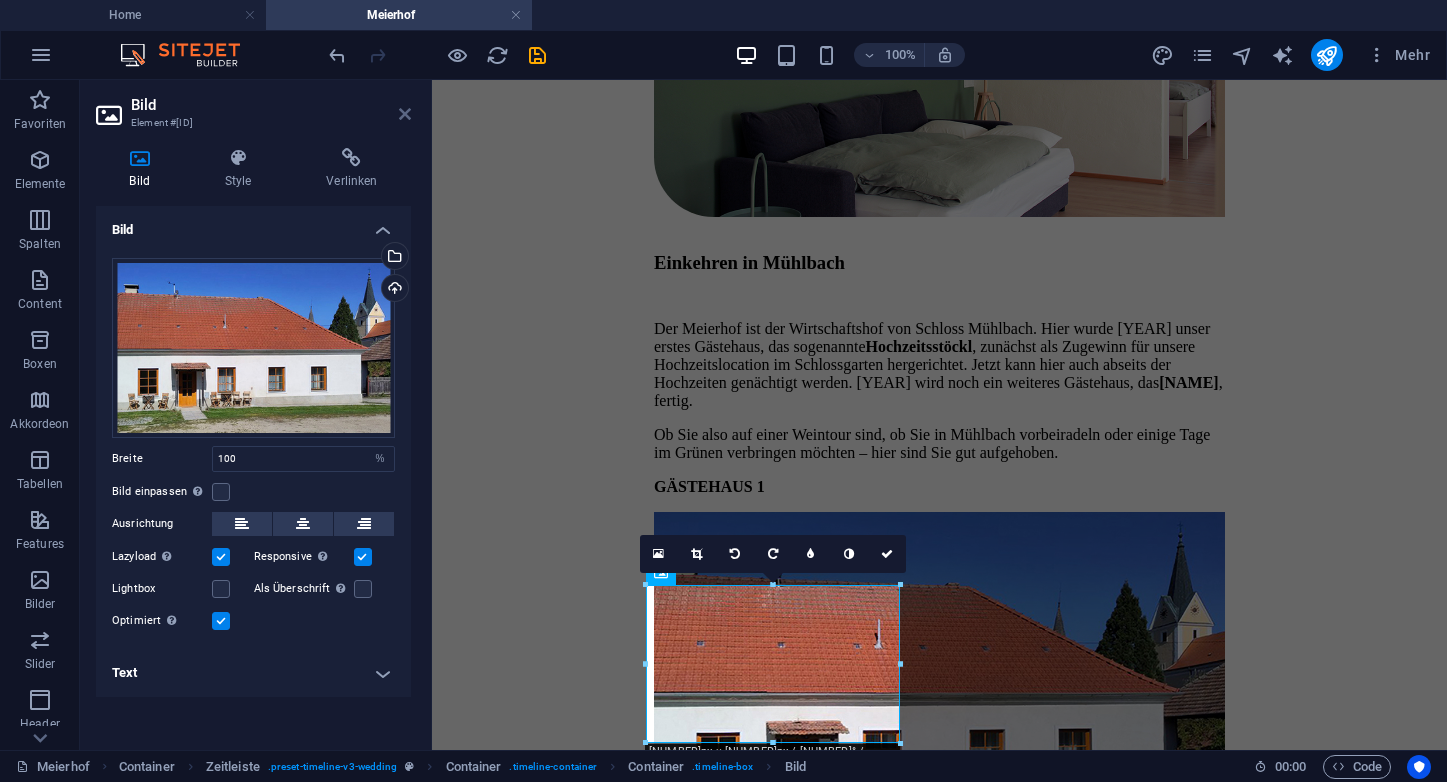 click at bounding box center [405, 114] 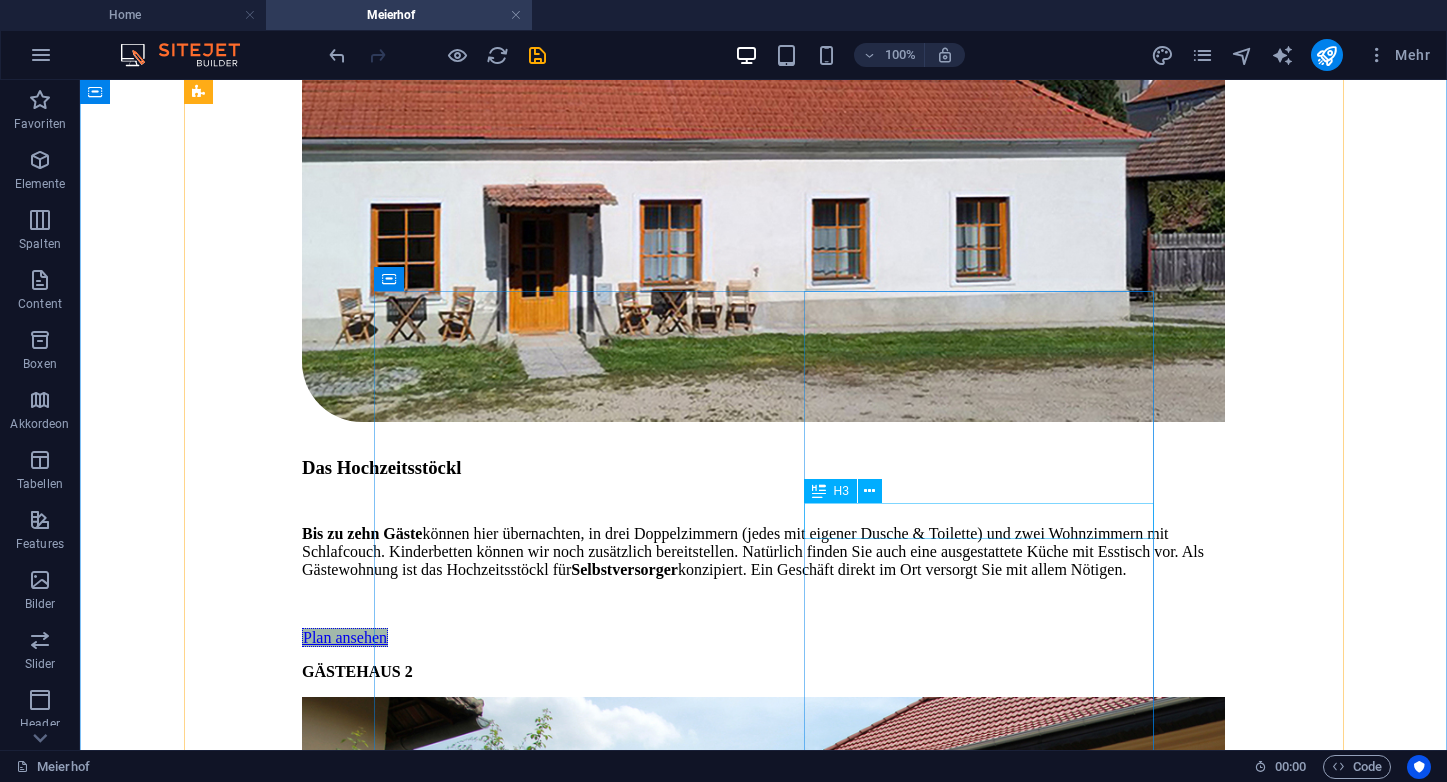 scroll, scrollTop: 2000, scrollLeft: 0, axis: vertical 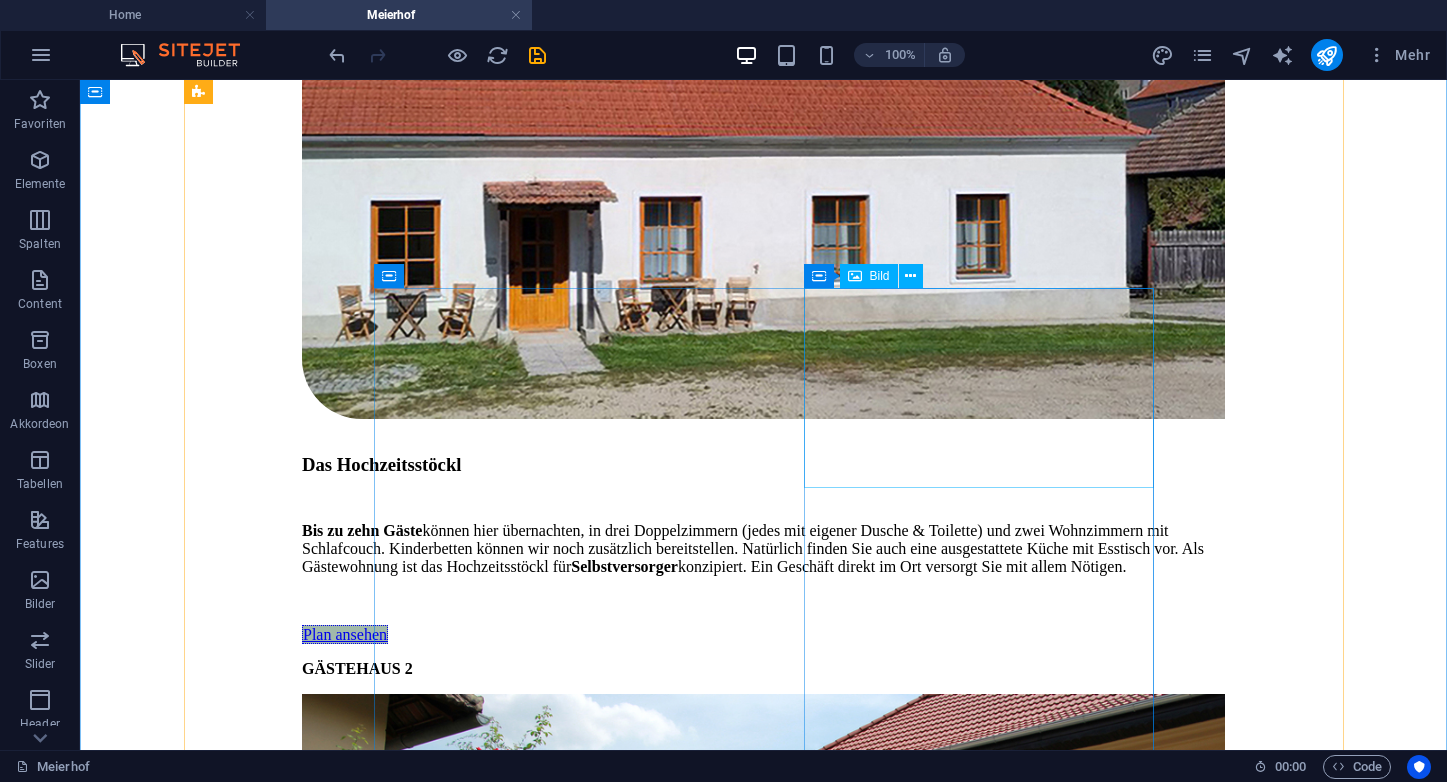 click at bounding box center (763, 959) 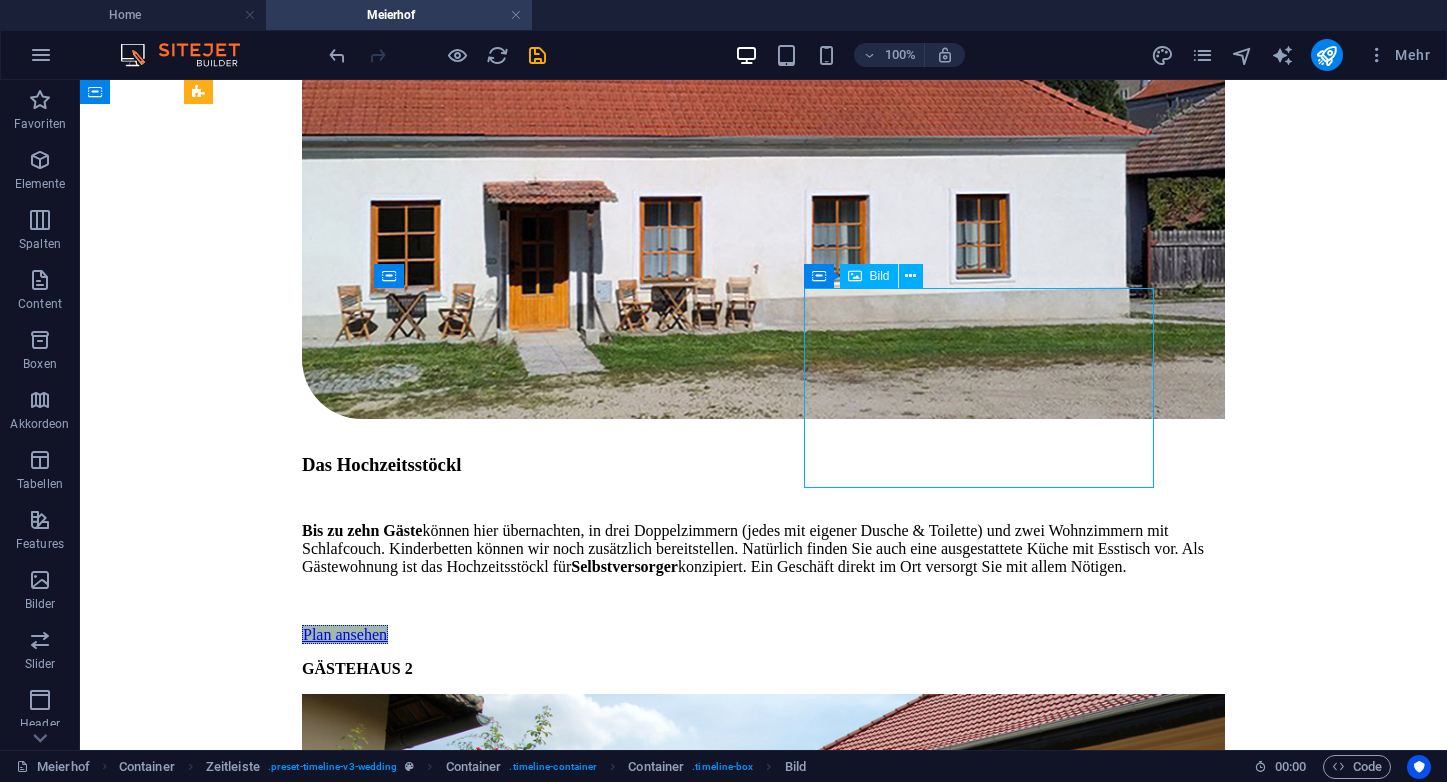click at bounding box center [763, 959] 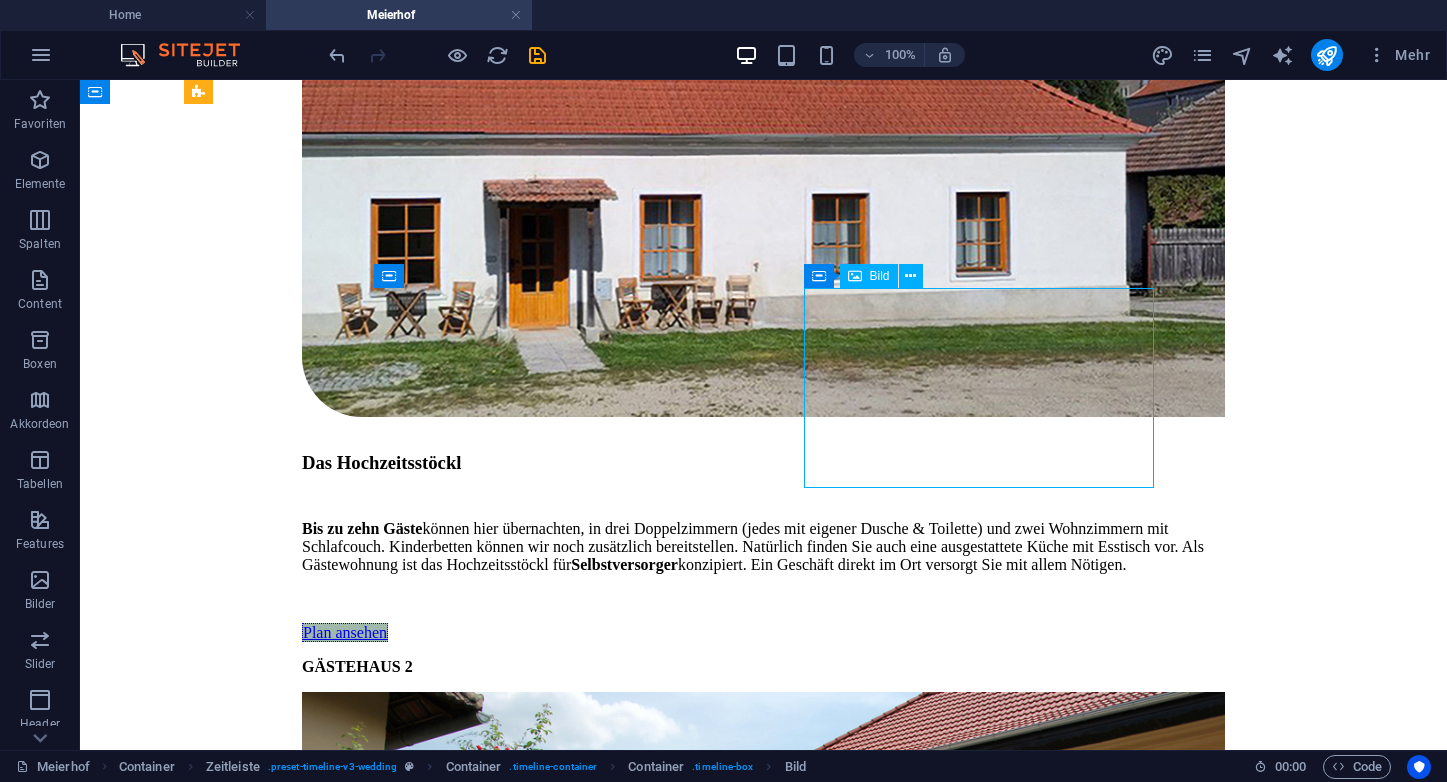 select on "%" 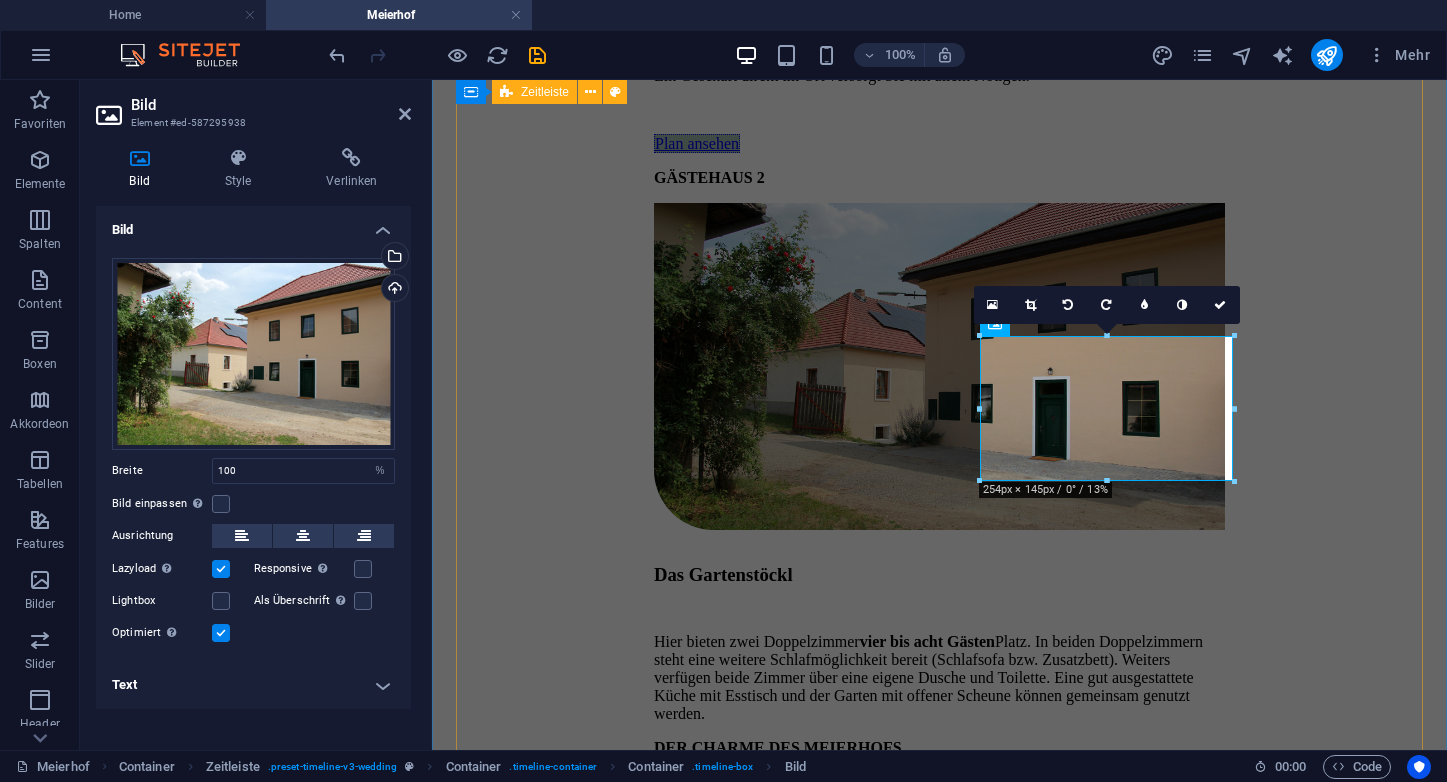 click on "UNSERE GÄSTEHÄUSER Einkehren in Mühlbach Der Meierhof ist der Wirtschaftshof von Schloss Mühlbach. Hier wurde [YEAR] unser erstes Gästehaus, das sogenannte  Hochzeitsstöckl , zunächst als Zugewinn für unsere Hochzeitslocation im Schlossgarten hergerichtet. Jetzt kann hier auch abseits der Hochzeiten genächtigt werden. [YEAR] wird noch ein weiteres Gästehaus, das  Gartenstöckl , fertig. Ob Sie also auf einer Weintour sind, ob Sie in Mühlbach vorbeiradeln oder einige Tage im Grünen verbringen möchten – hier sind Sie gut aufgehoben.  GÄSTEHAUS 1 Das Hochzeitsstöckl Bis zu zehn Gäste  können hier übernachten, in drei Doppelzimmern (jedes mit eigener Dusche & Toilette) und zwei Wohnzimmern mit Schlafcouch. Kinderbetten können wir noch zusätzlich bereitstellen. Natürlich finden Sie auch eine ausgestattete Küche mit Esstisch vor. Als Gästewohnung ist das Hochzeitsstöckl für  Selbstversorger  konzipiert. Ein Geschäft direkt im Ort versorgt Sie mit allem Nötigen.    Plan ansehen  Platz. i" at bounding box center (939, 956) 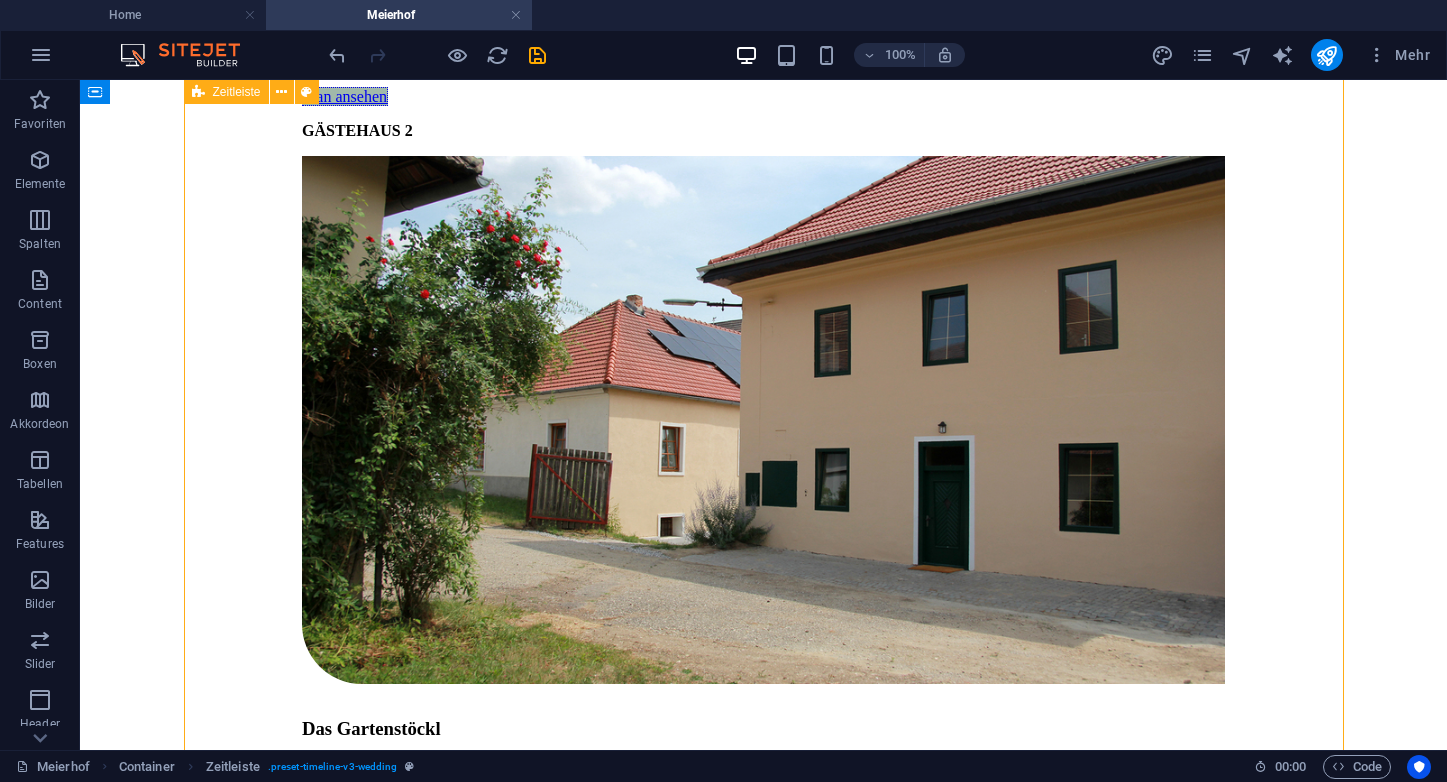 scroll, scrollTop: 2541, scrollLeft: 0, axis: vertical 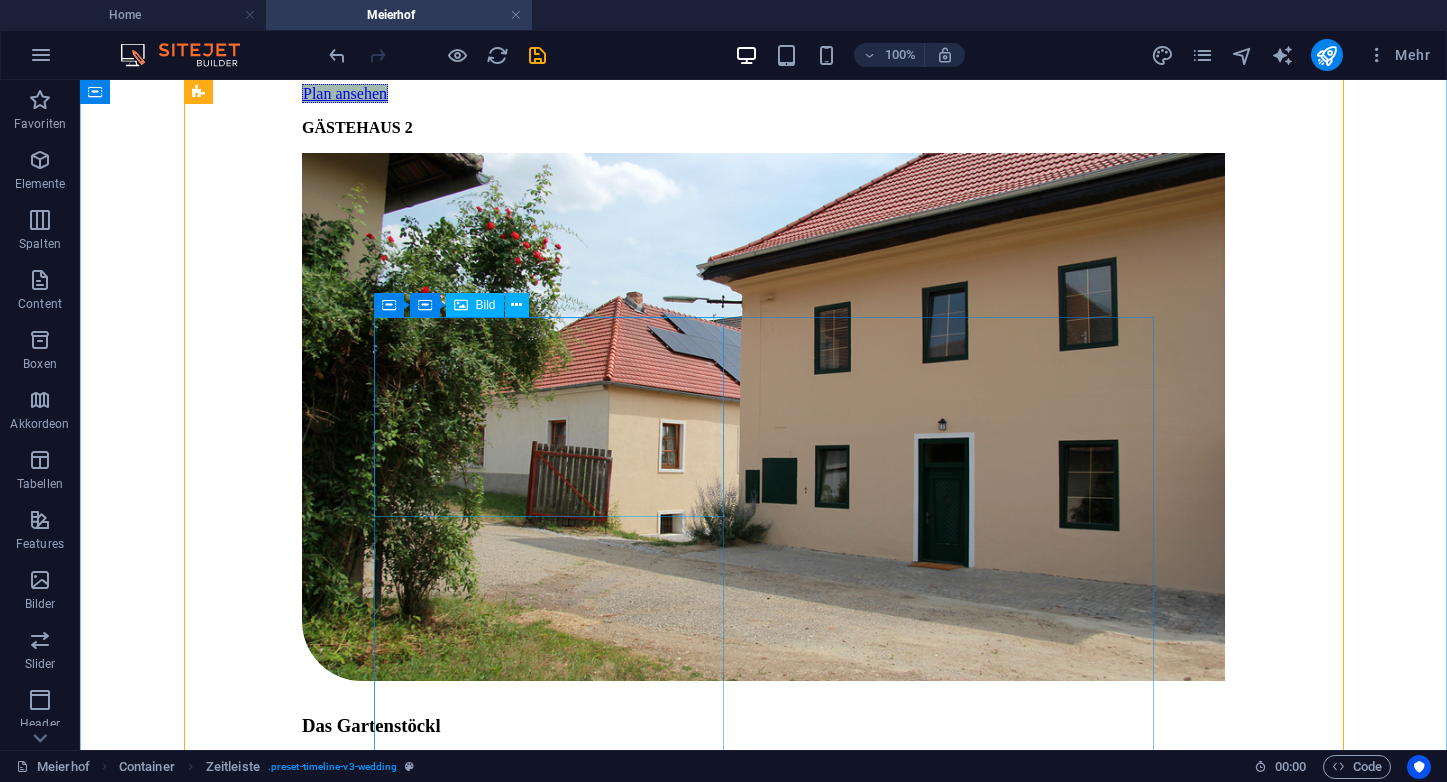 click at bounding box center (763, 1153) 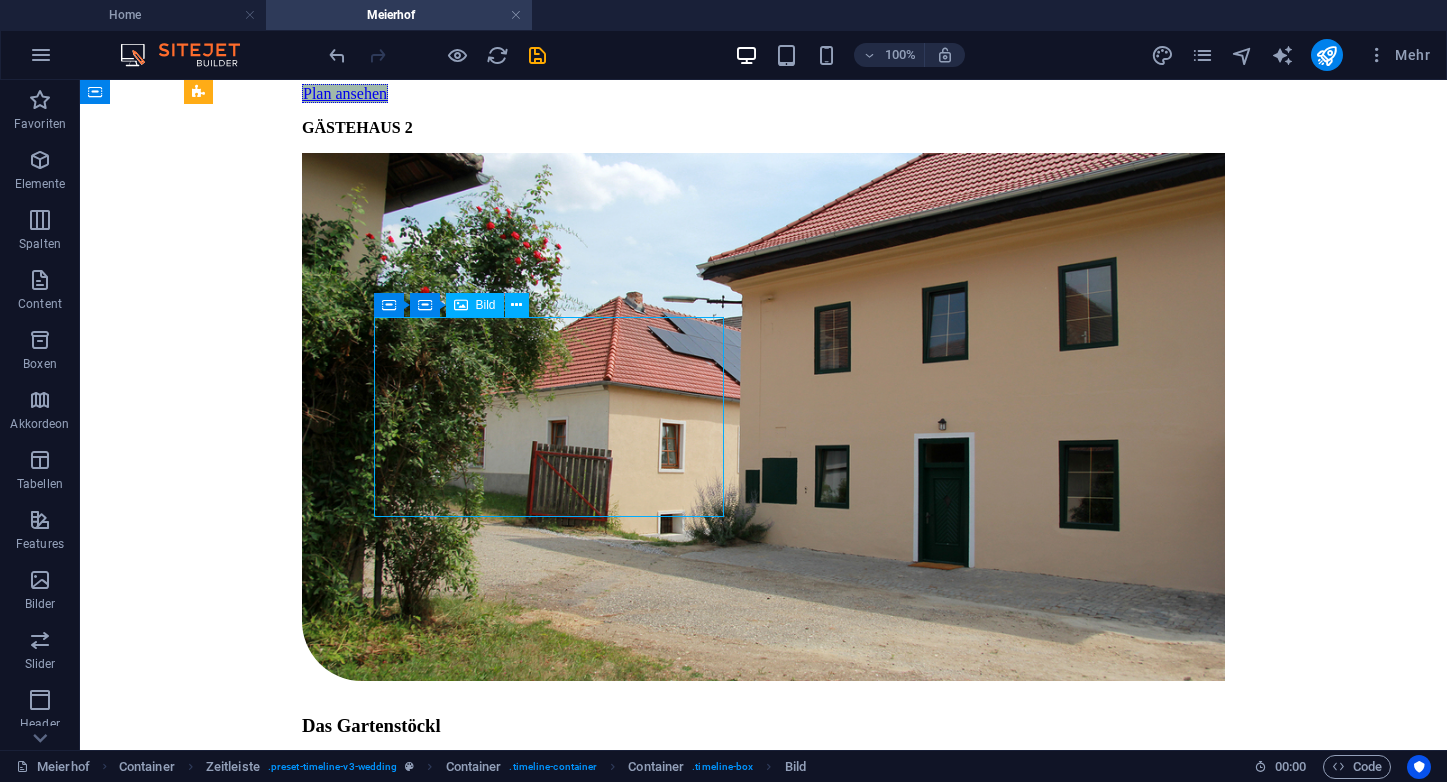 click at bounding box center [763, 1153] 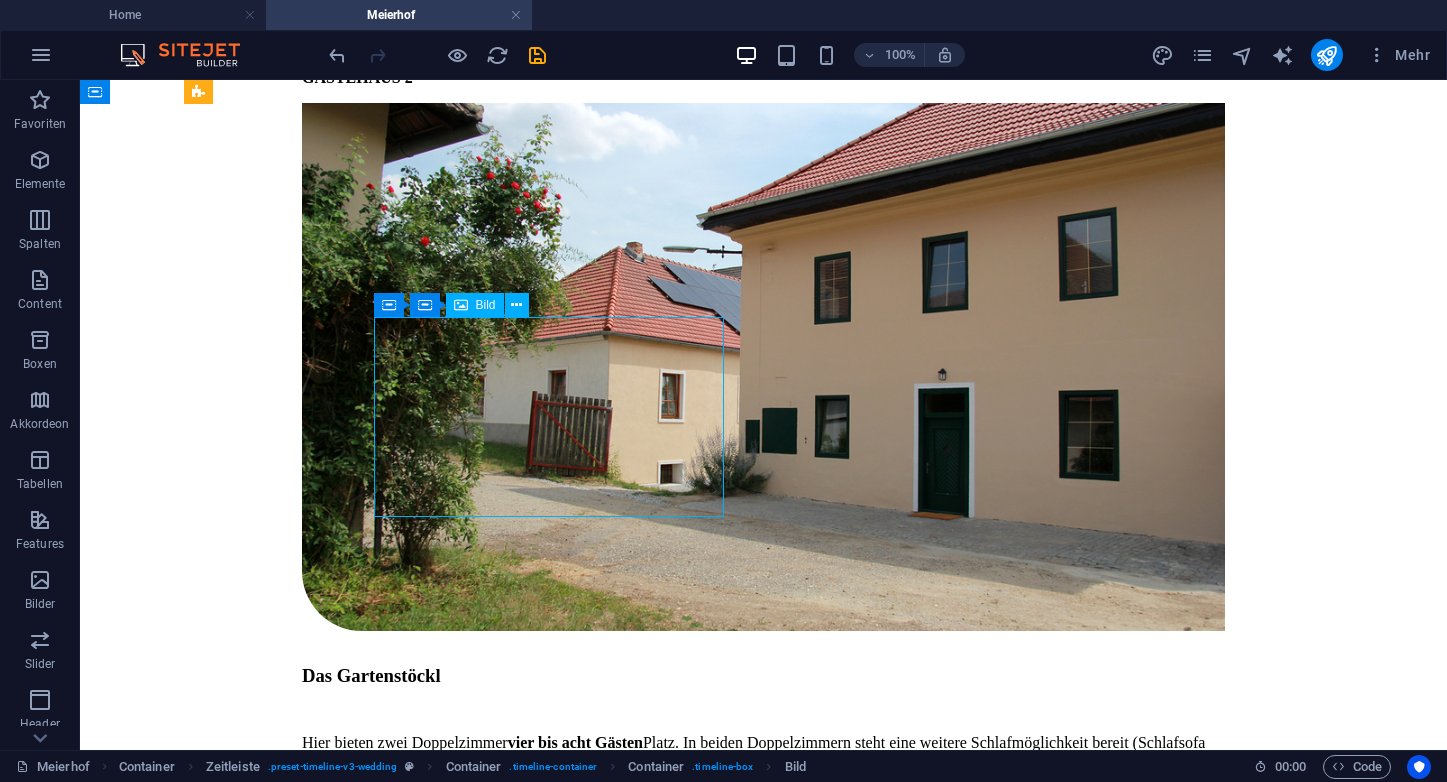 select on "%" 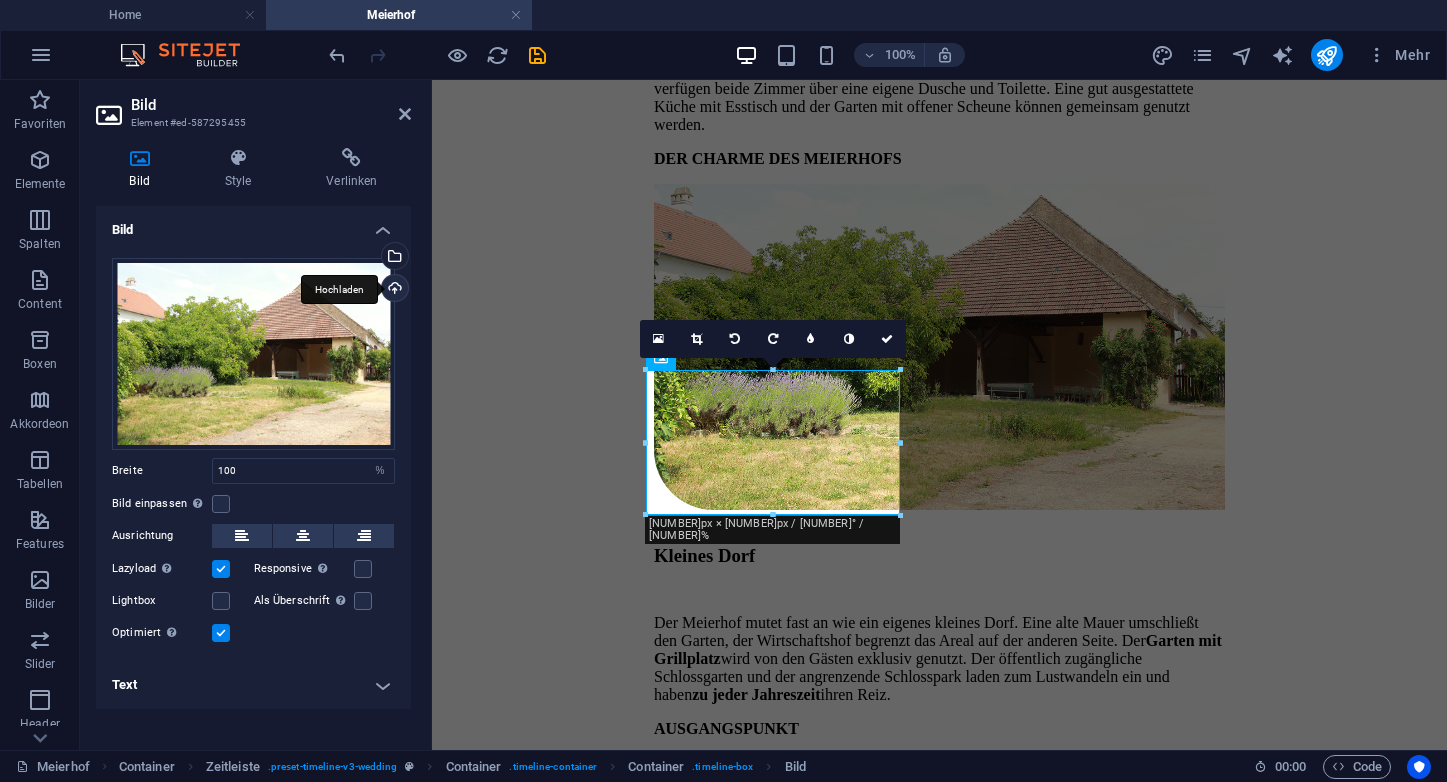 click on "Hochladen" at bounding box center (393, 290) 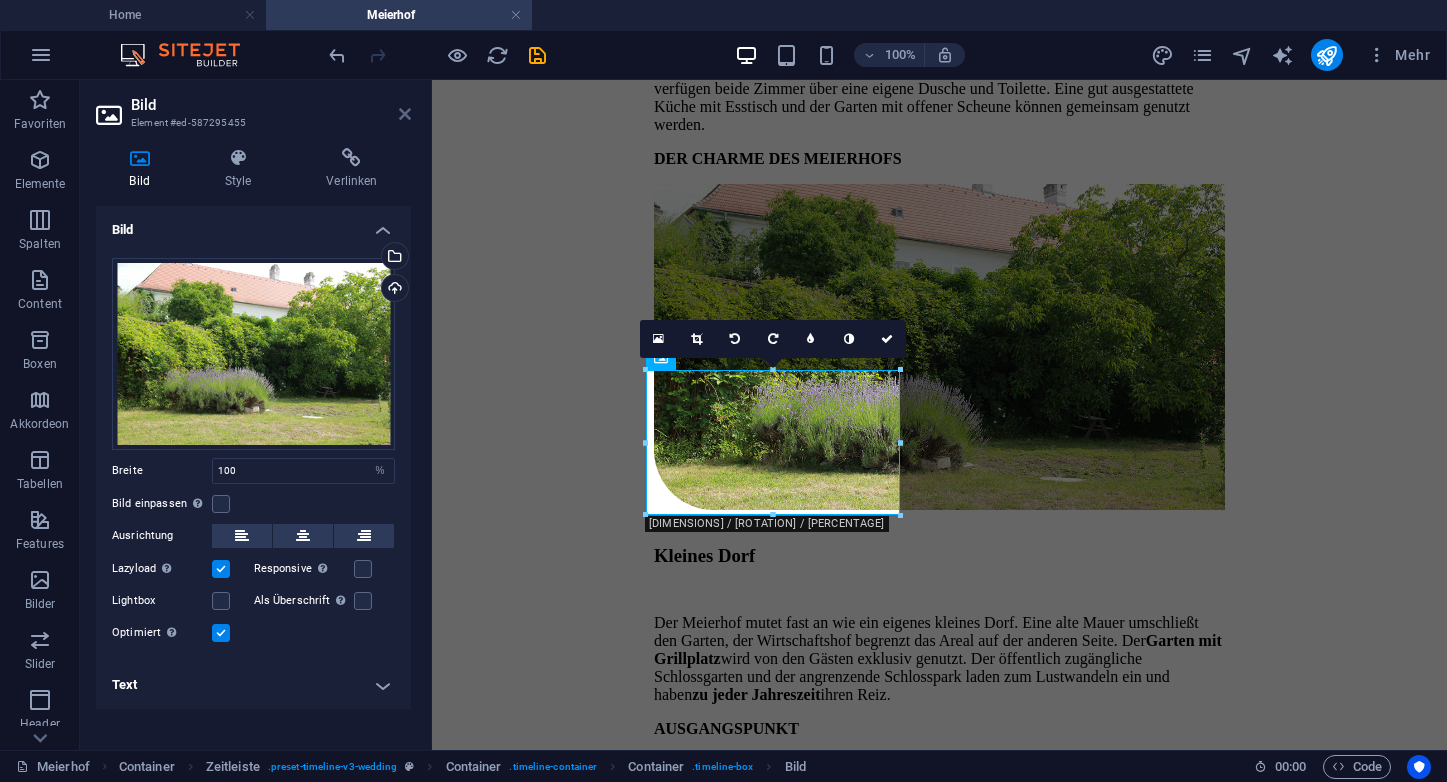 click at bounding box center (405, 114) 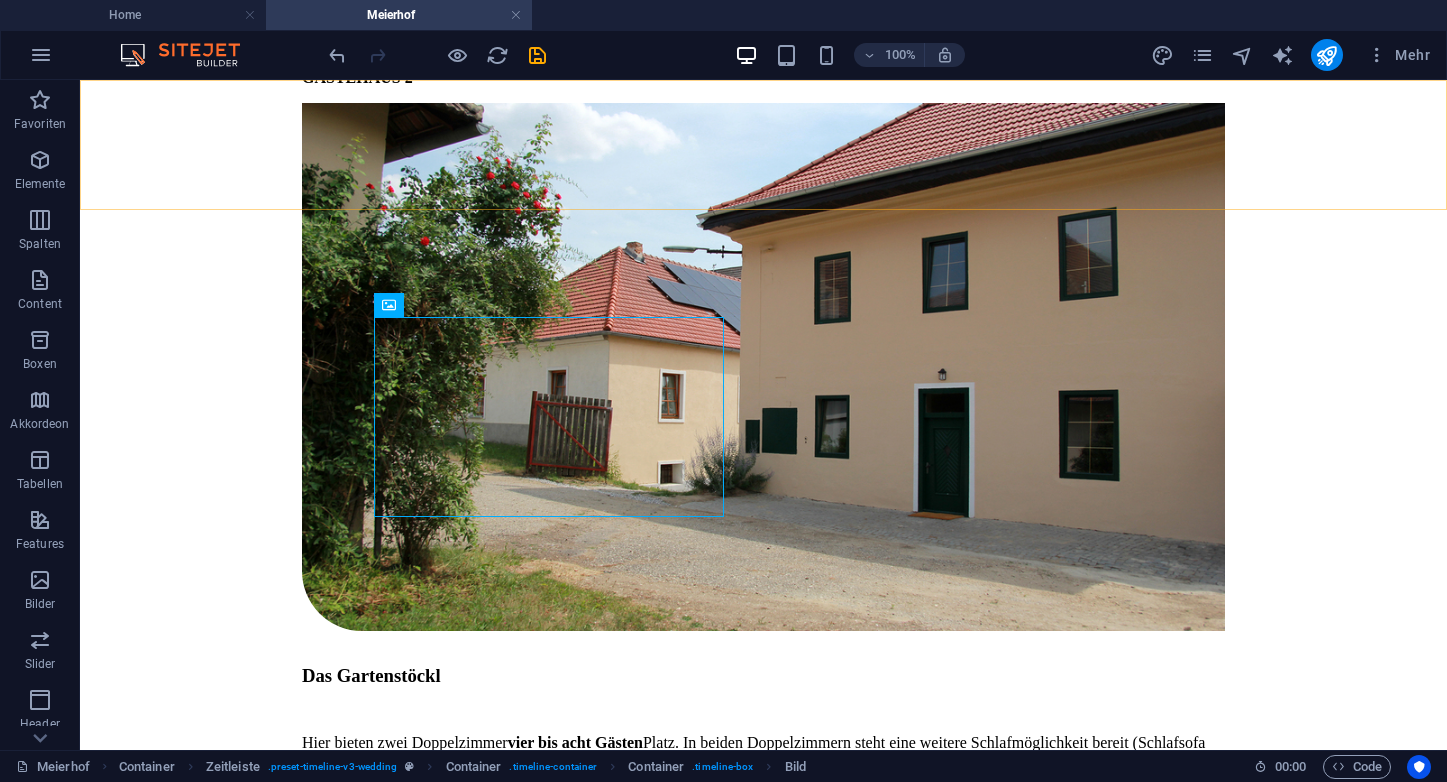 scroll, scrollTop: 2541, scrollLeft: 0, axis: vertical 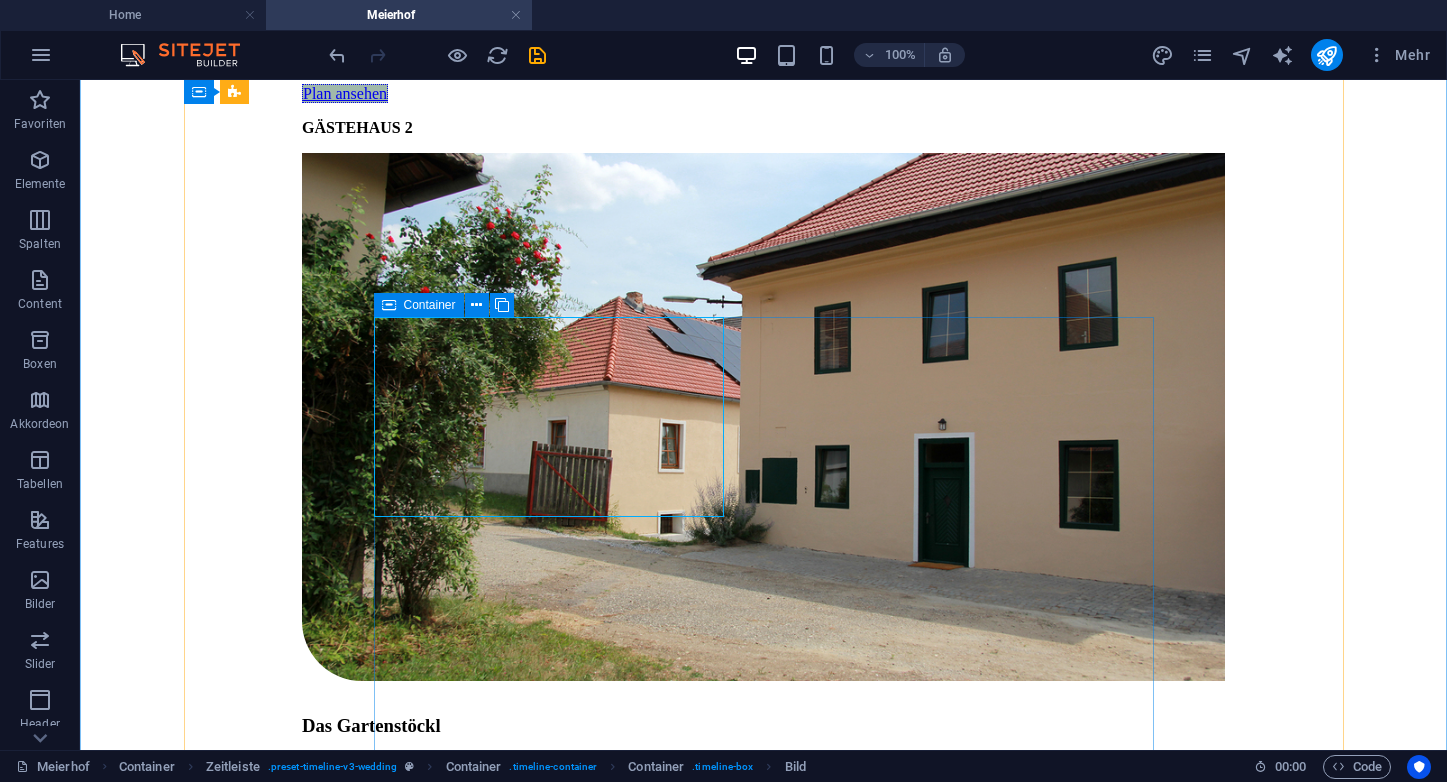 click on "DER CHARME DES MEIERHOFS Kleines Dorf Der Meierhof mutet fast an wie ein eigenes kleines Dorf. Eine alte Mauer umschließt den Garten, der Wirtschaftshof begrenzt das Areal auf der anderen Seite. Der  Garten mit Grillplatz  wird von den Gästen exklusiv genutzt. Der öffentlich zugängliche Schlossgarten und der angrenzende Schlosspark laden zum Lustwandeln ein und haben  zu jeder Jahreszeit  ihren Reiz." at bounding box center (763, 1213) 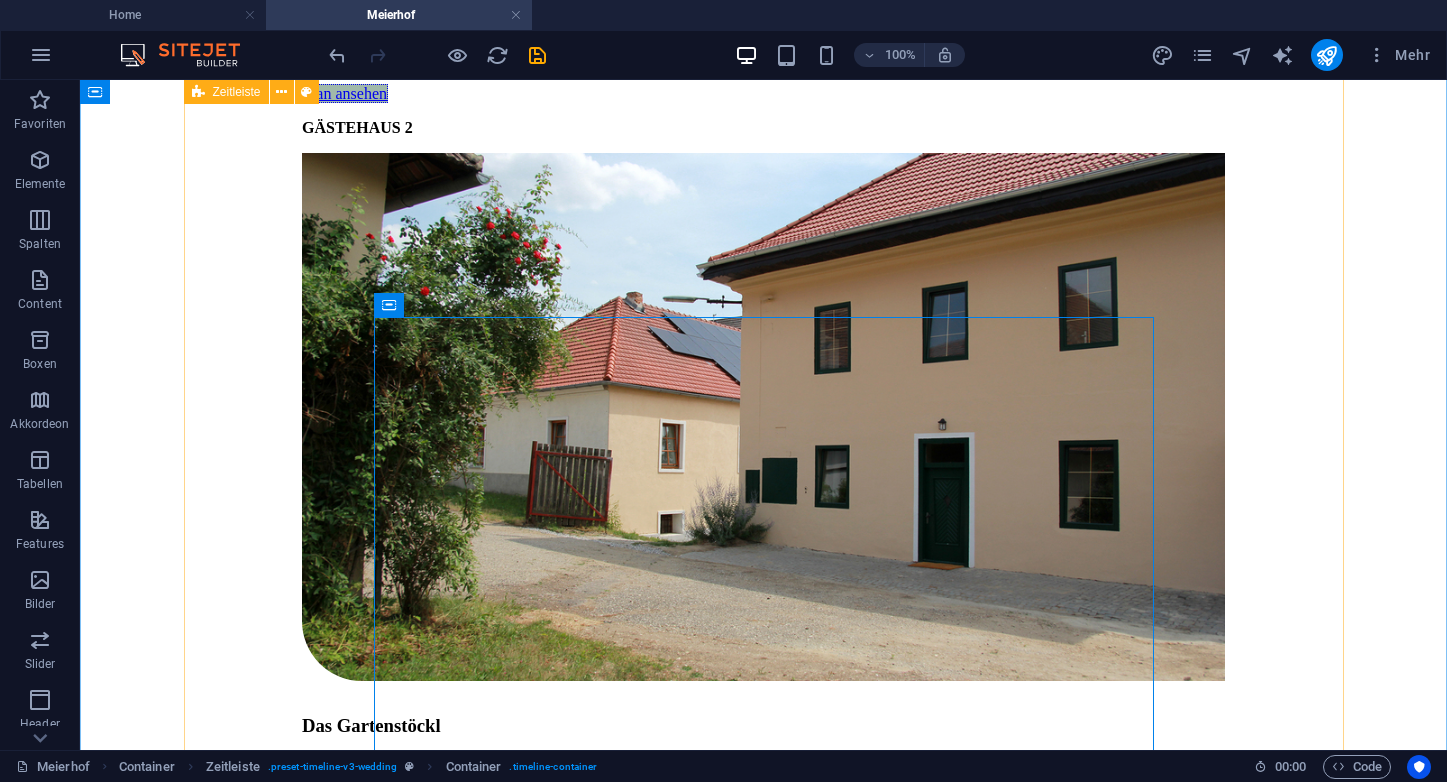 click on "UNSERE GÄSTEHÄUSER Einkehren in Mühlbach Der Meierhof ist der Wirtschaftshof von Schloss Mühlbach. Hier wurde [YEAR] unser erstes Gästehaus, das sogenannte  Hochzeitsstöckl , zunächst als Zugewinn für unsere Hochzeitslocation im Schlossgarten hergerichtet. Jetzt kann hier auch abseits der Hochzeiten genächtigt werden. [YEAR] wird noch ein weiteres Gästehaus, das  Gartenstöckl , fertig. Ob Sie also auf einer Weintour sind, ob Sie in Mühlbach vorbeiradeln oder einige Tage im Grünen verbringen möchten – hier sind Sie gut aufgehoben.  GÄSTEHAUS 1 Das Hochzeitsstöckl Bis zu zehn Gäste  können hier übernachten, in drei Doppelzimmern (jedes mit eigener Dusche & Toilette) und zwei Wohnzimmern mit Schlafcouch. Kinderbetten können wir noch zusätzlich bereitstellen. Natürlich finden Sie auch eine ausgestattete Küche mit Esstisch vor. Als Gästewohnung ist das Hochzeitsstöckl für  Selbstversorger  konzipiert. Ein Geschäft direkt im Ort versorgt Sie mit allem Nötigen.    Plan ansehen  Platz. i" at bounding box center [763, 1163] 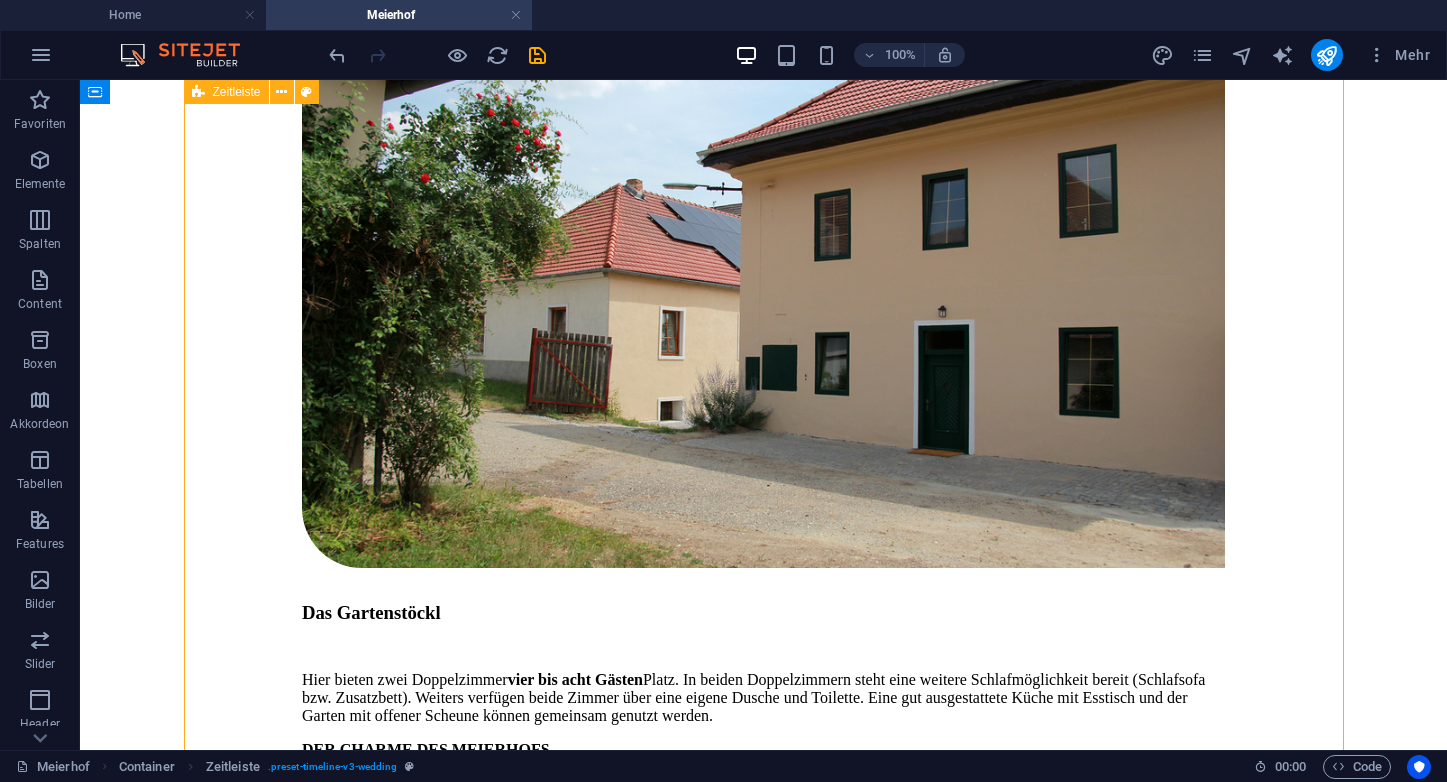 scroll, scrollTop: 2656, scrollLeft: 0, axis: vertical 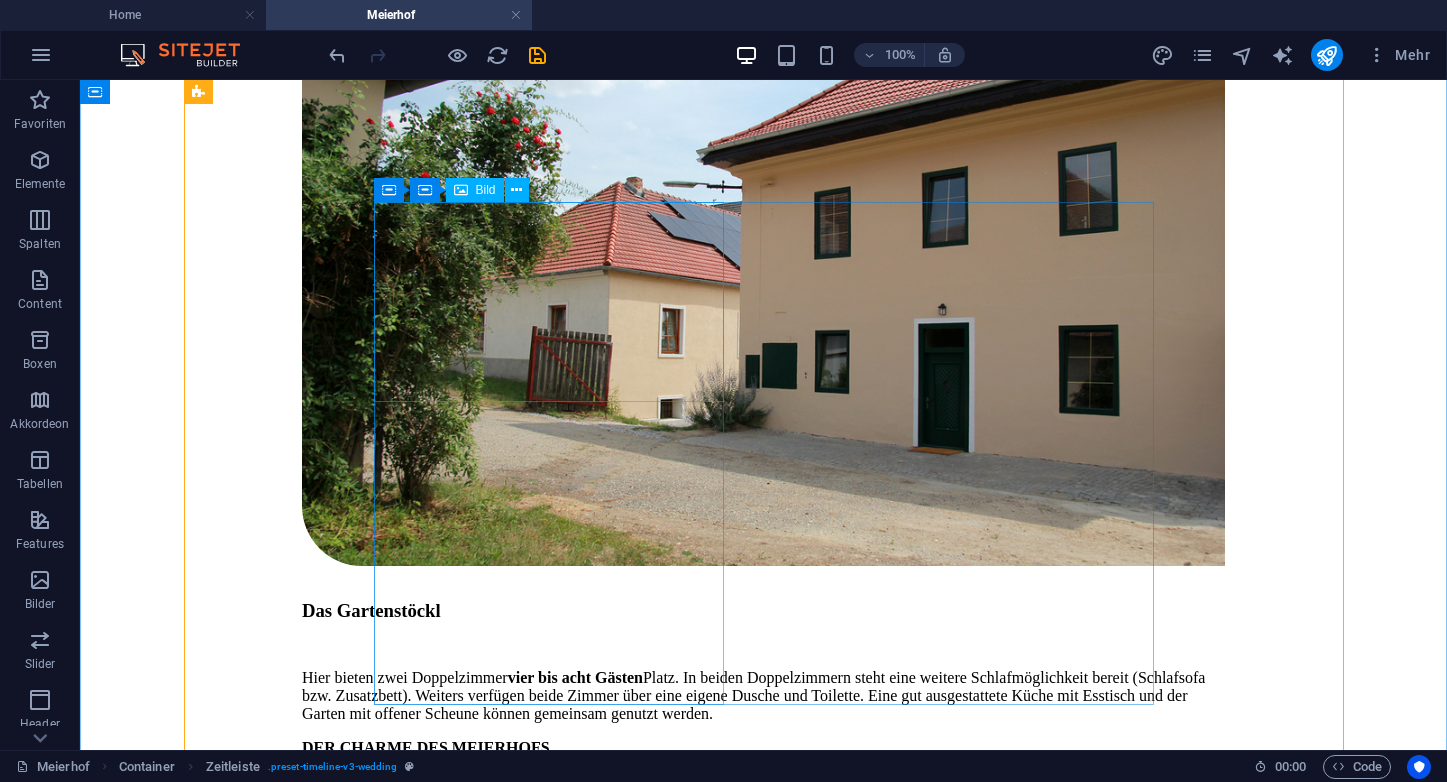 click at bounding box center [763, 1038] 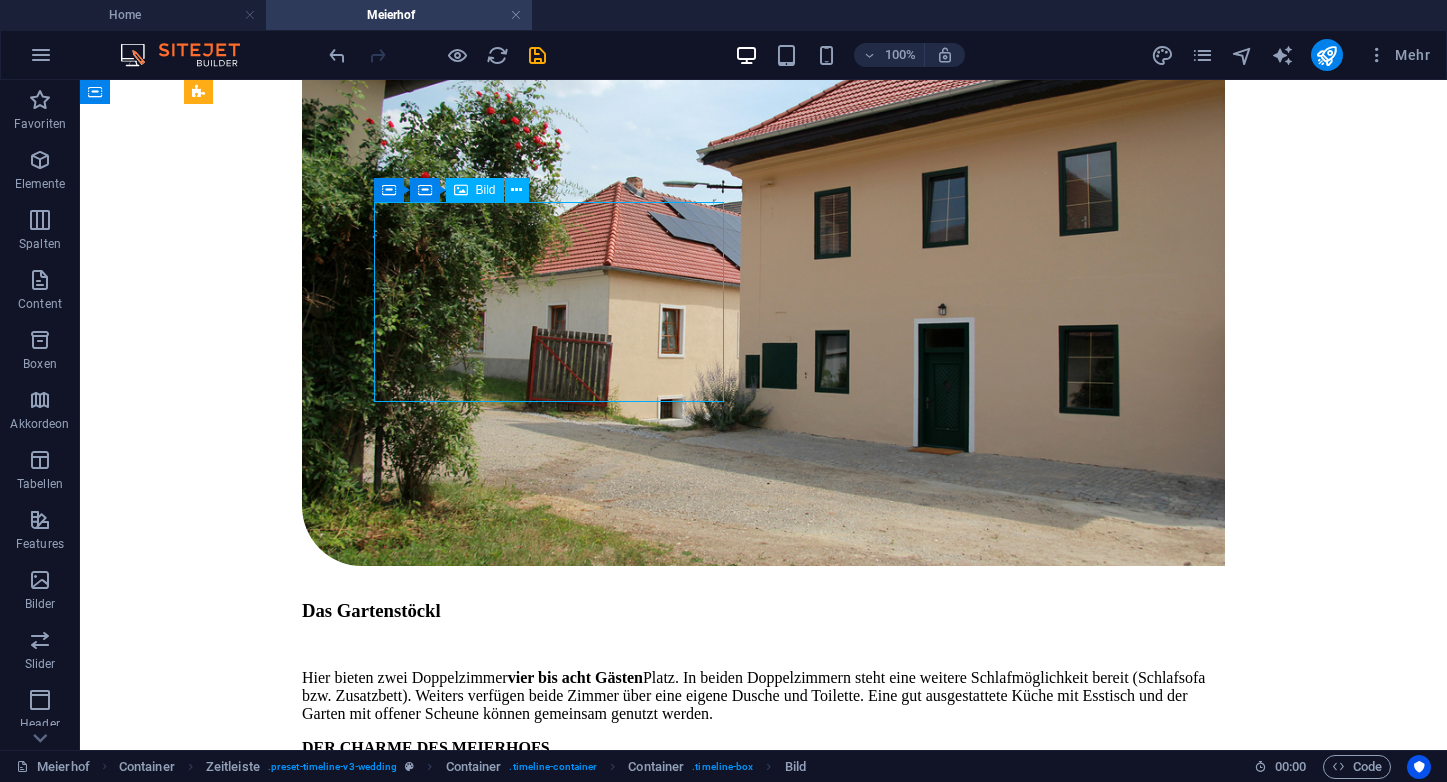 click at bounding box center [763, 1038] 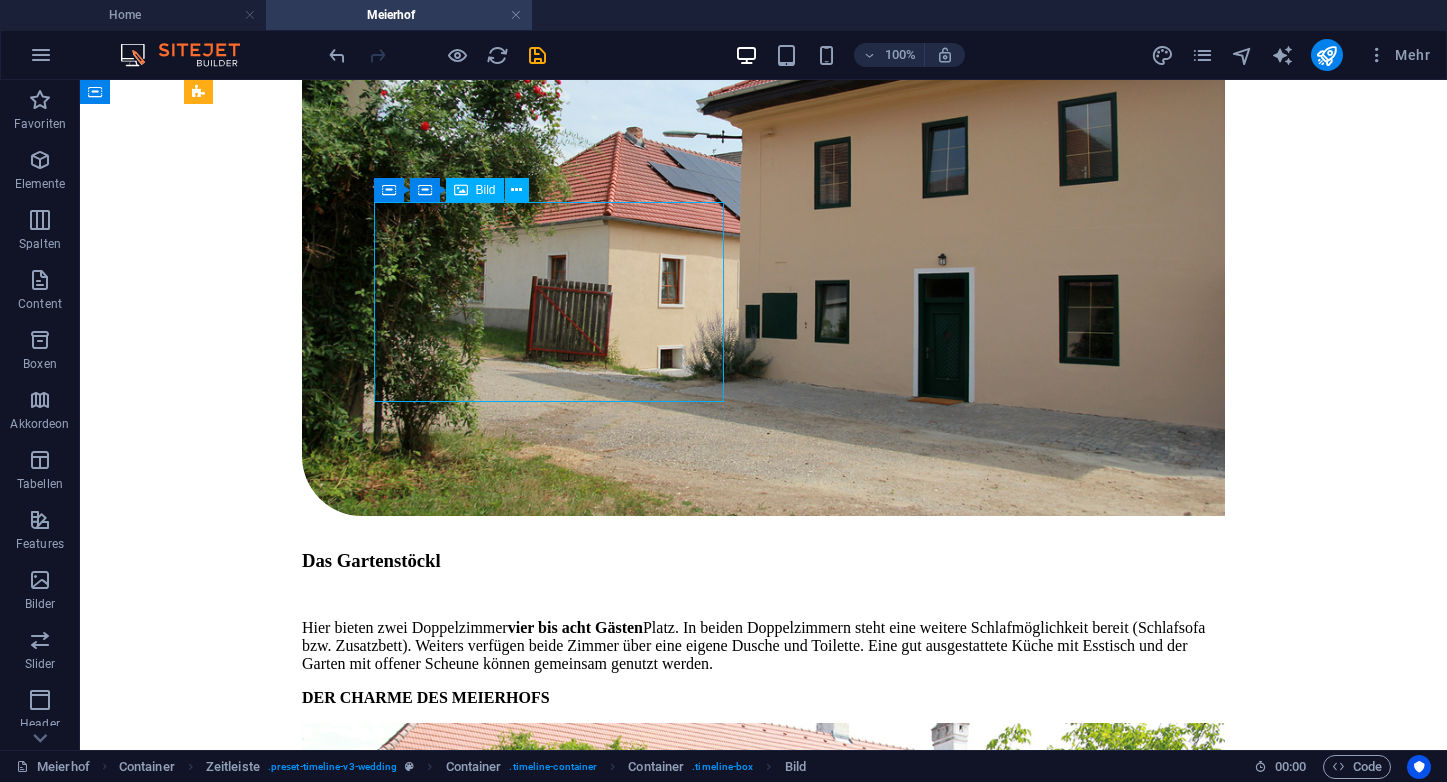 select on "%" 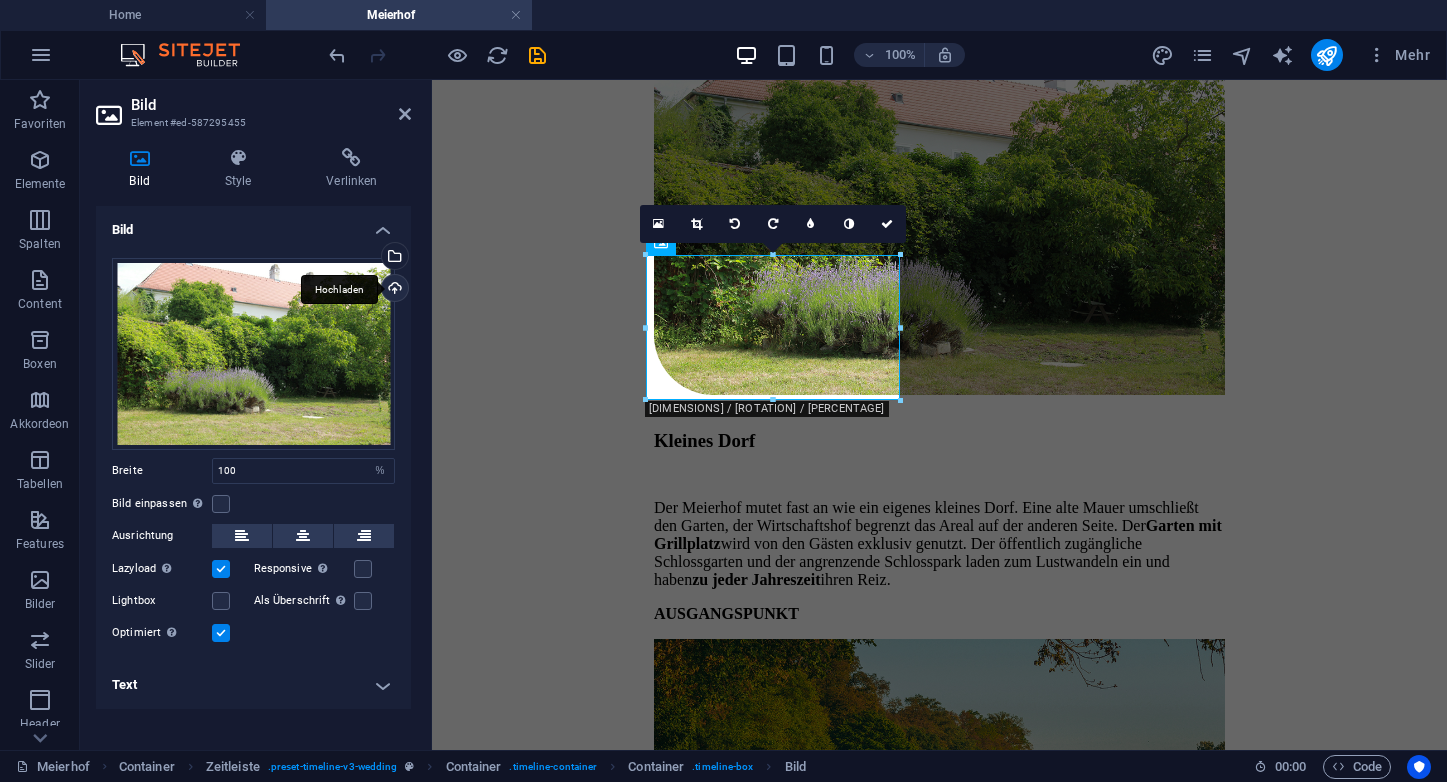 click on "Hochladen" at bounding box center (393, 290) 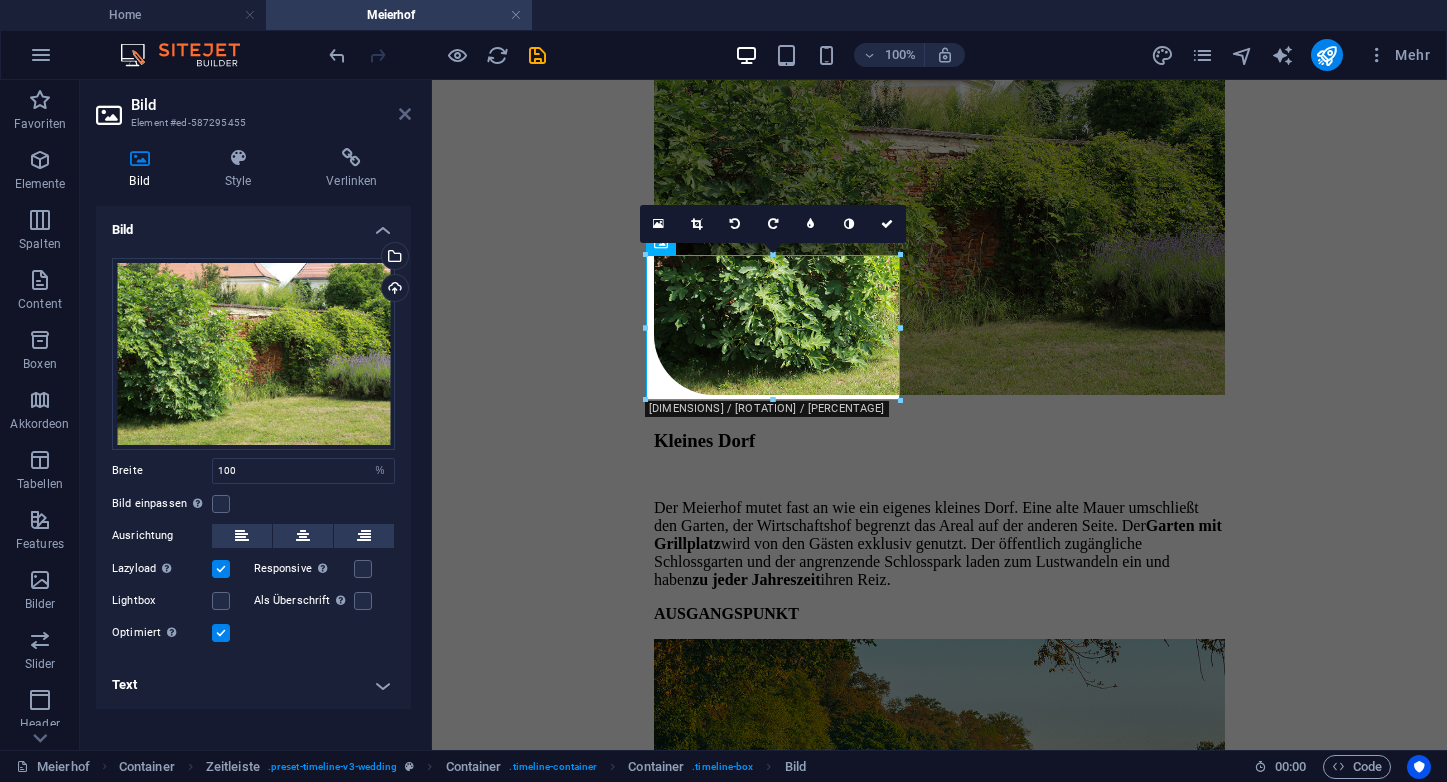 click at bounding box center (405, 114) 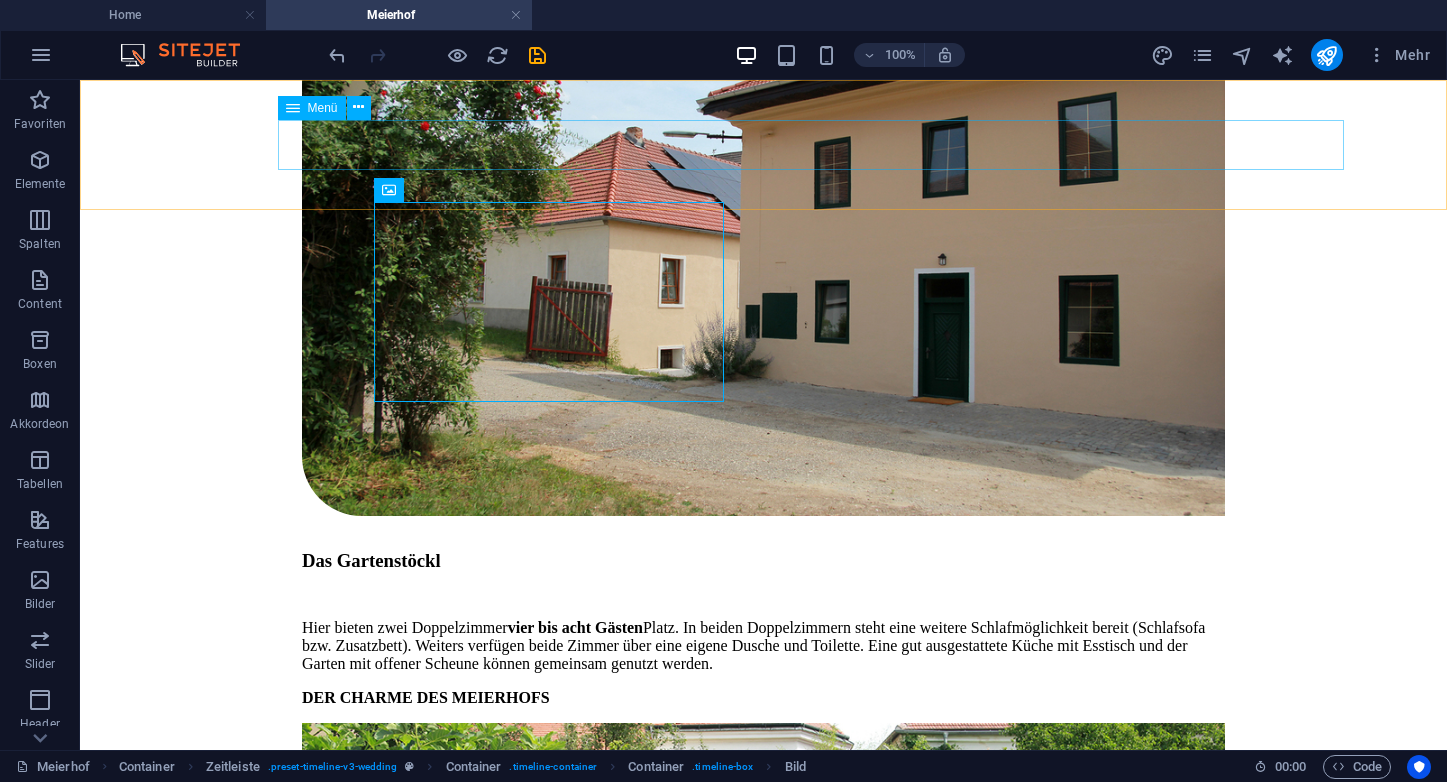 scroll, scrollTop: 2656, scrollLeft: 0, axis: vertical 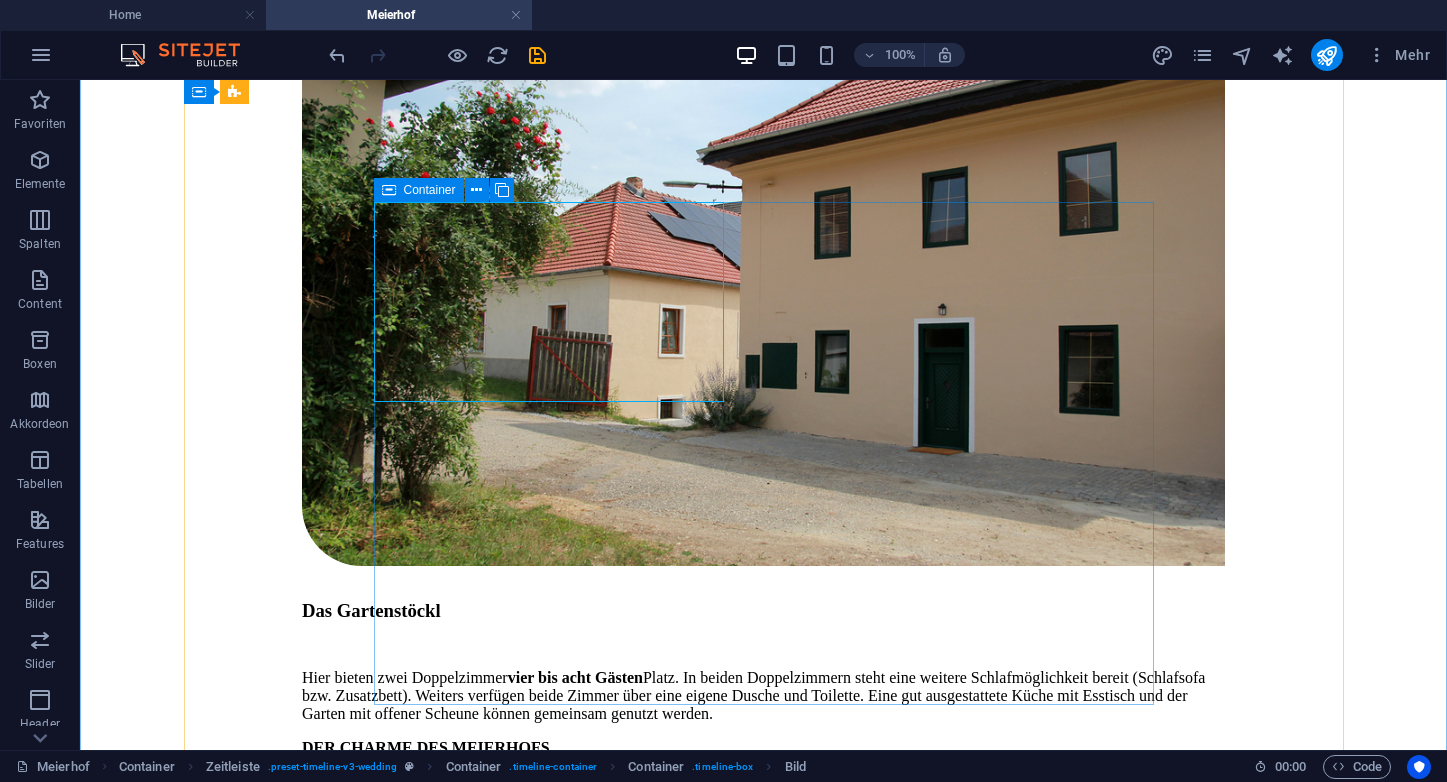 click on "DER CHARME DES MEIERHOFS Kleines Dorf Der Meierhof mutet fast an wie ein eigenes kleines Dorf. Eine alte Mauer umschließt den Garten, der Wirtschaftshof begrenzt das Areal auf der anderen Seite. Der  Garten mit Grillplatz  wird von den Gästen exklusiv genutzt. Der öffentlich zugängliche Schlossgarten und der angrenzende Schlosspark laden zum Lustwandeln ein und haben  zu jeder Jahreszeit  ihren Reiz." at bounding box center (763, 1098) 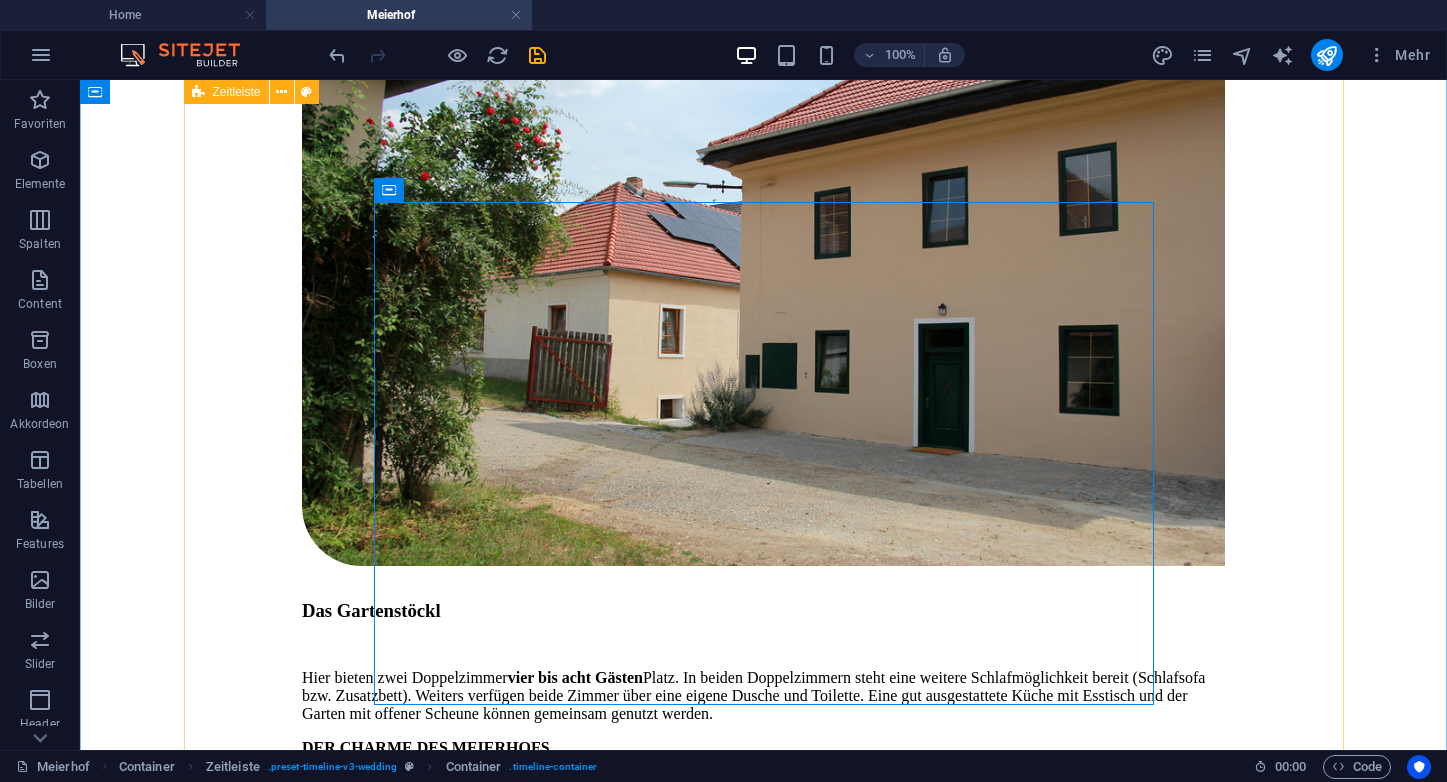 click on "UNSERE GÄSTEHÄUSER Einkehren in Mühlbach Der Meierhof ist der Wirtschaftshof von Schloss Mühlbach. Hier wurde [YEAR] unser erstes Gästehaus, das sogenannte  Hochzeitsstöckl , zunächst als Zugewinn für unsere Hochzeitslocation im Schlossgarten hergerichtet. Jetzt kann hier auch abseits der Hochzeiten genächtigt werden. [YEAR] wird noch ein weiteres Gästehaus, das  Gartenstöckl , fertig. Ob Sie also auf einer Weintour sind, ob Sie in Mühlbach vorbeiradeln oder einige Tage im Grünen verbringen möchten – hier sind Sie gut aufgehoben.  GÄSTEHAUS 1 Das Hochzeitsstöckl Bis zu zehn Gäste  können hier übernachten, in drei Doppelzimmern (jedes mit eigener Dusche & Toilette) und zwei Wohnzimmern mit Schlafcouch. Kinderbetten können wir noch zusätzlich bereitstellen. Natürlich finden Sie auch eine ausgestattete Küche mit Esstisch vor. Als Gästewohnung ist das Hochzeitsstöckl für  Selbstversorger  konzipiert. Ein Geschäft direkt im Ort versorgt Sie mit allem Nötigen.    Plan ansehen  Platz. i" at bounding box center [763, 1048] 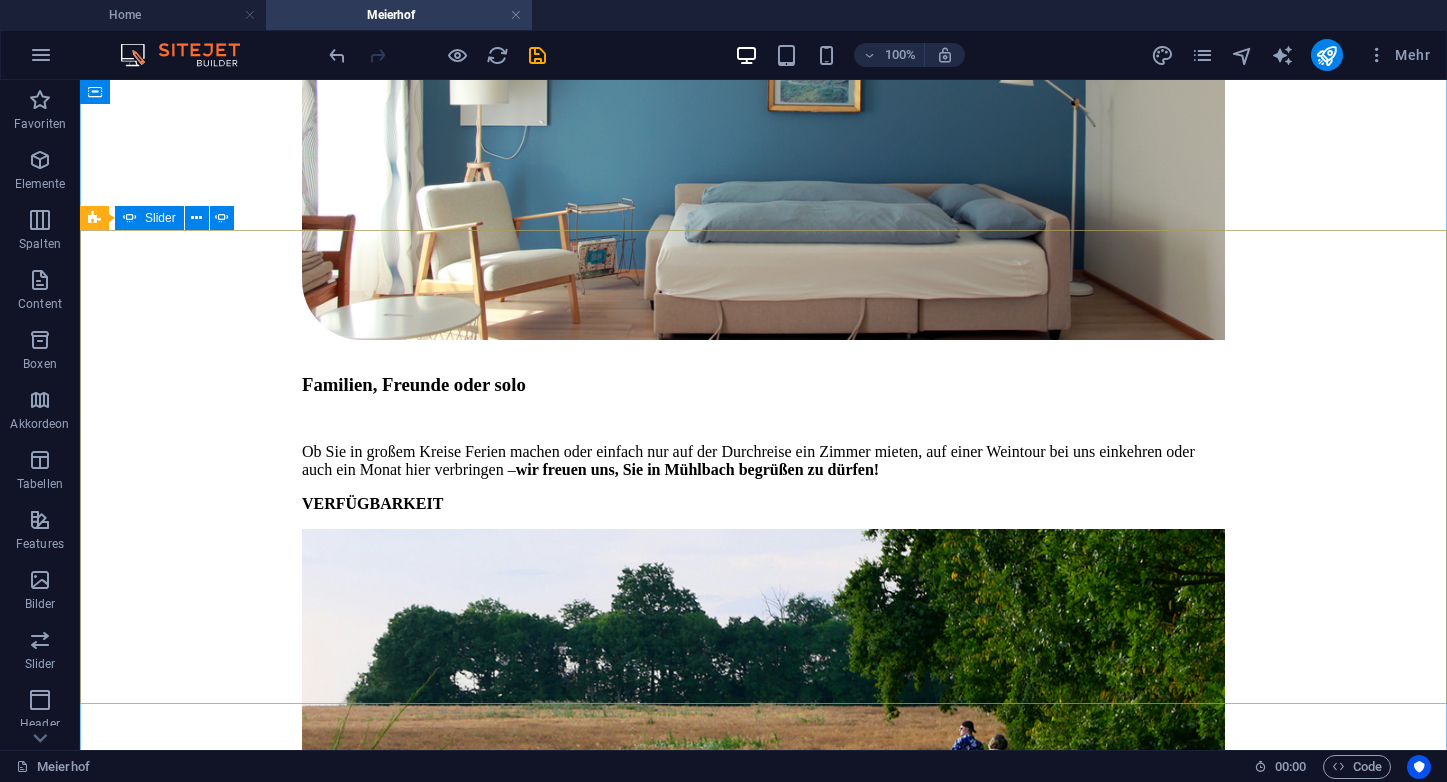 scroll, scrollTop: 5103, scrollLeft: 0, axis: vertical 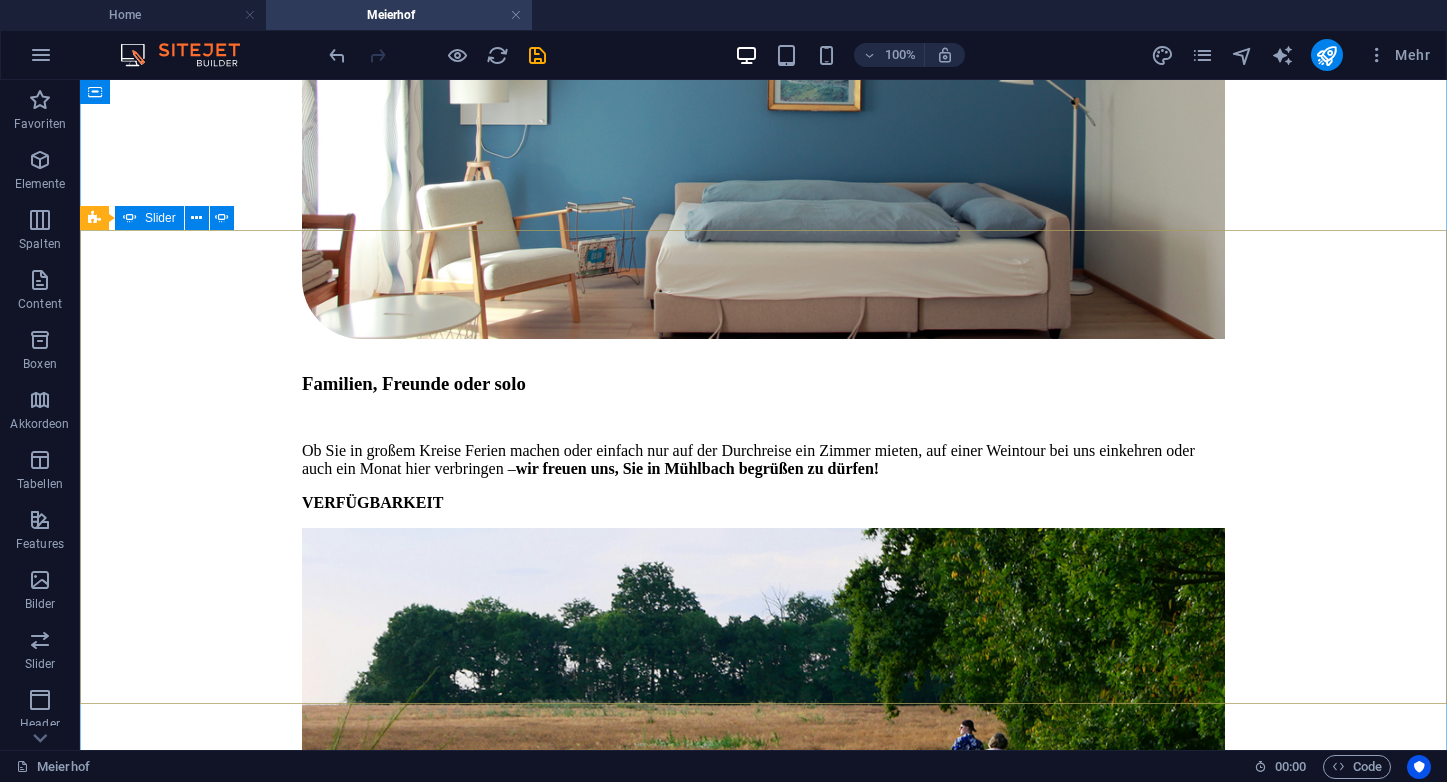click on "11" at bounding box center [143, 2330] 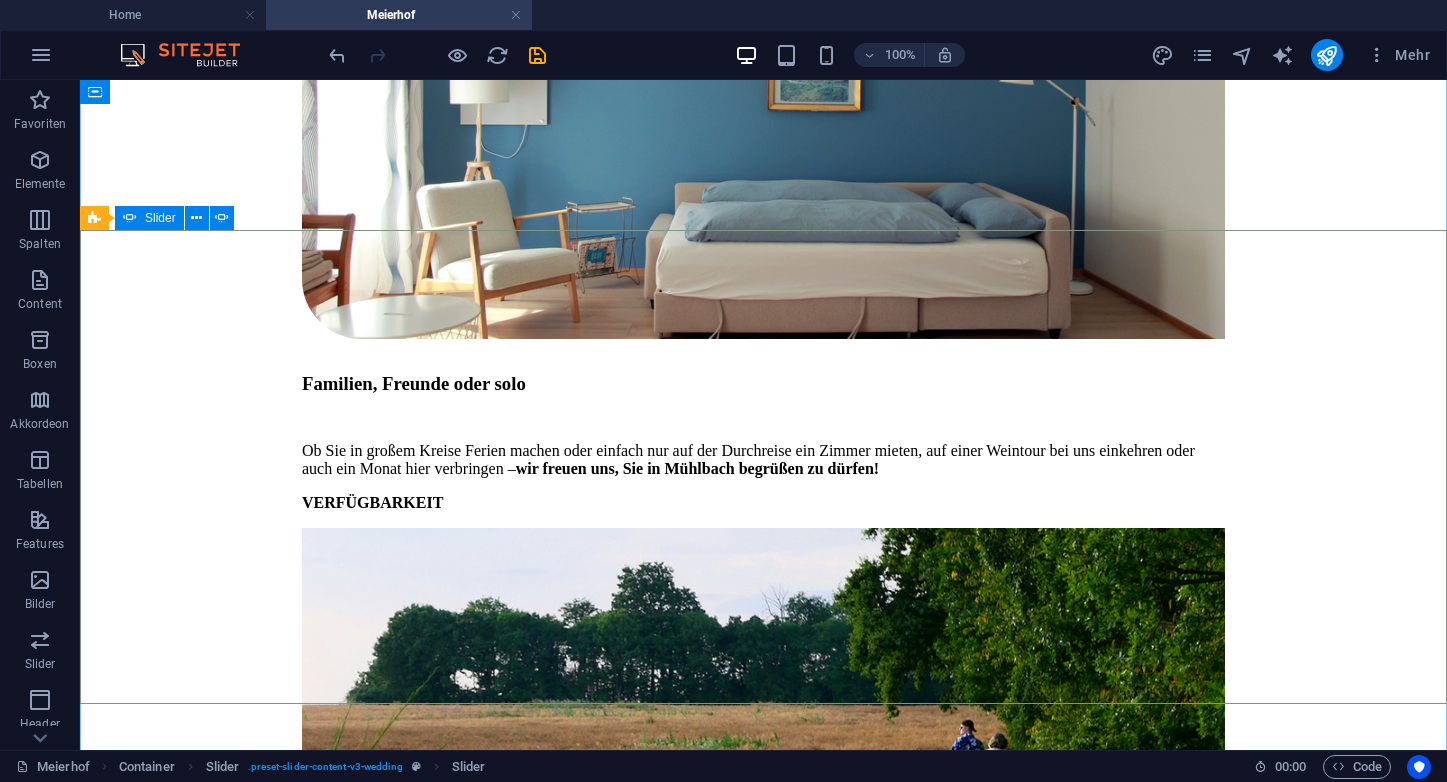 click on "10" at bounding box center (143, 2309) 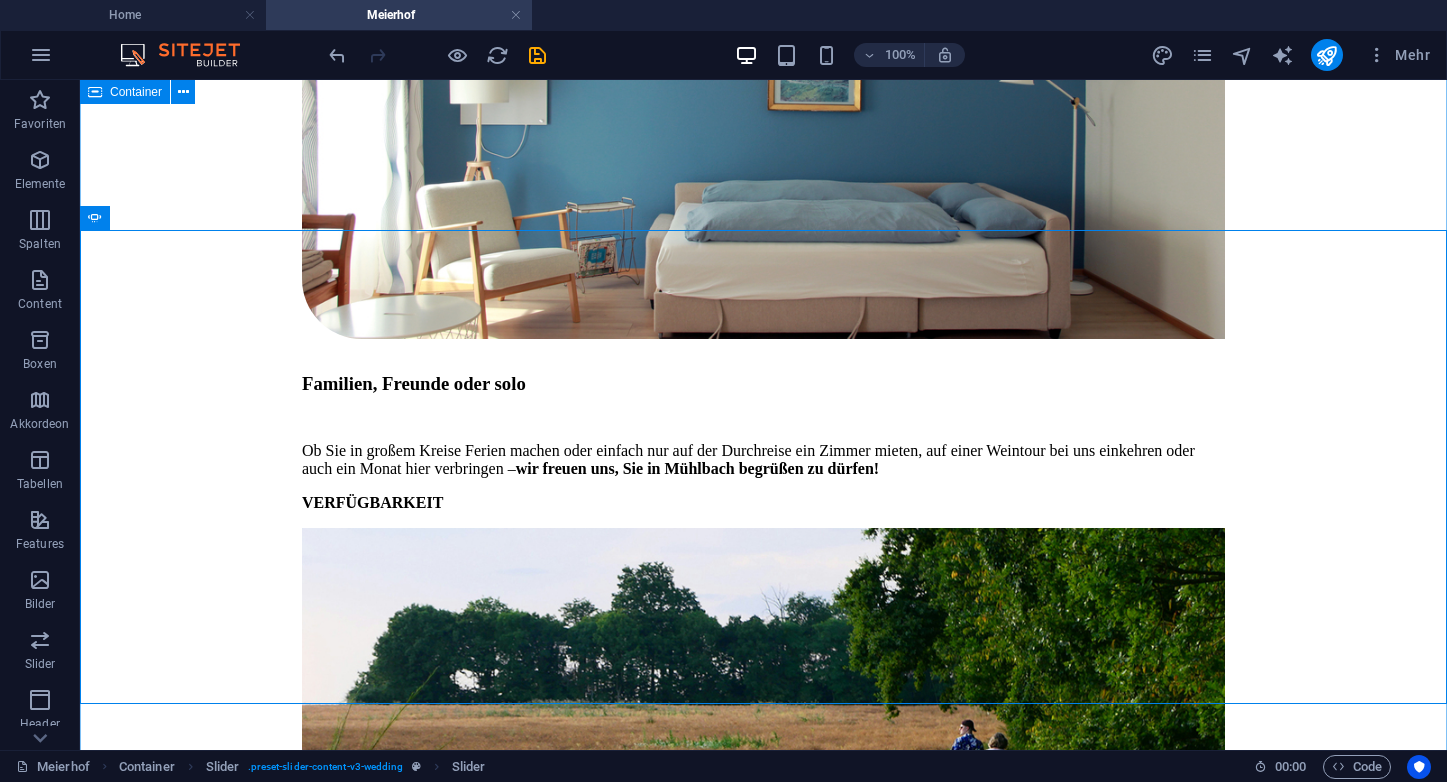 click at bounding box center (-4265, 5394) 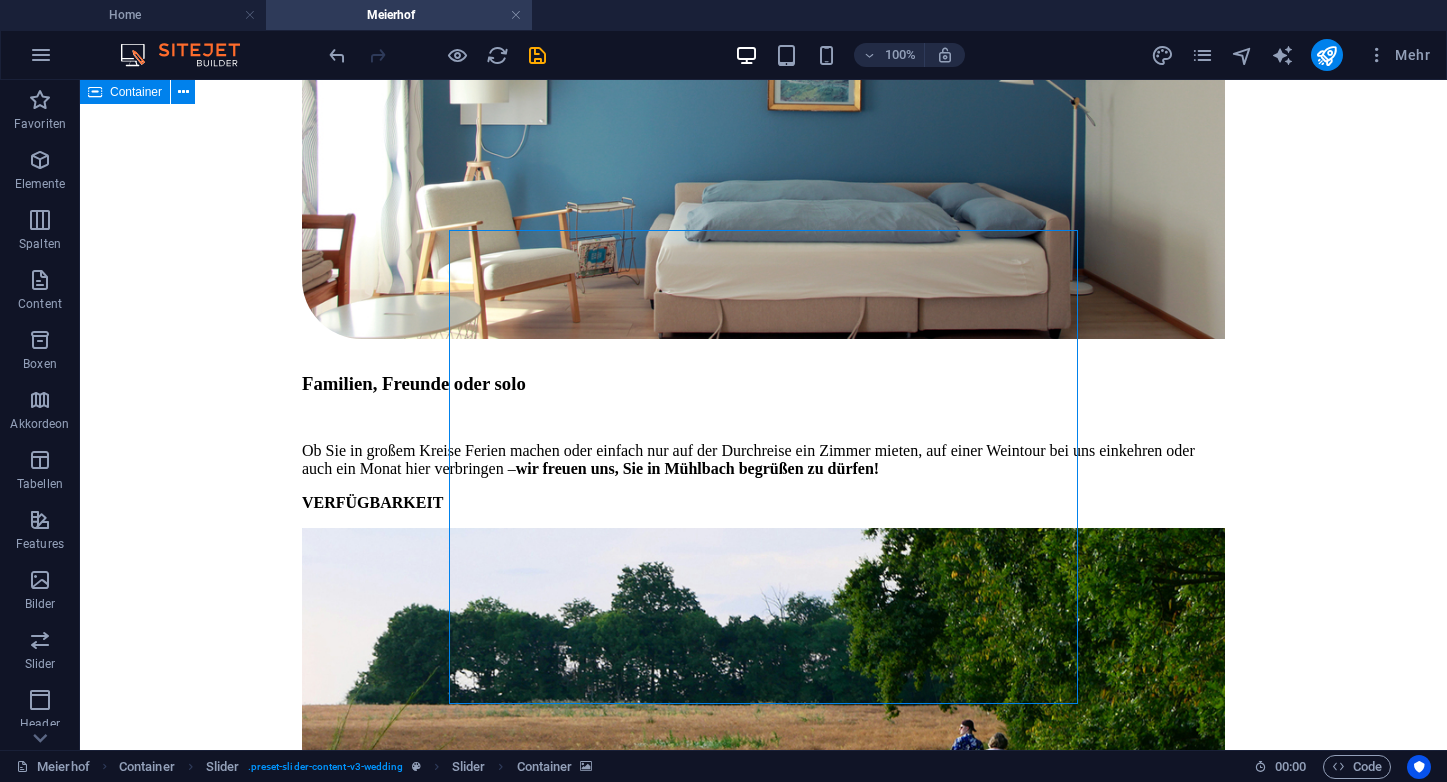 click at bounding box center (-4265, 5394) 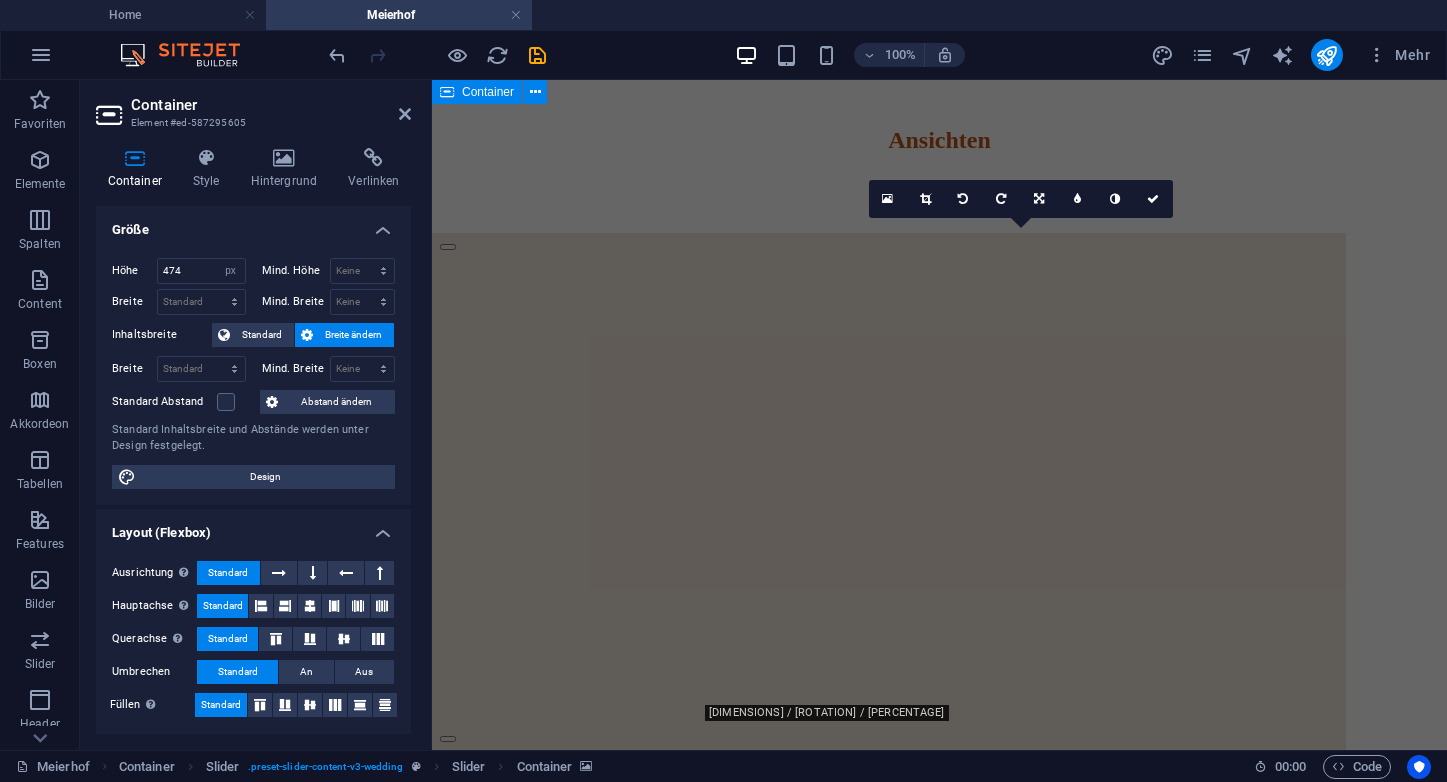 scroll, scrollTop: 5345, scrollLeft: 0, axis: vertical 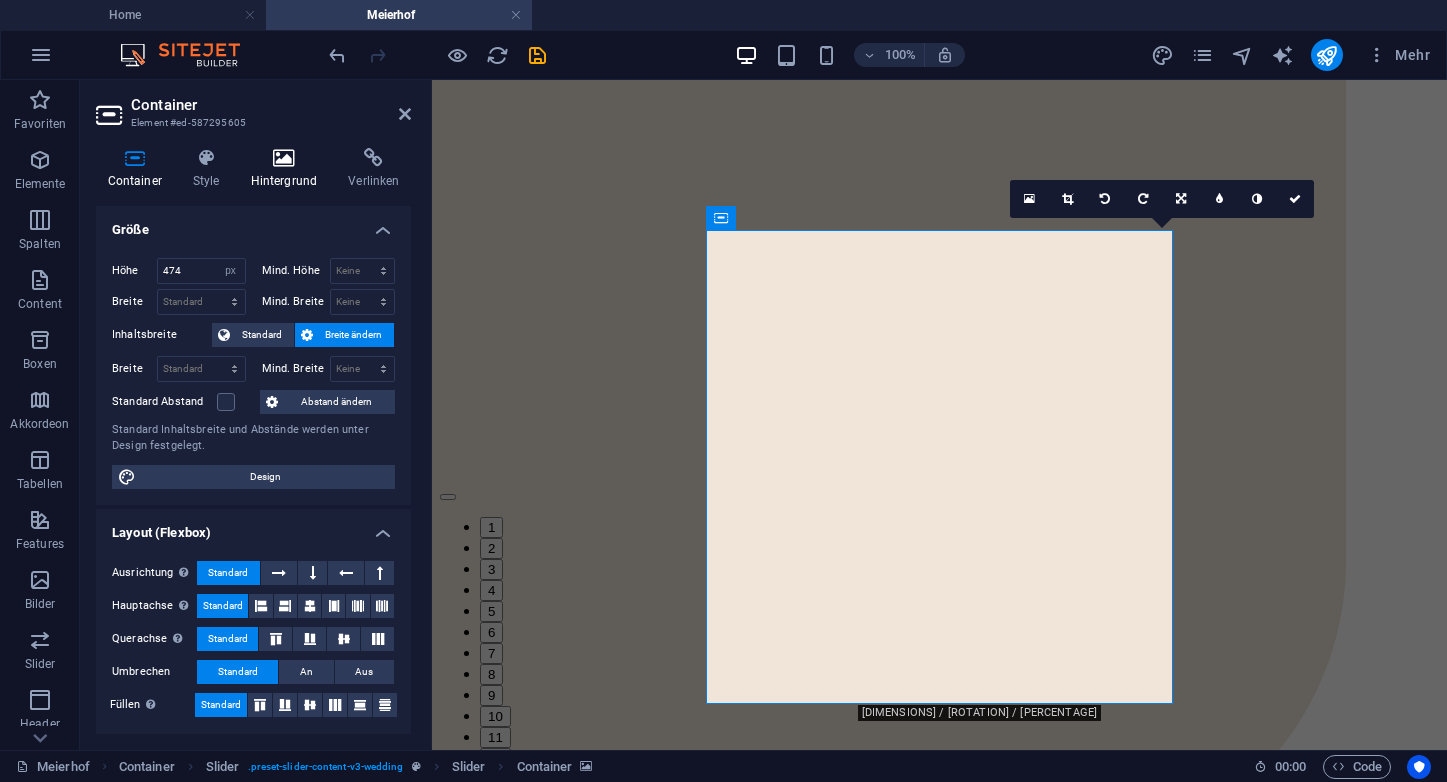 click at bounding box center [284, 158] 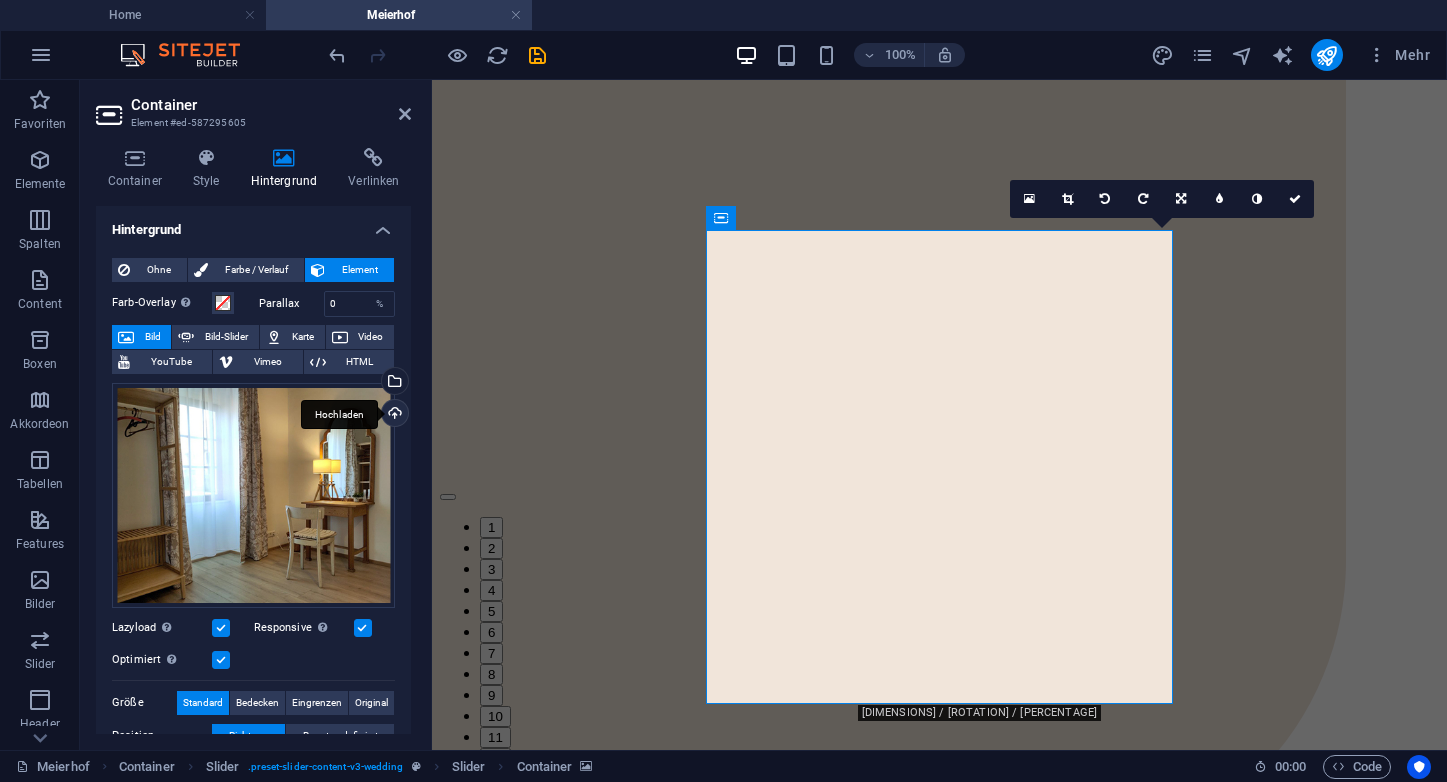 click on "Hochladen" at bounding box center [393, 415] 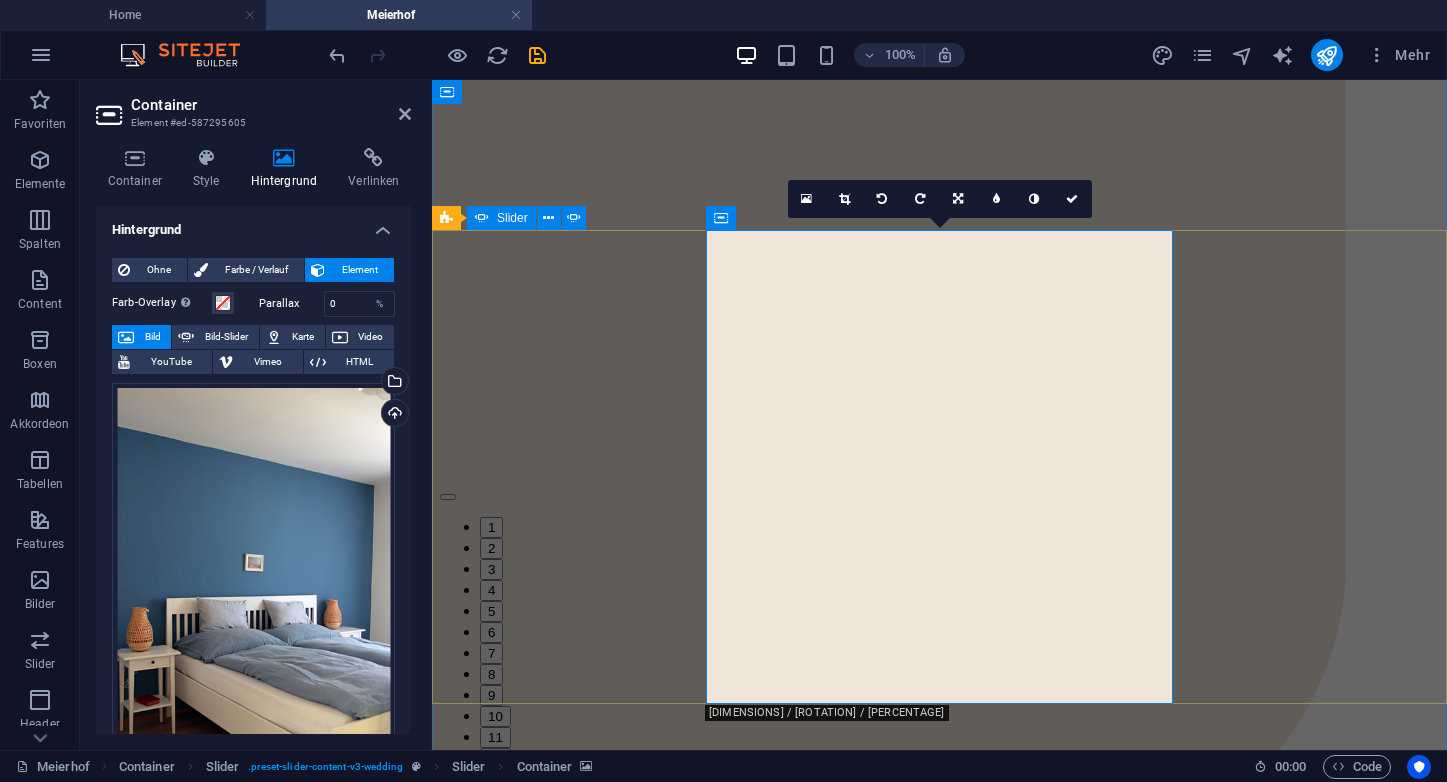 click on "6" at bounding box center [491, 632] 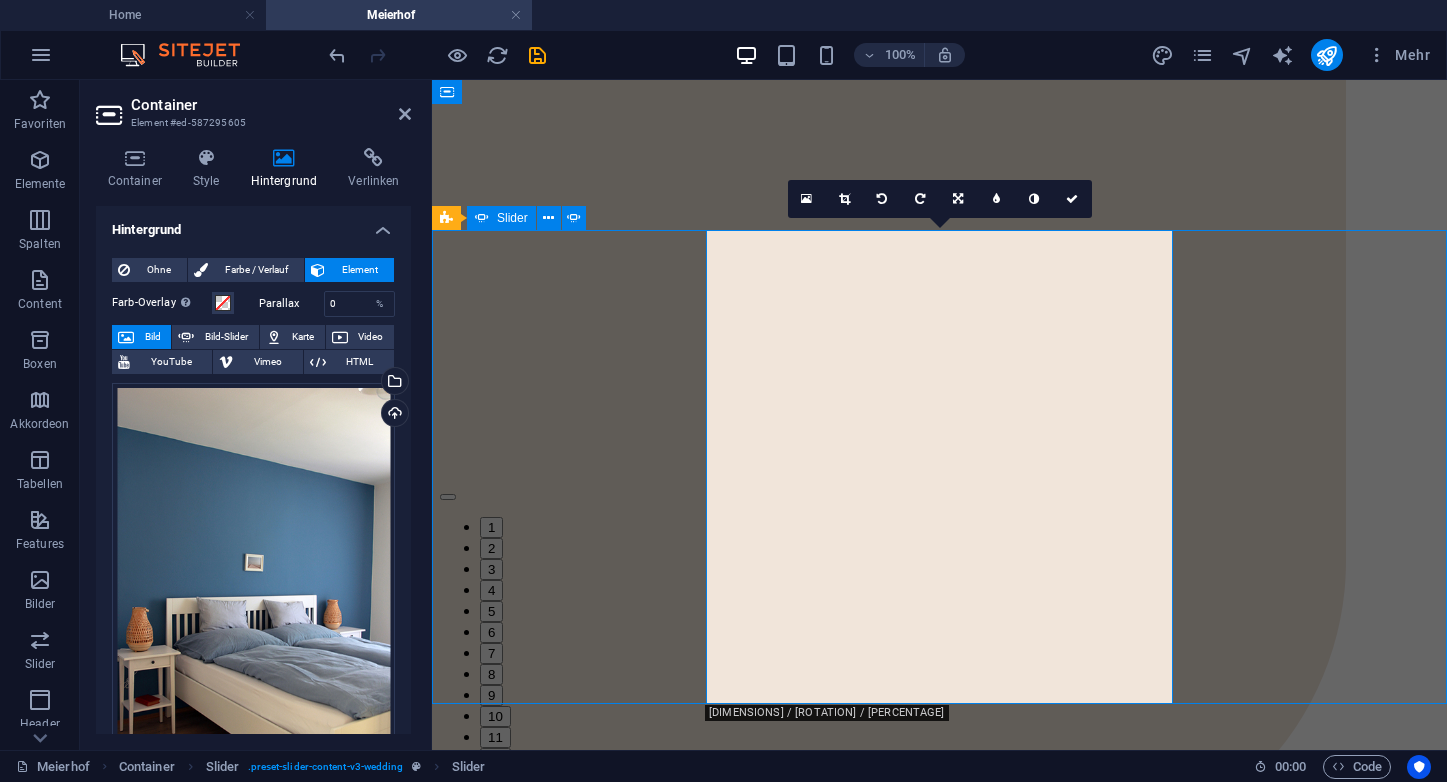 scroll, scrollTop: 5103, scrollLeft: 0, axis: vertical 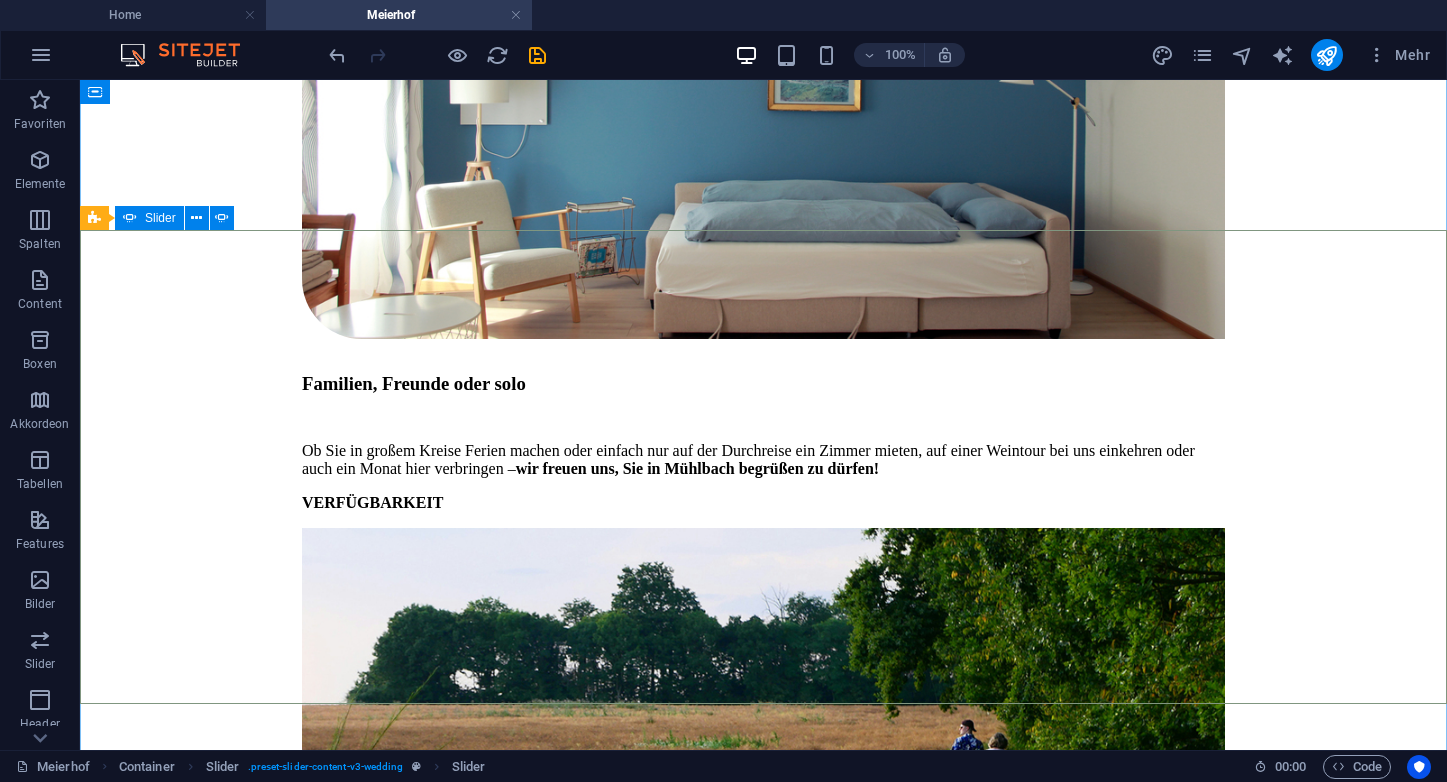 click on "5" at bounding box center (139, 2204) 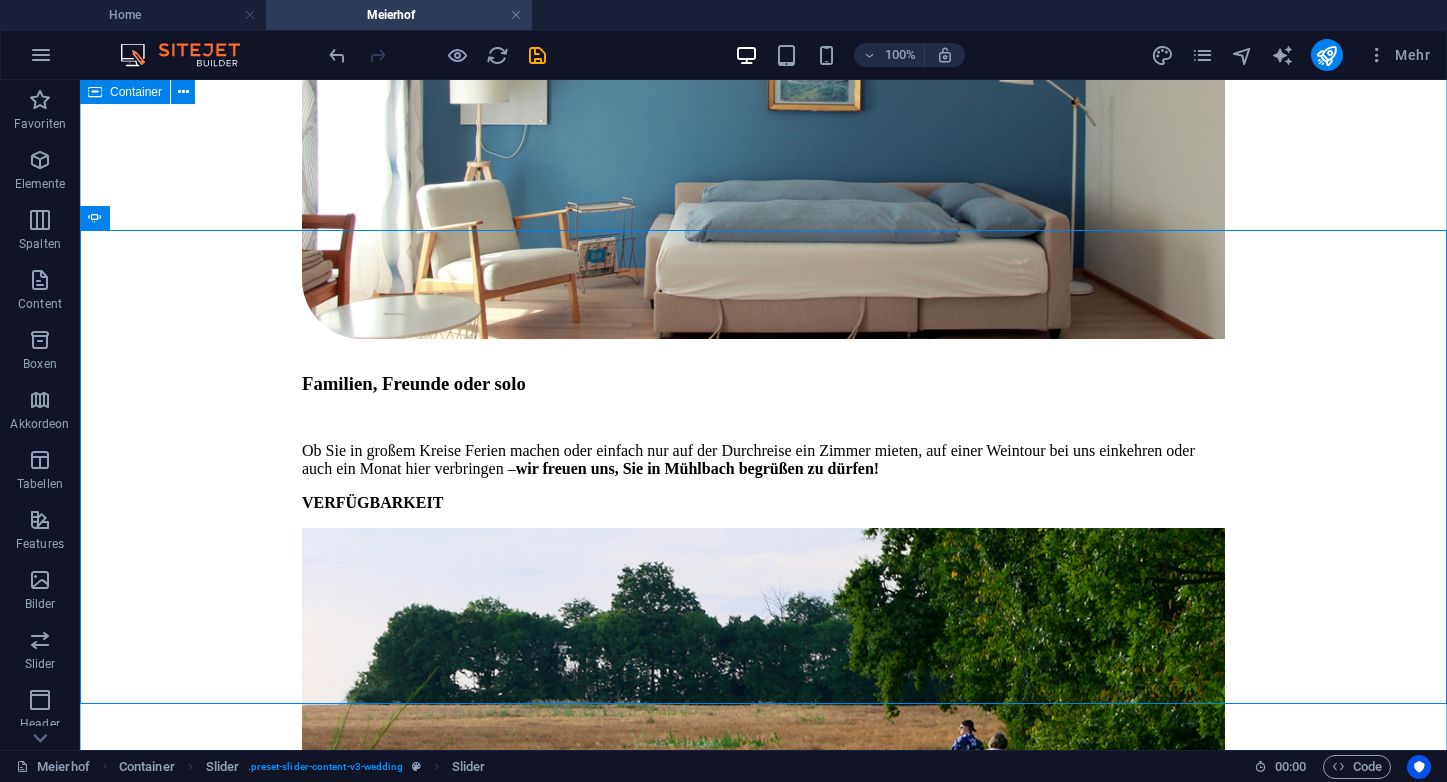 click at bounding box center (-3007, 4446) 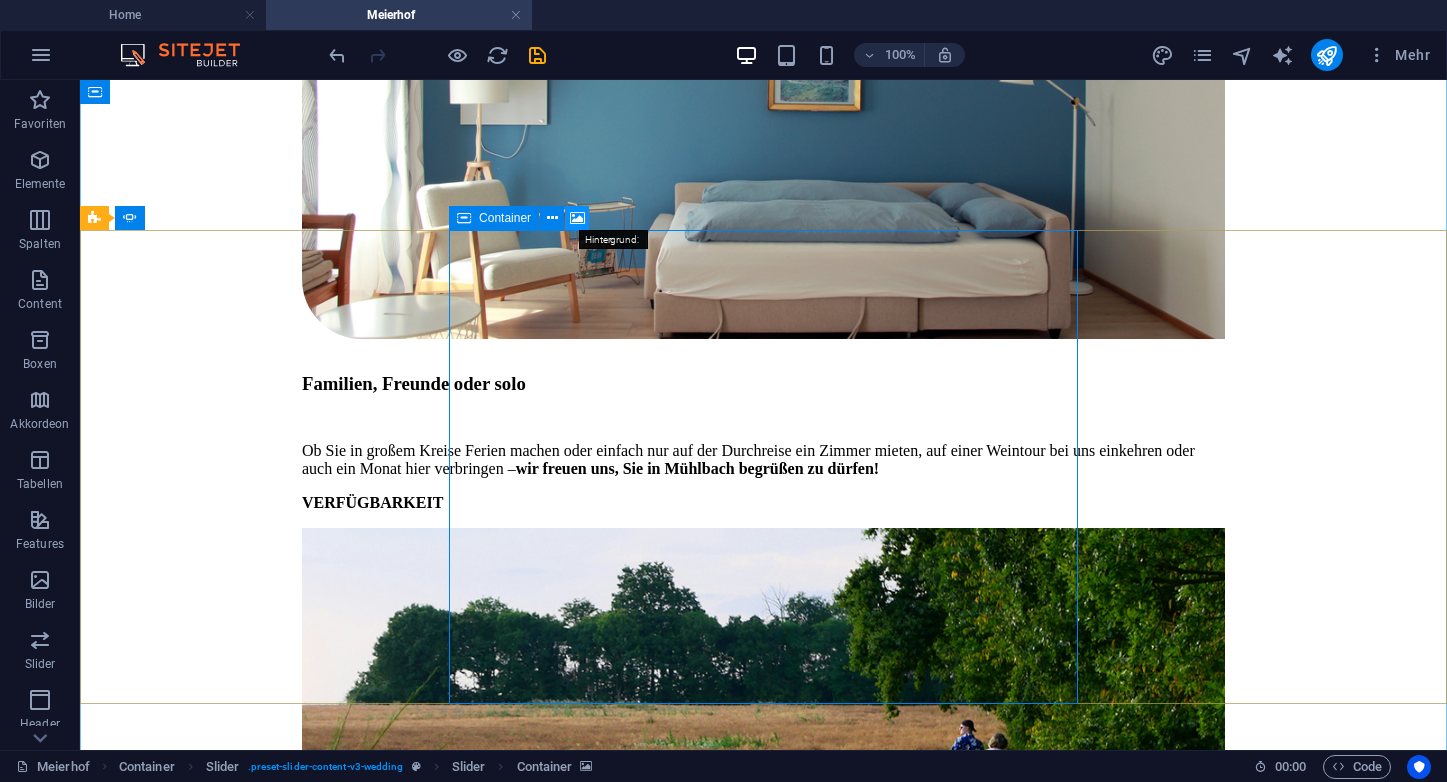 click at bounding box center (577, 218) 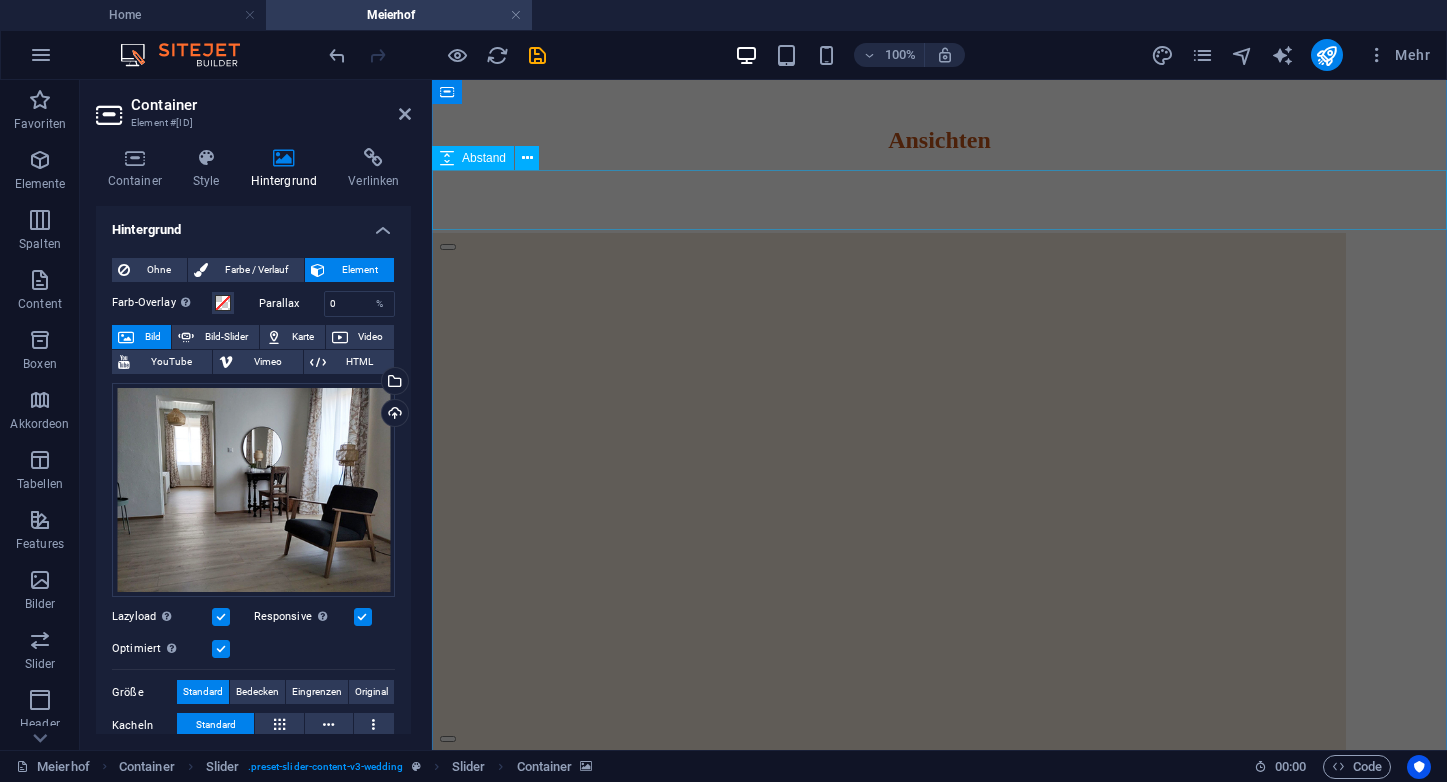 scroll, scrollTop: 5345, scrollLeft: 0, axis: vertical 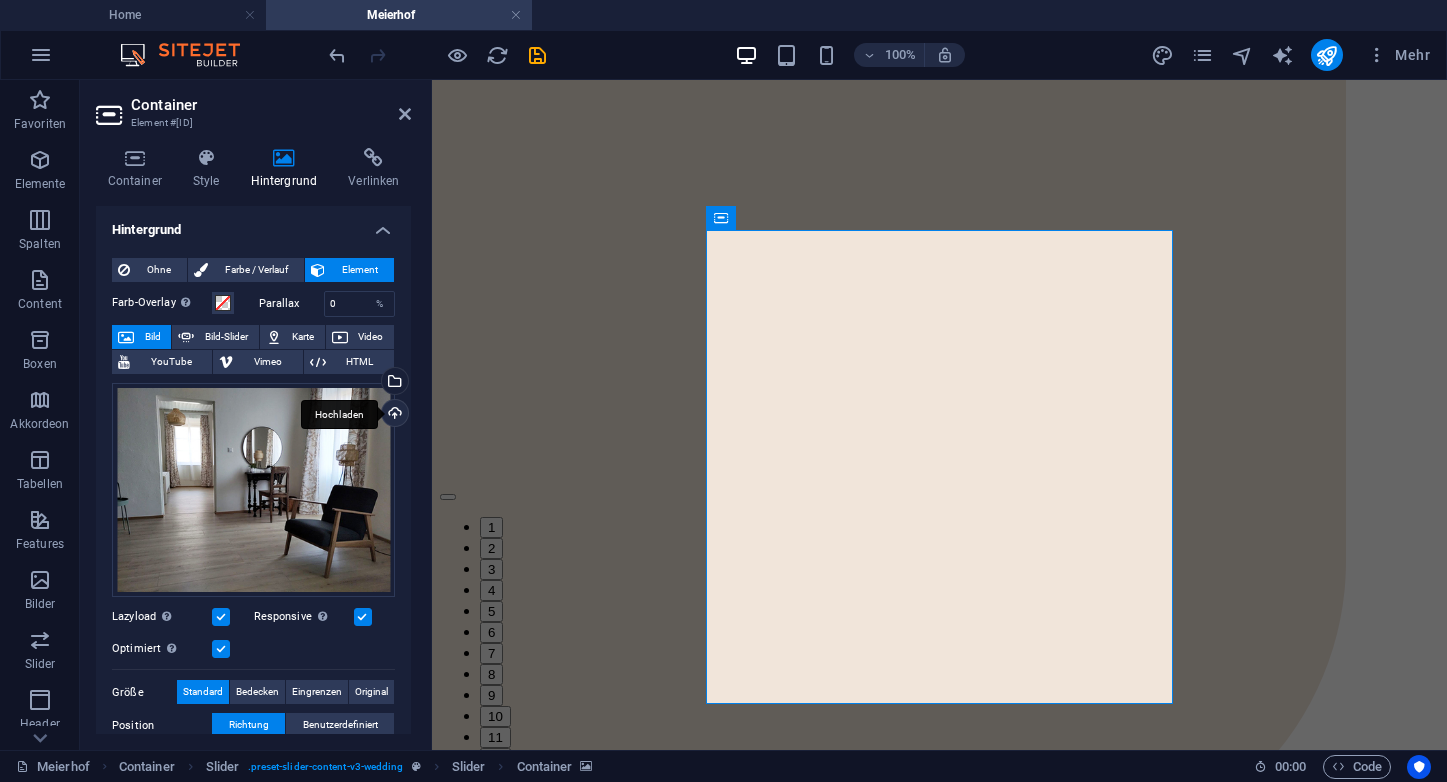 click on "Hochladen" at bounding box center [393, 415] 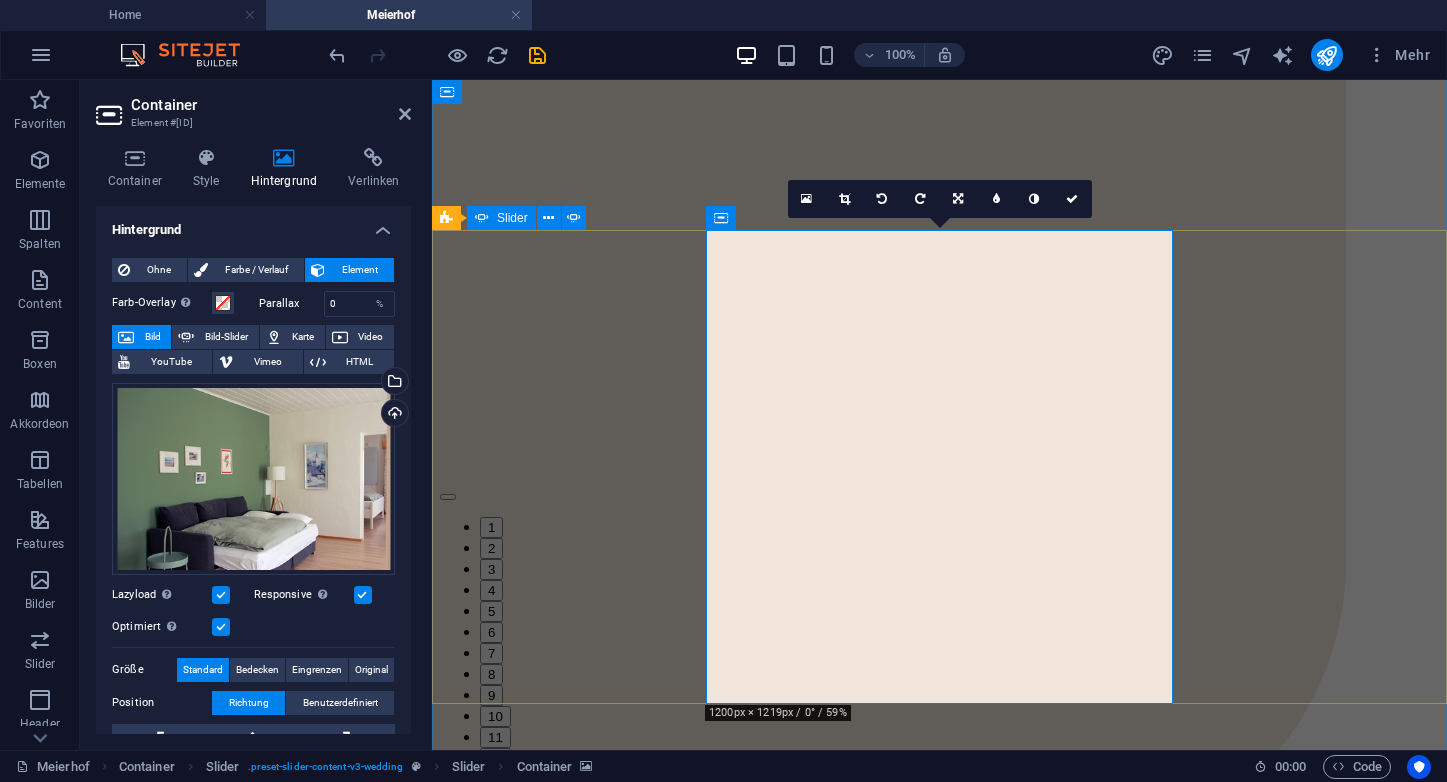 click on "4" at bounding box center [491, 590] 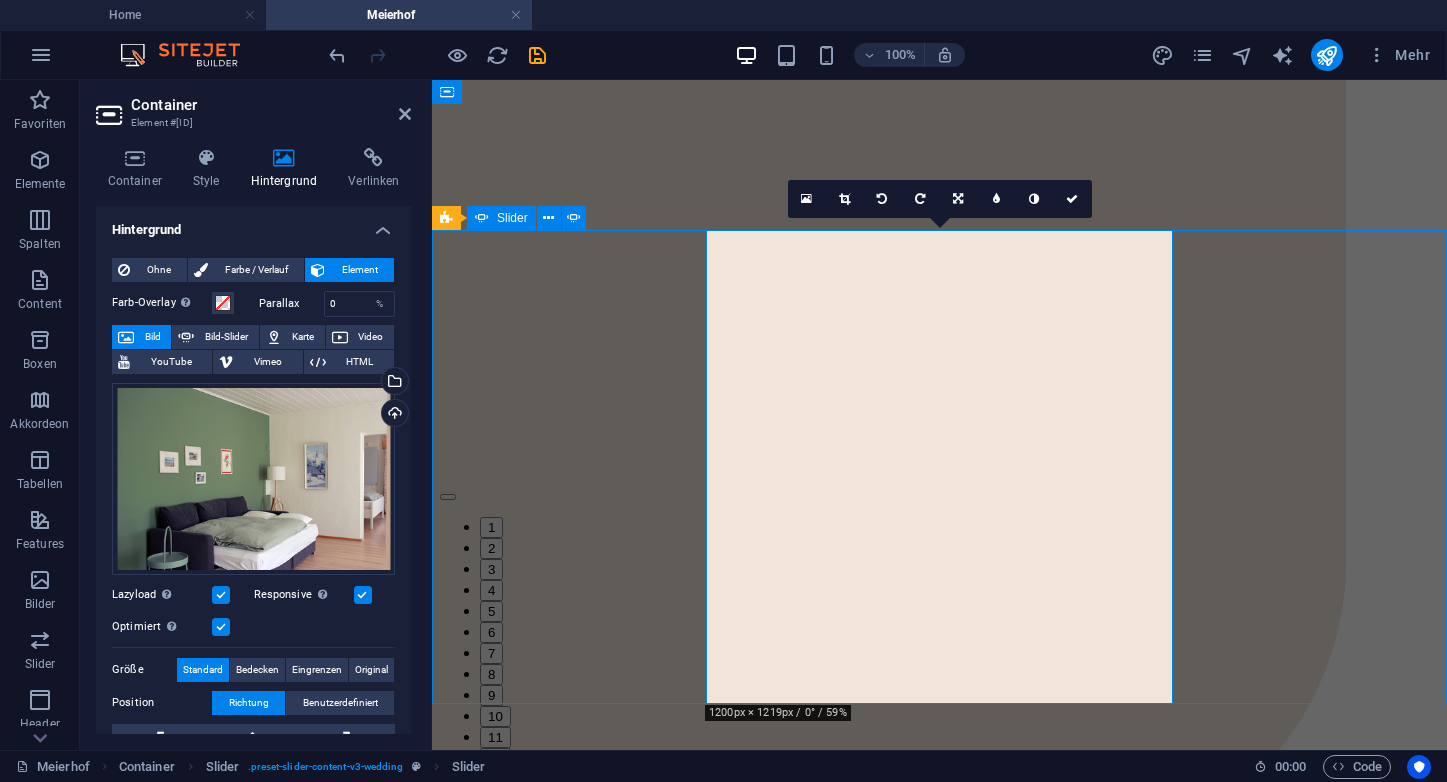 scroll, scrollTop: 5103, scrollLeft: 0, axis: vertical 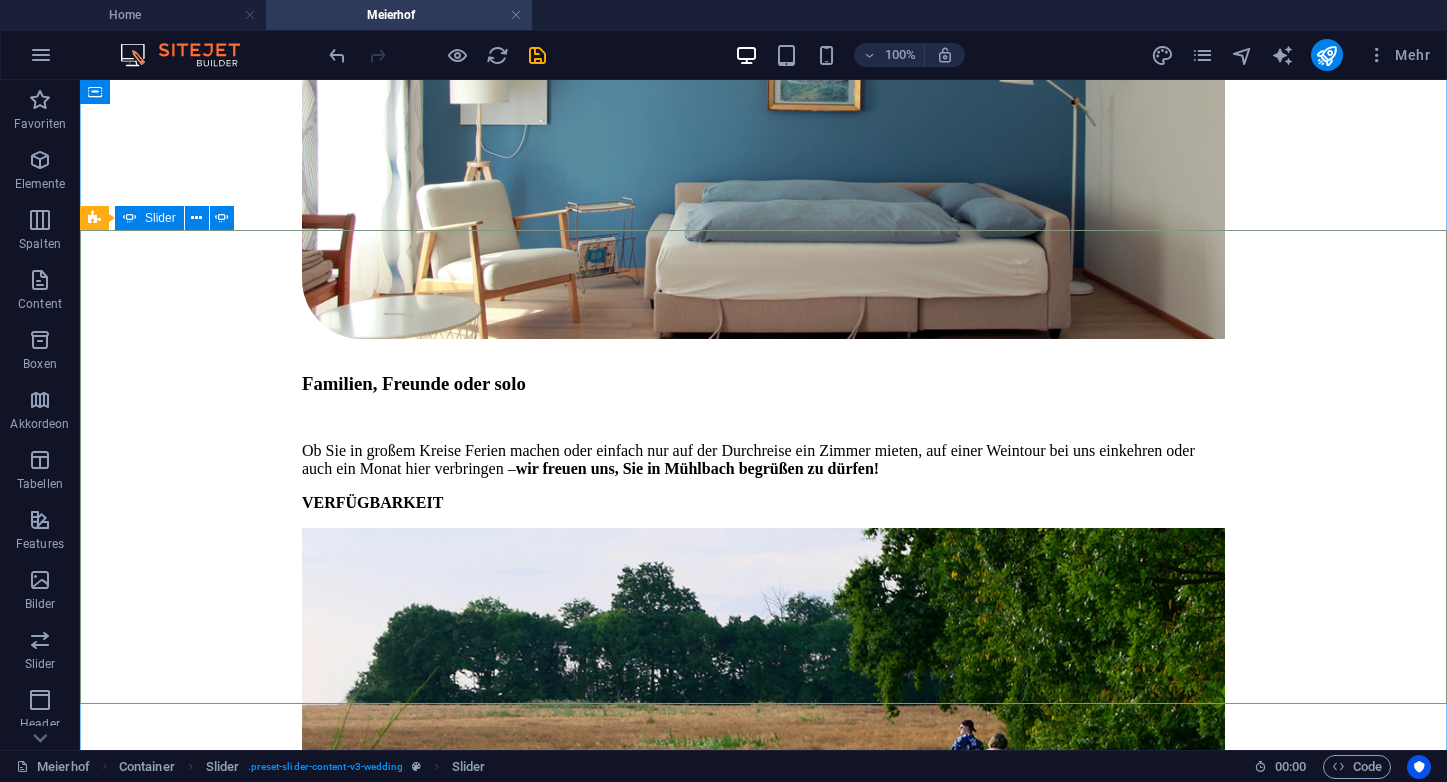 click on "3" at bounding box center [139, 2162] 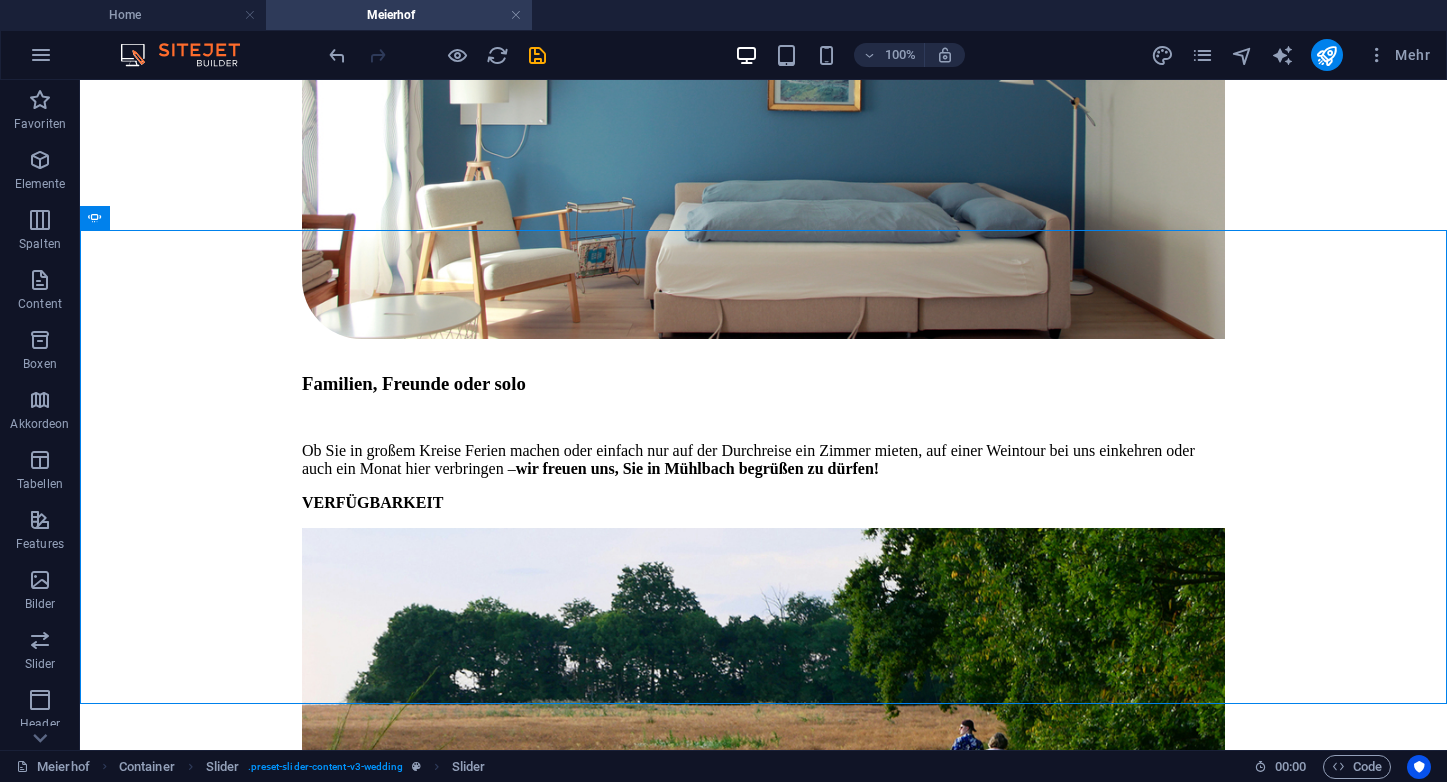 click at bounding box center (-1120, 3024) 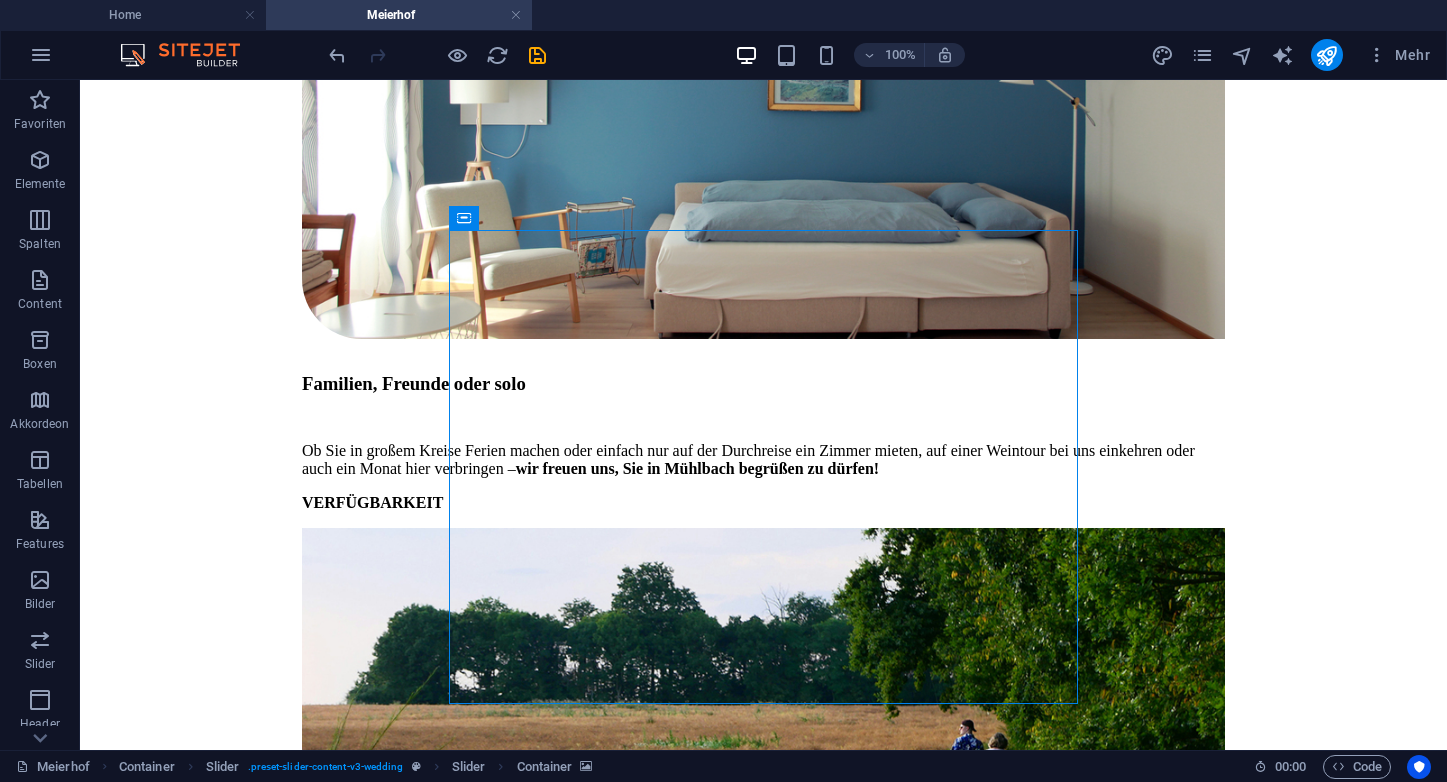 click at bounding box center (-1120, 3024) 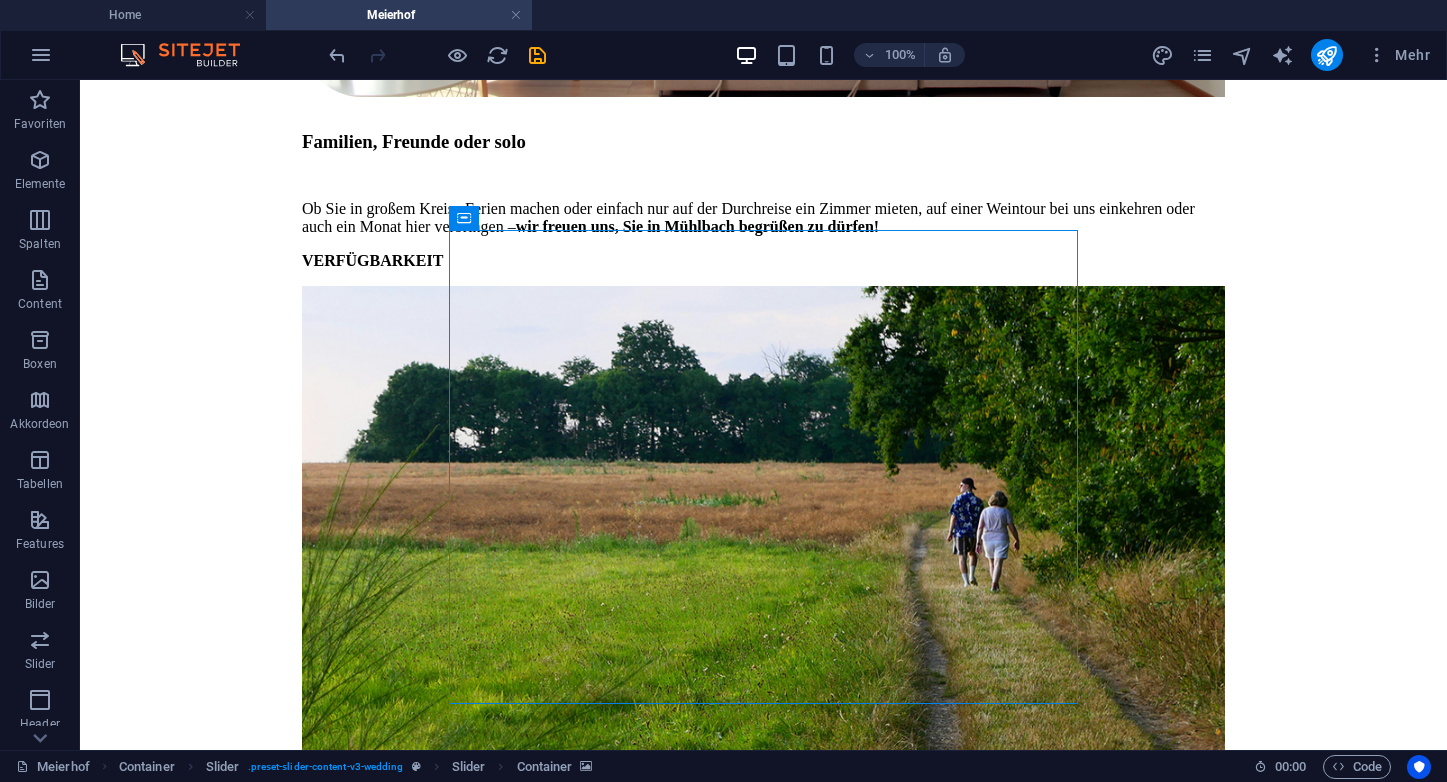 select on "px" 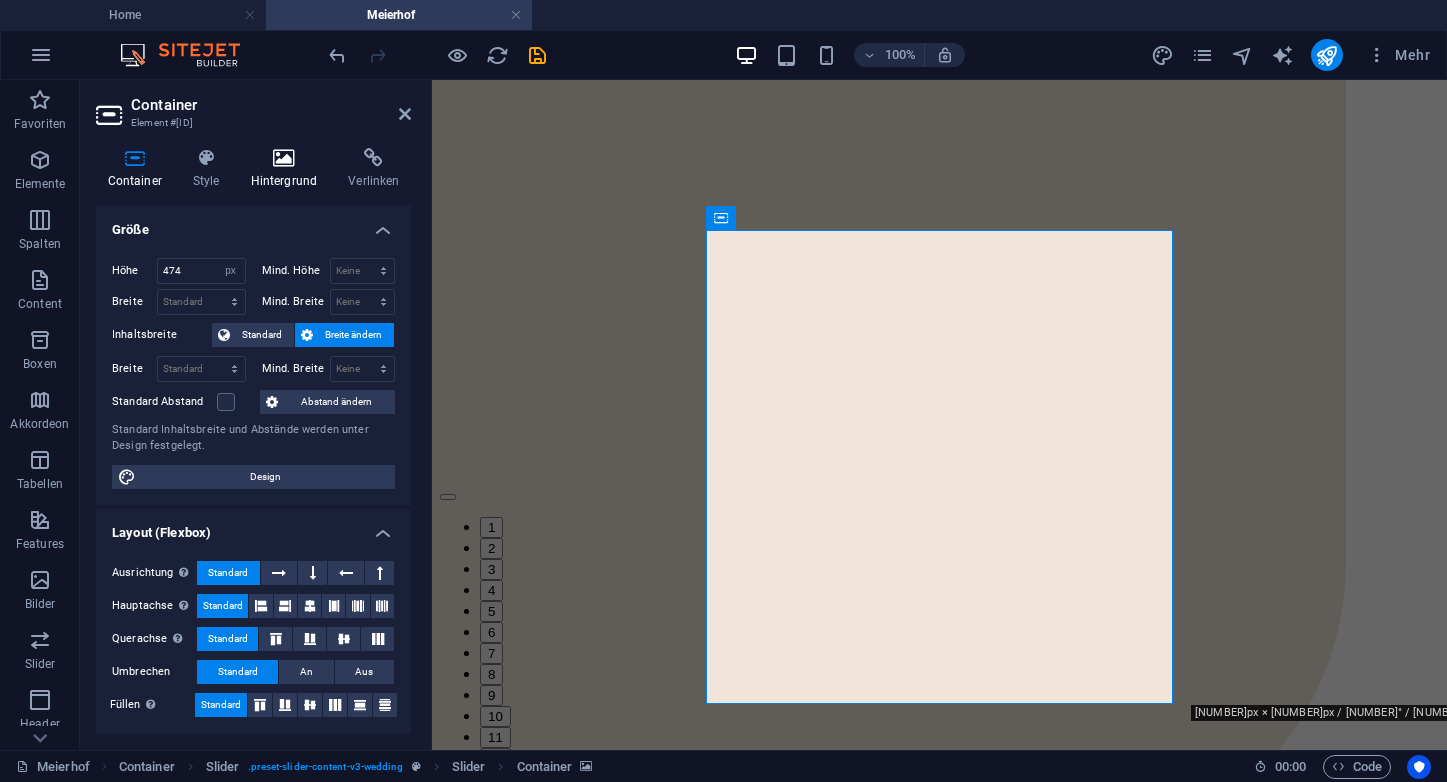 click on "Hintergrund" at bounding box center [288, 169] 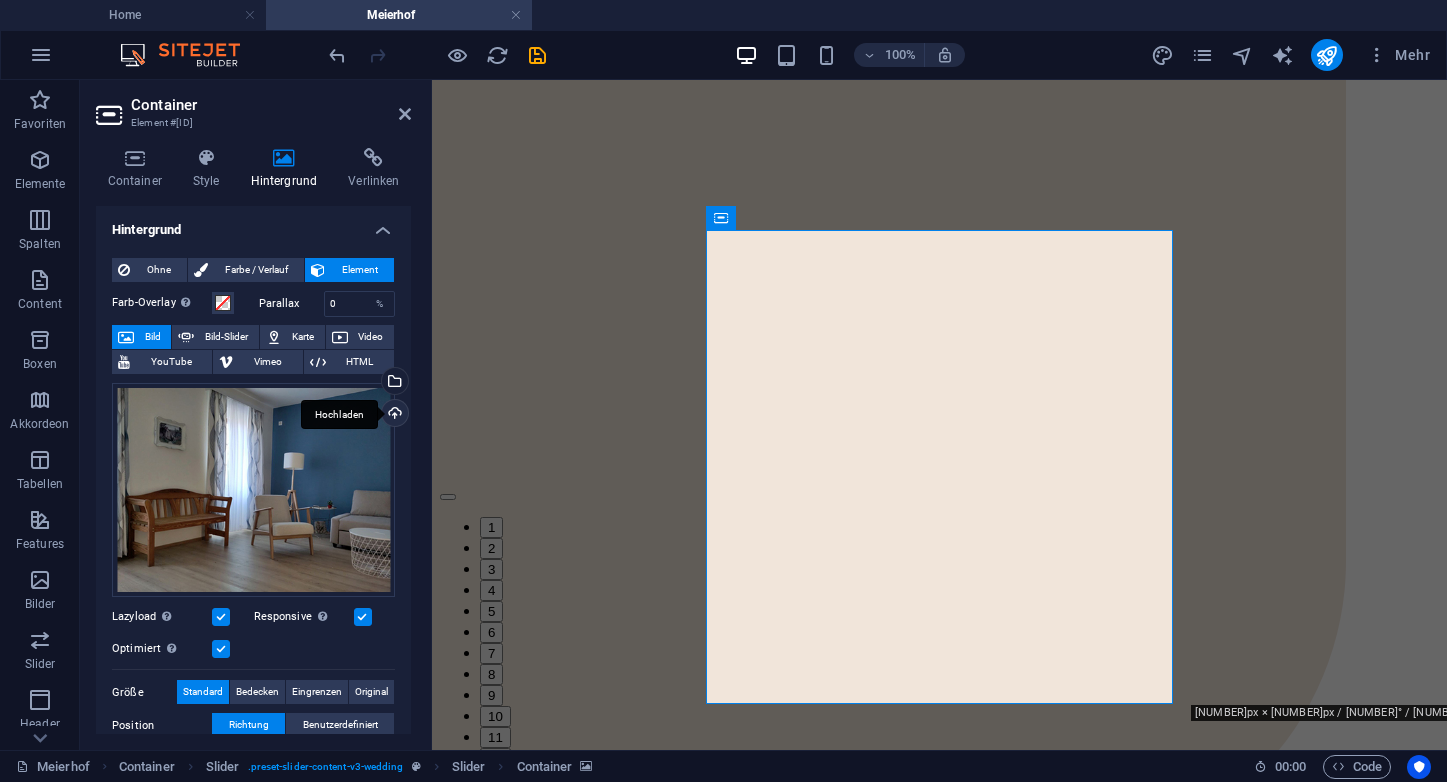 click on "Hochladen" at bounding box center (393, 415) 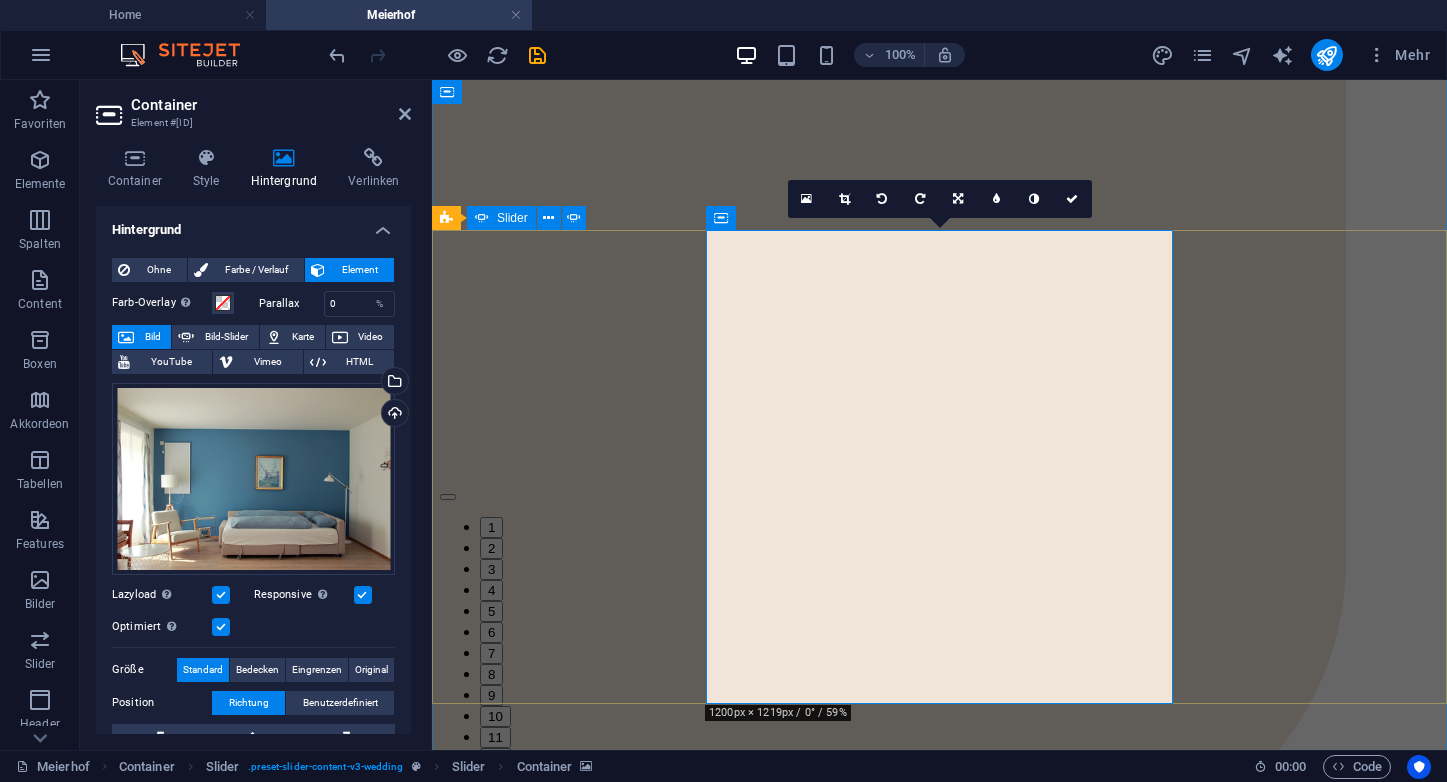 click on "1" at bounding box center (491, 527) 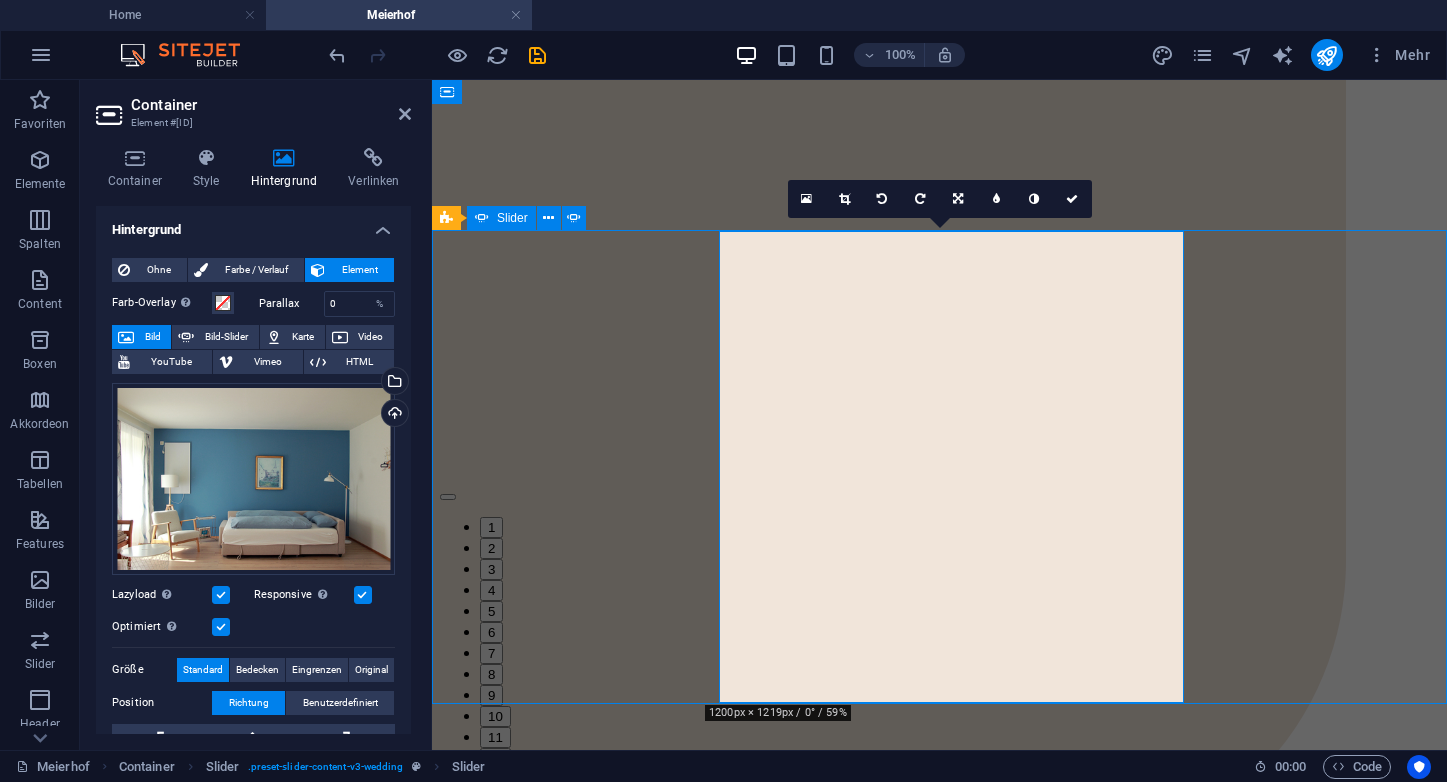scroll, scrollTop: 5103, scrollLeft: 0, axis: vertical 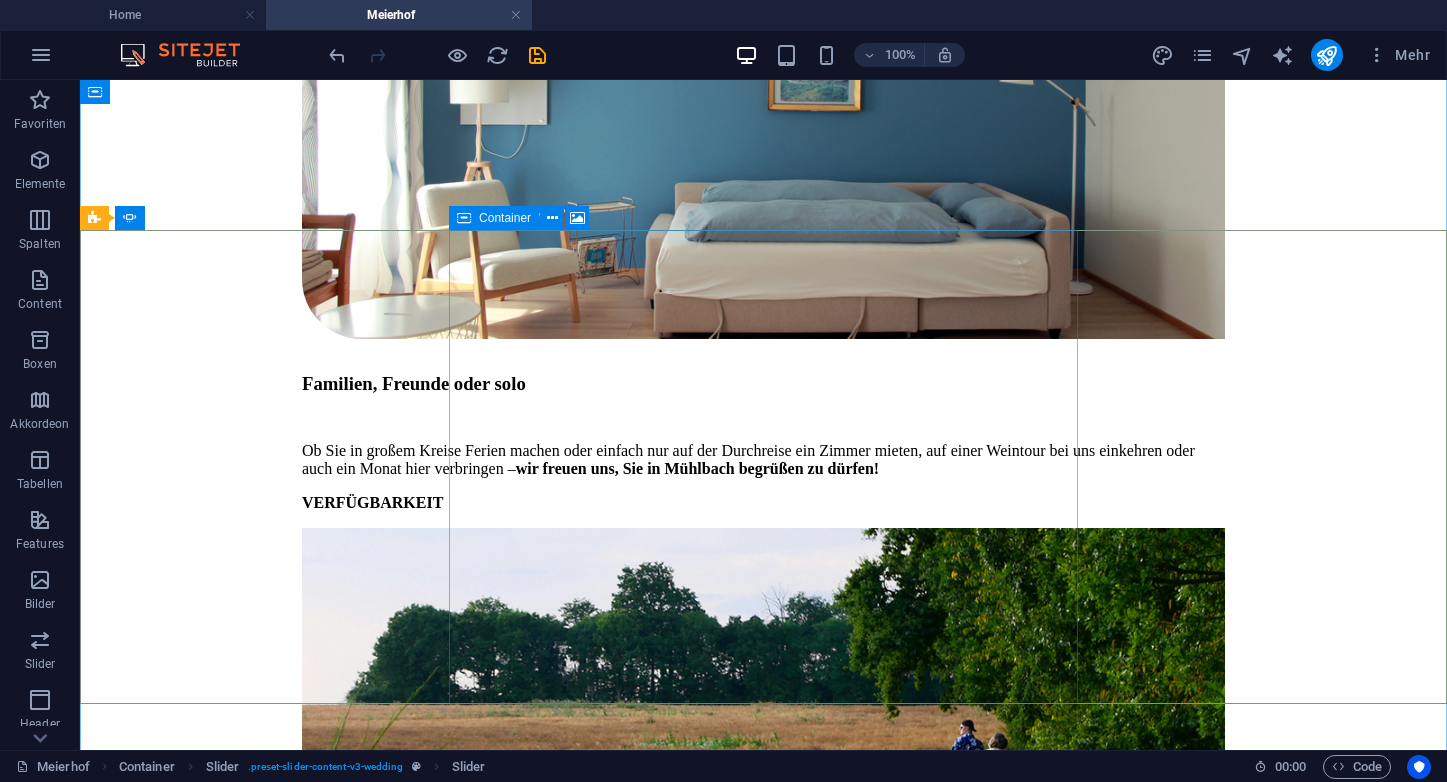 click on "Elemente hinzufügen" at bounding box center [-580, 3125] 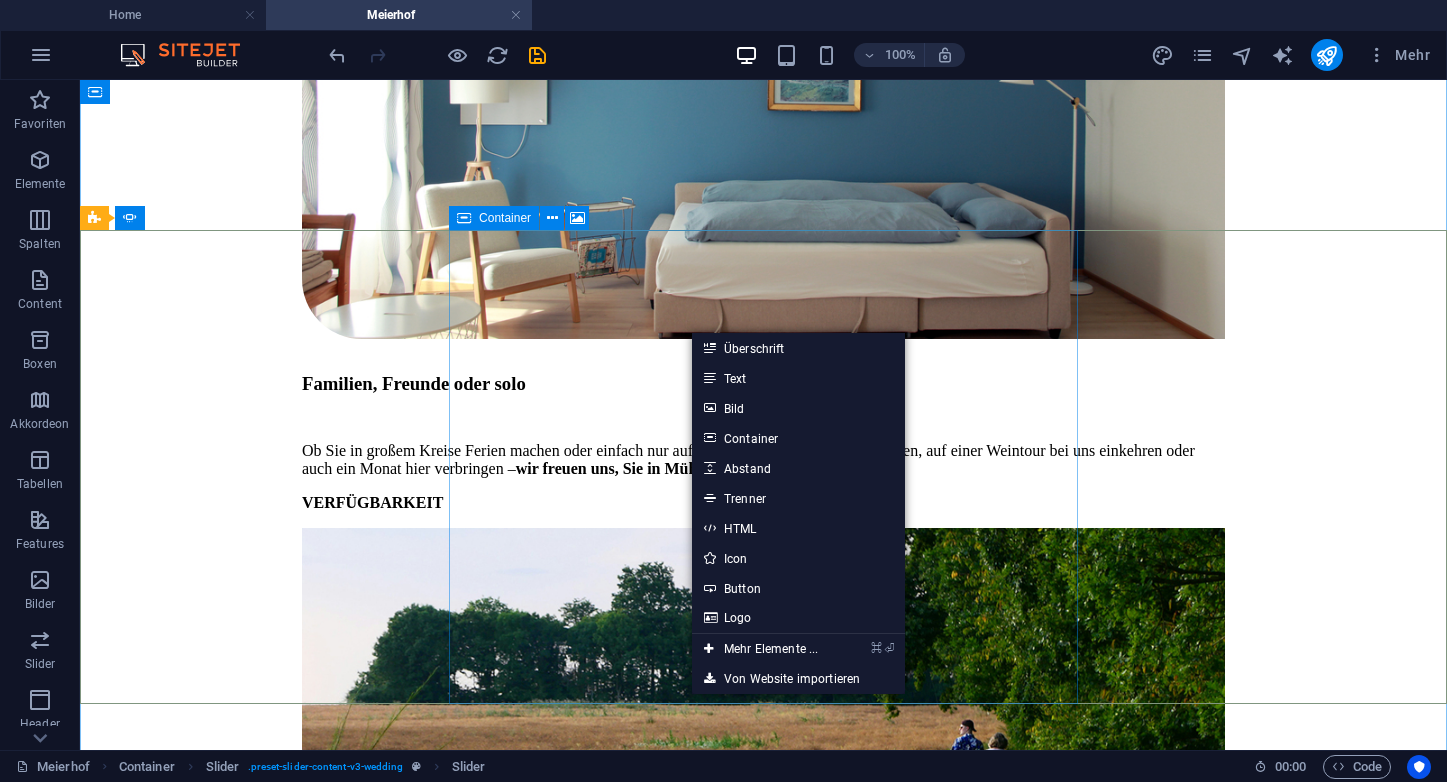 click on "Ziehe hier Inhalte hinein oder  Elemente hinzufügen  Zwischenablage einfügen" at bounding box center [-491, 3095] 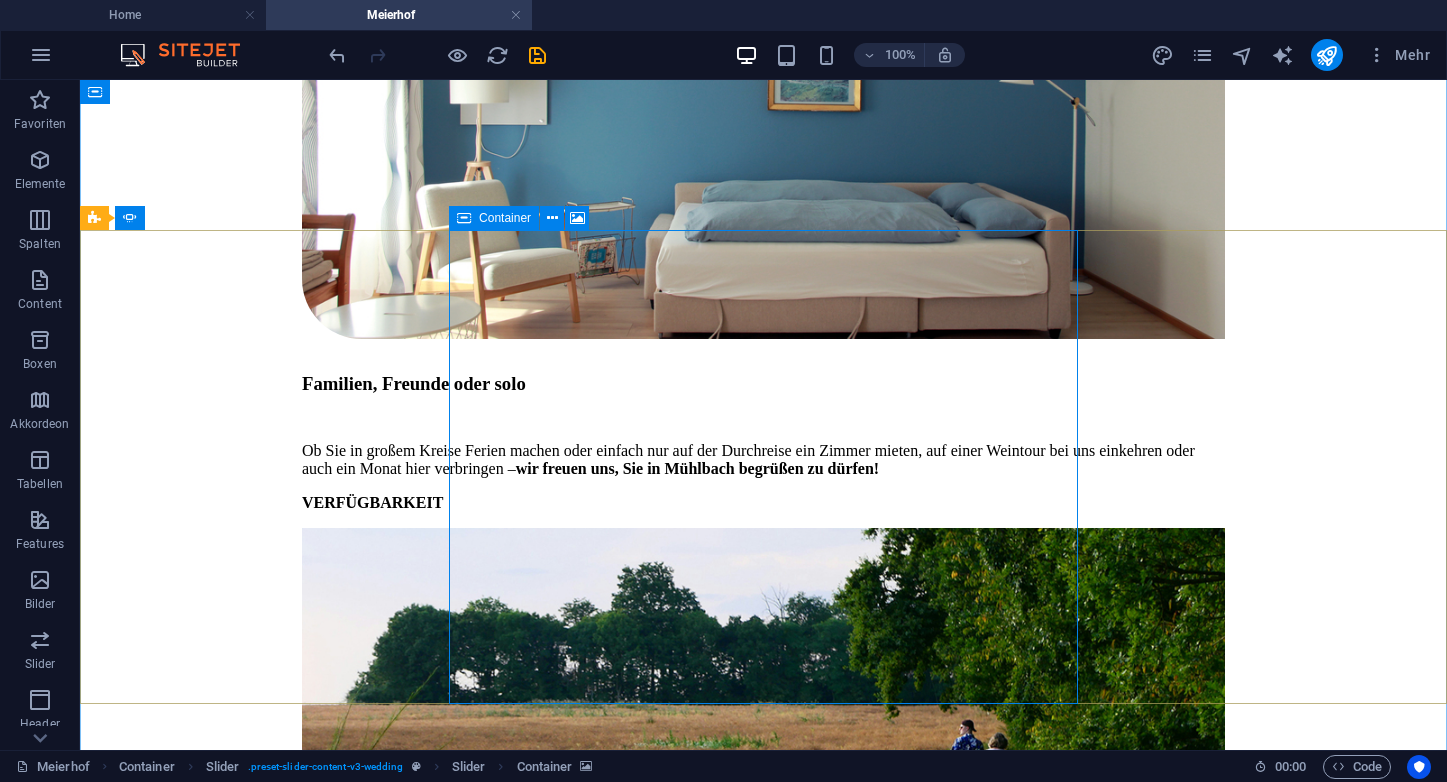 click on "Container" at bounding box center [494, 218] 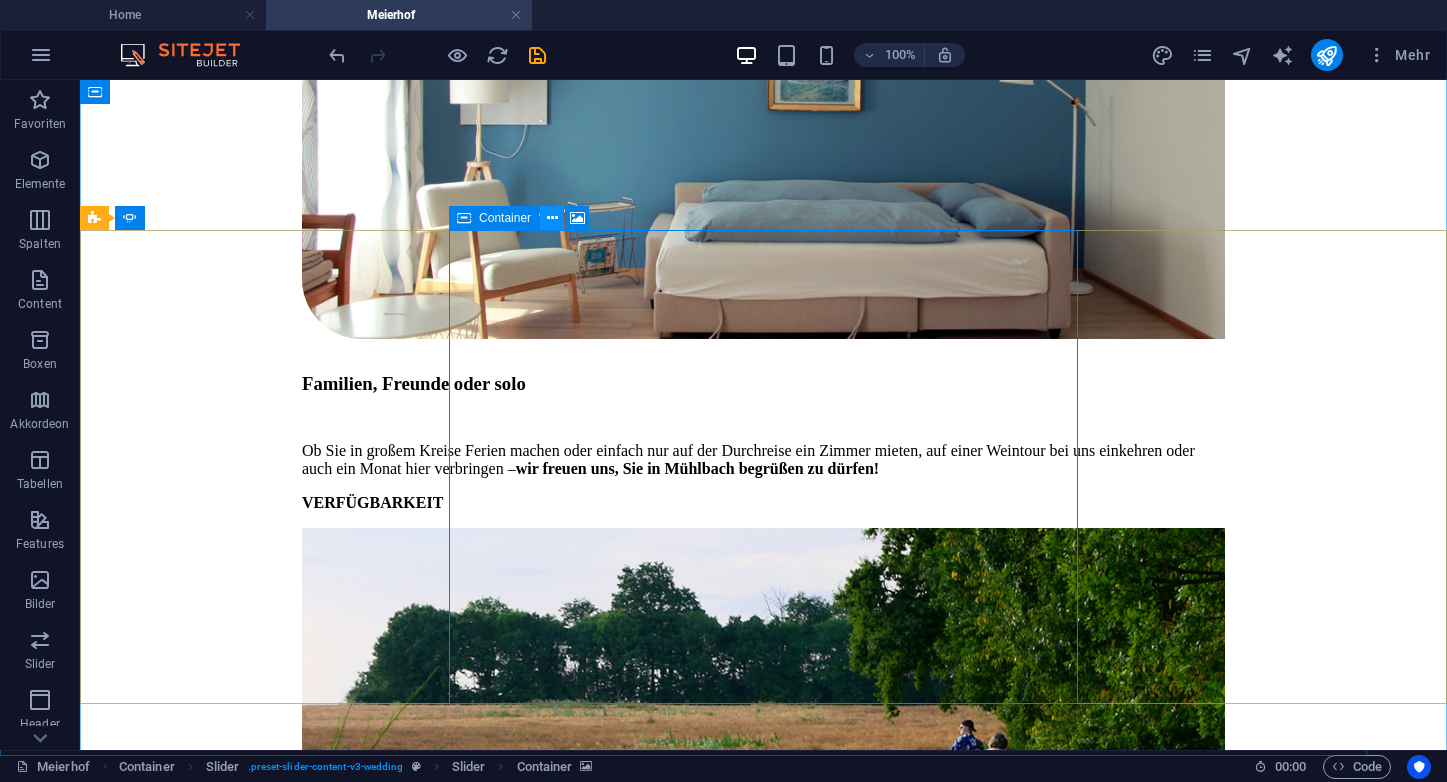 click at bounding box center (552, 218) 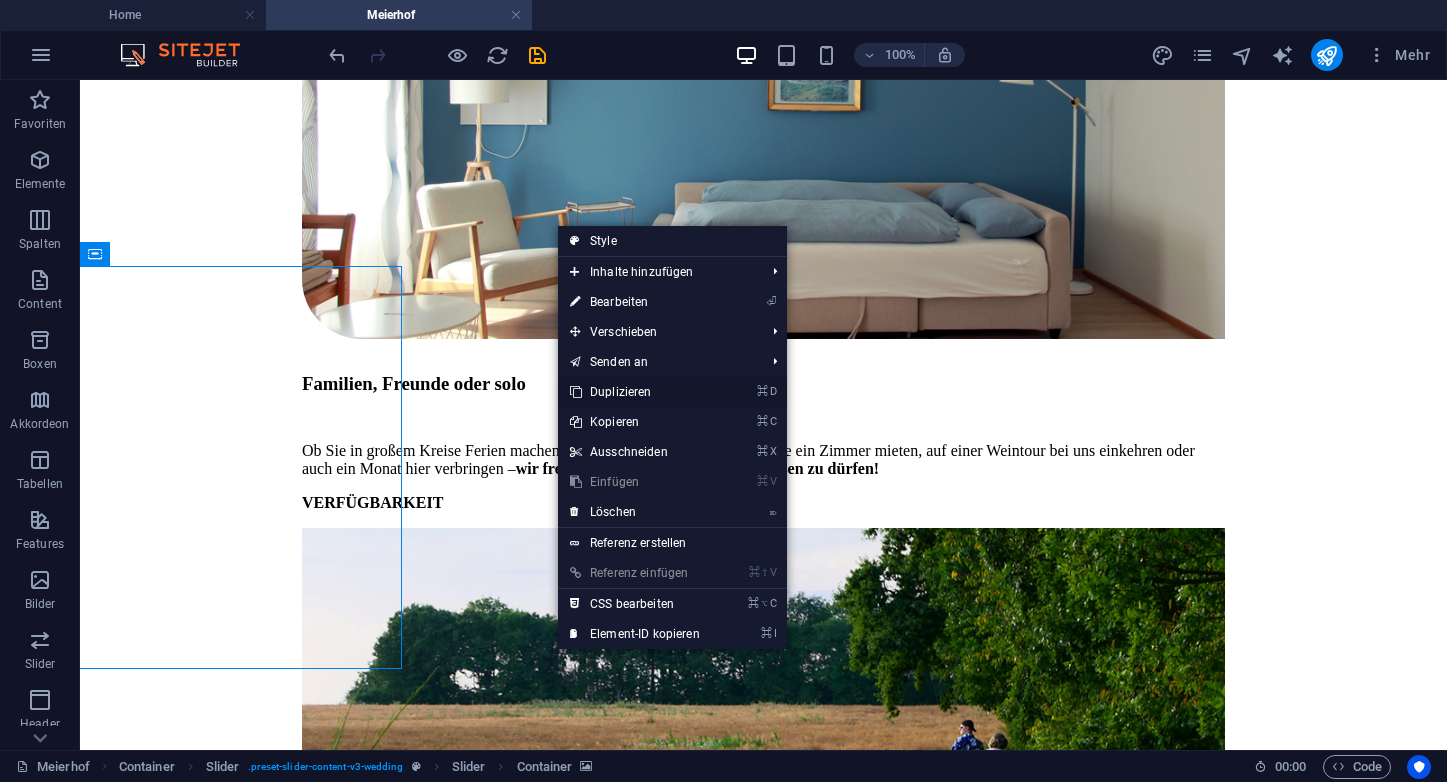 click on "⌘ D  Duplizieren" at bounding box center [635, 392] 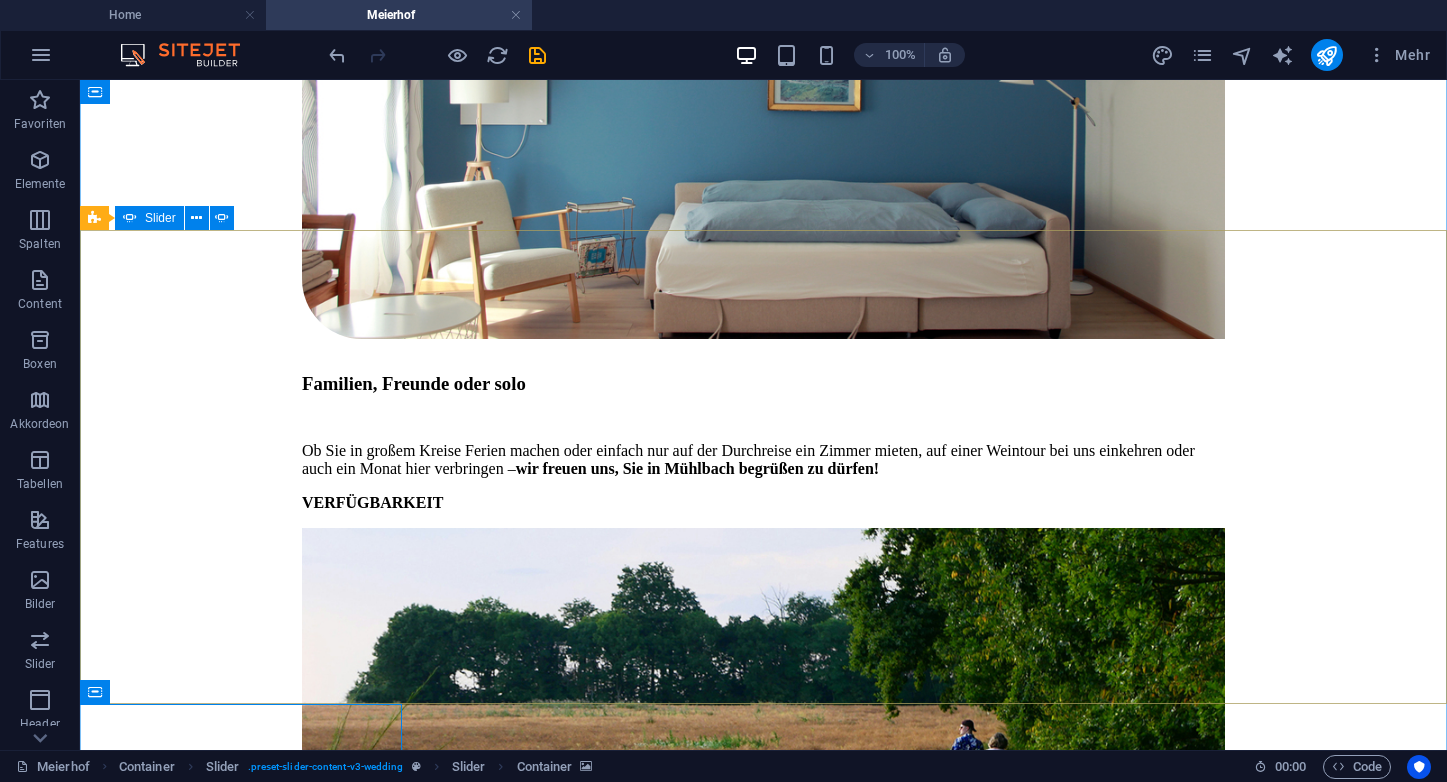 click on "1" at bounding box center (139, 2120) 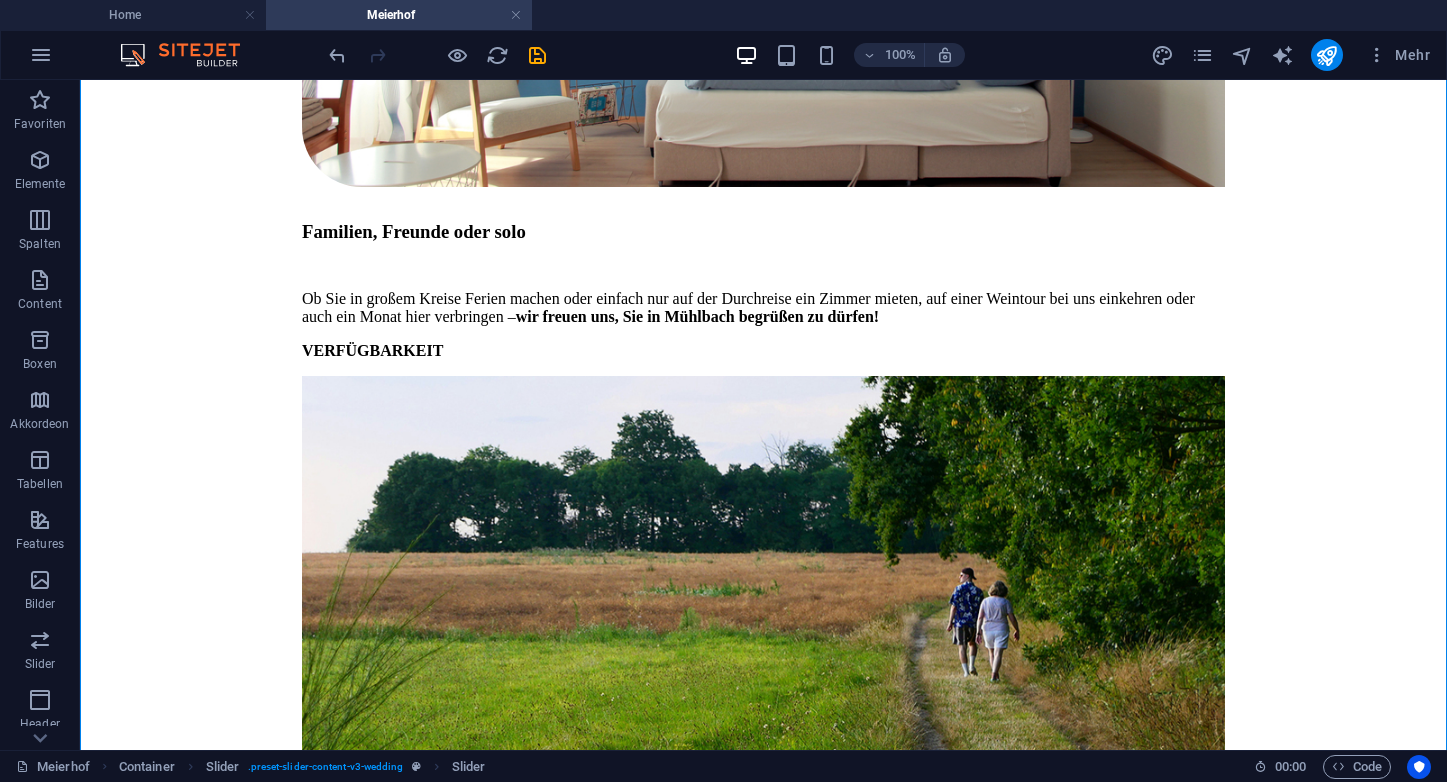 scroll, scrollTop: 5279, scrollLeft: 0, axis: vertical 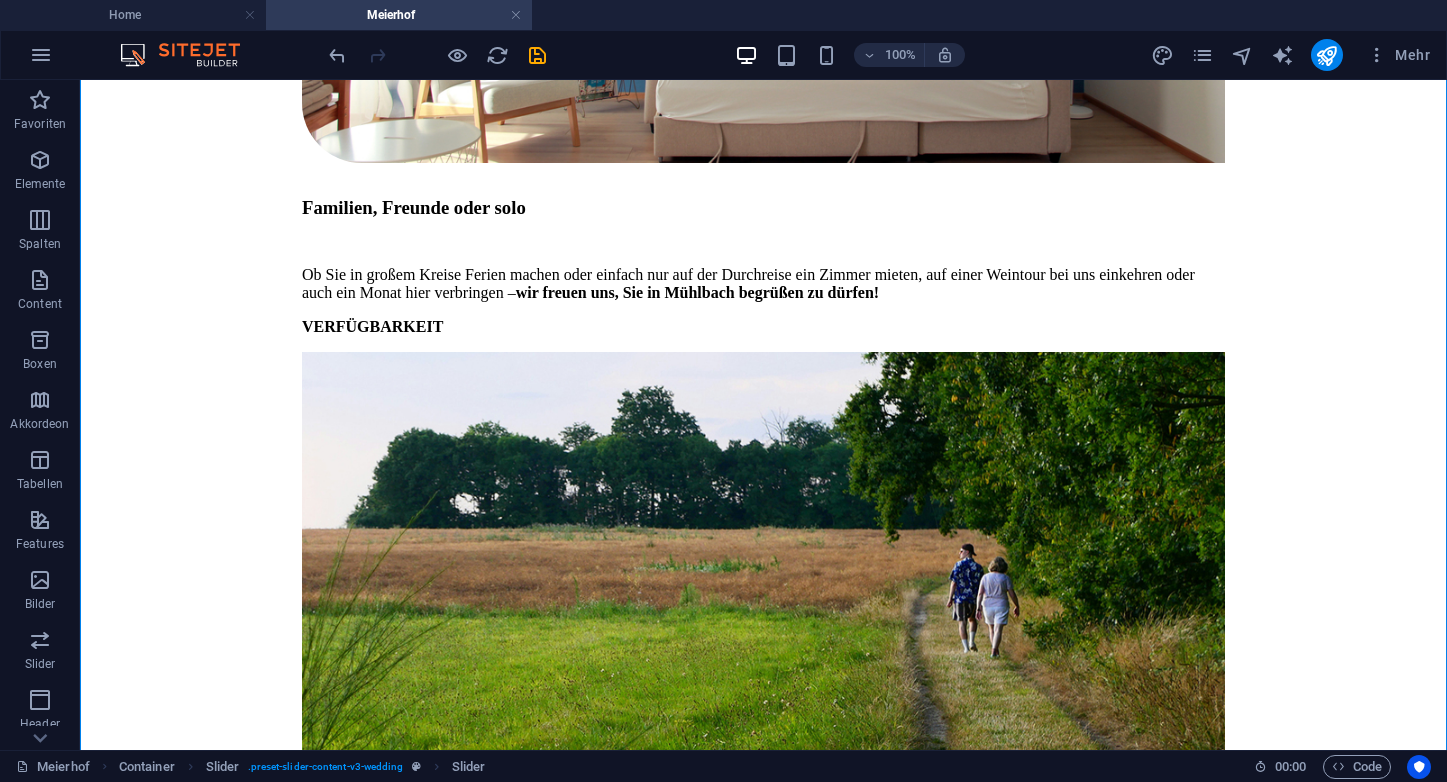 type 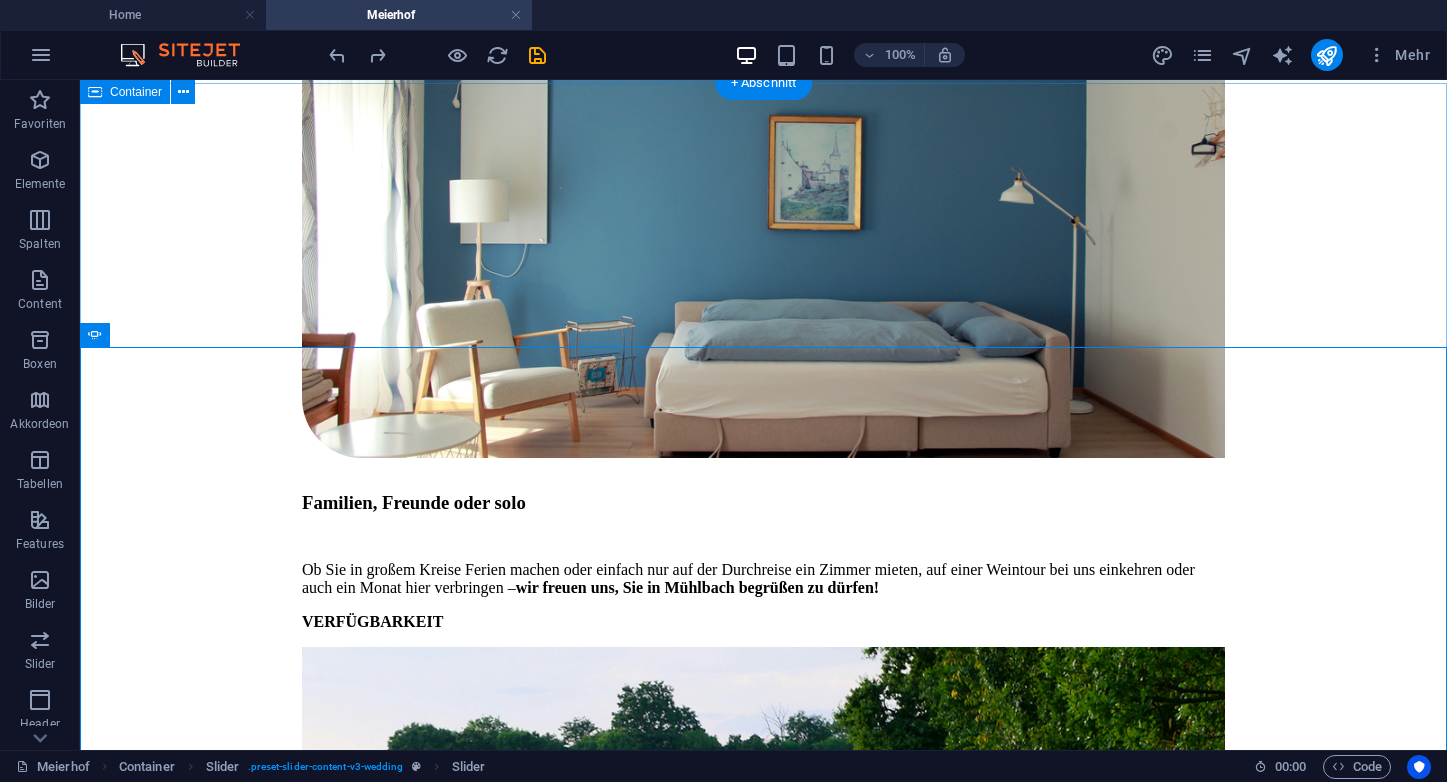 scroll, scrollTop: 4982, scrollLeft: 0, axis: vertical 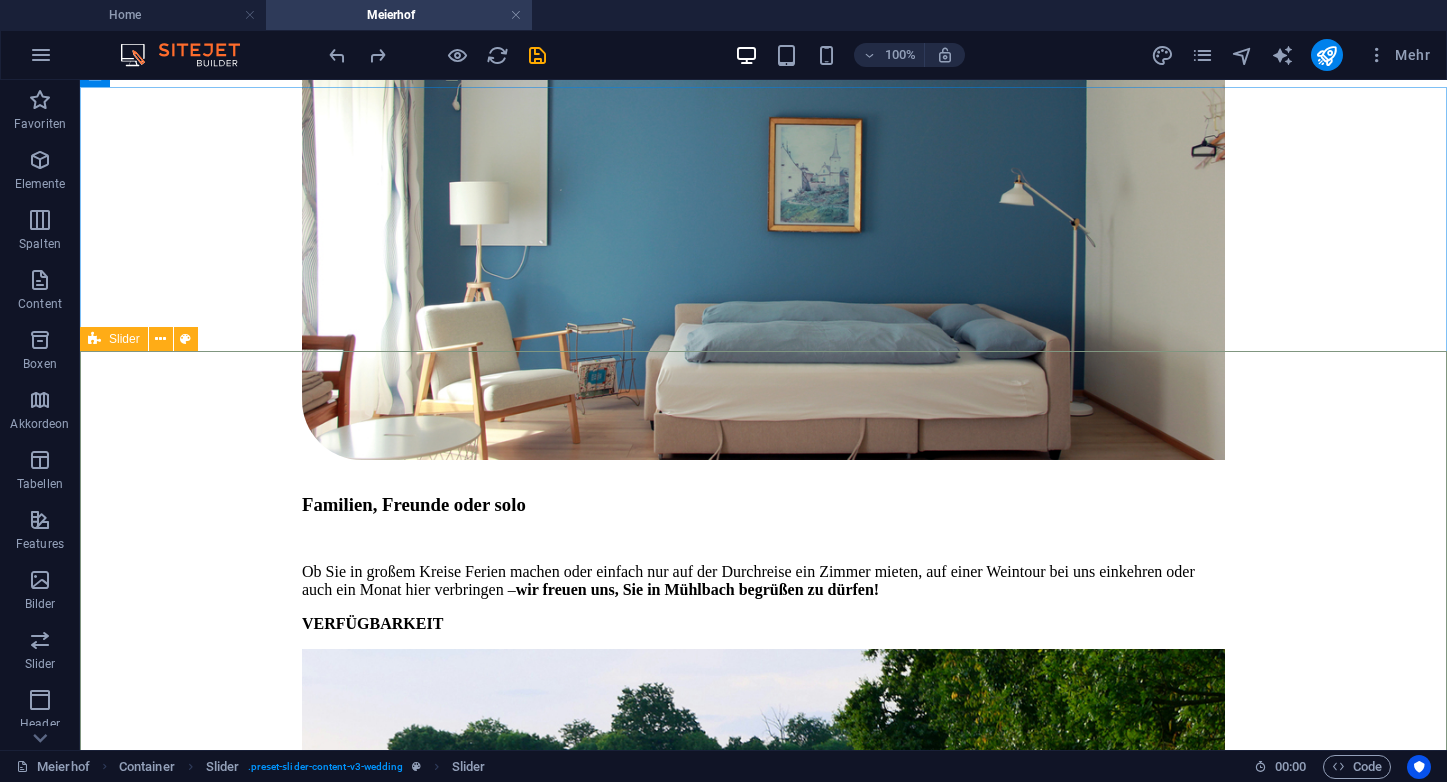 click at bounding box center (94, 339) 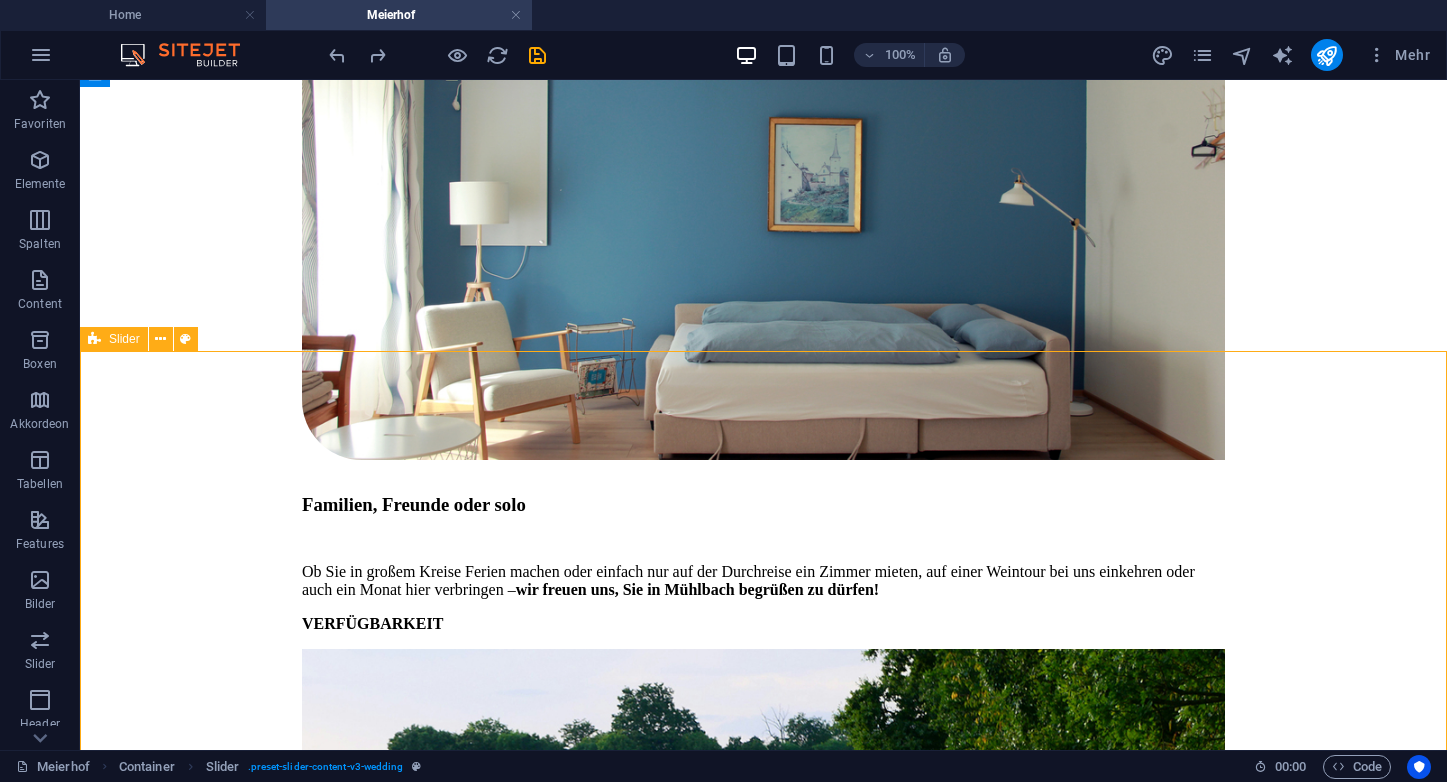 click on "Slider" at bounding box center [114, 339] 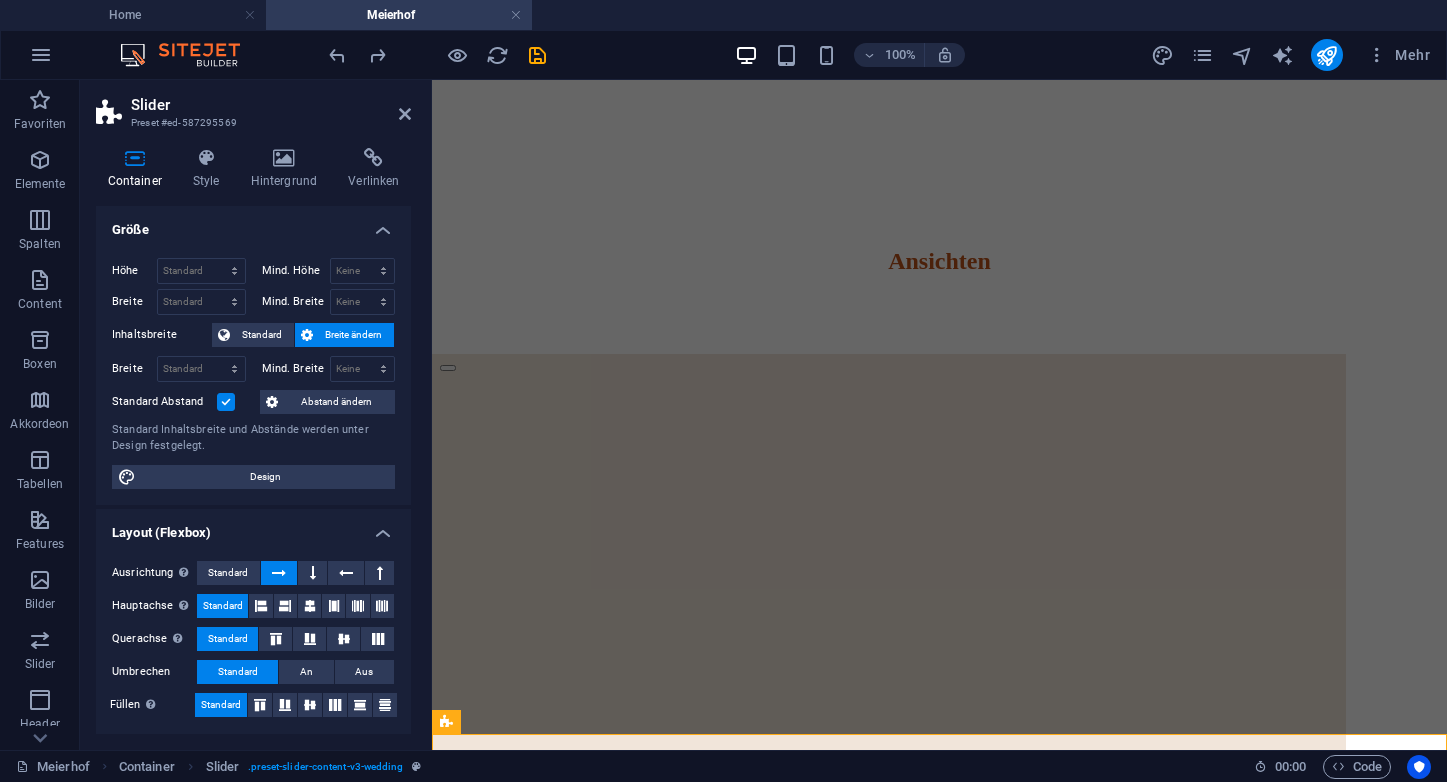 scroll, scrollTop: 4841, scrollLeft: 0, axis: vertical 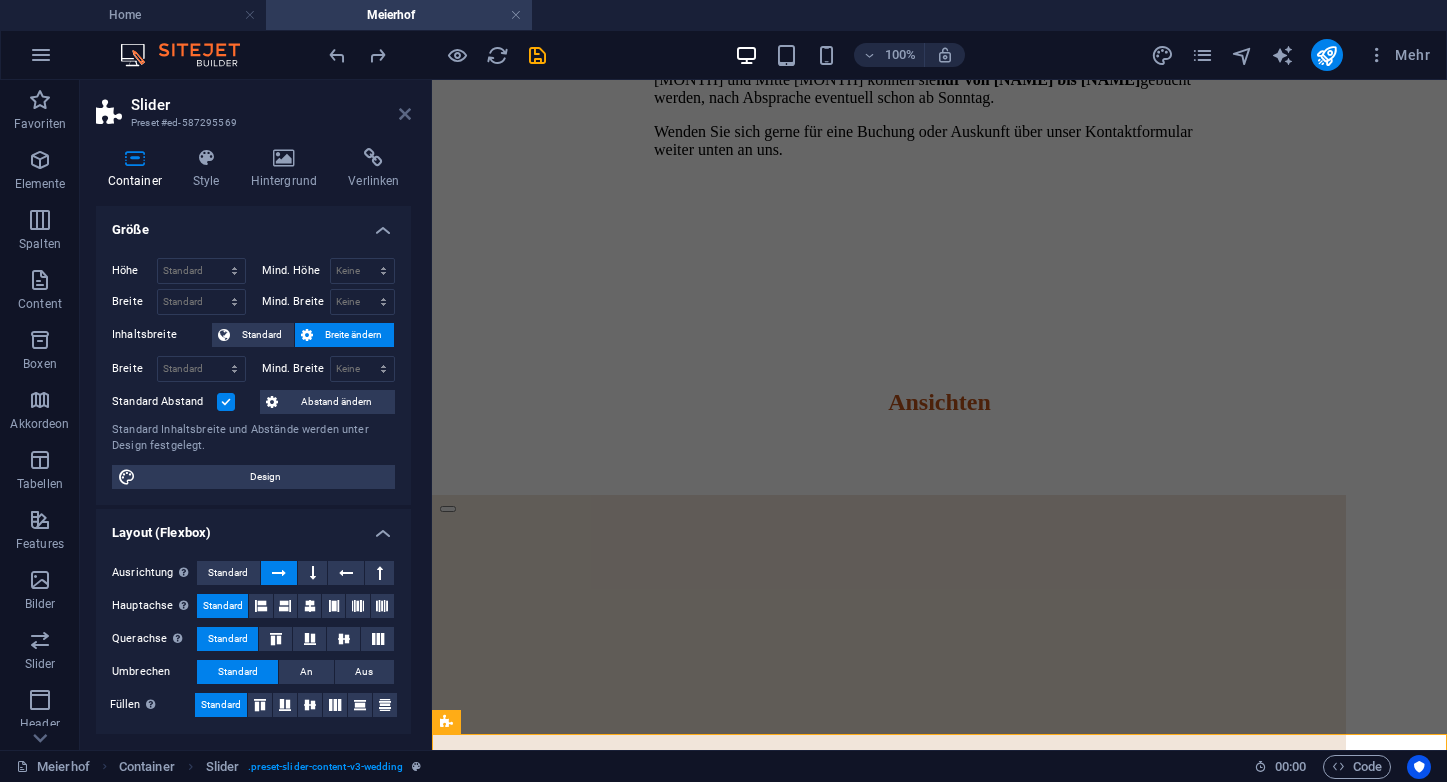 click at bounding box center [405, 114] 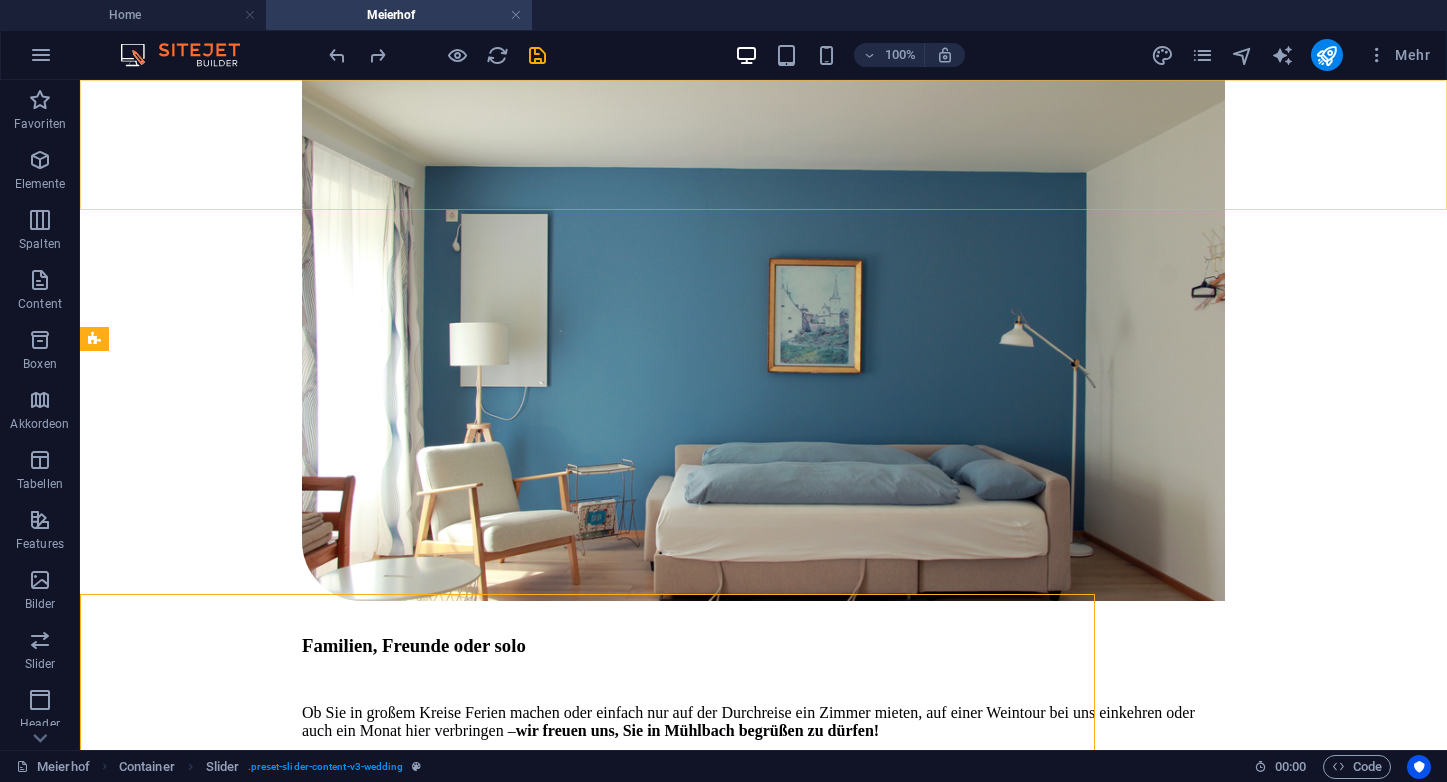 scroll, scrollTop: 4982, scrollLeft: 0, axis: vertical 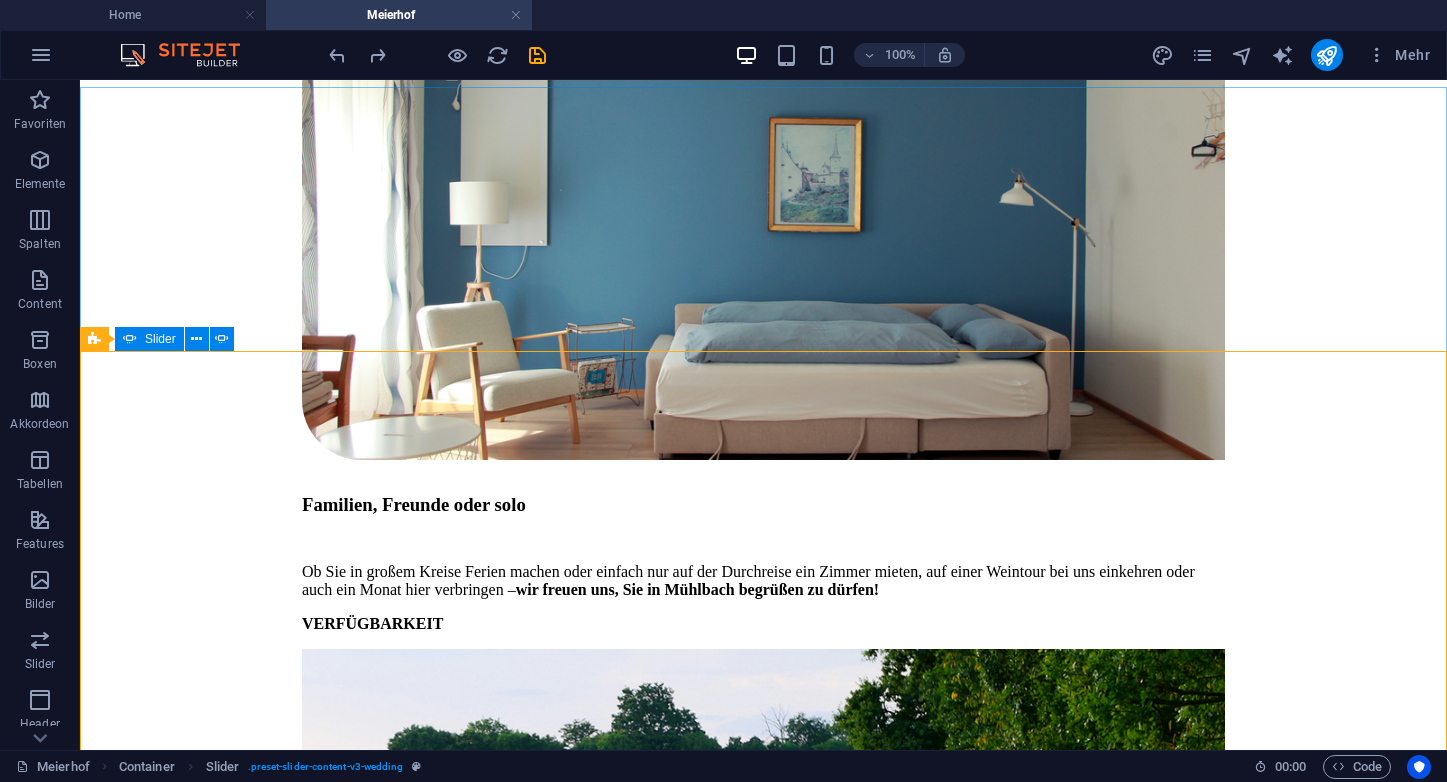 click on "Slider" at bounding box center (149, 339) 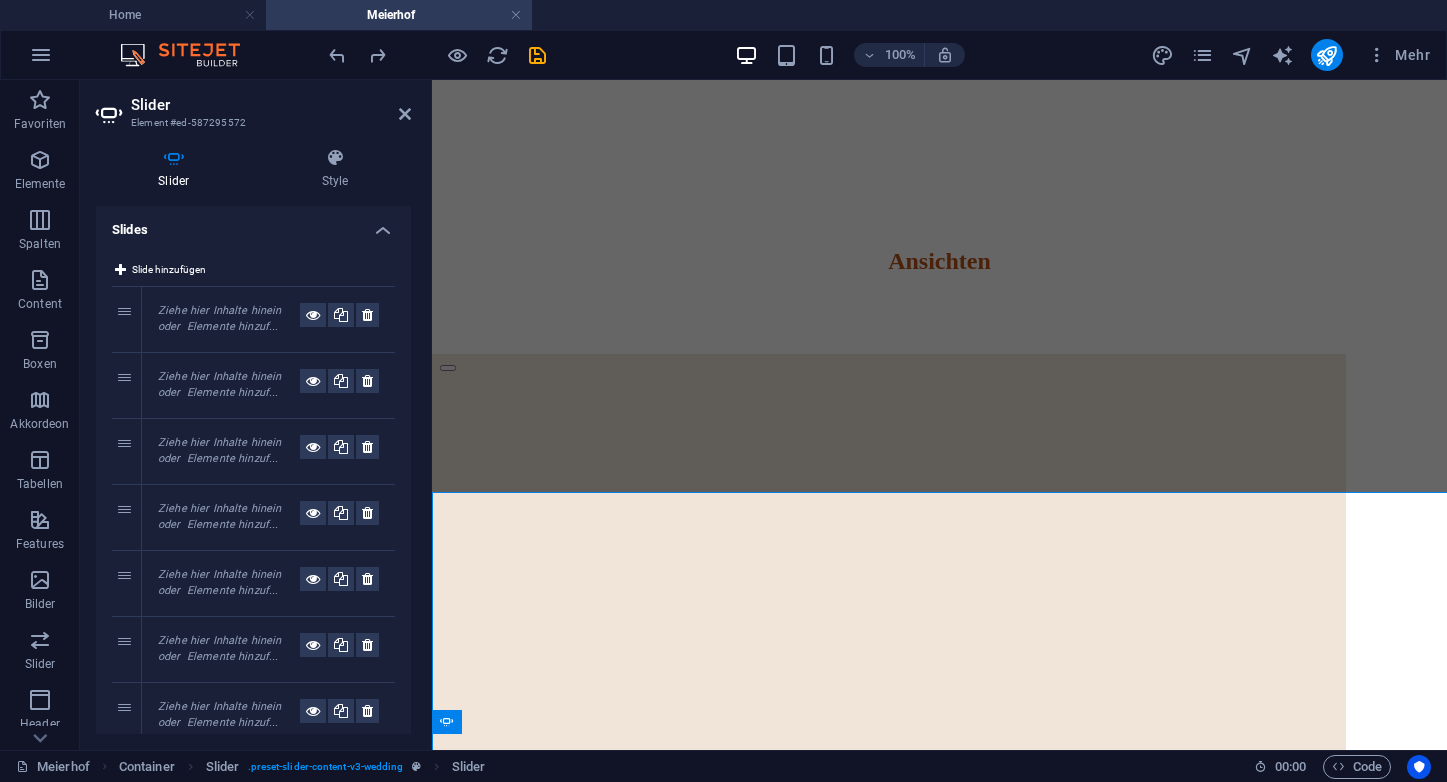scroll, scrollTop: 4841, scrollLeft: 0, axis: vertical 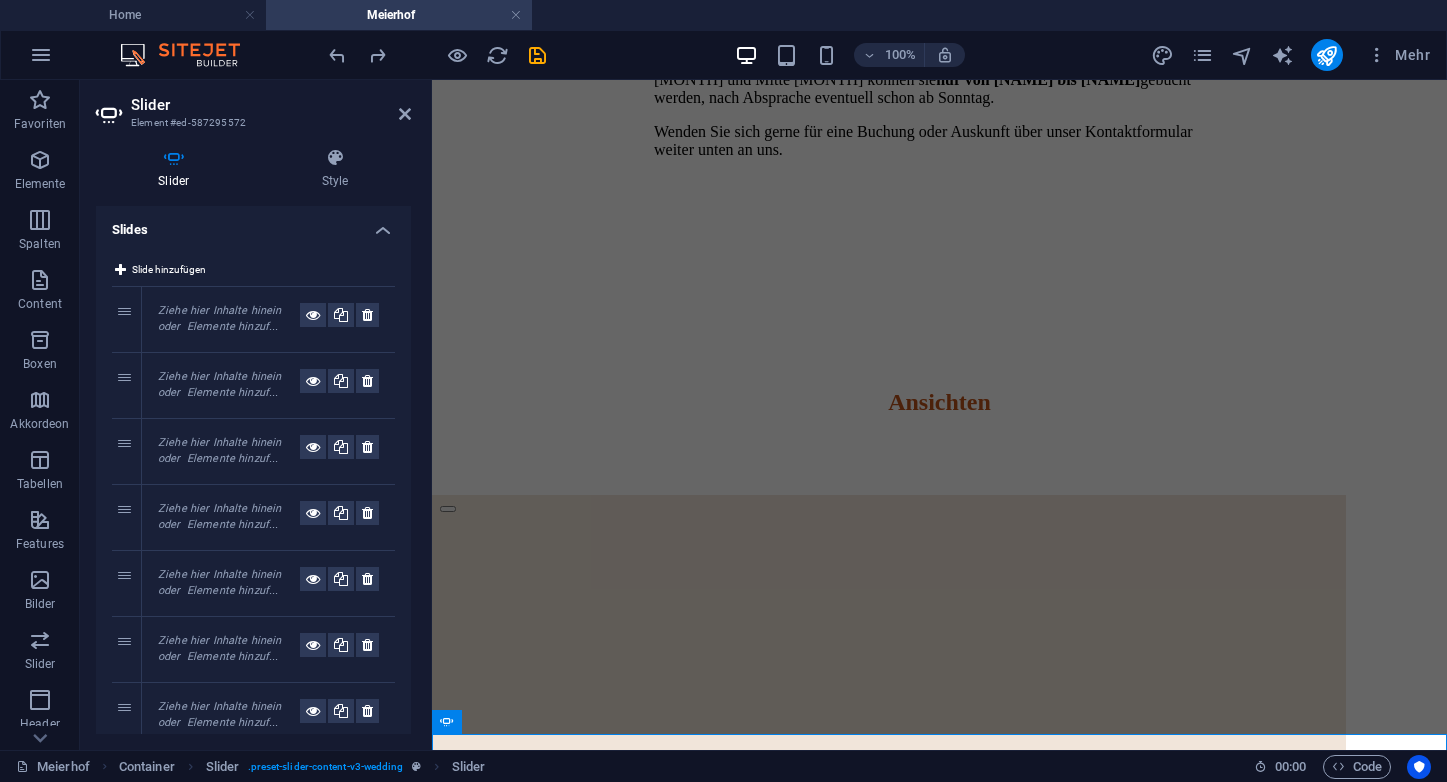 click on "Ziehe hier Inhalte hinein
oder
Elemente hinzuf..." at bounding box center (219, 319) 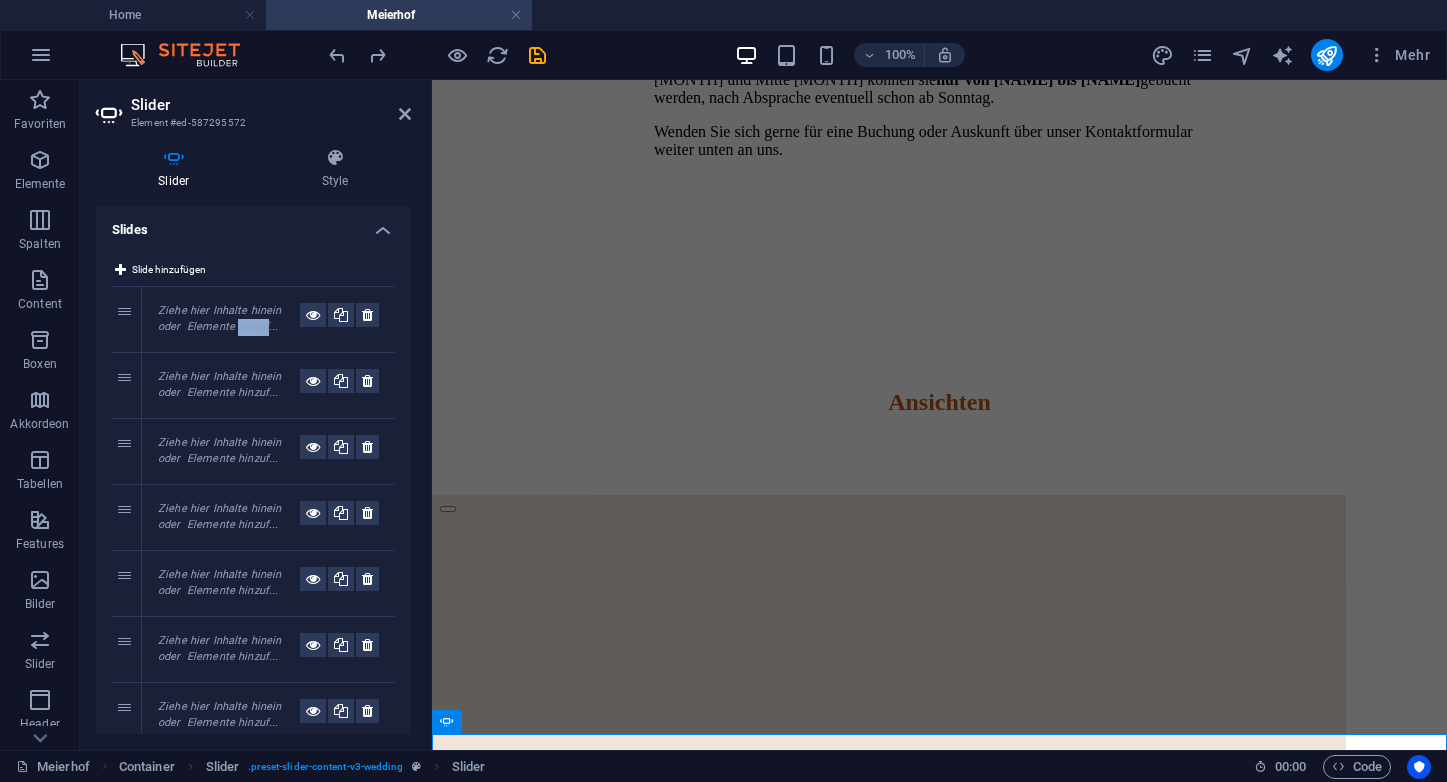 click on "Ziehe hier Inhalte hinein
oder
Elemente hinzuf..." at bounding box center (219, 319) 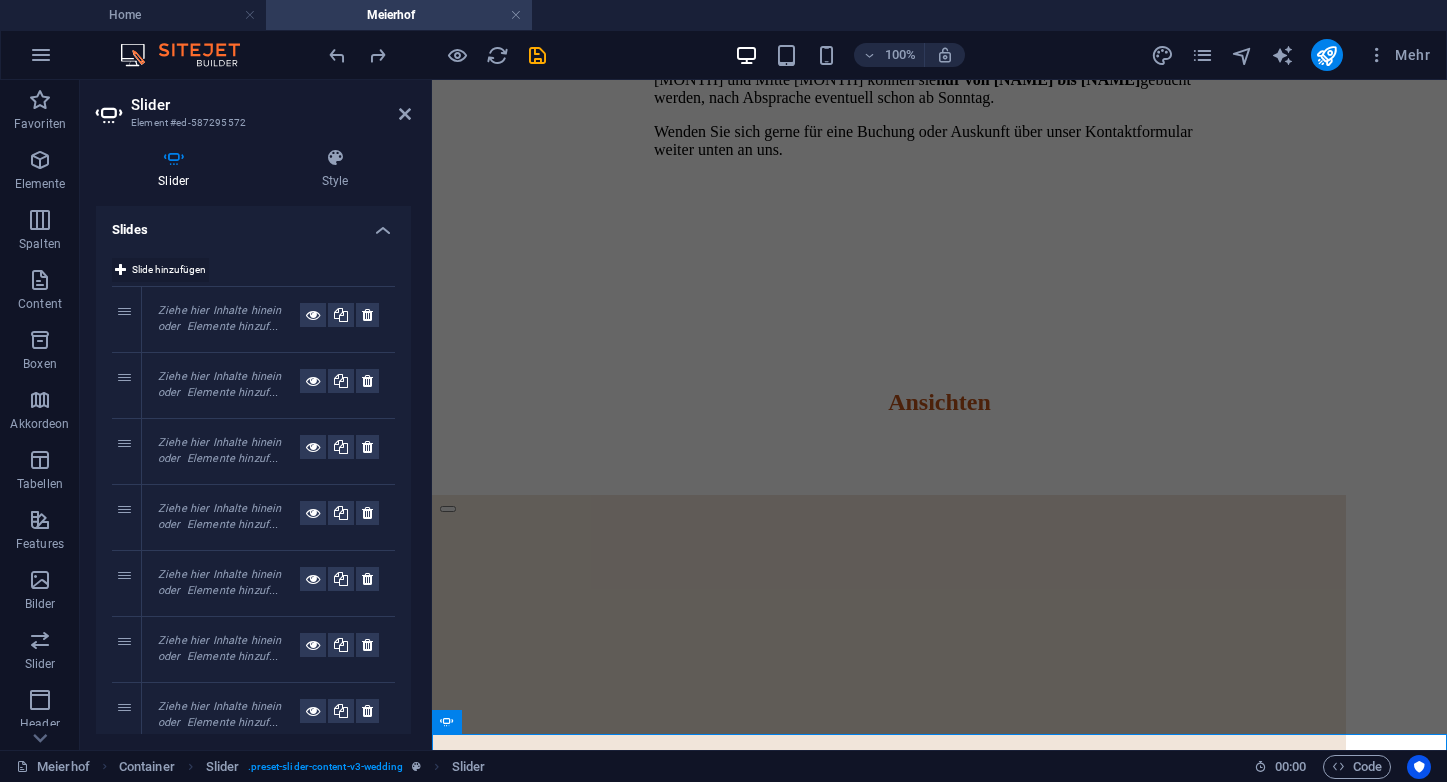 click on "Slide hinzufügen" at bounding box center [160, 270] 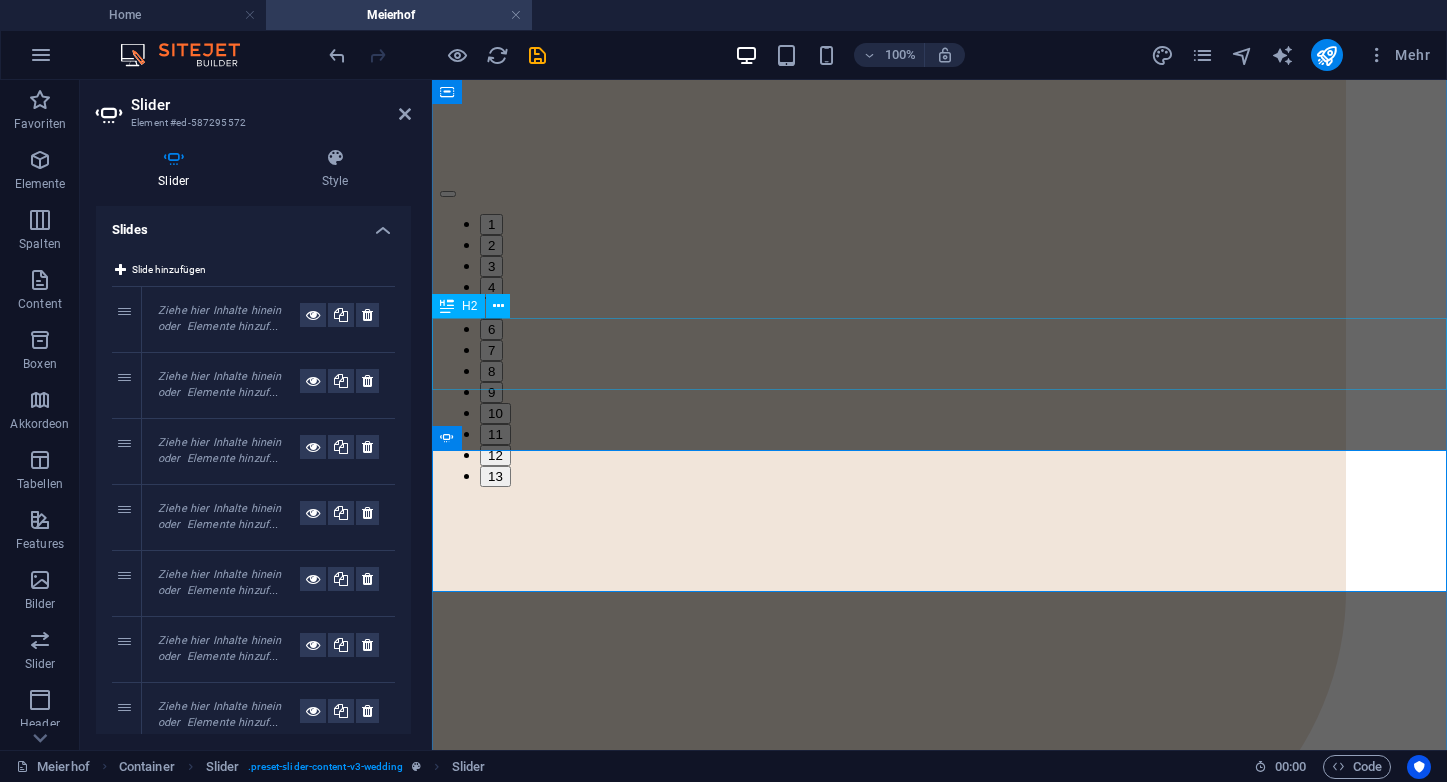 scroll, scrollTop: 5359, scrollLeft: 0, axis: vertical 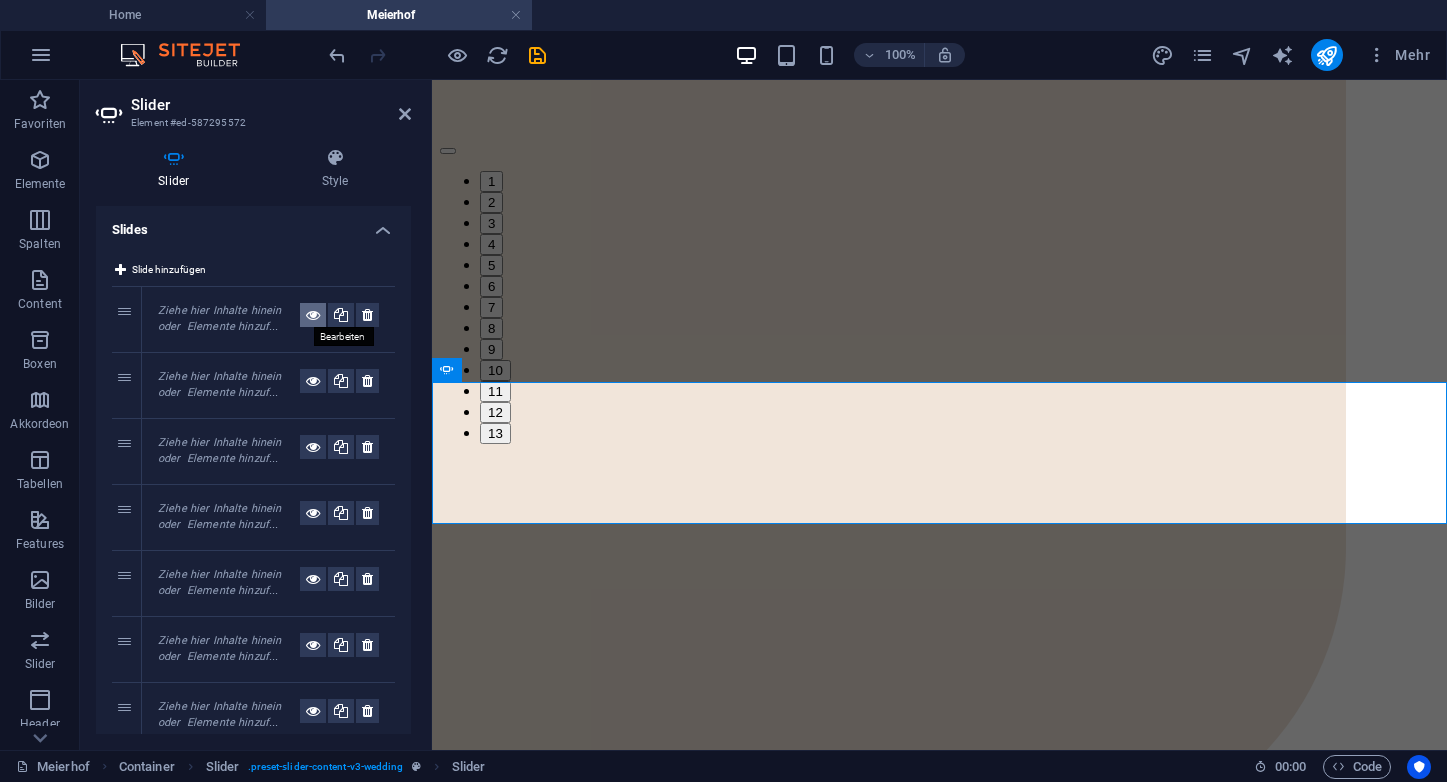 click at bounding box center [313, 315] 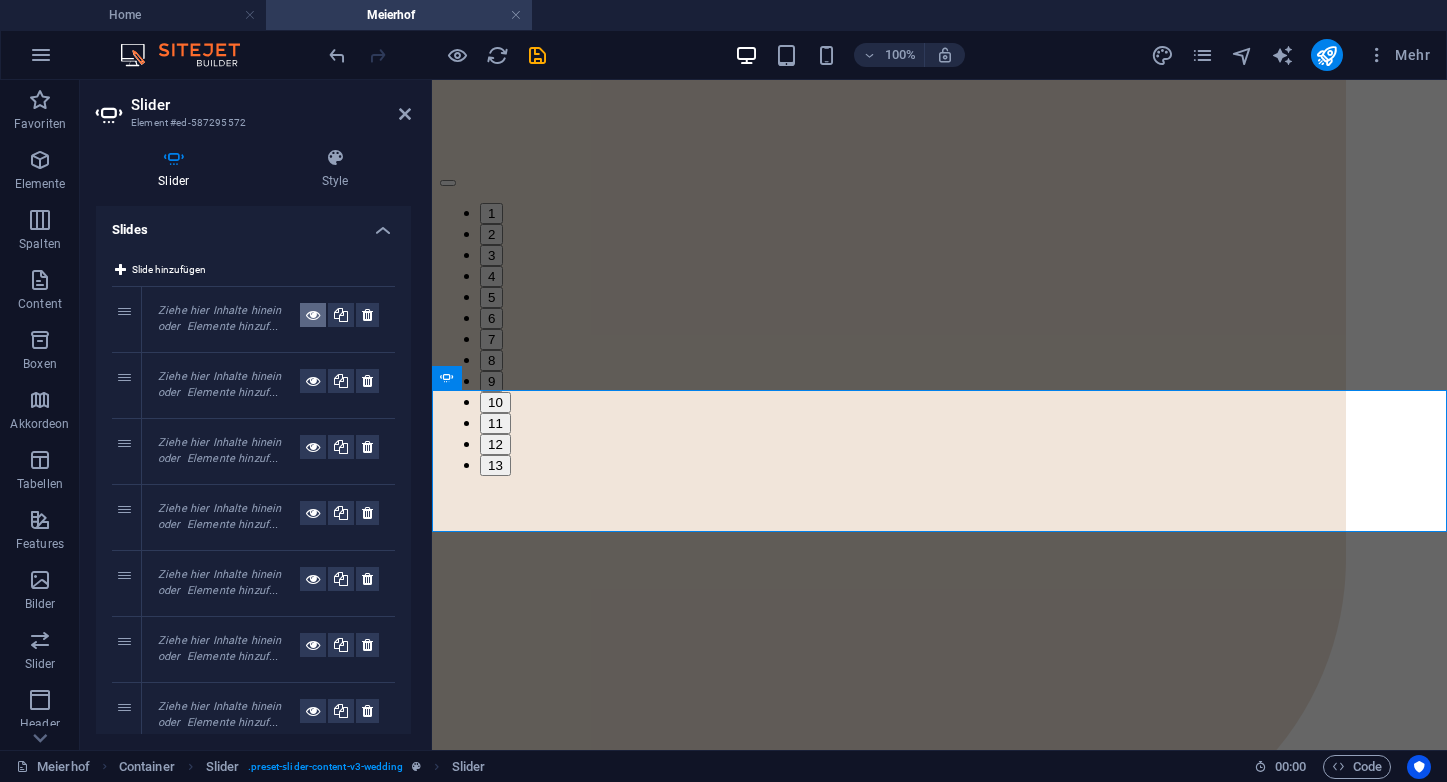 scroll, scrollTop: 5342, scrollLeft: 0, axis: vertical 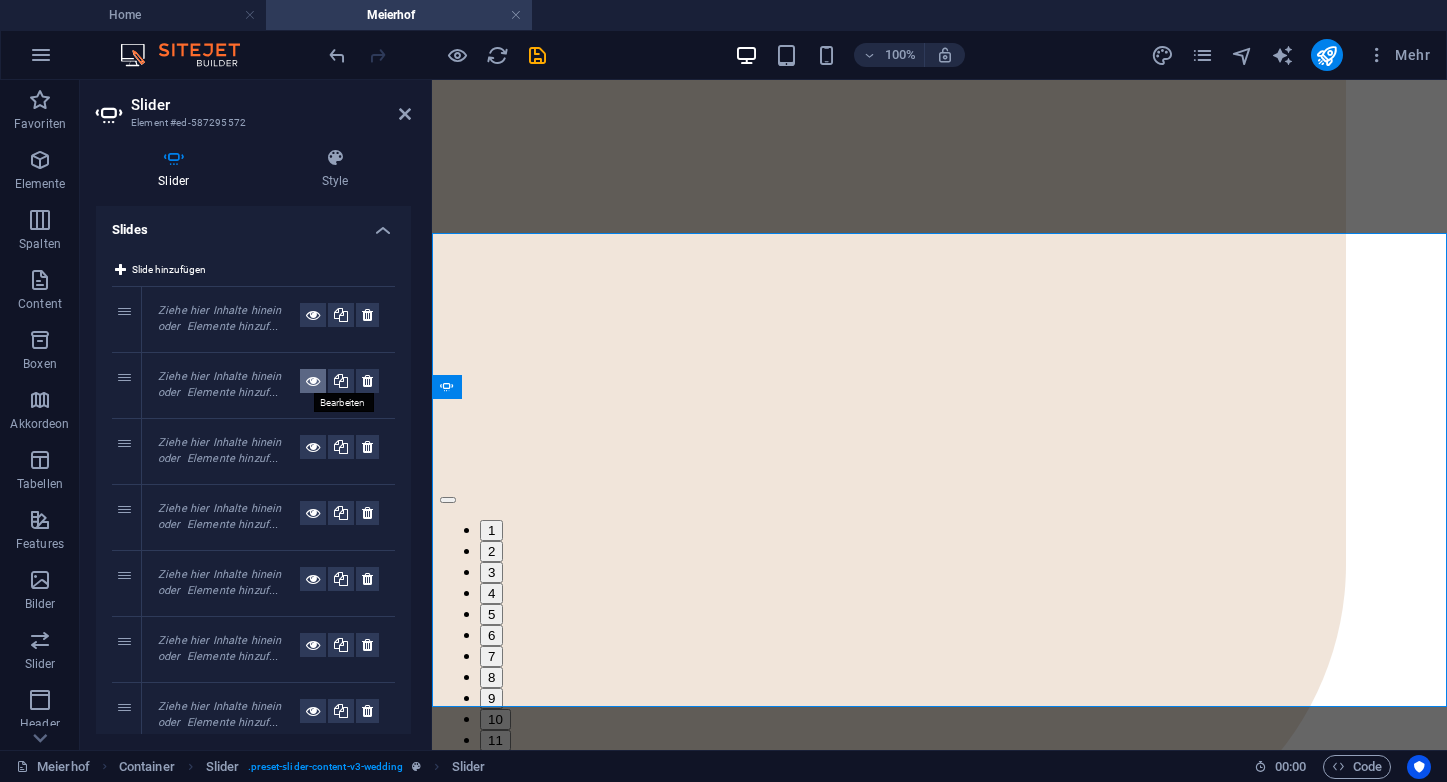 click at bounding box center (313, 381) 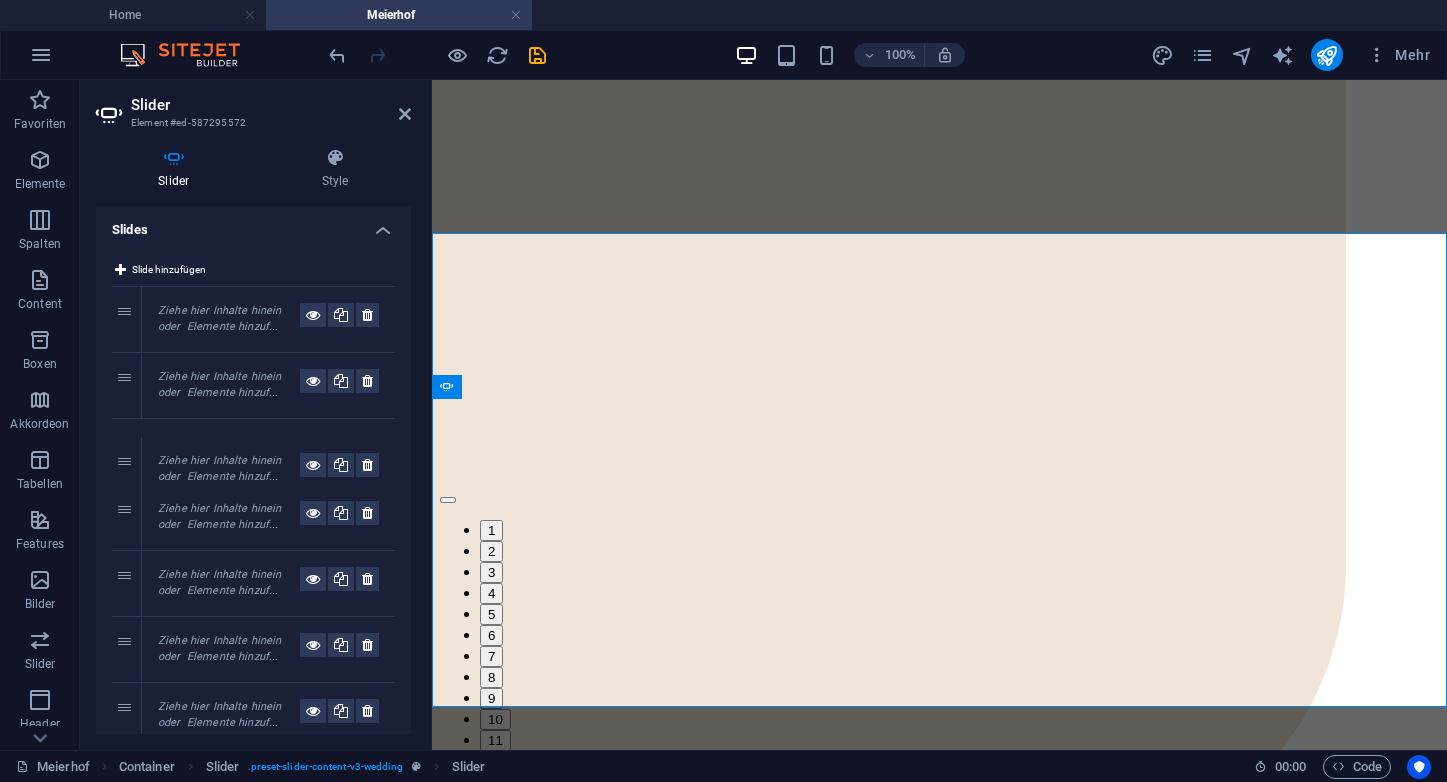 drag, startPoint x: 124, startPoint y: 381, endPoint x: 123, endPoint y: 465, distance: 84.00595 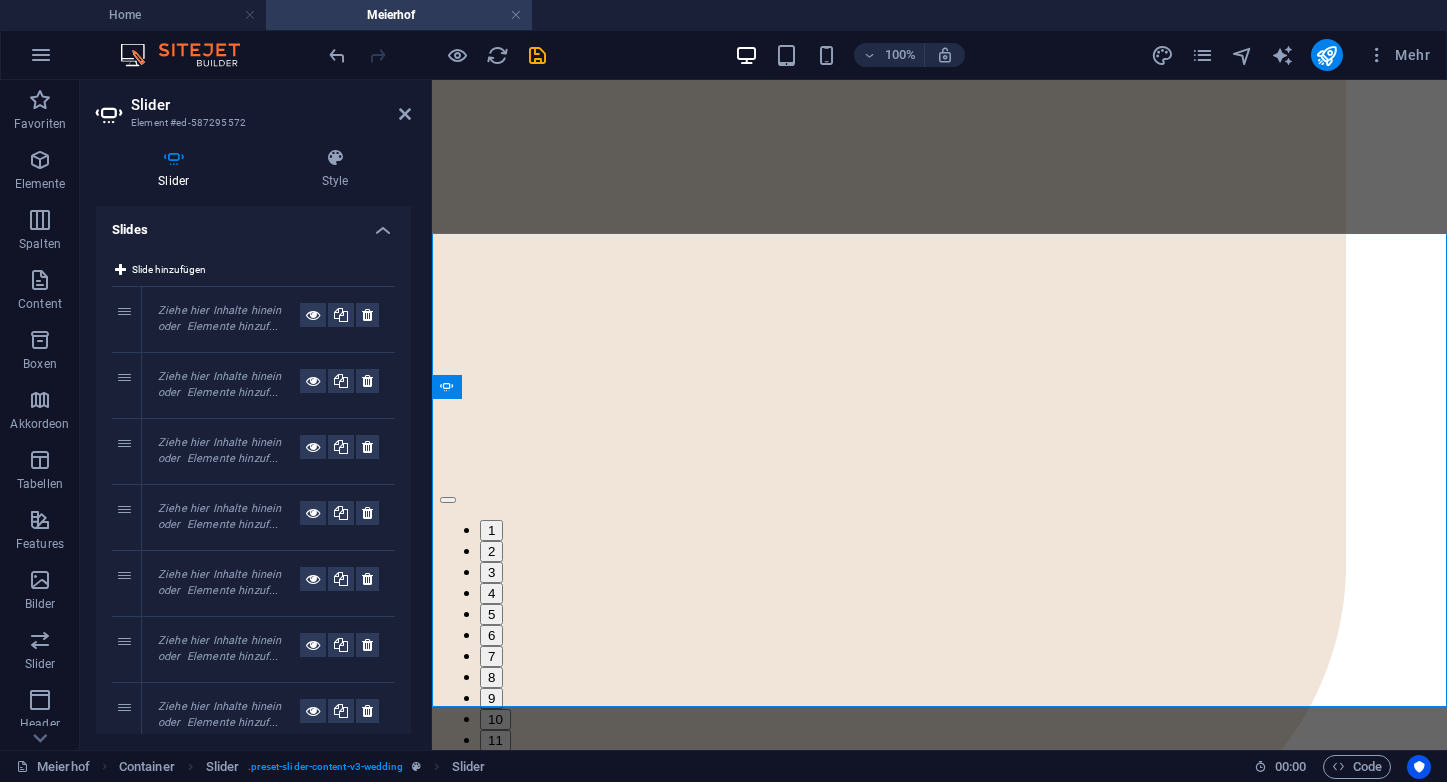 click on "Ziehe hier Inhalte hinein
oder
Elemente hinzuf..." at bounding box center (219, 319) 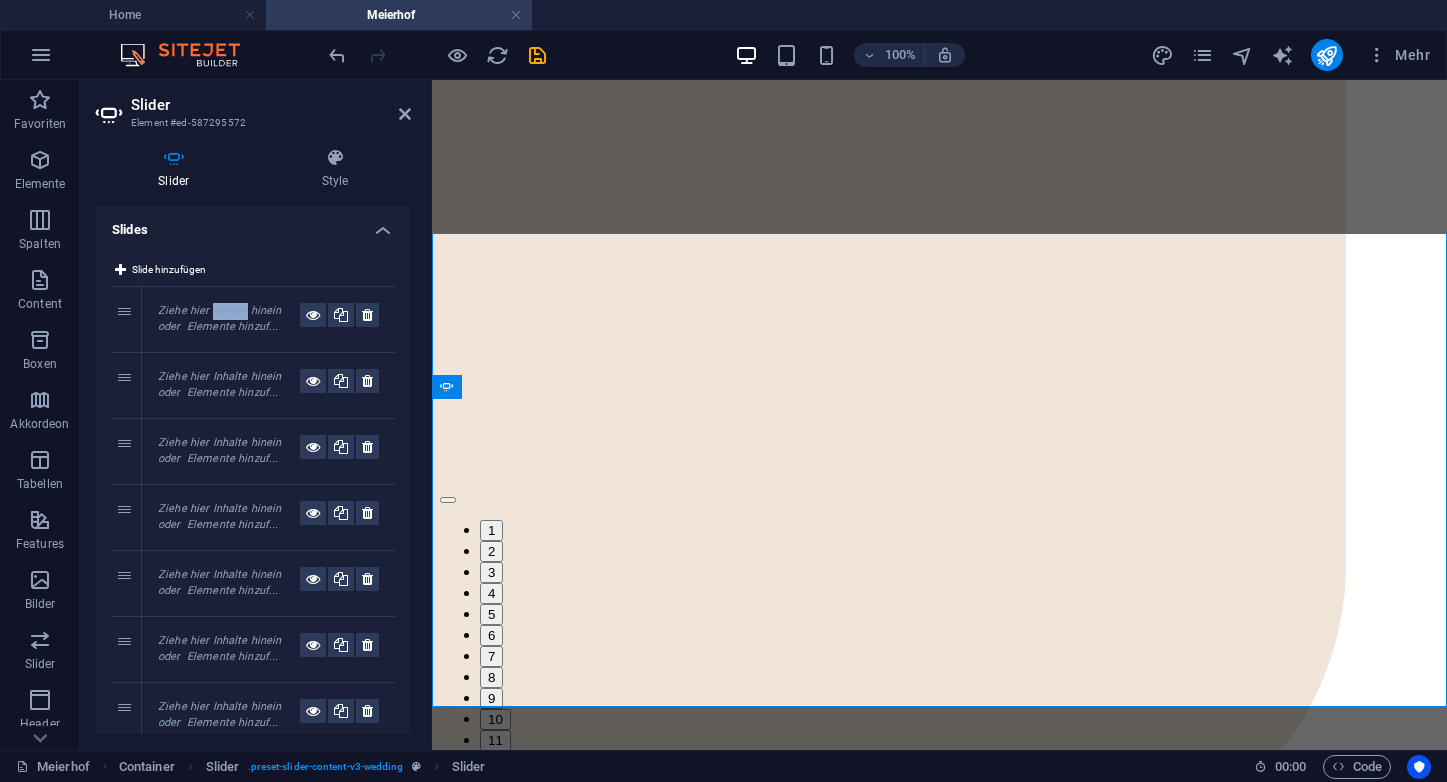 click on "Ziehe hier Inhalte hinein
oder
Elemente hinzuf..." at bounding box center [219, 319] 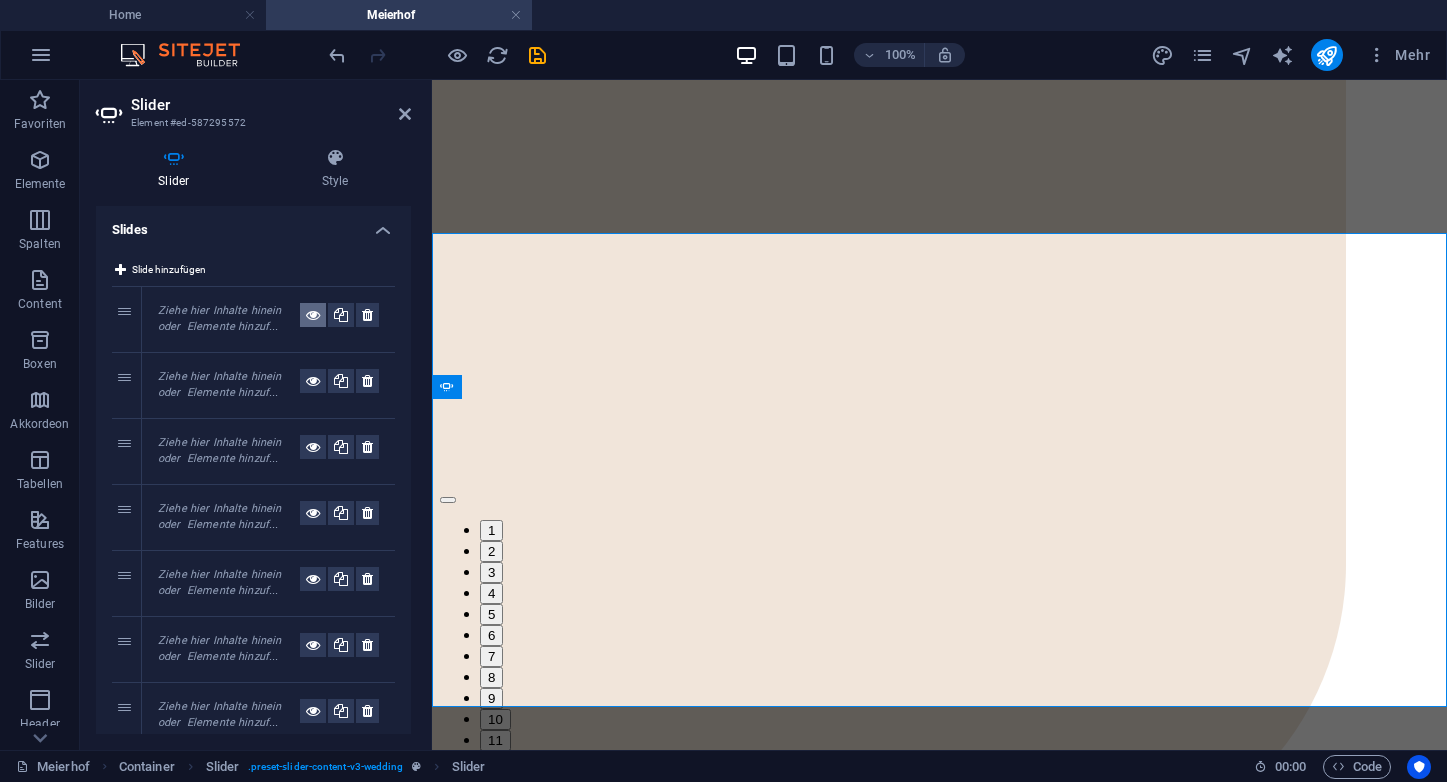click at bounding box center (313, 315) 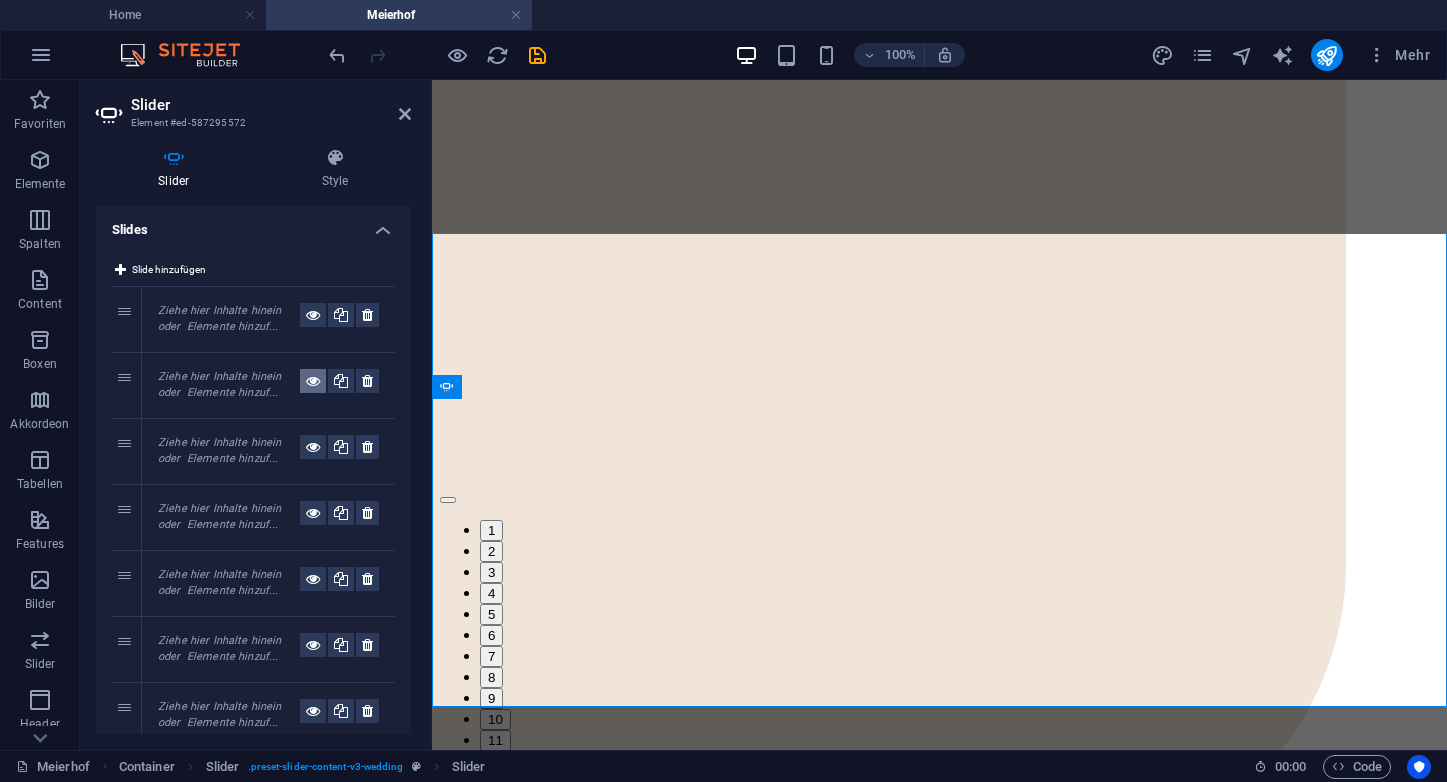 click at bounding box center [313, 381] 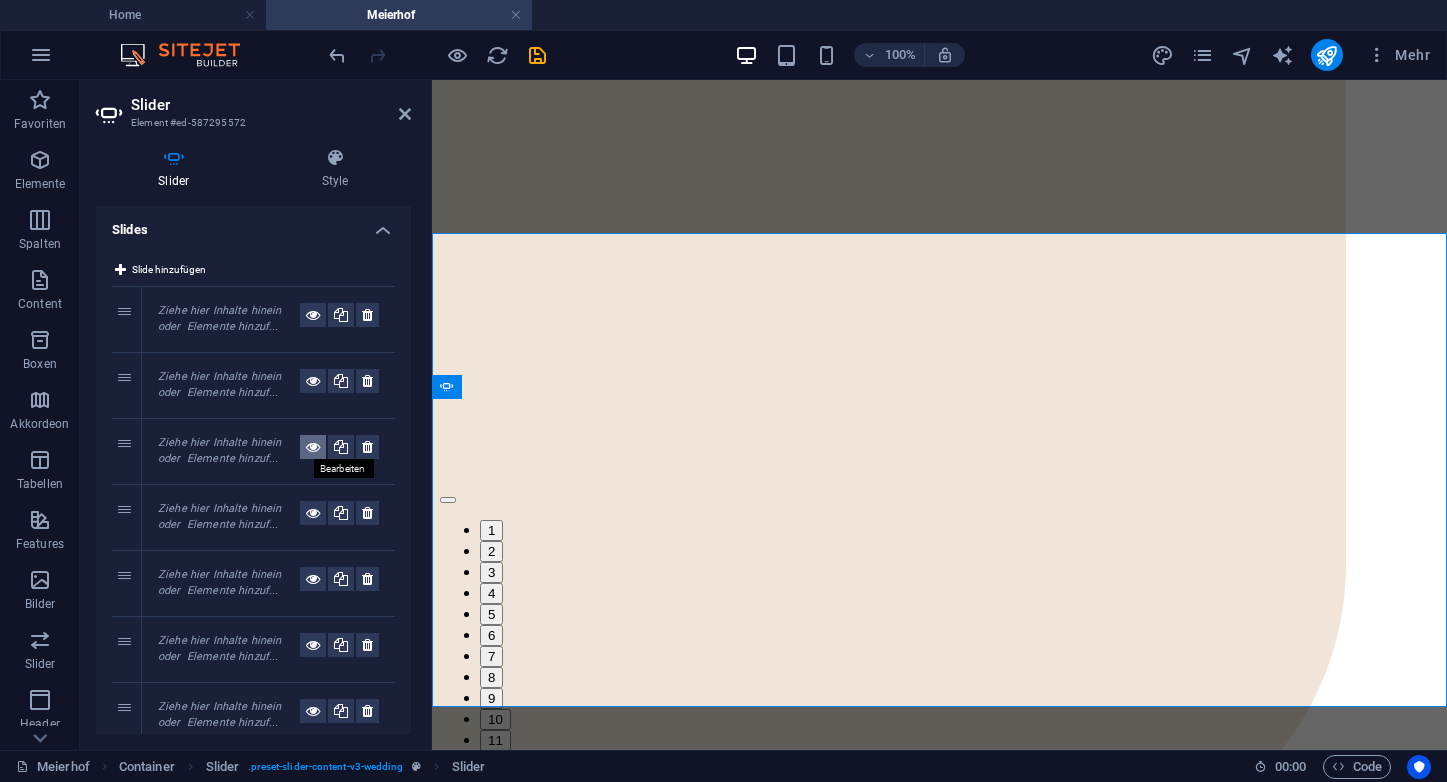 click at bounding box center (313, 447) 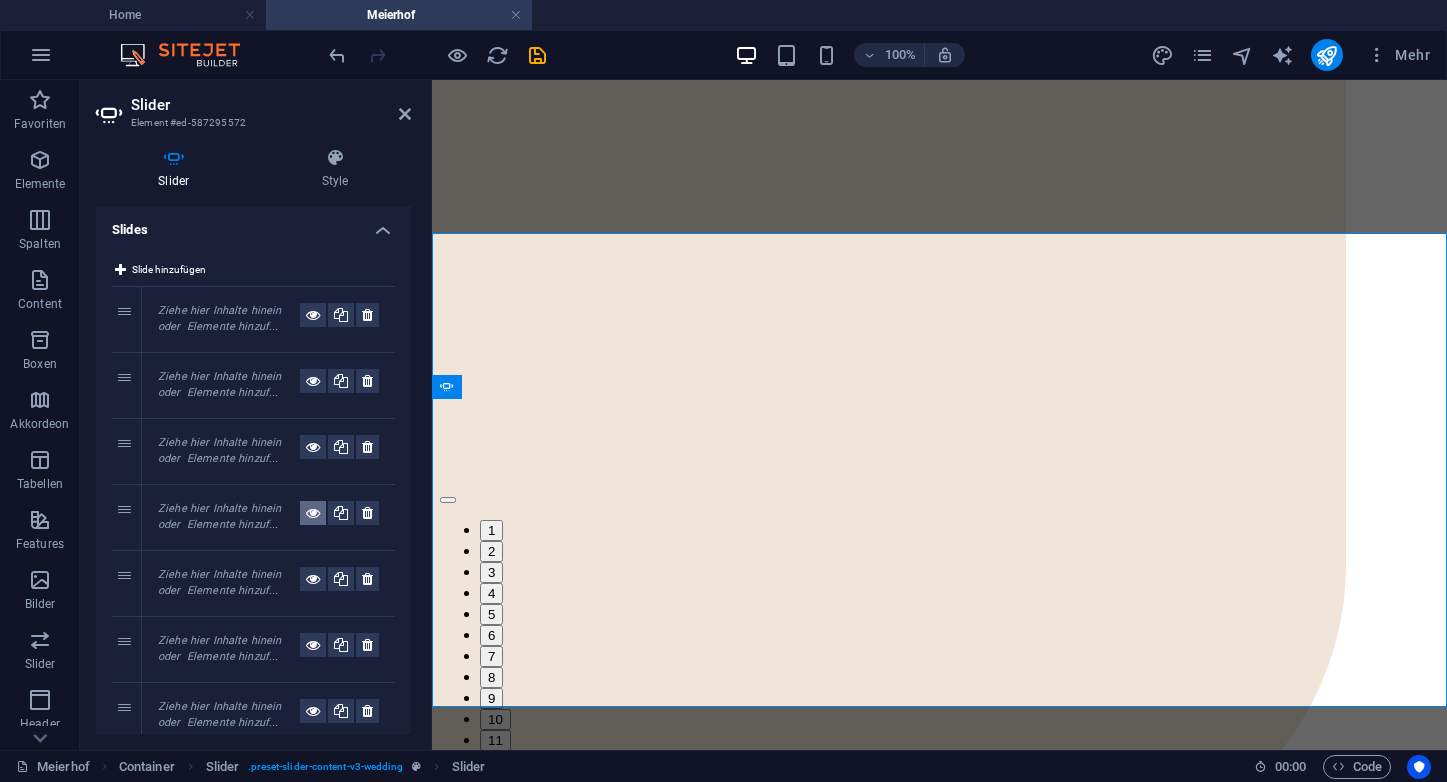 click at bounding box center (313, 513) 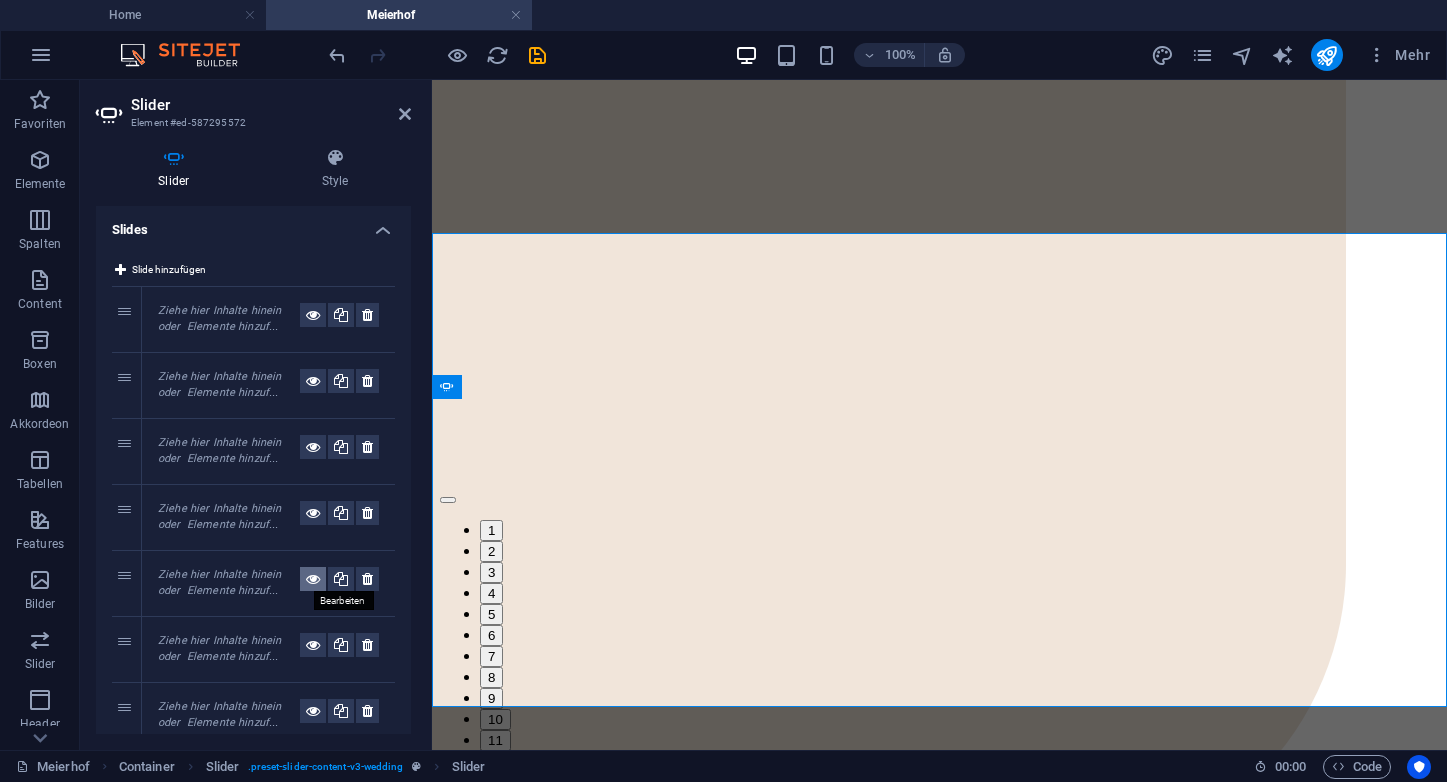 click at bounding box center (313, 579) 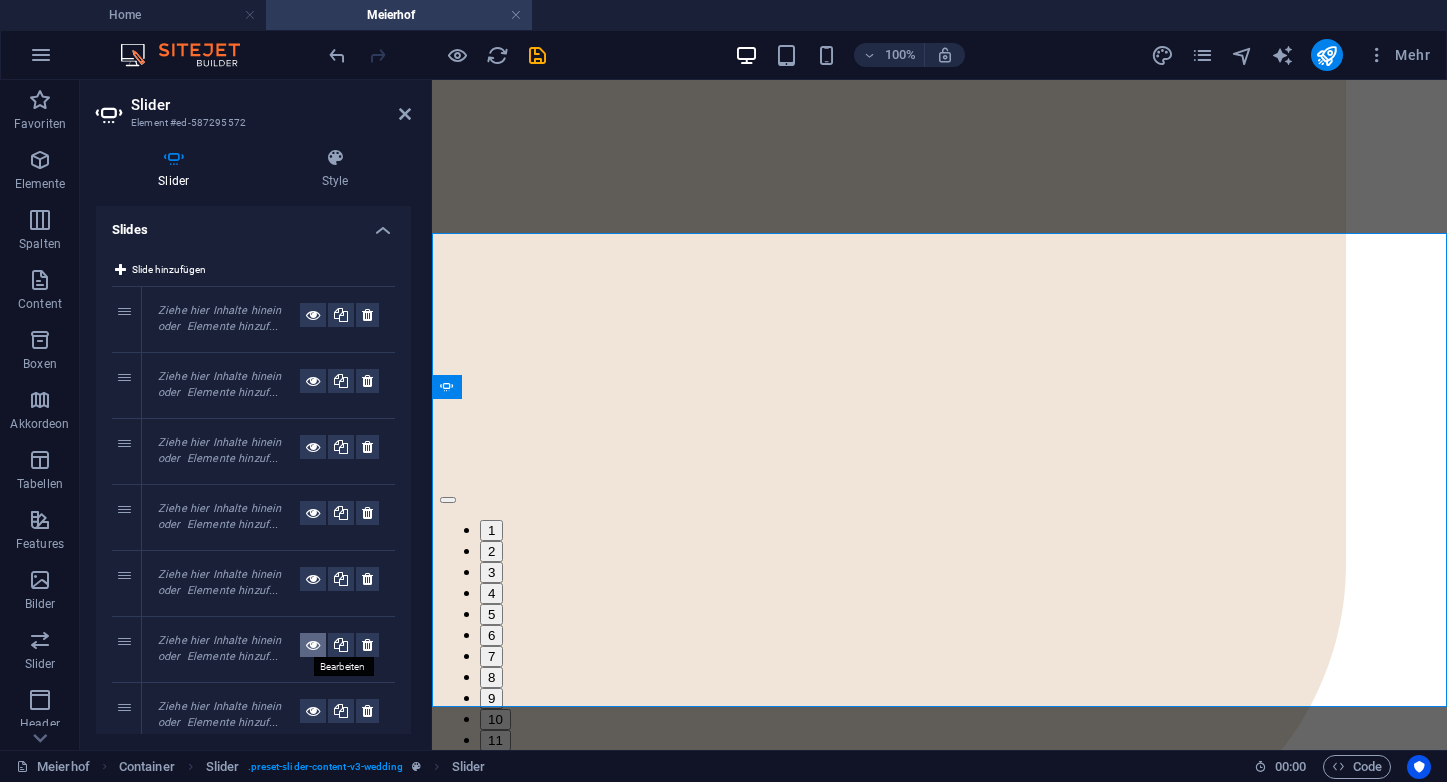 click at bounding box center [313, 645] 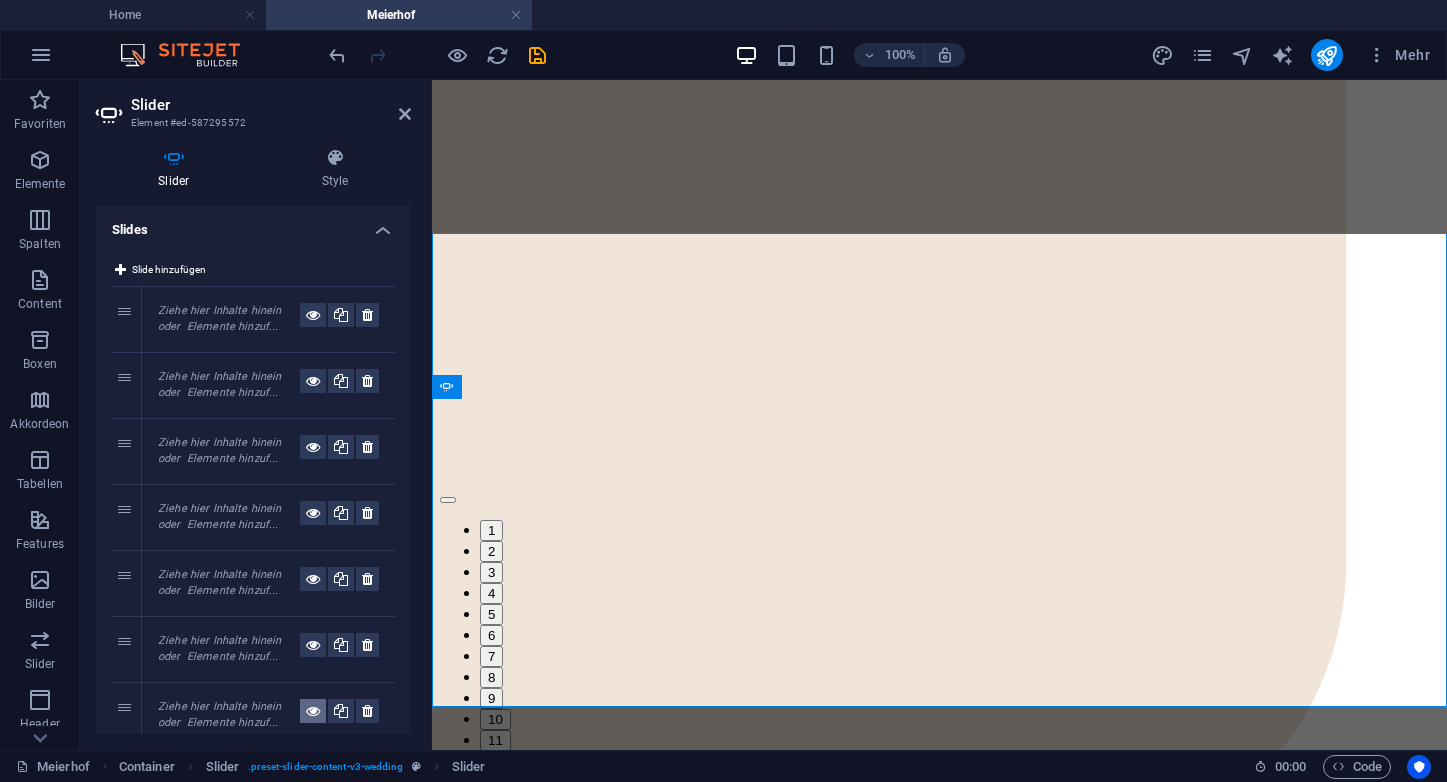 click at bounding box center (313, 711) 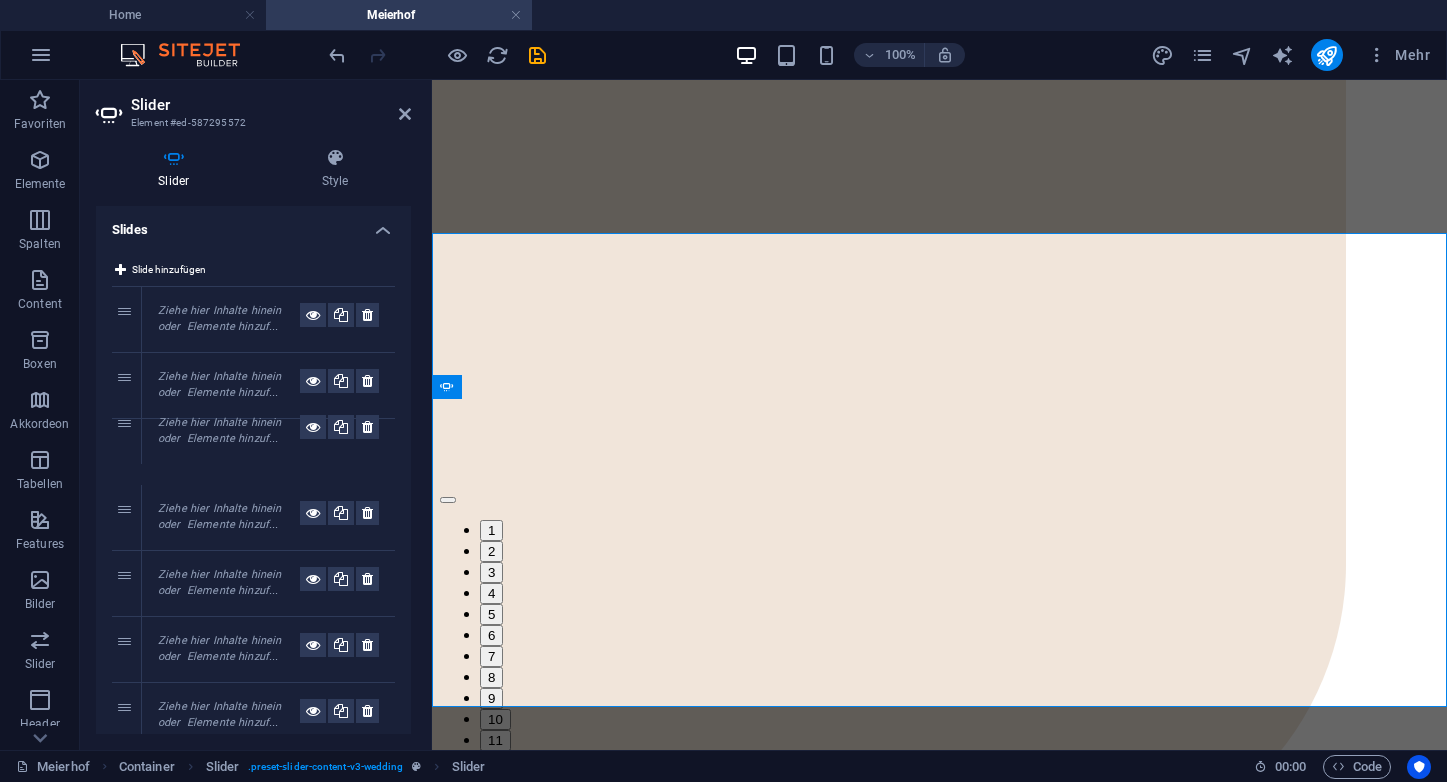 drag, startPoint x: 119, startPoint y: 710, endPoint x: 139, endPoint y: 426, distance: 284.70337 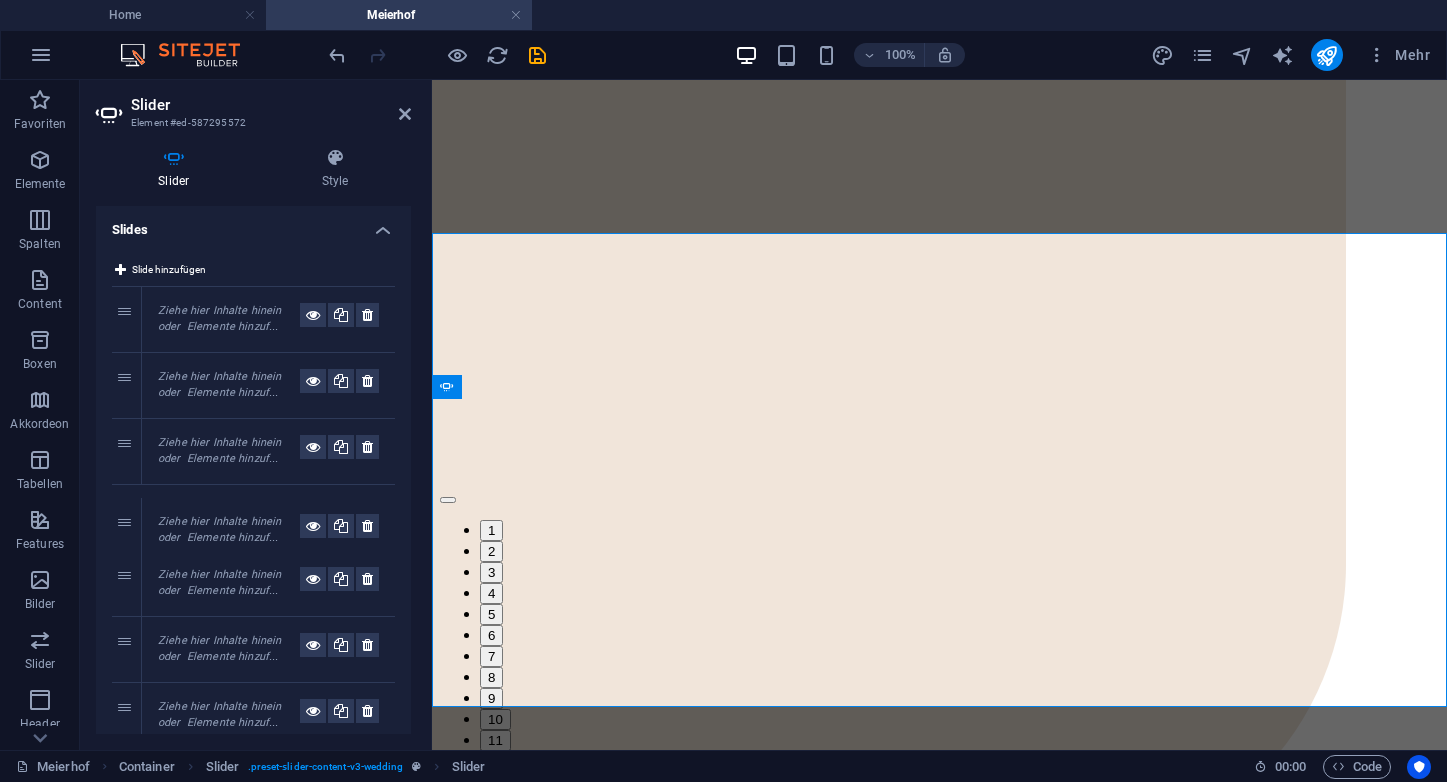 drag, startPoint x: 123, startPoint y: 448, endPoint x: 120, endPoint y: 531, distance: 83.0542 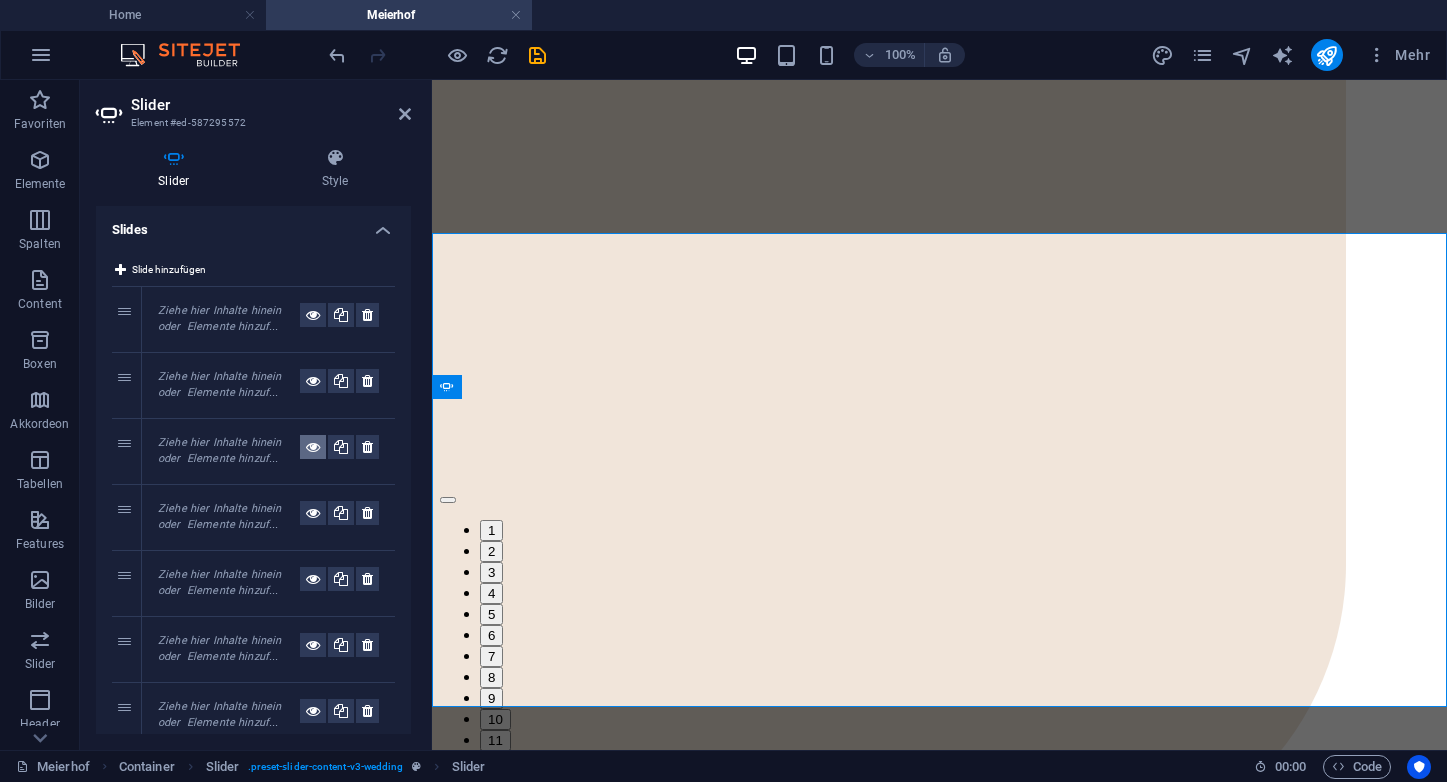 click at bounding box center (313, 447) 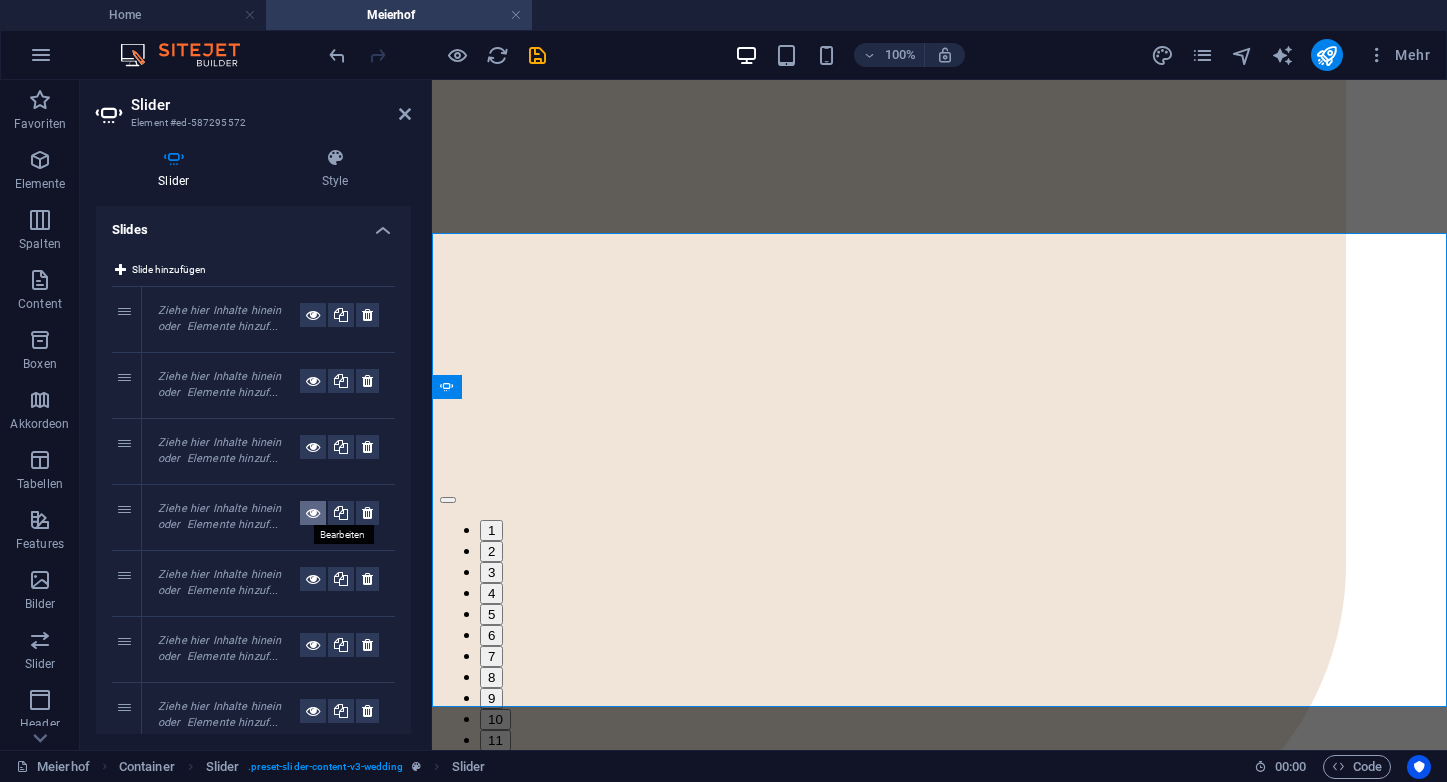 click at bounding box center [313, 513] 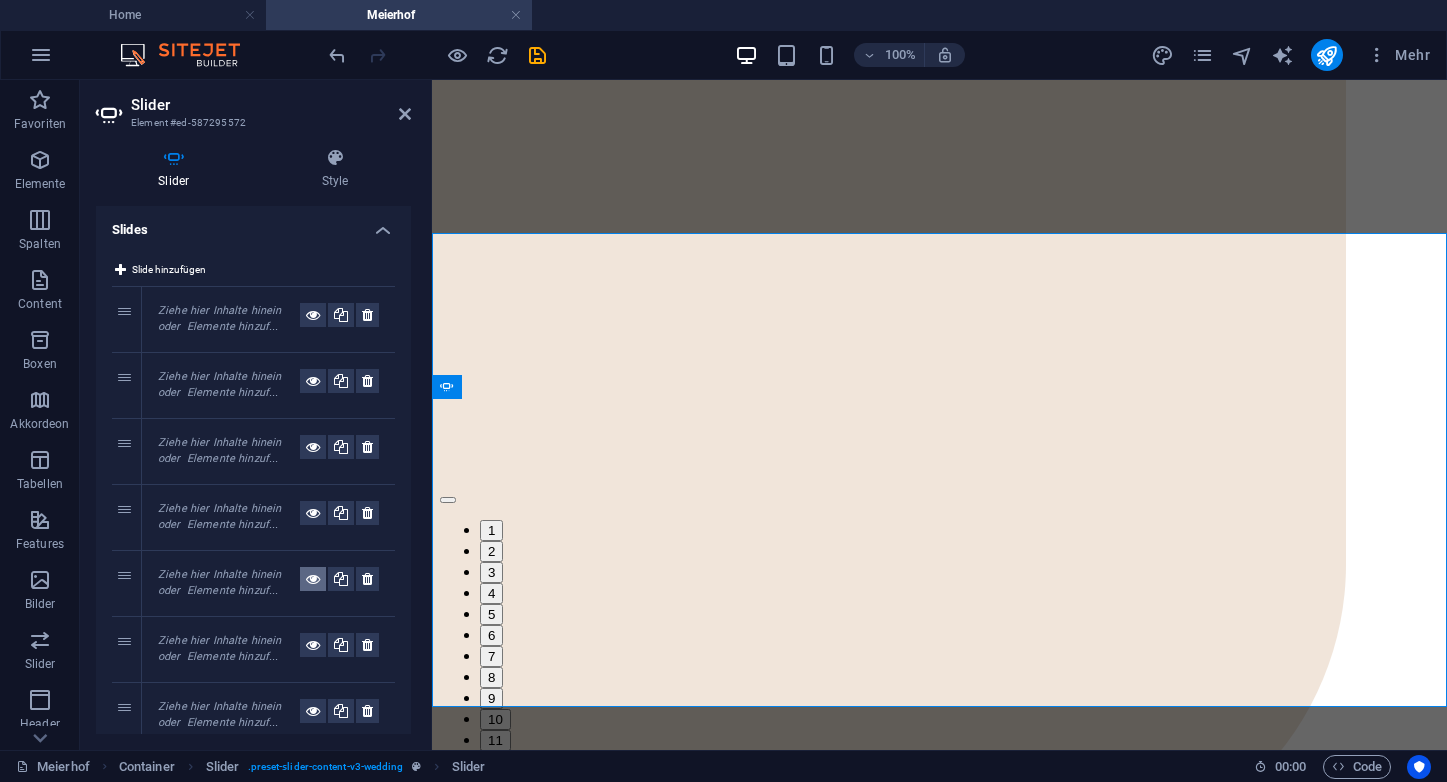 click at bounding box center (313, 579) 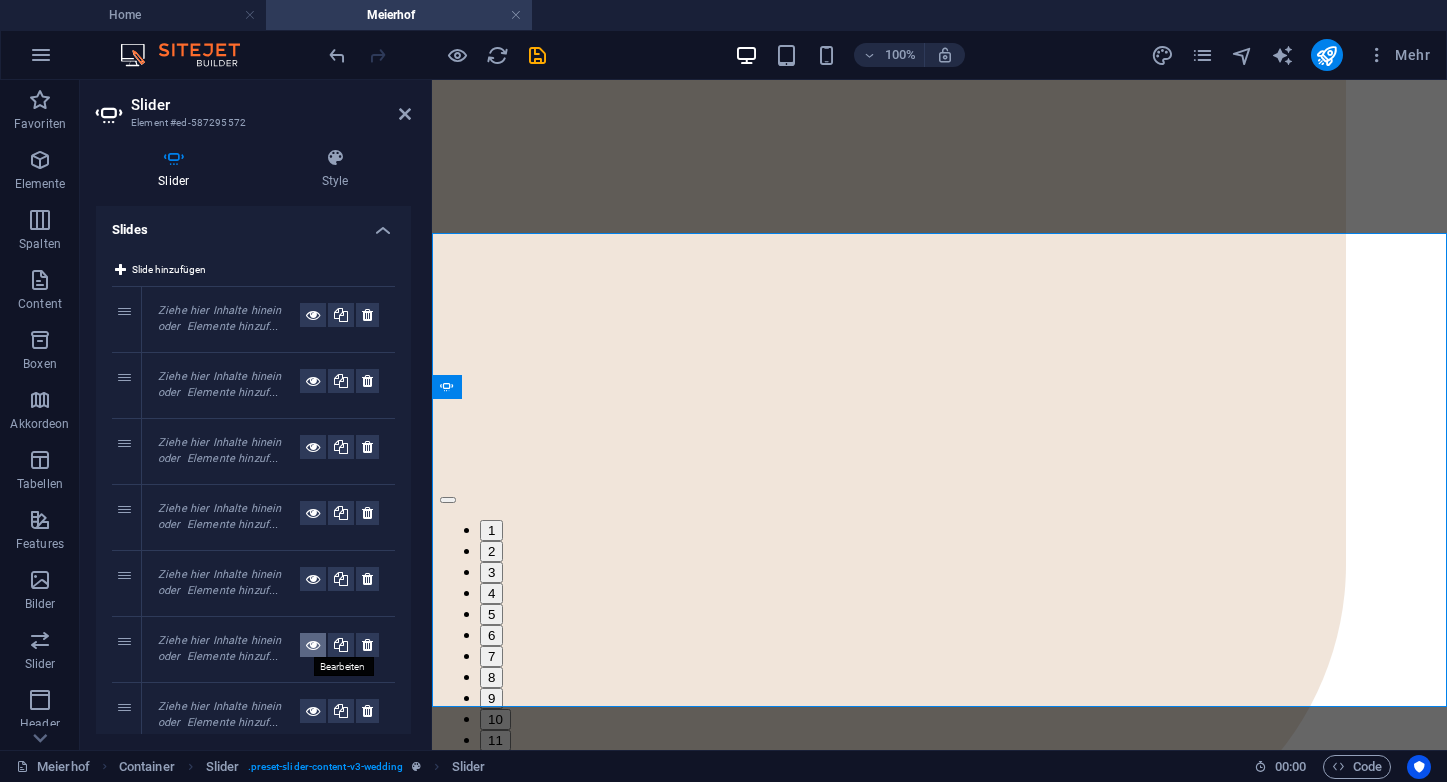 click at bounding box center [313, 645] 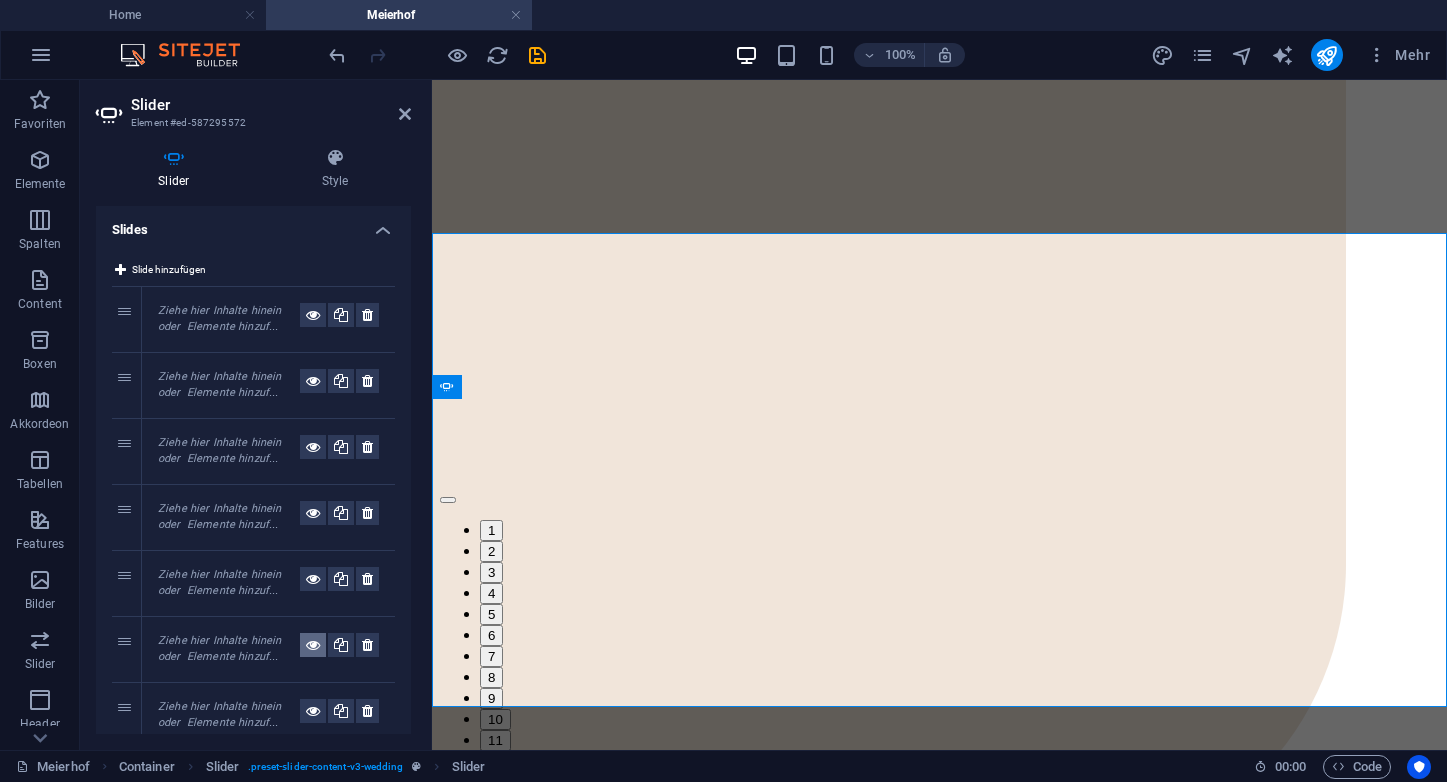 click at bounding box center (313, 645) 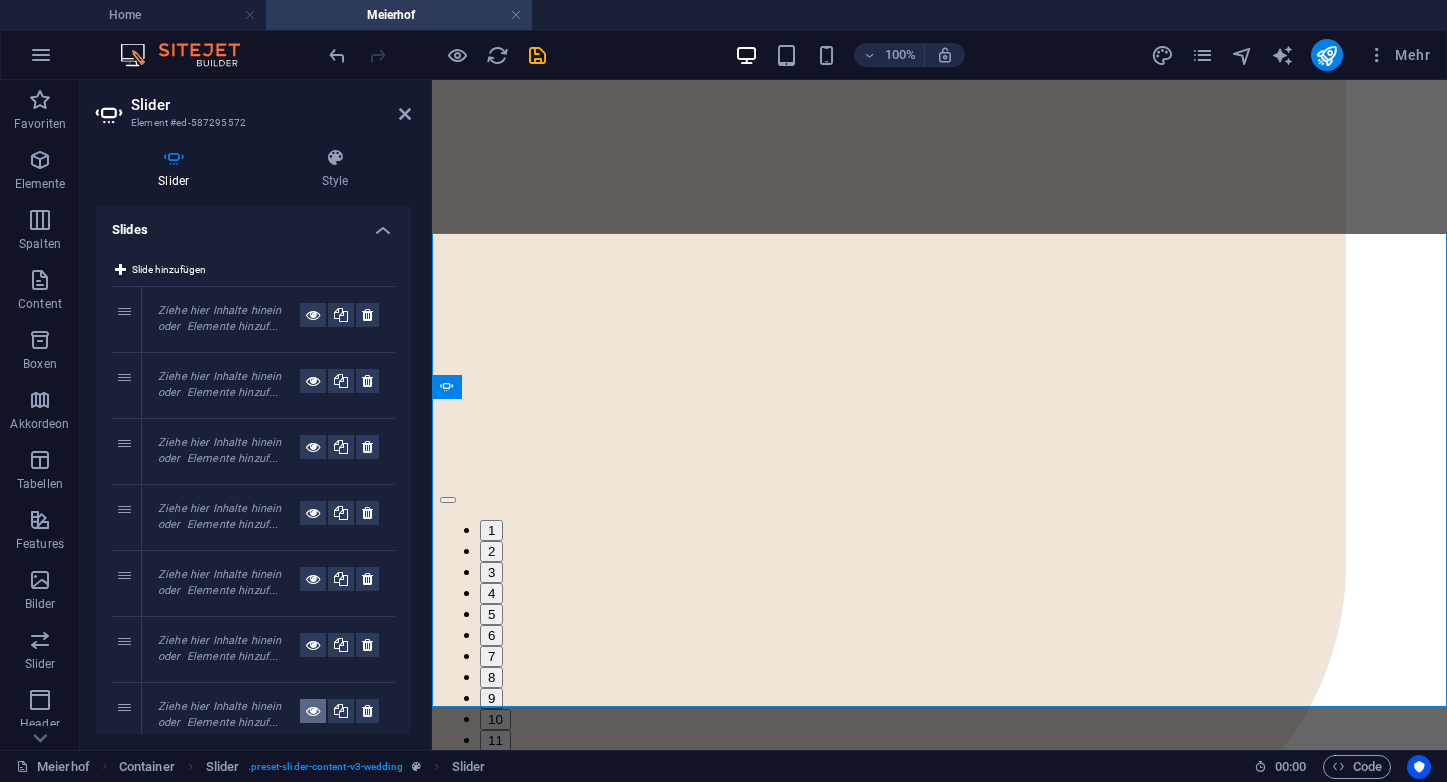 click at bounding box center [313, 711] 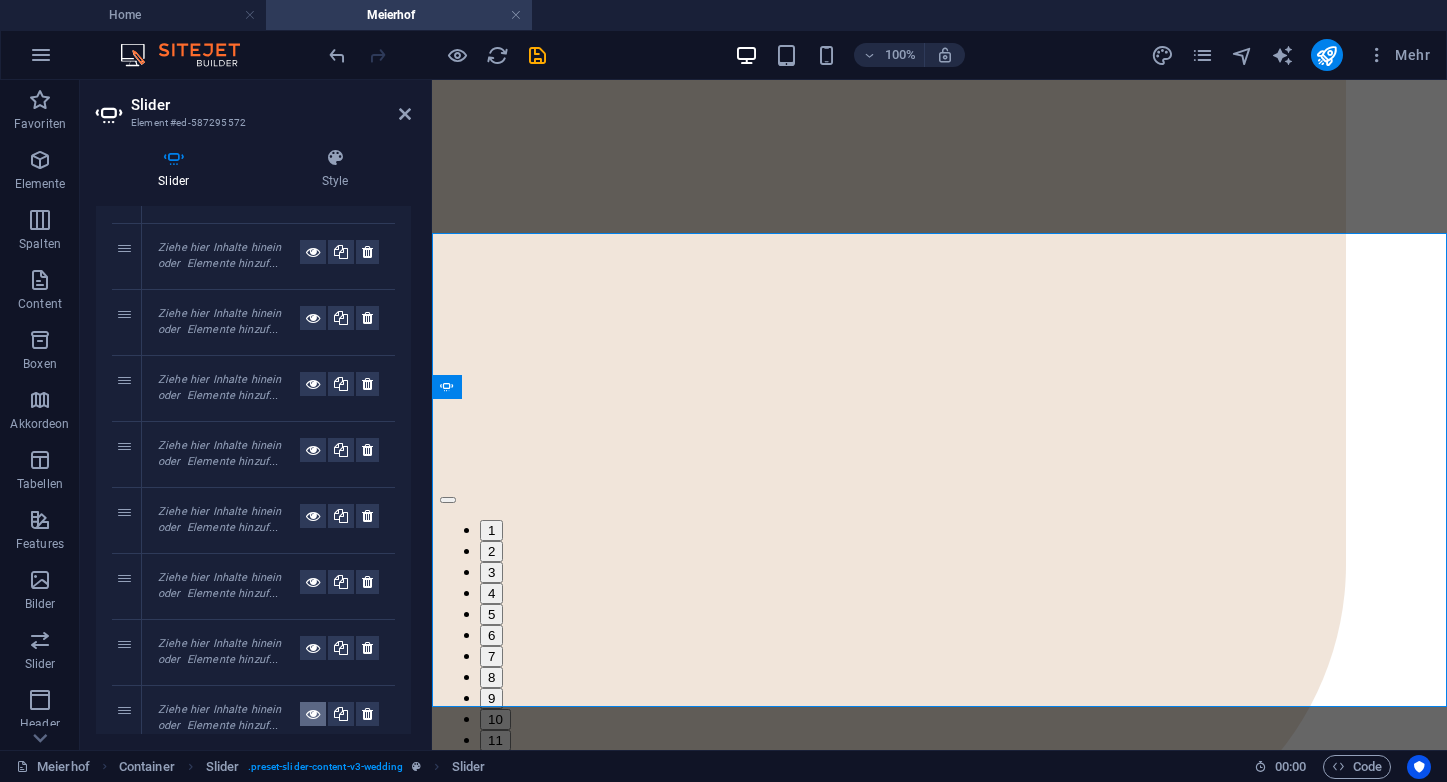scroll, scrollTop: 227, scrollLeft: 0, axis: vertical 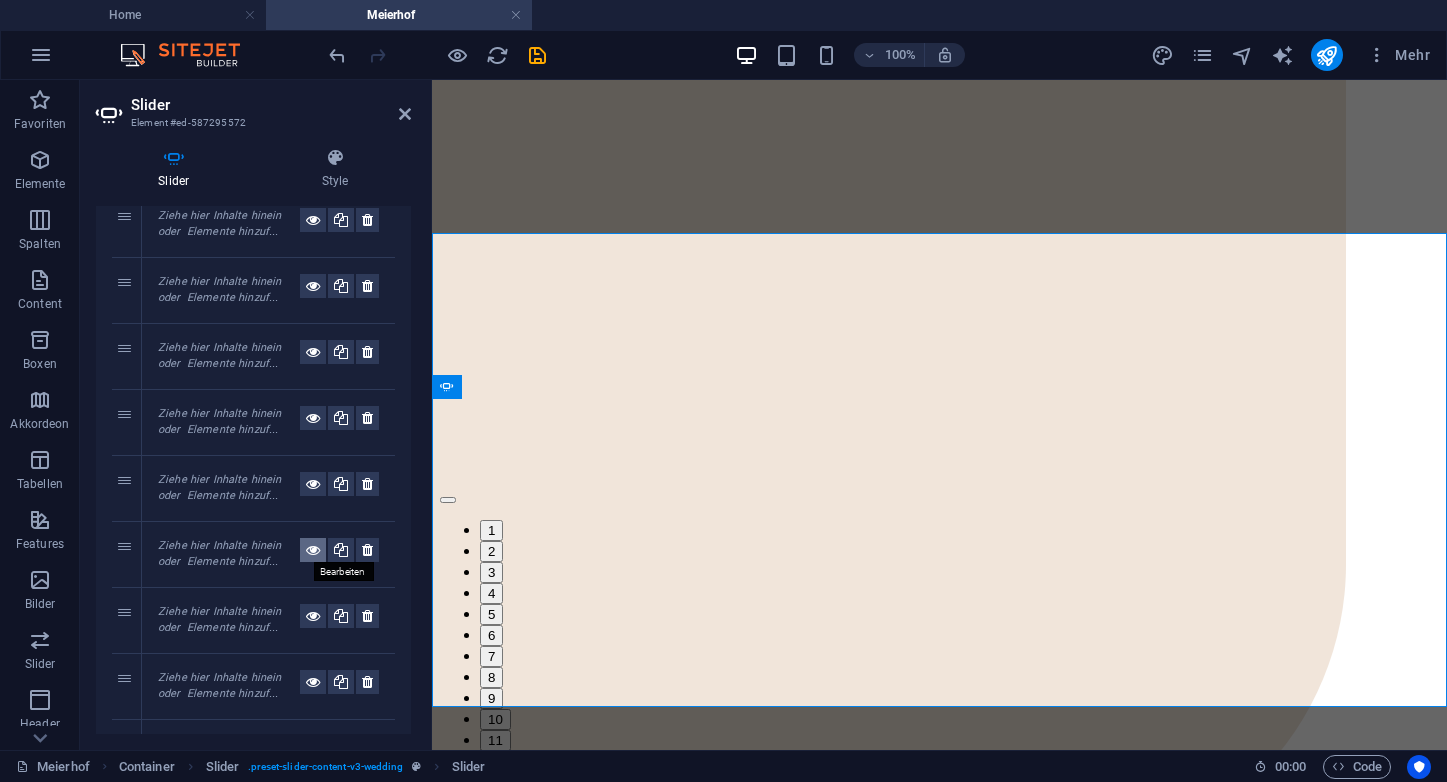 click at bounding box center [313, 550] 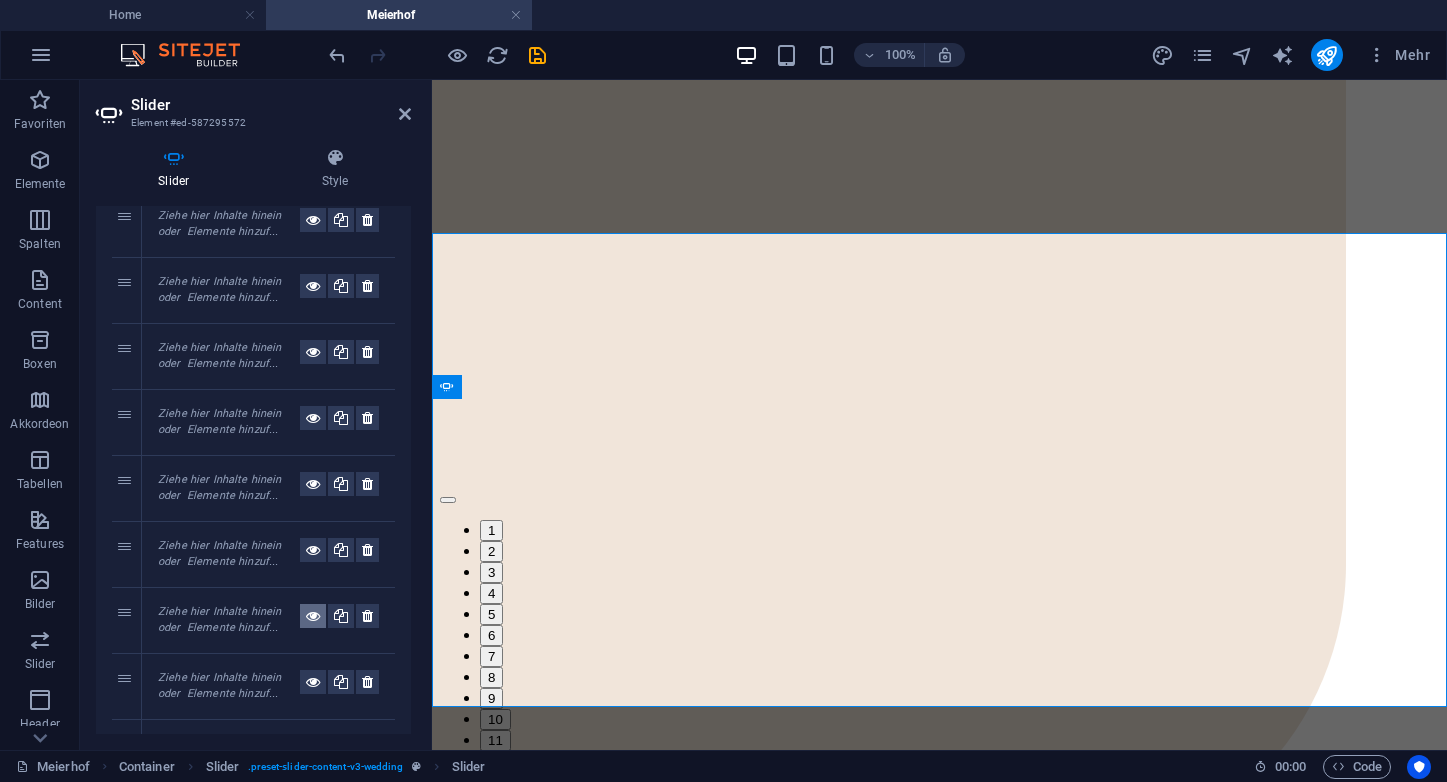 click at bounding box center (313, 616) 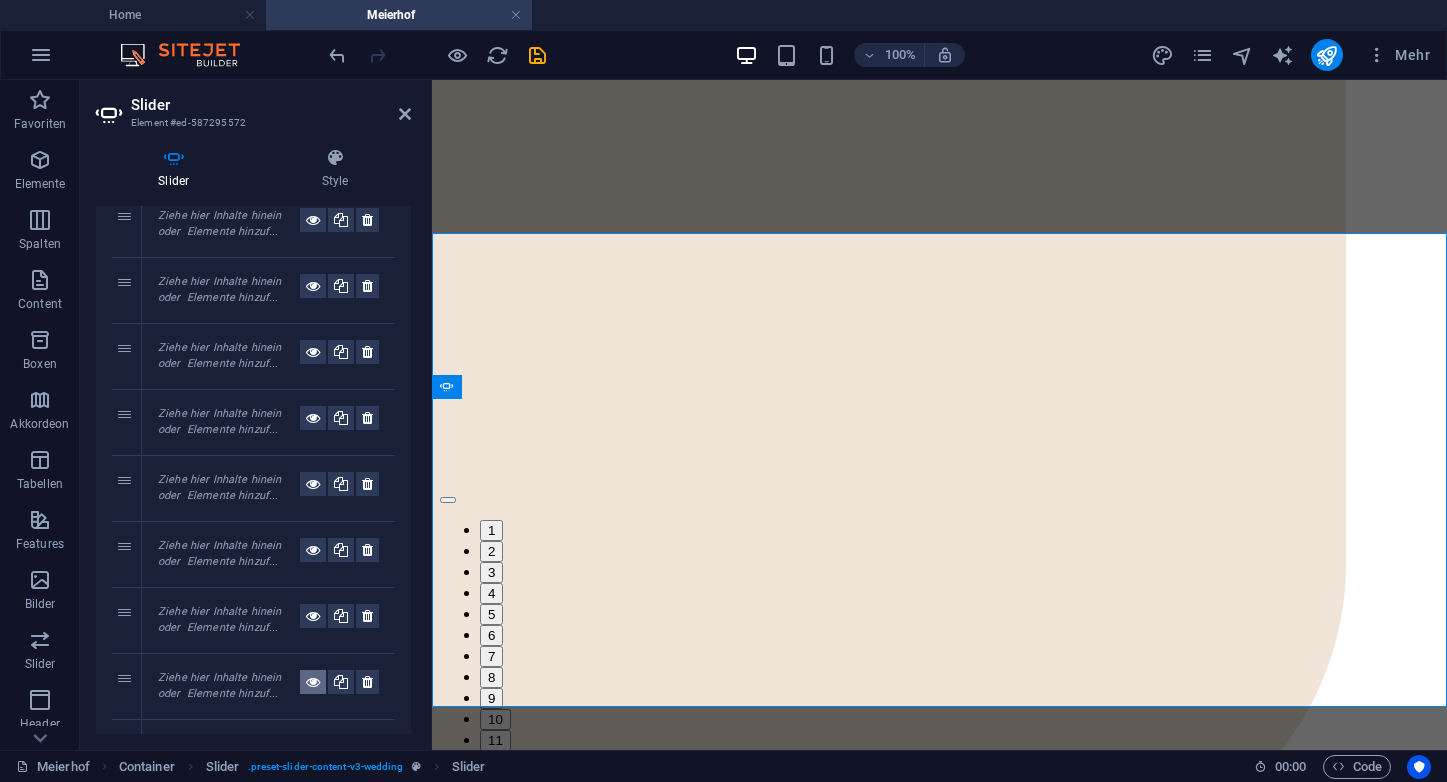 click at bounding box center [313, 682] 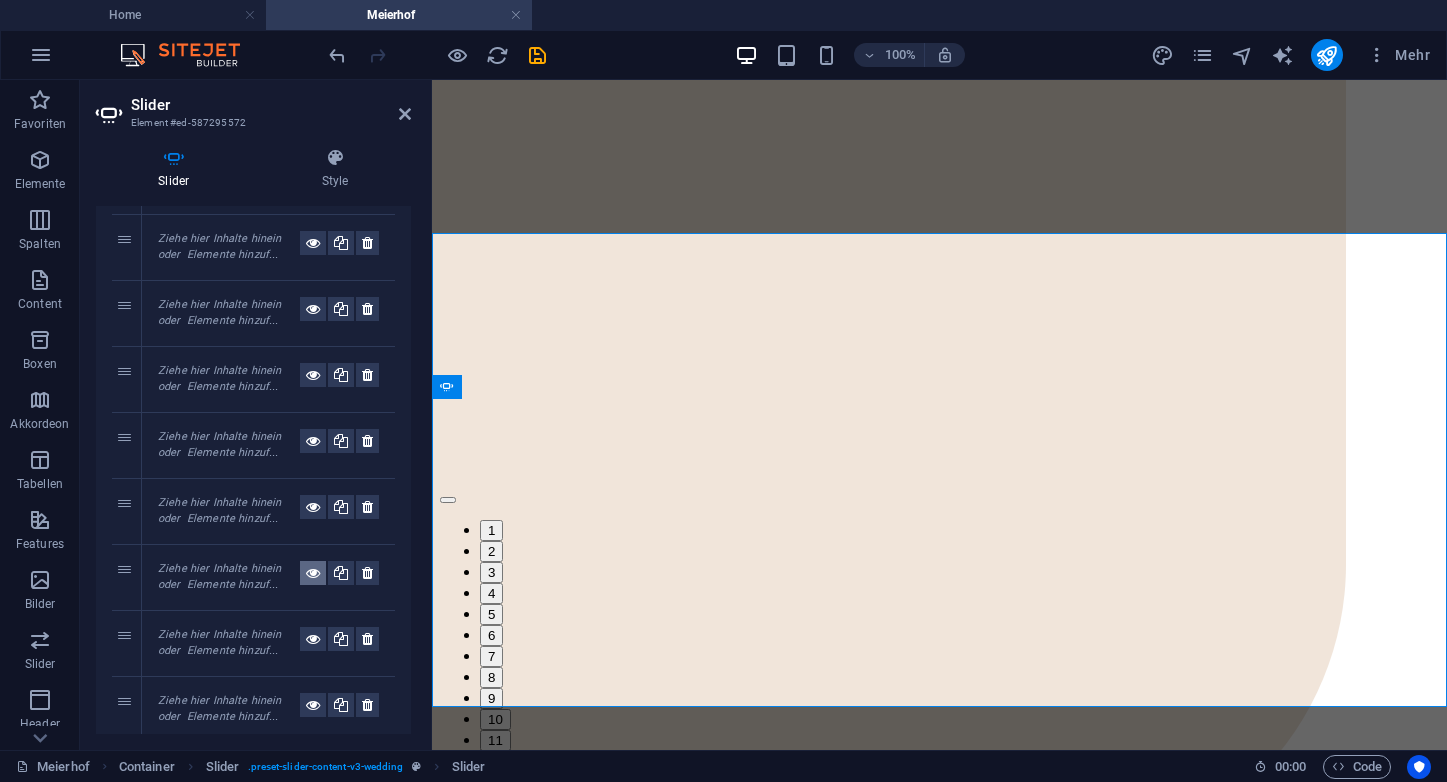 scroll, scrollTop: 338, scrollLeft: 0, axis: vertical 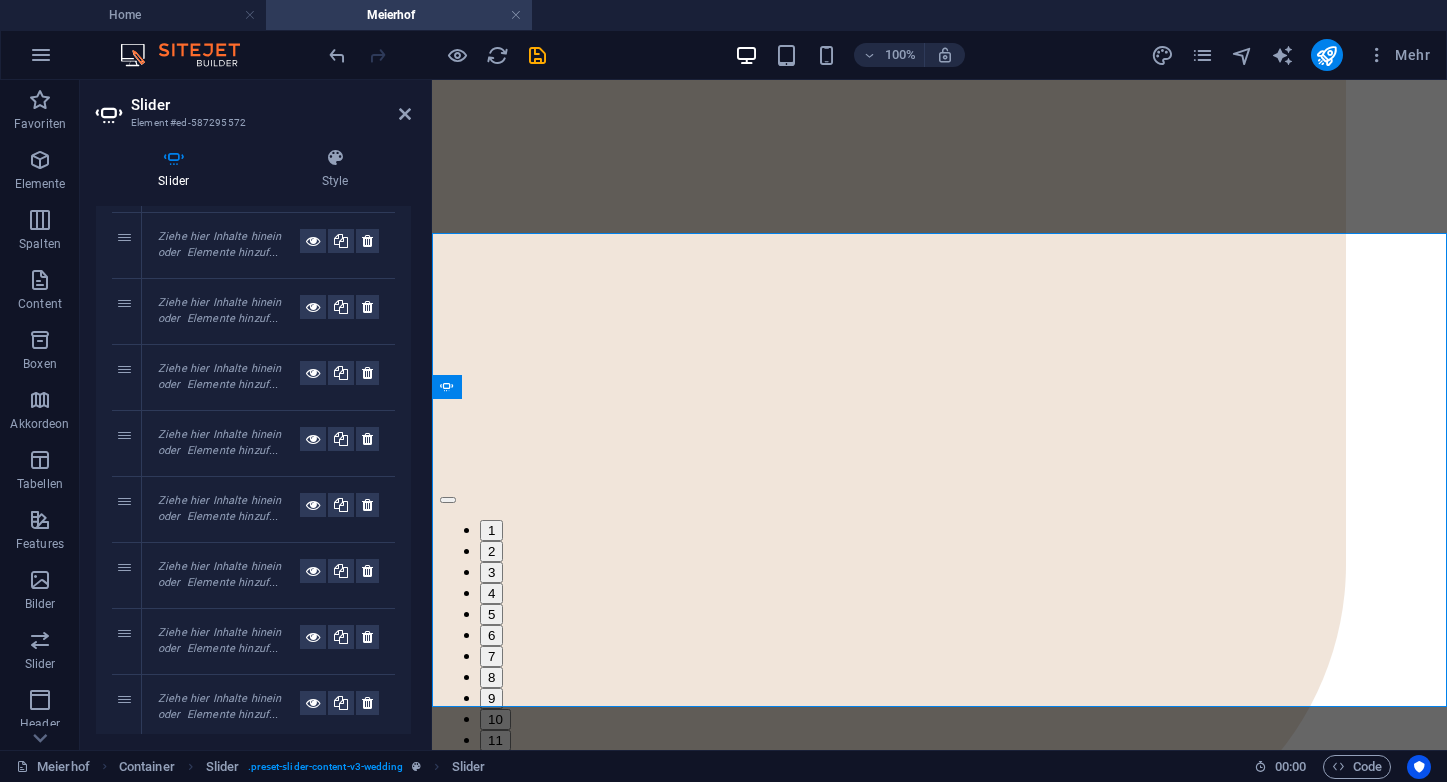 click on "Ziehe hier Inhalte hinein
oder
Elemente hinzuf..." at bounding box center (268, 707) 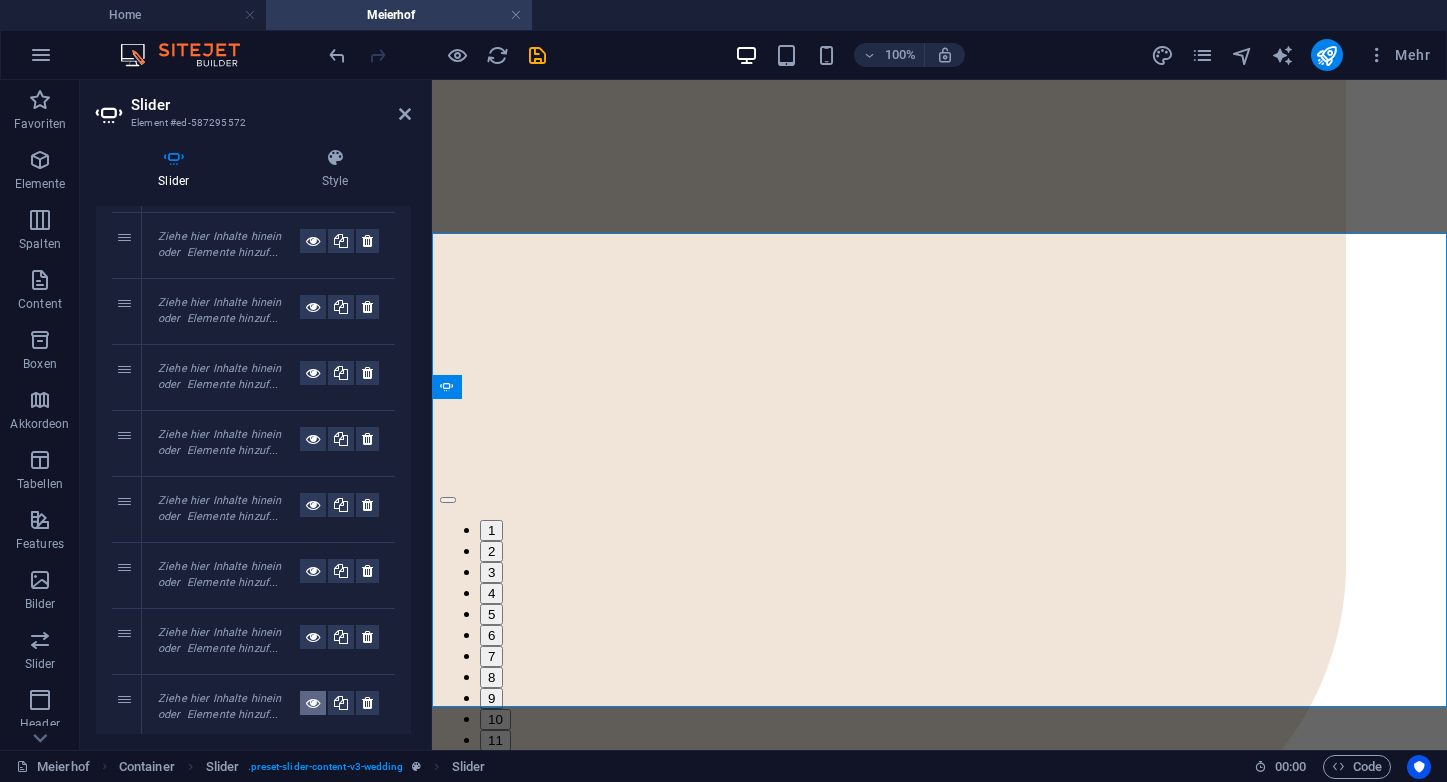 click at bounding box center [313, 703] 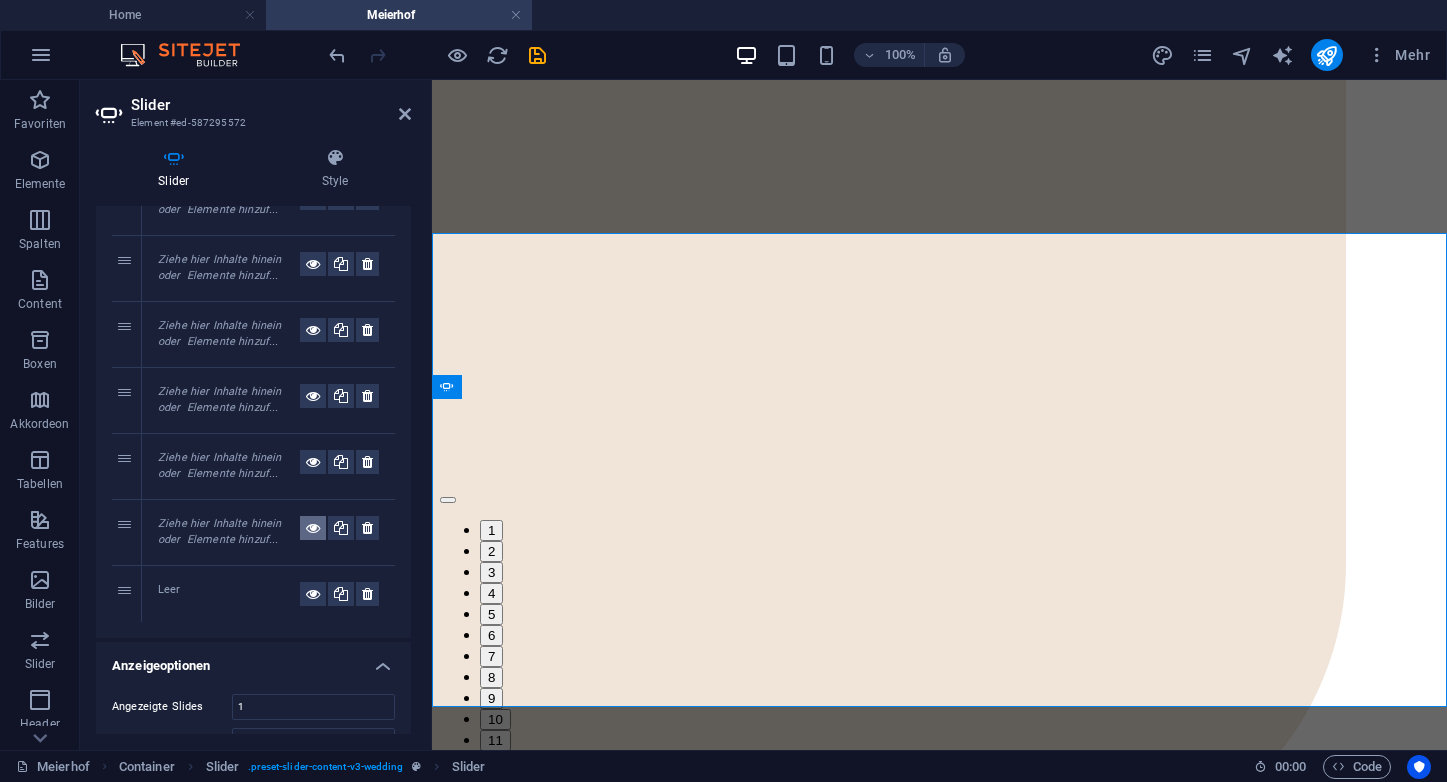 scroll, scrollTop: 549, scrollLeft: 0, axis: vertical 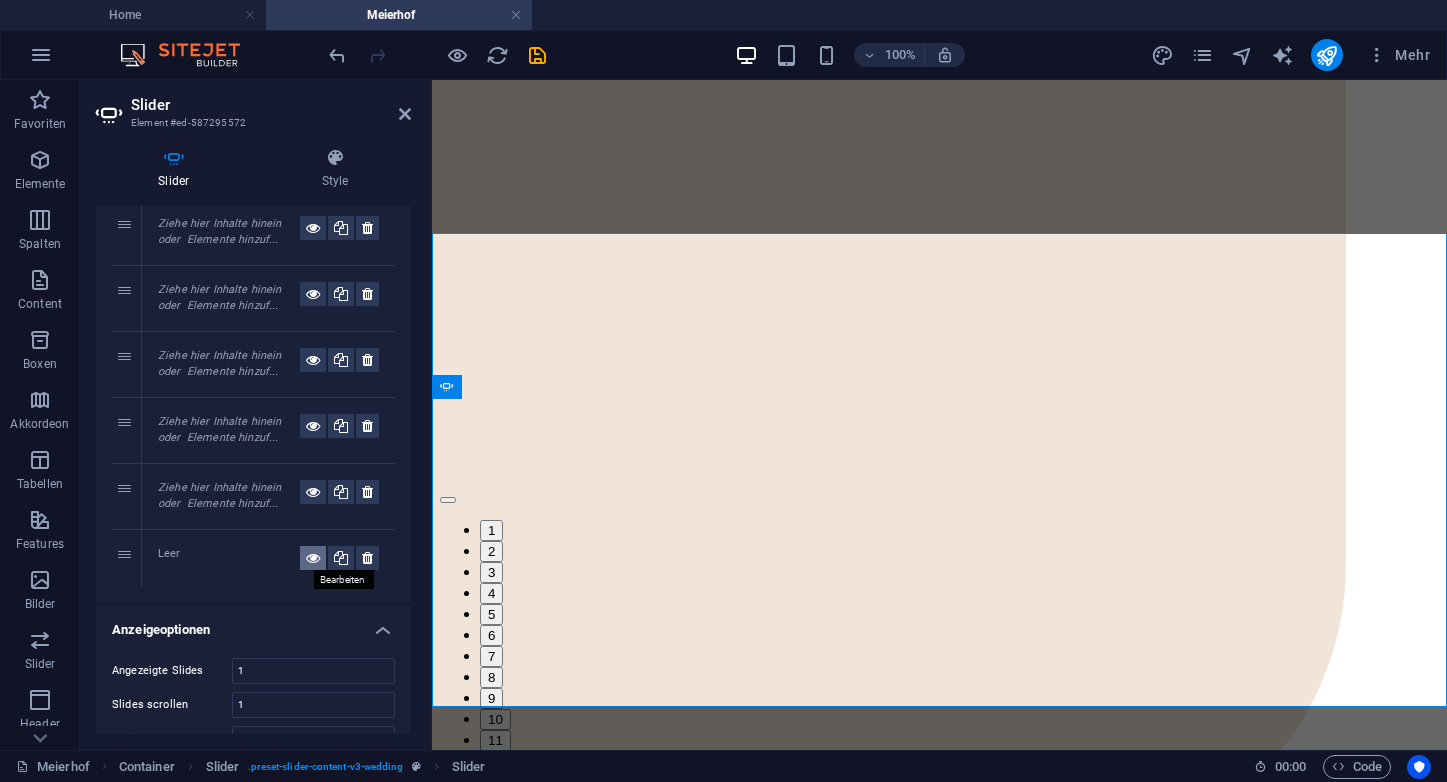 click at bounding box center [313, 558] 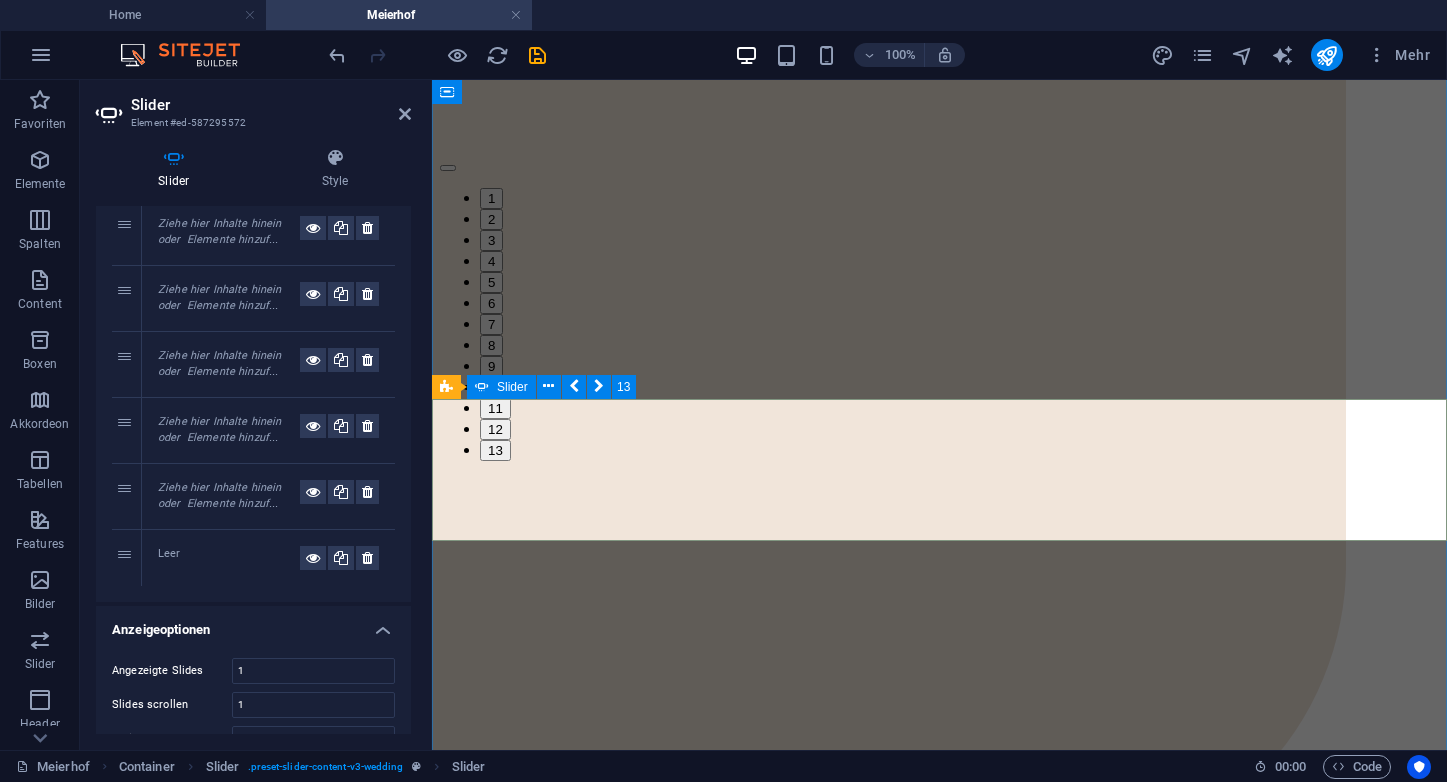 click on "Elemente hinzufügen" at bounding box center (-5684, 6417) 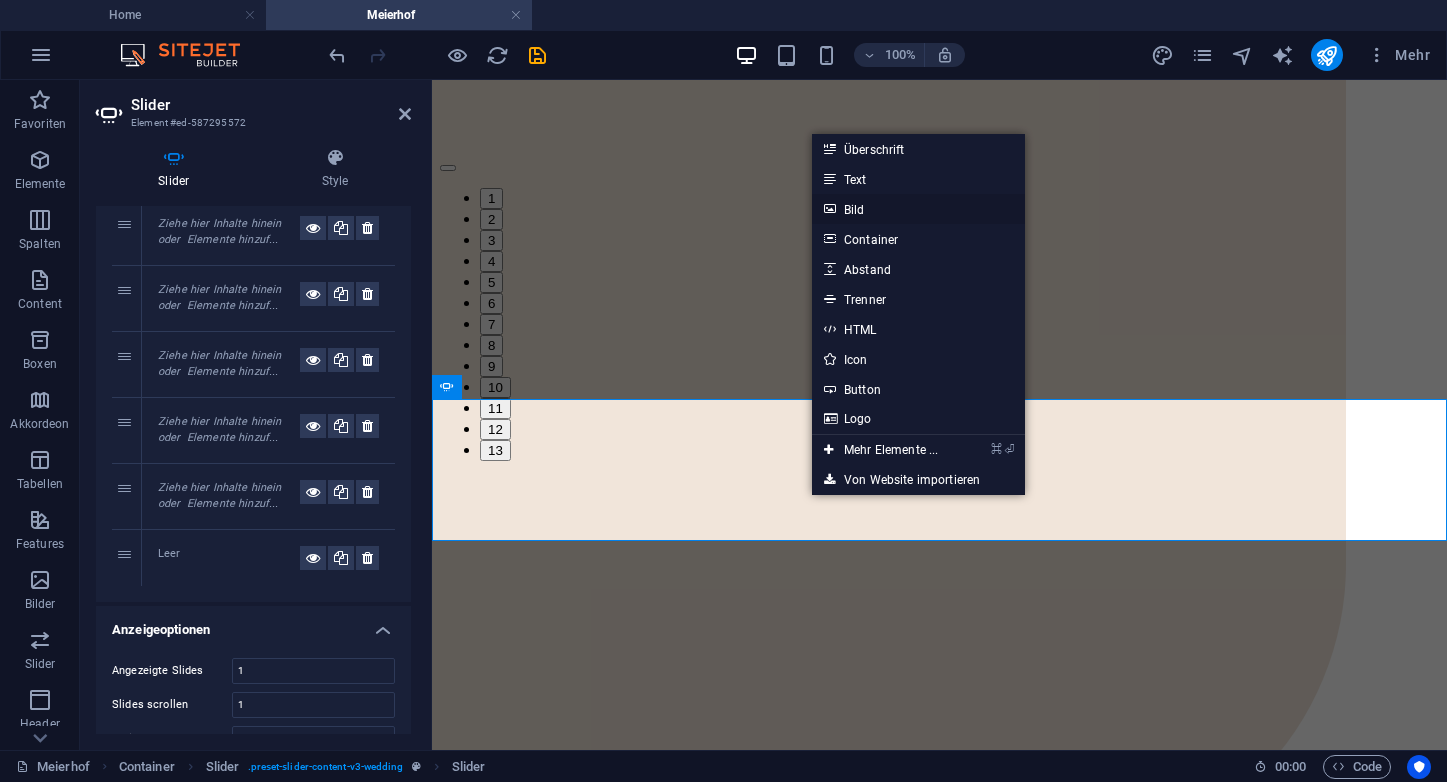 click on "Bild" at bounding box center [918, 209] 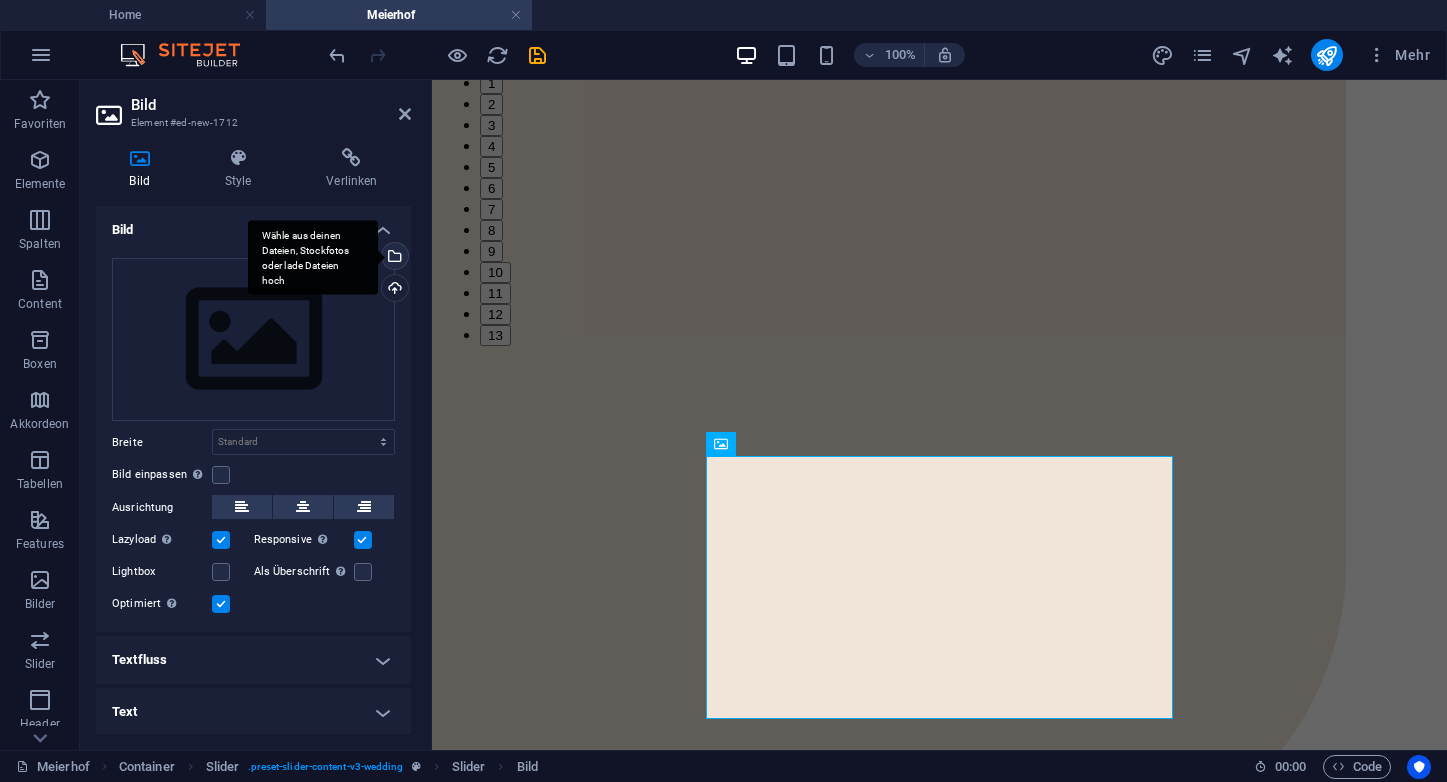 click on "Wähle aus deinen Dateien, Stockfotos oder lade Dateien hoch" at bounding box center (393, 258) 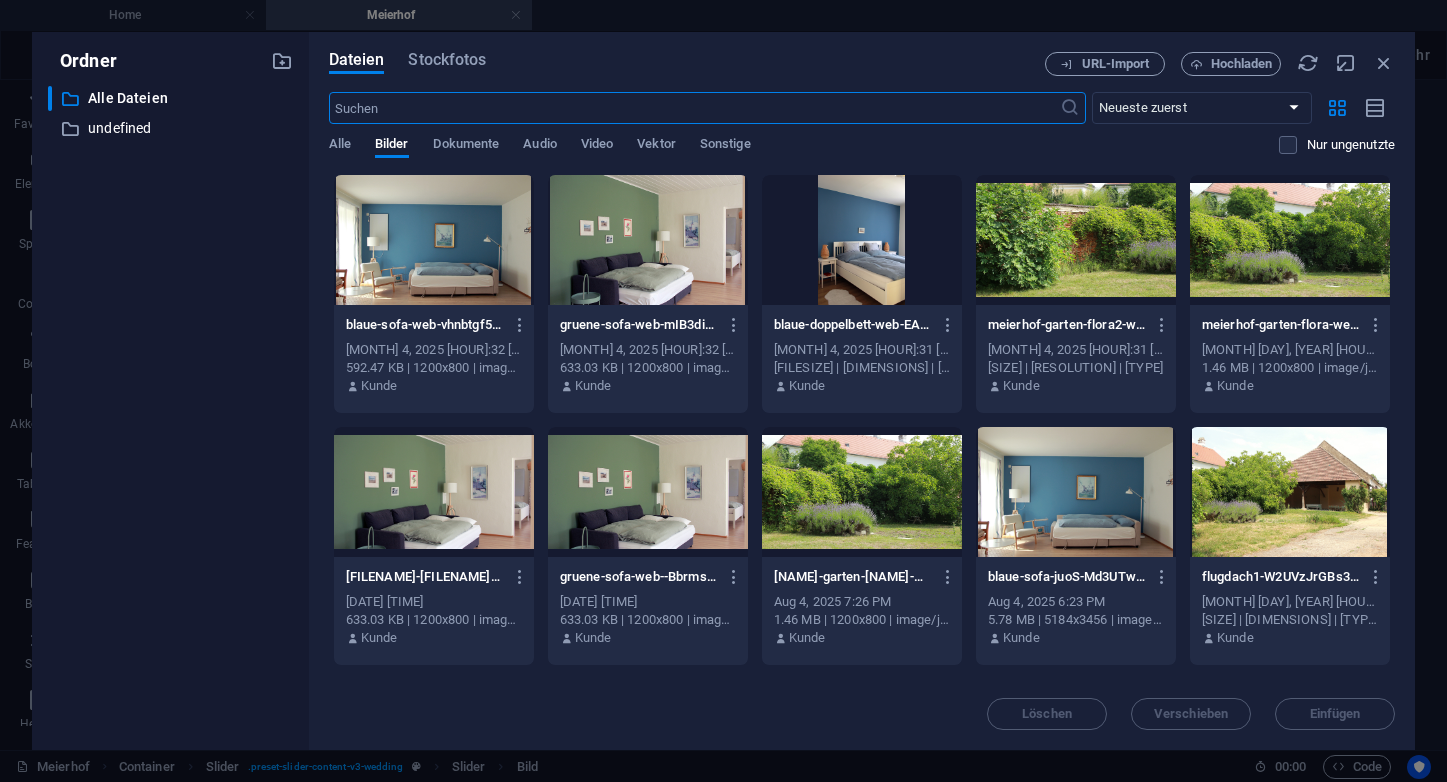 click at bounding box center (1290, 492) 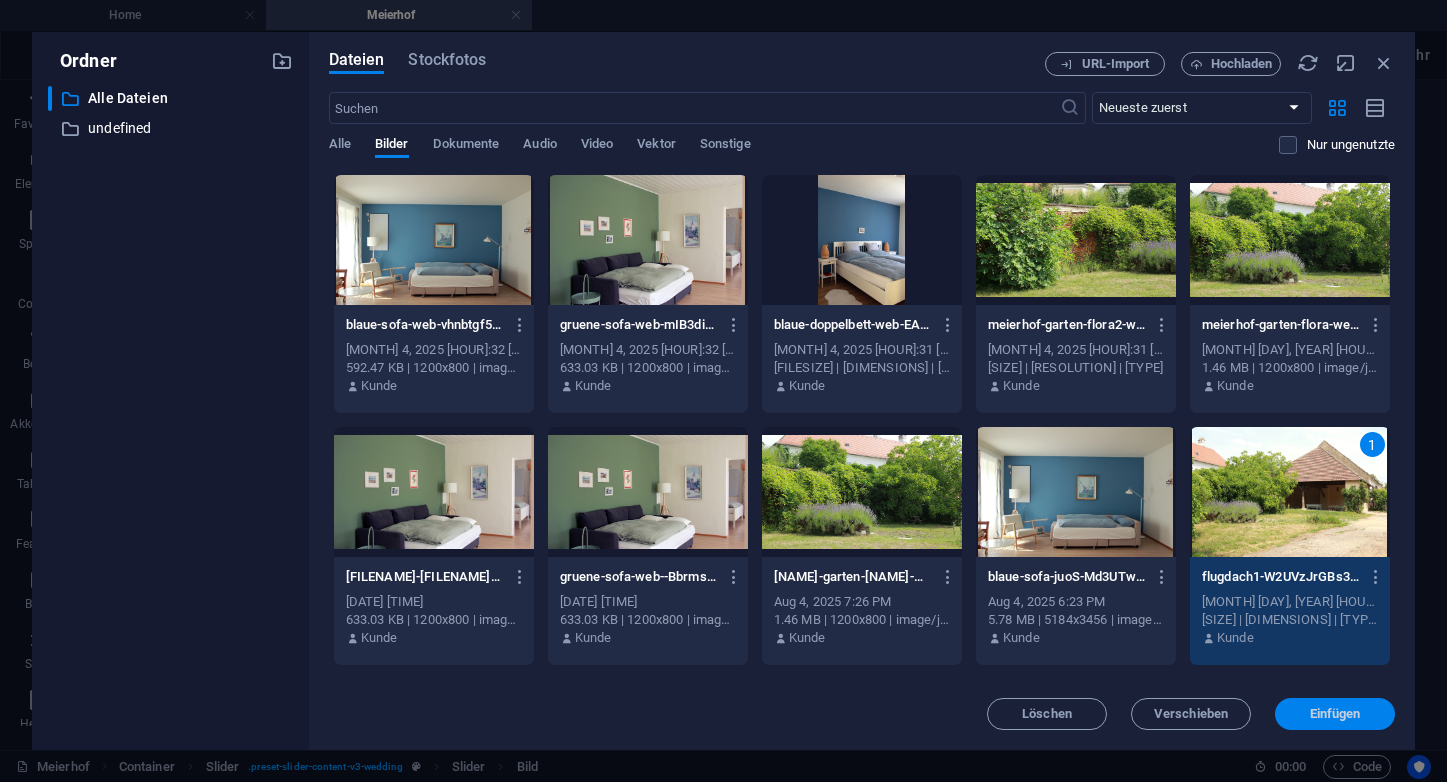 click on "Einfügen" at bounding box center (1335, 714) 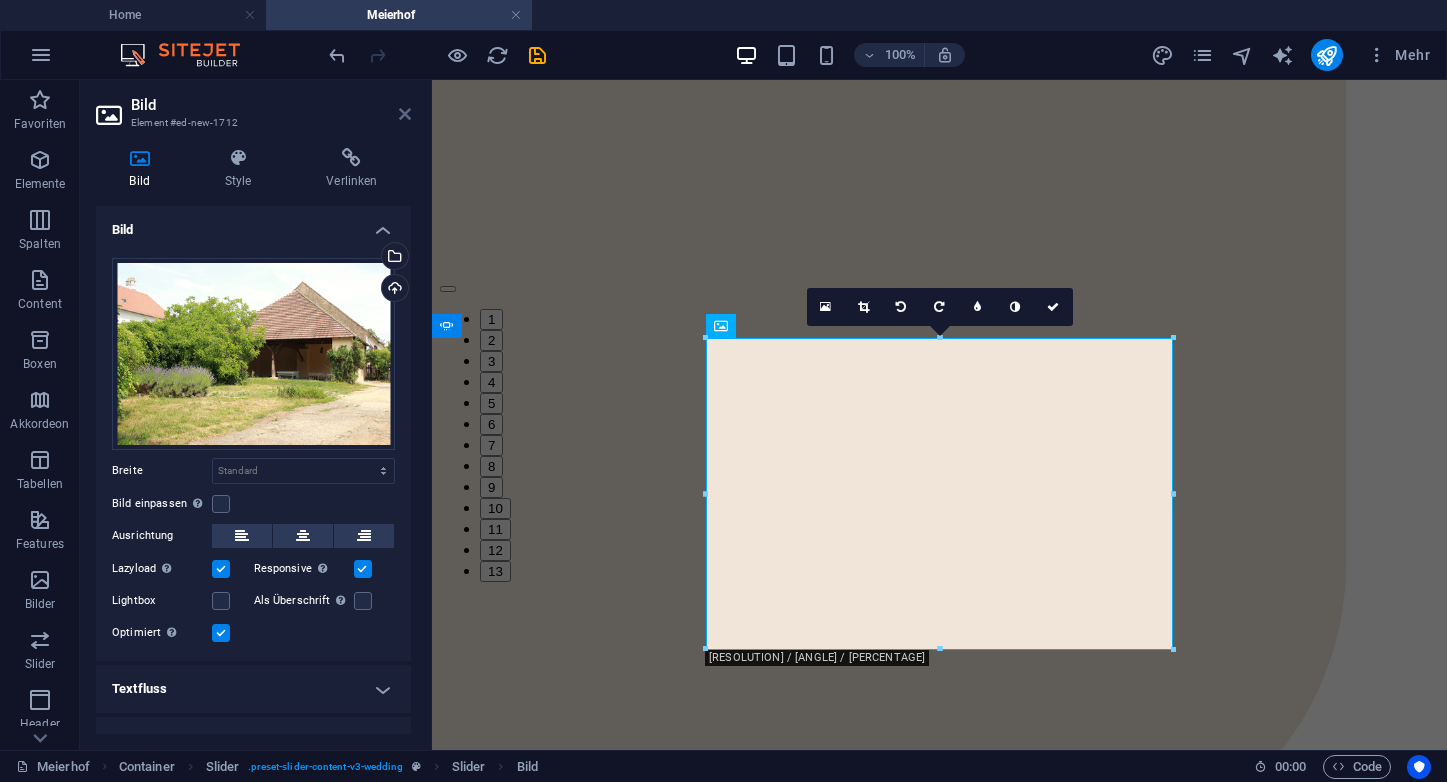 click at bounding box center (405, 114) 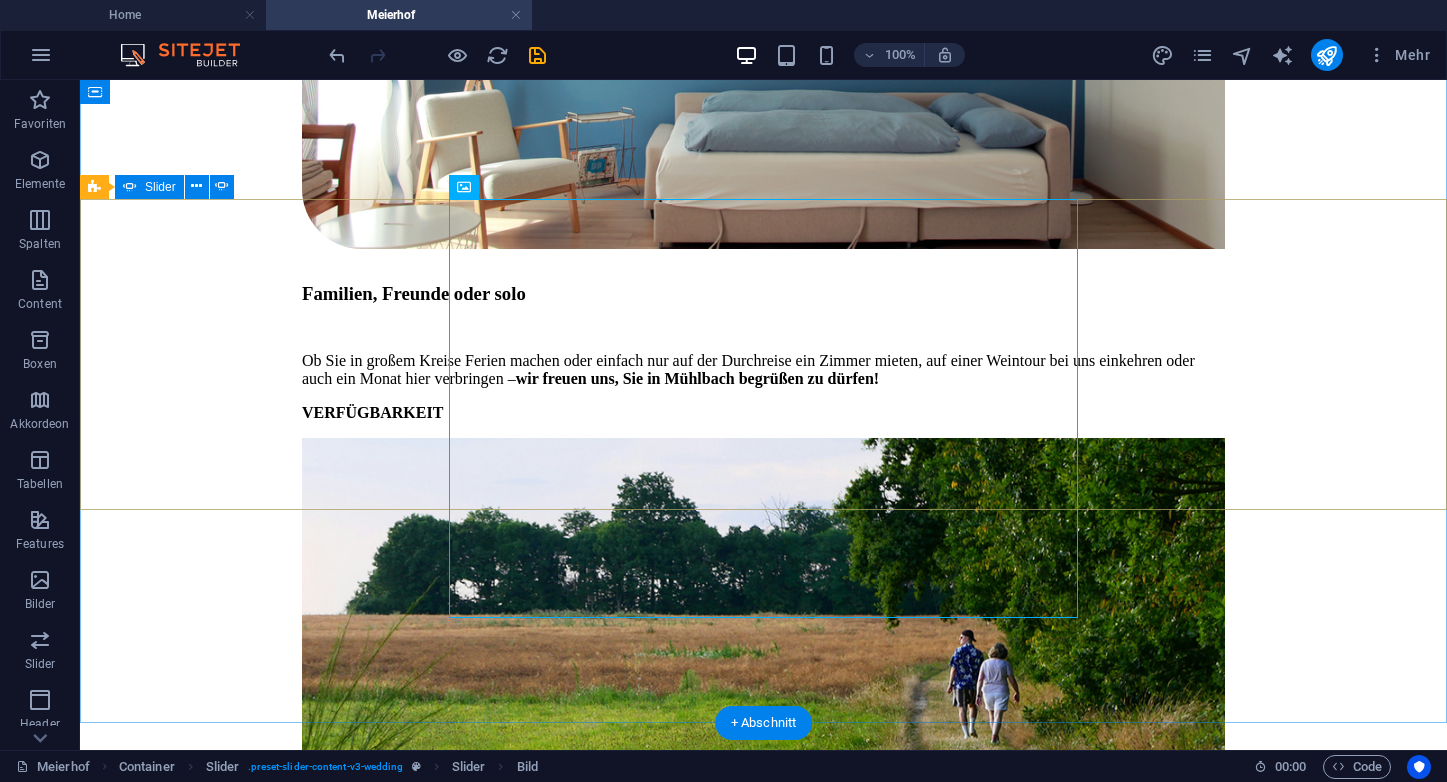 scroll, scrollTop: 5185, scrollLeft: 0, axis: vertical 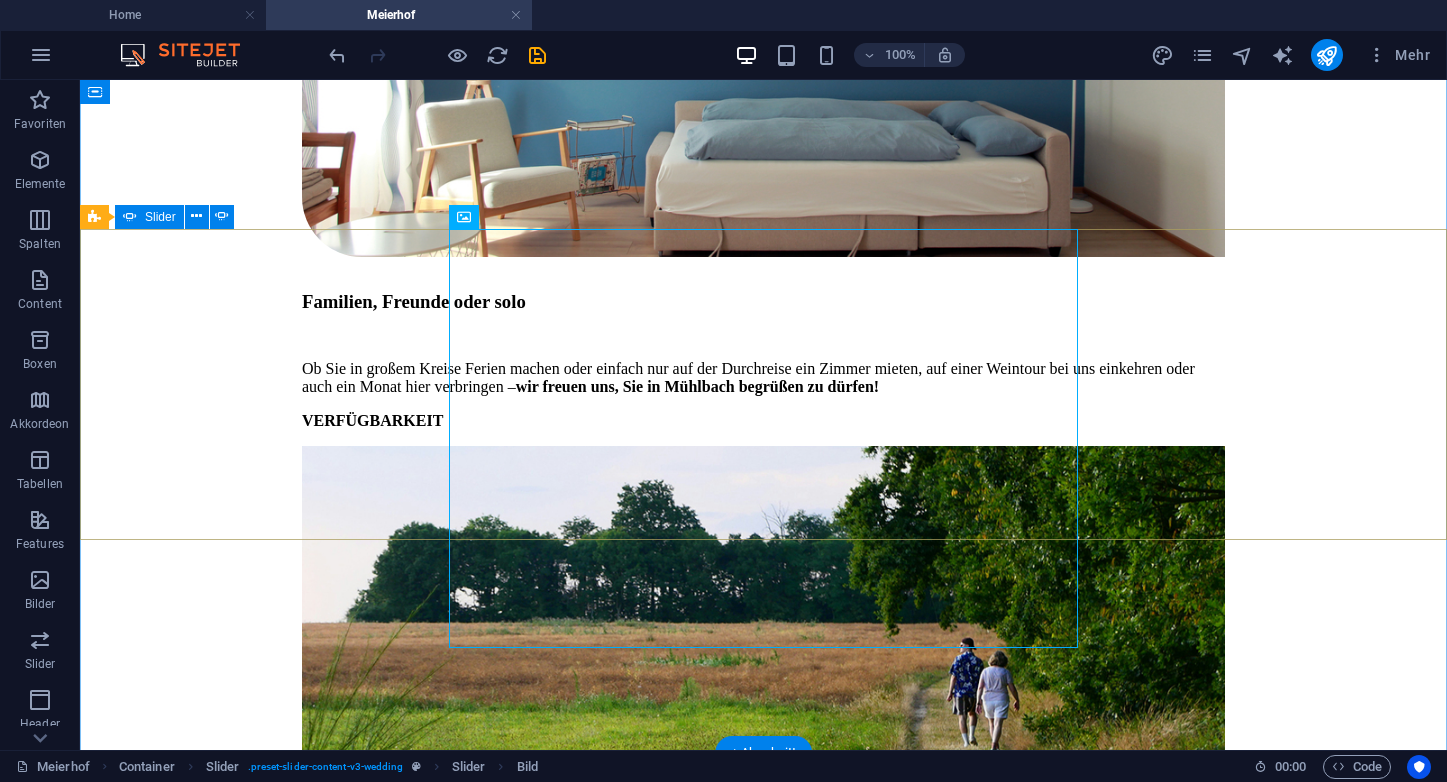 click on "12" at bounding box center (143, 2106) 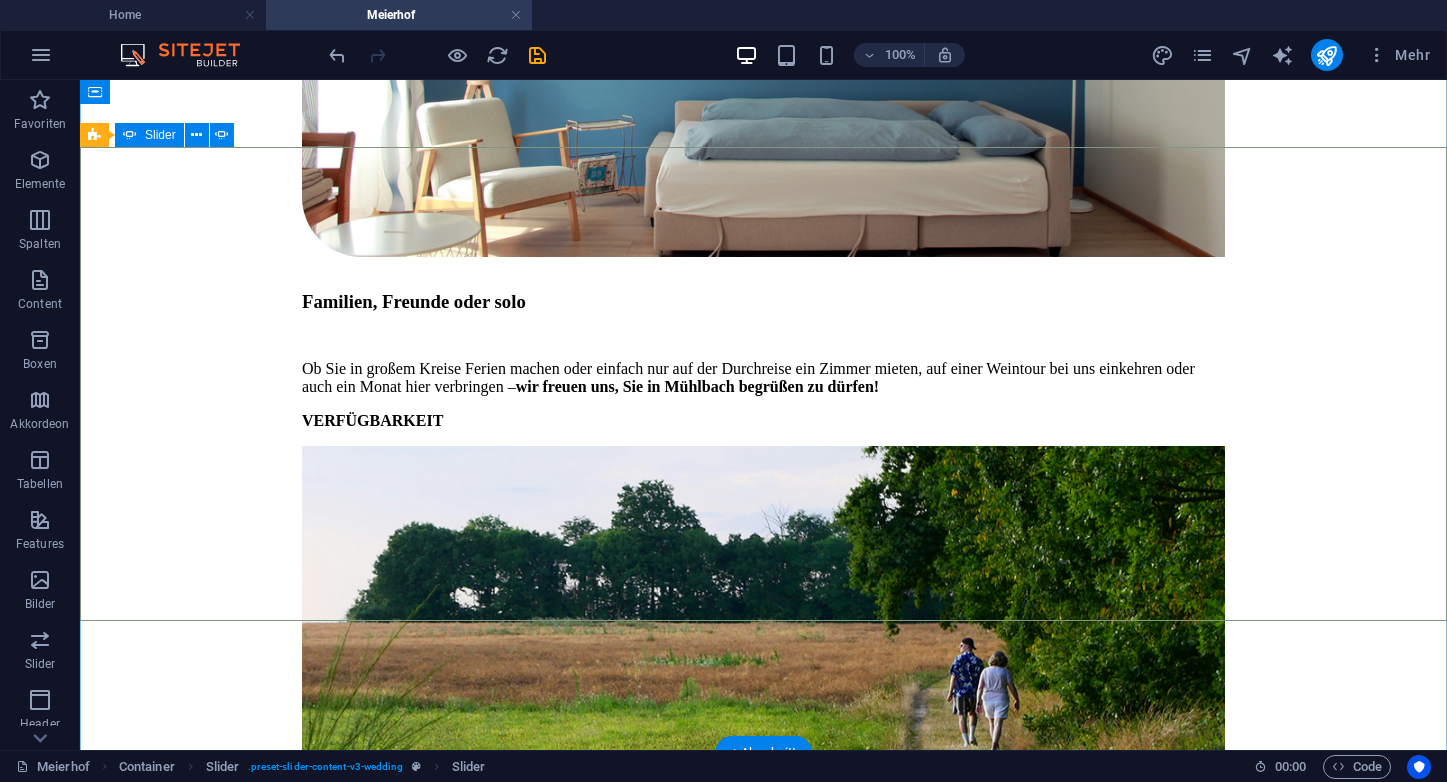 click on "13" at bounding box center [143, 2290] 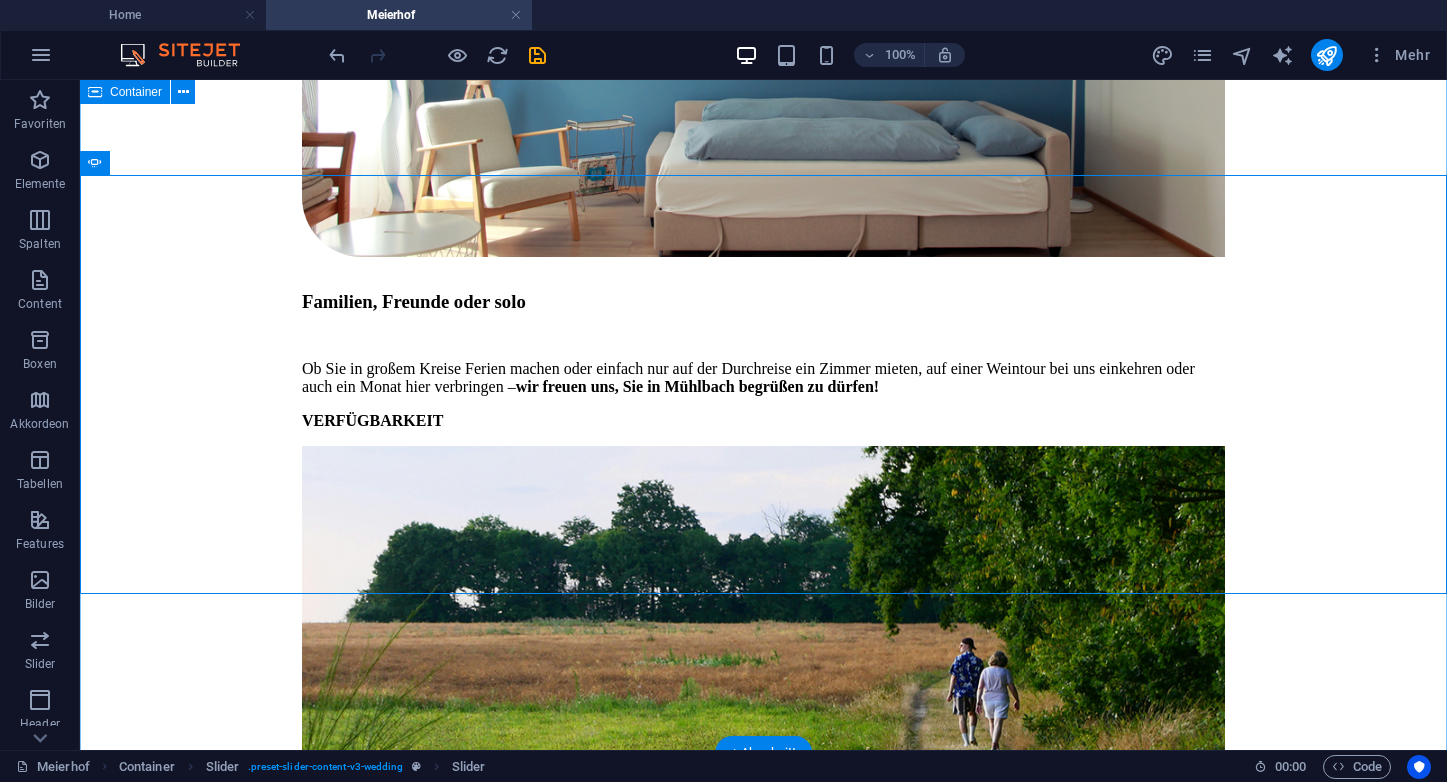 click on "12" at bounding box center [143, 2214] 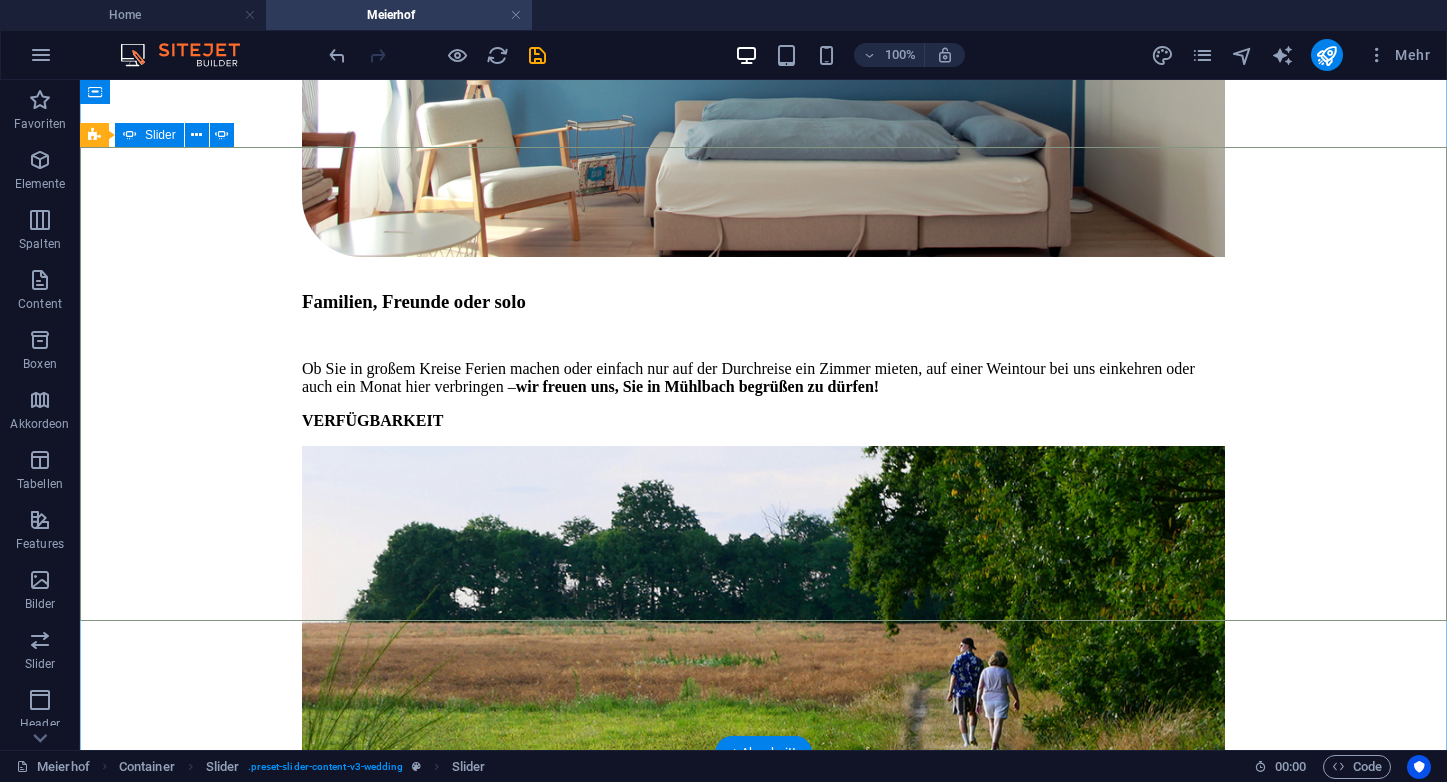 click at bounding box center [-7410, 8123] 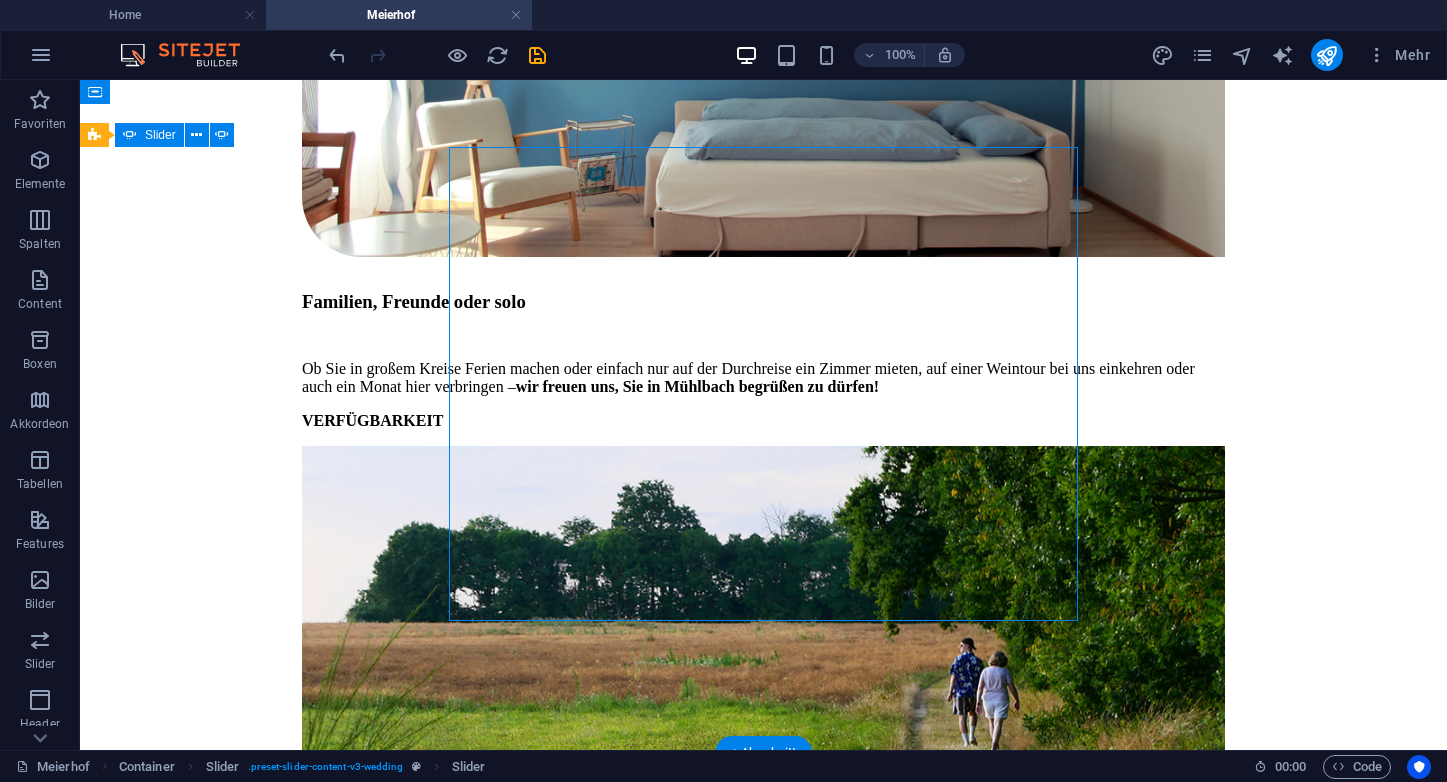 click at bounding box center [-7410, 8123] 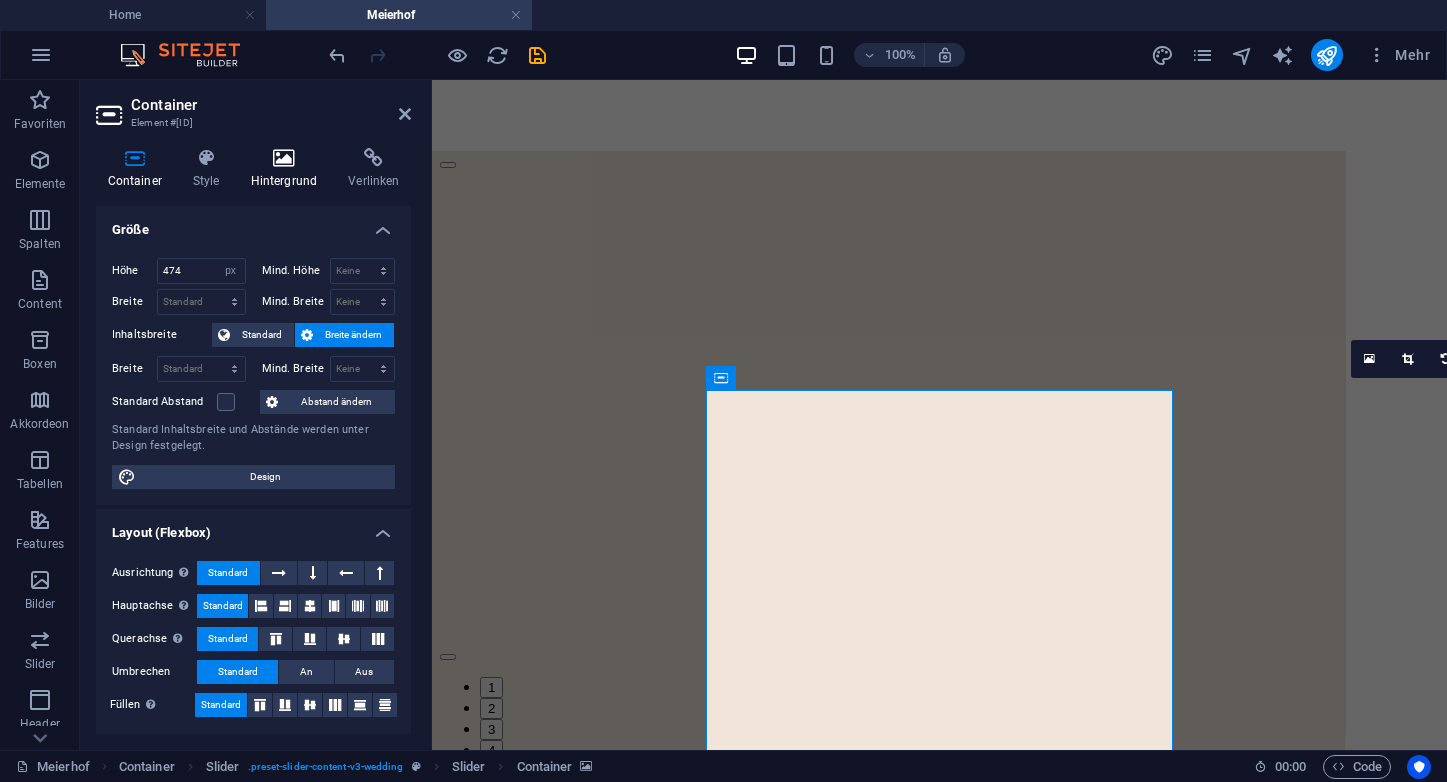 click on "Hintergrund" at bounding box center (288, 169) 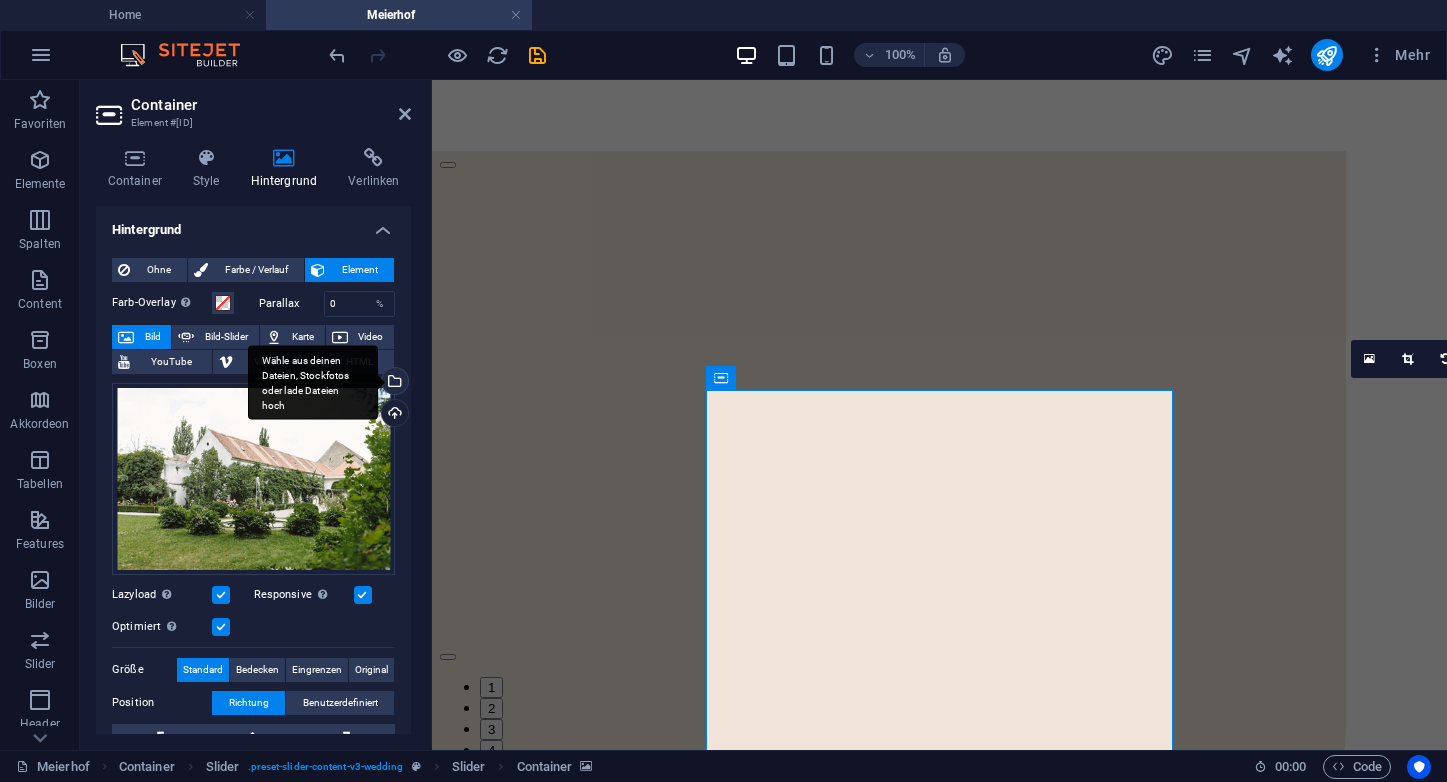 click on "Wähle aus deinen Dateien, Stockfotos oder lade Dateien hoch" at bounding box center [393, 383] 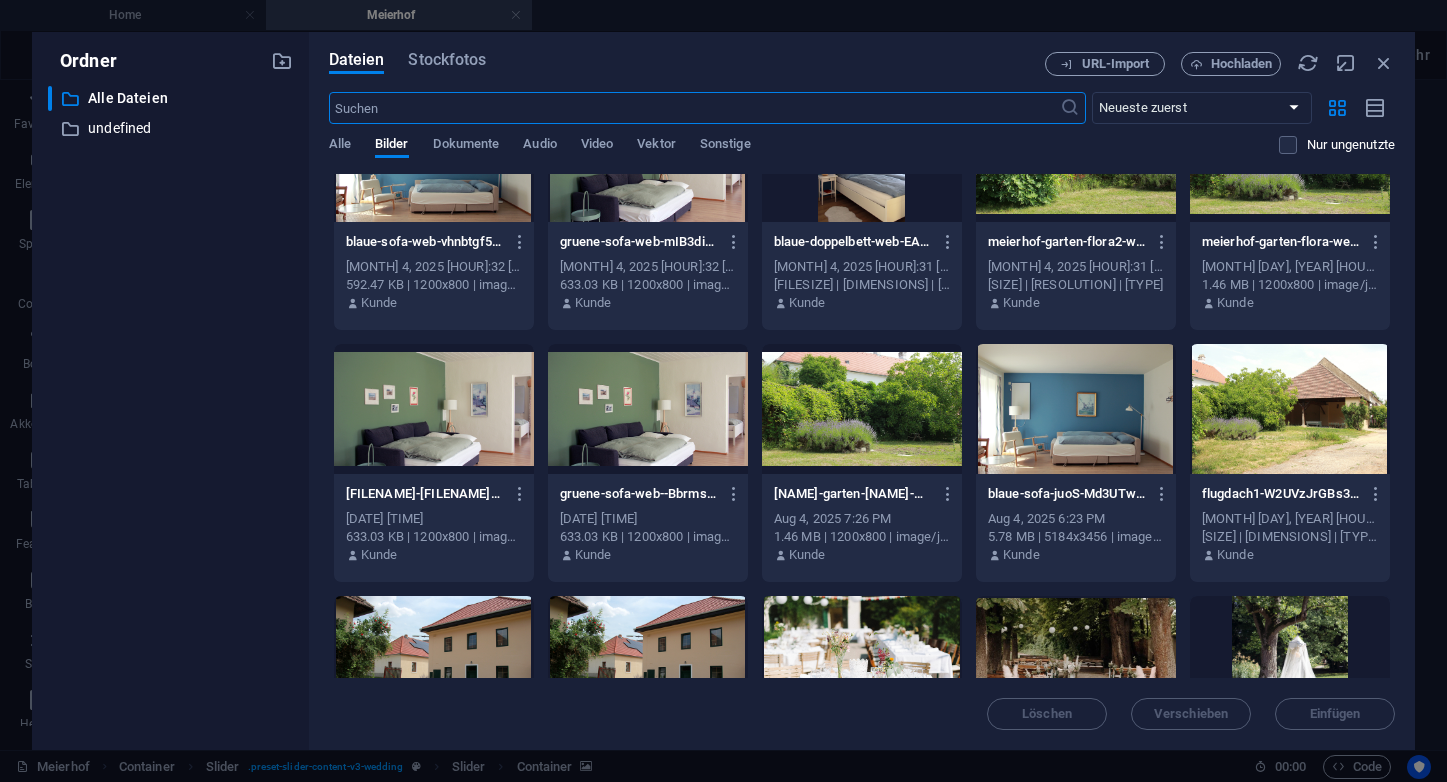 scroll, scrollTop: 0, scrollLeft: 0, axis: both 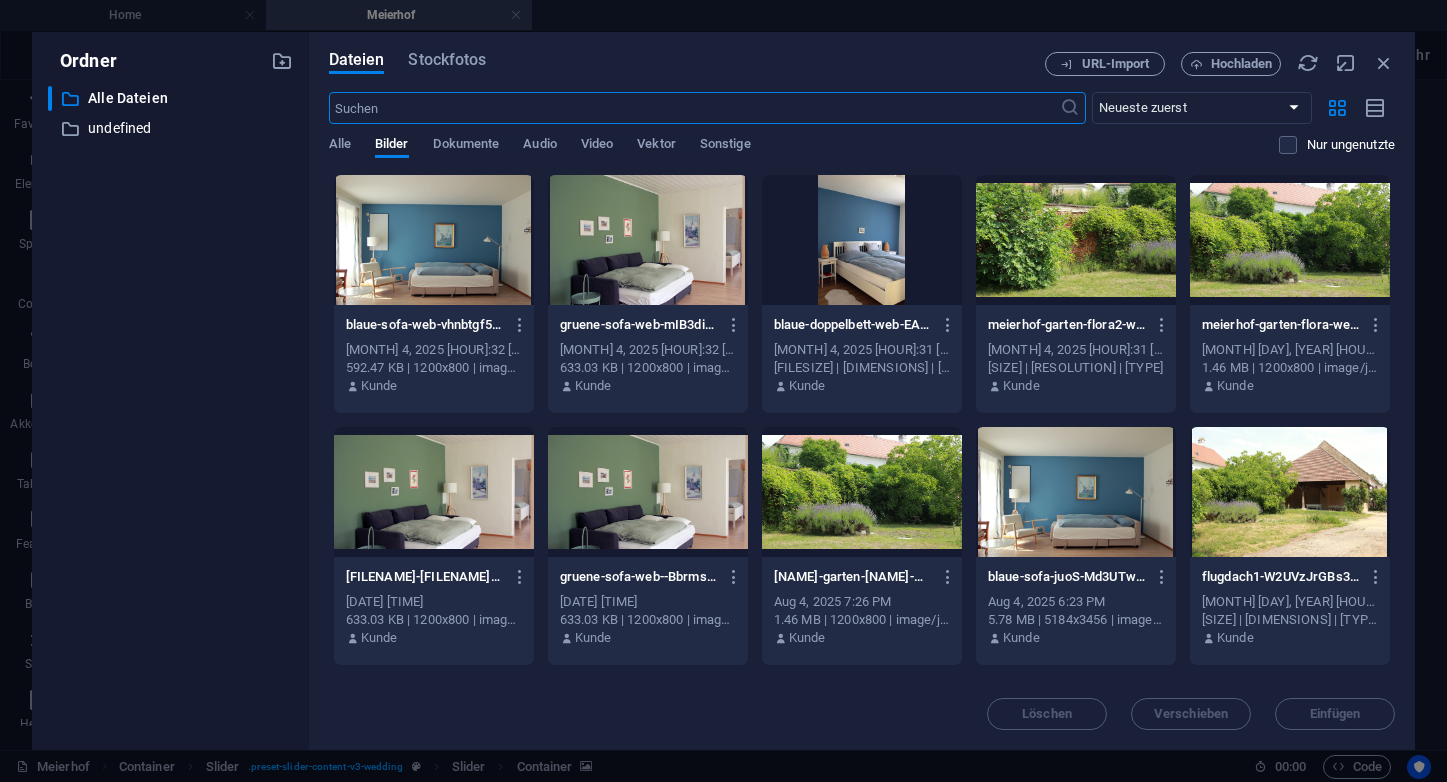 click at bounding box center [1290, 240] 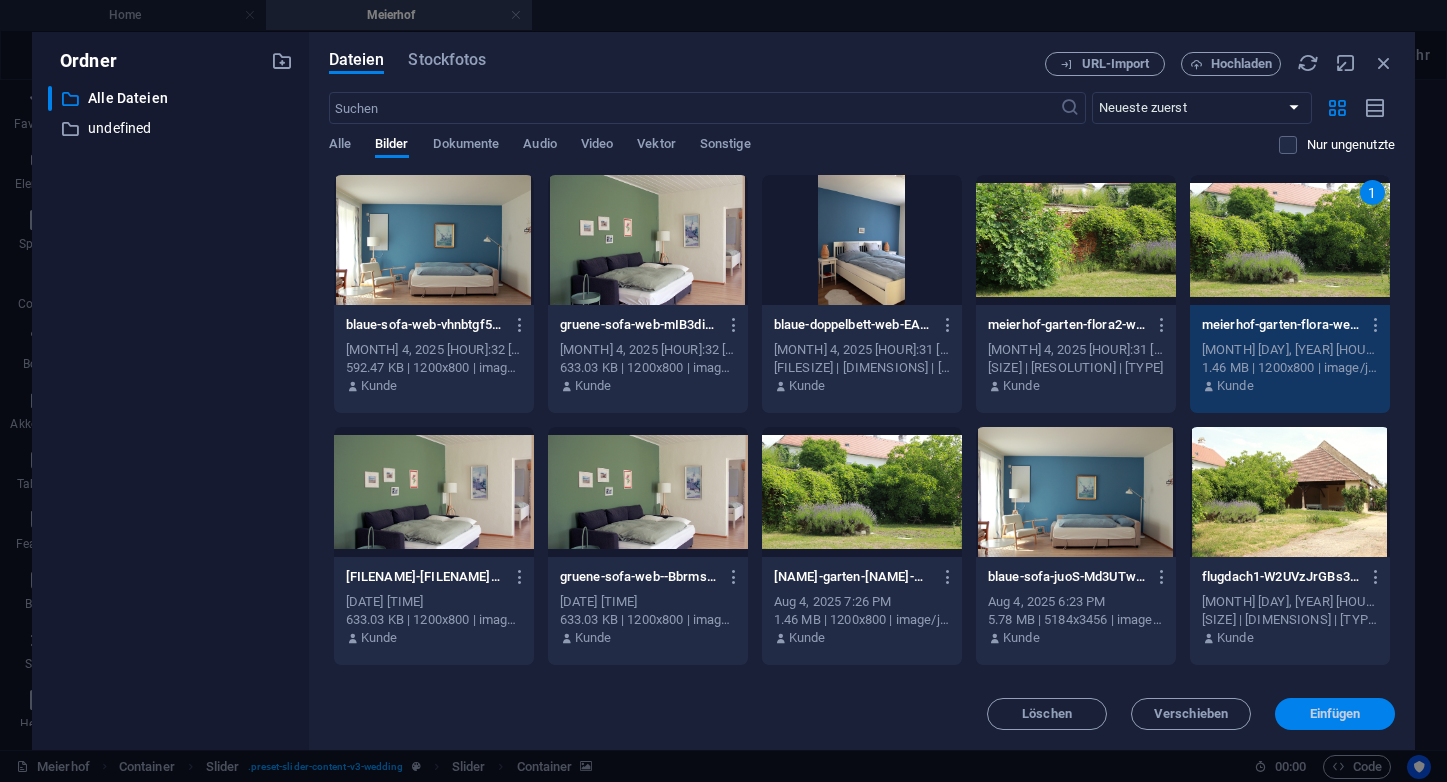 click on "Einfügen" at bounding box center (1335, 714) 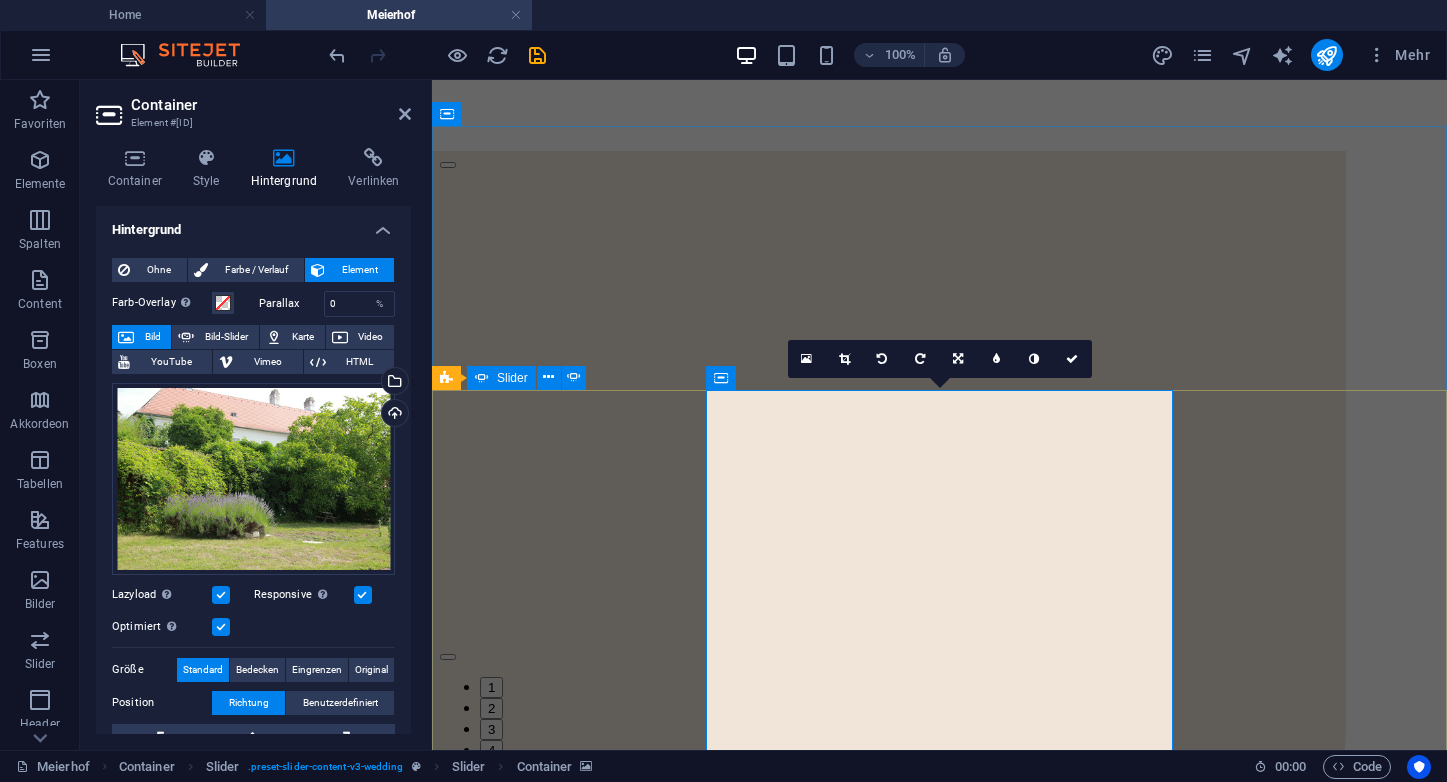 click on "Slider" at bounding box center (512, 378) 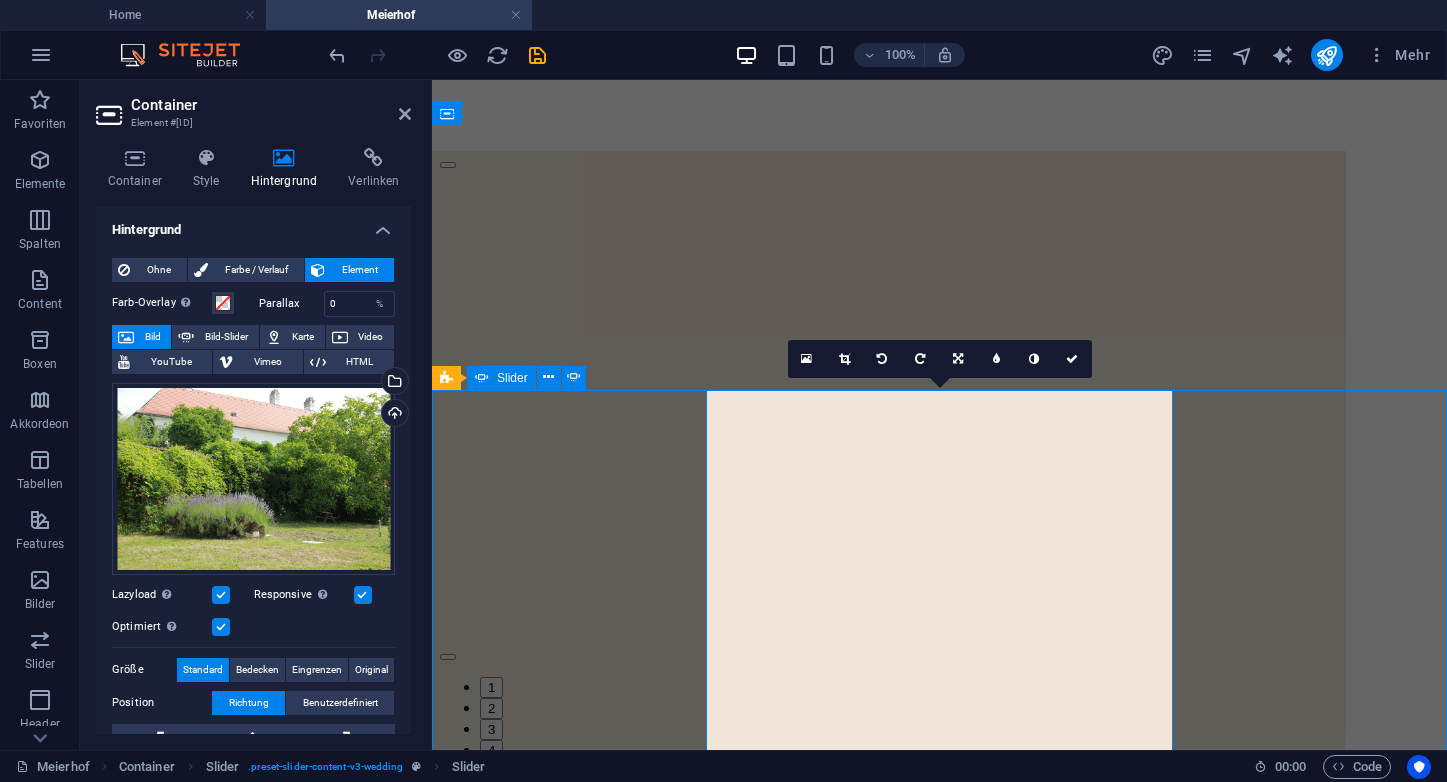 click on "Slider" at bounding box center [512, 378] 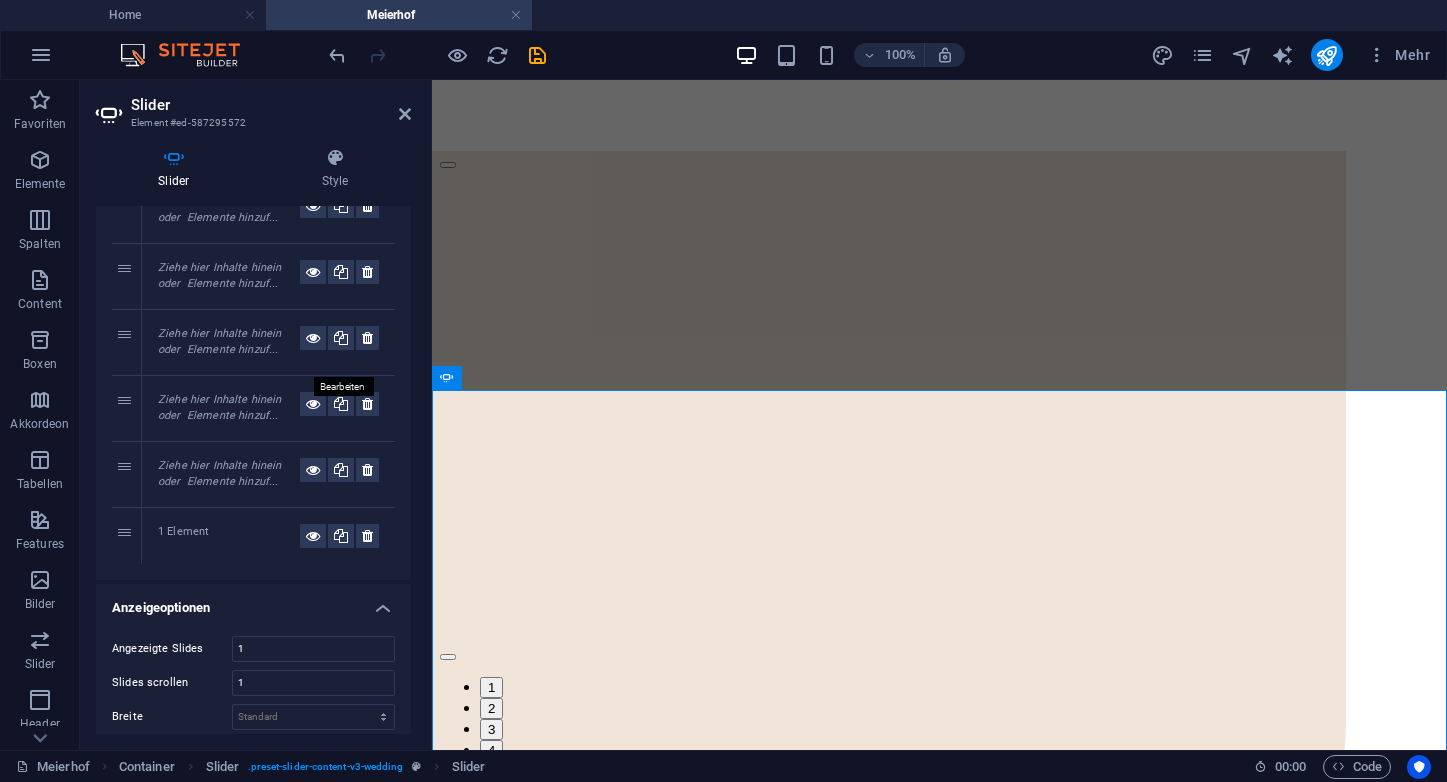 scroll, scrollTop: 581, scrollLeft: 0, axis: vertical 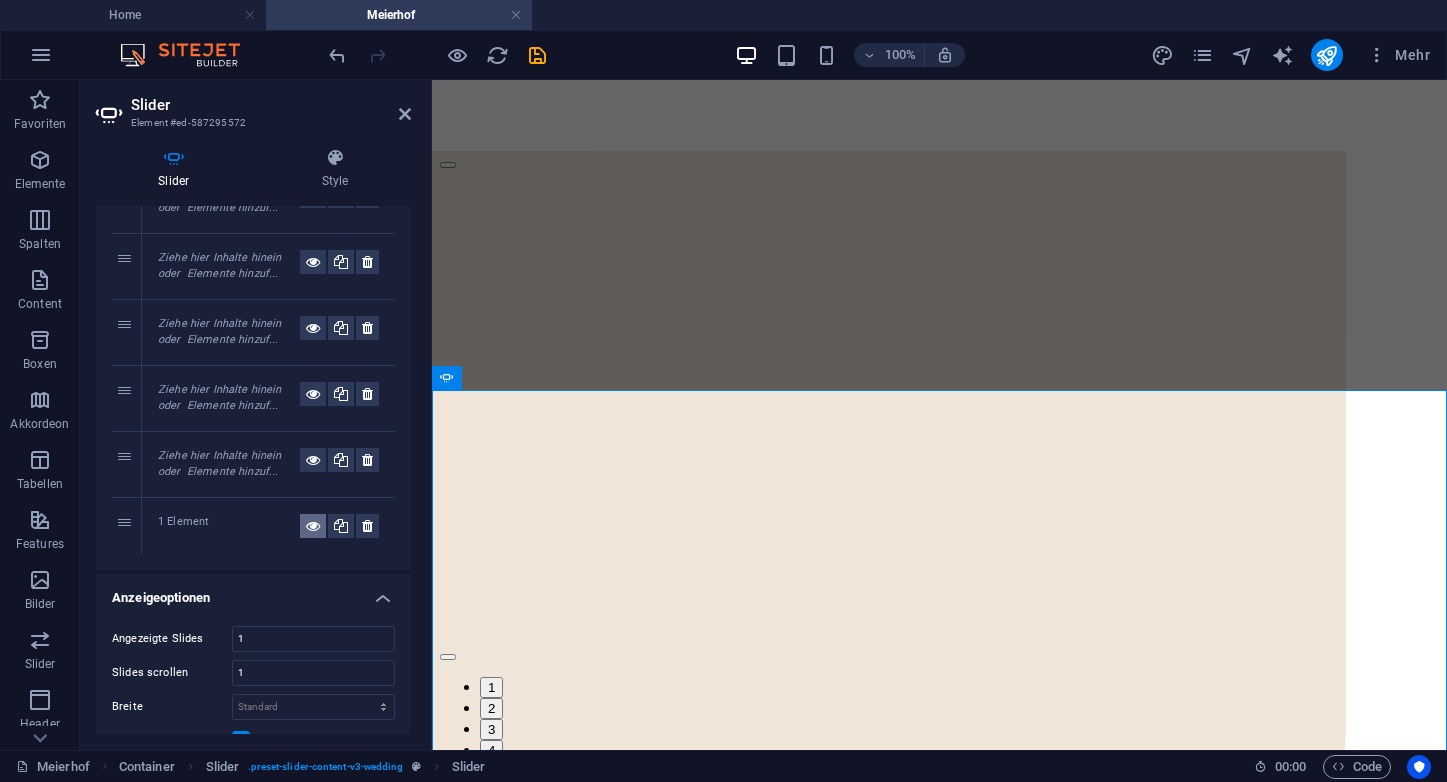 click at bounding box center (313, 526) 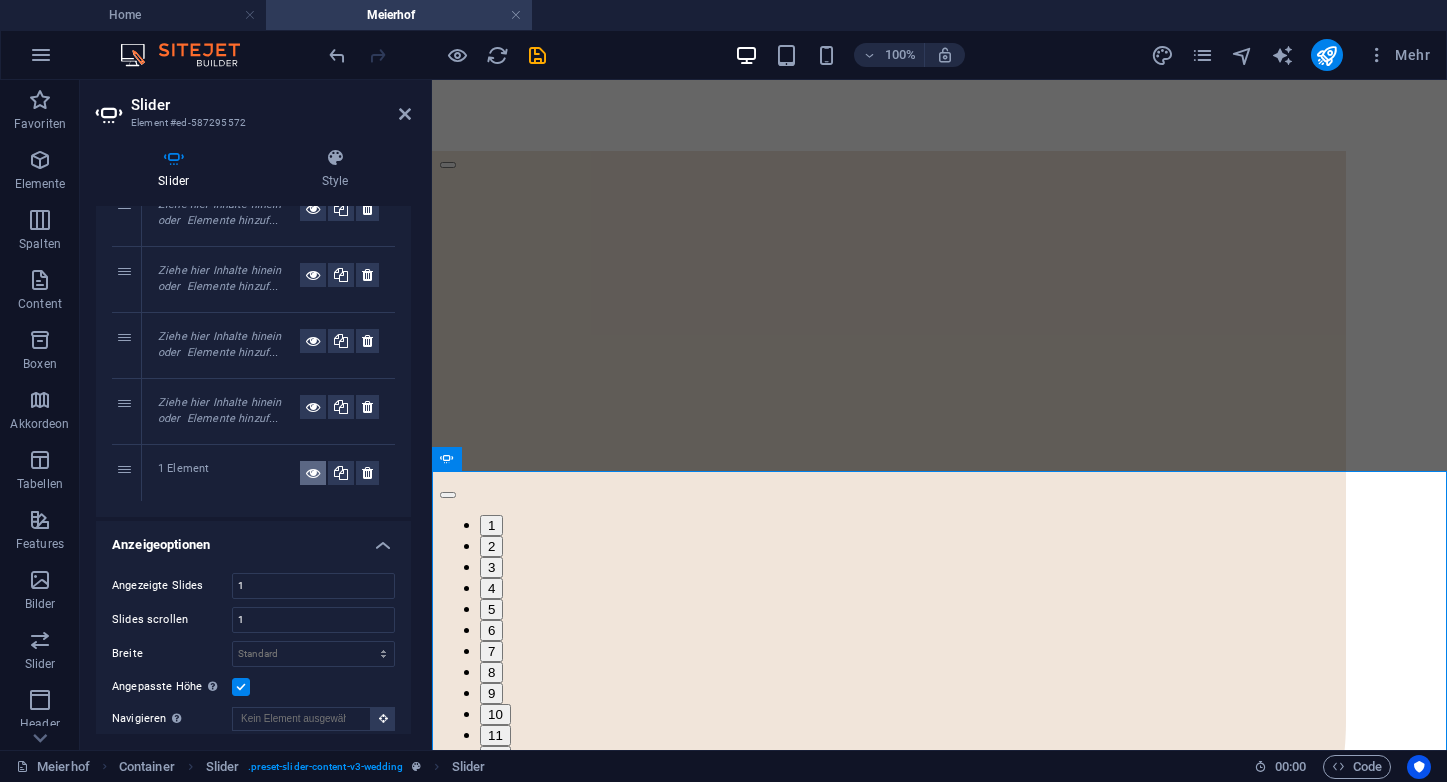scroll, scrollTop: 651, scrollLeft: 0, axis: vertical 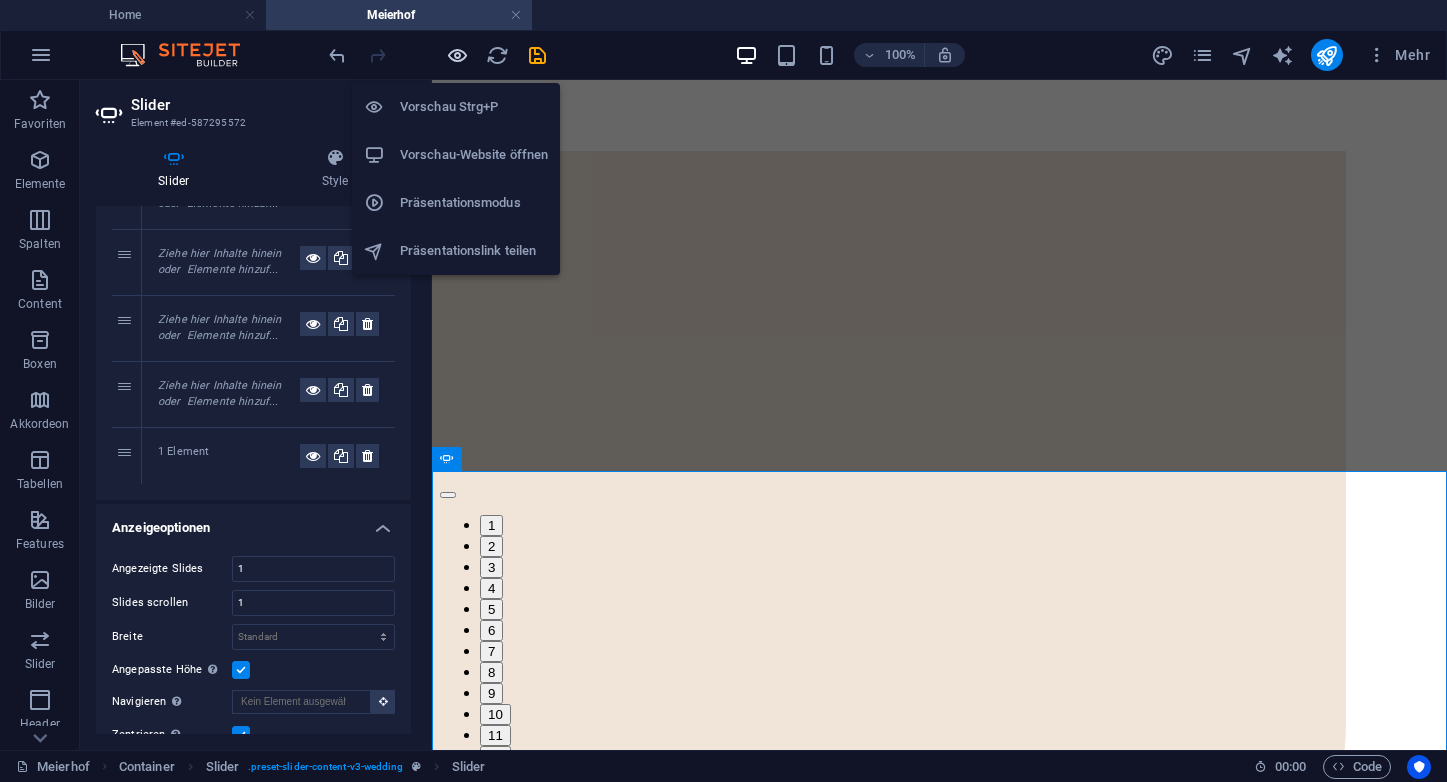 click at bounding box center (457, 55) 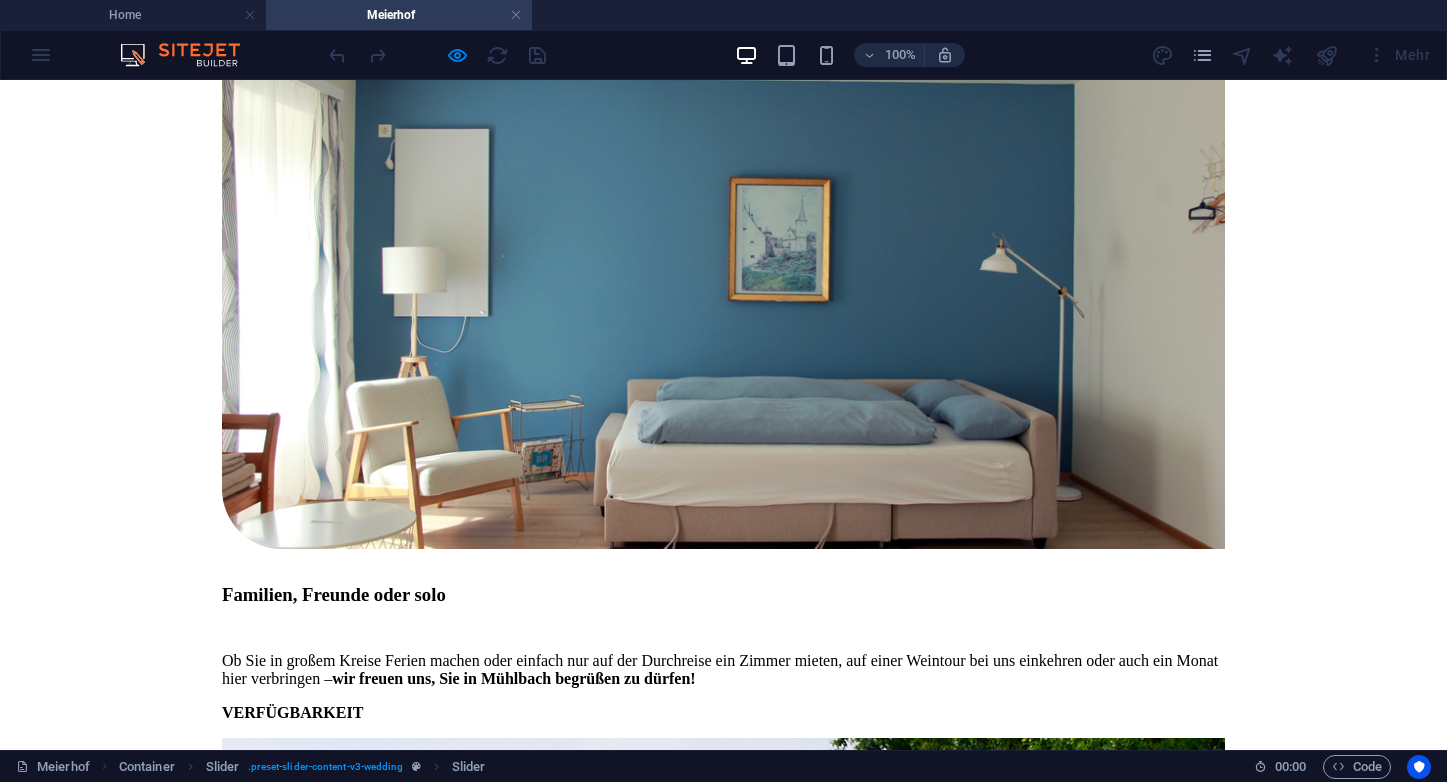 click on "12" at bounding box center [63, 2426] 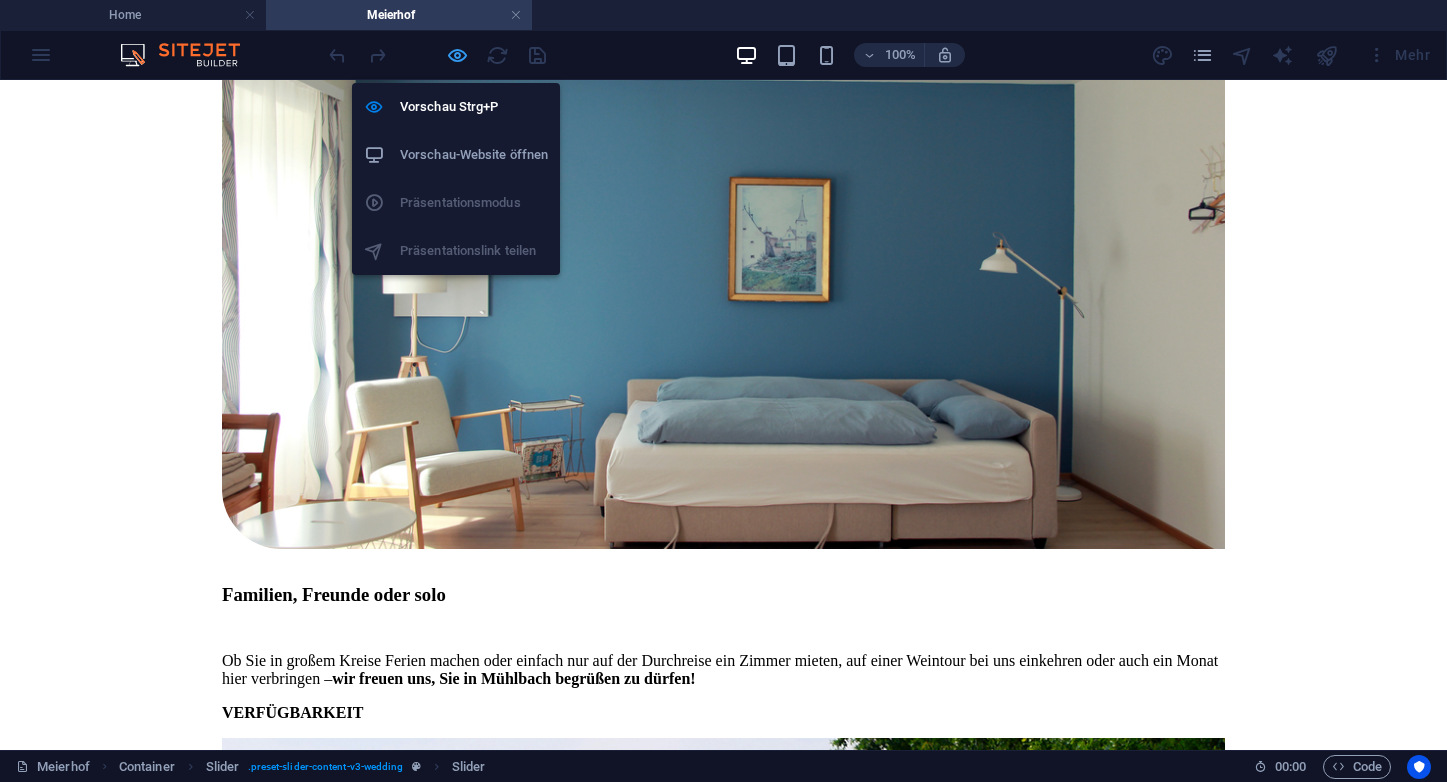 click at bounding box center (457, 55) 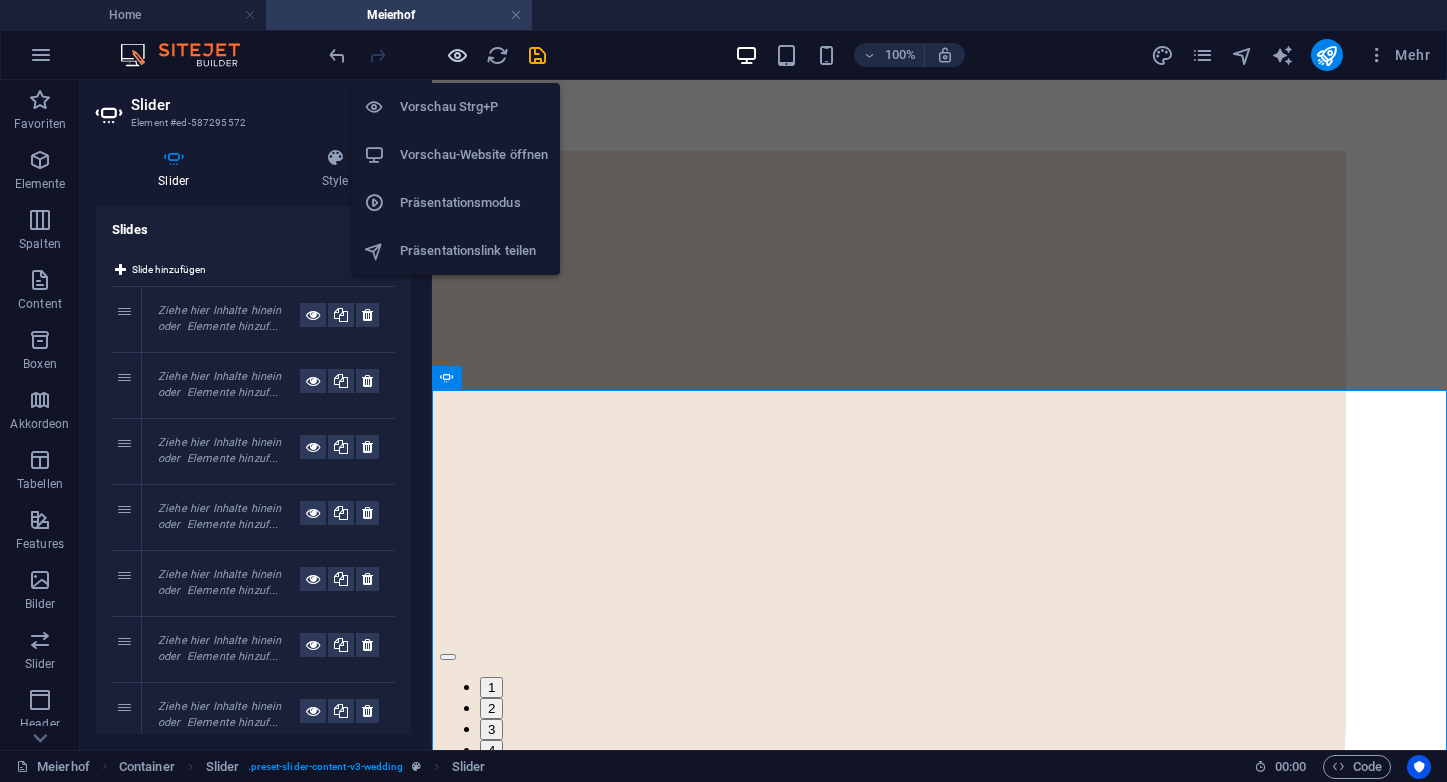 scroll, scrollTop: 651, scrollLeft: 0, axis: vertical 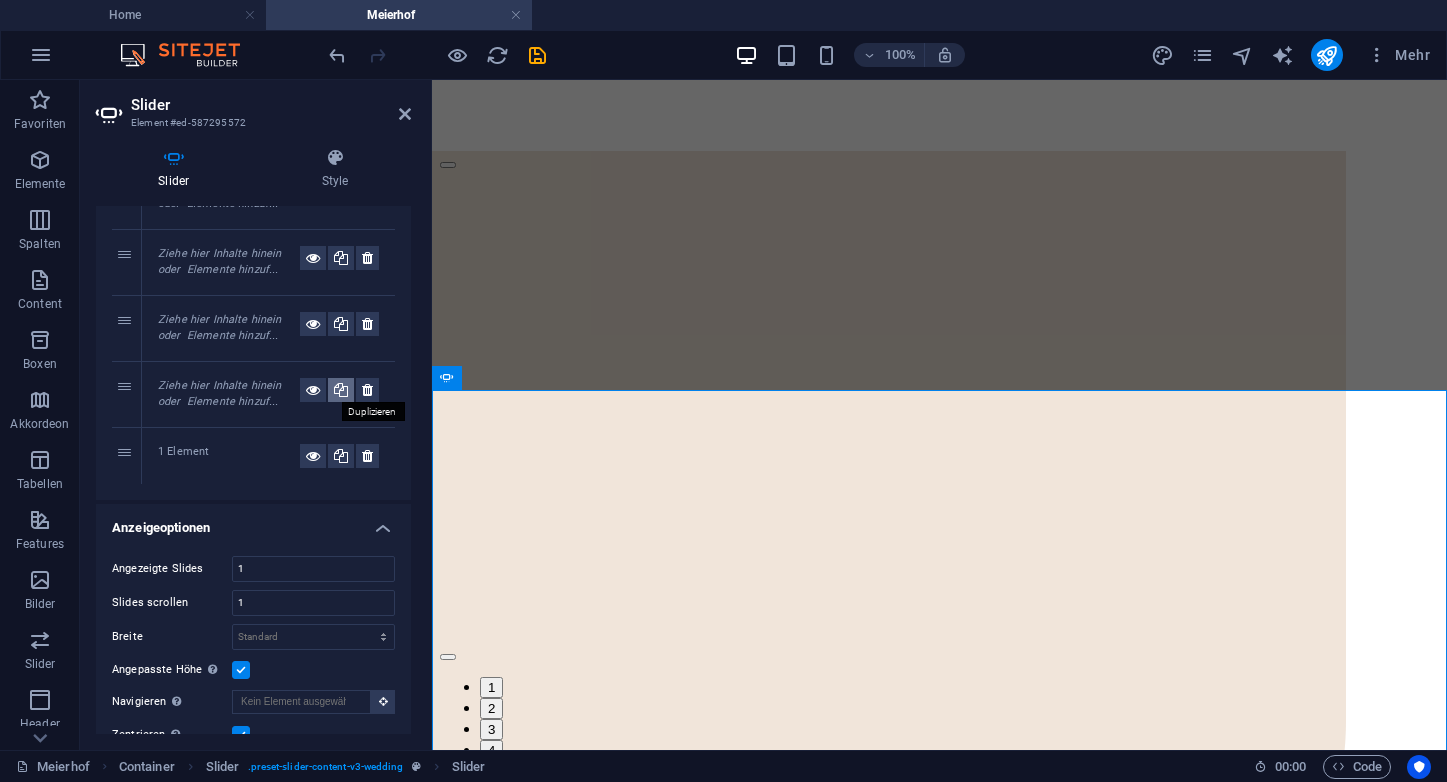 click at bounding box center [341, 390] 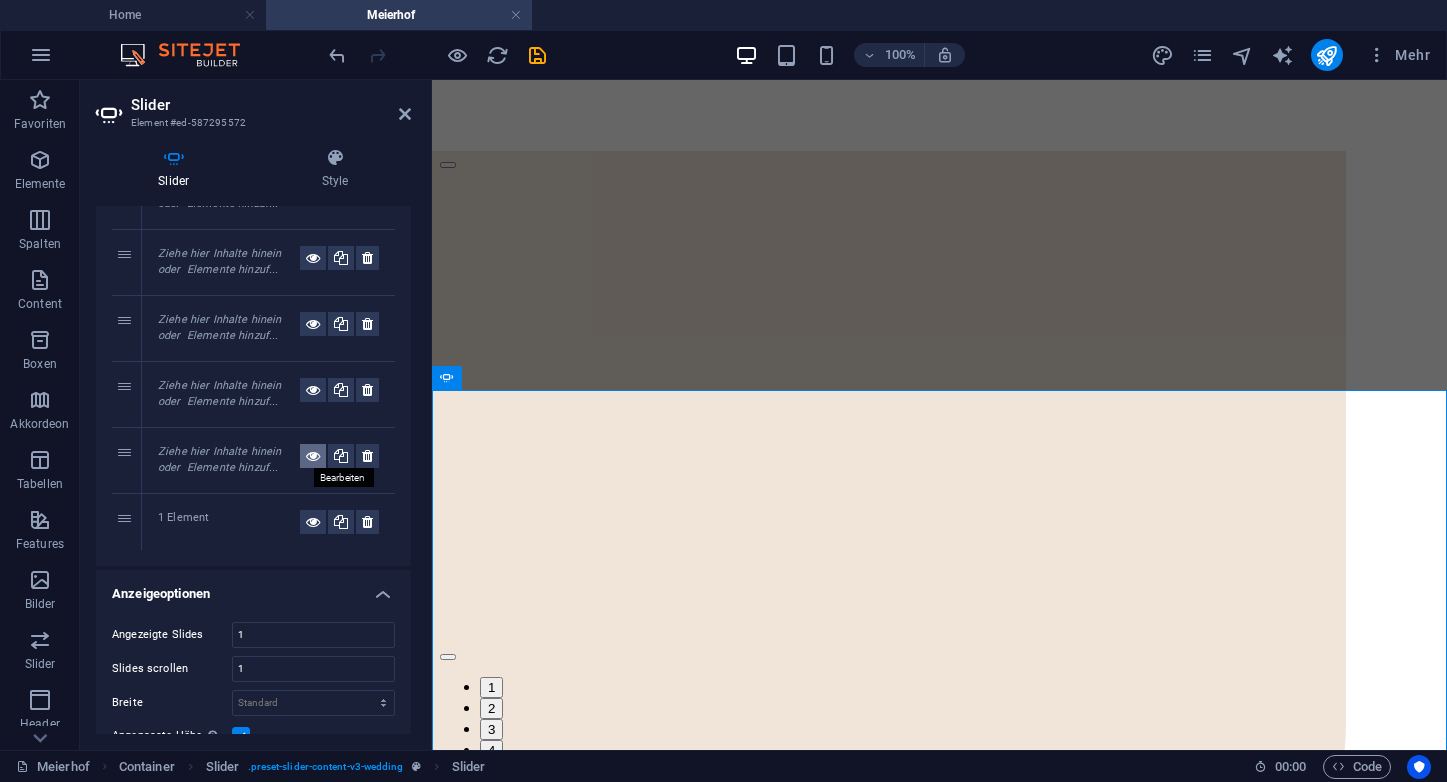 click at bounding box center (313, 456) 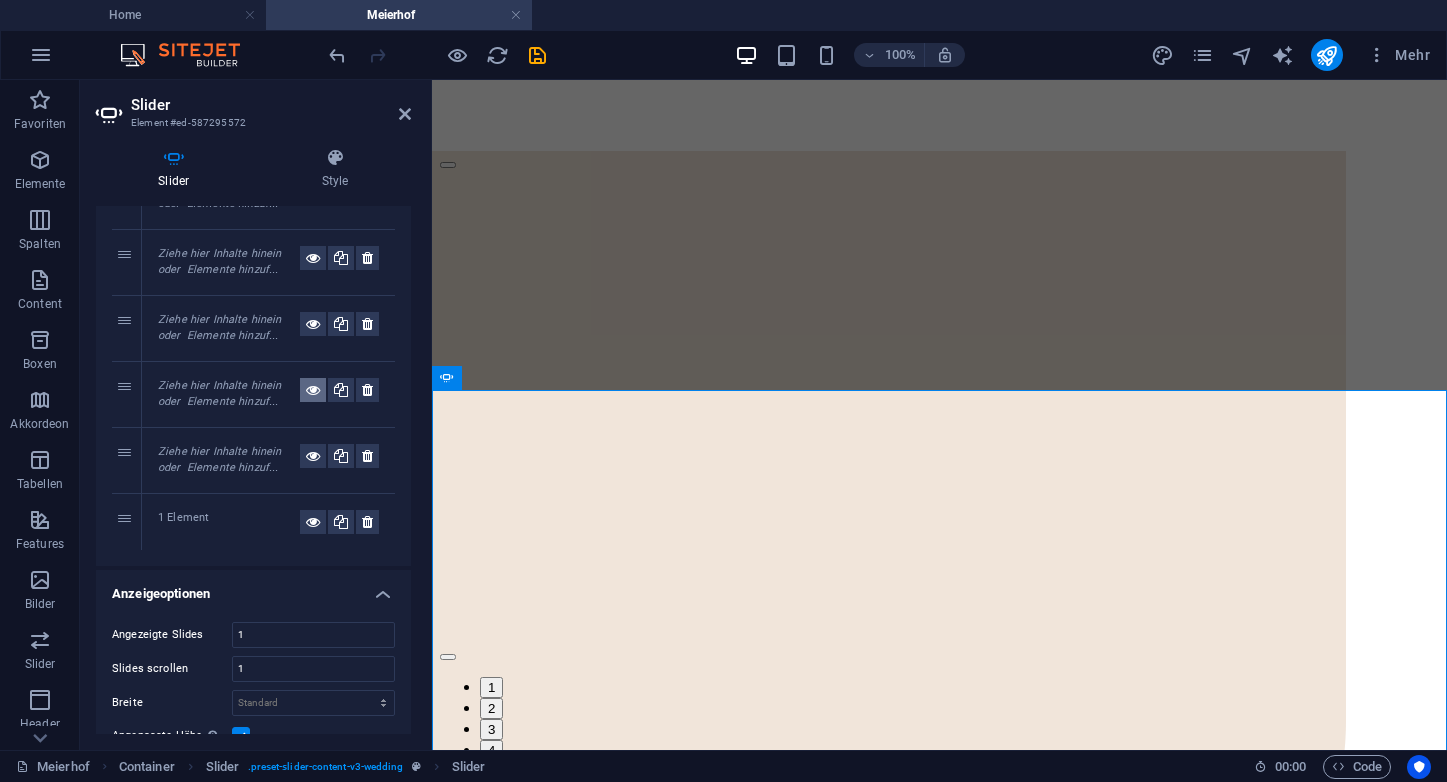 click at bounding box center (313, 390) 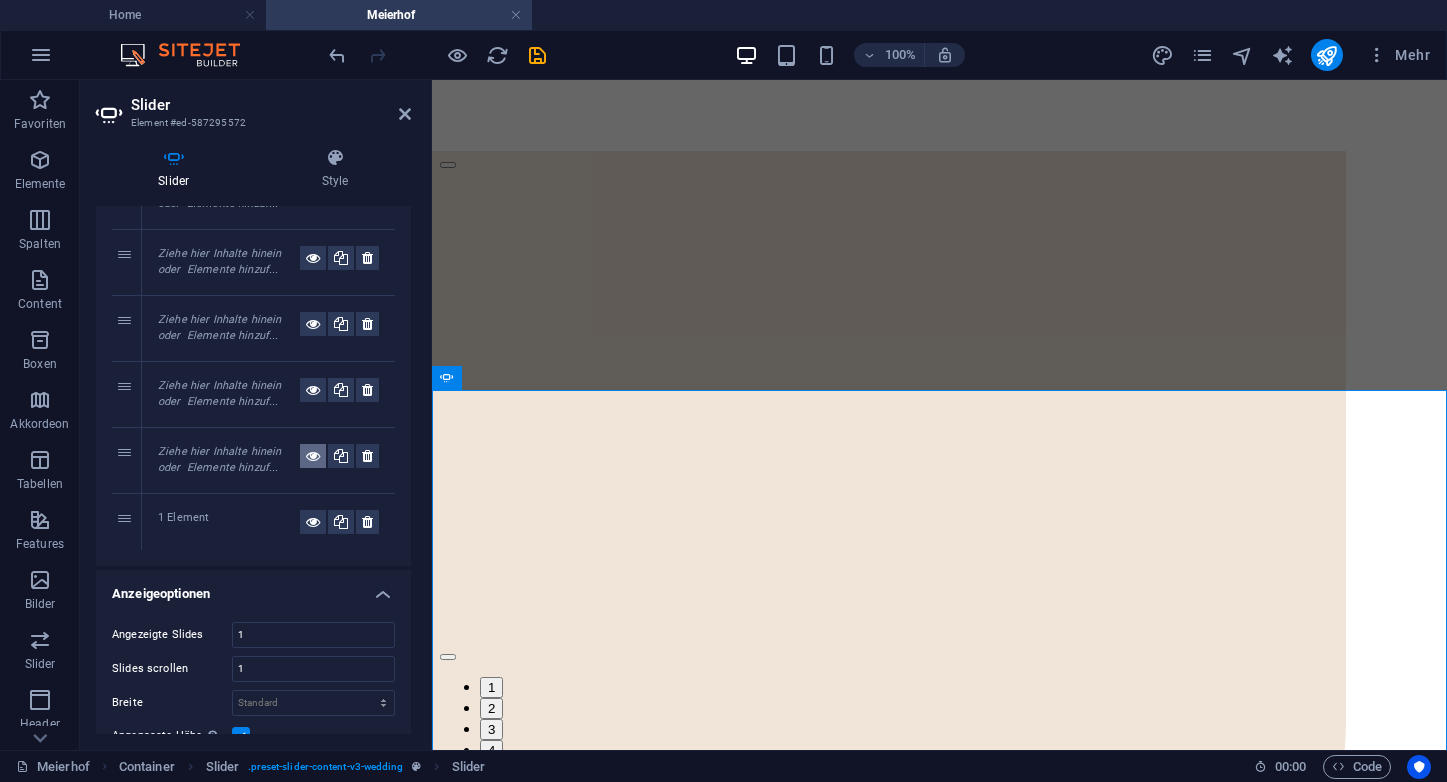 click at bounding box center (313, 456) 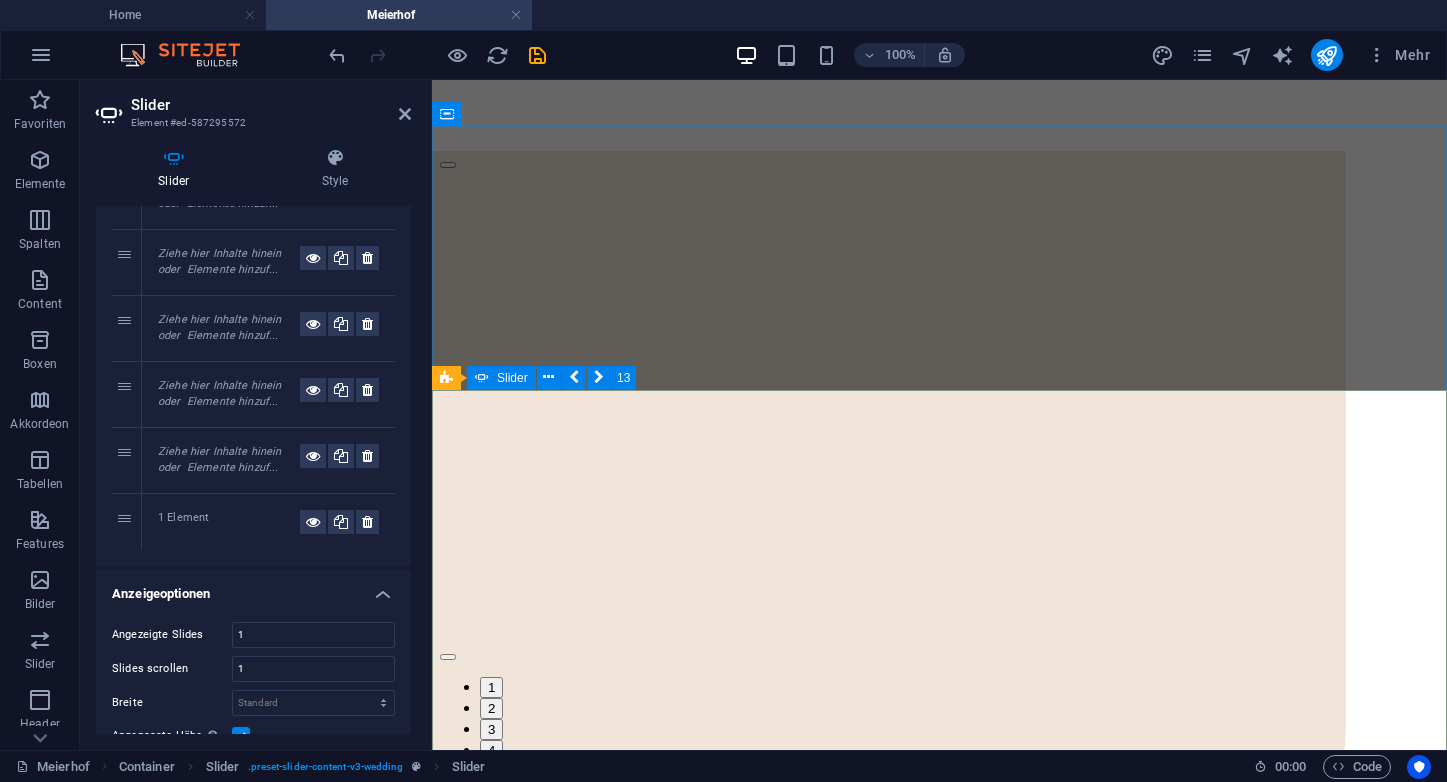 click at bounding box center (-5595, 7012) 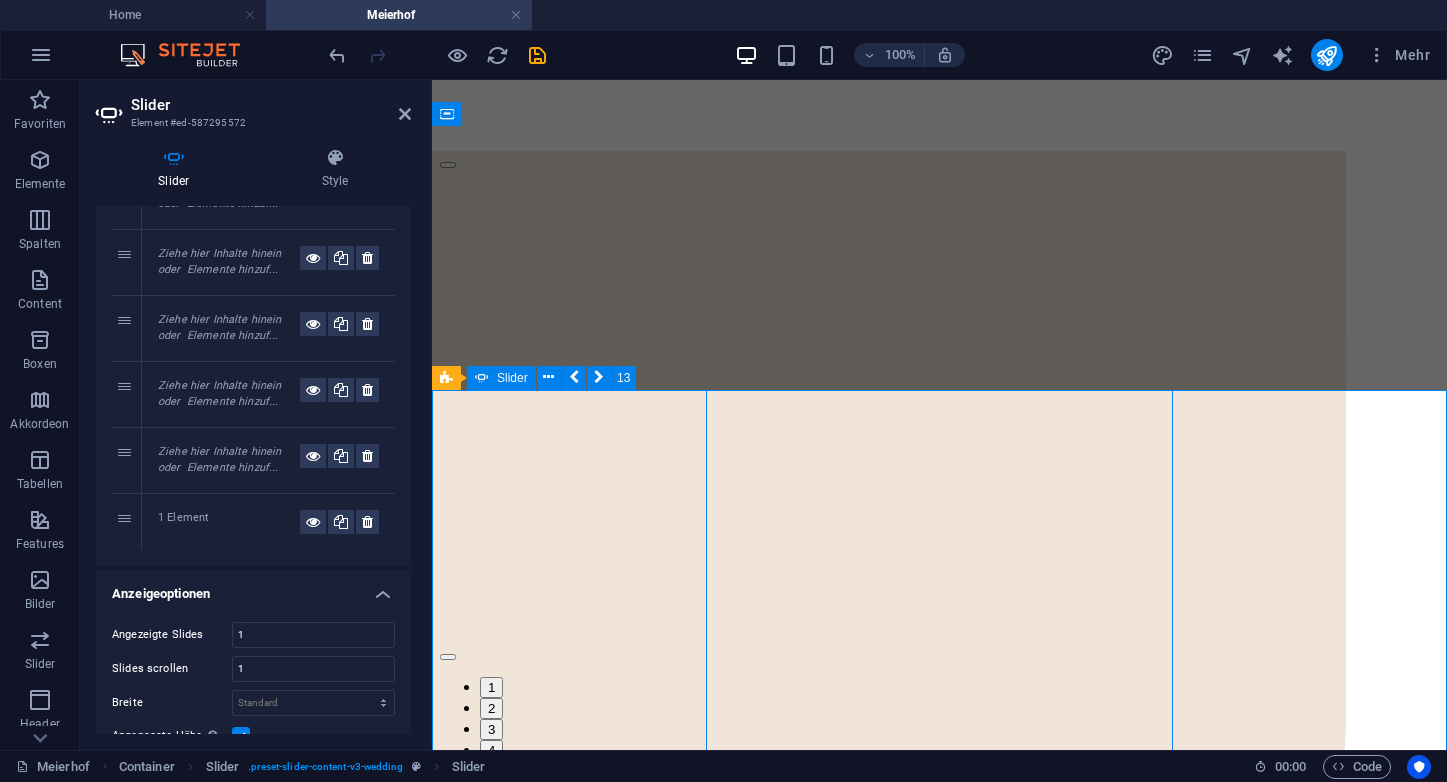 click at bounding box center [-5595, 7012] 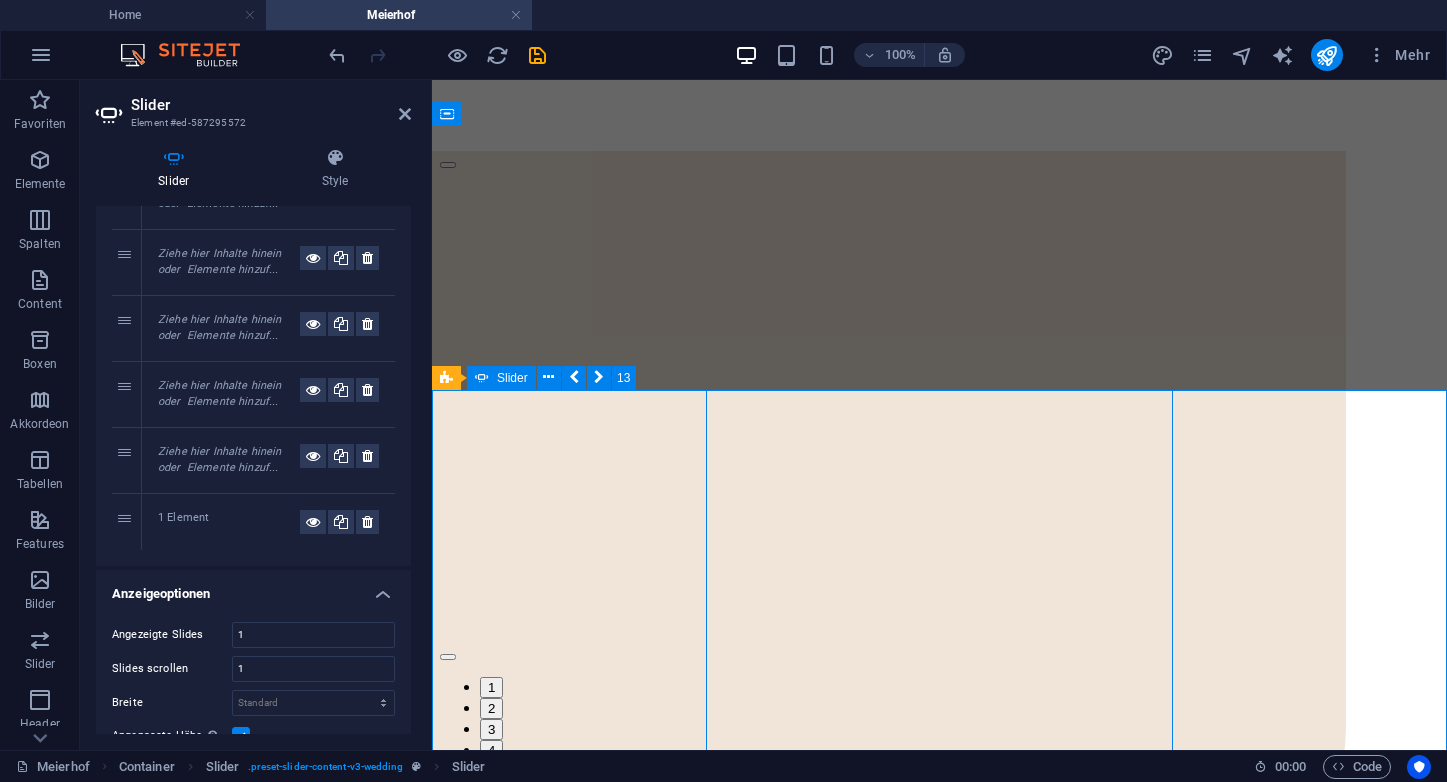 select on "px" 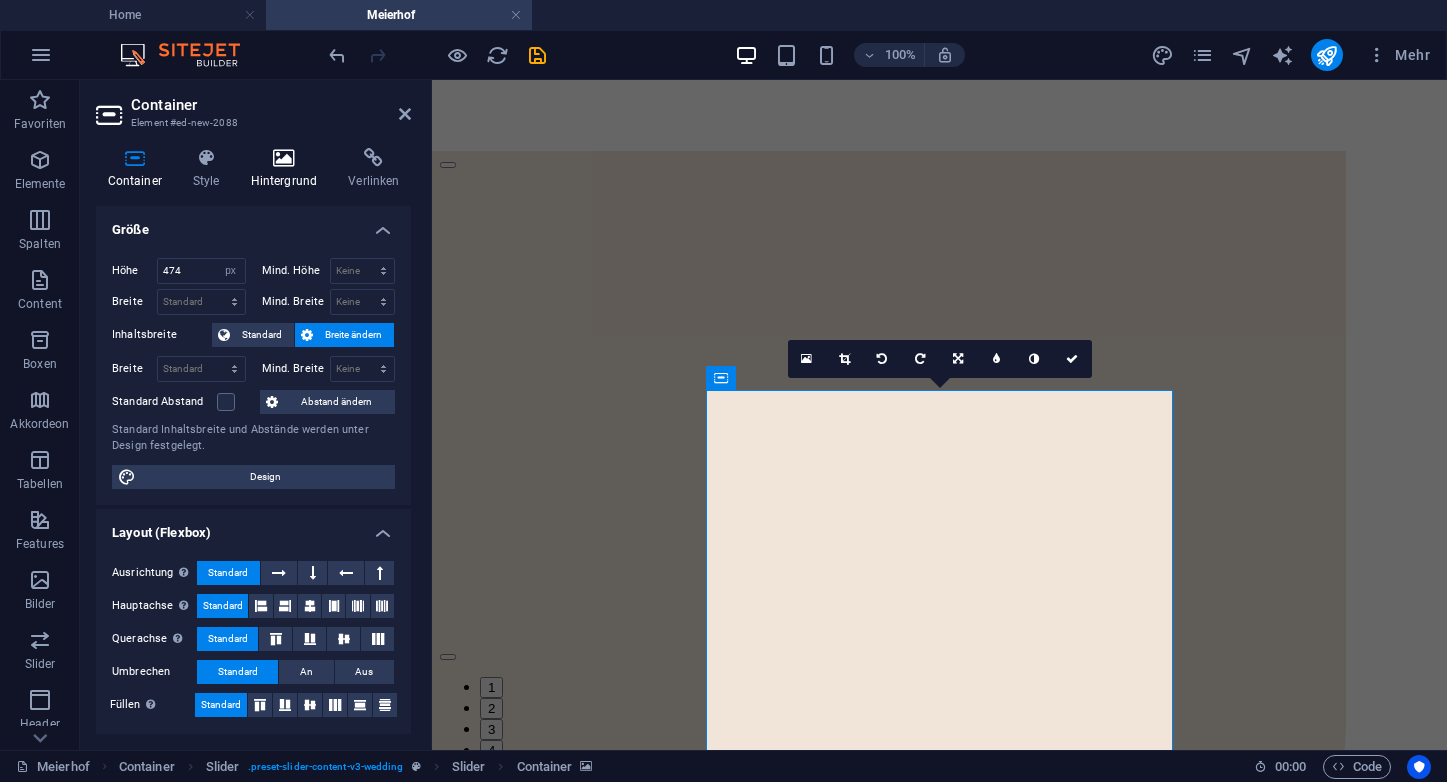 click at bounding box center (284, 158) 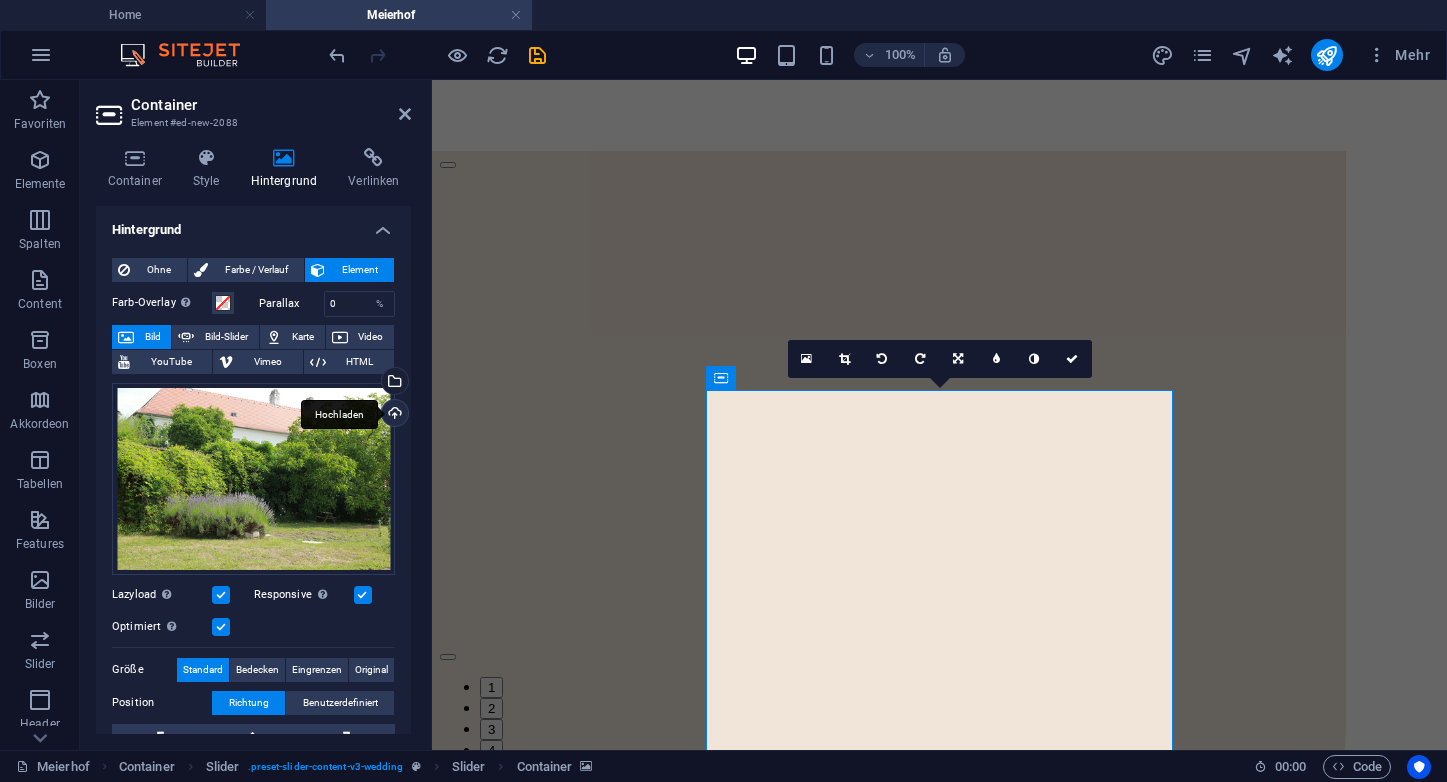 click on "Hochladen" at bounding box center (393, 415) 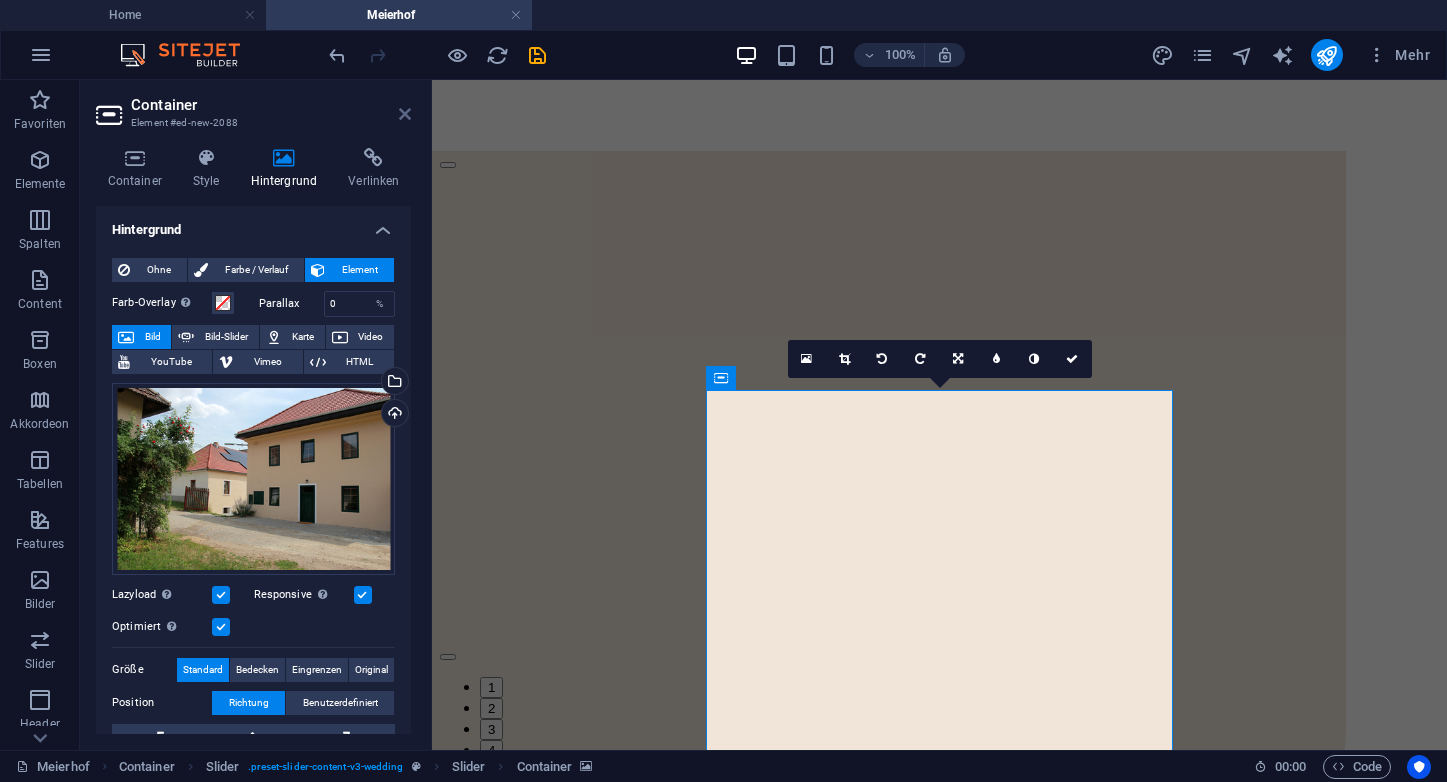 click at bounding box center [405, 114] 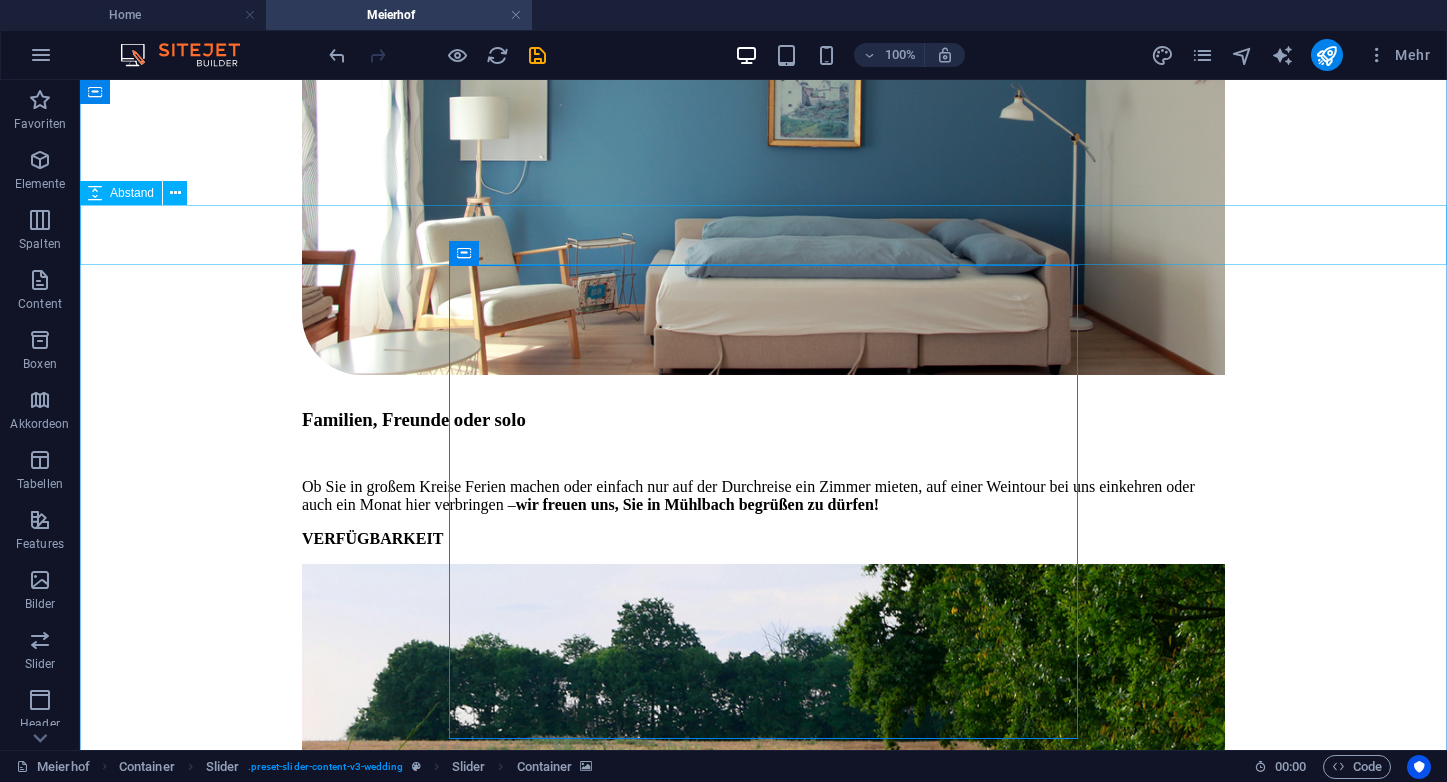 scroll, scrollTop: 5066, scrollLeft: 0, axis: vertical 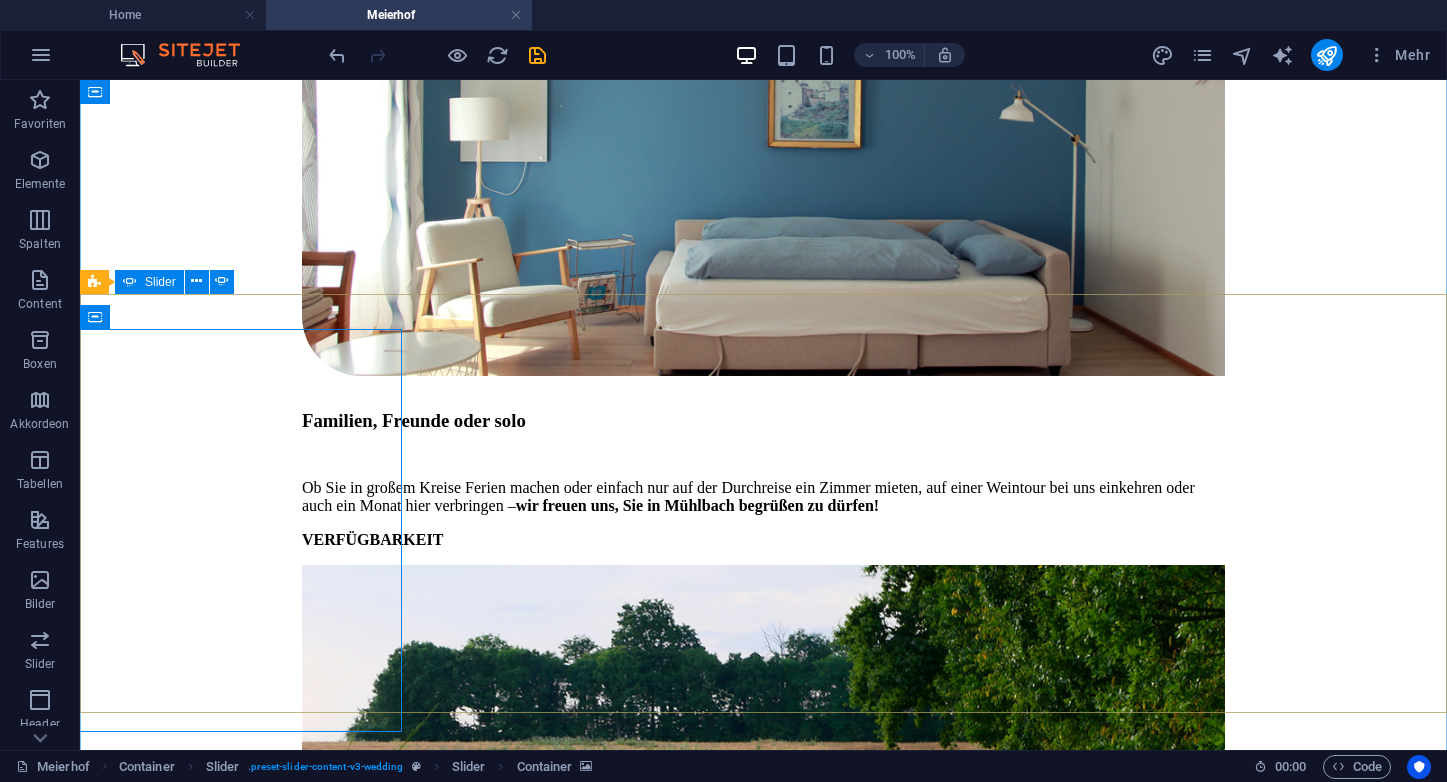 click at bounding box center [130, 282] 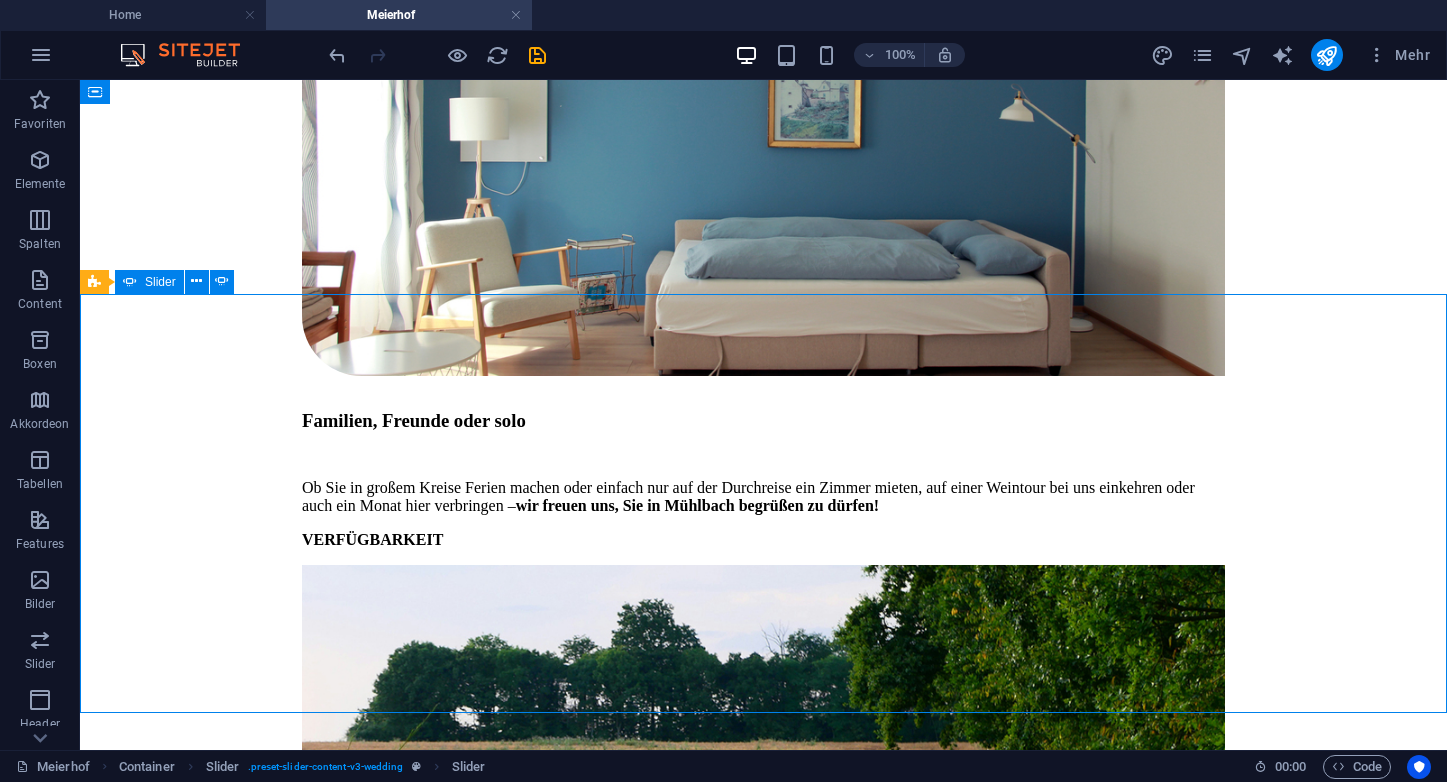 click at bounding box center (130, 282) 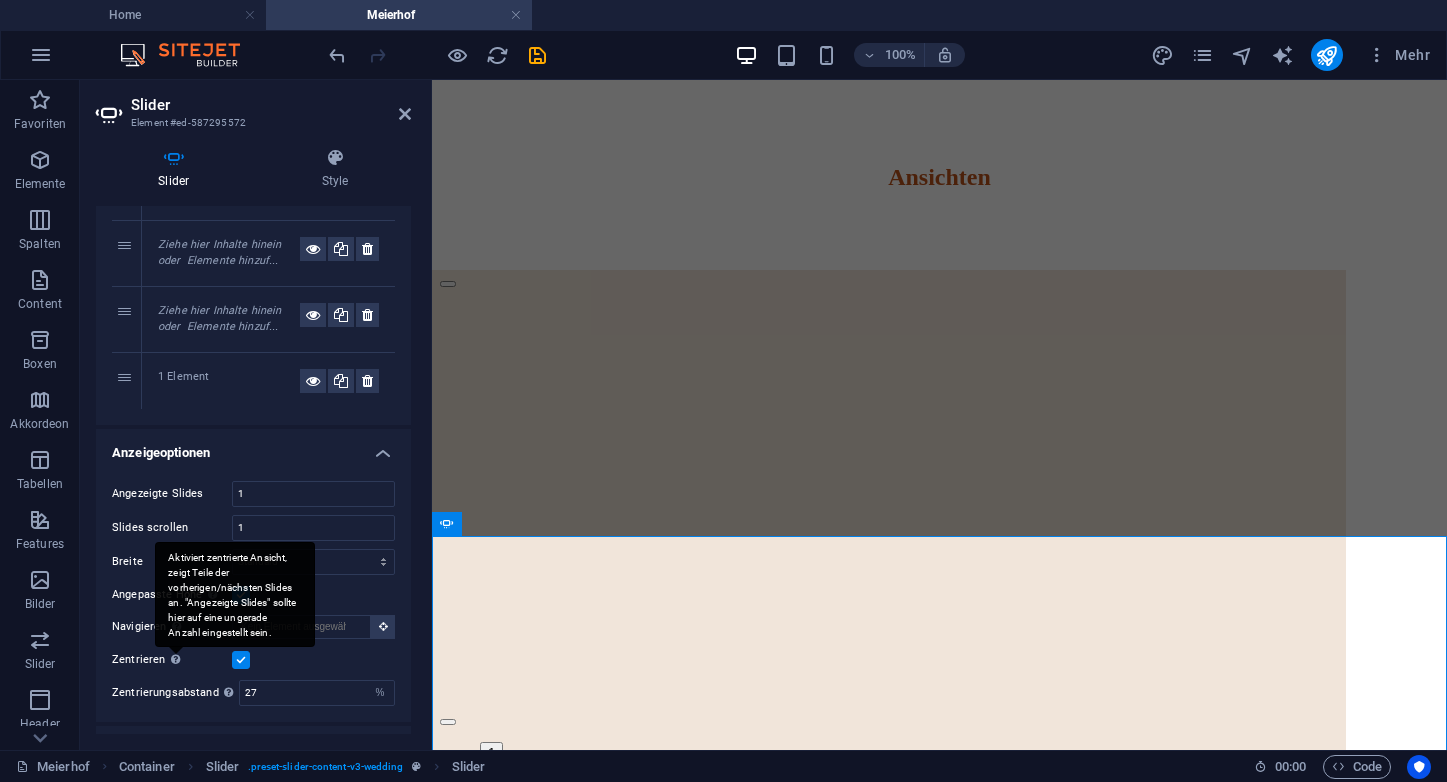 scroll, scrollTop: 650, scrollLeft: 0, axis: vertical 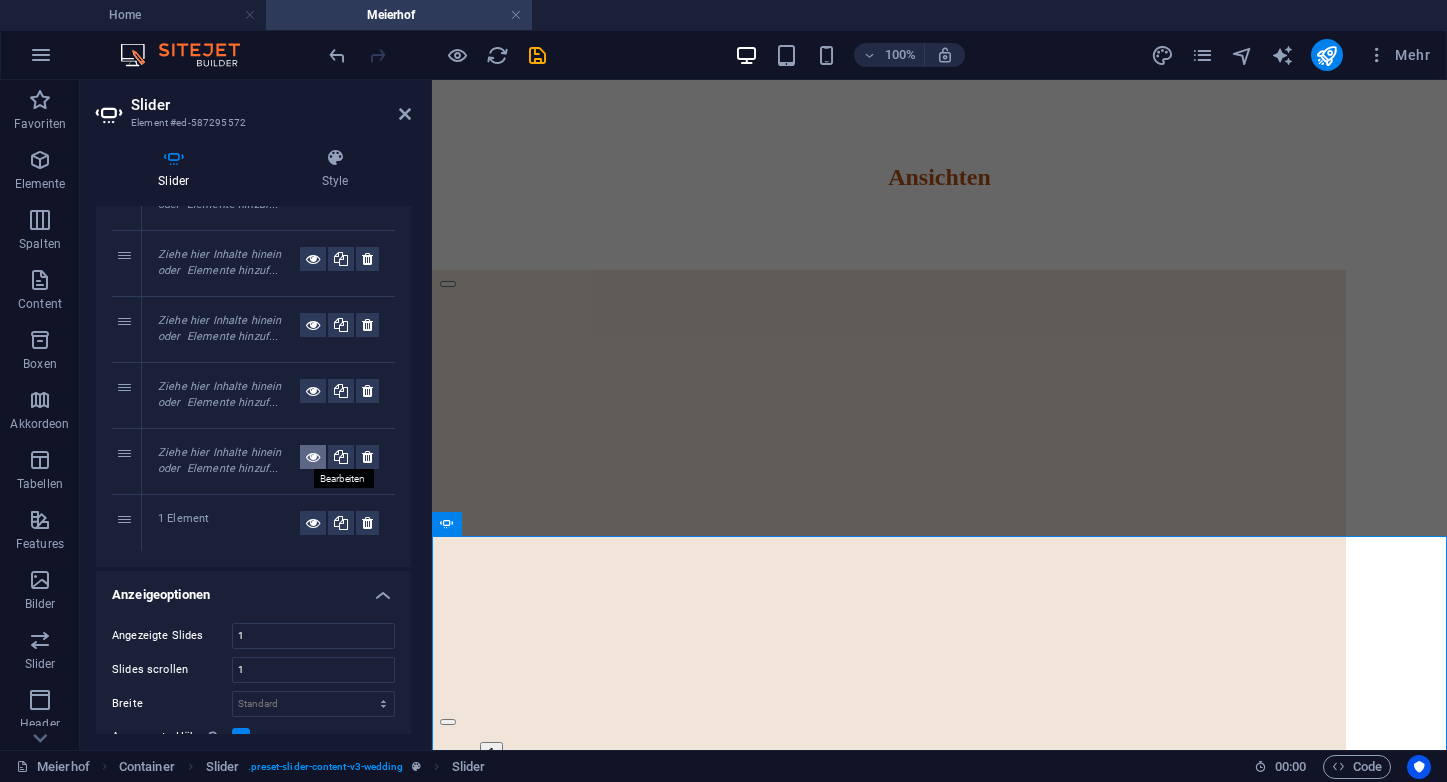 click at bounding box center (313, 457) 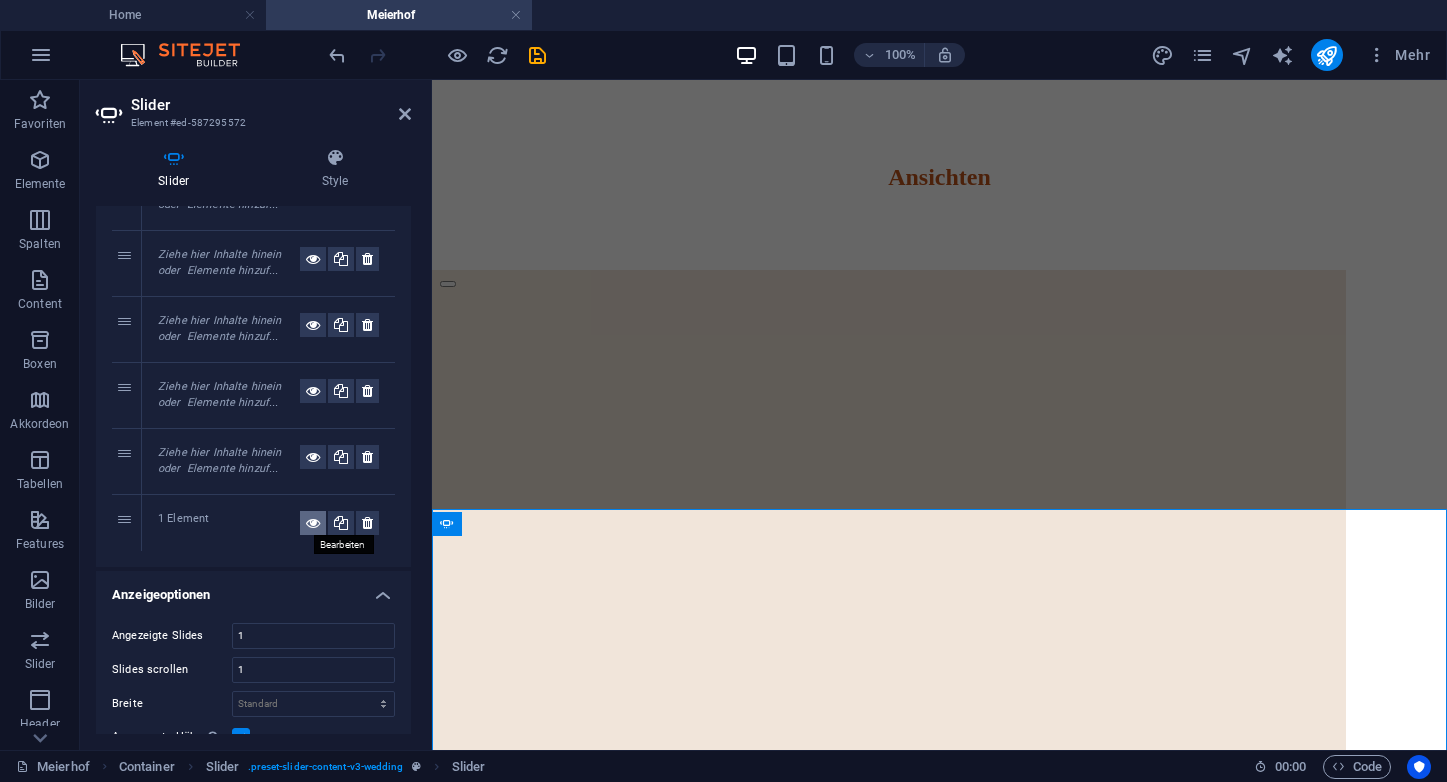 click at bounding box center [313, 523] 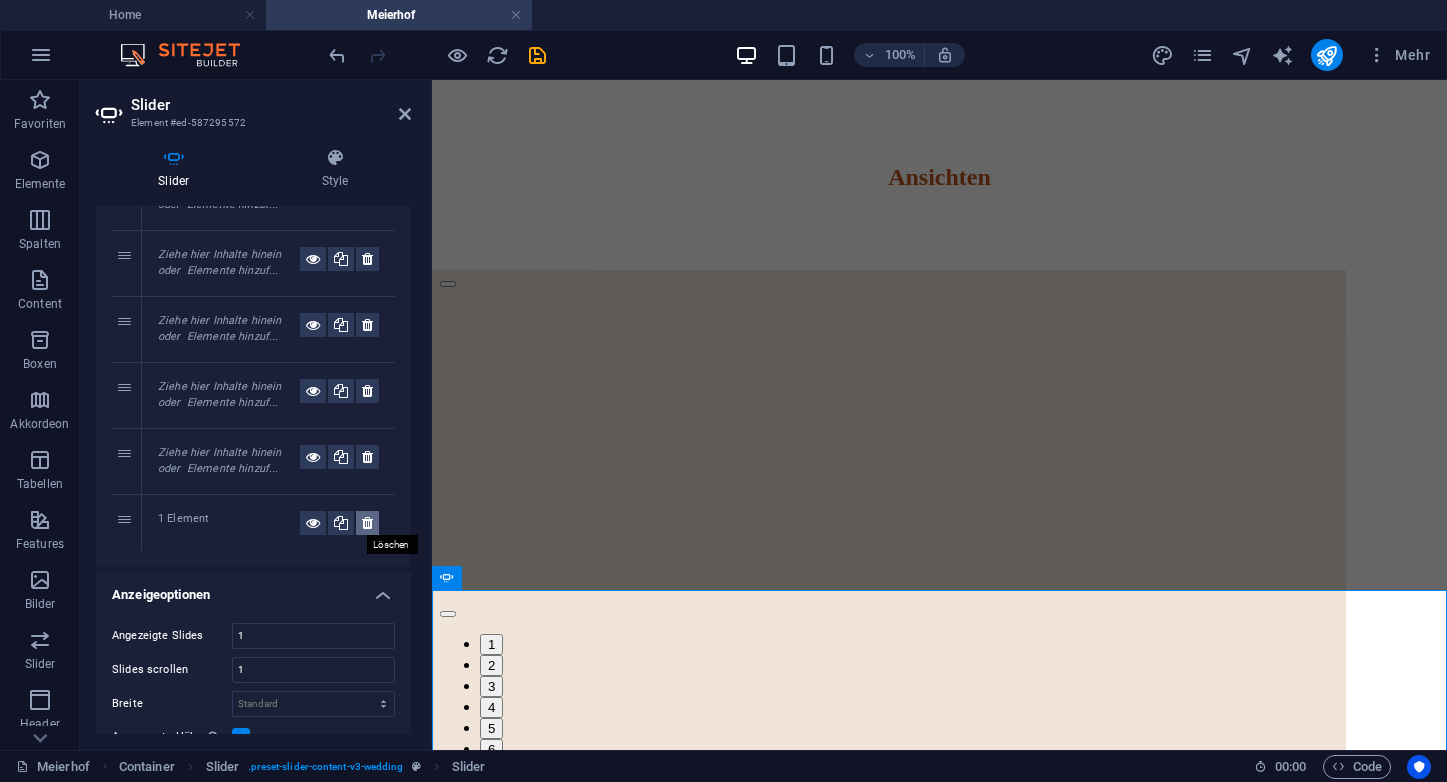 click at bounding box center (367, 523) 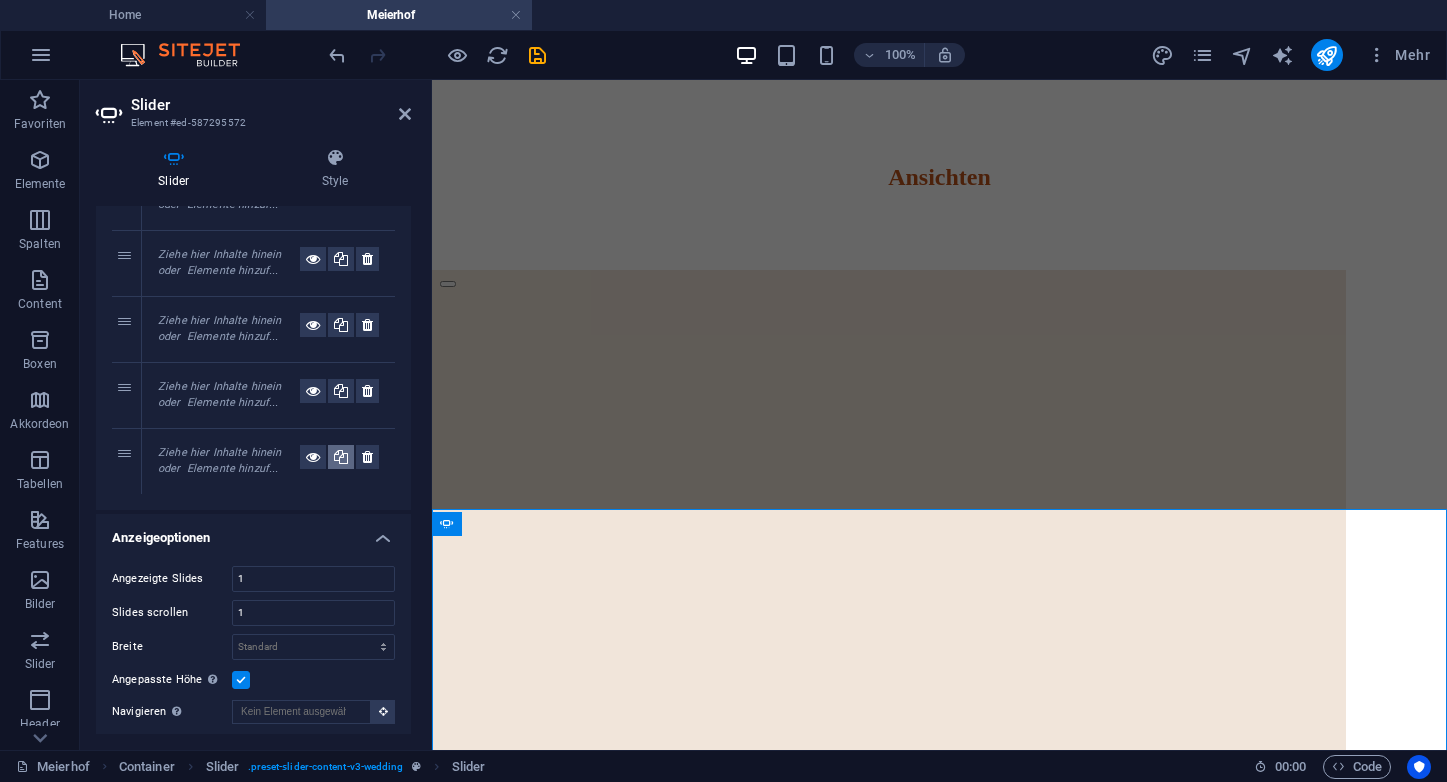 click at bounding box center [341, 457] 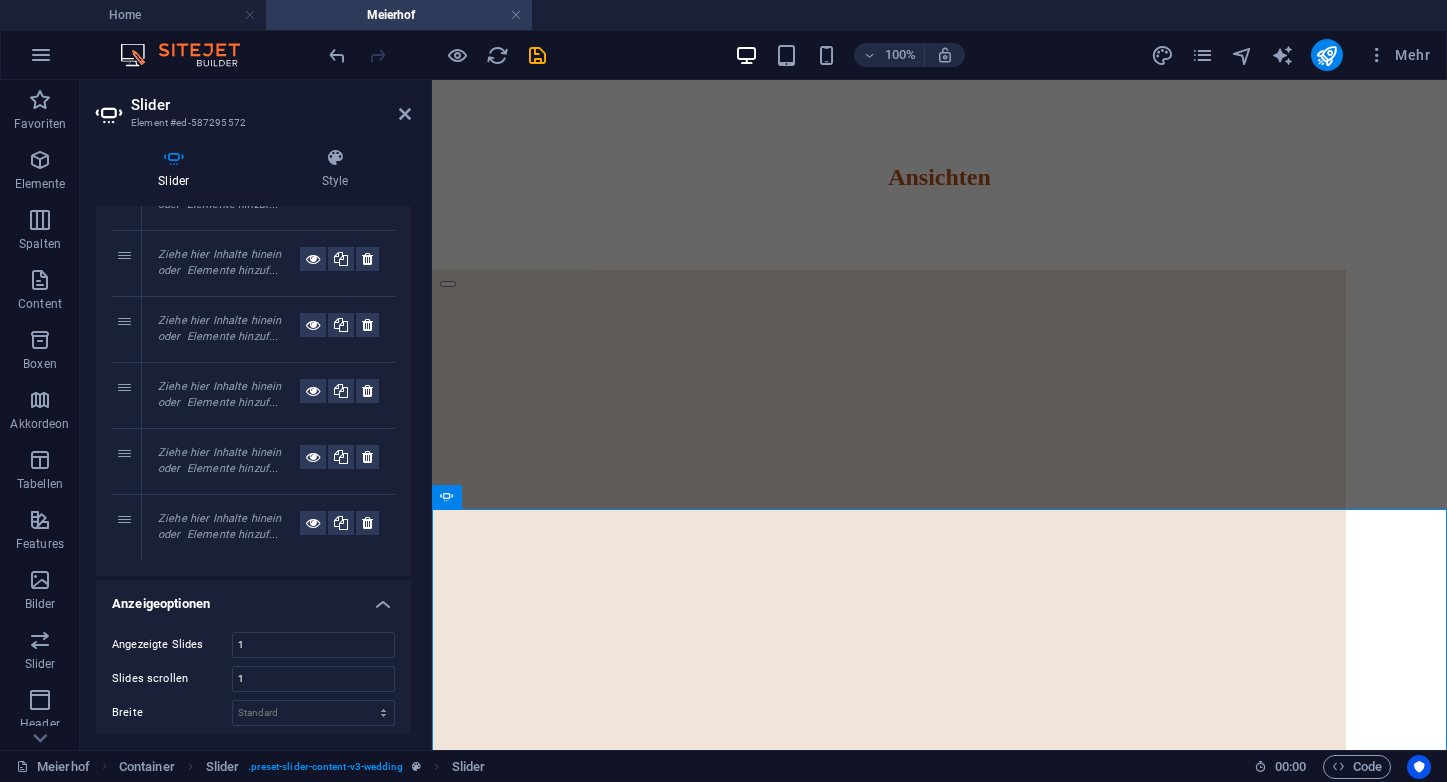 click at bounding box center (-6062, 7398) 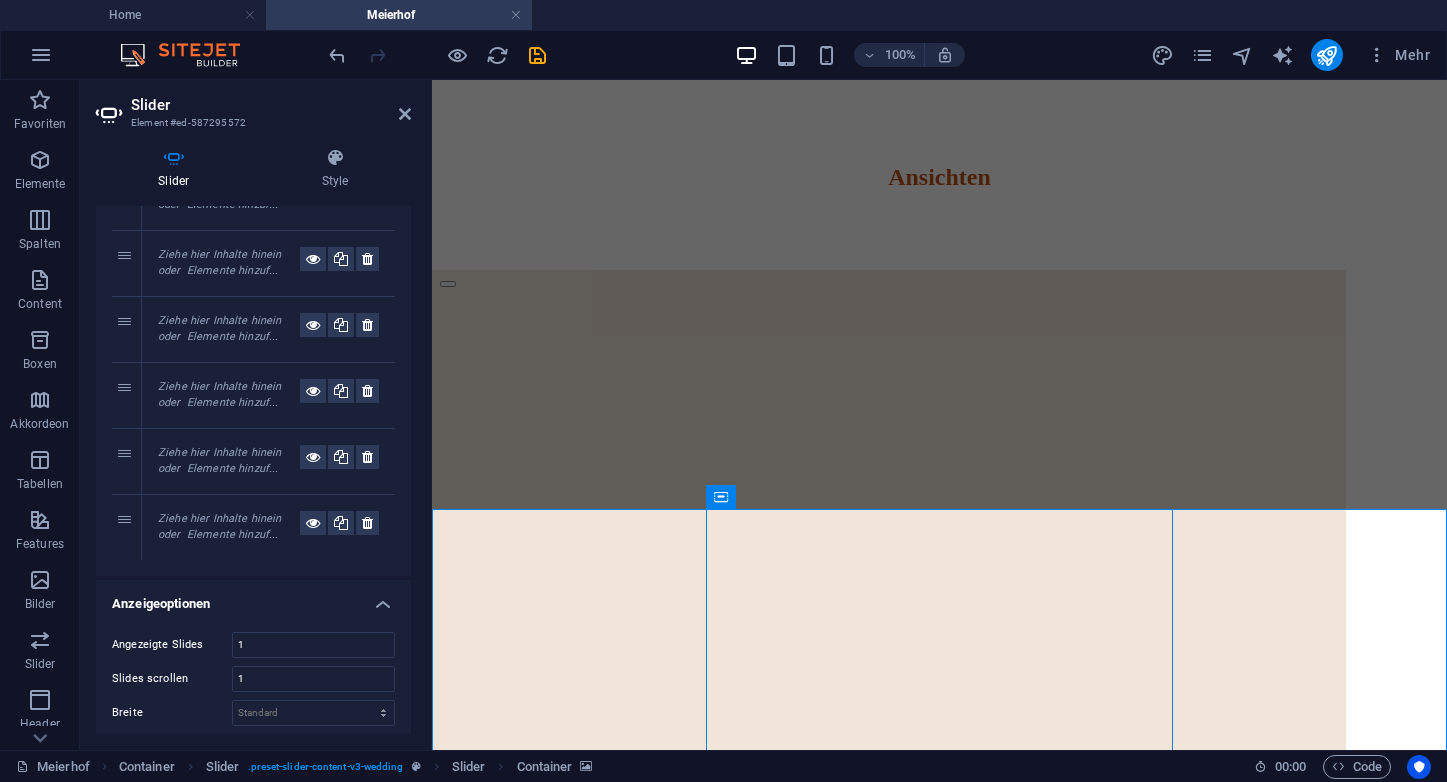 click at bounding box center [-6062, 7398] 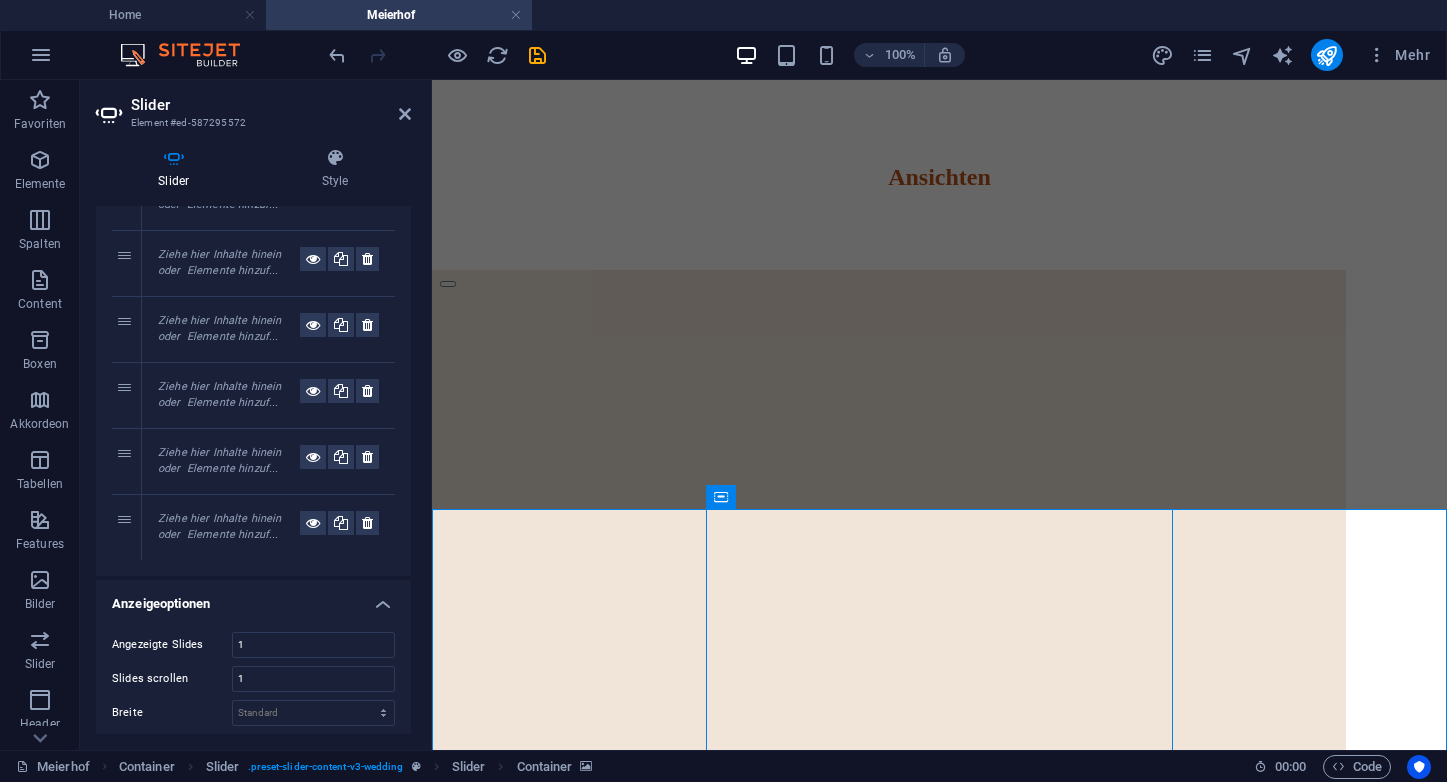 click at bounding box center [-6062, 7398] 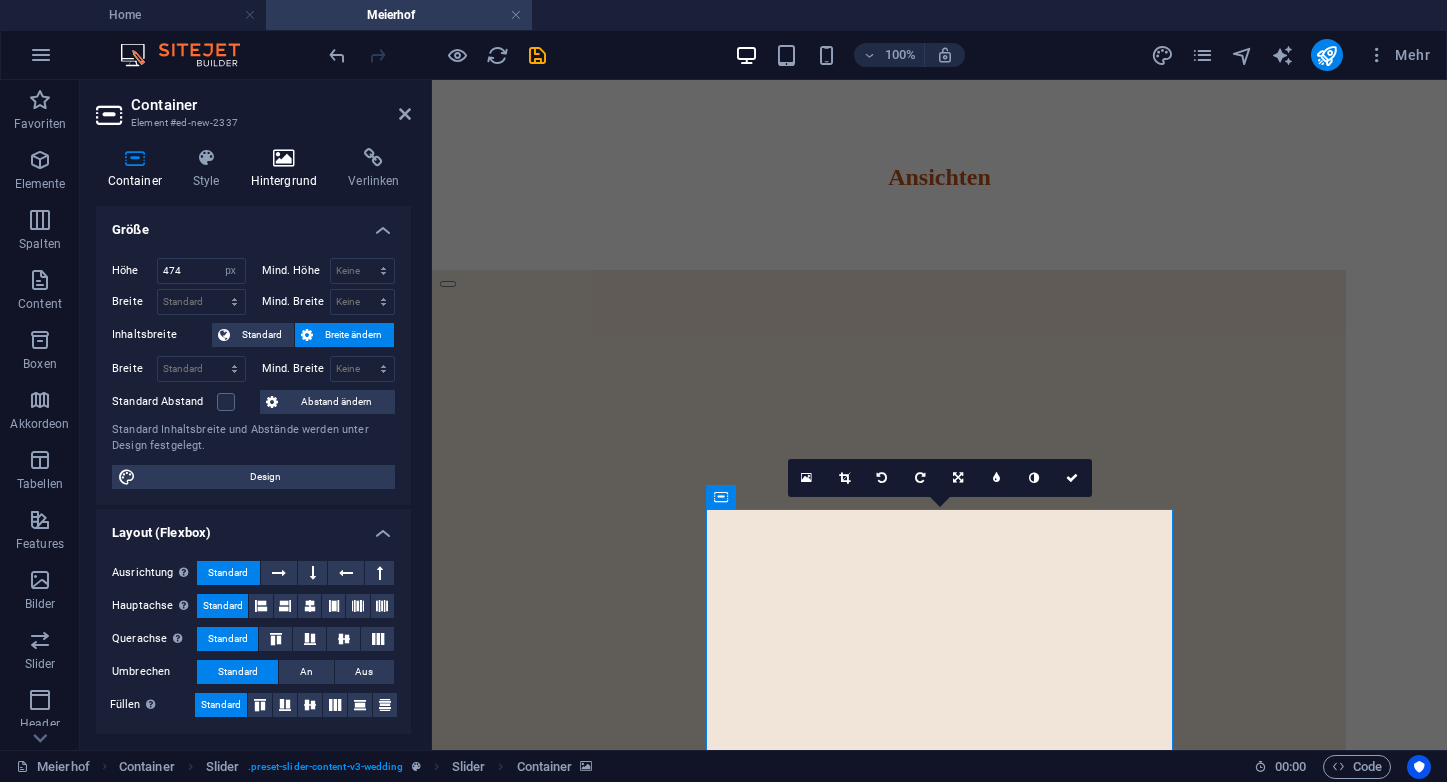 click at bounding box center [284, 158] 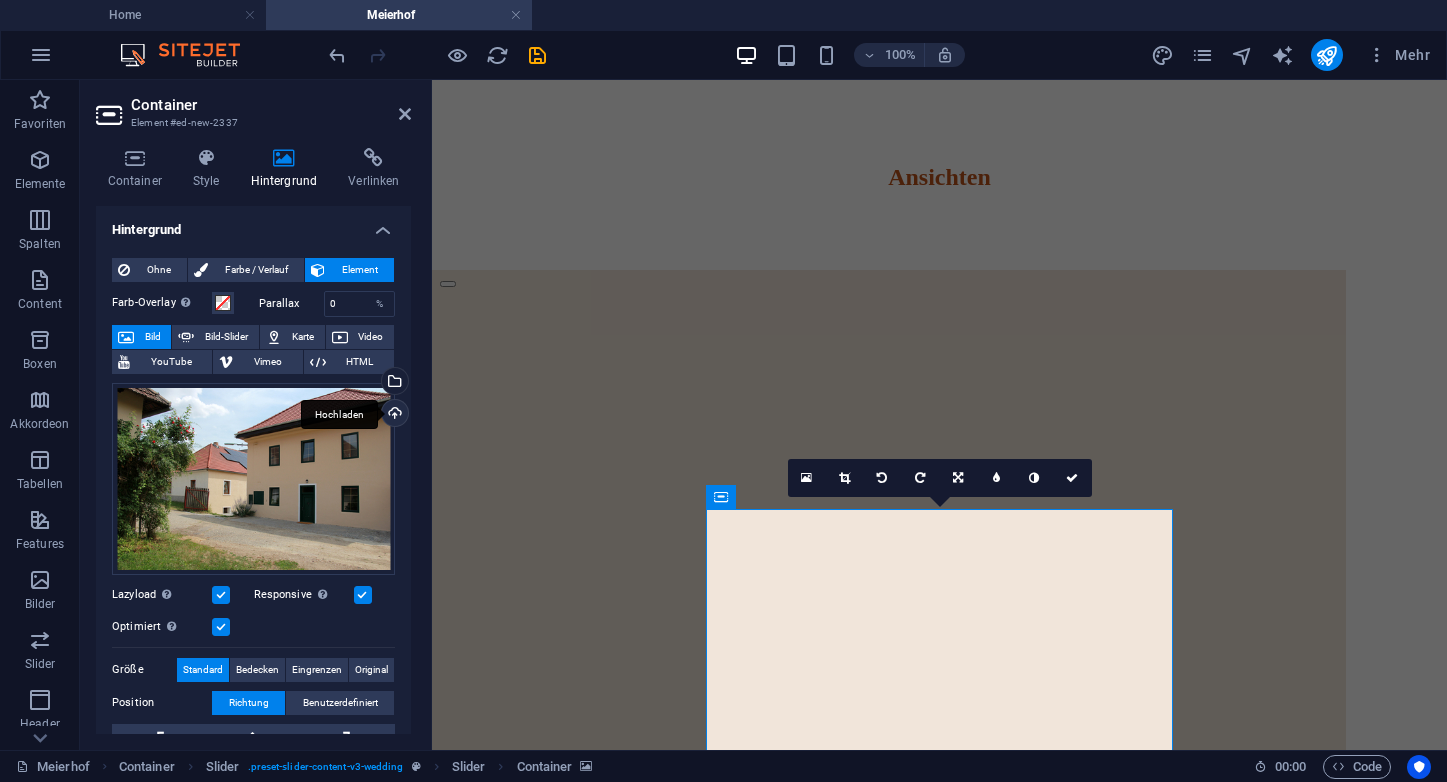 click on "Hochladen" at bounding box center (393, 415) 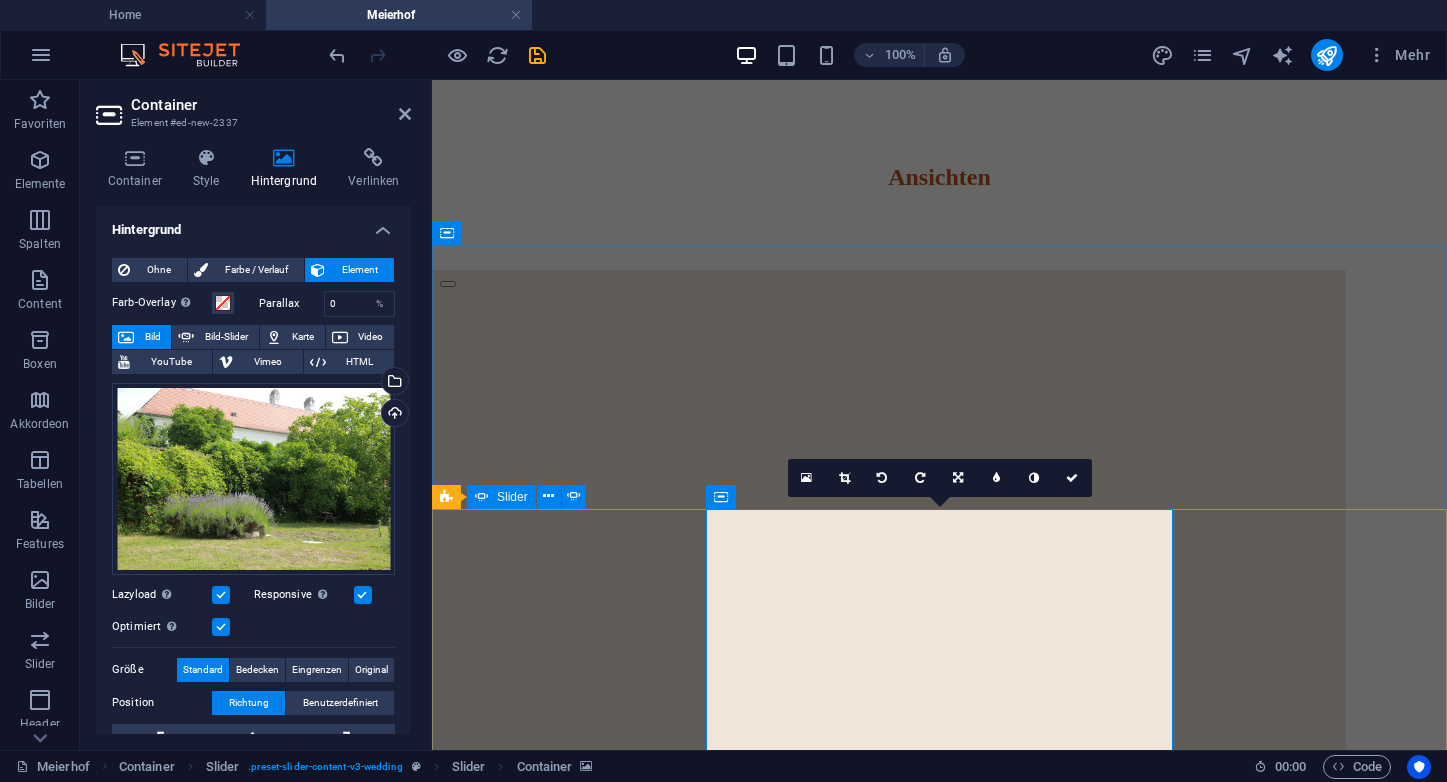 click at bounding box center (482, 497) 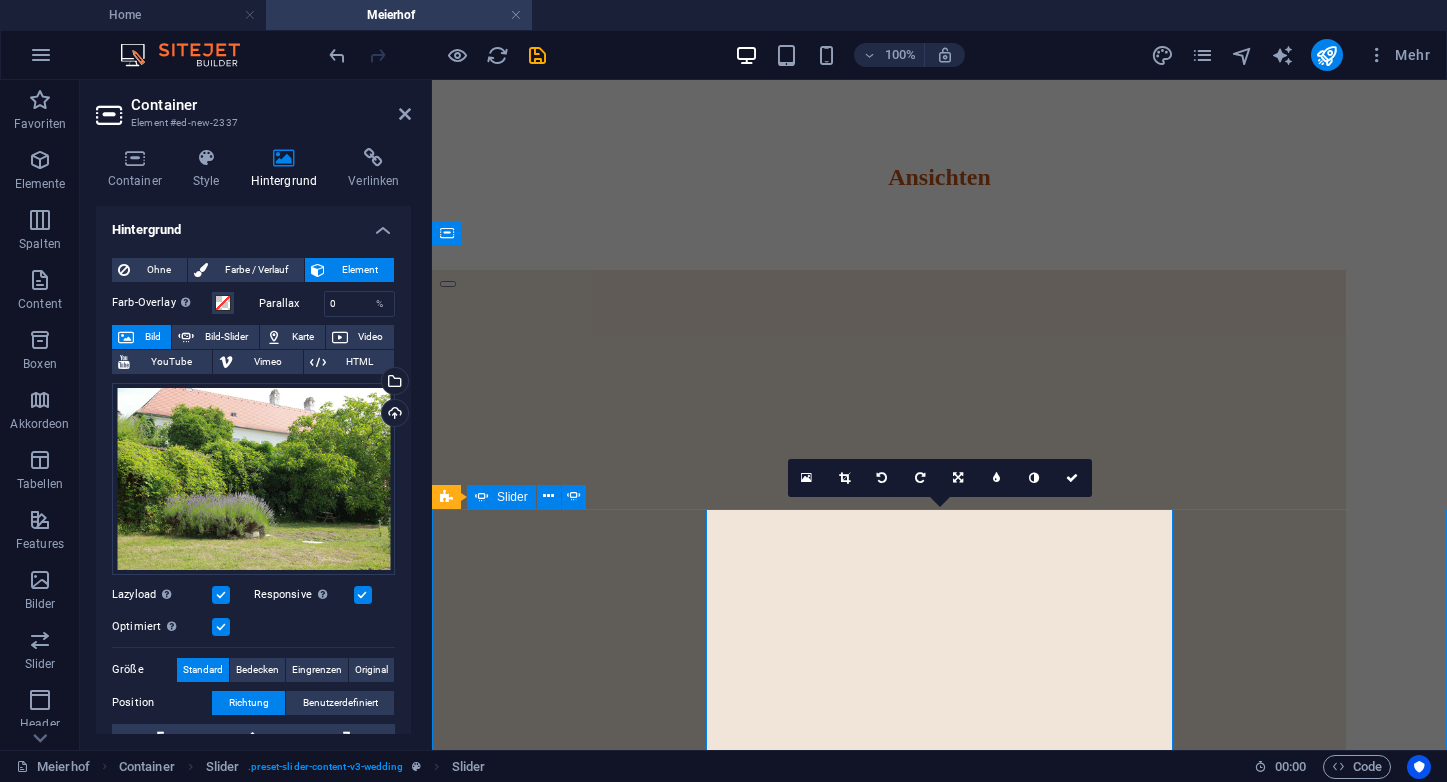 click at bounding box center [482, 497] 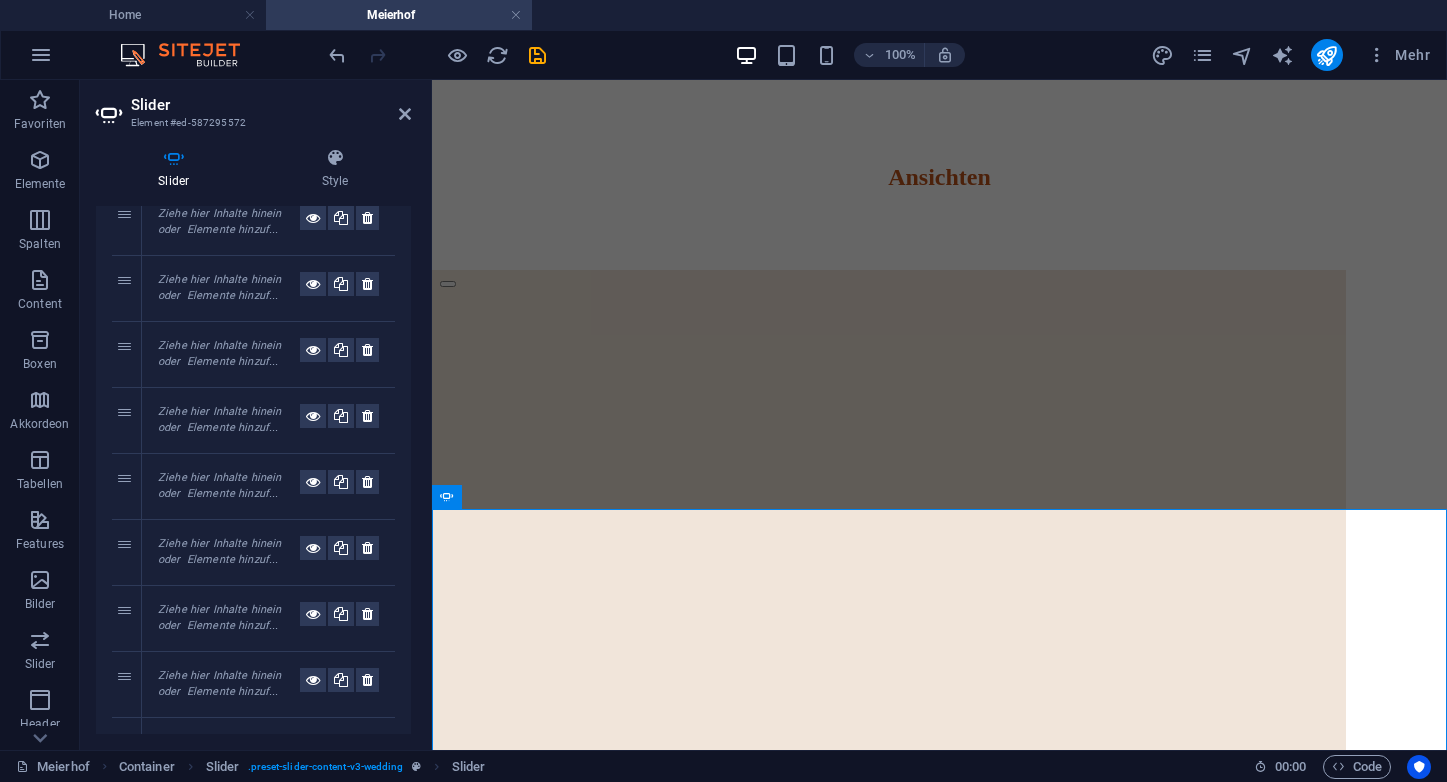 scroll, scrollTop: 831, scrollLeft: 0, axis: vertical 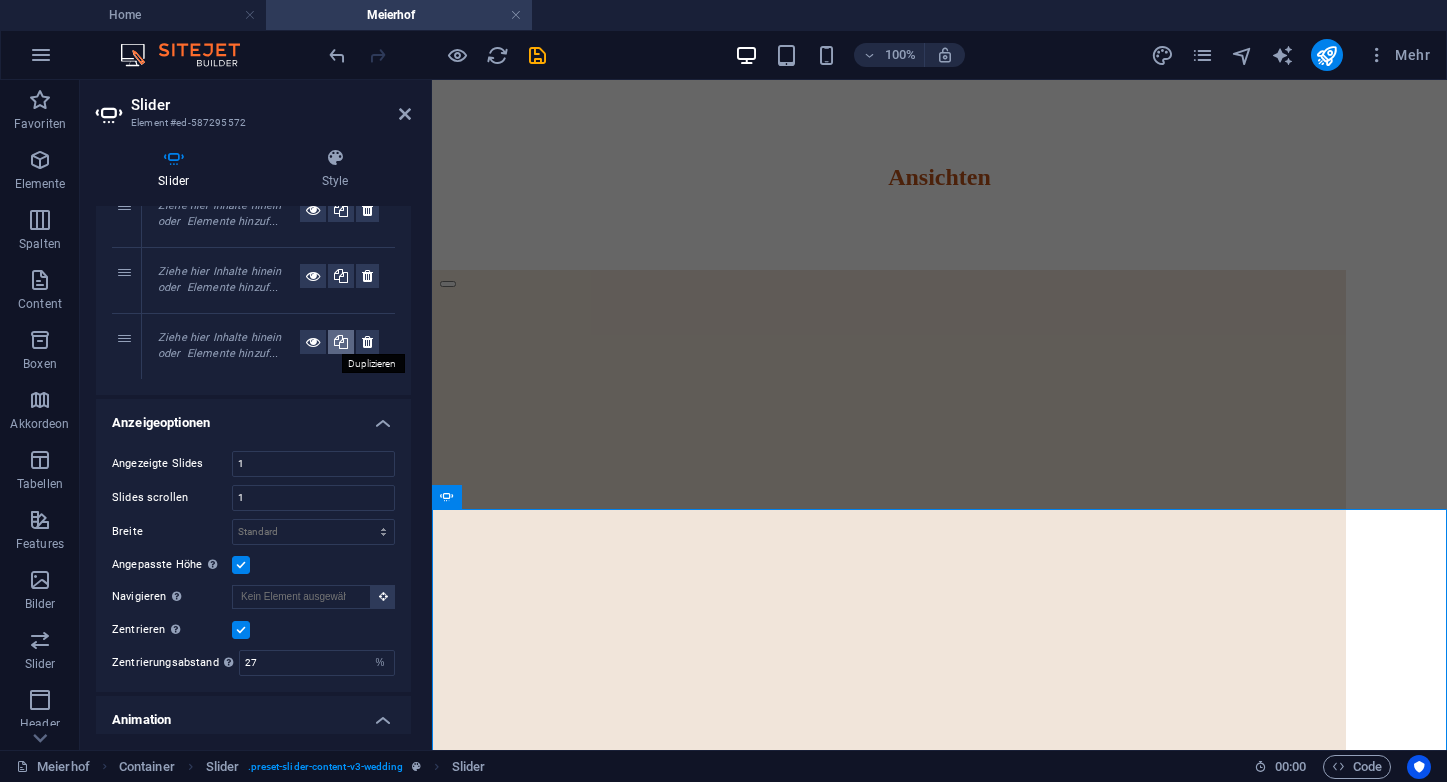 click at bounding box center [341, 342] 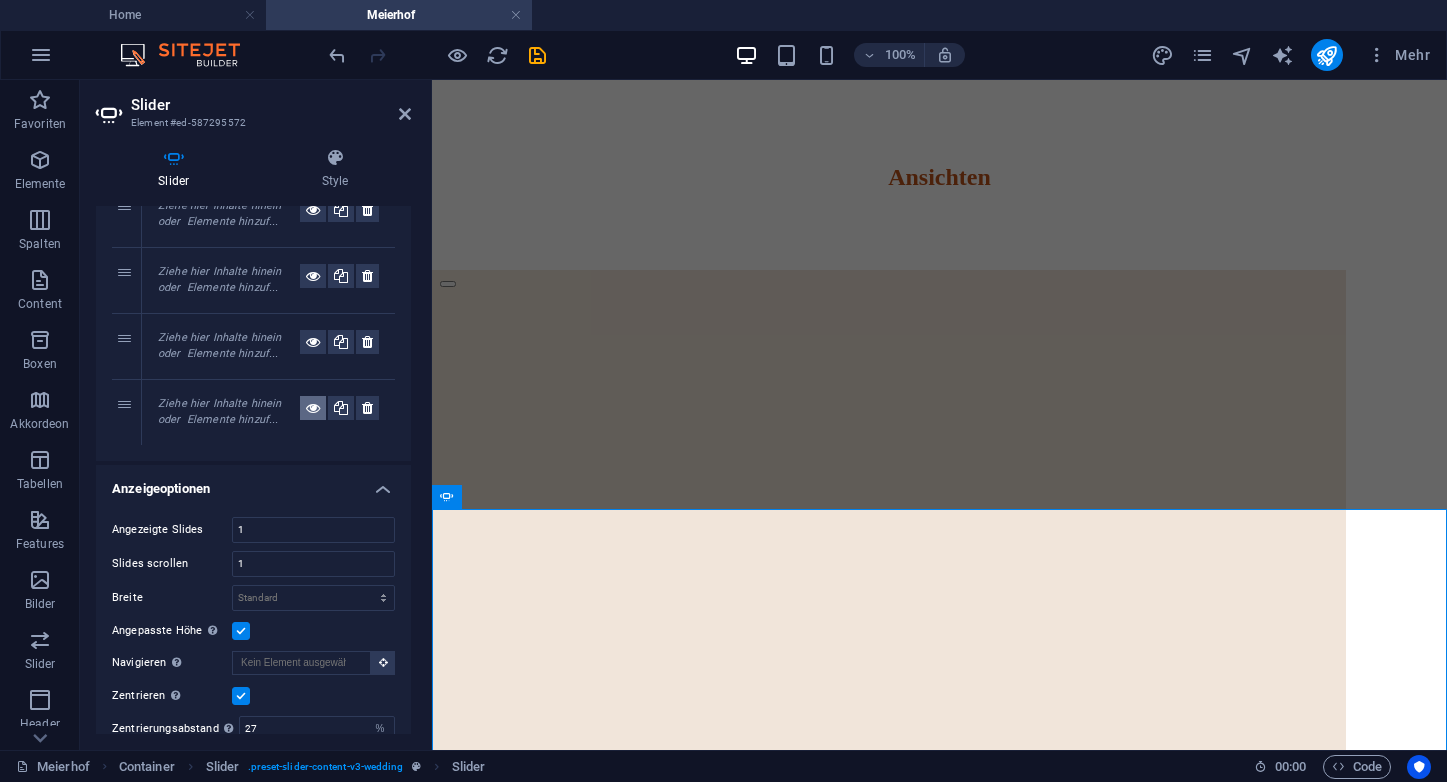 click at bounding box center [313, 408] 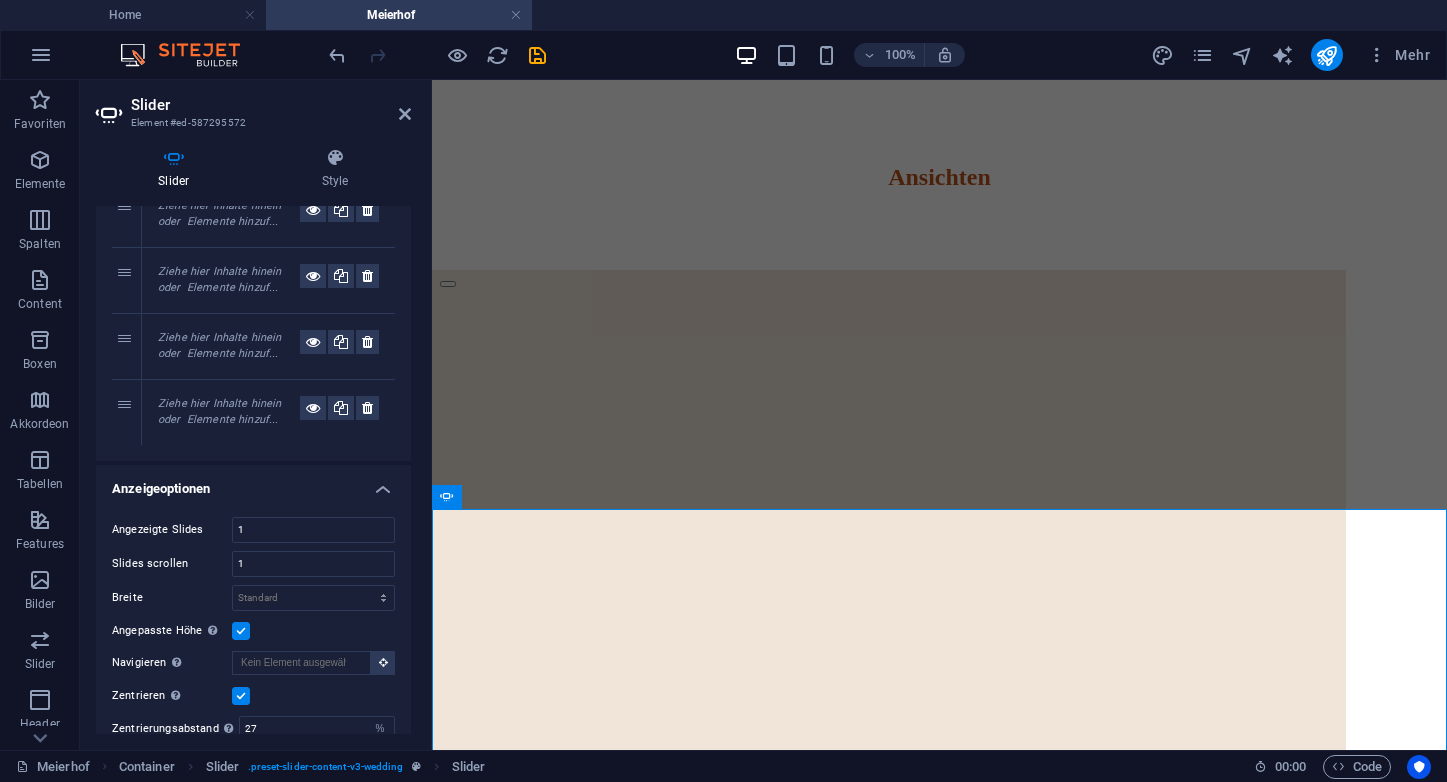 click at bounding box center [-6529, 7872] 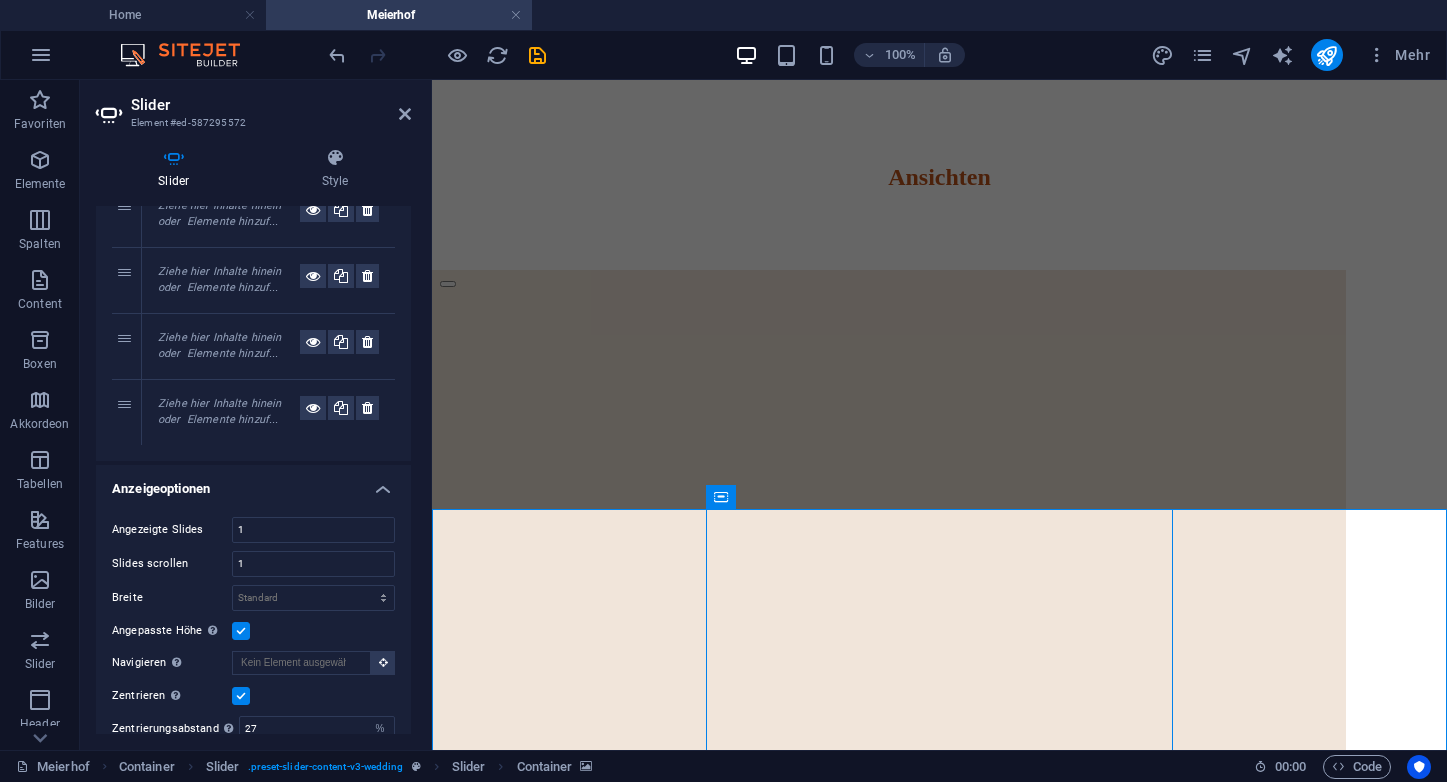 click at bounding box center [-6529, 7872] 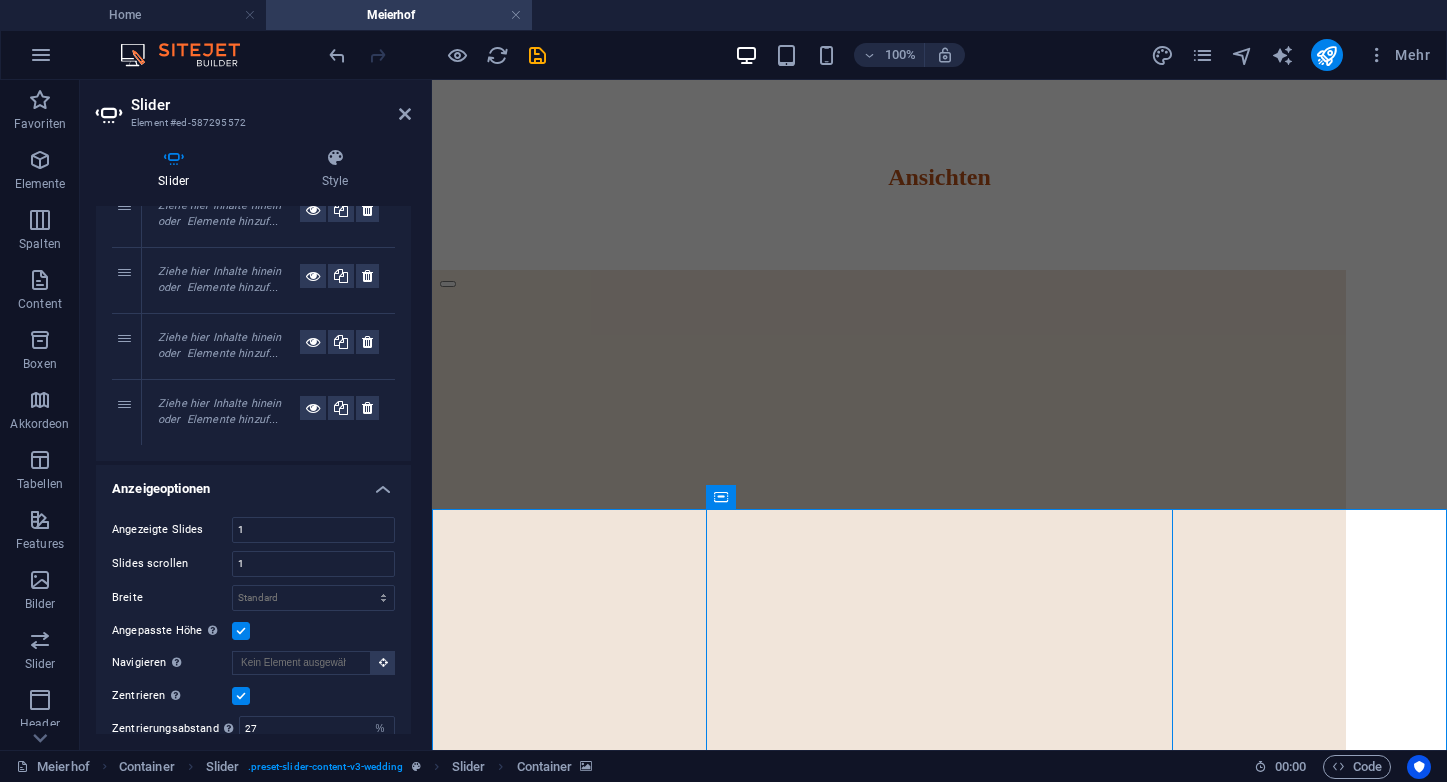 select on "px" 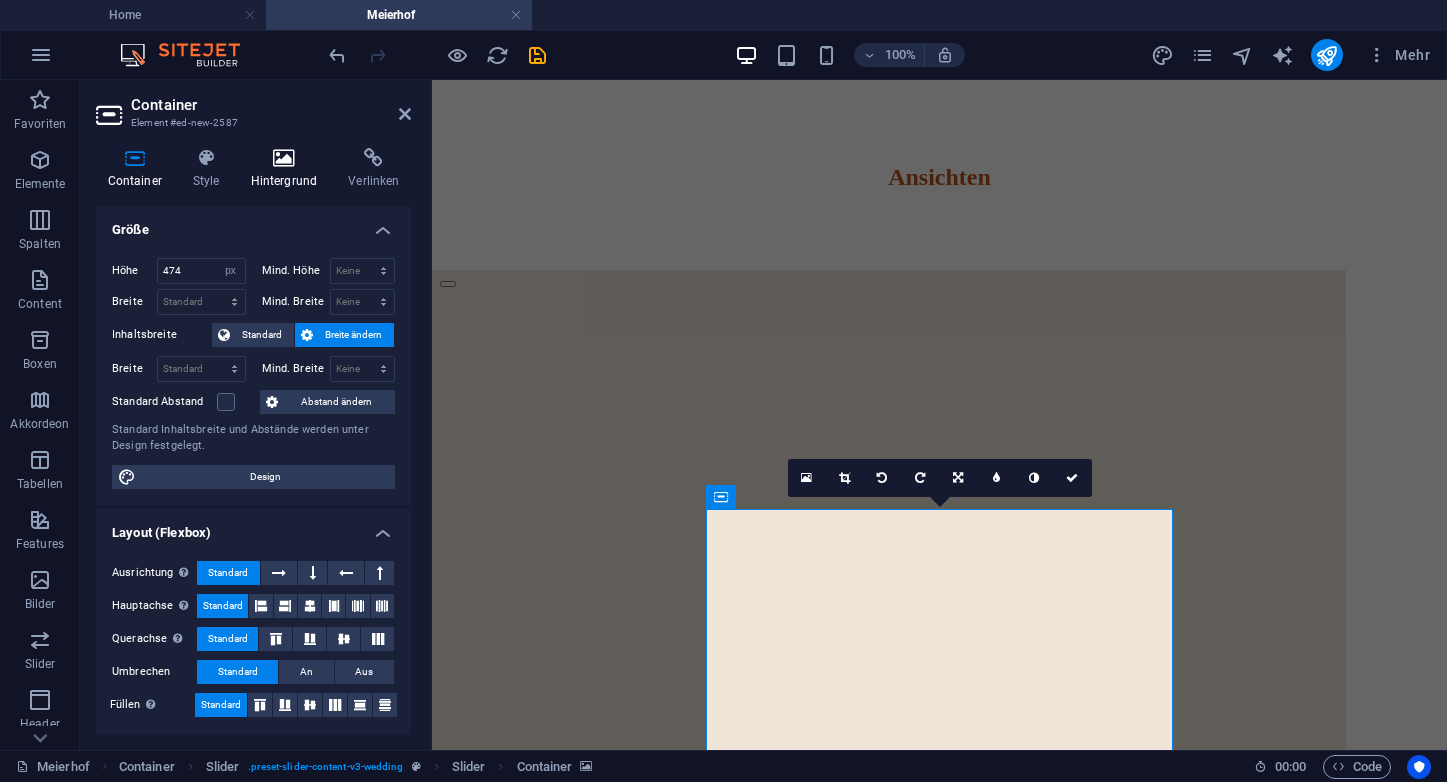click on "Hintergrund" at bounding box center (288, 169) 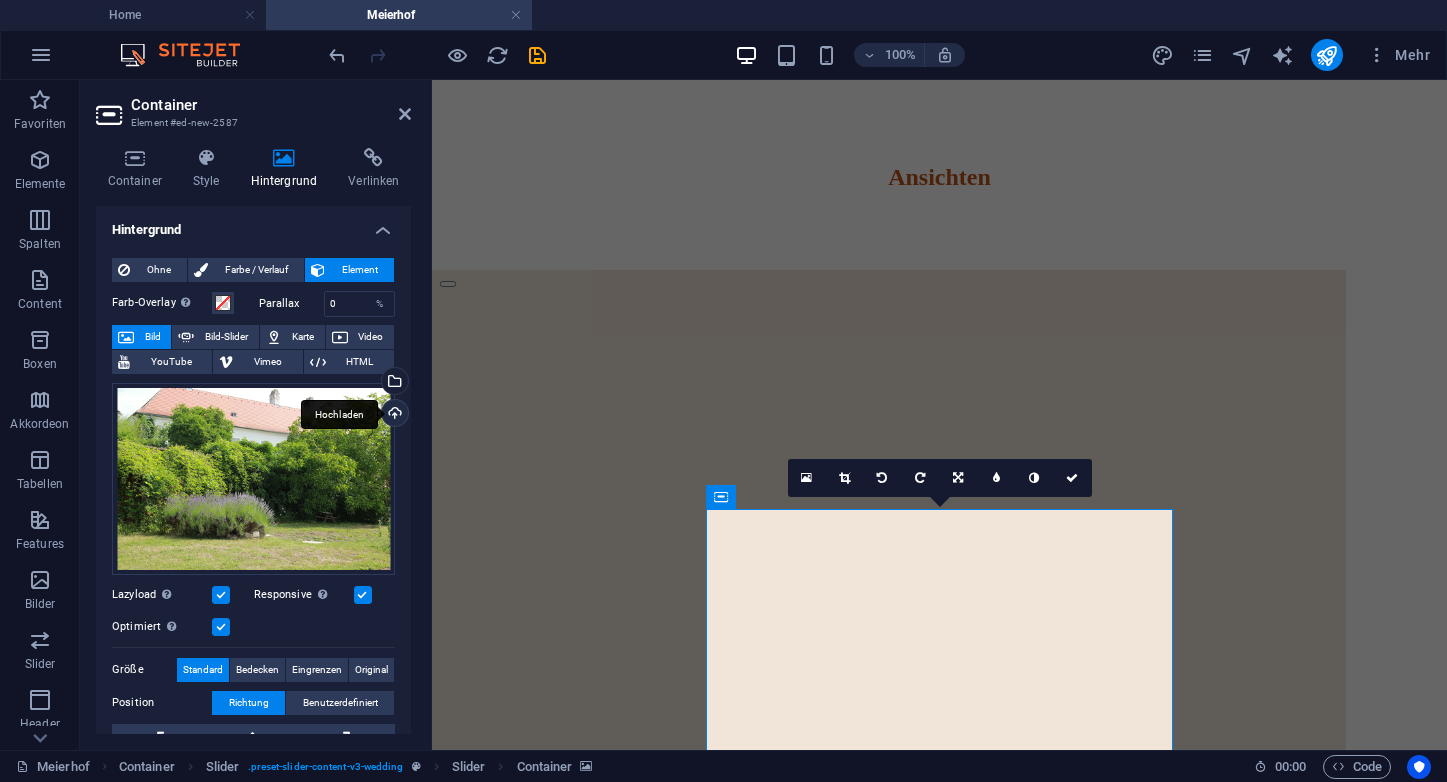 click on "Hochladen" at bounding box center (393, 415) 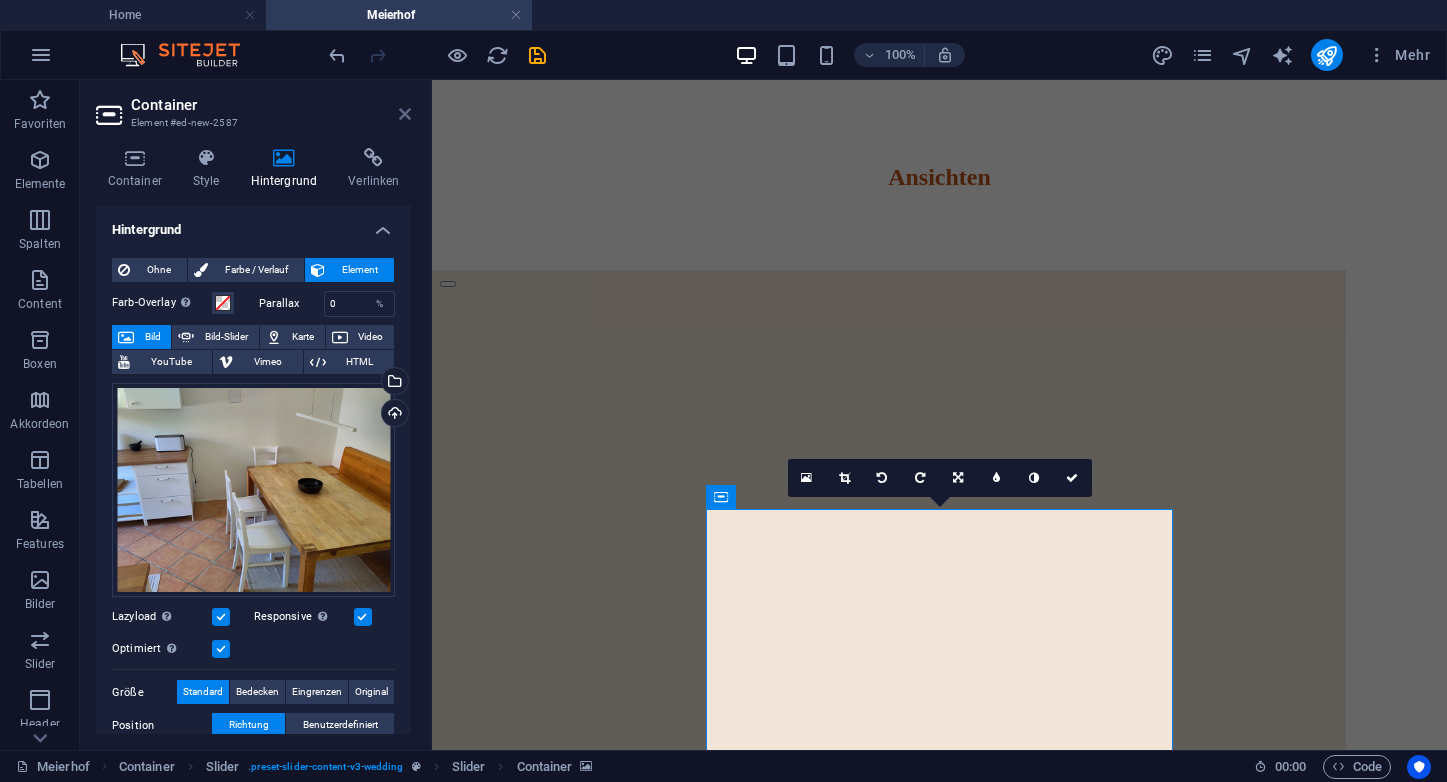 click at bounding box center (405, 114) 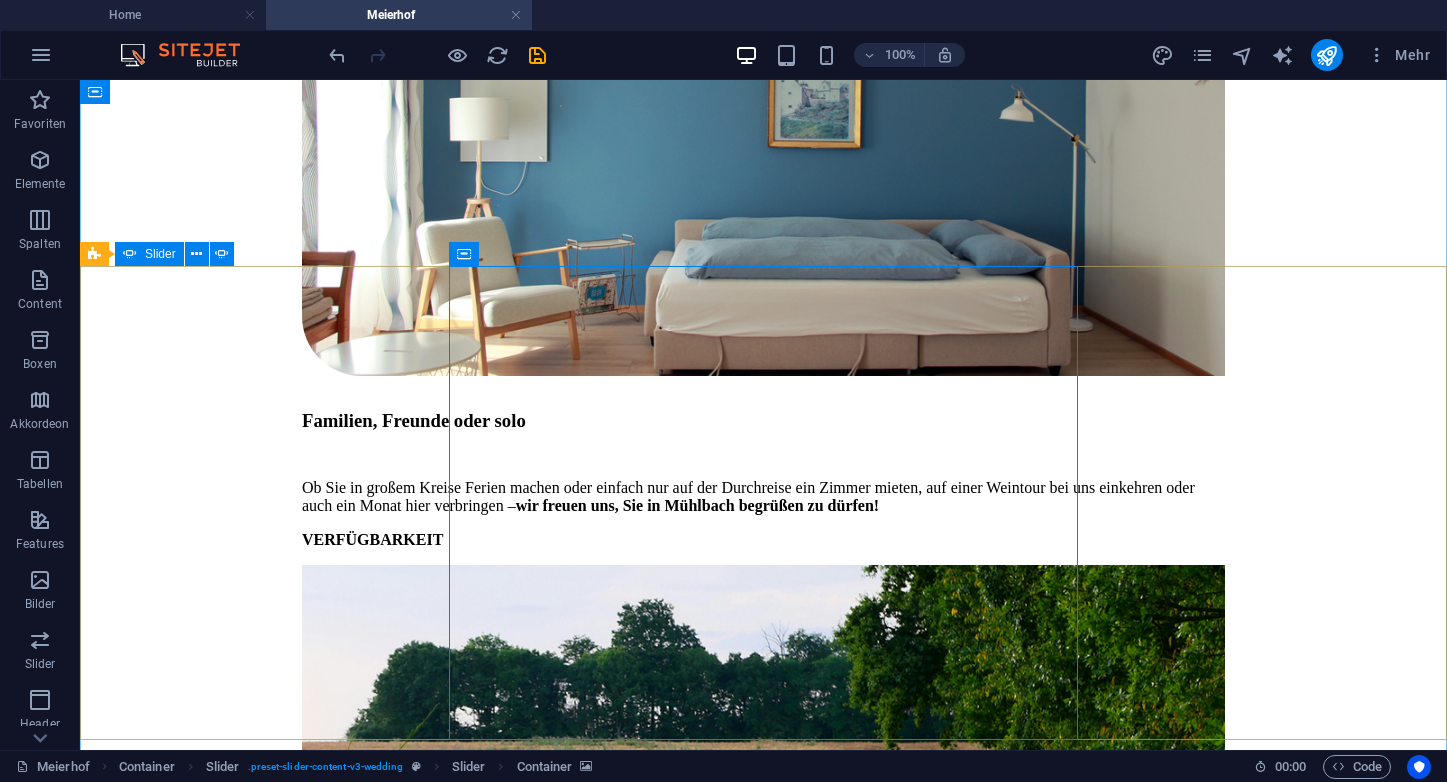 click on "Slider" at bounding box center (160, 254) 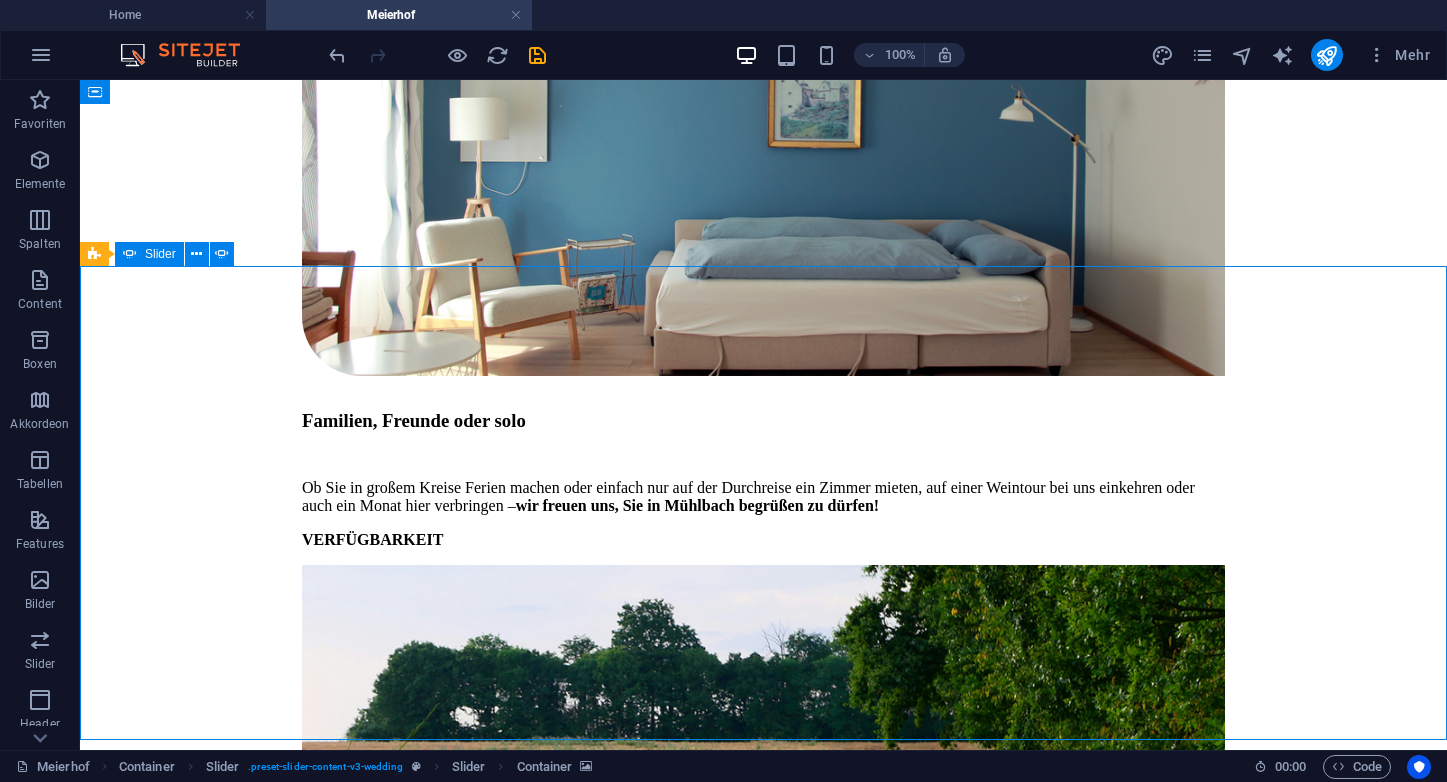 click on "Slider" at bounding box center [160, 254] 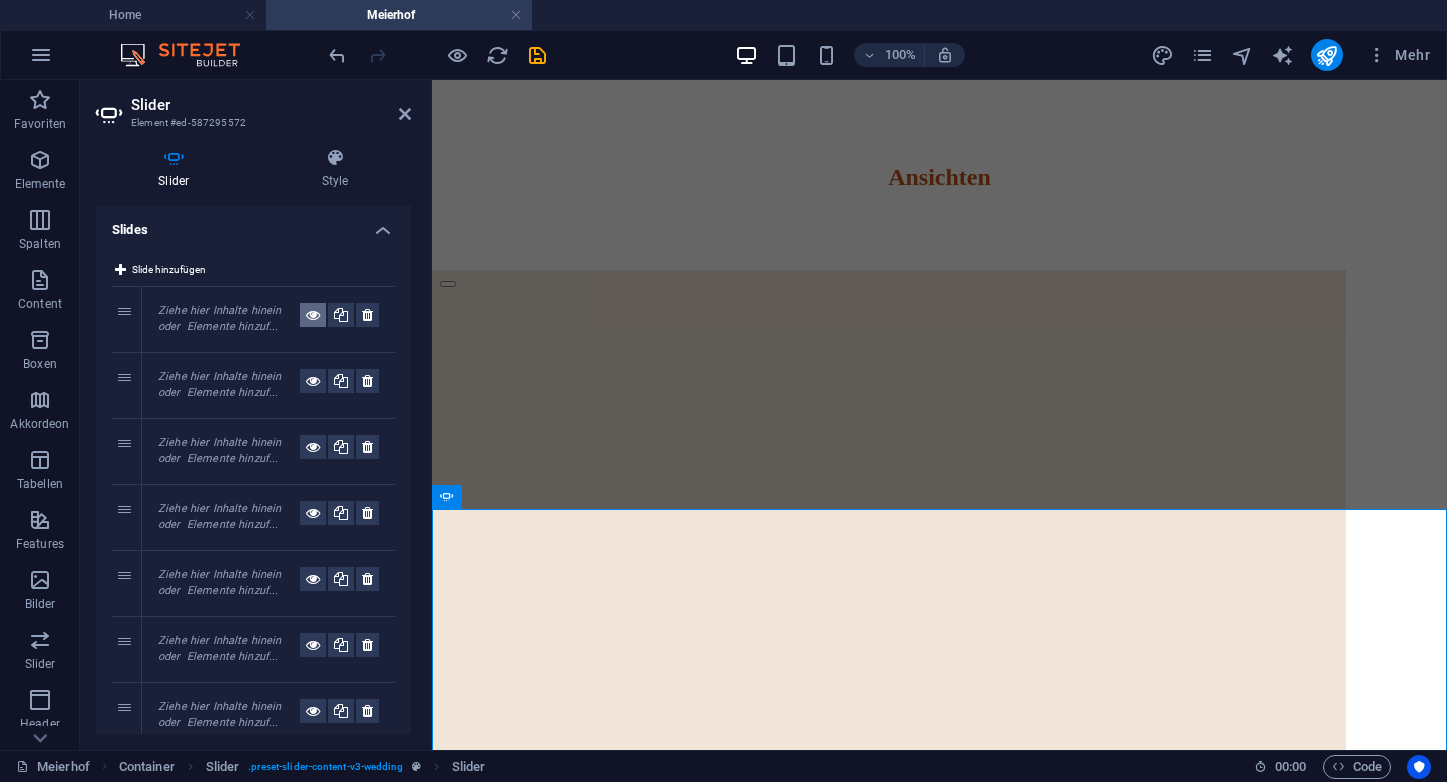 click at bounding box center (313, 315) 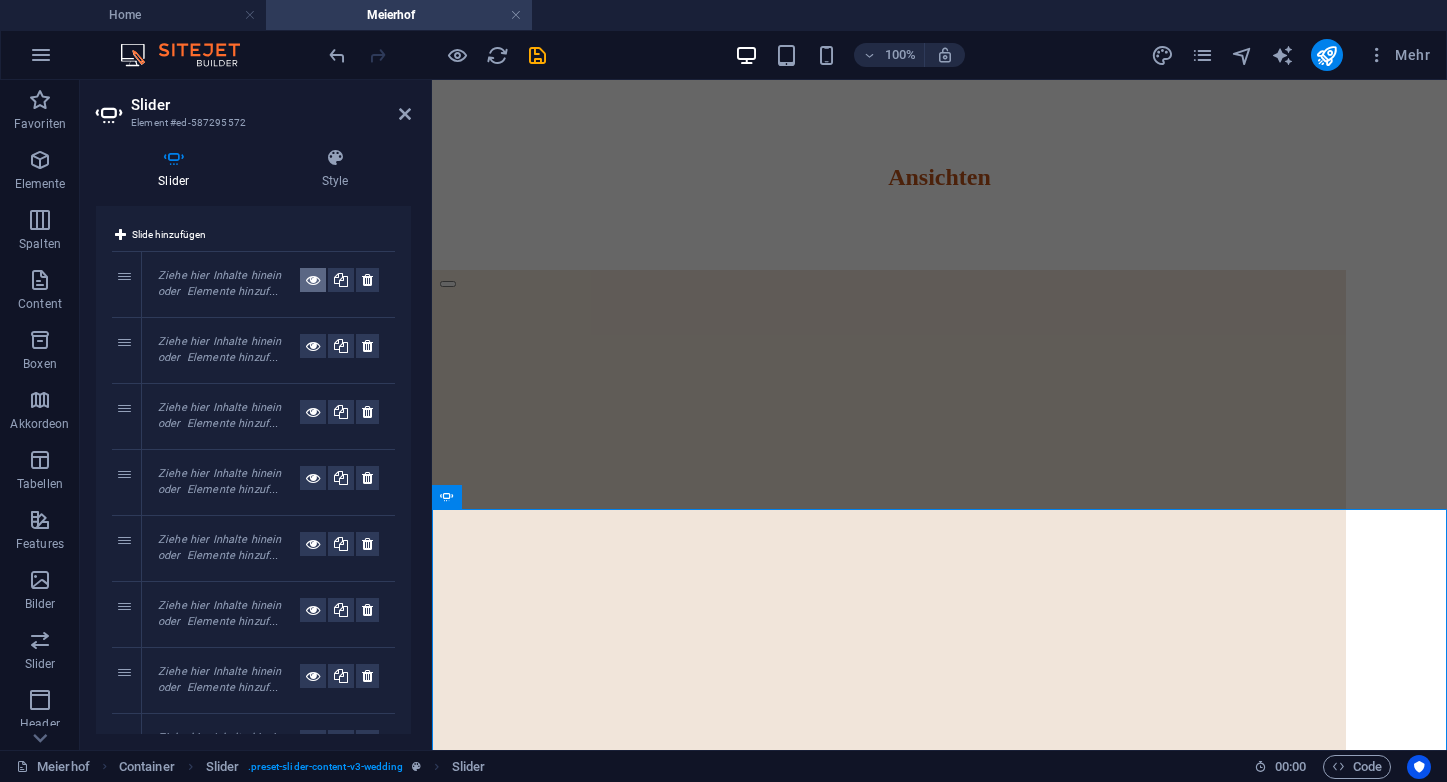 scroll, scrollTop: 34, scrollLeft: 0, axis: vertical 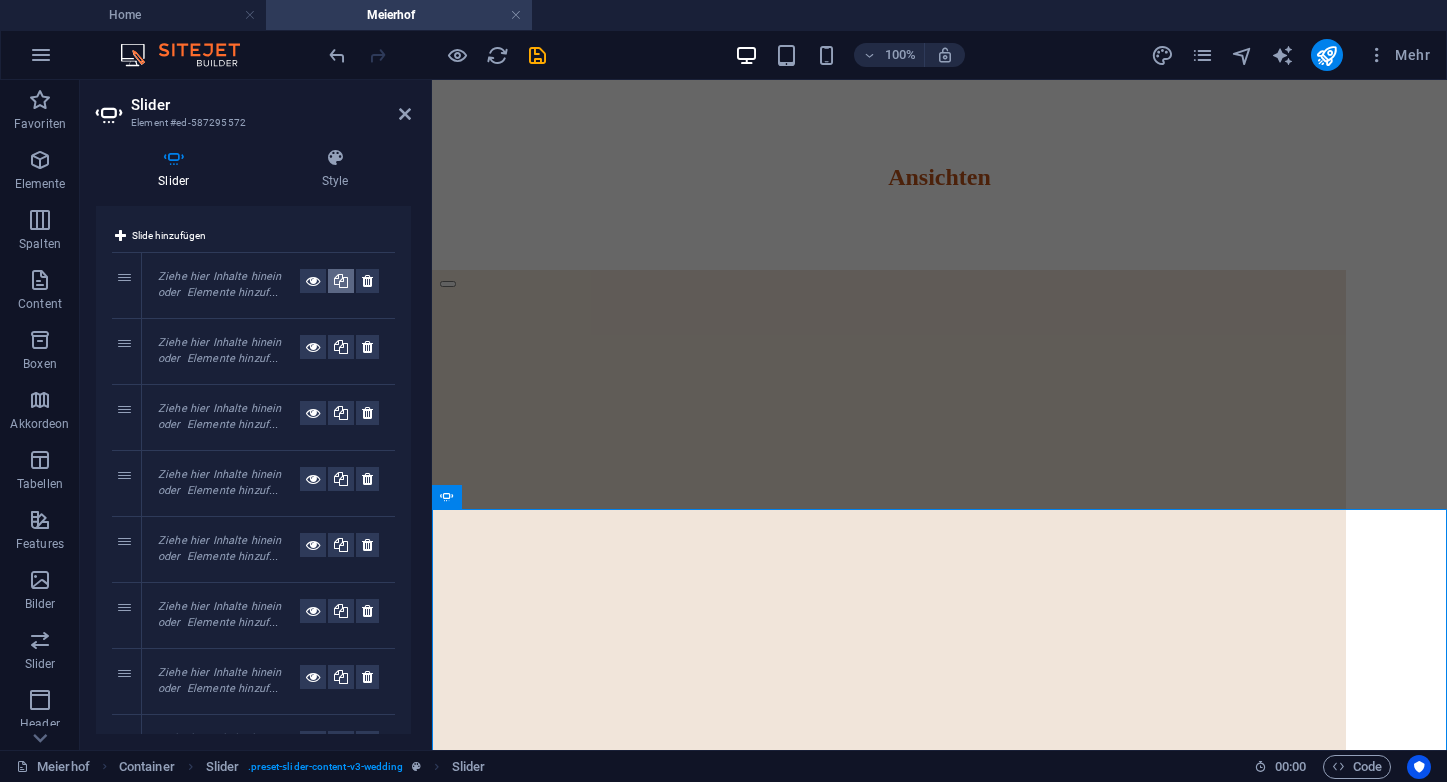 click at bounding box center (341, 281) 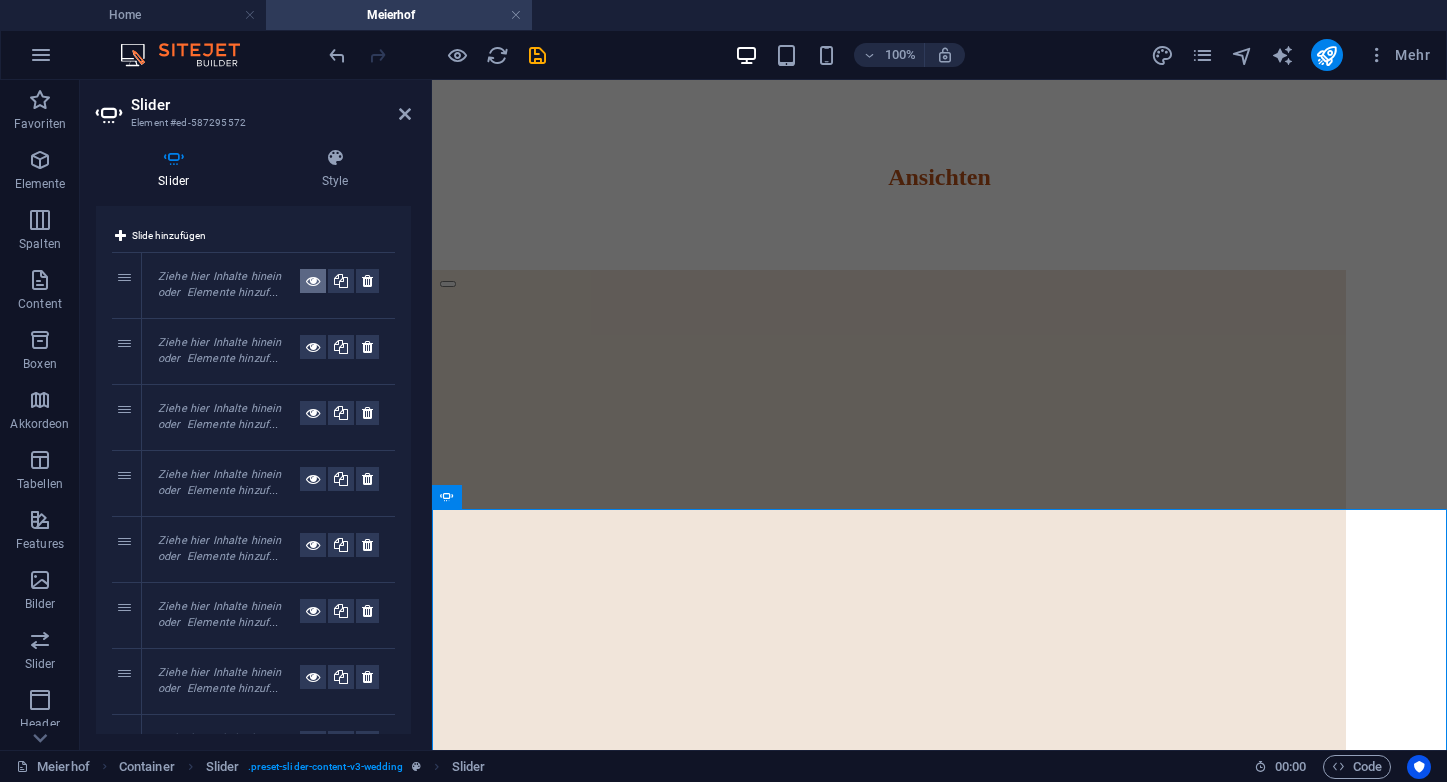 click at bounding box center [313, 281] 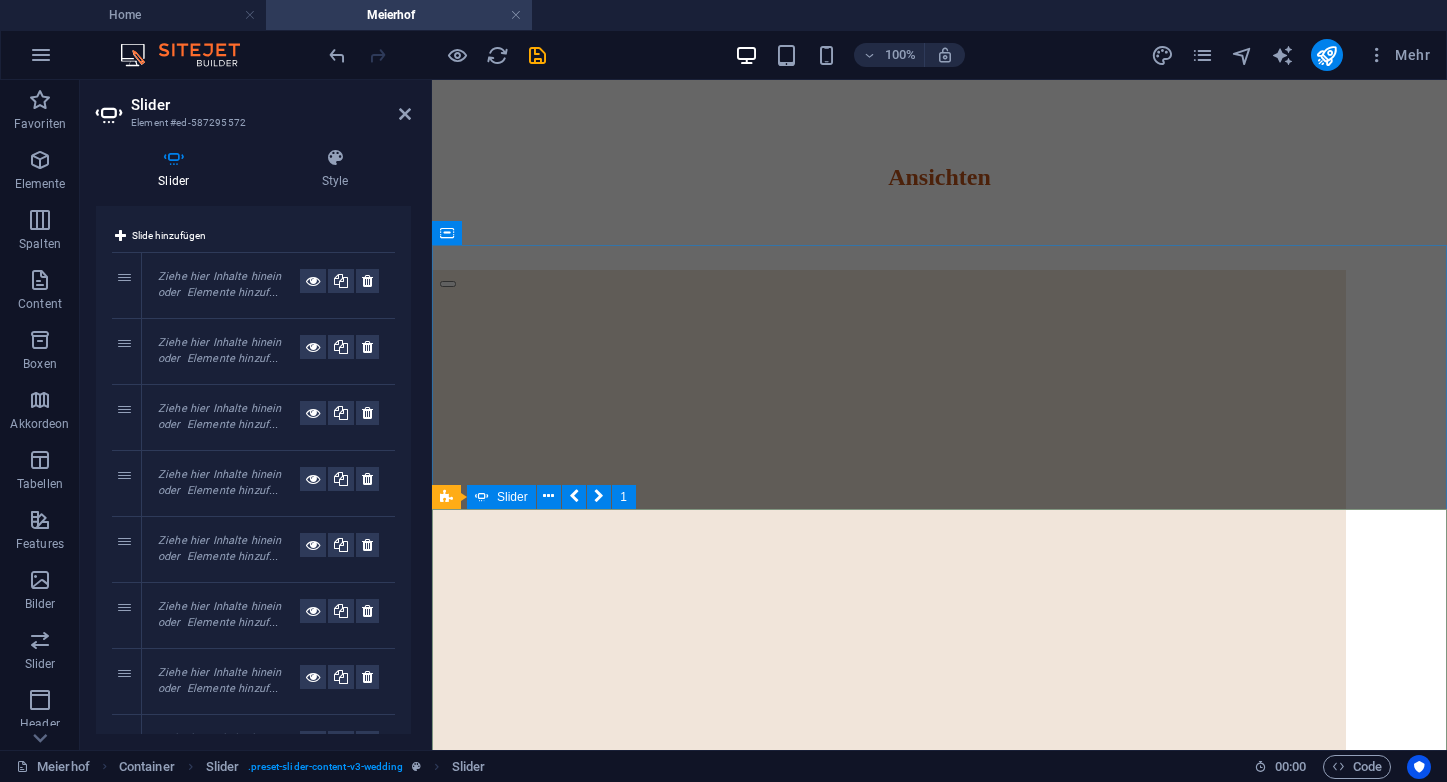 click at bounding box center (9, 1236) 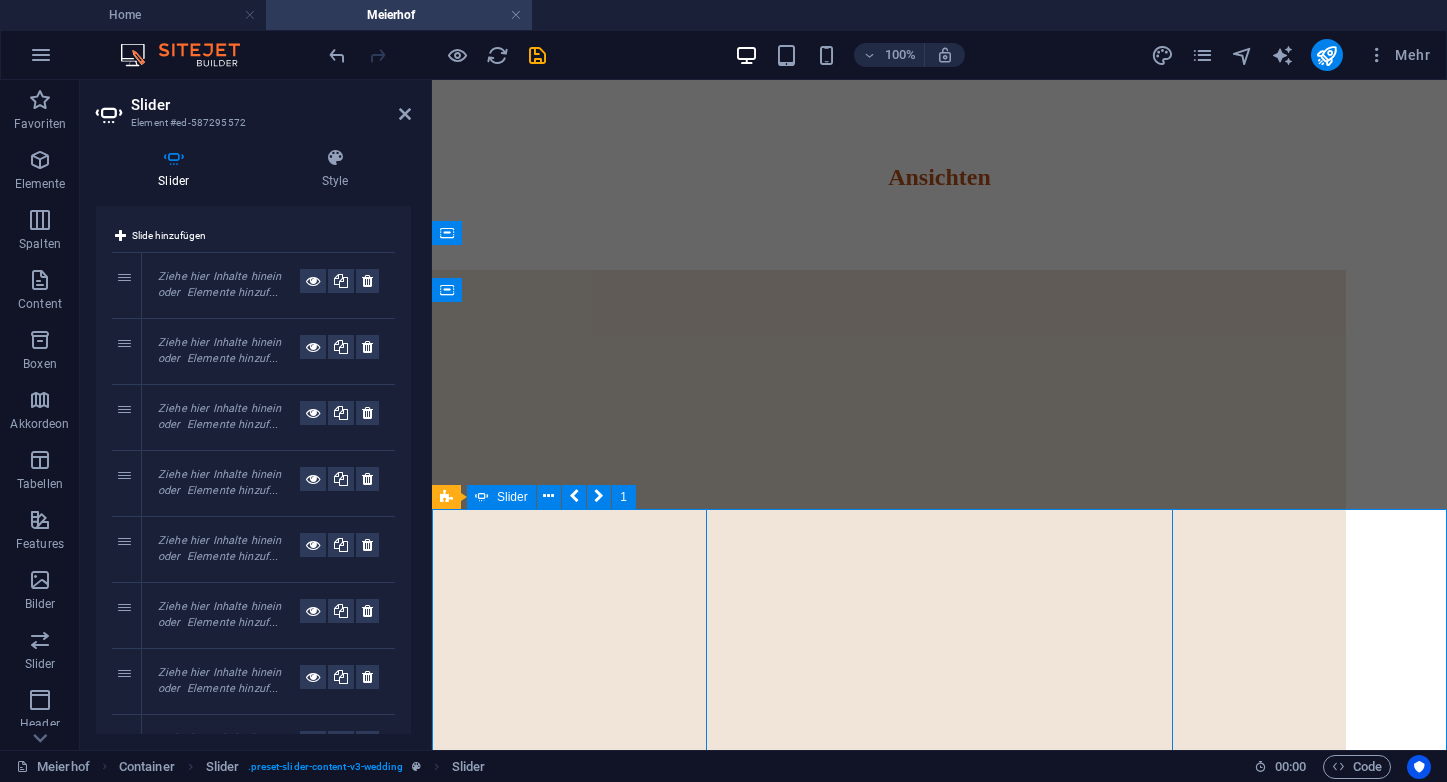 click at bounding box center (9, 1236) 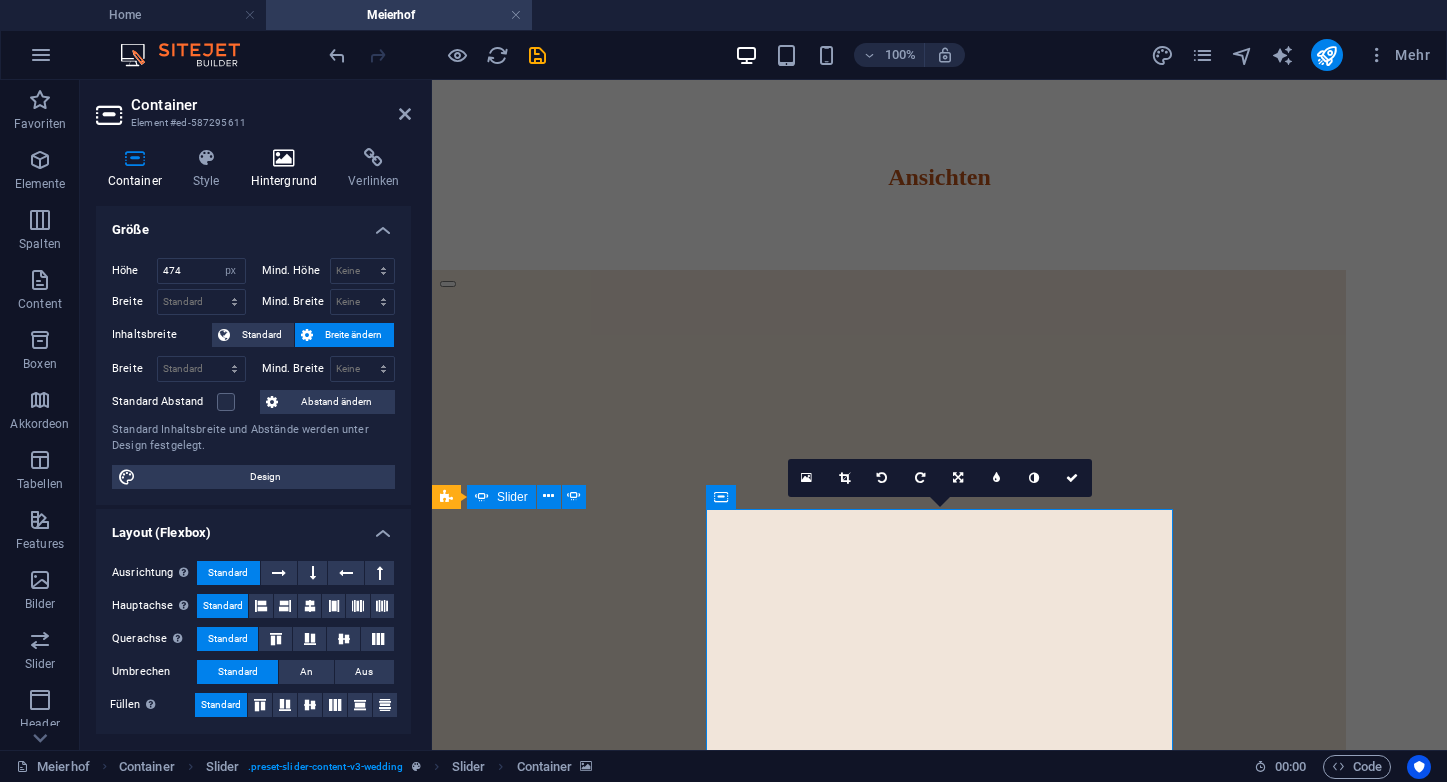 click at bounding box center [284, 158] 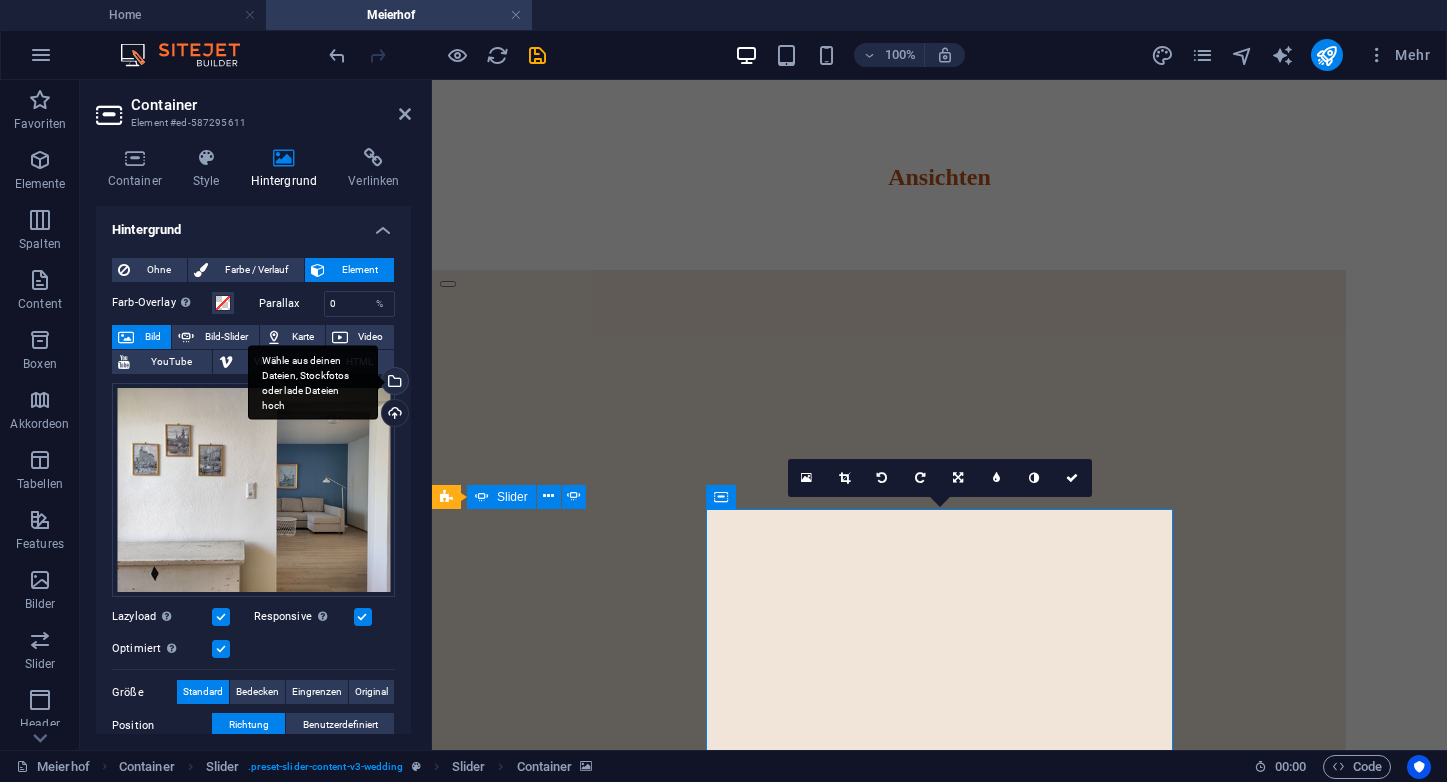 click on "Wähle aus deinen Dateien, Stockfotos oder lade Dateien hoch" at bounding box center (393, 383) 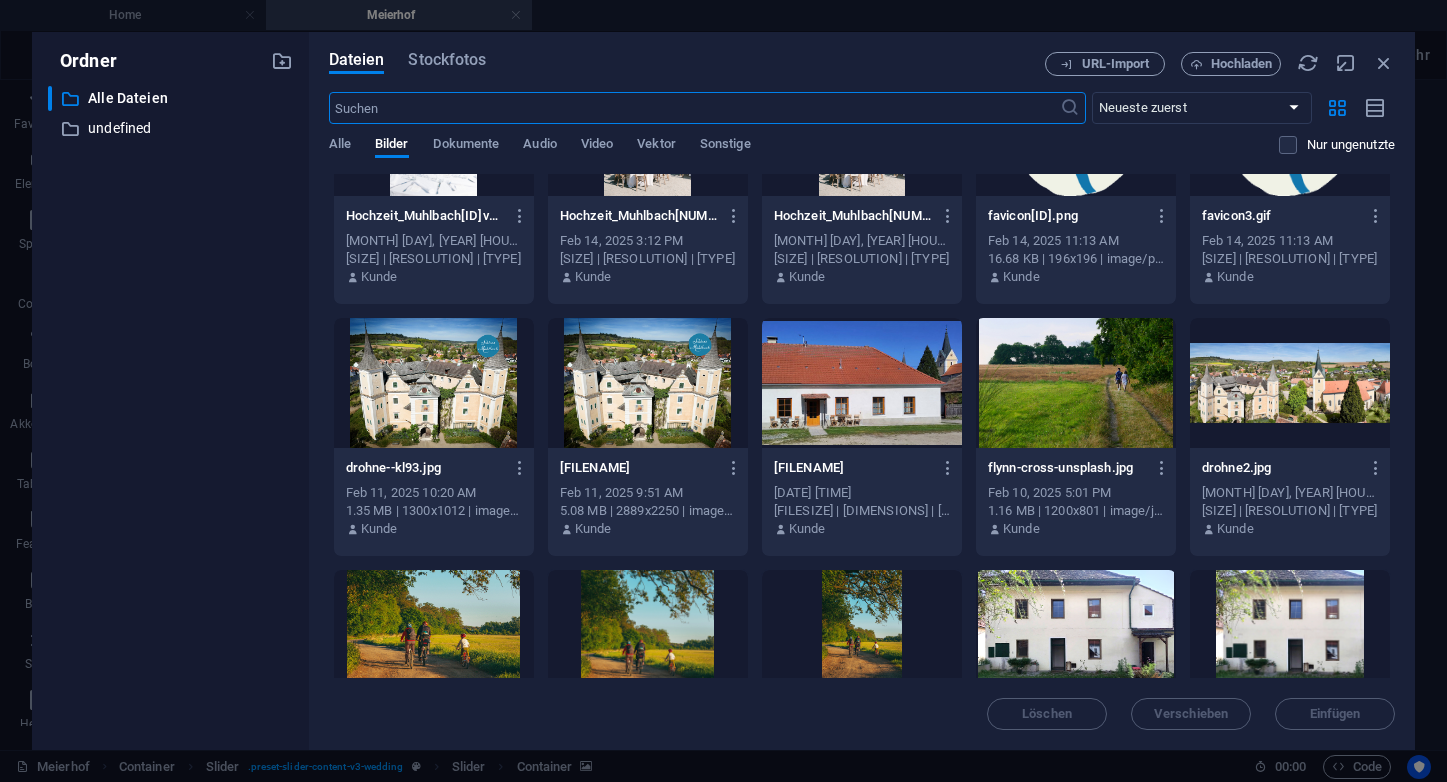 scroll, scrollTop: 3348, scrollLeft: 0, axis: vertical 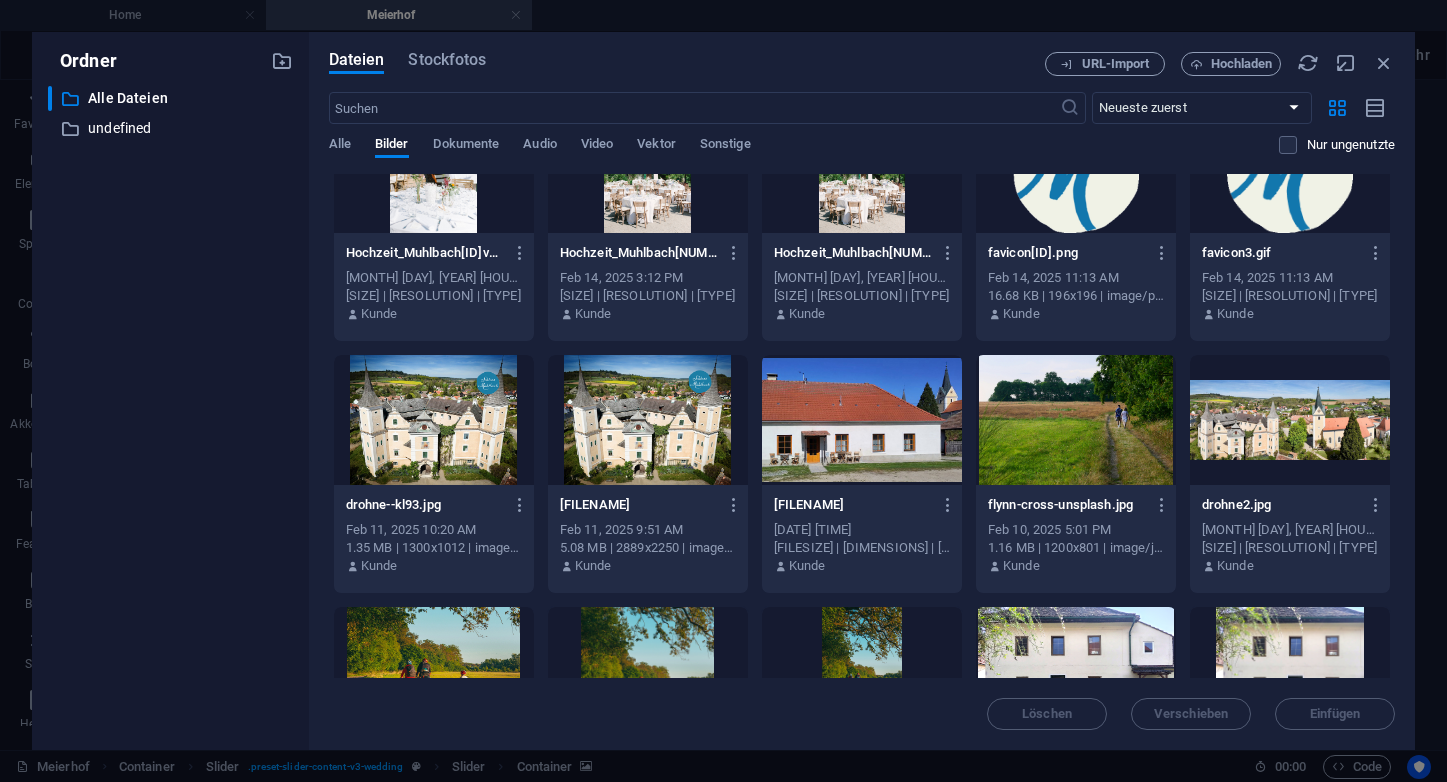click at bounding box center [862, 420] 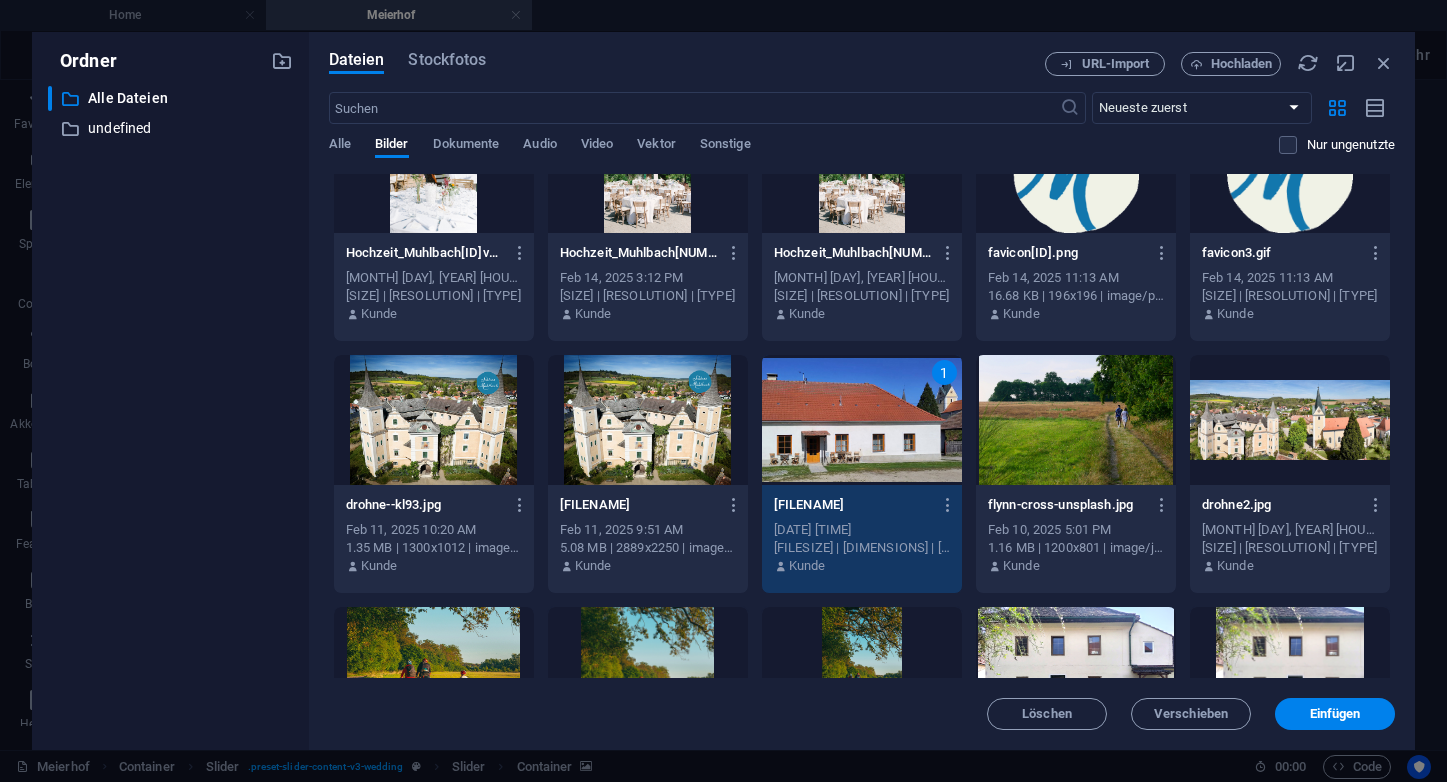 click on "1" at bounding box center (862, 420) 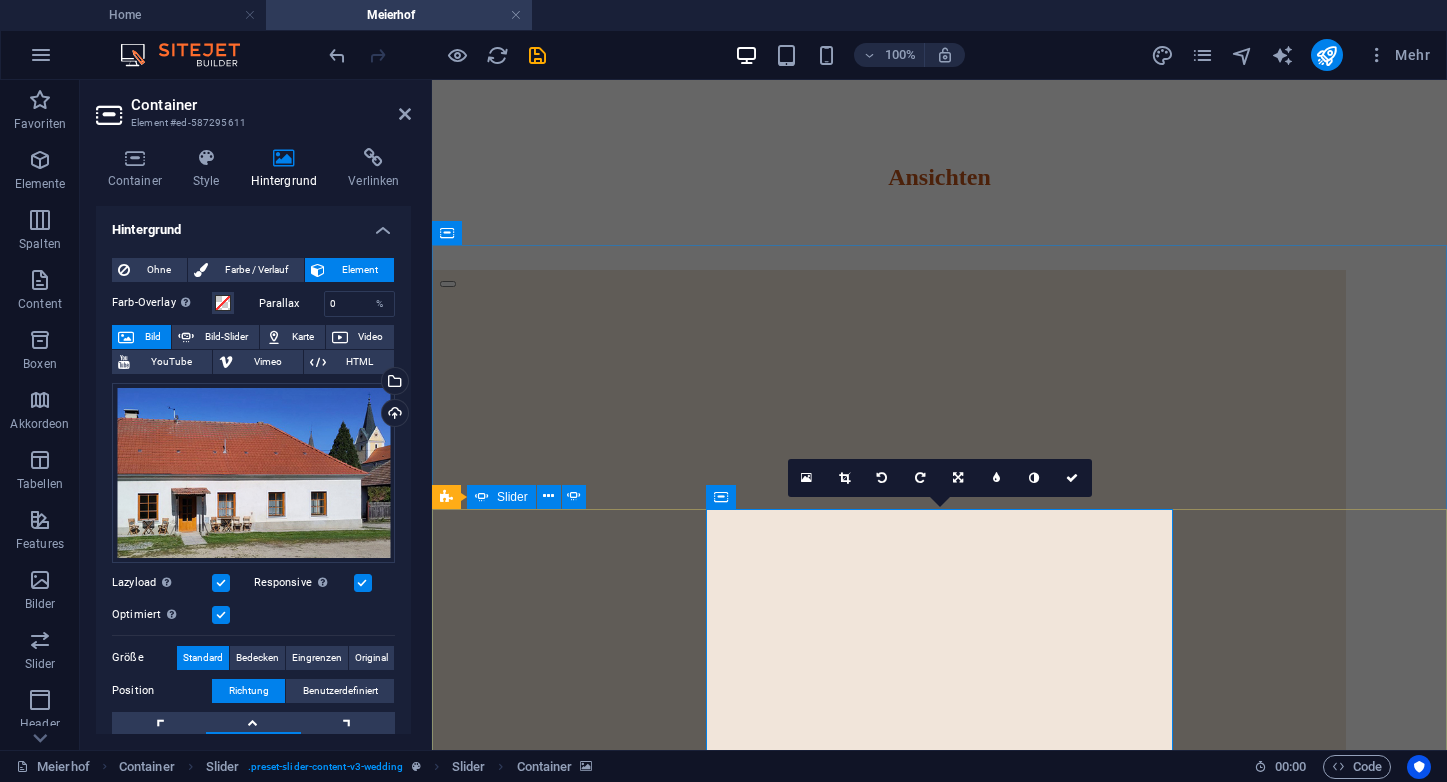 click on "Slider" at bounding box center [512, 497] 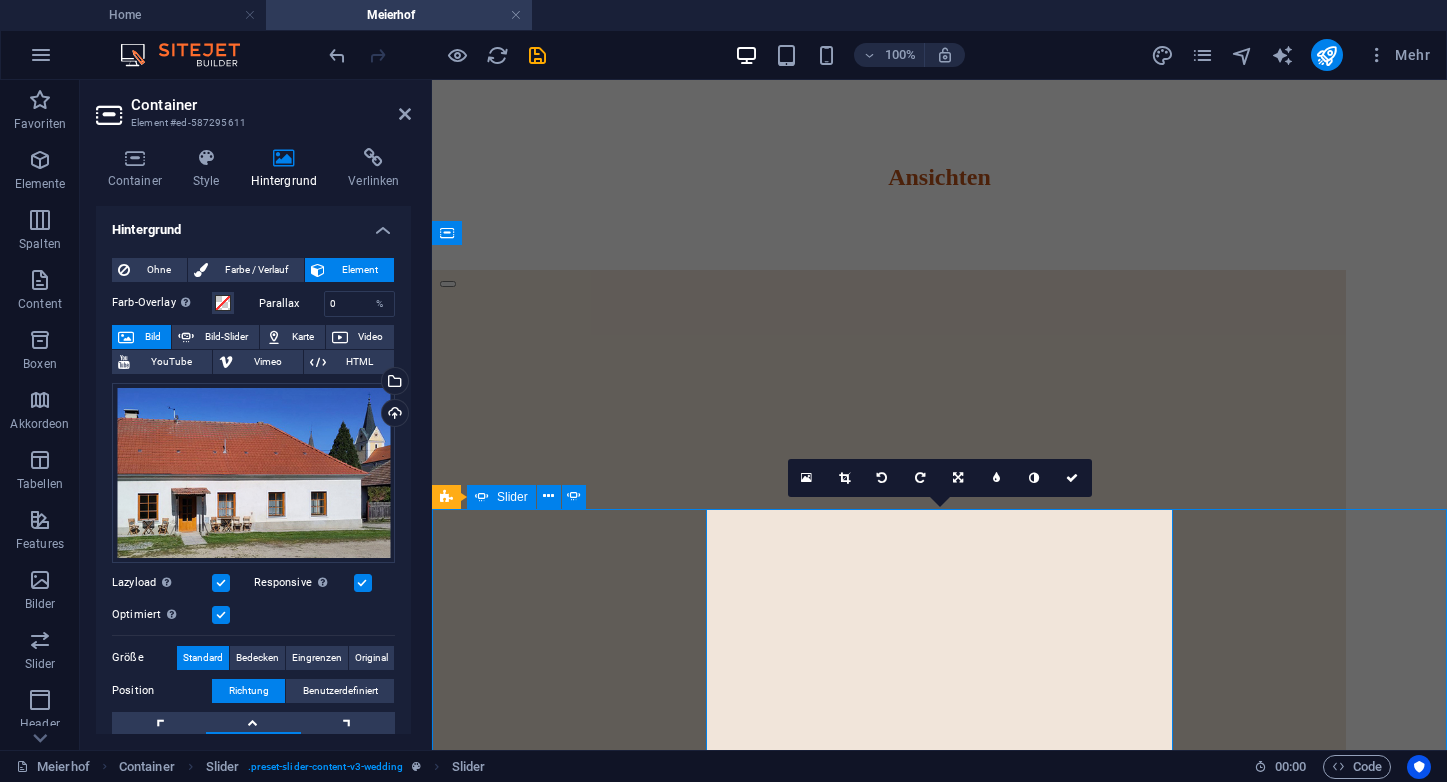 click on "Slider" at bounding box center [512, 497] 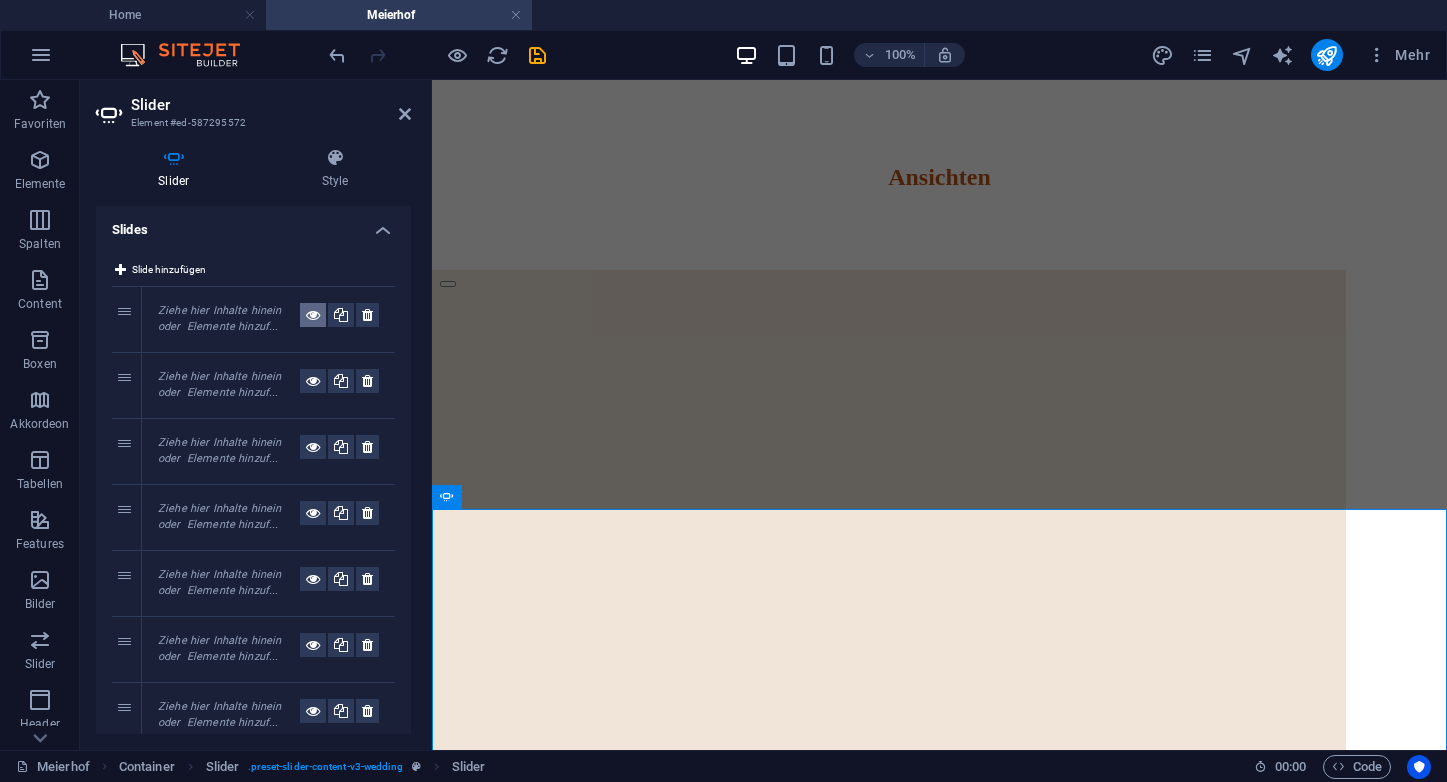 click at bounding box center (313, 315) 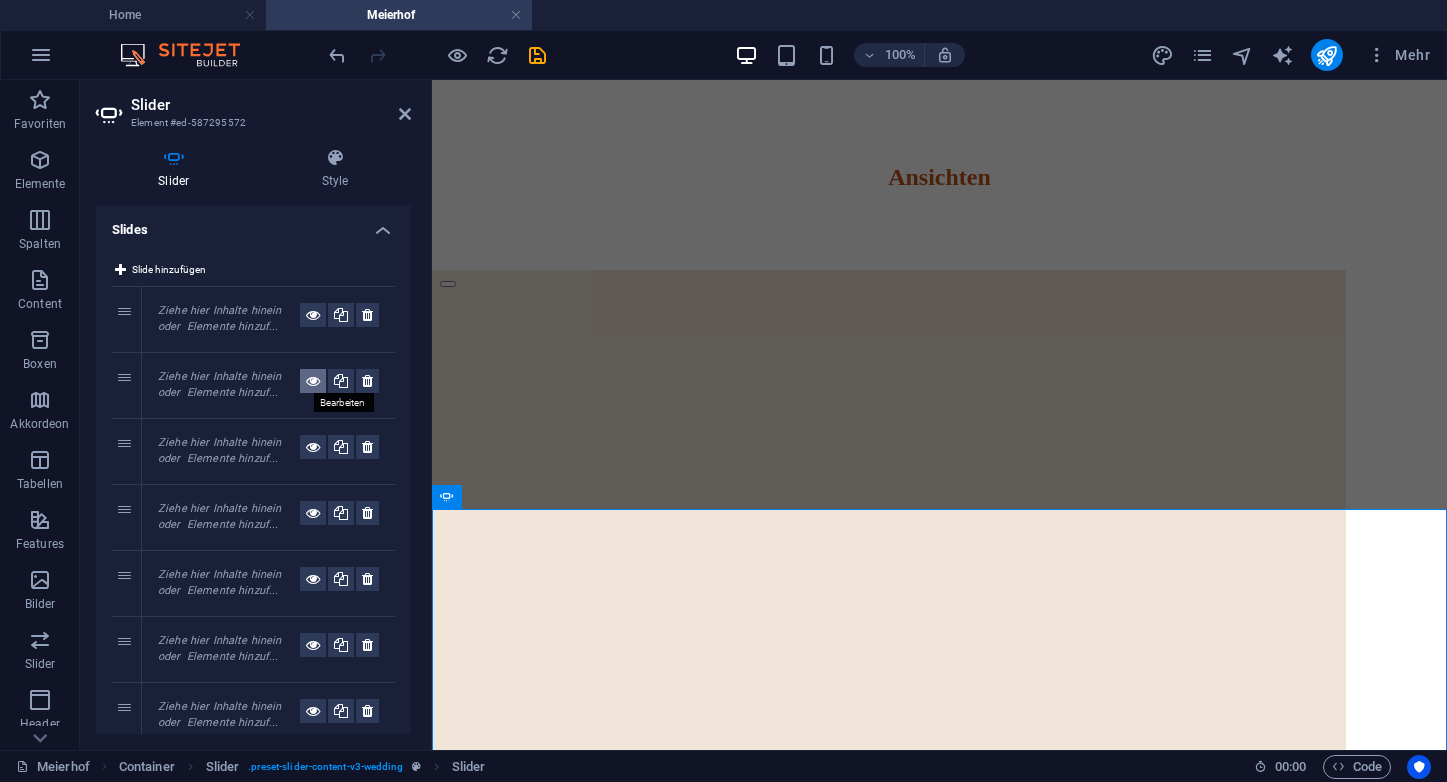 click at bounding box center [313, 381] 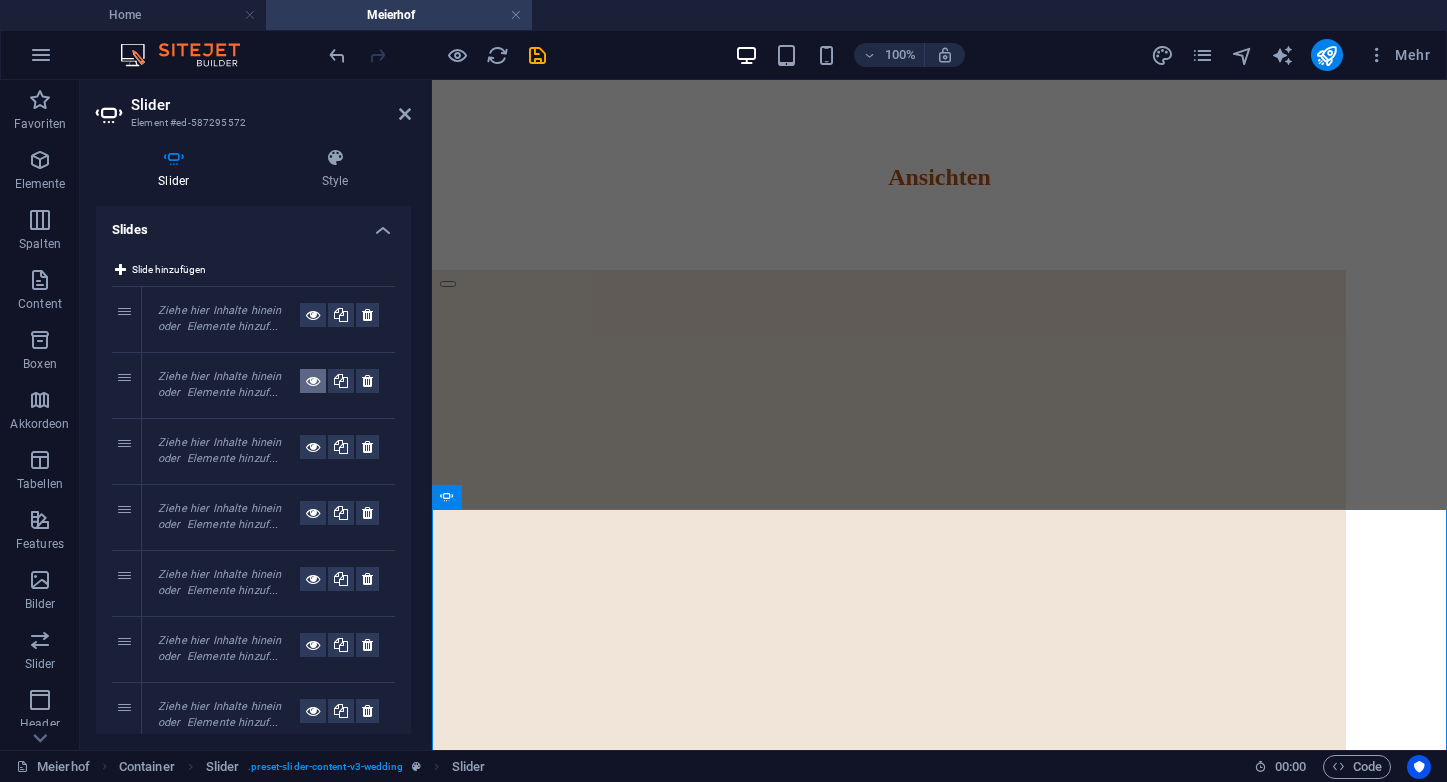 click at bounding box center (313, 381) 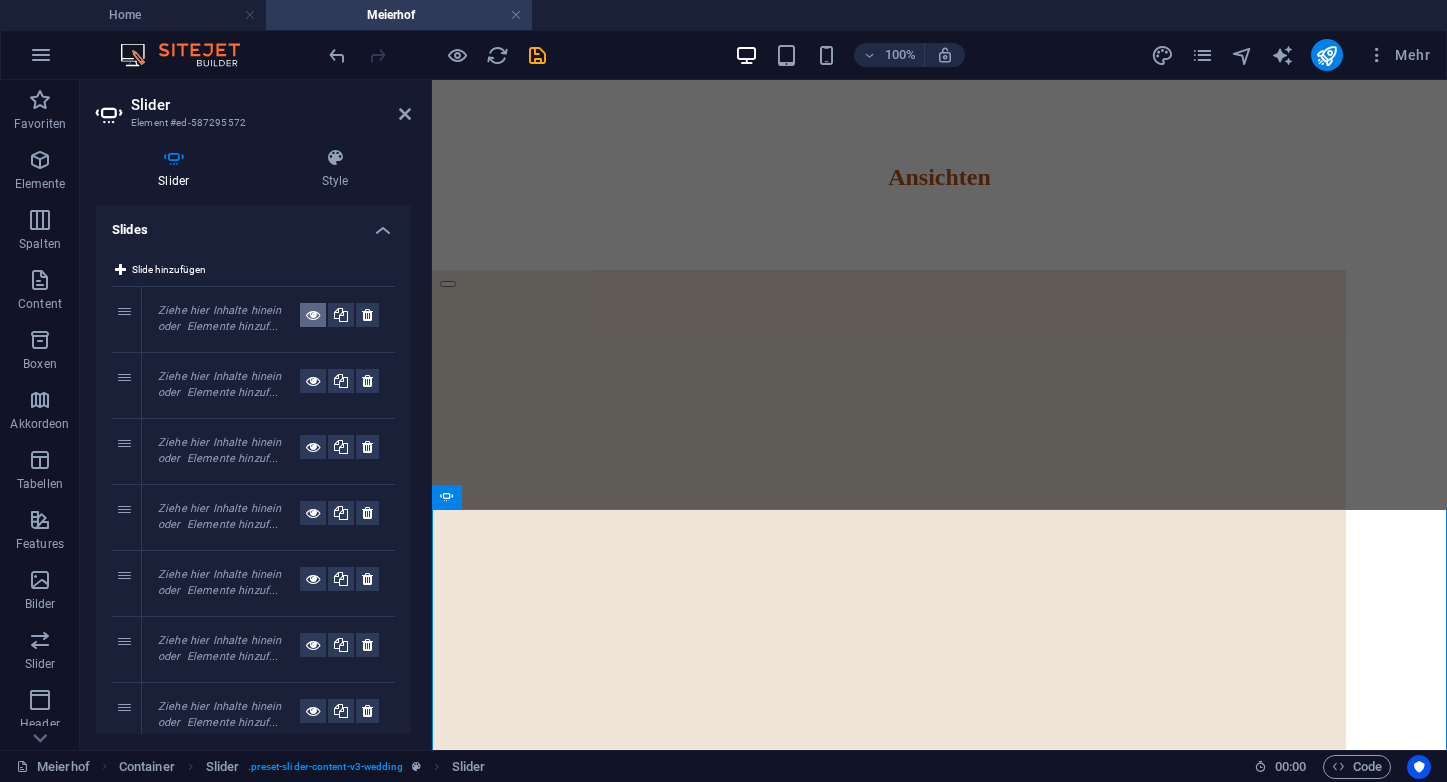 click at bounding box center (313, 315) 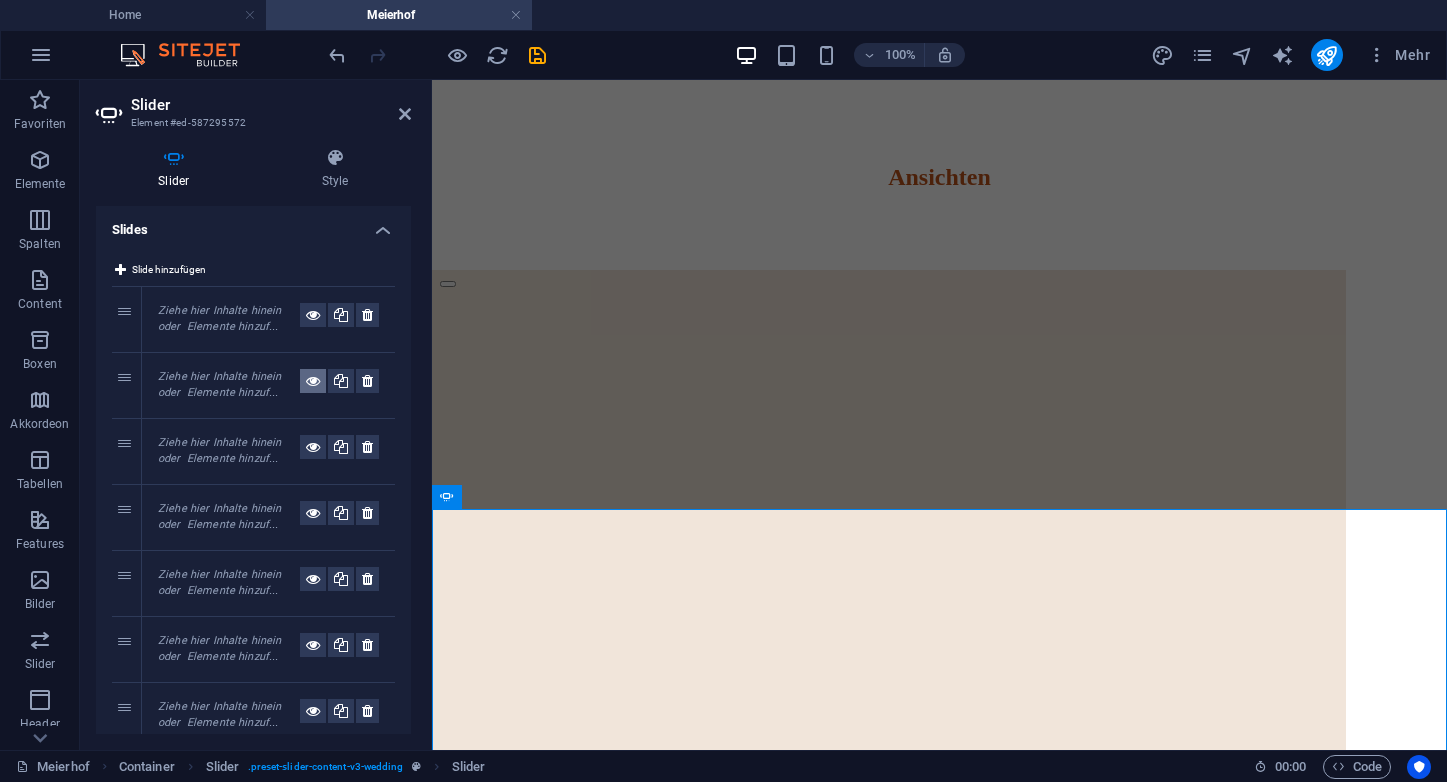 click at bounding box center (313, 381) 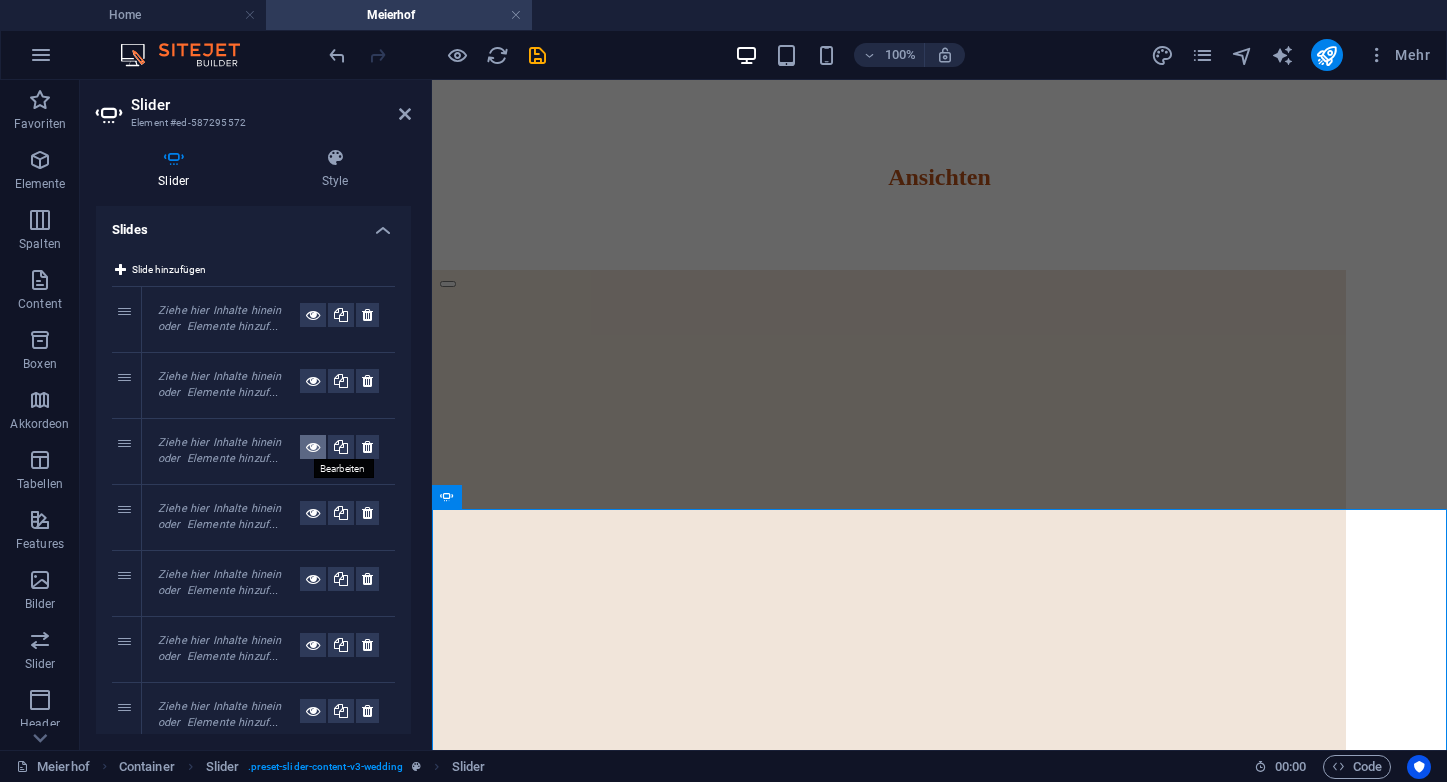 click at bounding box center [313, 447] 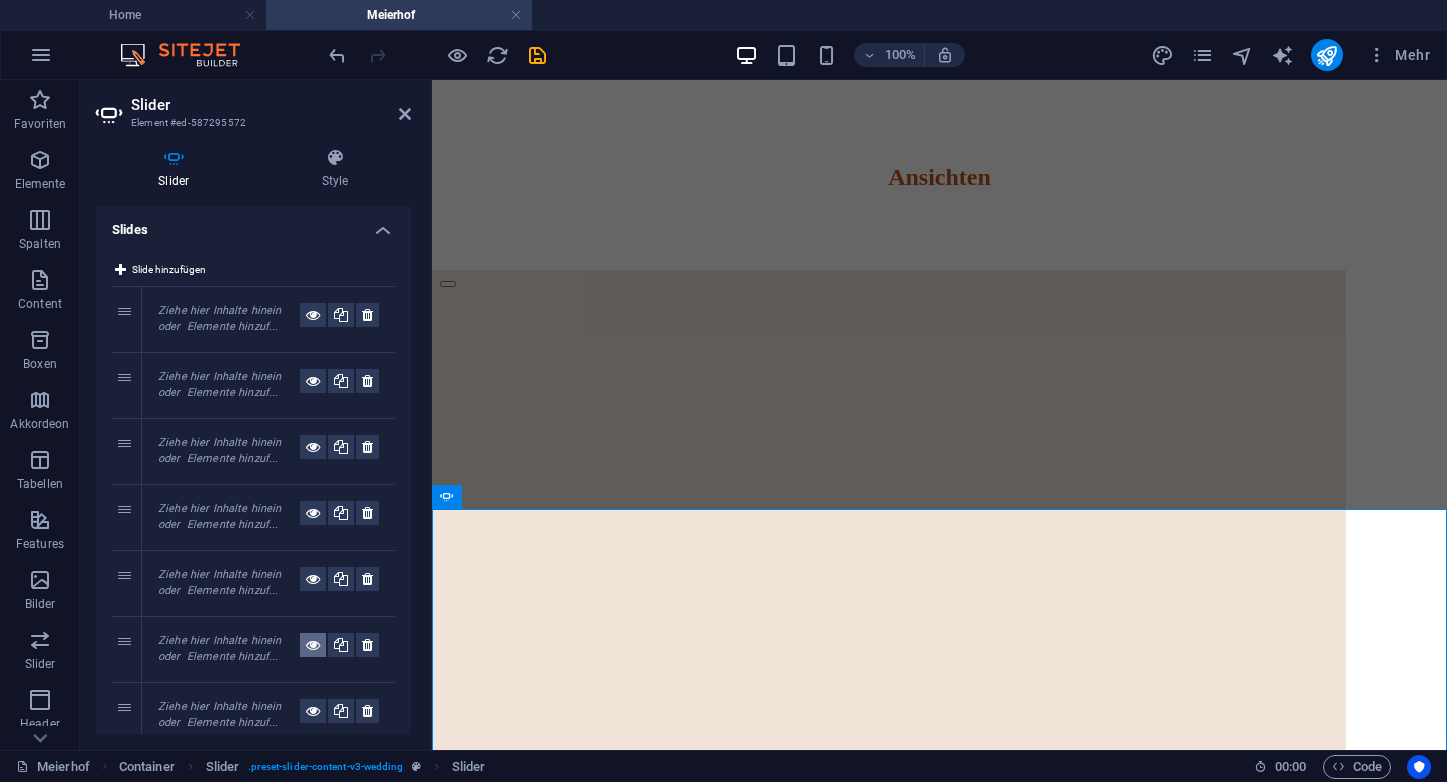click at bounding box center (313, 645) 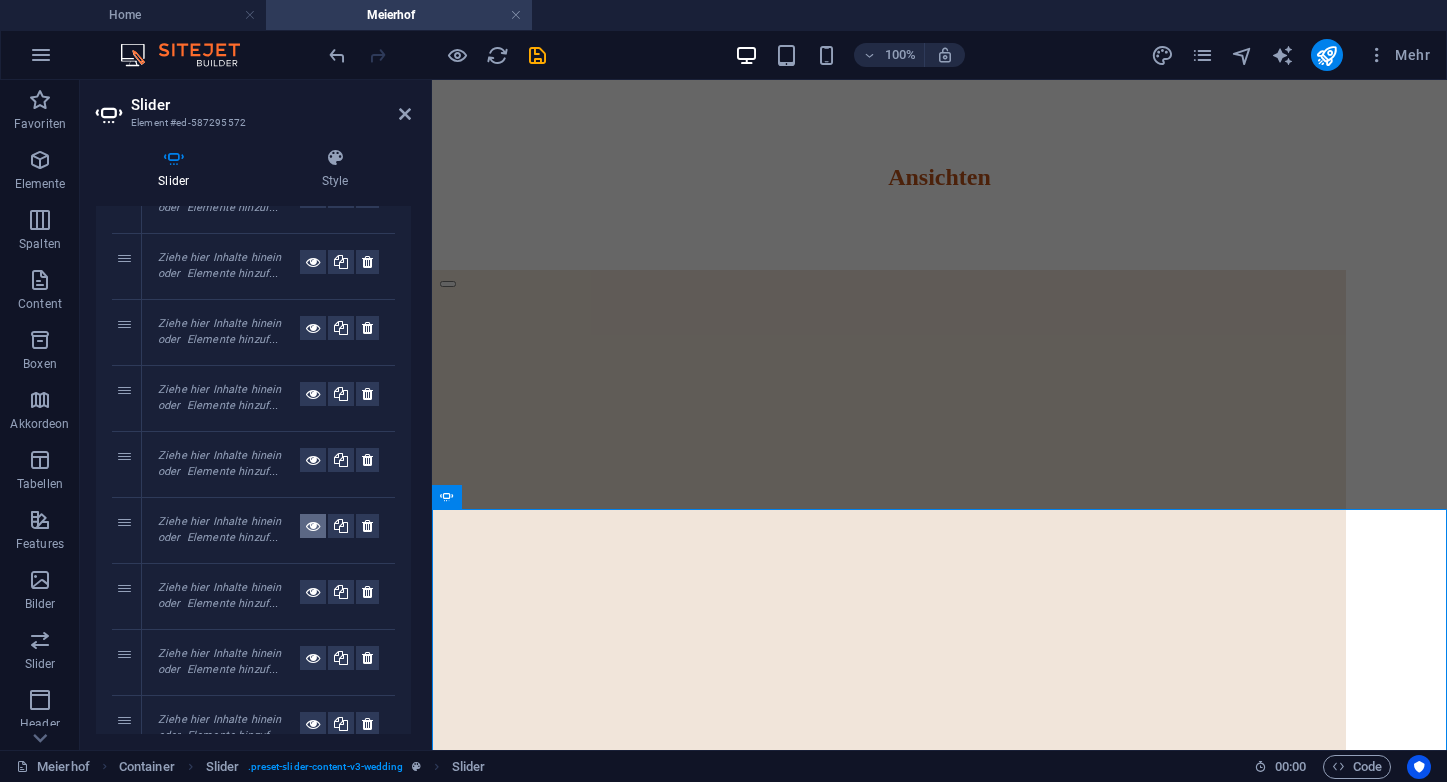 scroll, scrollTop: 143, scrollLeft: 0, axis: vertical 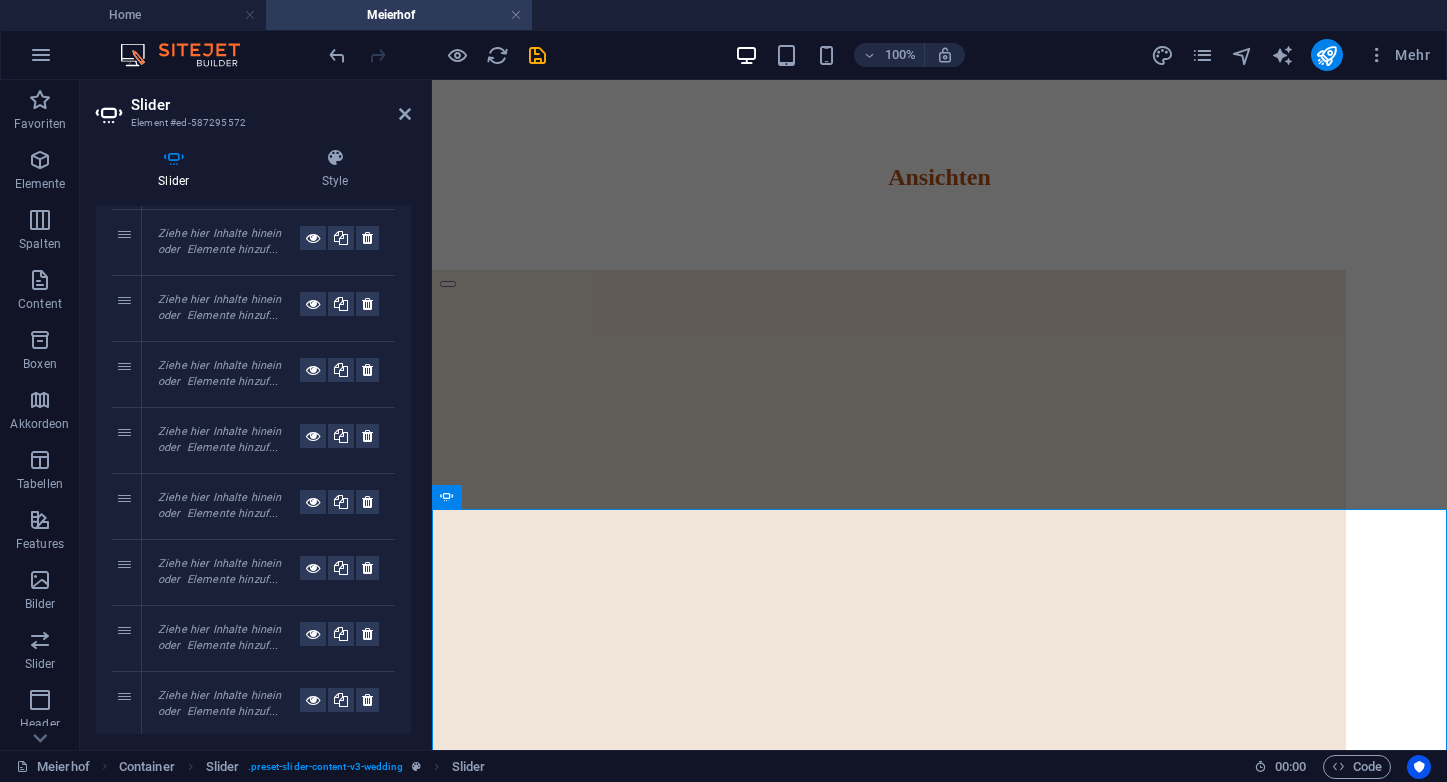 click on "Ziehe hier Inhalte hinein
oder
Elemente hinzuf..." at bounding box center (268, 704) 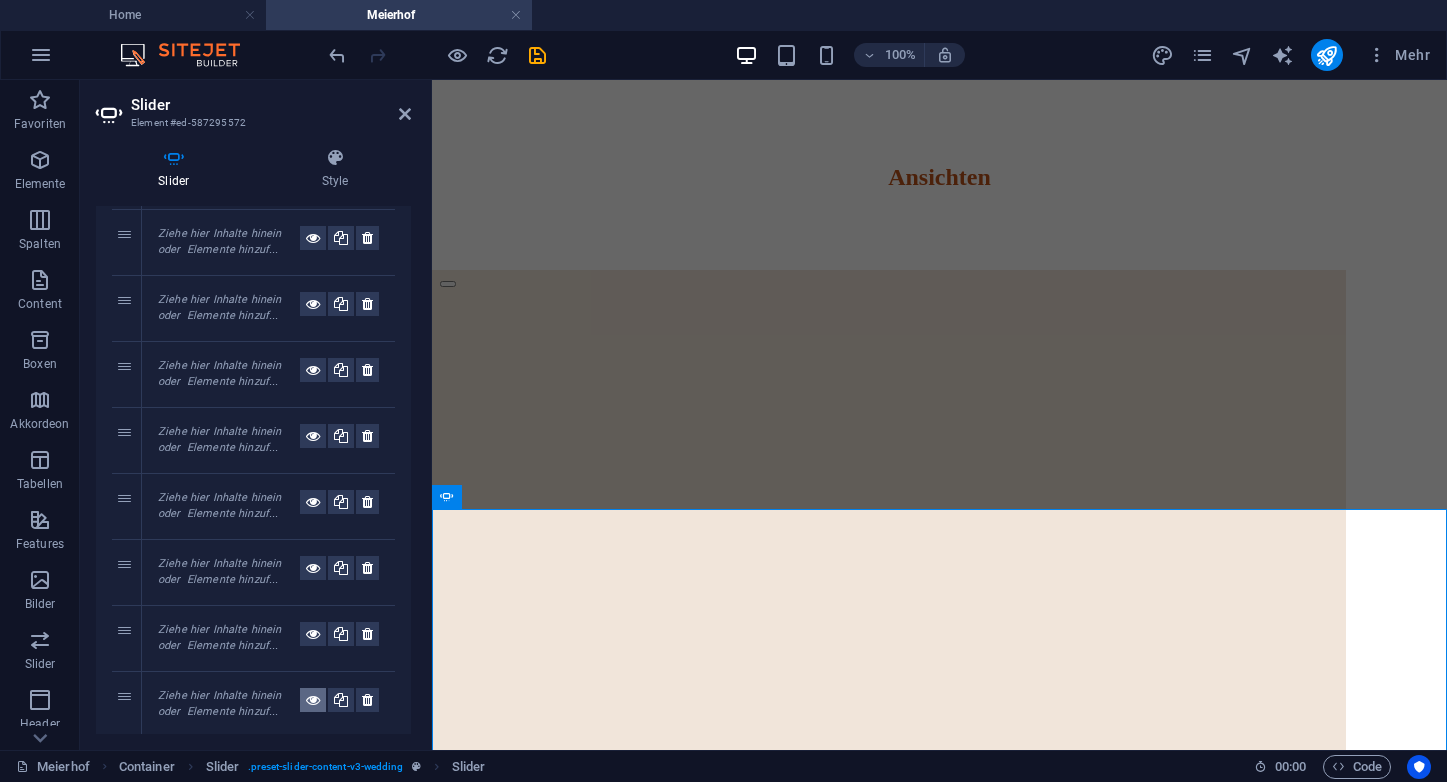 click at bounding box center (313, 700) 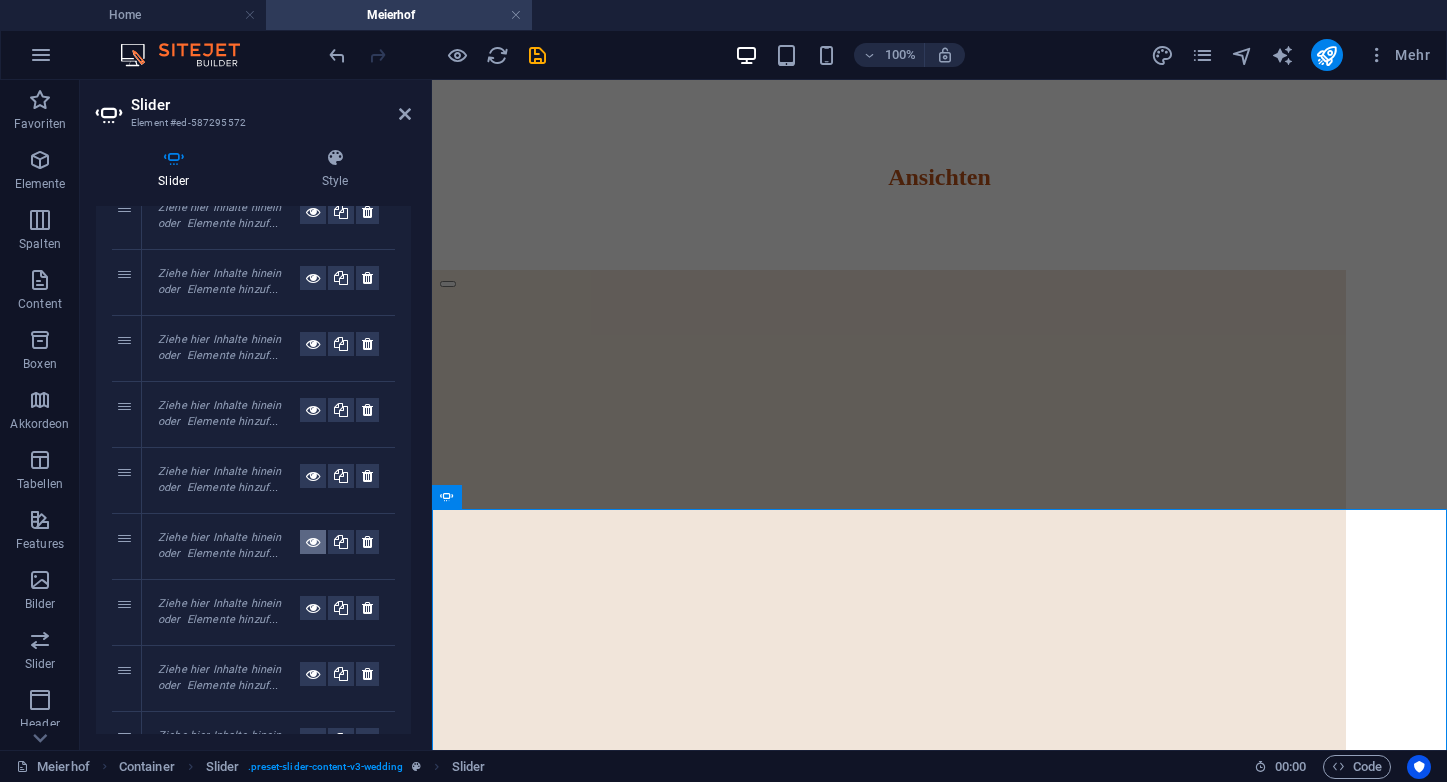 scroll, scrollTop: 315, scrollLeft: 0, axis: vertical 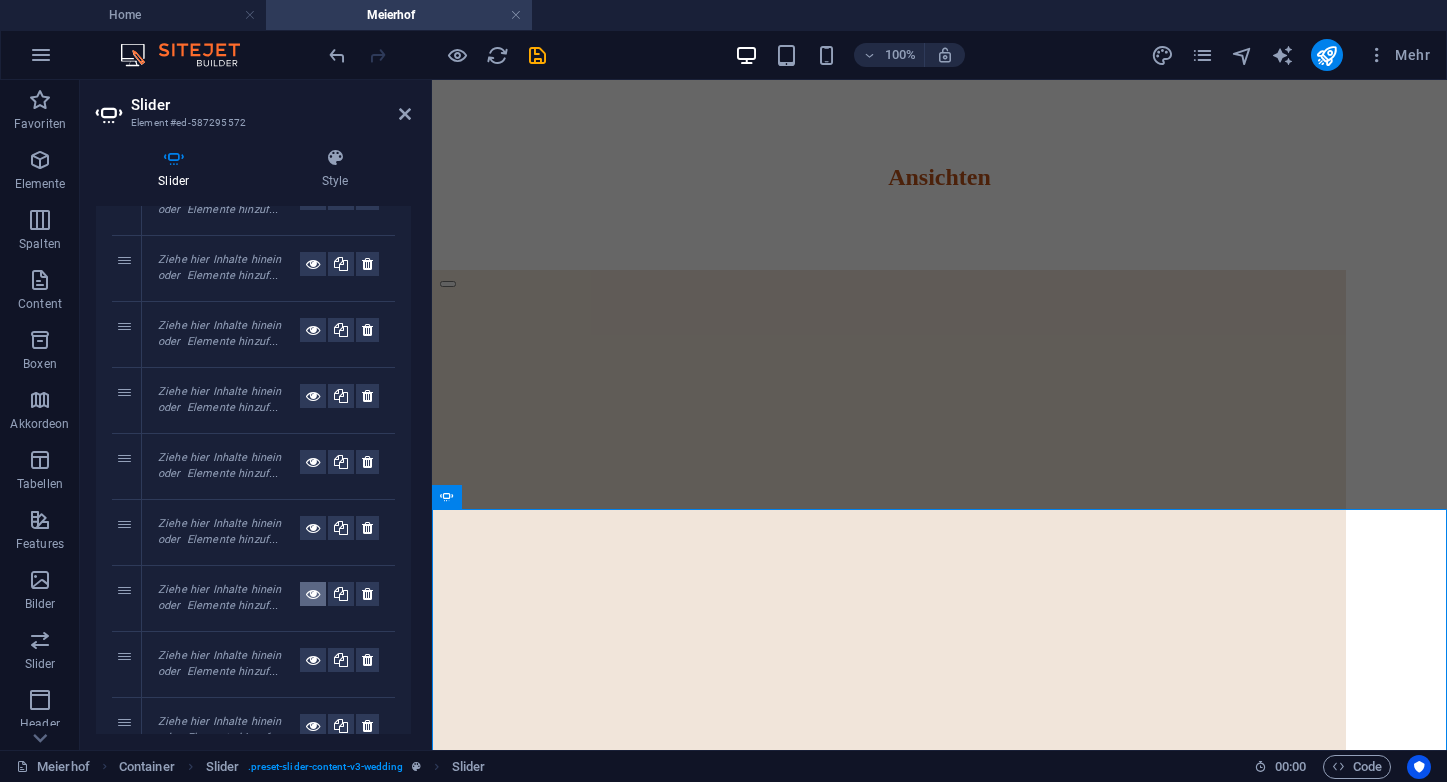 click at bounding box center [313, 594] 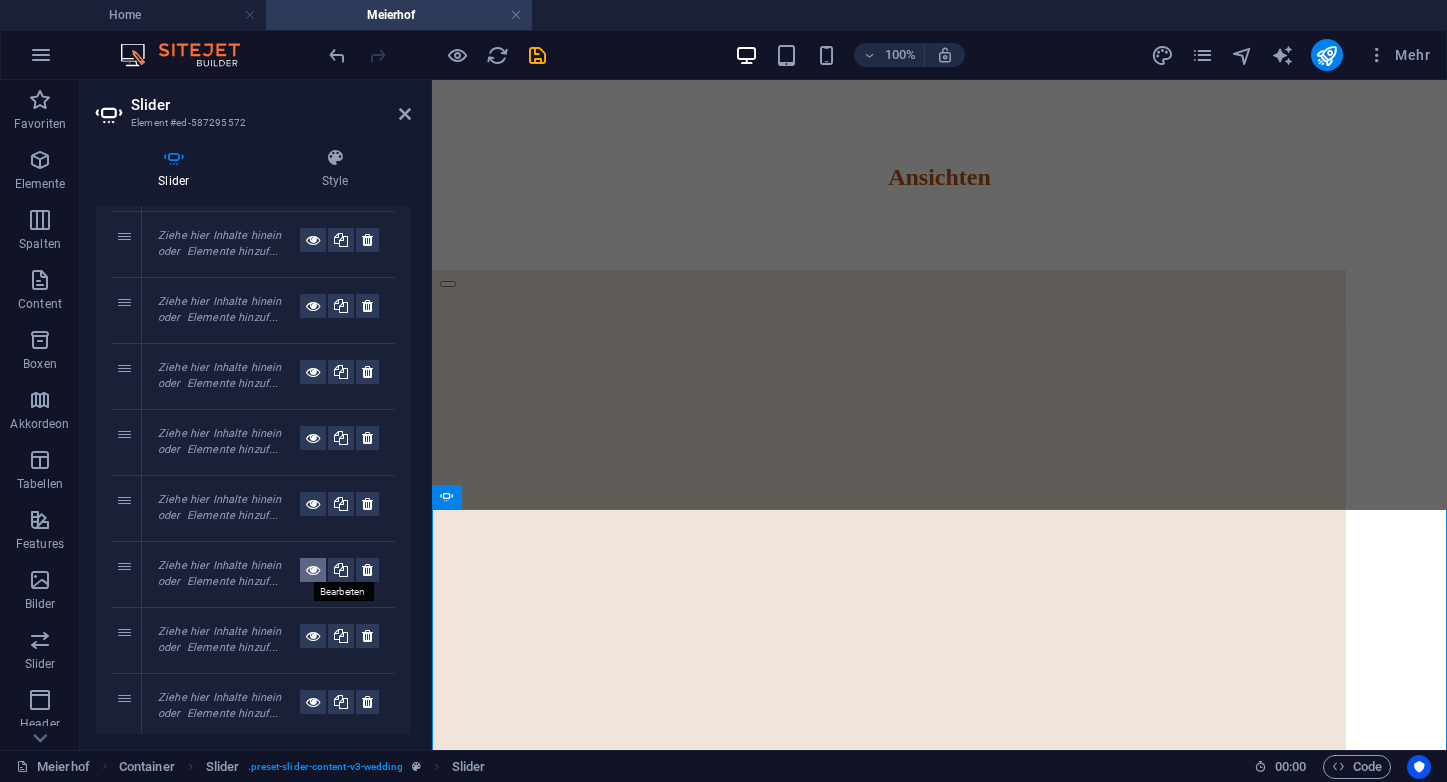 scroll, scrollTop: 459, scrollLeft: 0, axis: vertical 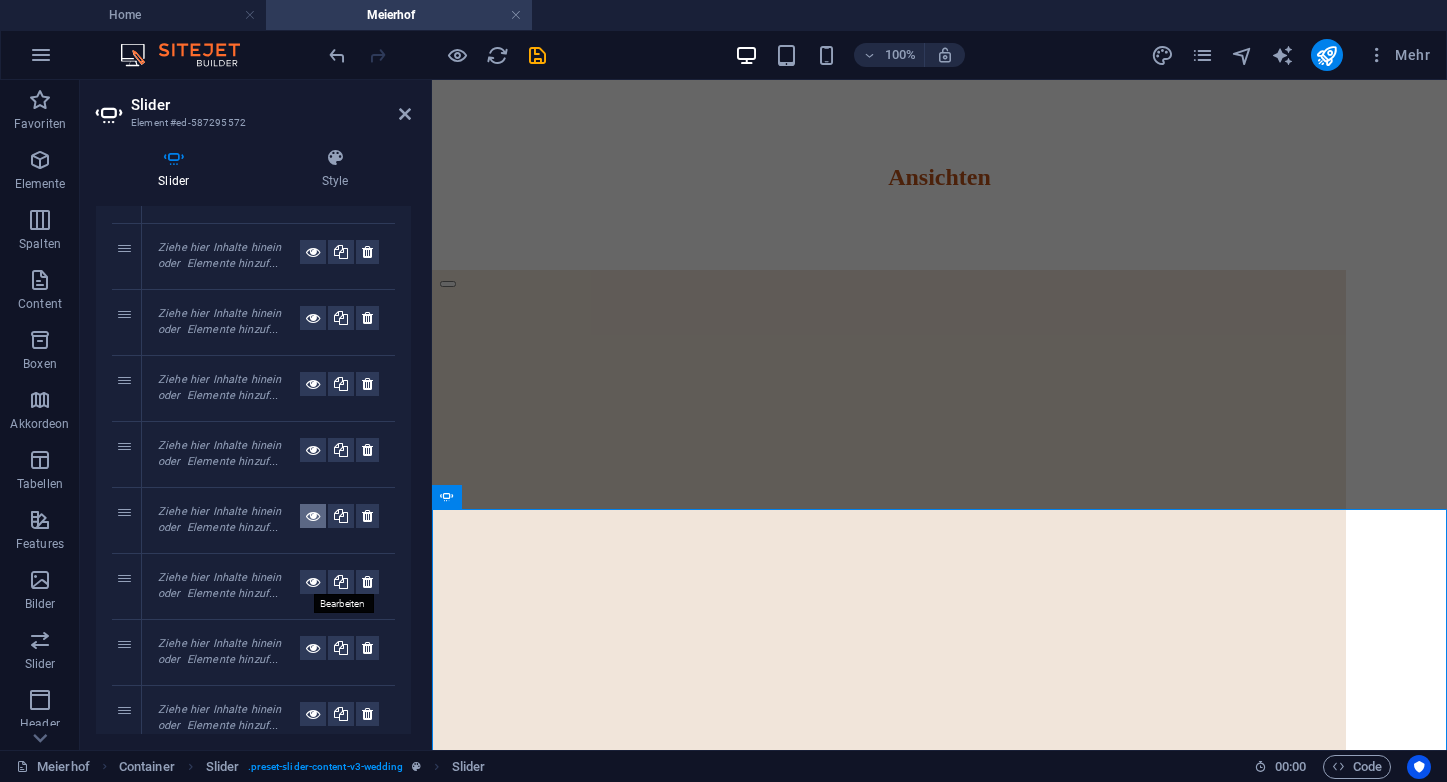 click at bounding box center [313, 582] 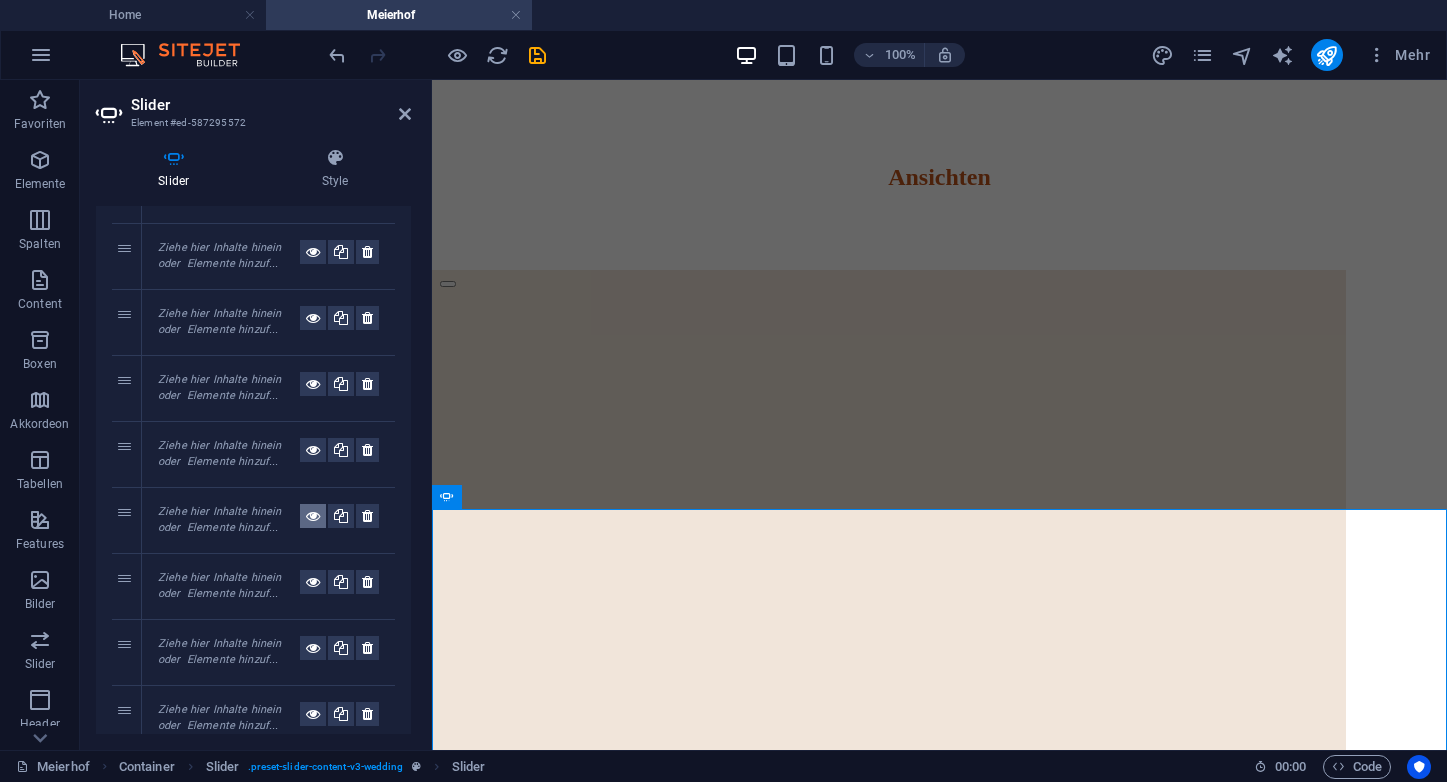 click at bounding box center [313, 516] 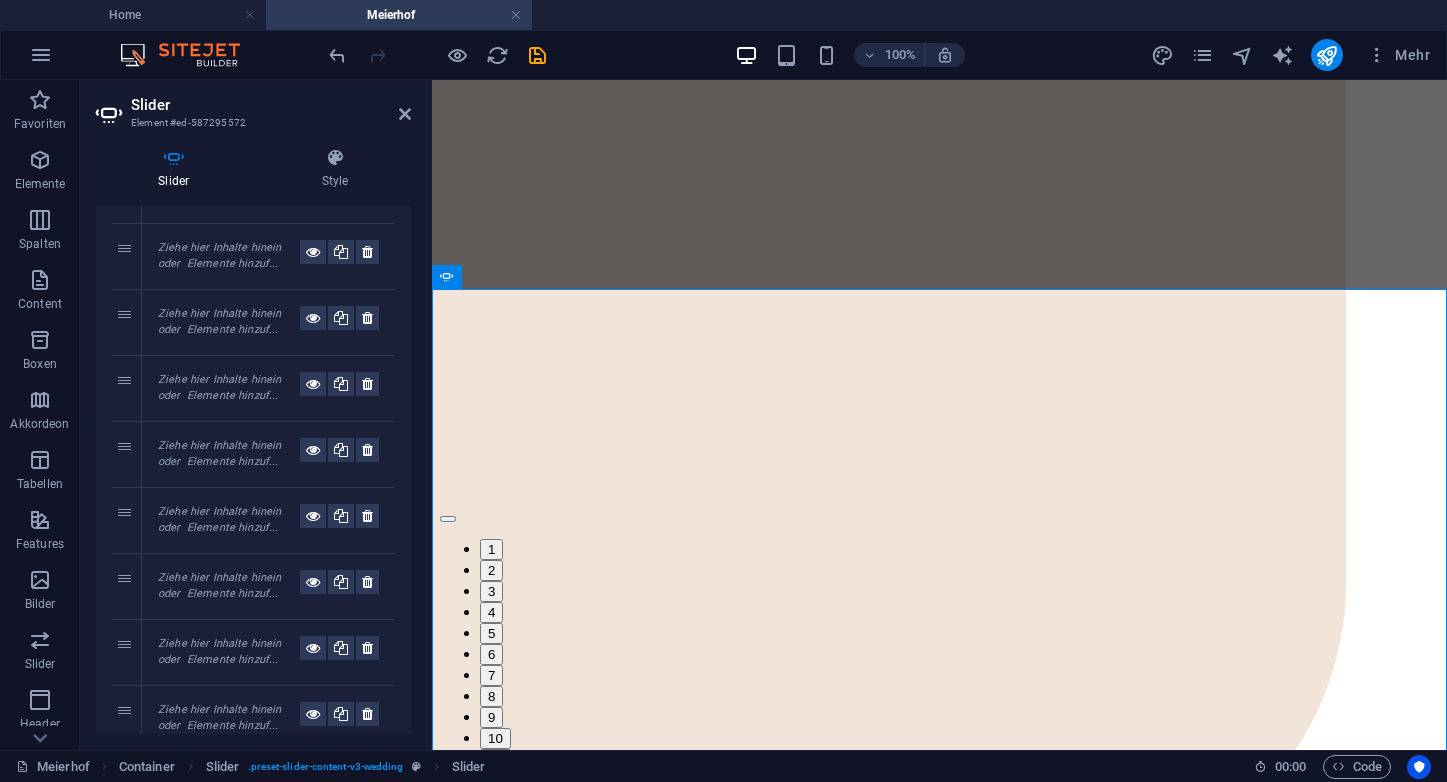 scroll, scrollTop: 5328, scrollLeft: 0, axis: vertical 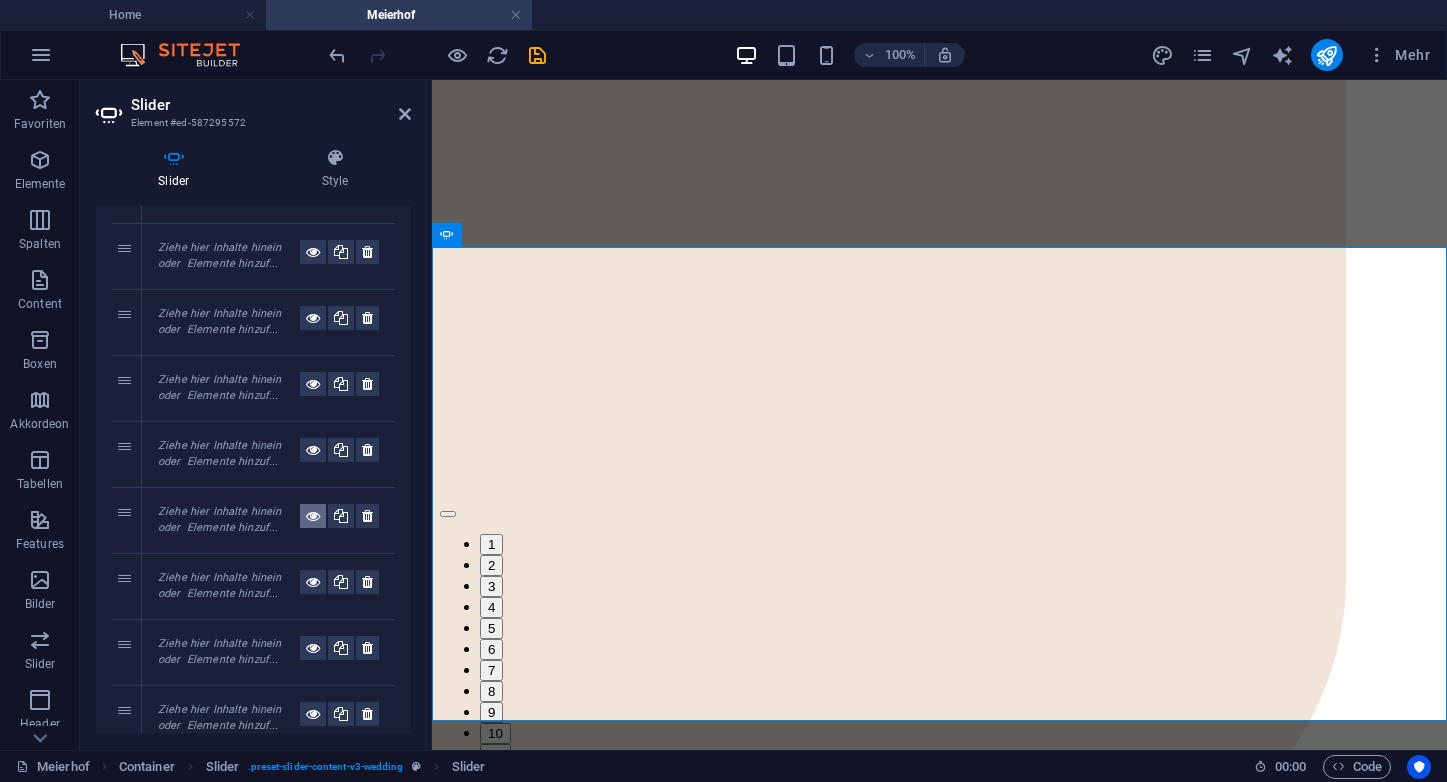 click at bounding box center (313, 516) 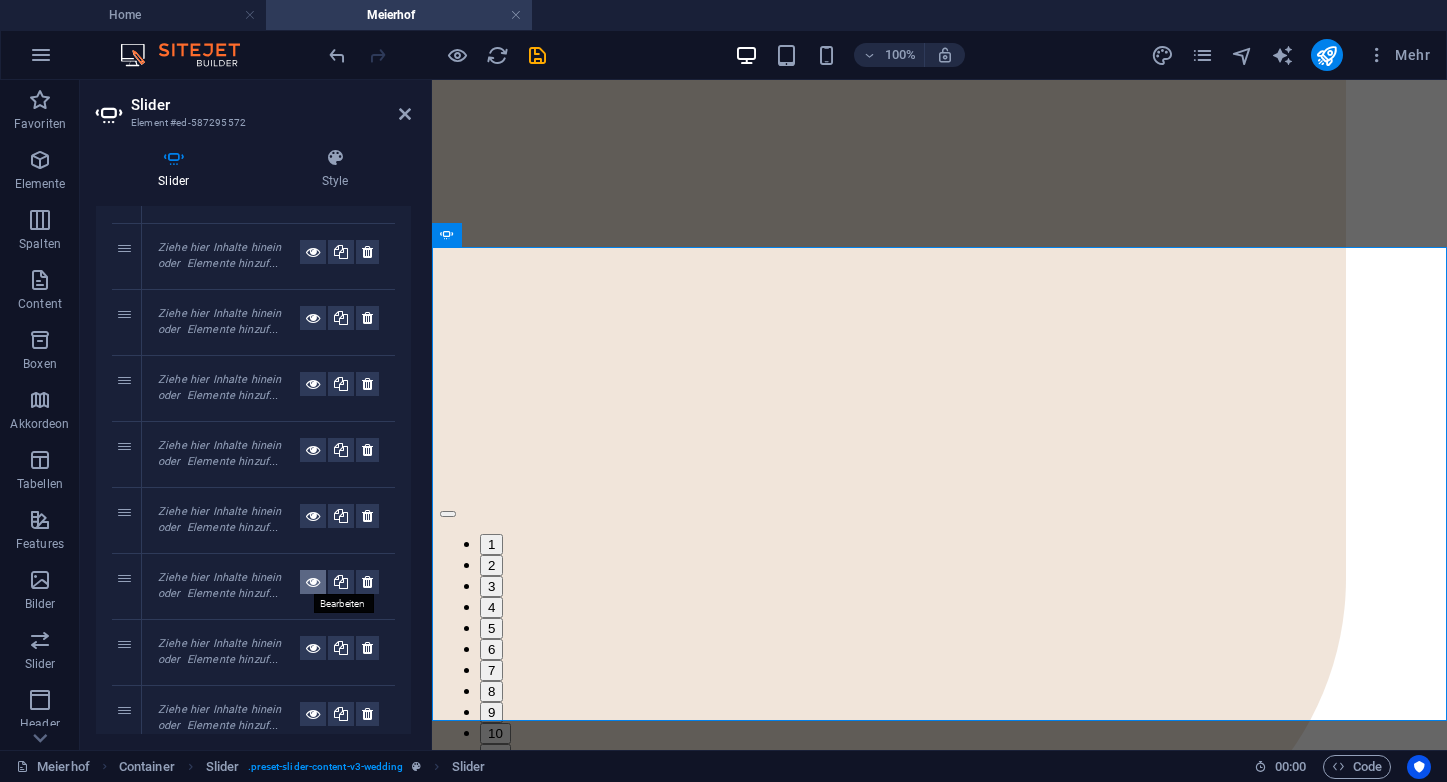 click at bounding box center (313, 582) 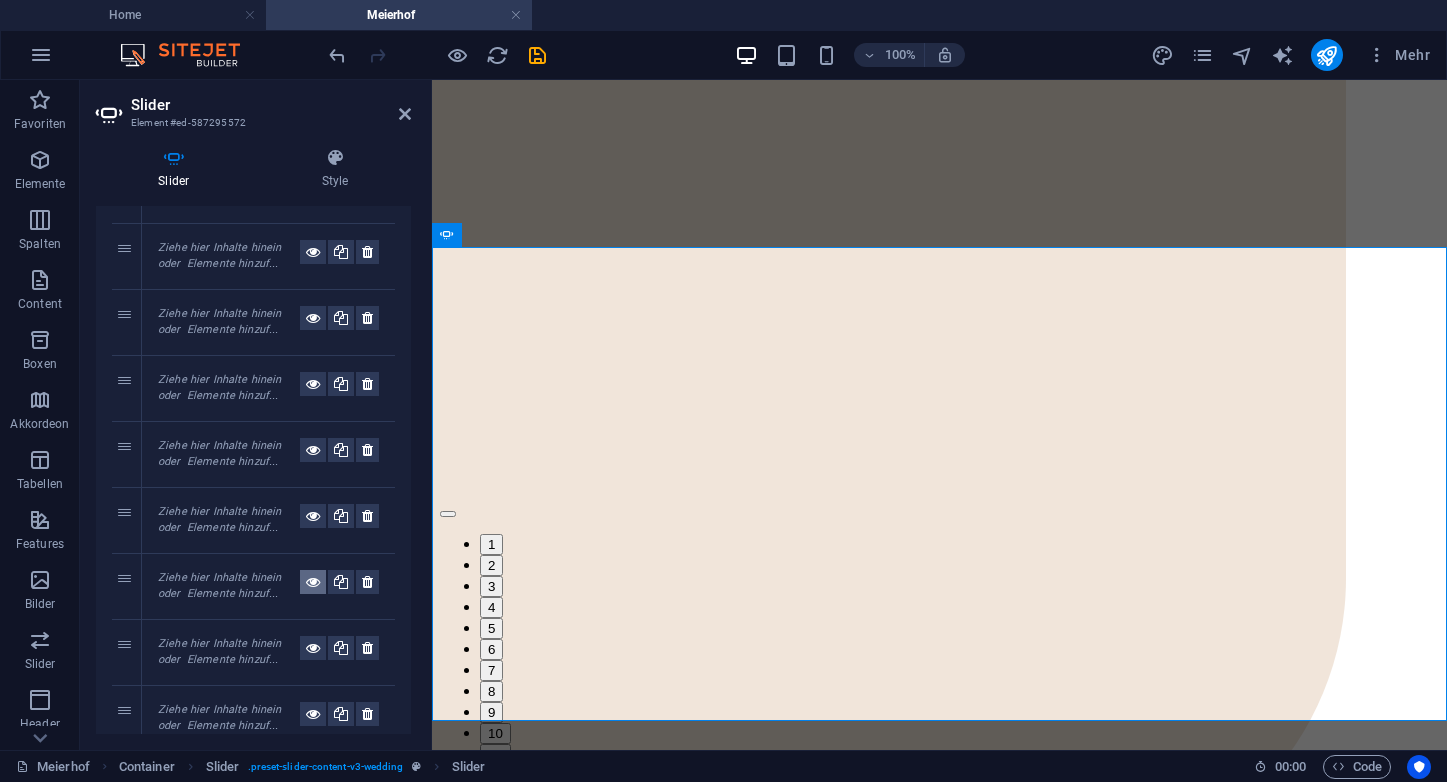 click at bounding box center (313, 582) 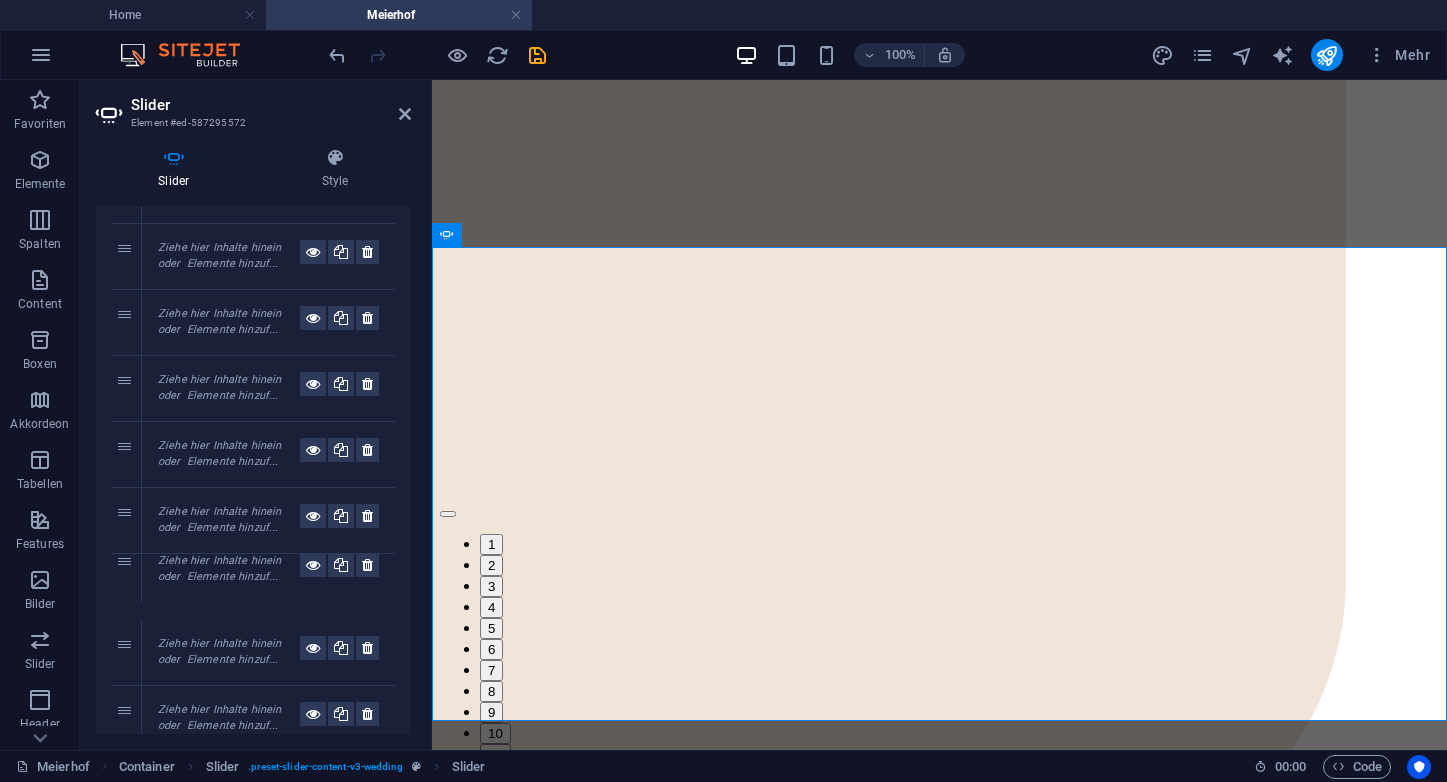 drag, startPoint x: 127, startPoint y: 640, endPoint x: 129, endPoint y: 557, distance: 83.02409 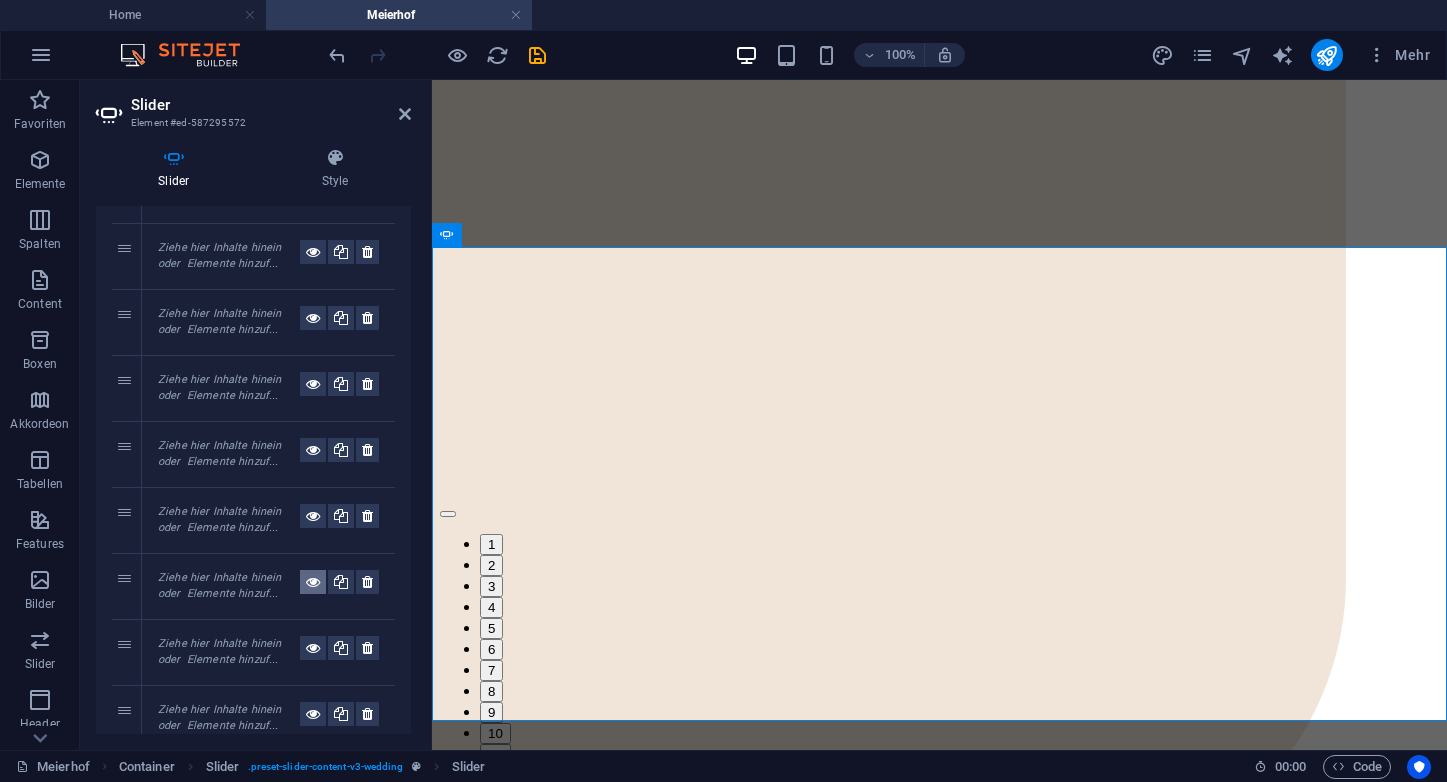 click at bounding box center (313, 582) 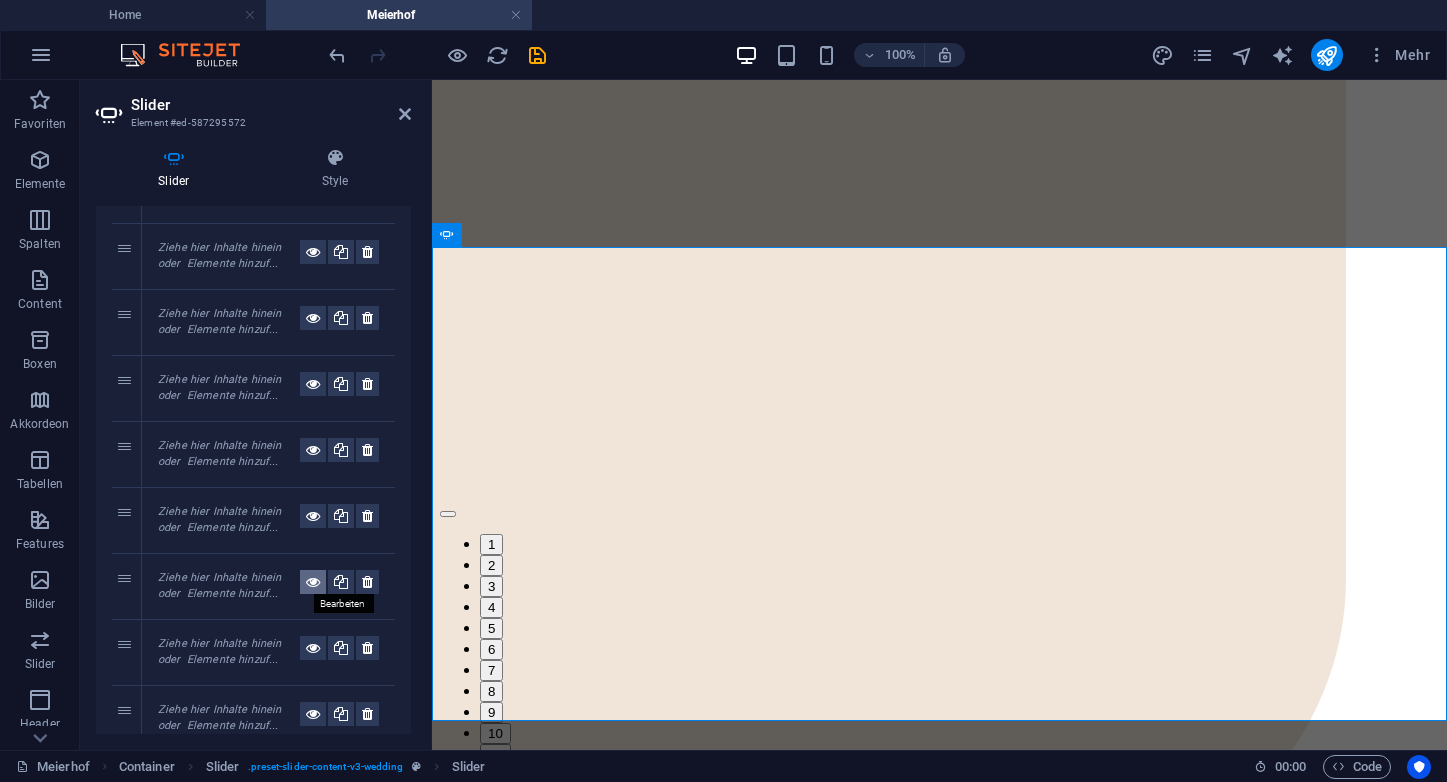 click at bounding box center [313, 582] 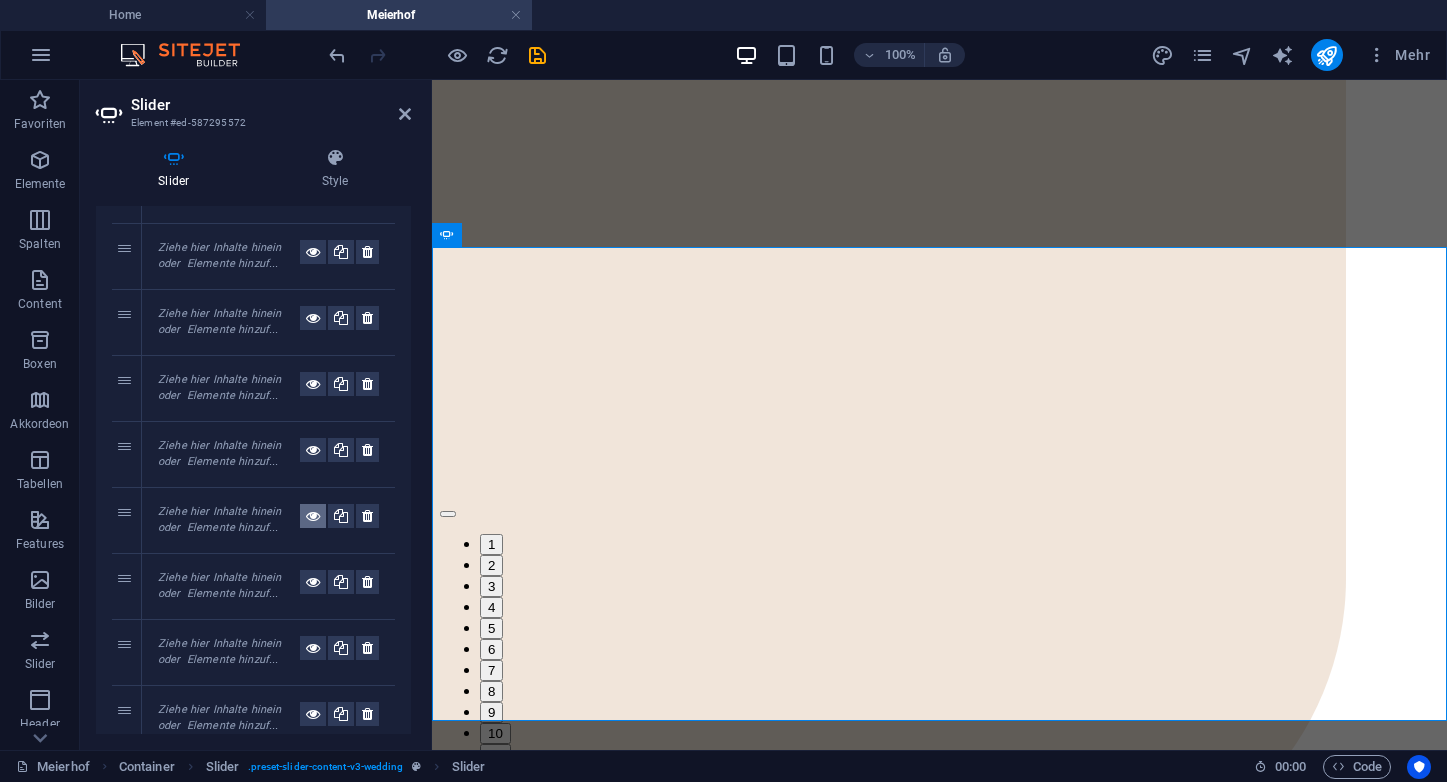 click at bounding box center [313, 516] 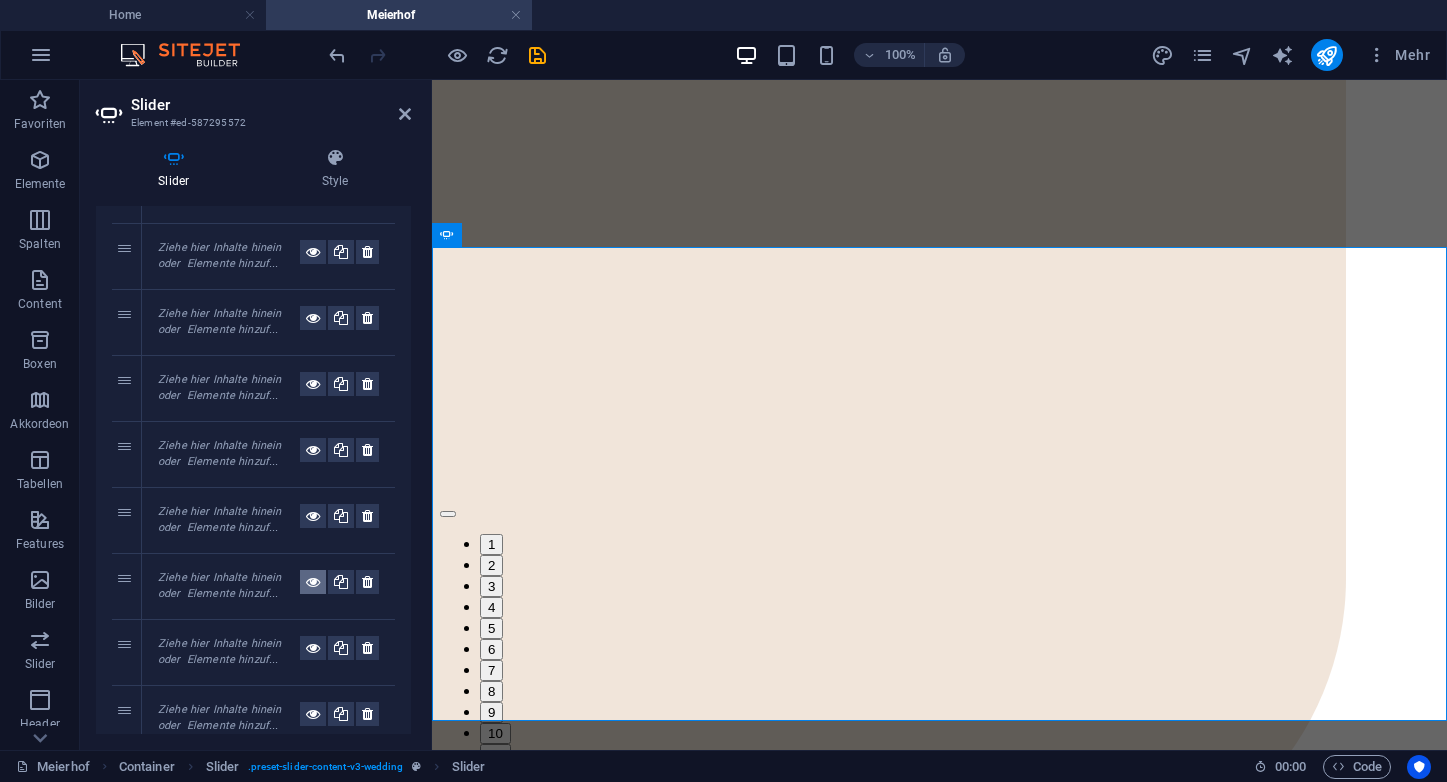 click at bounding box center [313, 582] 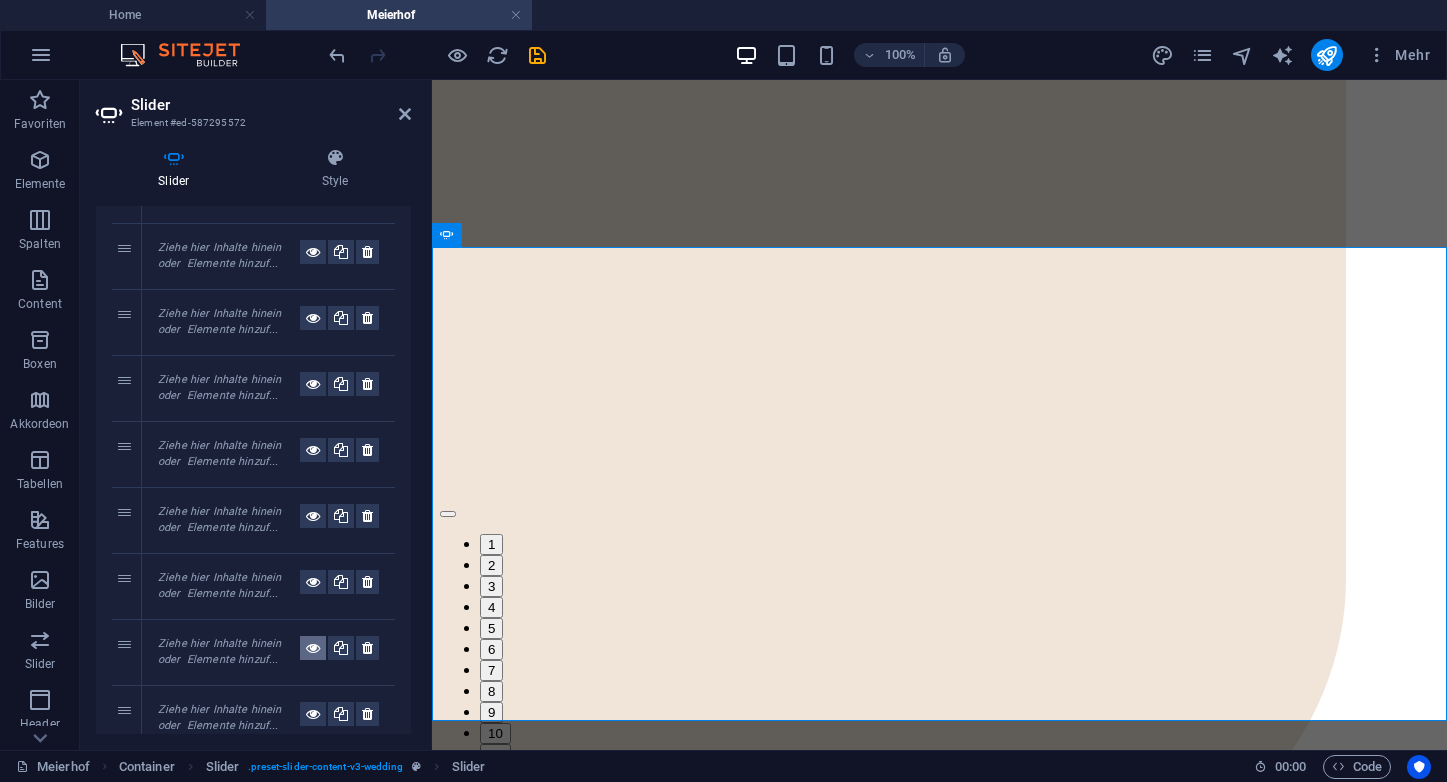 click at bounding box center [313, 648] 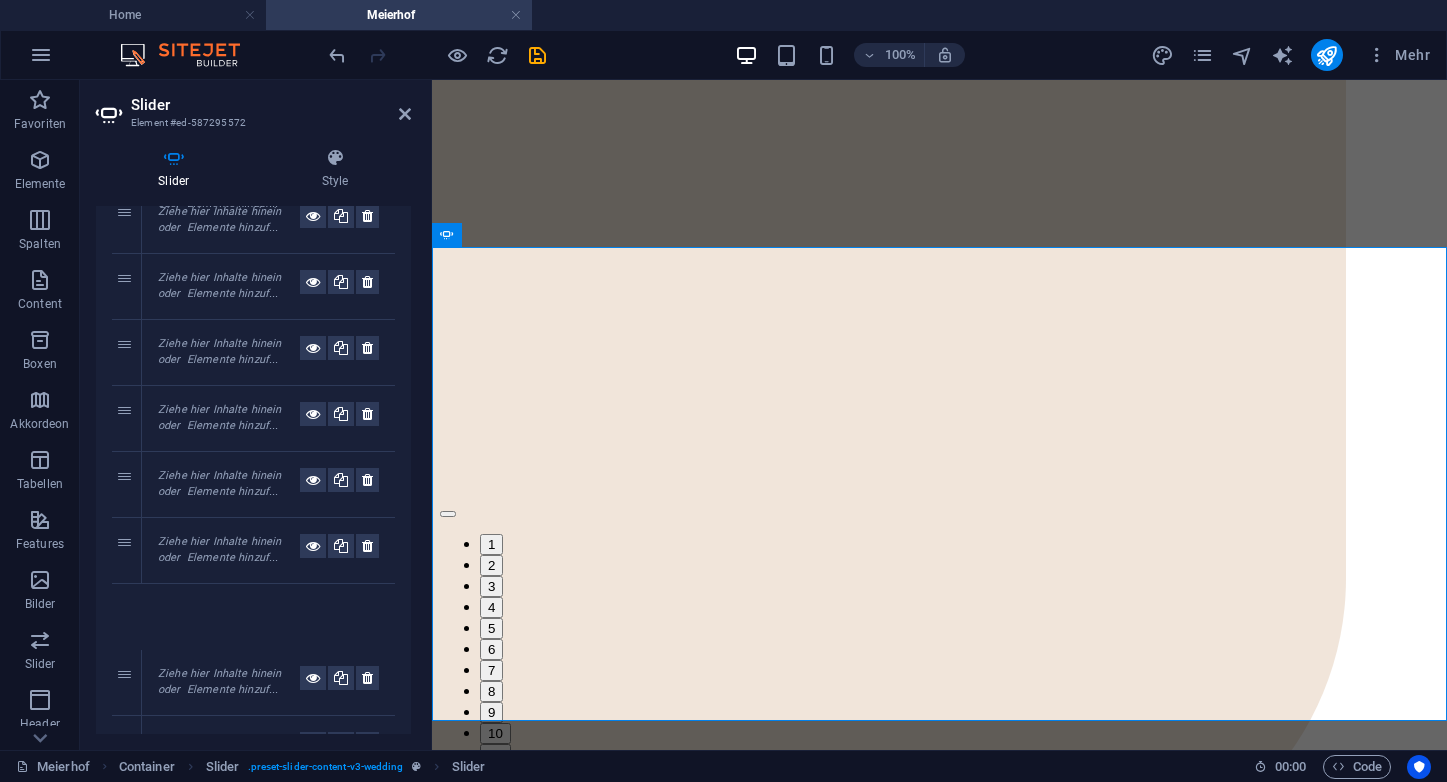 scroll, scrollTop: 0, scrollLeft: 0, axis: both 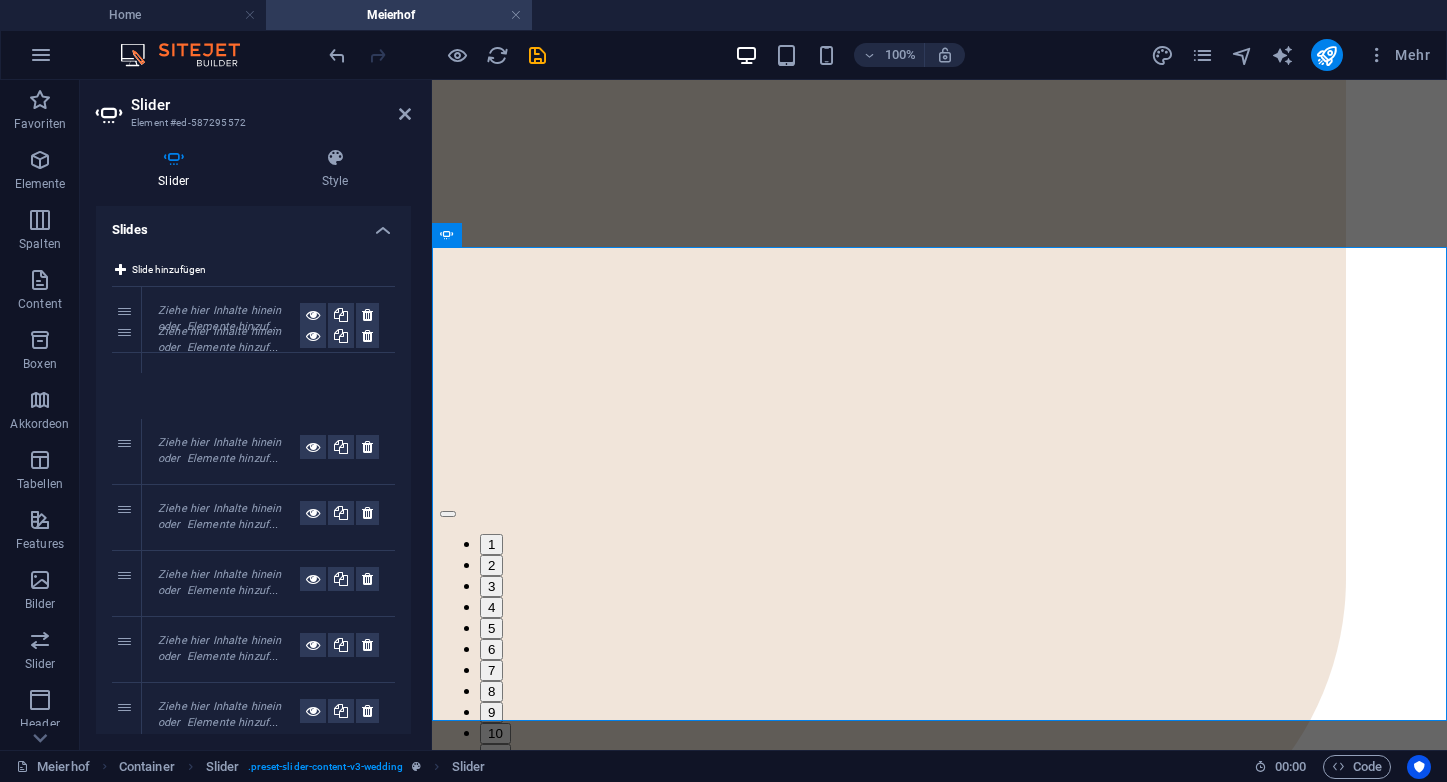 drag, startPoint x: 120, startPoint y: 641, endPoint x: 126, endPoint y: 329, distance: 312.05768 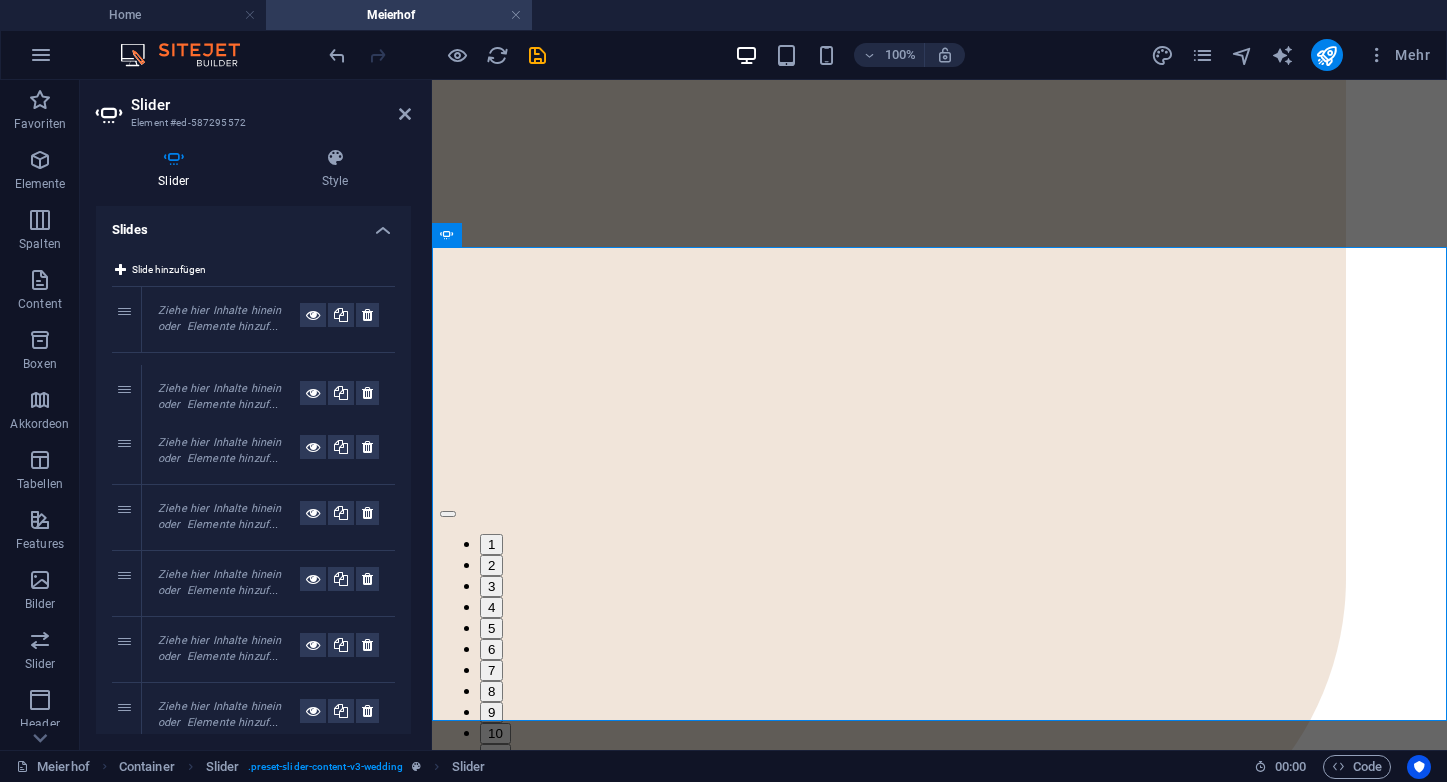 drag, startPoint x: 123, startPoint y: 314, endPoint x: 123, endPoint y: 393, distance: 79 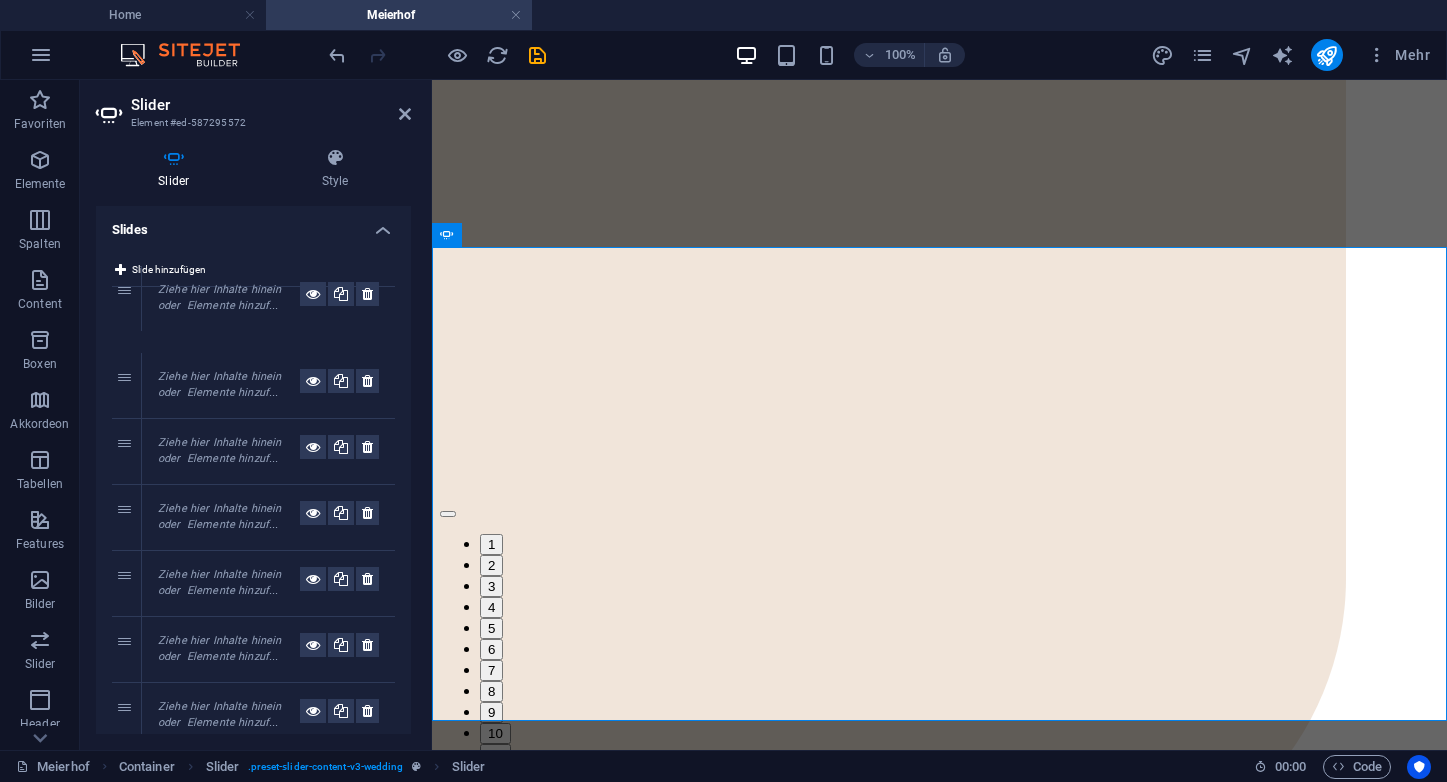 drag, startPoint x: 123, startPoint y: 384, endPoint x: 135, endPoint y: 296, distance: 88.814415 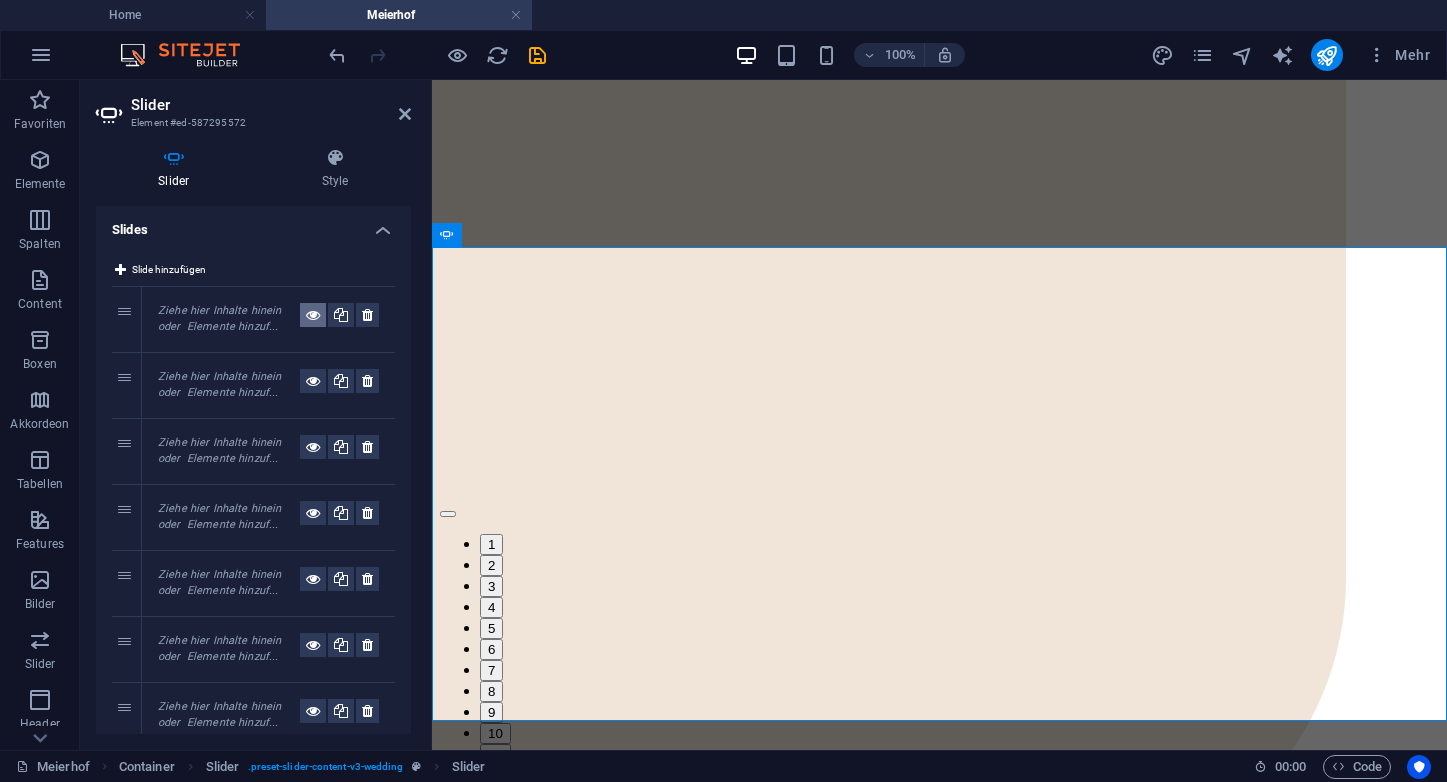 click at bounding box center [313, 315] 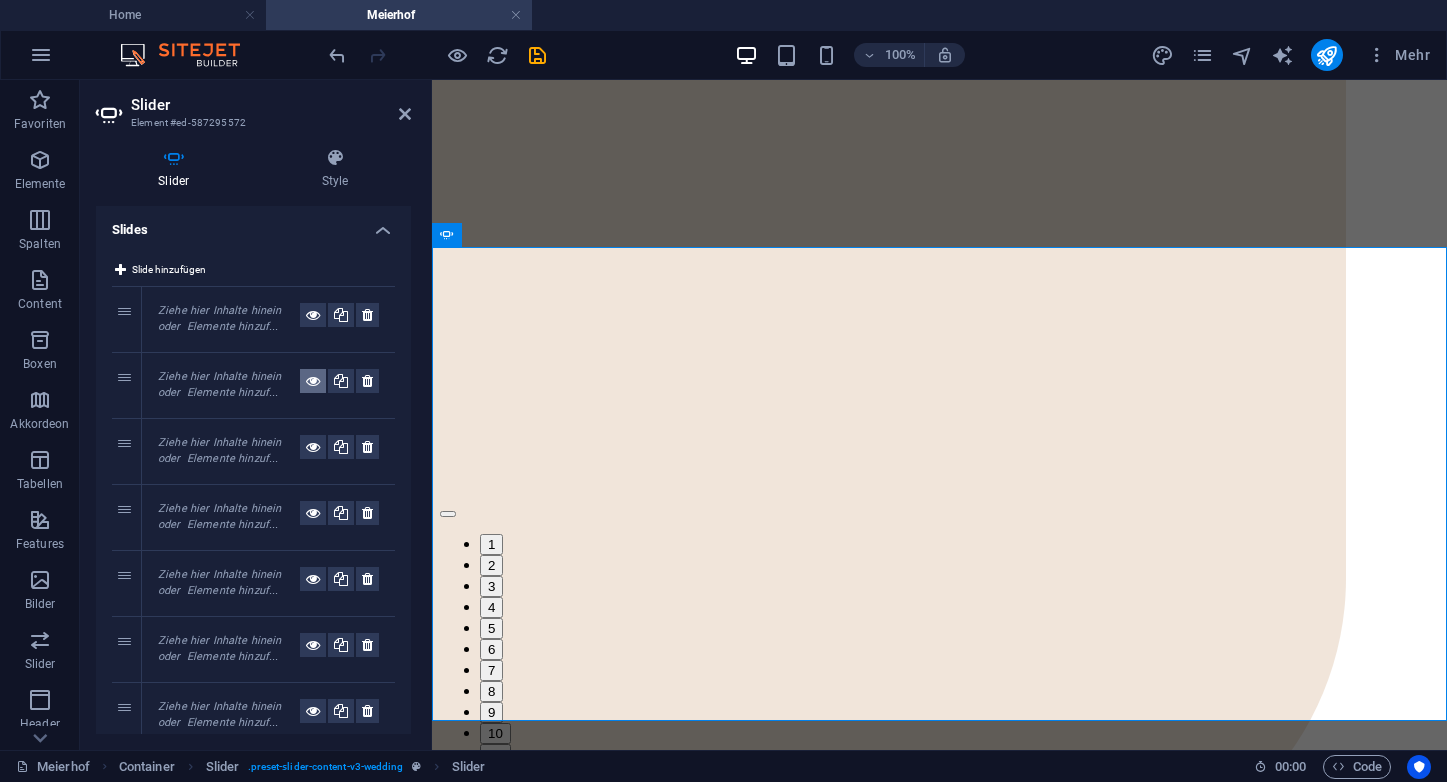 click at bounding box center (313, 381) 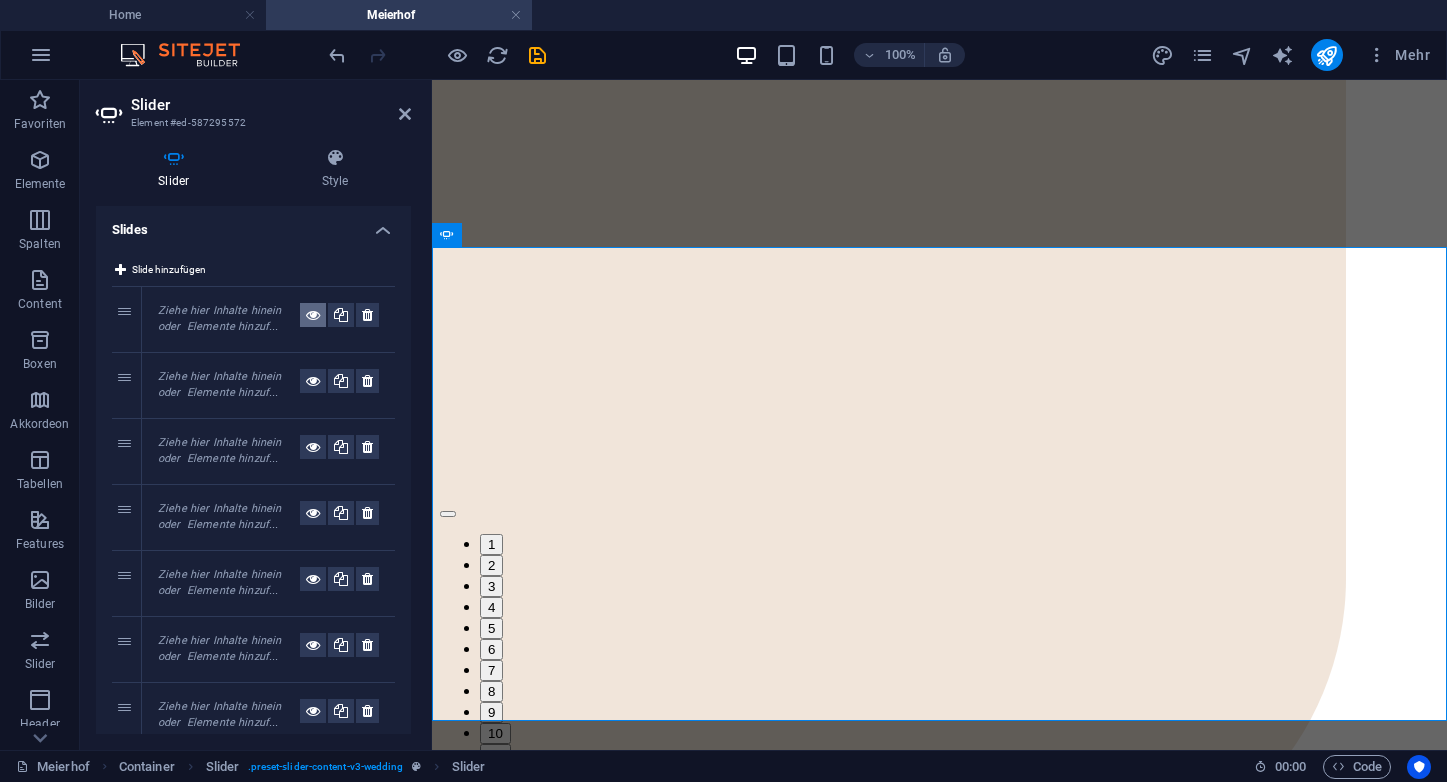 click at bounding box center (313, 315) 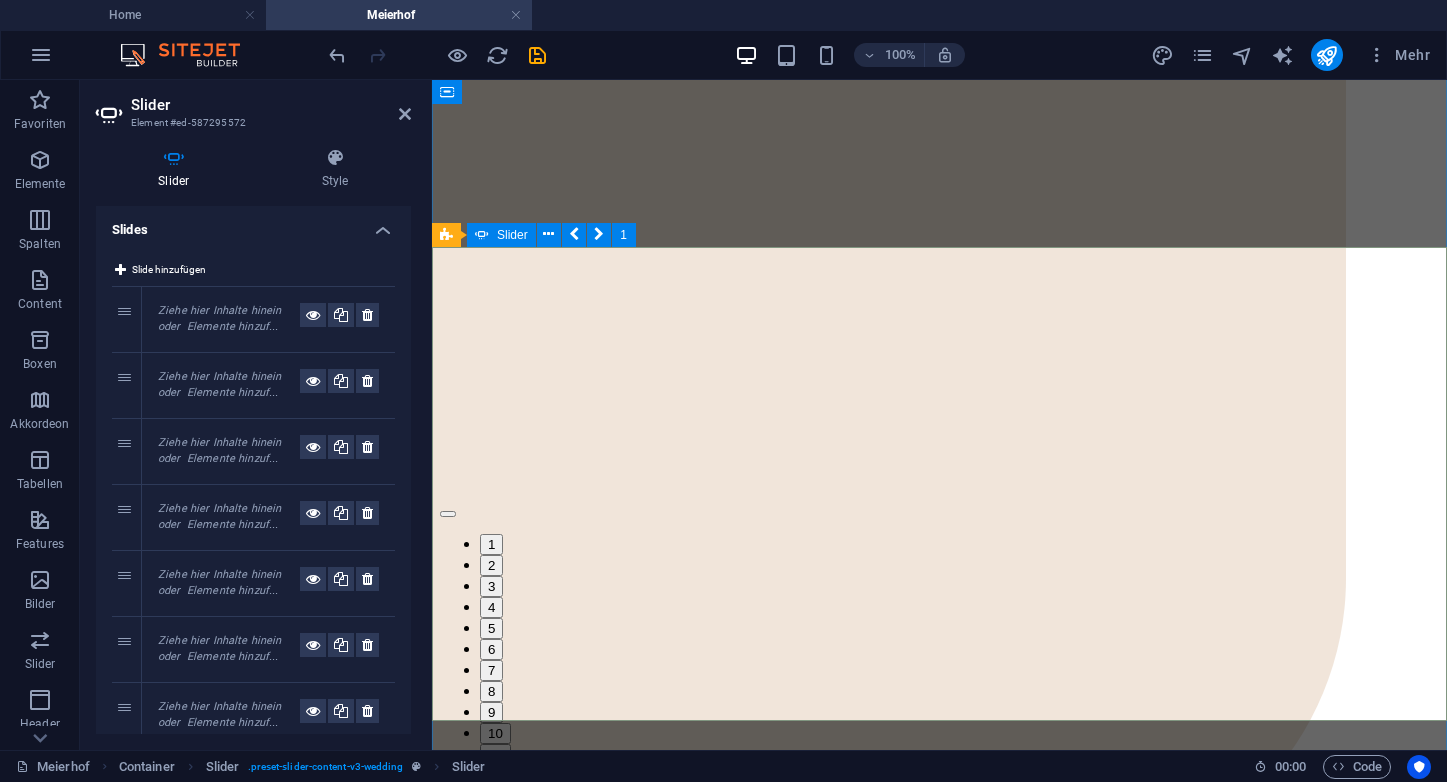 click at bounding box center (9, 974) 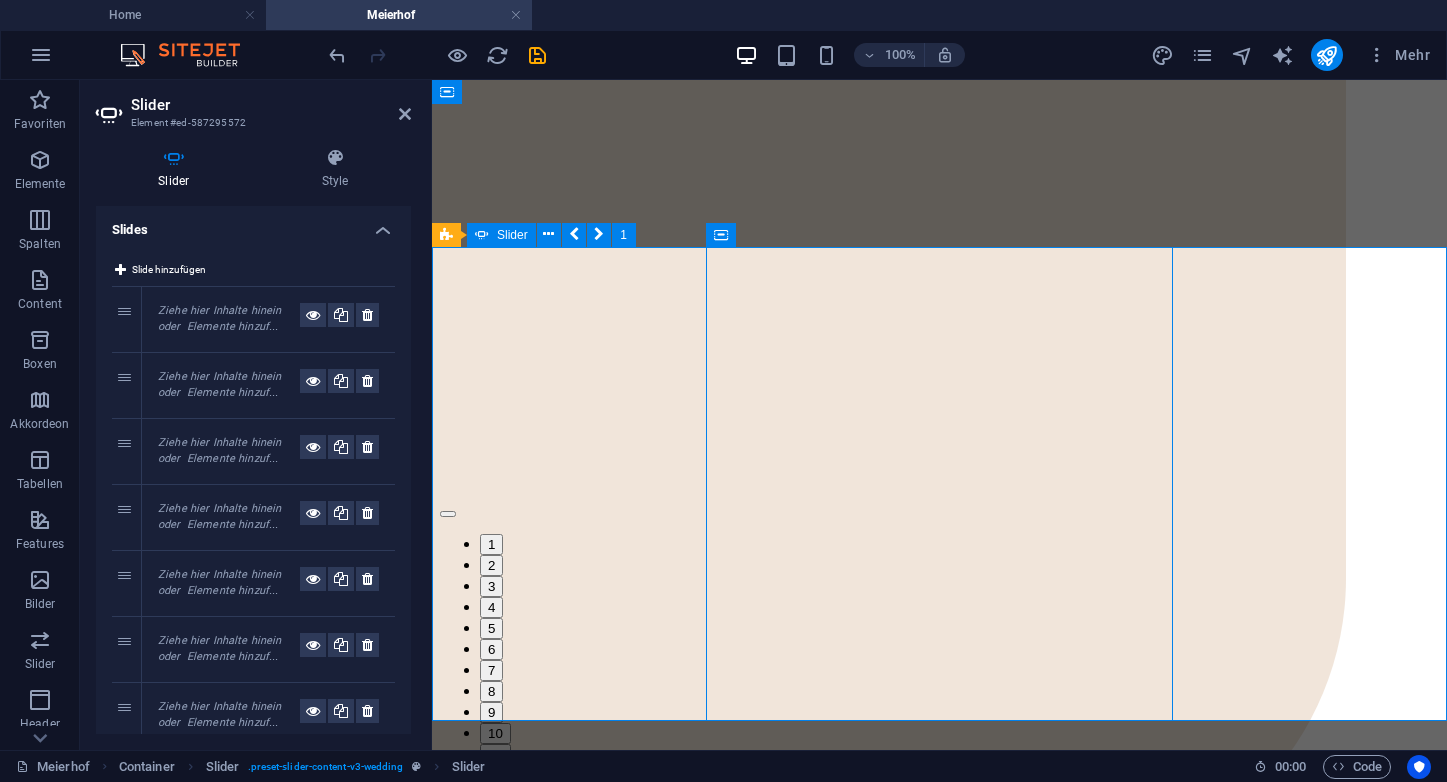 click at bounding box center (9, 974) 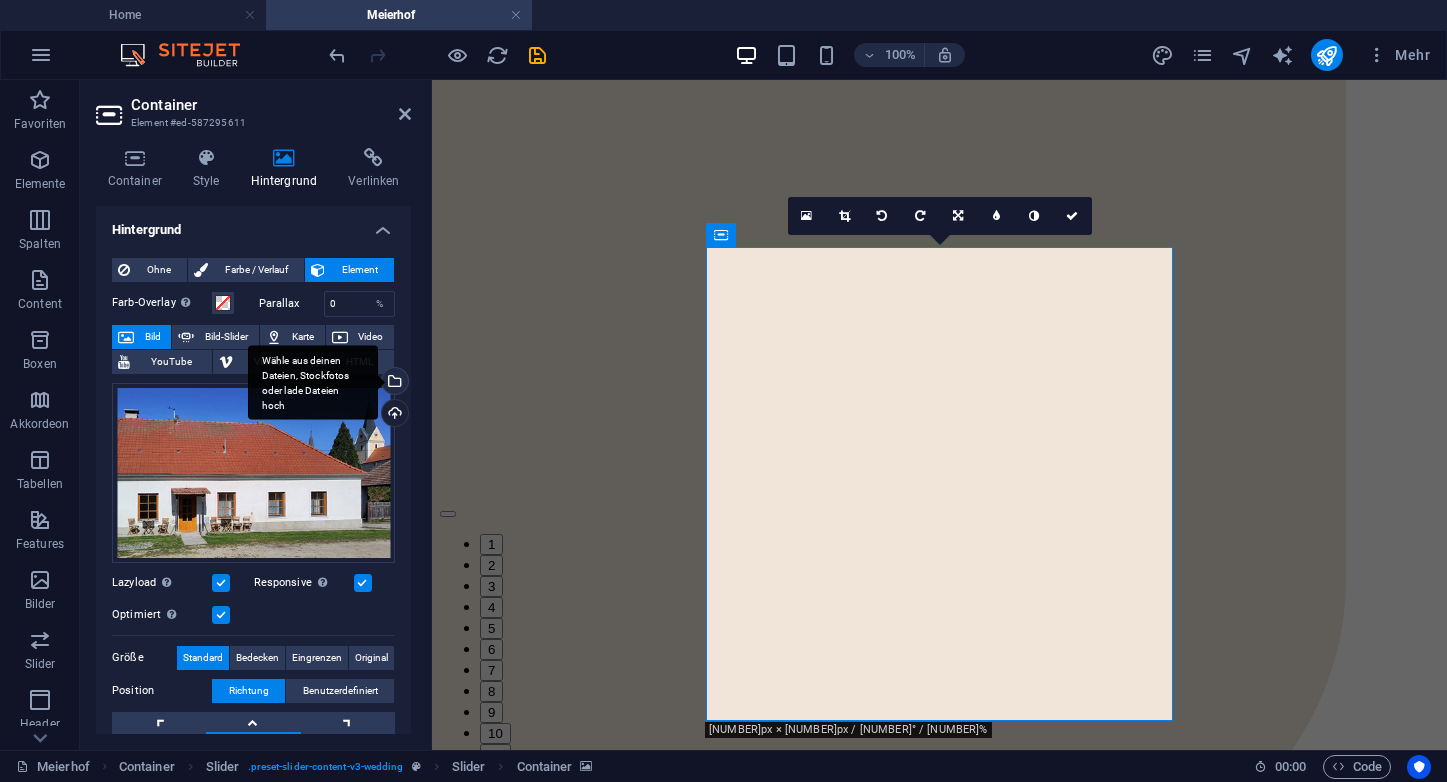 click on "Wähle aus deinen Dateien, Stockfotos oder lade Dateien hoch" at bounding box center [393, 383] 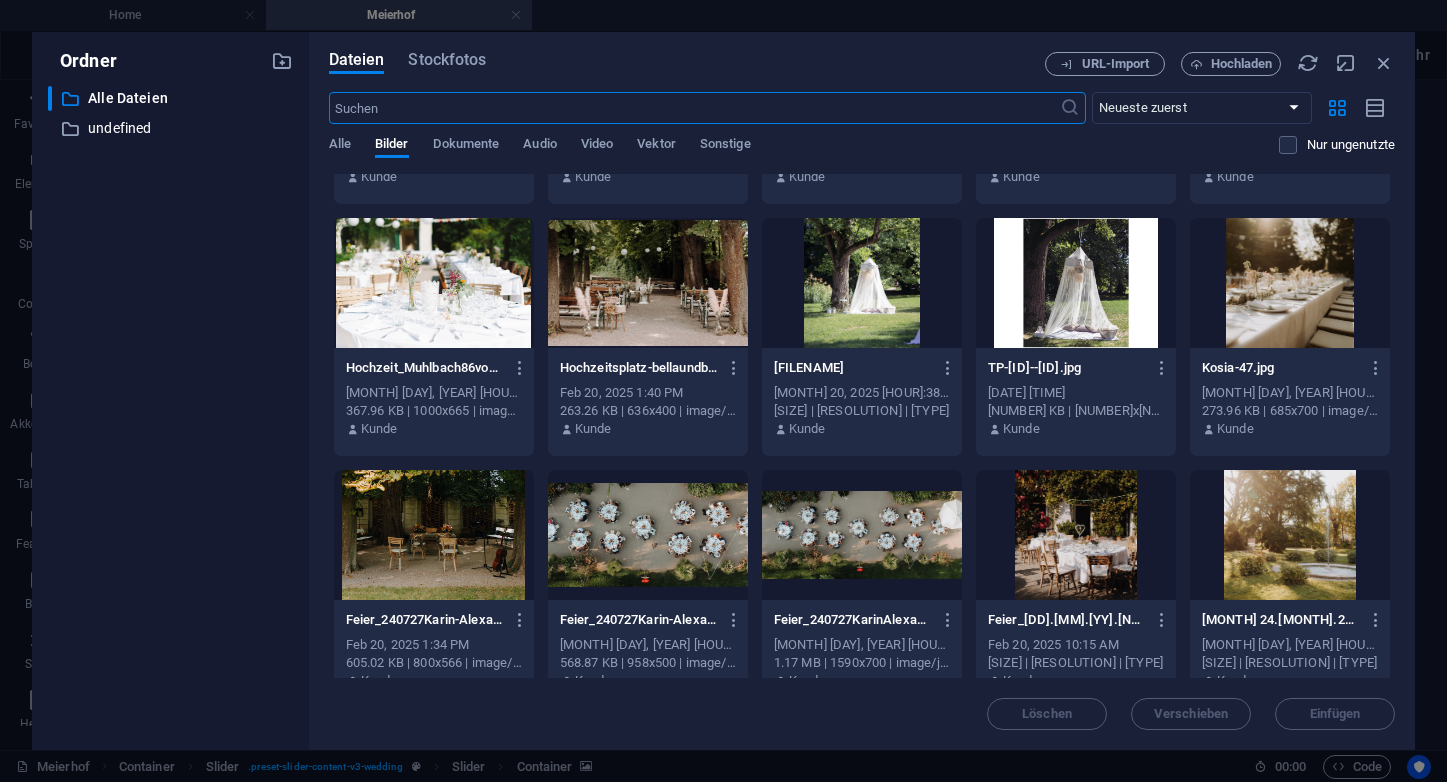 scroll, scrollTop: 0, scrollLeft: 0, axis: both 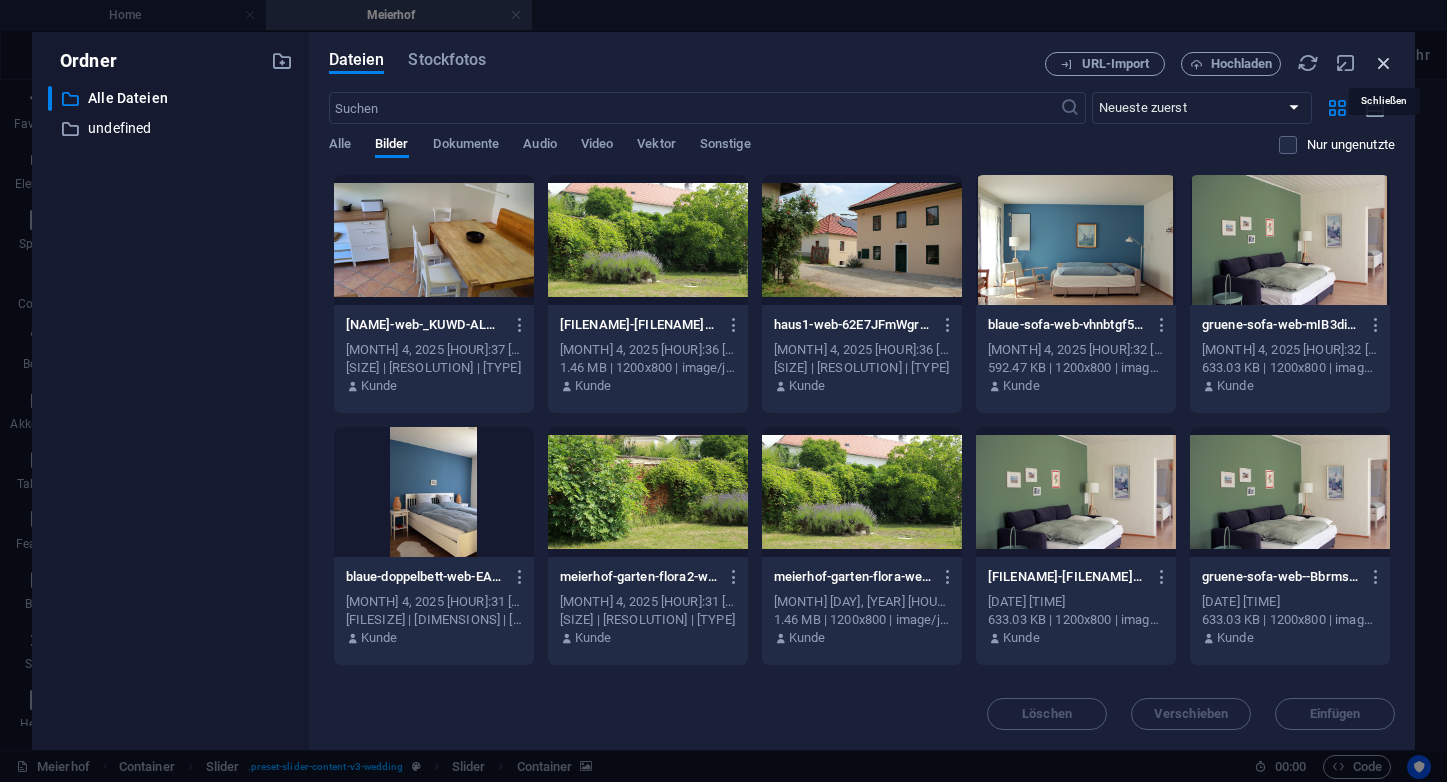 click at bounding box center (1384, 63) 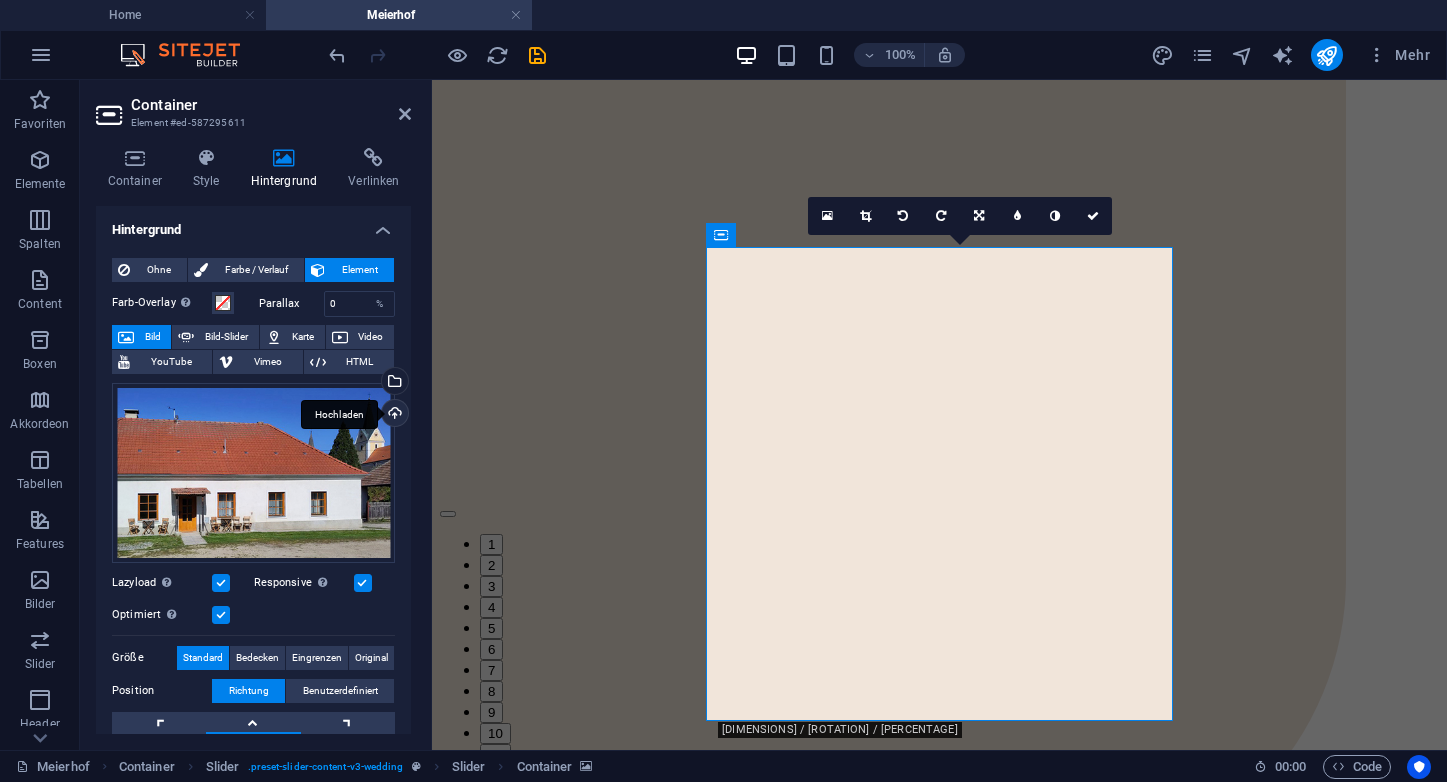 click on "Hochladen" at bounding box center [393, 415] 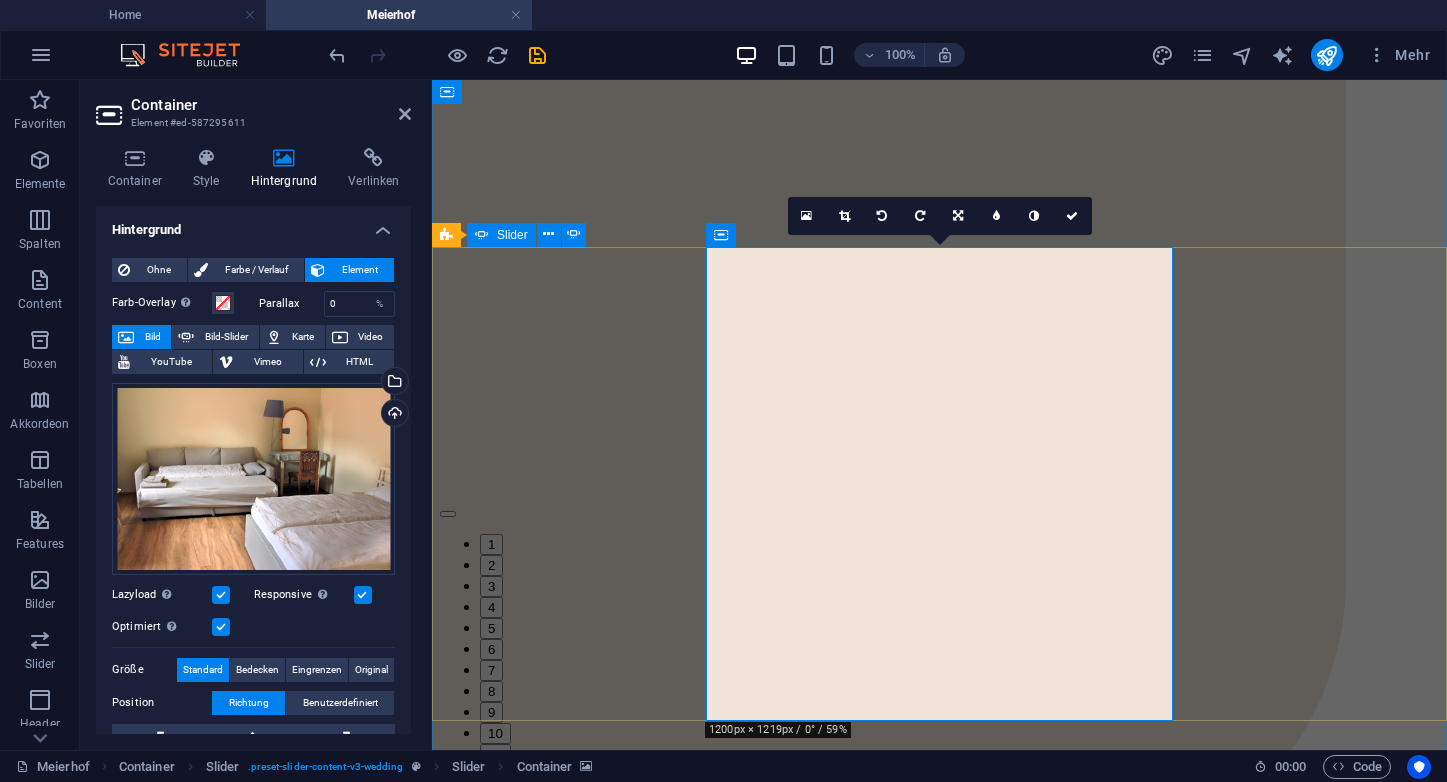 click on "Slider" at bounding box center (512, 235) 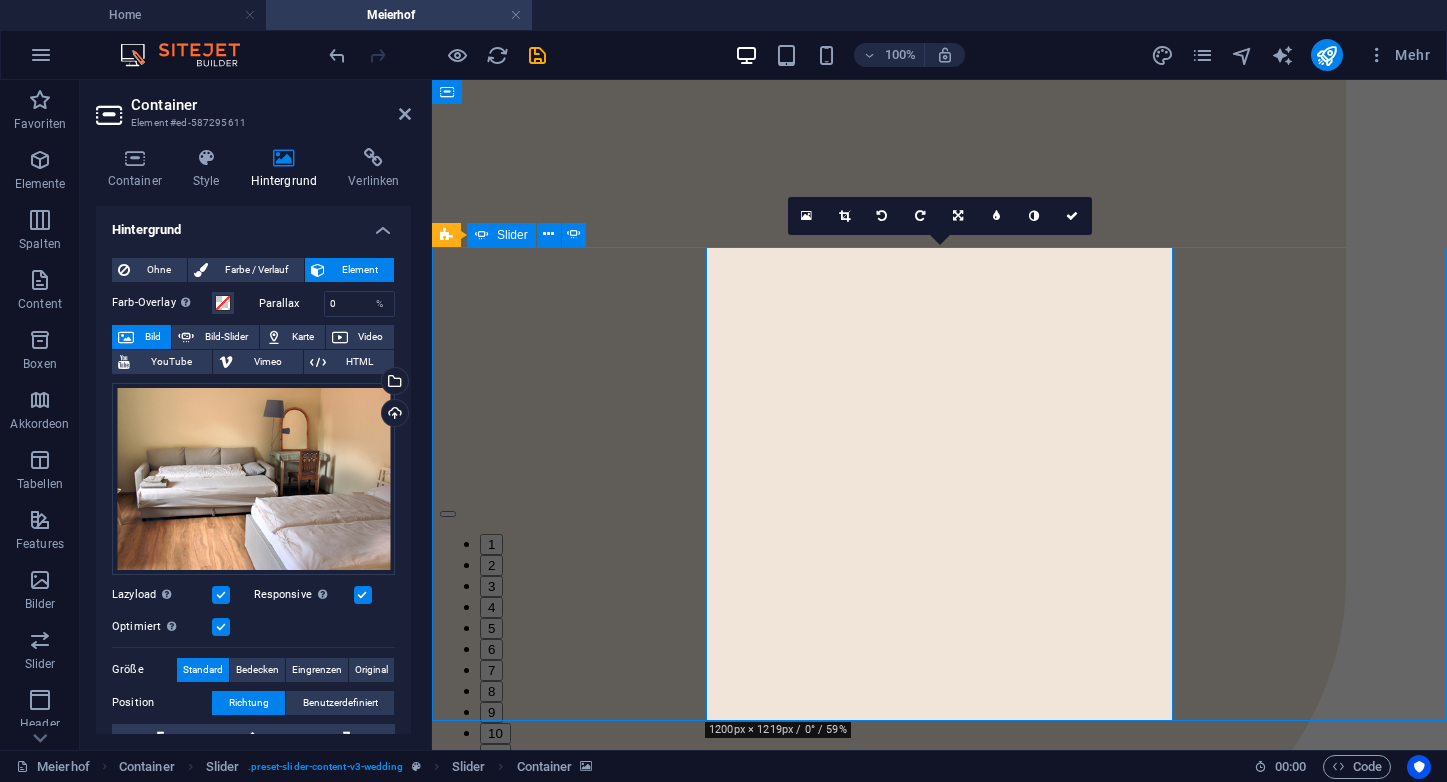 click on "Slider" at bounding box center (512, 235) 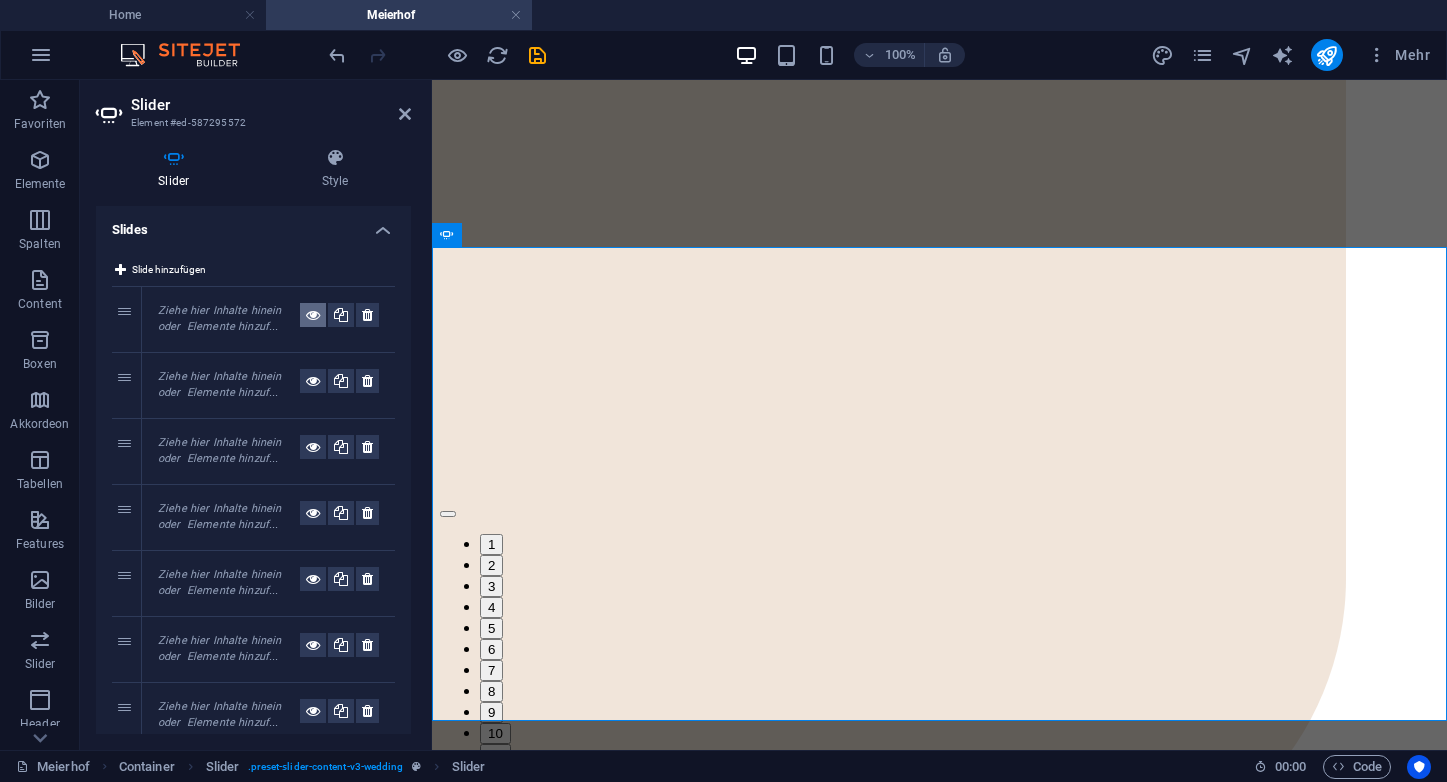 click at bounding box center (313, 315) 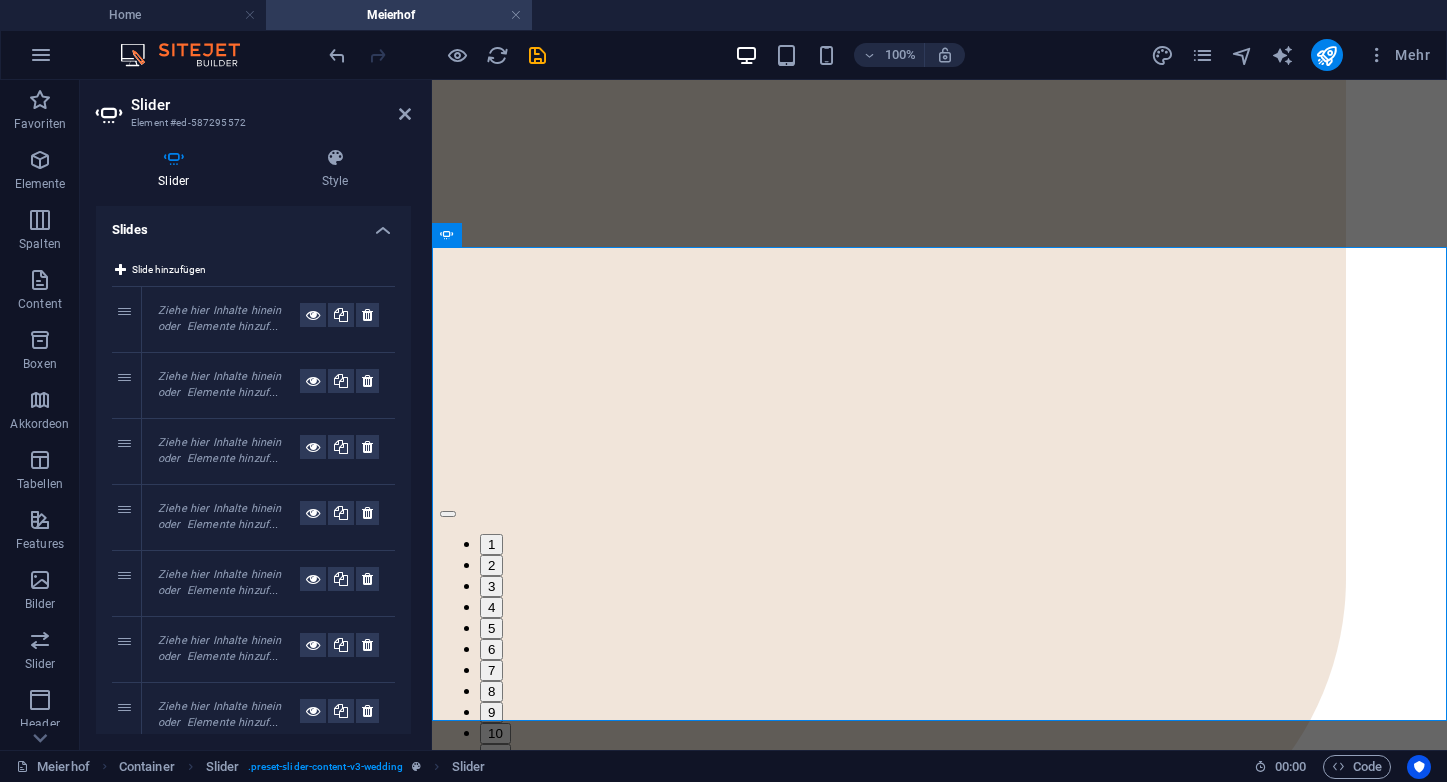 click on "1" at bounding box center (127, 319) 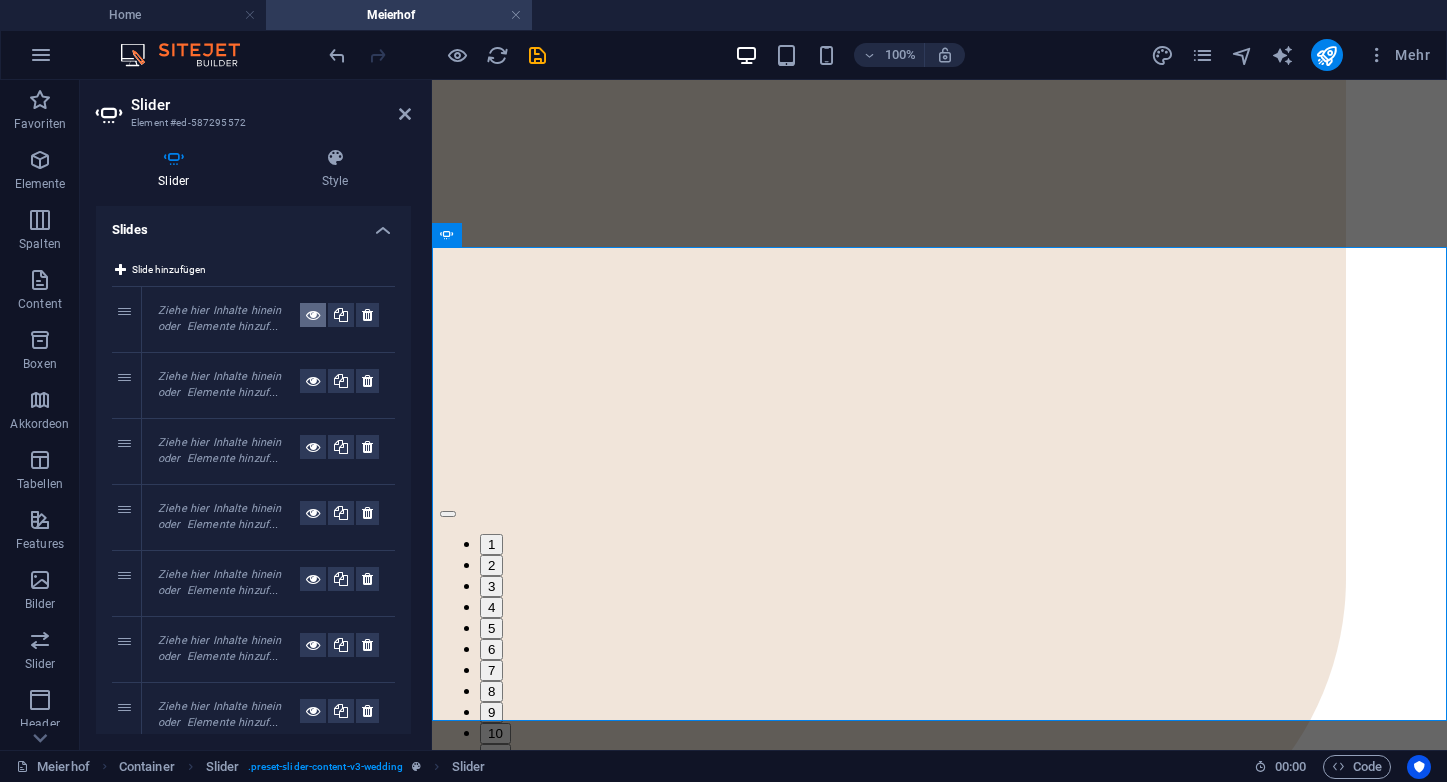 click at bounding box center (313, 315) 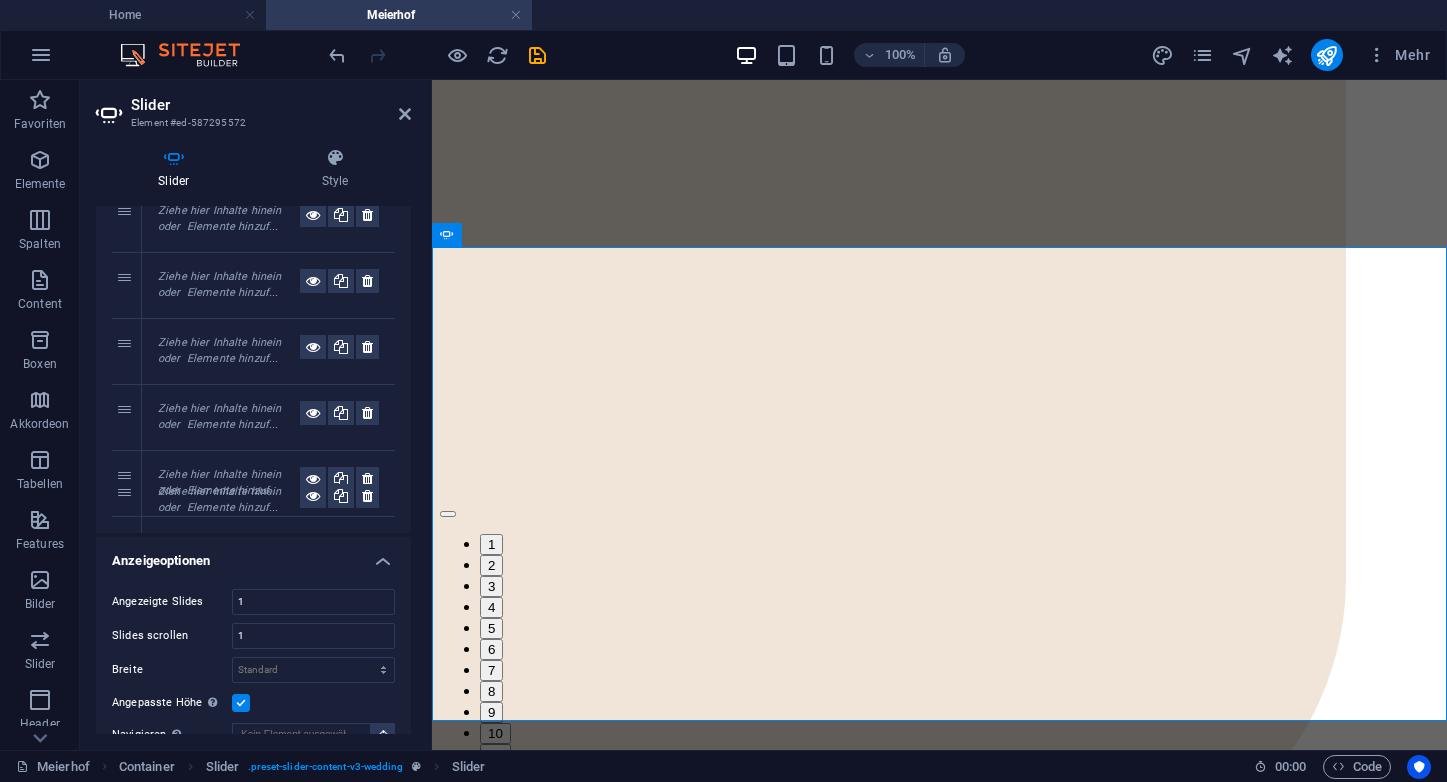scroll, scrollTop: 760, scrollLeft: 0, axis: vertical 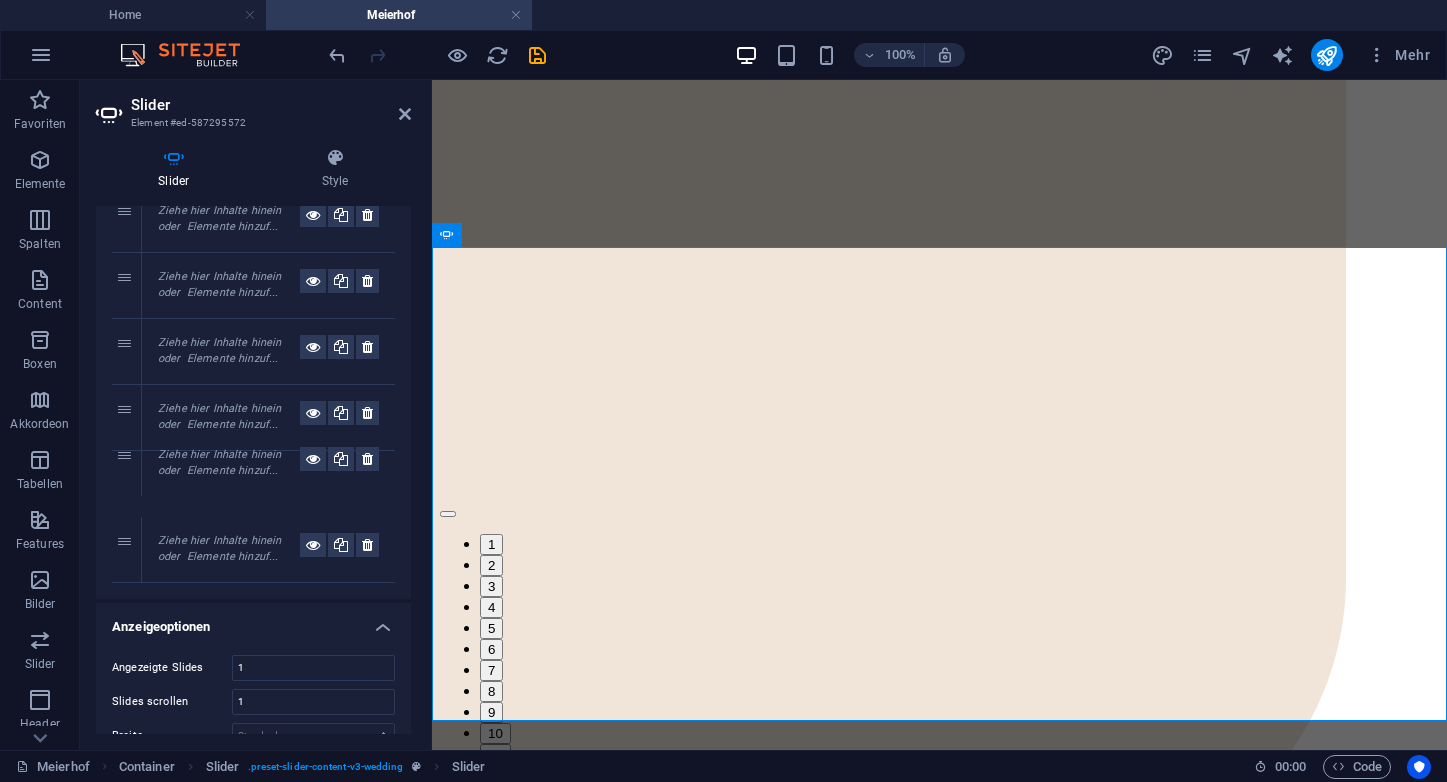 drag, startPoint x: 125, startPoint y: 319, endPoint x: 152, endPoint y: 465, distance: 148.47559 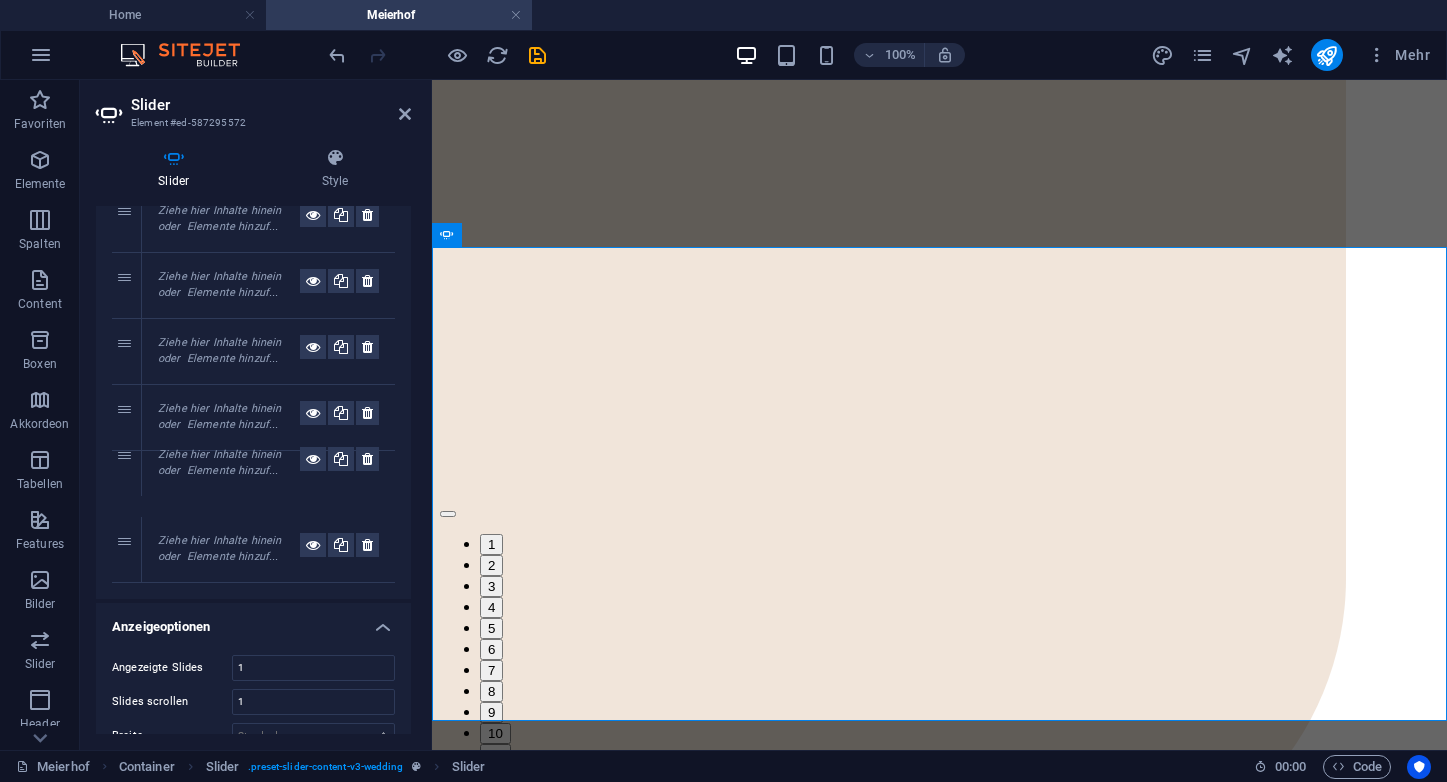 click on "1 Ziehe hier Inhalte hinein
oder
Elemente hinzuf... 2 Ziehe hier Inhalte hinein
oder
Elemente hinzuf... 3 Ziehe hier Inhalte hinein
oder
Elemente hinzuf... 4 Ziehe hier Inhalte hinein
oder
Elemente hinzuf... 5 Ziehe hier Inhalte hinein
oder
Elemente hinzuf... 6 Ziehe hier Inhalte hinein
oder
Elemente hinzuf... 7 Ziehe hier Inhalte hinein
oder
Elemente hinzuf... 8 Ziehe hier Inhalte hinein
oder
Elemente hinzuf... 9 Ziehe hier Inhalte hinein
oder
Elemente hinzuf... 10 Ziehe hier Inhalte hinein
oder
Elemente hinzuf... 11 Ziehe hier Inhalte hinein
oder
Elemente hinzuf... 12 Ziehe hier Inhalte hinein
oder
Elemente hinzuf... 13 Ziehe hier Inhalte hinein
oder
Elemente hinzuf... 14 Ziehe hier Inhalte hinein
oder
Elemente hinzuf... 15 Ziehe hier Inhalte hinein
oder
Elemente hinzuf... 16 Ziehe hier Inhalte hinein
oder
Elemente hinzuf... 1 Ziehe hier Inhalte hinein
oder
Elemente hinzuf..." at bounding box center (253, 55) 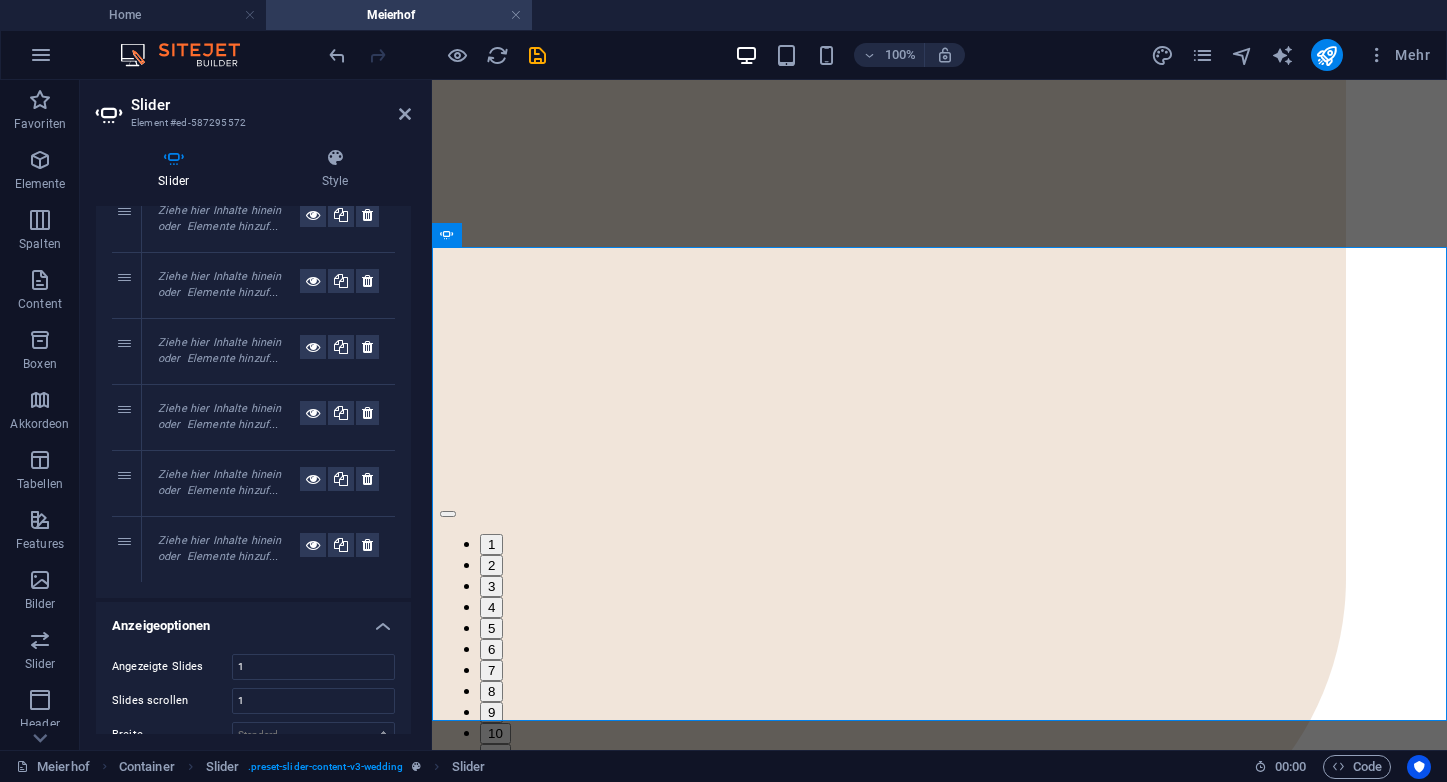 scroll, scrollTop: 0, scrollLeft: 0, axis: both 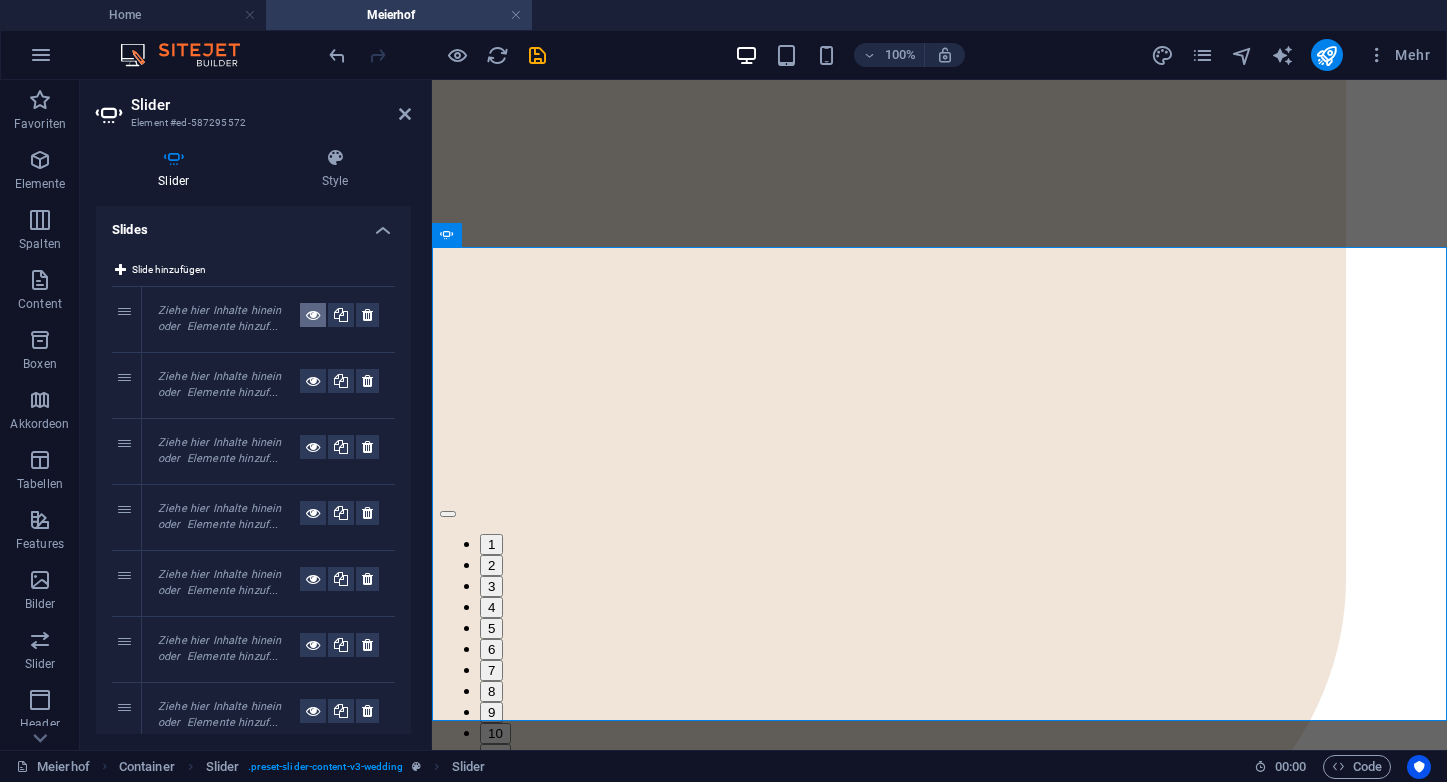 click at bounding box center (313, 315) 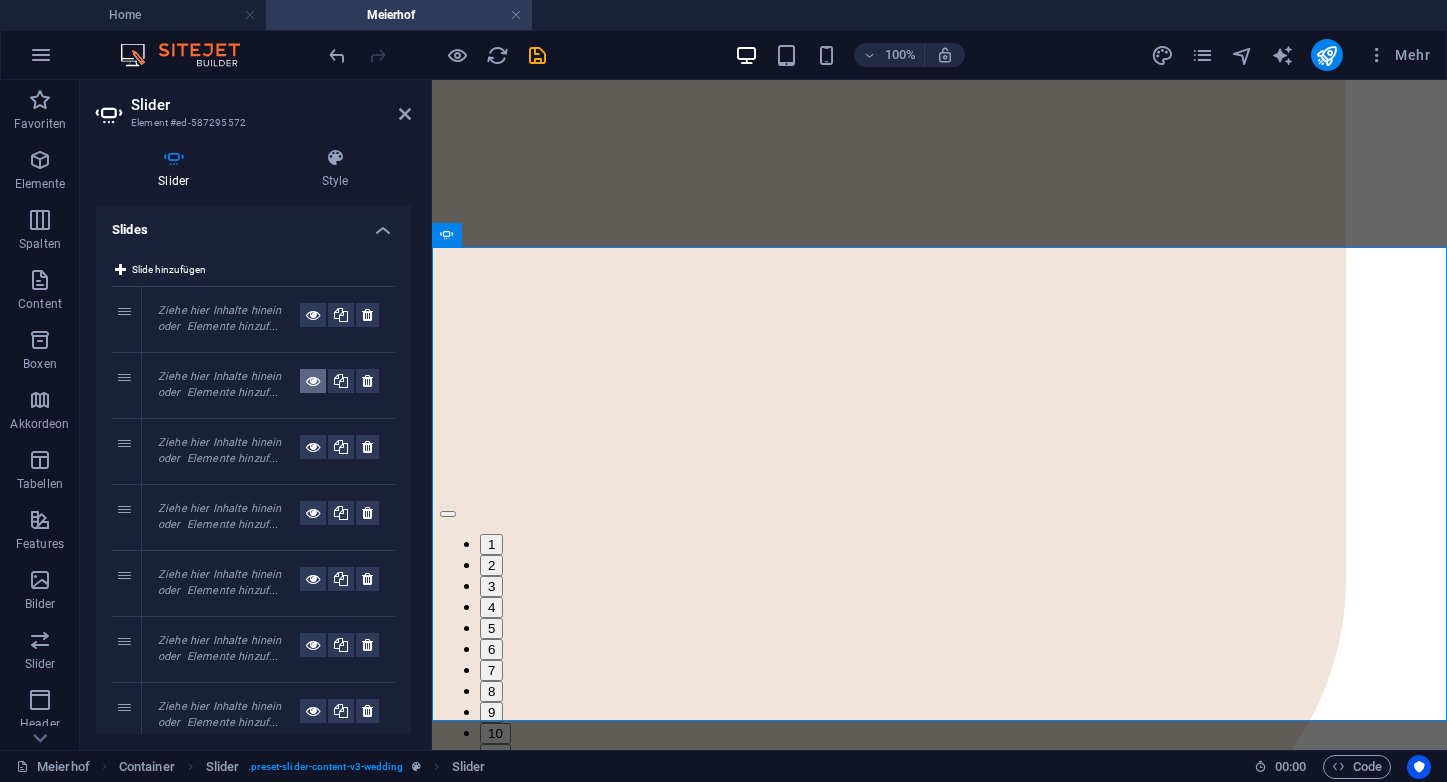click at bounding box center [313, 381] 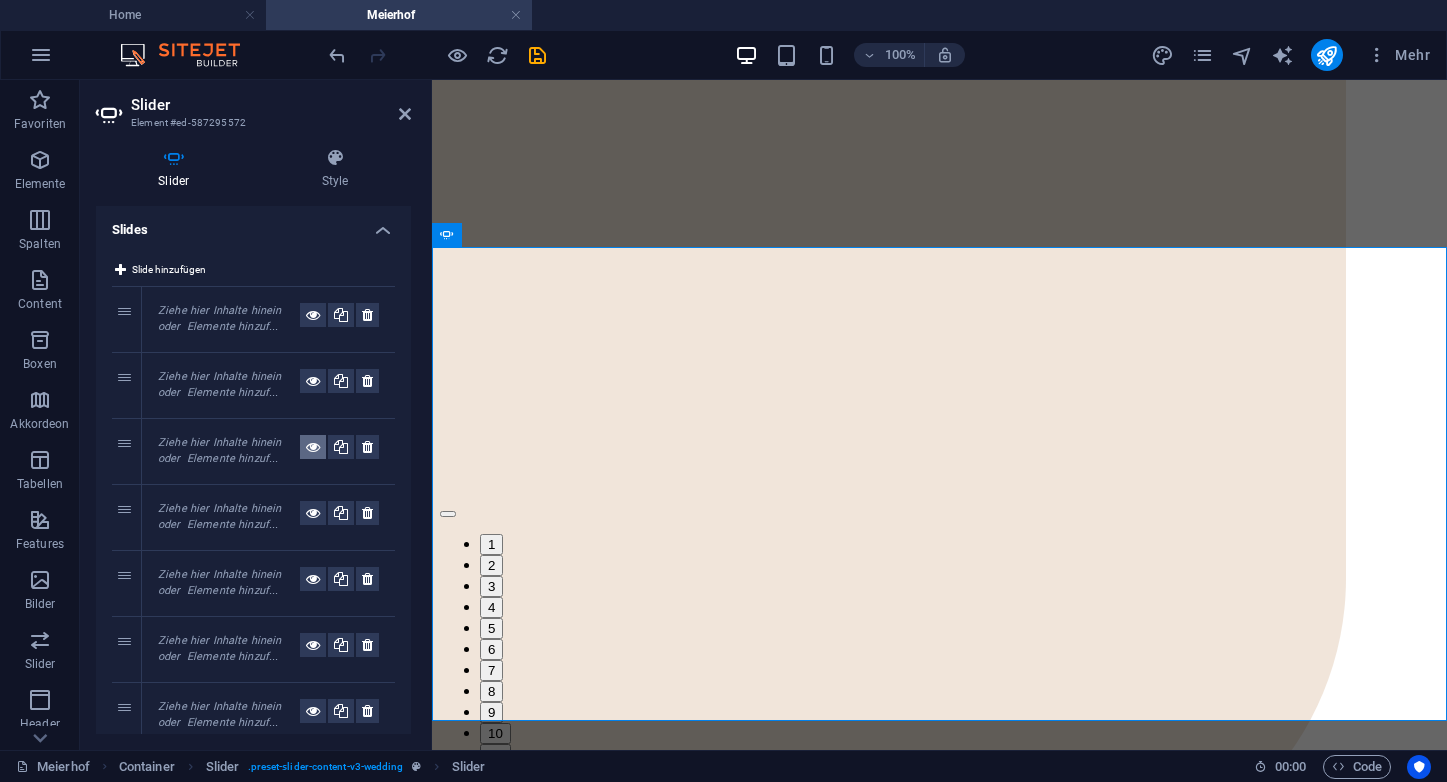 click at bounding box center [313, 447] 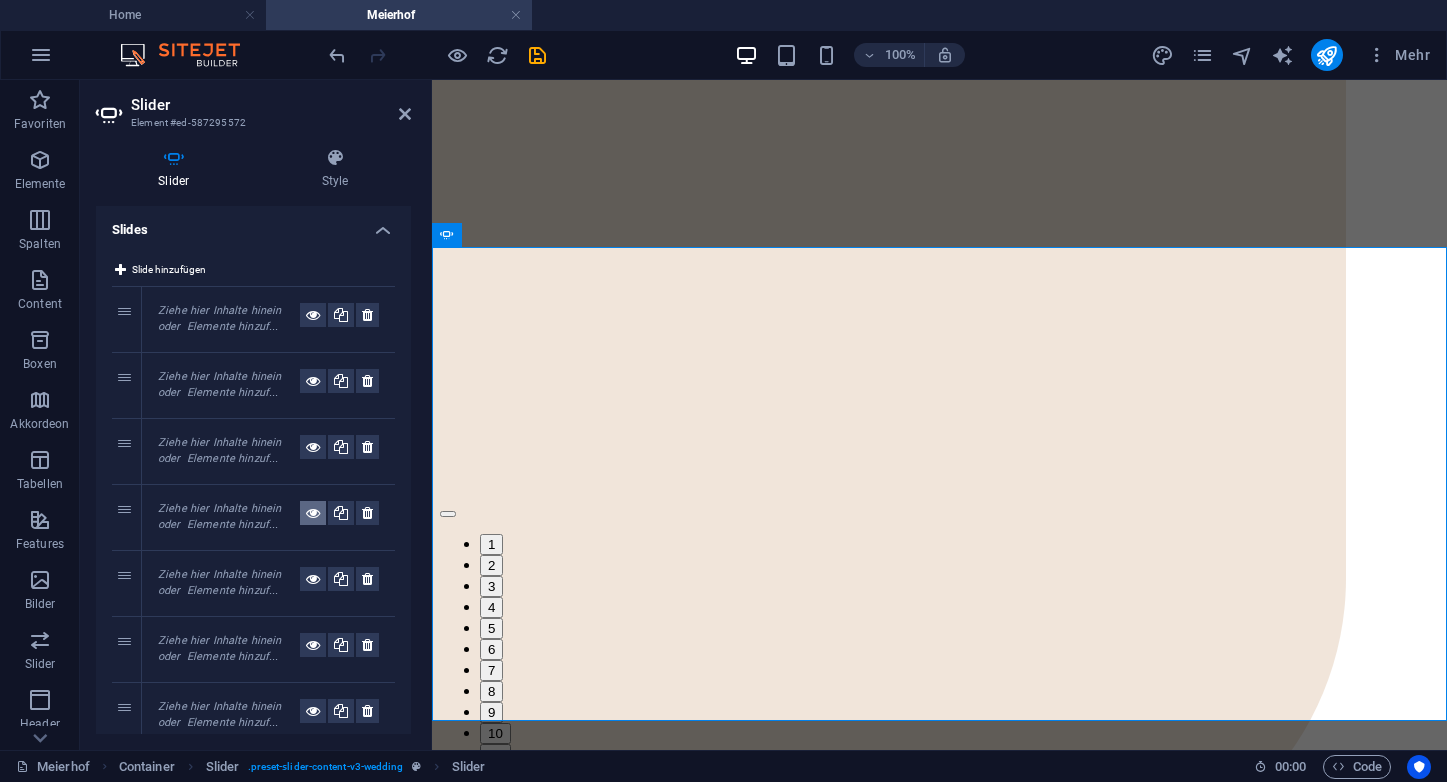 click at bounding box center [313, 513] 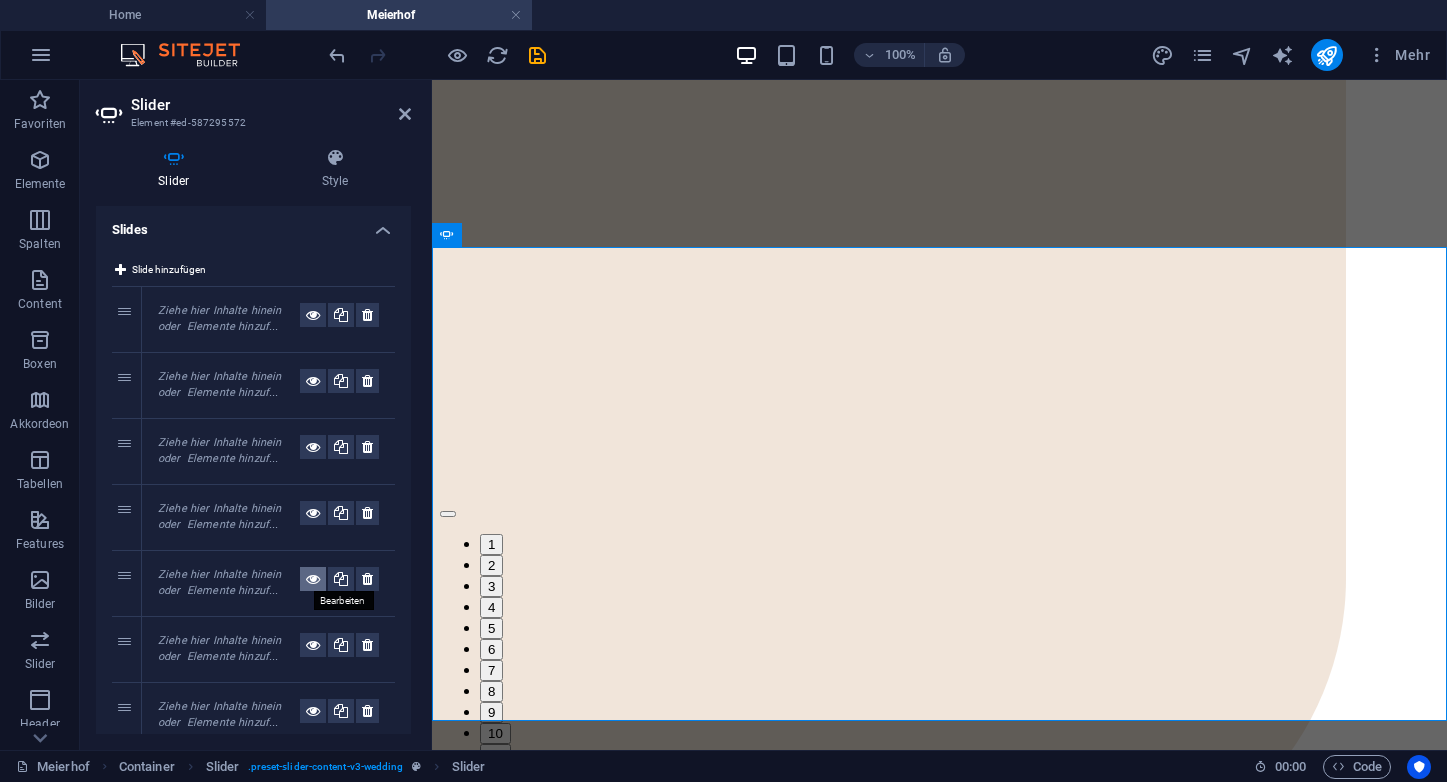 click at bounding box center (313, 579) 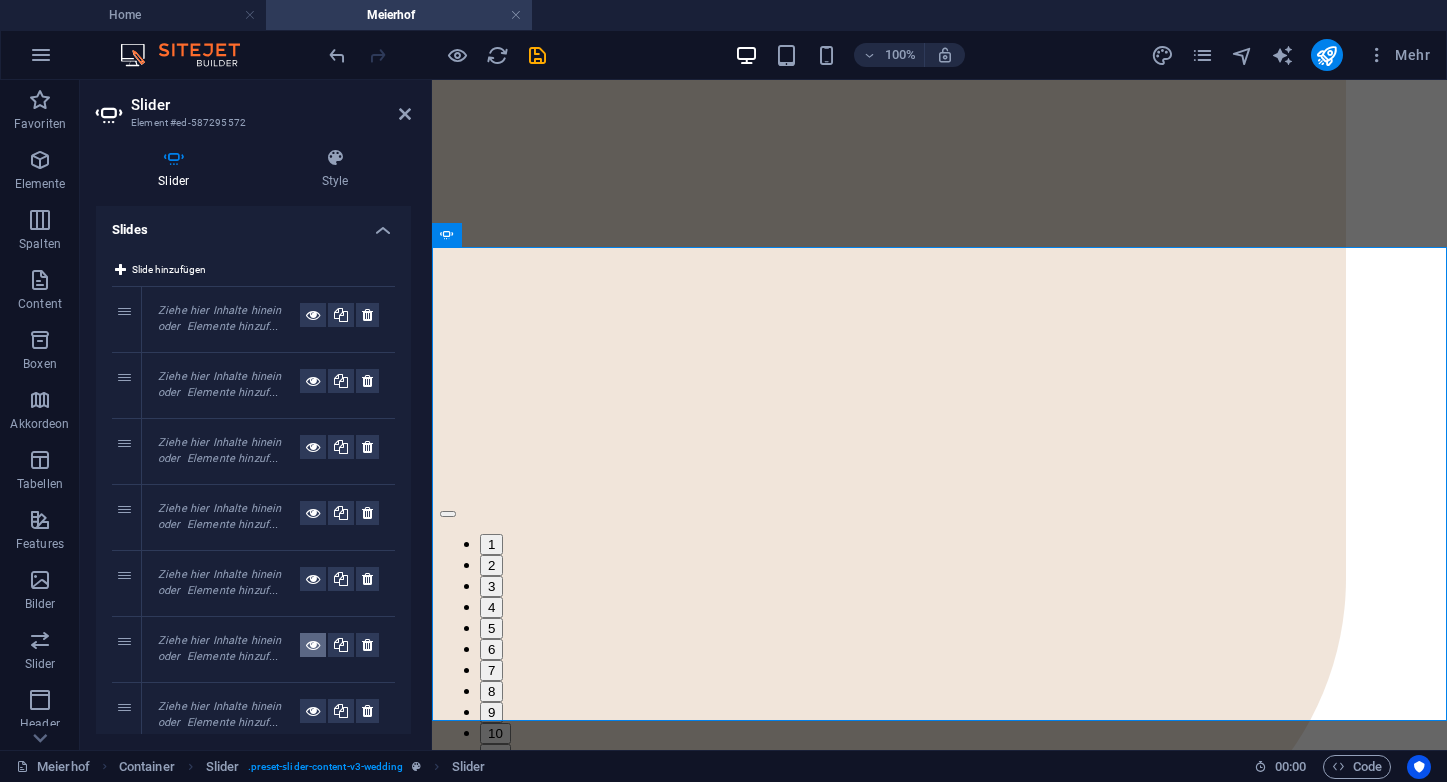 click at bounding box center (313, 645) 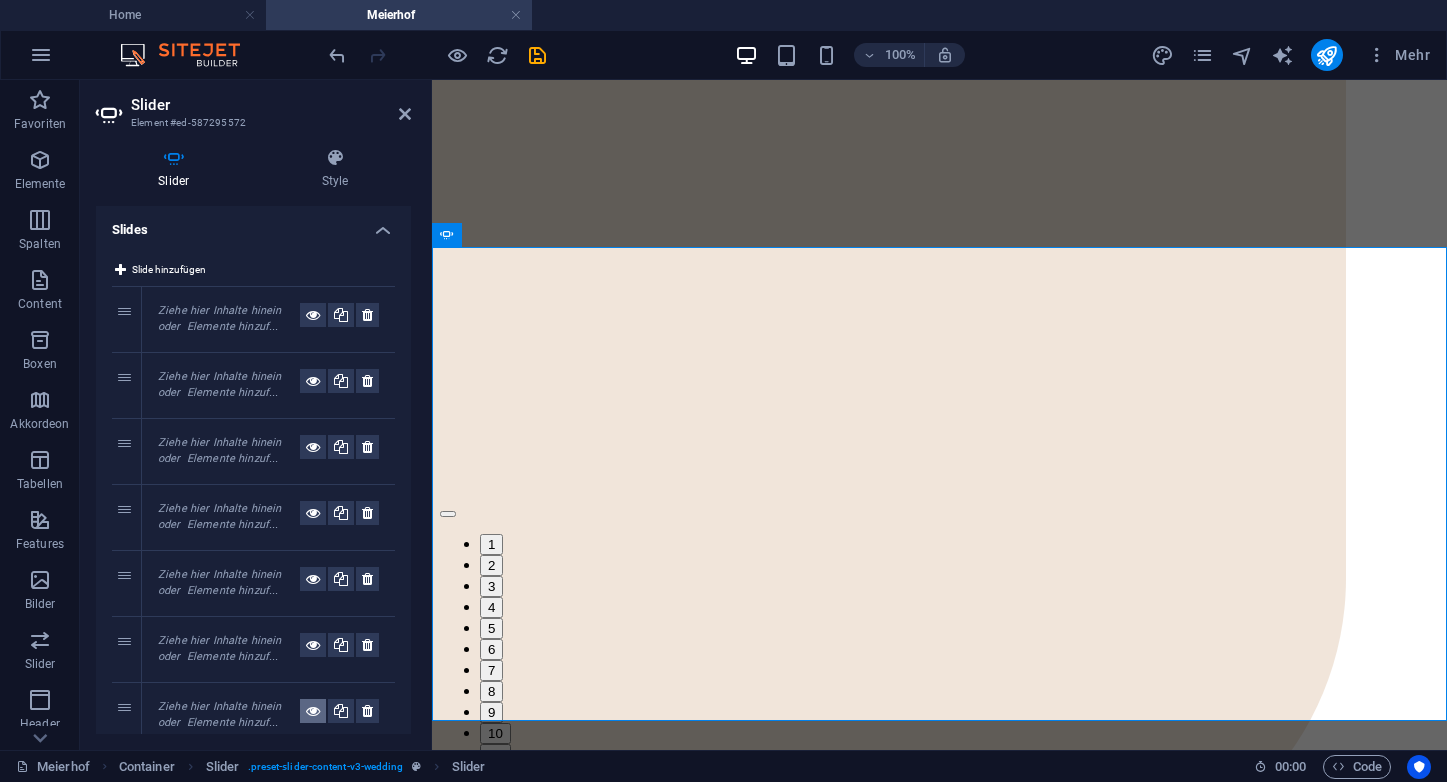 click at bounding box center [313, 711] 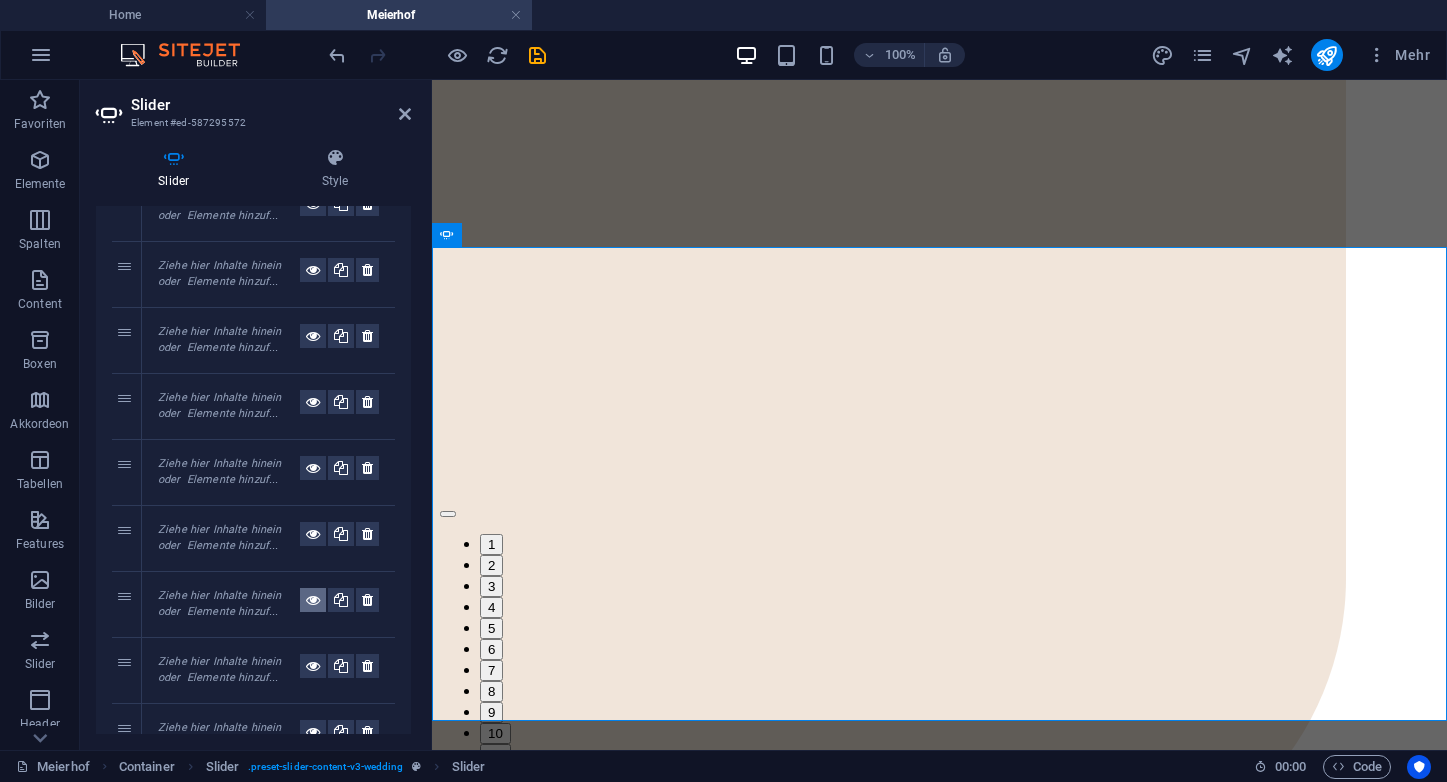 scroll, scrollTop: 115, scrollLeft: 0, axis: vertical 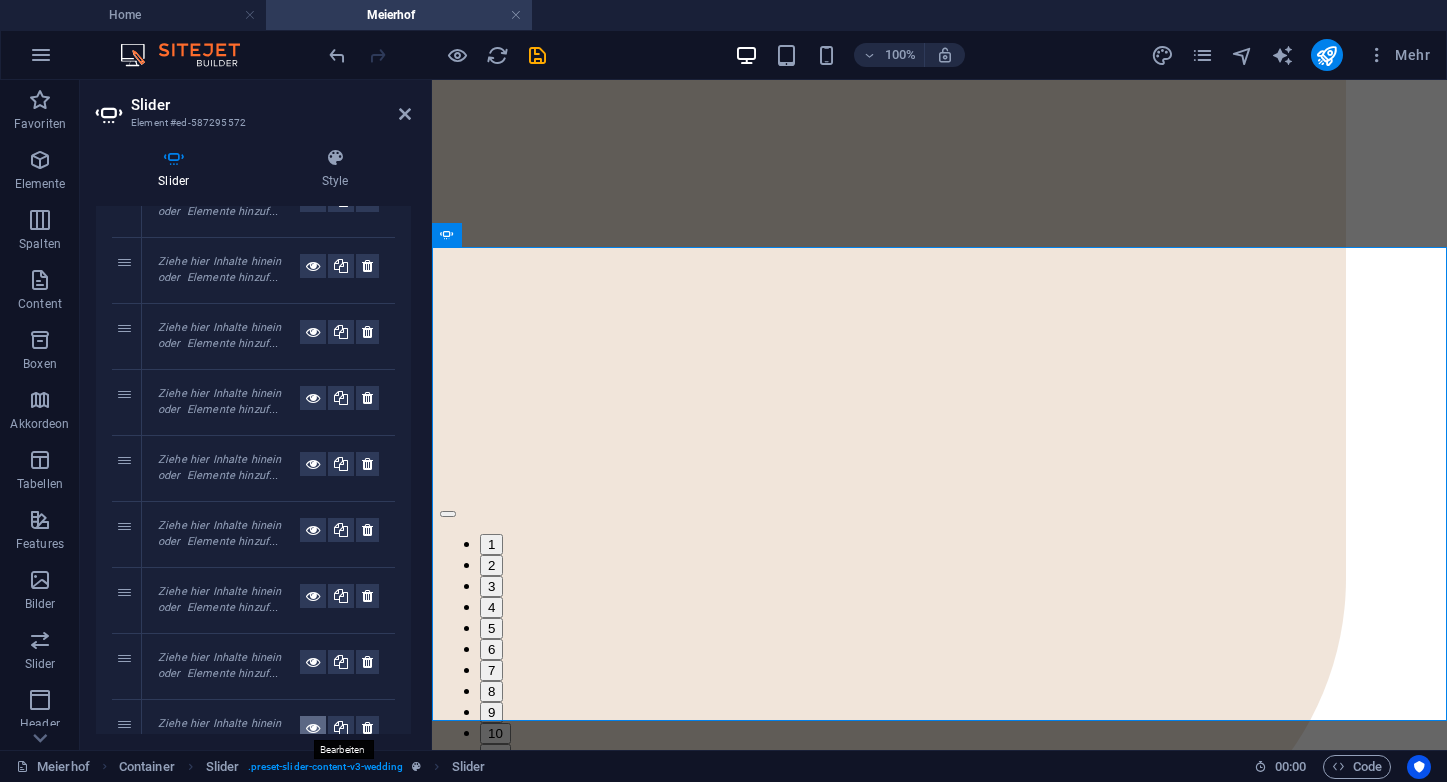 click at bounding box center [313, 728] 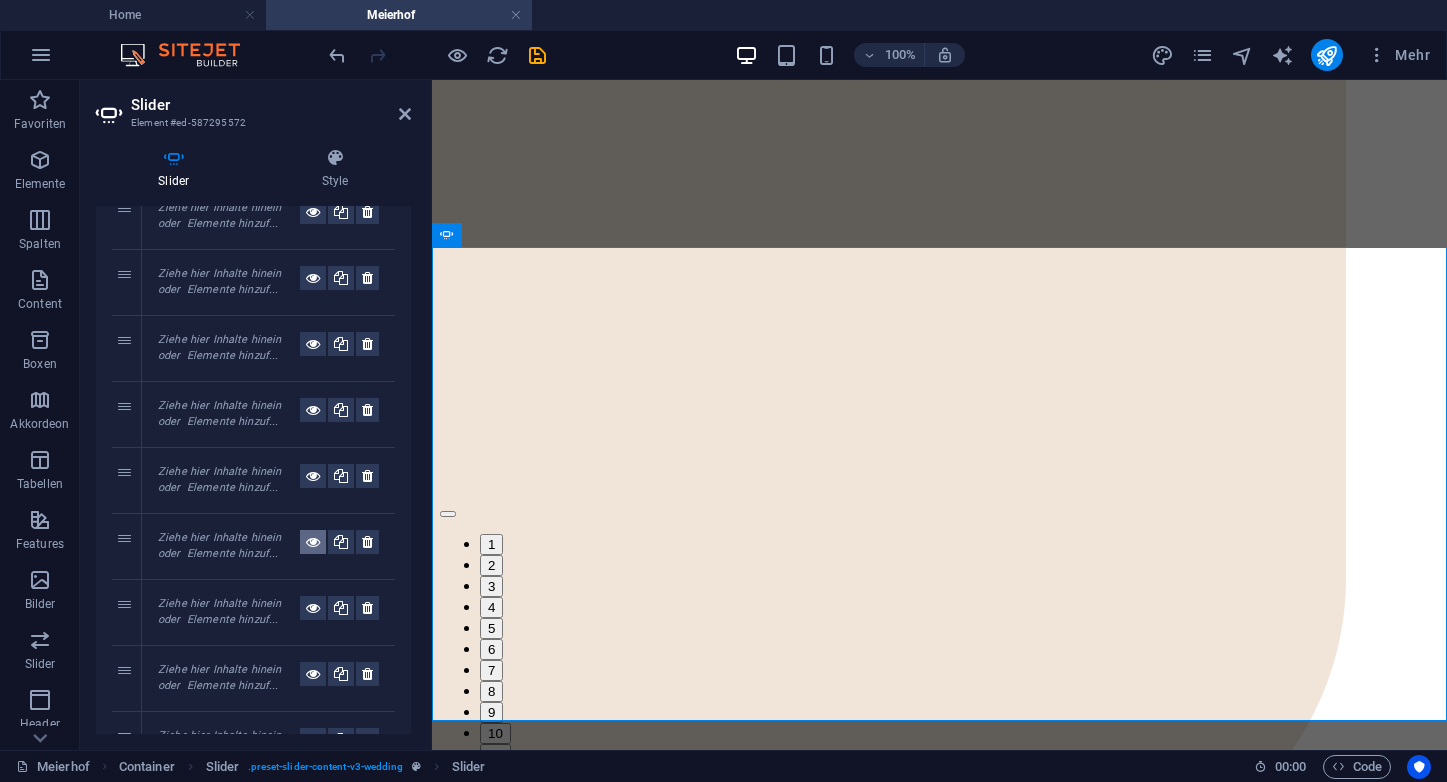 scroll, scrollTop: 441, scrollLeft: 0, axis: vertical 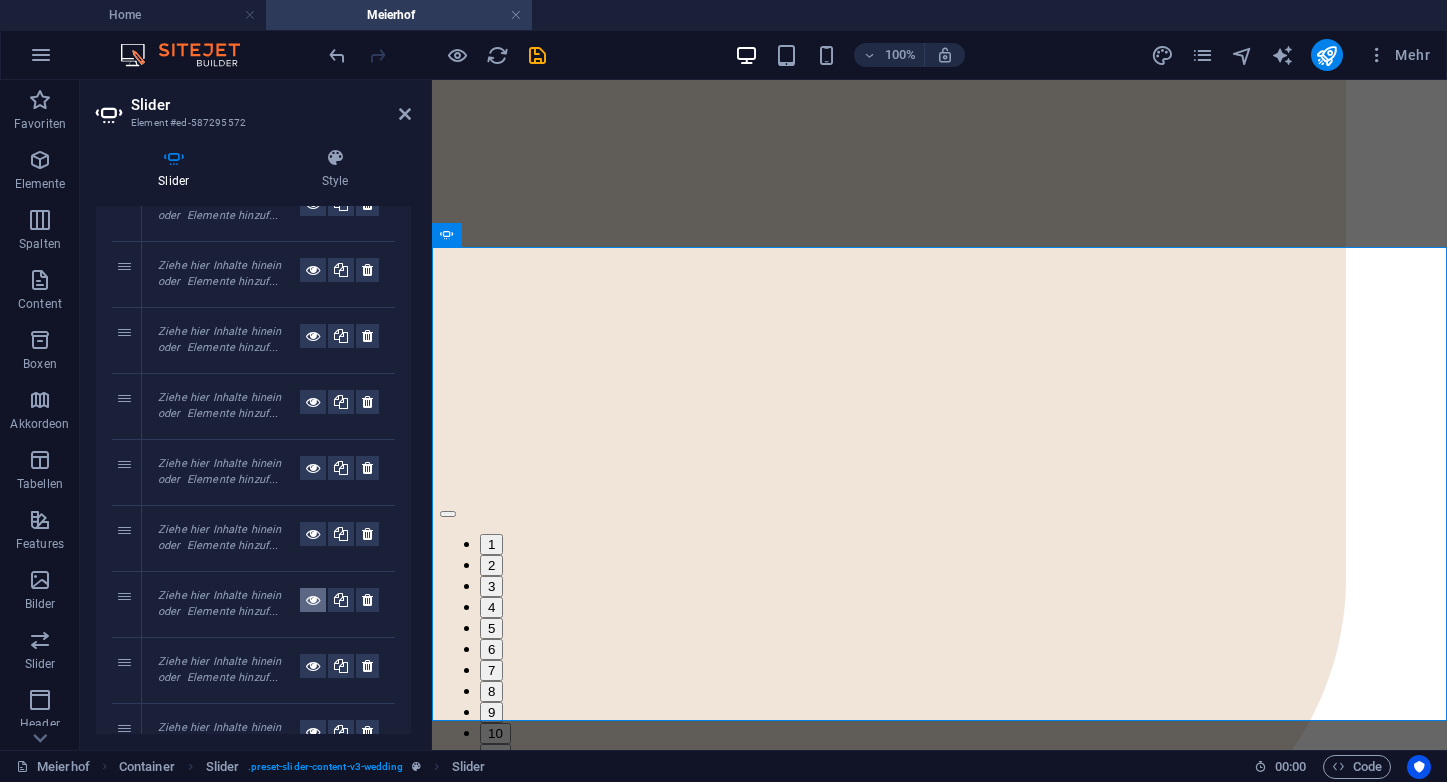 click at bounding box center (313, 600) 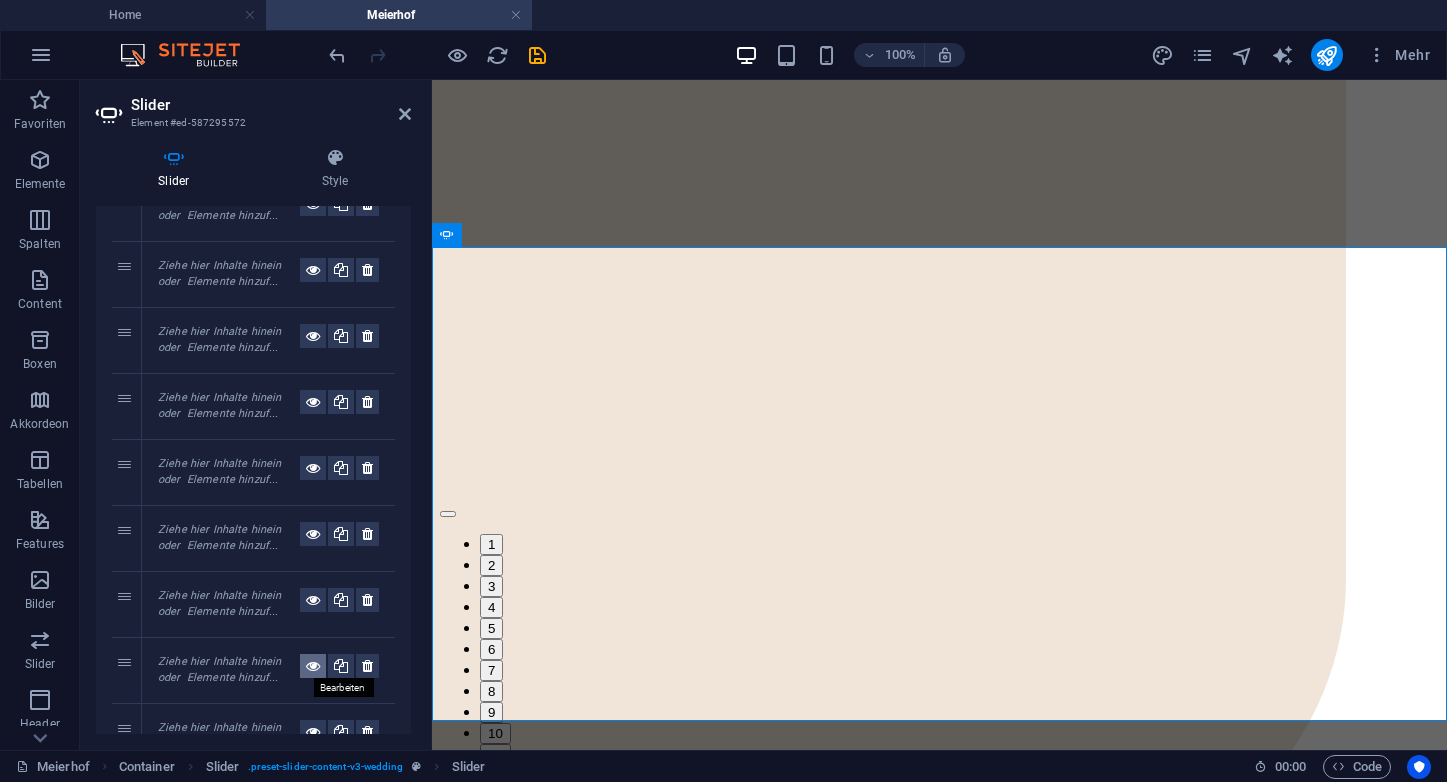 click at bounding box center (313, 666) 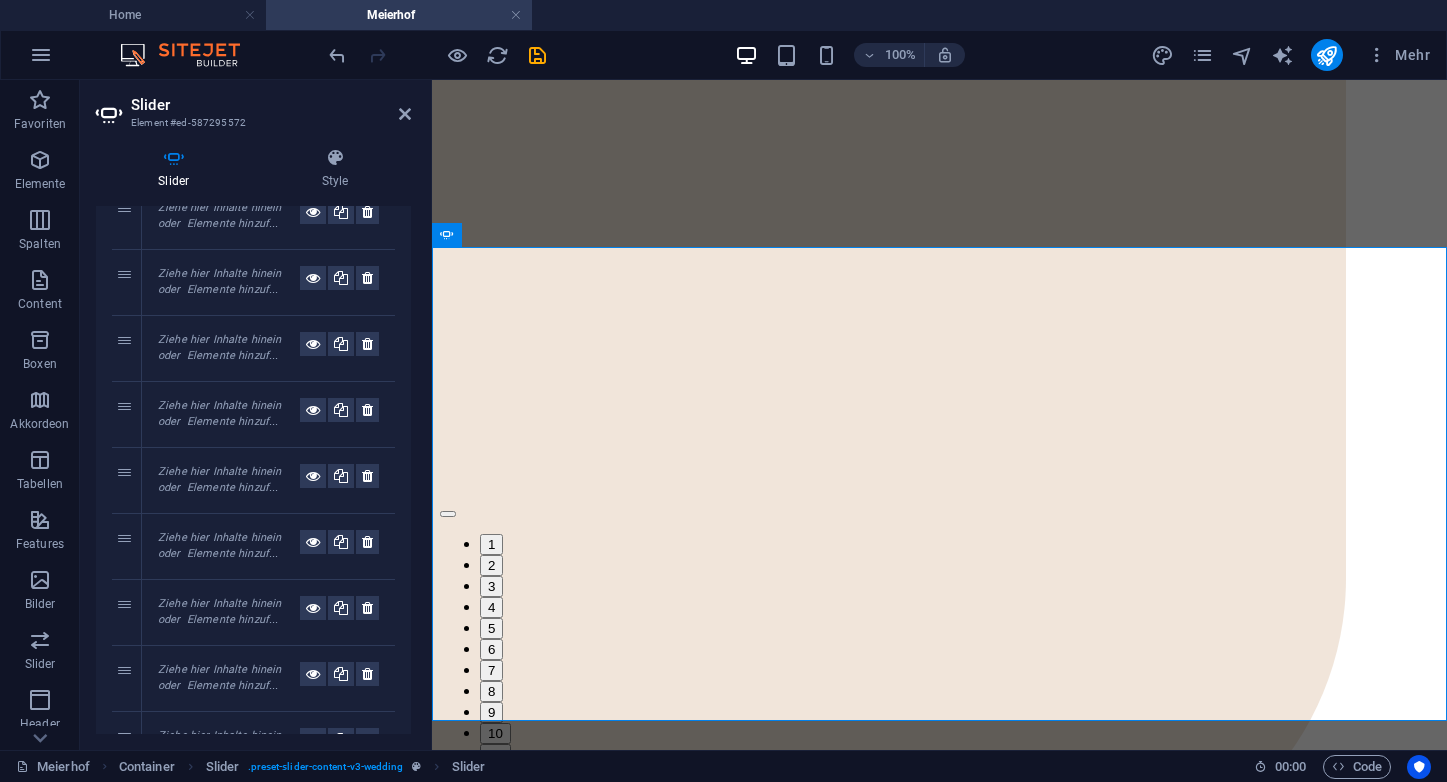 scroll, scrollTop: 520, scrollLeft: 0, axis: vertical 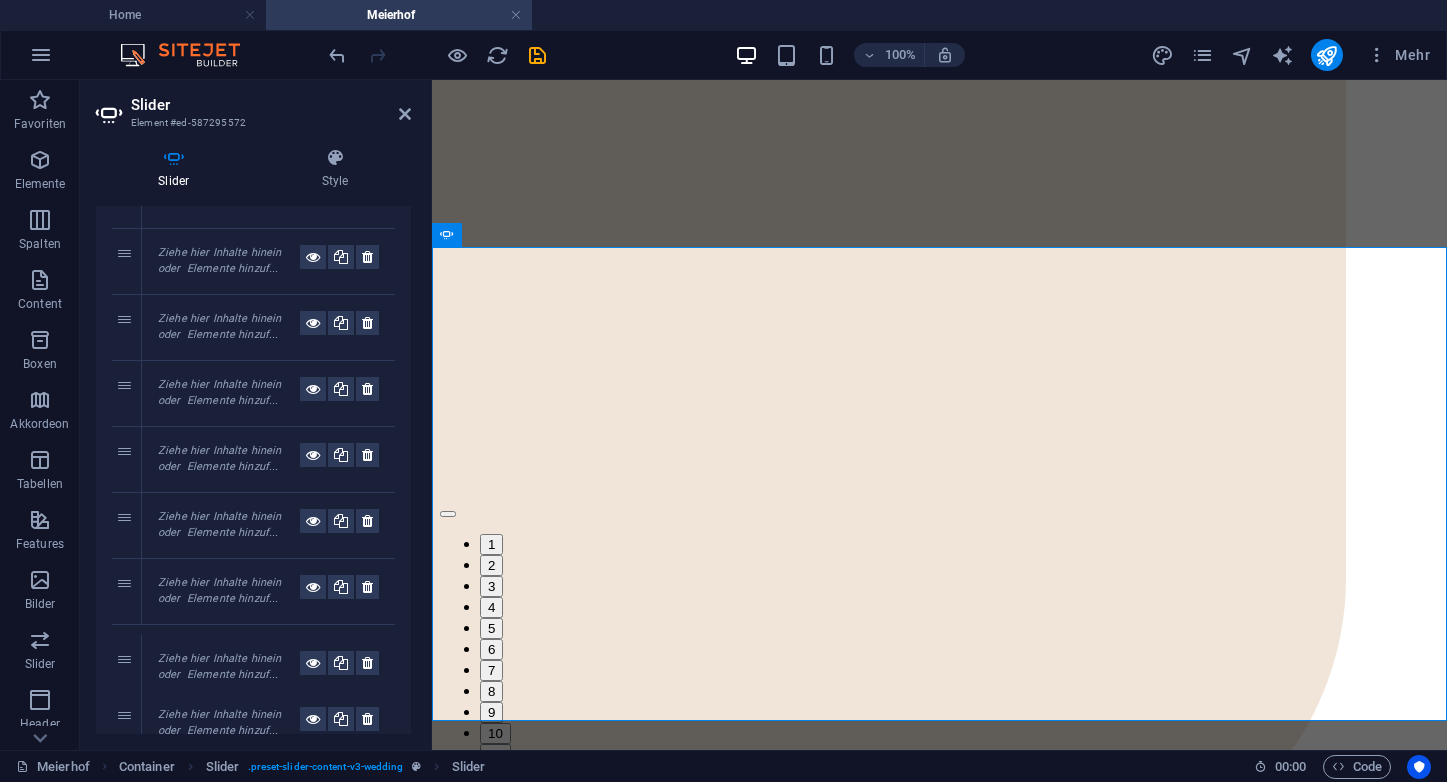 drag, startPoint x: 119, startPoint y: 586, endPoint x: 125, endPoint y: 666, distance: 80.224686 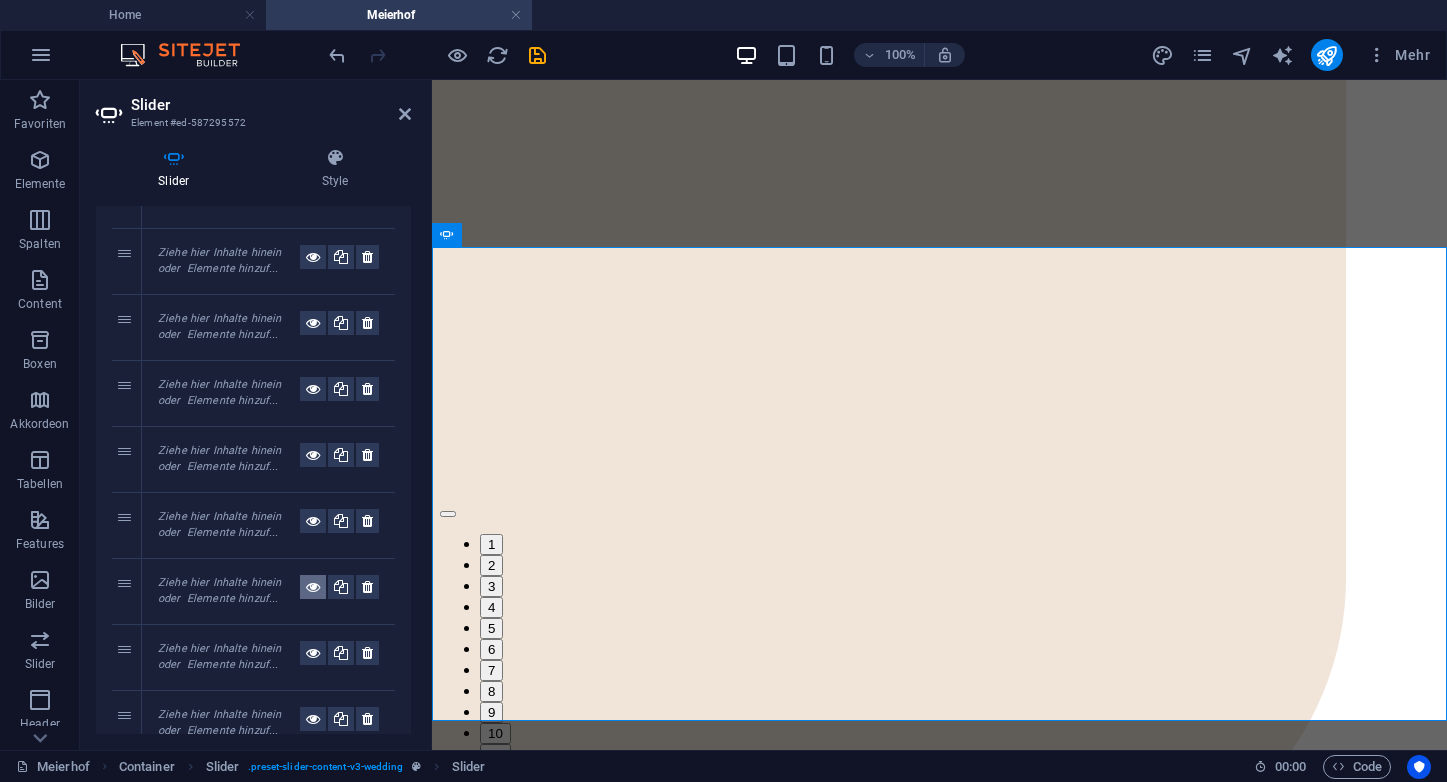 click at bounding box center [313, 587] 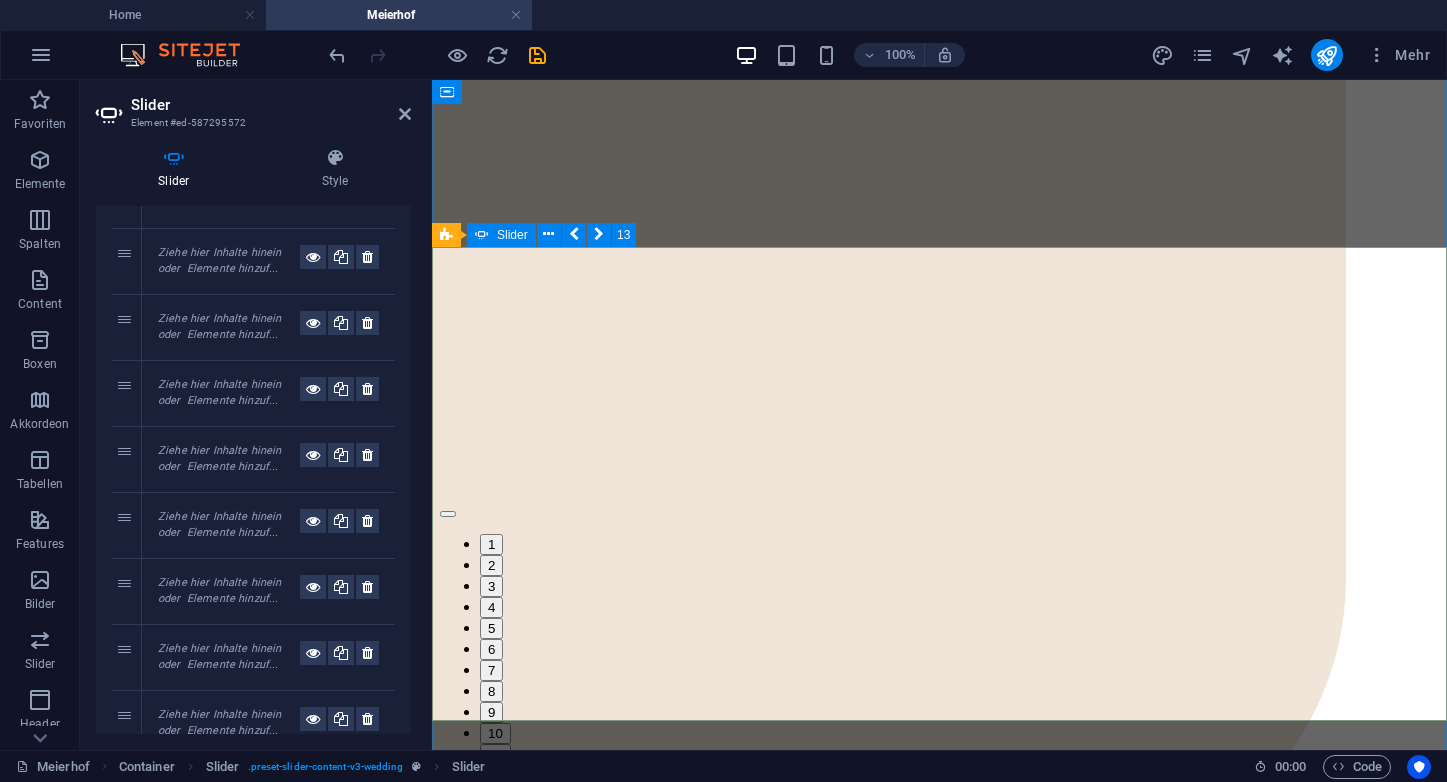 click at bounding box center [-5595, 6662] 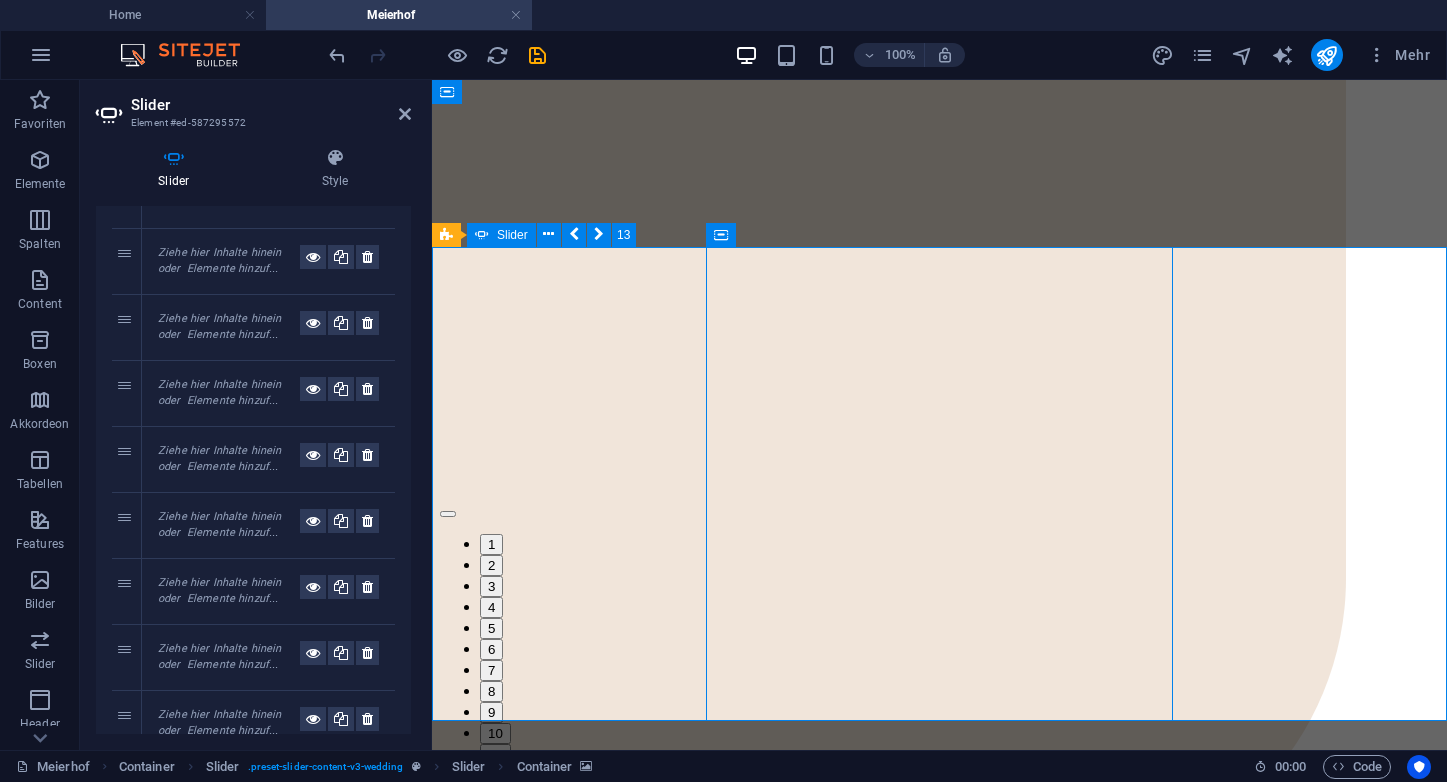 click at bounding box center [-5595, 6662] 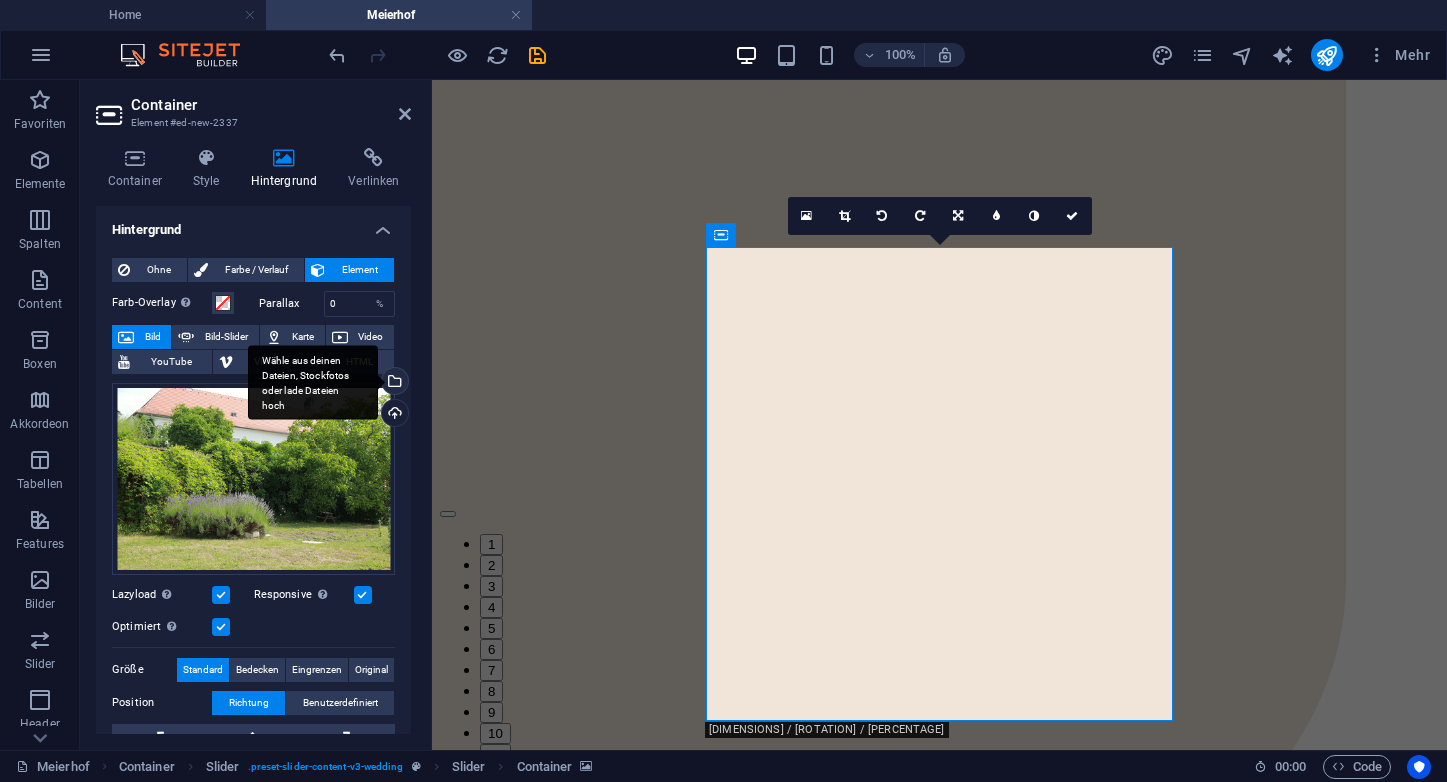 click on "Wähle aus deinen Dateien, Stockfotos oder lade Dateien hoch" at bounding box center (393, 383) 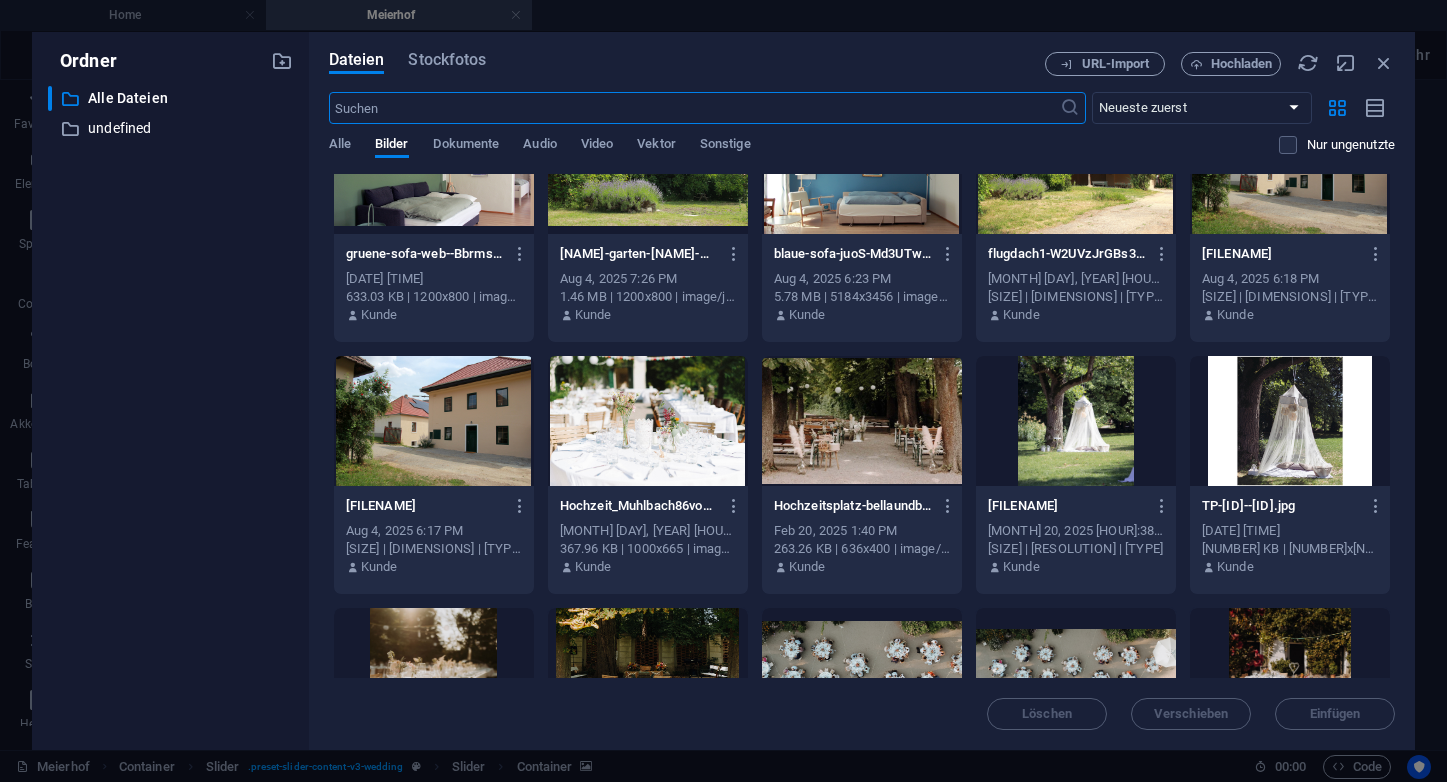 scroll, scrollTop: 0, scrollLeft: 0, axis: both 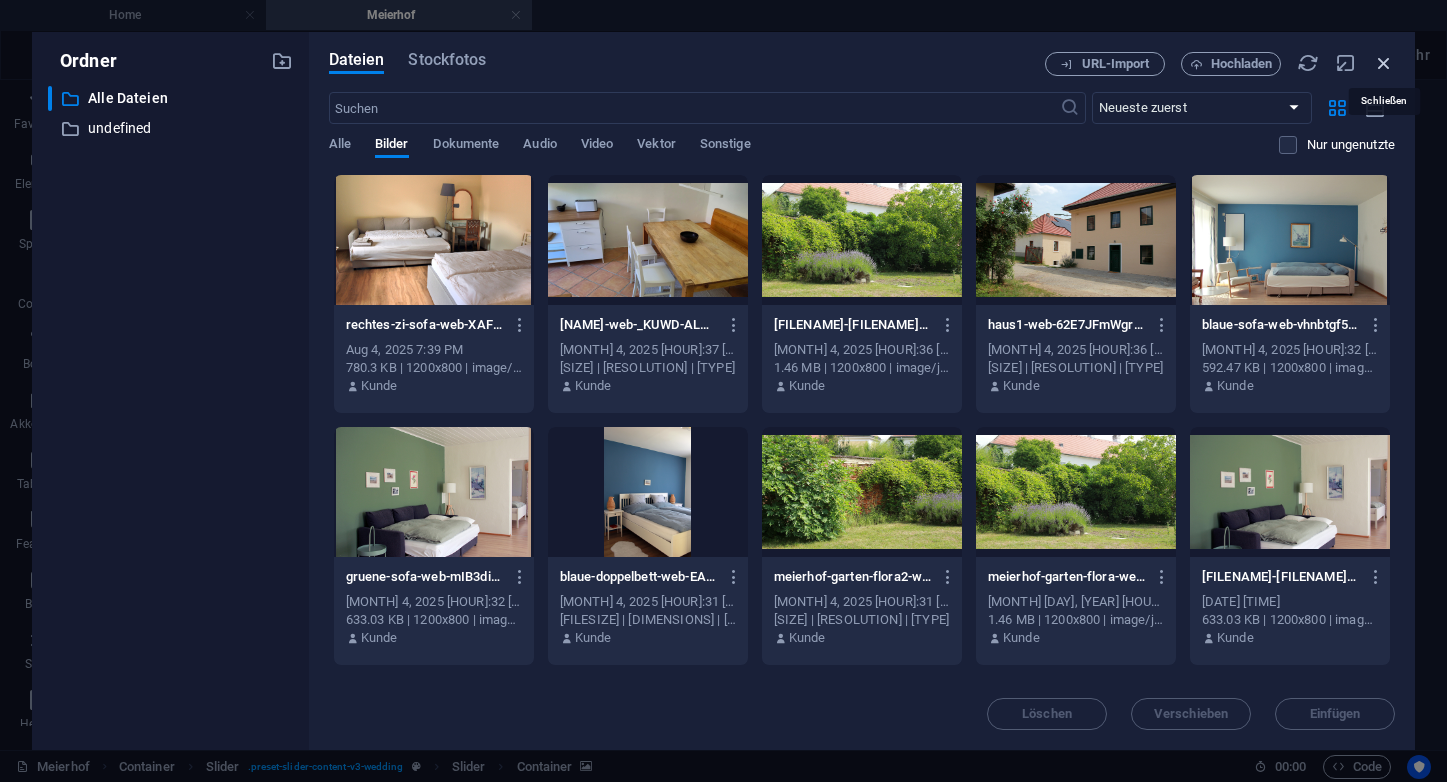 click at bounding box center (1384, 63) 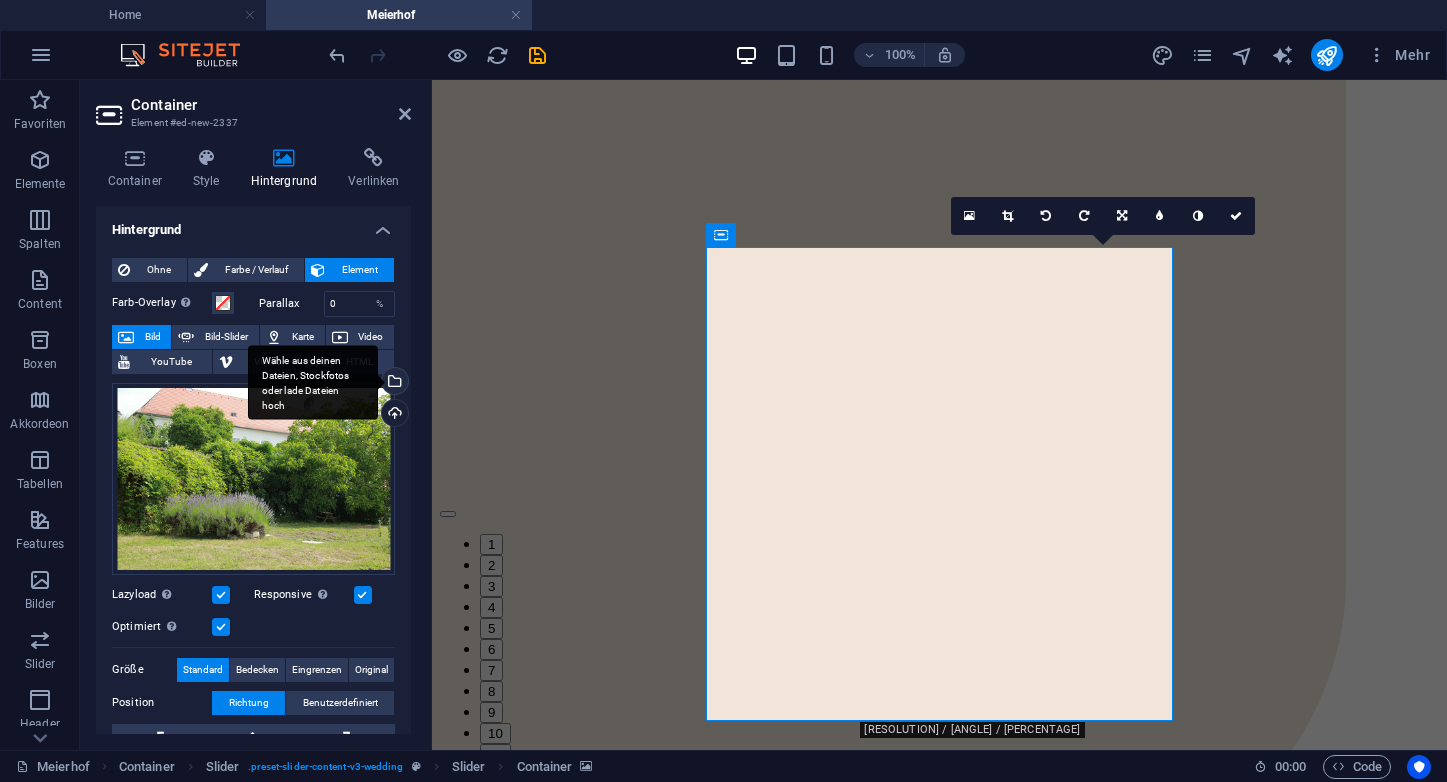 click on "Wähle aus deinen Dateien, Stockfotos oder lade Dateien hoch" at bounding box center (393, 383) 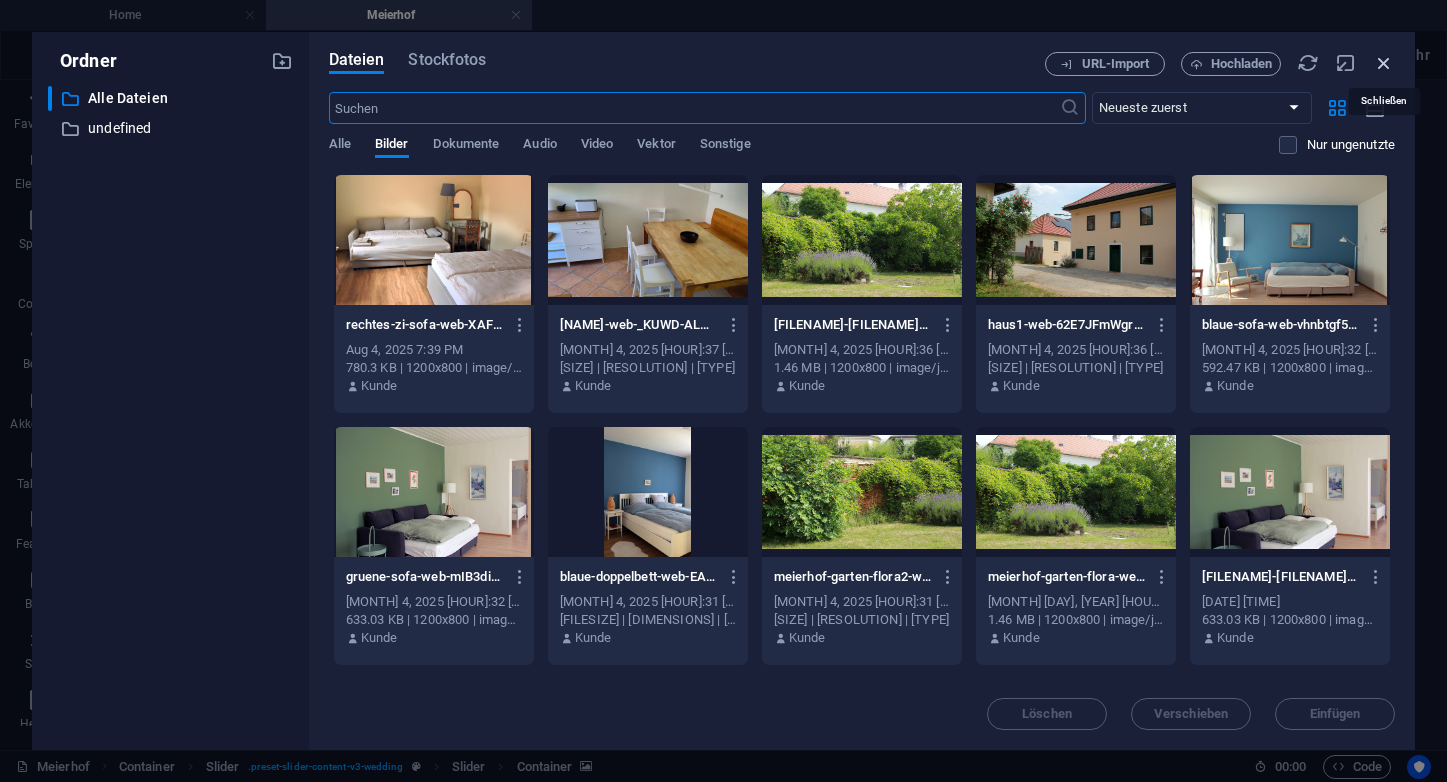 click at bounding box center (1384, 63) 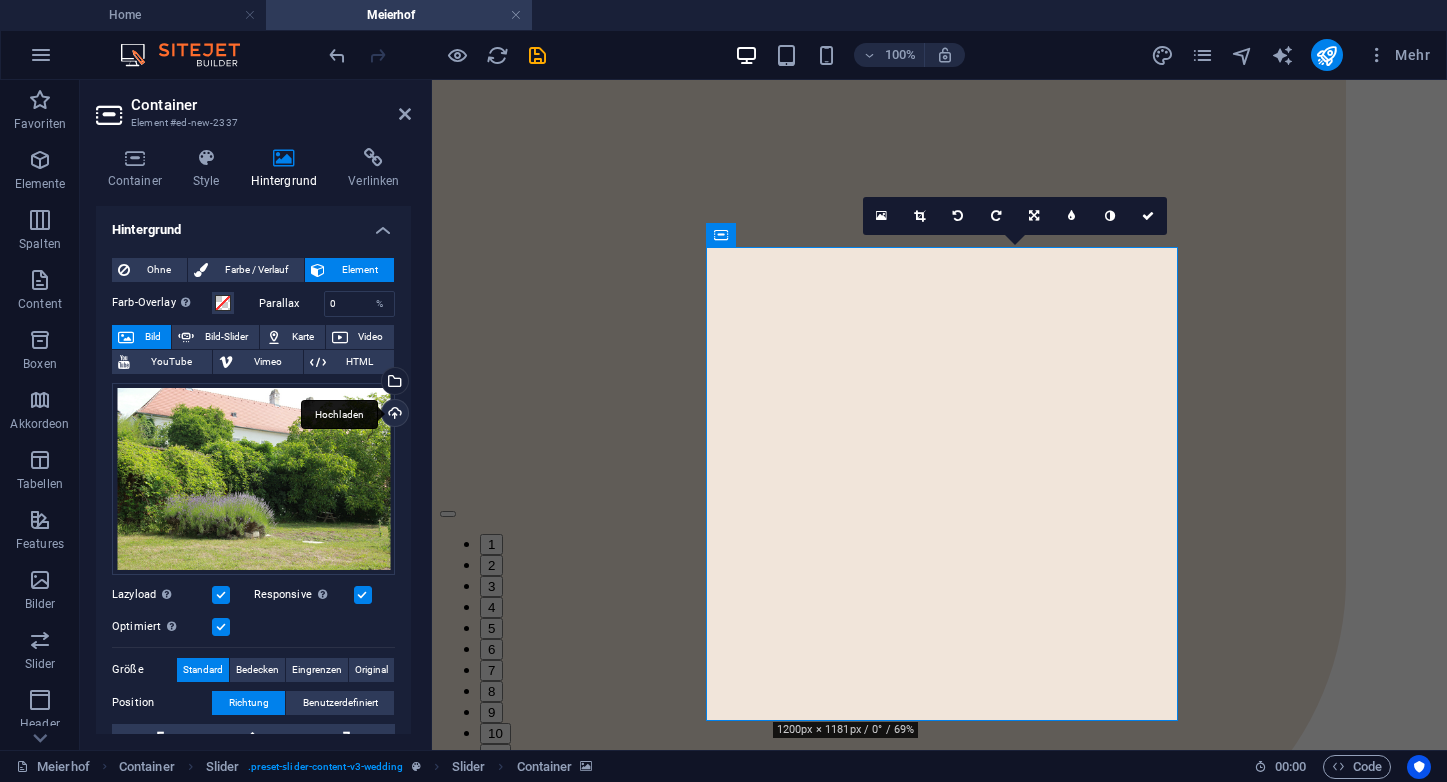 click on "Hochladen" at bounding box center (393, 415) 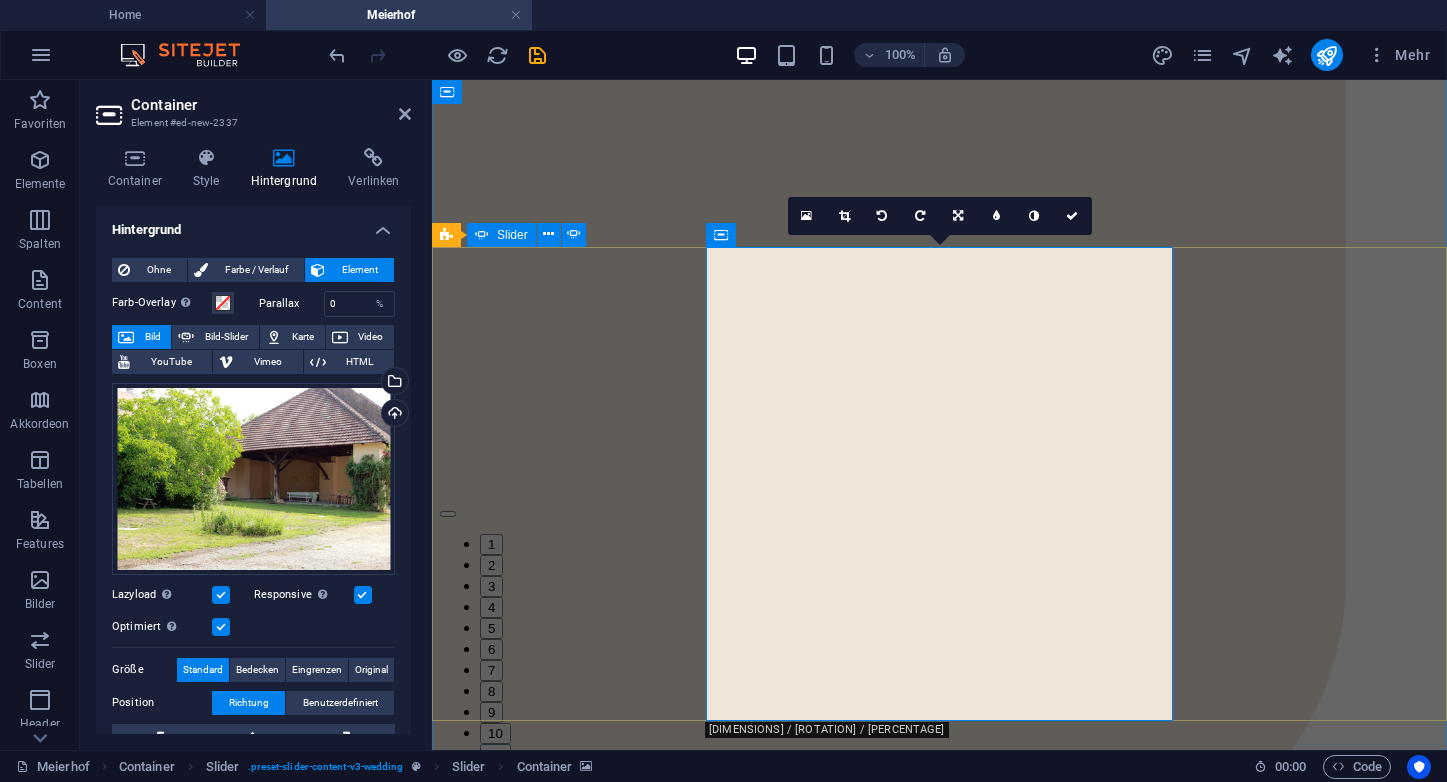 click on "Slider" at bounding box center [512, 235] 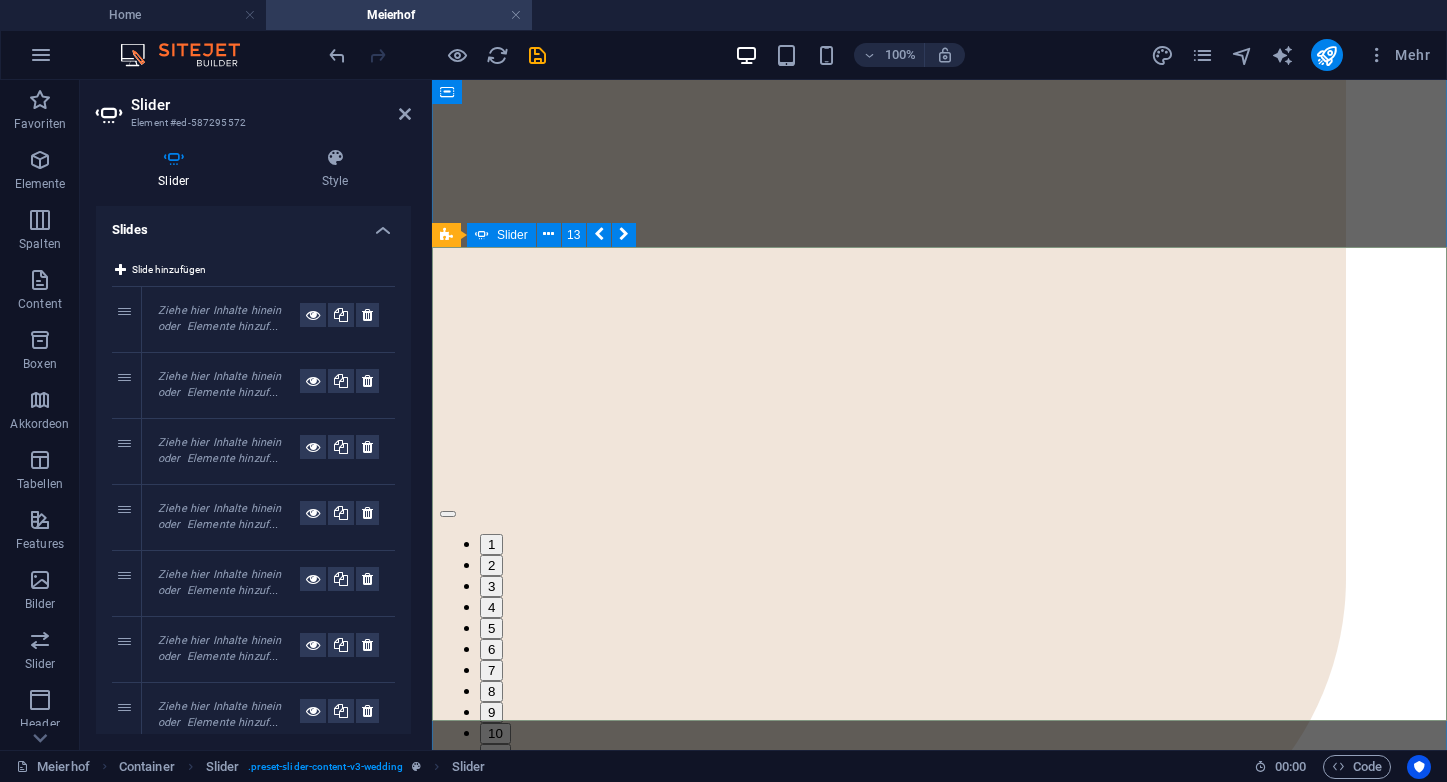click on "Ziehe hier Inhalte hinein oder  Elemente hinzufügen  Zwischenablage einfügen Ziehe hier Inhalte hinein oder  Elemente hinzufügen  Zwischenablage einfügen Ziehe hier Inhalte hinein oder  Elemente hinzufügen  Zwischenablage einfügen Ziehe hier Inhalte hinein oder  Elemente hinzufügen  Zwischenablage einfügen Ziehe hier Inhalte hinein oder  Elemente hinzufügen  Zwischenablage einfügen Ziehe hier Inhalte hinein oder  Elemente hinzufügen  Zwischenablage einfügen Ziehe hier Inhalte hinein oder  Elemente hinzufügen  Zwischenablage einfügen Ziehe hier Inhalte hinein oder  Elemente hinzufügen  Zwischenablage einfügen Ziehe hier Inhalte hinein oder  Elemente hinzufügen  Zwischenablage einfügen Ziehe hier Inhalte hinein oder  Elemente hinzufügen  Zwischenablage einfügen Ziehe hier Inhalte hinein oder  Elemente hinzufügen  Zwischenablage einfügen Ziehe hier Inhalte hinein oder  Elemente hinzufügen  Zwischenablage einfügen Ziehe hier Inhalte hinein oder oder oder oder oder [NUMBER]" at bounding box center [939, 439] 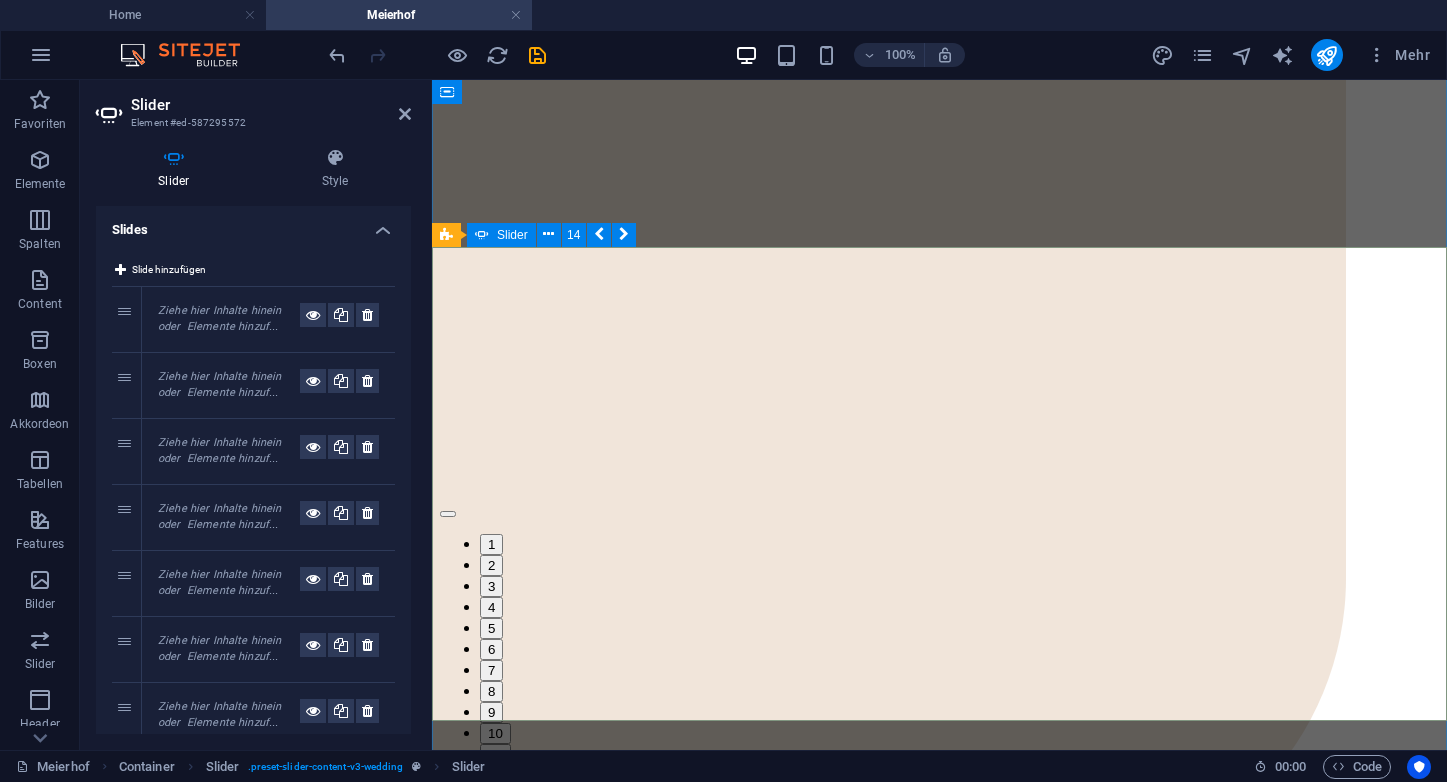 click on "15" at bounding box center [495, 838] 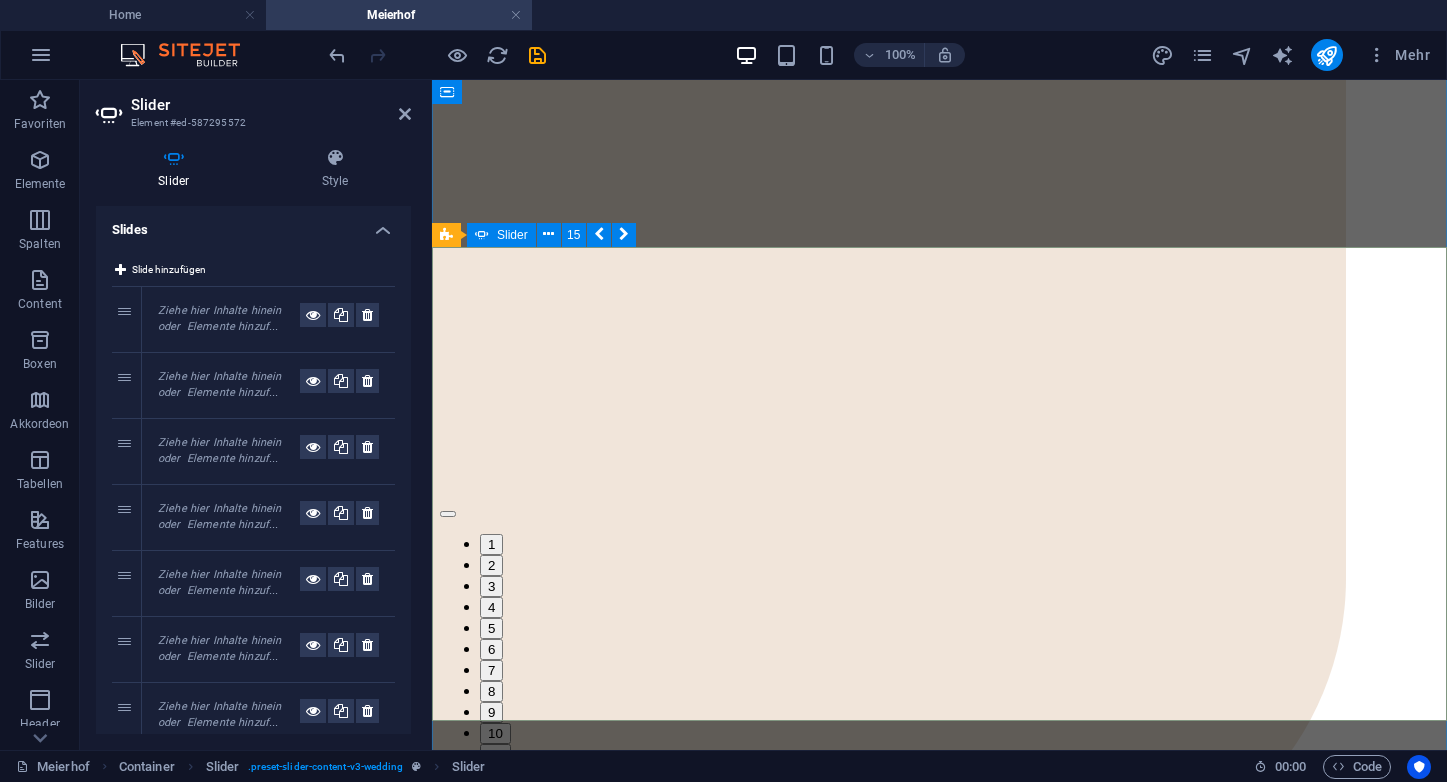 click on "16" at bounding box center [495, 859] 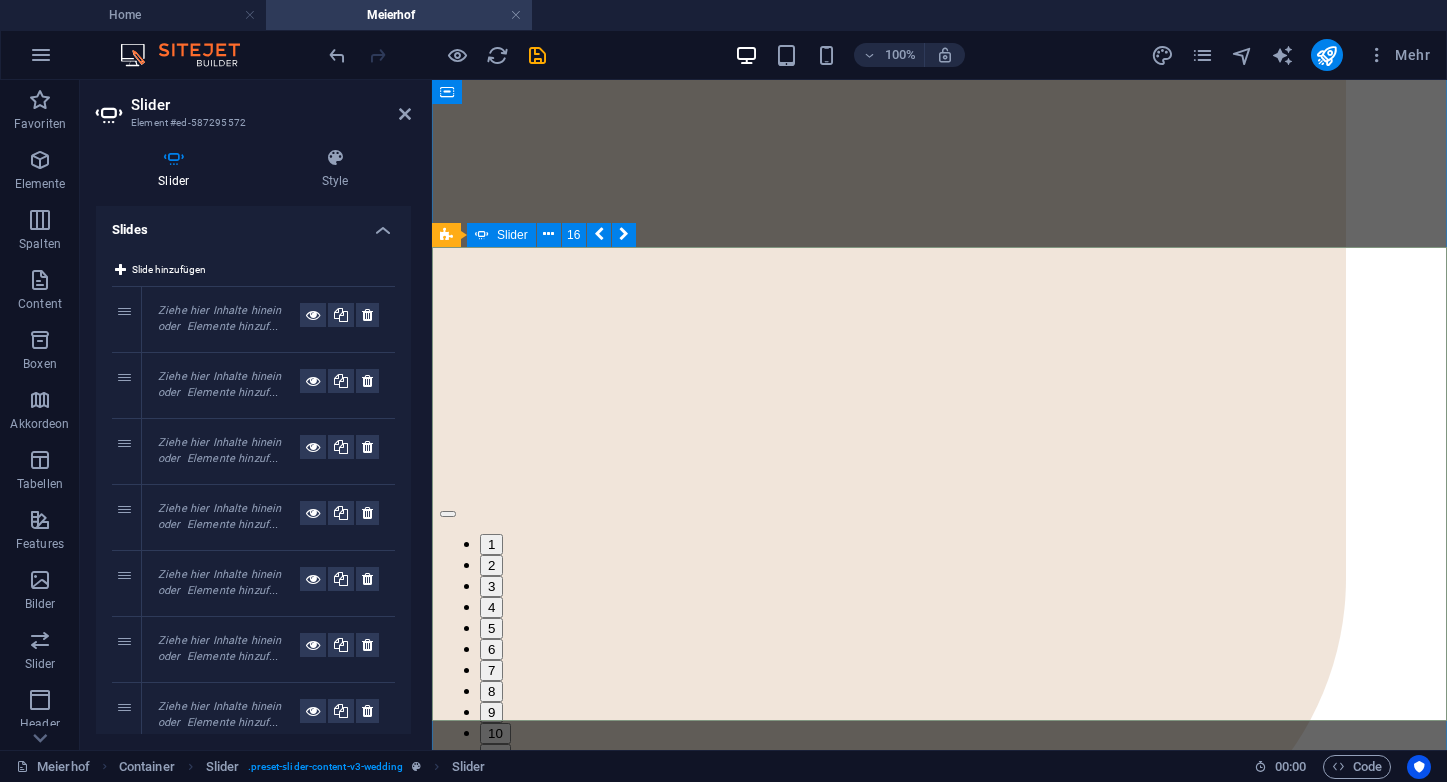 click on "15" at bounding box center [495, 838] 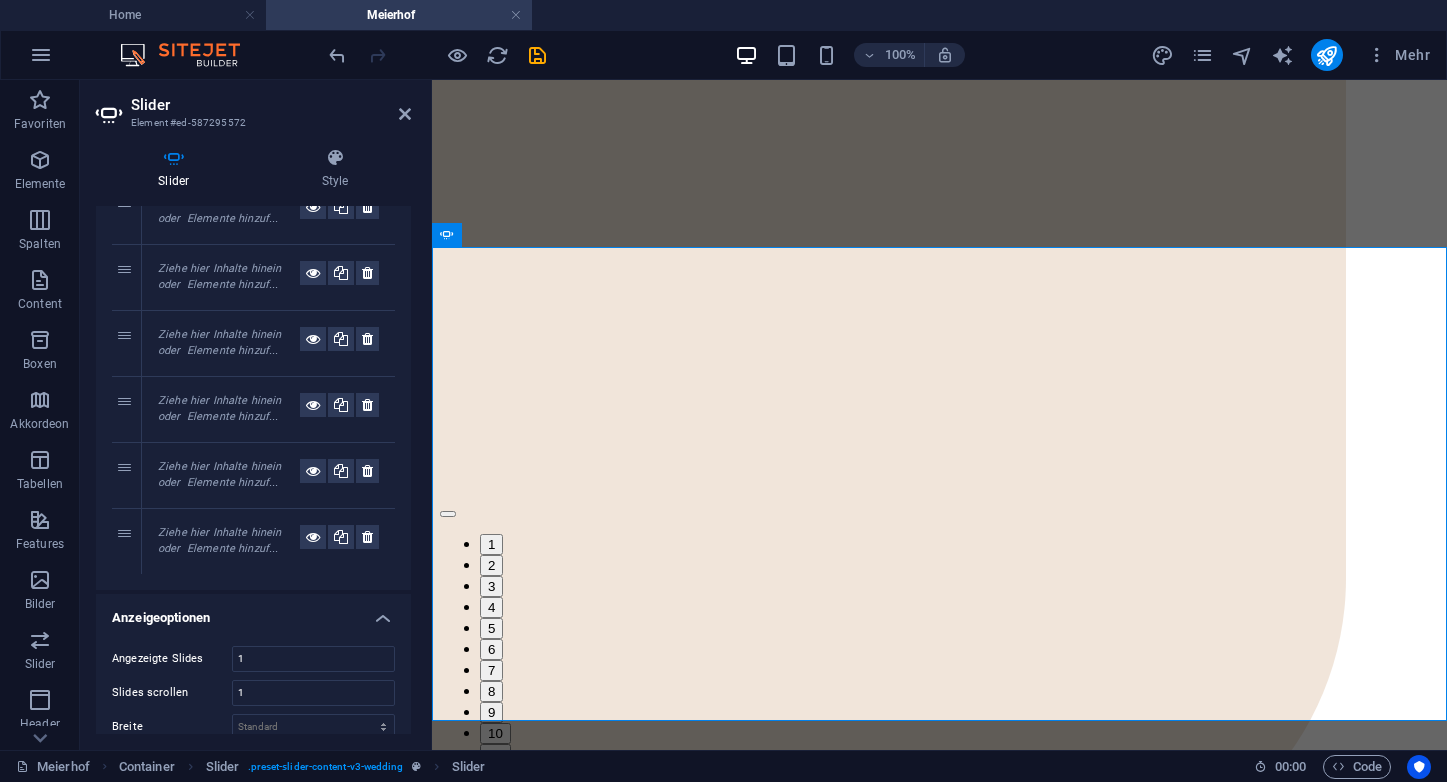scroll, scrollTop: 765, scrollLeft: 0, axis: vertical 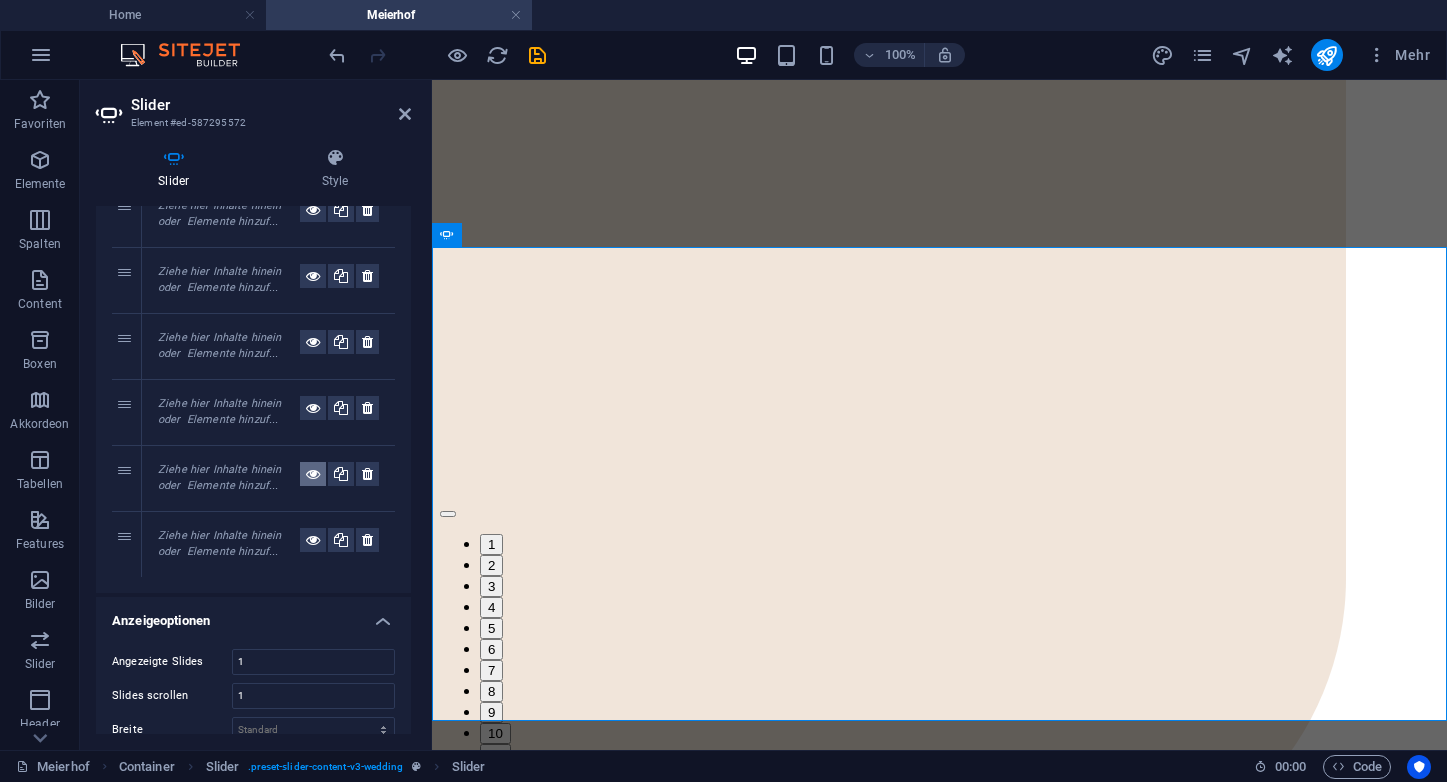 click at bounding box center (313, 474) 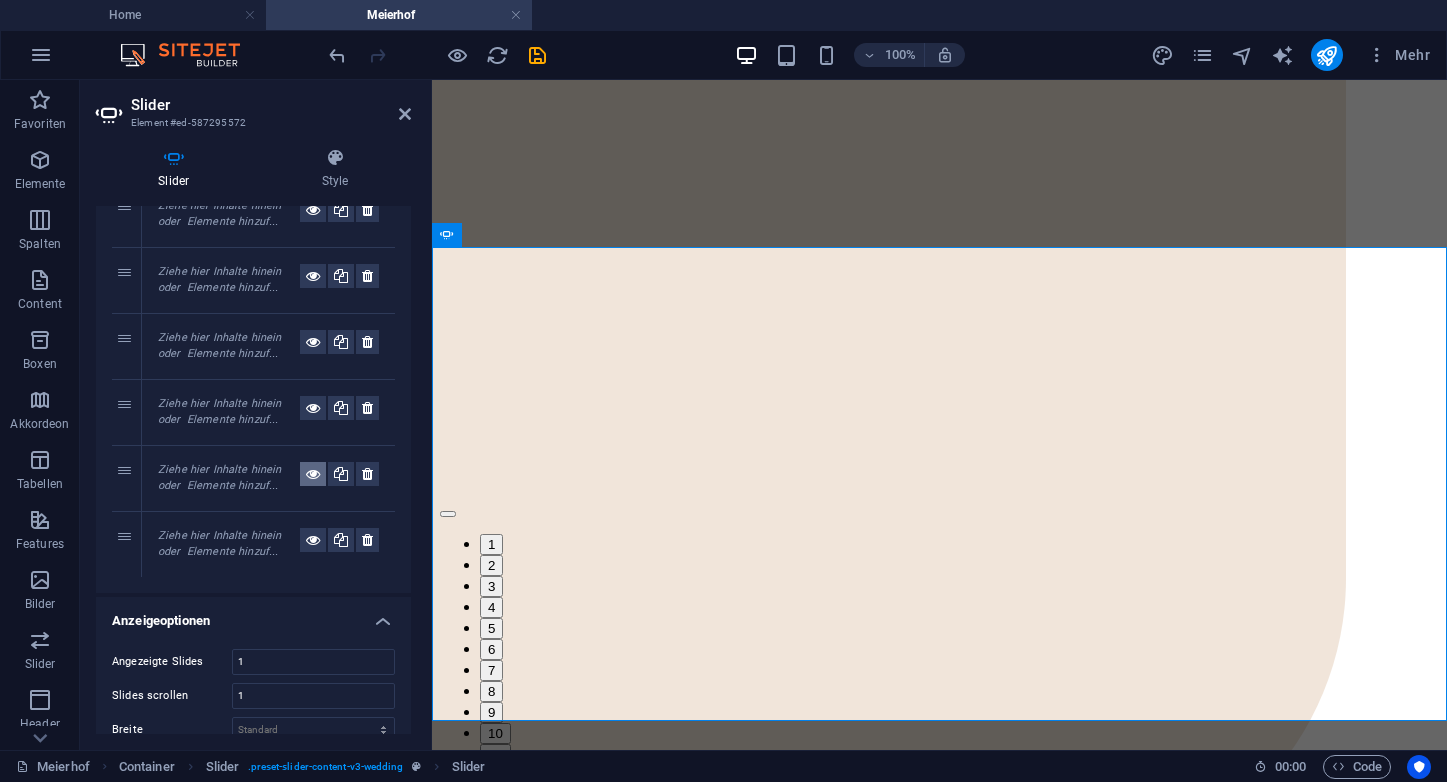 click at bounding box center [313, 474] 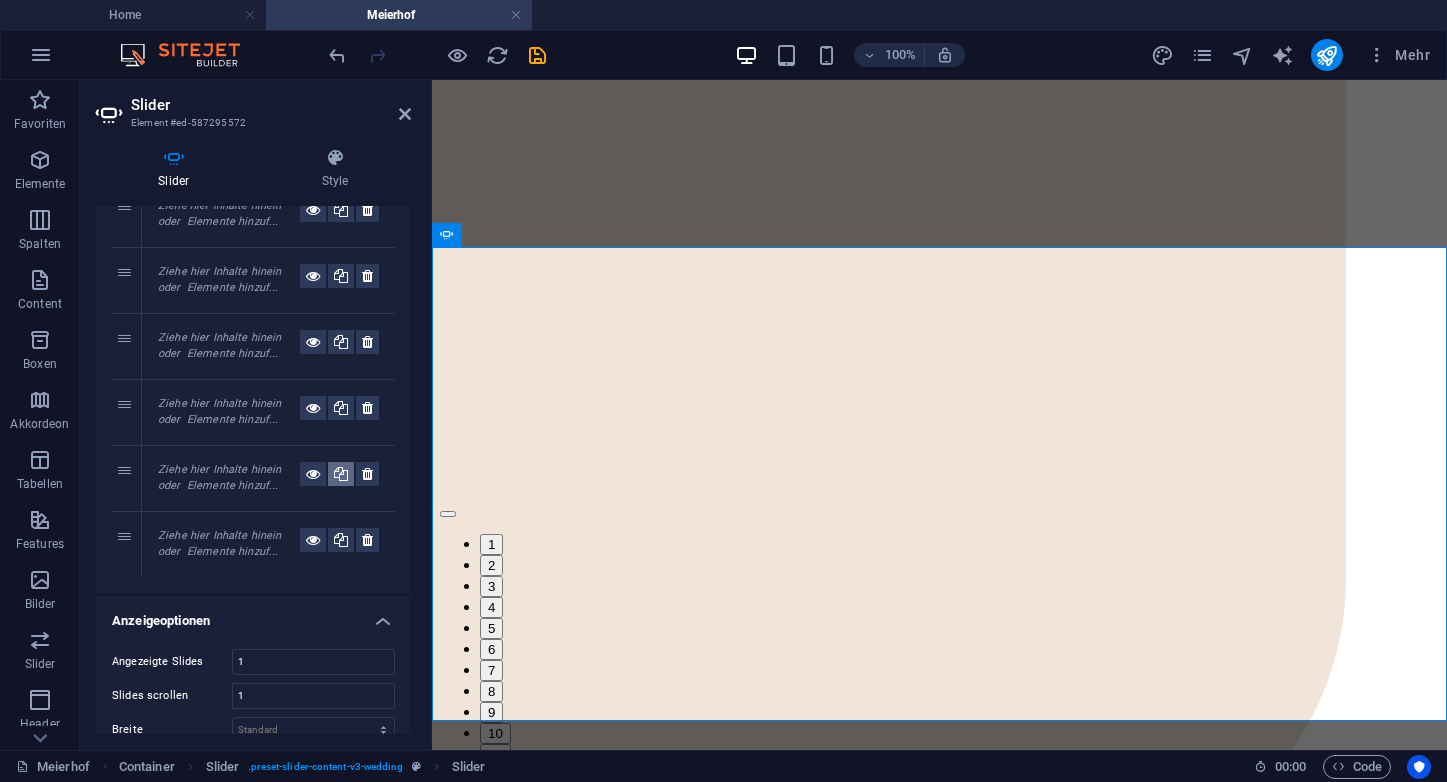 click at bounding box center (341, 474) 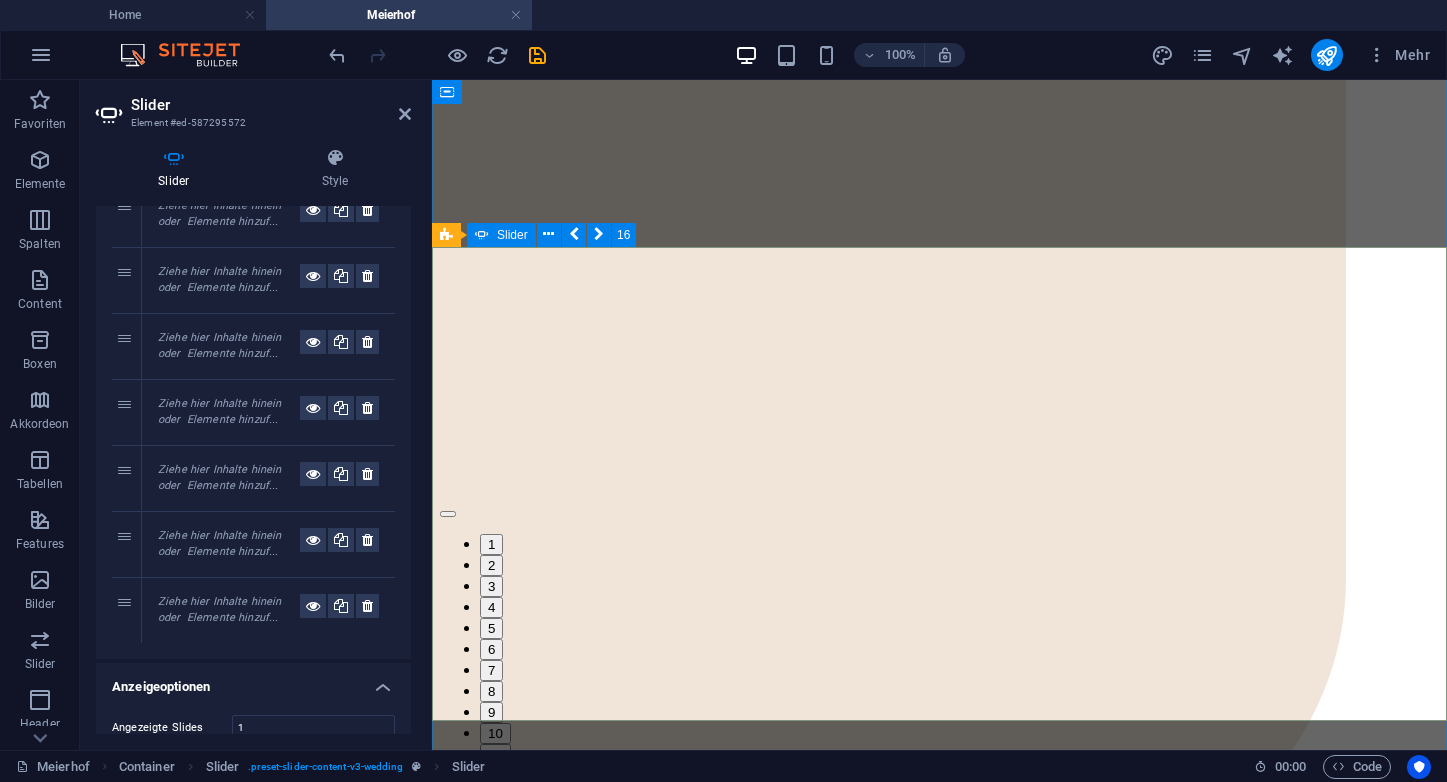 click at bounding box center (-6996, 8084) 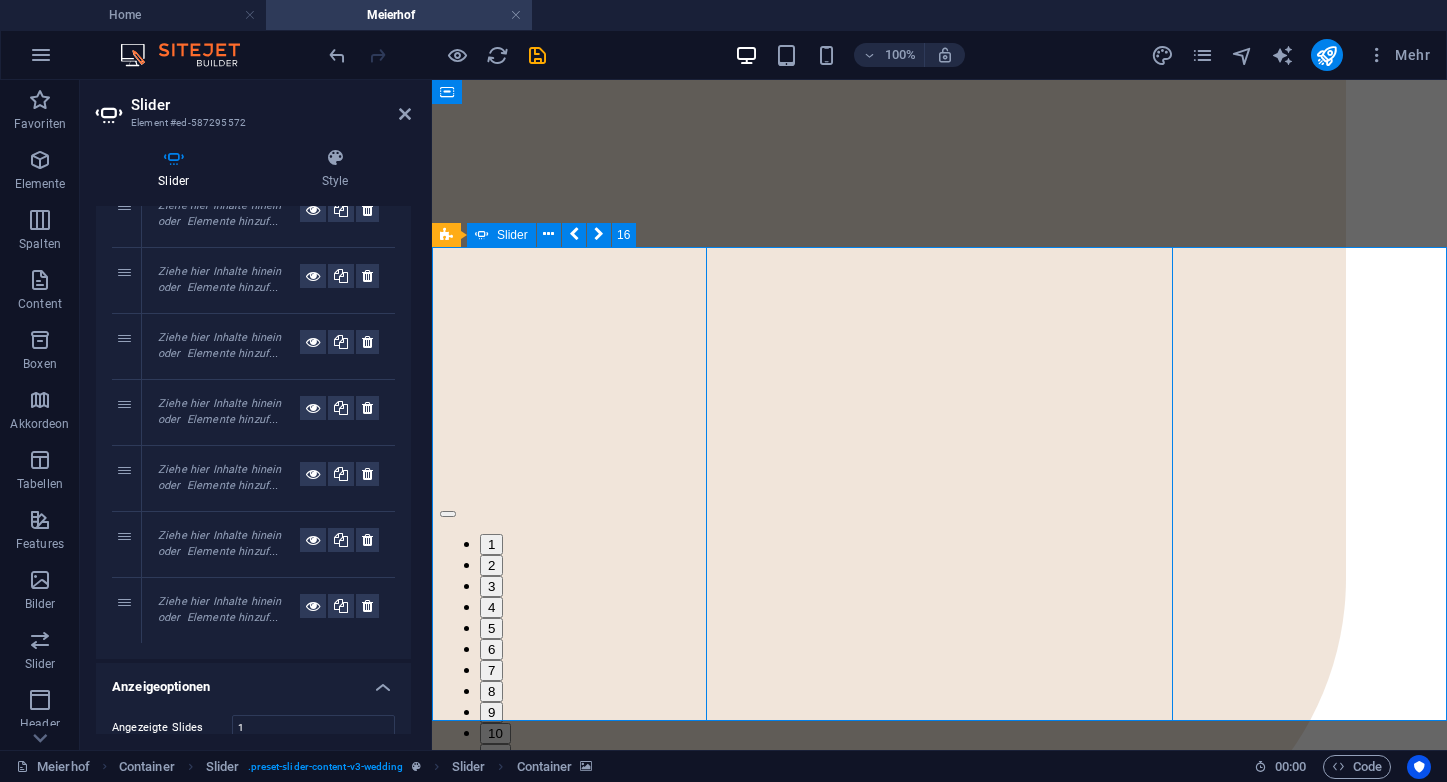 click at bounding box center (-6996, 8084) 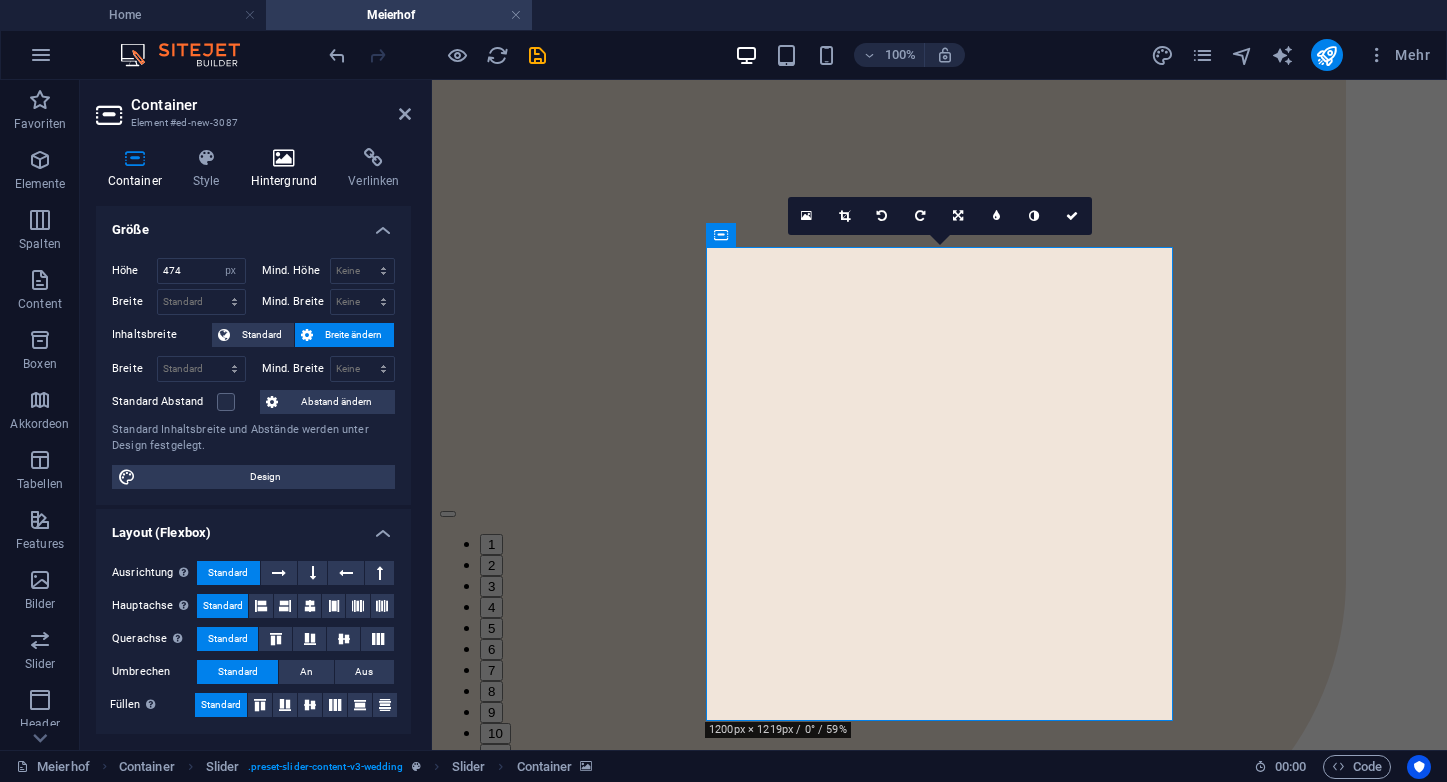 click on "Hintergrund" at bounding box center (288, 169) 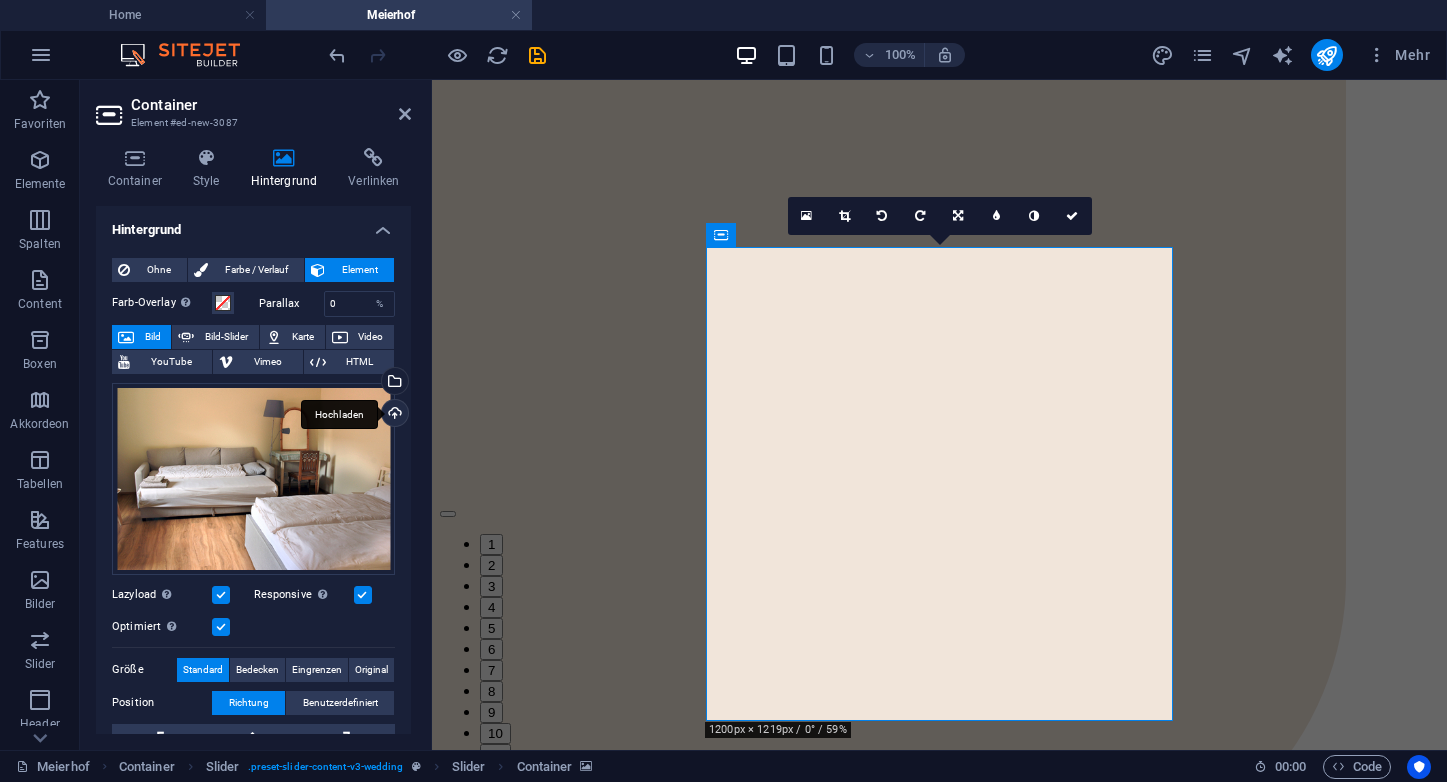 click on "Hochladen" at bounding box center (393, 415) 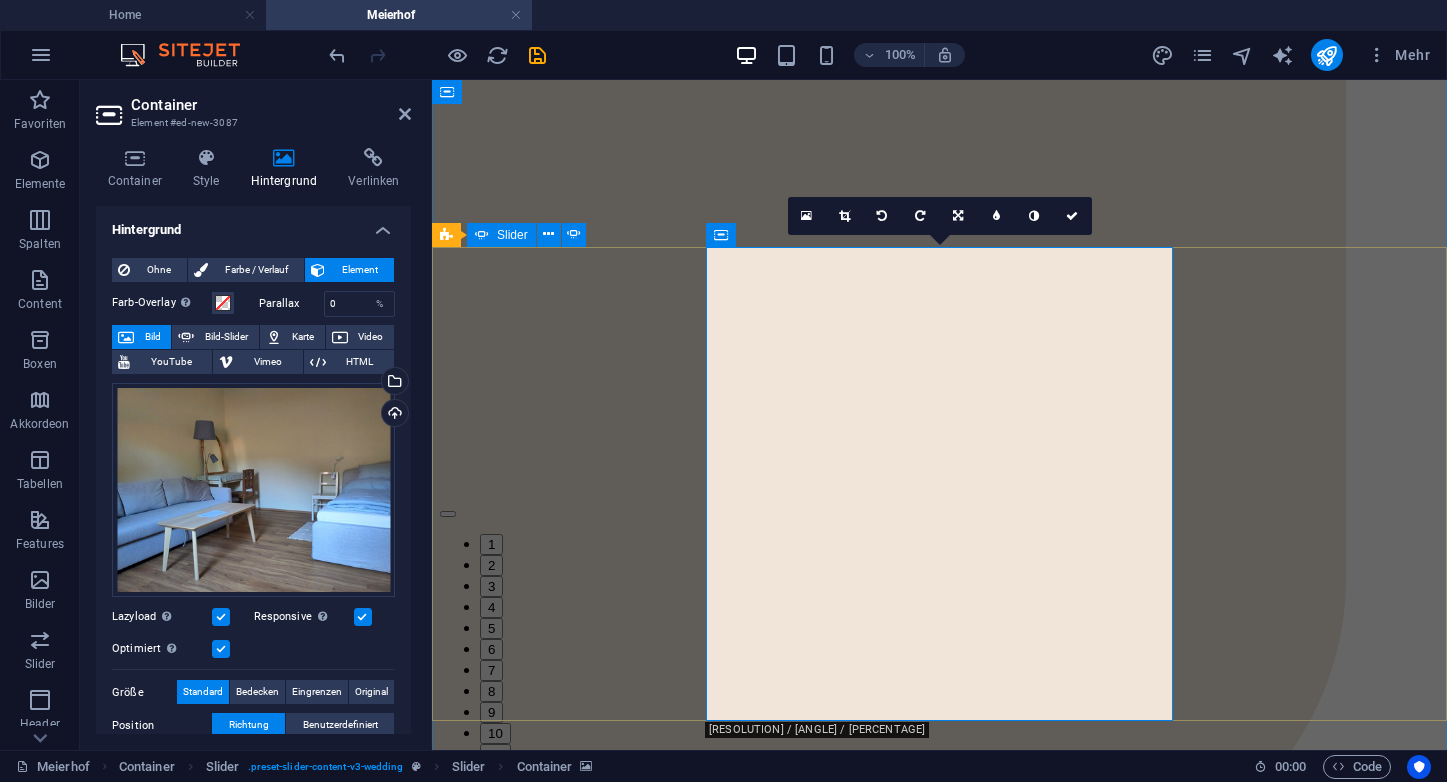 click on "Slider" at bounding box center [512, 235] 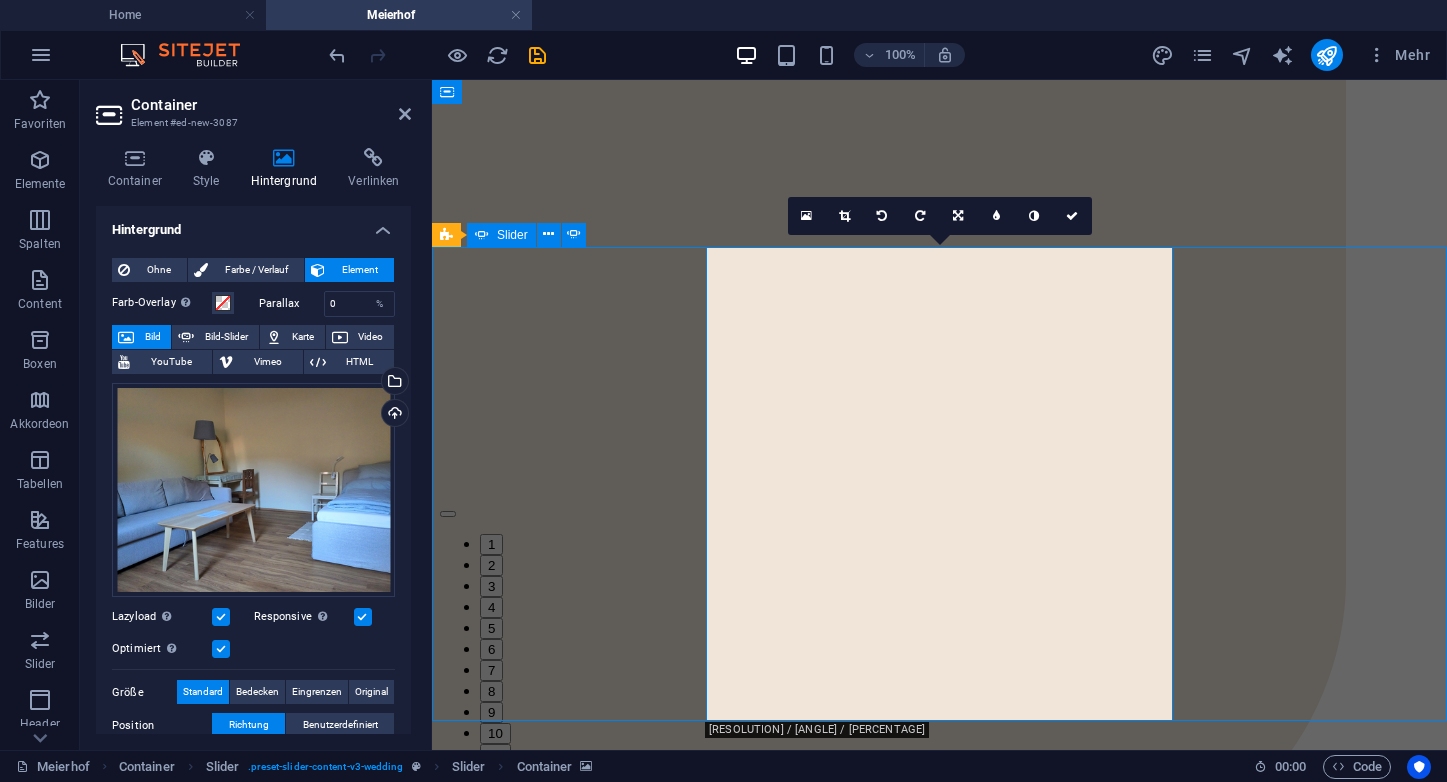 click on "Slider" at bounding box center (512, 235) 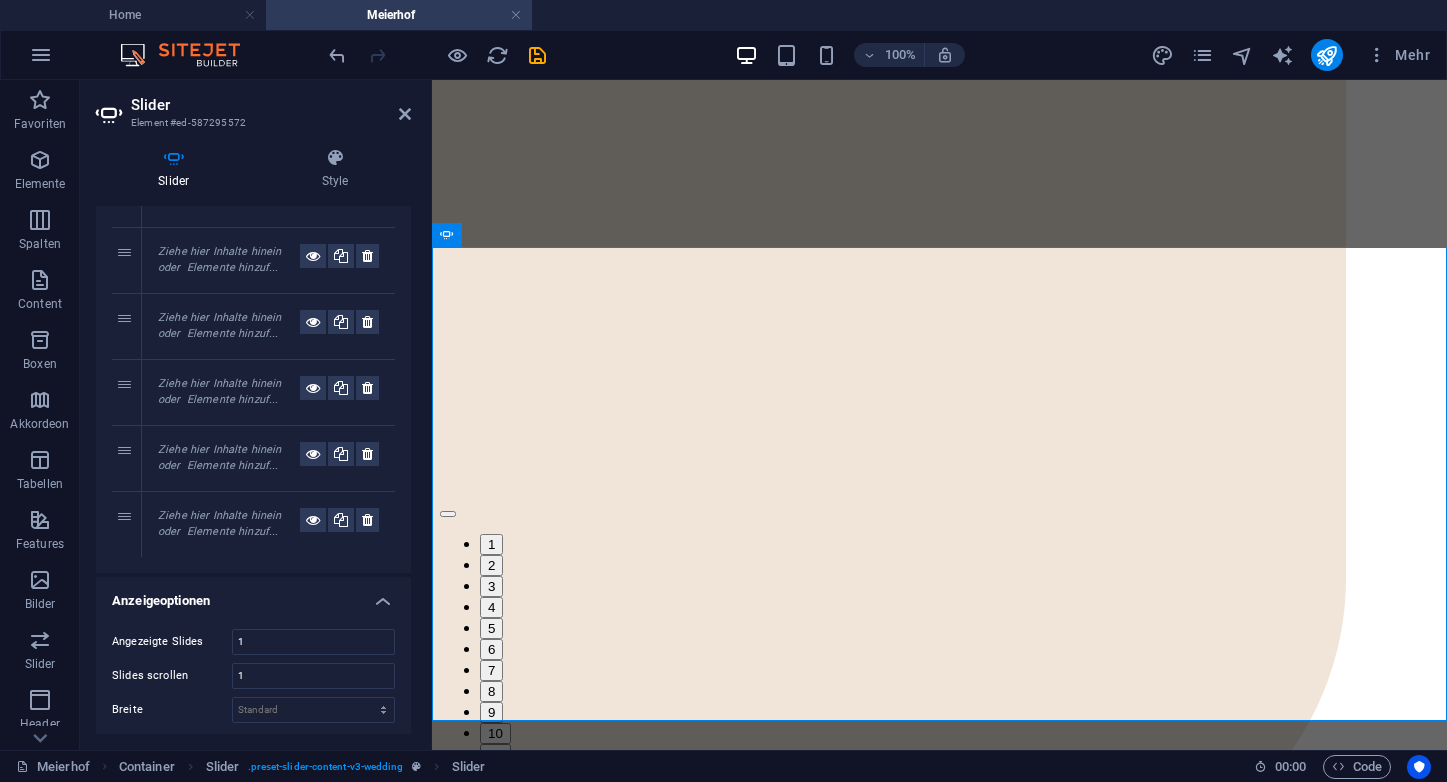 scroll, scrollTop: 902, scrollLeft: 0, axis: vertical 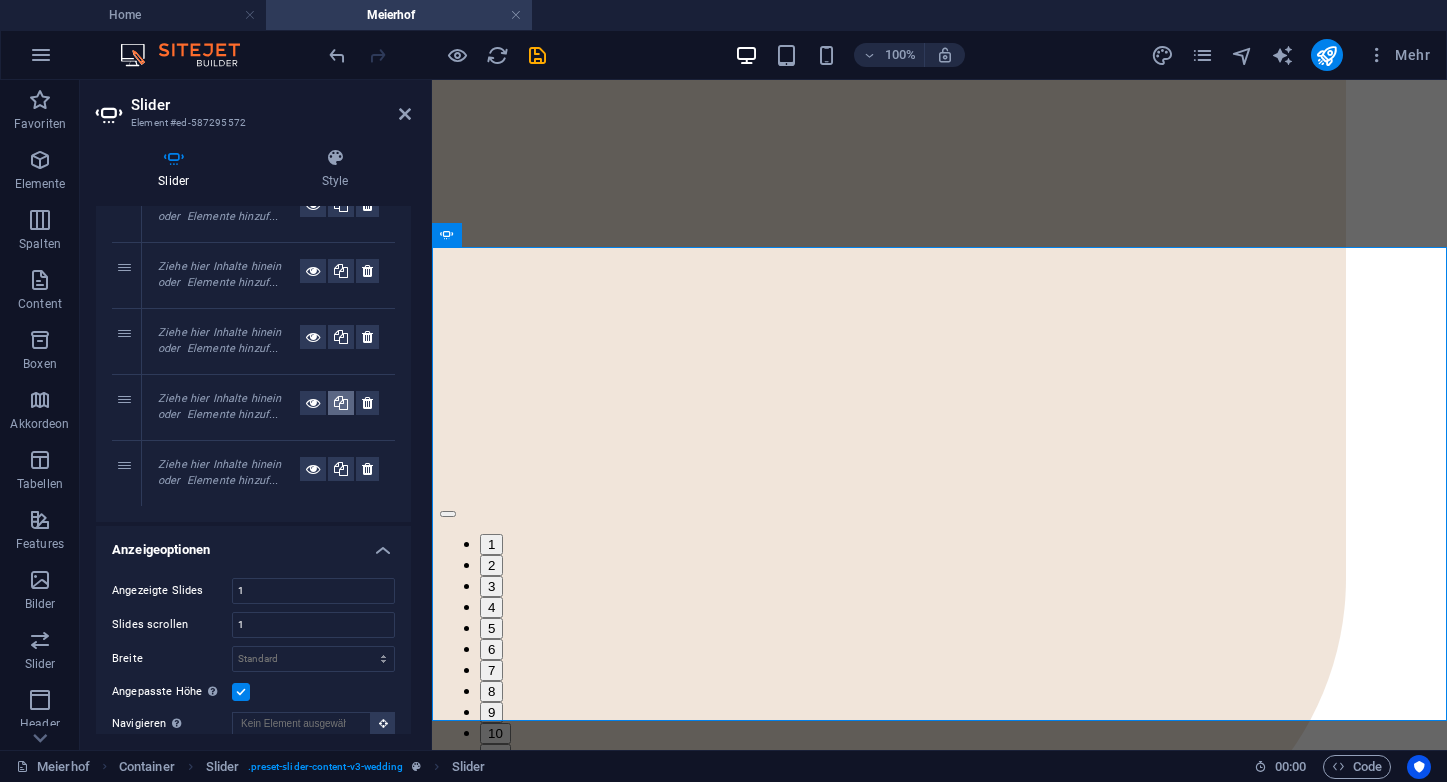 click at bounding box center (341, 403) 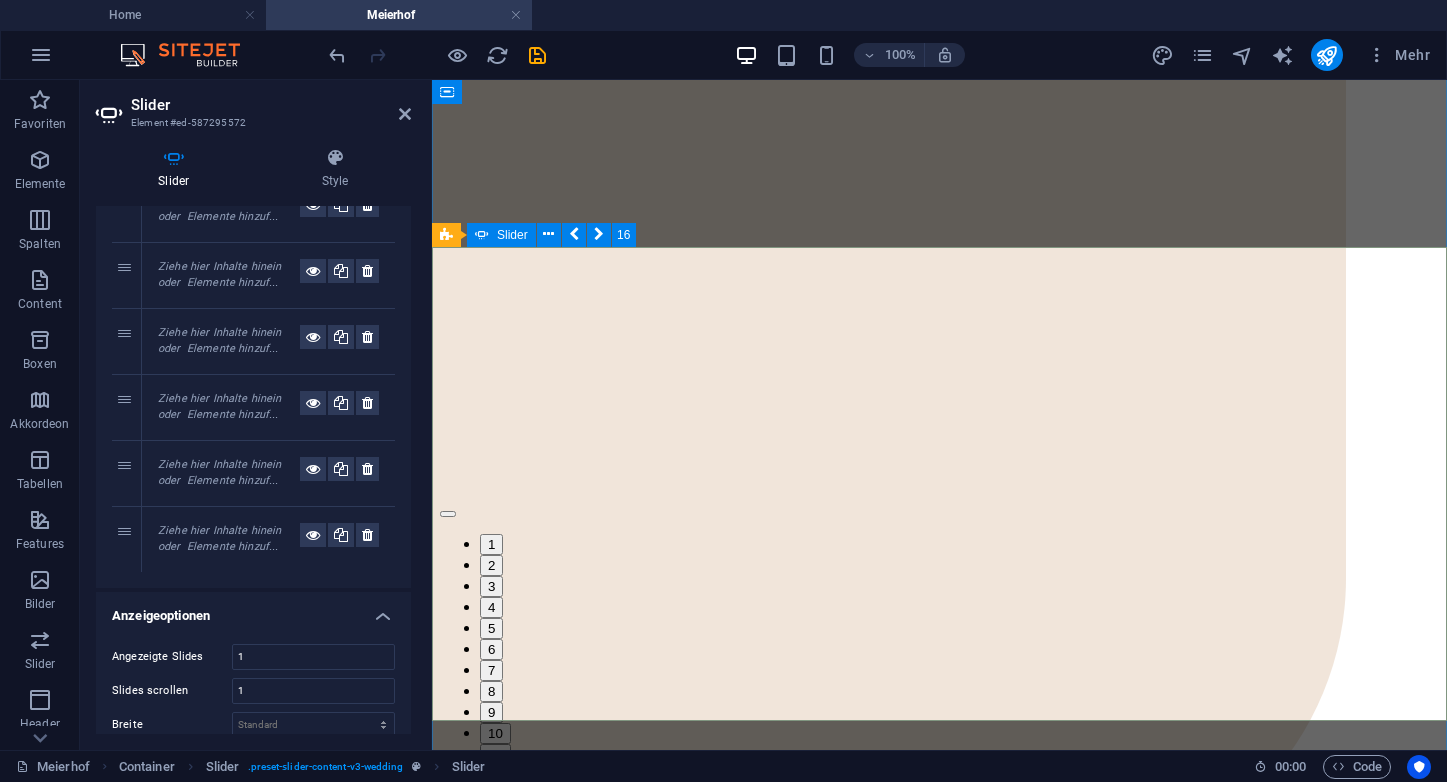 click at bounding box center [-7463, 8558] 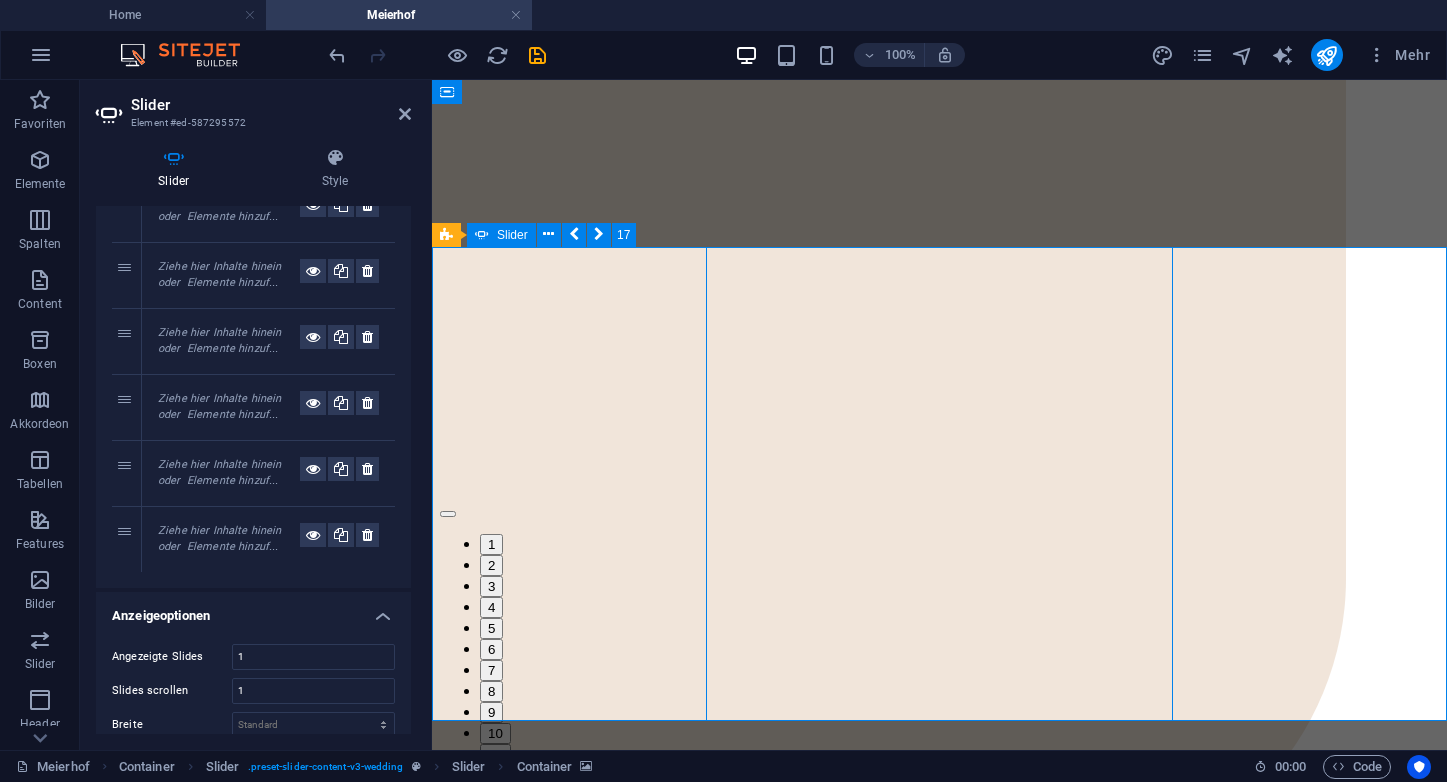 click at bounding box center [-7463, 8558] 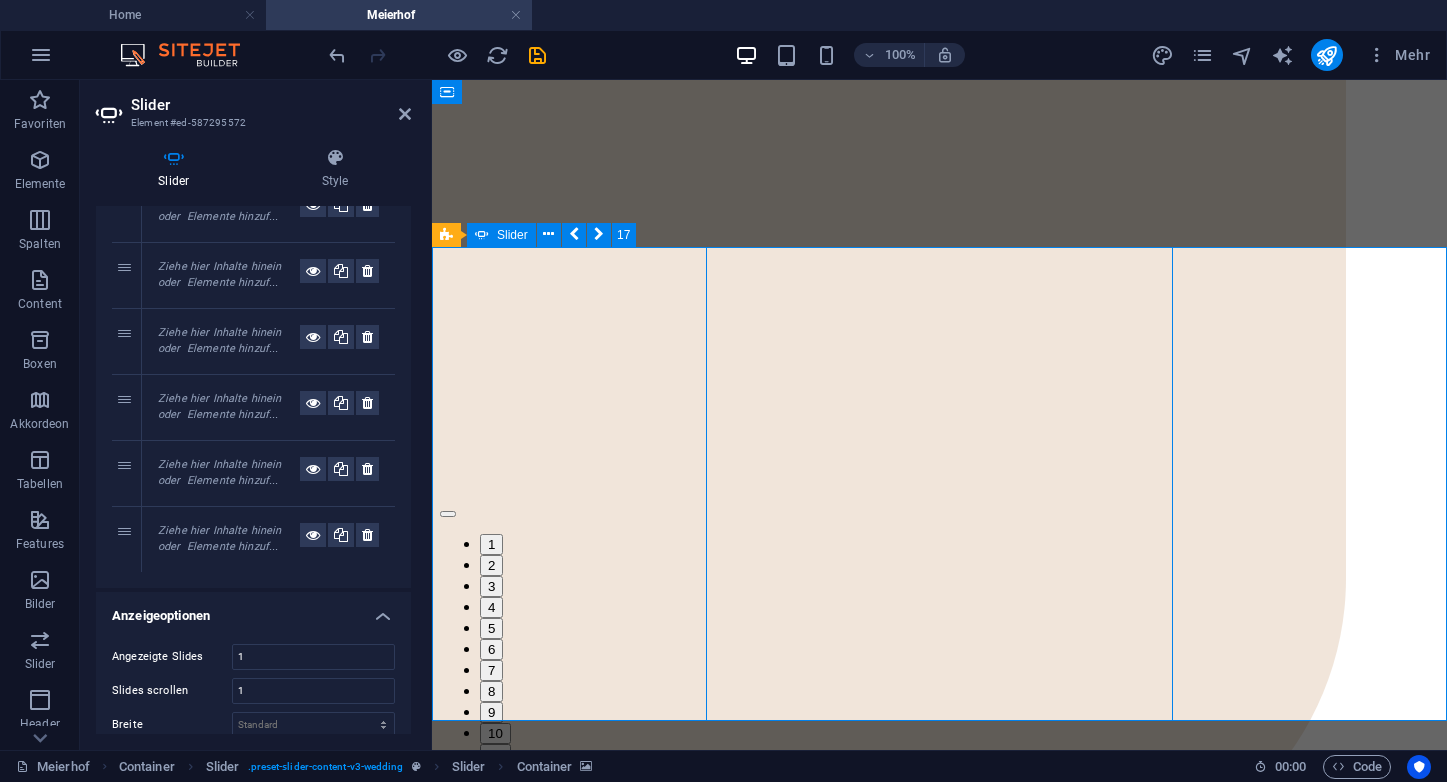 select on "px" 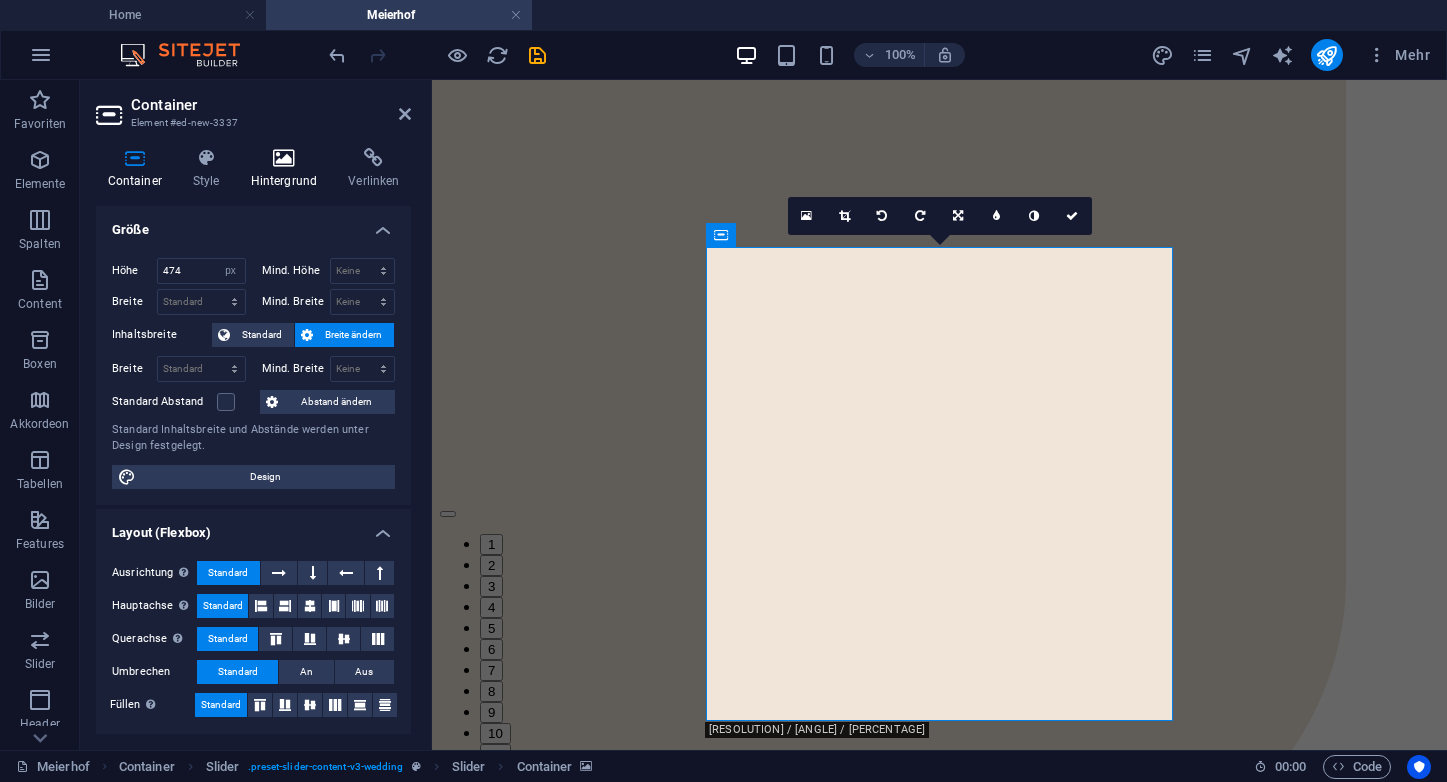 click on "Hintergrund" at bounding box center [288, 169] 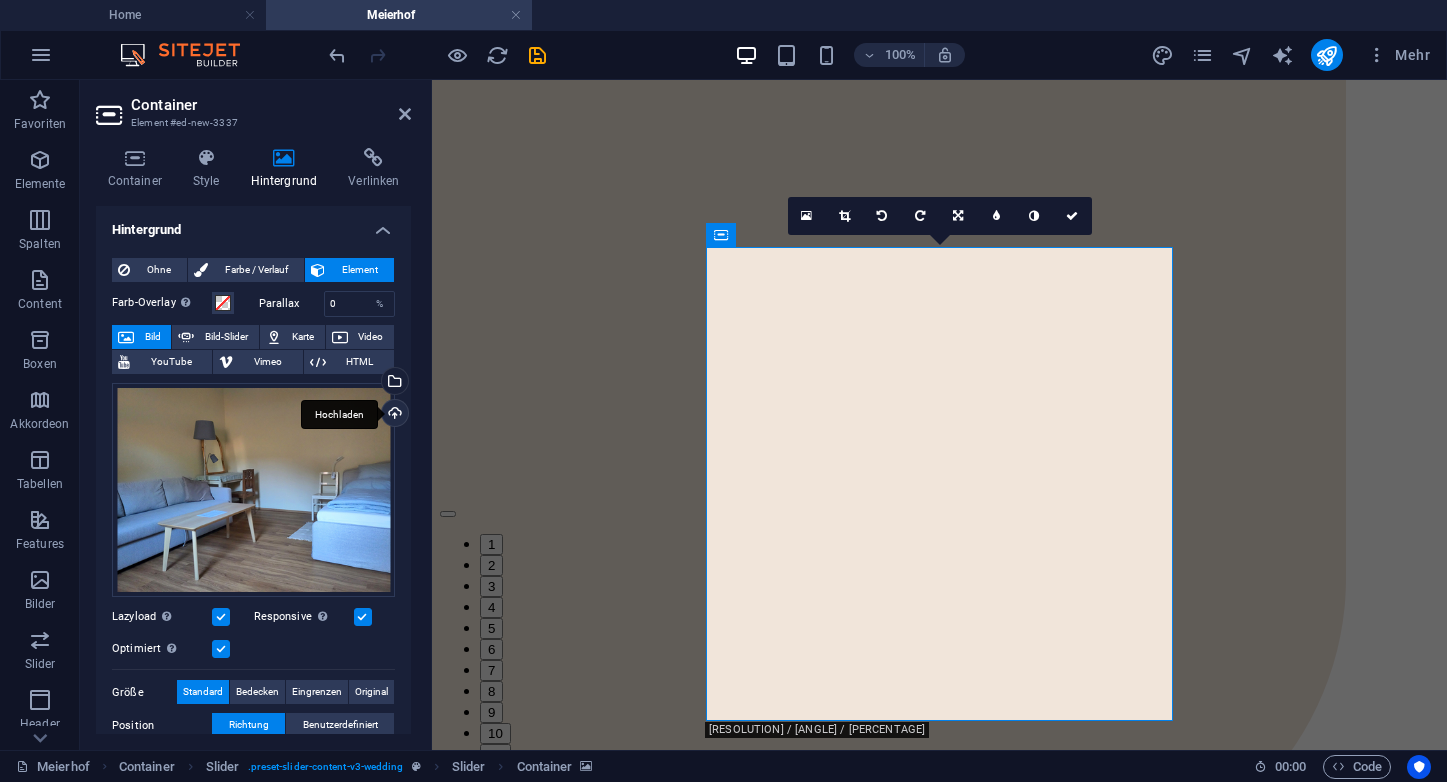 click on "Hochladen" at bounding box center [393, 415] 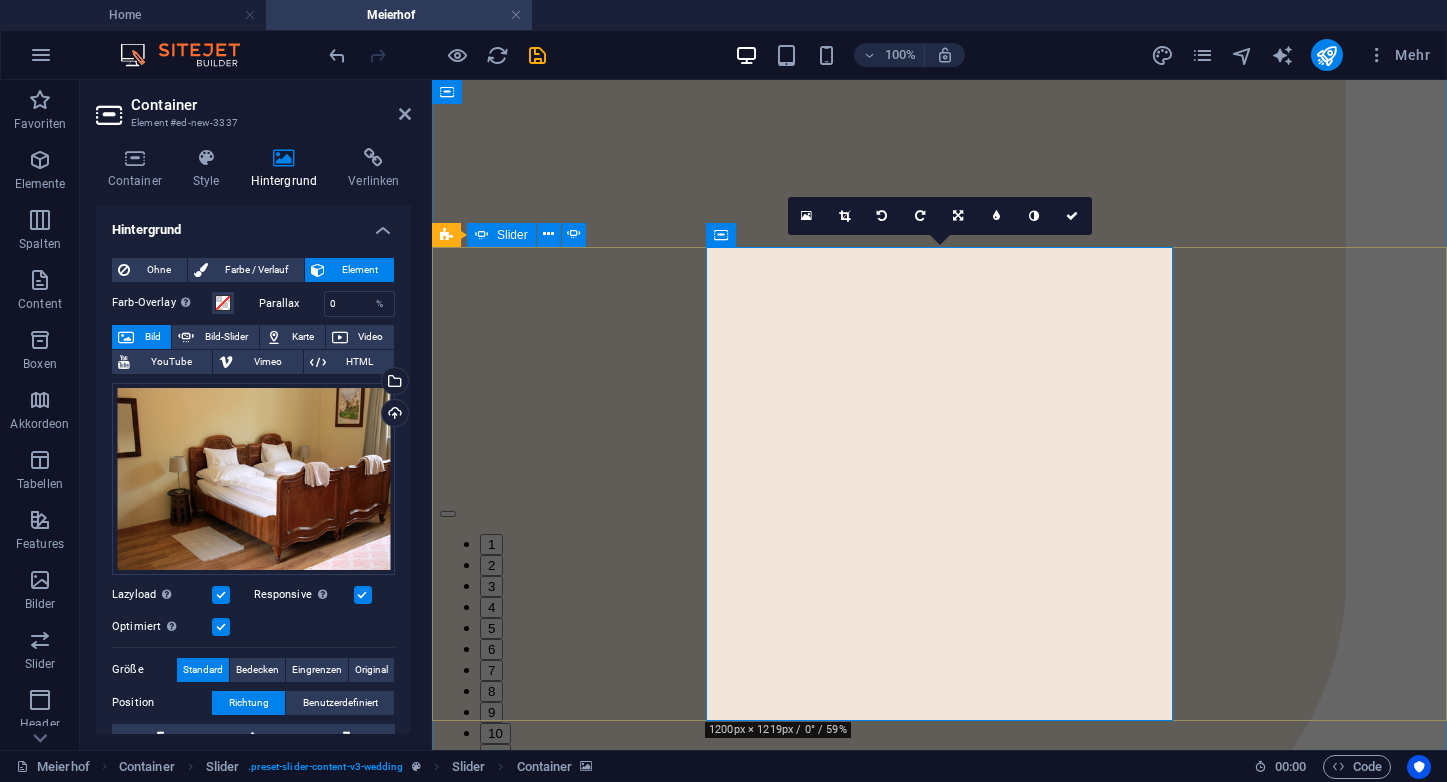 click on "Slider" at bounding box center (512, 235) 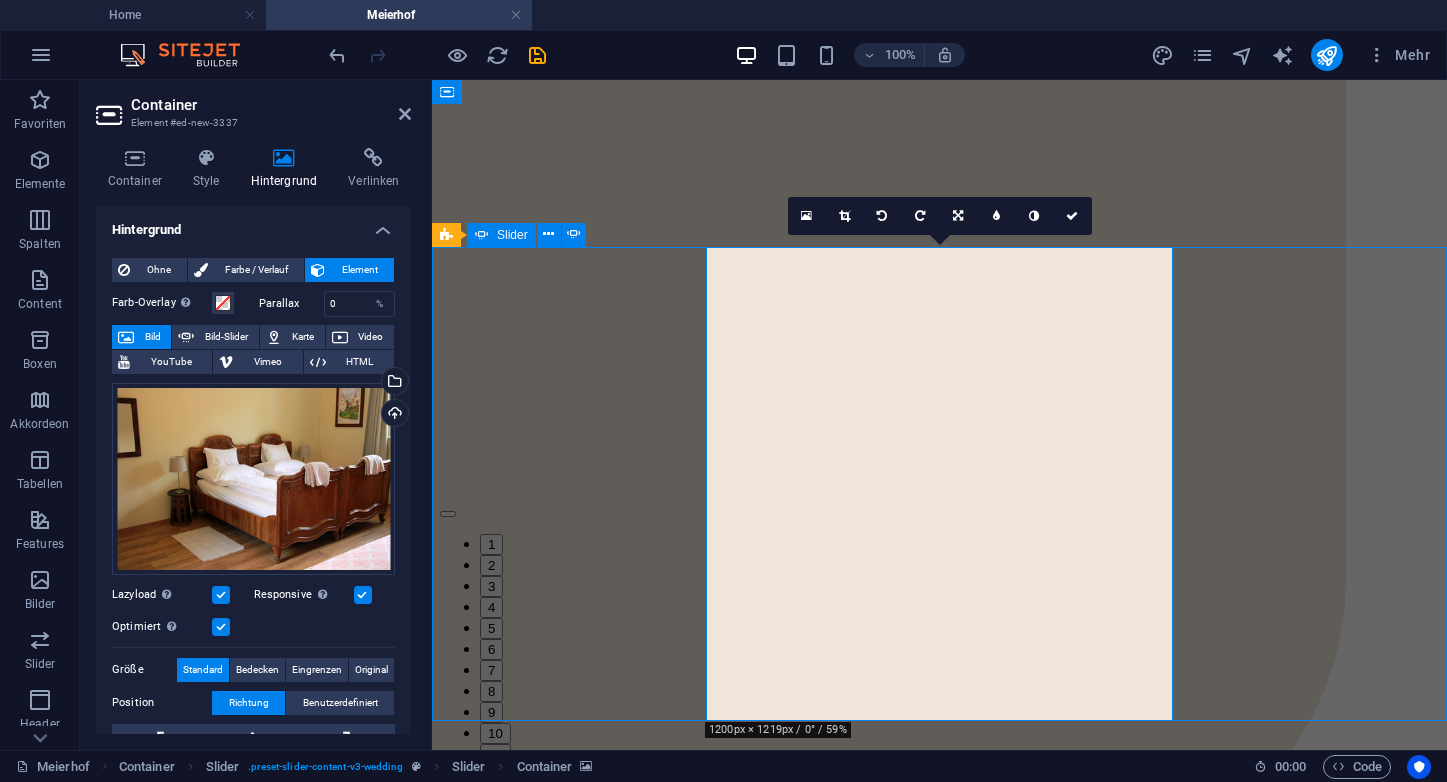 click on "Slider" at bounding box center (512, 235) 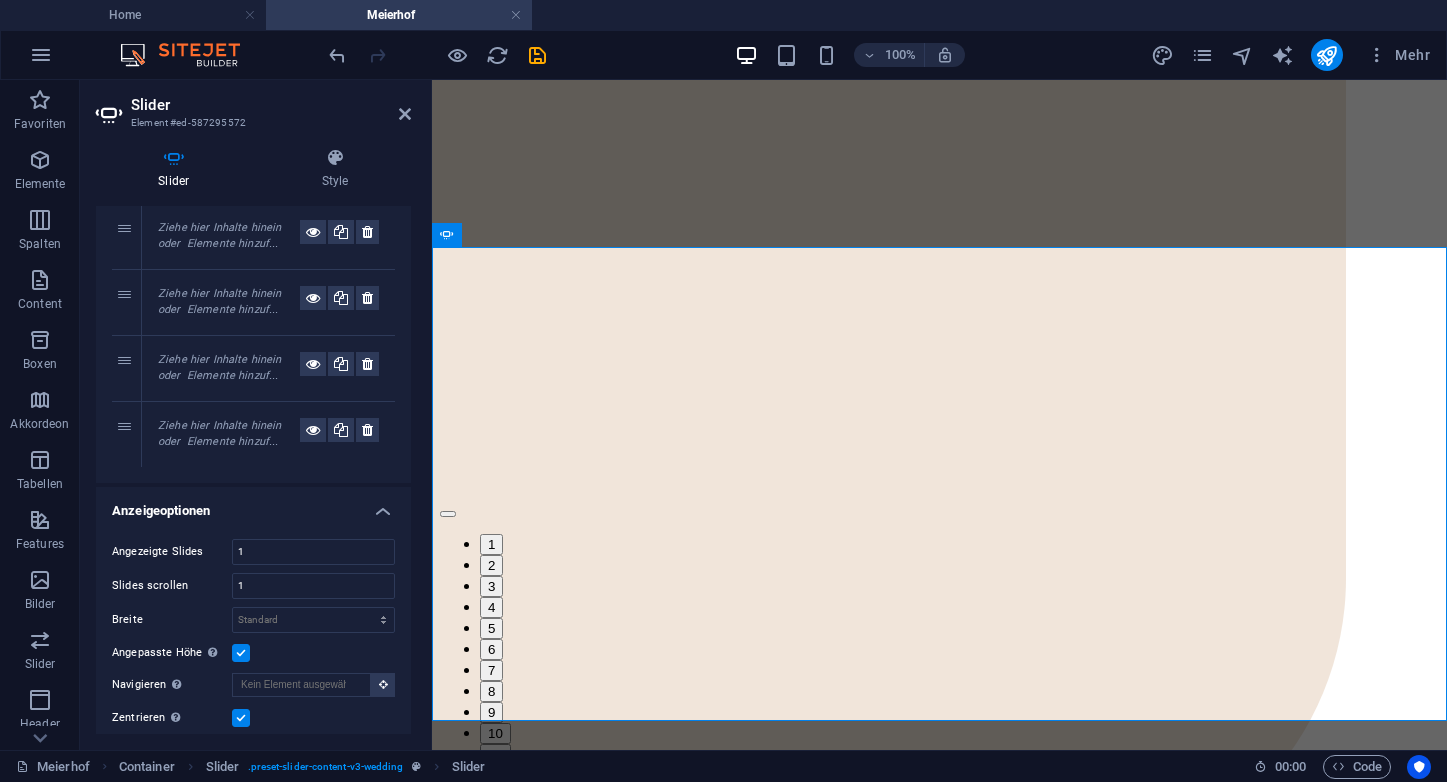 scroll, scrollTop: 1002, scrollLeft: 0, axis: vertical 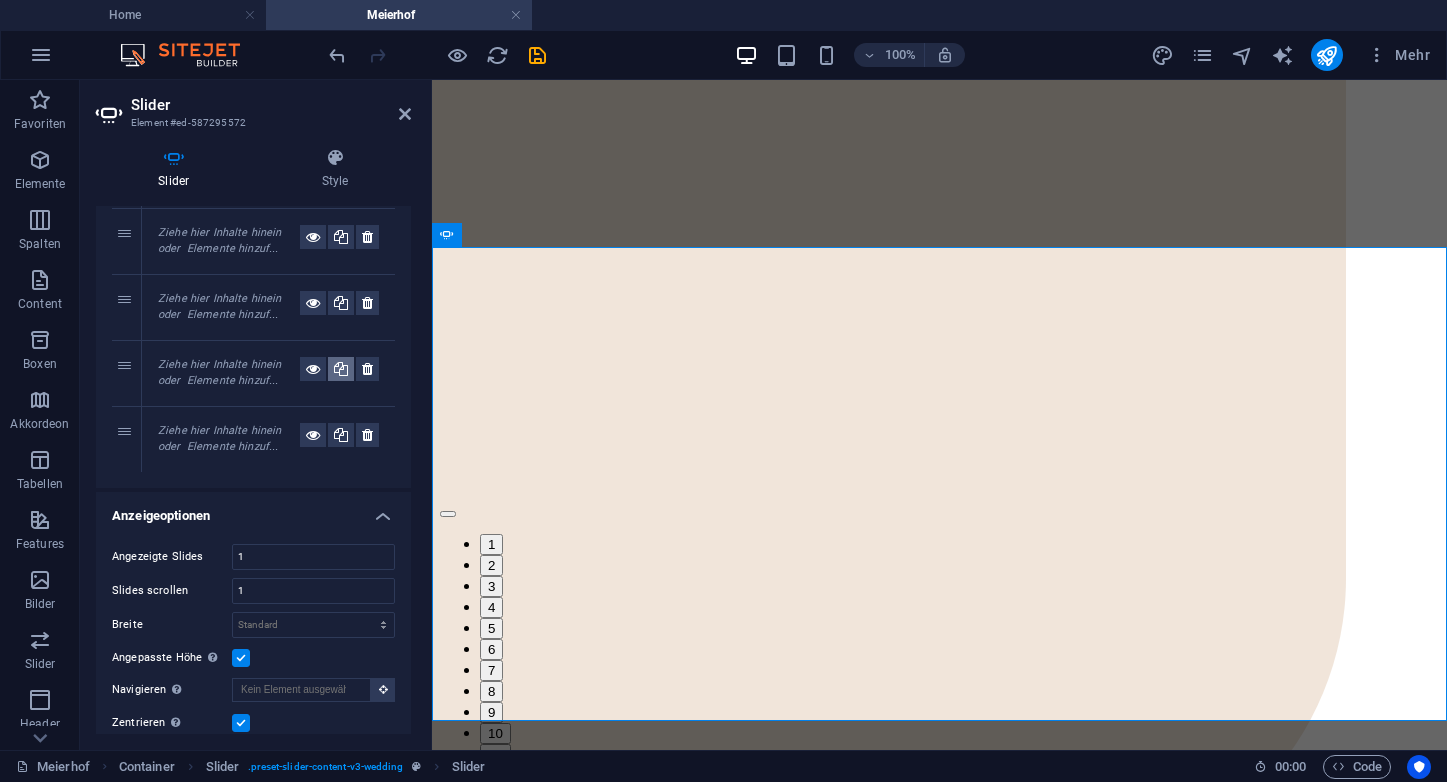 click at bounding box center [341, 369] 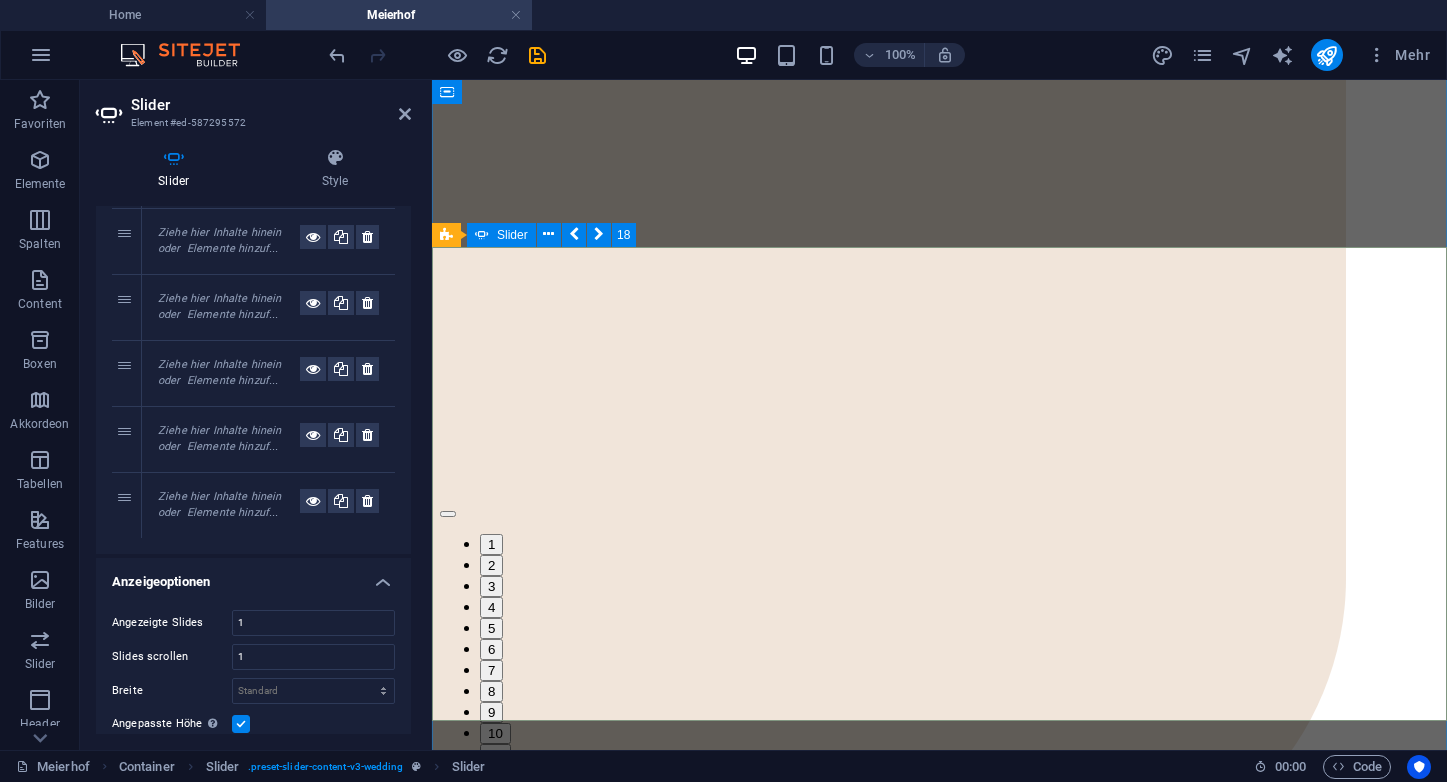 click at bounding box center [-7930, 9032] 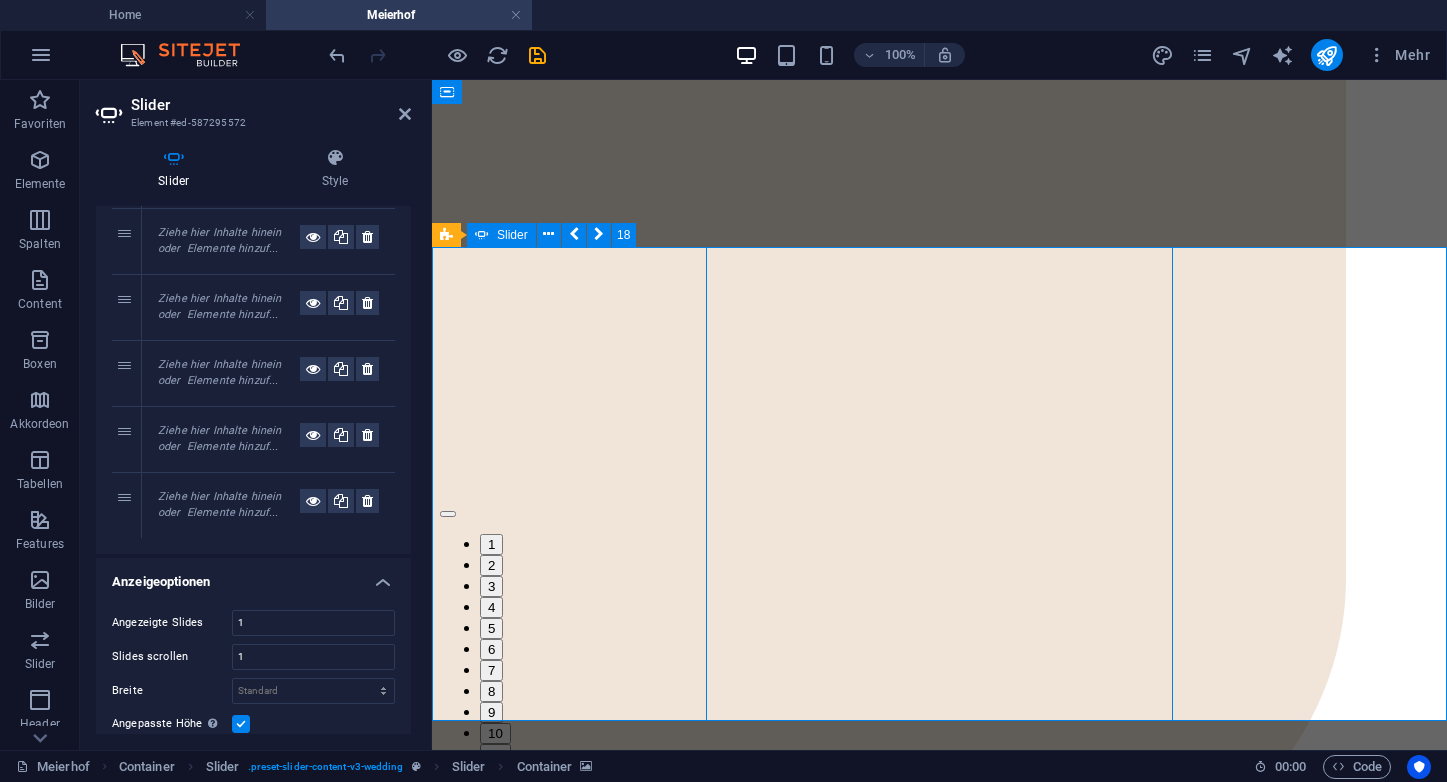 click at bounding box center [-7930, 9032] 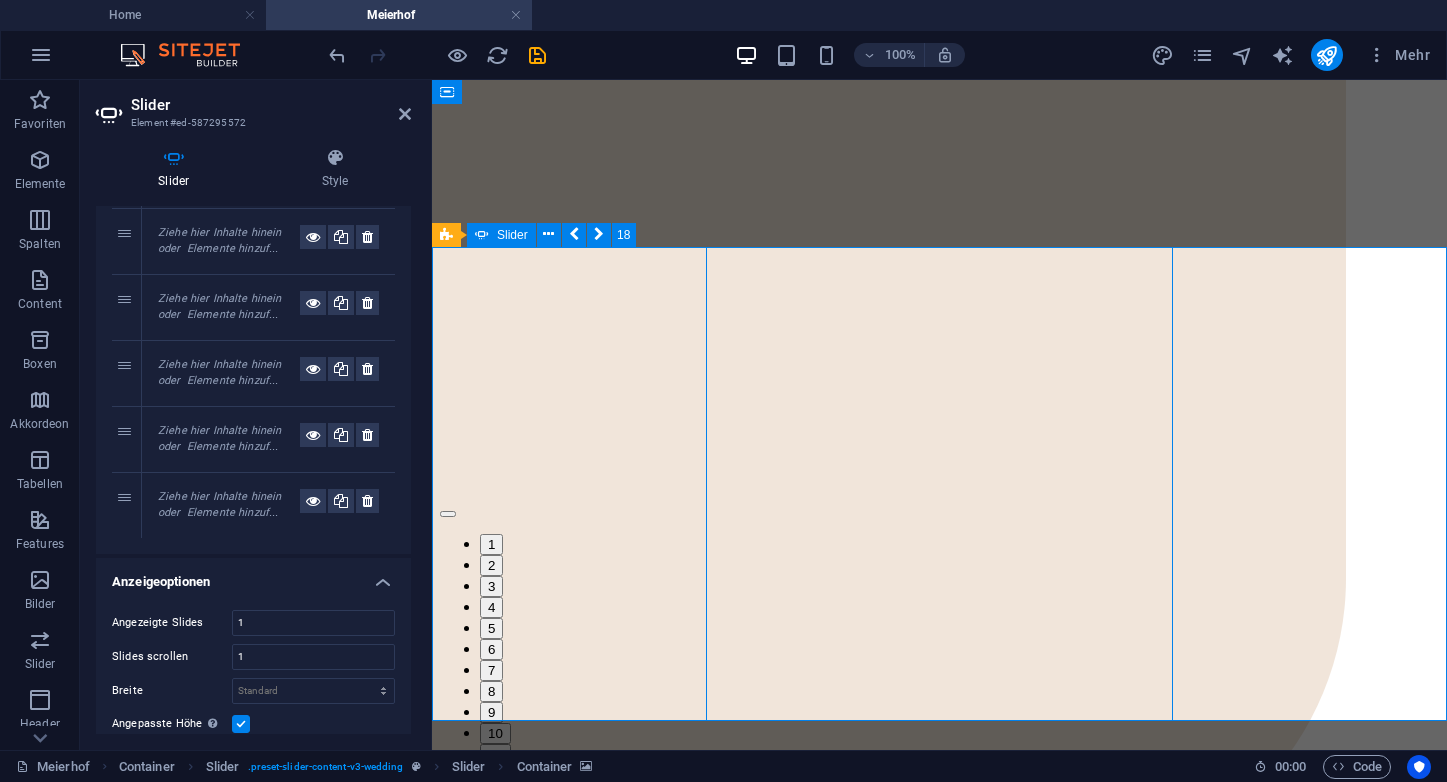 select on "px" 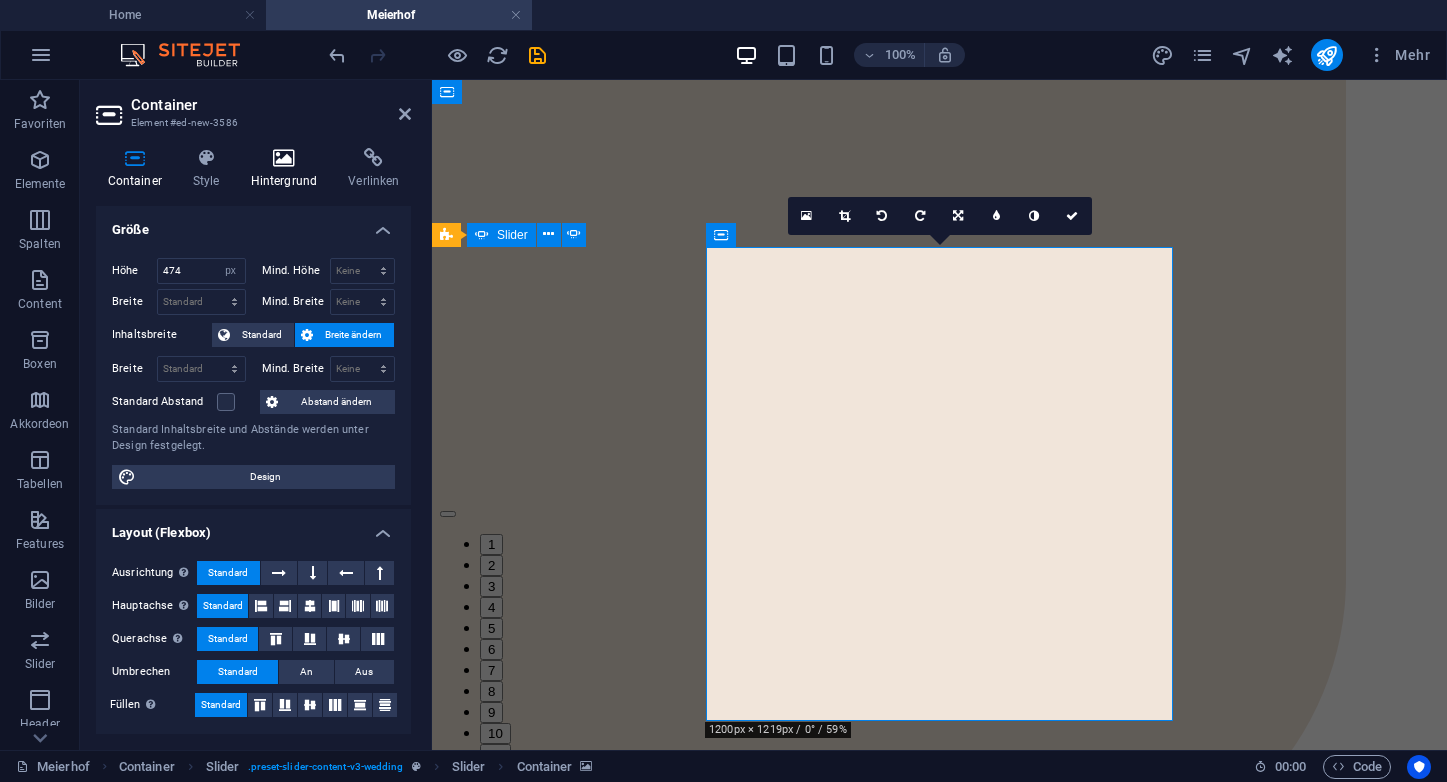 click on "Hintergrund" at bounding box center (288, 169) 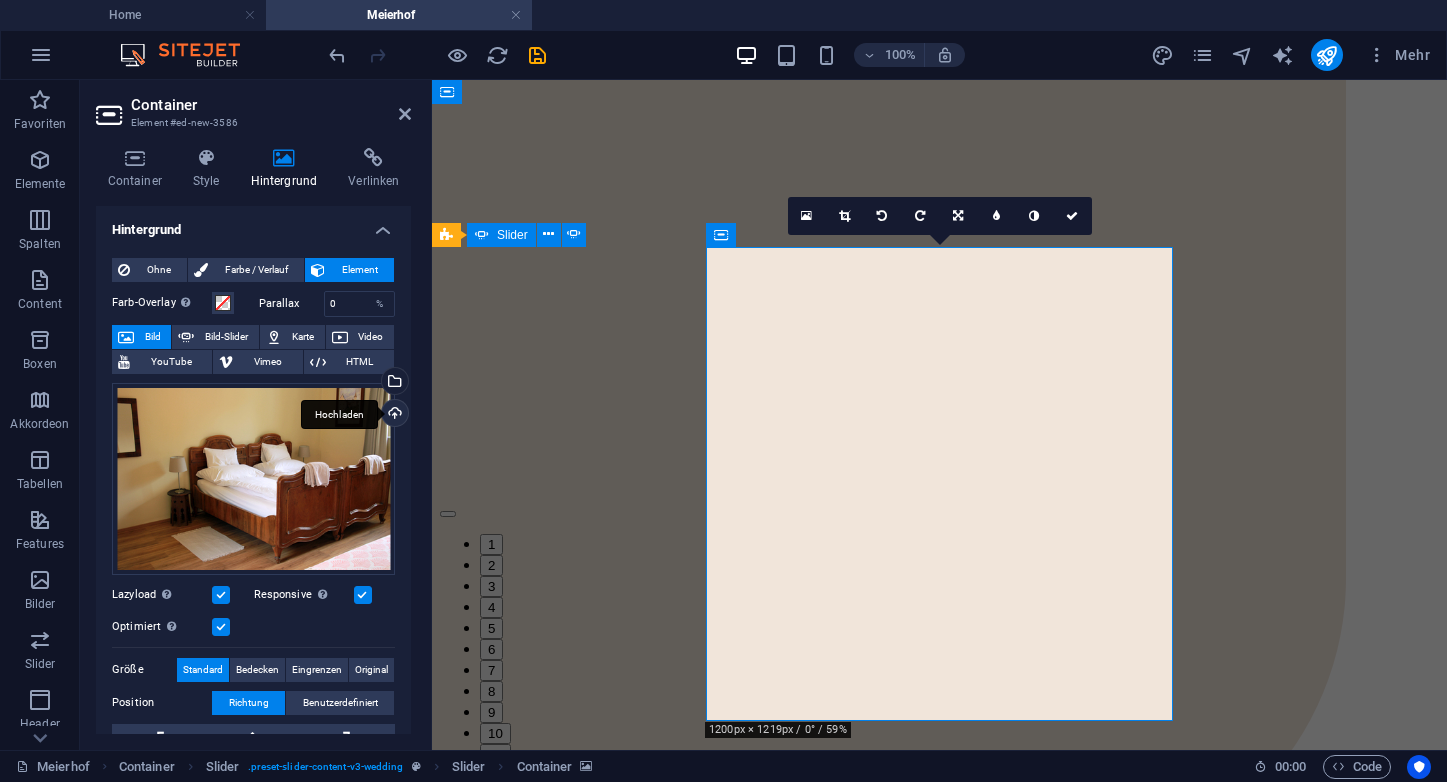 click on "Hochladen" at bounding box center (393, 415) 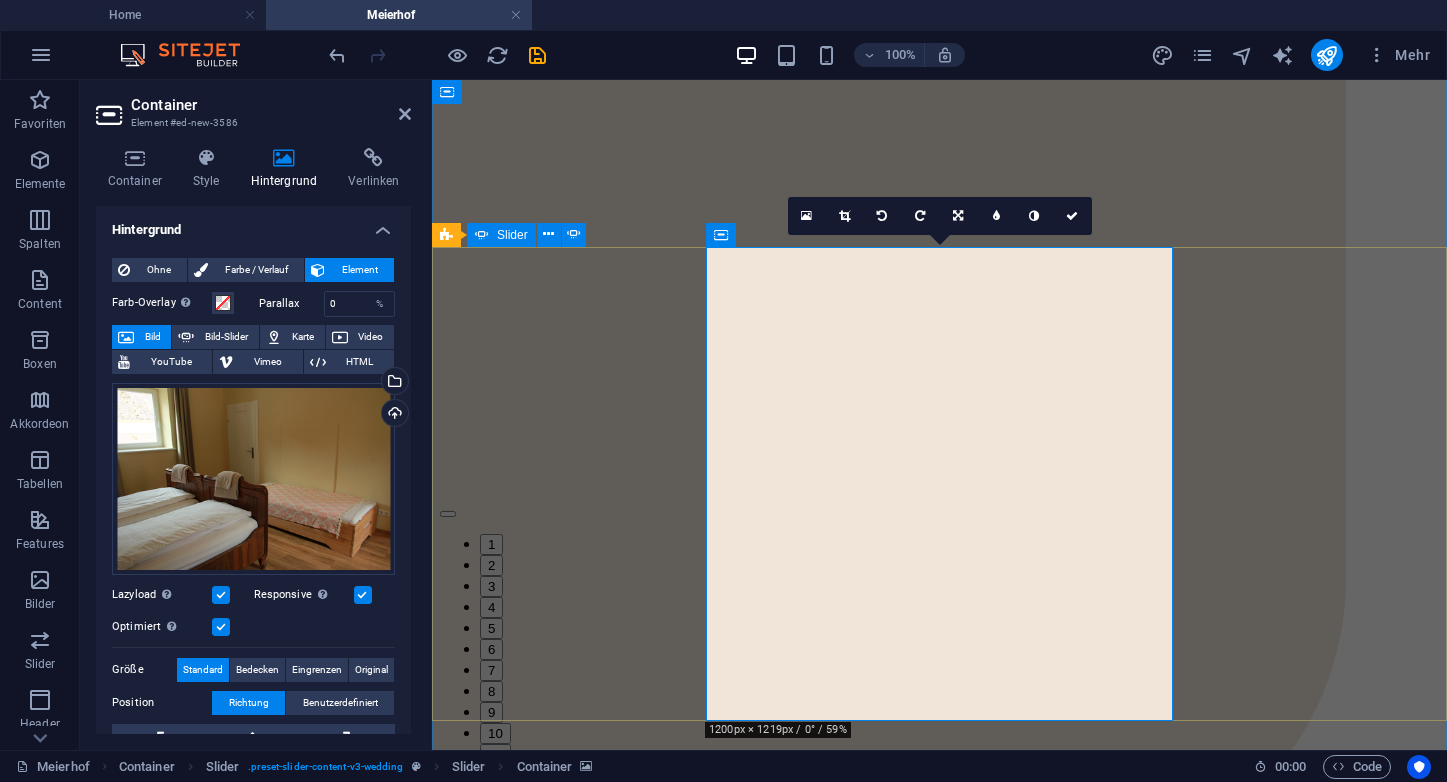 click on "Slider" at bounding box center (512, 235) 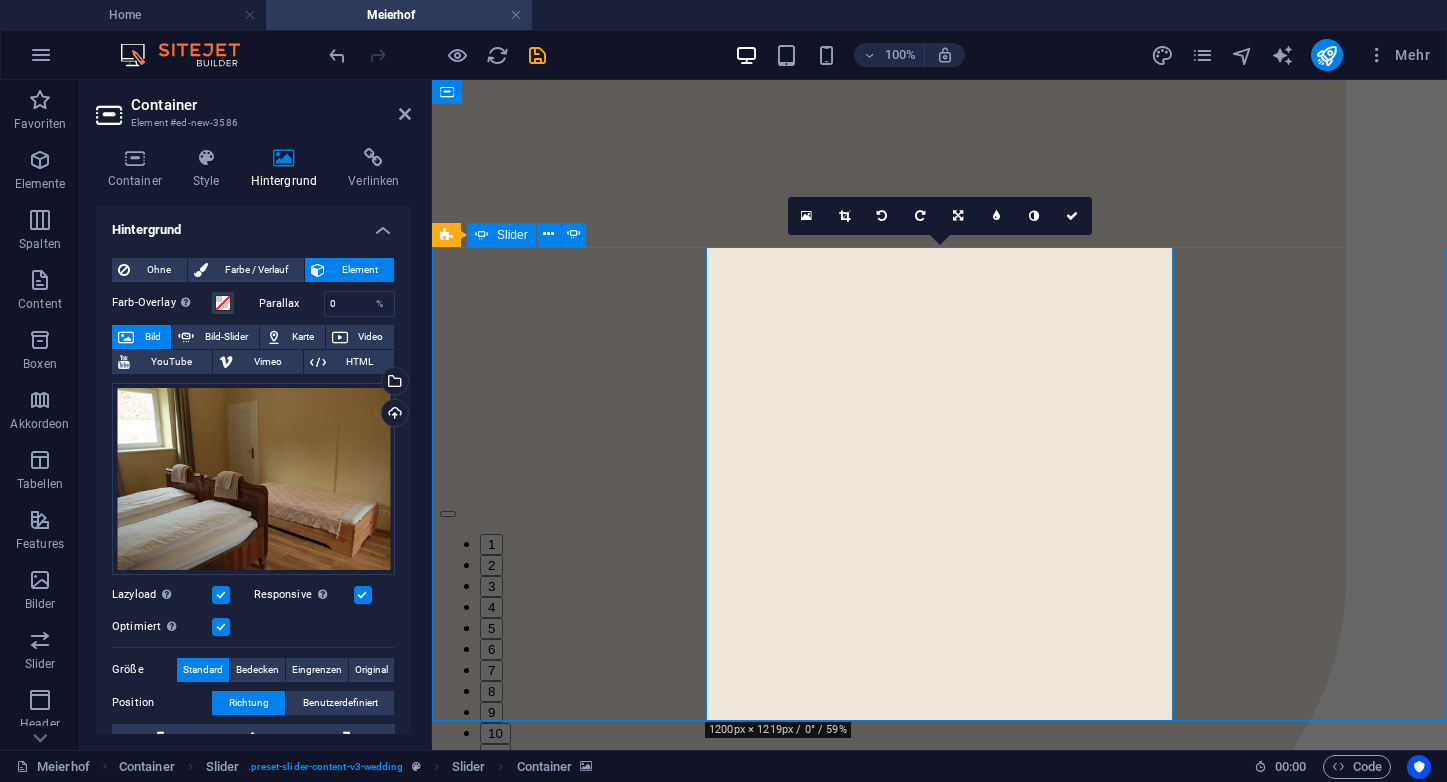 click on "Slider" at bounding box center [512, 235] 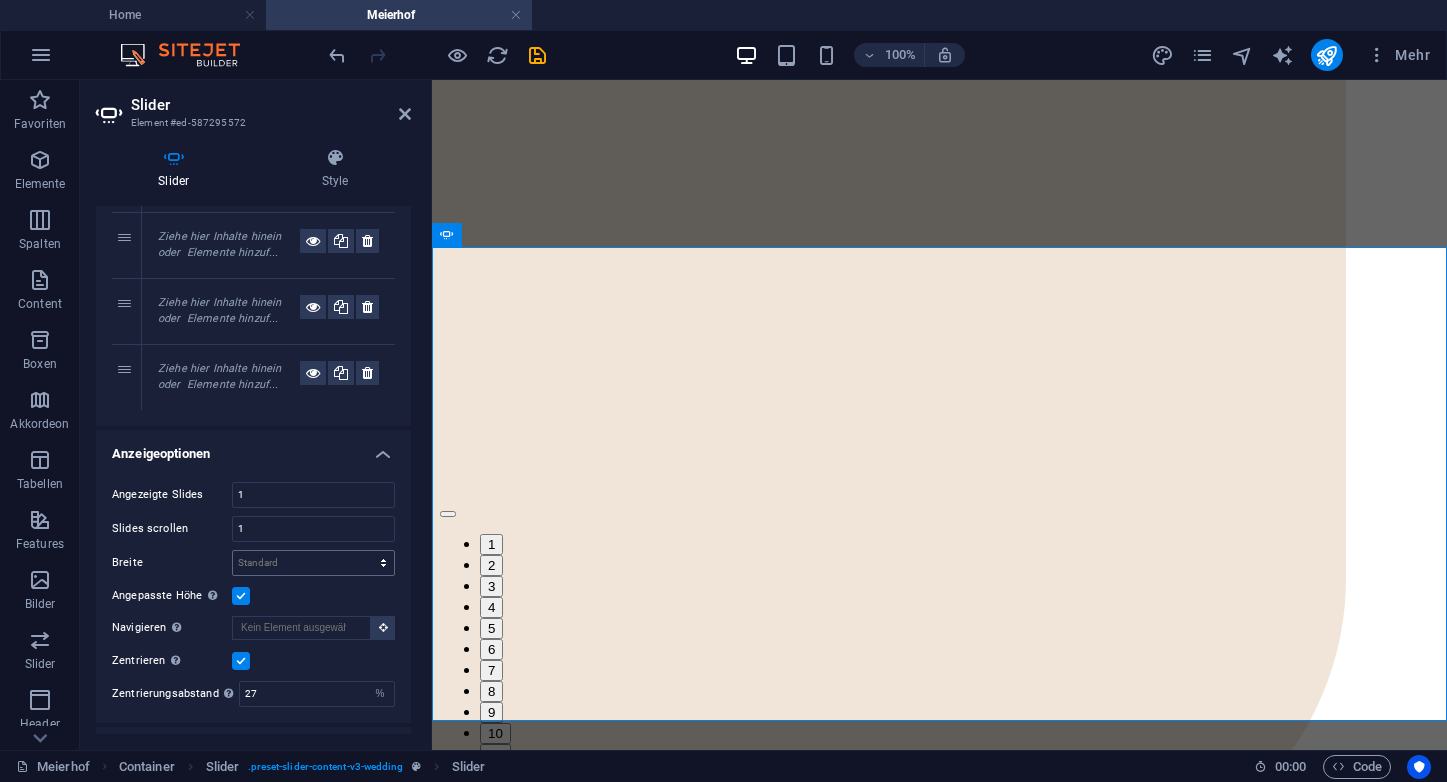 scroll, scrollTop: 1079, scrollLeft: 0, axis: vertical 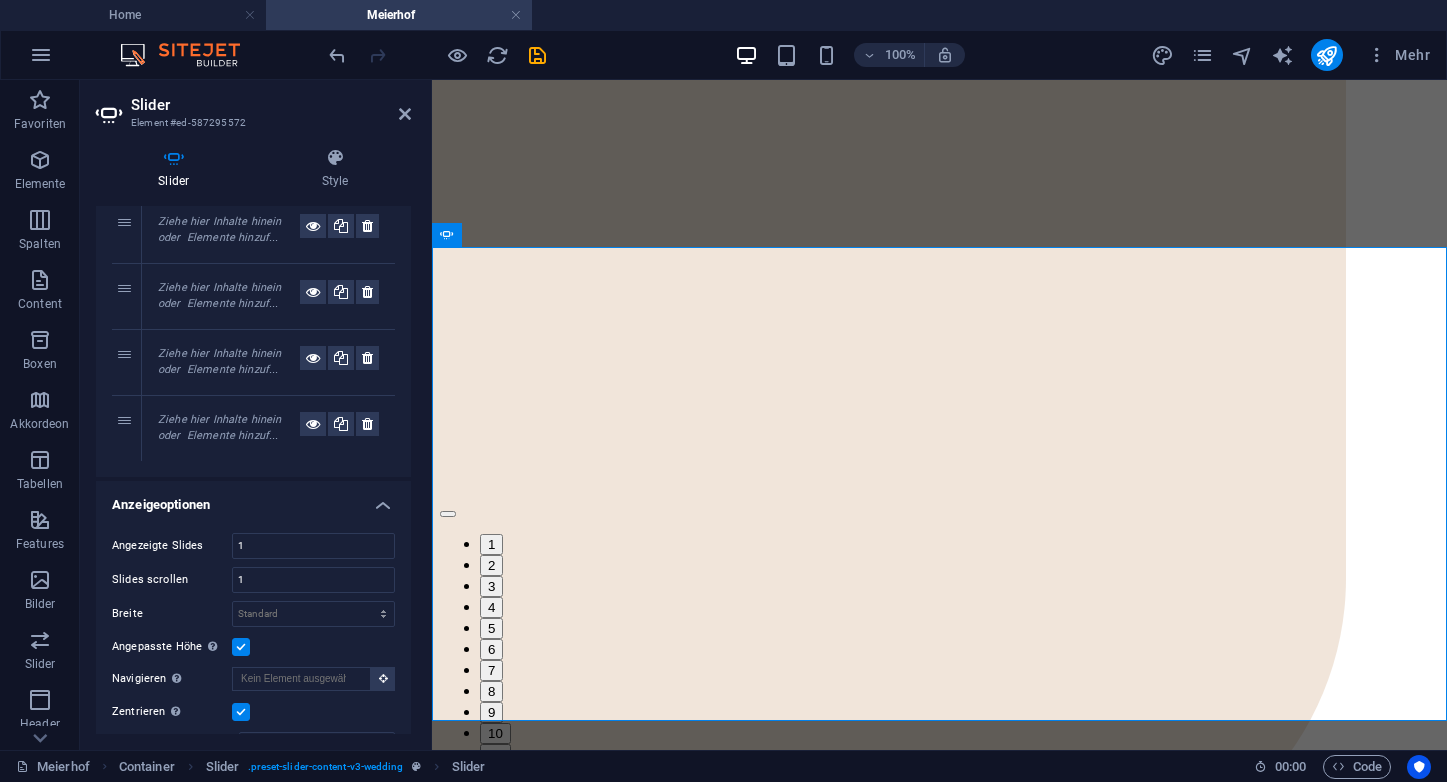 click at bounding box center [341, 362] 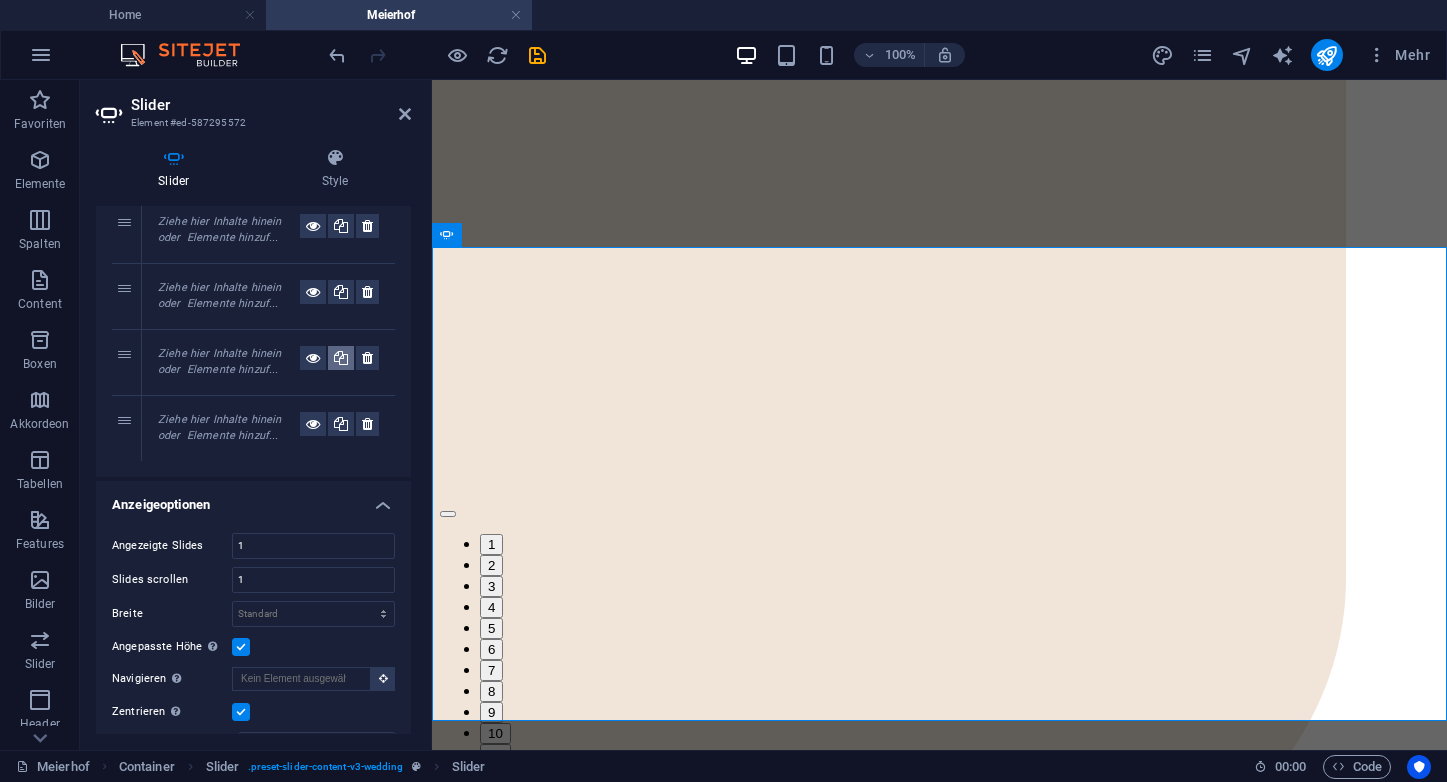 click at bounding box center [341, 358] 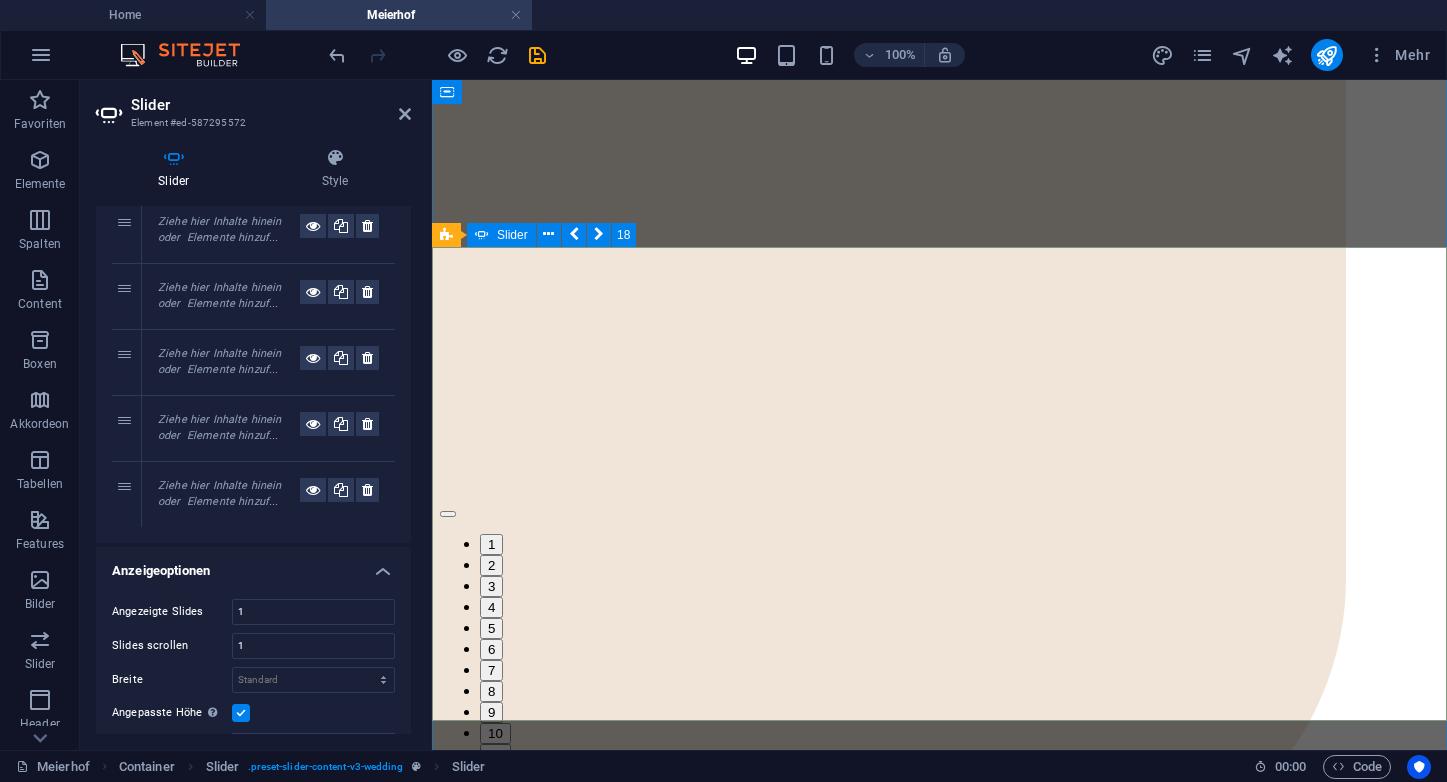 click at bounding box center [-8397, 9506] 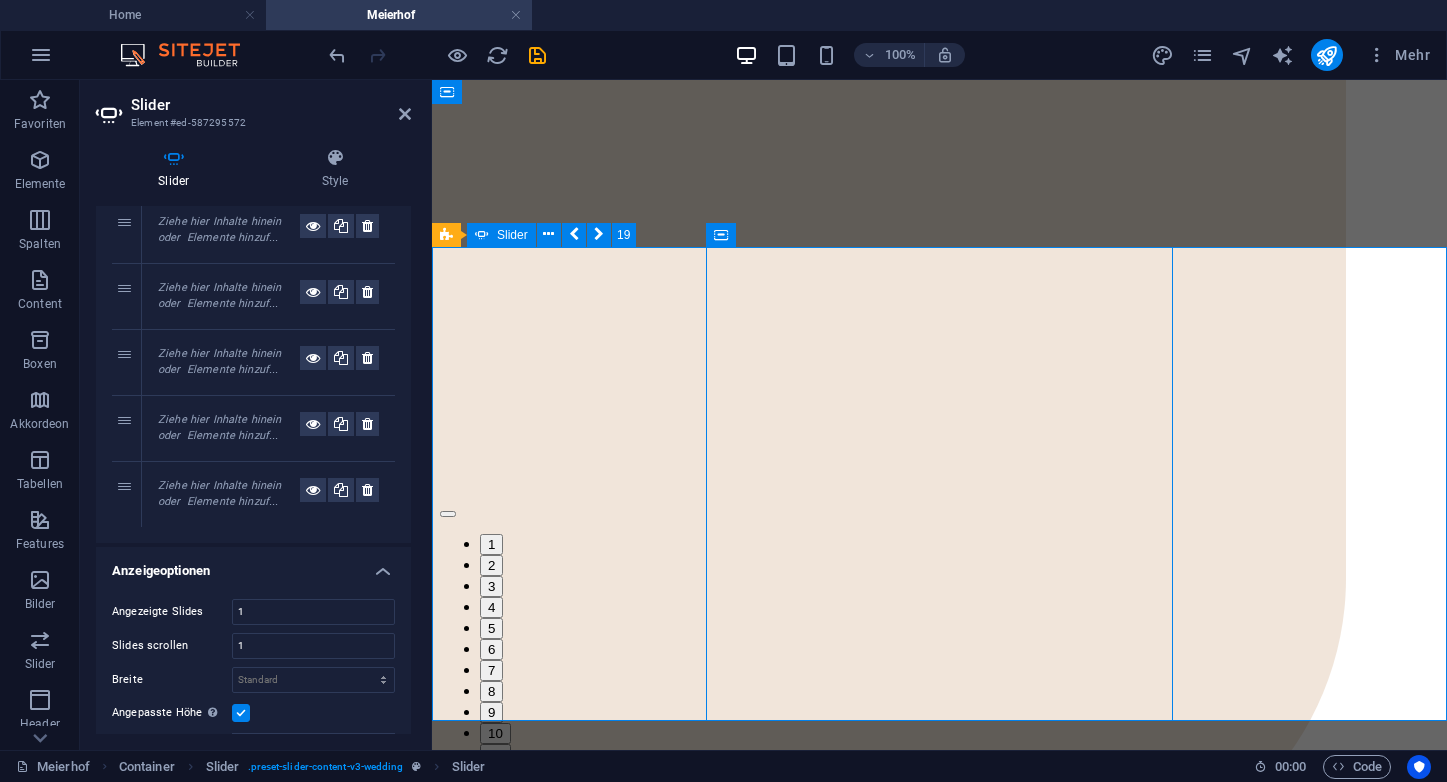 click at bounding box center [-8397, 9506] 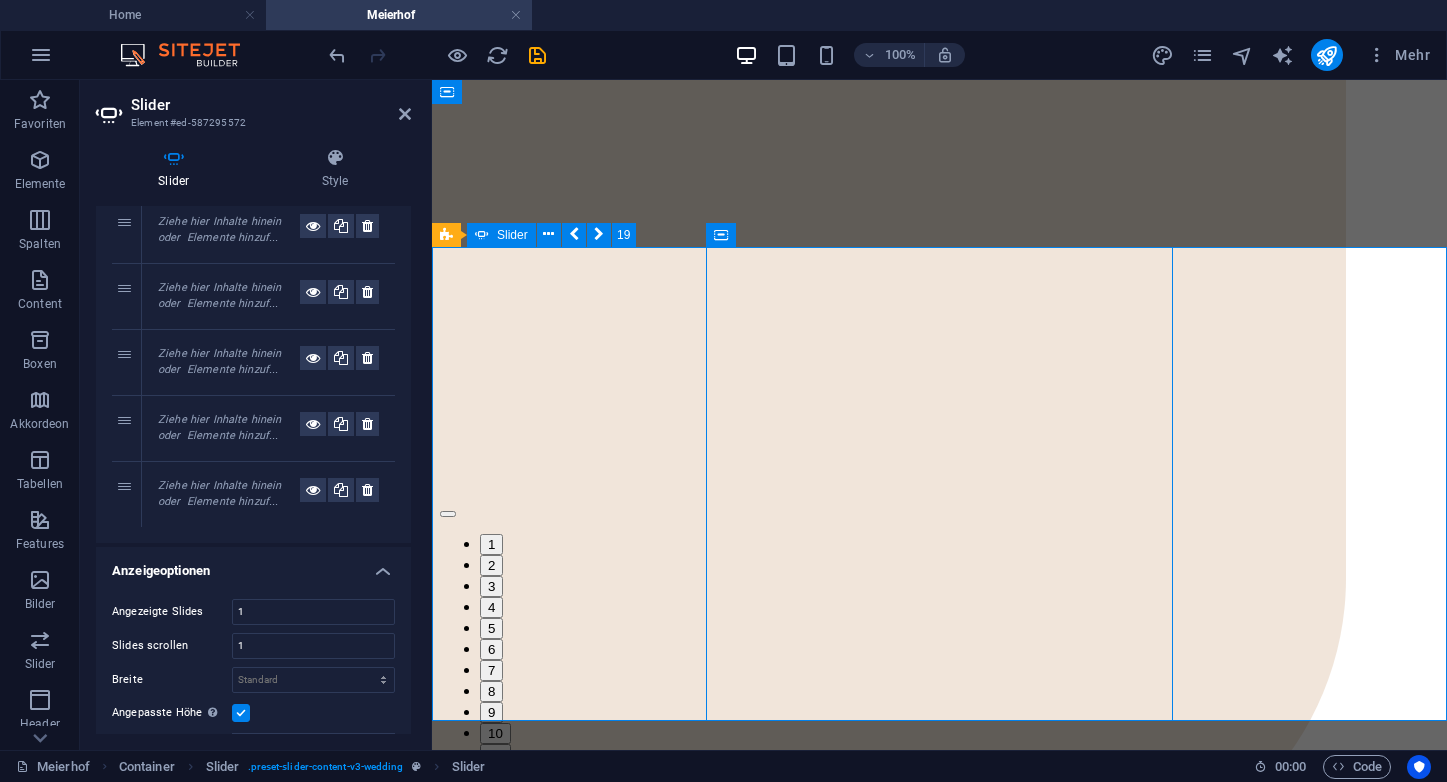 select on "px" 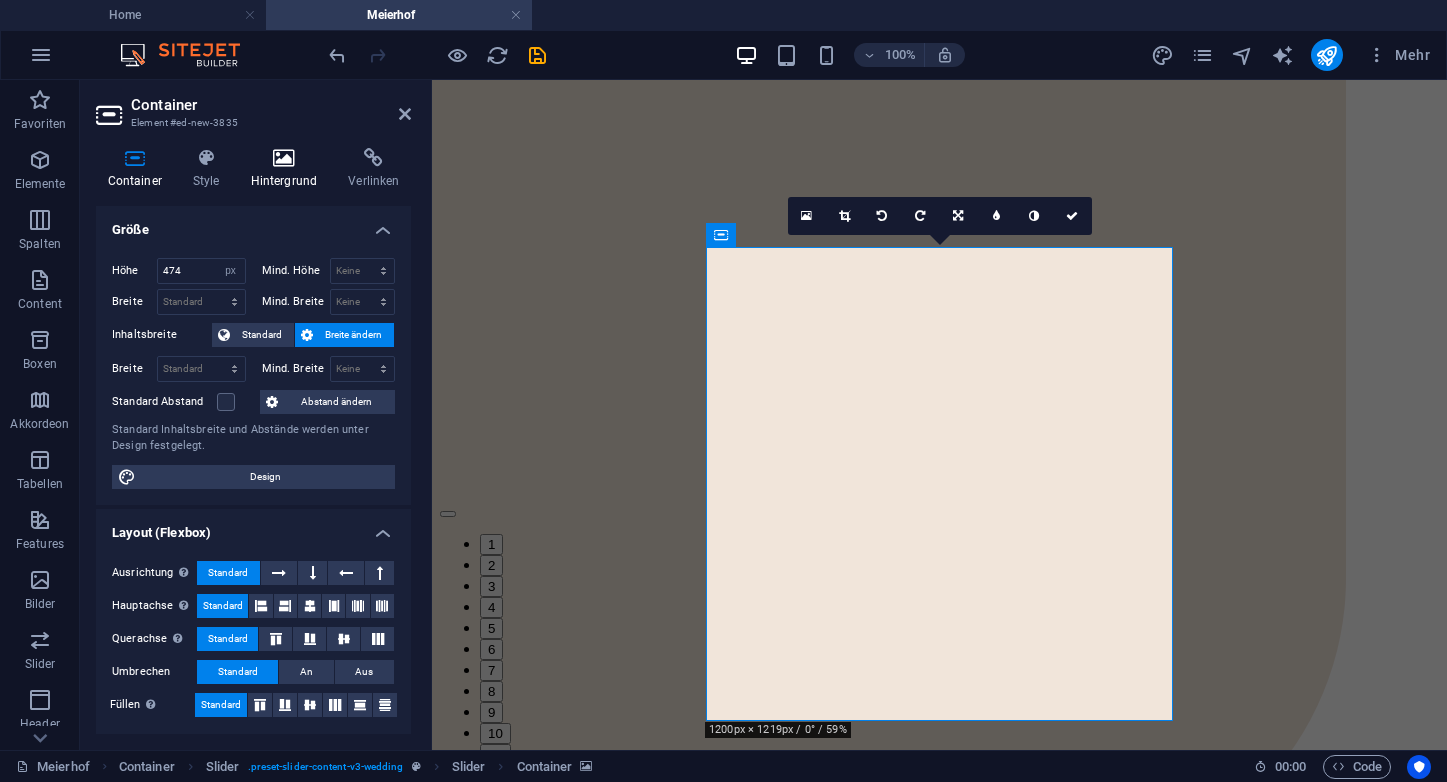 click on "Hintergrund" at bounding box center [288, 169] 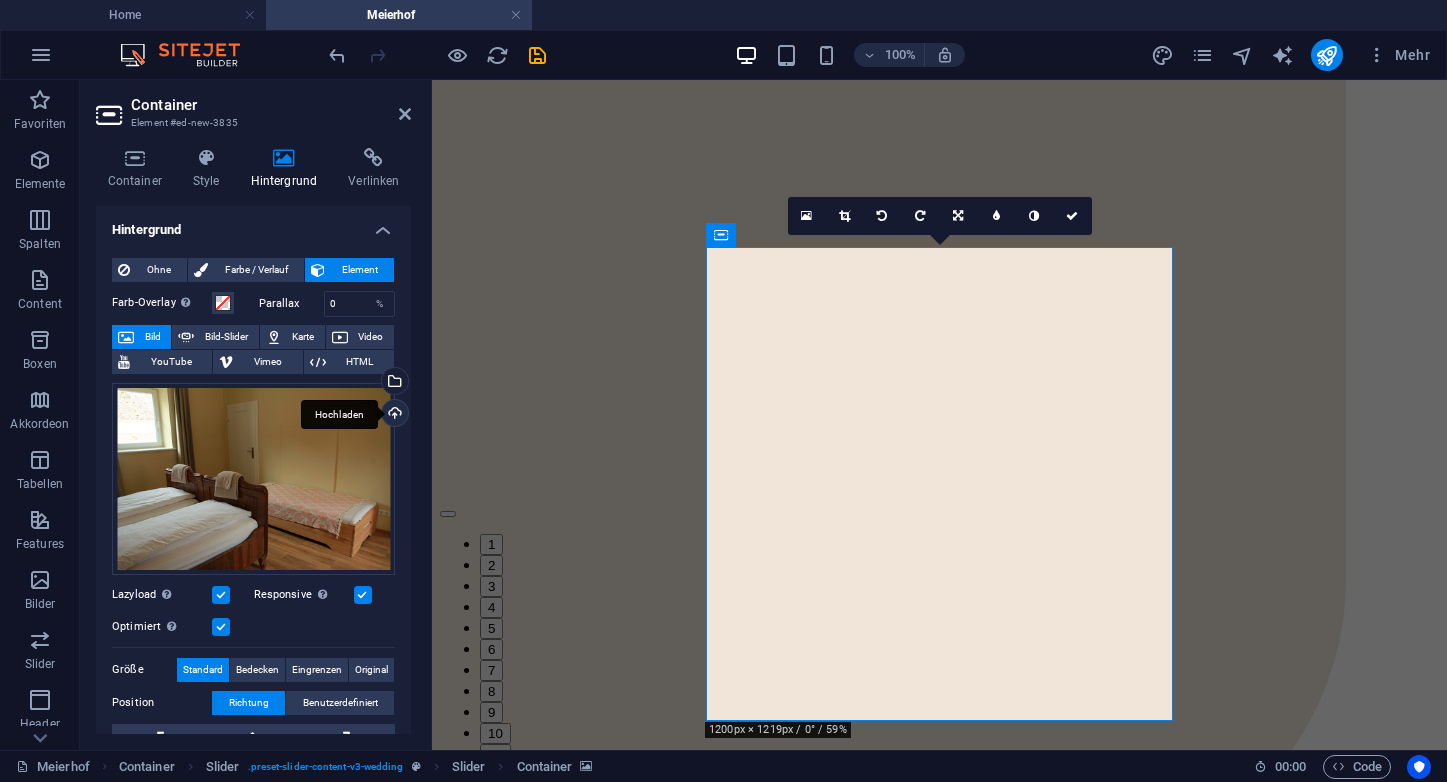 click on "Hochladen" at bounding box center [393, 415] 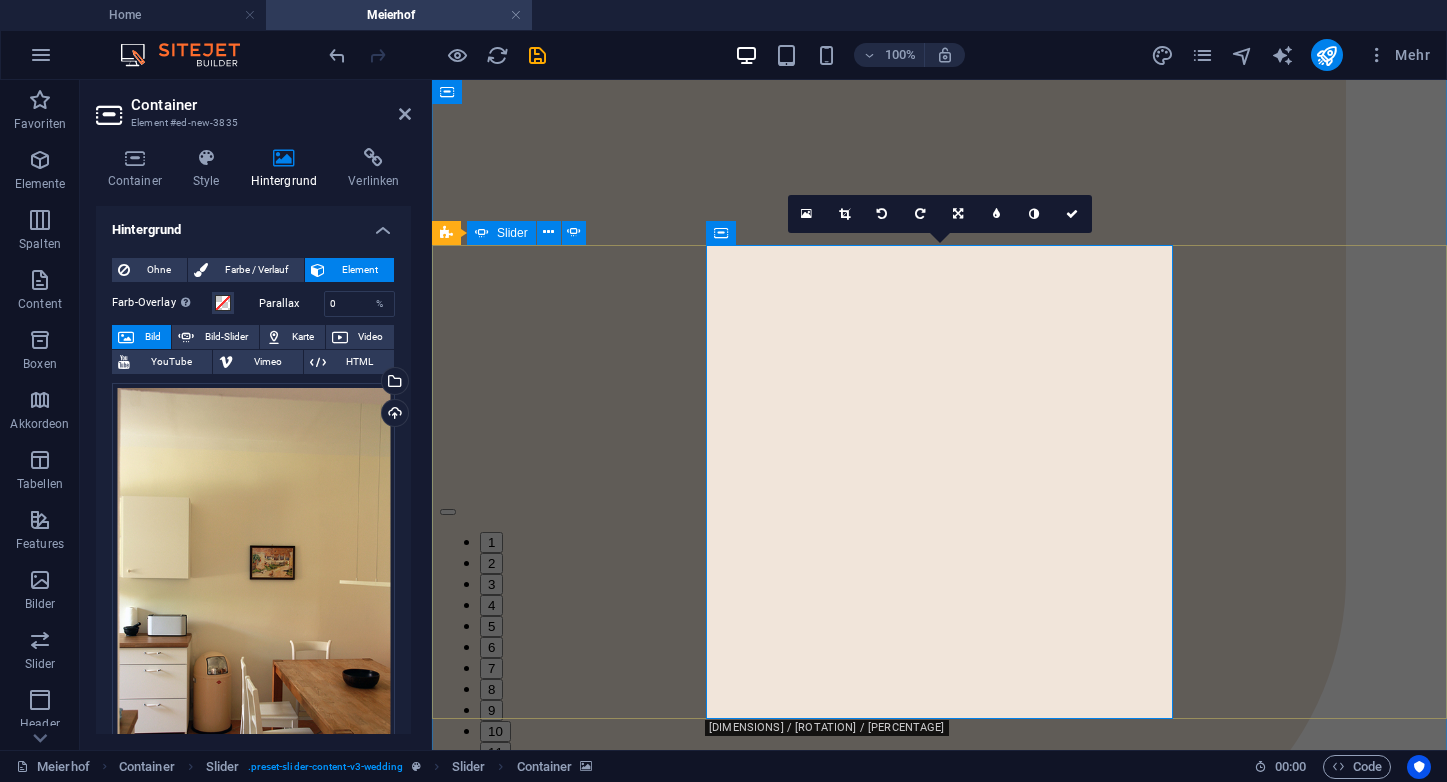 scroll, scrollTop: 5331, scrollLeft: 0, axis: vertical 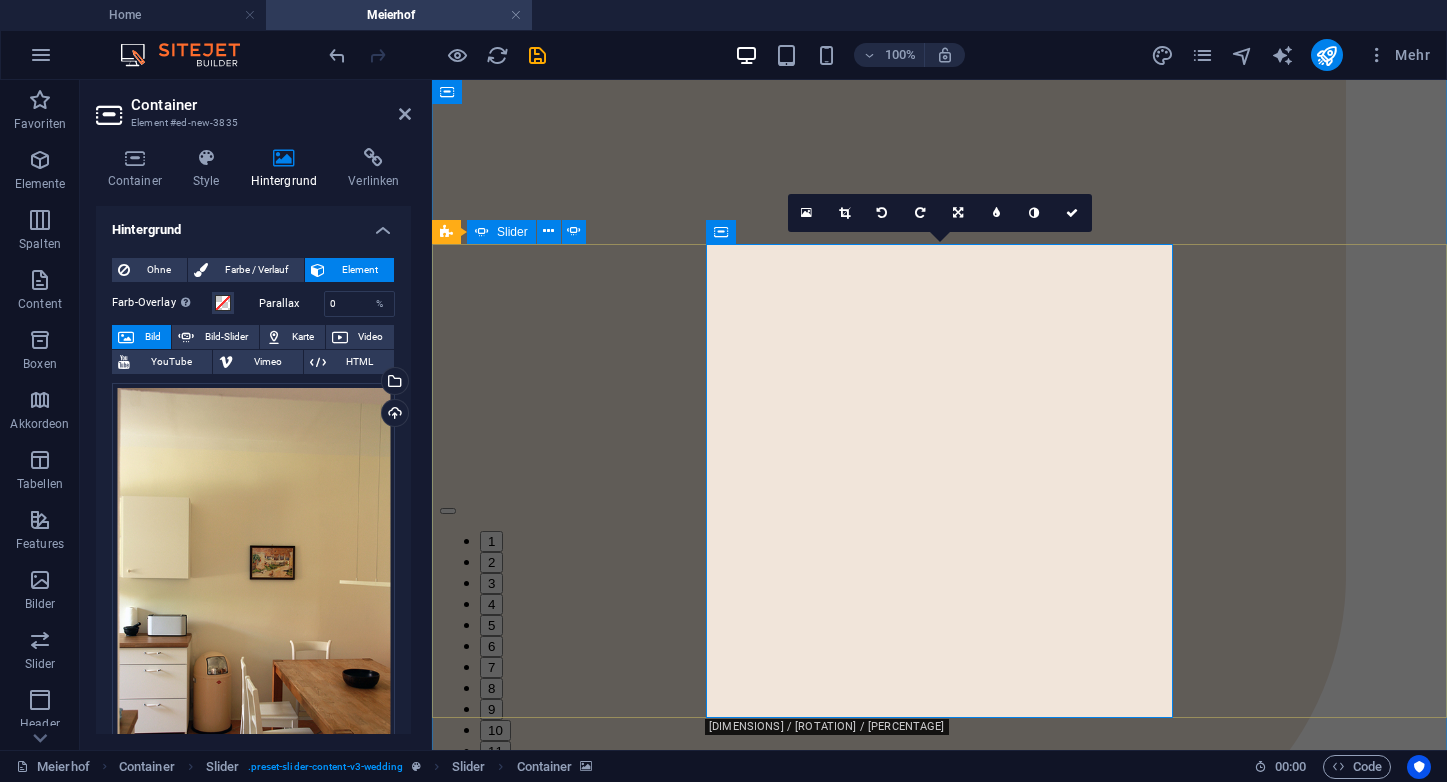 click on "Slider" at bounding box center [512, 232] 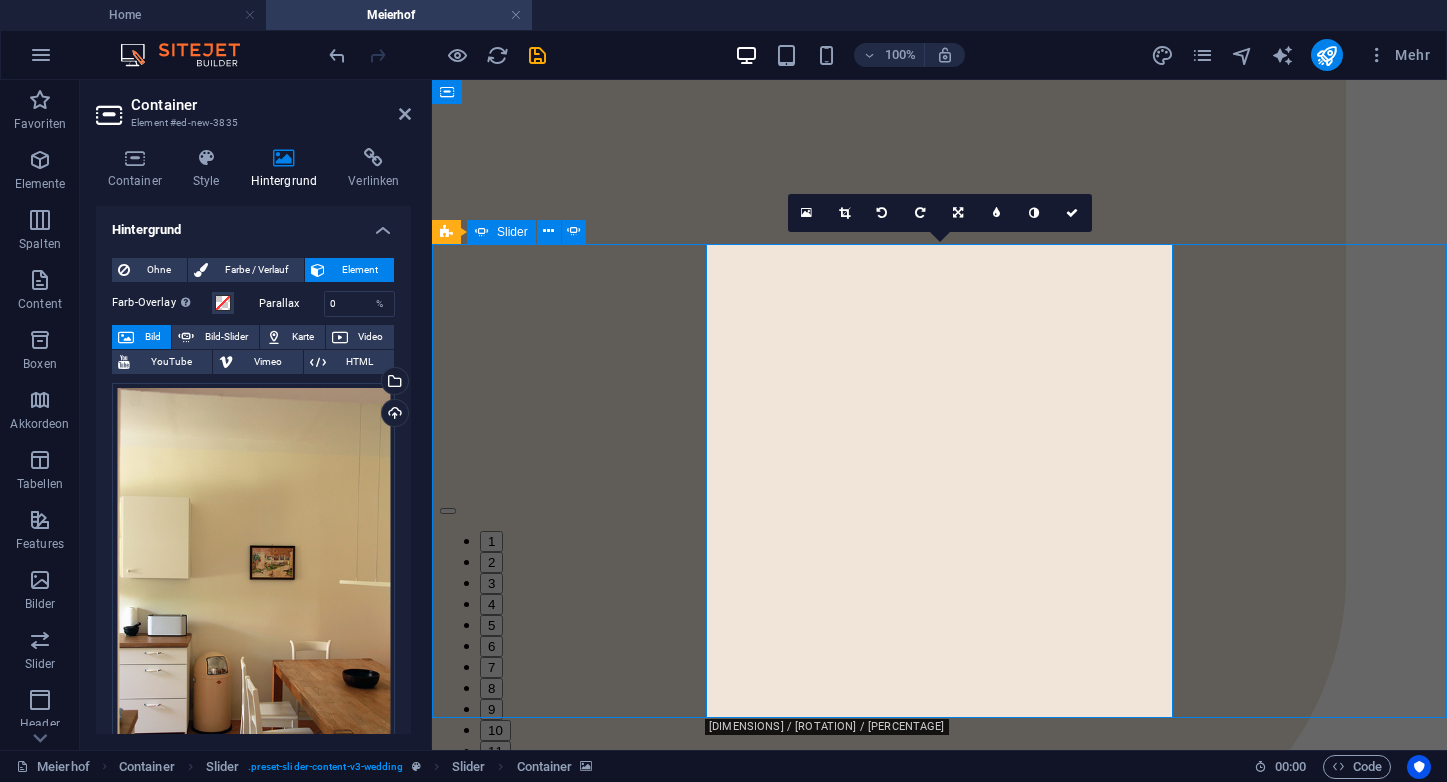 click on "Slider" at bounding box center [512, 232] 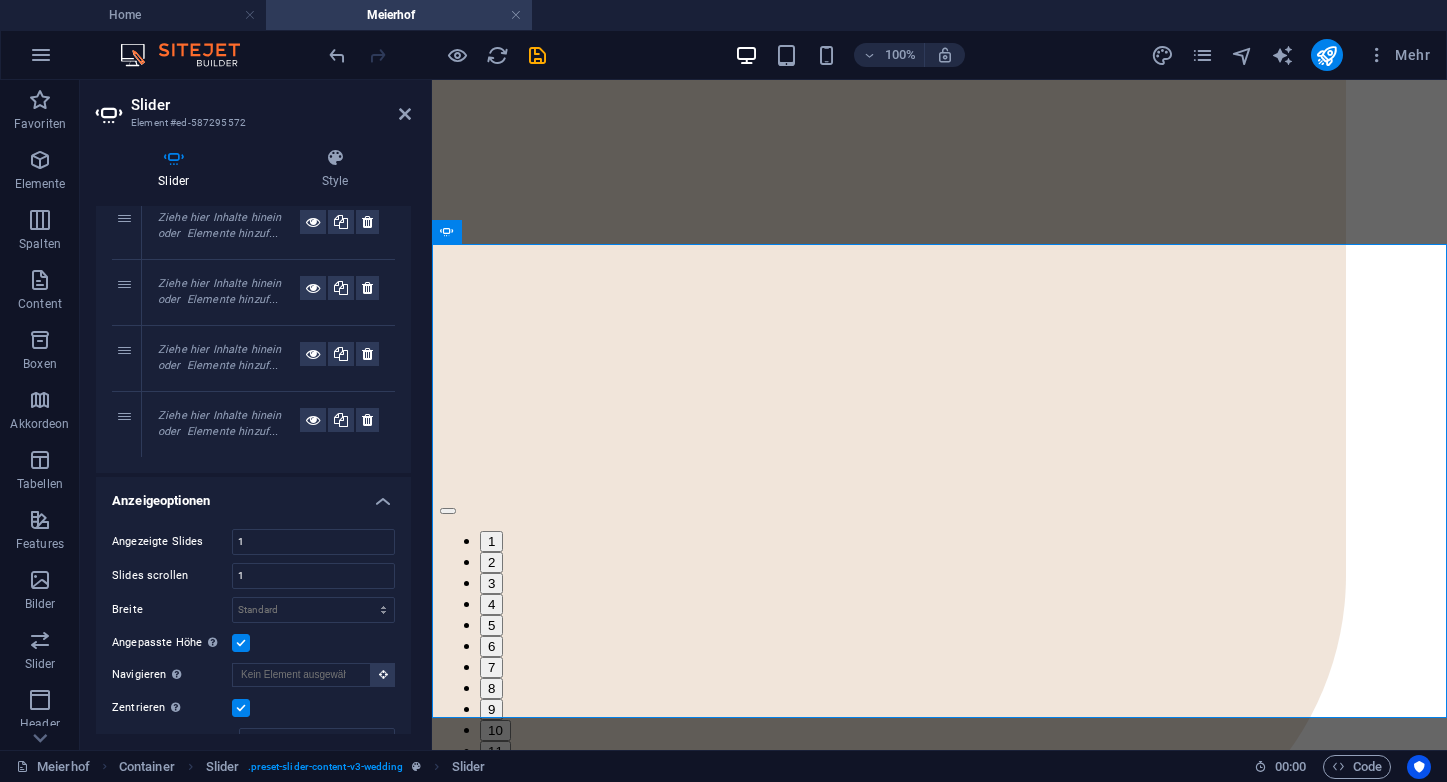 scroll, scrollTop: 1102, scrollLeft: 0, axis: vertical 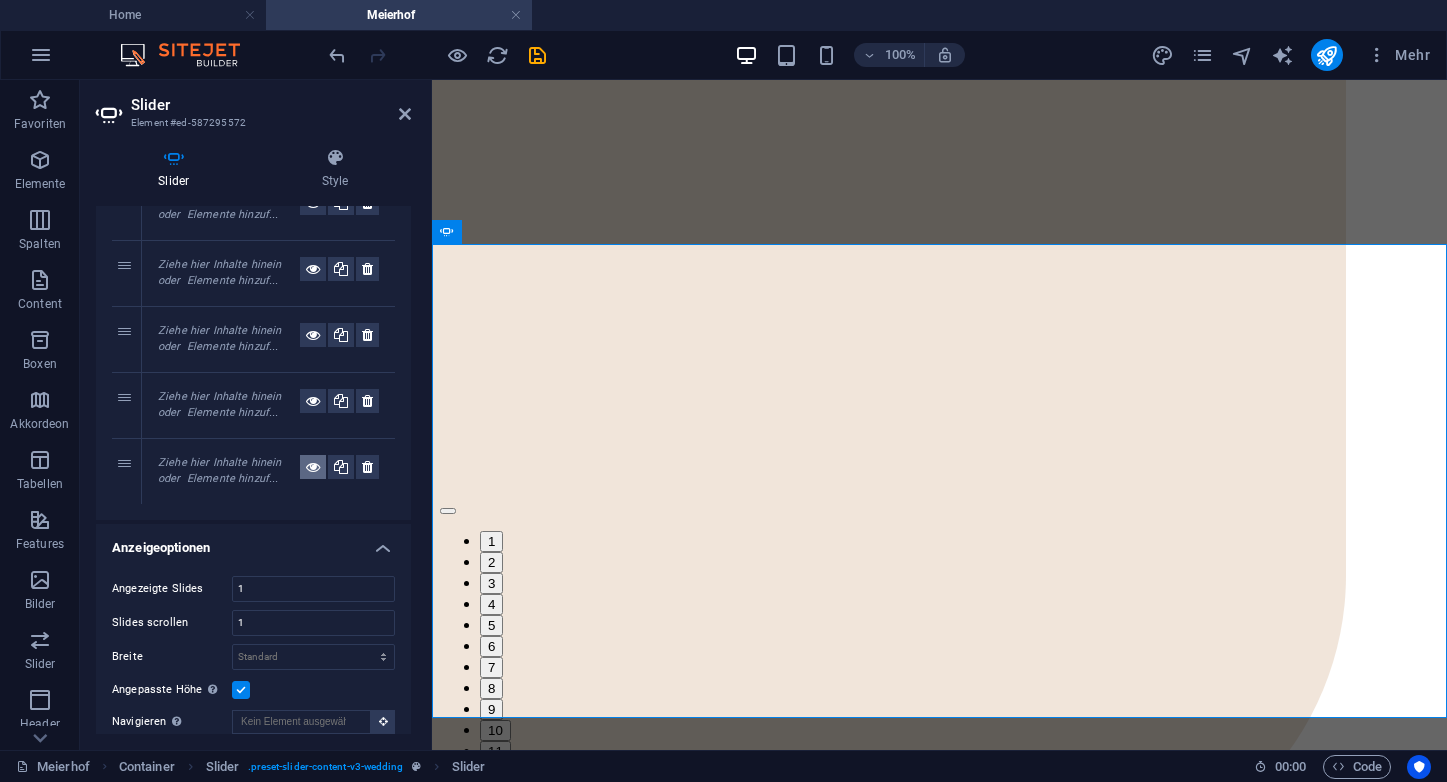 click at bounding box center (313, 467) 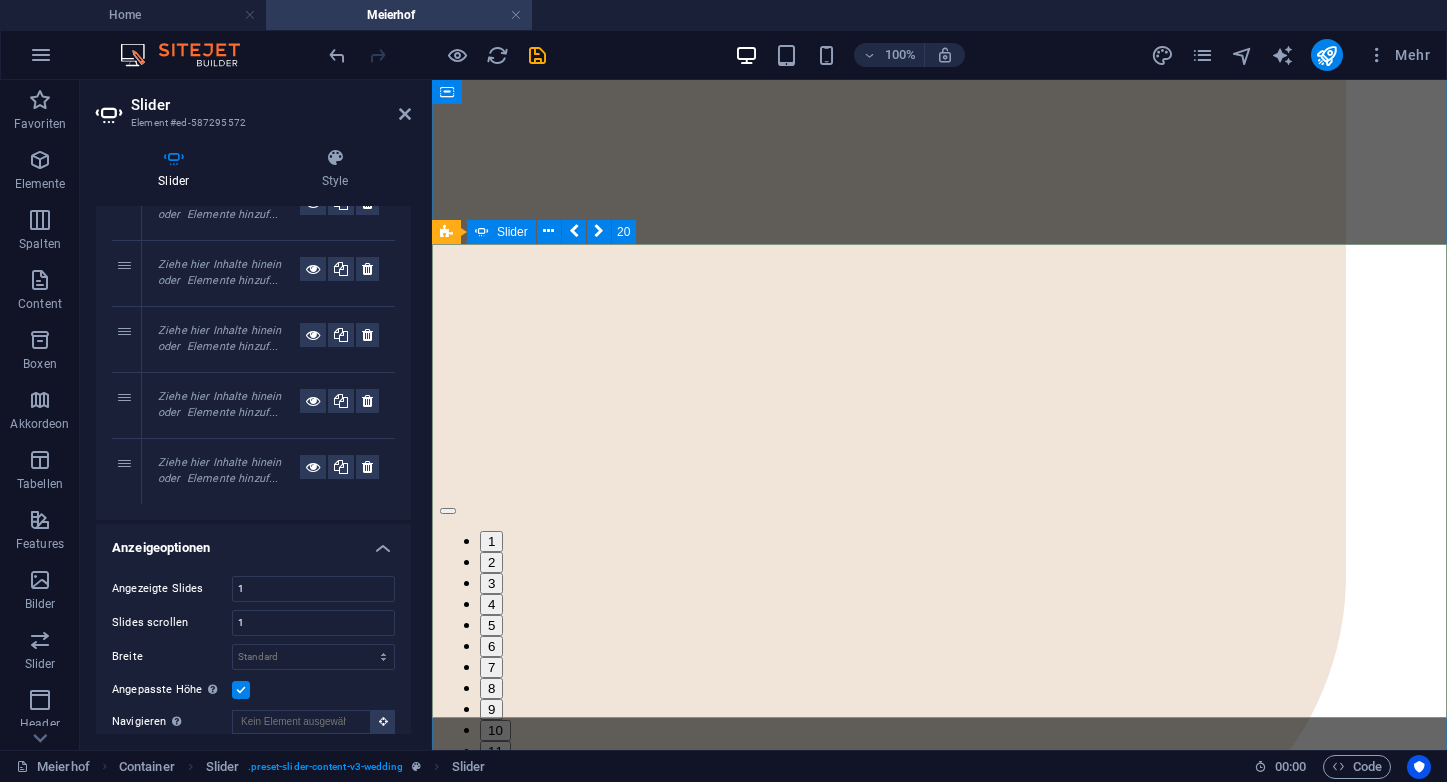 click at bounding box center [-8864, 9977] 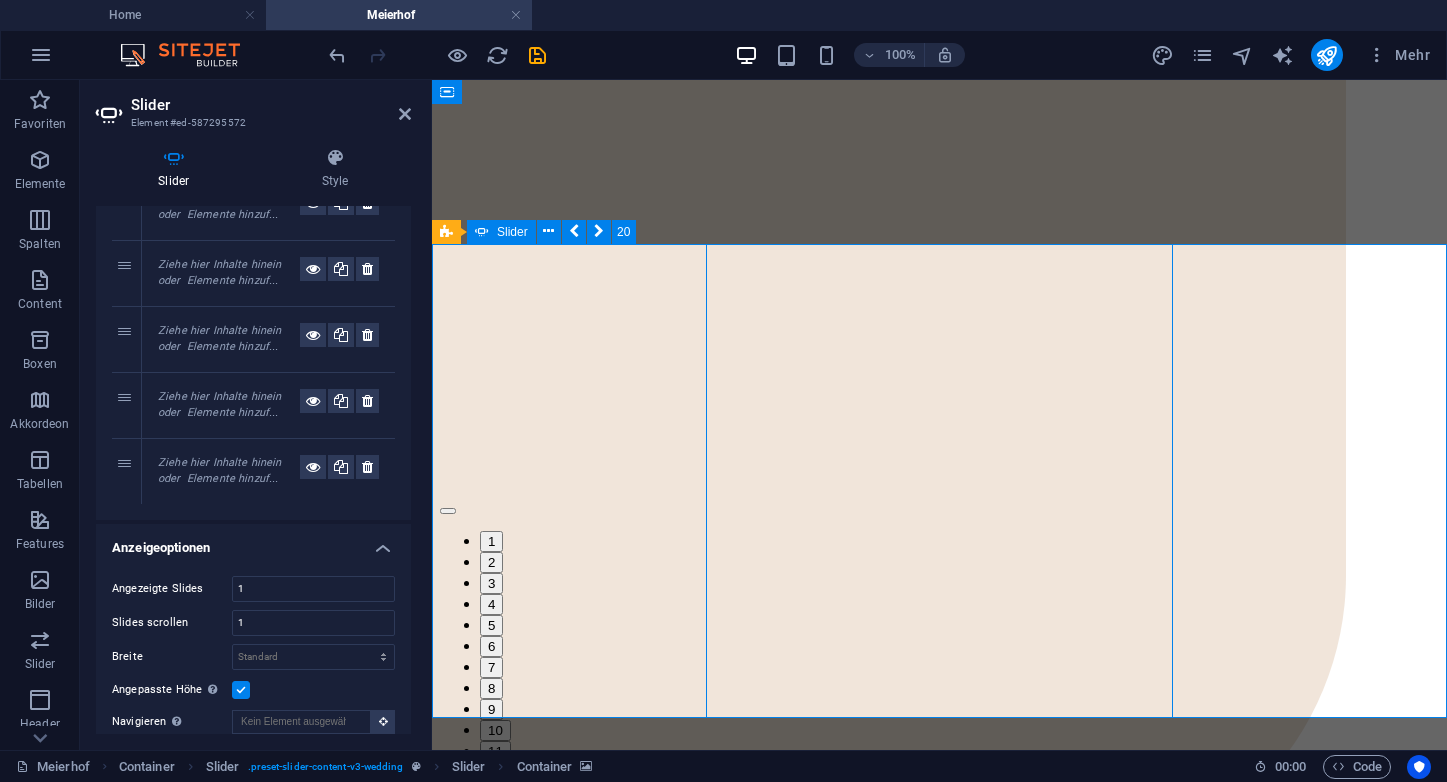 click at bounding box center (-8864, 9977) 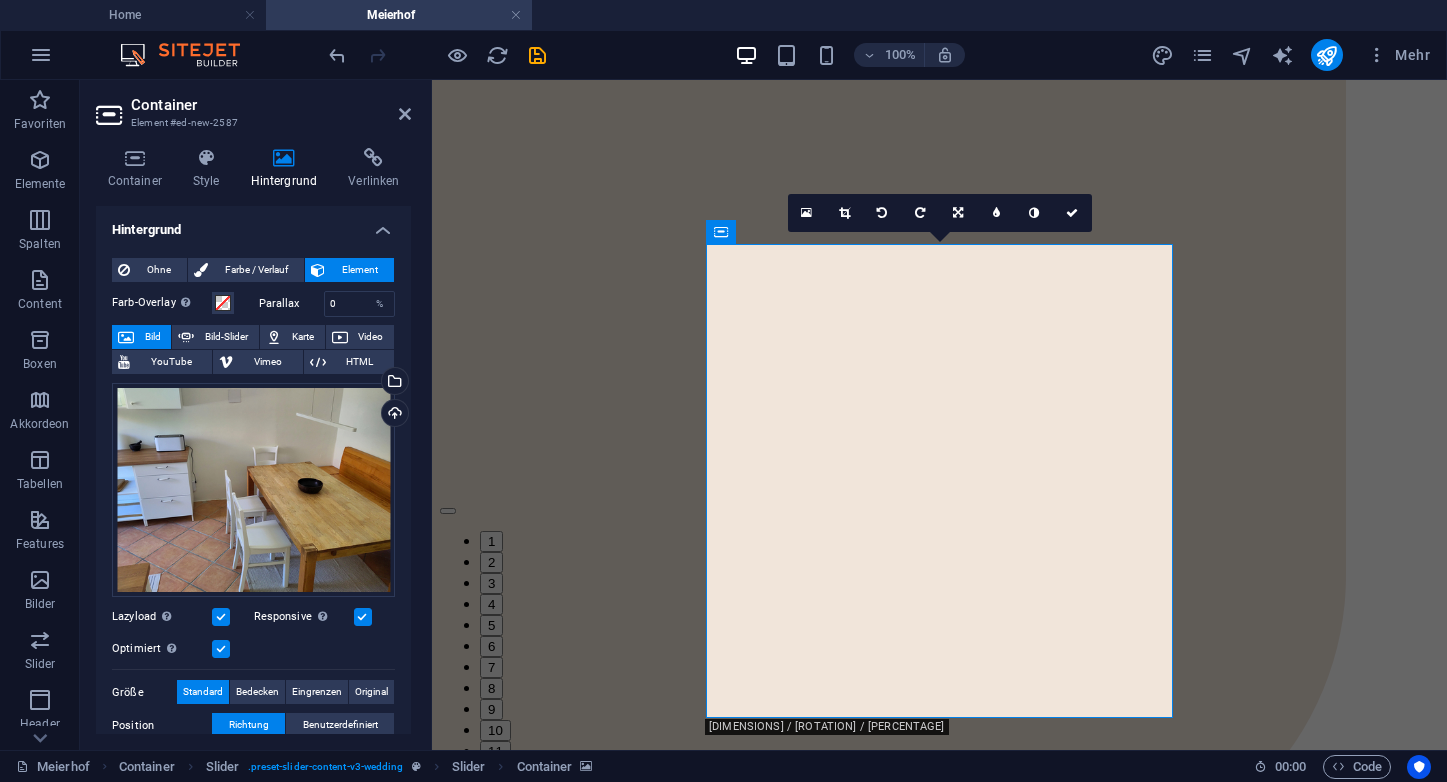 click at bounding box center (284, 158) 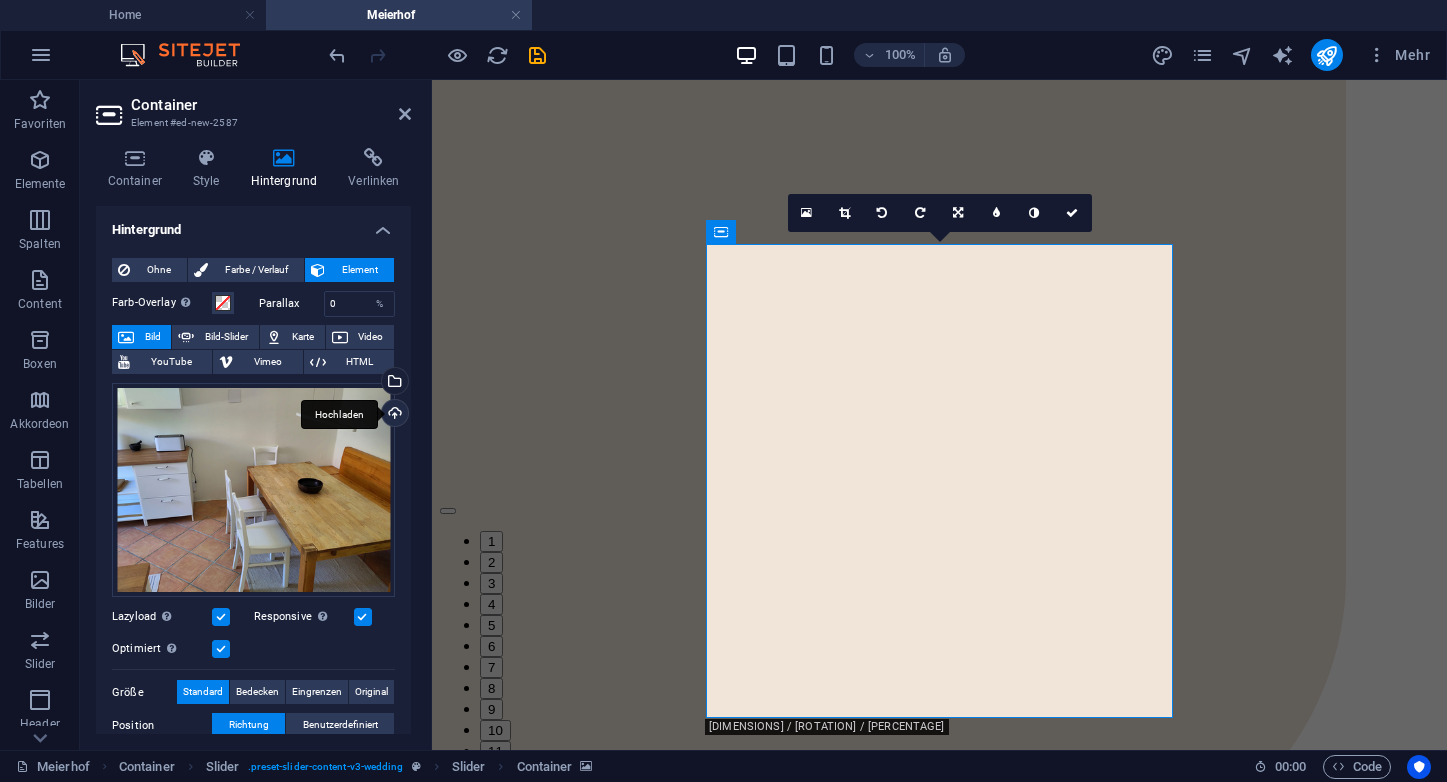 click on "Hochladen" at bounding box center [393, 415] 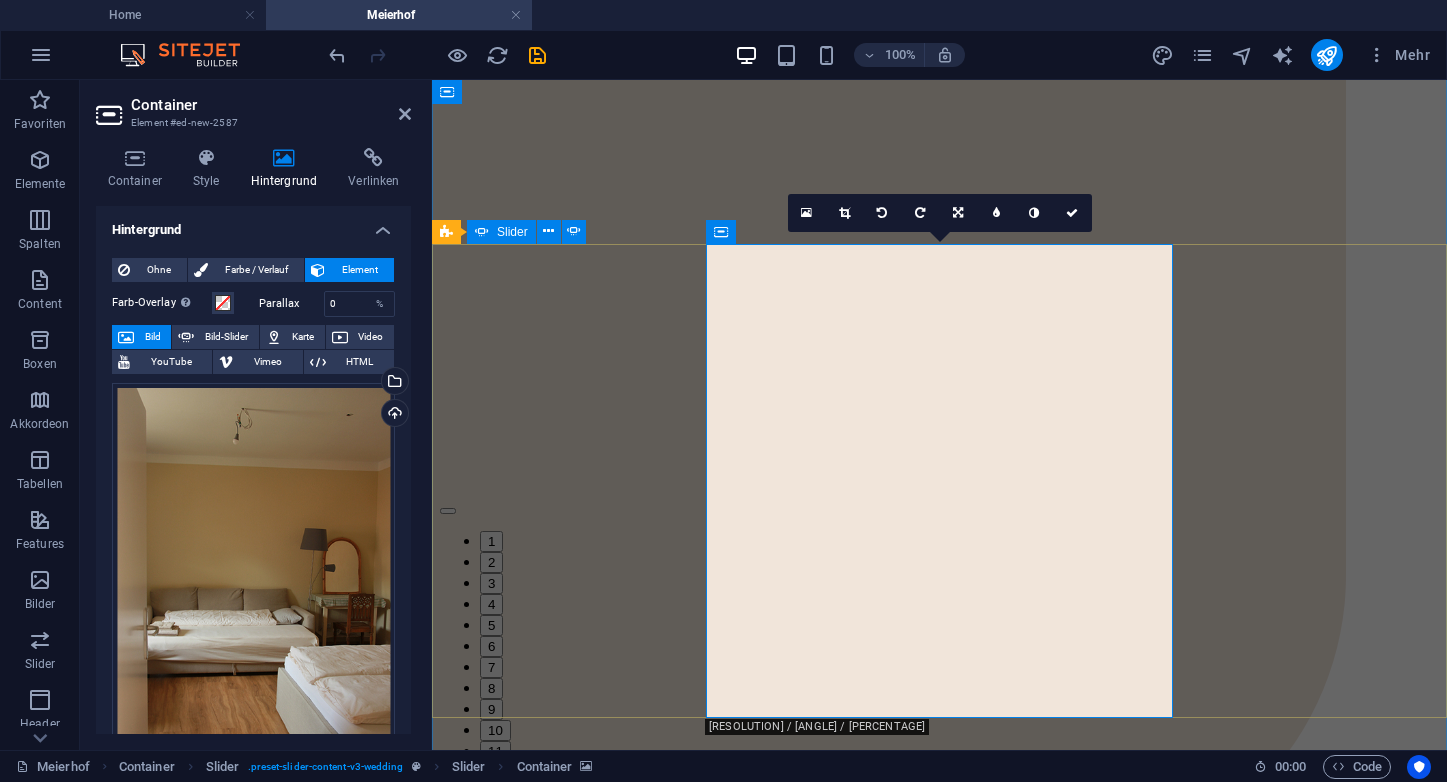 click on "Slider" at bounding box center (512, 232) 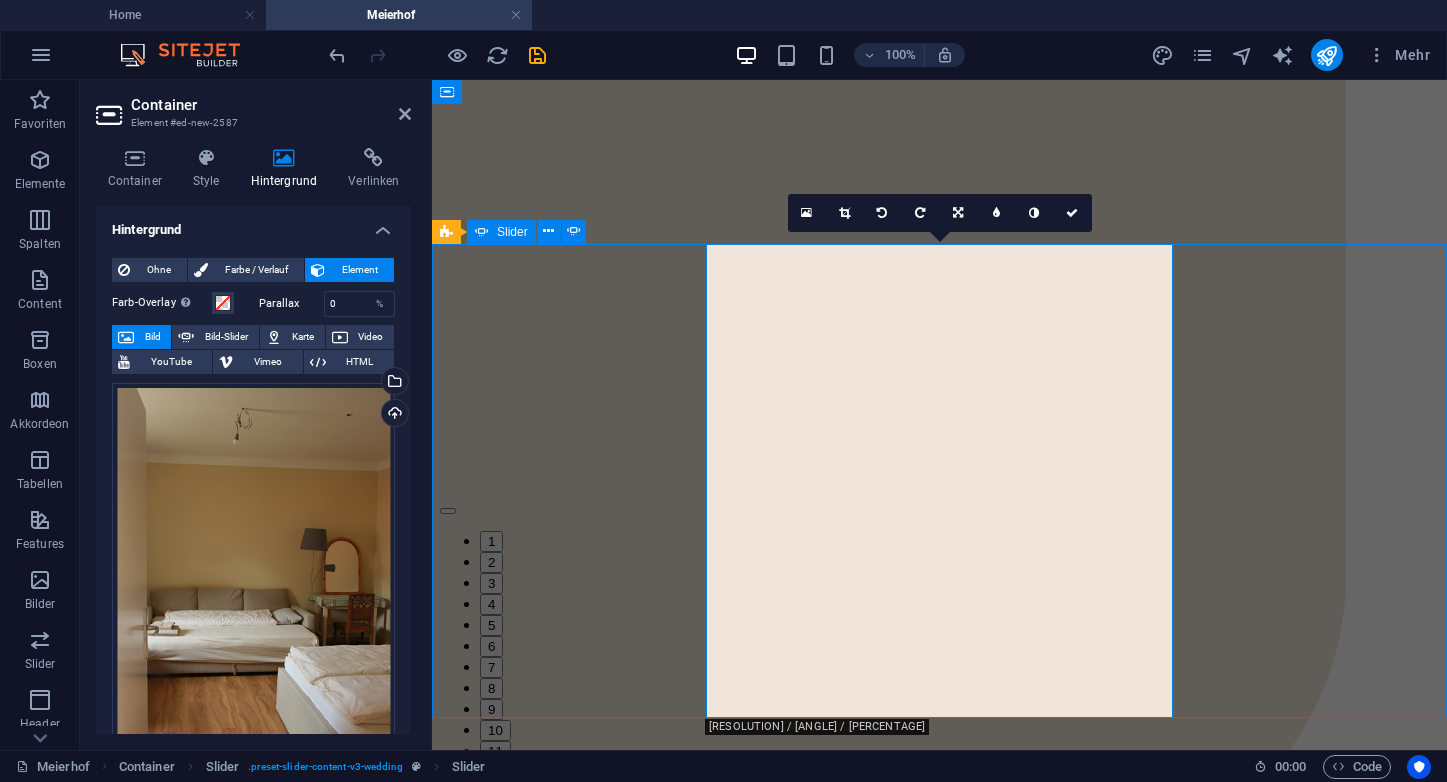 click on "Slider" at bounding box center [512, 232] 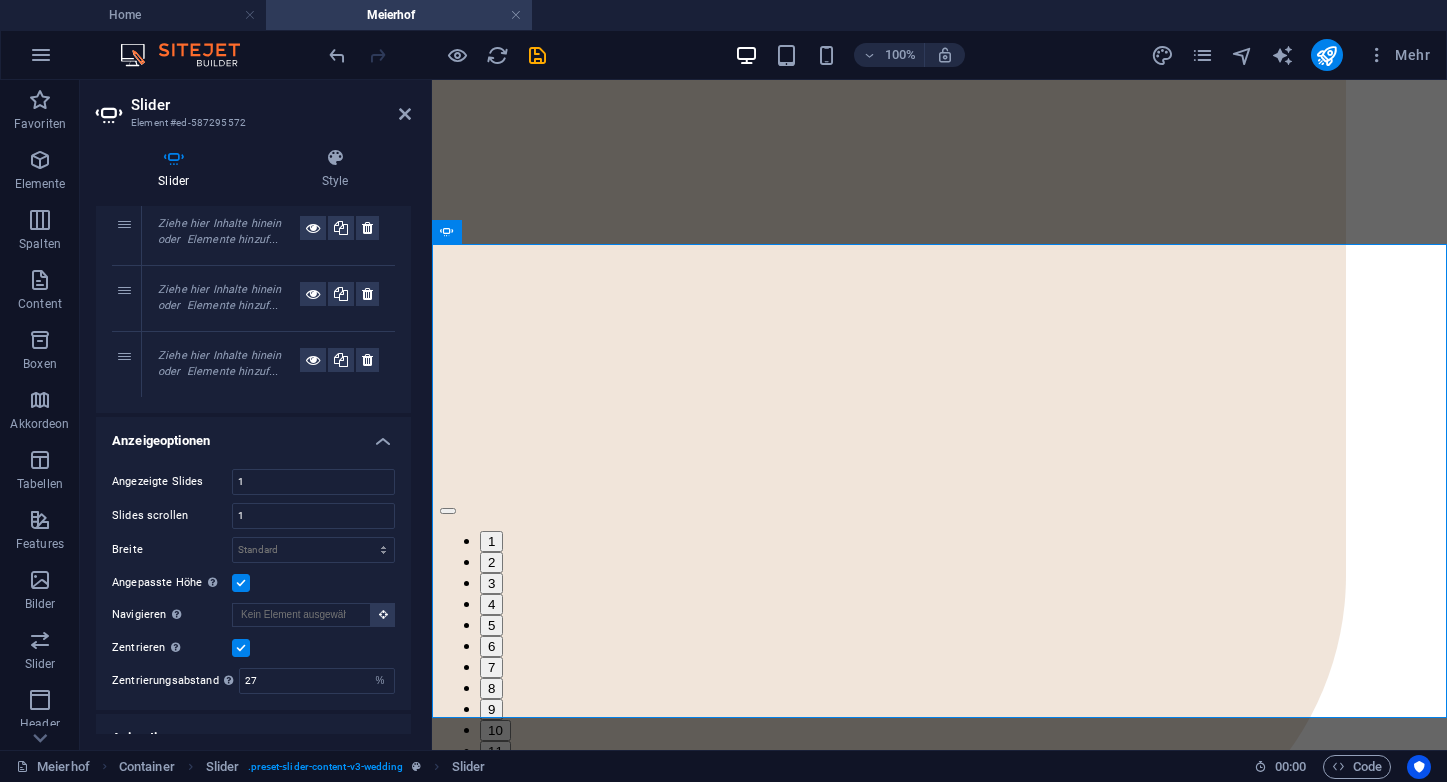 scroll, scrollTop: 999, scrollLeft: 0, axis: vertical 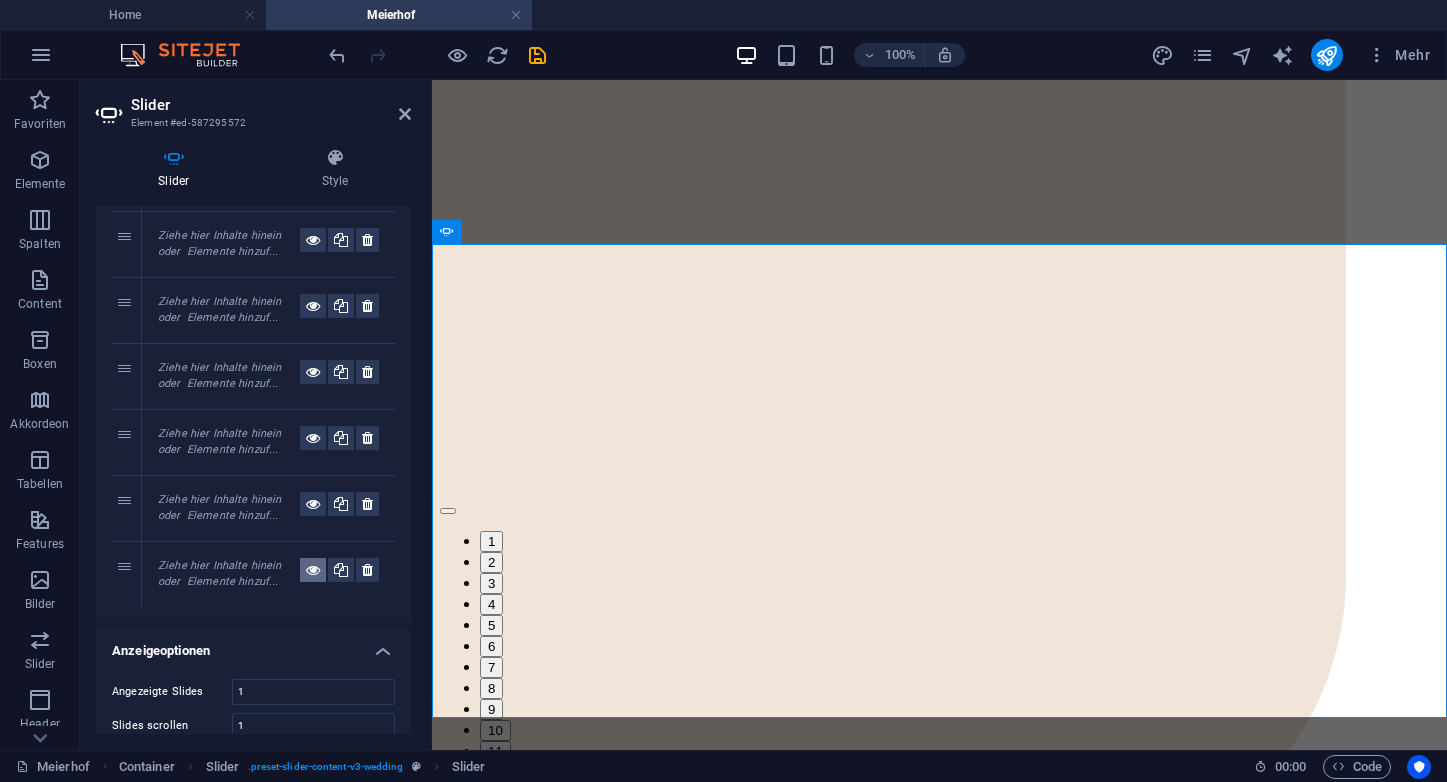click at bounding box center [313, 570] 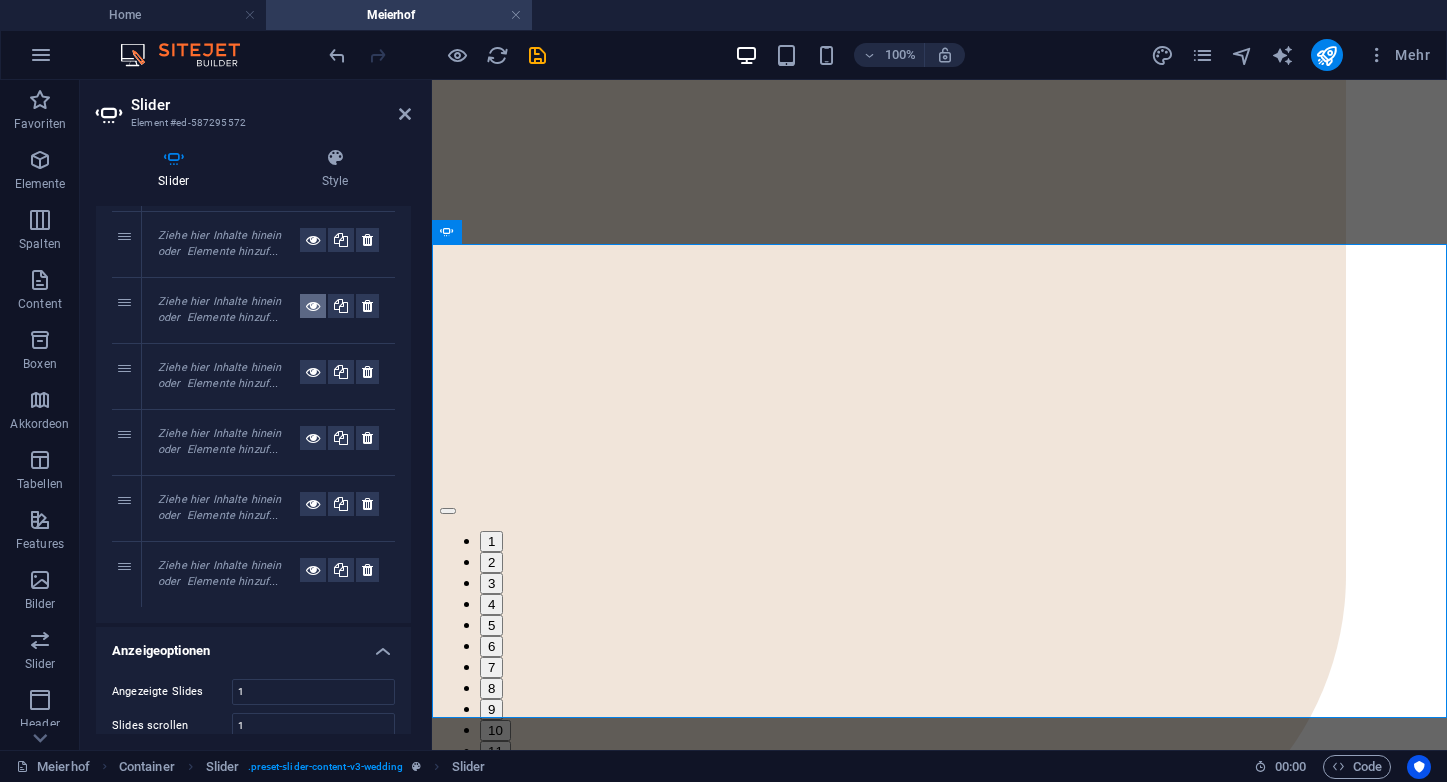 click at bounding box center (313, 306) 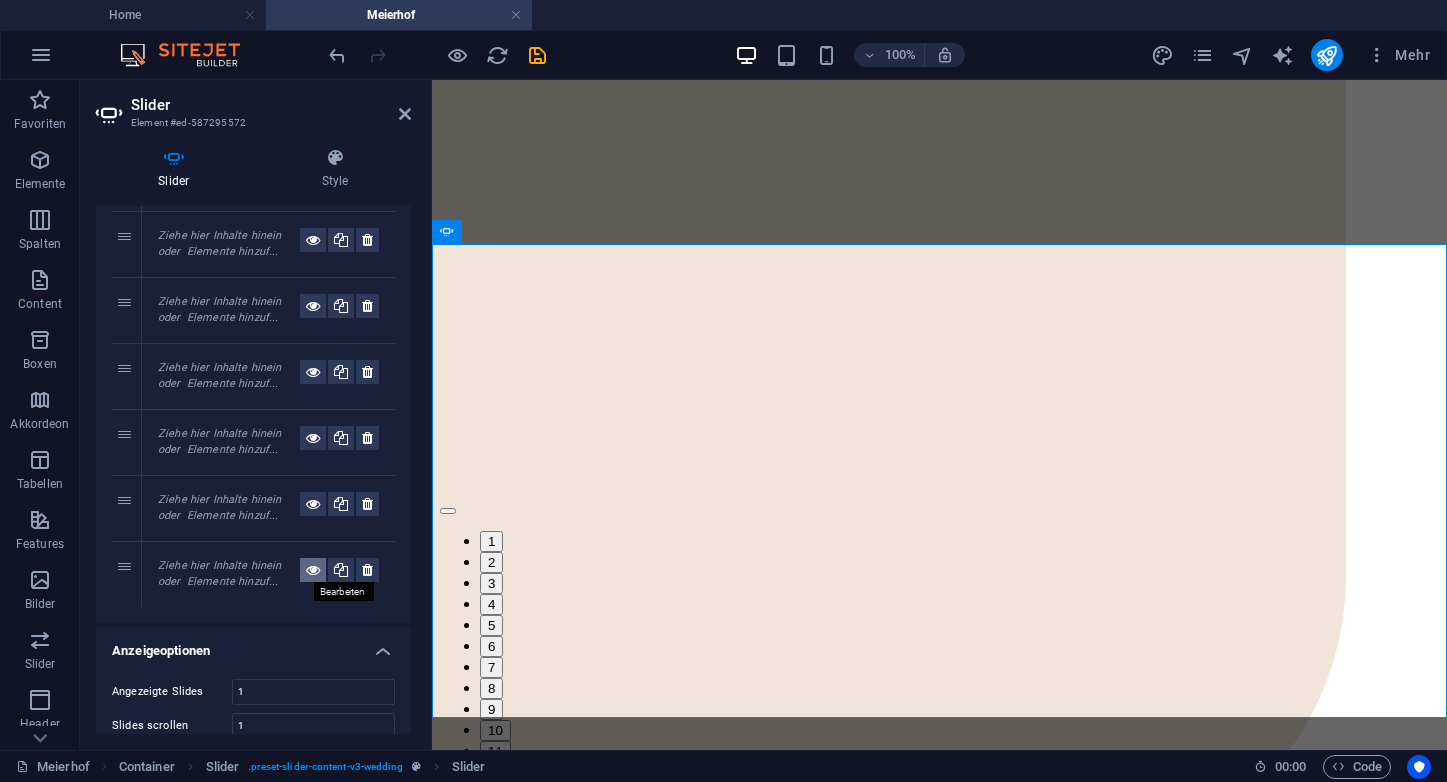 click at bounding box center (313, 570) 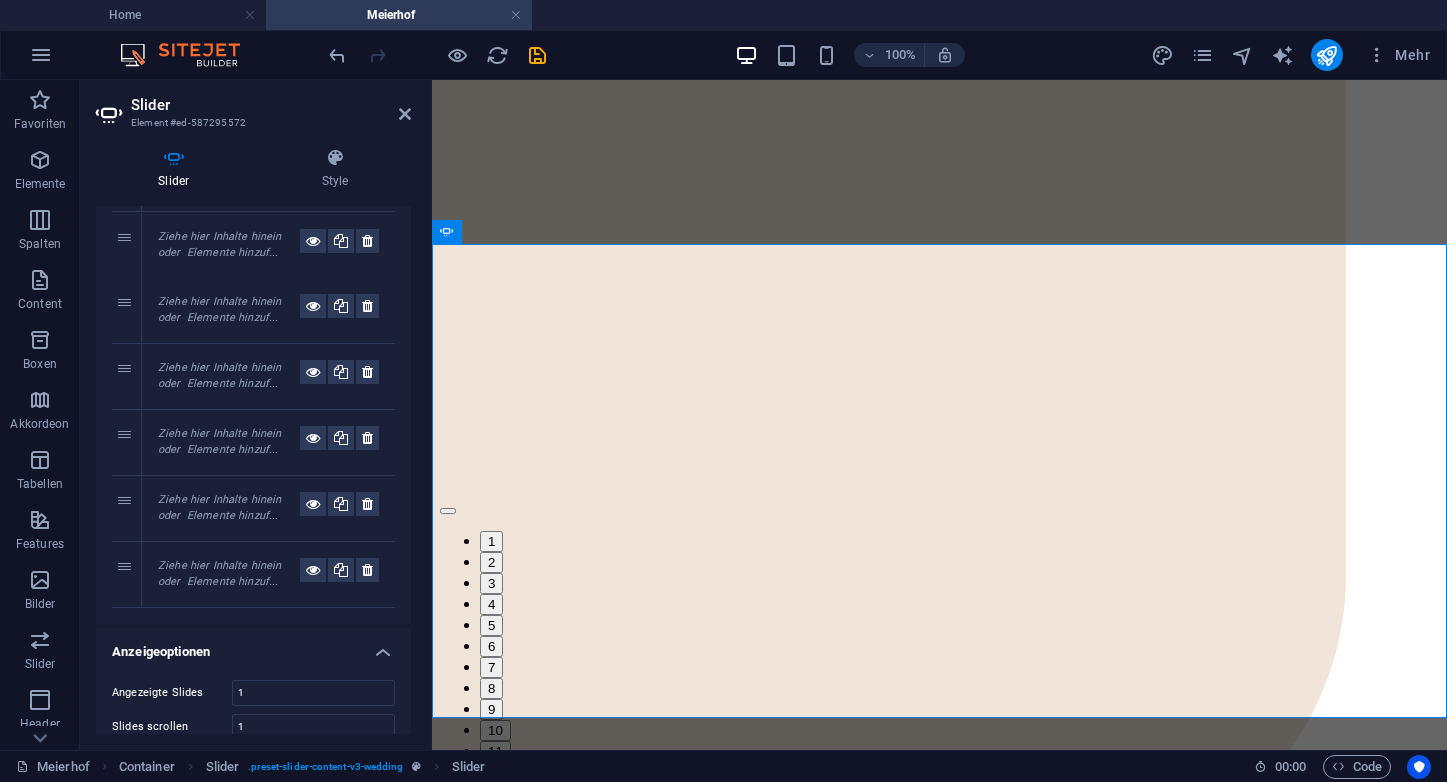 drag, startPoint x: 124, startPoint y: 568, endPoint x: 142, endPoint y: 238, distance: 330.49054 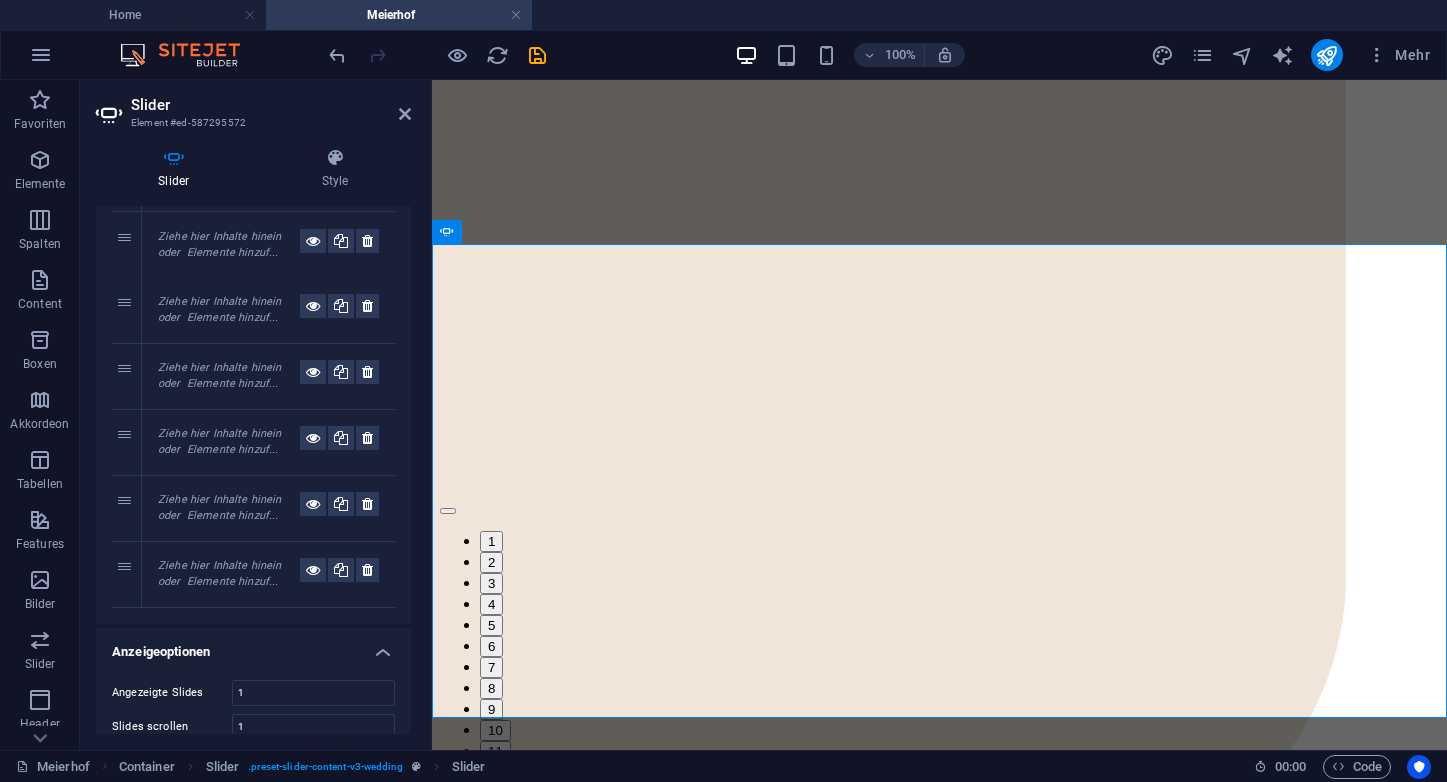 click on "1 Ziehe hier Inhalte hinein
oder
Elemente hinzuf... 2 Ziehe hier Inhalte hinein
oder
Elemente hinzuf... 3 Ziehe hier Inhalte hinein
oder
Elemente hinzuf... 4 Ziehe hier Inhalte hinein
oder
Elemente hinzuf... 5 Ziehe hier Inhalte hinein
oder
Elemente hinzuf... 6 Ziehe hier Inhalte hinein
oder
Elemente hinzuf... 7 Ziehe hier Inhalte hinein
oder
Elemente hinzuf... 8 Ziehe hier Inhalte hinein
oder
Elemente hinzuf... 9 Ziehe hier Inhalte hinein
oder
Elemente hinzuf... 10 Ziehe hier Inhalte hinein
oder
Elemente hinzuf... 11 Ziehe hier Inhalte hinein
oder
Elemente hinzuf... 12 Ziehe hier Inhalte hinein
oder
Elemente hinzuf... 13 Ziehe hier Inhalte hinein
oder
Elemente hinzuf... 14 Ziehe hier Inhalte hinein
oder
Elemente hinzuf... 15 Ziehe hier Inhalte hinein
oder
Elemente hinzuf... 16 Ziehe hier Inhalte hinein
oder
Elemente hinzuf... 17 Ziehe hier Inhalte hinein
oder
Elemente hinzuf... 18 Ziehe hier Inhalte hinein
oder
Elemente hinzuf... 19 20 20" at bounding box center [253, -52] 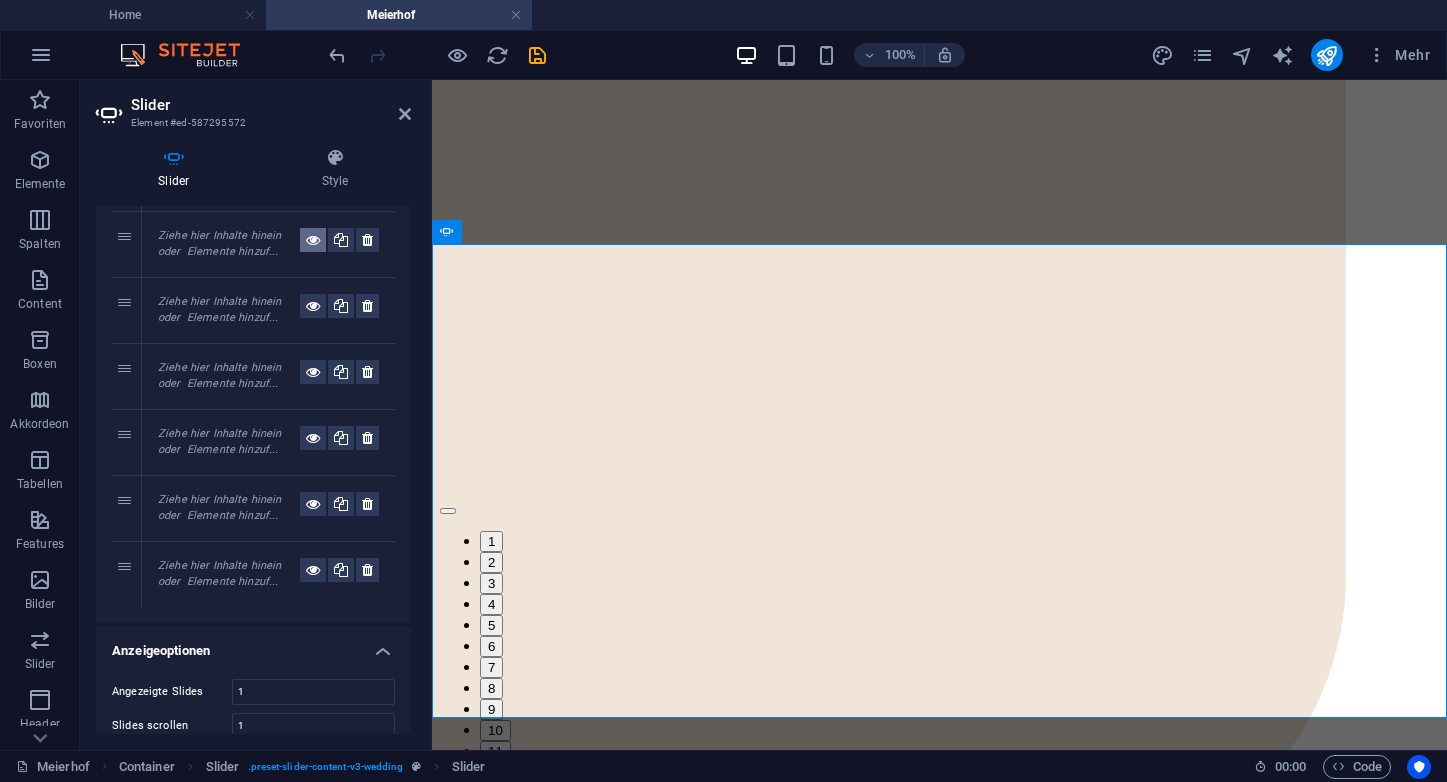 click at bounding box center (313, 240) 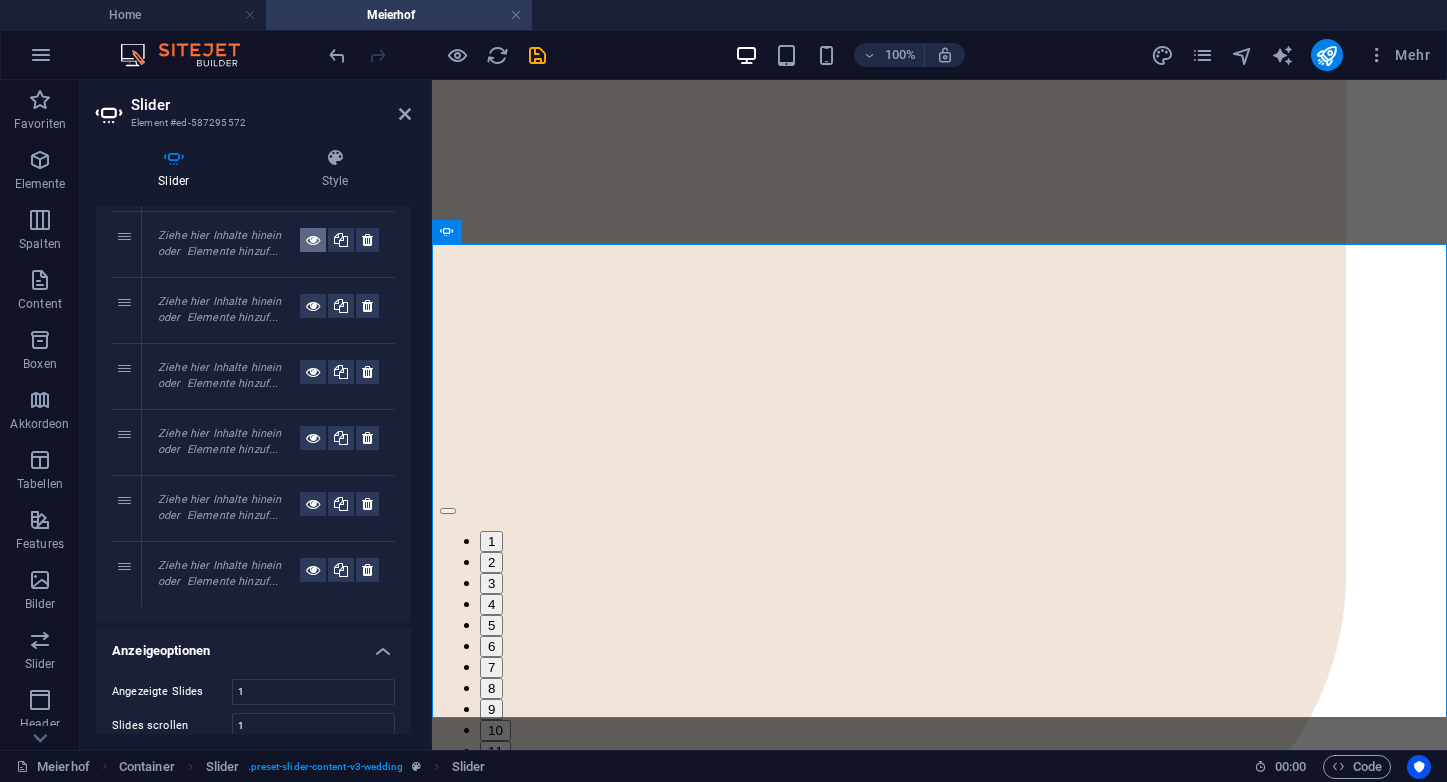 click at bounding box center [313, 240] 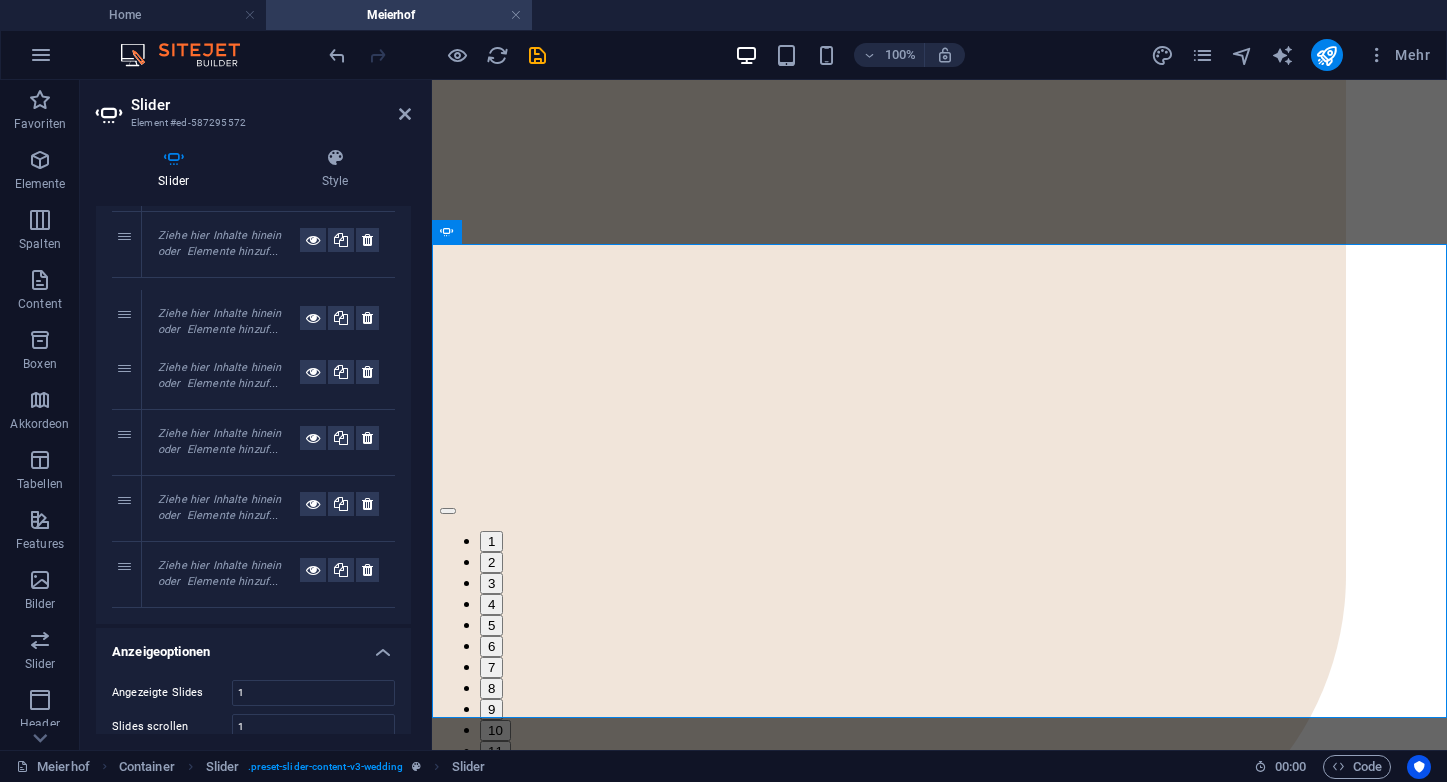 drag, startPoint x: 123, startPoint y: 240, endPoint x: 118, endPoint y: 326, distance: 86.145226 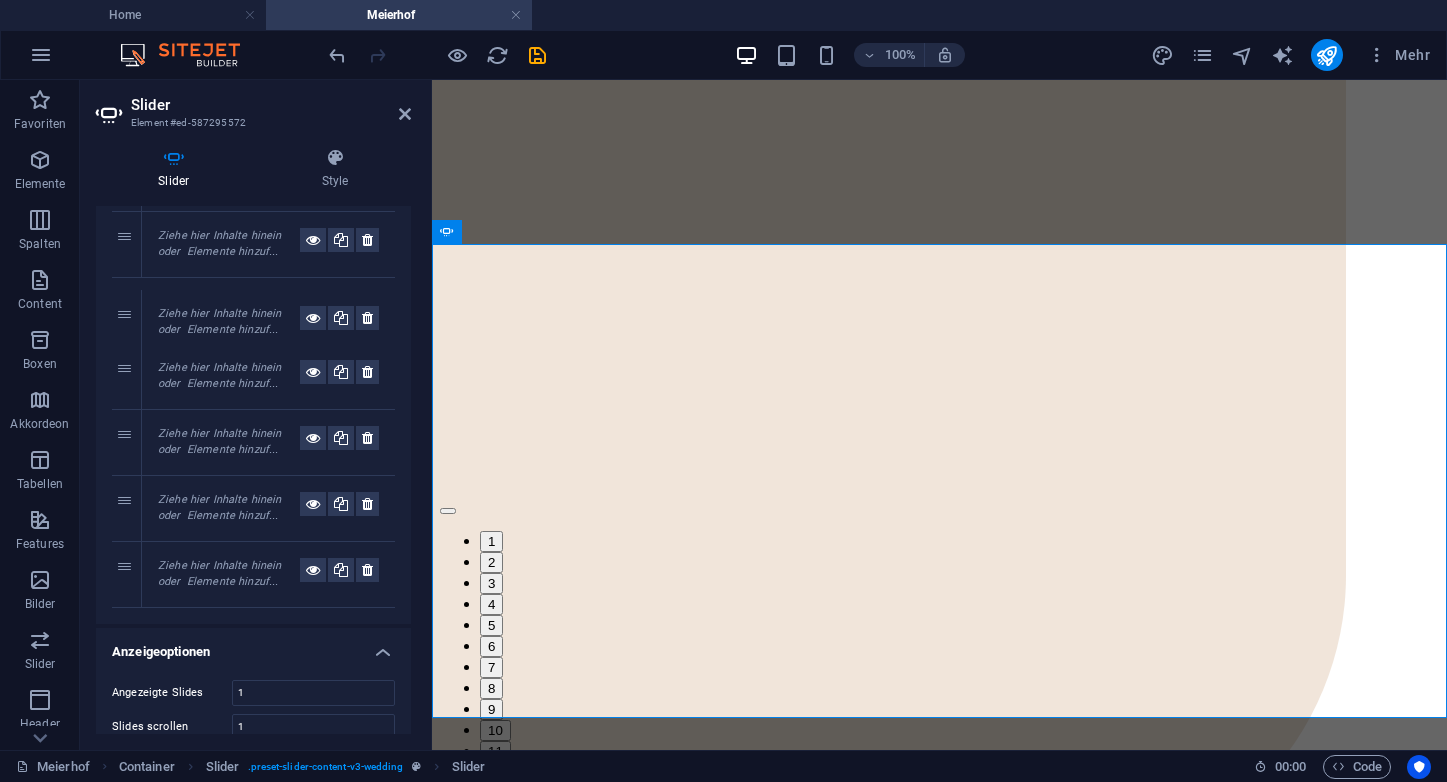 click on "1 Ziehe hier Inhalte hinein
oder
Elemente hinzuf... 2 Ziehe hier Inhalte hinein
oder
Elemente hinzuf... 3 Ziehe hier Inhalte hinein
oder
Elemente hinzuf... 4 Ziehe hier Inhalte hinein
oder
Elemente hinzuf... 5 Ziehe hier Inhalte hinein
oder
Elemente hinzuf... 6 Ziehe hier Inhalte hinein
oder
Elemente hinzuf... 7 Ziehe hier Inhalte hinein
oder
Elemente hinzuf... 8 Ziehe hier Inhalte hinein
oder
Elemente hinzuf... 9 Ziehe hier Inhalte hinein
oder
Elemente hinzuf... 10 Ziehe hier Inhalte hinein
oder
Elemente hinzuf... 11 Ziehe hier Inhalte hinein
oder
Elemente hinzuf... 12 Ziehe hier Inhalte hinein
oder
Elemente hinzuf... 13 Ziehe hier Inhalte hinein
oder
Elemente hinzuf... 14 Ziehe hier Inhalte hinein
oder
Elemente hinzuf... 15 Ziehe hier Inhalte hinein
oder
Elemente hinzuf... 16 Ziehe hier Inhalte hinein
oder
Elemente hinzuf... 17 Ziehe hier Inhalte hinein
oder
Elemente hinzuf... 18 Ziehe hier Inhalte hinein
oder
Elemente hinzuf... 19 20 15" at bounding box center [253, -52] 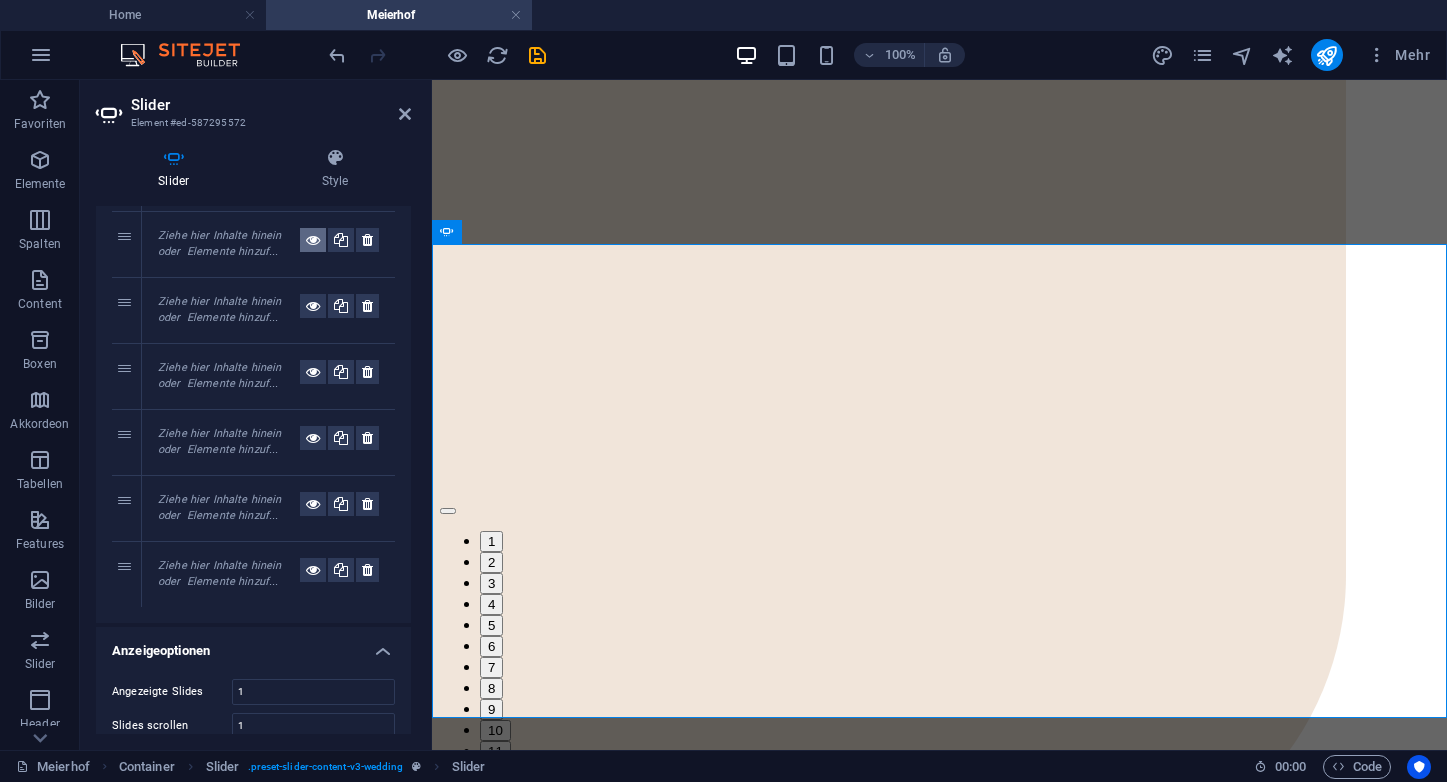 click at bounding box center (313, 240) 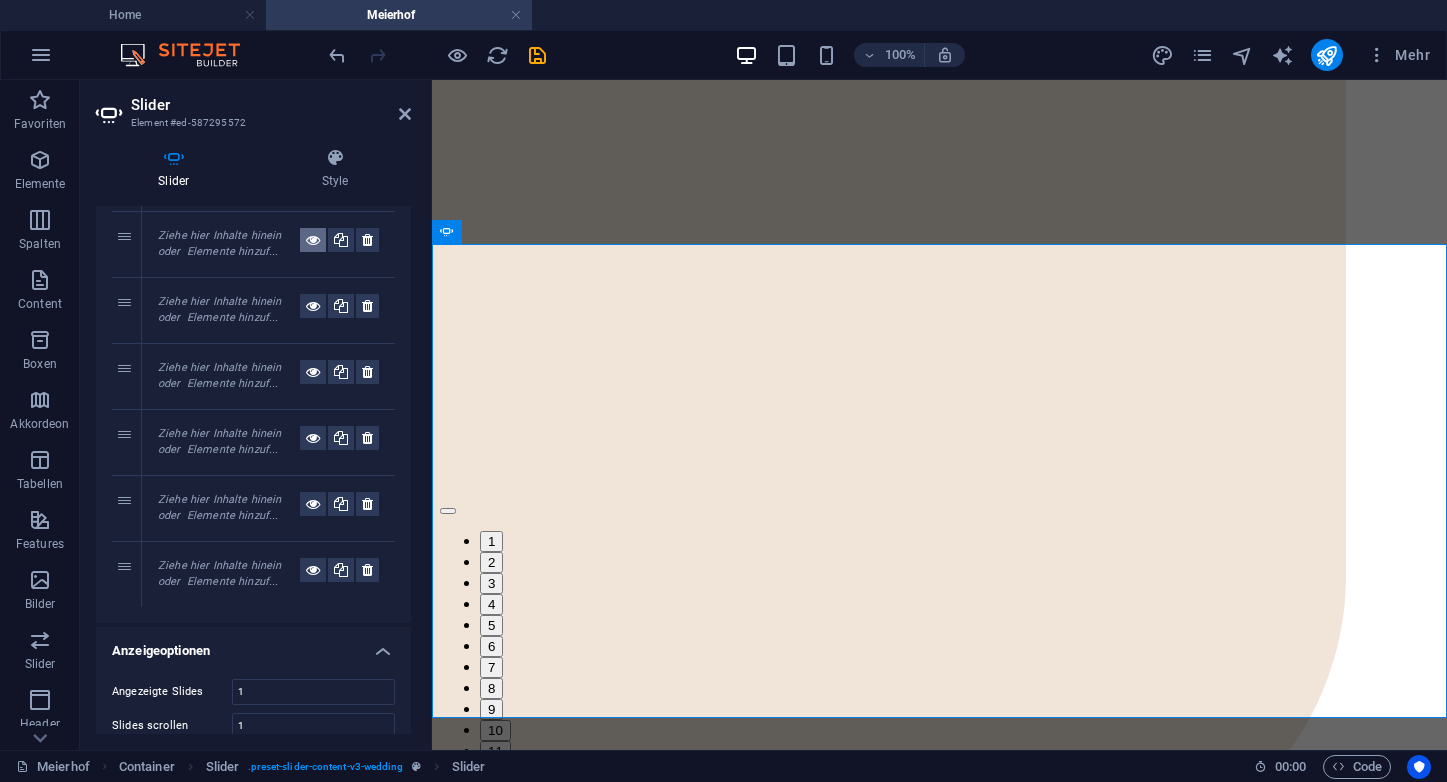 click at bounding box center (313, 240) 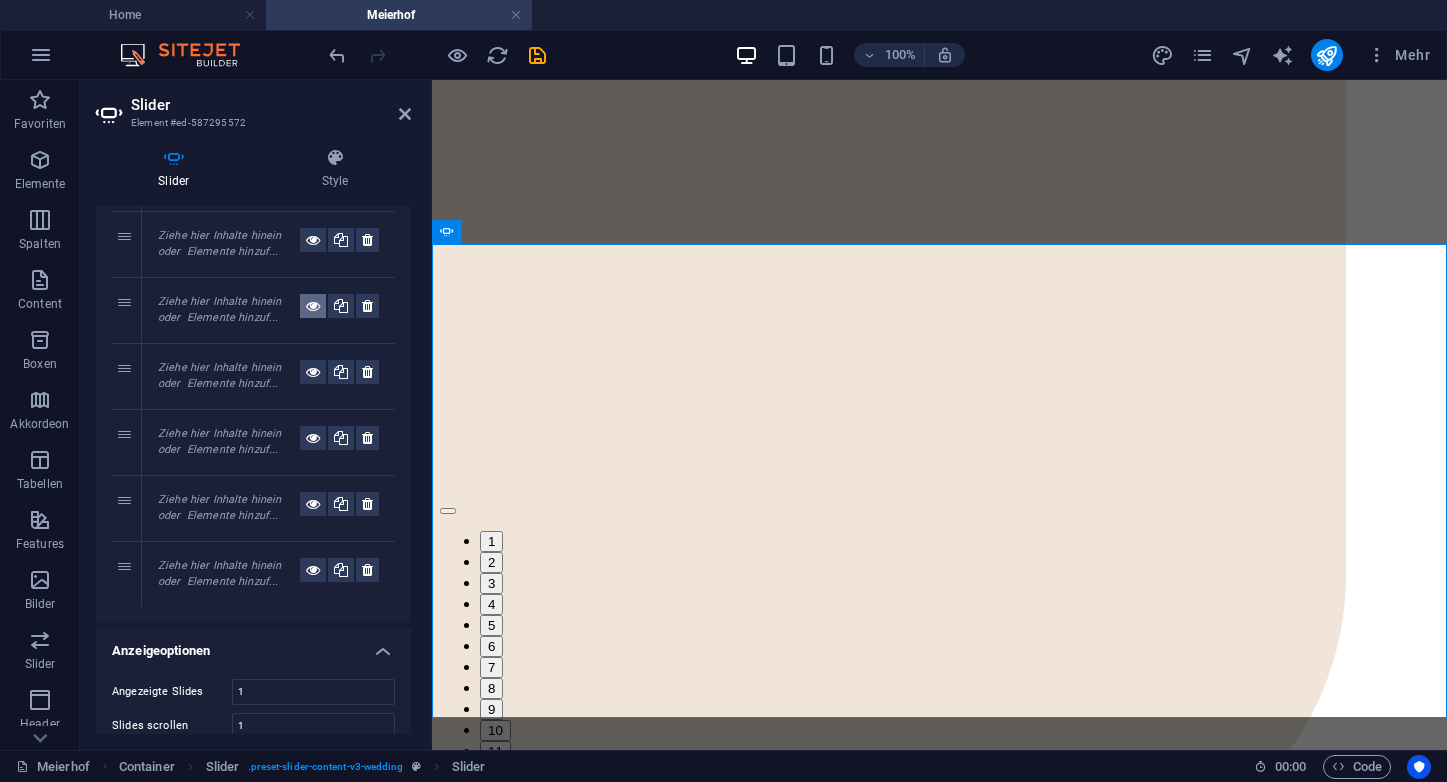 click at bounding box center (313, 306) 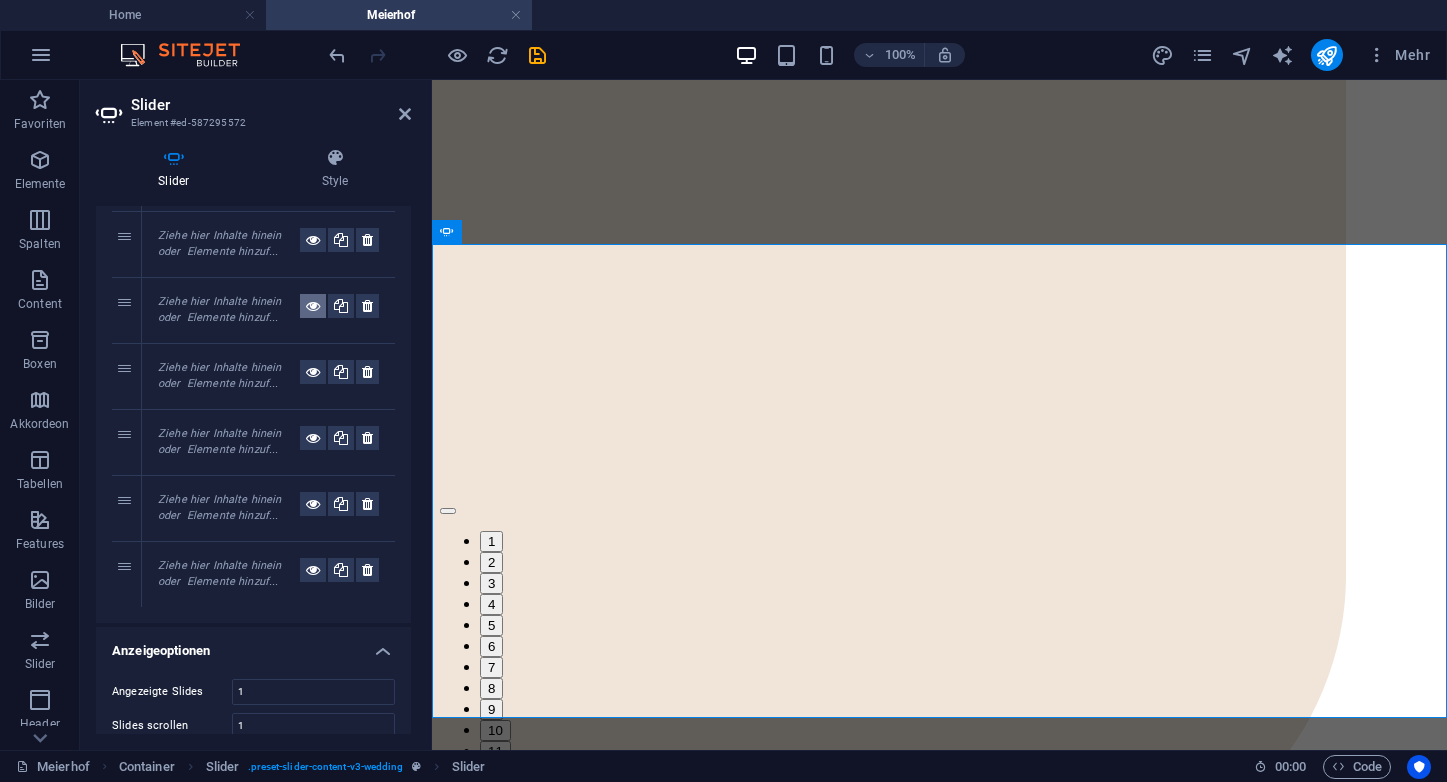click at bounding box center (313, 306) 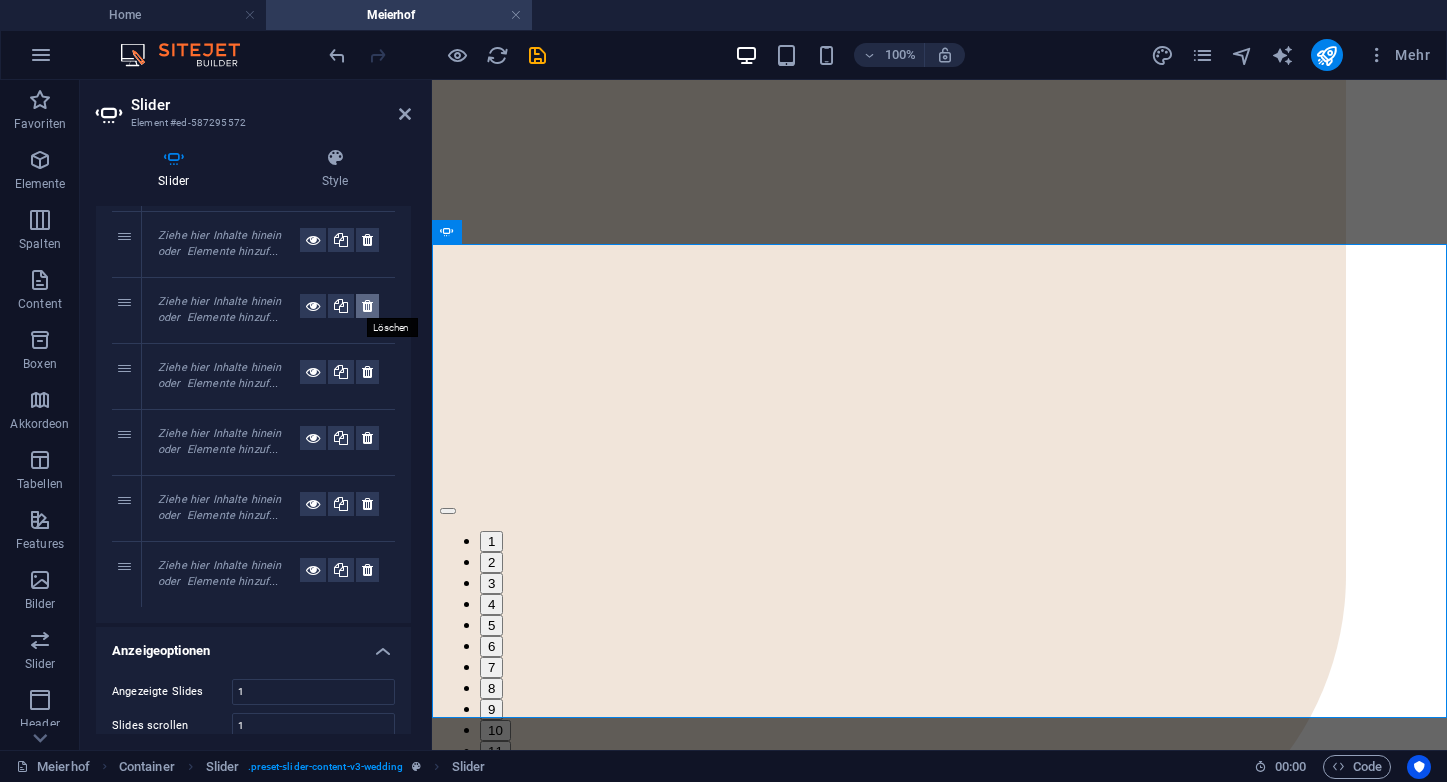 click at bounding box center (367, 306) 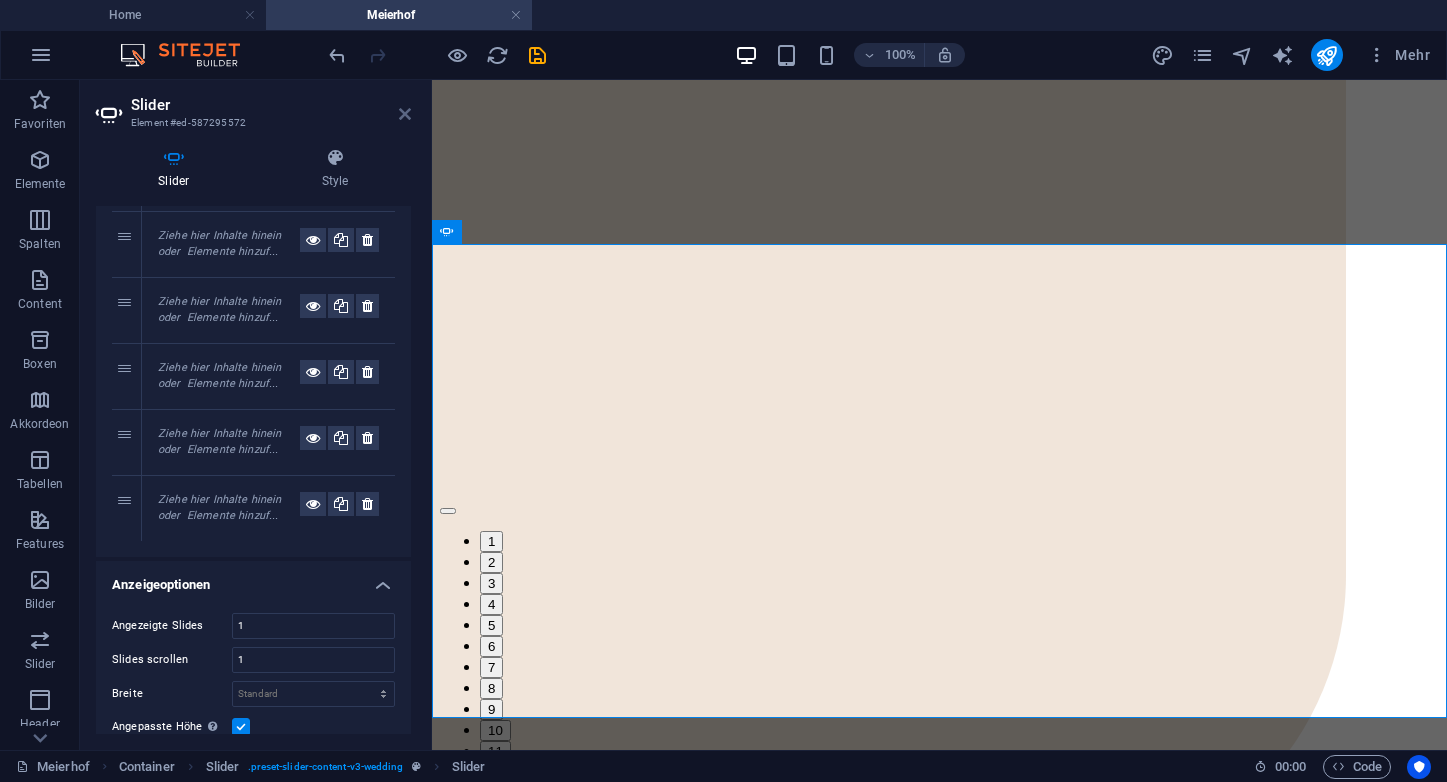 click at bounding box center [405, 114] 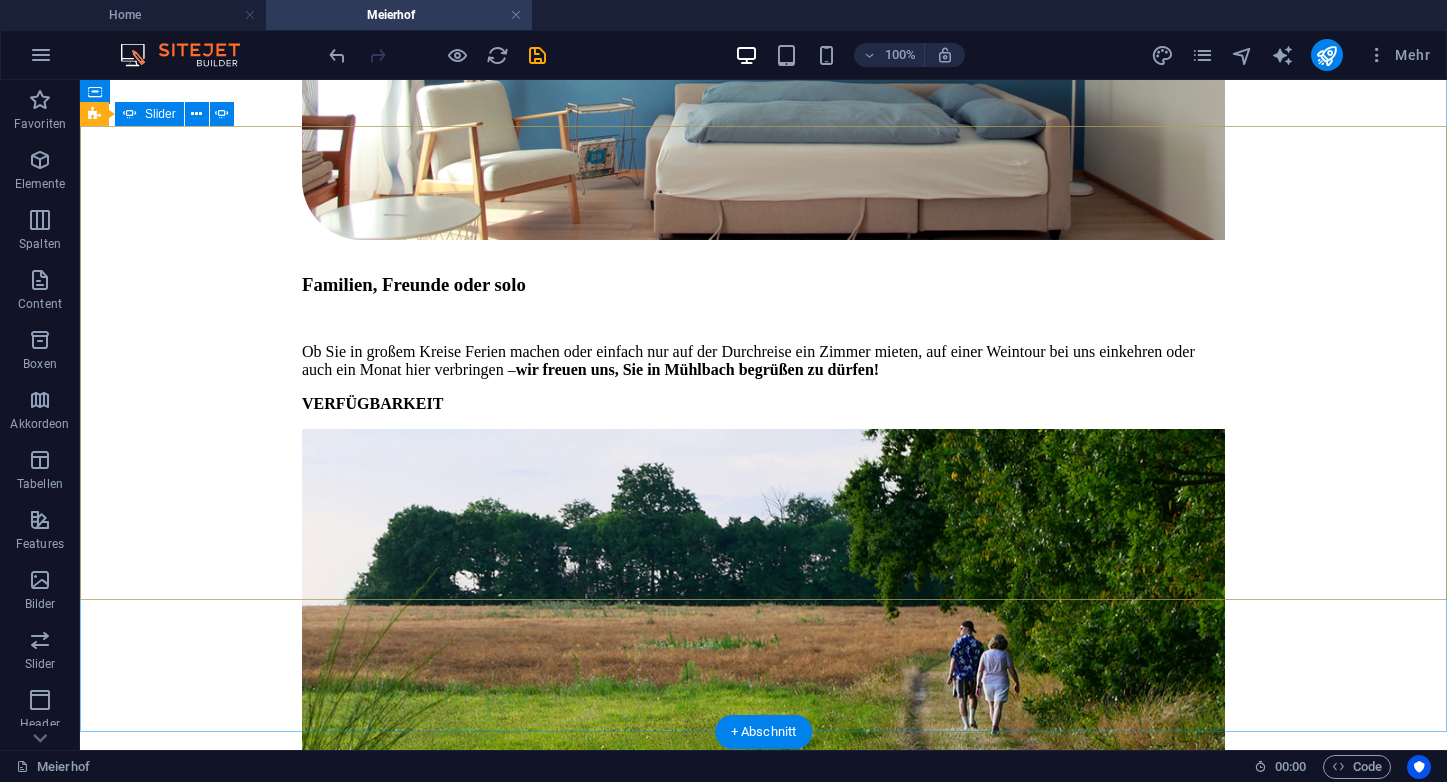 scroll, scrollTop: 5207, scrollLeft: 0, axis: vertical 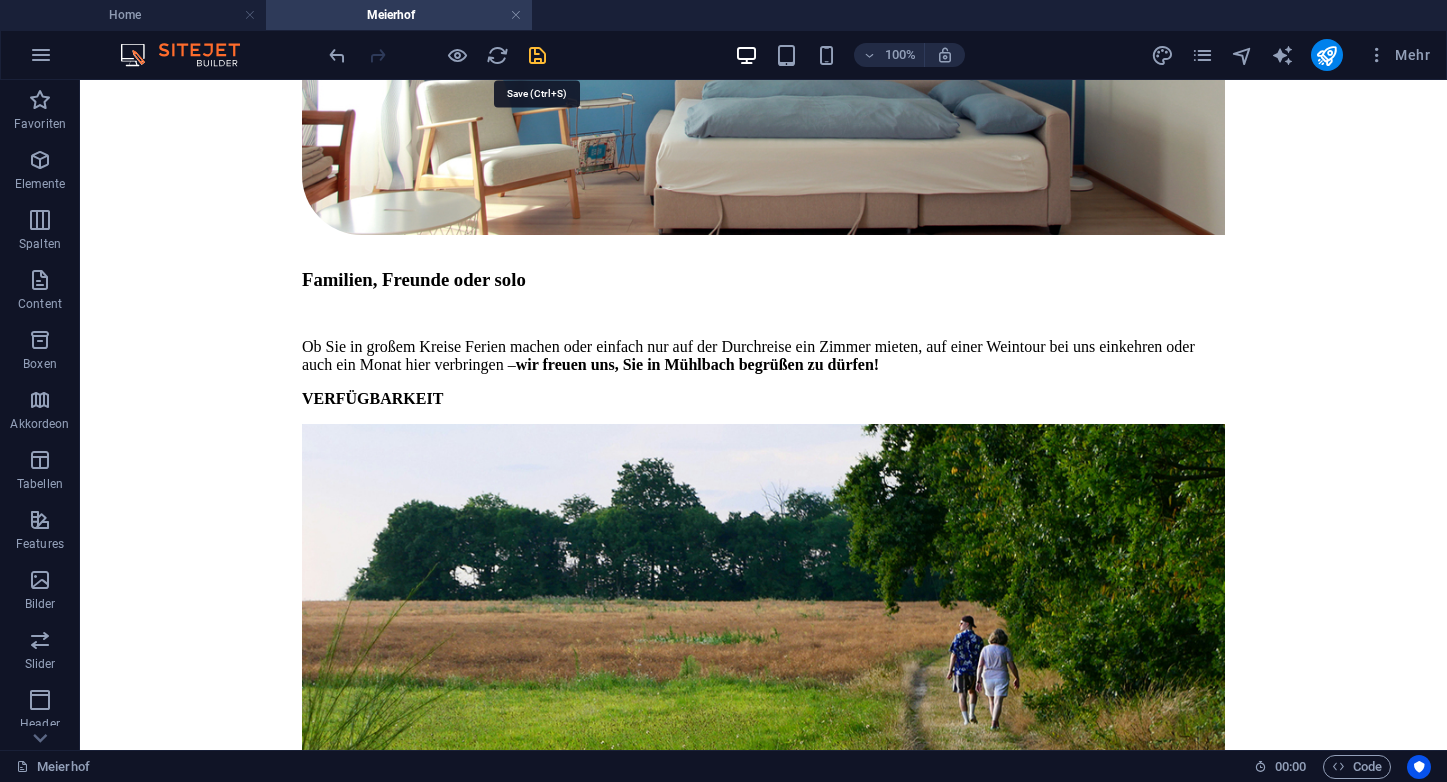 click at bounding box center (537, 55) 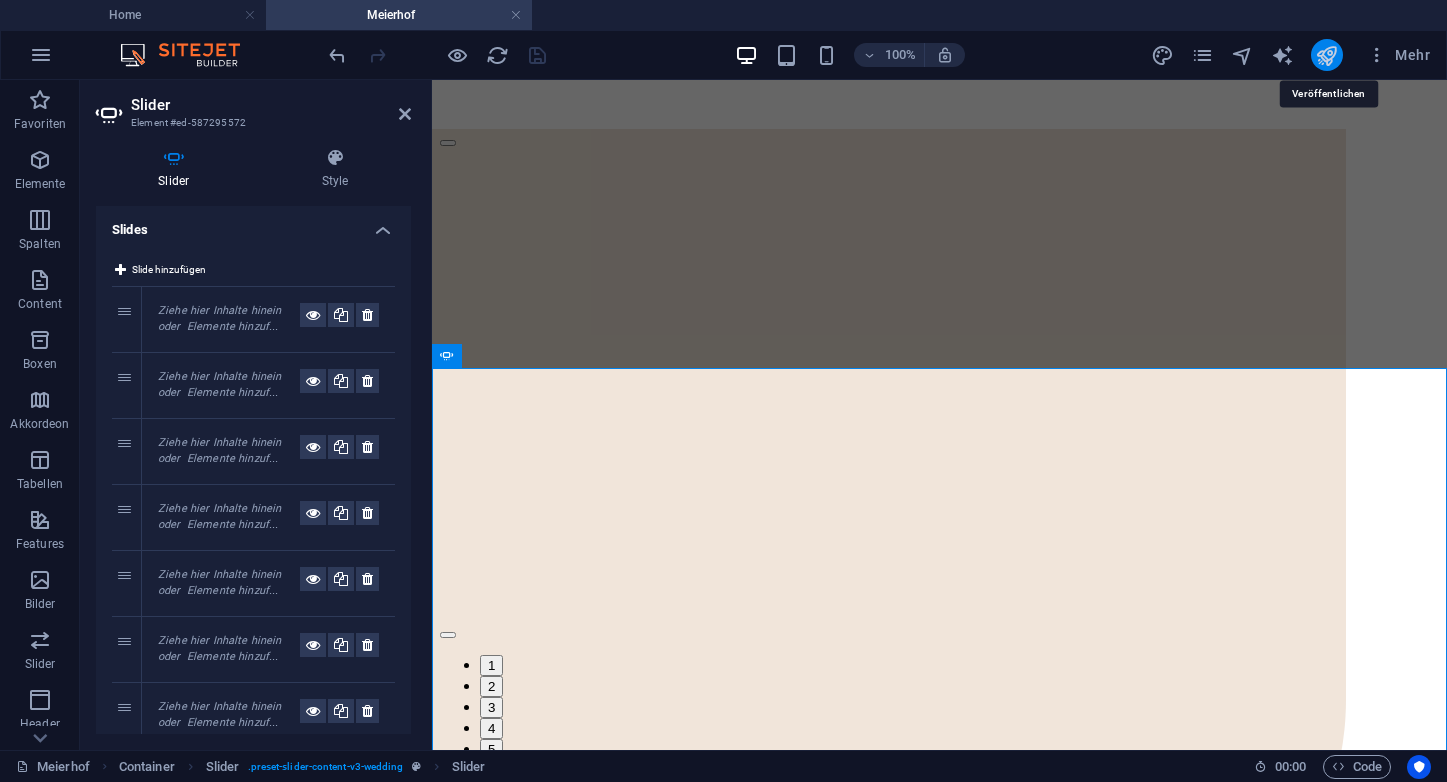 click at bounding box center [1326, 55] 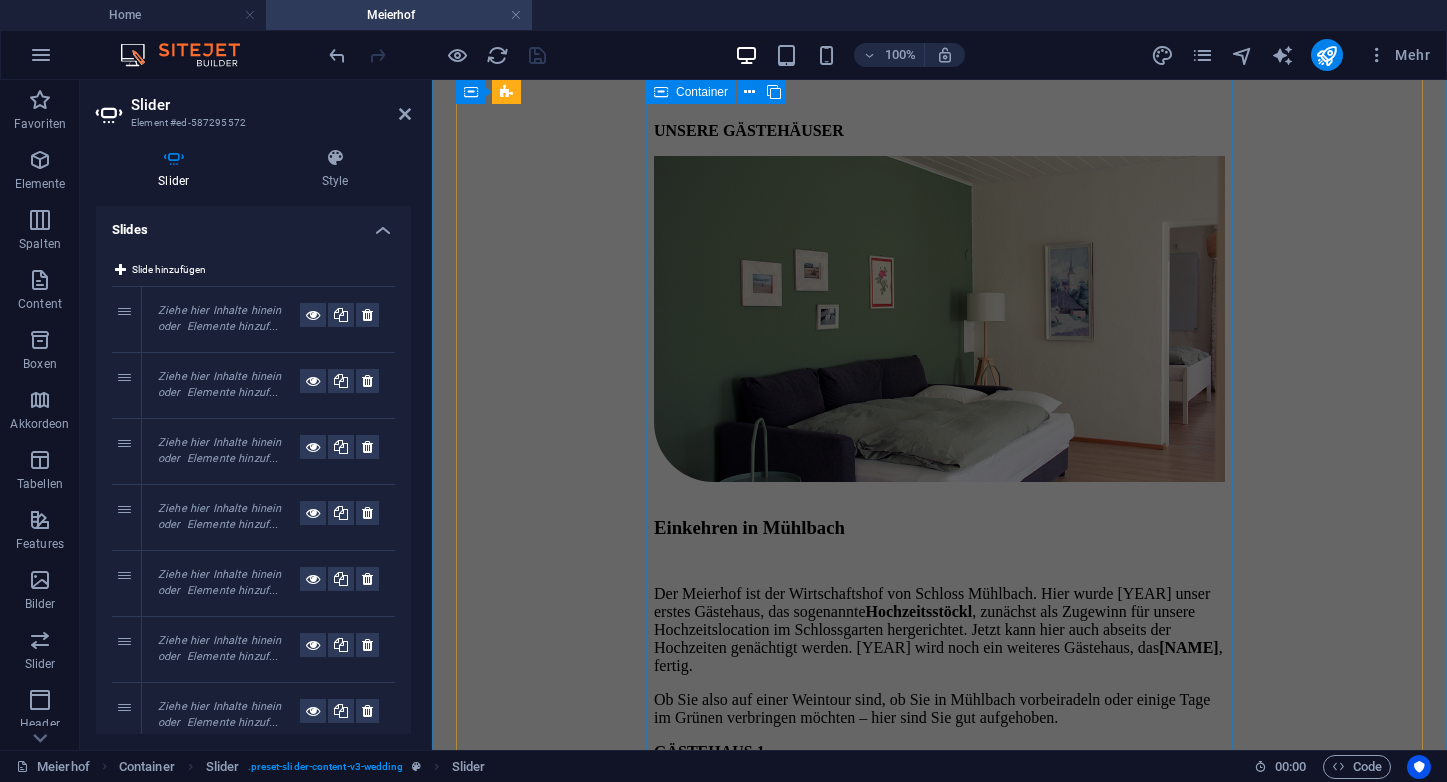 scroll, scrollTop: 756, scrollLeft: 0, axis: vertical 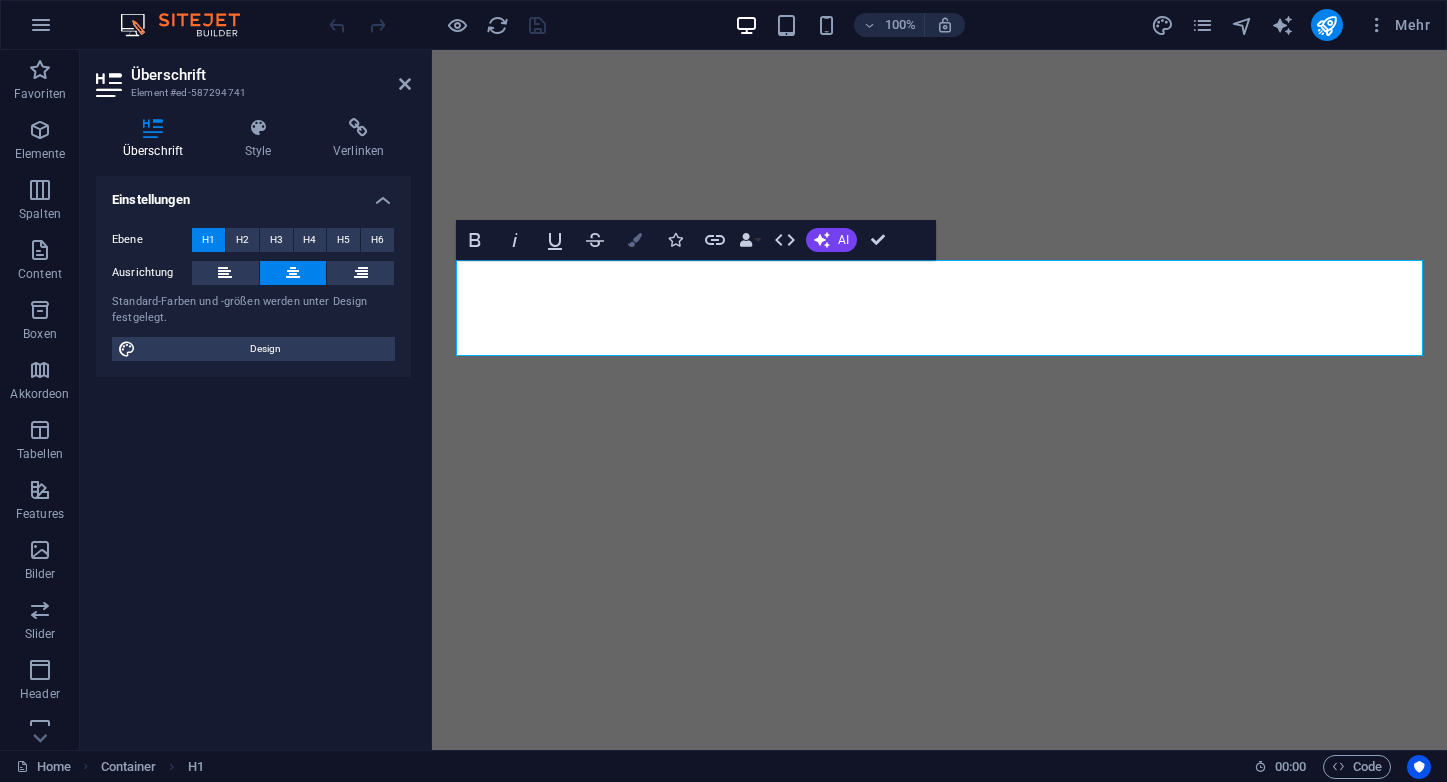 click at bounding box center (635, 240) 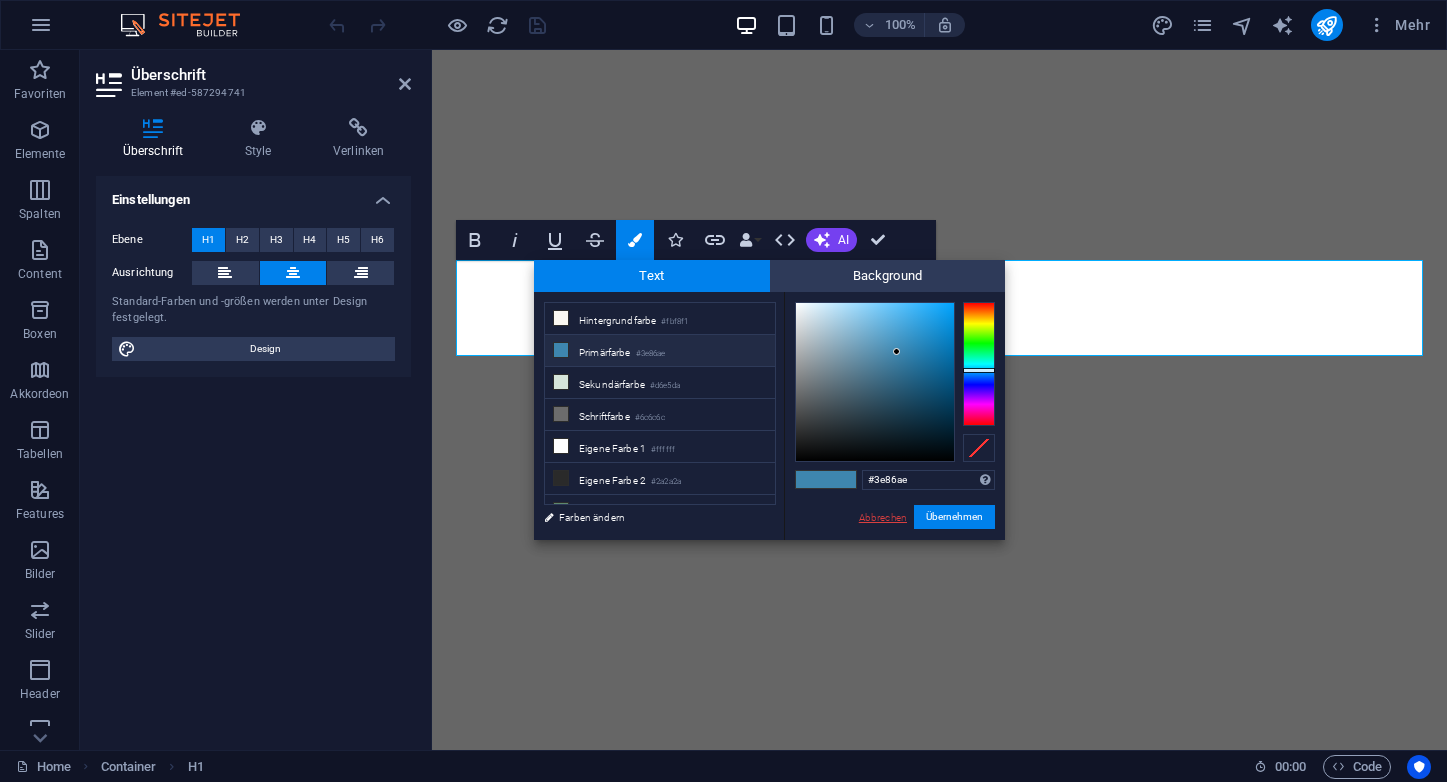 click on "Abbrechen" at bounding box center (883, 517) 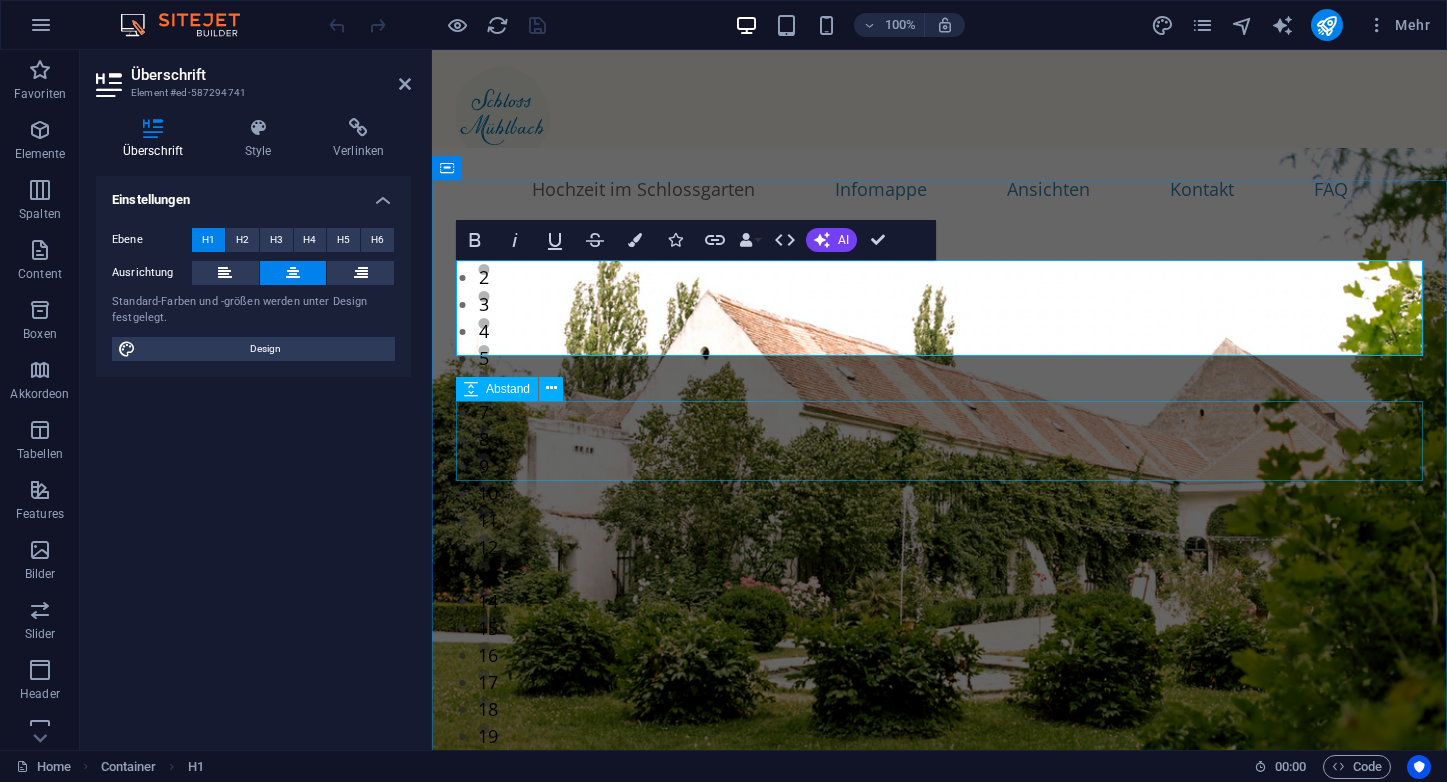 scroll, scrollTop: 0, scrollLeft: 0, axis: both 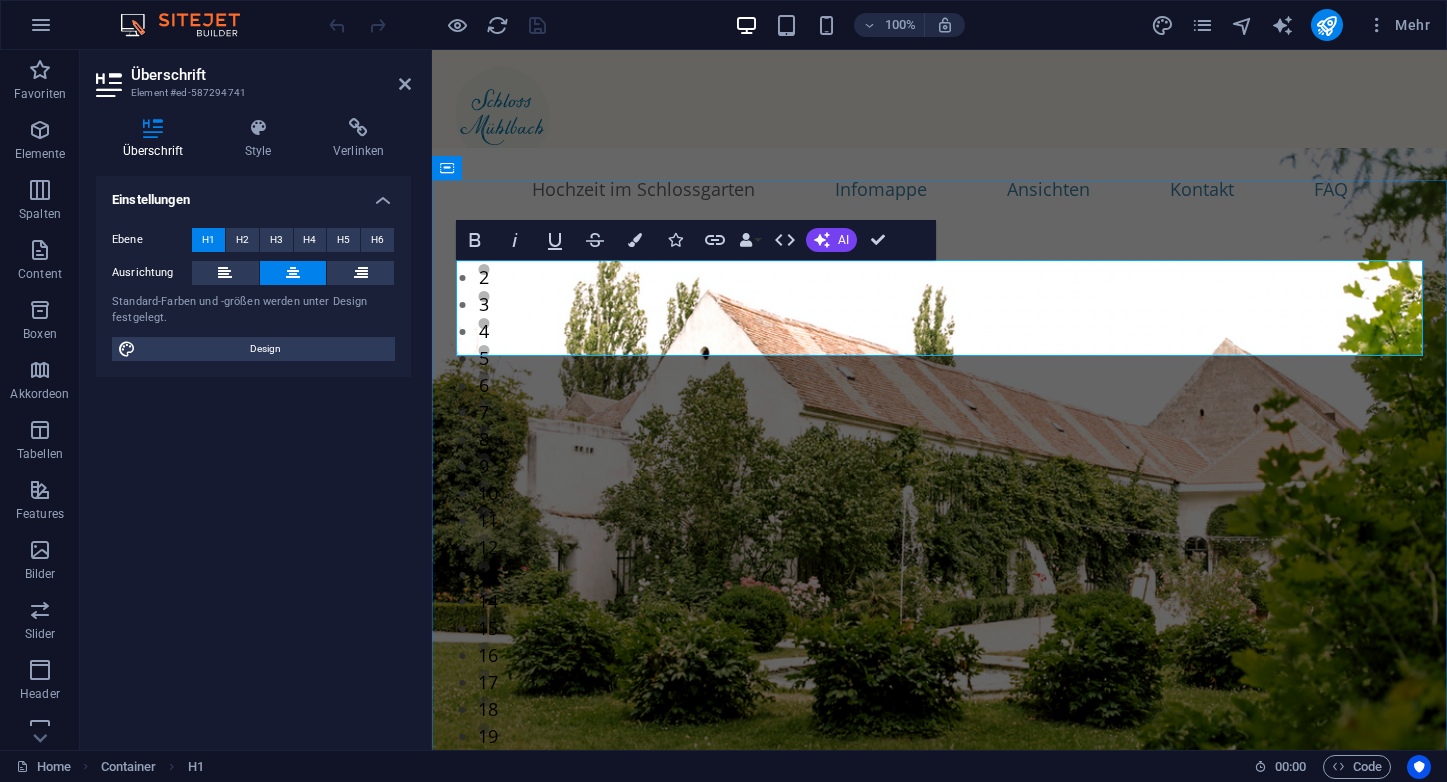 click on "Hochzeit im Schlossgarten" at bounding box center [940, 969] 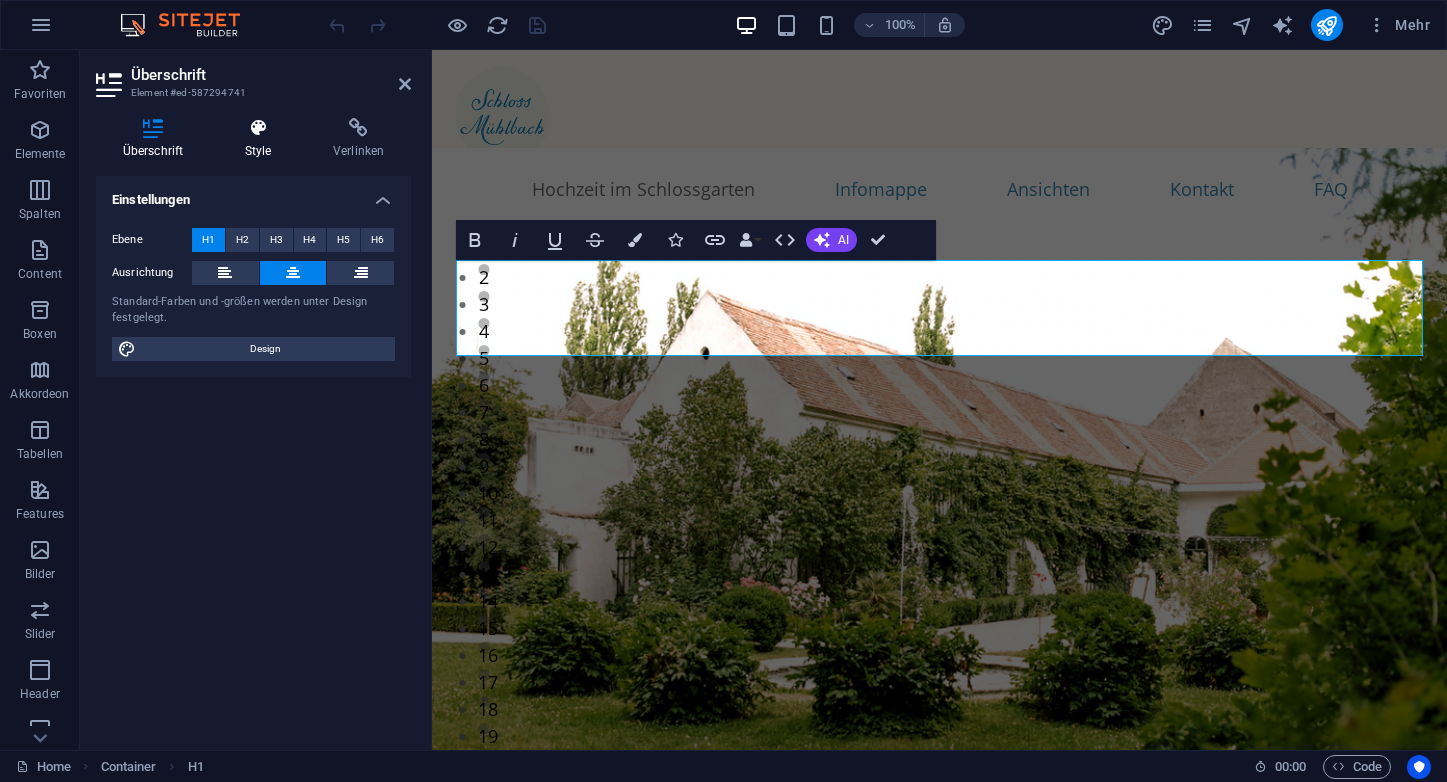 click on "Style" at bounding box center (262, 139) 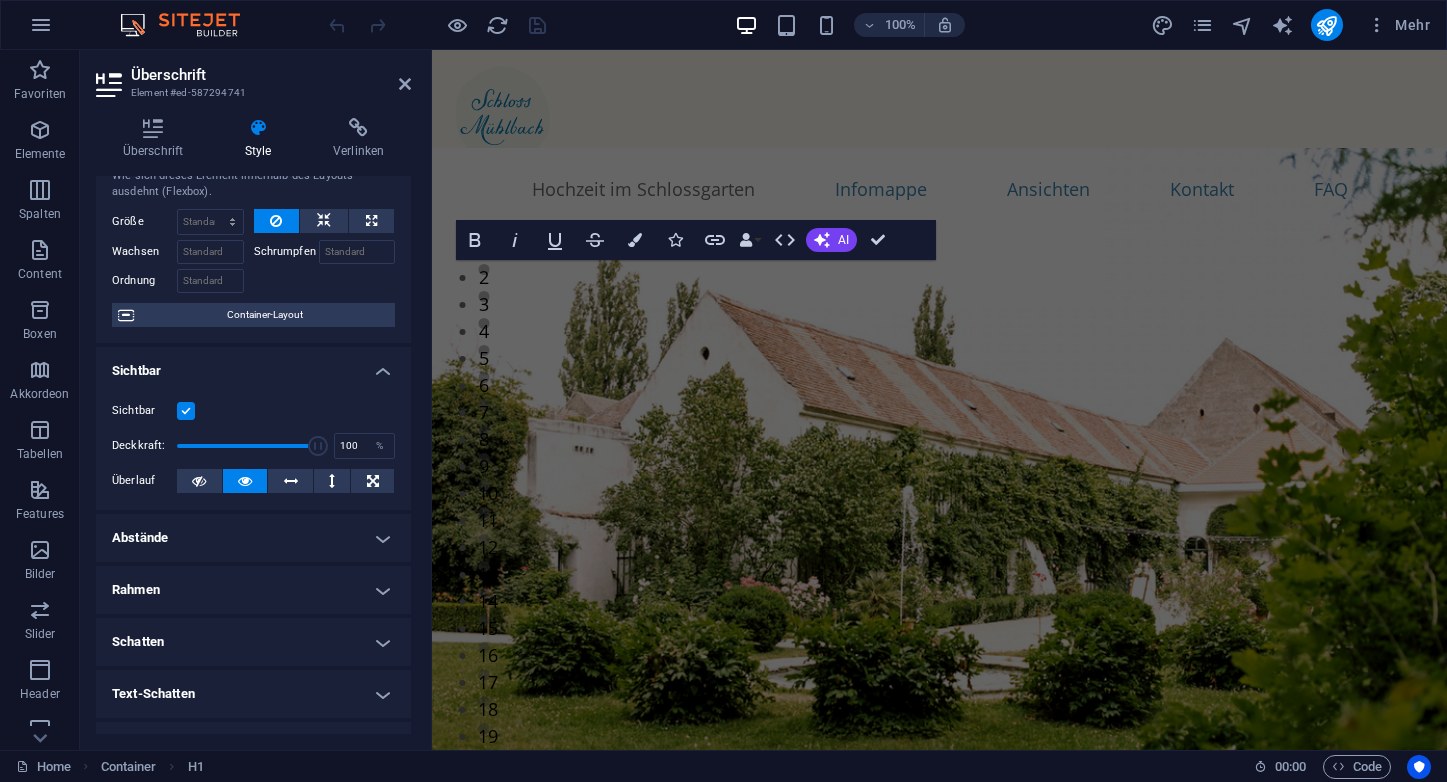 scroll, scrollTop: 0, scrollLeft: 0, axis: both 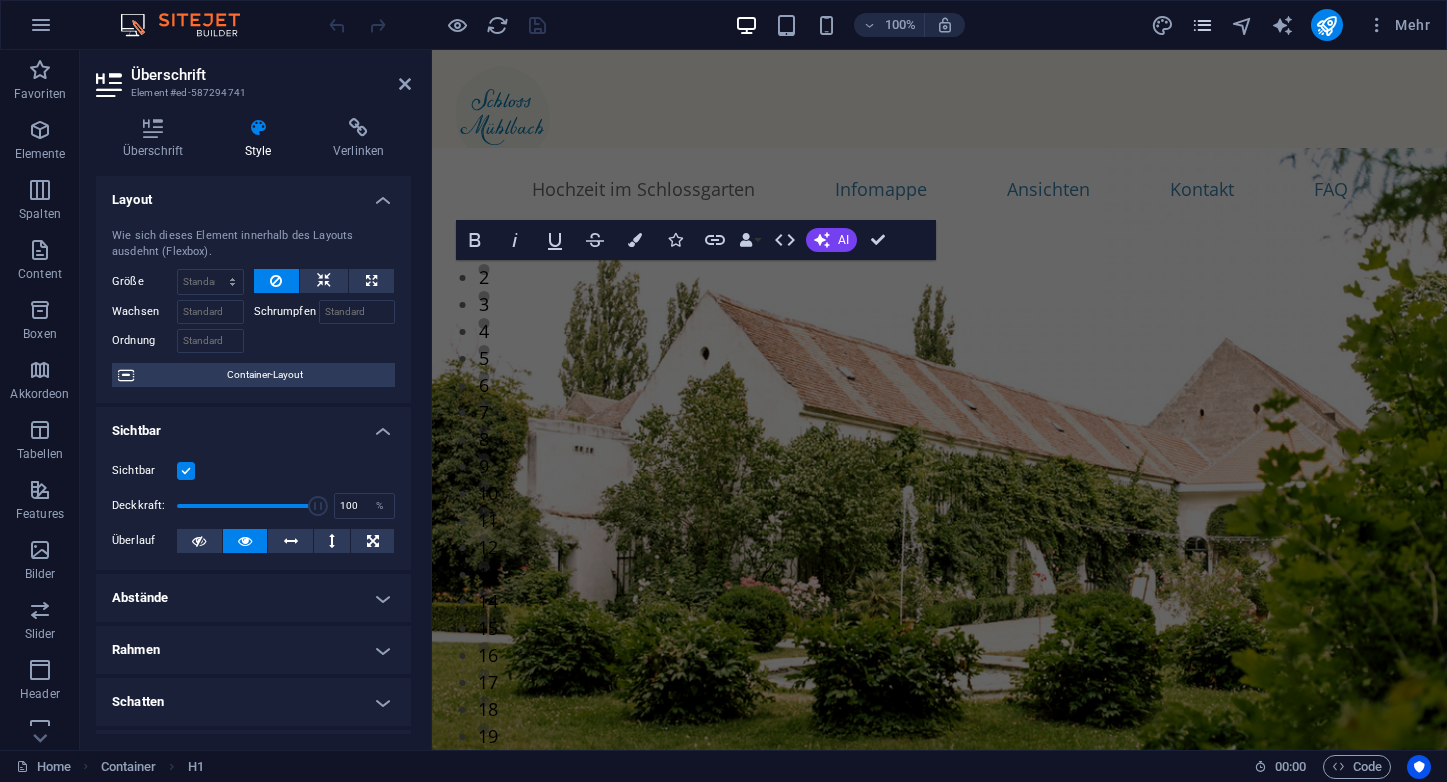 click at bounding box center [1202, 25] 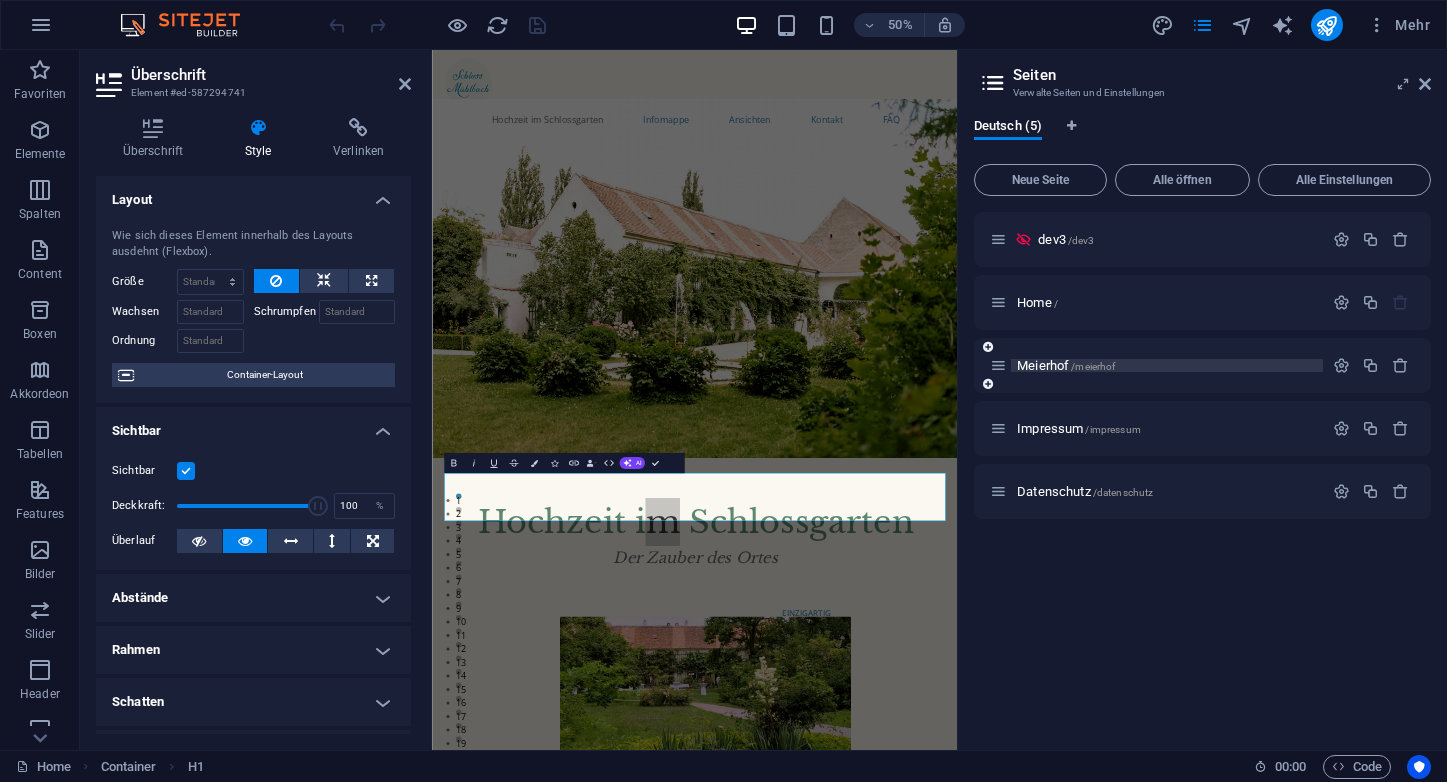 click on "[LOCATION] / [LOCATION]" at bounding box center [1066, 365] 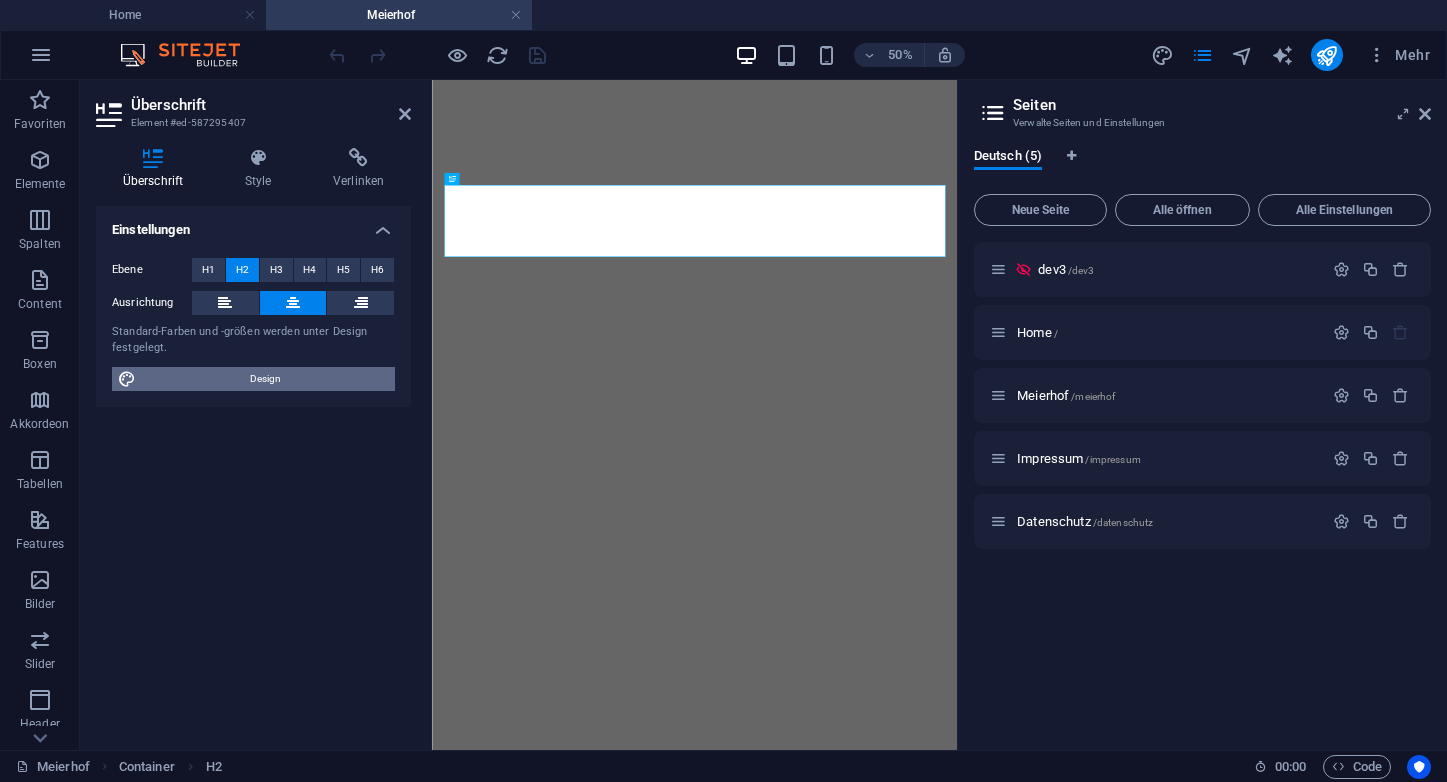 click on "Design" at bounding box center (265, 379) 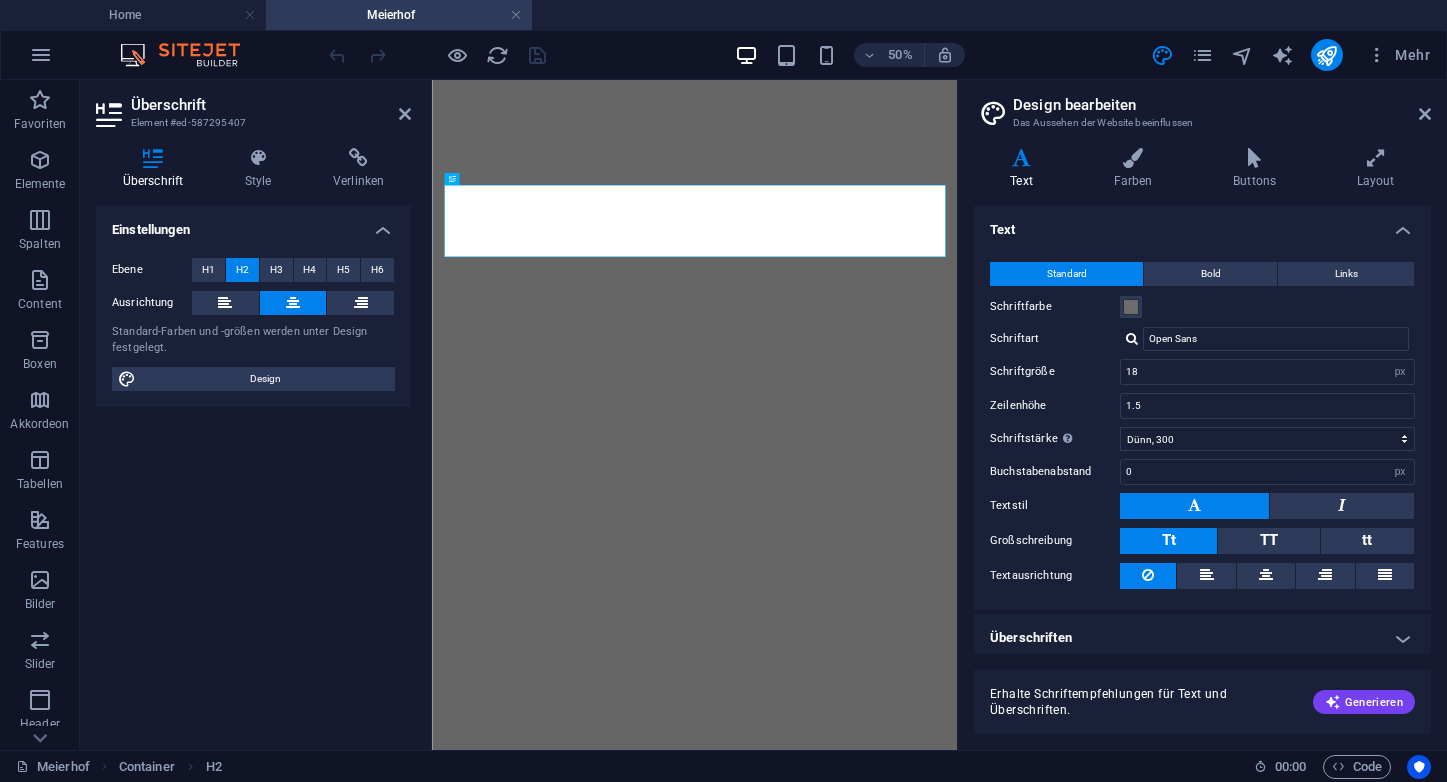 scroll, scrollTop: 7, scrollLeft: 0, axis: vertical 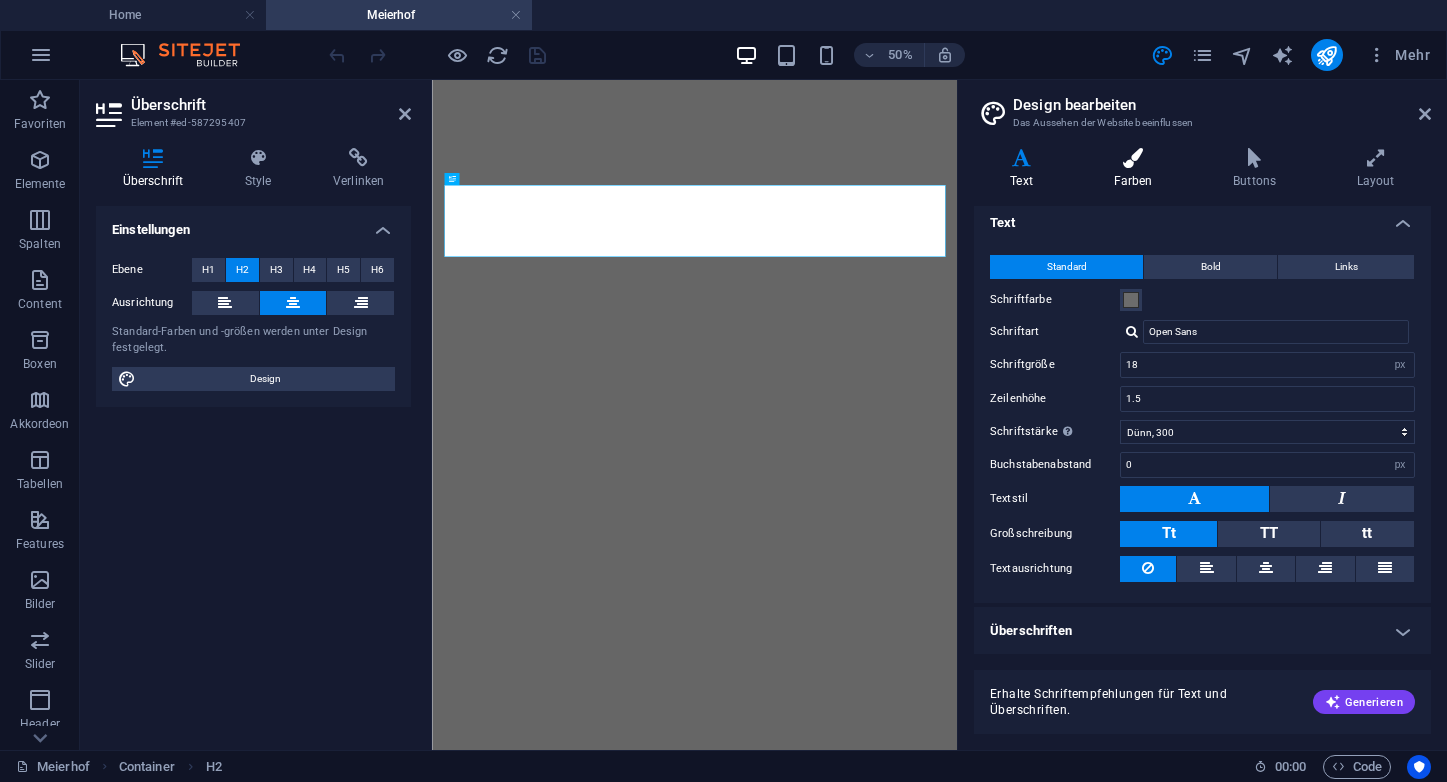 click on "Farben" at bounding box center [1137, 169] 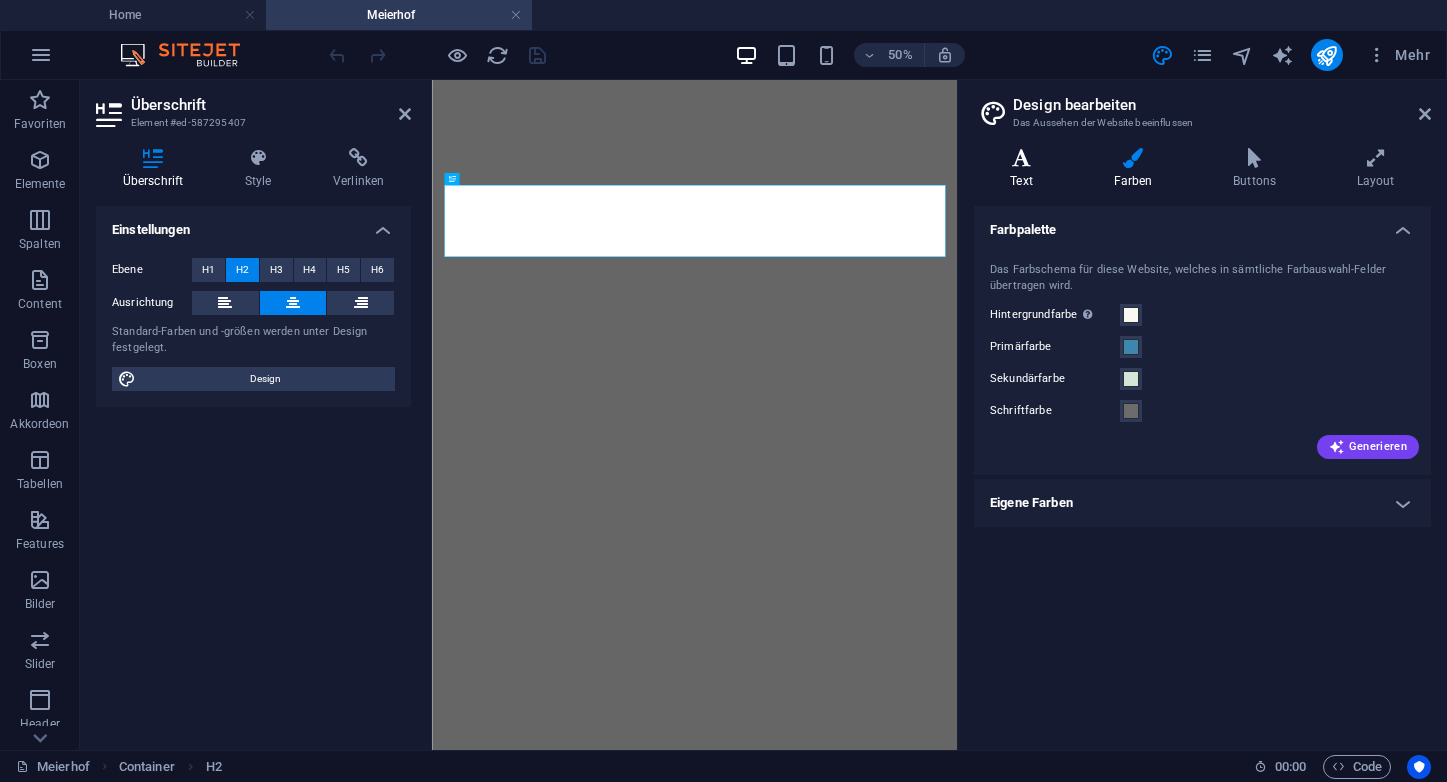 click at bounding box center (1021, 158) 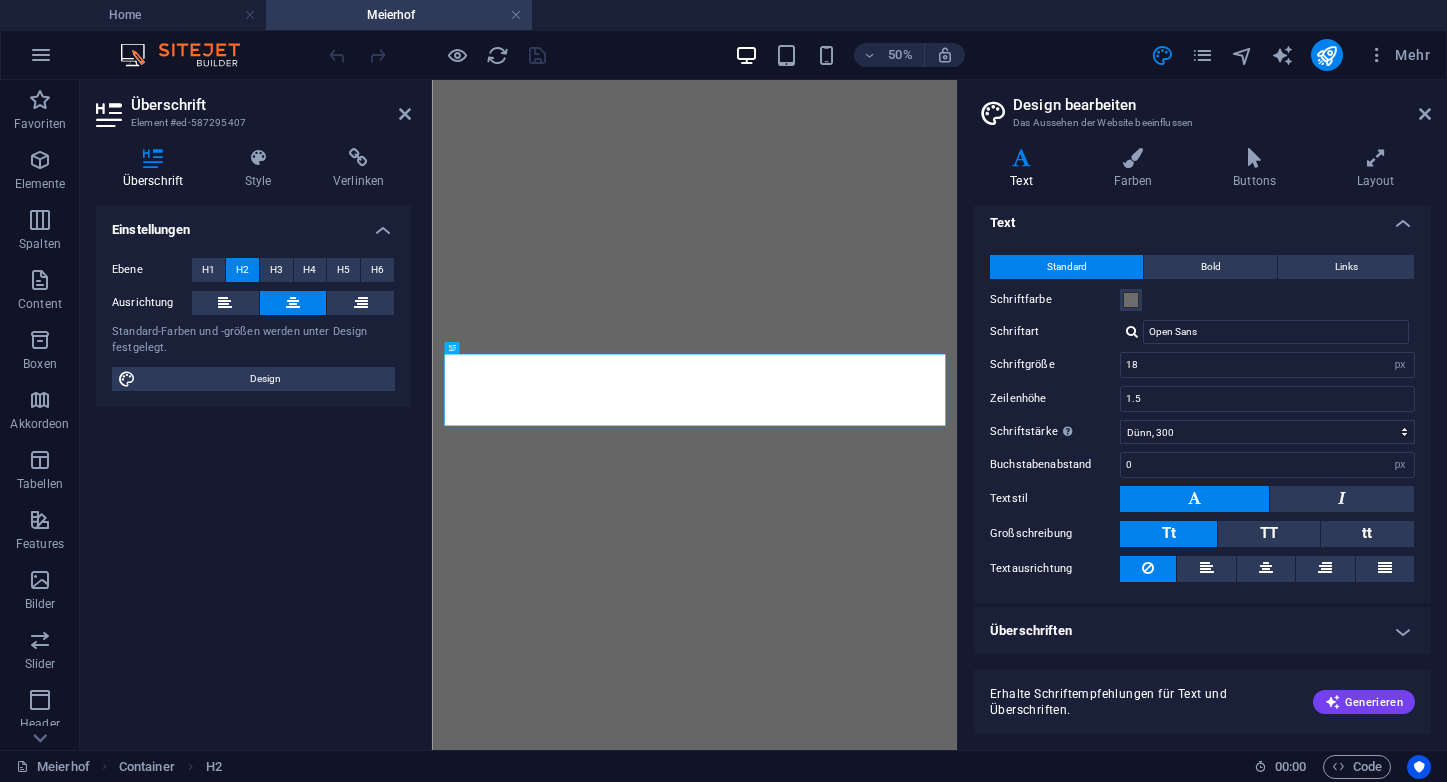 click on "H2" at bounding box center [242, 270] 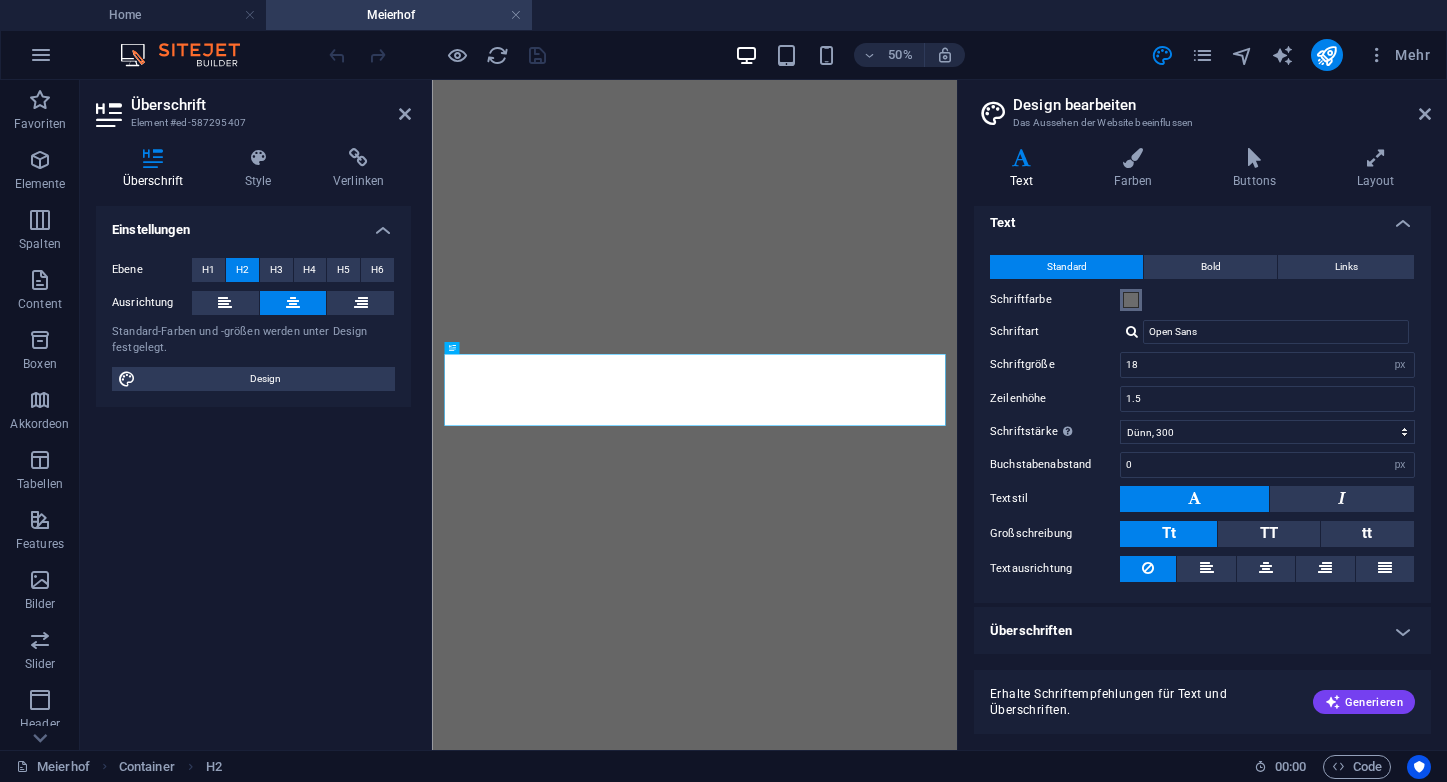 click at bounding box center [1131, 300] 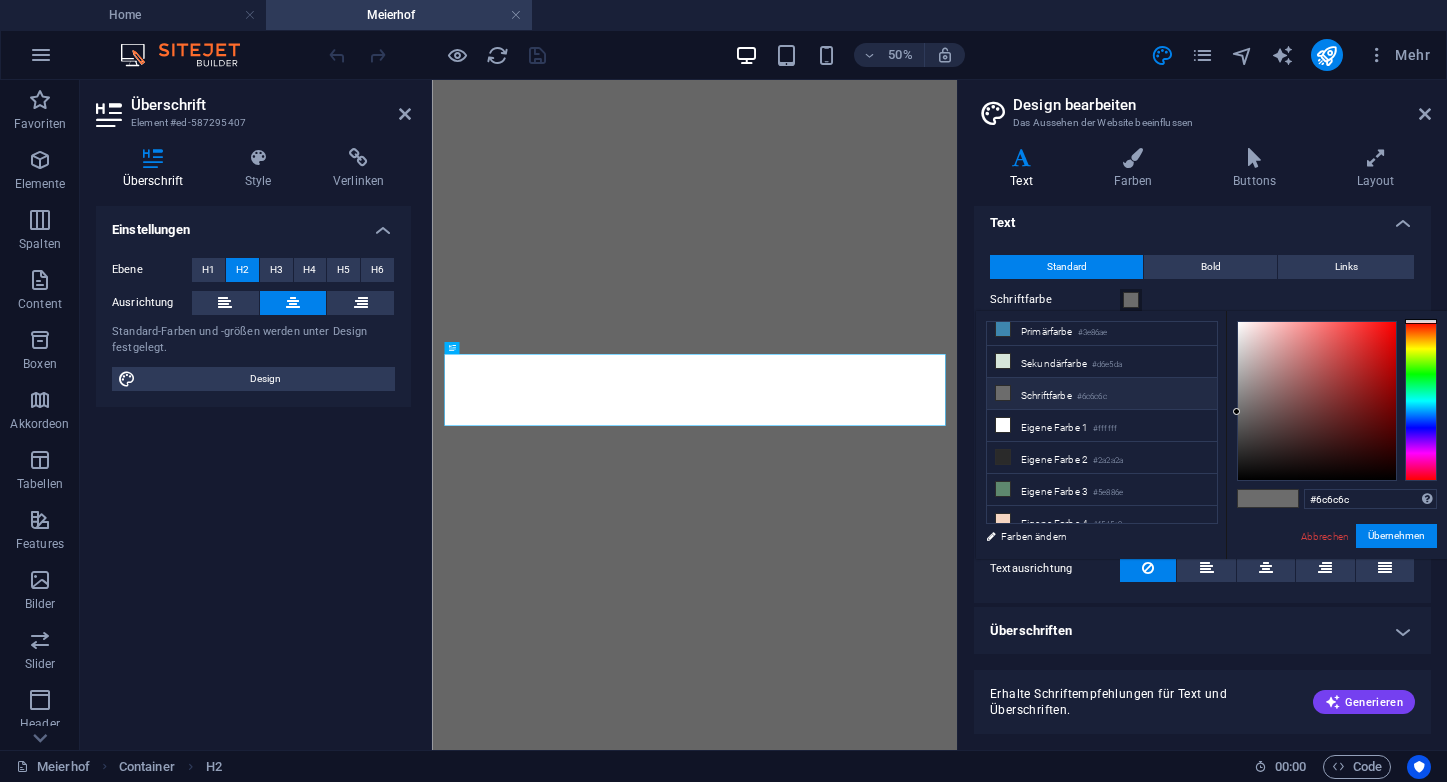 scroll, scrollTop: 41, scrollLeft: 0, axis: vertical 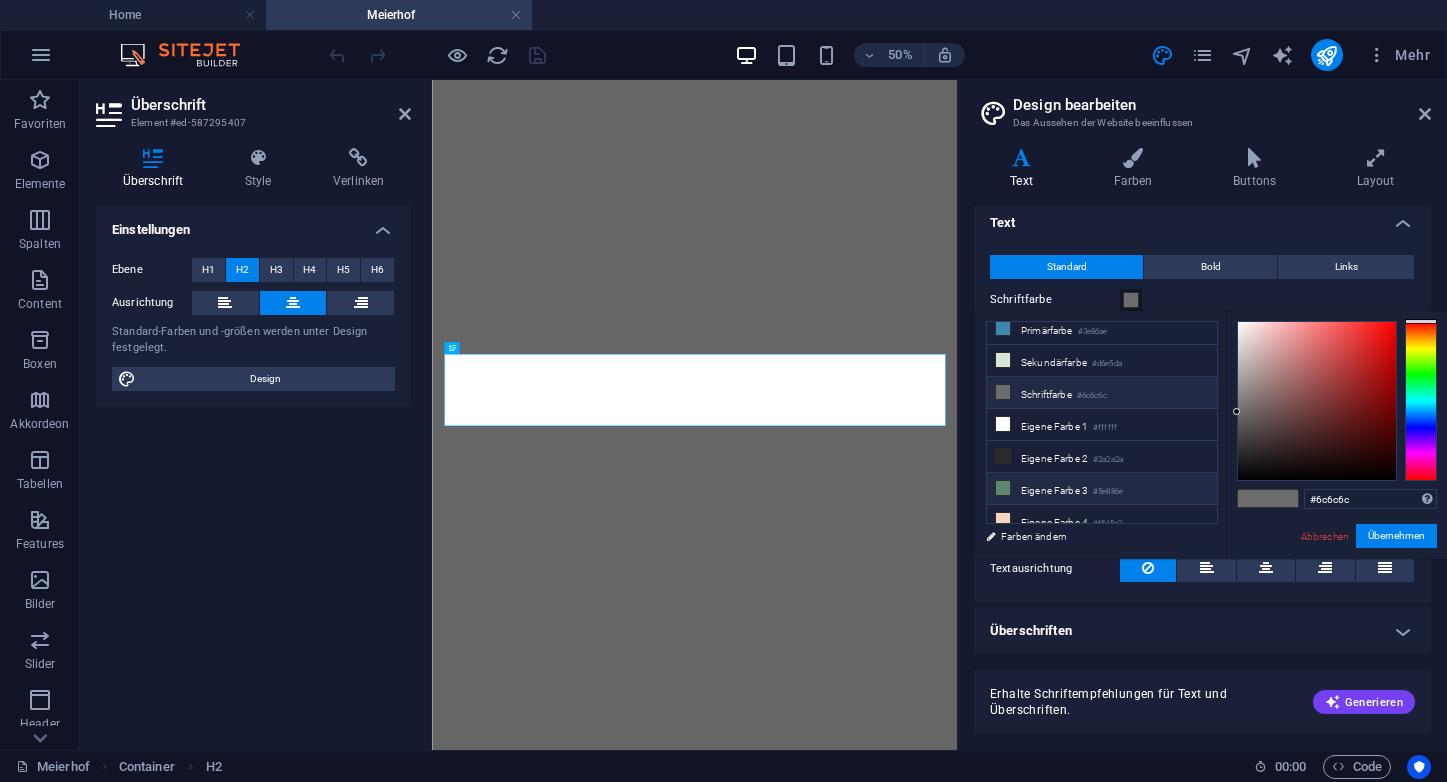 click at bounding box center (1003, 488) 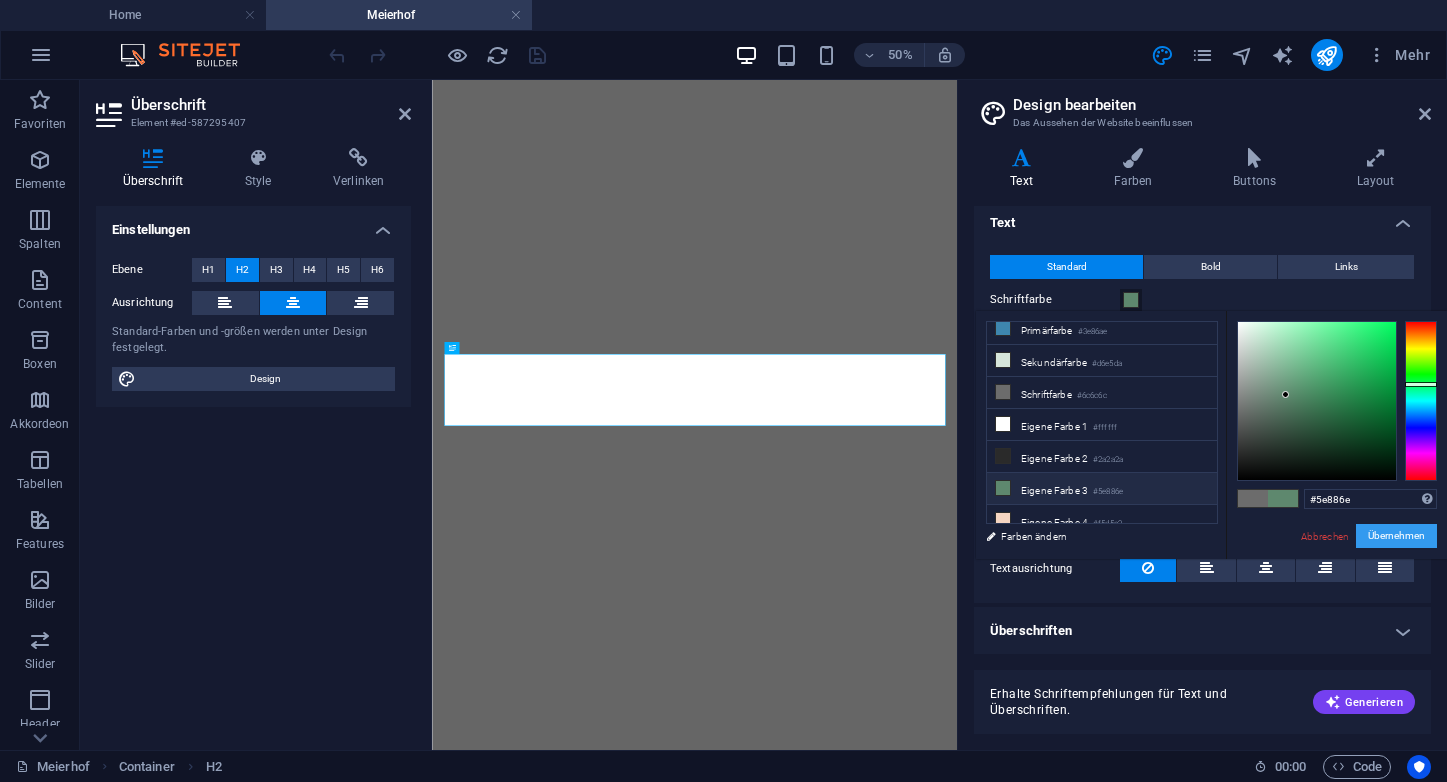 click on "Übernehmen" at bounding box center (1396, 536) 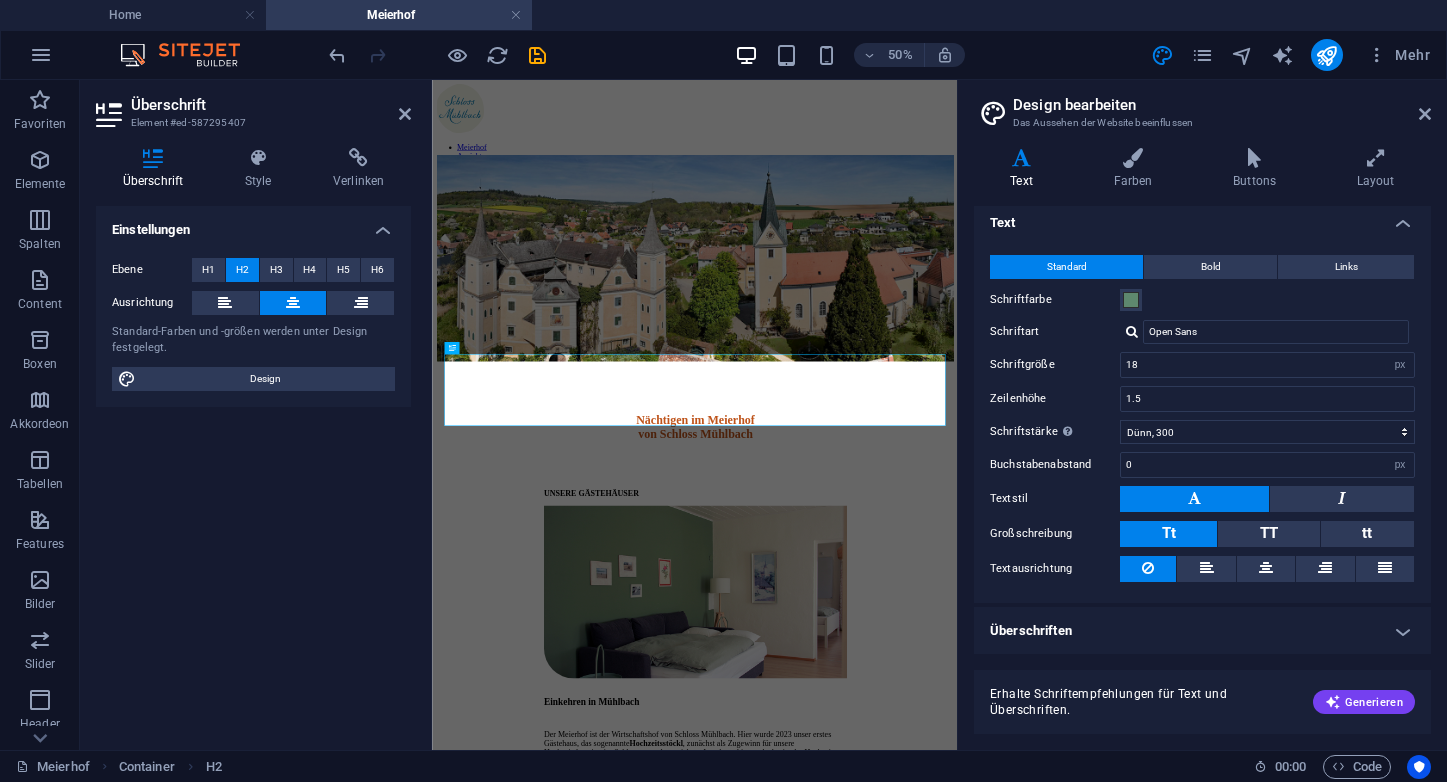 scroll, scrollTop: 0, scrollLeft: 0, axis: both 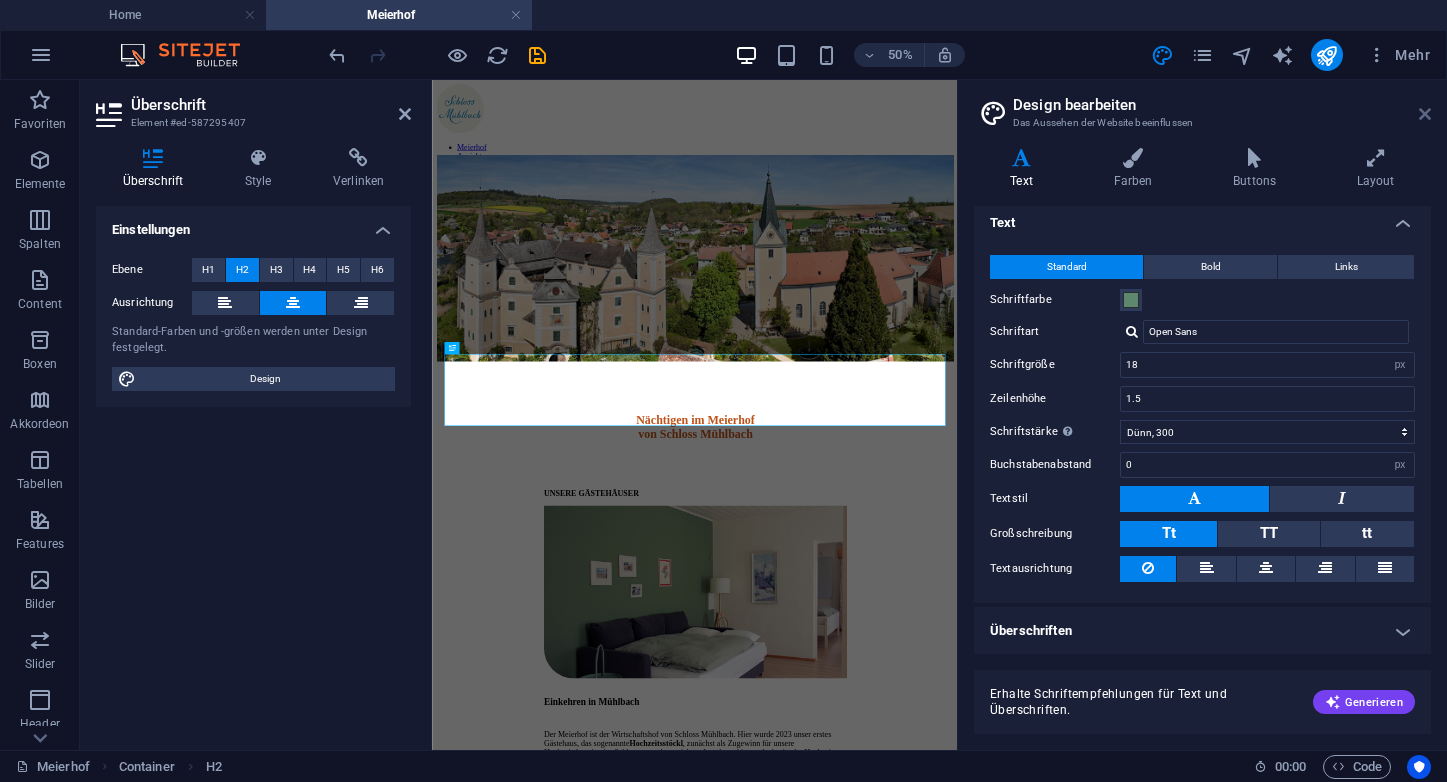 click at bounding box center (1425, 114) 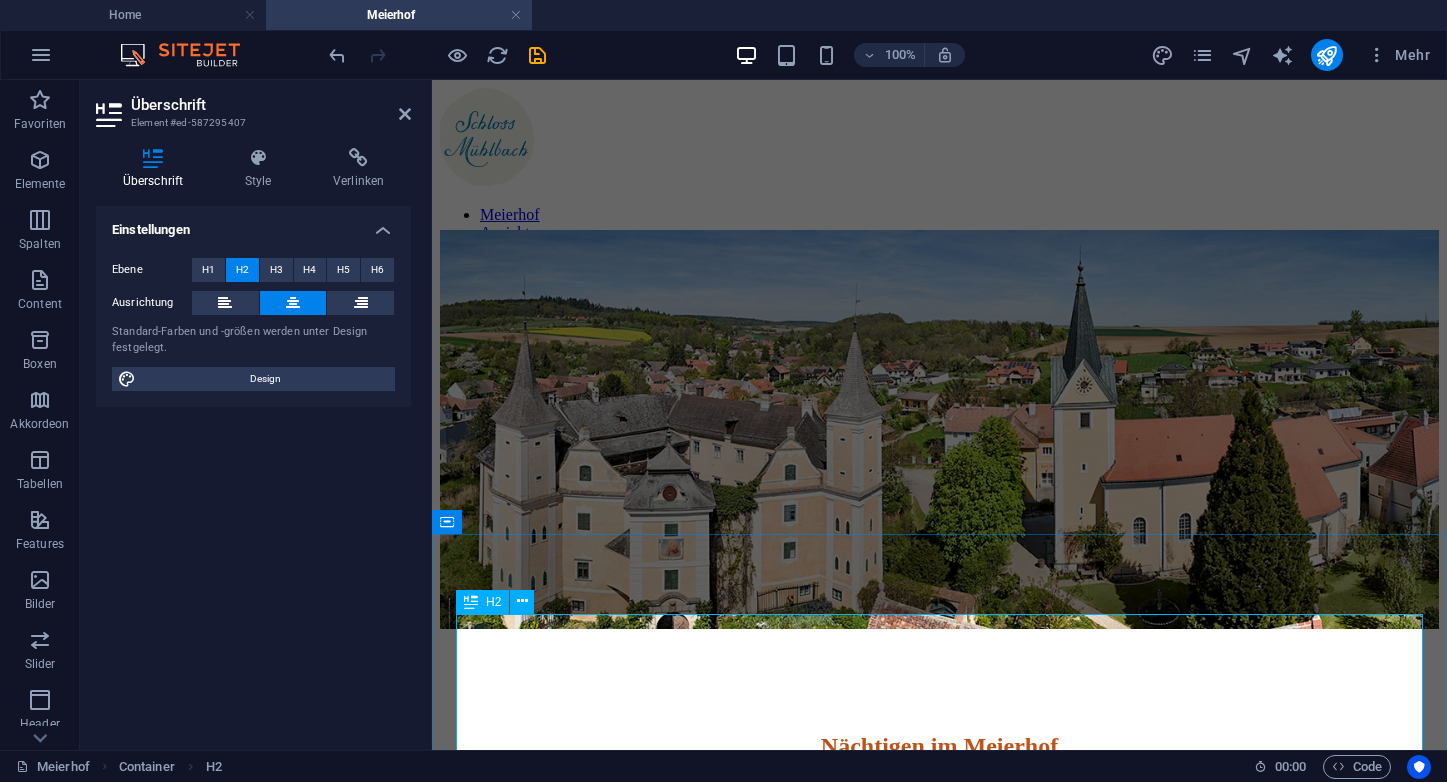 click on "Nächtigen im Meierhof  von Schloss Mühlbach" at bounding box center [939, 759] 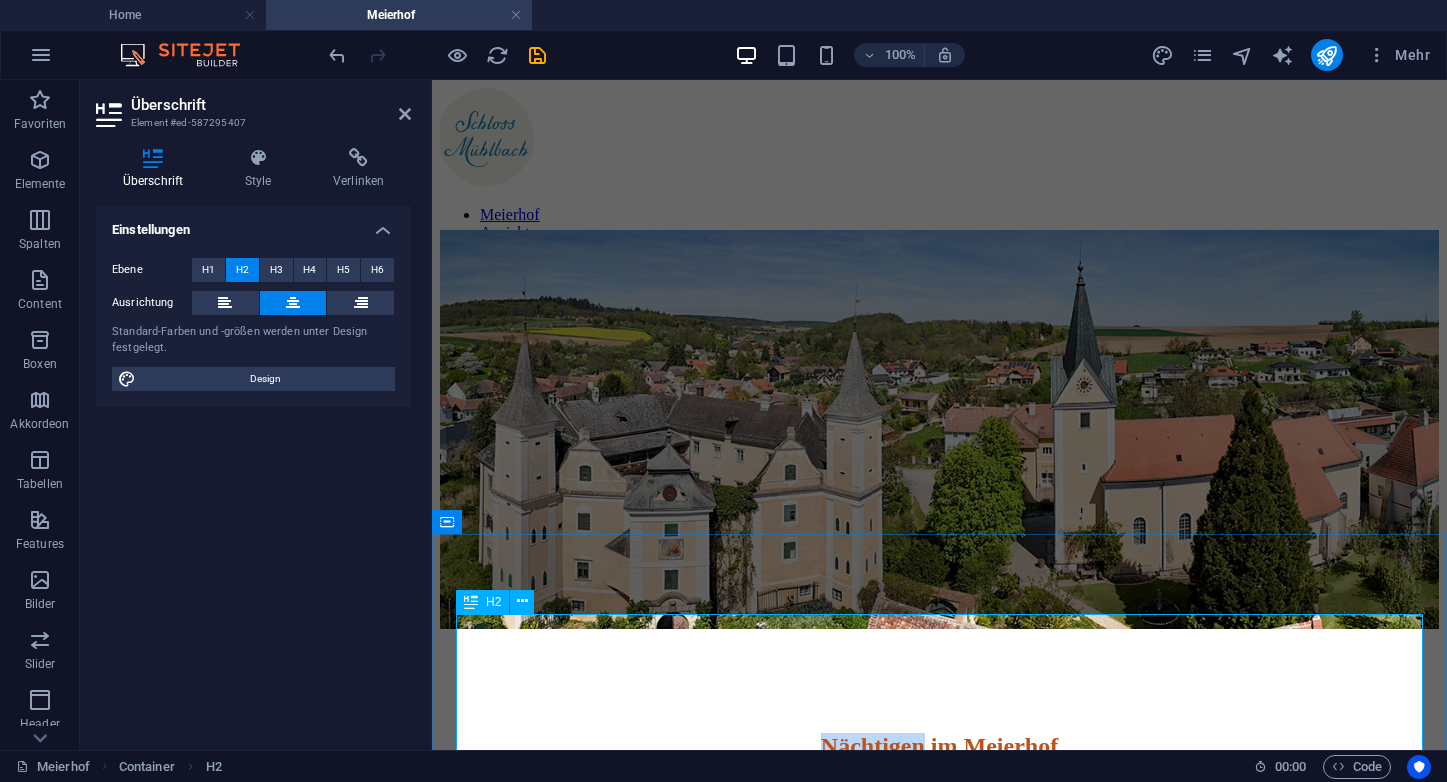click on "Nächtigen im Meierhof  von Schloss Mühlbach" at bounding box center [939, 759] 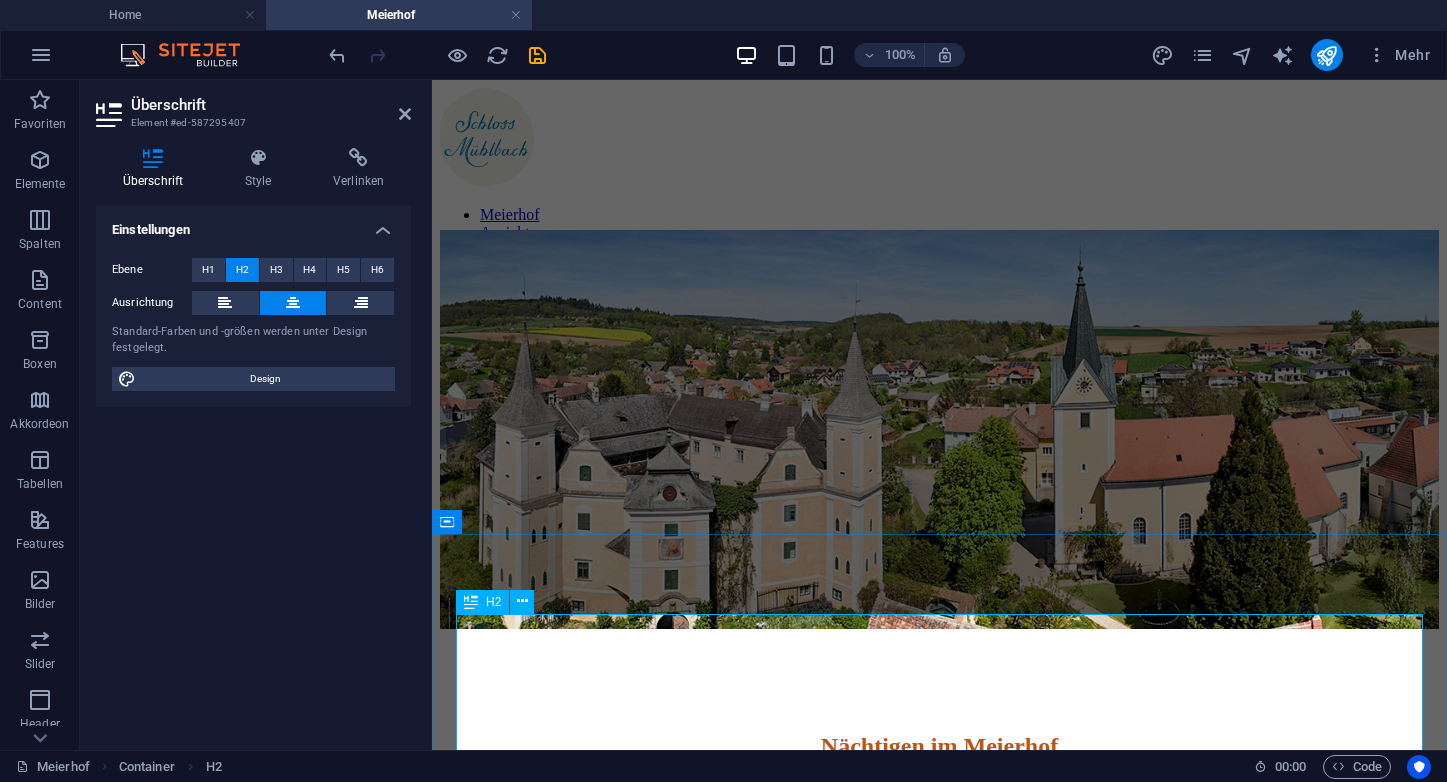 click on "Nächtigen im Meierhof  von Schloss Mühlbach" at bounding box center [939, 759] 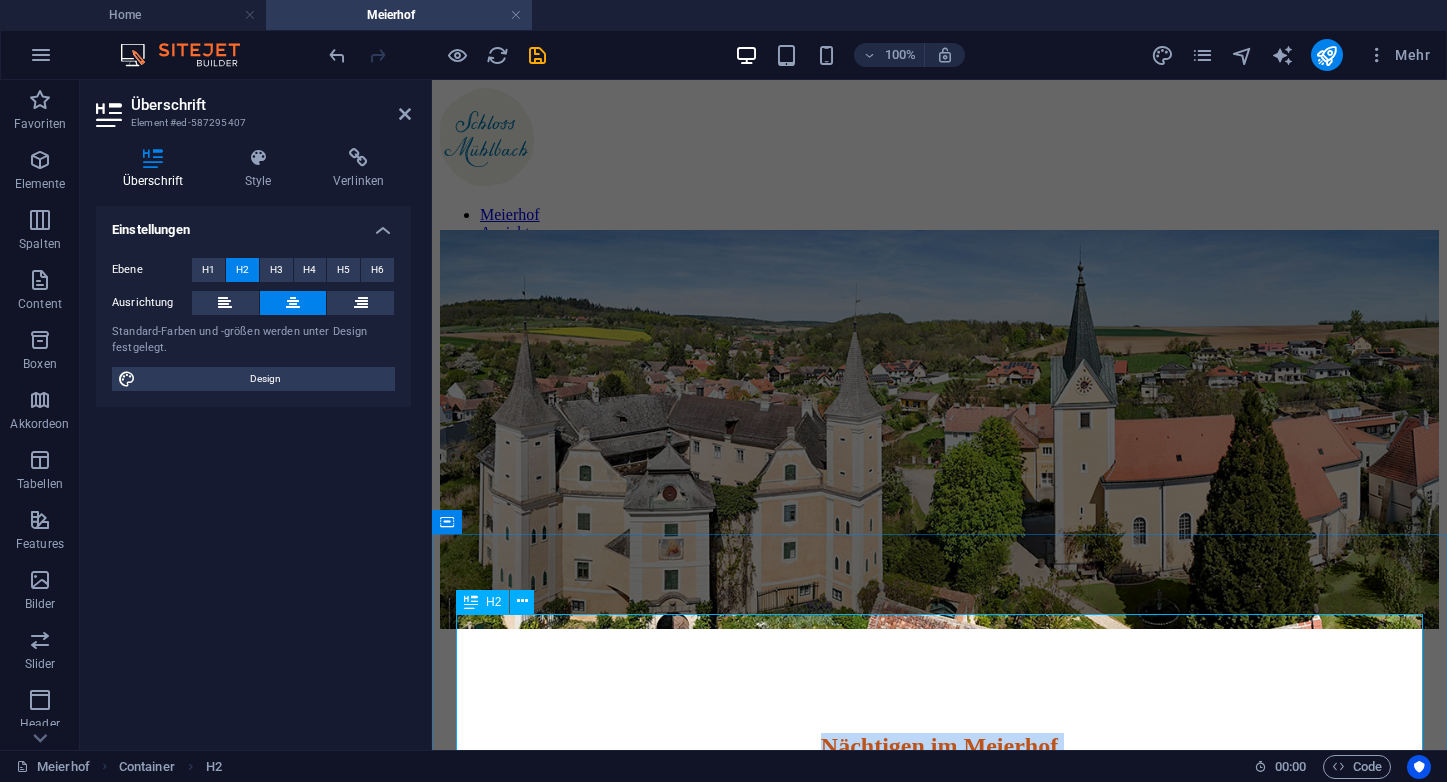 drag, startPoint x: 648, startPoint y: 648, endPoint x: 1224, endPoint y: 715, distance: 579.8836 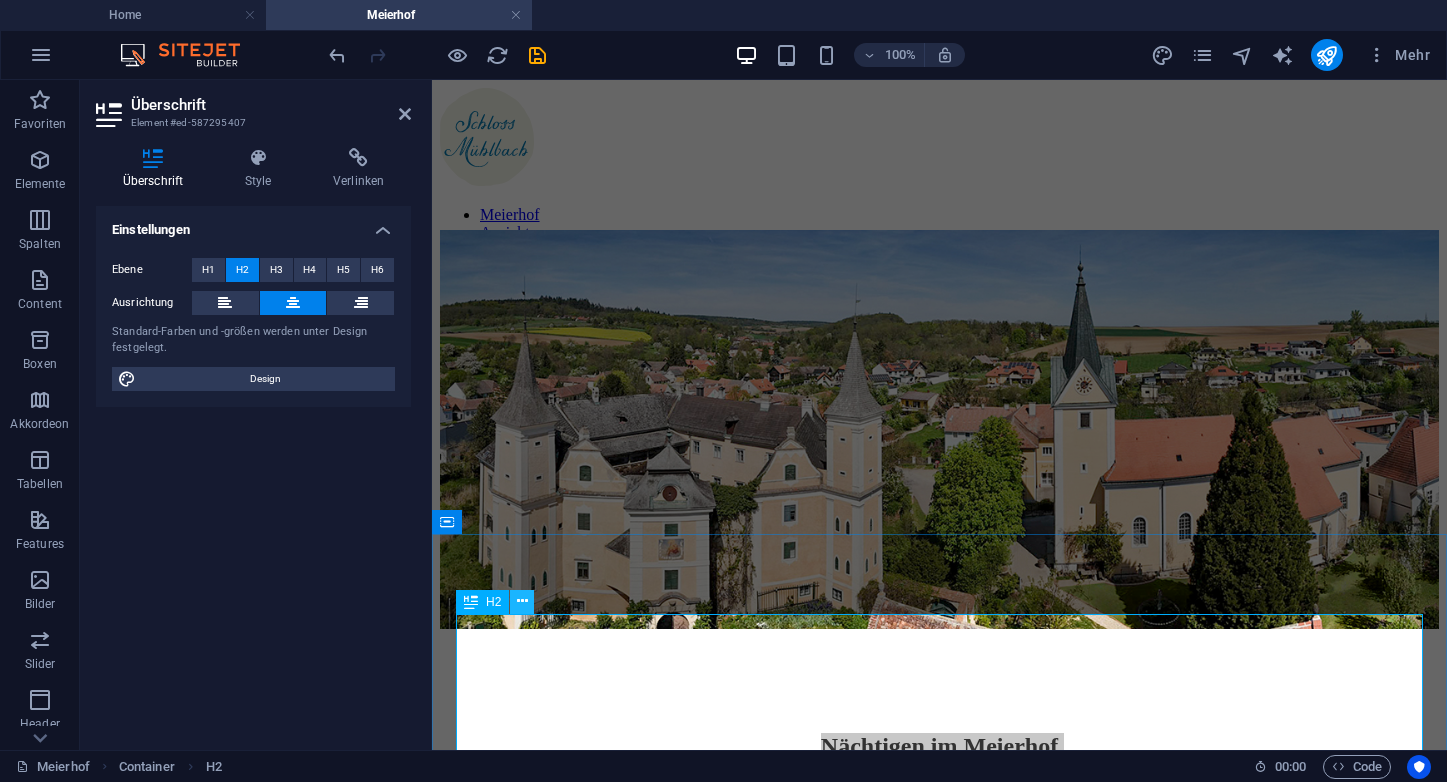 click at bounding box center [522, 601] 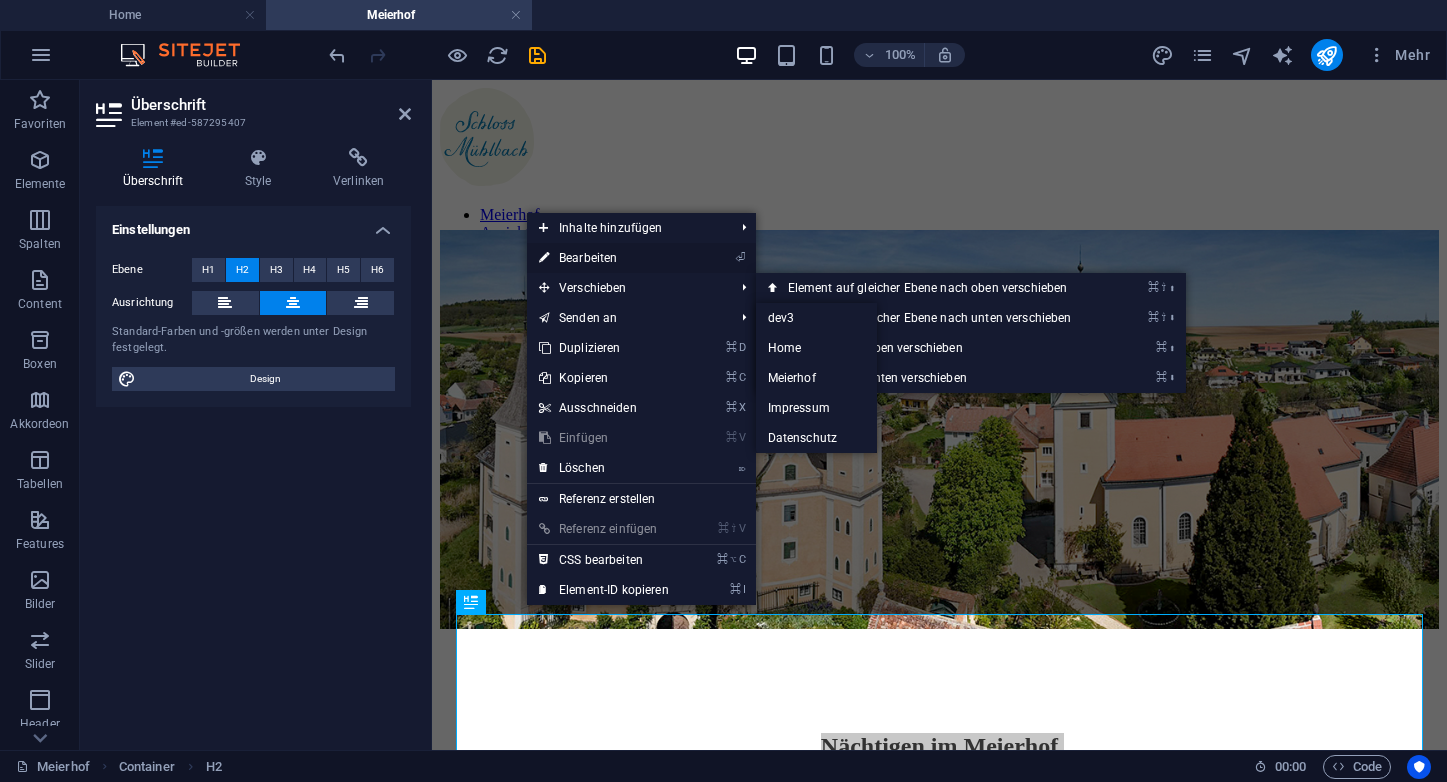 click on "⏎  Bearbeiten" at bounding box center (604, 258) 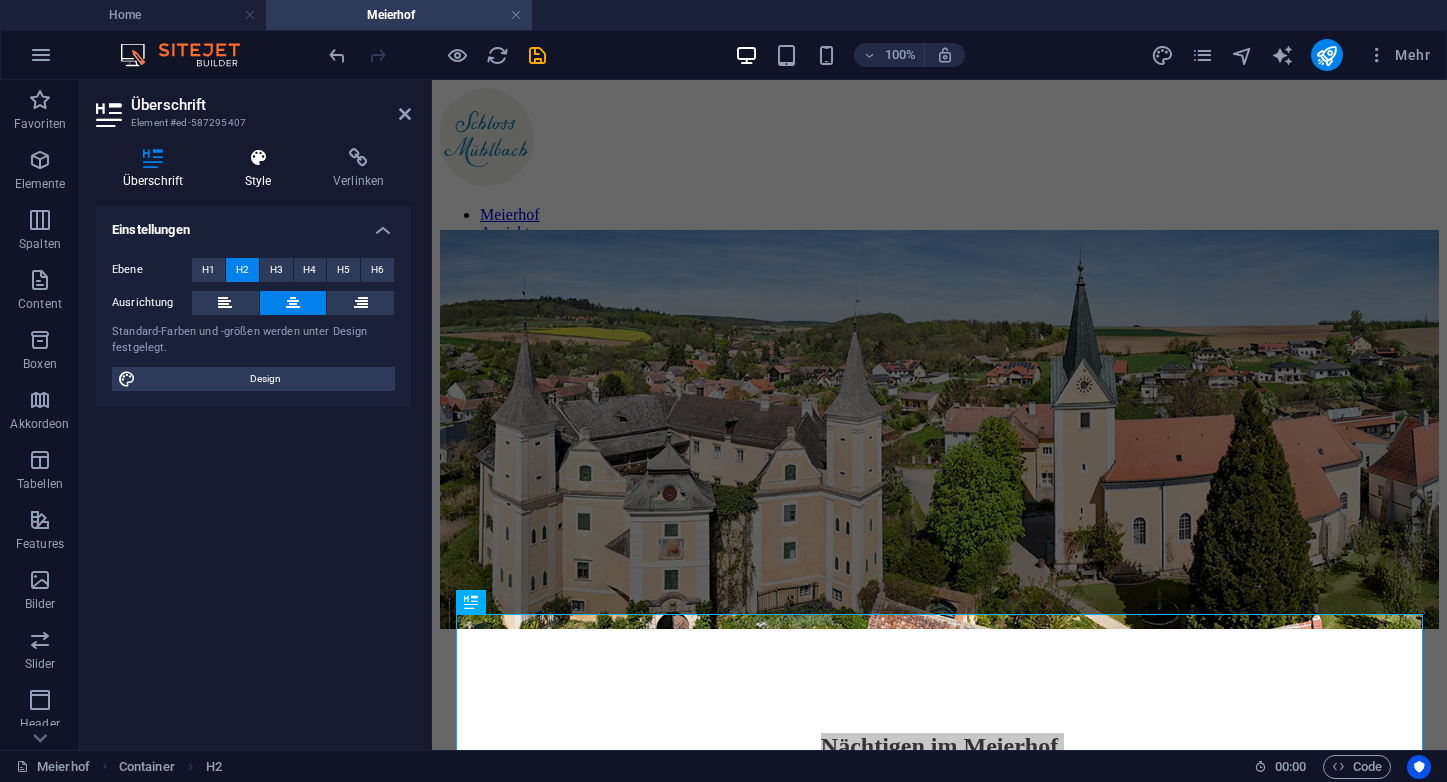click on "Style" at bounding box center [262, 169] 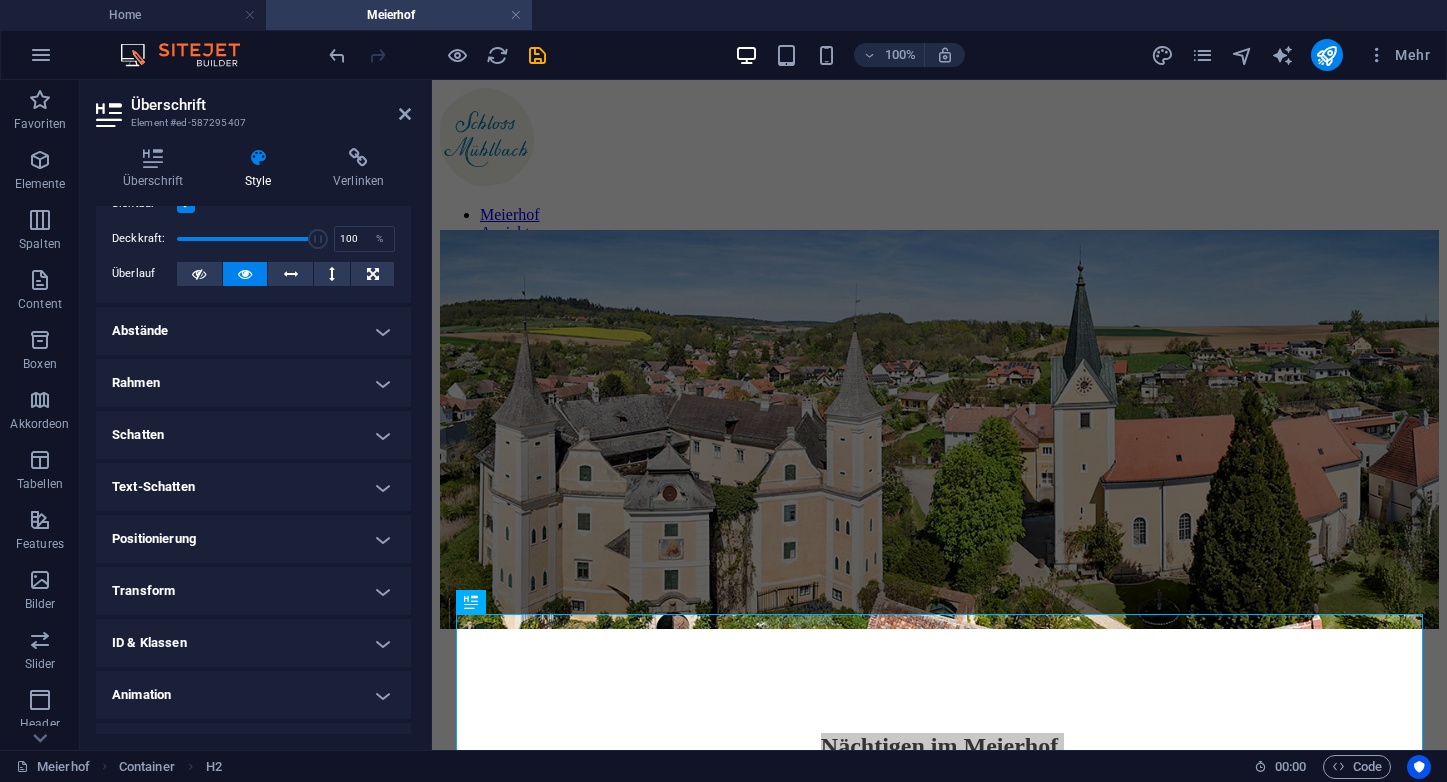 scroll, scrollTop: 334, scrollLeft: 0, axis: vertical 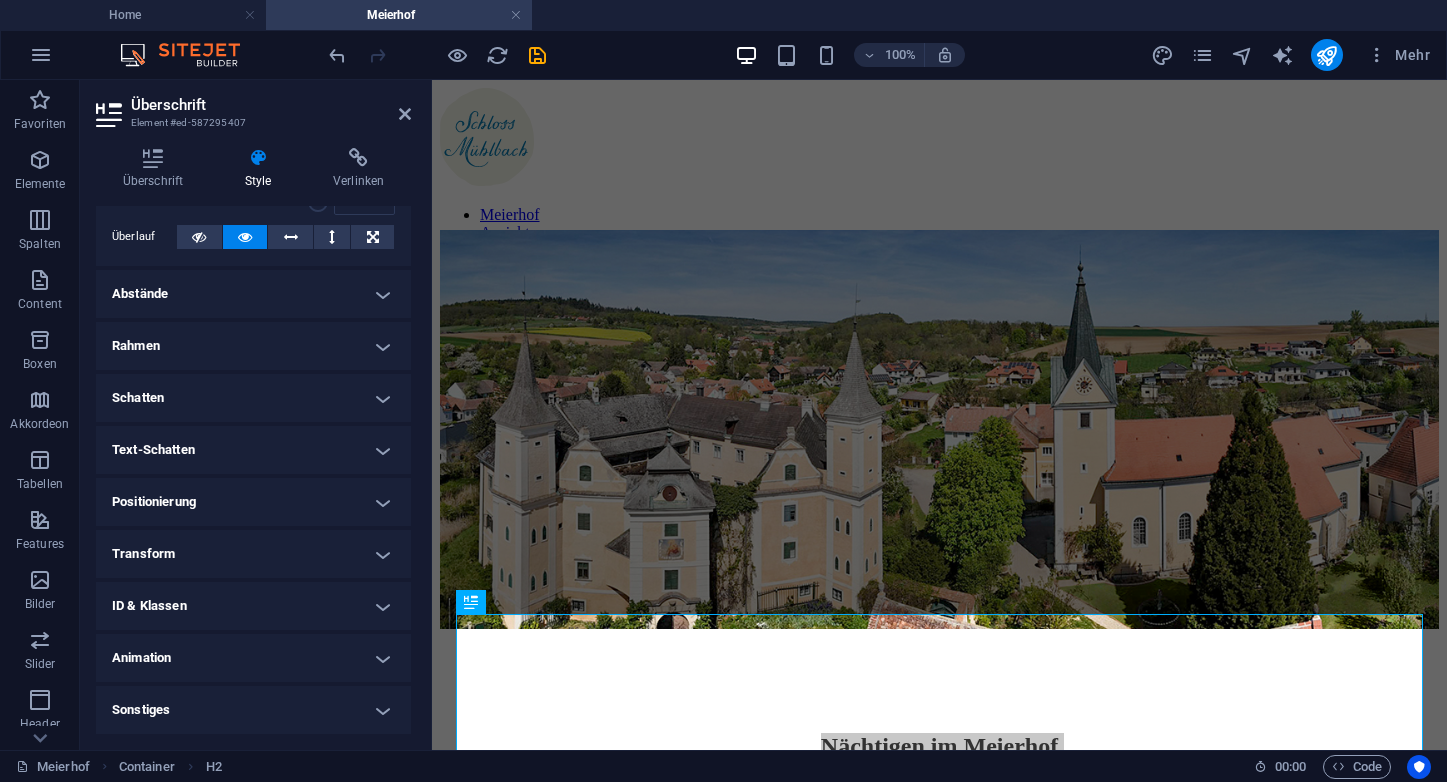 click on "Sonstiges" at bounding box center (253, 710) 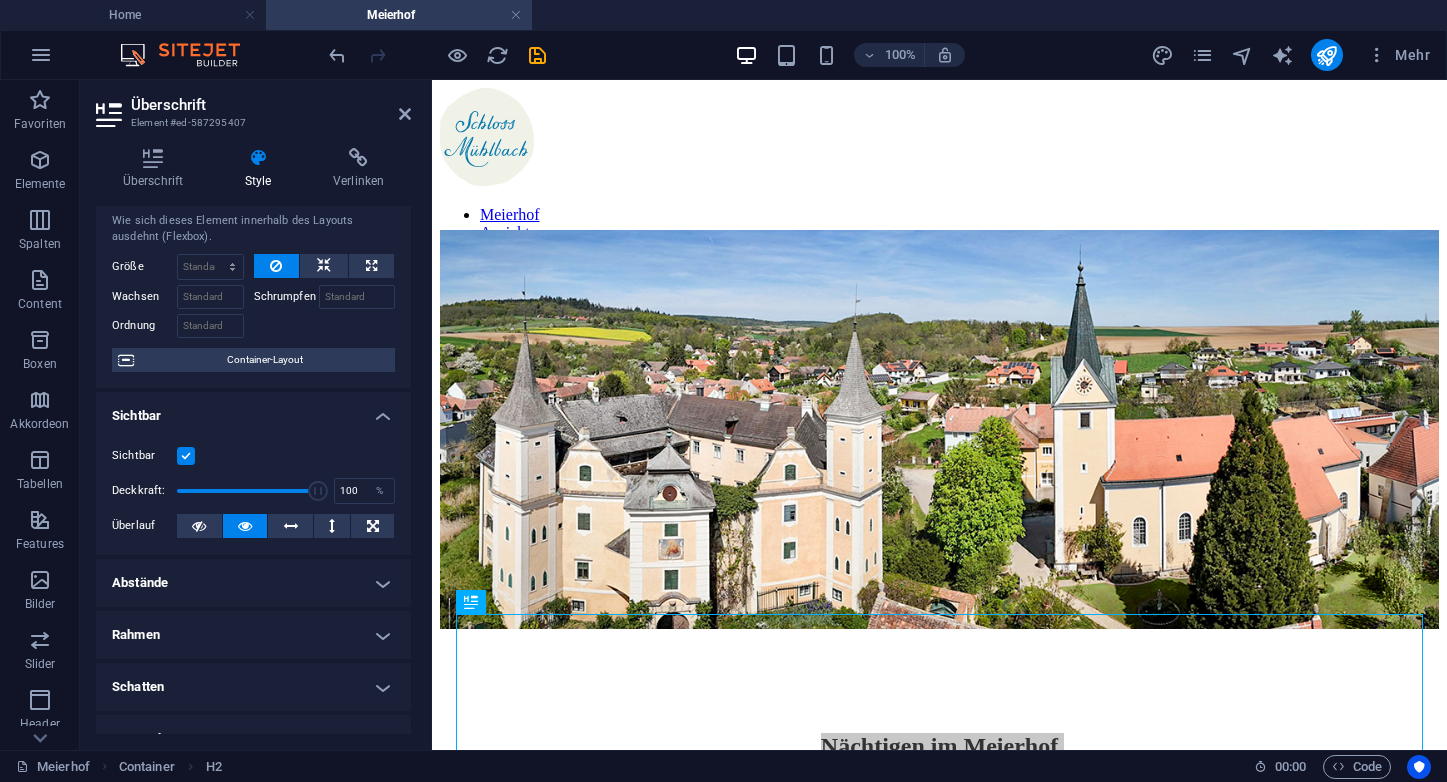scroll, scrollTop: 0, scrollLeft: 0, axis: both 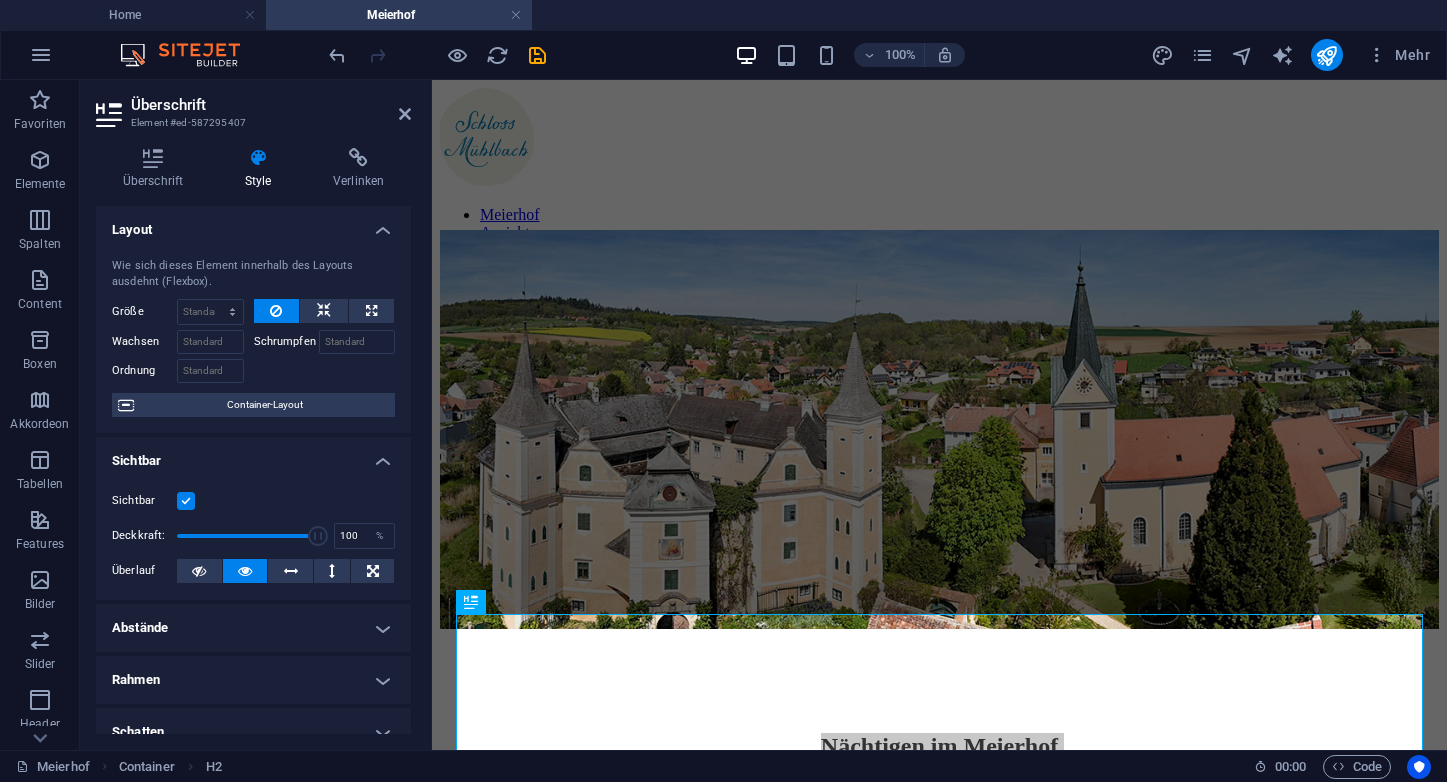 click at bounding box center (258, 158) 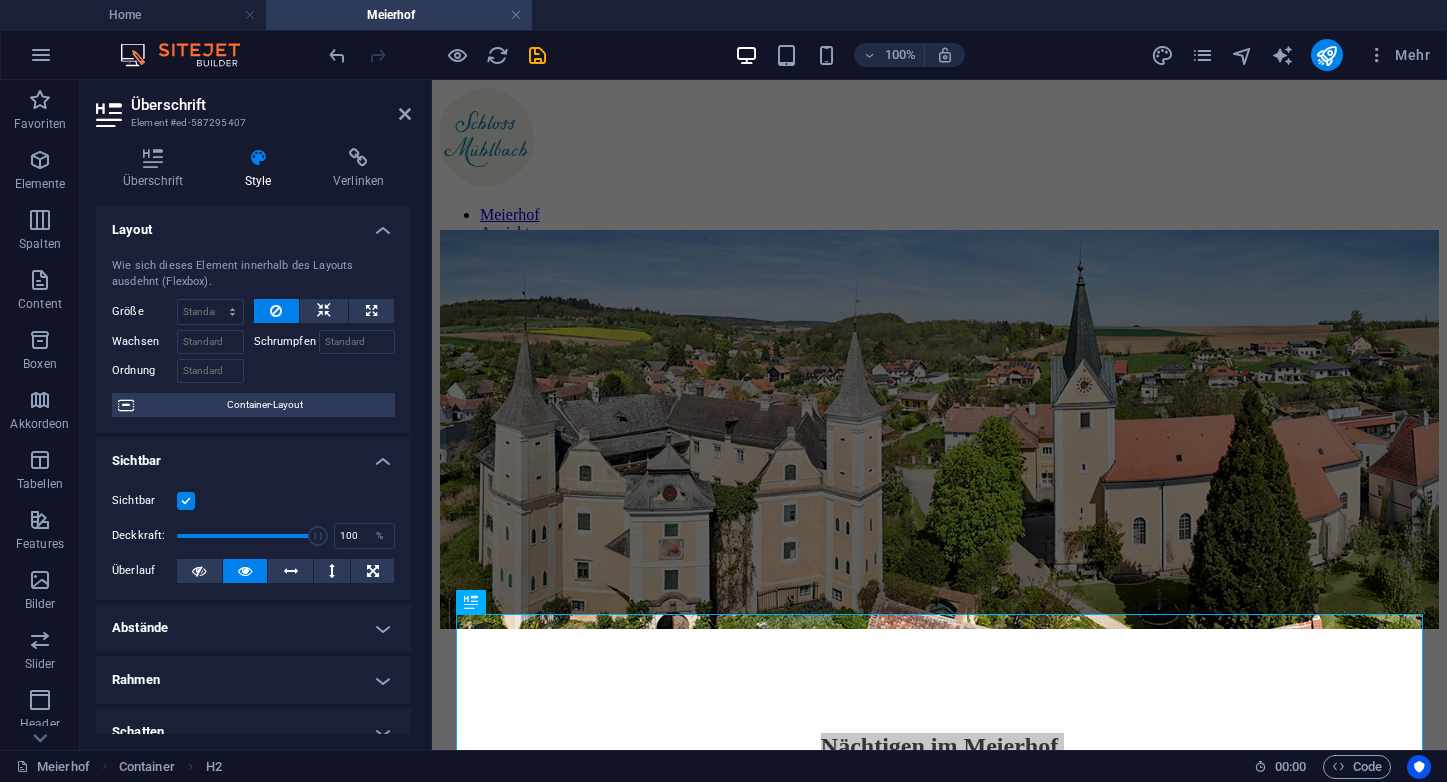 click at bounding box center (258, 158) 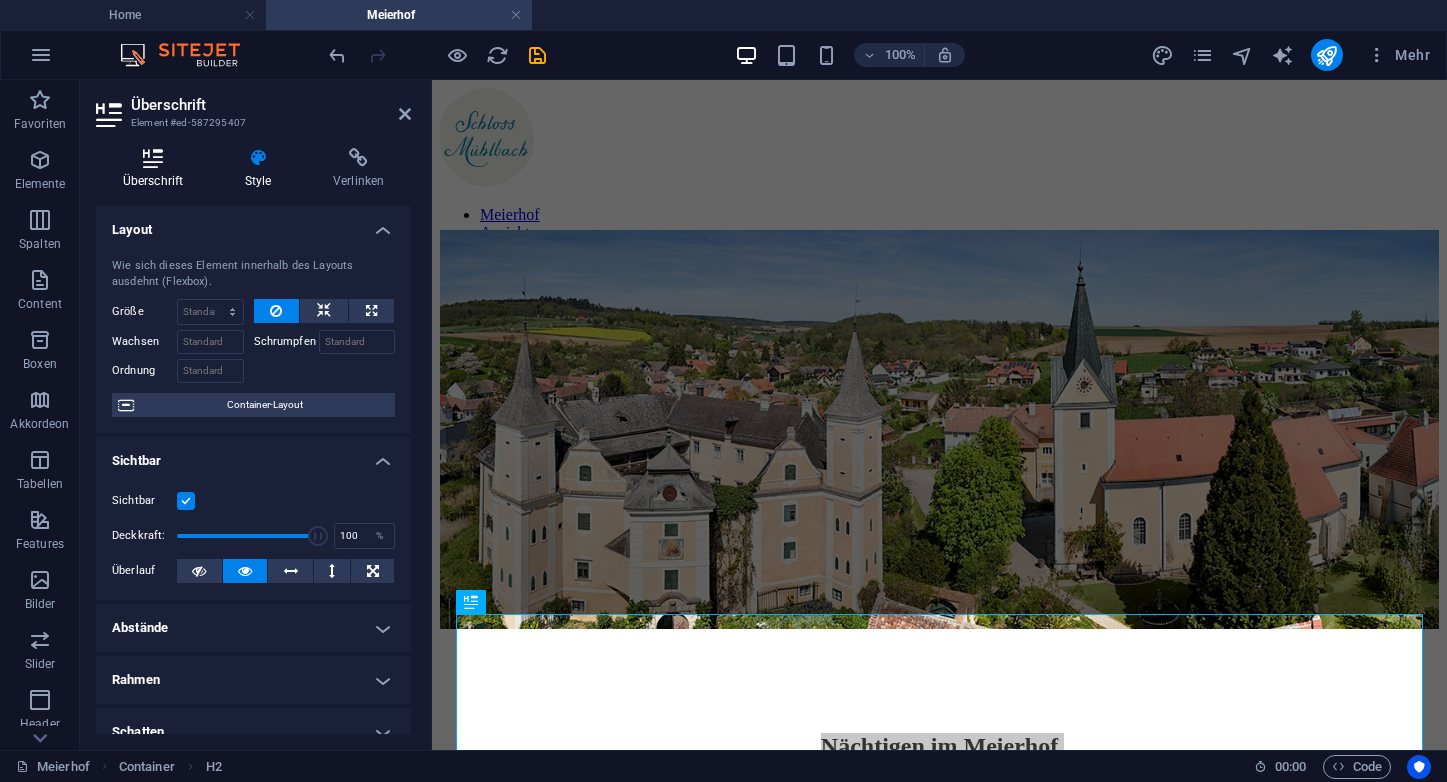 click on "Überschrift" at bounding box center (157, 169) 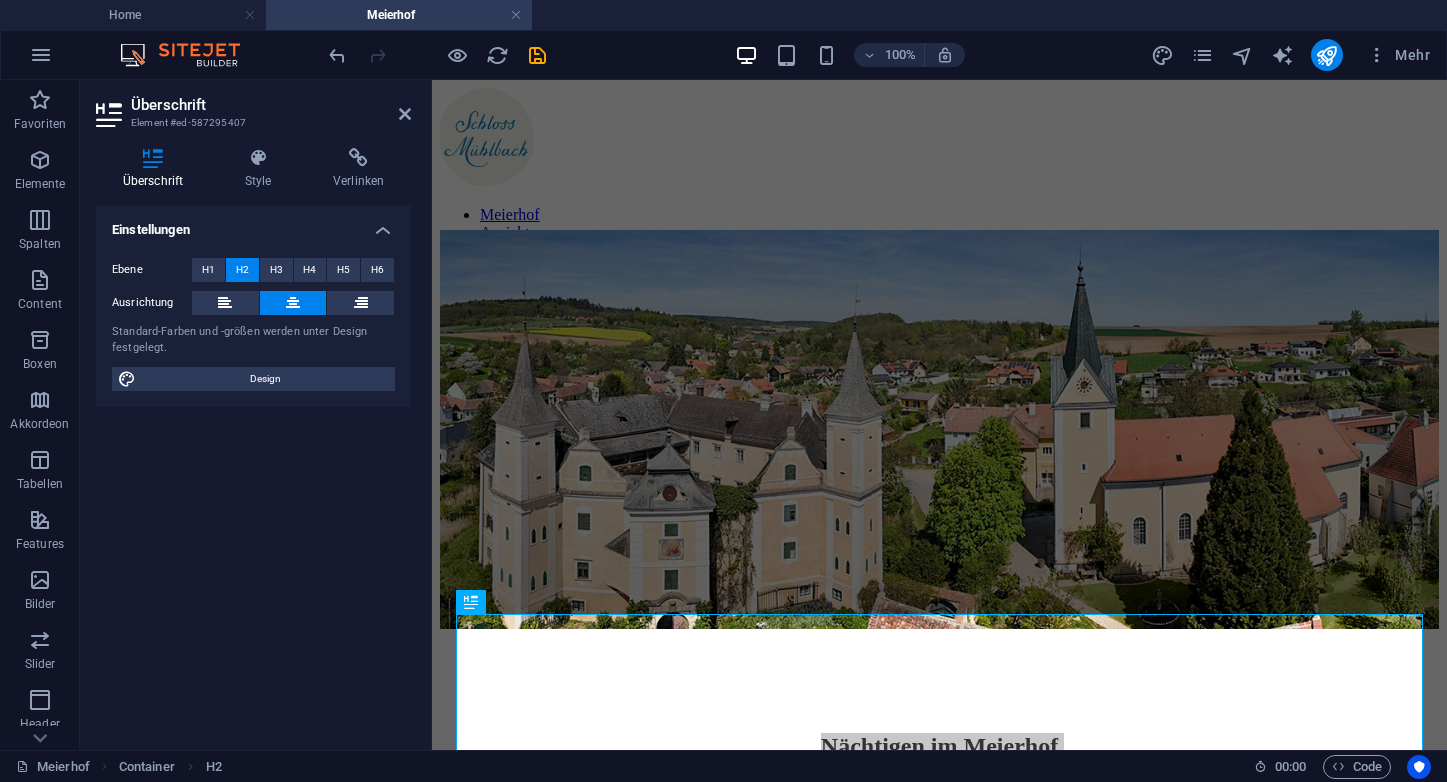click on "H2" at bounding box center (242, 270) 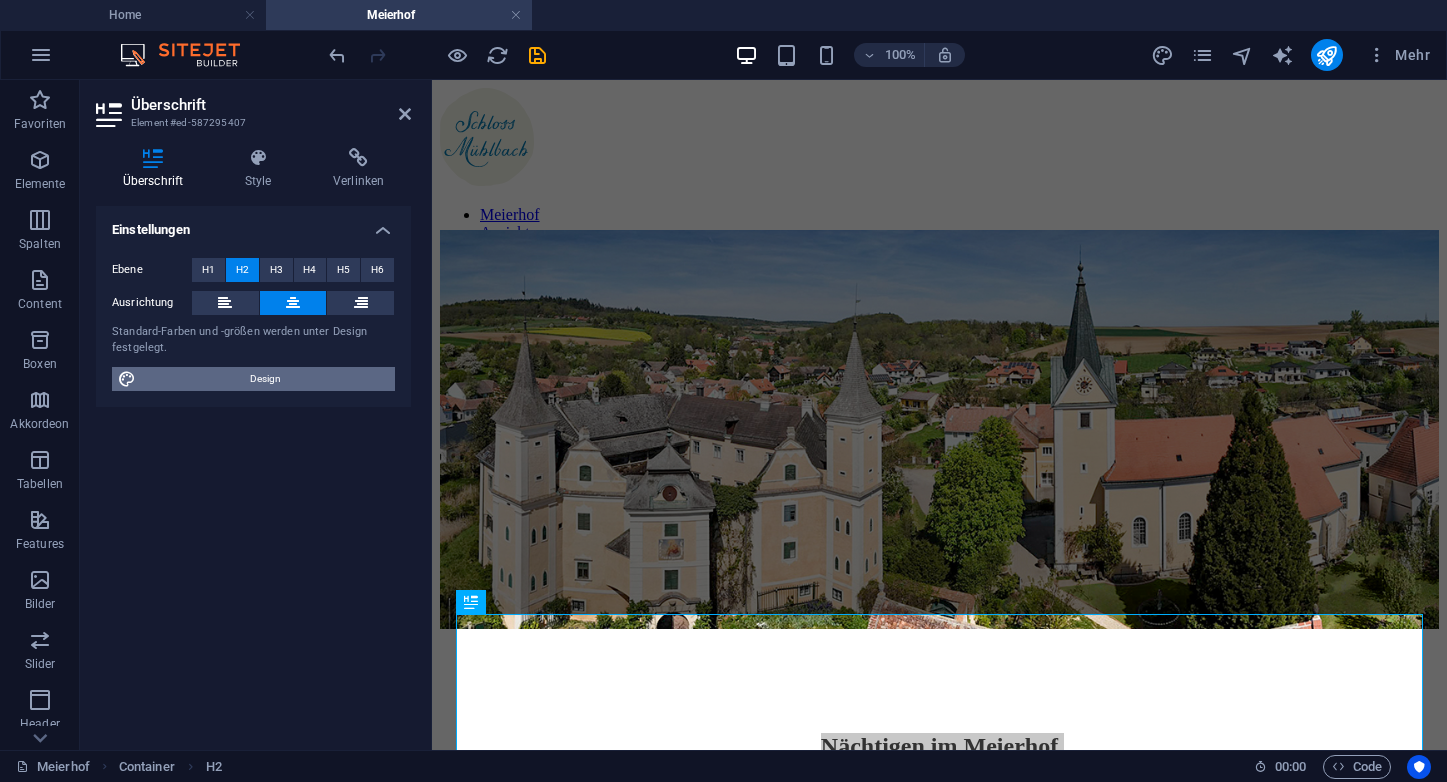 click on "Design" at bounding box center (265, 379) 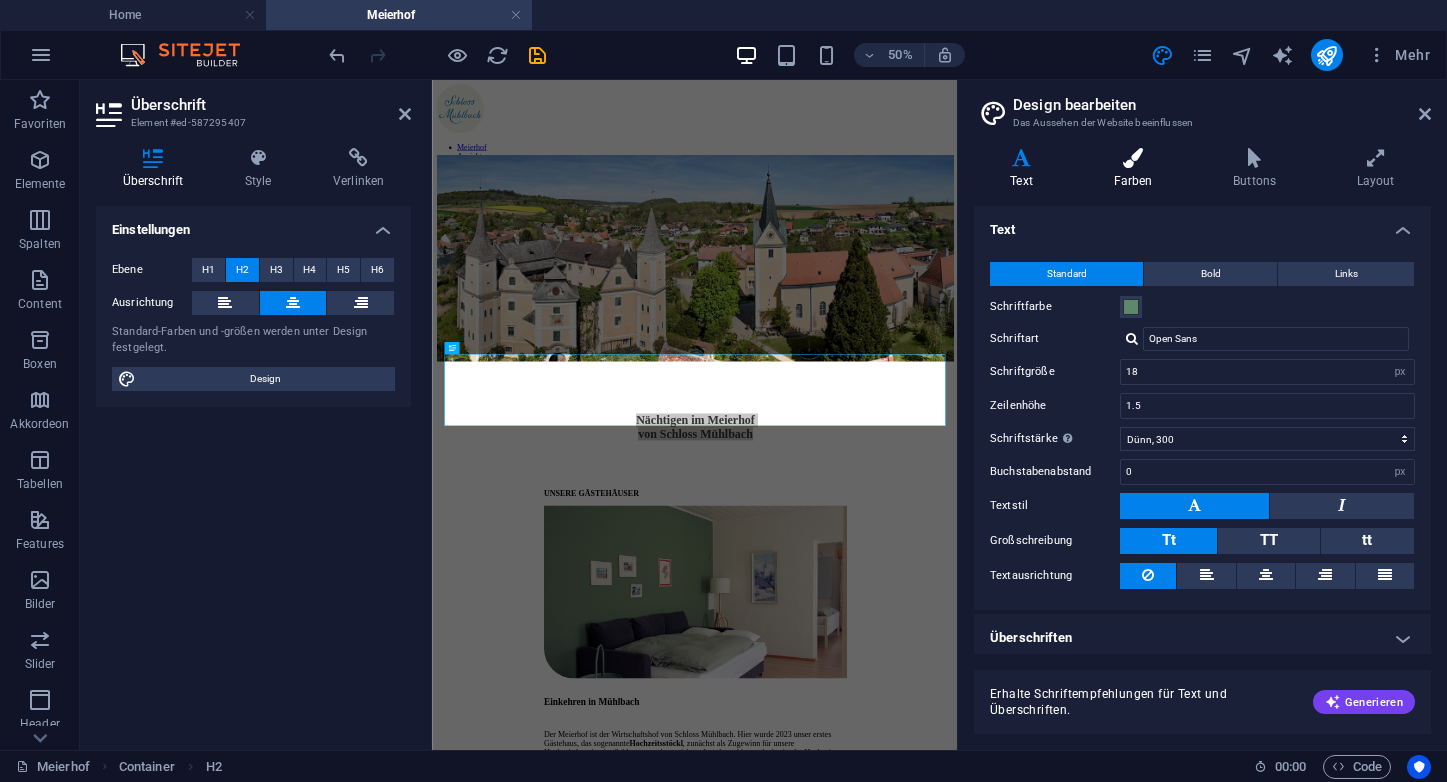 click on "Farben" at bounding box center [1137, 169] 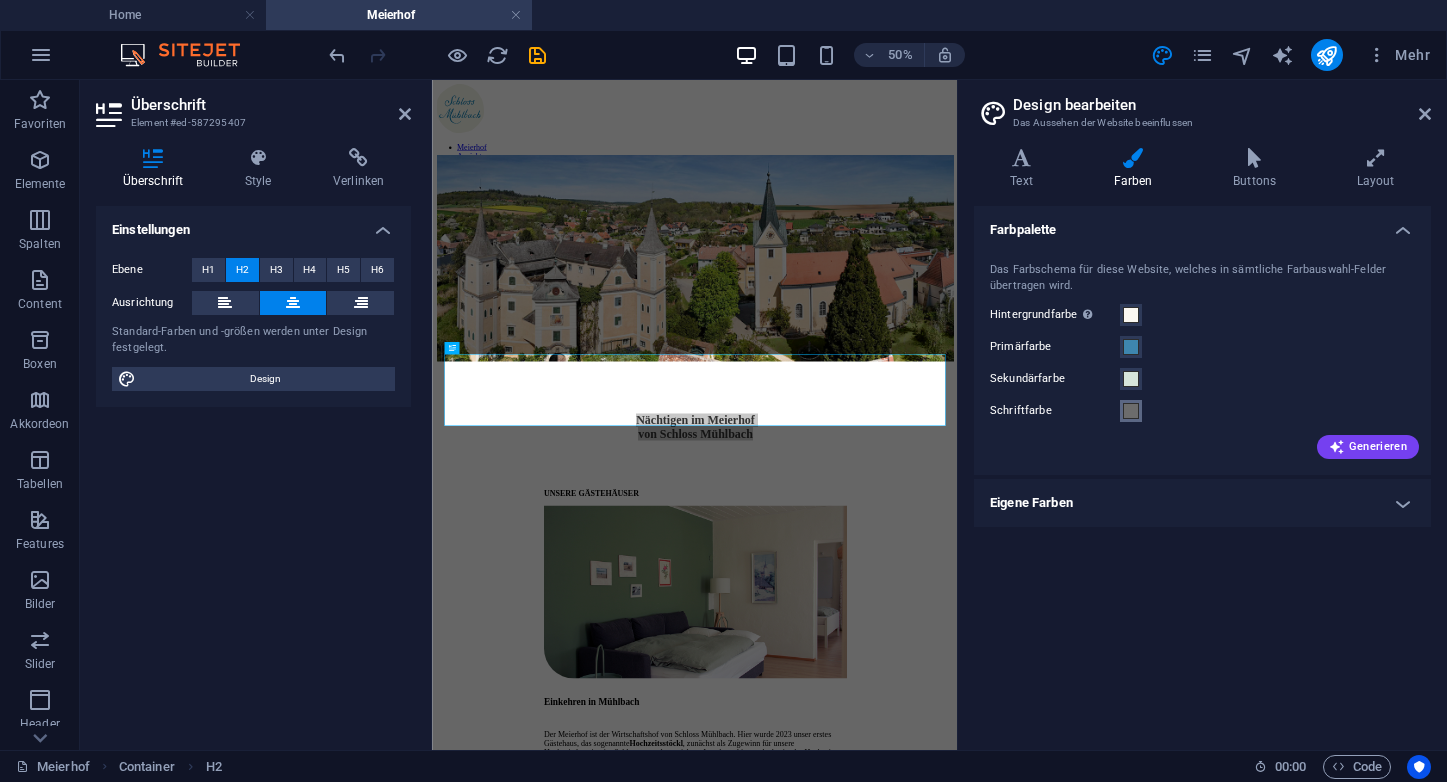 click at bounding box center [1131, 411] 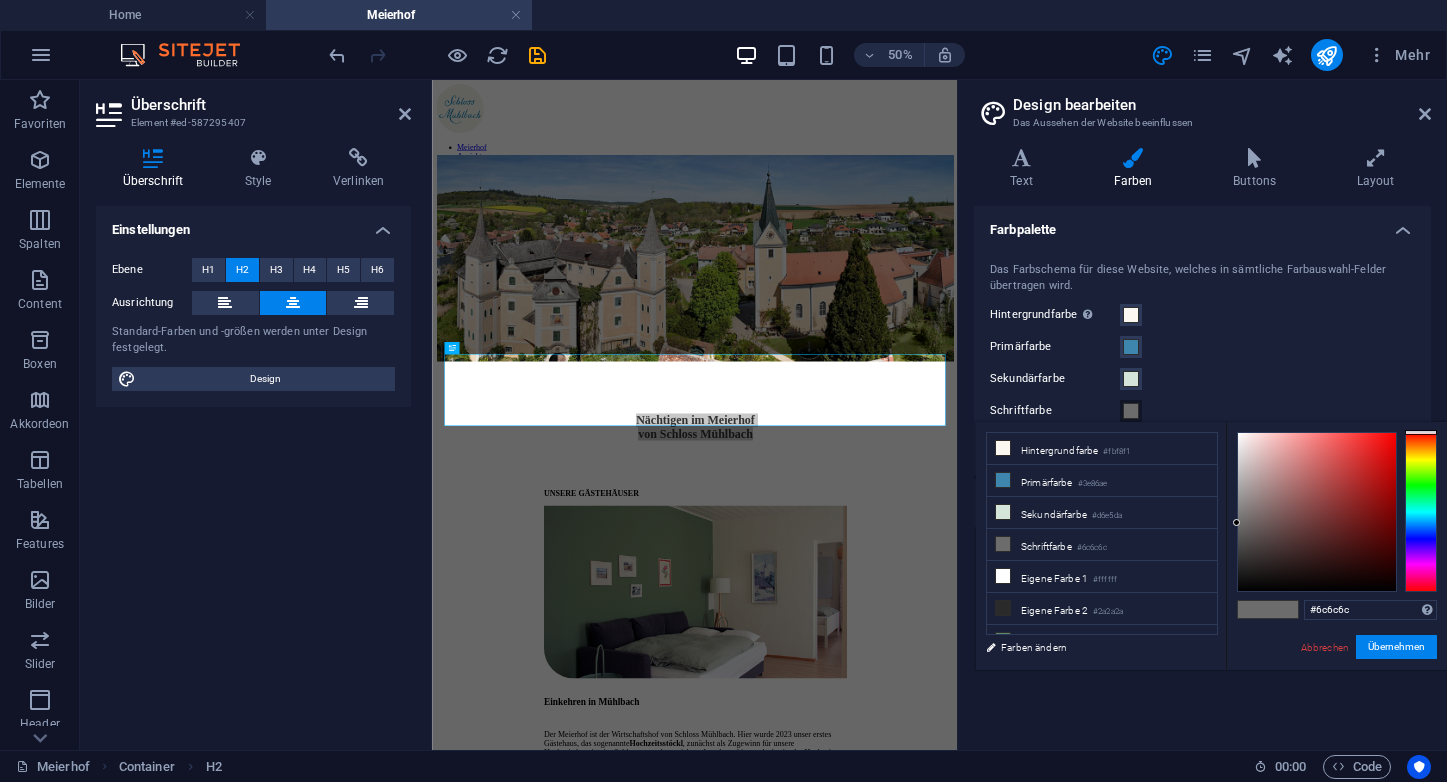 click at bounding box center (1131, 411) 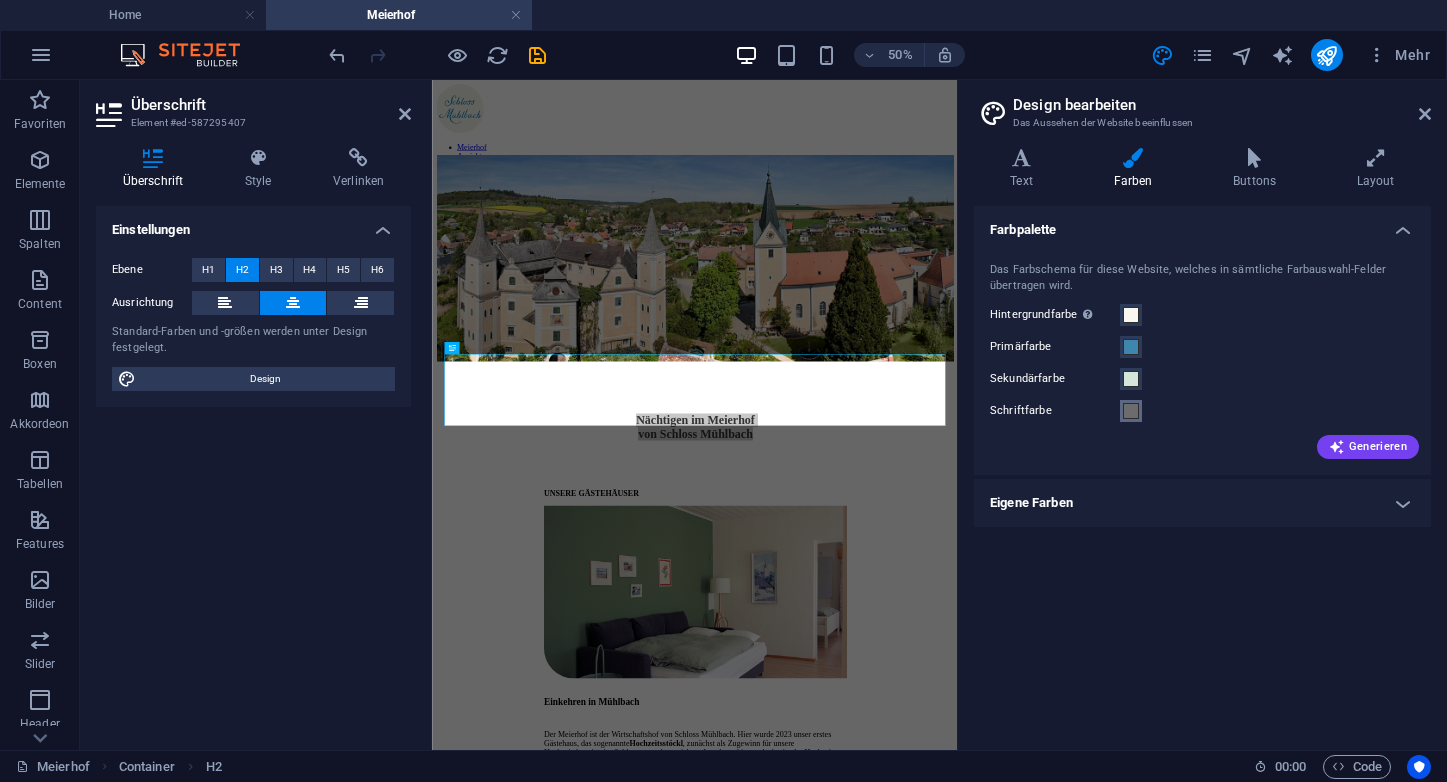 click at bounding box center (1131, 411) 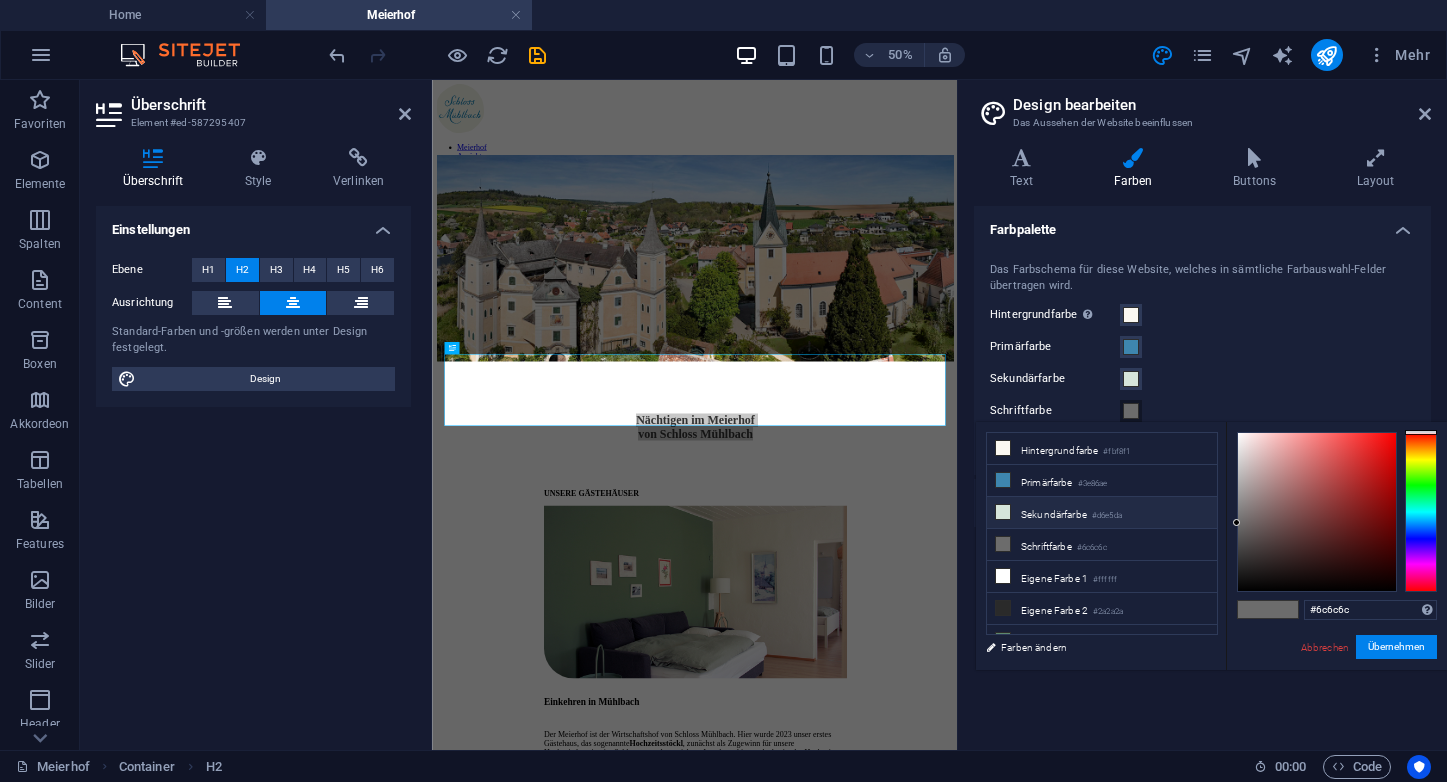 scroll, scrollTop: 79, scrollLeft: 0, axis: vertical 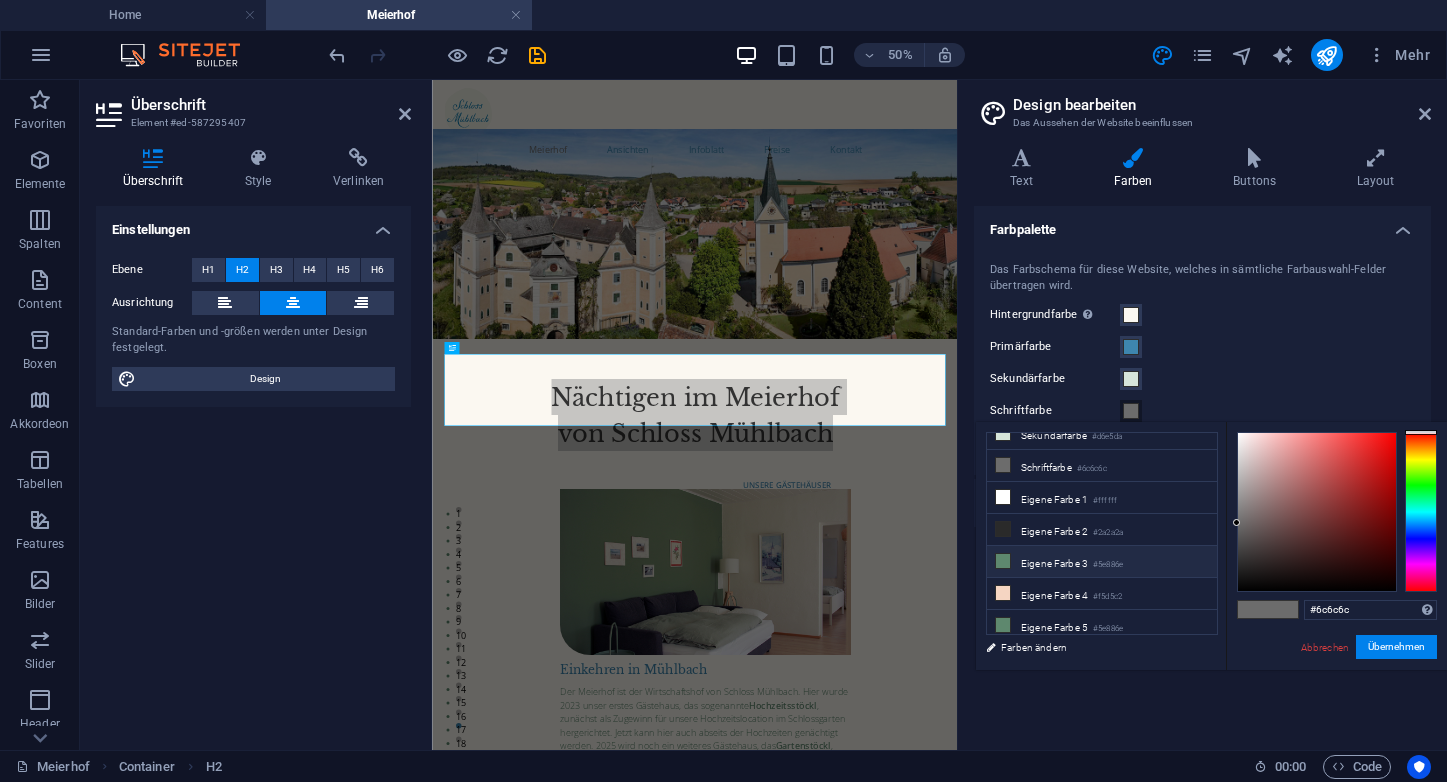 click on "Eigene Farbe 3
#5e886e" at bounding box center (1102, 562) 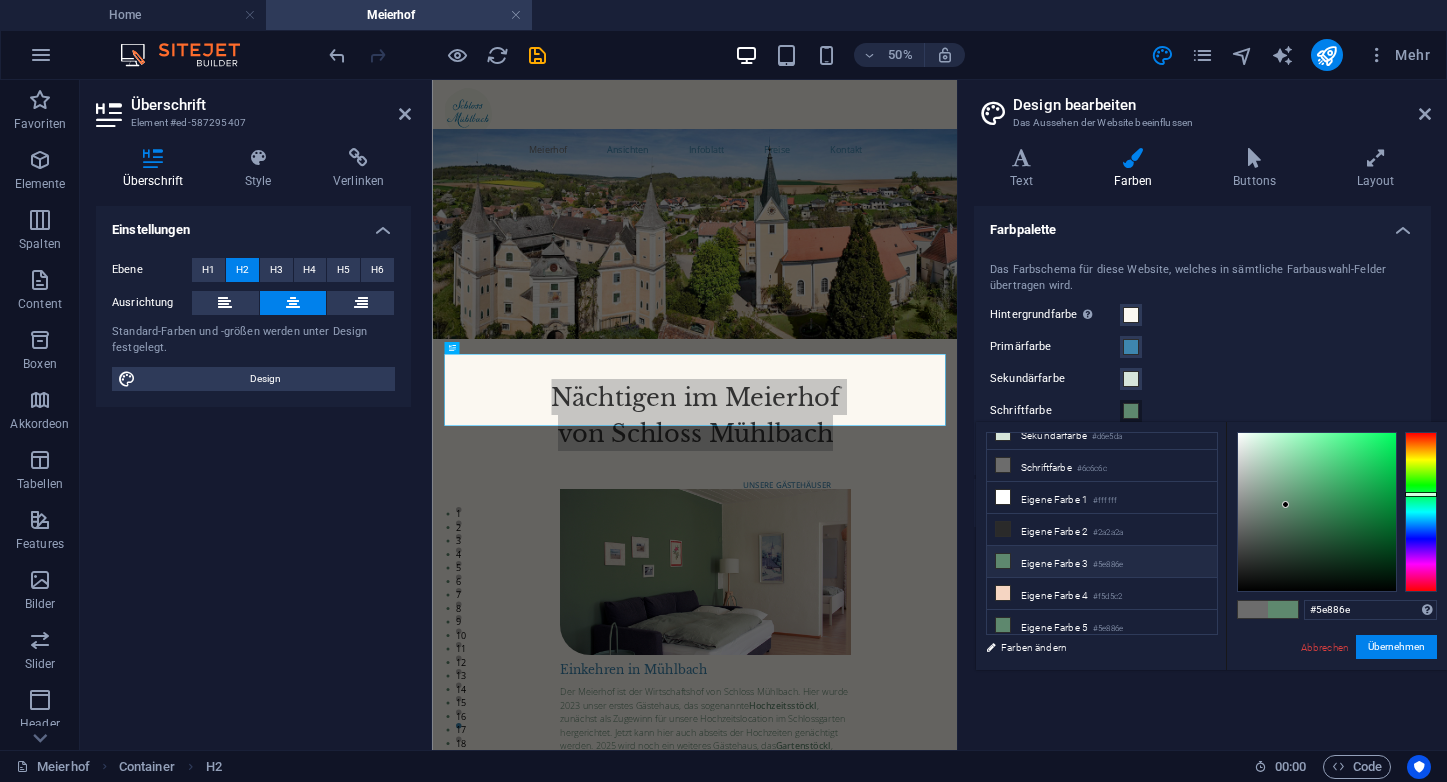 click on "Eigene Farbe 3
#5e886e" at bounding box center [1102, 562] 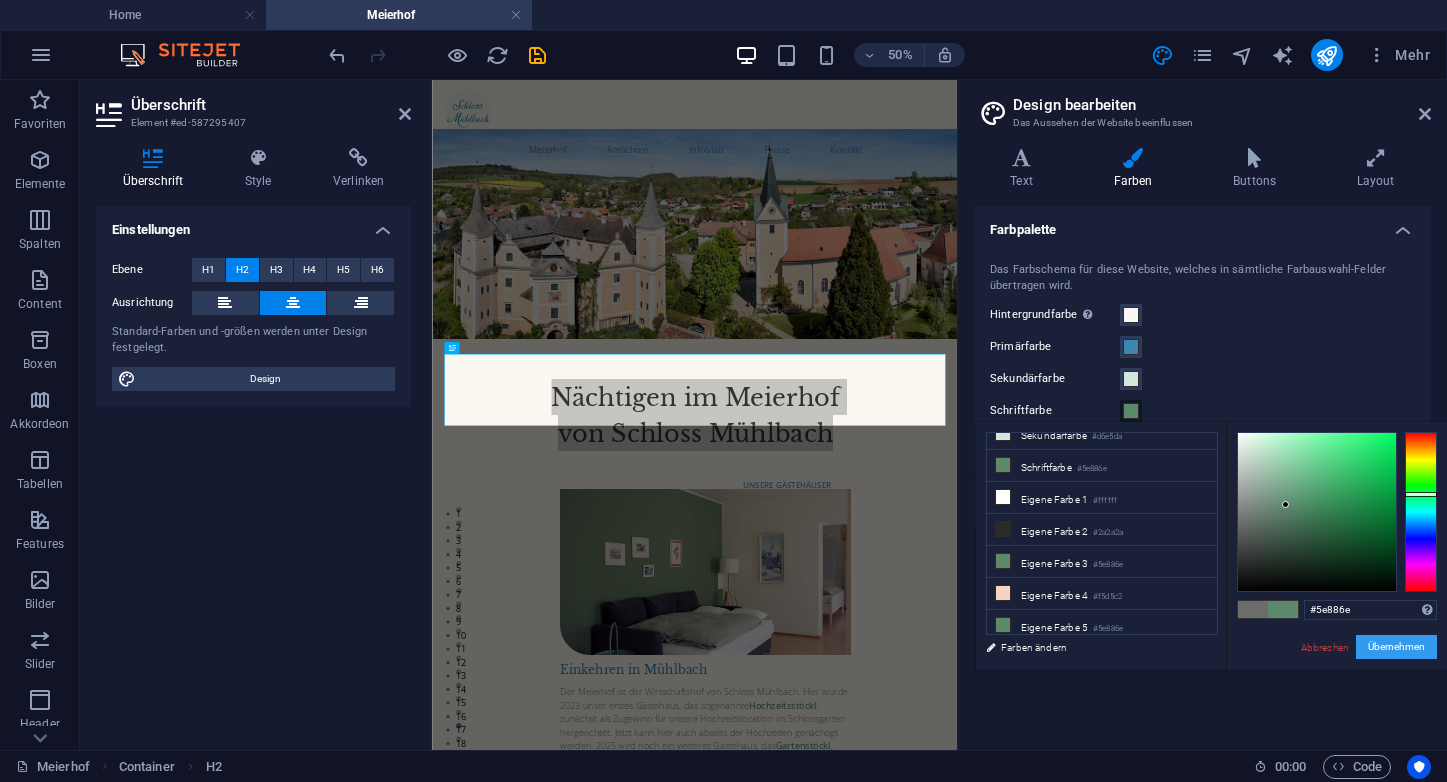 click on "Übernehmen" at bounding box center [1396, 647] 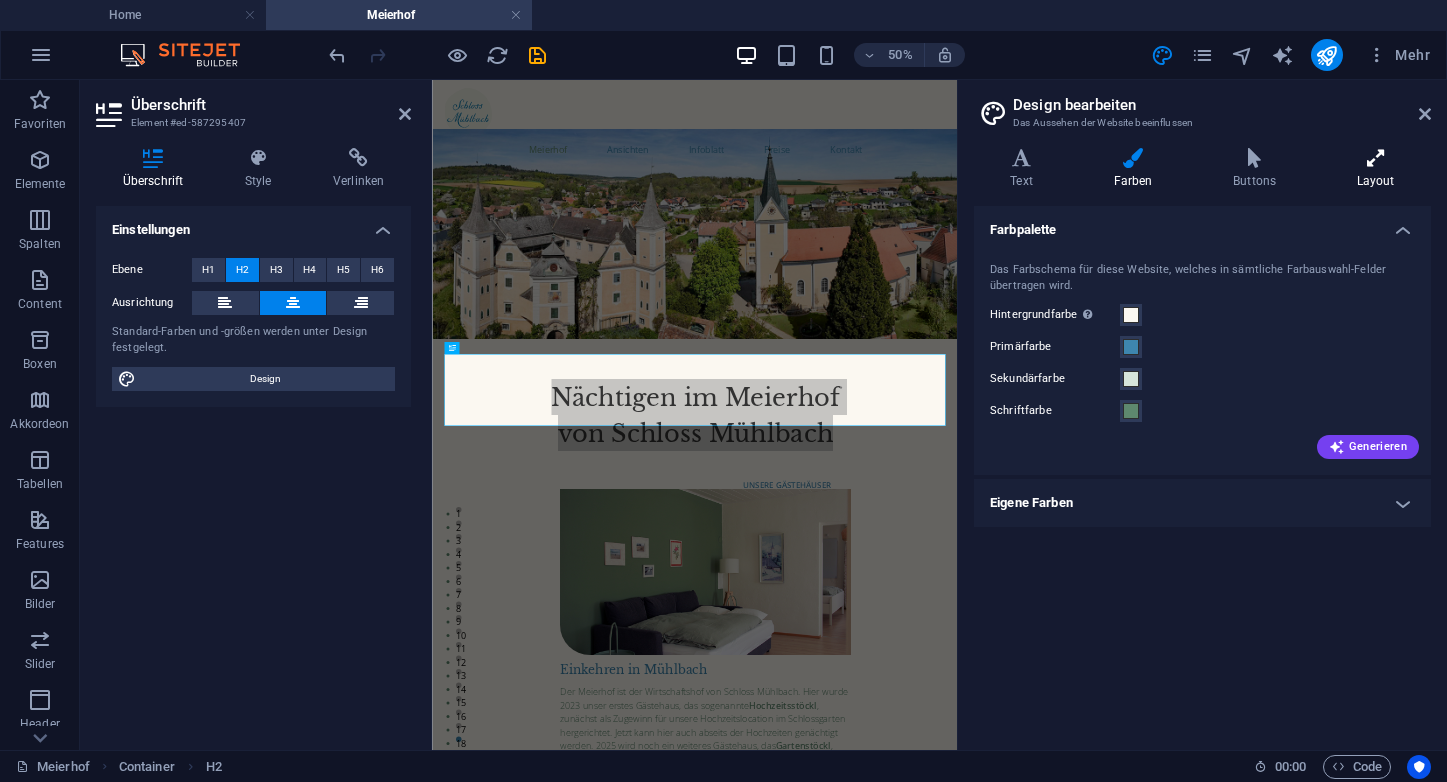 click at bounding box center [1375, 158] 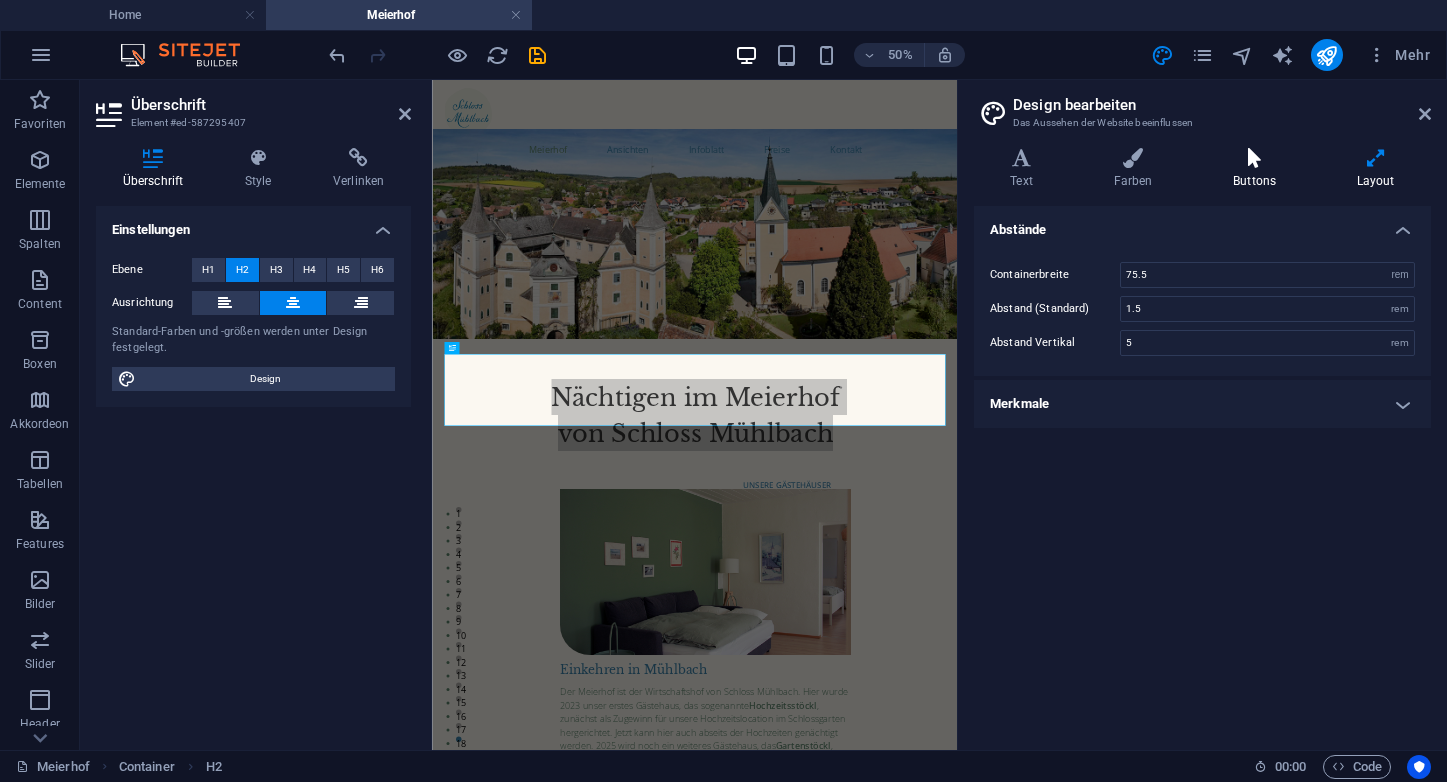click on "Buttons" at bounding box center (1259, 169) 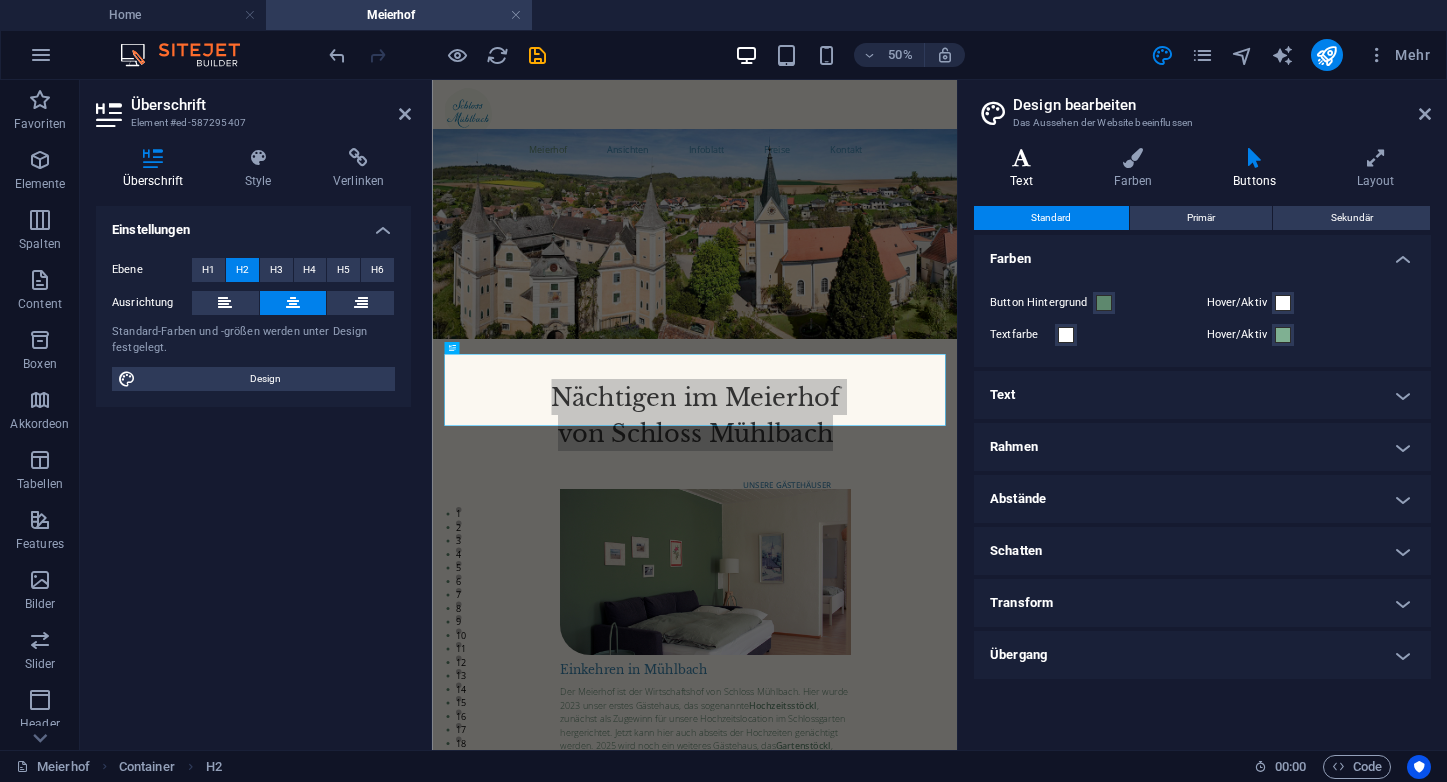 click on "Text" at bounding box center (1025, 169) 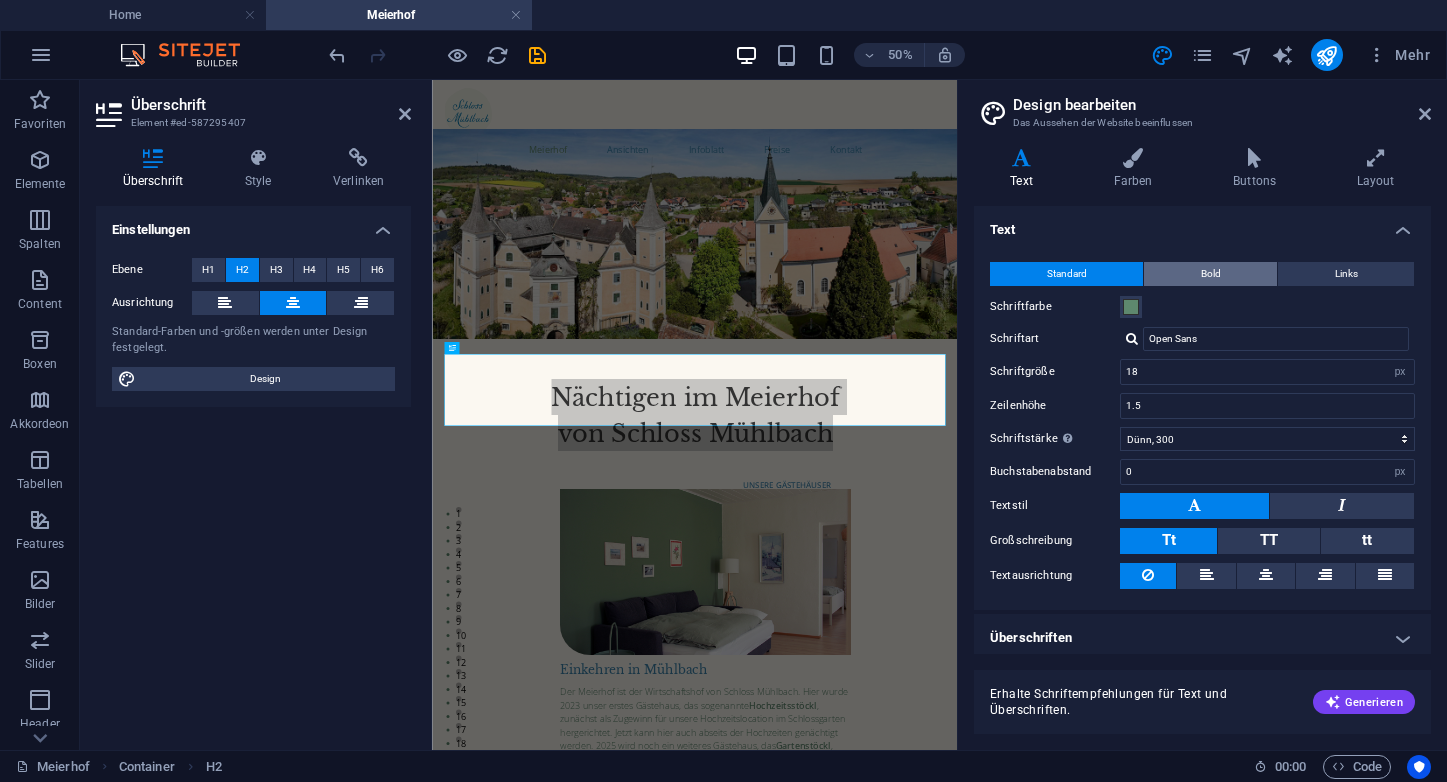 click on "Bold" at bounding box center [1211, 274] 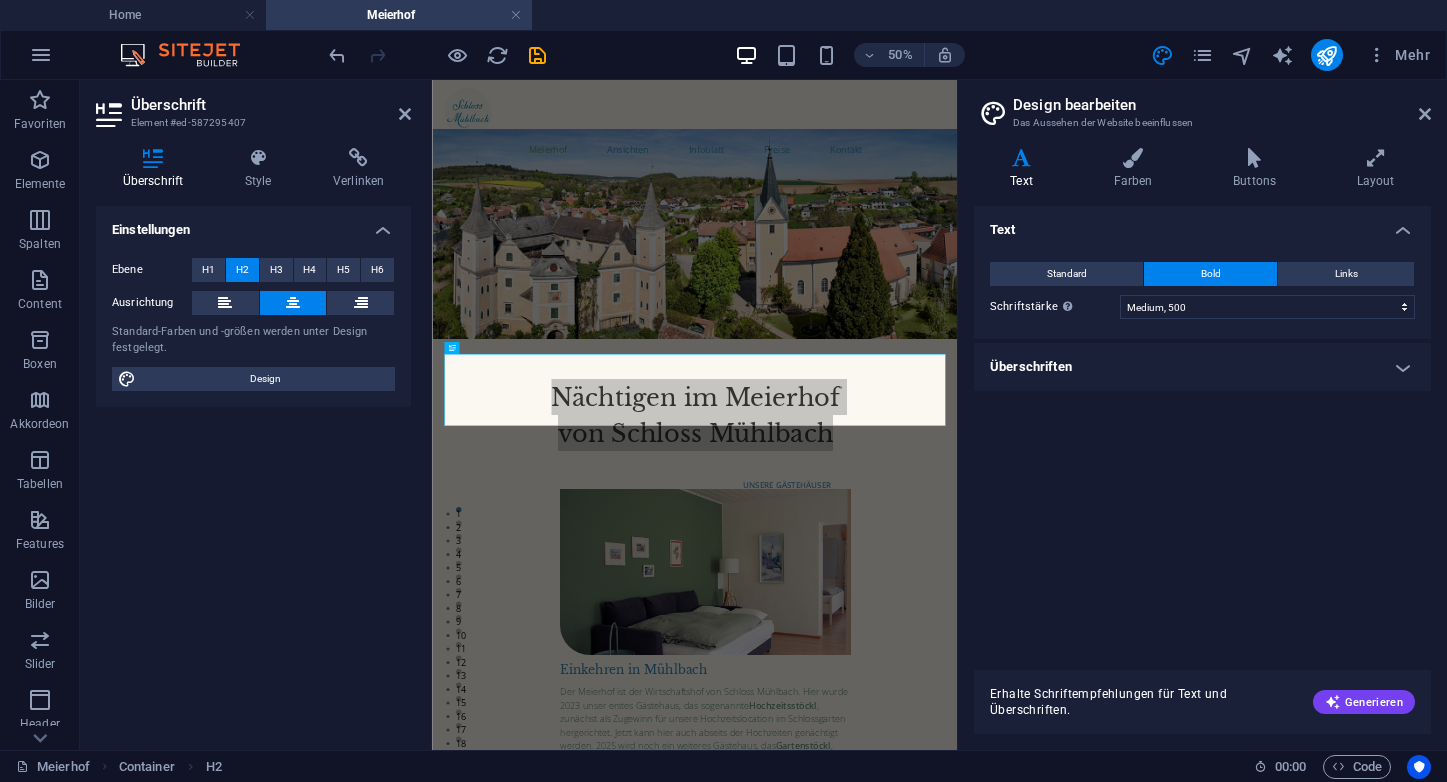 click on "Überschriften" at bounding box center [1202, 367] 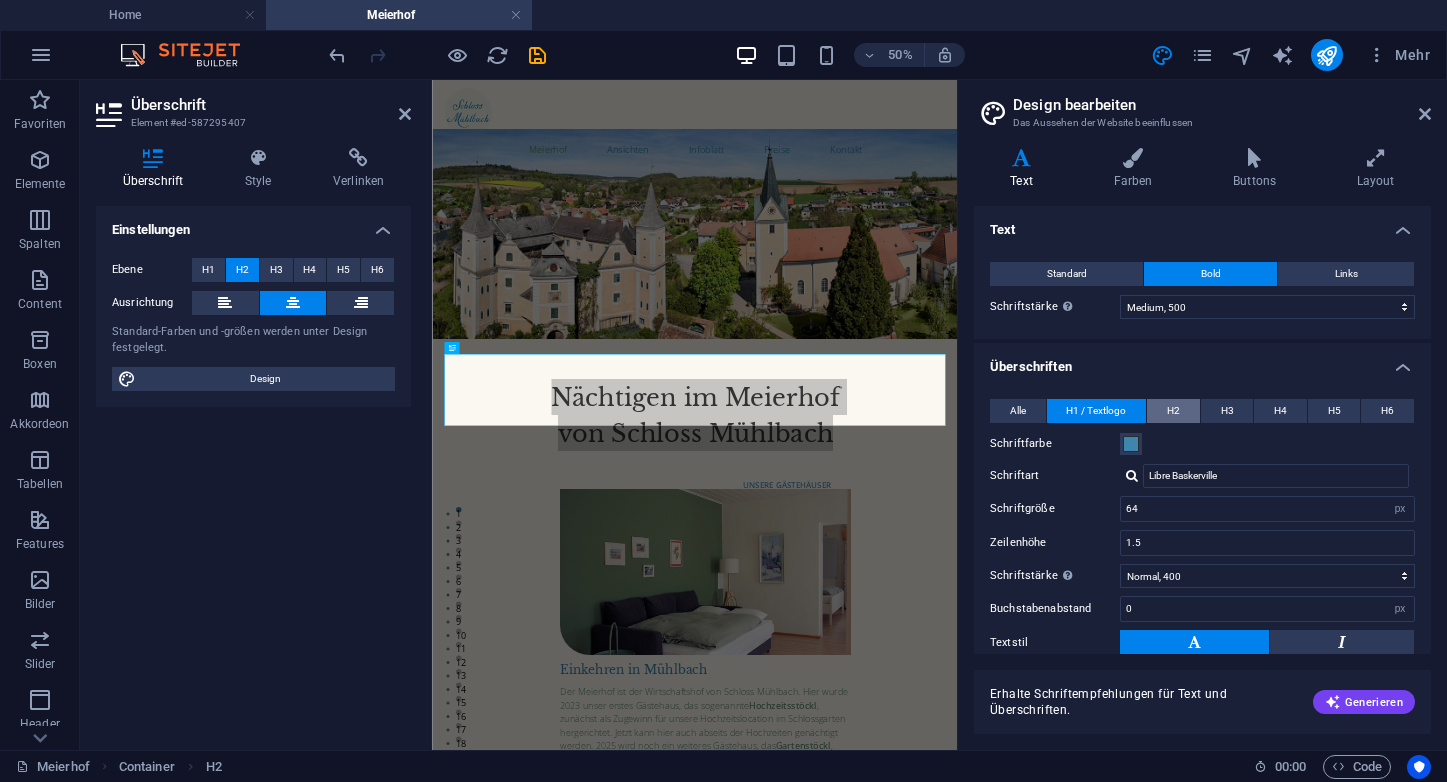 click on "H2" at bounding box center [1173, 411] 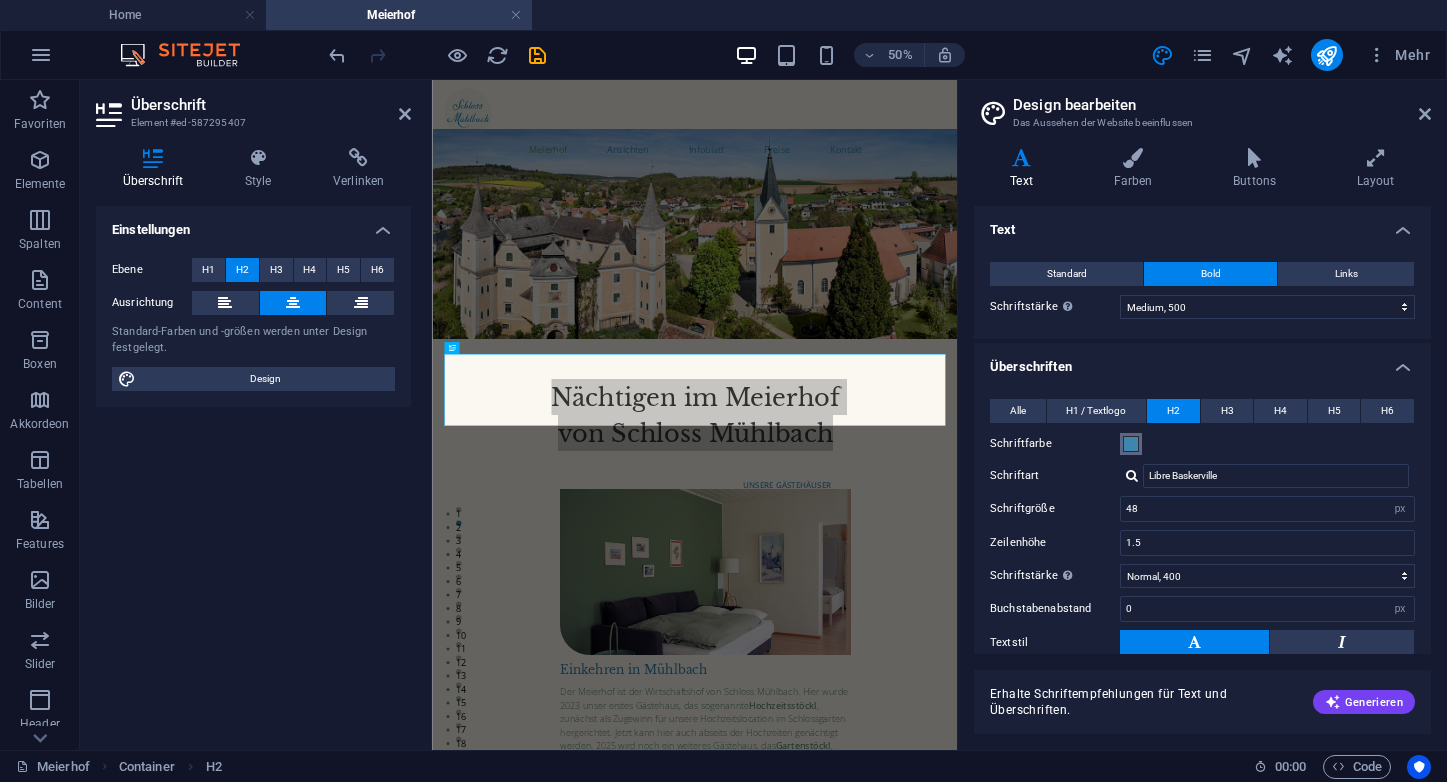 click at bounding box center [1131, 444] 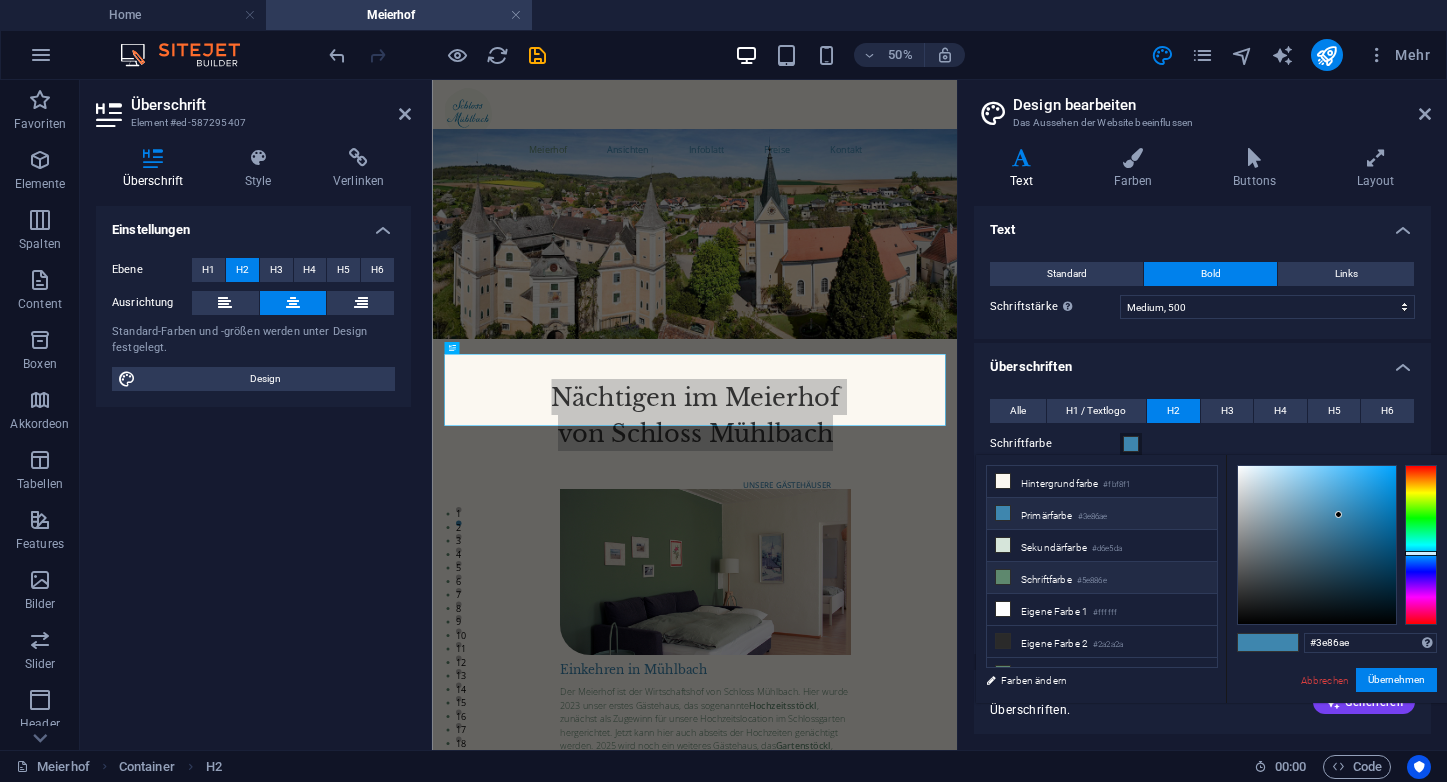 click on "Schriftfarbe
#5e886e" at bounding box center (1102, 578) 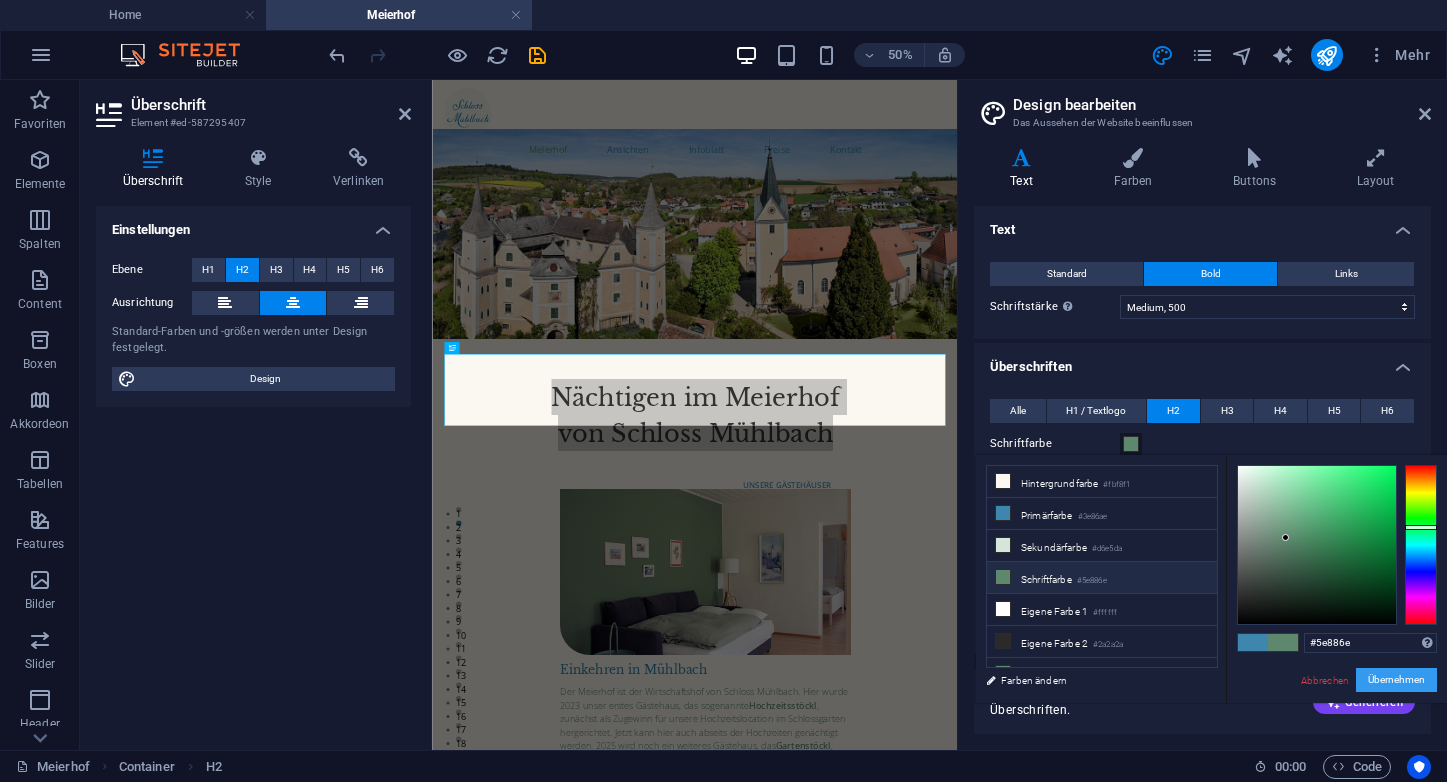 click on "Übernehmen" at bounding box center [1396, 680] 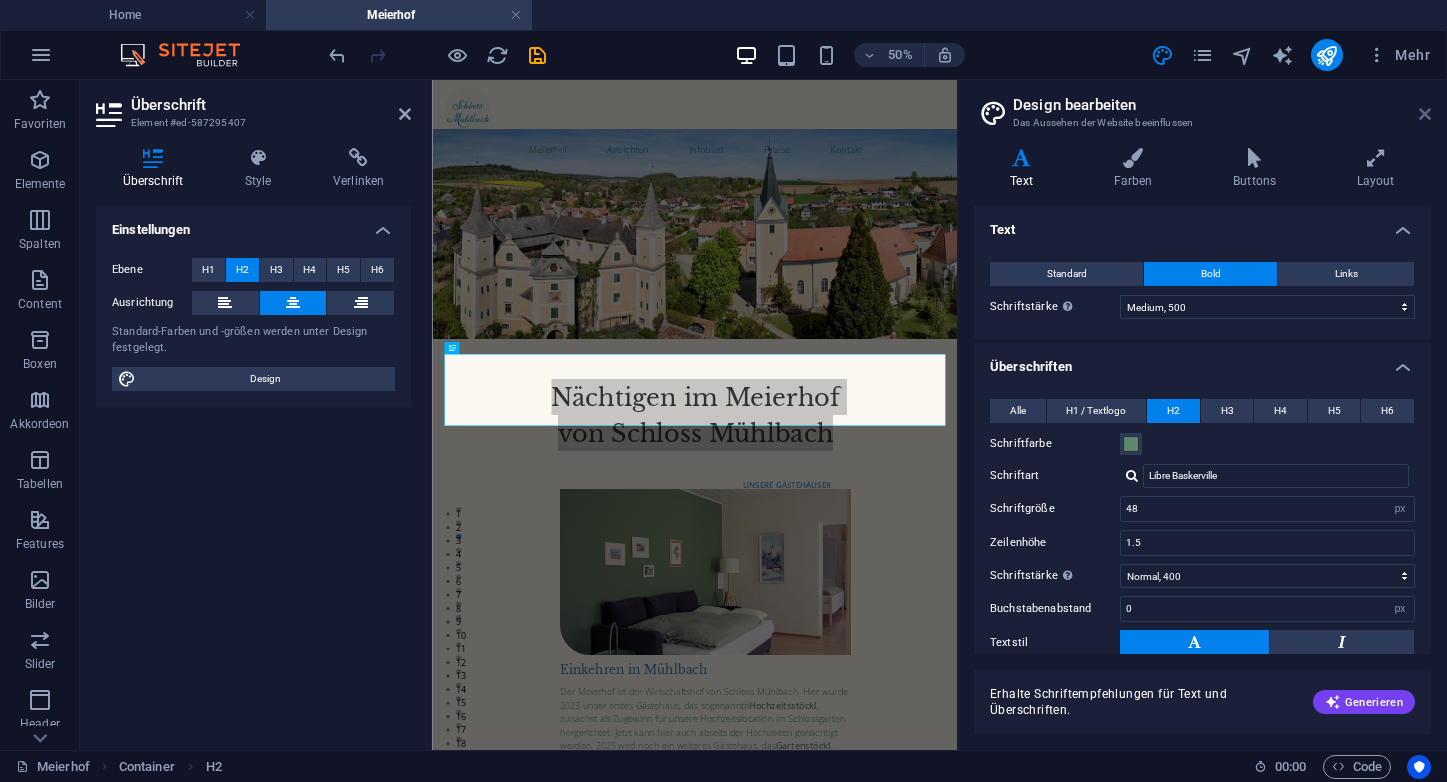 click at bounding box center (1425, 114) 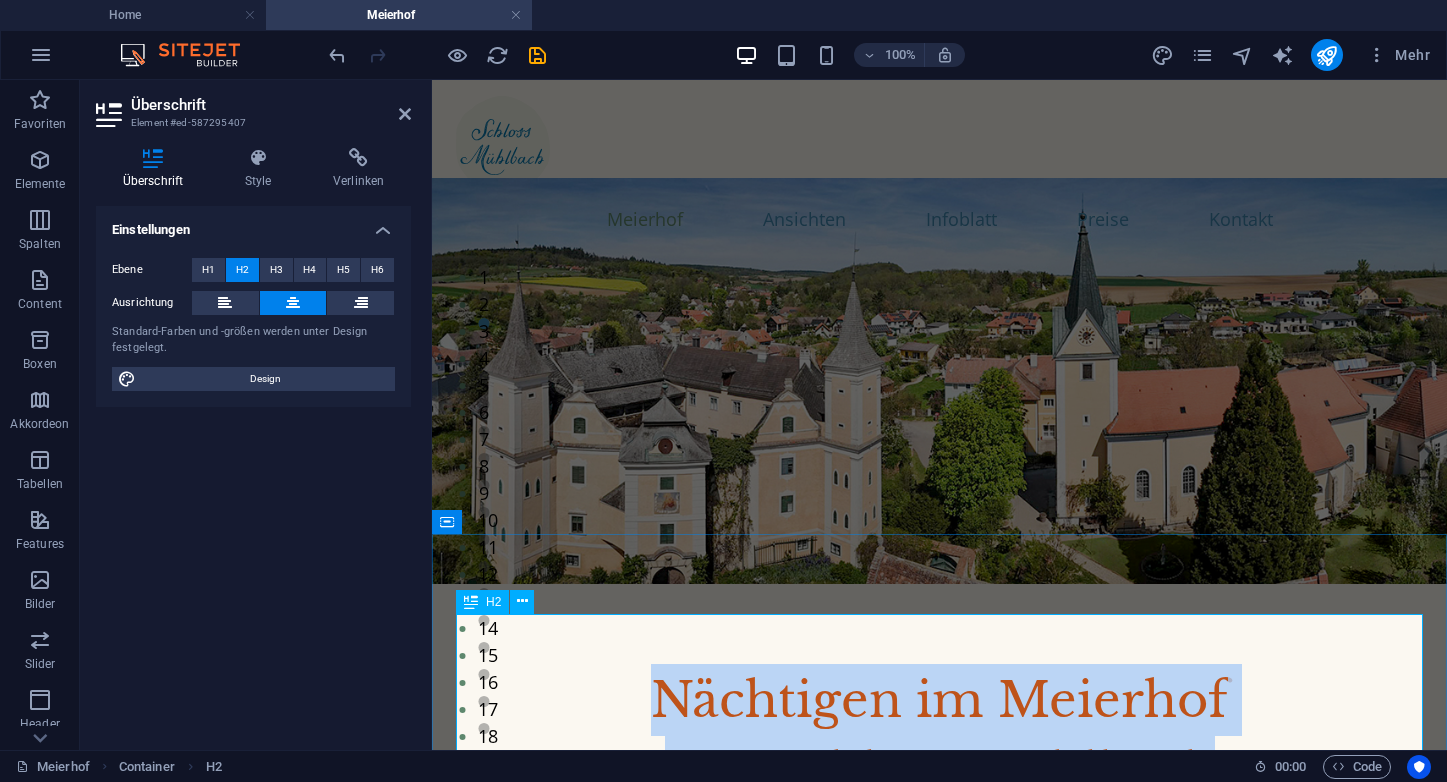 click on "​Nächtigen im Meierhof von Schloss Mühlbach" at bounding box center (939, 736) 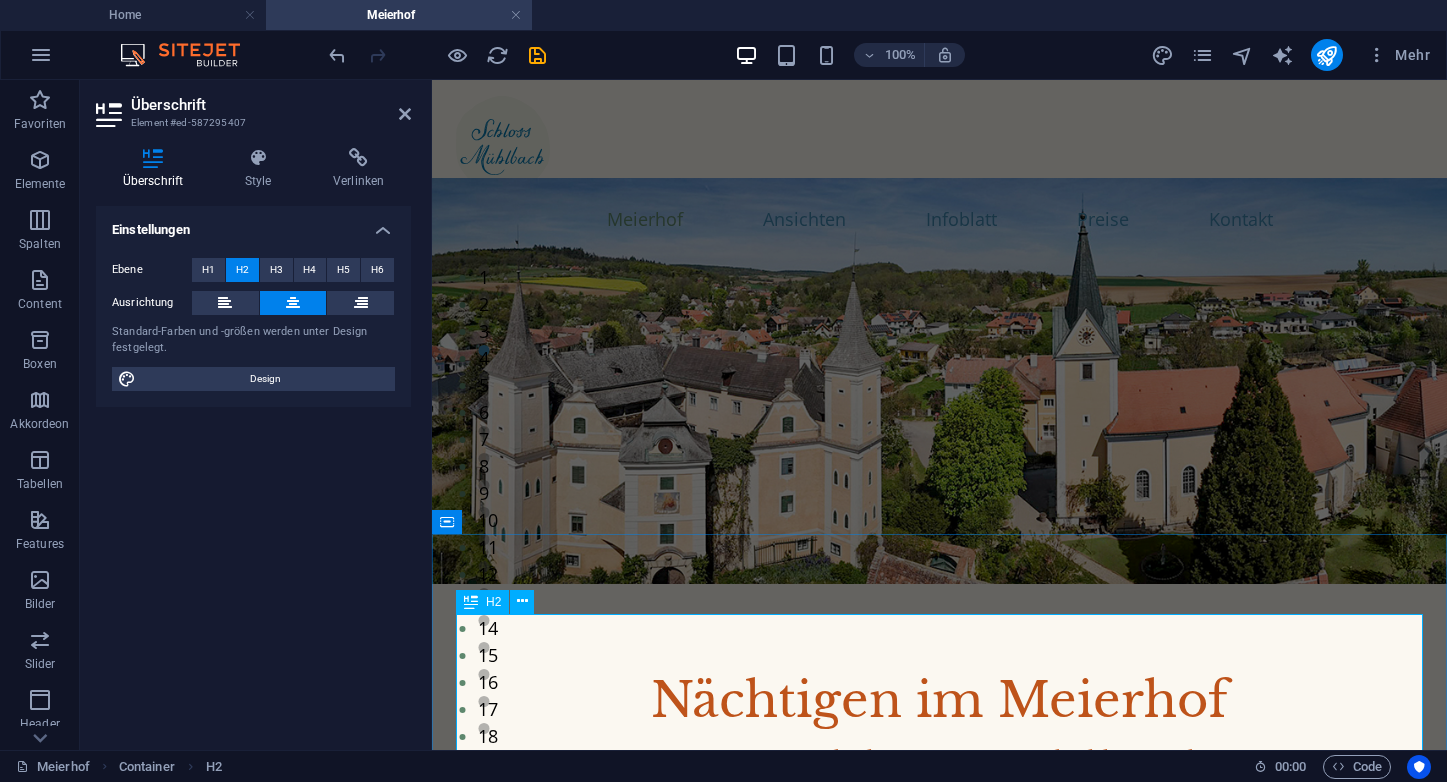 click on "​Nächtigen im Meierhof von Schloss Mühlbach" at bounding box center [939, 736] 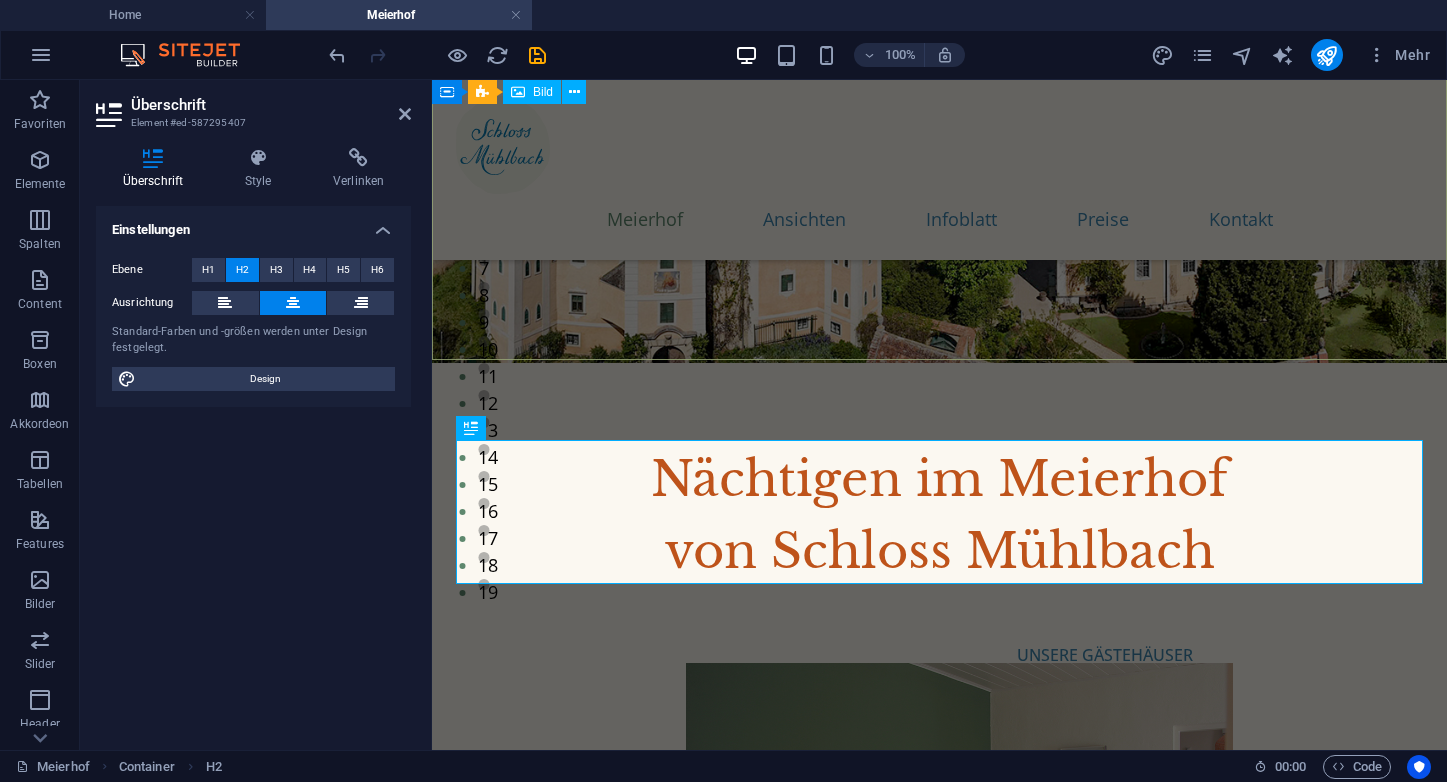 scroll, scrollTop: 174, scrollLeft: 0, axis: vertical 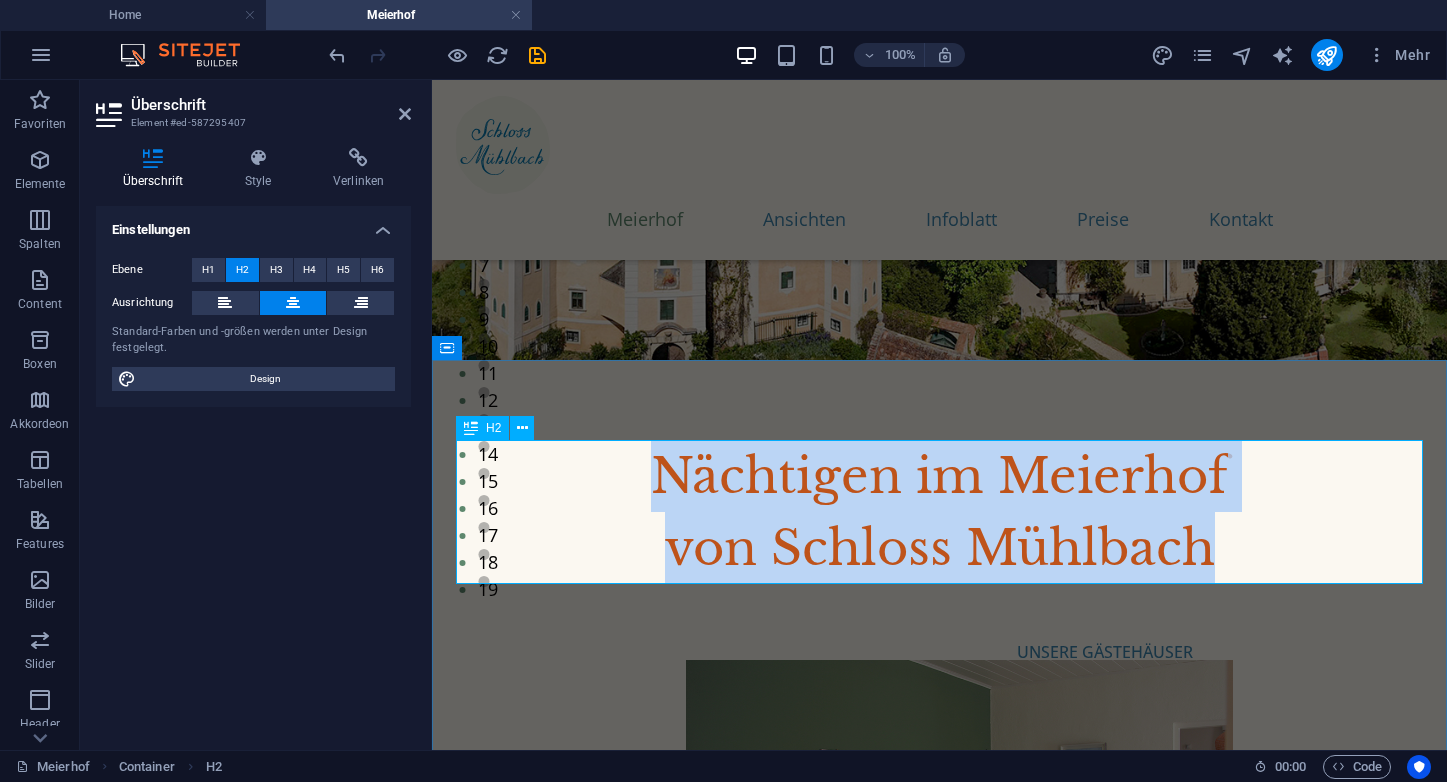 drag, startPoint x: 656, startPoint y: 480, endPoint x: 1220, endPoint y: 546, distance: 567.8486 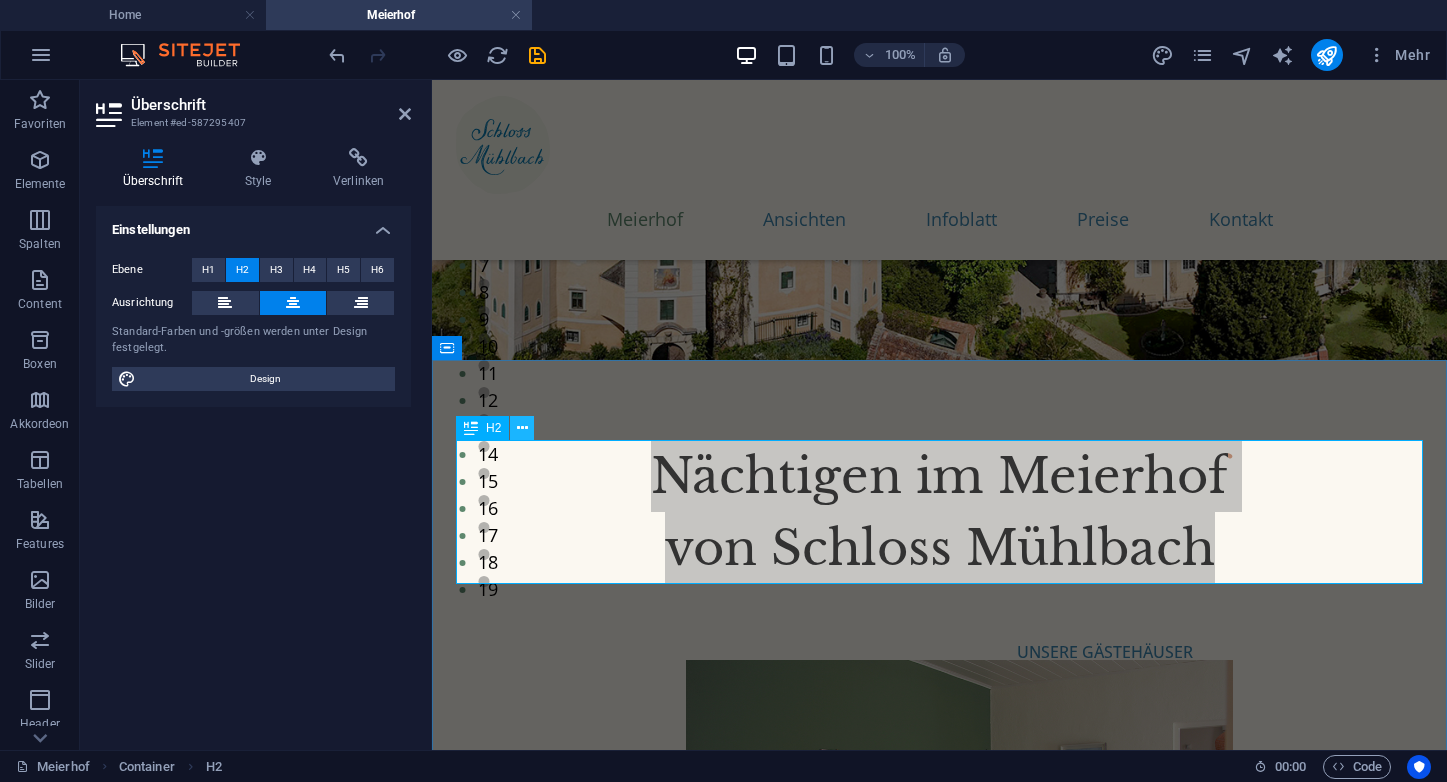 click at bounding box center [522, 428] 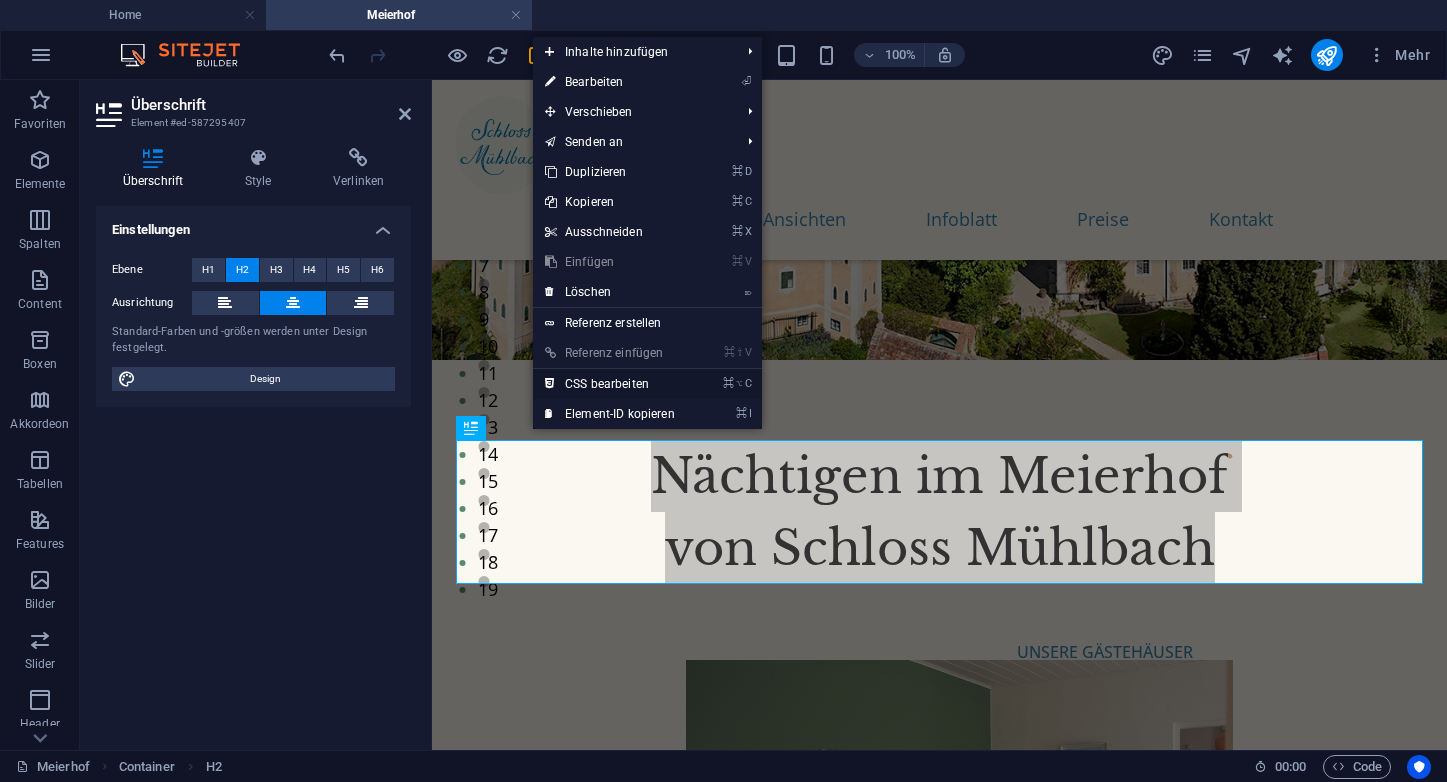click on "⌘ ⌥ C  CSS bearbeiten" at bounding box center (610, 384) 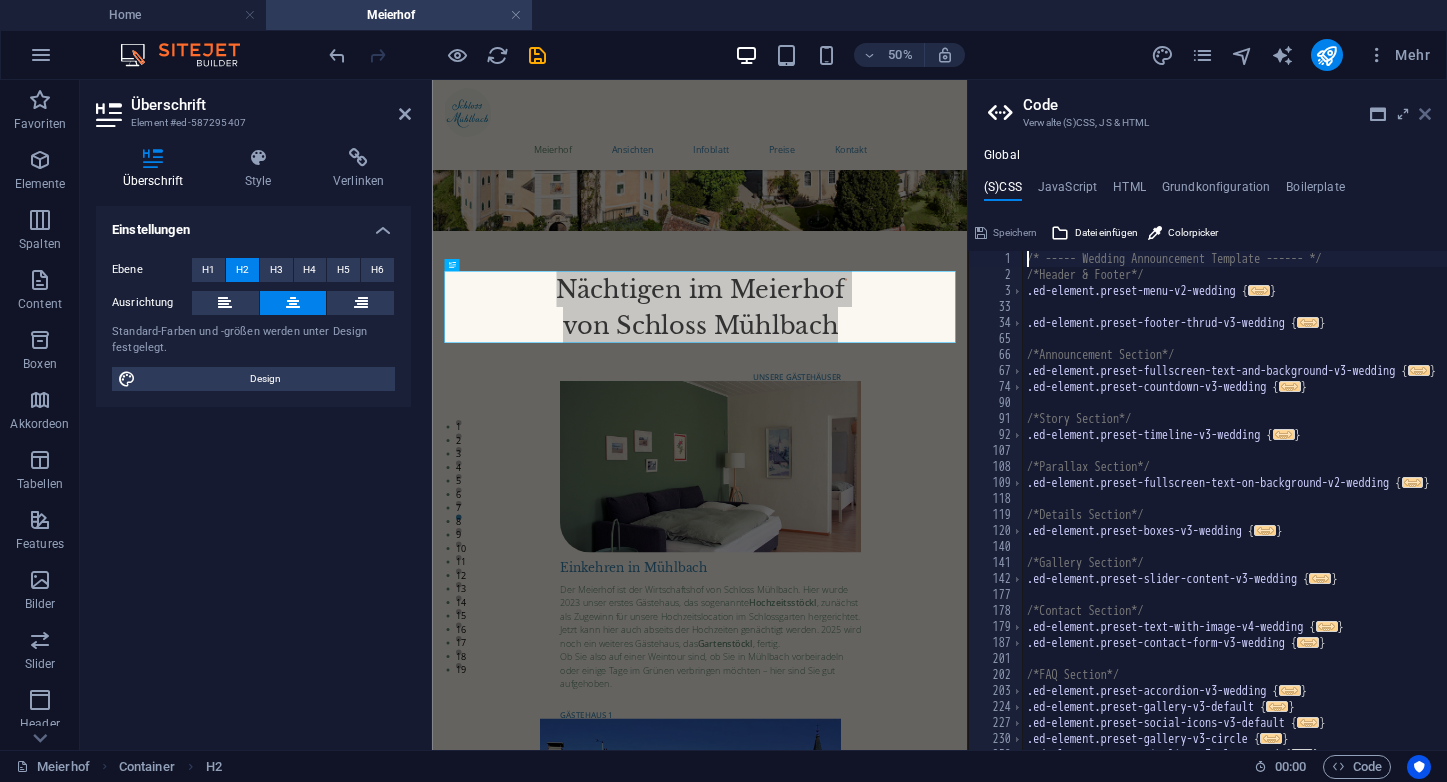 click at bounding box center (1425, 114) 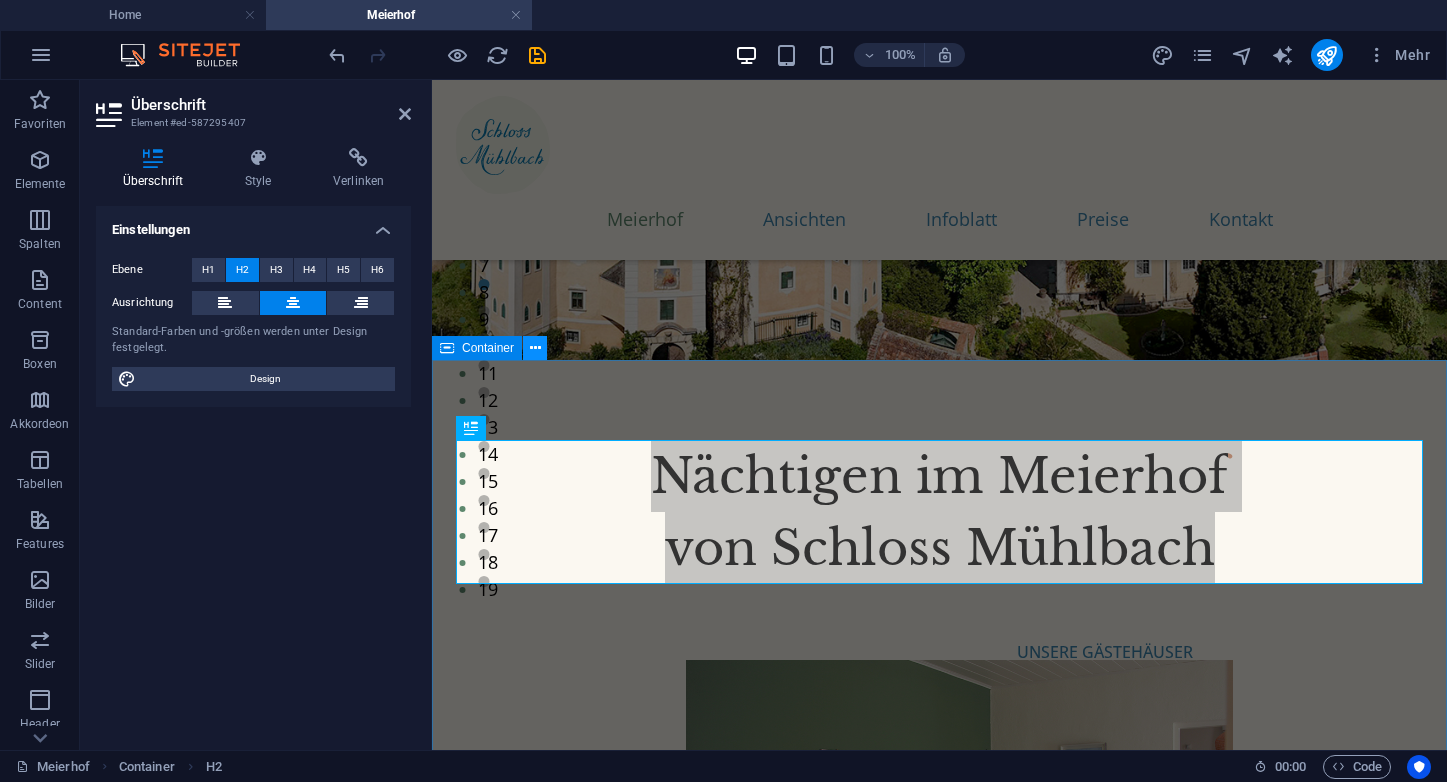 click at bounding box center (535, 348) 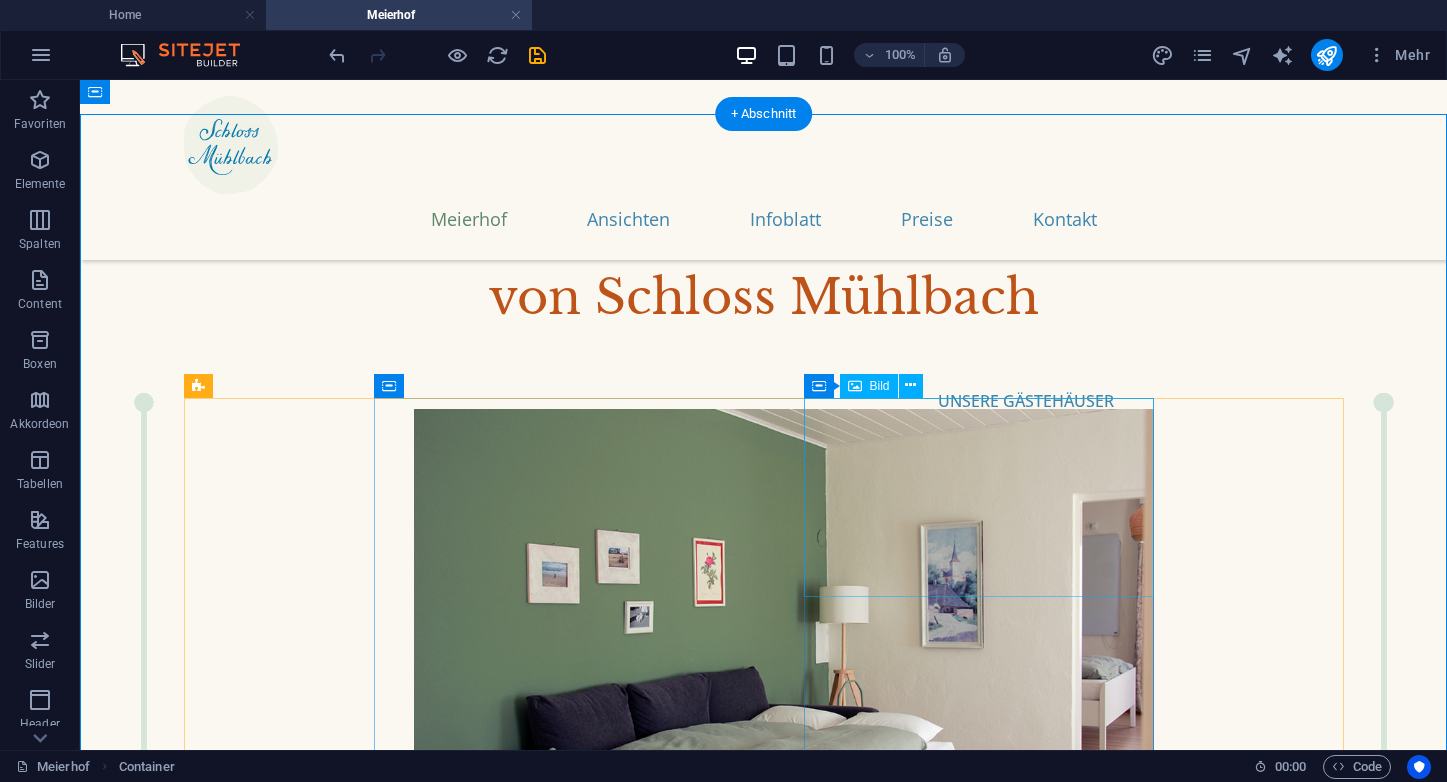 scroll, scrollTop: 561, scrollLeft: 0, axis: vertical 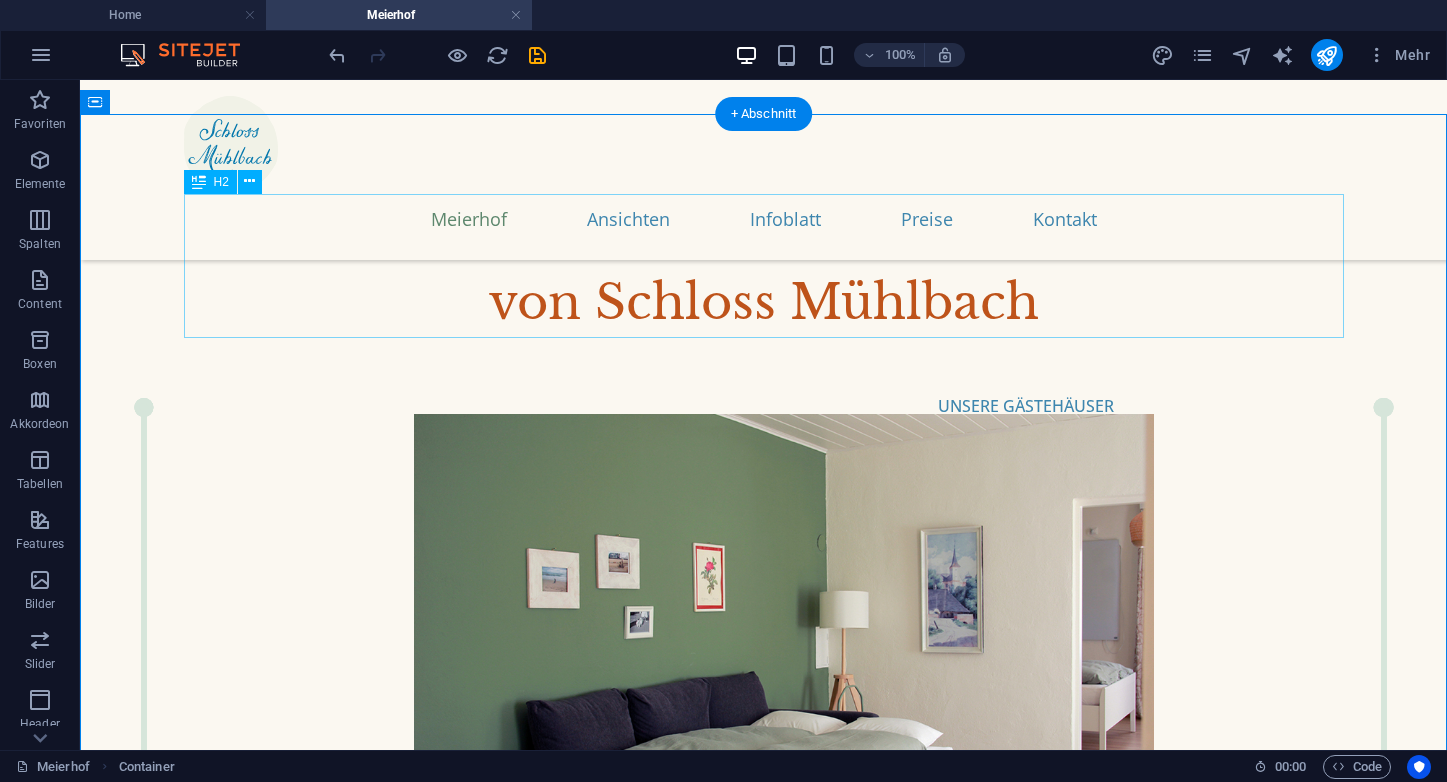 click on "Nächtigen im Meierhof von Schloss Mühlbach" at bounding box center (764, 266) 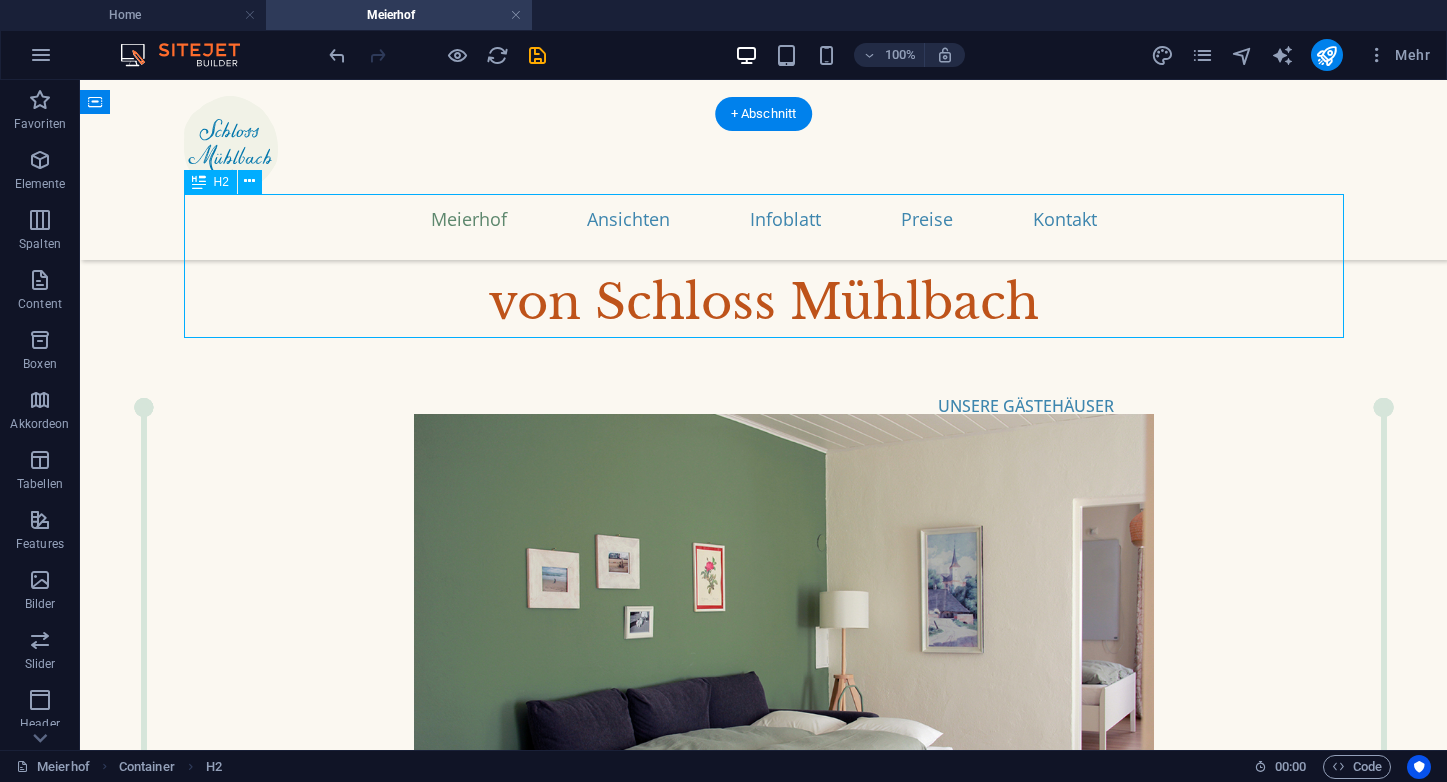 click on "Nächtigen im Meierhof von Schloss Mühlbach" at bounding box center [764, 266] 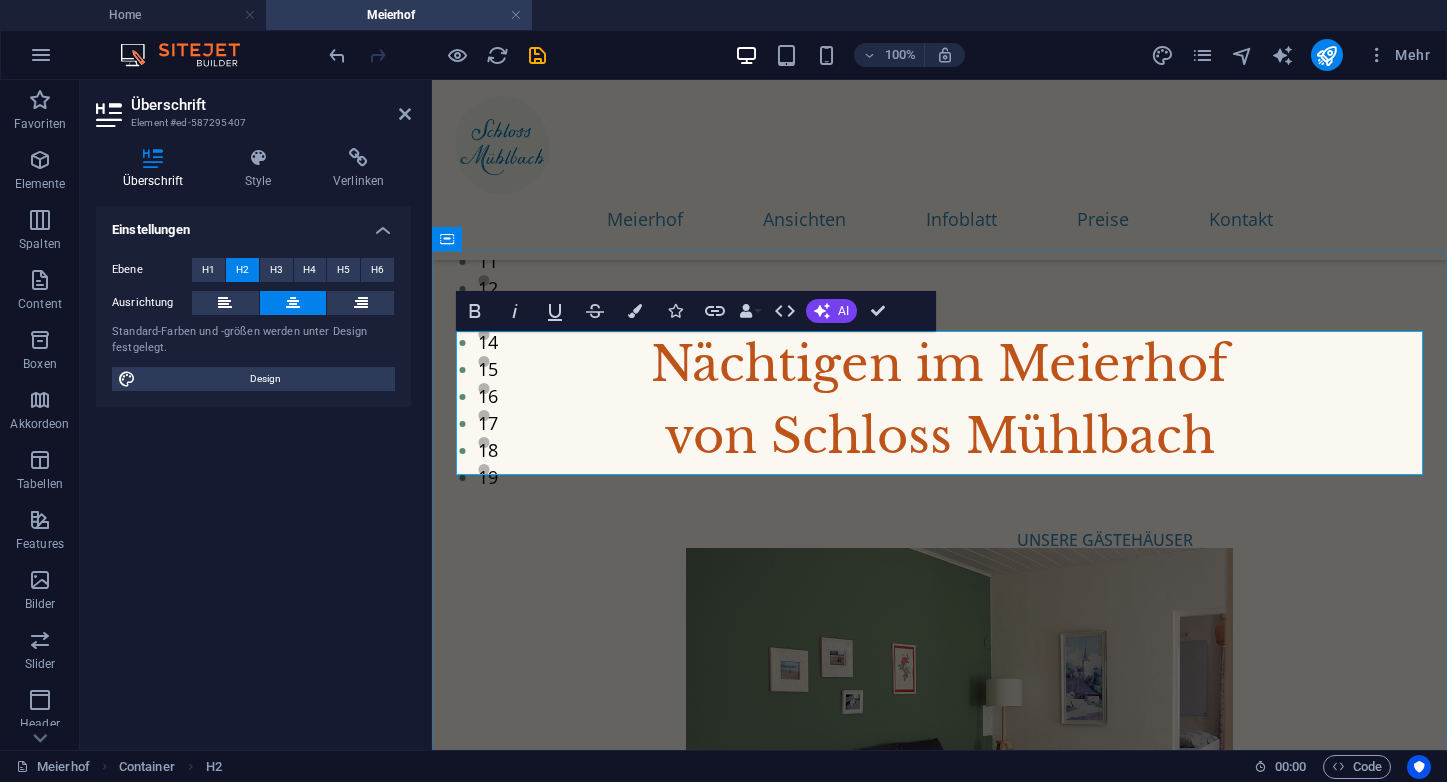 scroll, scrollTop: 291, scrollLeft: 0, axis: vertical 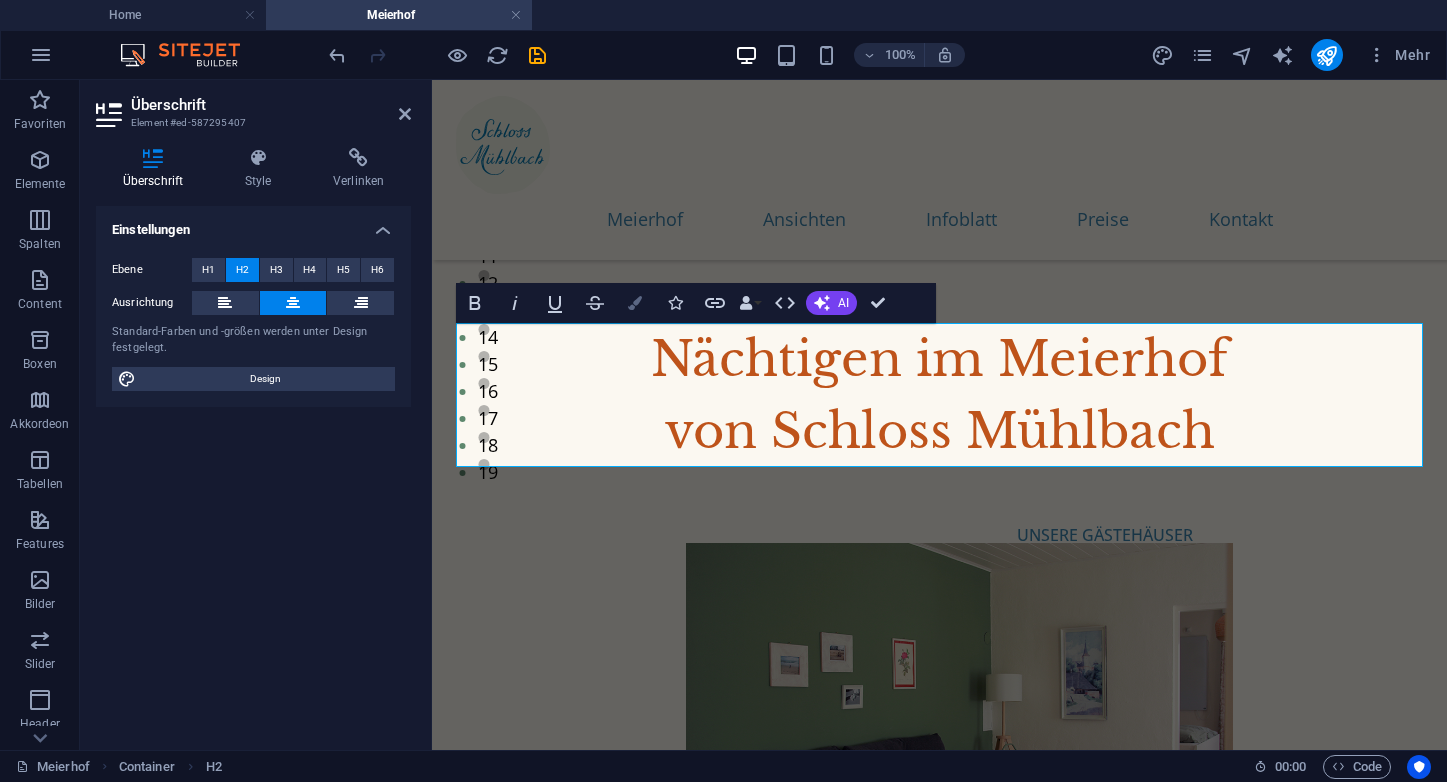 click at bounding box center (635, 303) 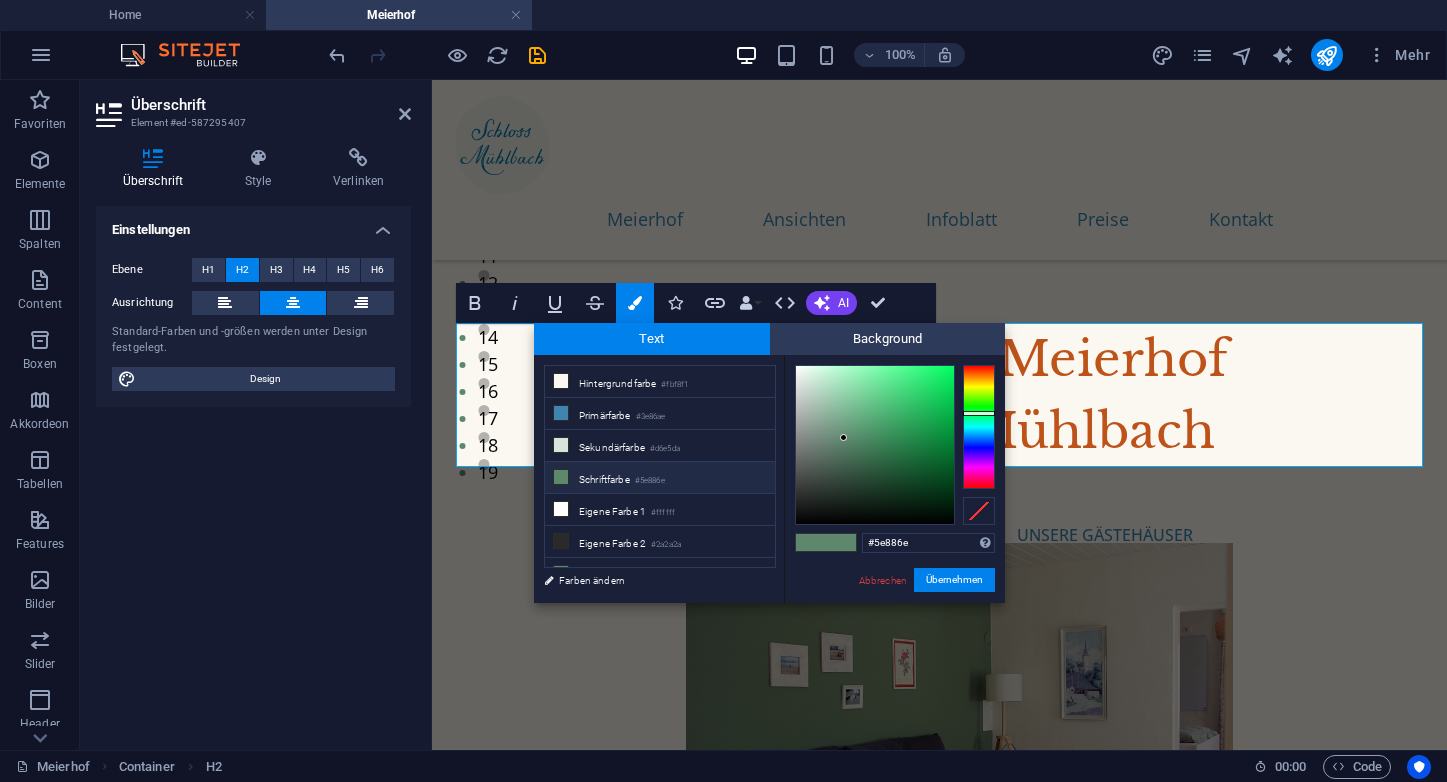 click at bounding box center [561, 477] 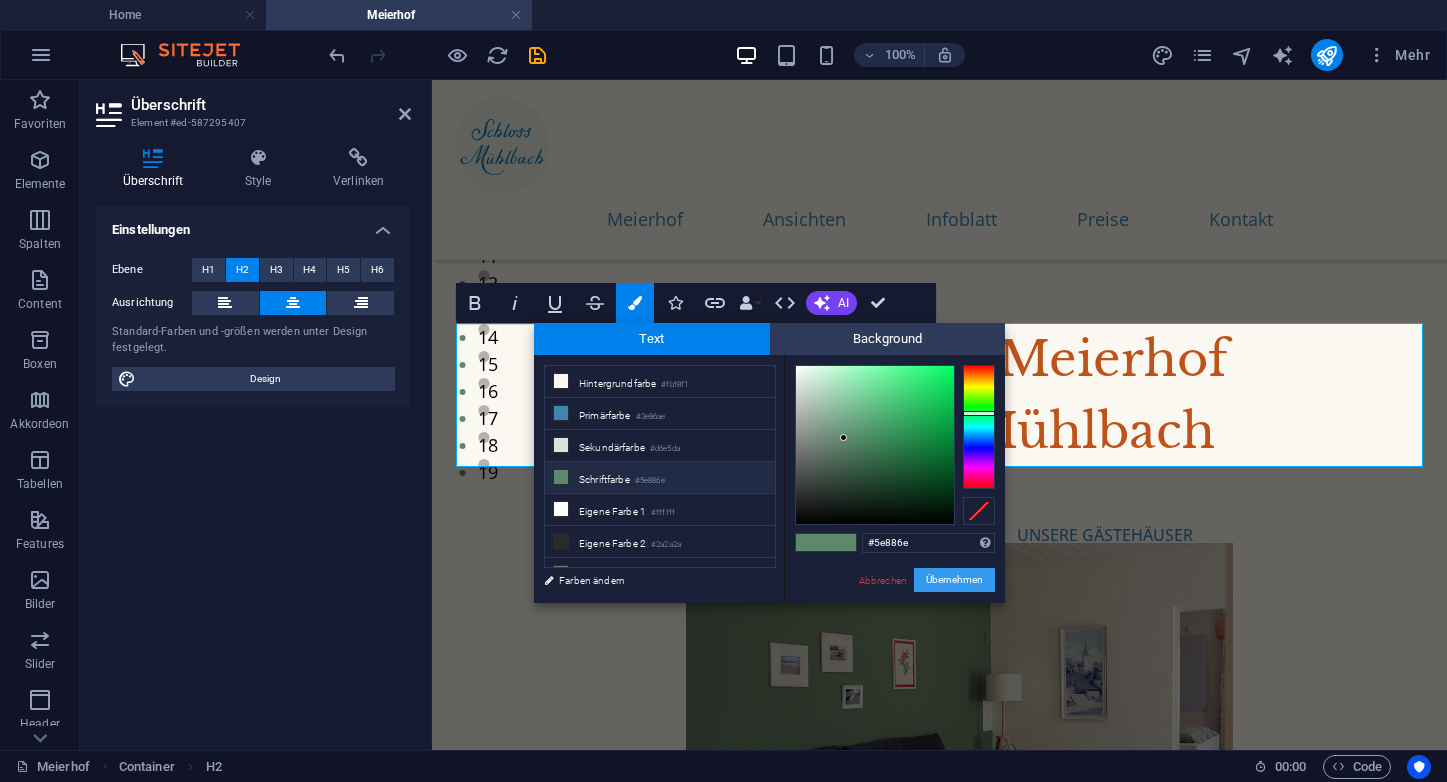 click on "Übernehmen" at bounding box center (954, 580) 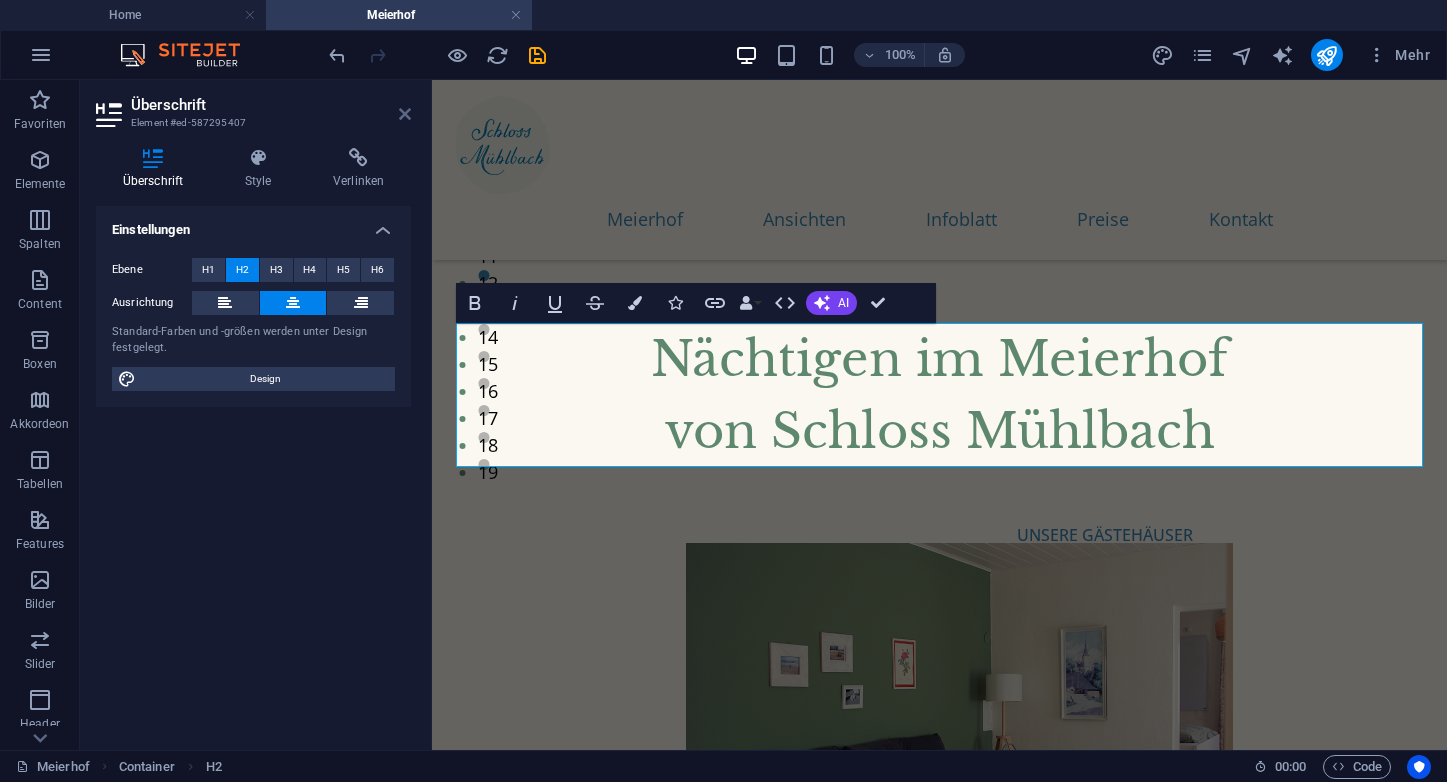 click at bounding box center [405, 114] 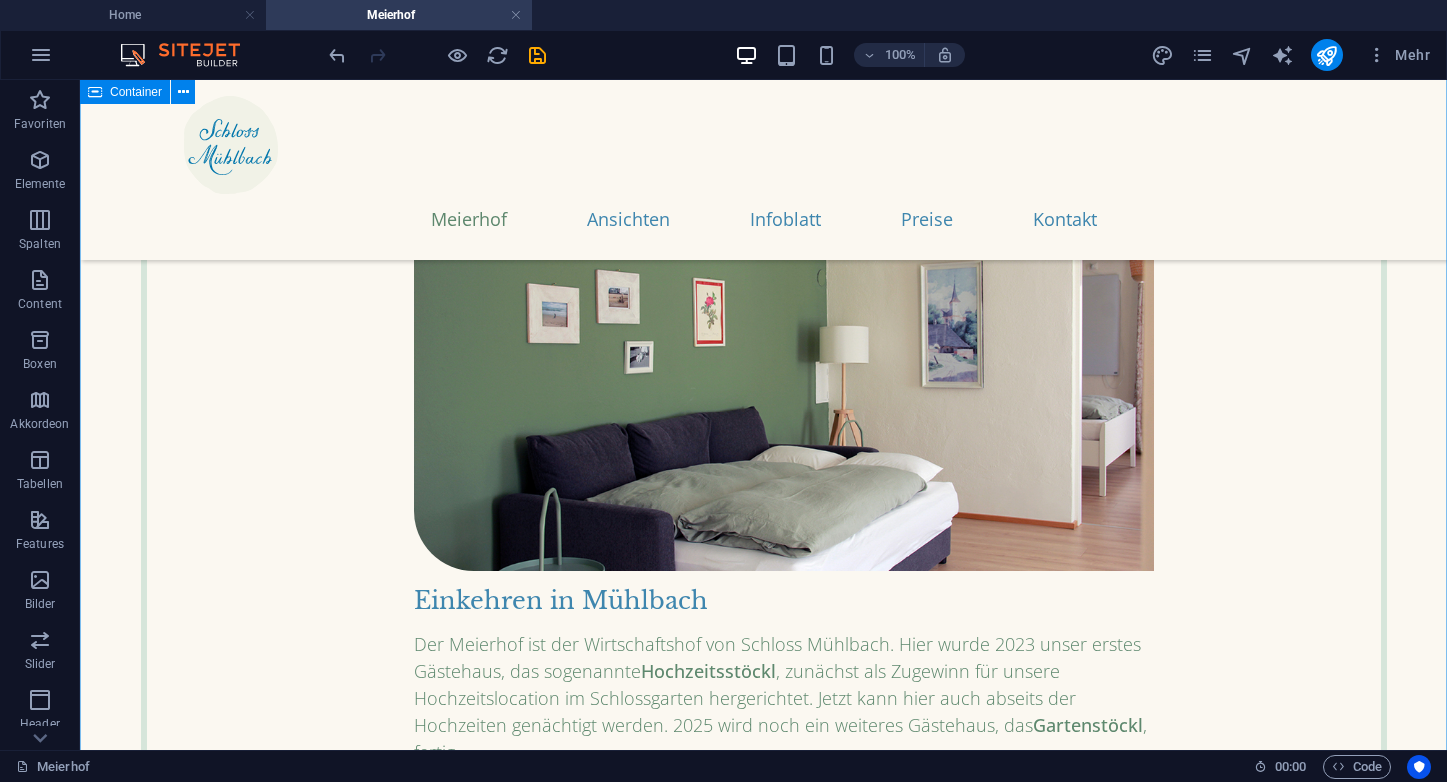 scroll, scrollTop: 833, scrollLeft: 0, axis: vertical 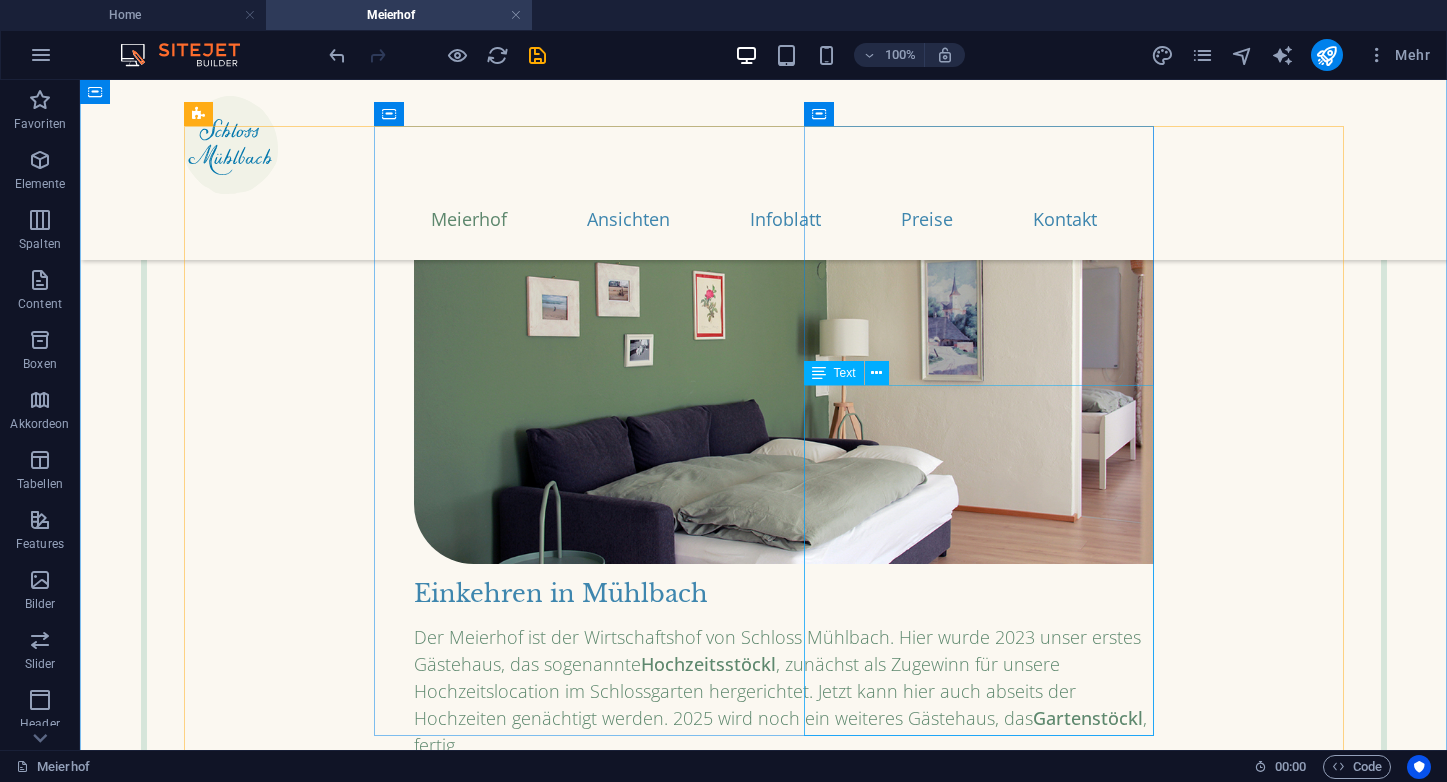 click on "Der Meierhof ist der Wirtschaftshof von Schloss Mühlbach. Hier wurde 2023 unser erstes Gästehaus, das sogenannte  Hochzeitsstöckl , zunächst als Zugewinn für unsere Hochzeitslocation im Schlossgarten hergerichtet. Jetzt kann hier auch abseits der Hochzeiten genächtigt werden. 2025 wird noch ein weiteres Gästehaus, das  Gartenstöckl , fertig. Ob Sie also auf einer Weintour sind, ob Sie in Mühlbach vorbeiradeln oder einige Tage im Grünen verbringen möchten – hier sind Sie gut aufgehoben." at bounding box center (784, 718) 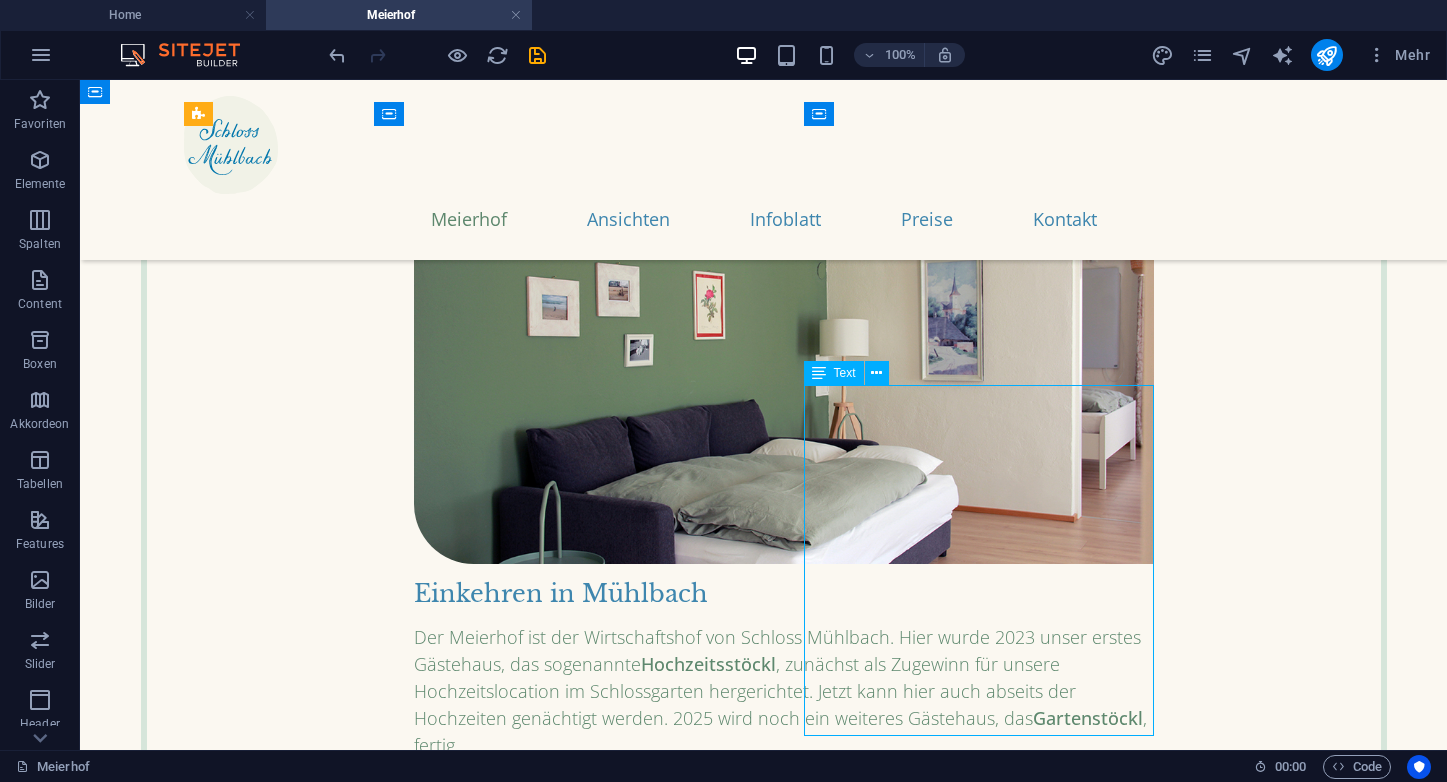 click on "Der Meierhof ist der Wirtschaftshof von Schloss Mühlbach. Hier wurde 2023 unser erstes Gästehaus, das sogenannte  Hochzeitsstöckl , zunächst als Zugewinn für unsere Hochzeitslocation im Schlossgarten hergerichtet. Jetzt kann hier auch abseits der Hochzeiten genächtigt werden. 2025 wird noch ein weiteres Gästehaus, das  Gartenstöckl , fertig. Ob Sie also auf einer Weintour sind, ob Sie in Mühlbach vorbeiradeln oder einige Tage im Grünen verbringen möchten – hier sind Sie gut aufgehoben." at bounding box center (784, 718) 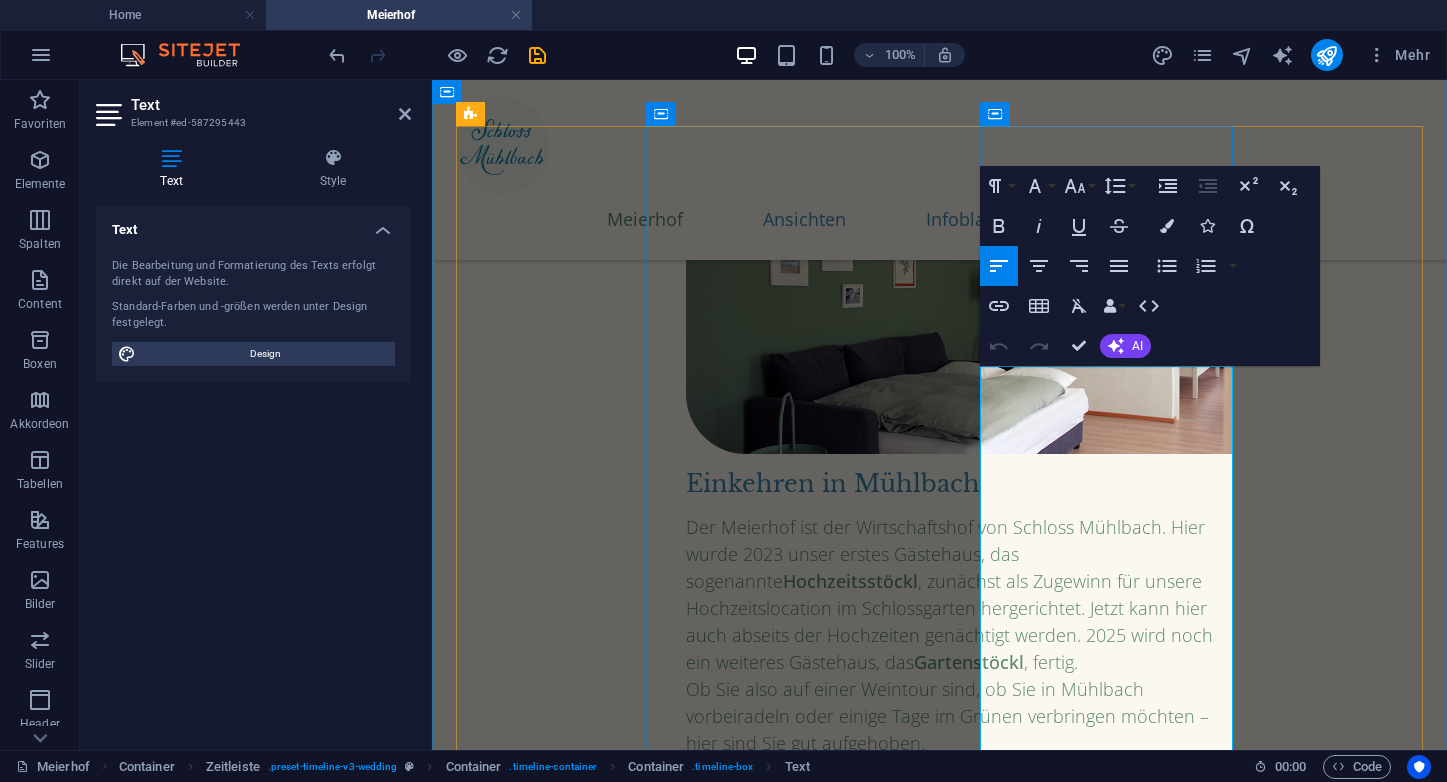 click on "Der Meierhof ist der Wirtschaftshof von Schloss Mühlbach. Hier wurde 2023 unser erstes Gästehaus, das sogenannte  Hochzeitsstöckl , zunächst als Zugewinn für unsere Hochzeitslocation im Schlossgarten hergerichtet. Jetzt kann hier auch abseits der Hochzeiten genächtigt werden. 2025 wird noch ein weiteres Gästehaus, das  Gartenstöckl , fertig." at bounding box center [959, 595] 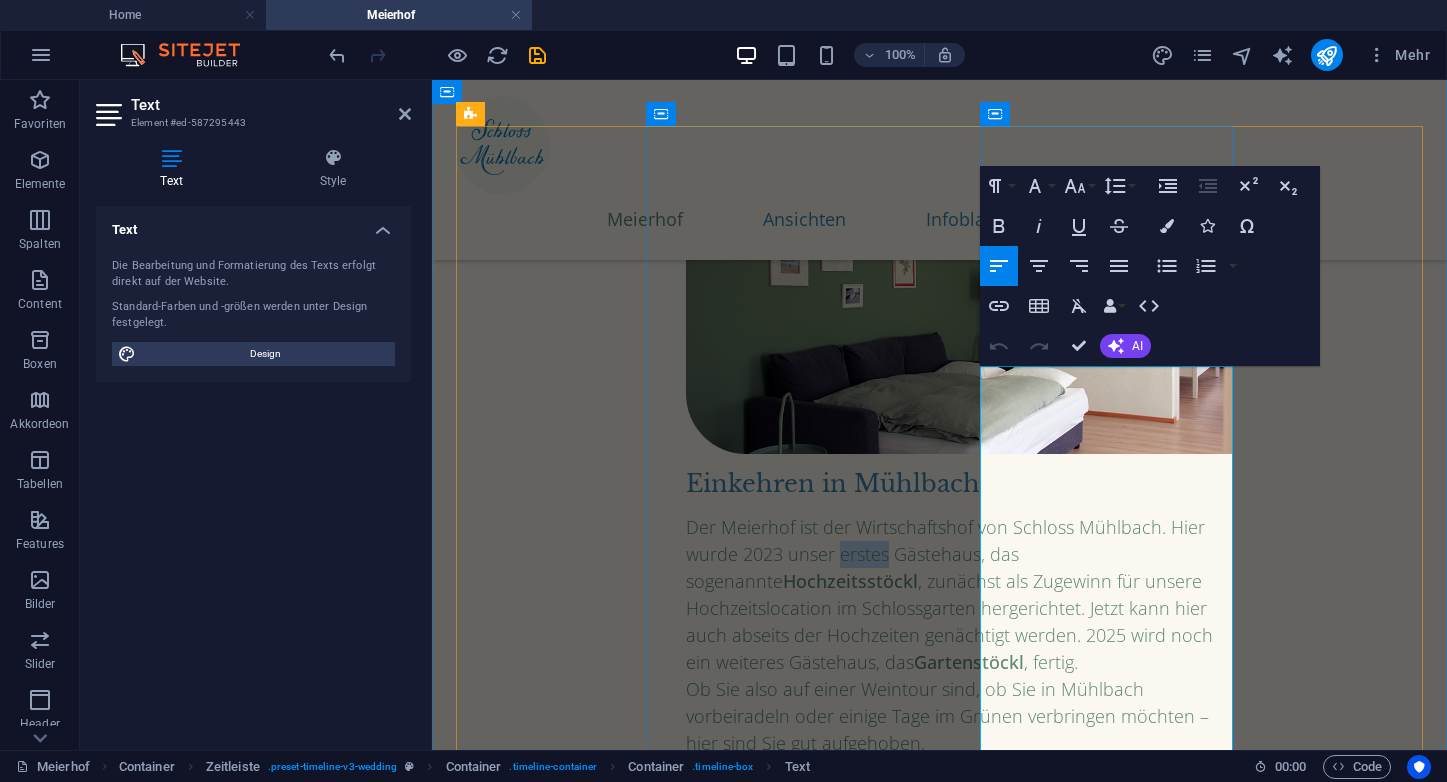 click on "Der Meierhof ist der Wirtschaftshof von Schloss Mühlbach. Hier wurde 2023 unser erstes Gästehaus, das sogenannte  Hochzeitsstöckl , zunächst als Zugewinn für unsere Hochzeitslocation im Schlossgarten hergerichtet. Jetzt kann hier auch abseits der Hochzeiten genächtigt werden. 2025 wird noch ein weiteres Gästehaus, das  Gartenstöckl , fertig." at bounding box center [959, 595] 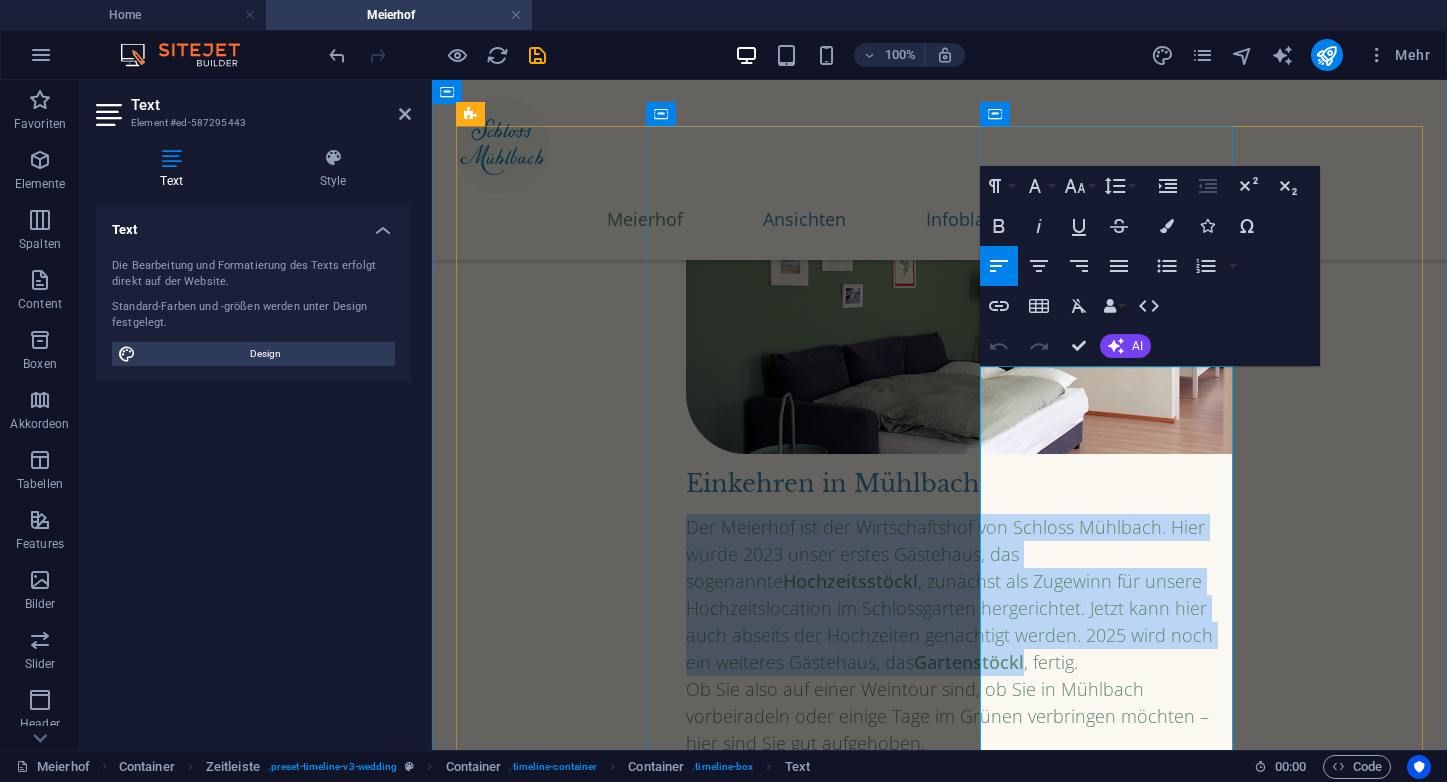 click on "Der Meierhof ist der Wirtschaftshof von Schloss Mühlbach. Hier wurde 2023 unser erstes Gästehaus, das sogenannte  Hochzeitsstöckl , zunächst als Zugewinn für unsere Hochzeitslocation im Schlossgarten hergerichtet. Jetzt kann hier auch abseits der Hochzeiten genächtigt werden. 2025 wird noch ein weiteres Gästehaus, das  Gartenstöckl , fertig." at bounding box center [959, 595] 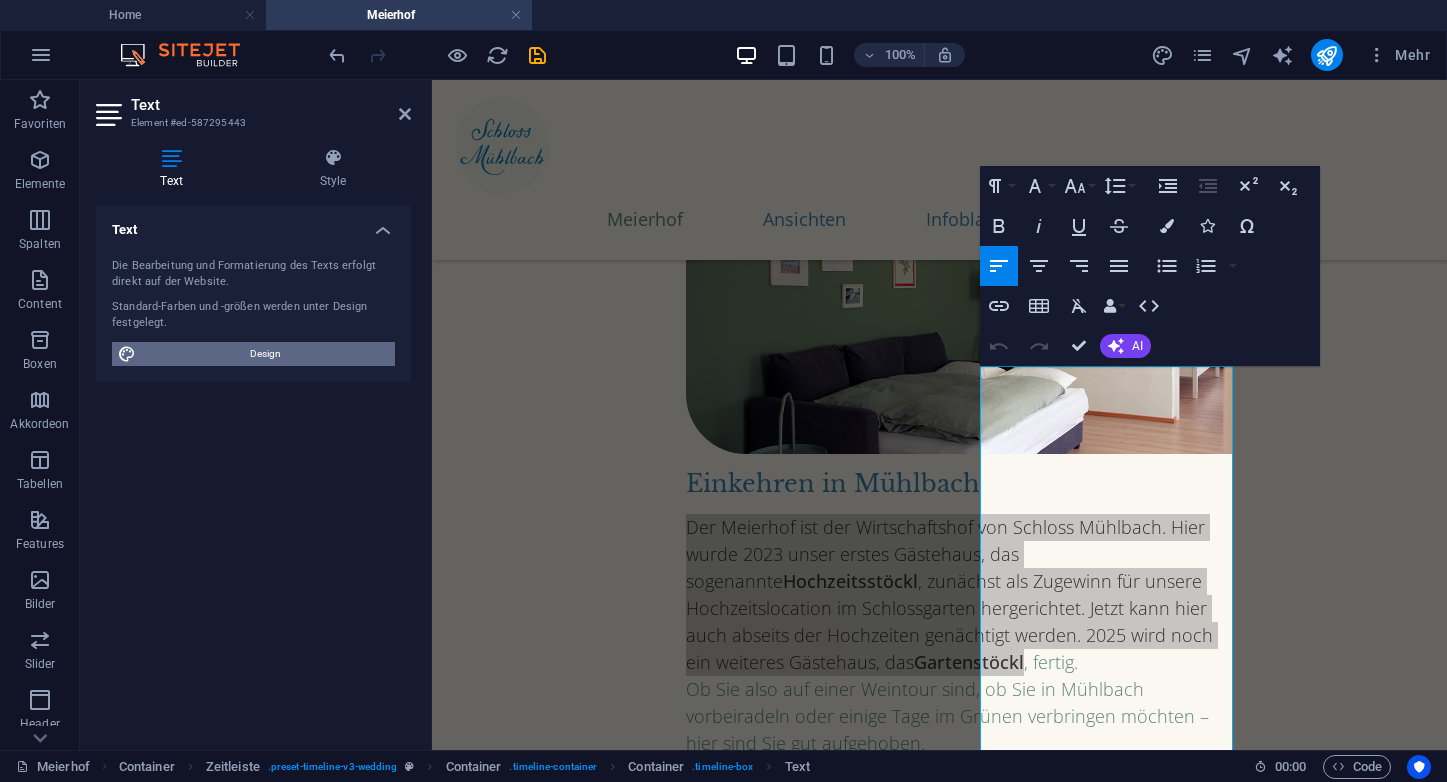 click on "Design" at bounding box center [265, 354] 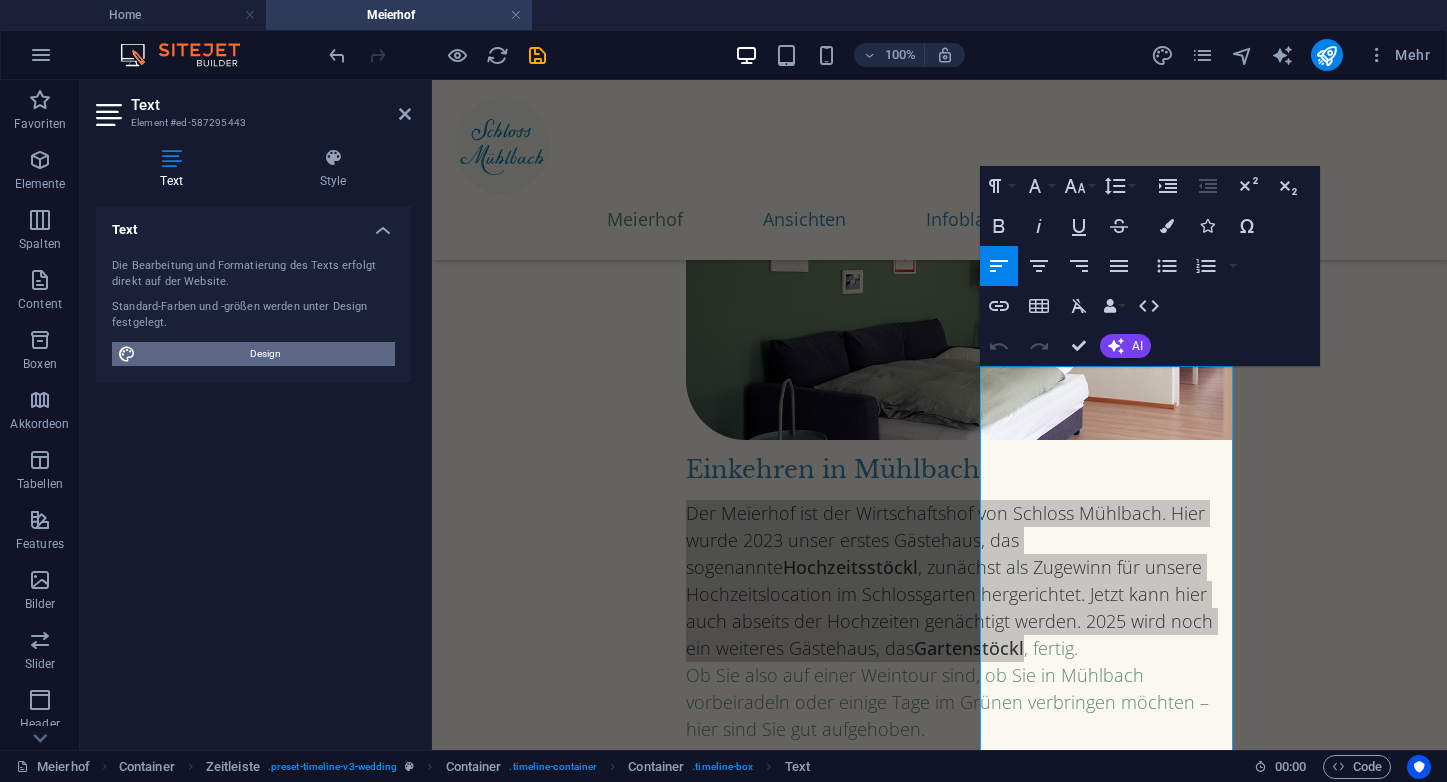 select on "500" 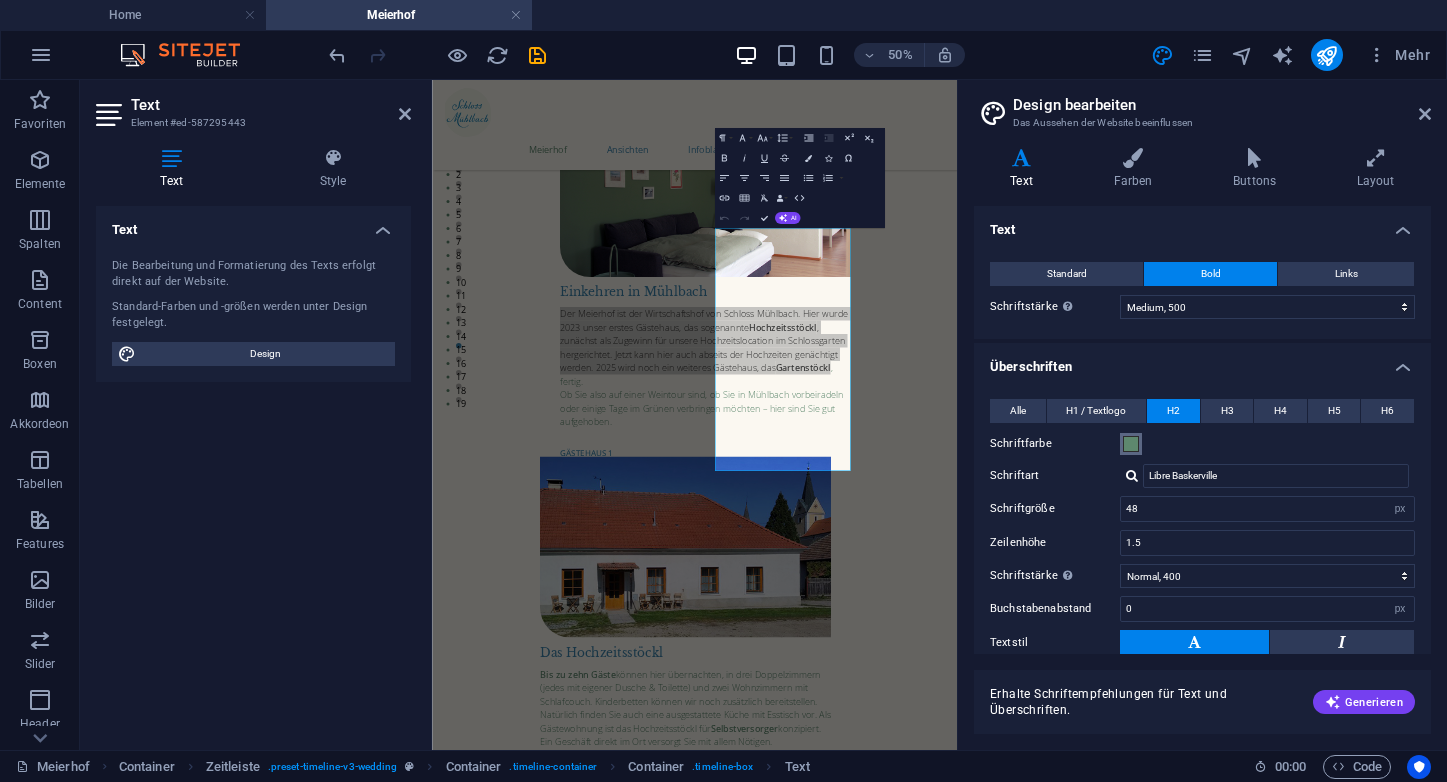 click at bounding box center (1131, 444) 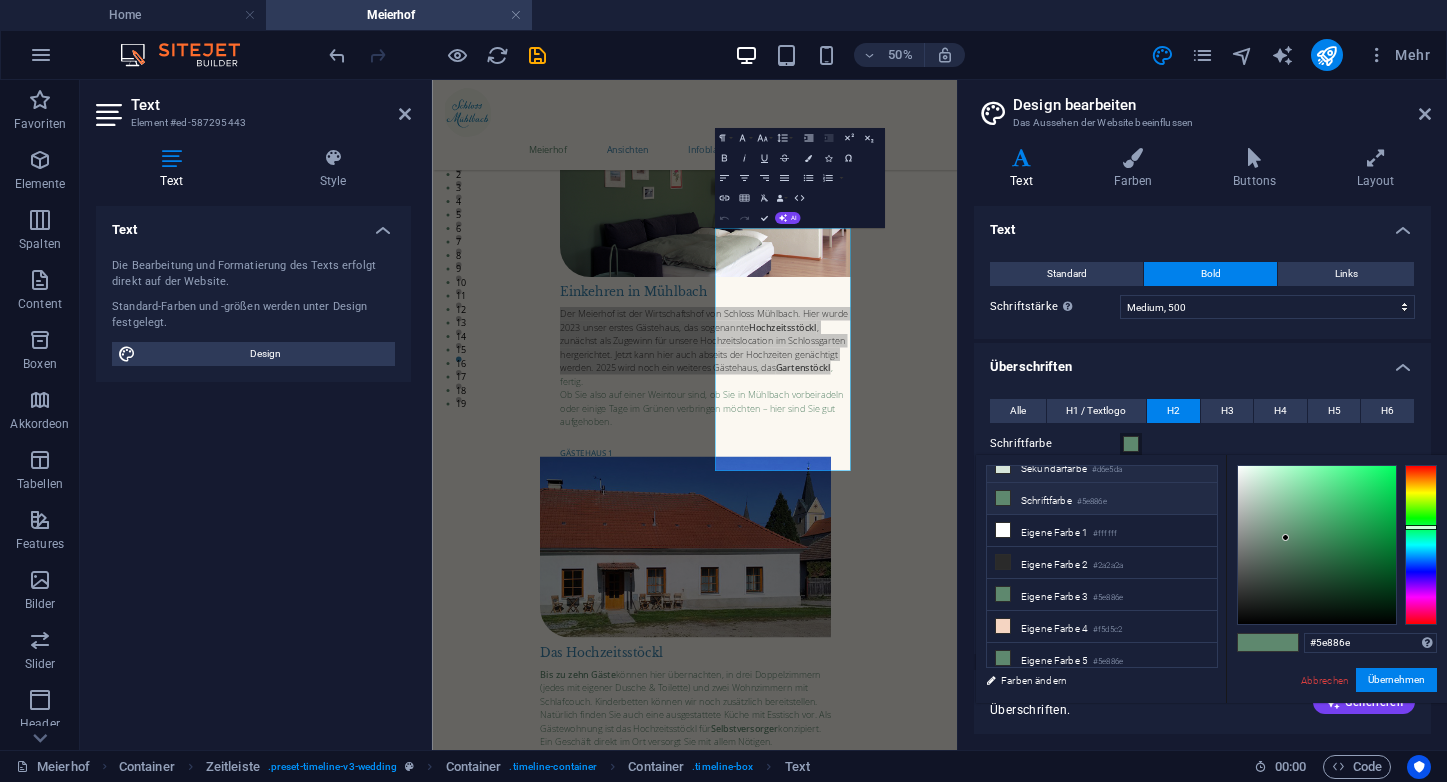scroll, scrollTop: 0, scrollLeft: 0, axis: both 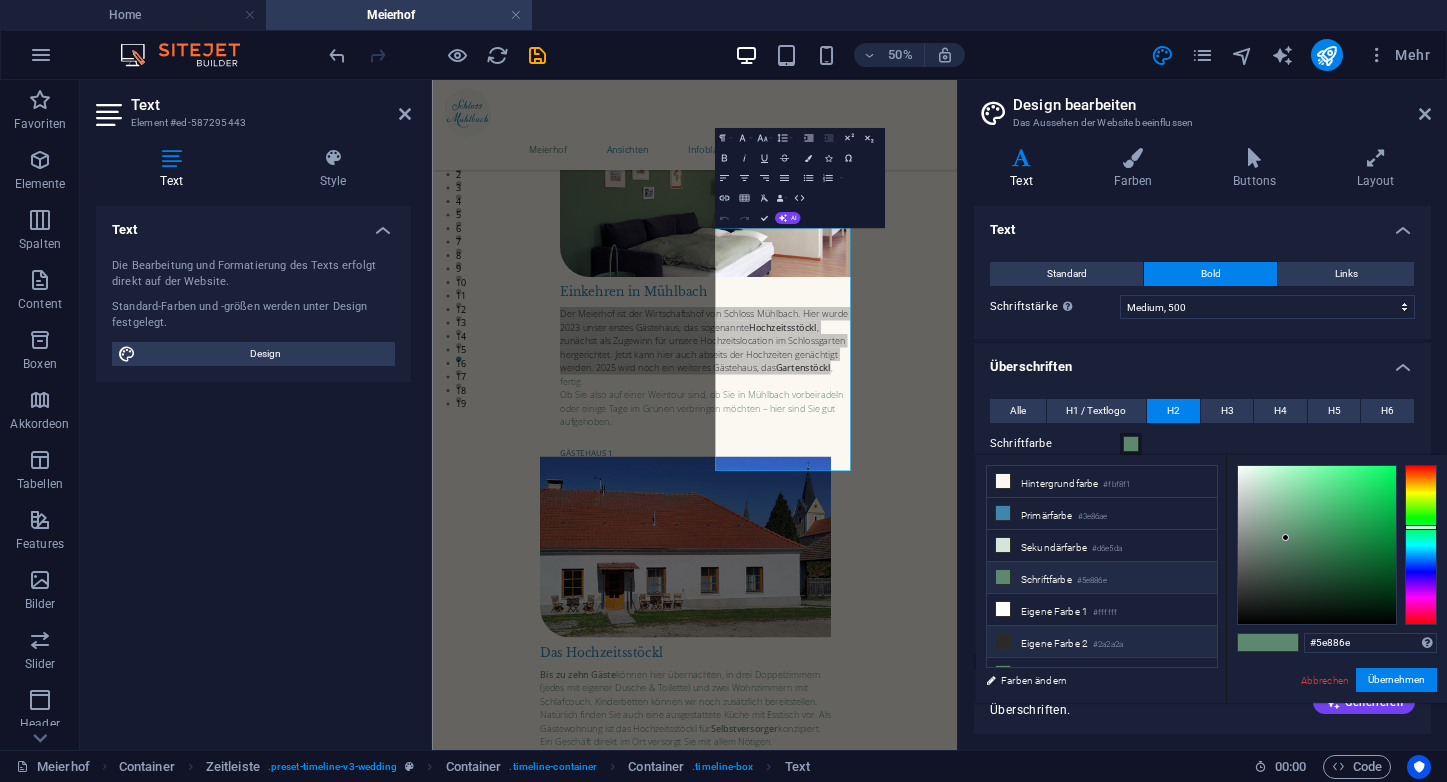 click at bounding box center [1003, 641] 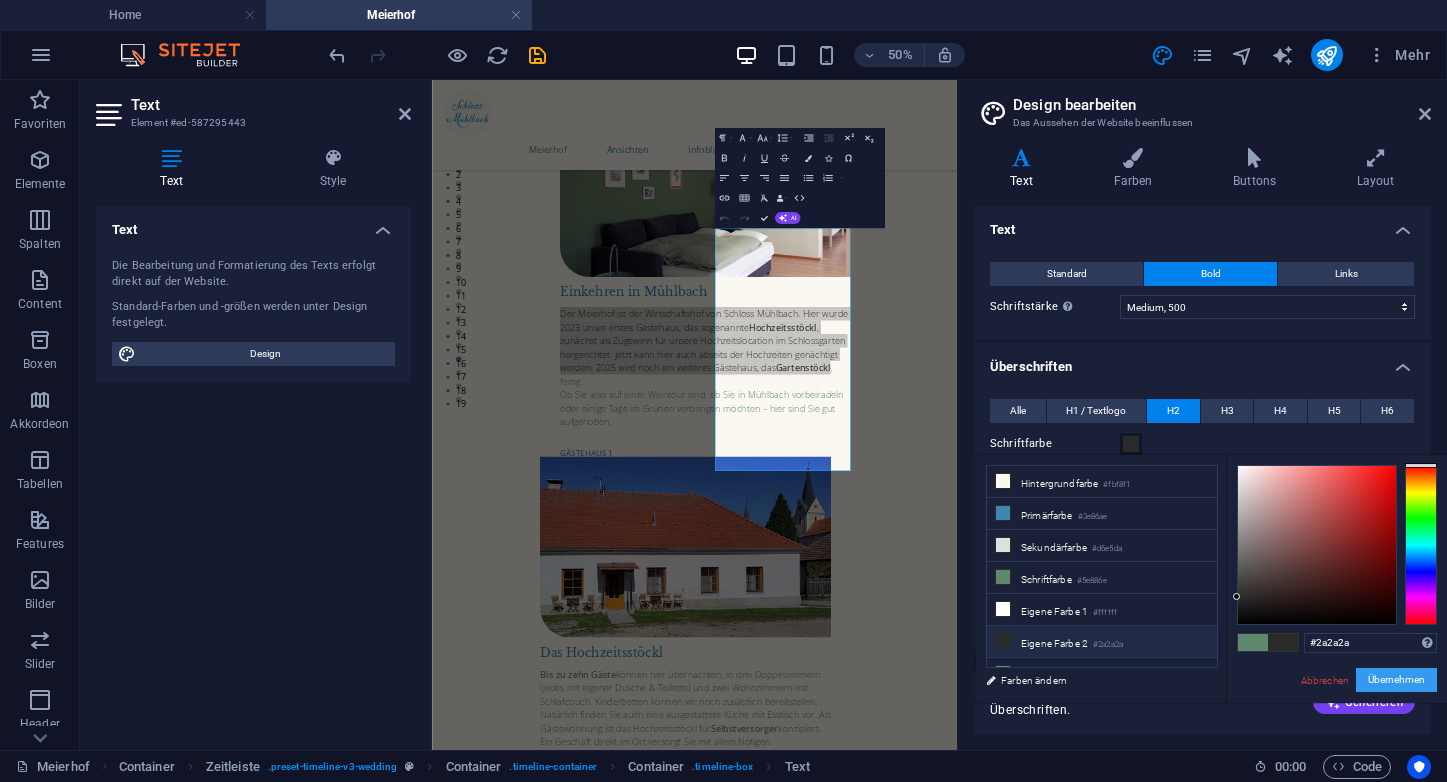 click on "Übernehmen" at bounding box center (1396, 680) 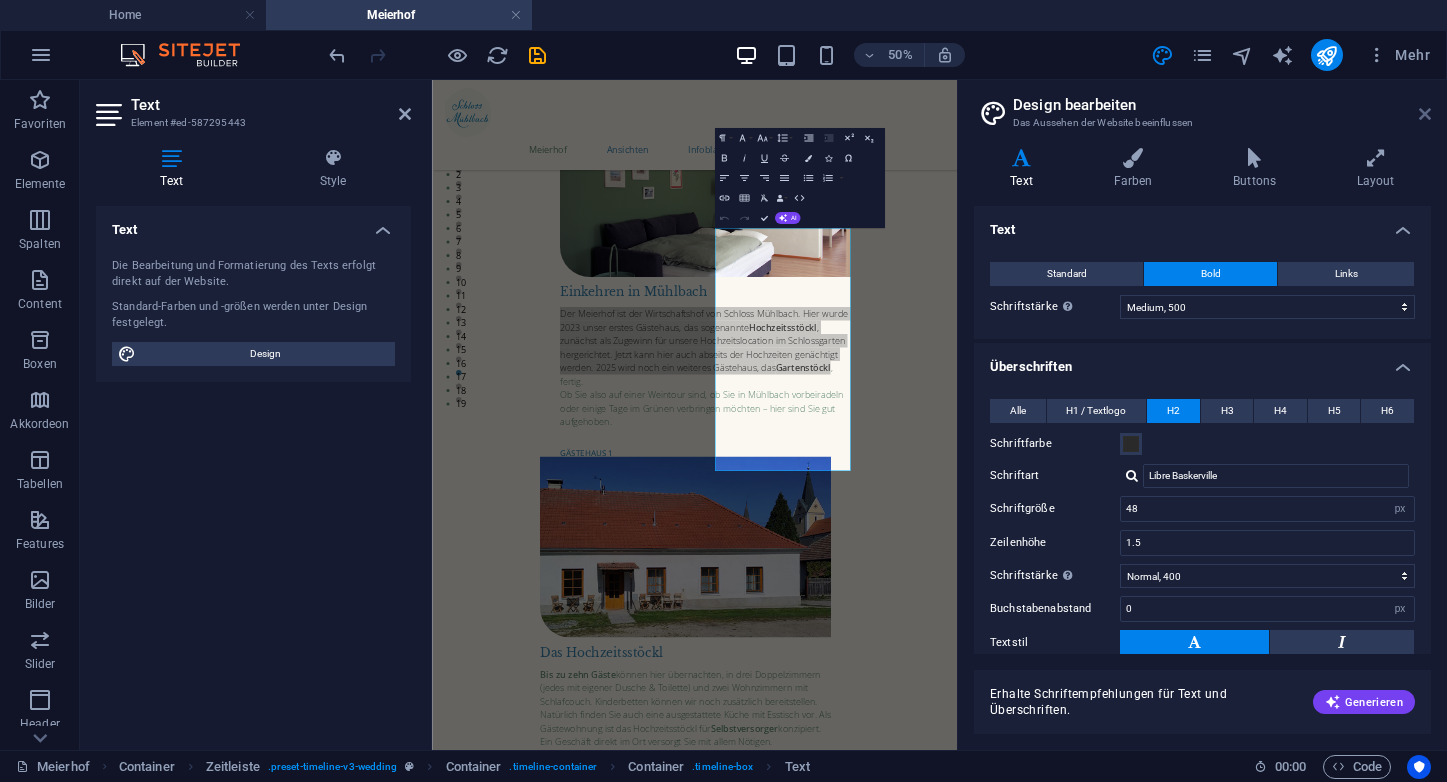 click at bounding box center (1425, 114) 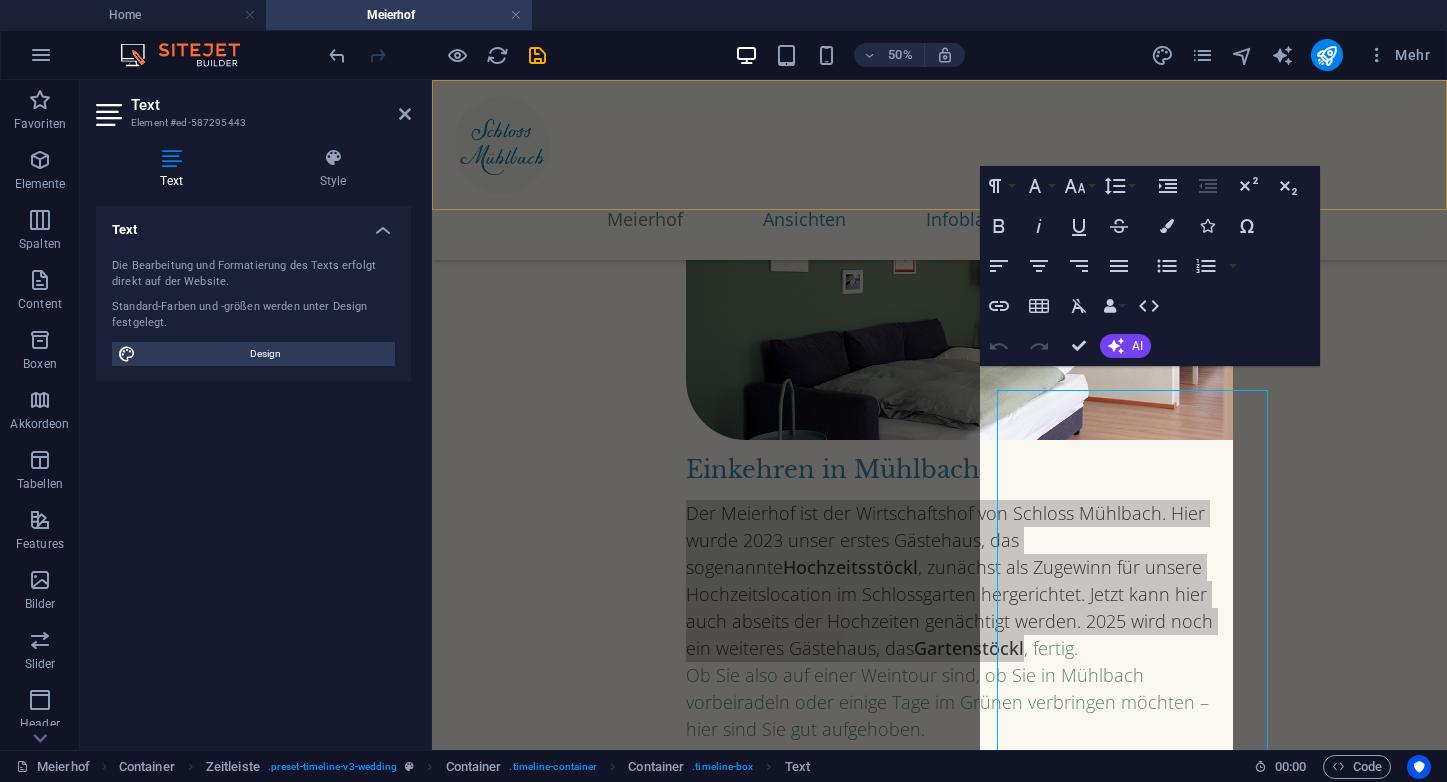 scroll, scrollTop: 692, scrollLeft: 0, axis: vertical 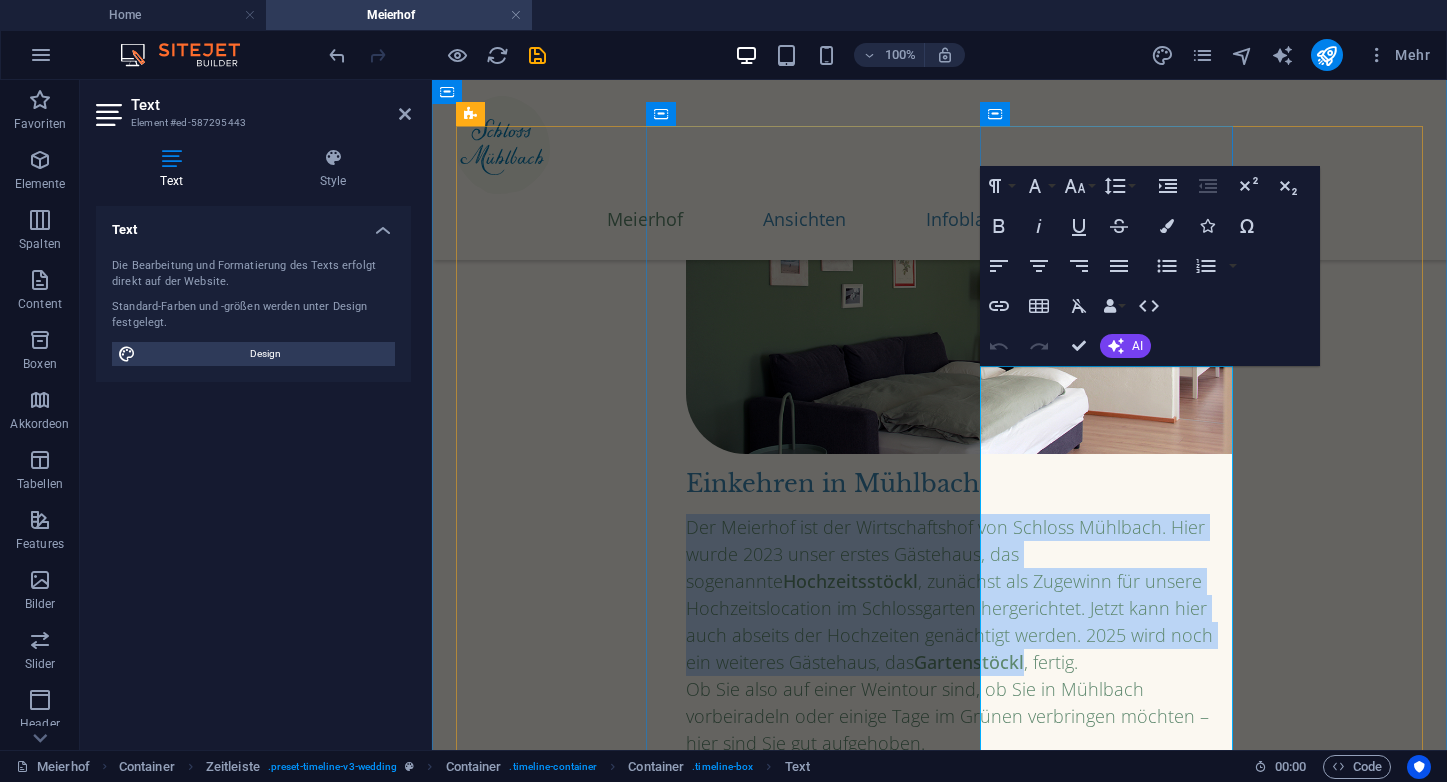 click on "Der Meierhof ist der Wirtschaftshof von Schloss Mühlbach. Hier wurde 2023 unser erstes Gästehaus, das sogenannte  Hochzeitsstöckl , zunächst als Zugewinn für unsere Hochzeitslocation im Schlossgarten hergerichtet. Jetzt kann hier auch abseits der Hochzeiten genächtigt werden. 2025 wird noch ein weiteres Gästehaus, das  Gartenstöckl , fertig." at bounding box center [959, 595] 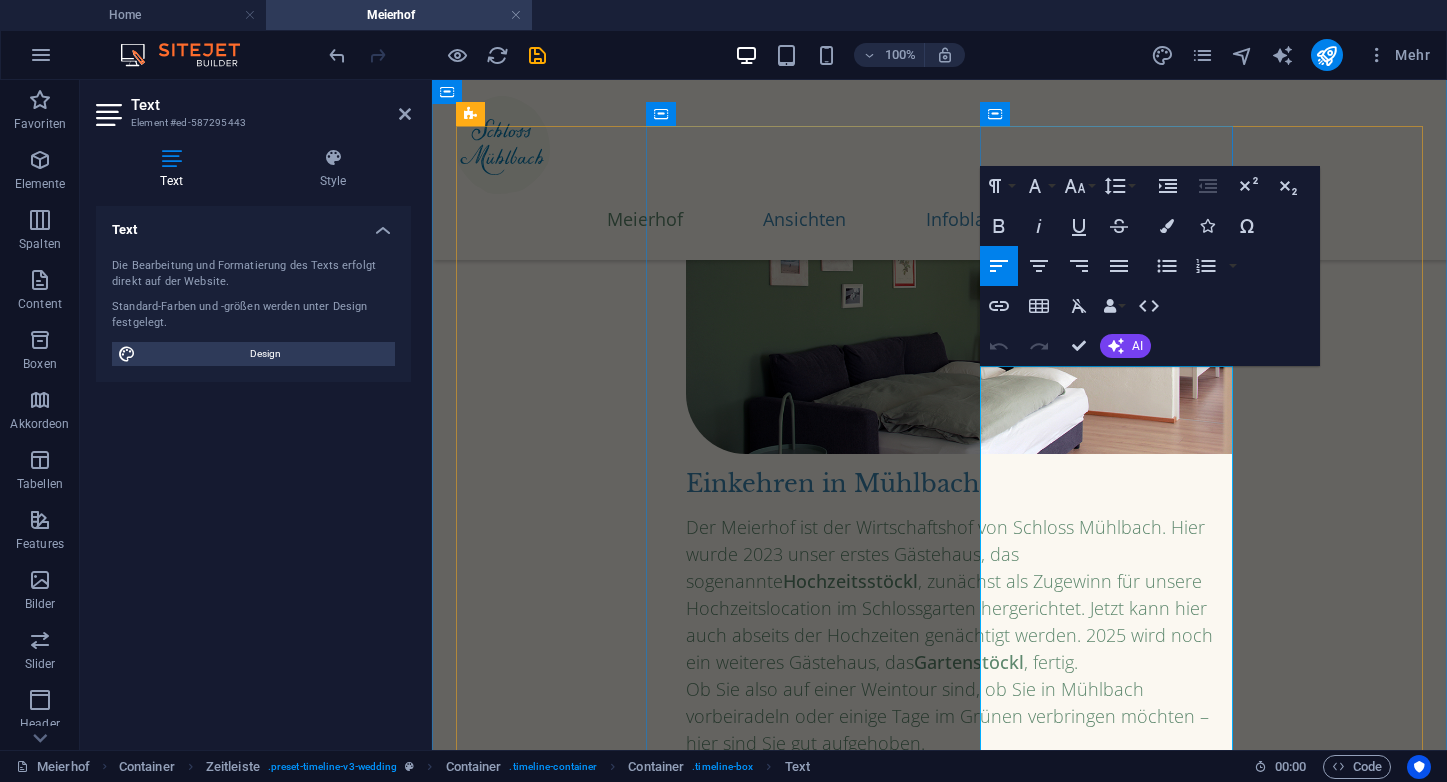 click on "Der Meierhof ist der Wirtschaftshof von Schloss Mühlbach. Hier wurde 2023 unser erstes Gästehaus, das sogenannte  Hochzeitsstöckl , zunächst als Zugewinn für unsere Hochzeitslocation im Schlossgarten hergerichtet. Jetzt kann hier auch abseits der Hochzeiten genächtigt werden. 2025 wird noch ein weiteres Gästehaus, das  Gartenstöckl , fertig." at bounding box center (959, 595) 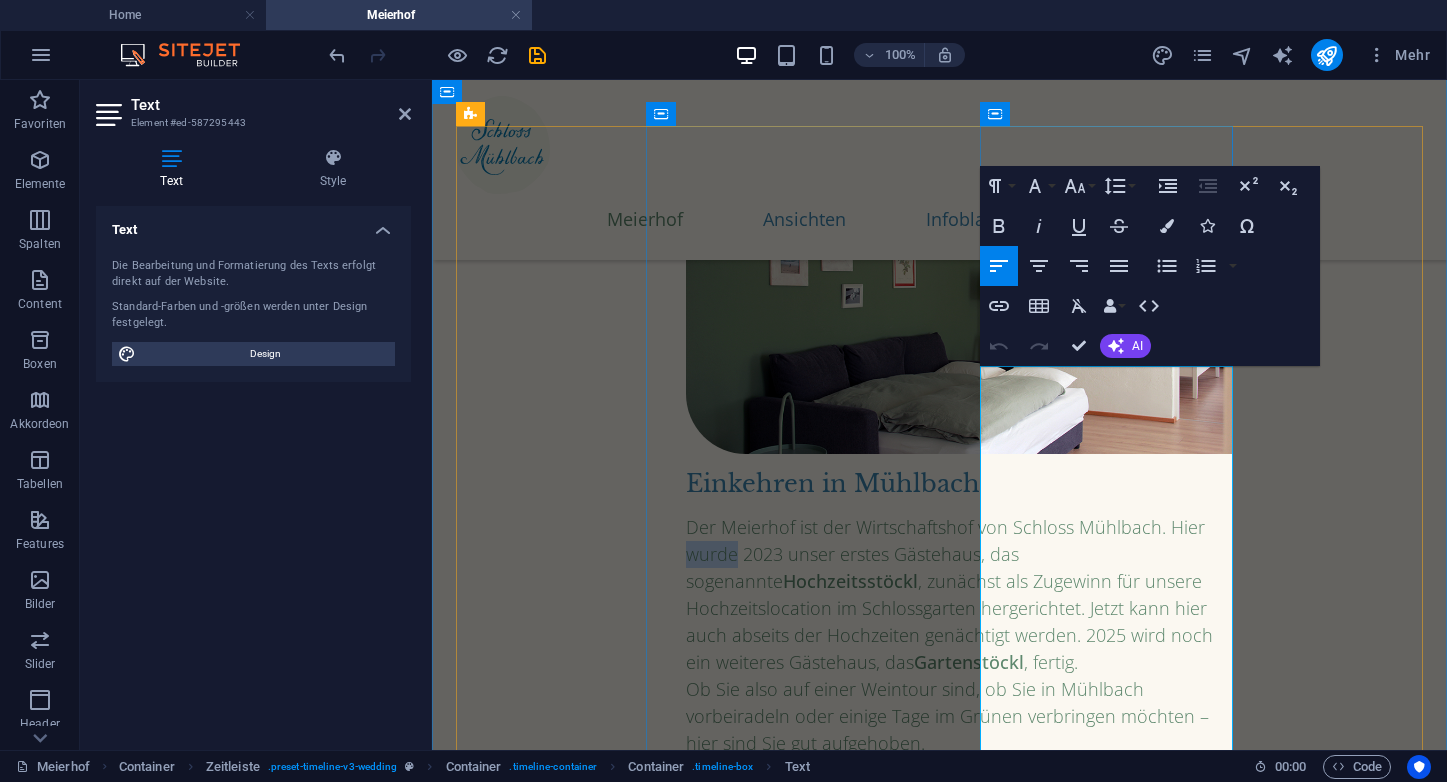 click on "Der Meierhof ist der Wirtschaftshof von Schloss Mühlbach. Hier wurde 2023 unser erstes Gästehaus, das sogenannte  Hochzeitsstöckl , zunächst als Zugewinn für unsere Hochzeitslocation im Schlossgarten hergerichtet. Jetzt kann hier auch abseits der Hochzeiten genächtigt werden. 2025 wird noch ein weiteres Gästehaus, das  Gartenstöckl , fertig." at bounding box center (959, 595) 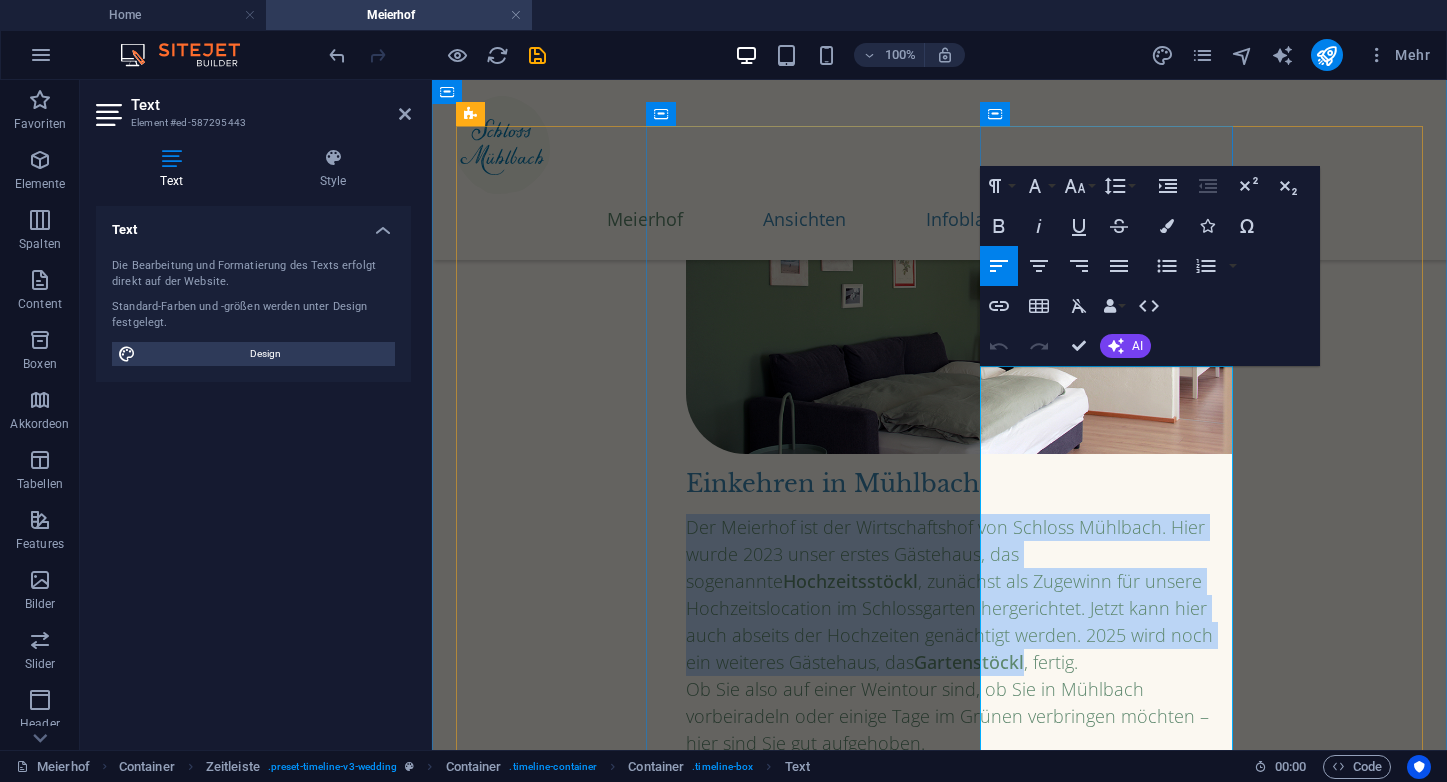 click on "Der Meierhof ist der Wirtschaftshof von Schloss Mühlbach. Hier wurde 2023 unser erstes Gästehaus, das sogenannte  Hochzeitsstöckl , zunächst als Zugewinn für unsere Hochzeitslocation im Schlossgarten hergerichtet. Jetzt kann hier auch abseits der Hochzeiten genächtigt werden. 2025 wird noch ein weiteres Gästehaus, das  Gartenstöckl , fertig." at bounding box center (959, 595) 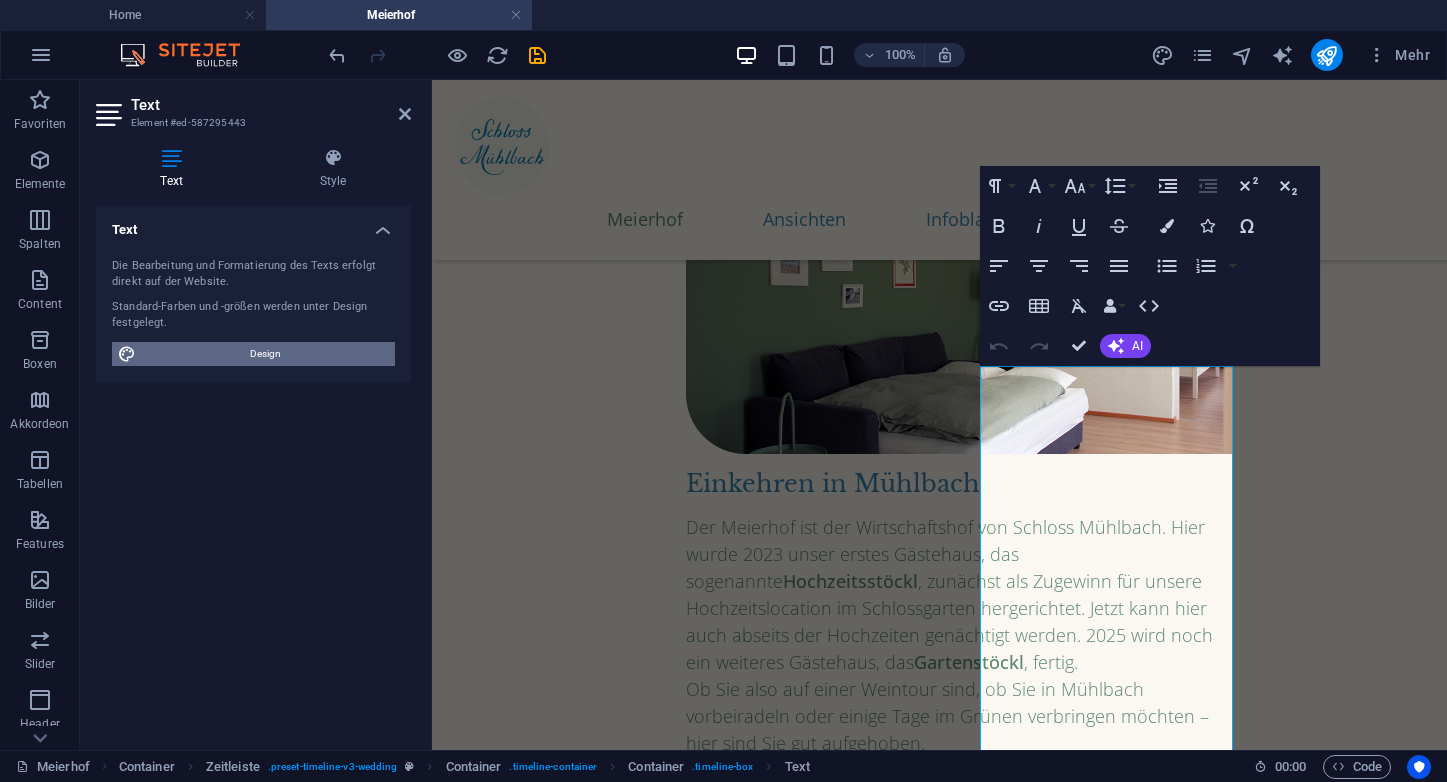 click on "Design" at bounding box center [265, 354] 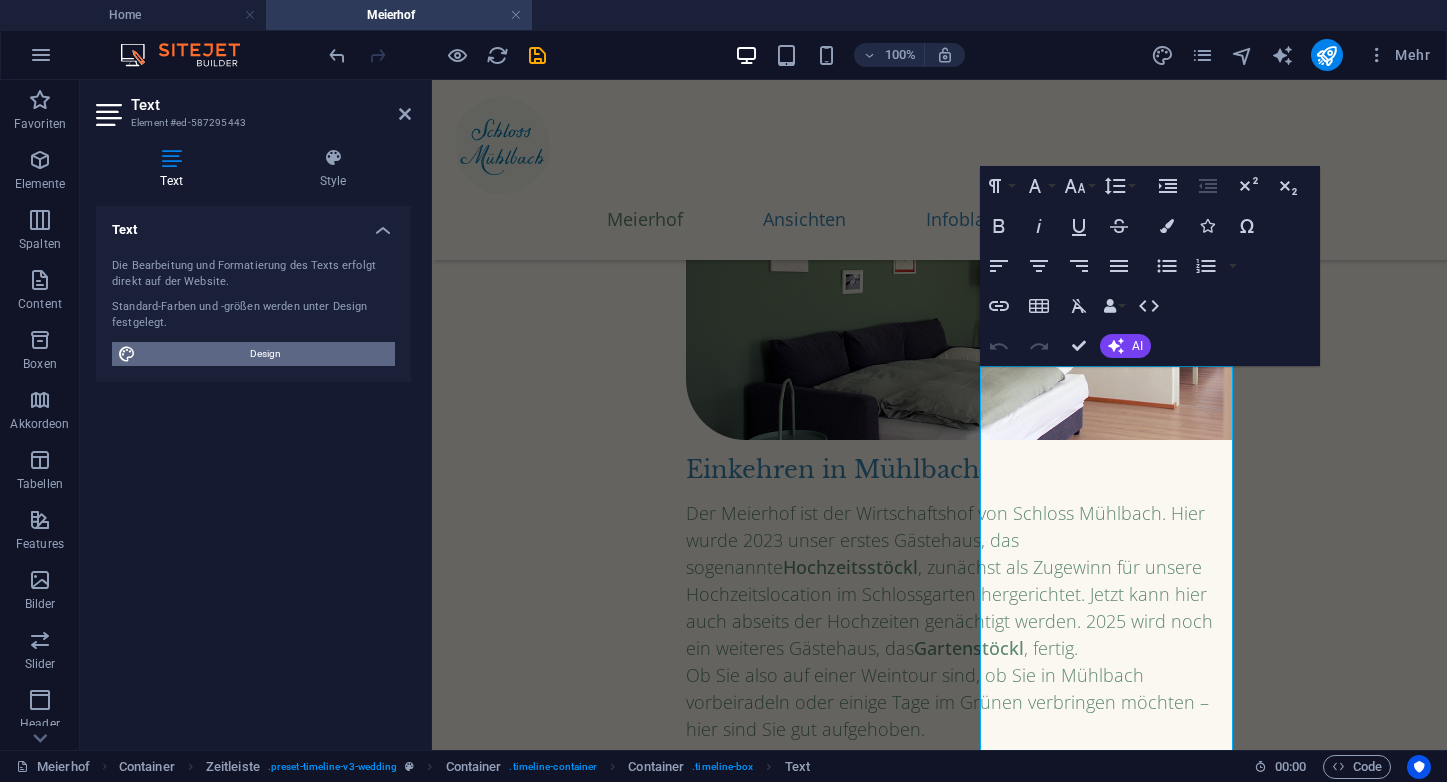 select on "500" 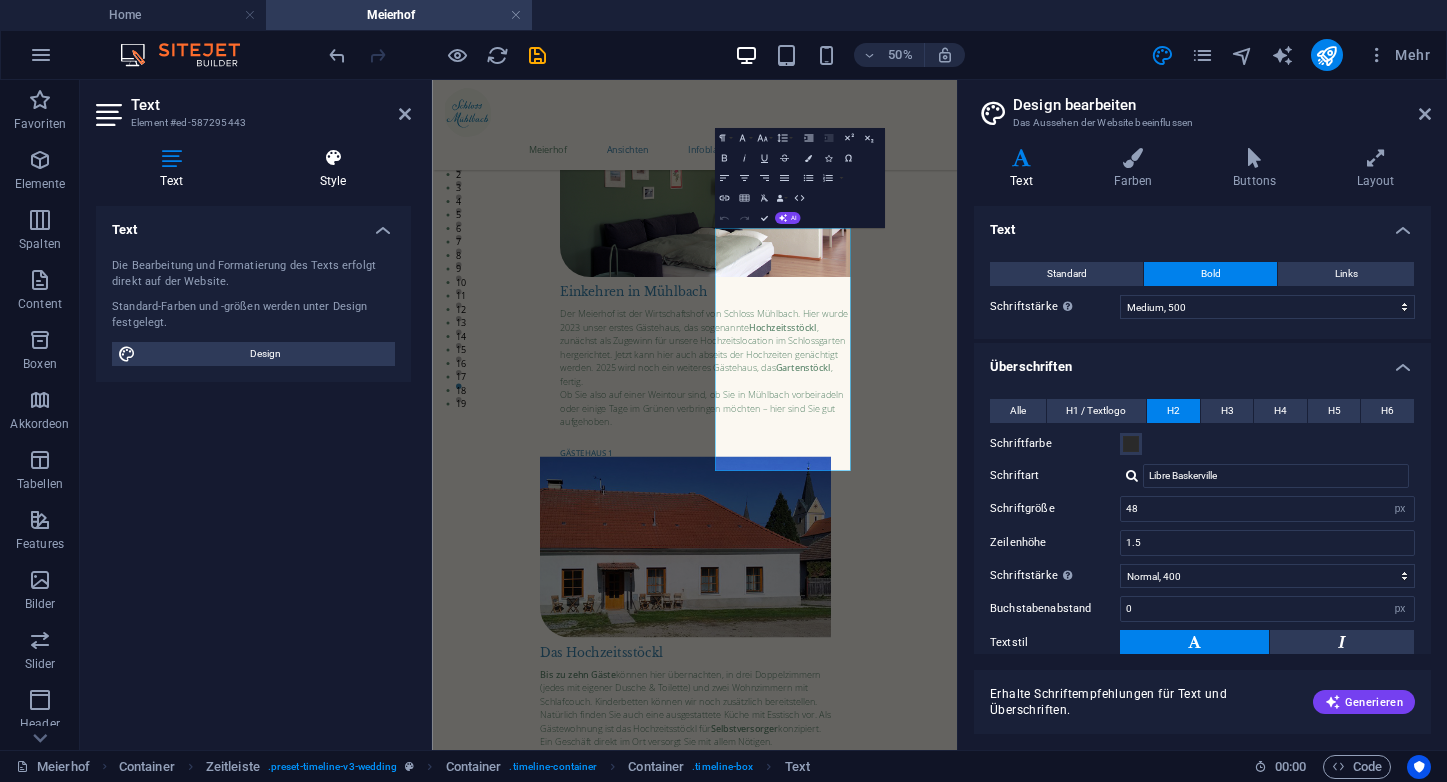 click on "Style" at bounding box center (333, 169) 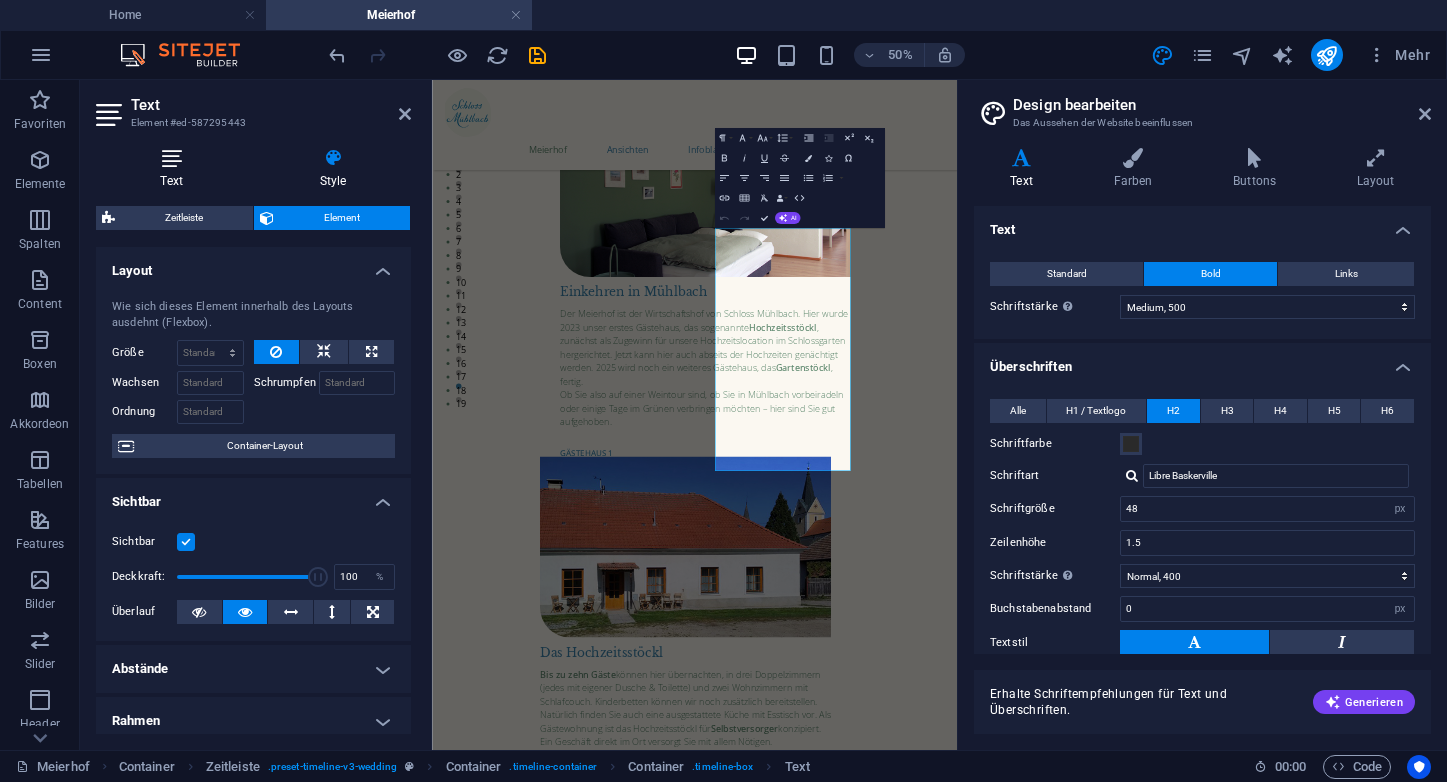 click on "Text" at bounding box center [175, 169] 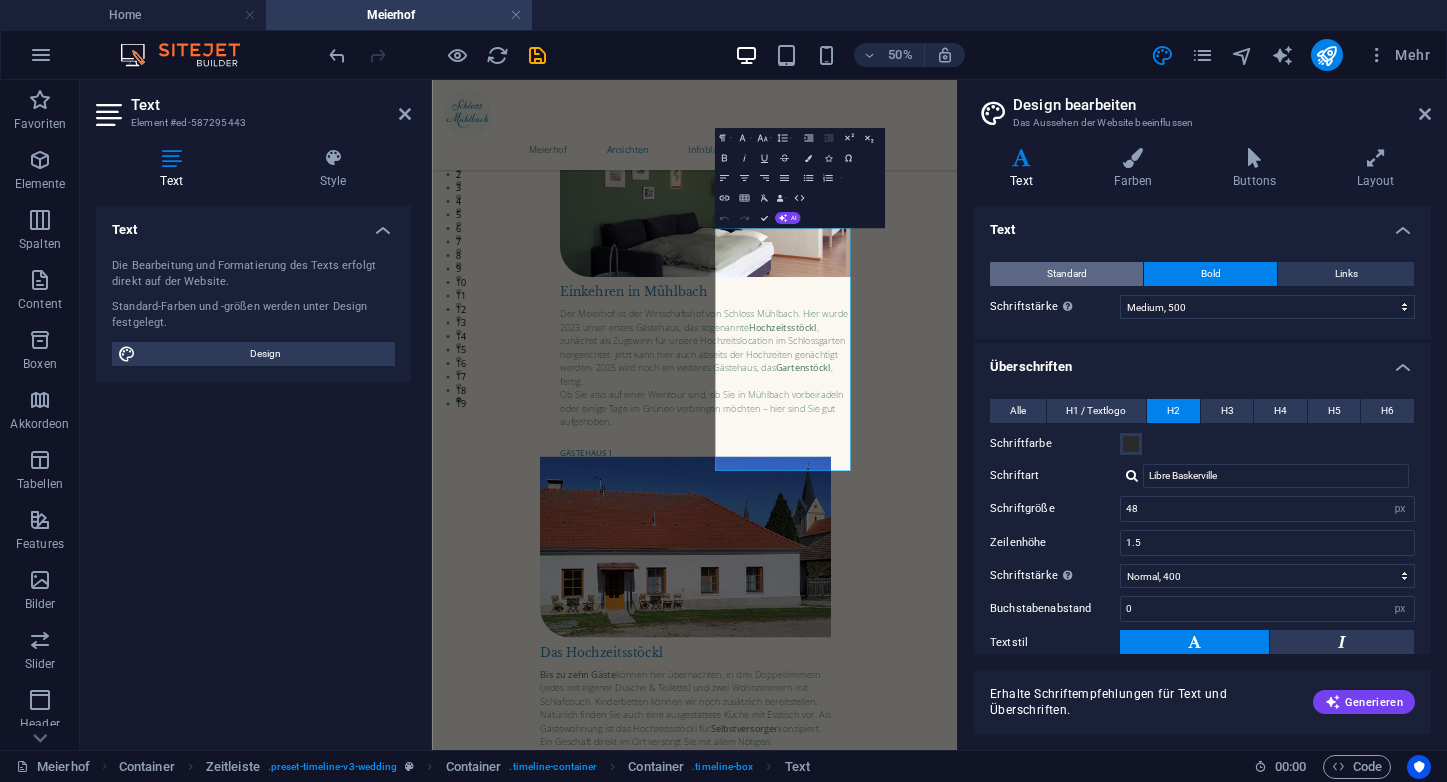 click on "Standard" at bounding box center [1067, 274] 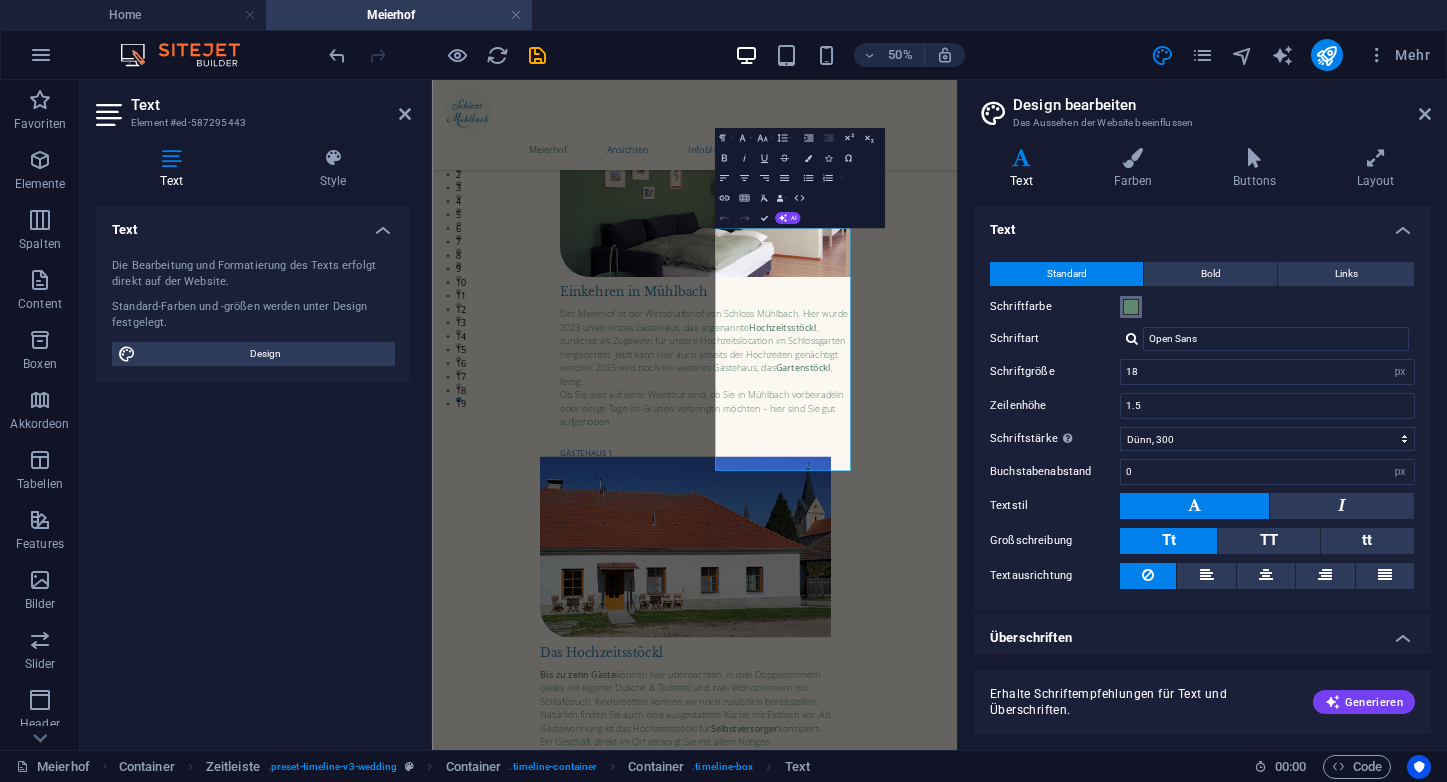 click at bounding box center [1131, 307] 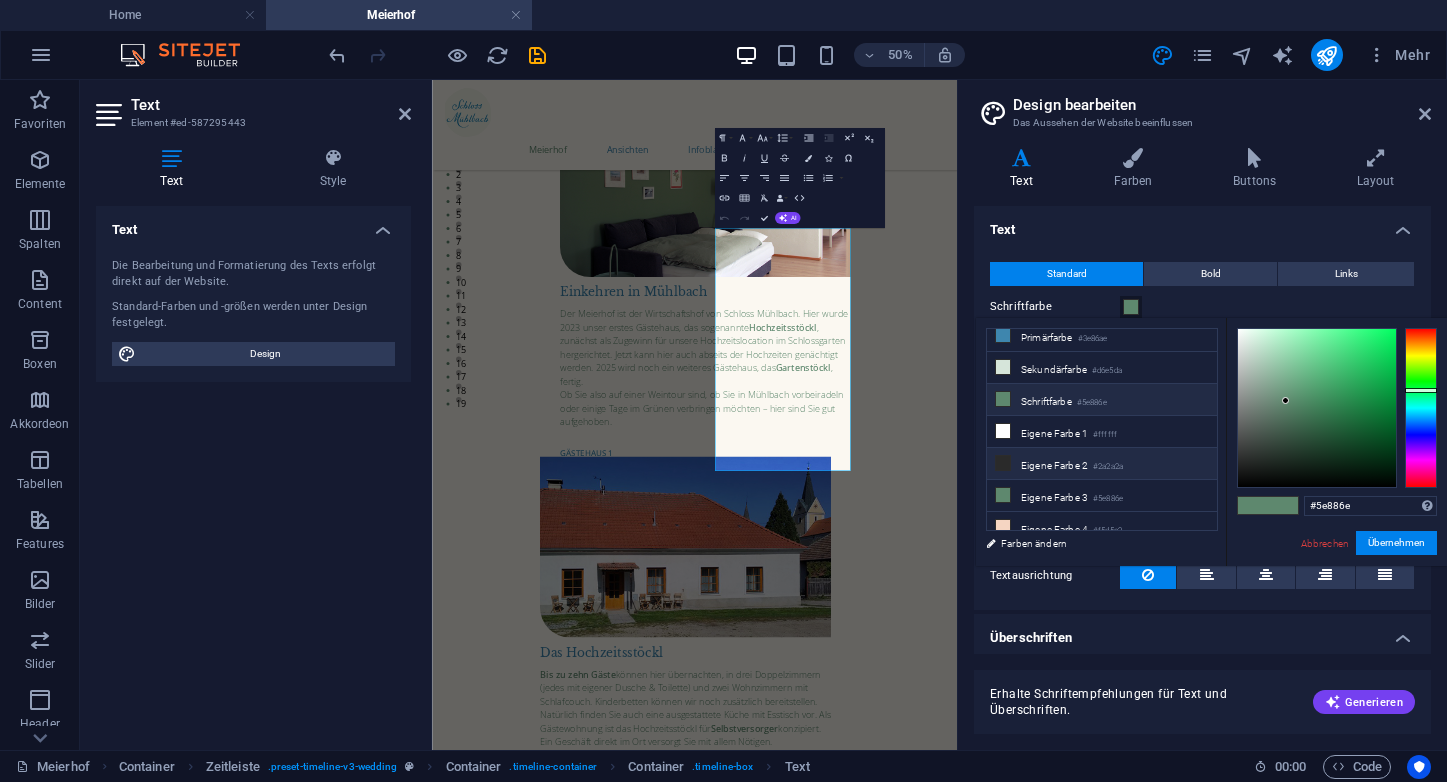click at bounding box center [1003, 463] 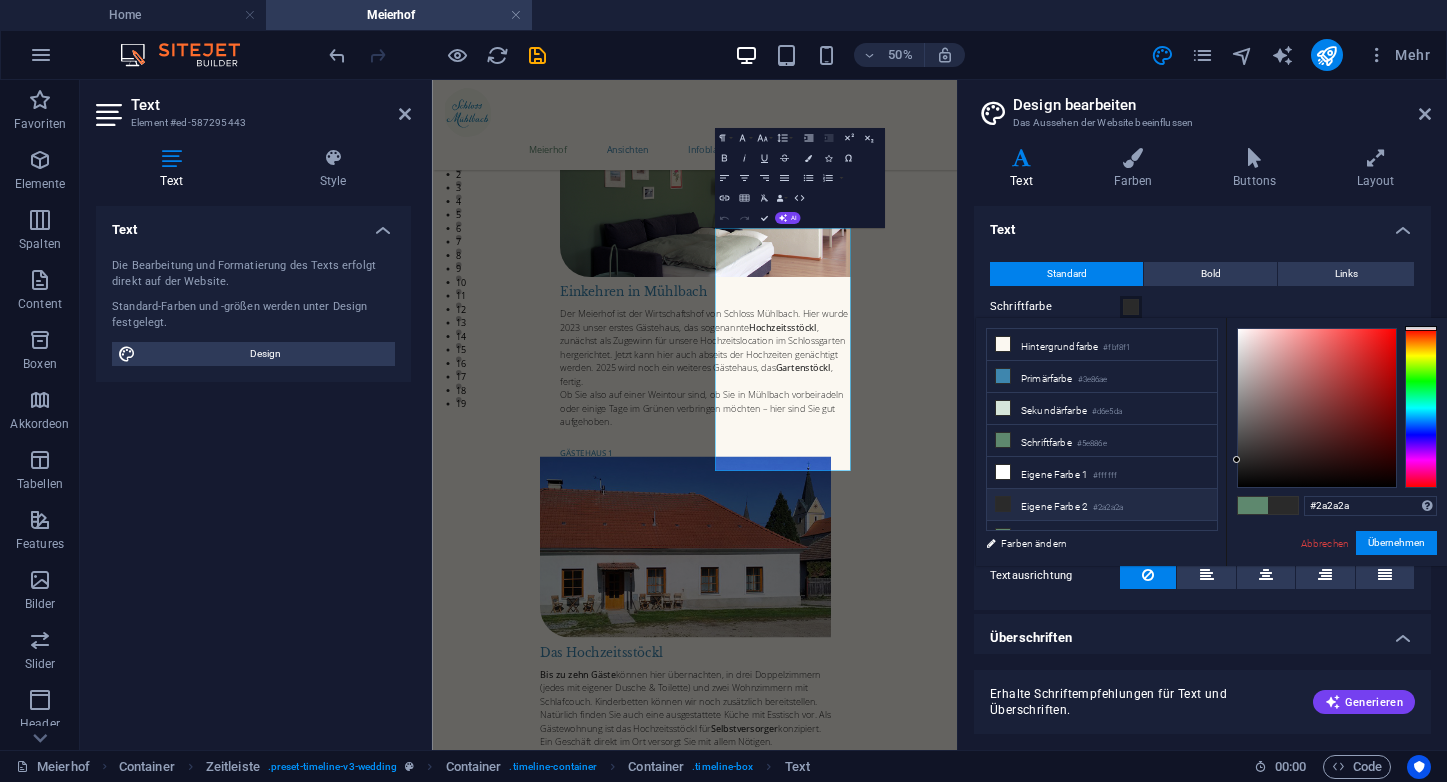 scroll, scrollTop: 79, scrollLeft: 0, axis: vertical 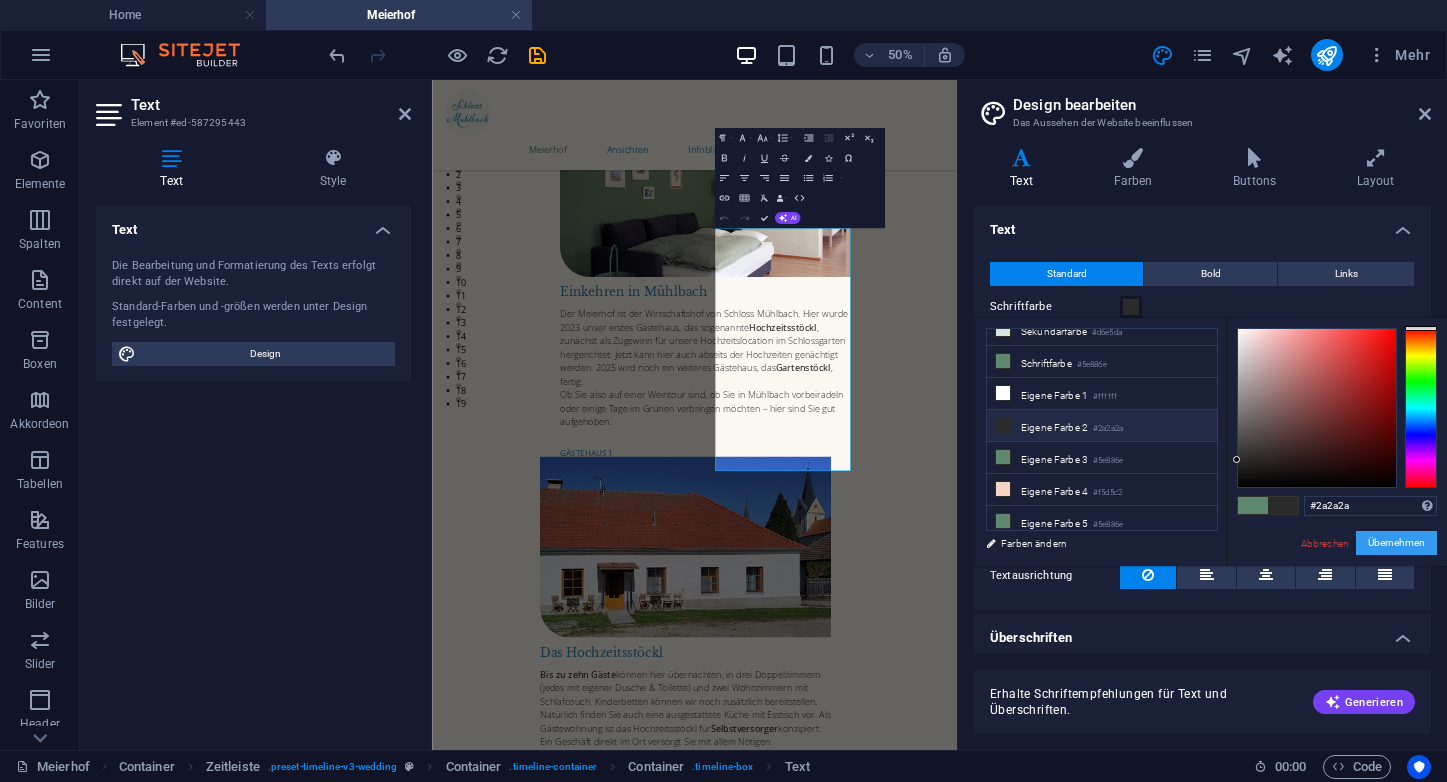 click on "Übernehmen" at bounding box center [1396, 543] 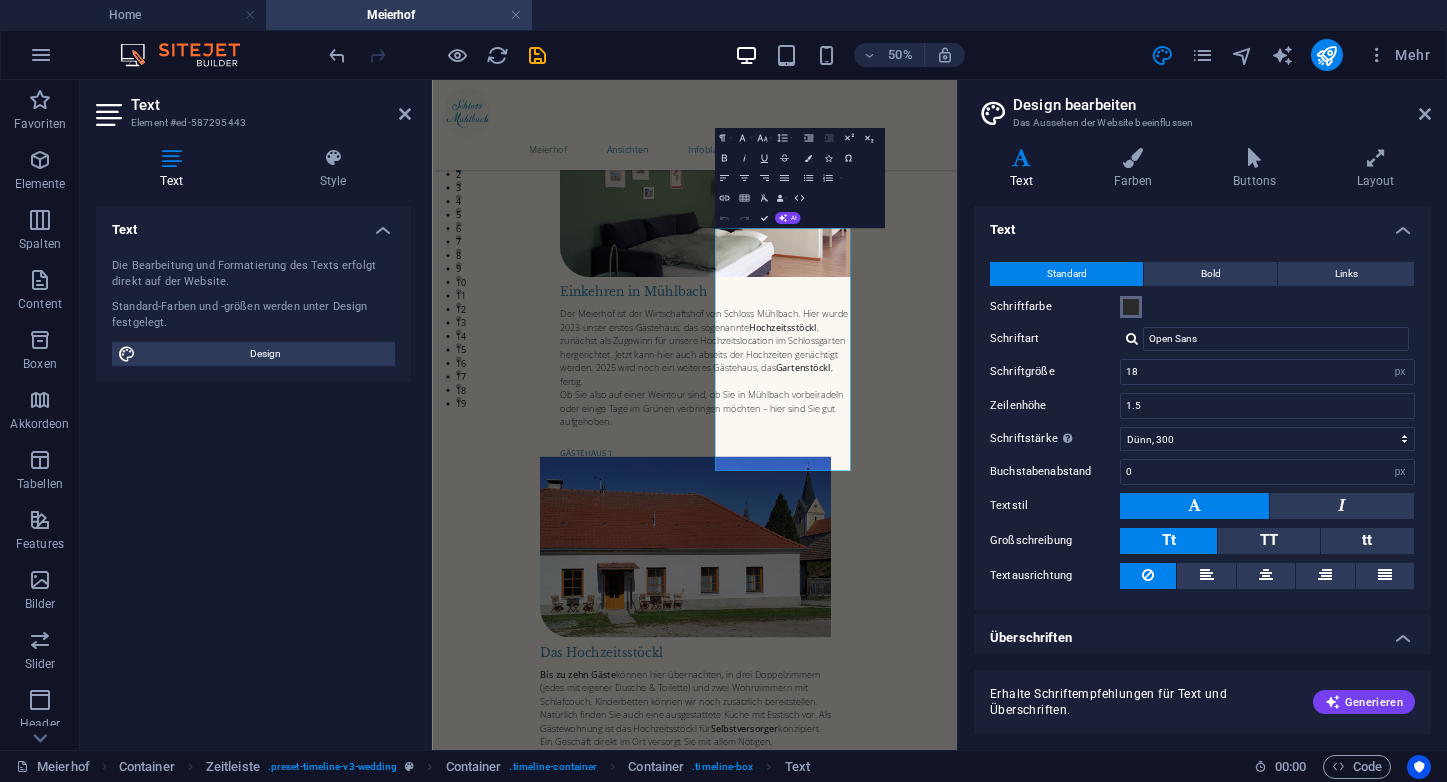 click at bounding box center (1131, 307) 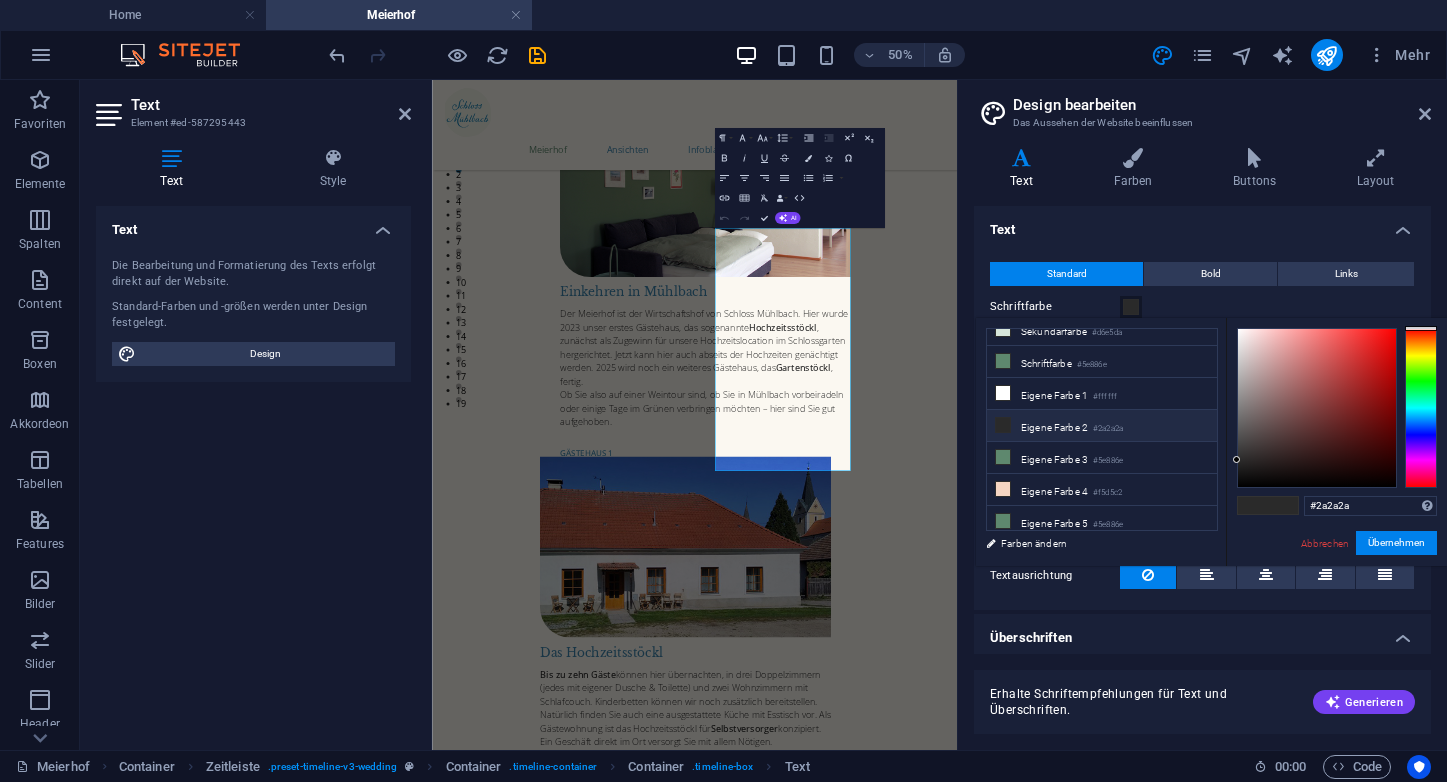 scroll, scrollTop: 0, scrollLeft: 0, axis: both 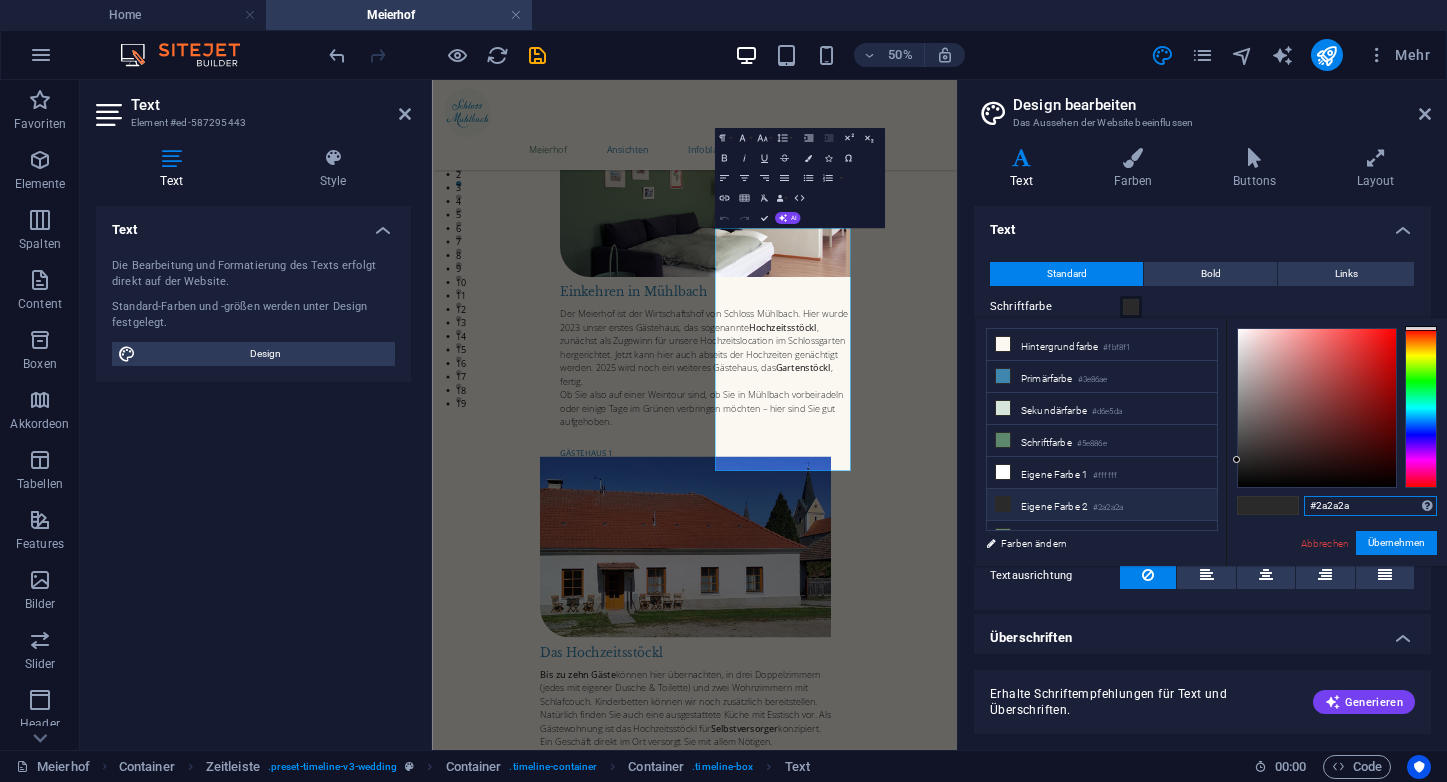 drag, startPoint x: 1358, startPoint y: 505, endPoint x: 1316, endPoint y: 504, distance: 42.0119 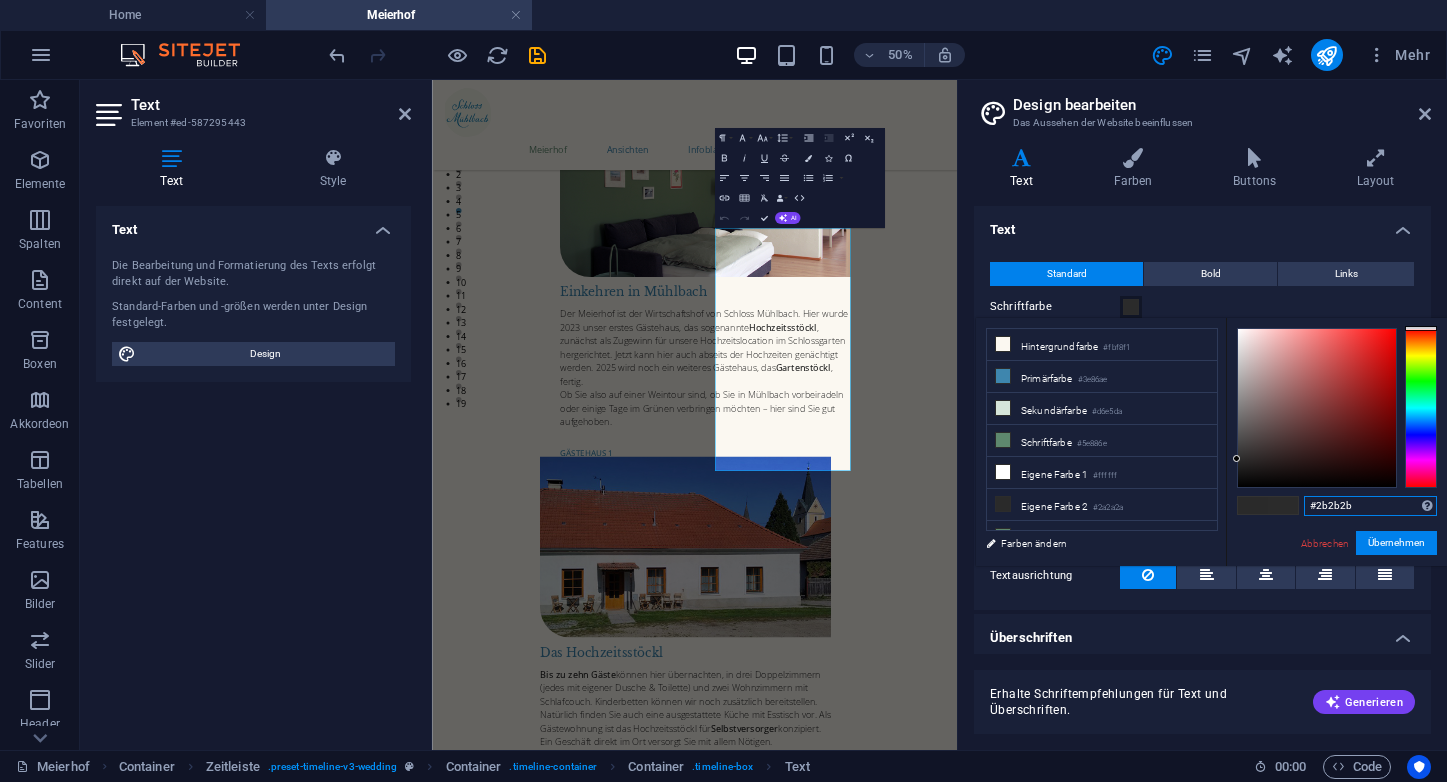 type on "#292929" 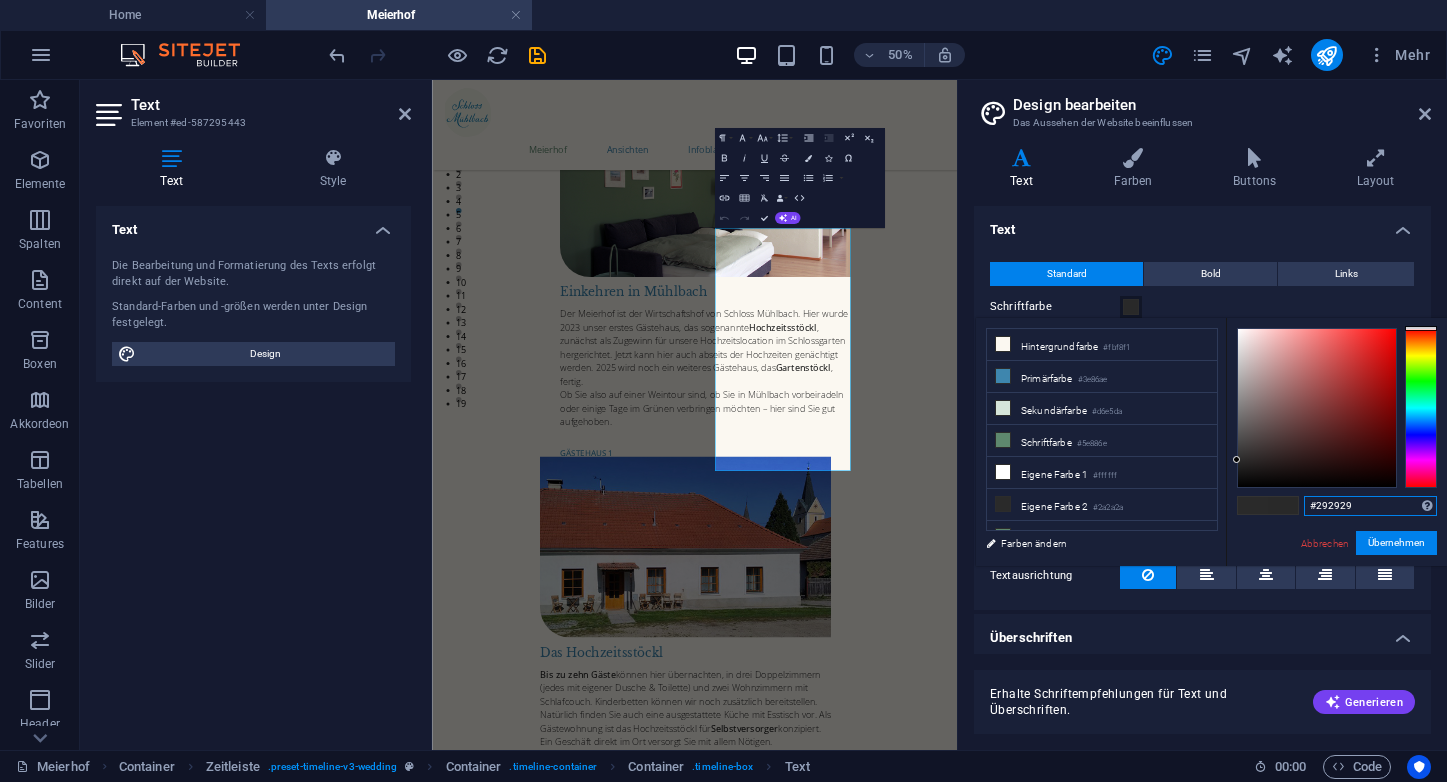 click at bounding box center [1236, 459] 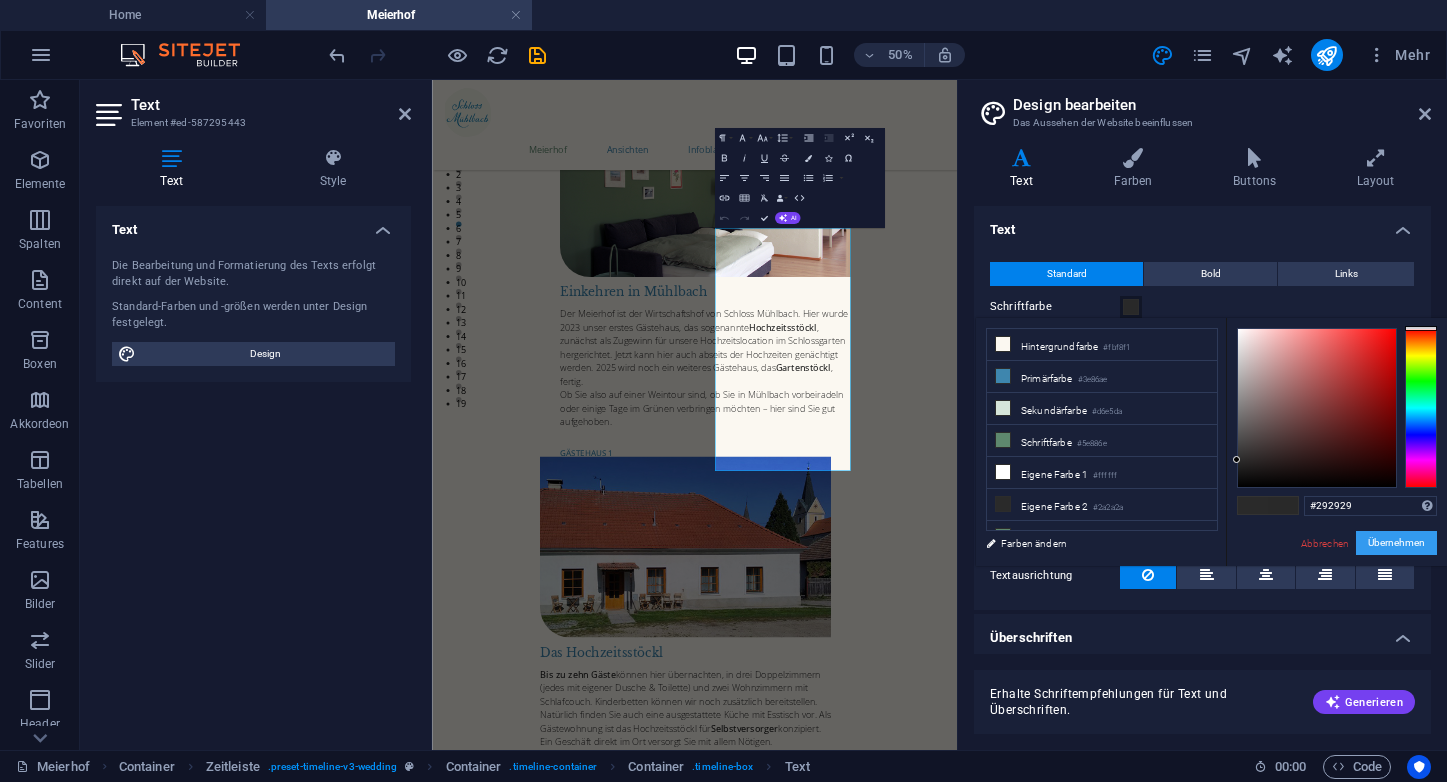 click on "Übernehmen" at bounding box center (1396, 543) 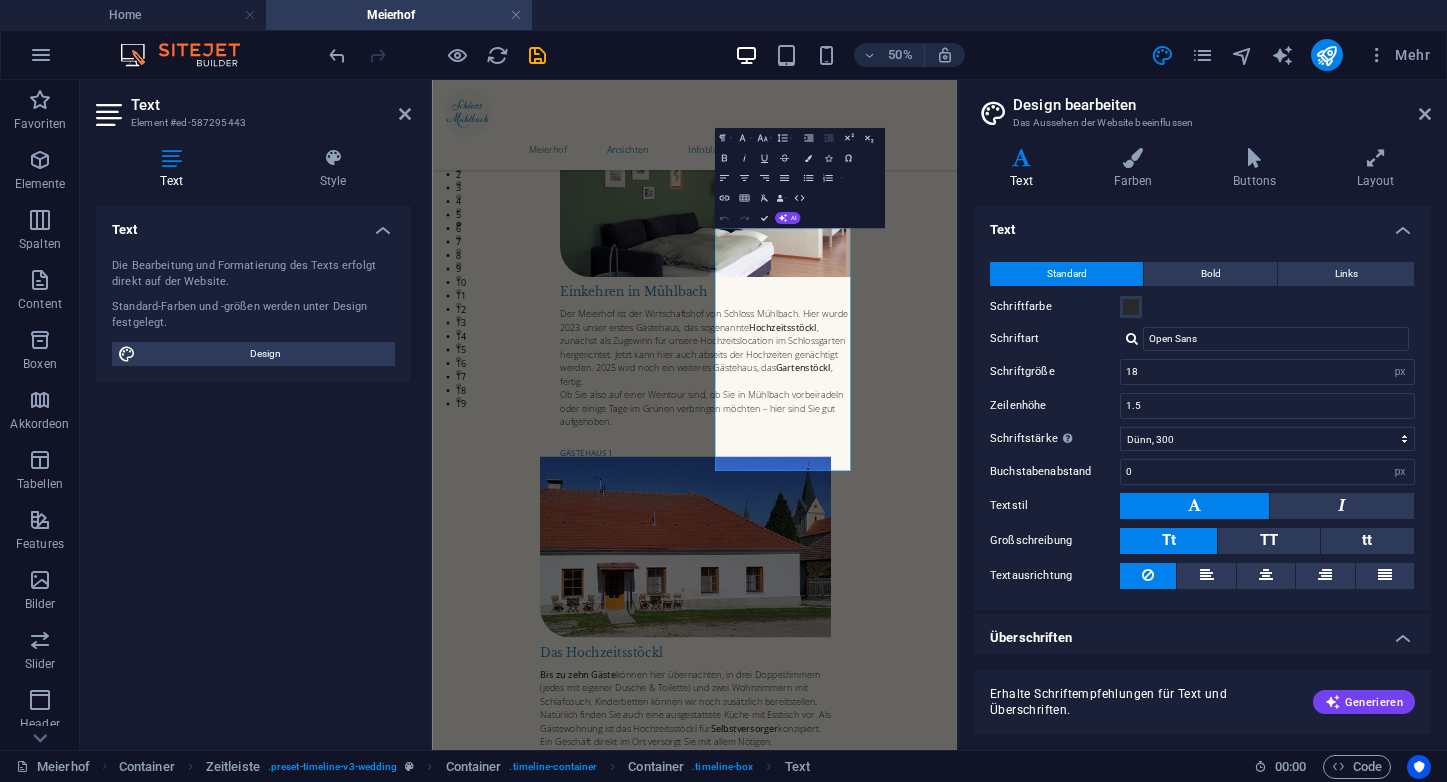 click on "Design bearbeiten Das Aussehen der Website beeinflussen" at bounding box center (1204, 106) 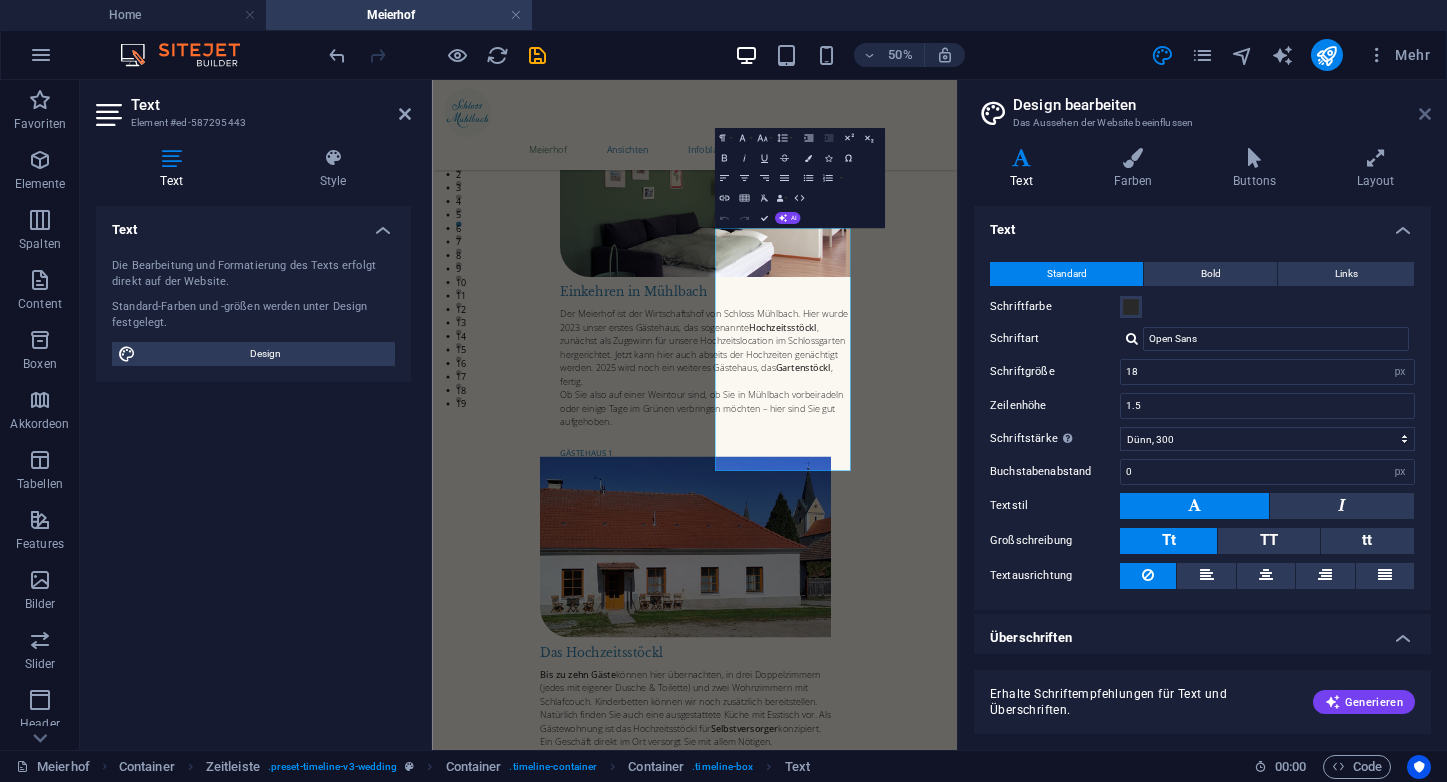 click at bounding box center [1425, 114] 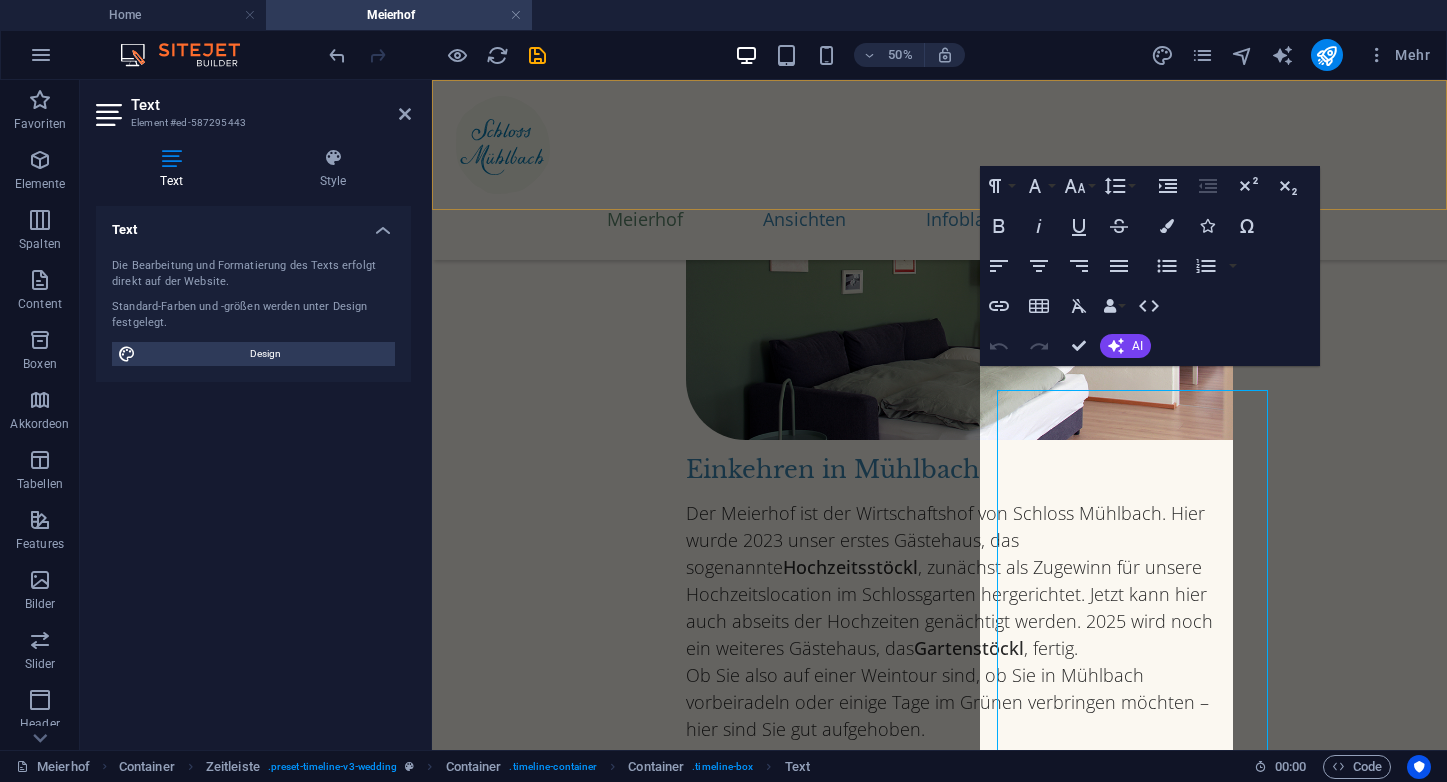 scroll, scrollTop: 692, scrollLeft: 0, axis: vertical 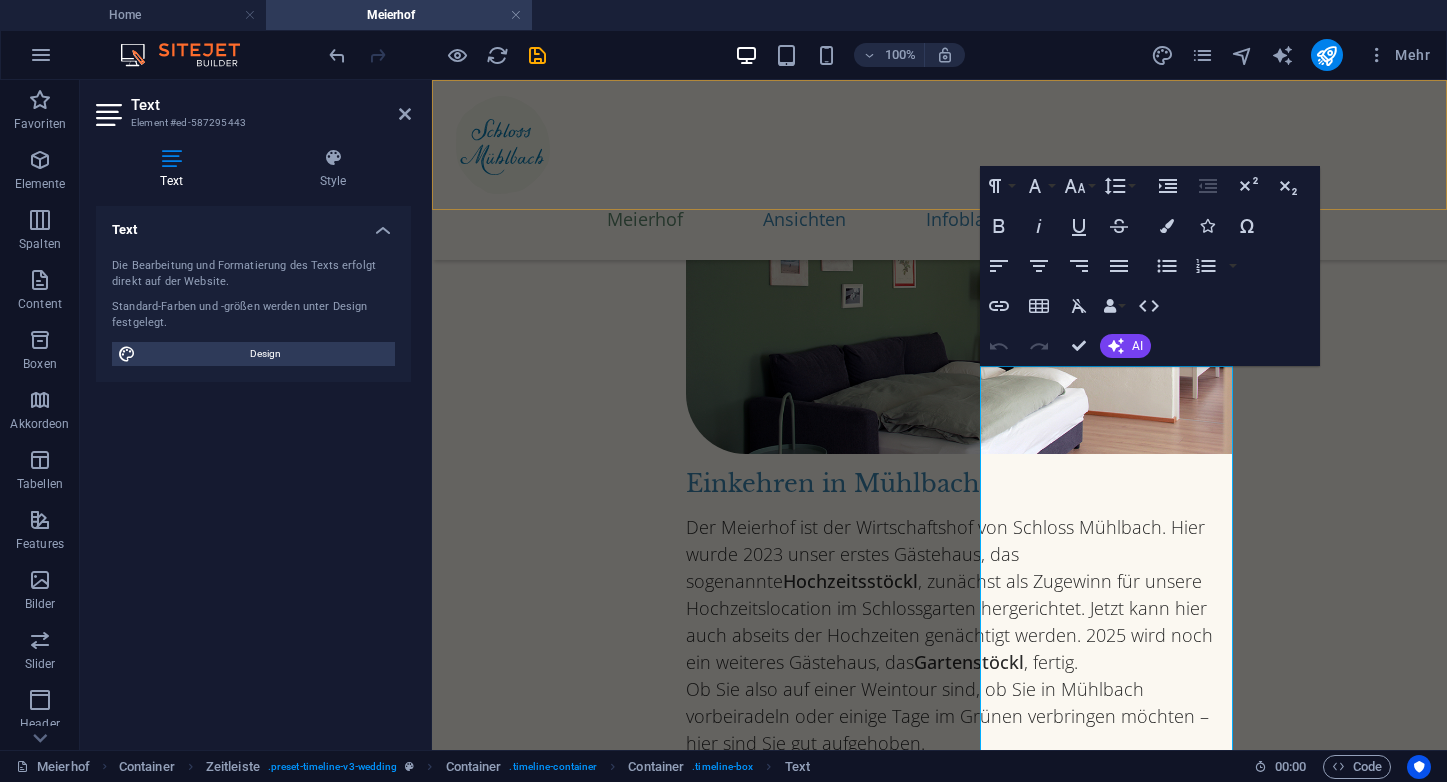 click on "UNSERE GÄSTEHÄUSER Einkehren in Mühlbach Der Meierhof ist der Wirtschaftshof von Schloss Mühlbach. Hier wurde 2023 unser erstes Gästehaus, das sogenannte  Hochzeitsstöckl , zunächst als Zugewinn für unsere Hochzeitslocation im Schlossgarten hergerichtet. Jetzt kann hier auch abseits der Hochzeiten genächtigt werden. 2025 wird noch ein weiteres Gästehaus, das  Gartenstöckl , fertig. Ob Sie also auf einer Weintour sind, ob Sie in Mühlbach vorbeiradeln oder einige Tage im Grünen verbringen möchten – hier sind Sie gut aufgehoben." at bounding box center (939, 441) 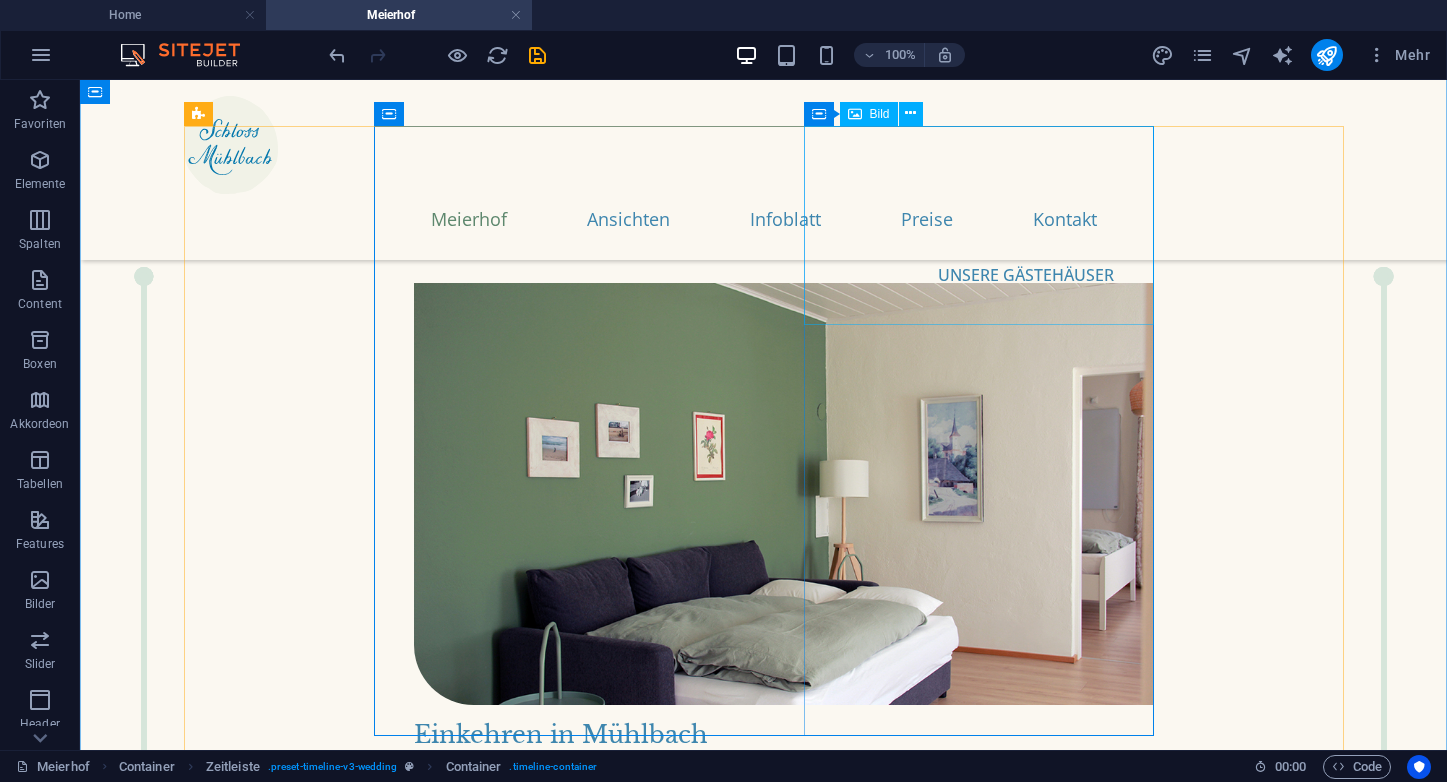 scroll, scrollTop: 833, scrollLeft: 0, axis: vertical 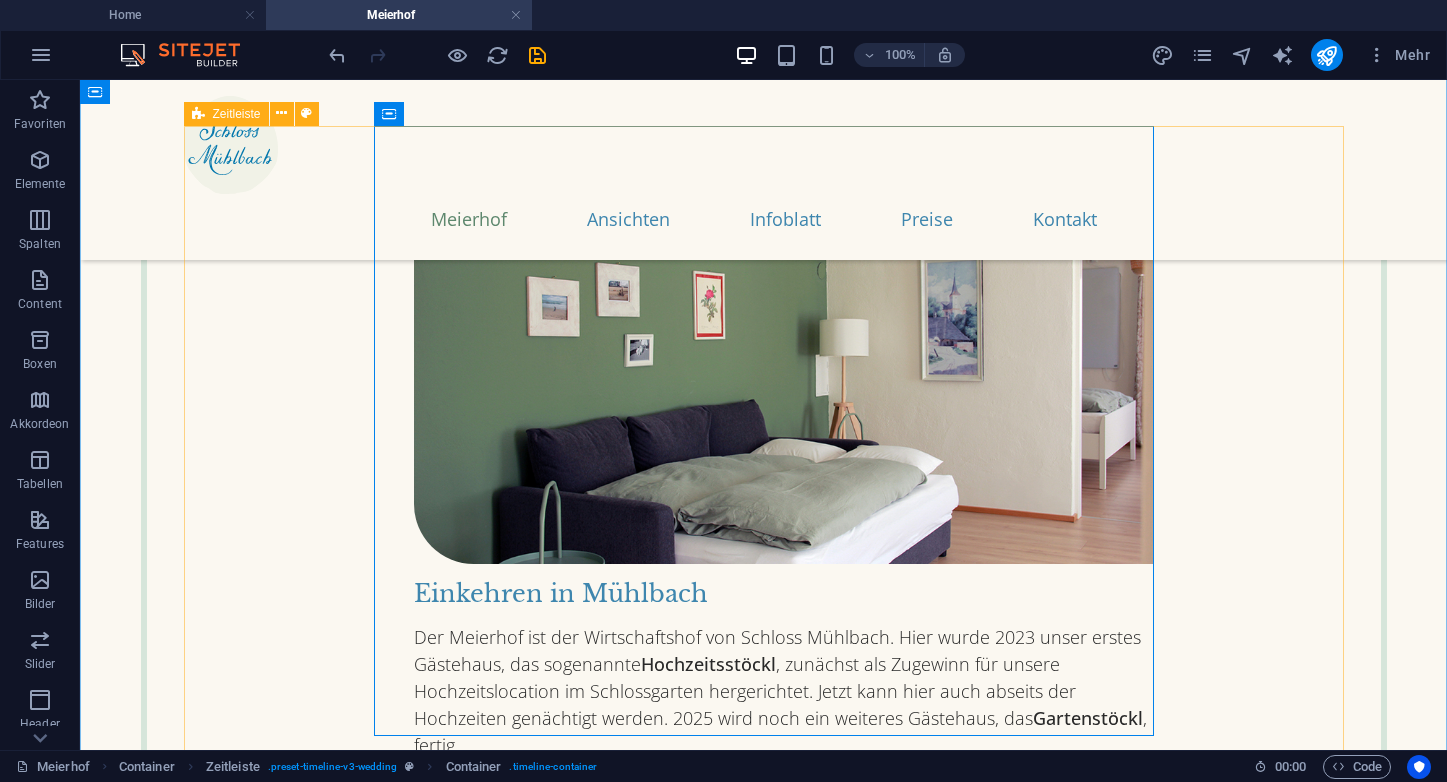 click on "UNSERE GÄSTEHÄUSER Einkehren in Mühlbach Der Meierhof ist der Wirtschaftshof von Schloss Mühlbach. Hier wurde [YEAR] unser erstes Gästehaus, das sogenannte  Hochzeitsstöckl , zunächst als Zugewinn für unsere Hochzeitslocation im Schlossgarten hergerichtet. Jetzt kann hier auch abseits der Hochzeiten genächtigt werden. [YEAR] wird noch ein weiteres Gästehaus, das  Gartenstöckl , fertig. Ob Sie also auf einer Weintour sind, ob Sie in Mühlbach vorbeiradeln oder einige Tage im Grünen verbringen möchten – hier sind Sie gut aufgehoben.  GÄSTEHAUS 1 Das Hochzeitsstöckl Bis zu zehn Gäste  können hier übernachten, in drei Doppelzimmern (jedes mit eigener Dusche & Toilette) und zwei Wohnzimmern mit Schlafcouch. Kinderbetten können wir noch zusätzlich bereitstellen. Natürlich finden Sie auch eine ausgestattete Küche mit Esstisch vor. Als Gästewohnung ist das Hochzeitsstöckl für  Selbstversorger  konzipiert. Ein Geschäft direkt im Ort versorgt Sie mit allem Nötigen.    Plan ansehen  Platz. i" at bounding box center [764, 2515] 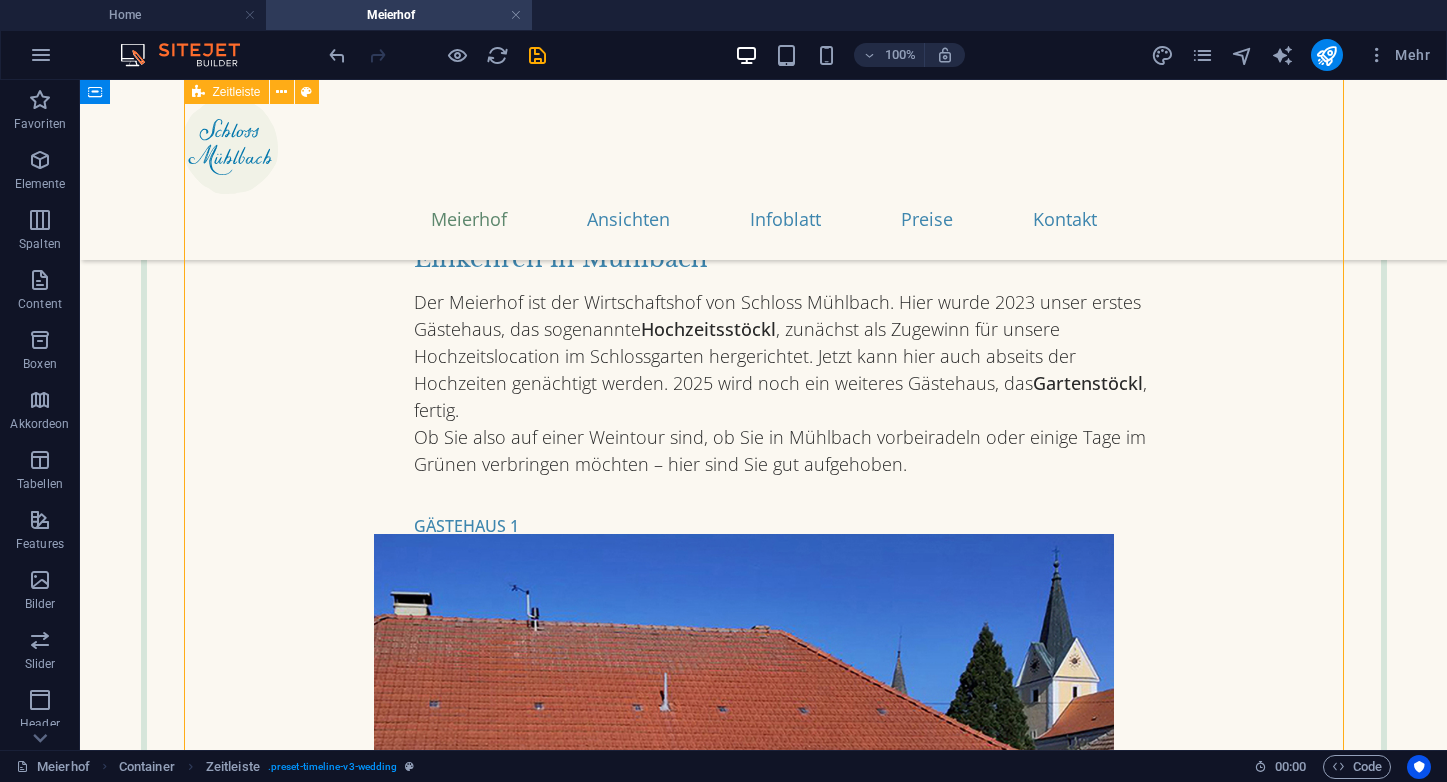 scroll, scrollTop: 1169, scrollLeft: 0, axis: vertical 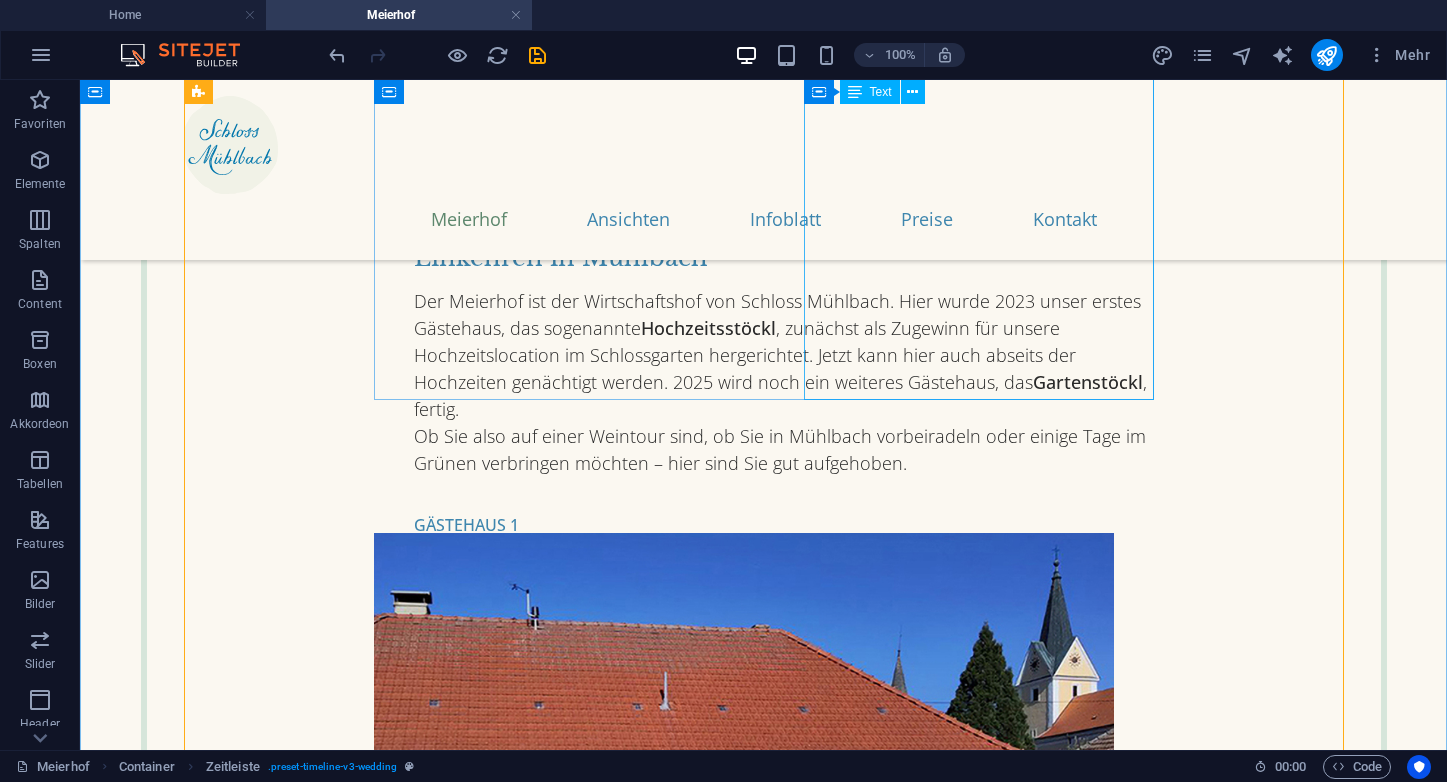 click on "Der Meierhof ist der Wirtschaftshof von Schloss Mühlbach. Hier wurde 2023 unser erstes Gästehaus, das sogenannte  Hochzeitsstöckl , zunächst als Zugewinn für unsere Hochzeitslocation im Schlossgarten hergerichtet. Jetzt kann hier auch abseits der Hochzeiten genächtigt werden. 2025 wird noch ein weiteres Gästehaus, das  Gartenstöckl , fertig. Ob Sie also auf einer Weintour sind, ob Sie in Mühlbach vorbeiradeln oder einige Tage im Grünen verbringen möchten – hier sind Sie gut aufgehoben." at bounding box center [784, 382] 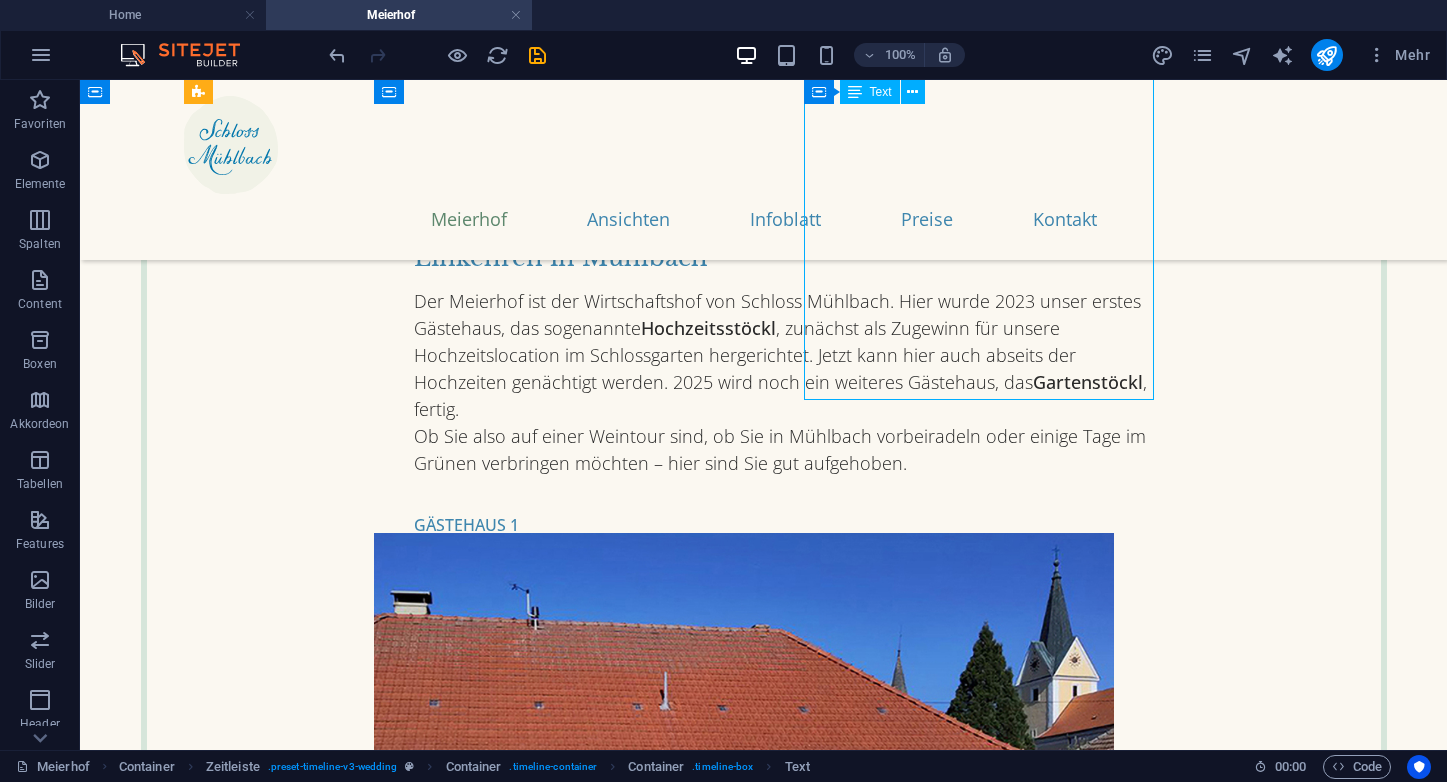 click on "Der Meierhof ist der Wirtschaftshof von Schloss Mühlbach. Hier wurde 2023 unser erstes Gästehaus, das sogenannte  Hochzeitsstöckl , zunächst als Zugewinn für unsere Hochzeitslocation im Schlossgarten hergerichtet. Jetzt kann hier auch abseits der Hochzeiten genächtigt werden. 2025 wird noch ein weiteres Gästehaus, das  Gartenstöckl , fertig. Ob Sie also auf einer Weintour sind, ob Sie in Mühlbach vorbeiradeln oder einige Tage im Grünen verbringen möchten – hier sind Sie gut aufgehoben." at bounding box center (784, 382) 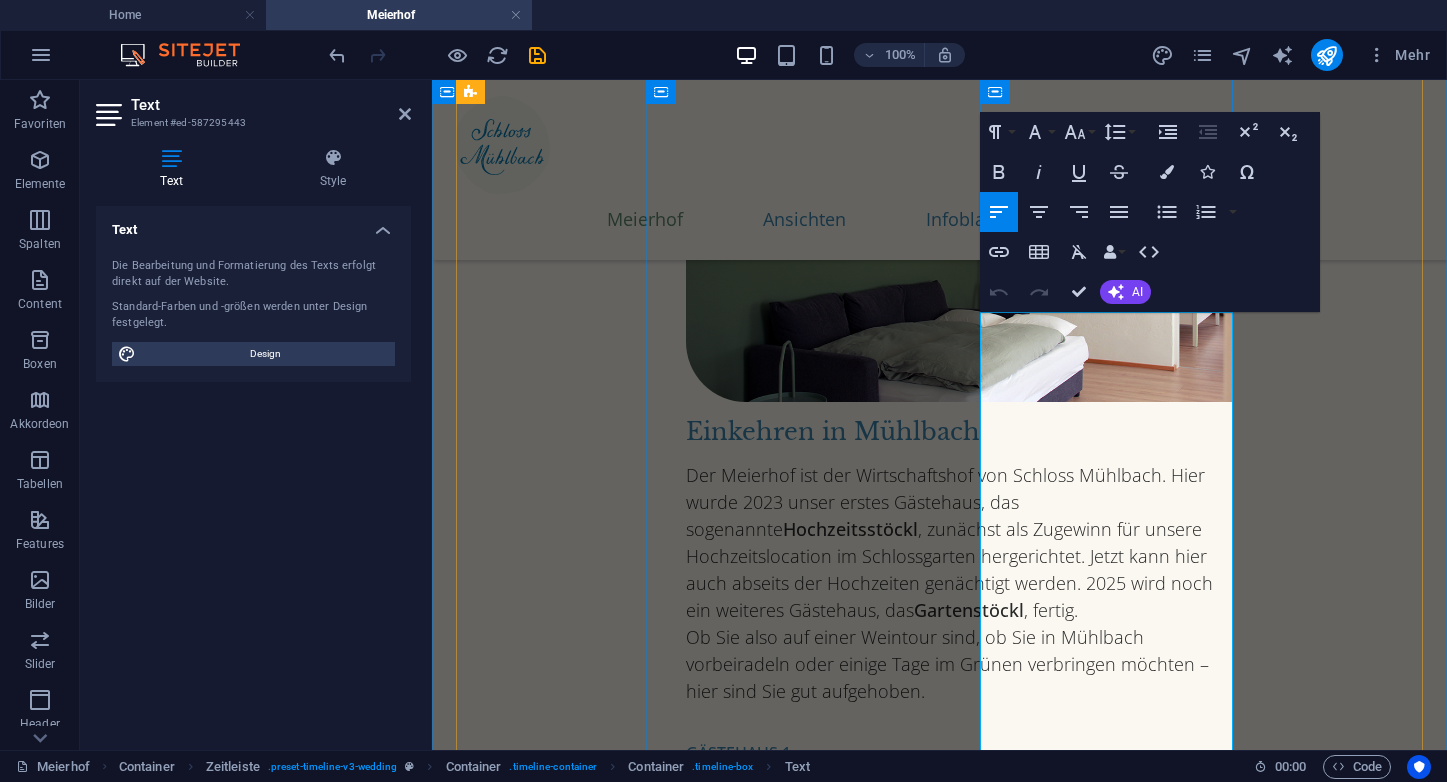 scroll, scrollTop: 746, scrollLeft: 0, axis: vertical 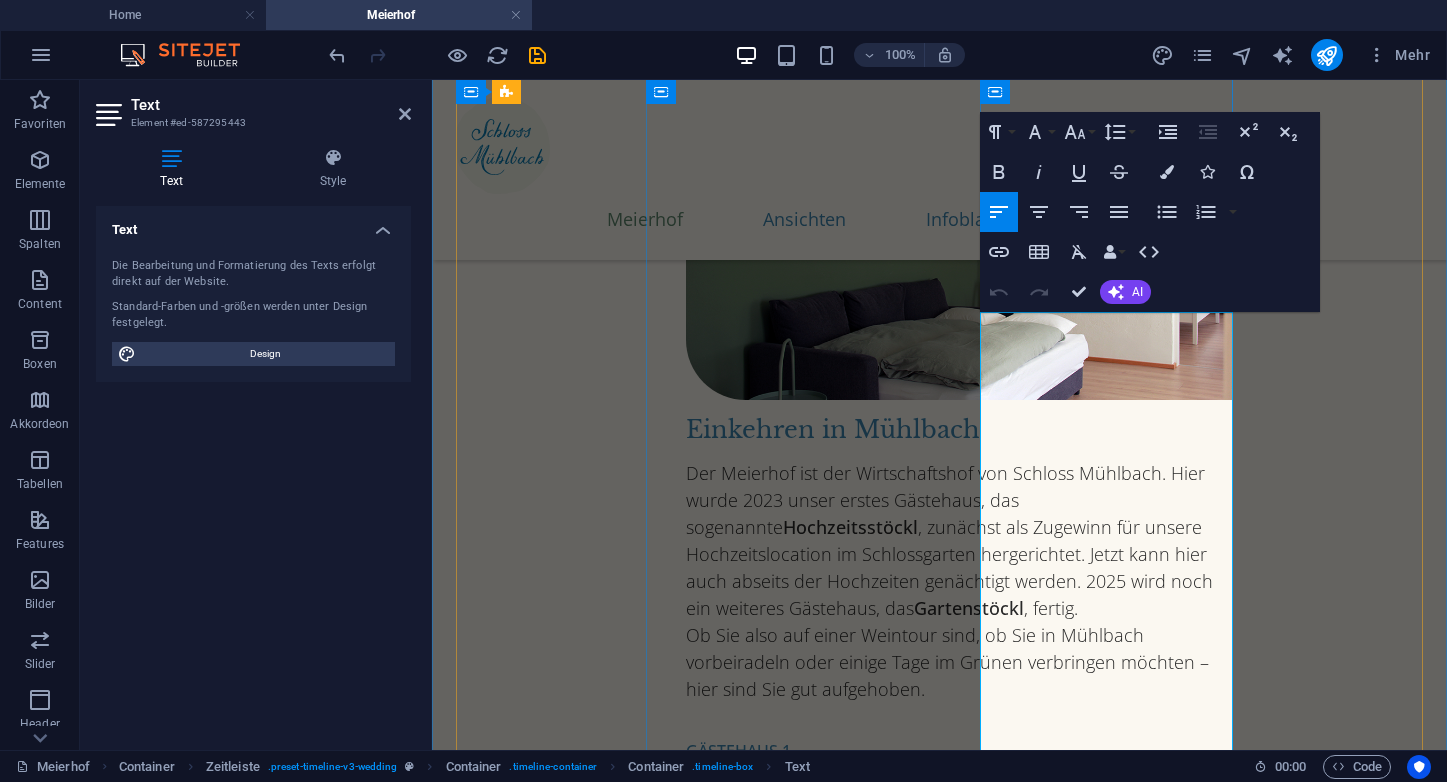 click on "Der Meierhof ist der Wirtschaftshof von Schloss Mühlbach. Hier wurde 2023 unser erstes Gästehaus, das sogenannte  Hochzeitsstöckl , zunächst als Zugewinn für unsere Hochzeitslocation im Schlossgarten hergerichtet. Jetzt kann hier auch abseits der Hochzeiten genächtigt werden. 2025 wird noch ein weiteres Gästehaus, das  Gartenstöckl , fertig." at bounding box center (959, 541) 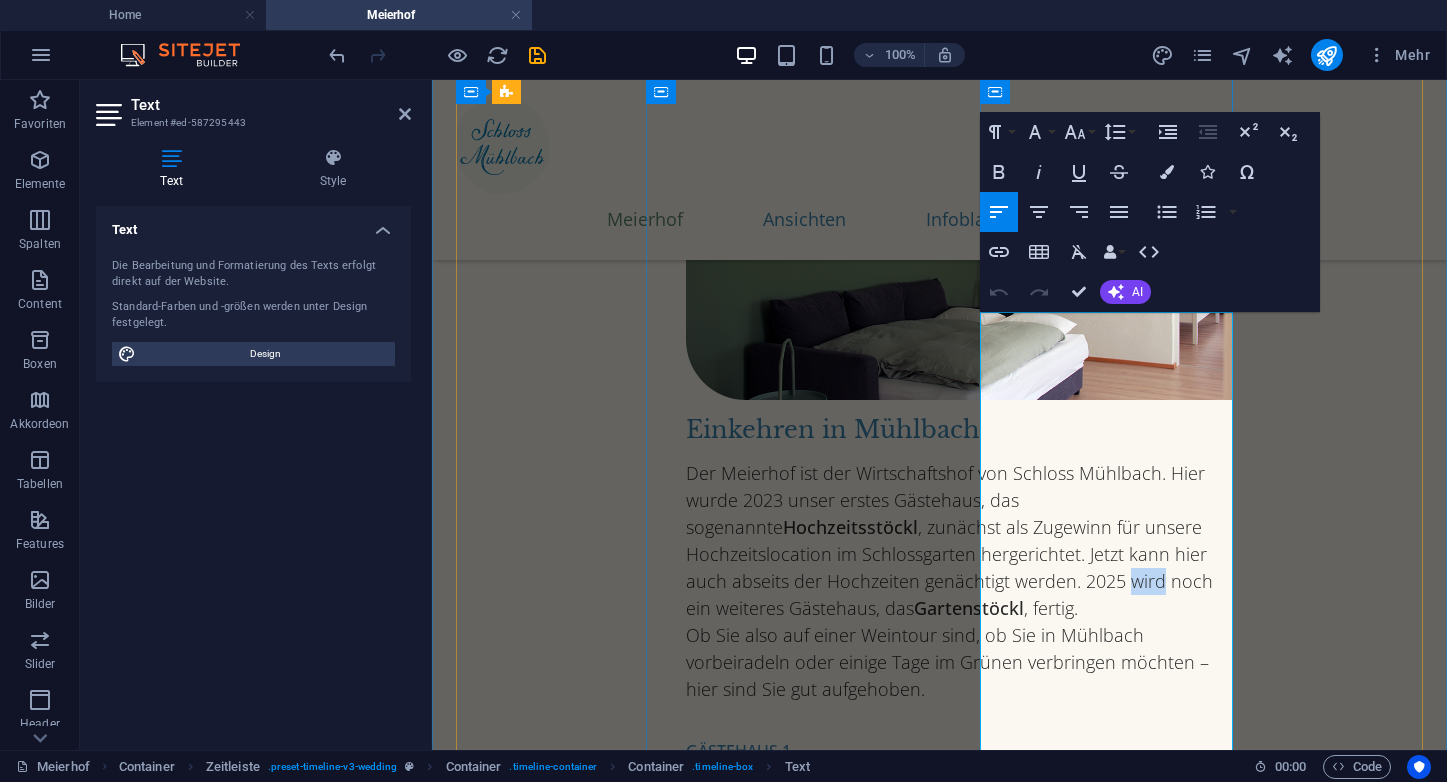 click on "Der Meierhof ist der Wirtschaftshof von Schloss Mühlbach. Hier wurde 2023 unser erstes Gästehaus, das sogenannte  Hochzeitsstöckl , zunächst als Zugewinn für unsere Hochzeitslocation im Schlossgarten hergerichtet. Jetzt kann hier auch abseits der Hochzeiten genächtigt werden. 2025 wird noch ein weiteres Gästehaus, das  Gartenstöckl , fertig." at bounding box center (959, 541) 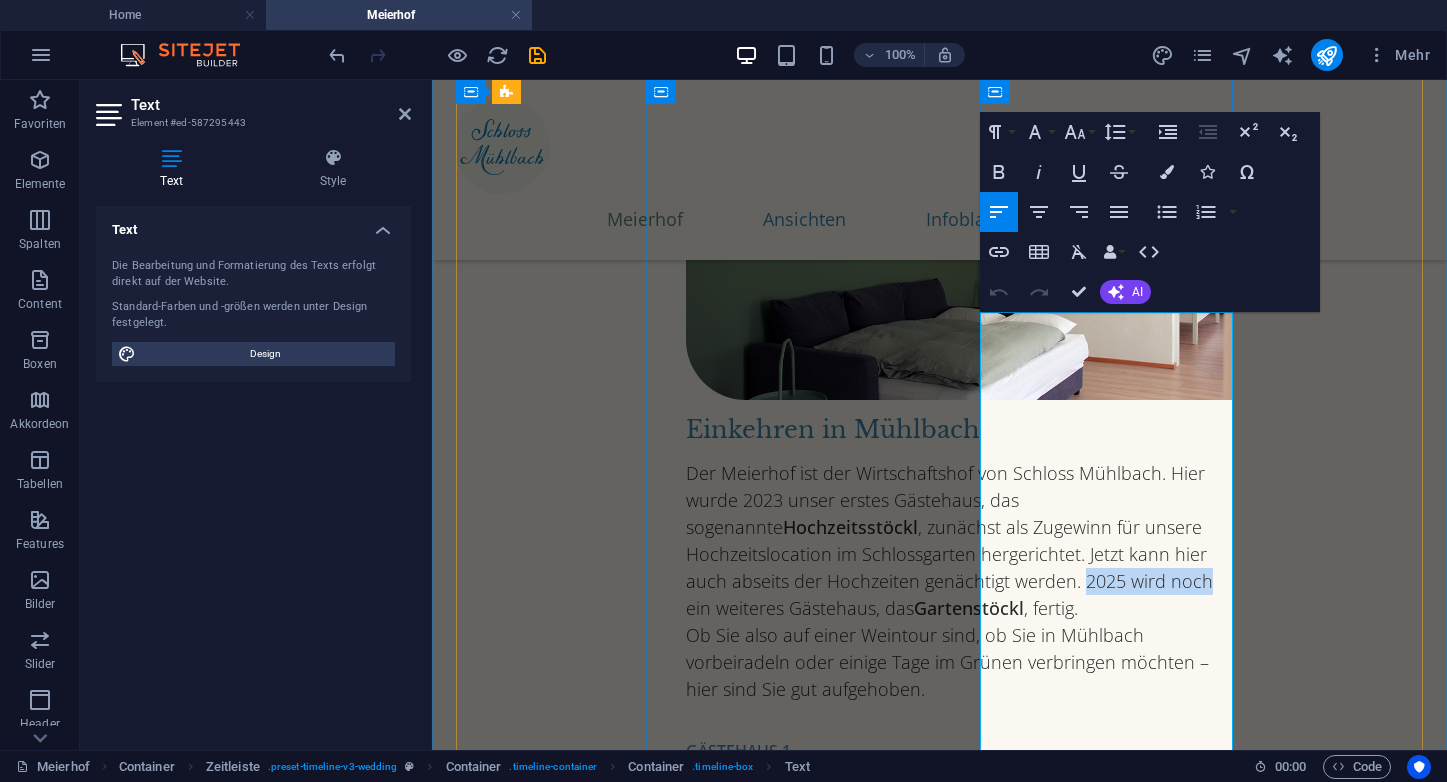 drag, startPoint x: 1102, startPoint y: 593, endPoint x: 981, endPoint y: 596, distance: 121.037186 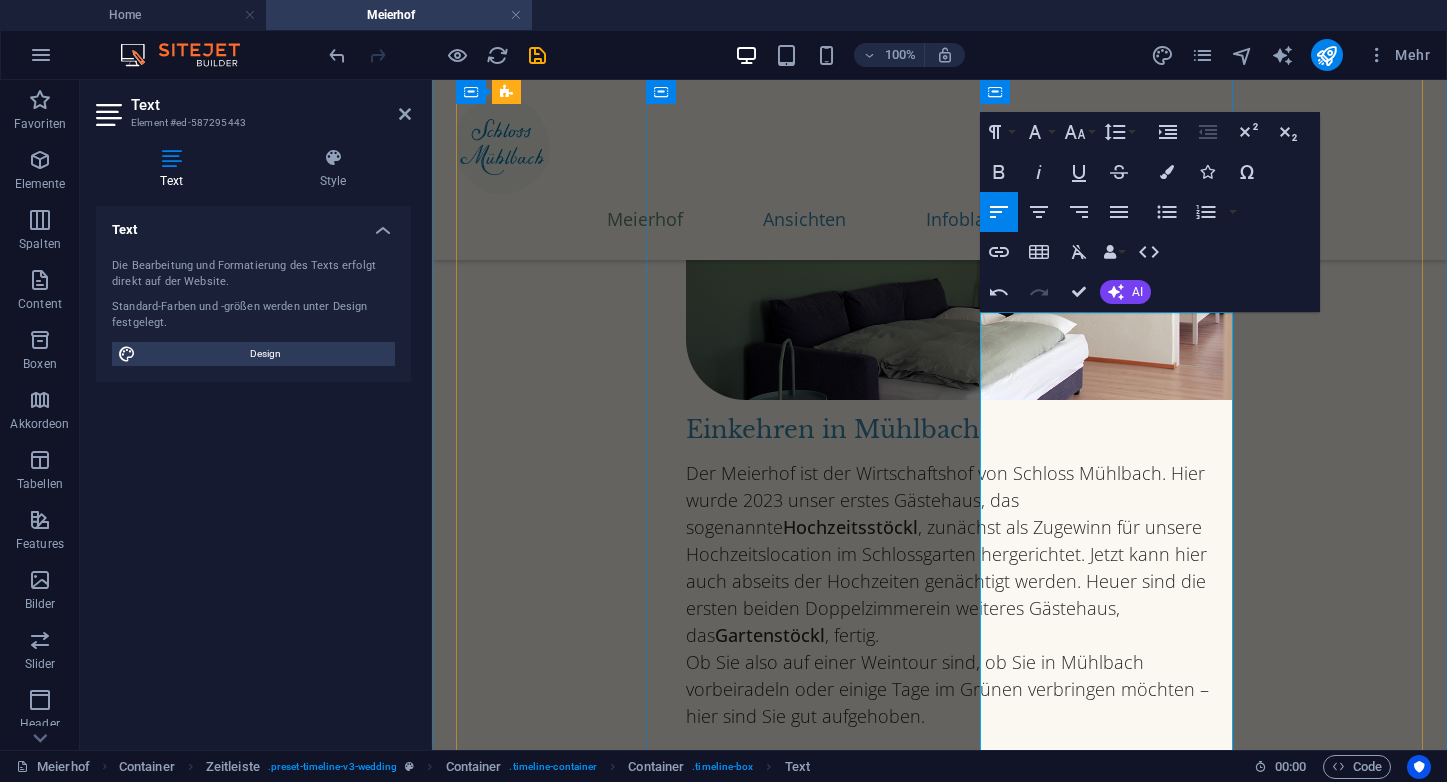 click on "Der Meierhof ist der Wirtschaftshof von Schloss Mühlbach. Hier wurde 2023 unser erstes Gästehaus, das sogenannte  Hochzeitsstöckl , zunächst als Zugewinn für unsere Hochzeitslocation im Schlossgarten hergerichtet. Jetzt kann hier auch abseits der Hochzeiten genächtigt werden. Heuer sind die ersten beiden Doppelzimmer  ein weiteres Gästehaus, das  Gartenstöckl , fertig." at bounding box center [959, 554] 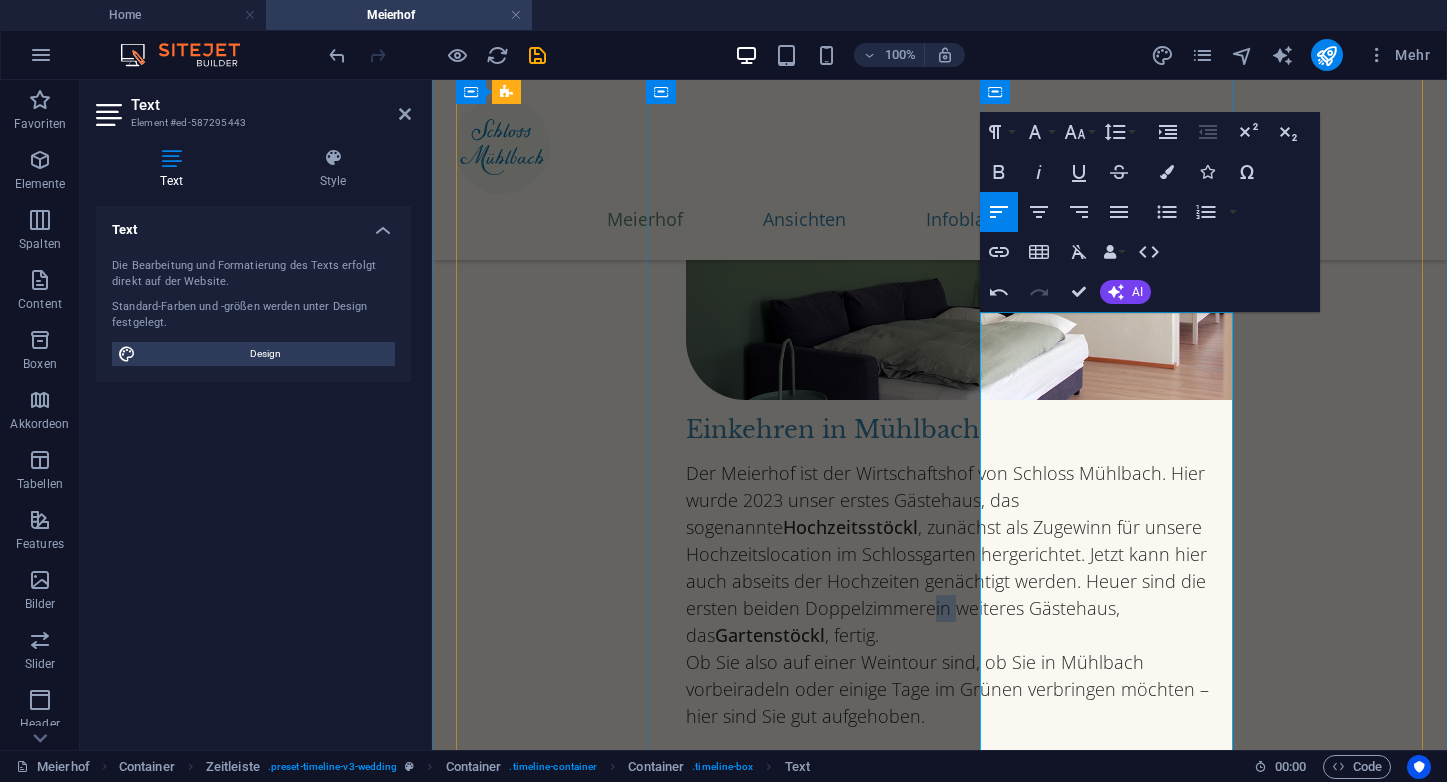 click on "Der Meierhof ist der Wirtschaftshof von Schloss Mühlbach. Hier wurde 2023 unser erstes Gästehaus, das sogenannte  Hochzeitsstöckl , zunächst als Zugewinn für unsere Hochzeitslocation im Schlossgarten hergerichtet. Jetzt kann hier auch abseits der Hochzeiten genächtigt werden. Heuer sind die ersten beiden Doppelzimmer  ein weiteres Gästehaus, das  Gartenstöckl , fertig." at bounding box center [959, 554] 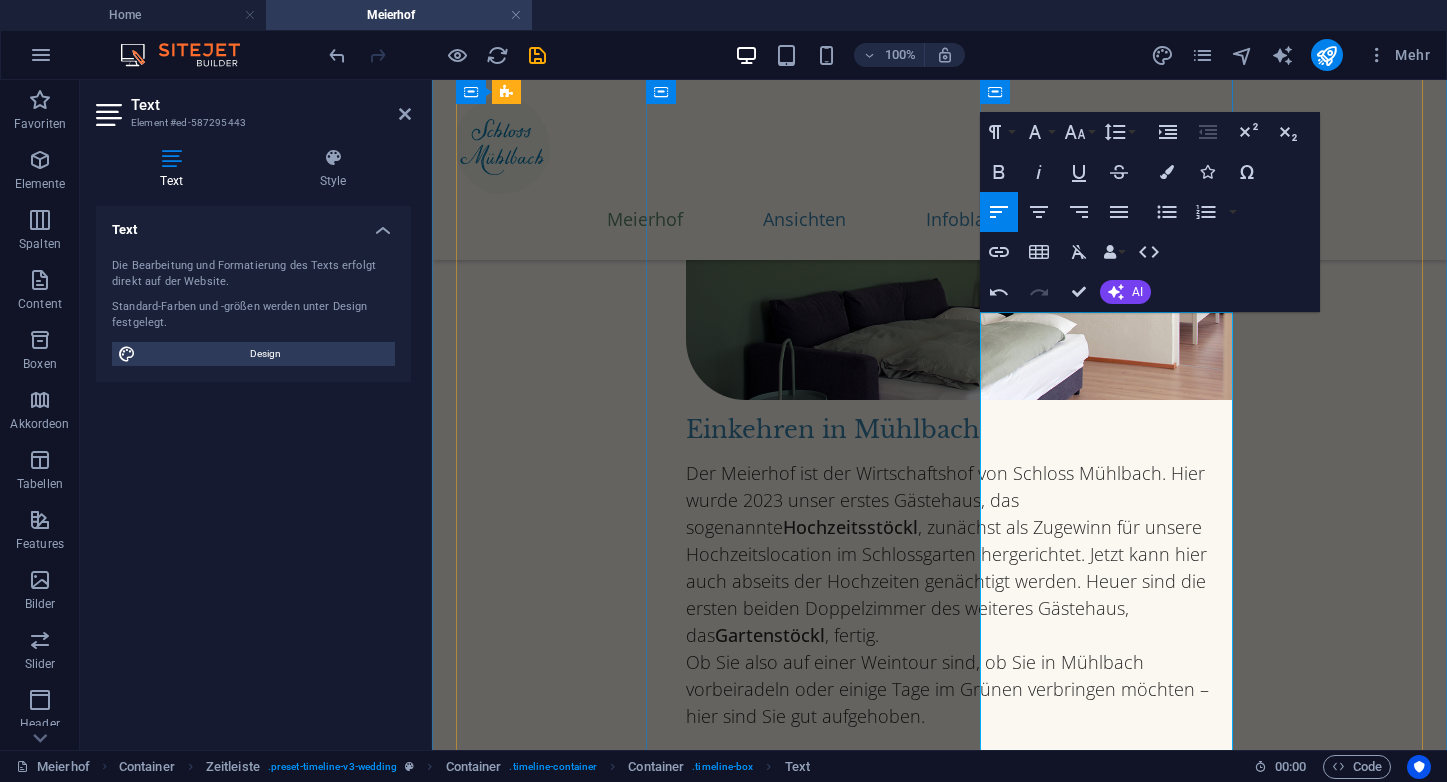 click on "Der Meierhof ist der Wirtschaftshof von Schloss Mühlbach. Hier wurde 2023 unser erstes Gästehaus, das sogenannte  Hochzeitsstöckl , zunächst als Zugewinn für unsere Hochzeitslocation im Schlossgarten hergerichtet. Jetzt kann hier auch abseits der Hochzeiten genächtigt werden. Heuer sind die ersten beiden Doppelzimmer des weiteres Gästehaus, das  Gartenstöckl , fertig." at bounding box center [959, 554] 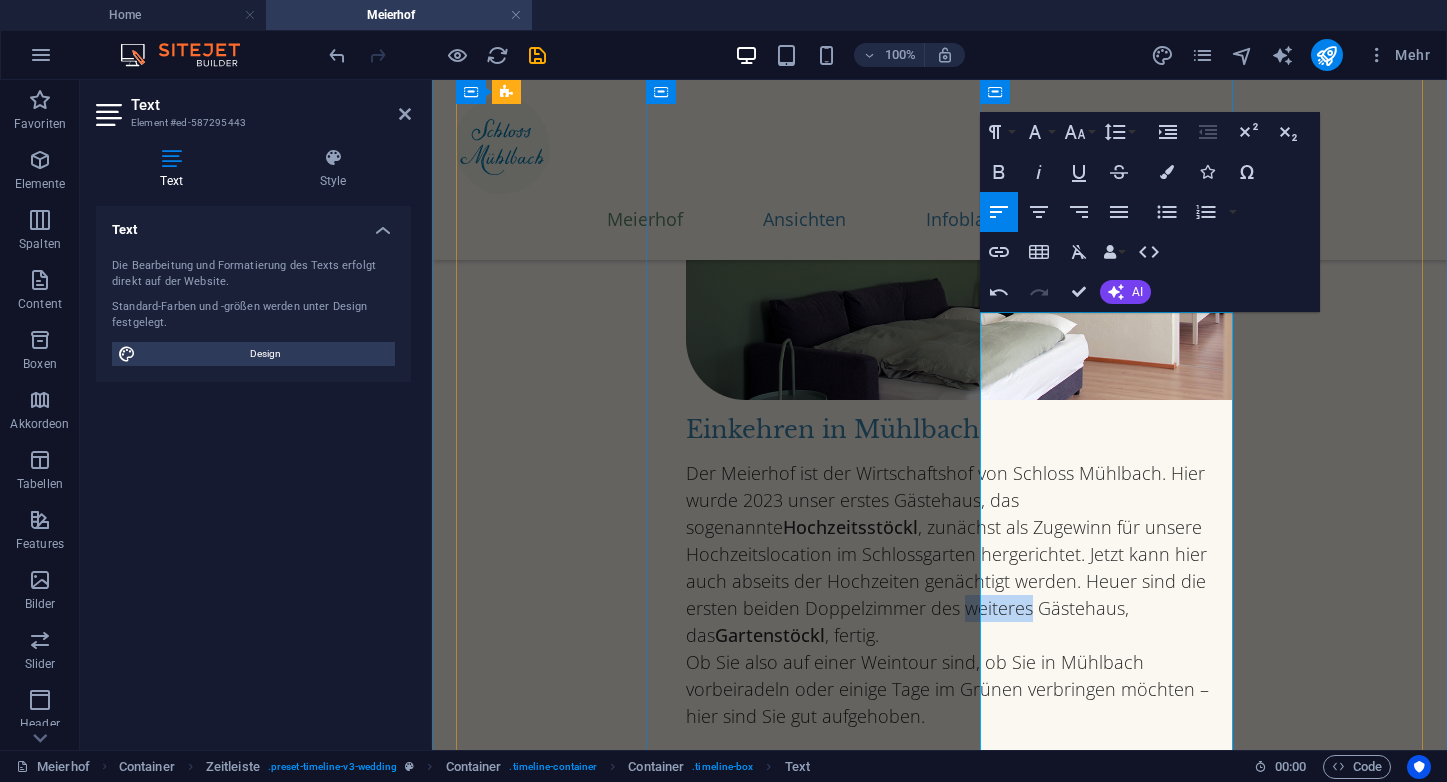 click on "Der Meierhof ist der Wirtschaftshof von Schloss Mühlbach. Hier wurde 2023 unser erstes Gästehaus, das sogenannte  Hochzeitsstöckl , zunächst als Zugewinn für unsere Hochzeitslocation im Schlossgarten hergerichtet. Jetzt kann hier auch abseits der Hochzeiten genächtigt werden. Heuer sind die ersten beiden Doppelzimmer des weiteres Gästehaus, das  Gartenstöckl , fertig." at bounding box center (959, 554) 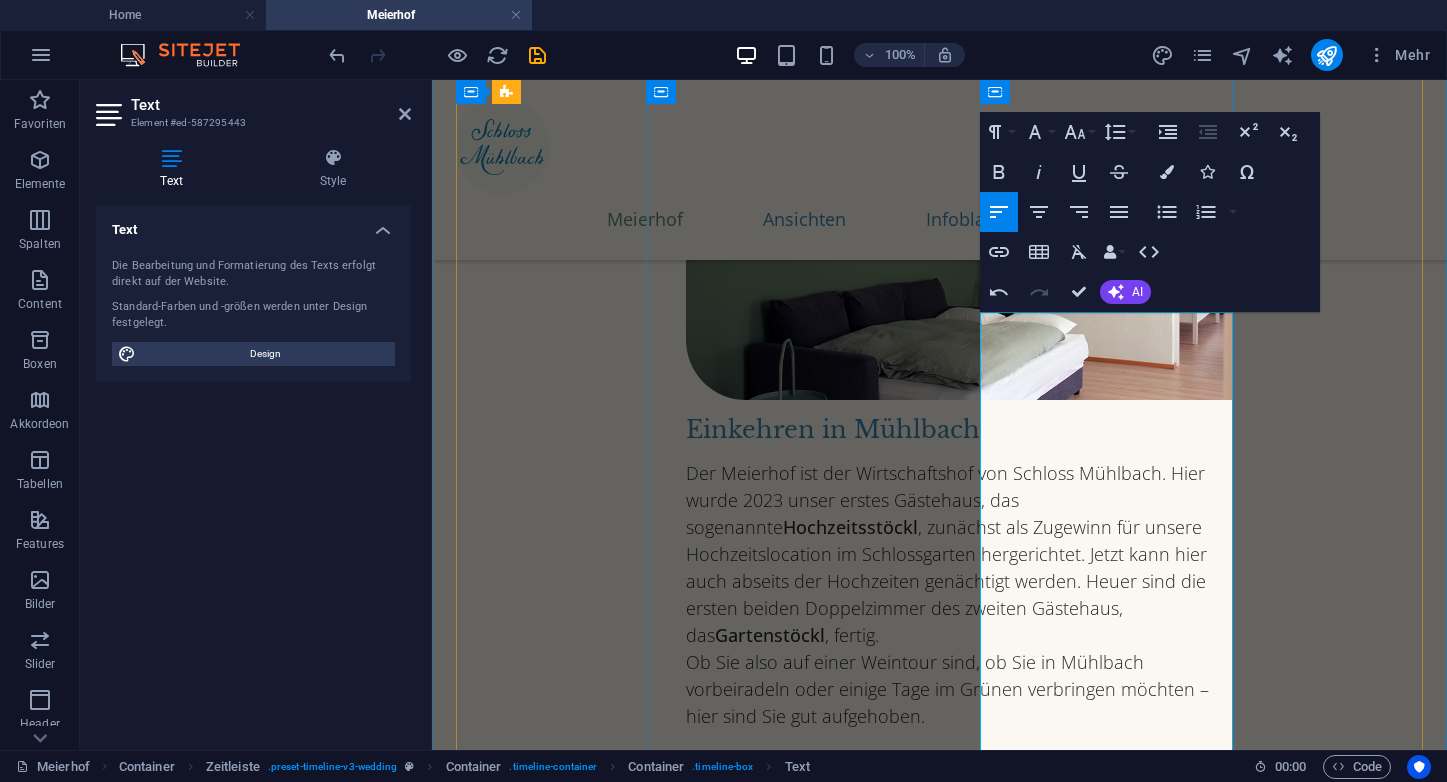click on "Der Meierhof ist der Wirtschaftshof von Schloss Mühlbach. Hier wurde 2023 unser erstes Gästehaus, das sogenannte  Hochzeitsstöckl , zunächst als Zugewinn für unsere Hochzeitslocation im Schlossgarten hergerichtet. Jetzt kann hier auch abseits der Hochzeiten genächtigt werden. Heuer sind die ersten beiden Doppelzimmer des zweiten Gästehaus, das  Gartenstöckl , fertig." at bounding box center [959, 554] 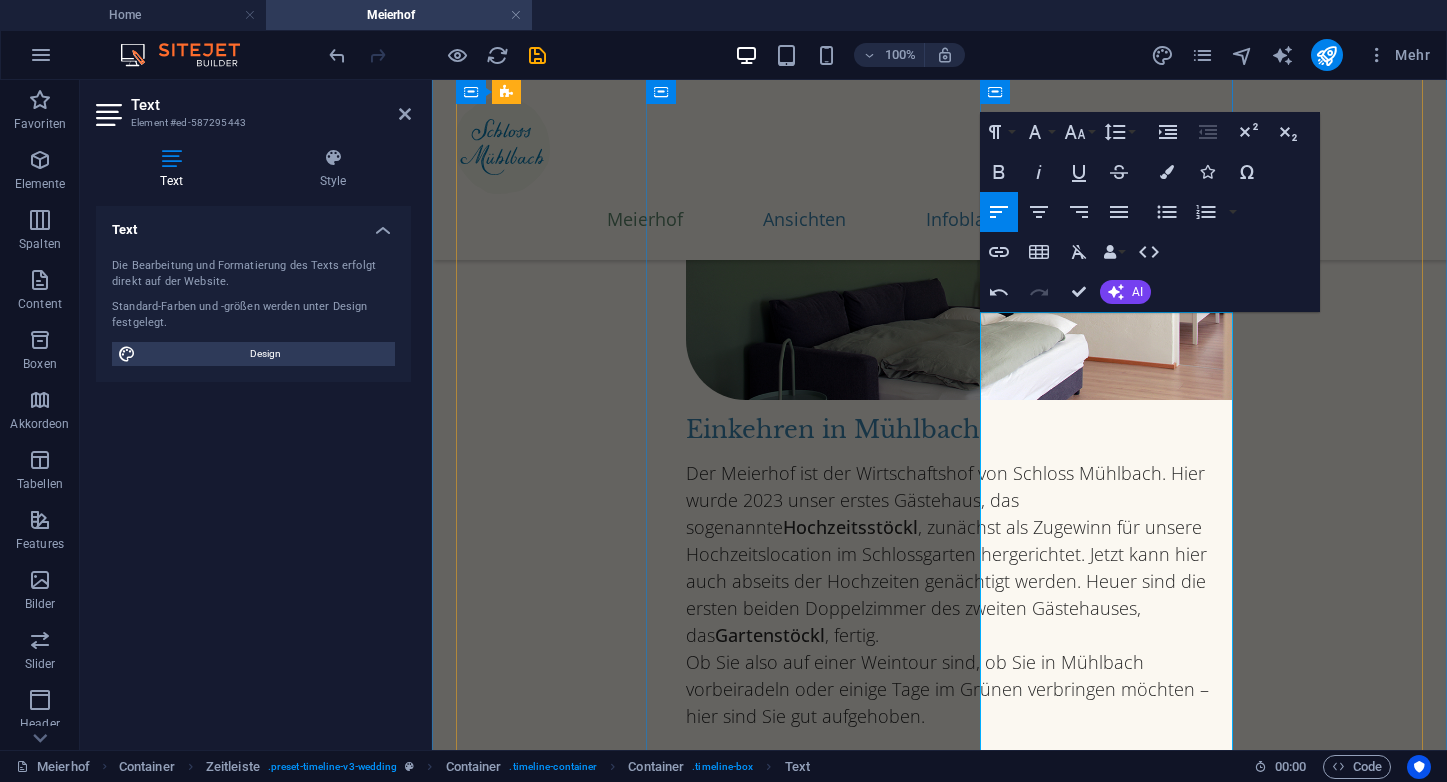 click on "Der Meierhof ist der Wirtschaftshof von Schloss Mühlbach. Hier wurde 2023 unser erstes Gästehaus, das sogenannte  Hochzeitsstöckl , zunächst als Zugewinn für unsere Hochzeitslocation im Schlossgarten hergerichtet. Jetzt kann hier auch abseits der Hochzeiten genächtigt werden. Heuer sind die ersten beiden Doppelzimmer des zweiten Gästehauses, das  Gartenstöckl , fertig." at bounding box center (959, 554) 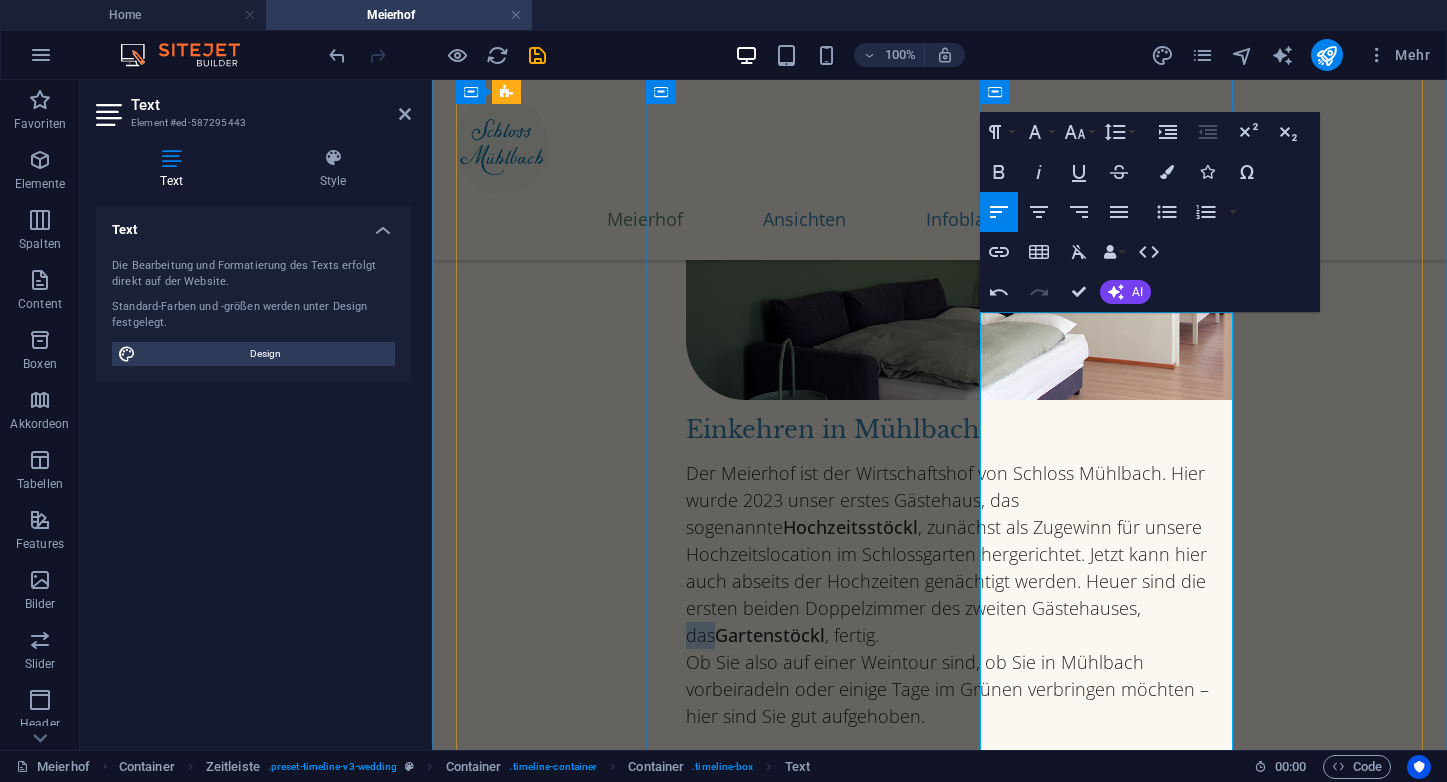 click on "Der Meierhof ist der Wirtschaftshof von Schloss Mühlbach. Hier wurde 2023 unser erstes Gästehaus, das sogenannte  Hochzeitsstöckl , zunächst als Zugewinn für unsere Hochzeitslocation im Schlossgarten hergerichtet. Jetzt kann hier auch abseits der Hochzeiten genächtigt werden. Heuer sind die ersten beiden Doppelzimmer des zweiten Gästehauses, das  Gartenstöckl , fertig." at bounding box center (959, 554) 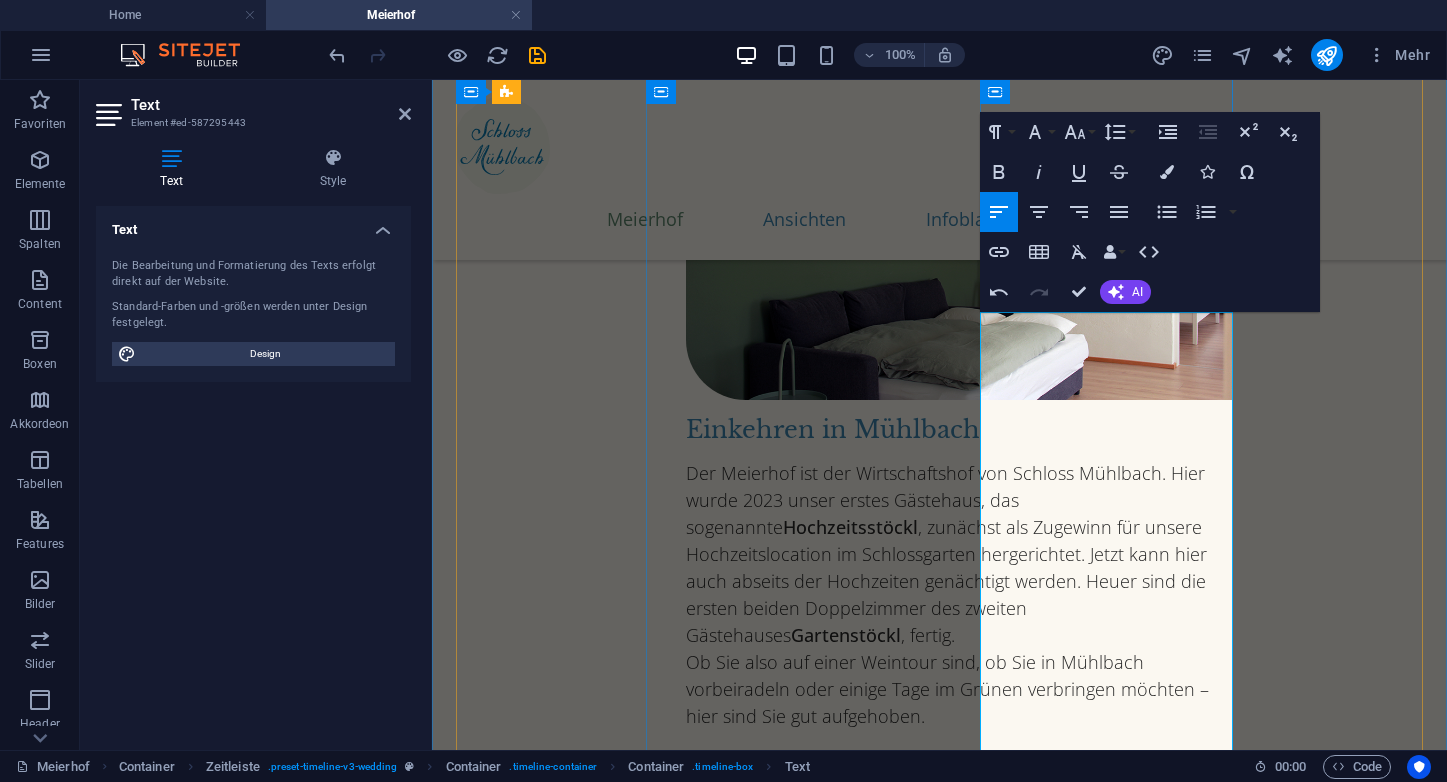 click on "Der Meierhof ist der Wirtschaftshof von Schloss Mühlbach. Hier wurde 2023 unser erstes Gästehaus, das sogenannte  Hochzeitsstöckl , zunächst als Zugewinn für unsere Hochzeitslocation im Schlossgarten hergerichtet. Jetzt kann hier auch abseits der Hochzeiten genächtigt werden. Heuer sind die ersten beiden Doppelzimmer des zweiten Gästehauses  Gartenstöckl , fertig." at bounding box center (959, 554) 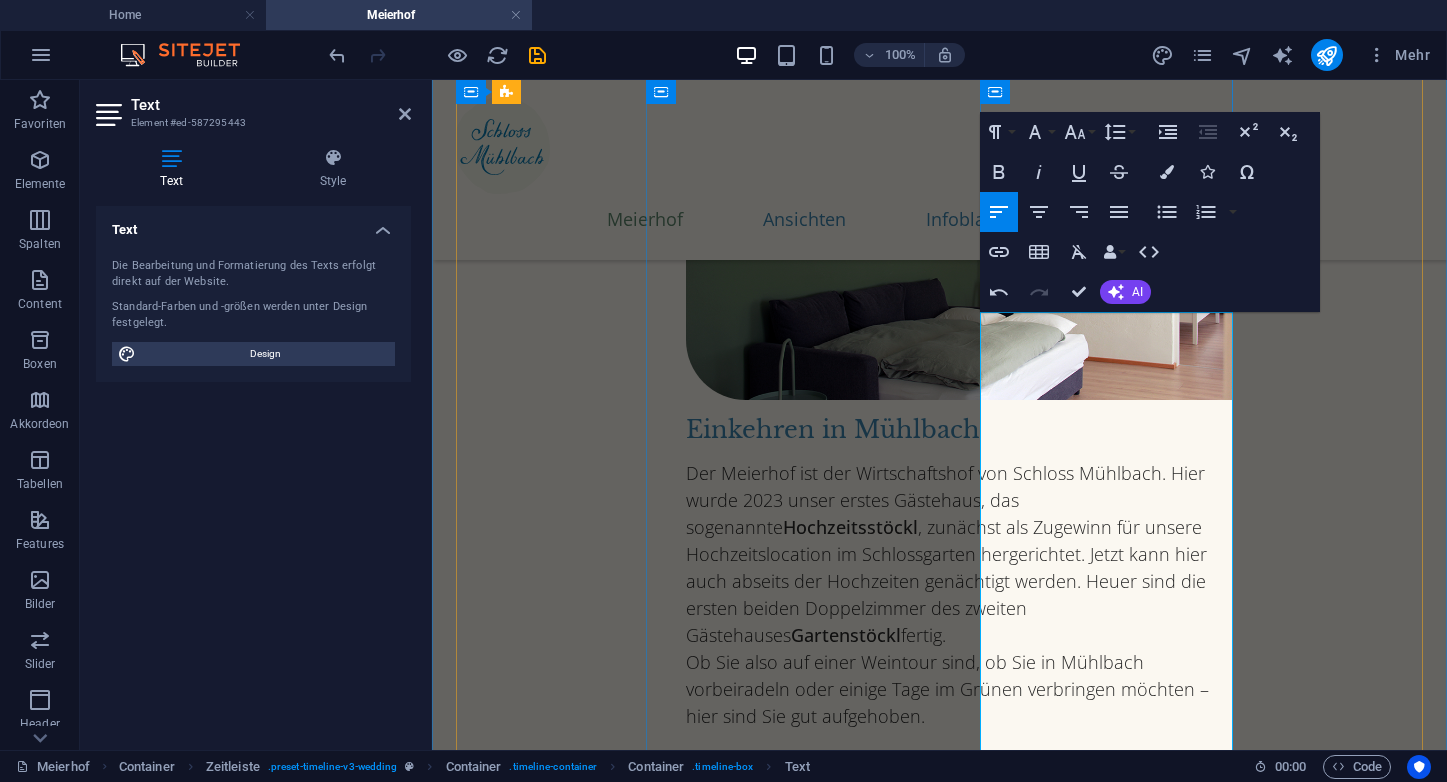 click on "Der Meierhof ist der Wirtschaftshof von Schloss Mühlbach. Hier wurde 2023 unser erstes Gästehaus, das sogenannte  Hochzeitsstöckl , zunächst als Zugewinn für unsere Hochzeitslocation im Schlossgarten hergerichtet. Jetzt kann hier auch abseits der Hochzeiten genächtigt werden. Heuer sind die ersten beiden Doppelzimmer des zweiten Gästehauses  Gartenstöckl  fertig." at bounding box center [959, 554] 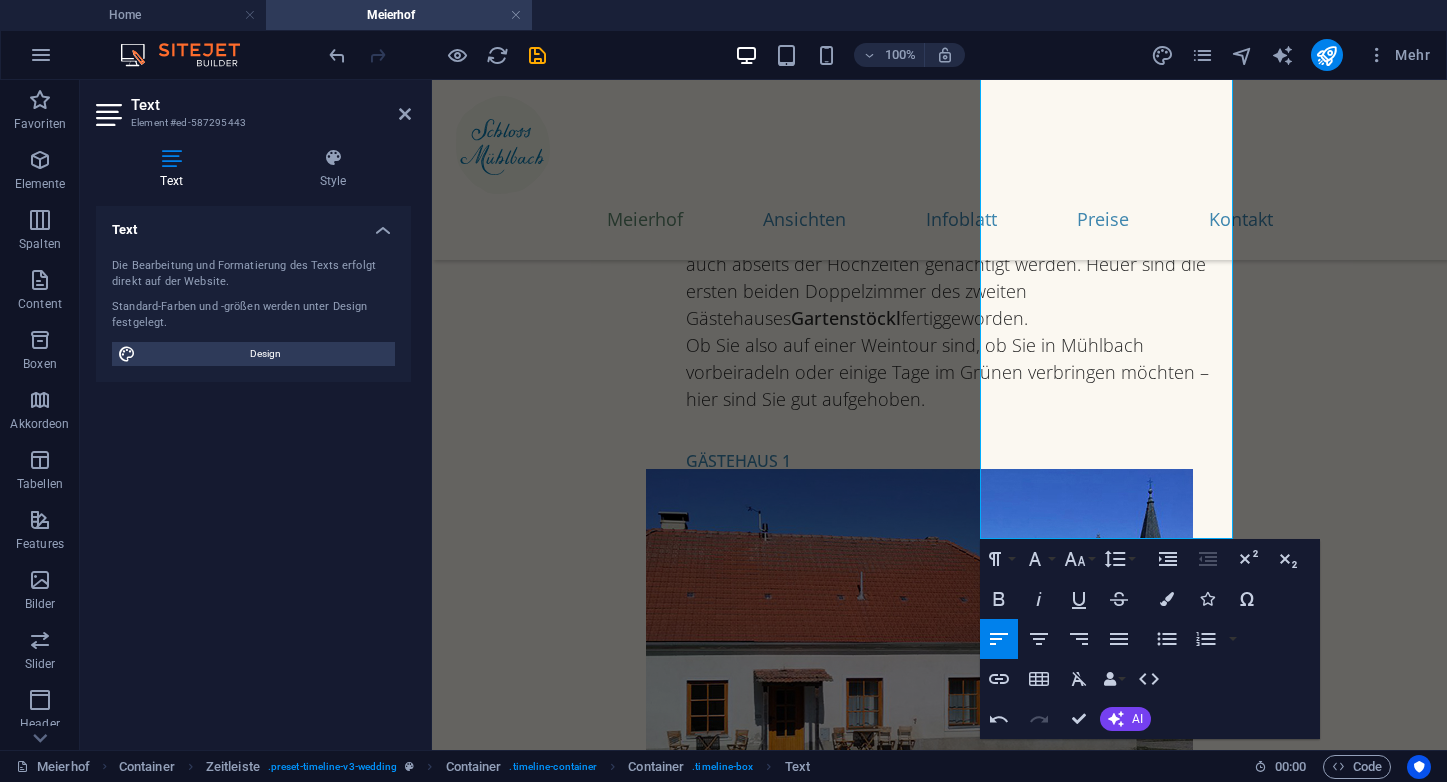scroll, scrollTop: 1064, scrollLeft: 0, axis: vertical 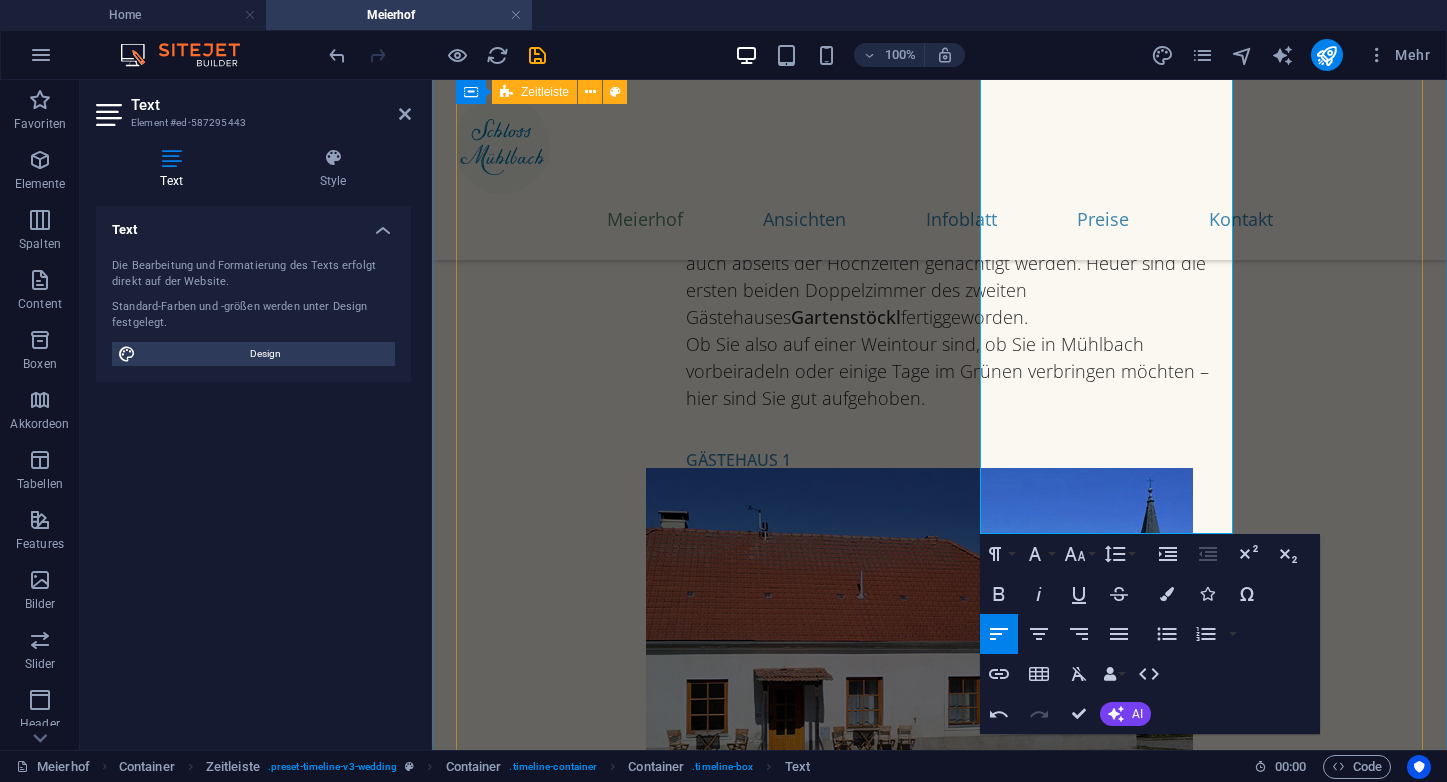 click on "UNSERE GÄSTEHÄUSER Einkehren in Mühlbach Der Meierhof ist der Wirtschaftshof von Schloss Mühlbach. Hier wurde 2023 unser erstes Gästehaus, das sogenannte  Hochzeitsstöckl , zunächst als Zugewinn für unsere Hochzeitslocation im Schlossgarten hergerichtet. Jetzt kann hier auch abseits der Hochzeiten genächtigt werden. Heuer sind die ersten beiden Doppelzimmer des zweiten Gästehauses  Gartenstöckl  fertiggeworden. Ob Sie also auf einer Weintour sind, ob Sie in Mühlbach vorbeiradeln oder einige Tage im Grünen verbringen möchten – hier sind Sie gut aufgehoben.  GÄSTEHAUS 1 Das Hochzeitsstöckl Bis zu zehn Gäste  können hier übernachten, in drei Doppelzimmern (jedes mit eigener Dusche & Toilette) und zwei Wohnzimmern mit Schlafcouch. Kinderbetten können wir noch zusätzlich bereitstellen. Natürlich finden Sie auch eine ausgestattete Küche mit Esstisch vor. Als Gästewohnung ist das Hochzeitsstöckl für  Selbstversorger Plan ansehen GÄSTEHAUS 2 Das Gartenstöckl vier bis acht Gästen   i" at bounding box center (939, 1900) 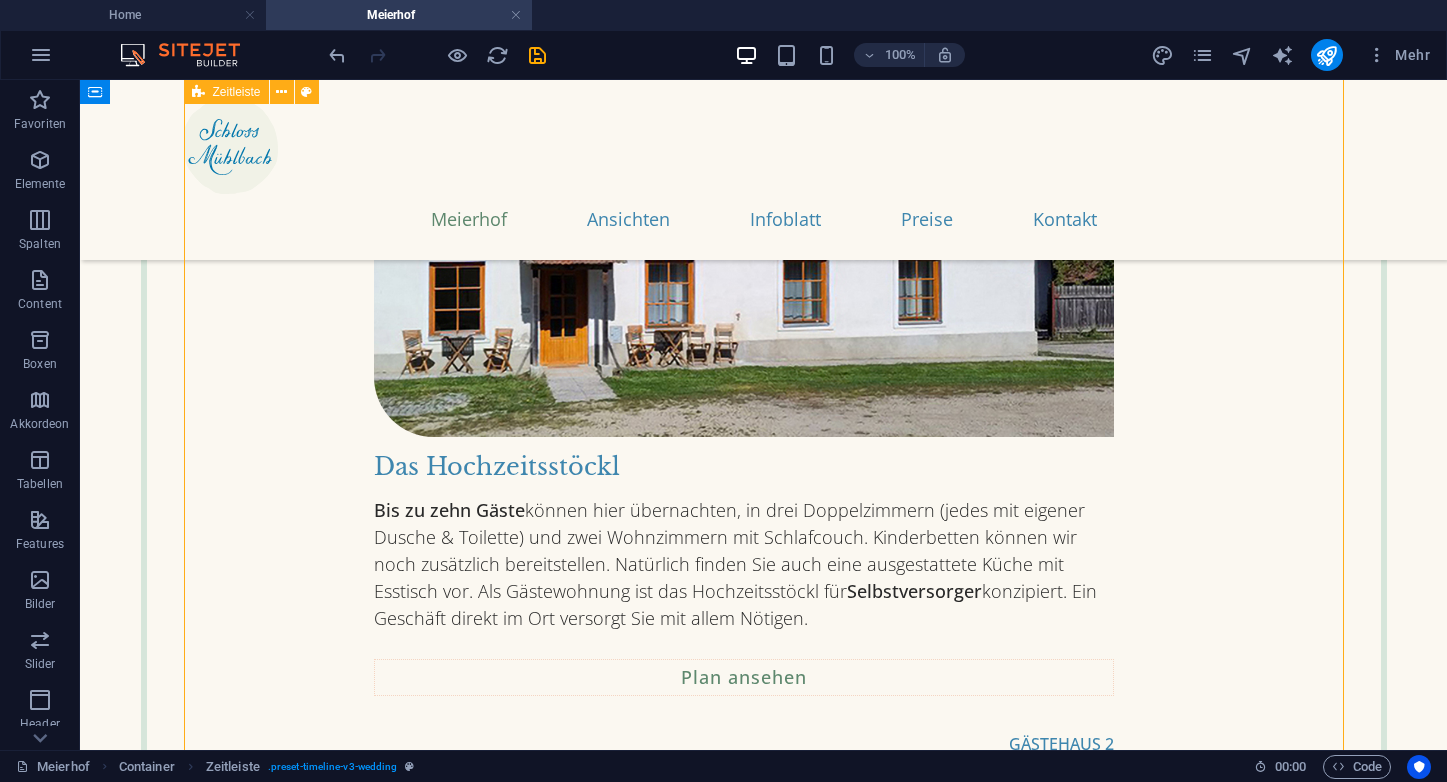 scroll, scrollTop: 1725, scrollLeft: 0, axis: vertical 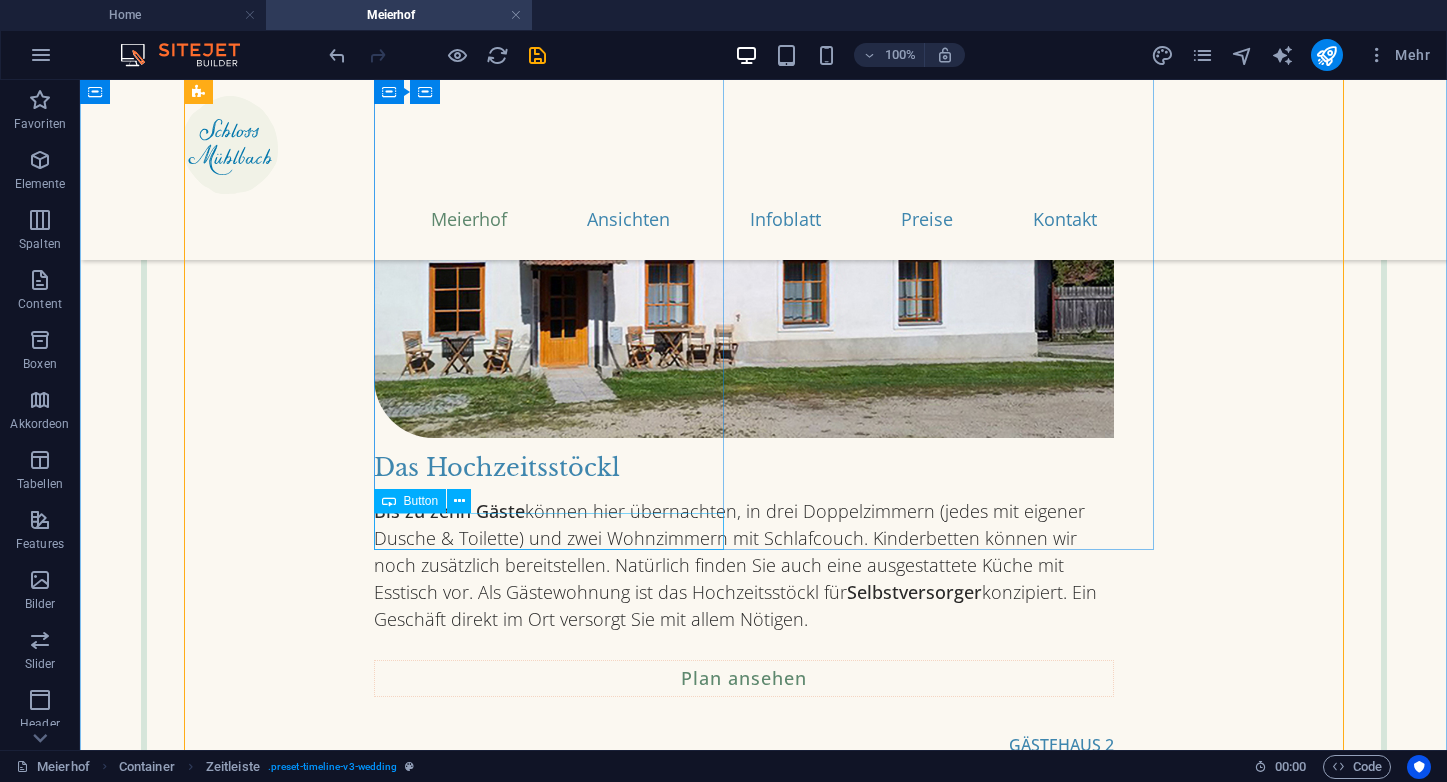 click on "Plan ansehen" at bounding box center (744, 678) 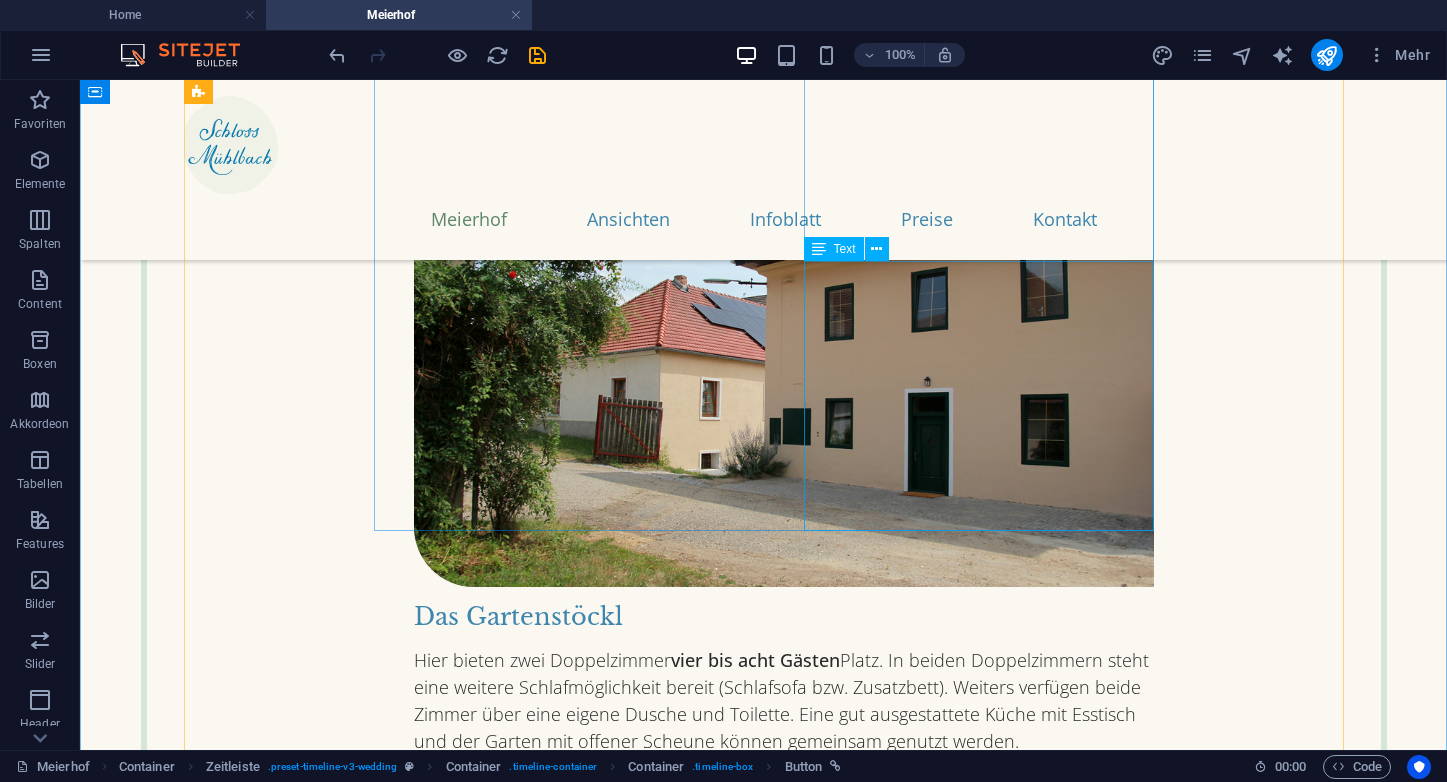 scroll, scrollTop: 2313, scrollLeft: 0, axis: vertical 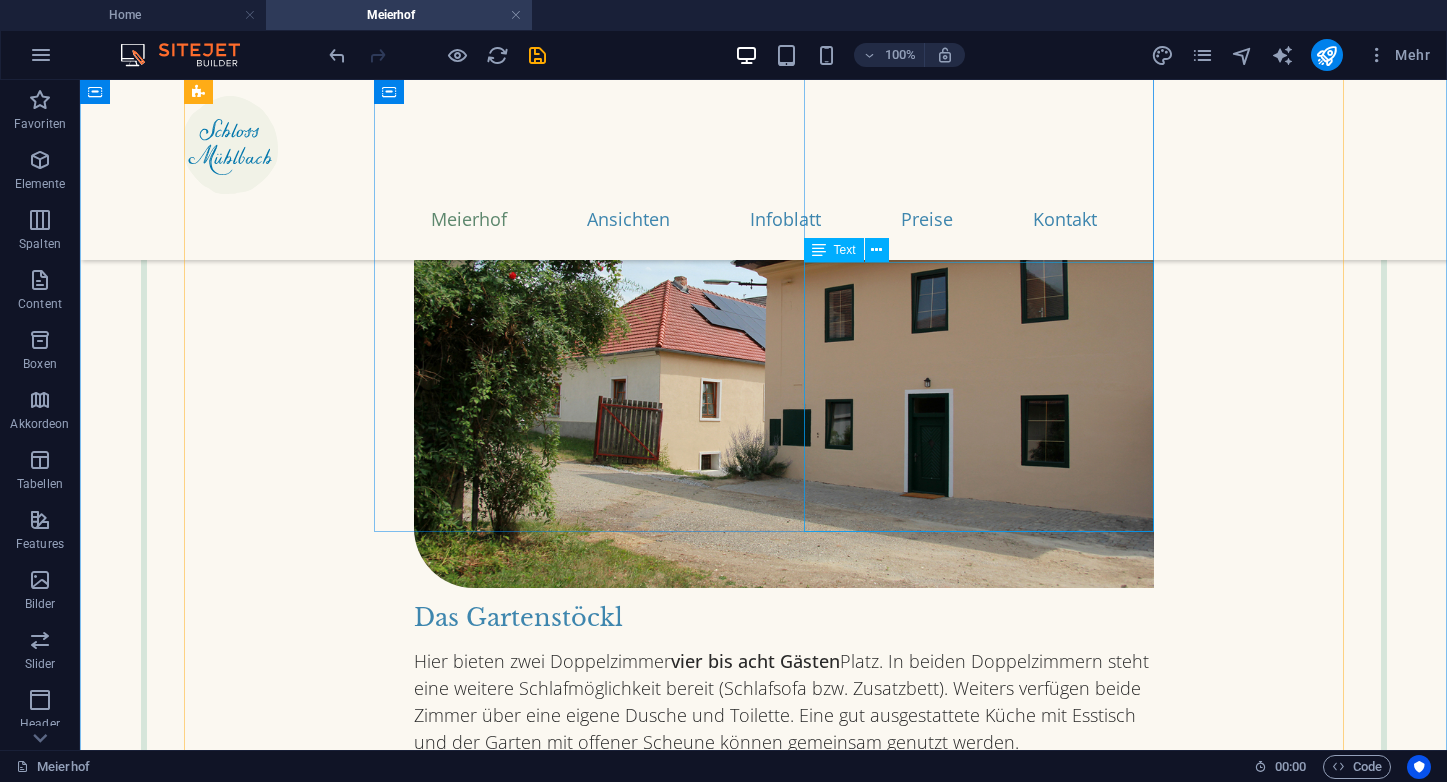 click on "Hier bieten zwei Doppelzimmer  vier bis acht Gästen  Platz.   In beiden Doppelzimmern steht eine weitere Schlafmöglichkeit bereit (Schlafsofa bzw. Zusatzbett). Weiters verfügen beide Zimmer über eine eigene Dusche und Toilette. Eine gut ausgestattete Küche mit Esstisch und der Garten mit offener Scheune können gemeinsam genutzt werden." at bounding box center [784, 702] 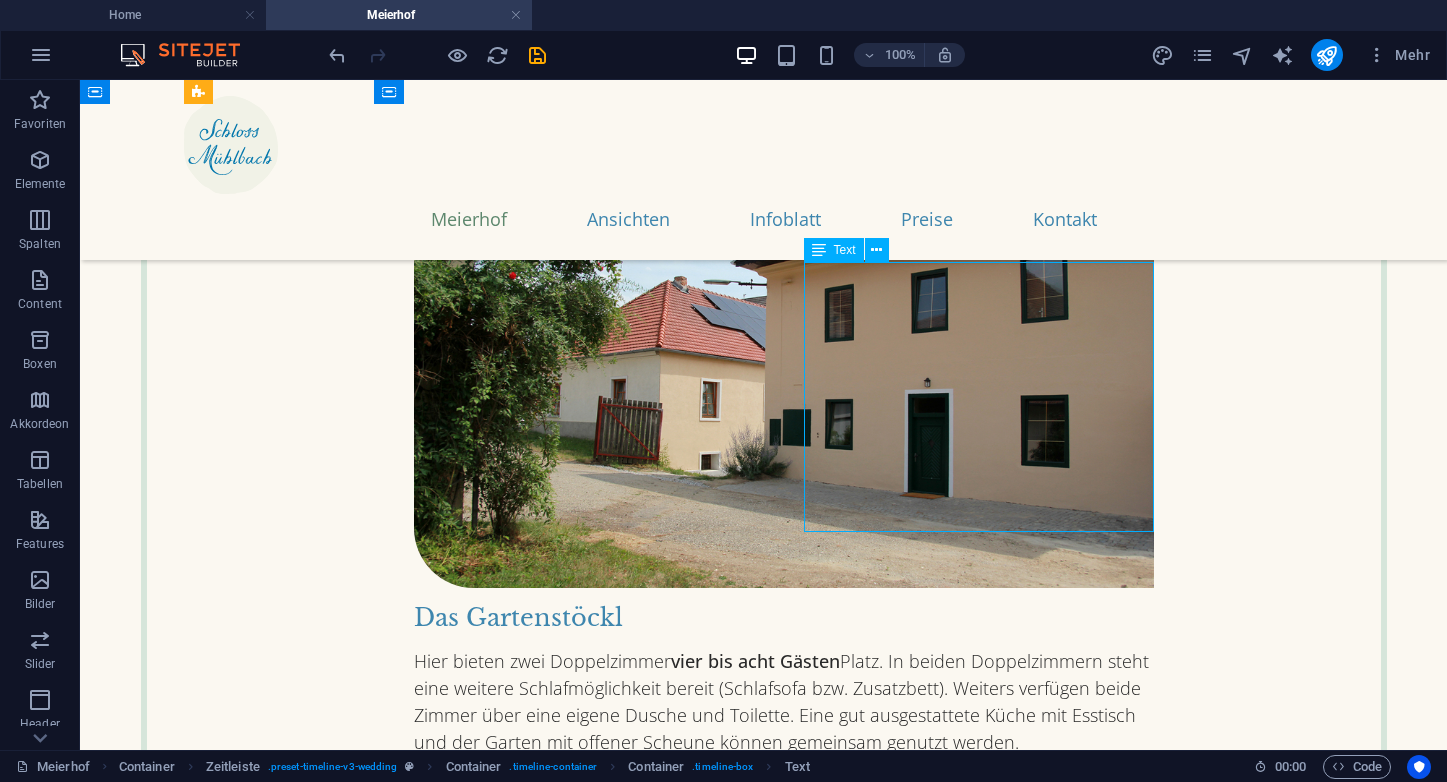 click on "Hier bieten zwei Doppelzimmer  vier bis acht Gästen  Platz.   In beiden Doppelzimmern steht eine weitere Schlafmöglichkeit bereit (Schlafsofa bzw. Zusatzbett). Weiters verfügen beide Zimmer über eine eigene Dusche und Toilette. Eine gut ausgestattete Küche mit Esstisch und der Garten mit offener Scheune können gemeinsam genutzt werden." at bounding box center (784, 702) 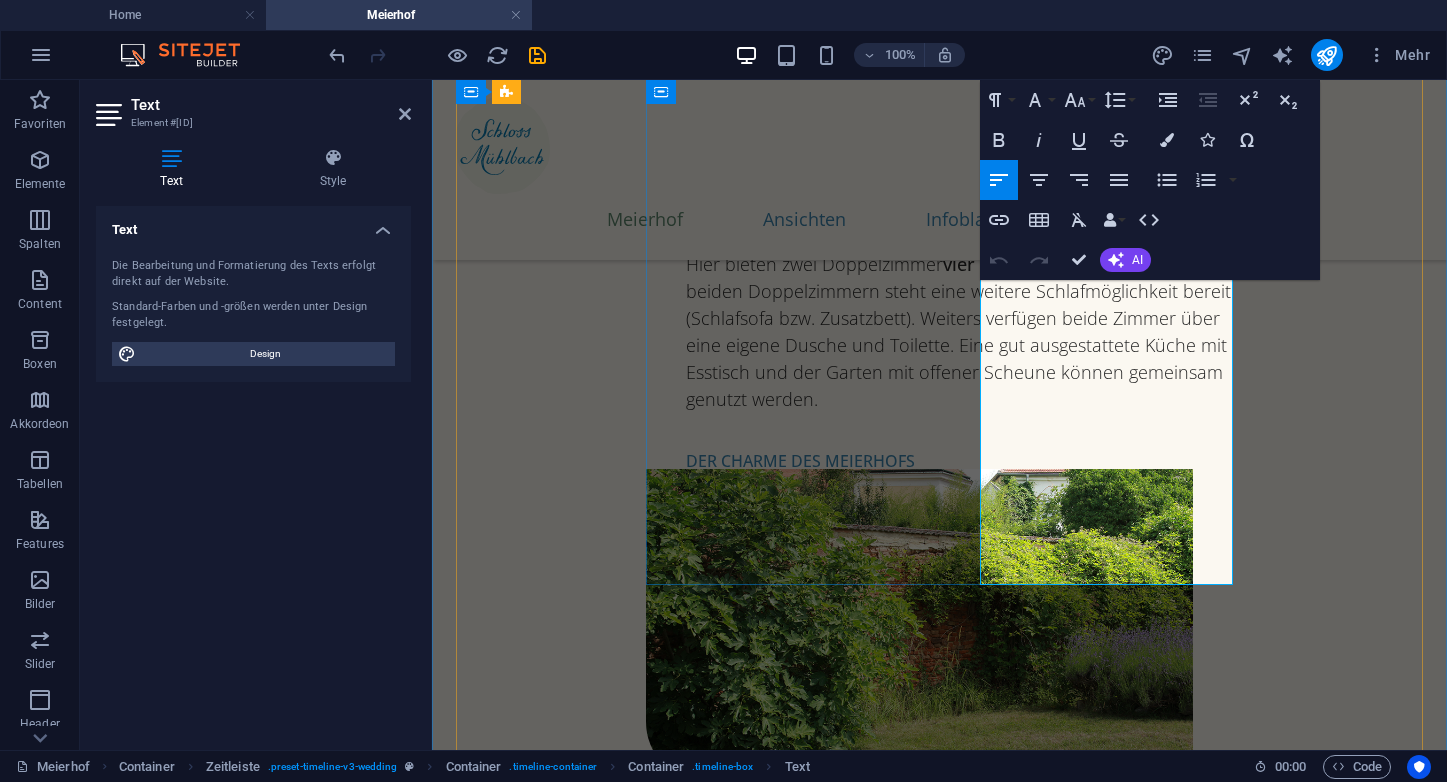 click on "Hier bieten zwei Doppelzimmer  vier bis acht Gästen  Platz.   In beiden Doppelzimmern steht eine weitere Schlafmöglichkeit bereit (Schlafsofa bzw. Zusatzbett). Weiters verfügen beide Zimmer über eine eigene Dusche und Toilette. Eine gut ausgestattete Küche mit Esstisch und der Garten mit offener Scheune können gemeinsam genutzt werden." at bounding box center (959, 332) 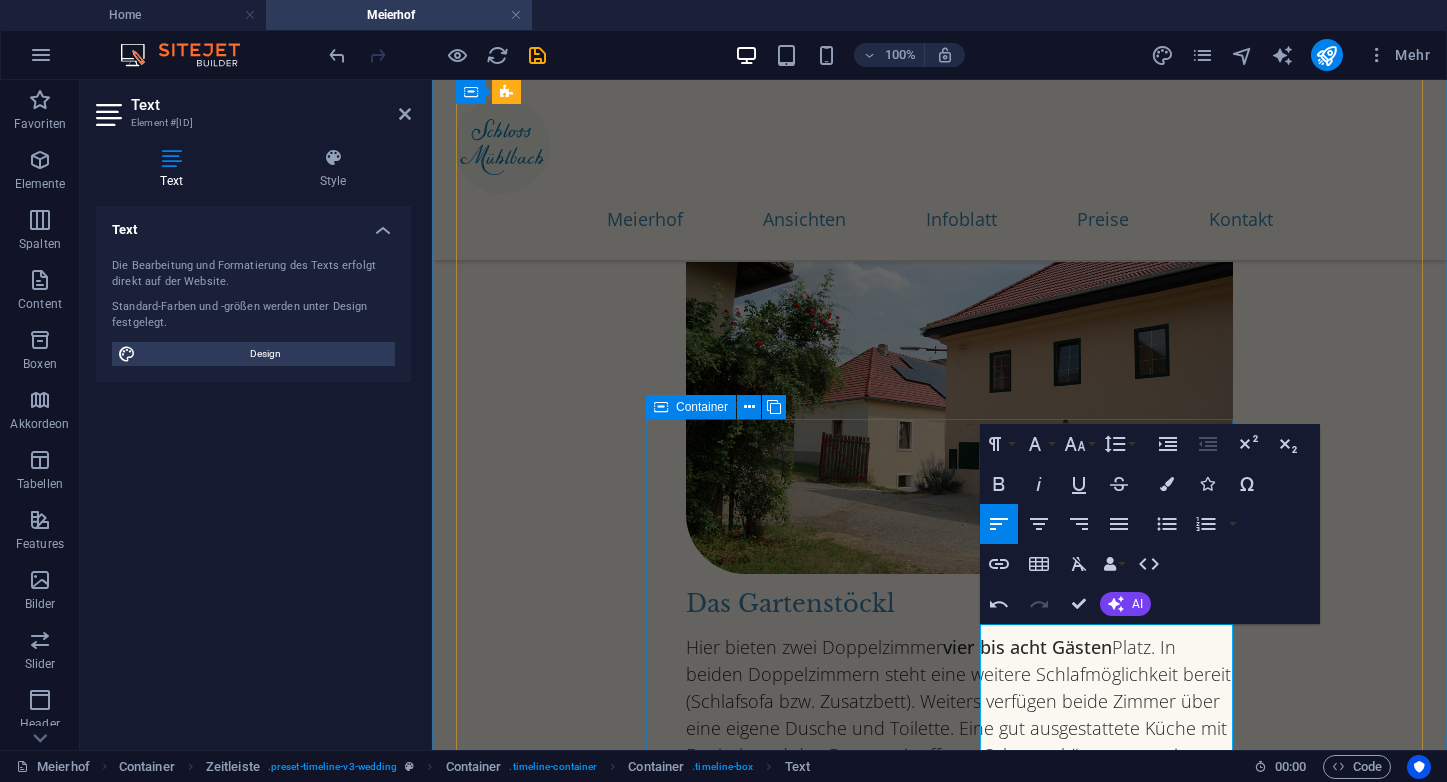 scroll, scrollTop: 1889, scrollLeft: 0, axis: vertical 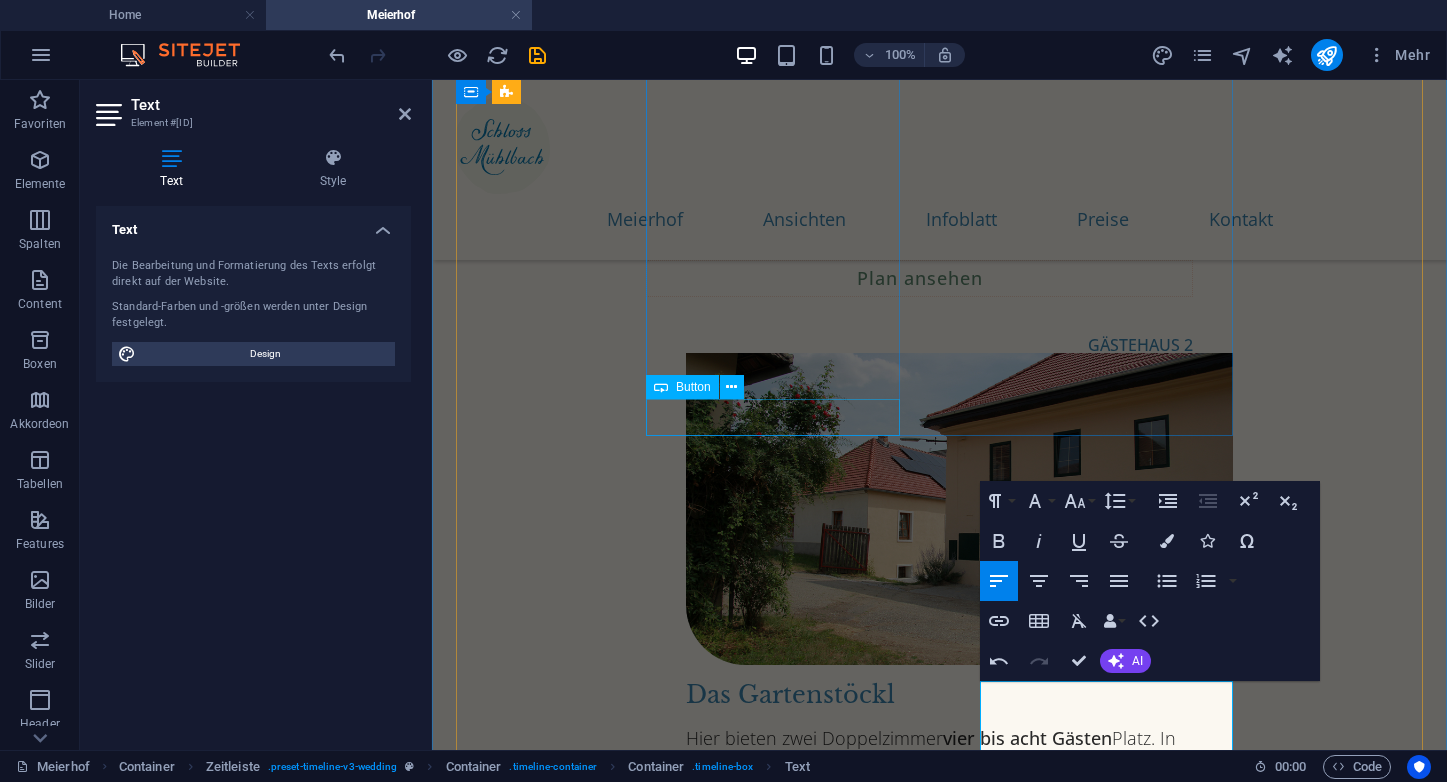click on "Plan ansehen" at bounding box center (919, 278) 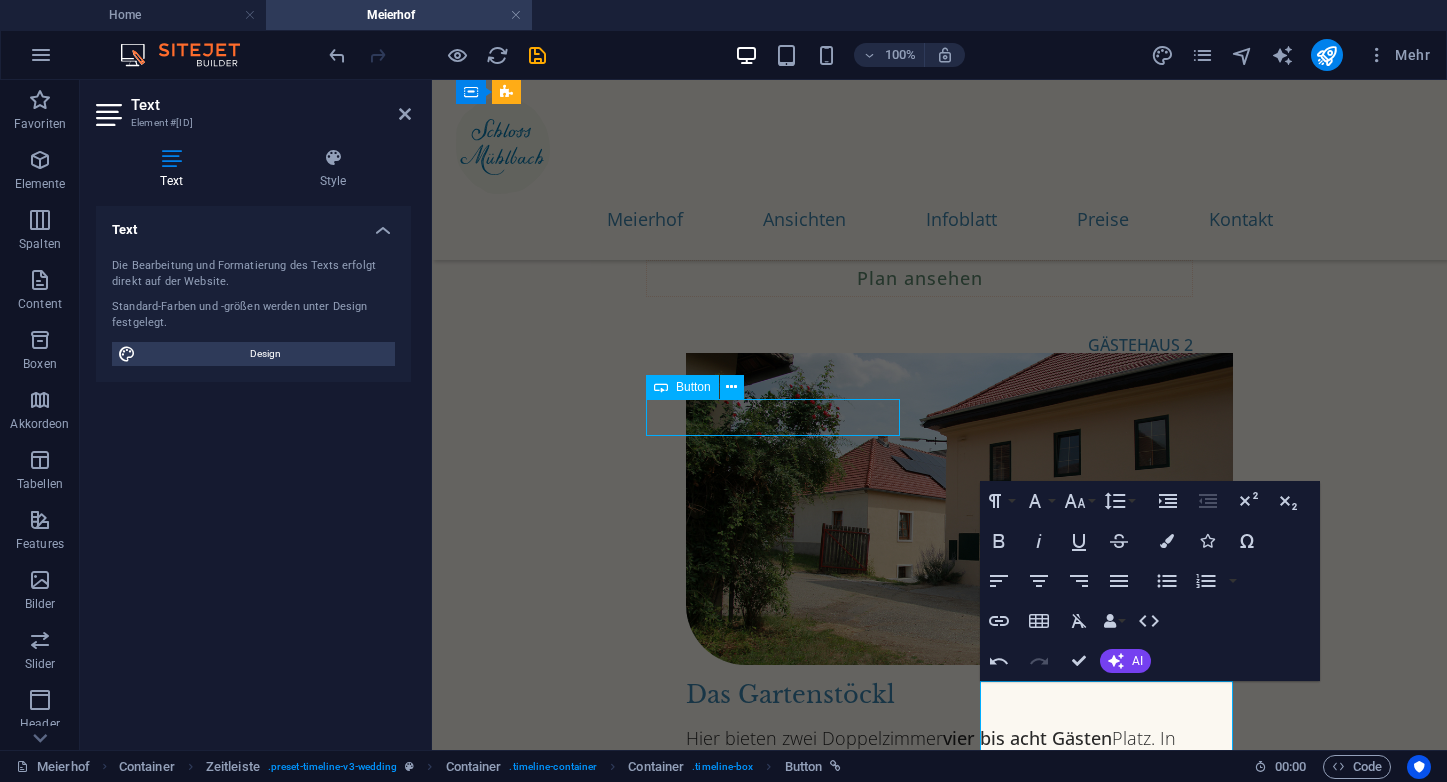 scroll, scrollTop: 1886, scrollLeft: 0, axis: vertical 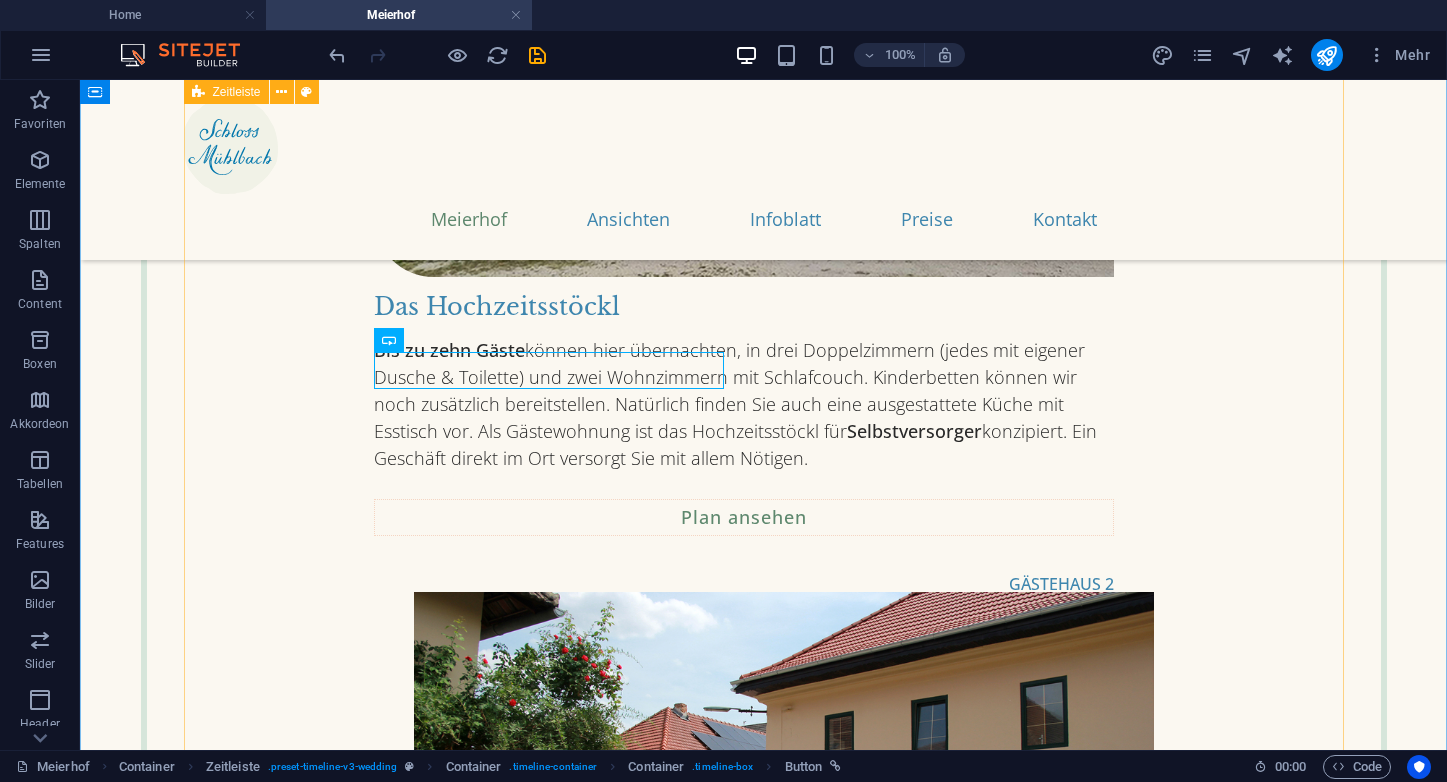click on "Plan ansehen" at bounding box center (744, 517) 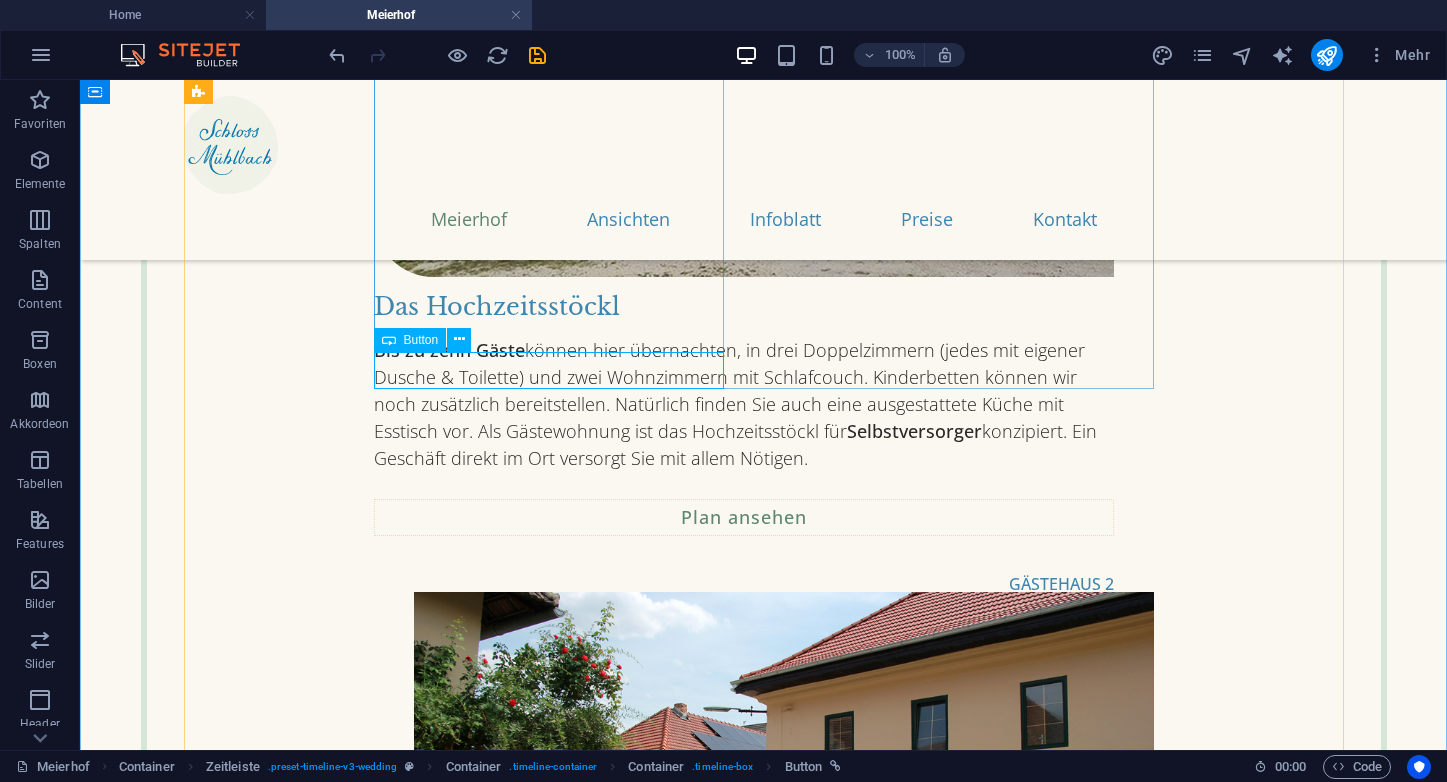 click on "Plan ansehen" at bounding box center (744, 517) 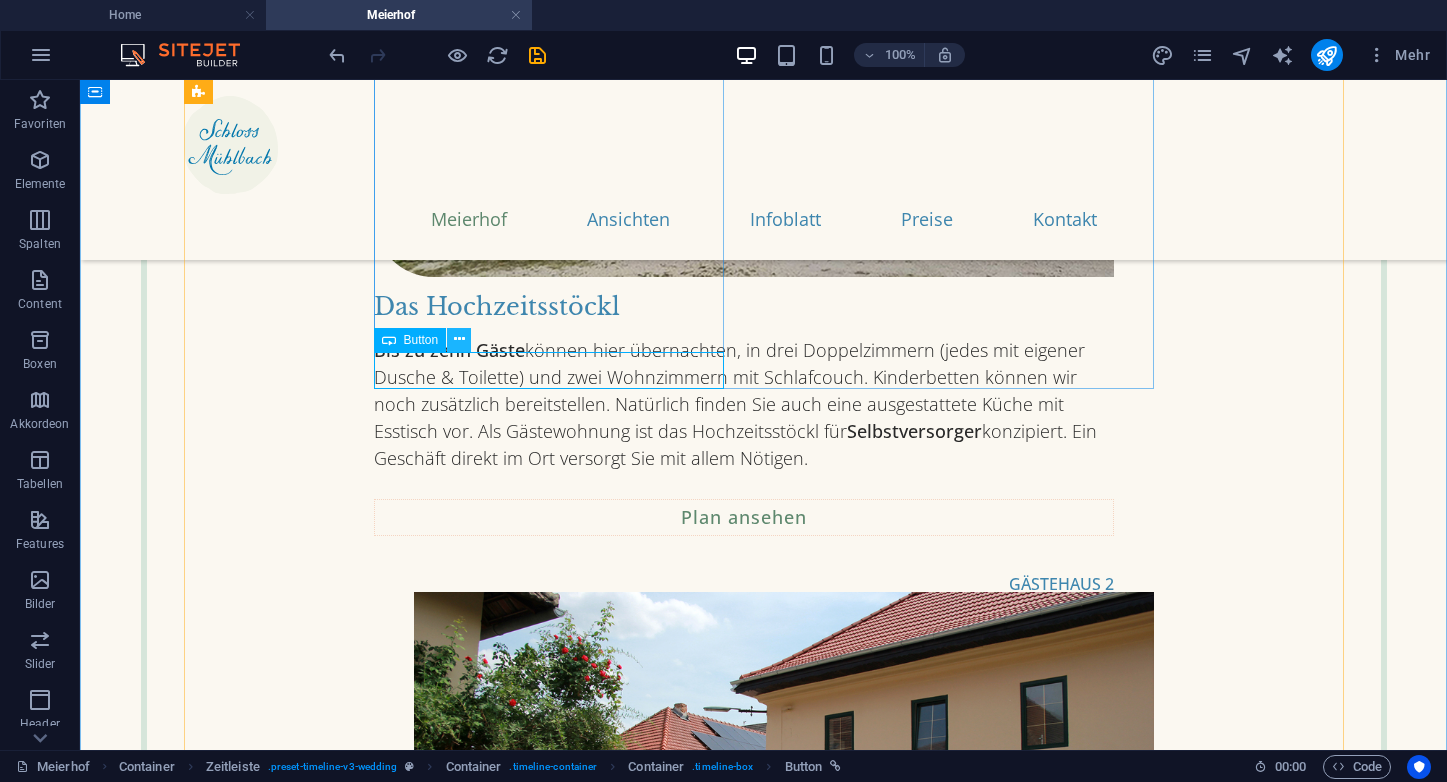 click at bounding box center [459, 339] 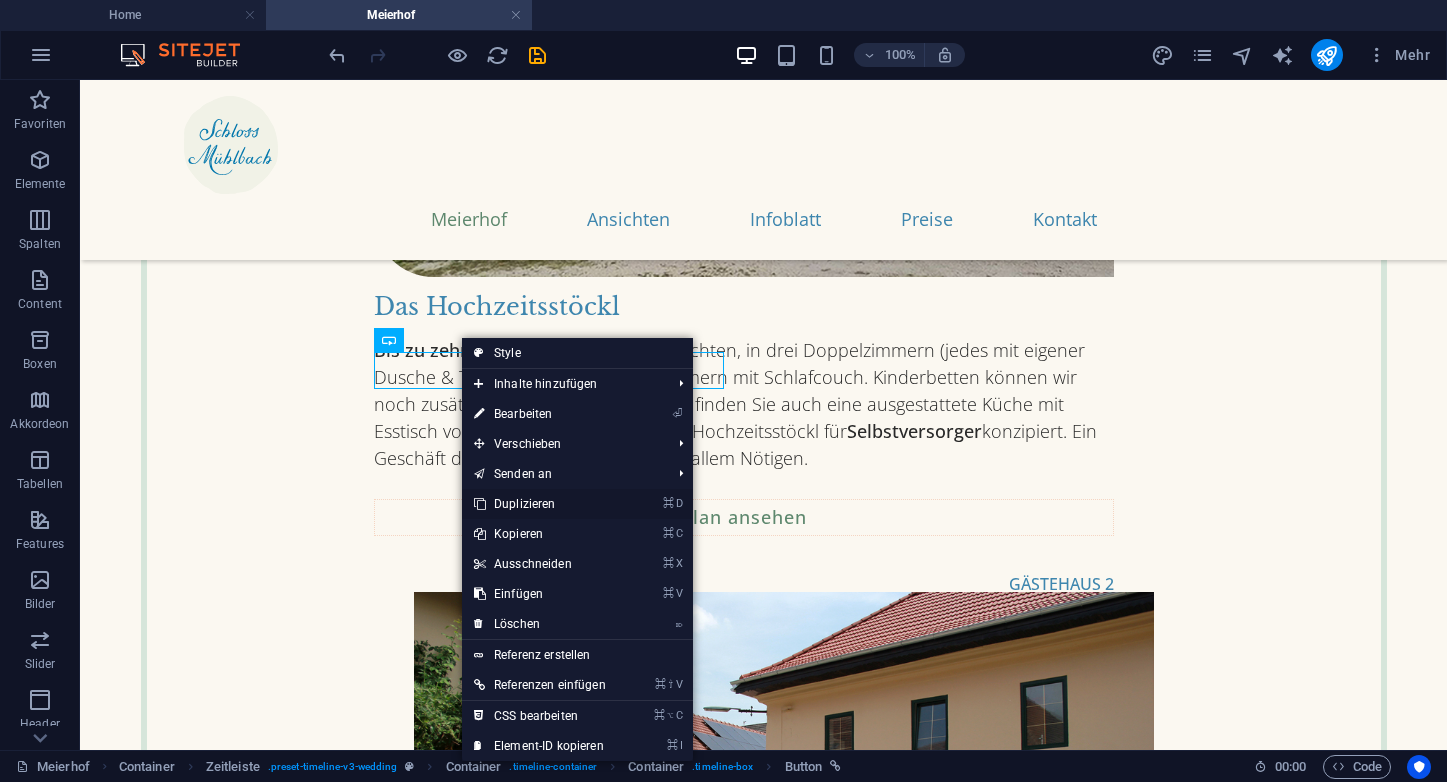 click on "⌘ D  Duplizieren" at bounding box center (540, 504) 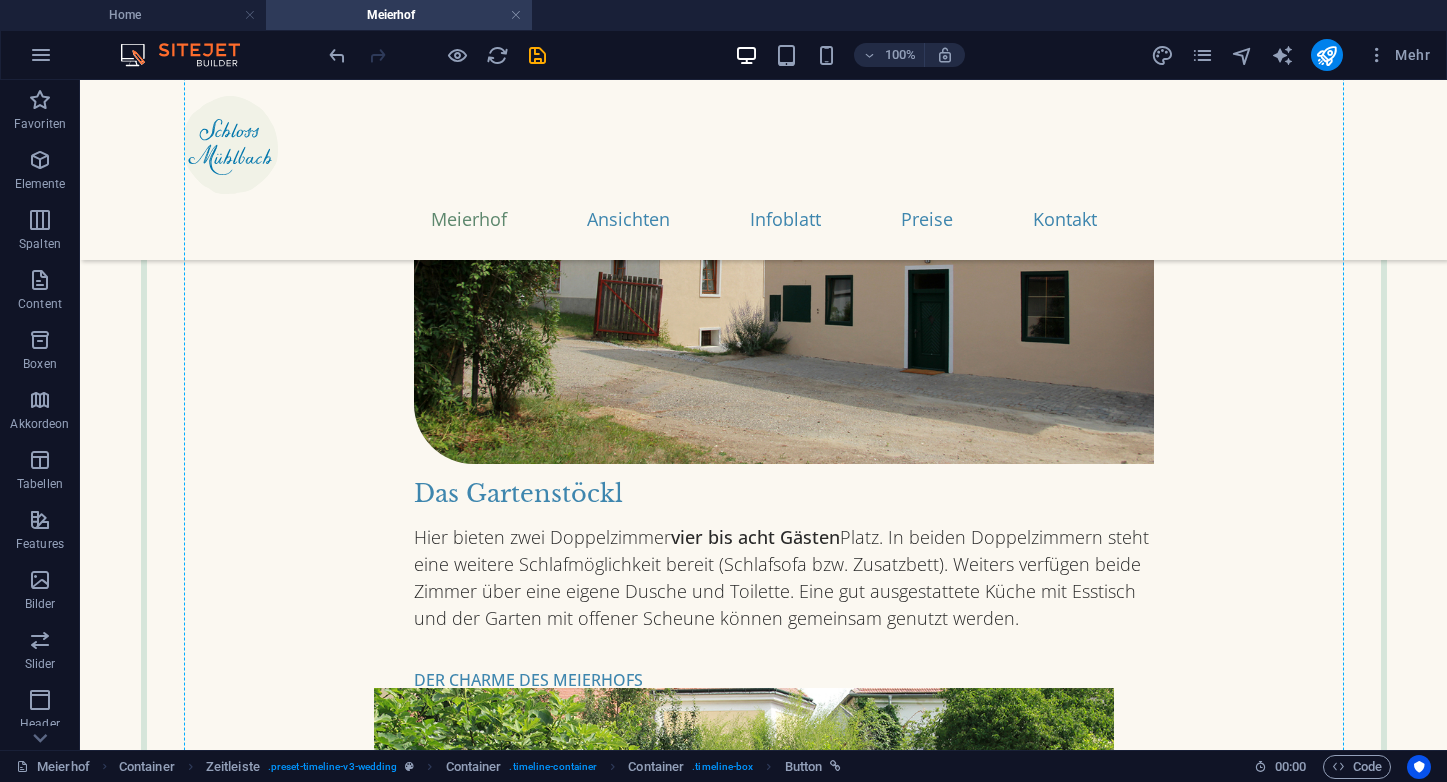 scroll, scrollTop: 2583, scrollLeft: 0, axis: vertical 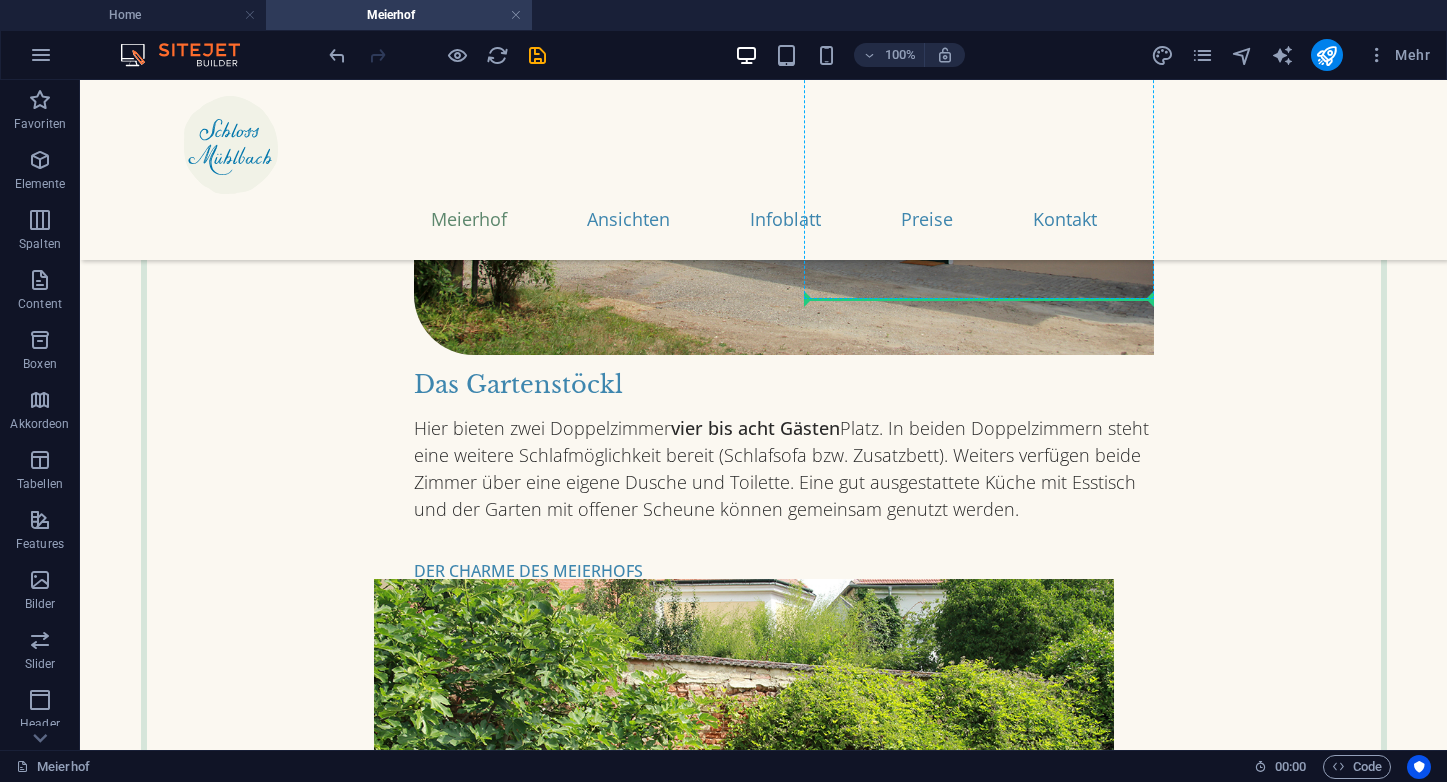 drag, startPoint x: 470, startPoint y: 457, endPoint x: 888, endPoint y: 295, distance: 448.29456 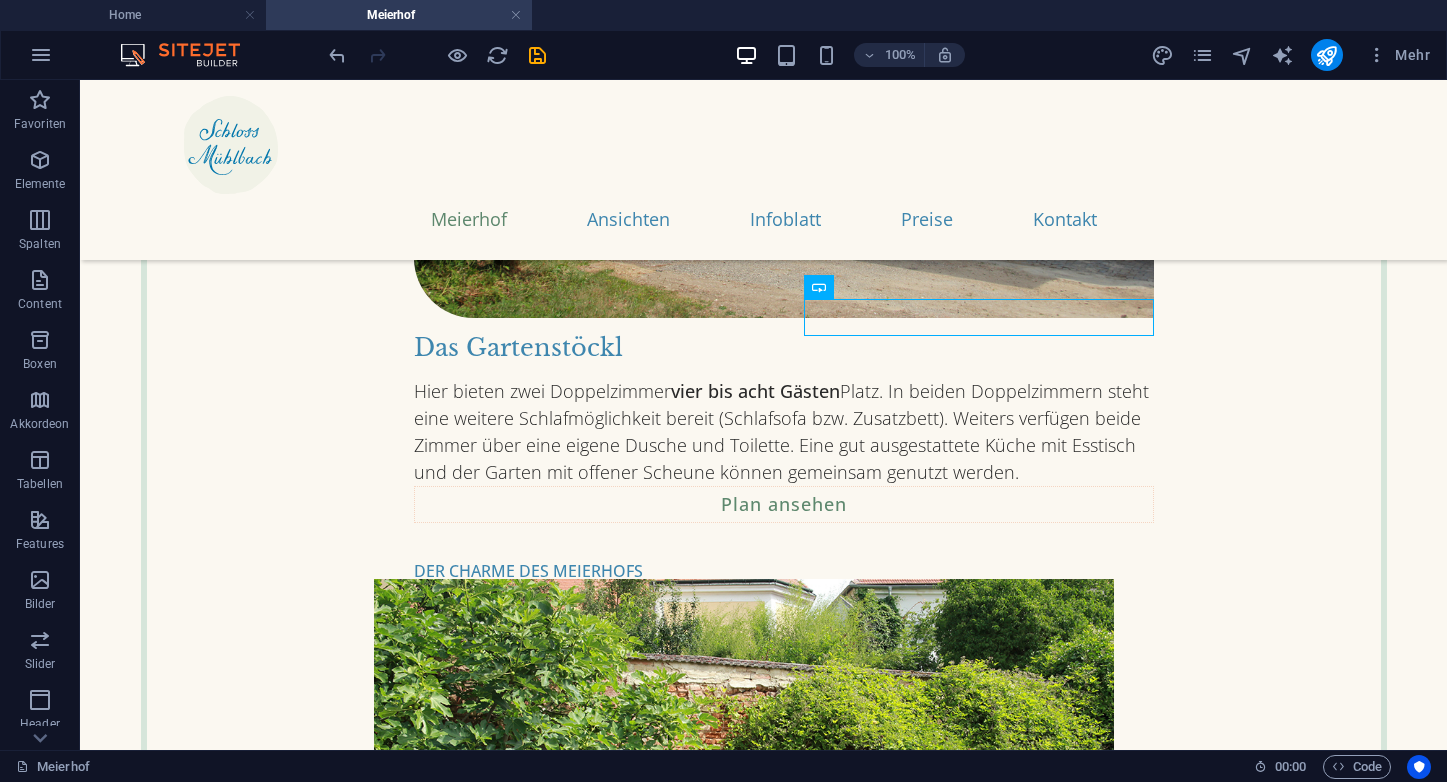 scroll, scrollTop: 2546, scrollLeft: 0, axis: vertical 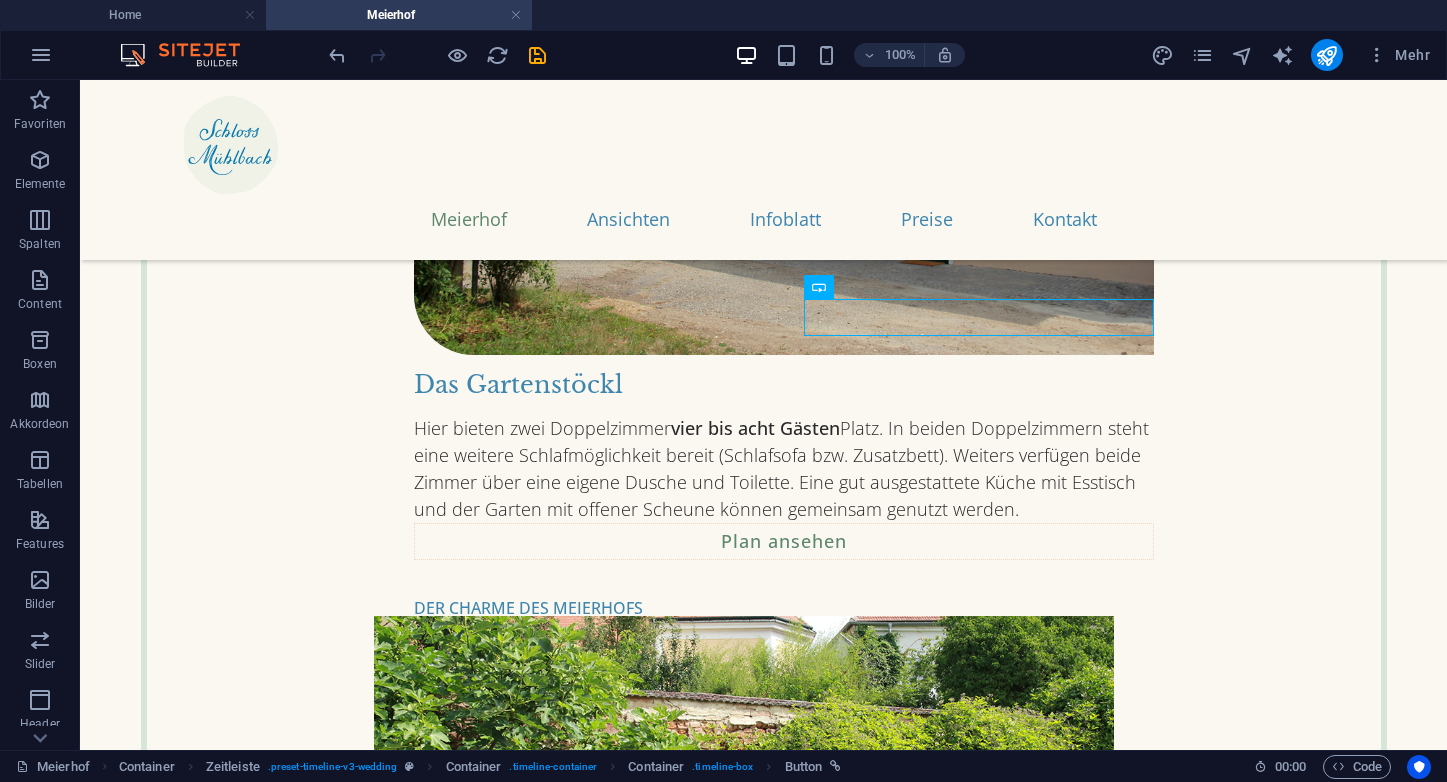 click on "Hier bieten zwei Doppelzimmer  vier bis acht Gästen  Platz.   In beiden Doppelzimmern steht eine weitere Schlafmöglichkeit bereit (Schlafsofa bzw. Zusatzbett). Weiters verfügen beide Zimmer über eine eigene Dusche und Toilette. Eine gut ausgestattete Küche mit Esstisch und der Garten mit offener Scheune können gemeinsam genutzt werden." at bounding box center [784, 469] 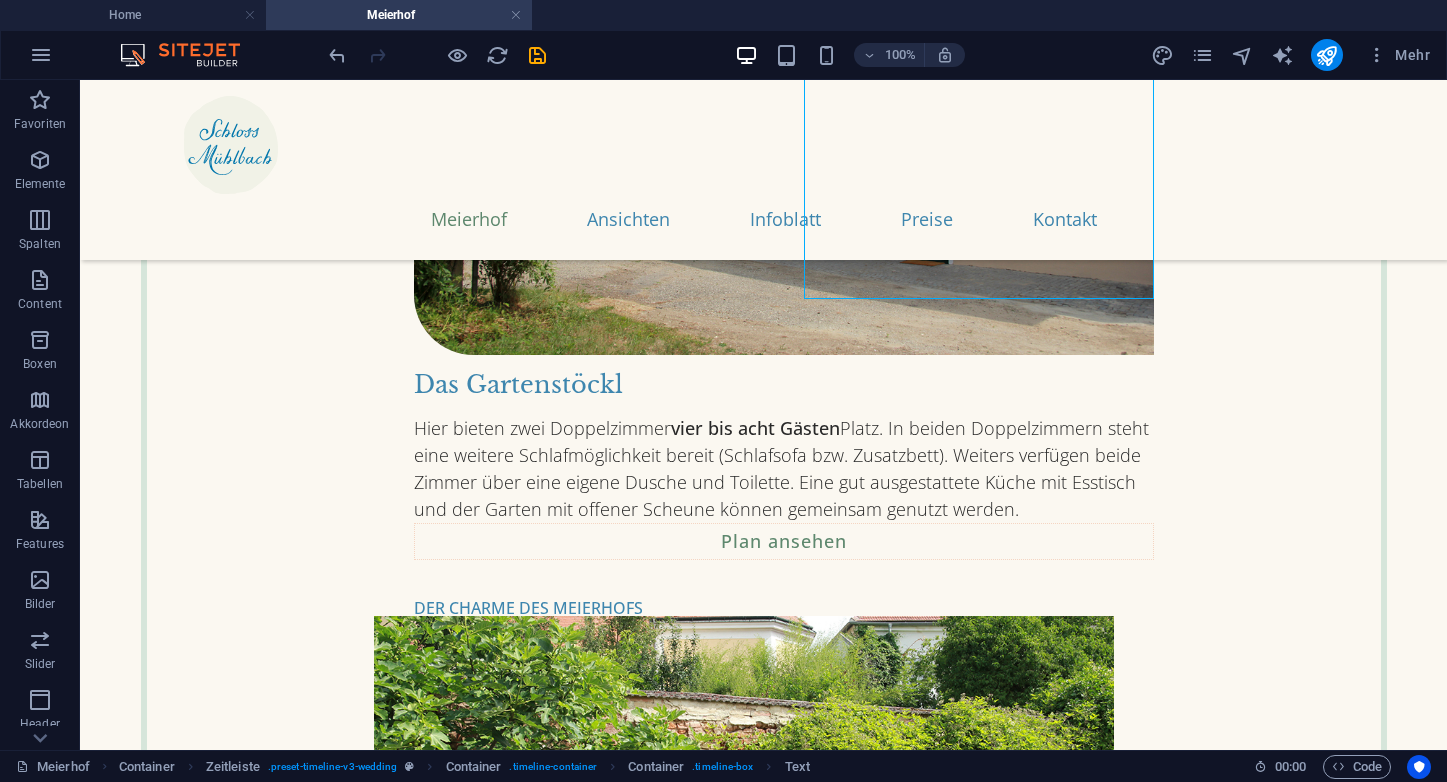 click on "Hier bieten zwei Doppelzimmer  vier bis acht Gästen  Platz.   In beiden Doppelzimmern steht eine weitere Schlafmöglichkeit bereit (Schlafsofa bzw. Zusatzbett). Weiters verfügen beide Zimmer über eine eigene Dusche und Toilette. Eine gut ausgestattete Küche mit Esstisch und der Garten mit offener Scheune können gemeinsam genutzt werden." at bounding box center [784, 469] 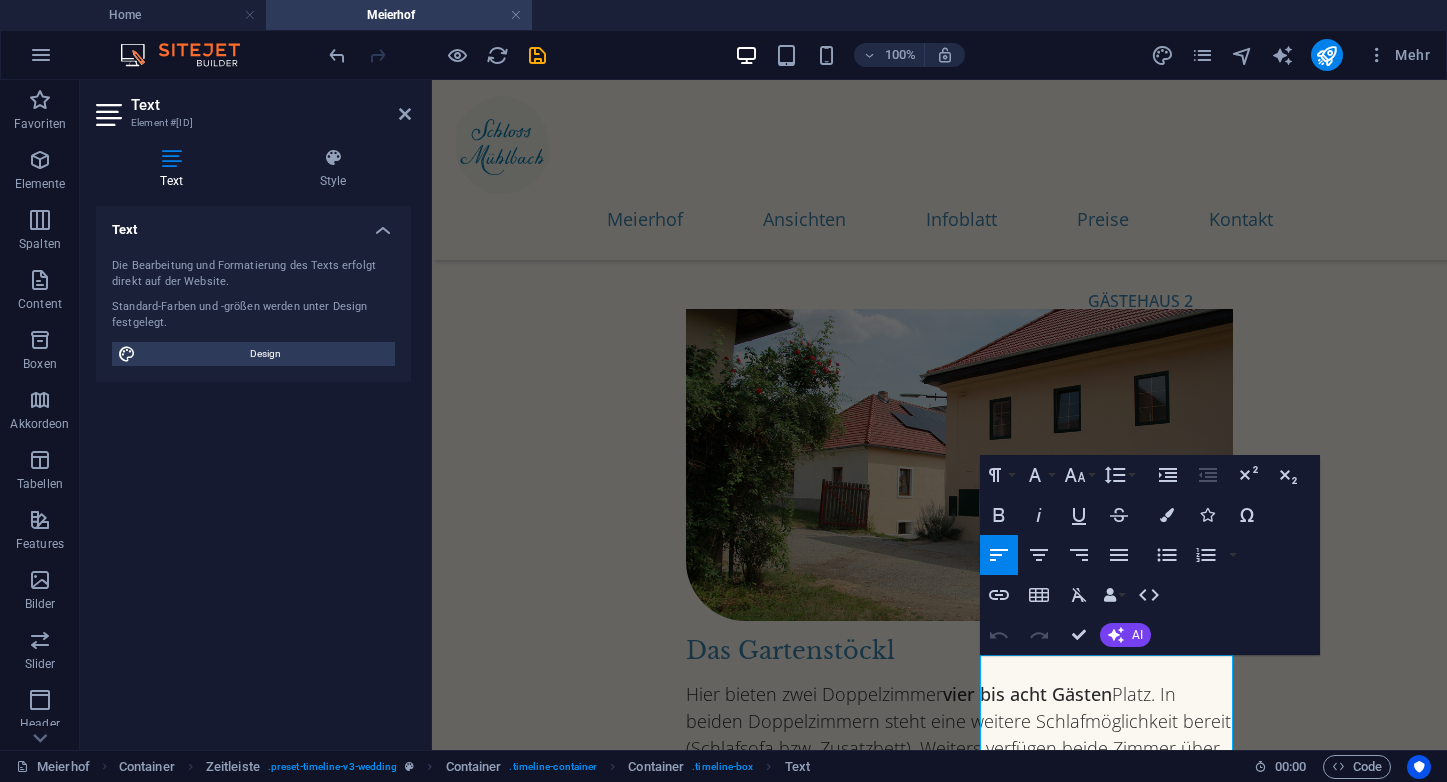 scroll, scrollTop: 1877, scrollLeft: 0, axis: vertical 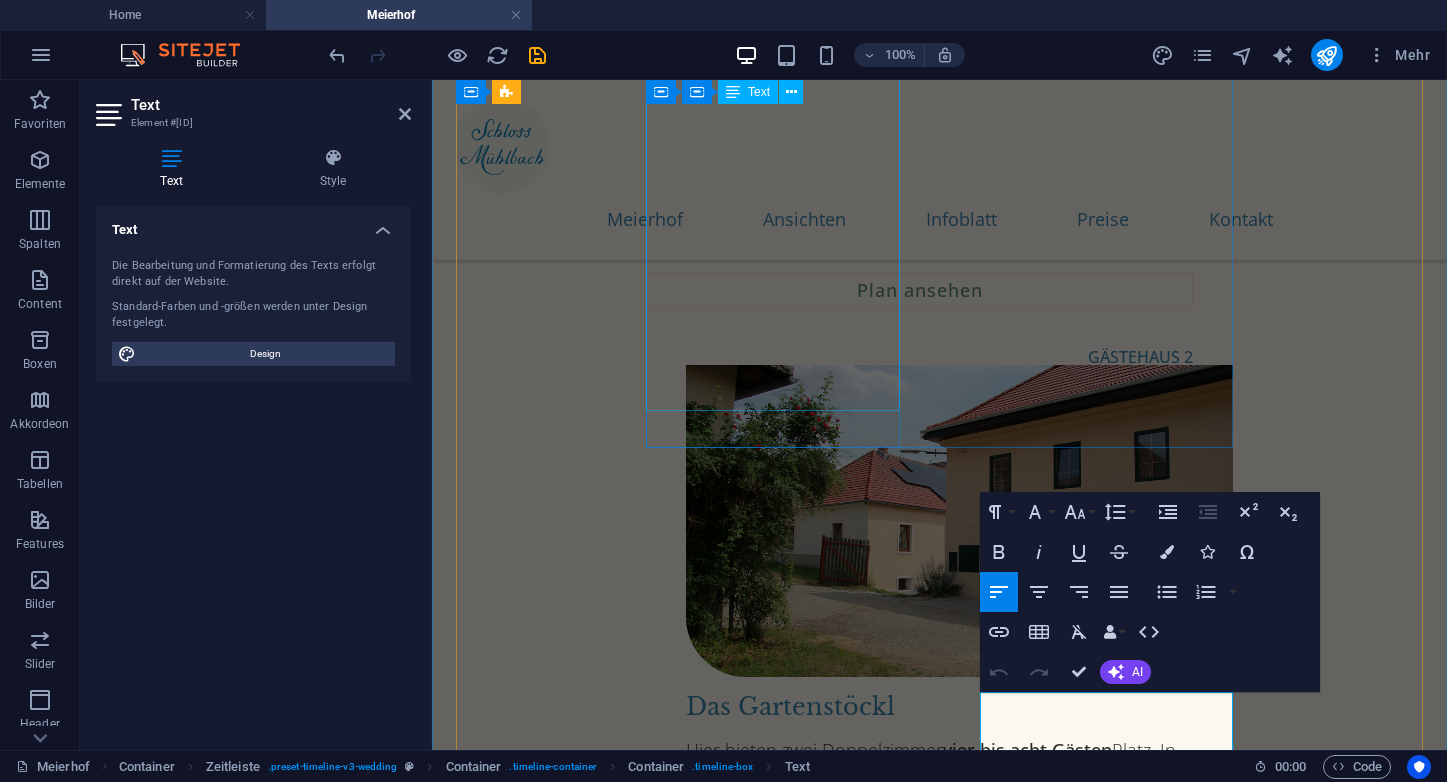 click on "Bis zu zehn Gäste  können hier übernachten, in drei Doppelzimmern (jedes mit eigener Dusche & Toilette) und zwei Wohnzimmern mit Schlafcouch. Kinderbetten können wir noch zusätzlich bereitstellen. Natürlich finden Sie auch eine ausgestattete Küche mit Esstisch vor. Als Gästewohnung ist das Hochzeitsstöckl für  Selbstversorger  konzipiert. Ein Geschäft direkt im Ort versorgt Sie mit allem Nötigen." at bounding box center [919, 164] 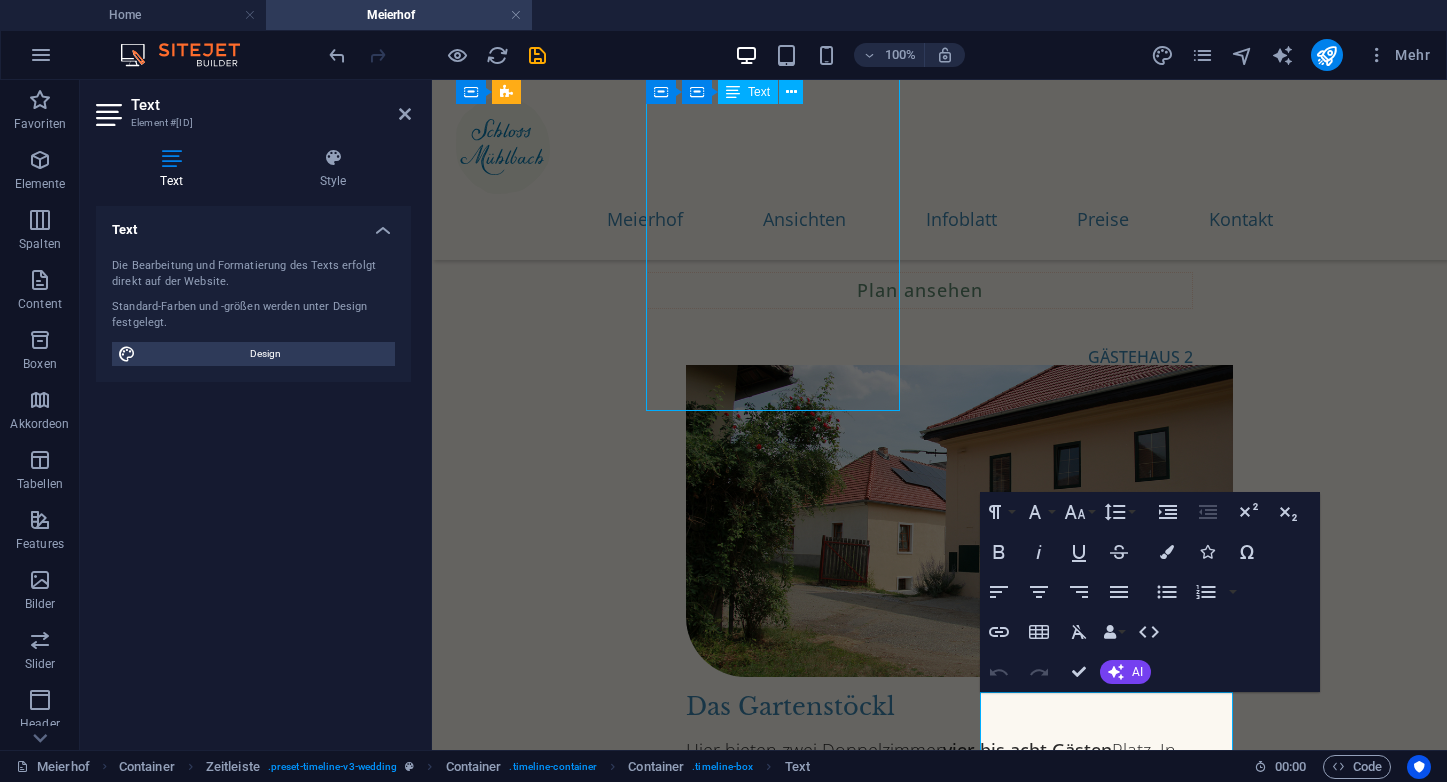 click on "Bis zu zehn Gäste  können hier übernachten, in drei Doppelzimmern (jedes mit eigener Dusche & Toilette) und zwei Wohnzimmern mit Schlafcouch. Kinderbetten können wir noch zusätzlich bereitstellen. Natürlich finden Sie auch eine ausgestattete Küche mit Esstisch vor. Als Gästewohnung ist das Hochzeitsstöckl für  Selbstversorger  konzipiert. Ein Geschäft direkt im Ort versorgt Sie mit allem Nötigen." at bounding box center (919, 164) 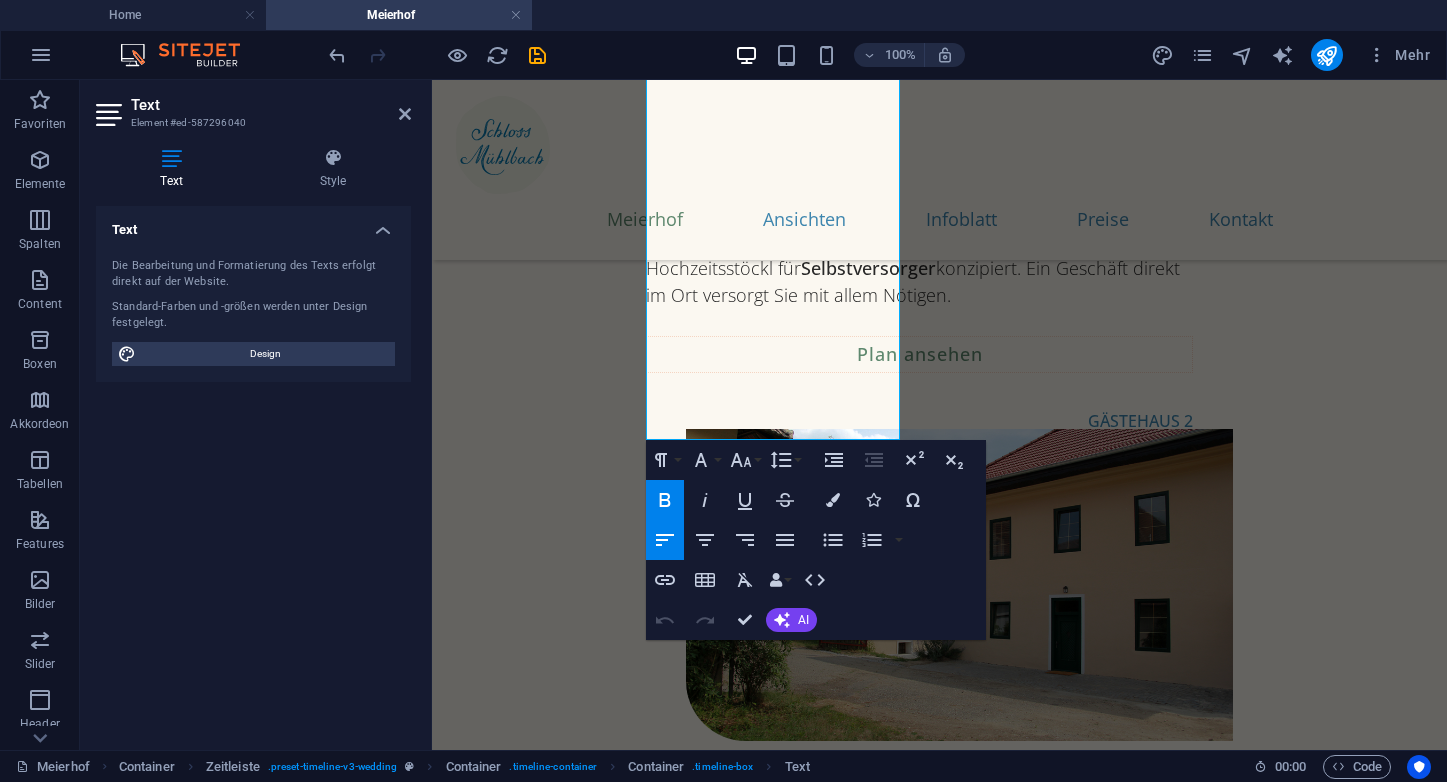 scroll, scrollTop: 1848, scrollLeft: 0, axis: vertical 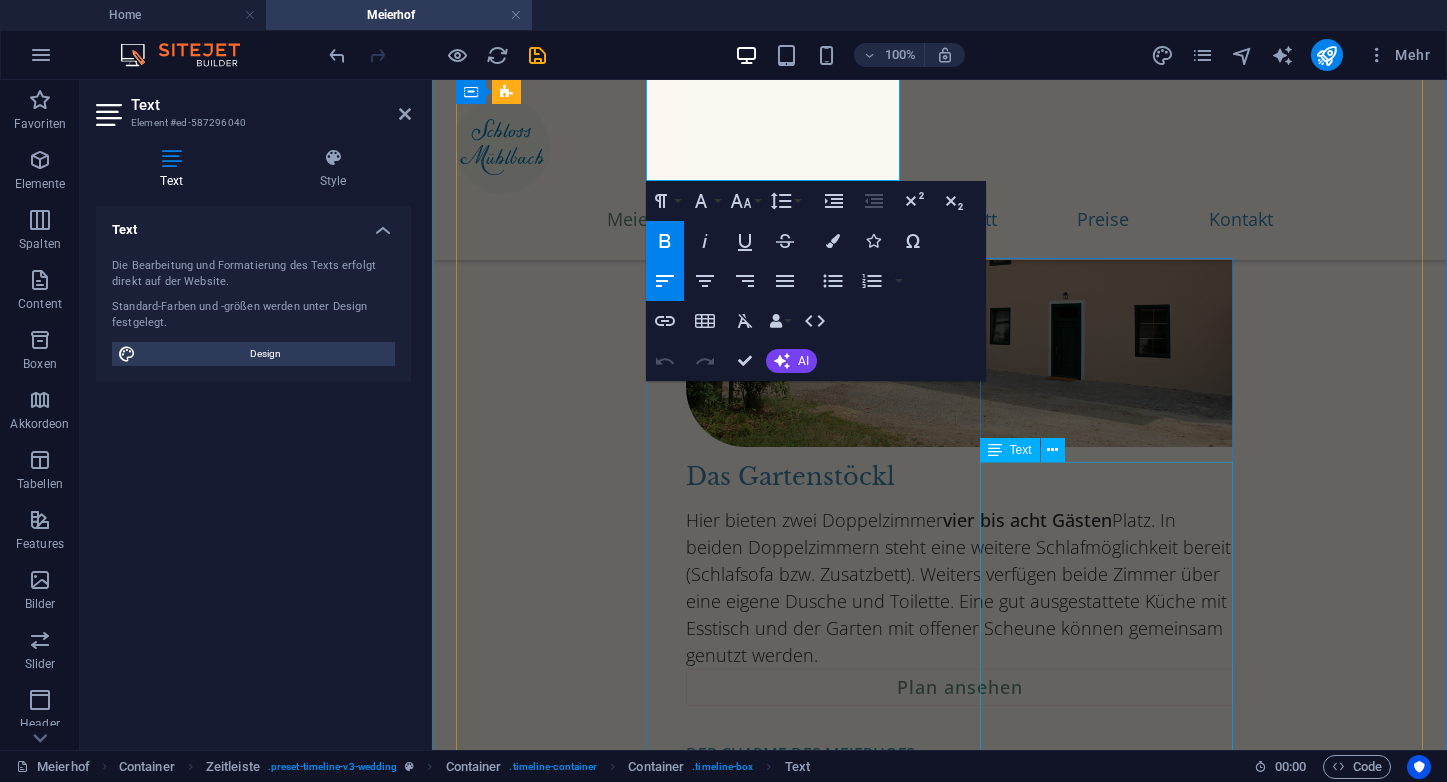 click on "Hier bieten zwei Doppelzimmer  vier bis acht Gästen  Platz.   In beiden Doppelzimmern steht eine weitere Schlafmöglichkeit bereit (Schlafsofa bzw. Zusatzbett). Weiters verfügen beide Zimmer über eine eigene Dusche und Toilette. Eine gut ausgestattete Küche mit Esstisch und der Garten mit offener Scheune können gemeinsam genutzt werden." at bounding box center [959, 588] 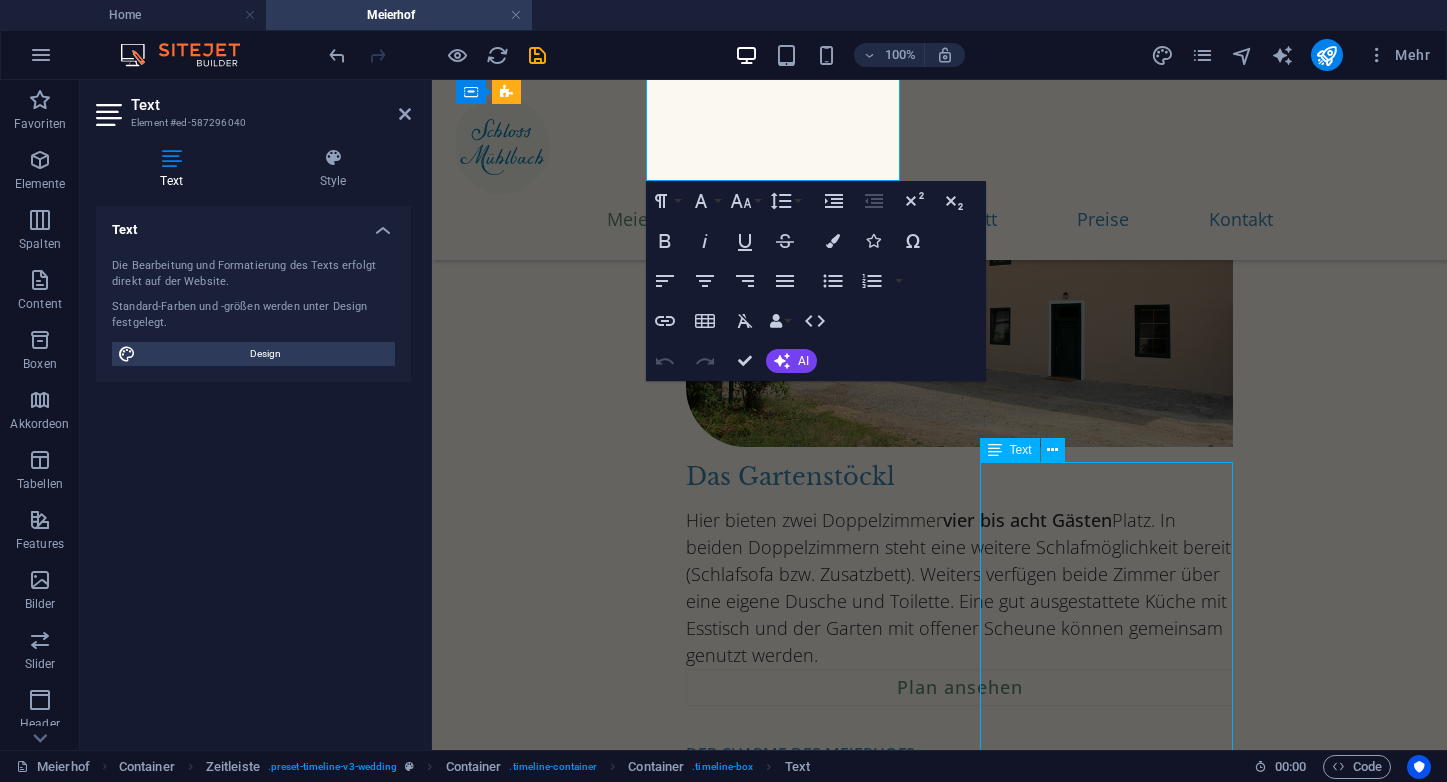 click on "Hier bieten zwei Doppelzimmer  vier bis acht Gästen  Platz.   In beiden Doppelzimmern steht eine weitere Schlafmöglichkeit bereit (Schlafsofa bzw. Zusatzbett). Weiters verfügen beide Zimmer über eine eigene Dusche und Toilette. Eine gut ausgestattete Küche mit Esstisch und der Garten mit offener Scheune können gemeinsam genutzt werden." at bounding box center (959, 588) 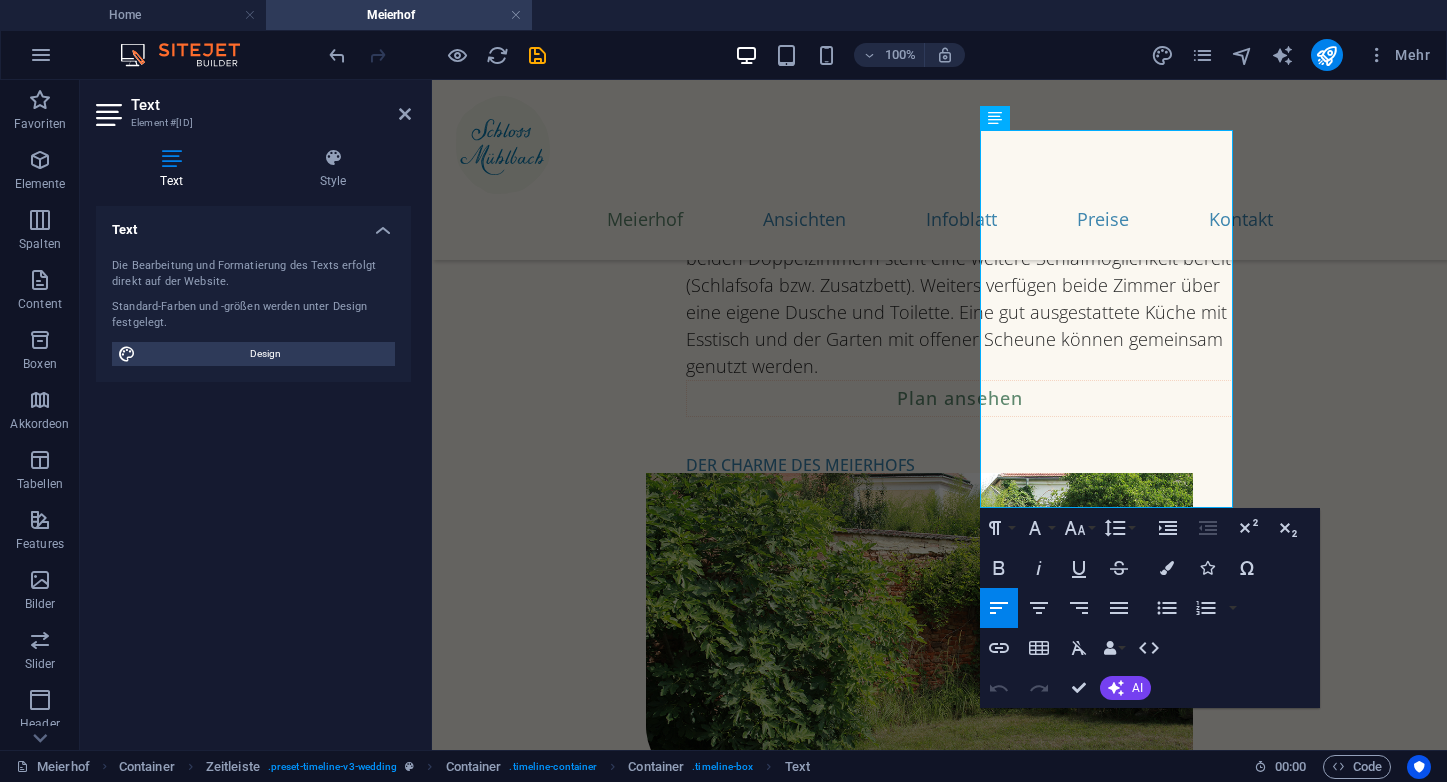 scroll, scrollTop: 2481, scrollLeft: 0, axis: vertical 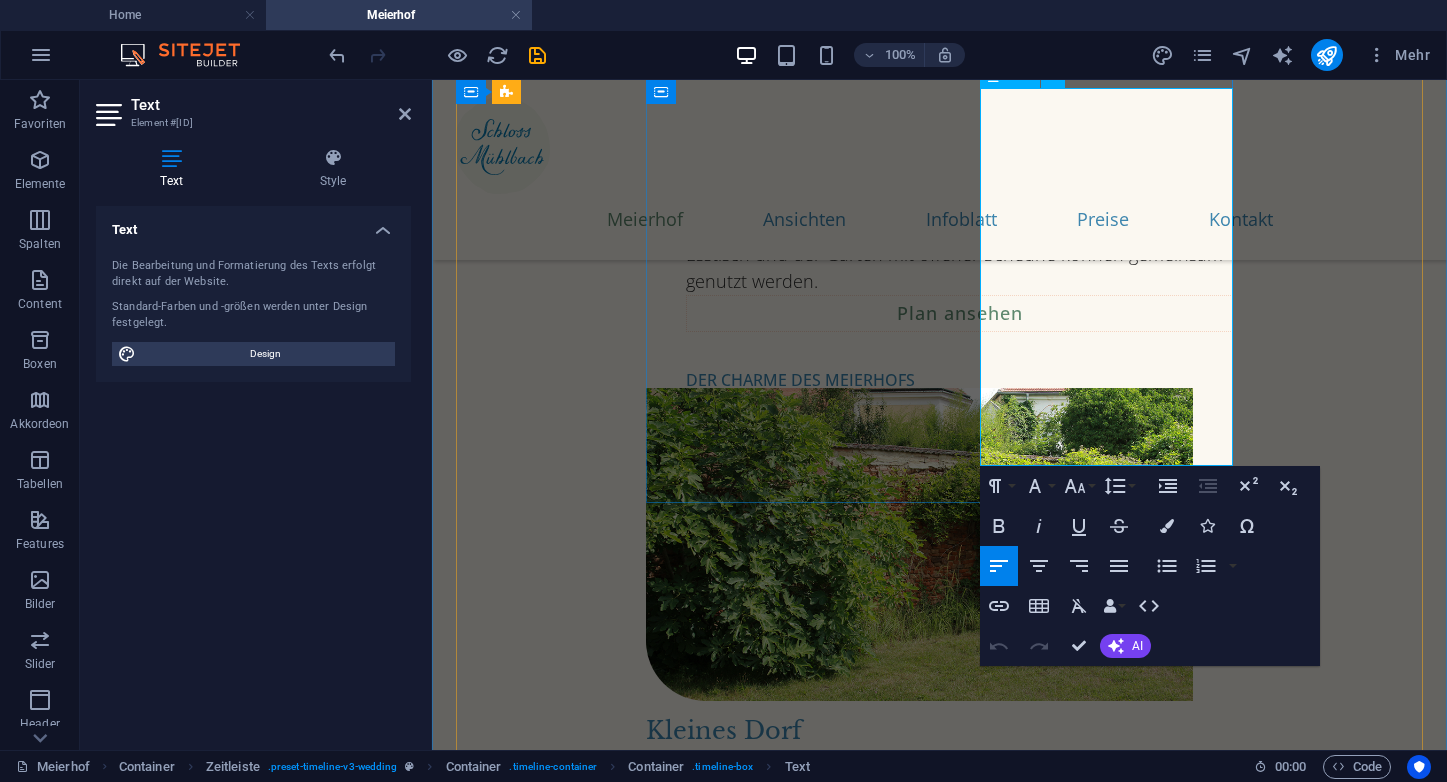 click on "Hier bieten zwei Doppelzimmer  vier bis acht Gästen  Platz.   In beiden Doppelzimmern steht eine weitere Schlafmöglichkeit bereit (Schlafsofa bzw. Zusatzbett). Weiters verfügen beide Zimmer über eine eigene Dusche und Toilette. Eine gut ausgestattete Küche mit Esstisch und der Garten mit offener Scheune können gemeinsam genutzt werden." at bounding box center (959, 214) 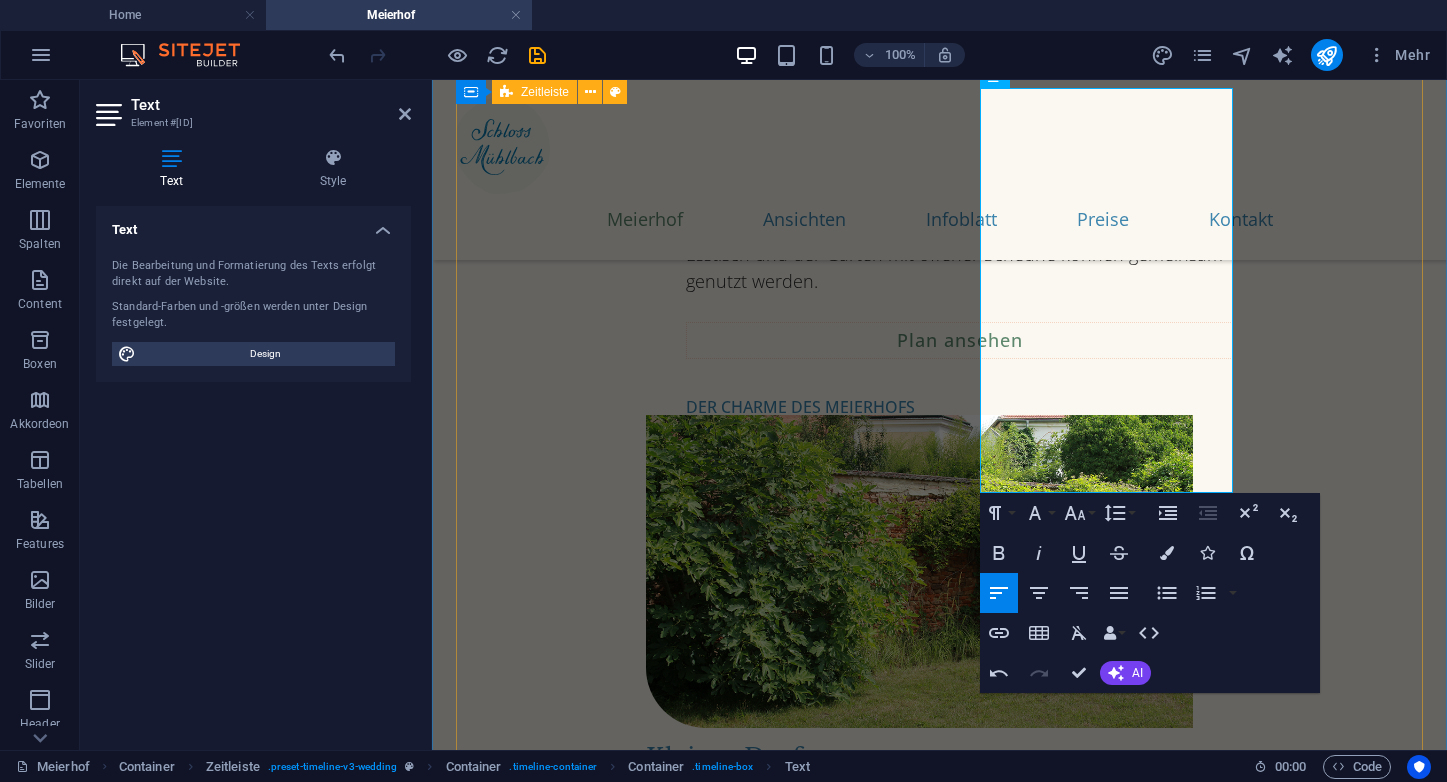 click on "UNSERE GÄSTEHÄUSER Einkehren in Mühlbach Der Meierhof ist der Wirtschaftshof von Schloss Mühlbach. Hier wurde 2023 unser erstes Gästehaus, das sogenannte  Hochzeitsstöckl , zunächst als Zugewinn für unsere Hochzeitslocation im Schlossgarten hergerichtet. Jetzt kann hier auch abseits der Hochzeiten genächtigt werden. Heuer sind die ersten beiden Doppelzimmer des zweiten Gästehauses  Gartenstöckl  fertiggeworden. Ob Sie also auf einer Weintour sind, ob Sie in Mühlbach vorbeiradeln oder einige Tage im Grünen verbringen möchten – hier sind Sie gut aufgehoben.  GÄSTEHAUS 1 Das Hochzeitsstöckl Bis zu zehn Gäste  können hier übernachten, in drei Doppelzimmern (jedes mit eigener Dusche & Toilette) und zwei Wohnzimmern mit Schlafcouch. Kinderbetten können wir noch zusätzlich bereitstellen. Natürlich finden Sie auch eine ausgestattete Küche mit Esstisch vor. Als Gästewohnung ist das Hochzeitsstöckl für  Selbstversorger Plan ansehen GÄSTEHAUS 2 Das Gartenstöckl vier bis acht Gästen   i" at bounding box center [939, 515] 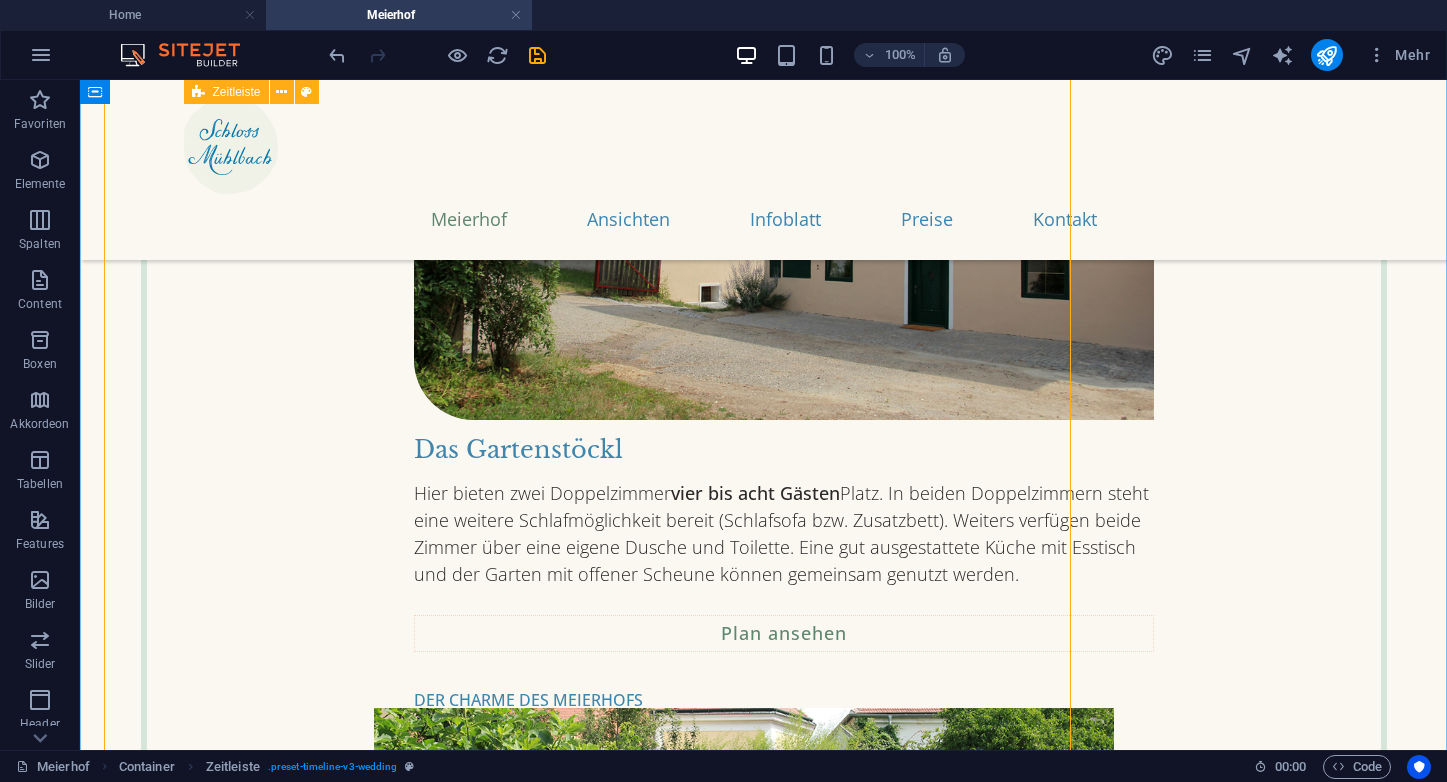 scroll, scrollTop: 2431, scrollLeft: 0, axis: vertical 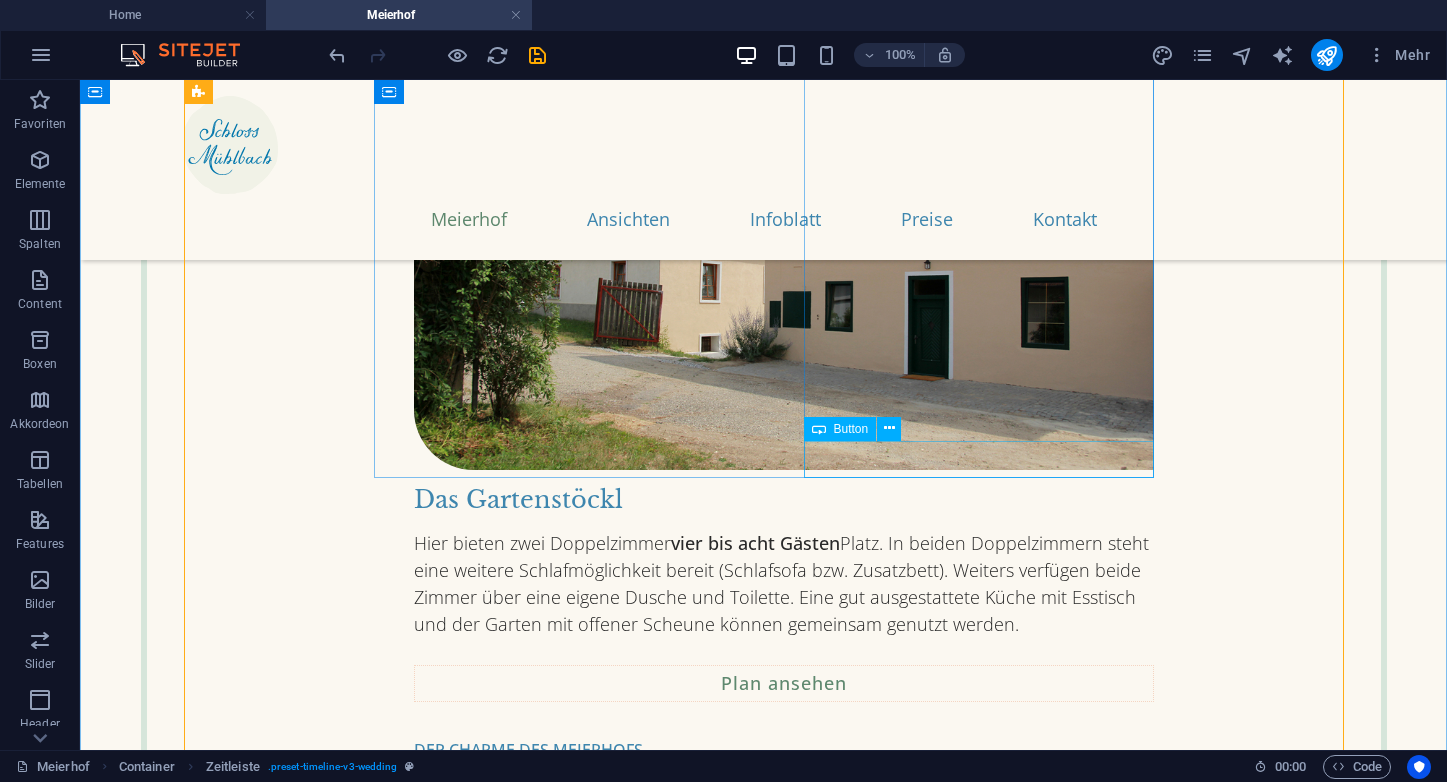 click on "Plan ansehen" at bounding box center (784, 683) 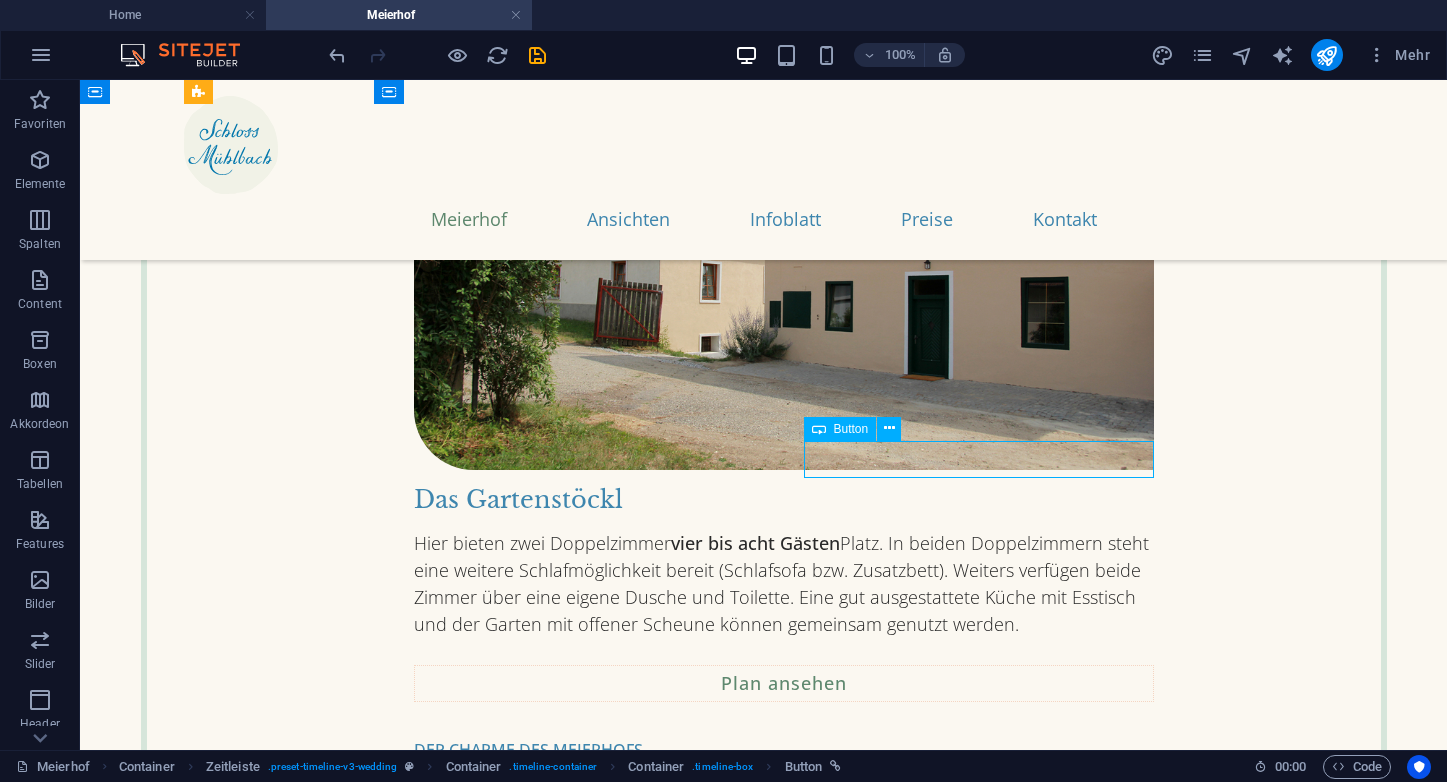 click on "Plan ansehen" at bounding box center [784, 683] 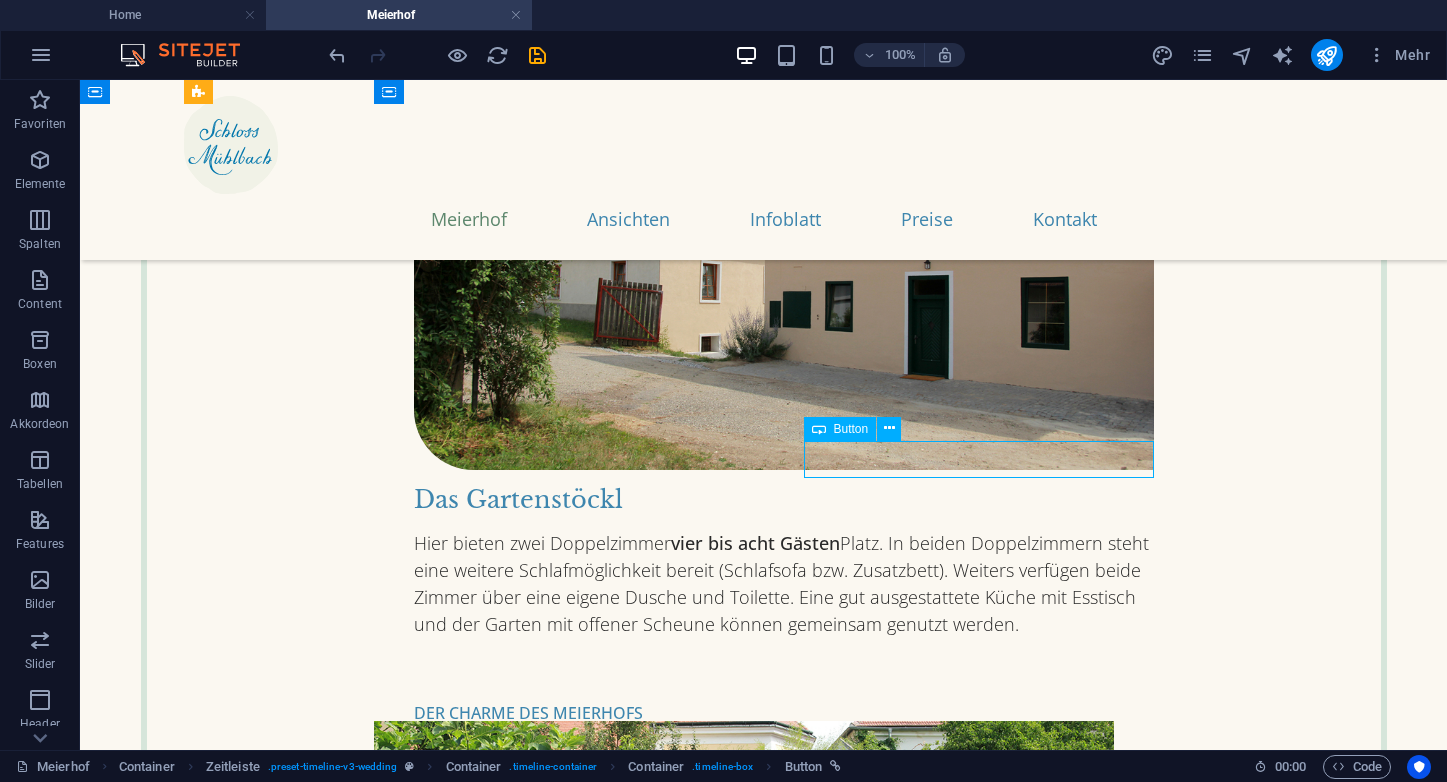 scroll, scrollTop: 2481, scrollLeft: 0, axis: vertical 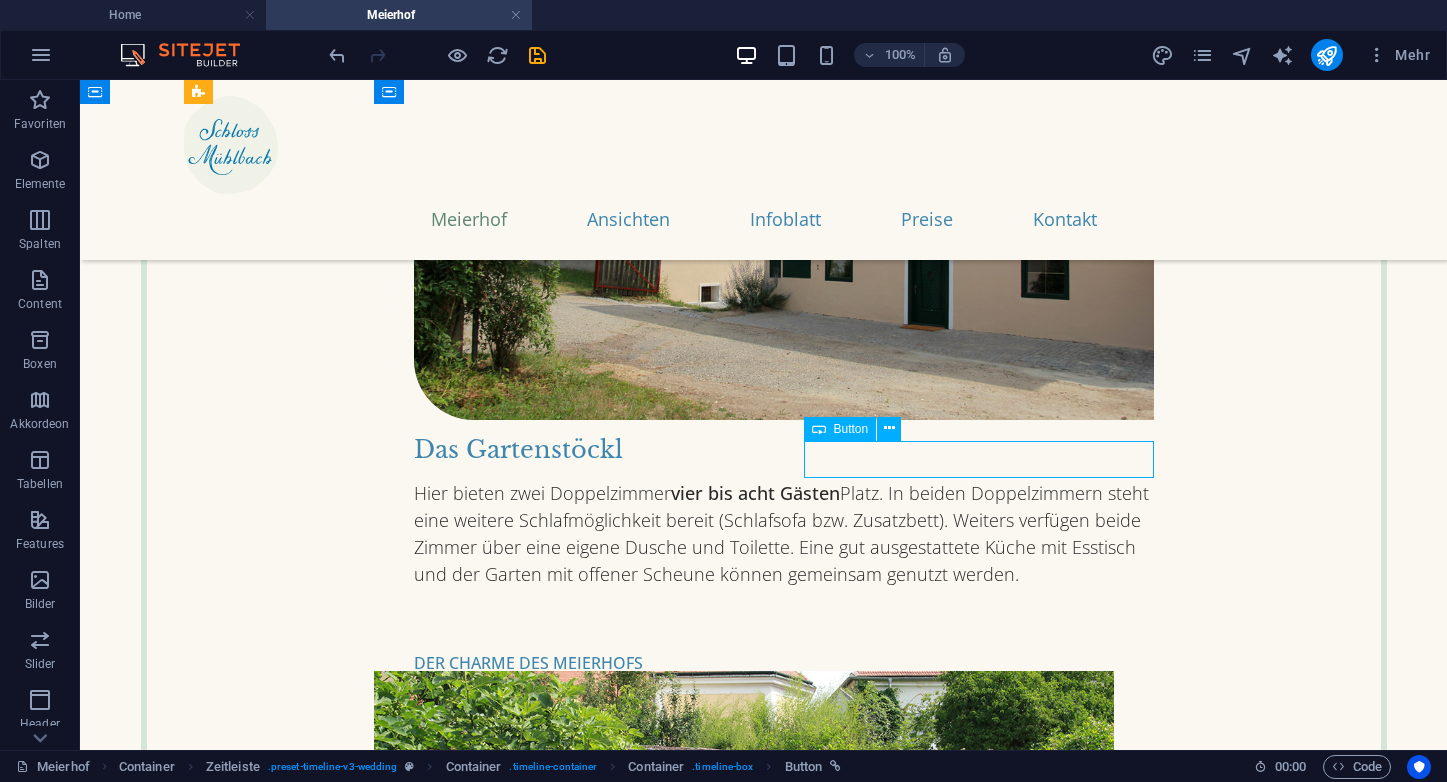 select on "%" 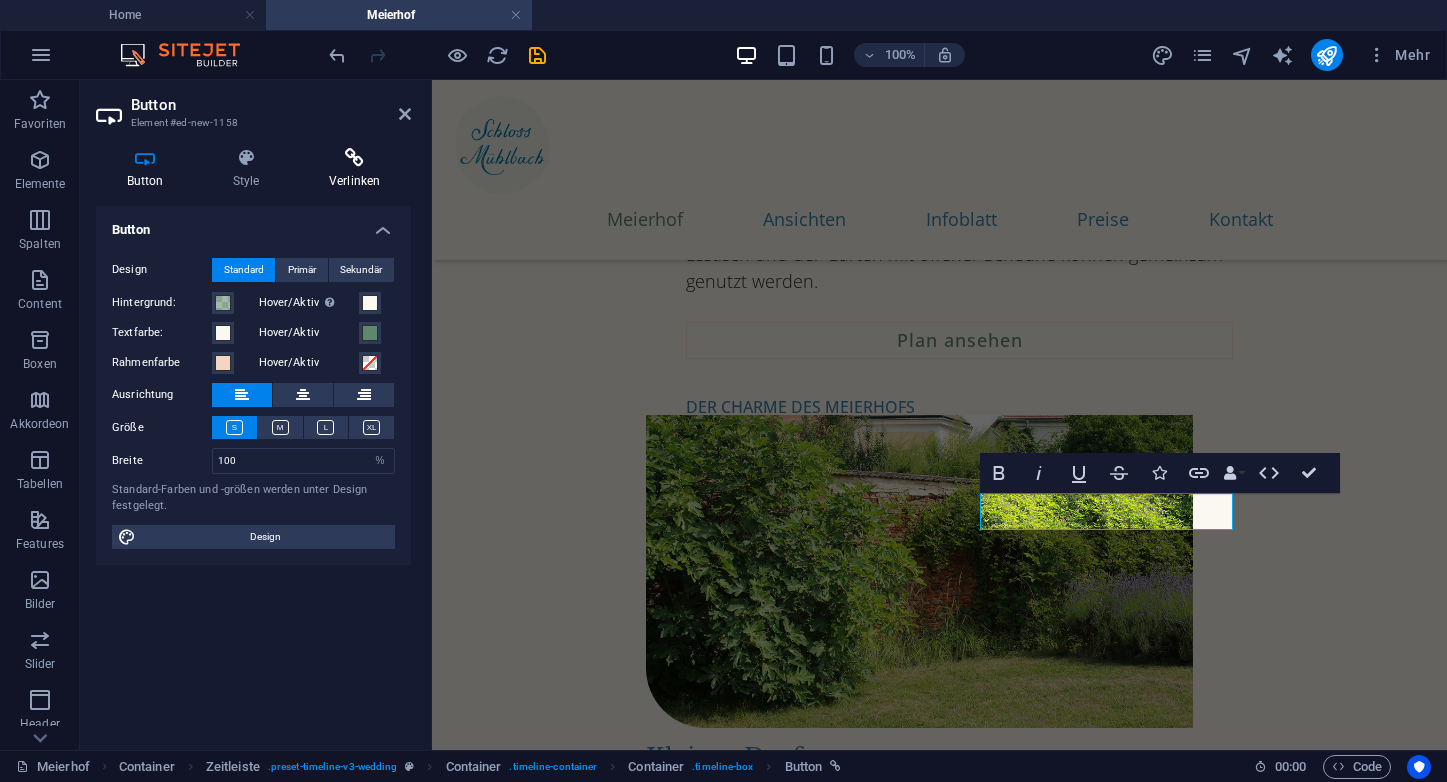 click at bounding box center [354, 158] 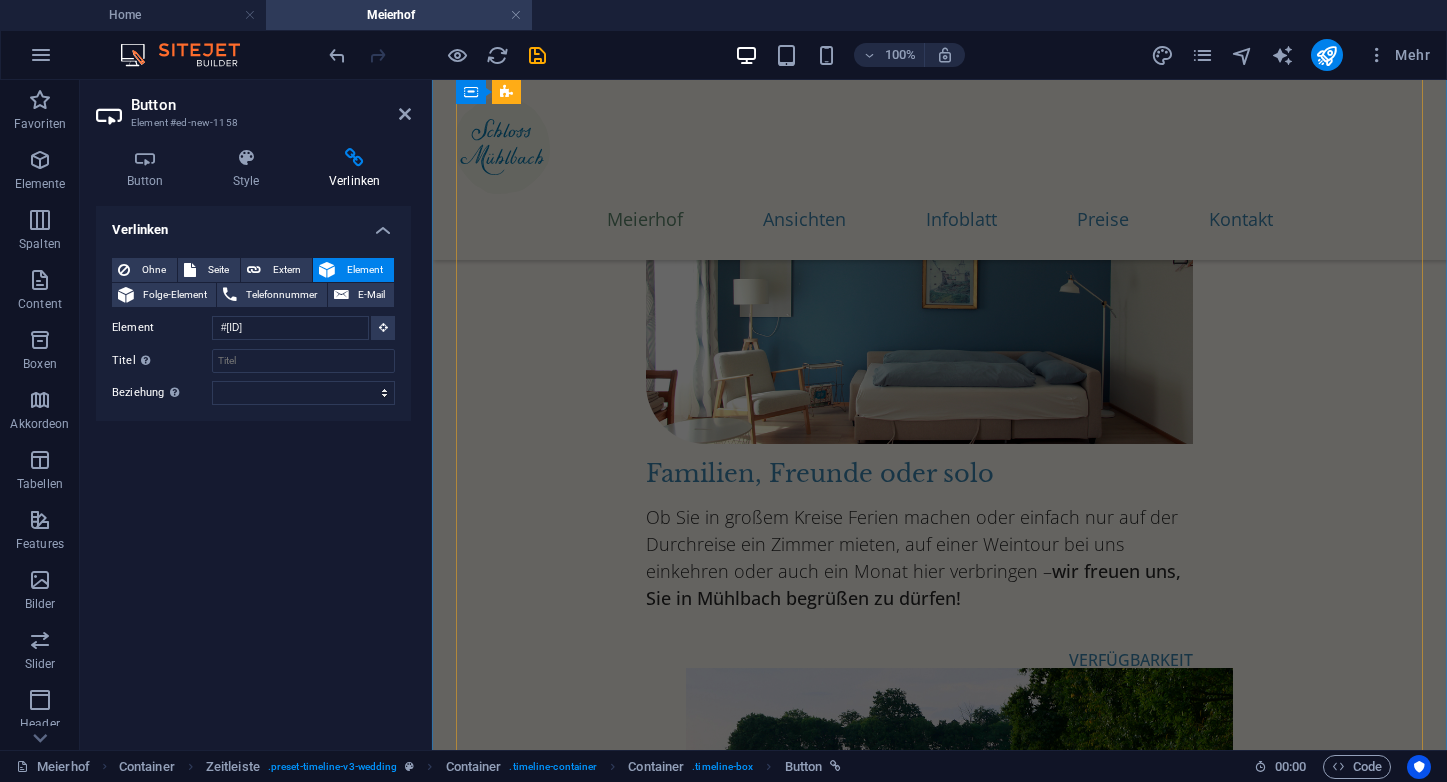 scroll, scrollTop: 2355, scrollLeft: 0, axis: vertical 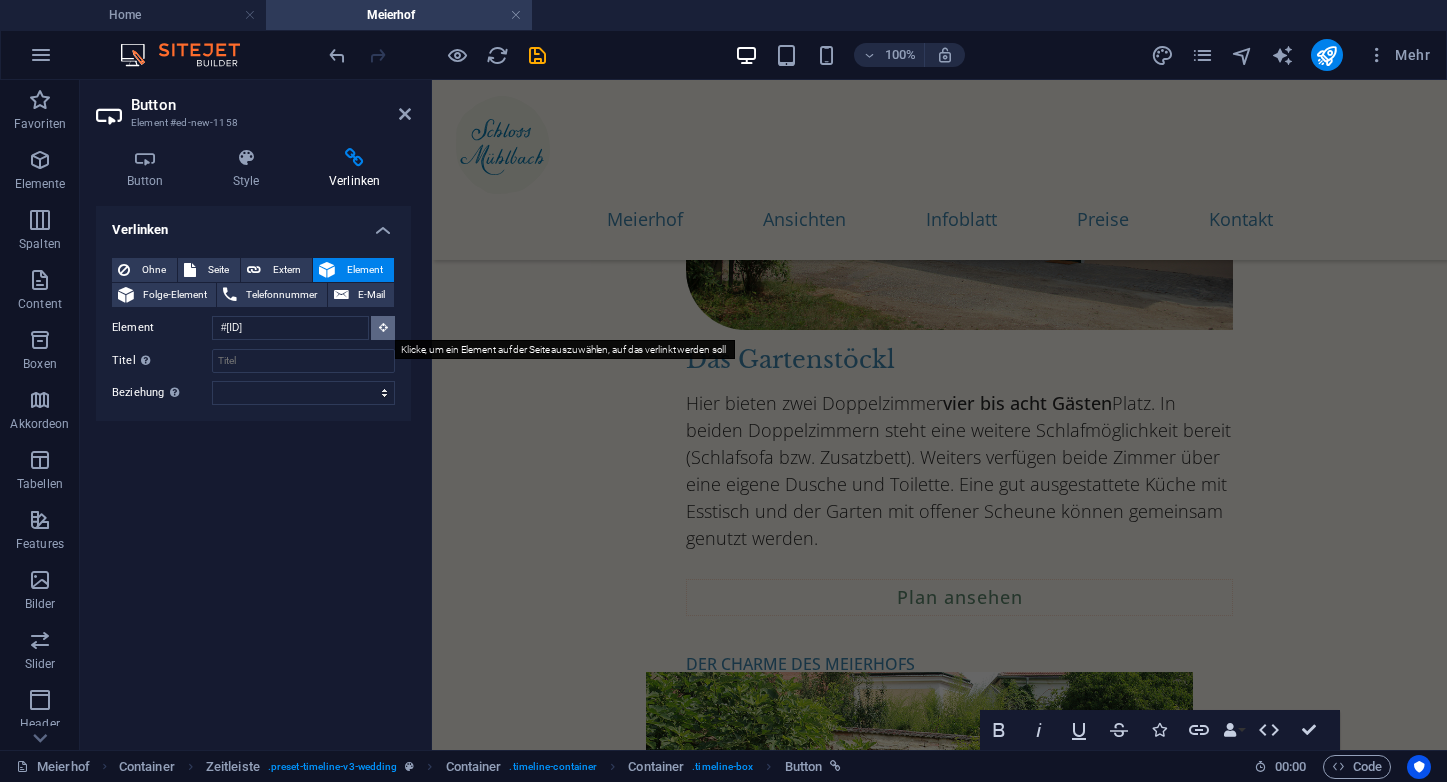 click at bounding box center [383, 328] 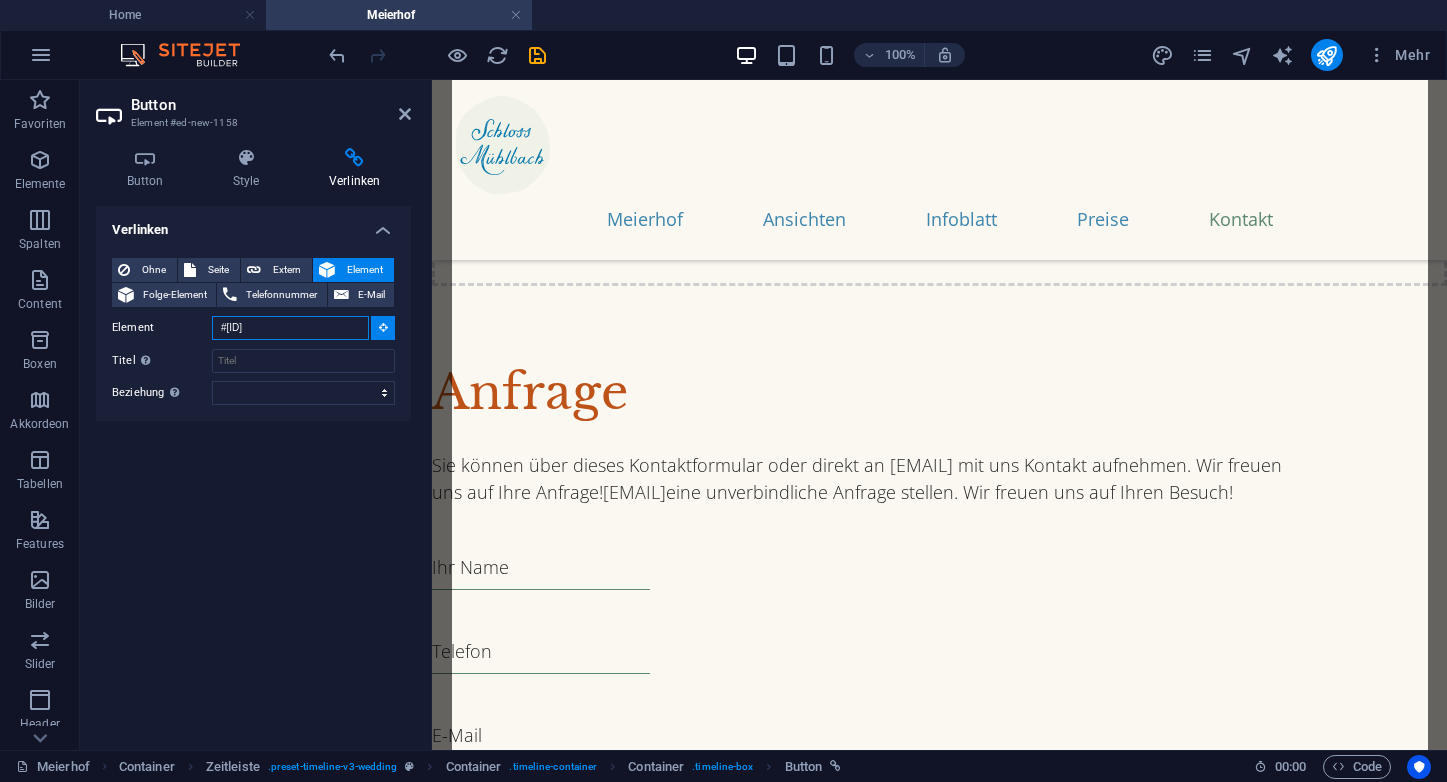 click on "#ed-587415891" at bounding box center (290, 328) 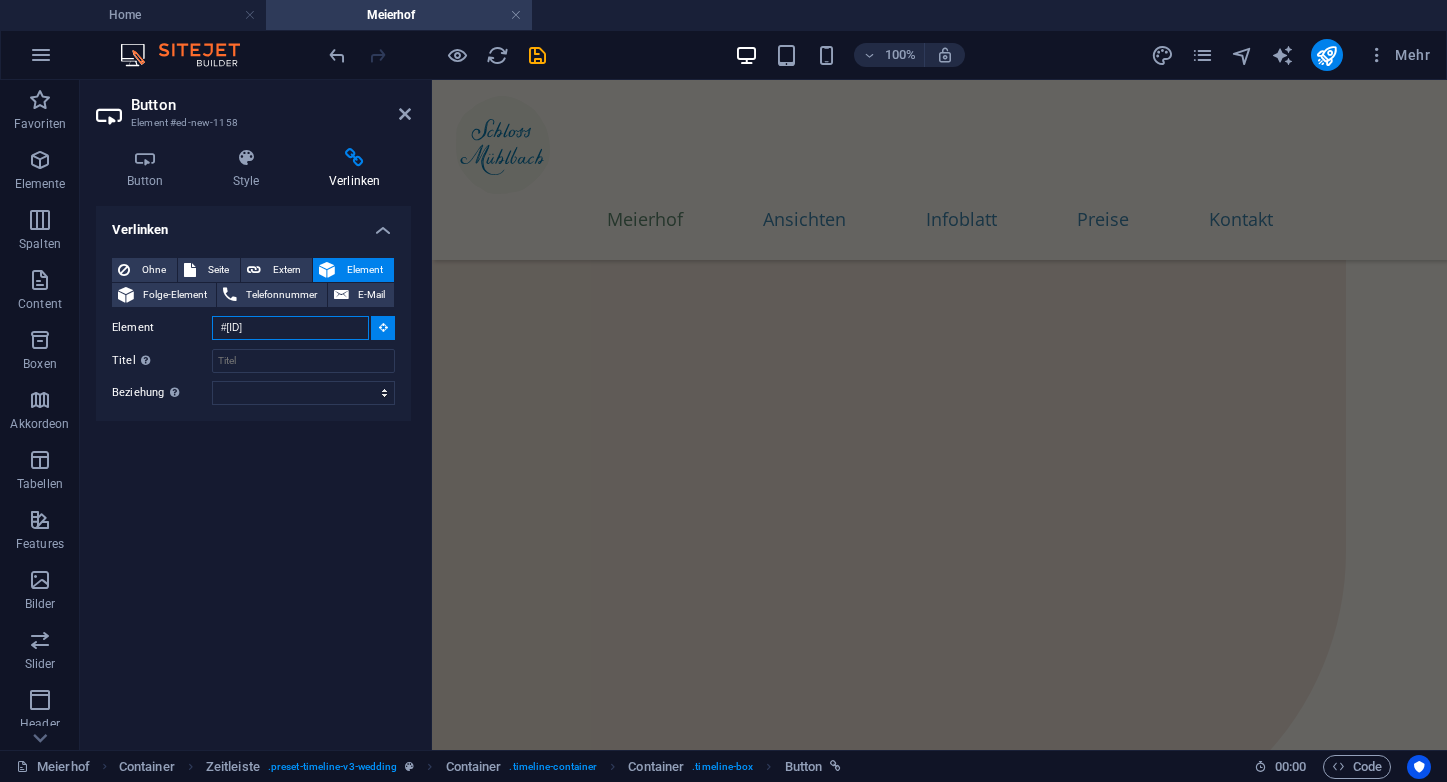click on "#ed-587415891" at bounding box center [290, 328] 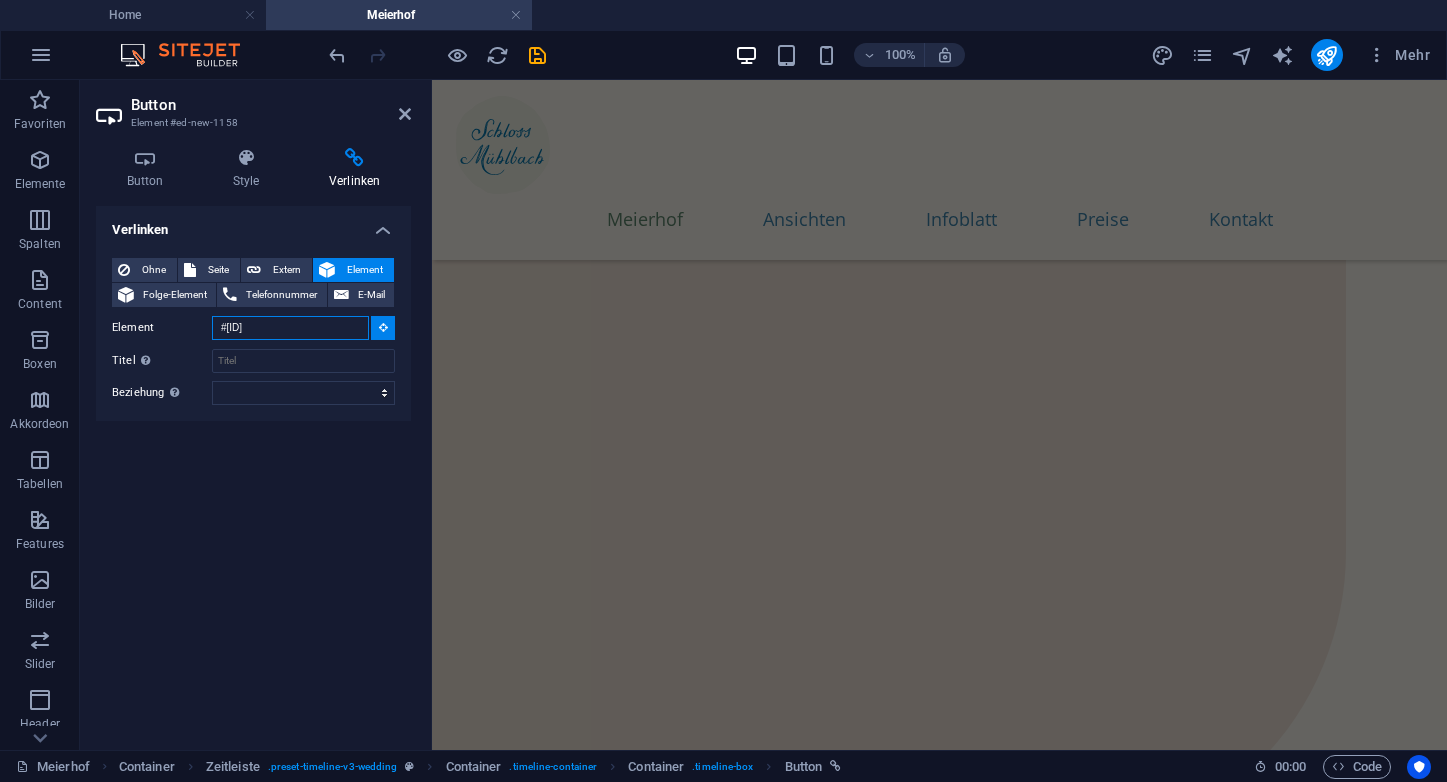 scroll, scrollTop: 9963, scrollLeft: 0, axis: vertical 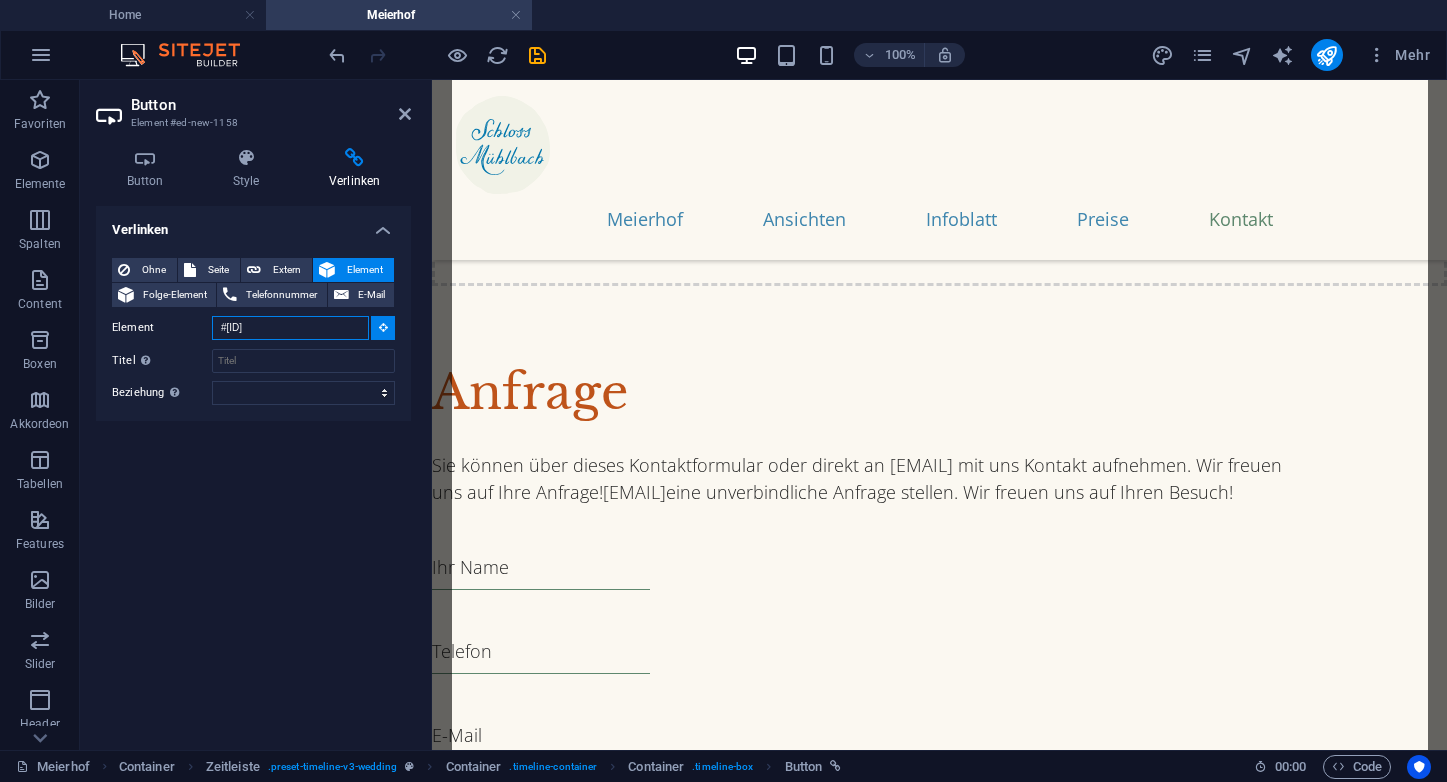 click on "#ed-587415891" at bounding box center (290, 328) 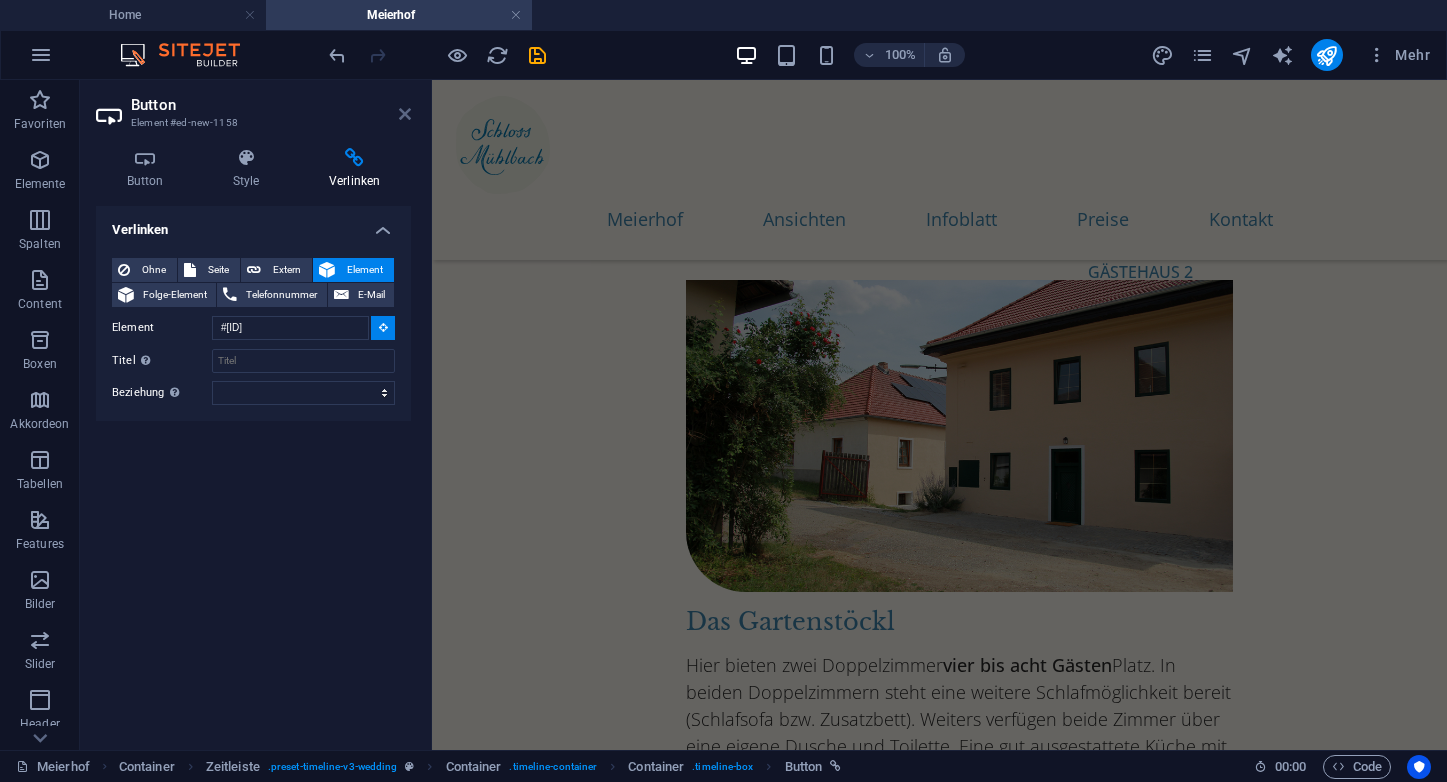 click at bounding box center [405, 114] 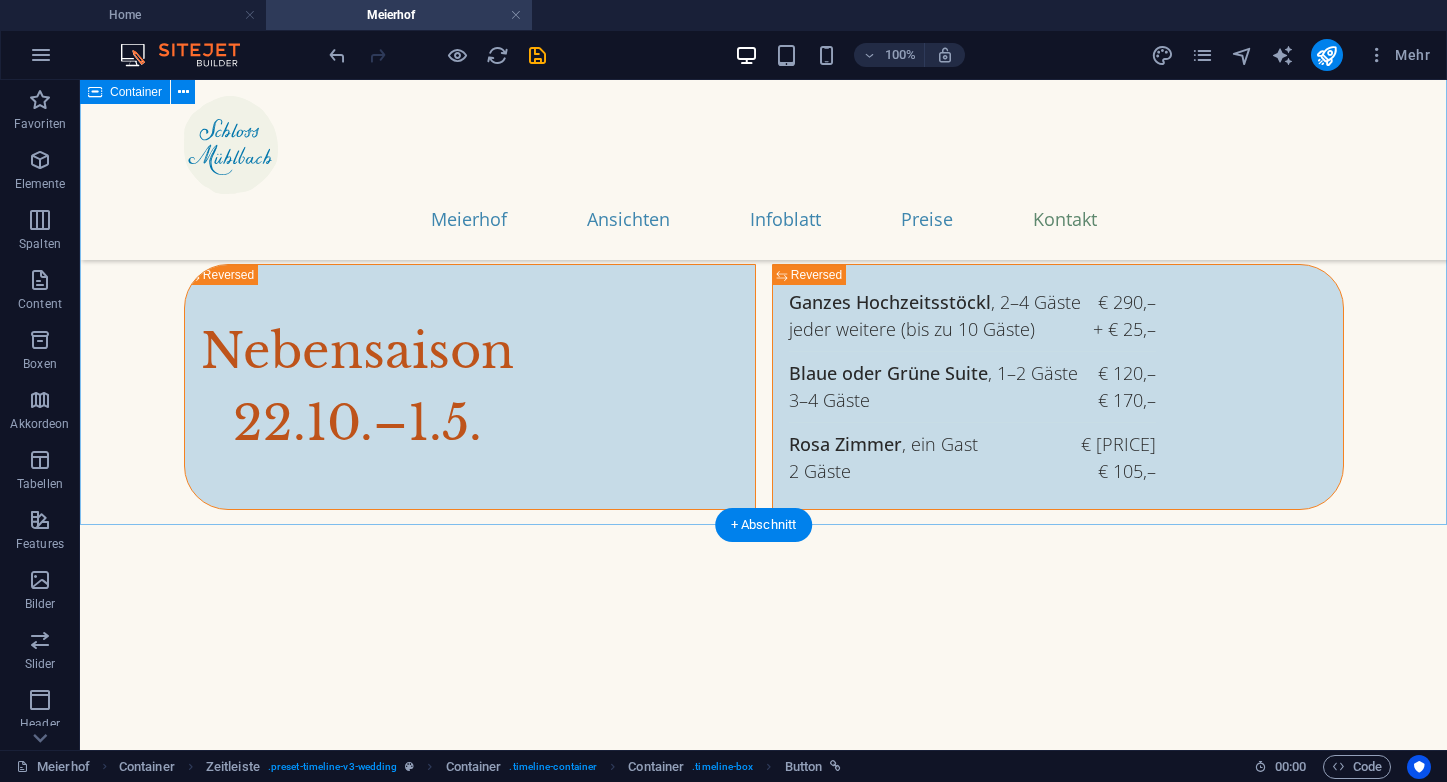scroll, scrollTop: 8742, scrollLeft: 0, axis: vertical 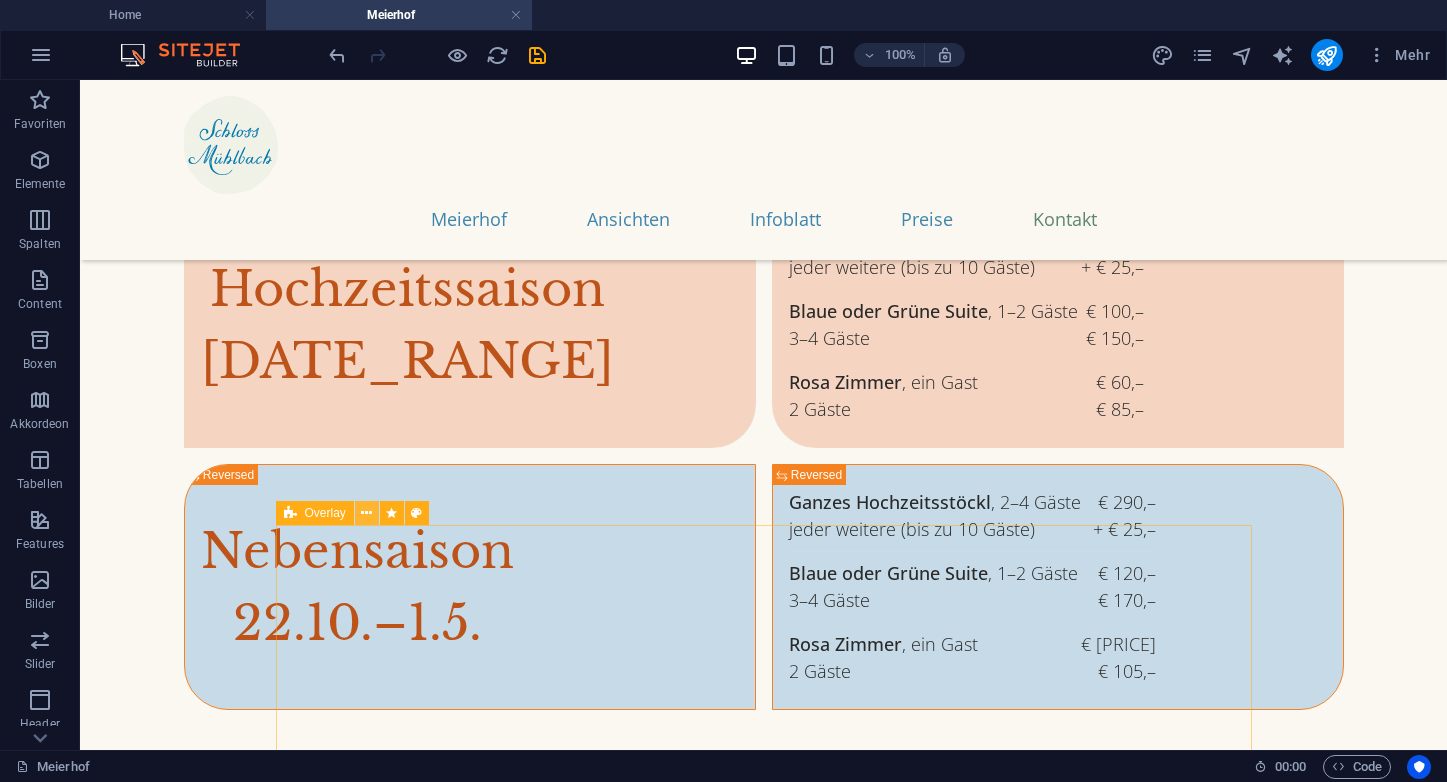 click at bounding box center (366, 513) 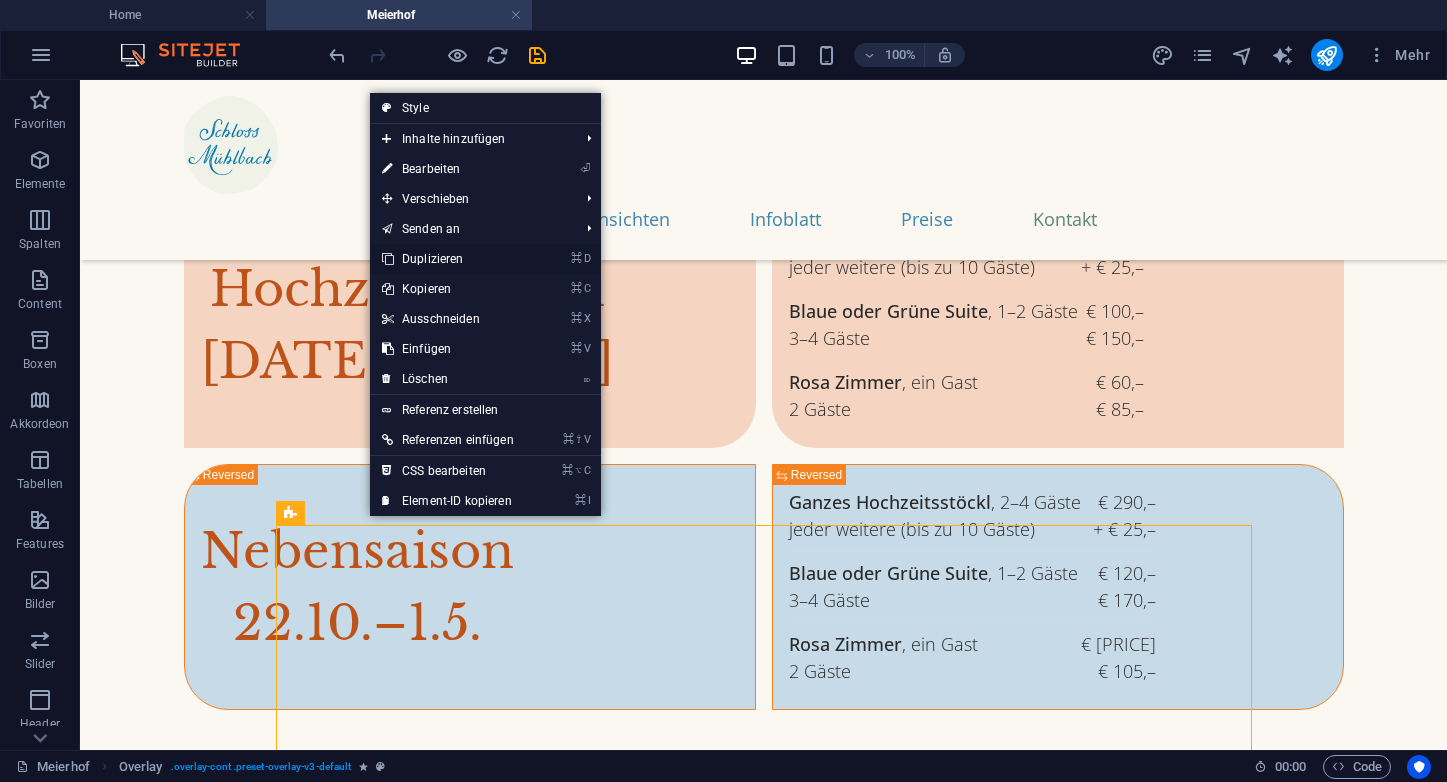 click on "⌘ D  Duplizieren" at bounding box center (448, 259) 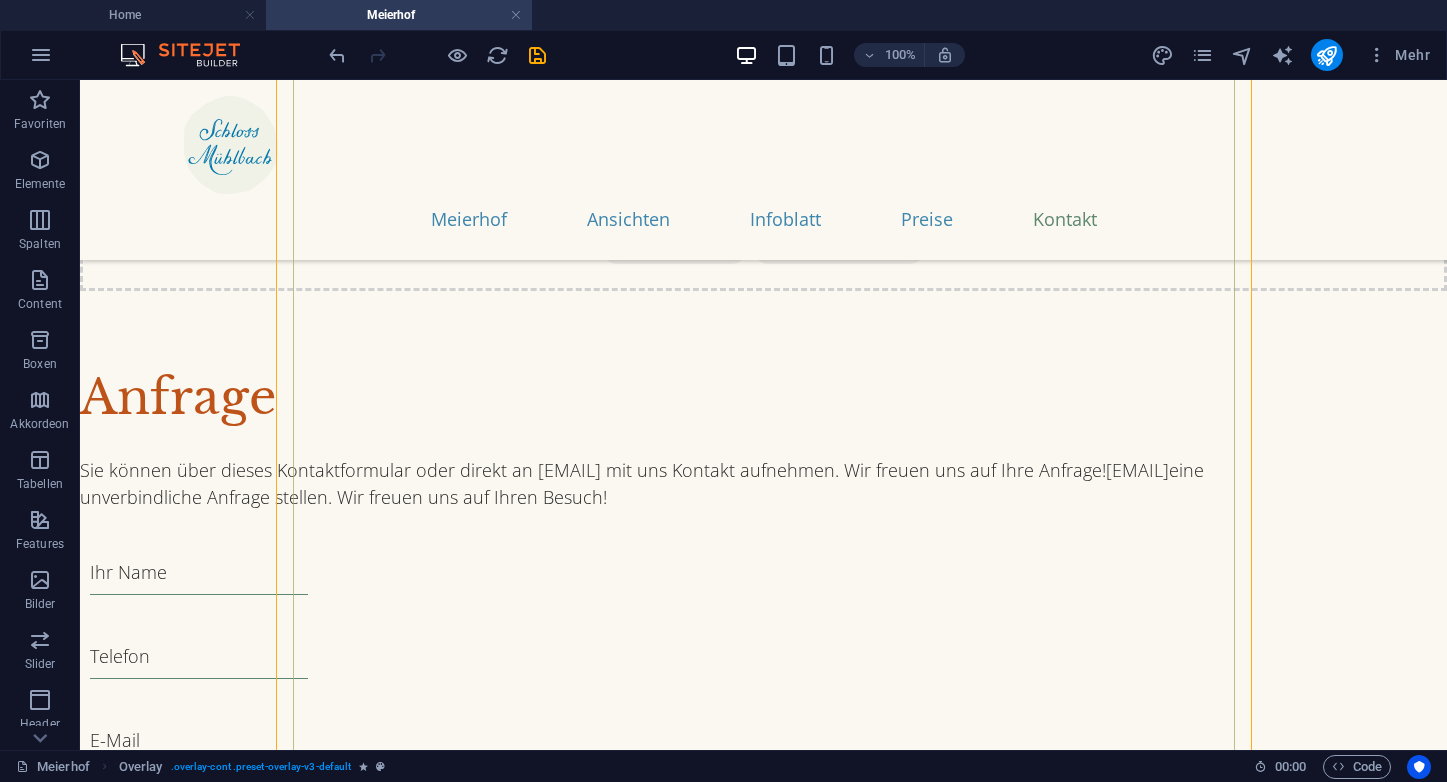 scroll, scrollTop: 10711, scrollLeft: 0, axis: vertical 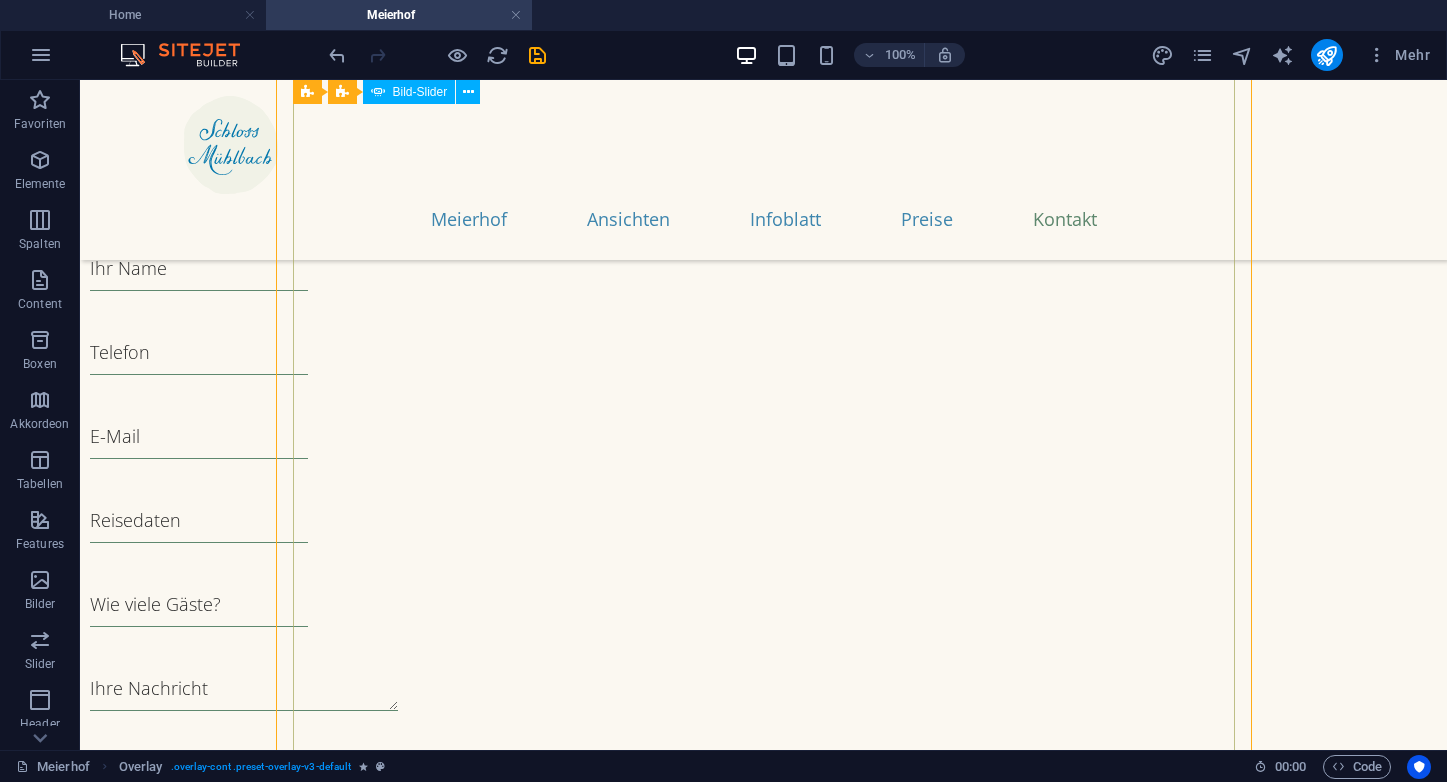 click at bounding box center (724, 5334) 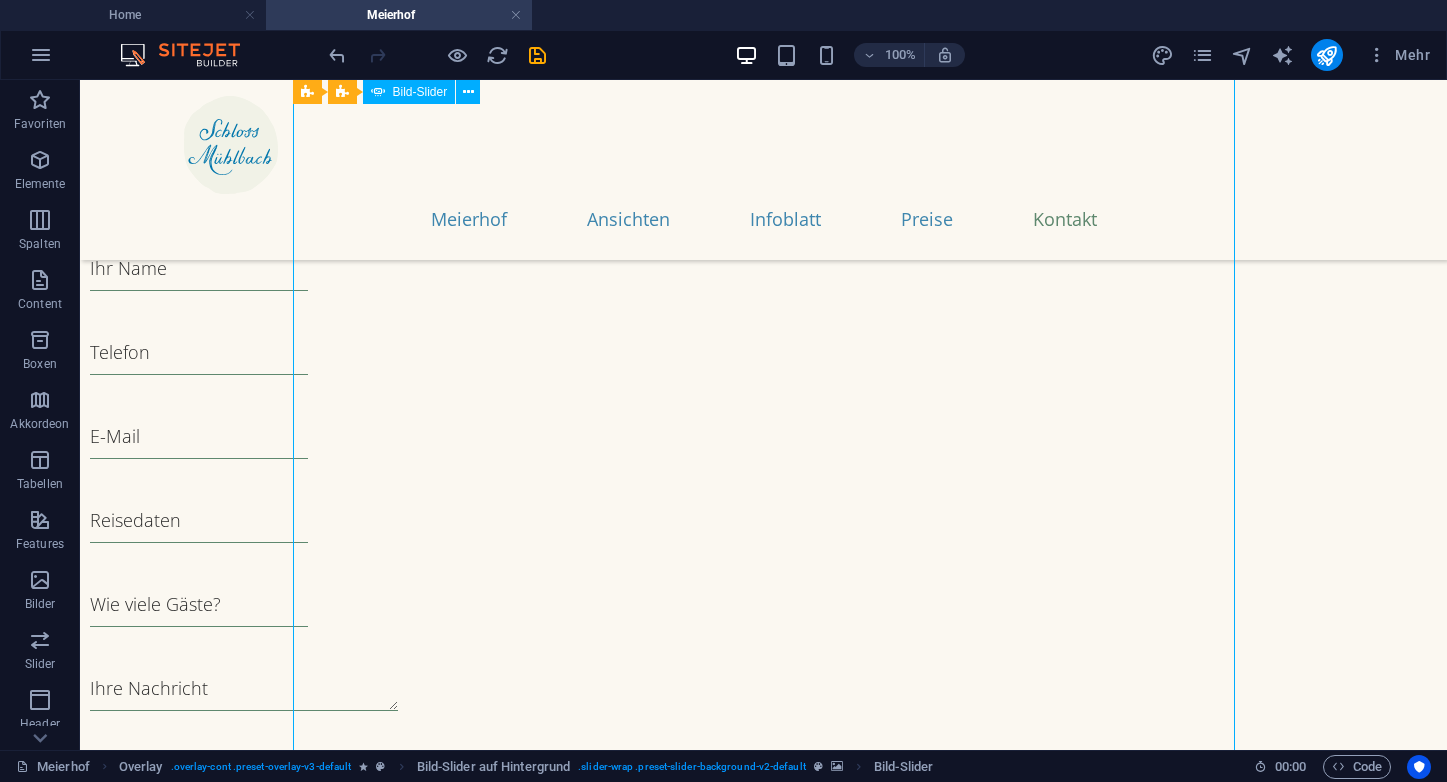 click at bounding box center [724, 5334] 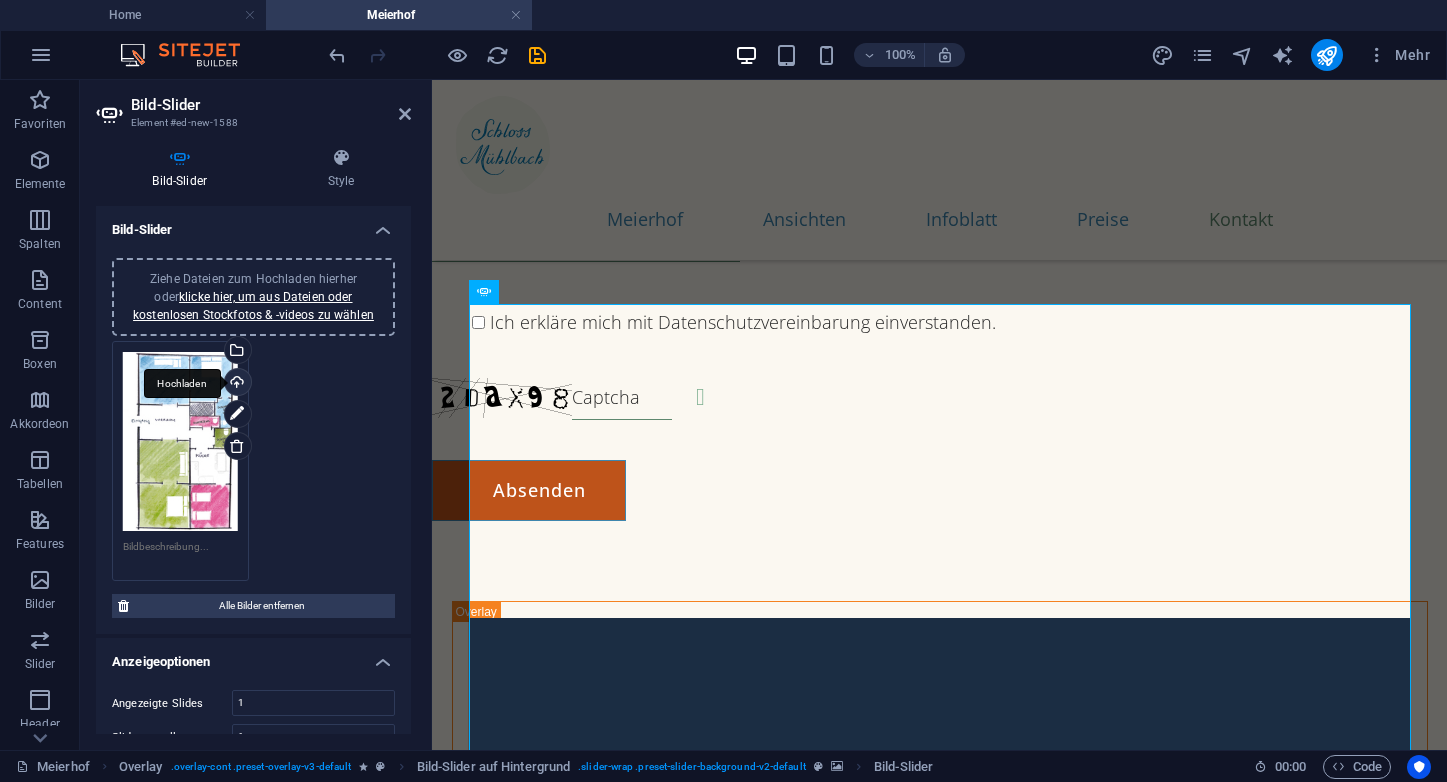 click on "Hochladen" at bounding box center (236, 384) 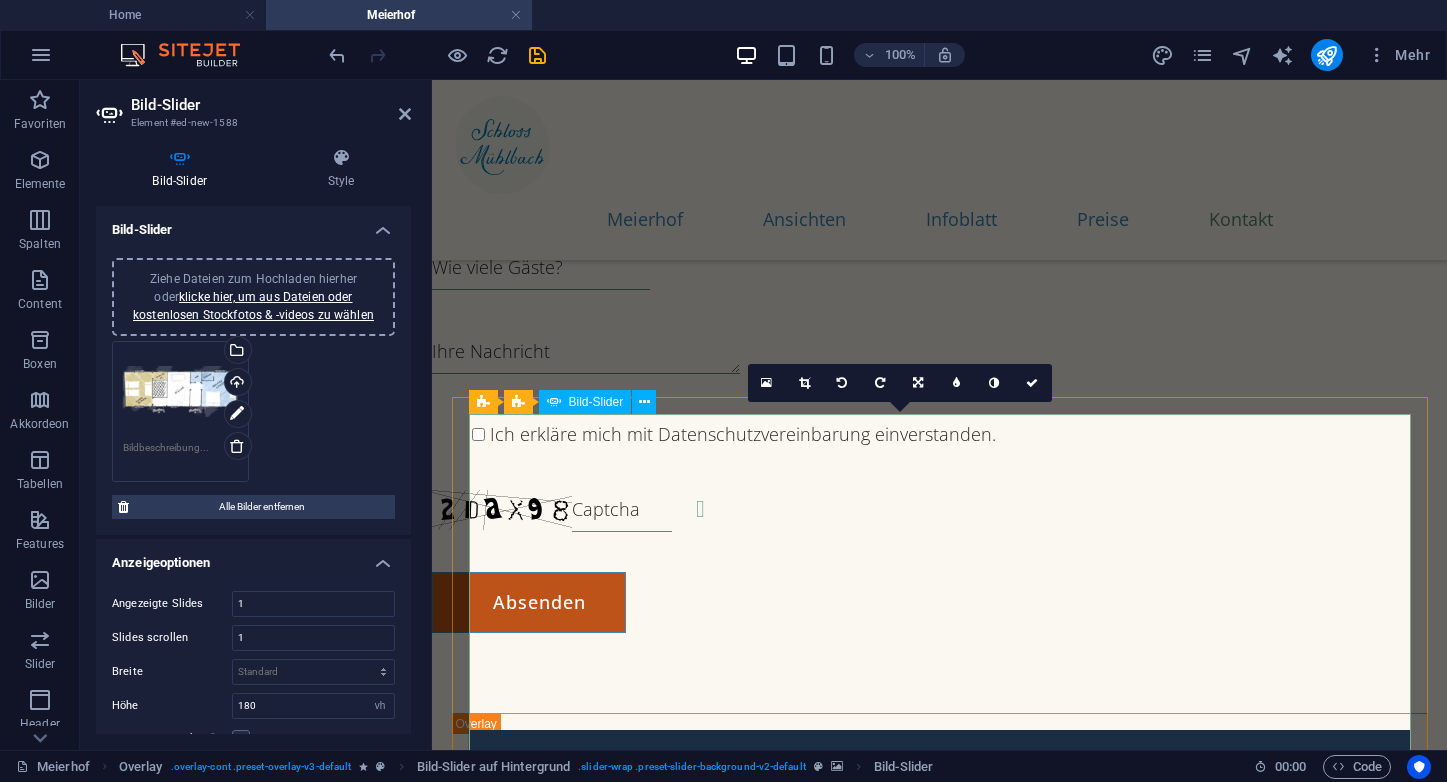 scroll, scrollTop: 10601, scrollLeft: 0, axis: vertical 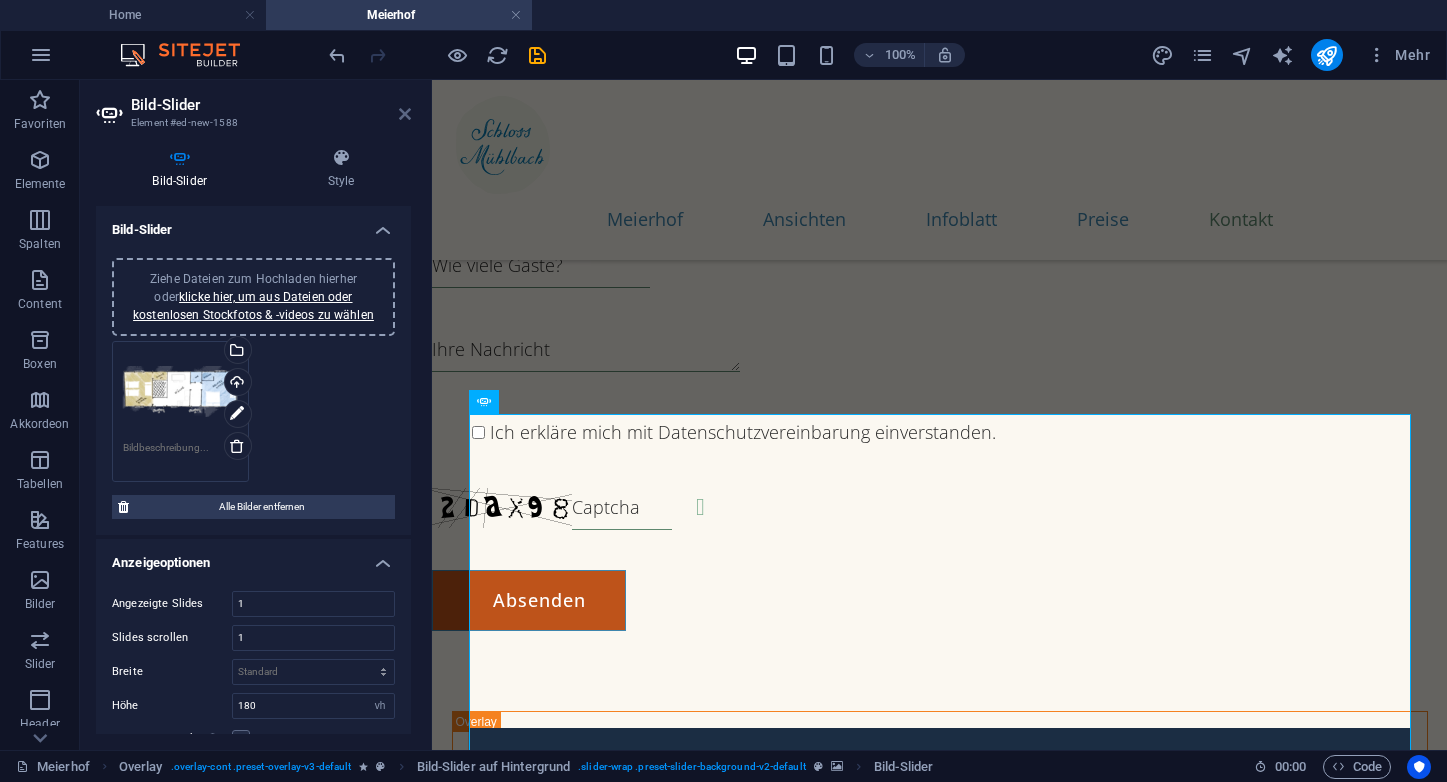 click at bounding box center [405, 114] 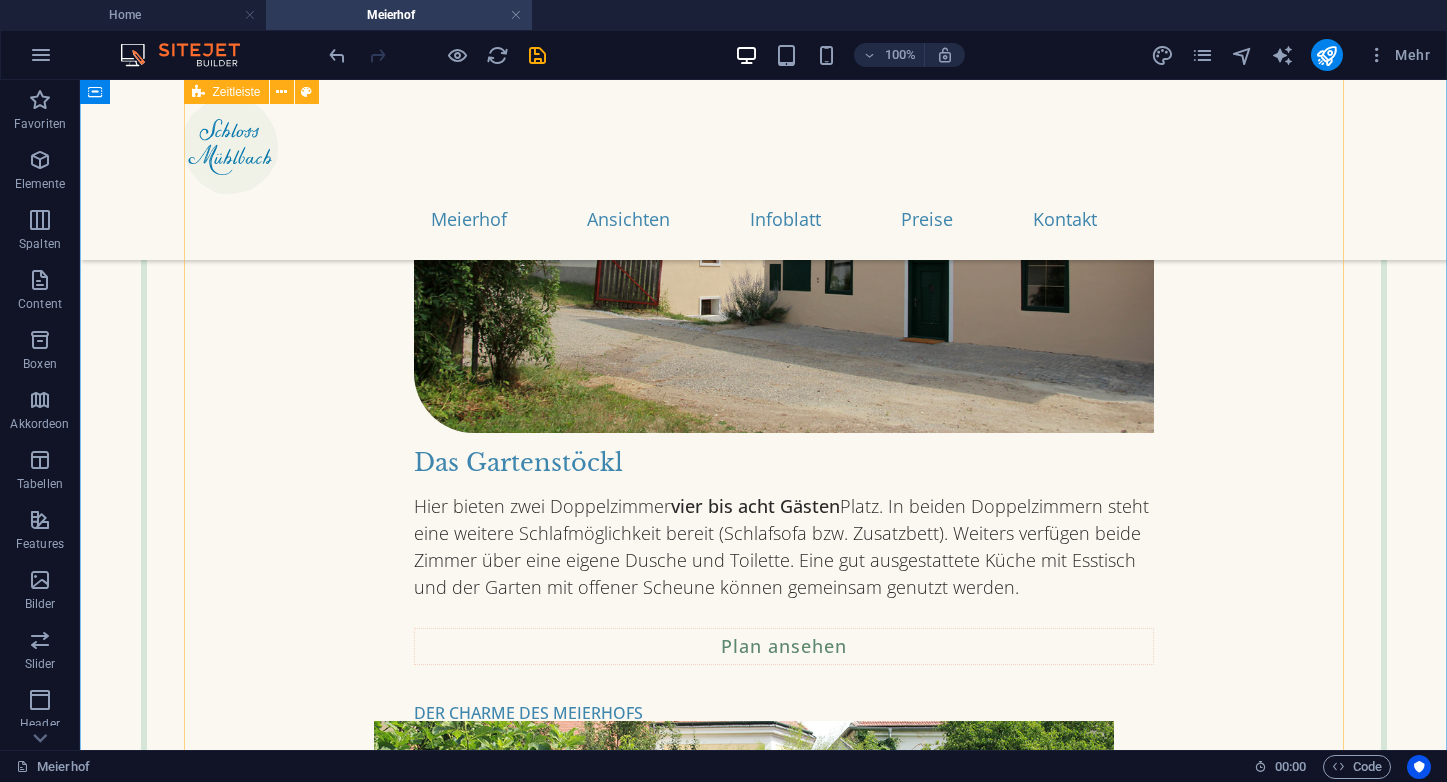 scroll, scrollTop: 2439, scrollLeft: 0, axis: vertical 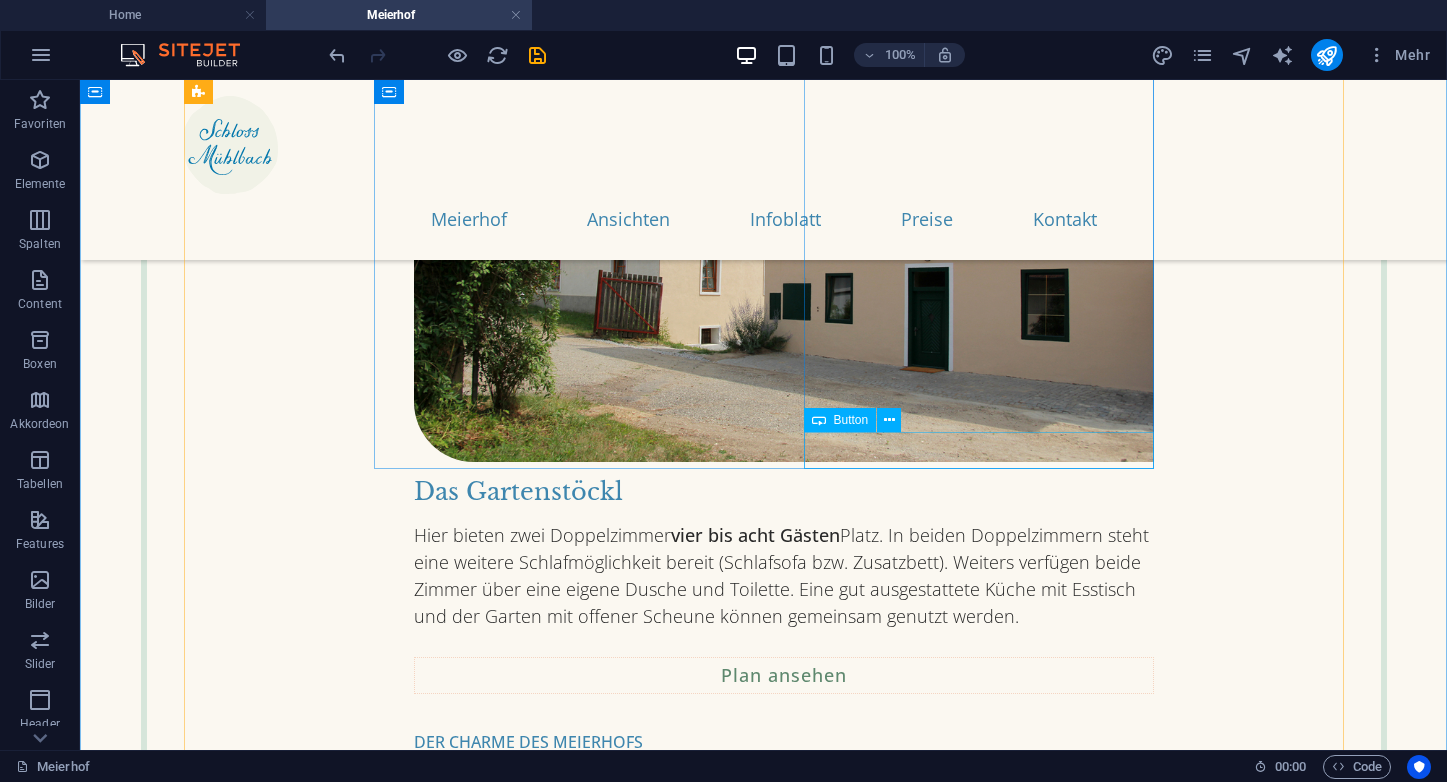 click on "Plan ansehen" at bounding box center [784, 675] 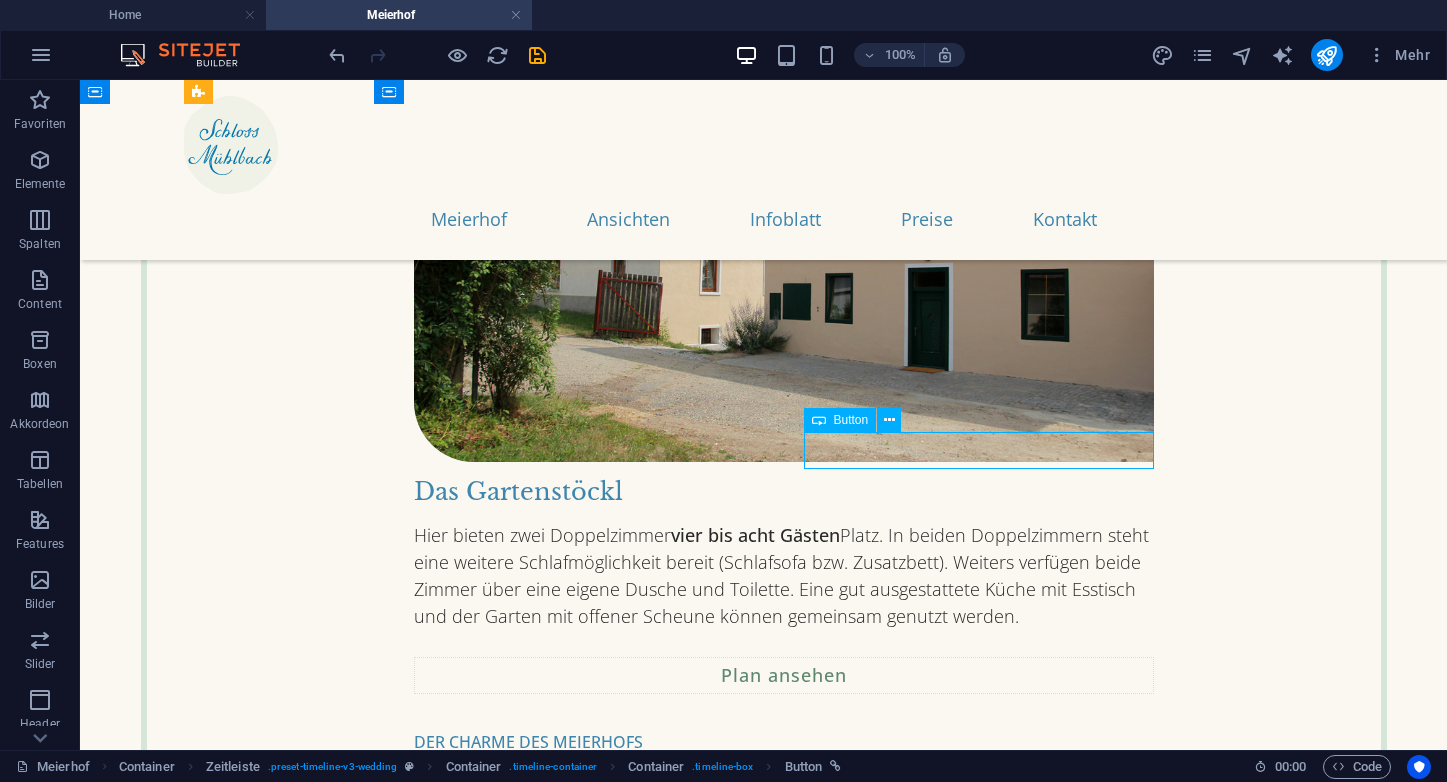 click on "Plan ansehen" at bounding box center (784, 675) 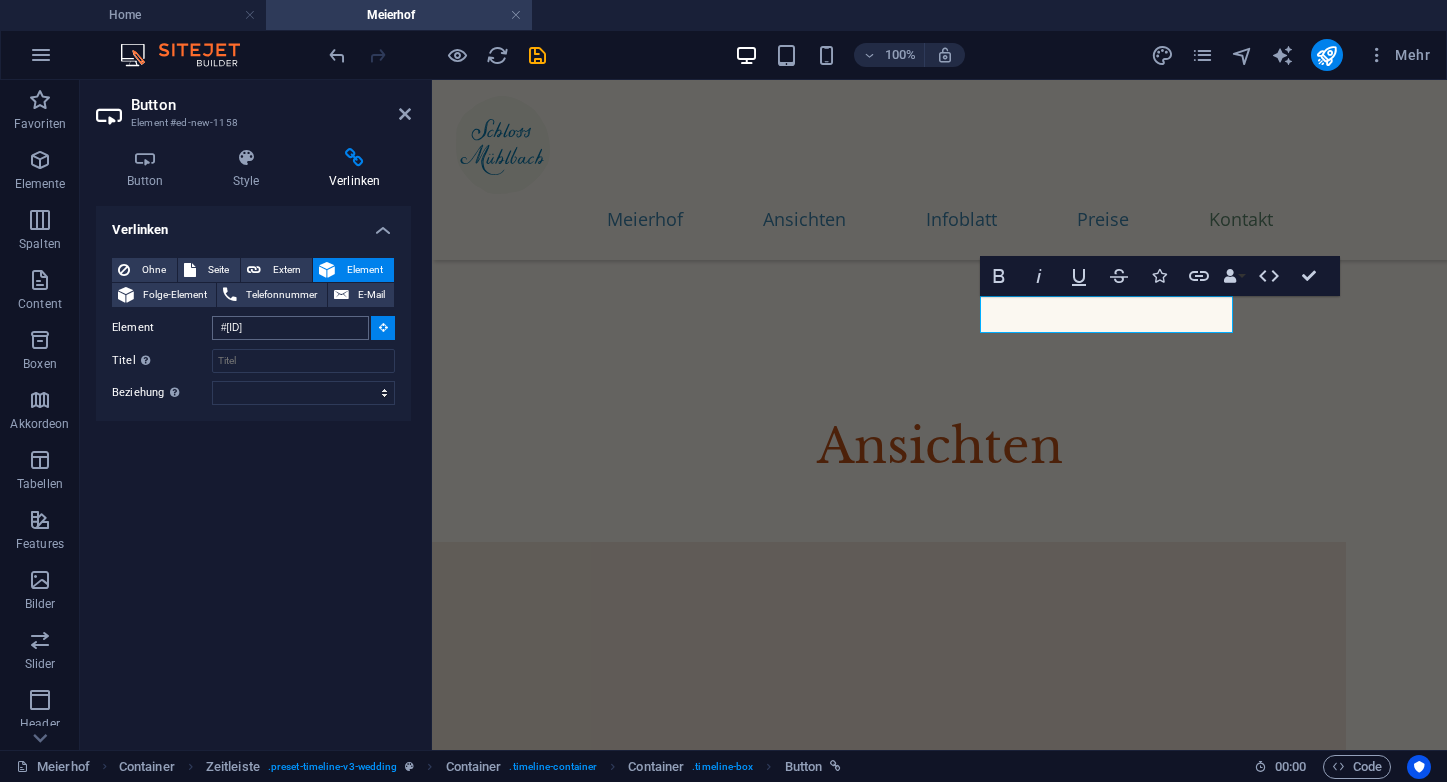 scroll, scrollTop: 9963, scrollLeft: 0, axis: vertical 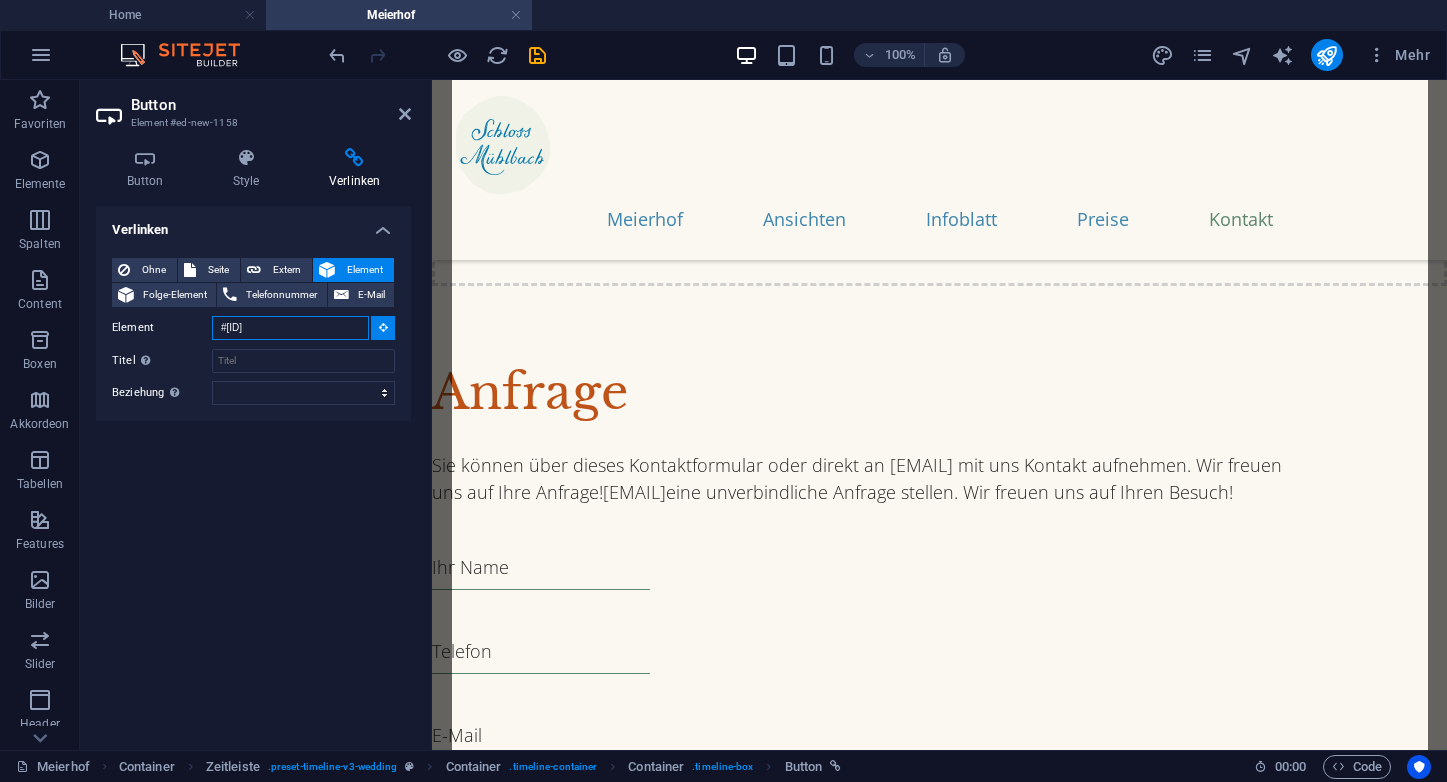 click on "#ed-587415891" at bounding box center (290, 328) 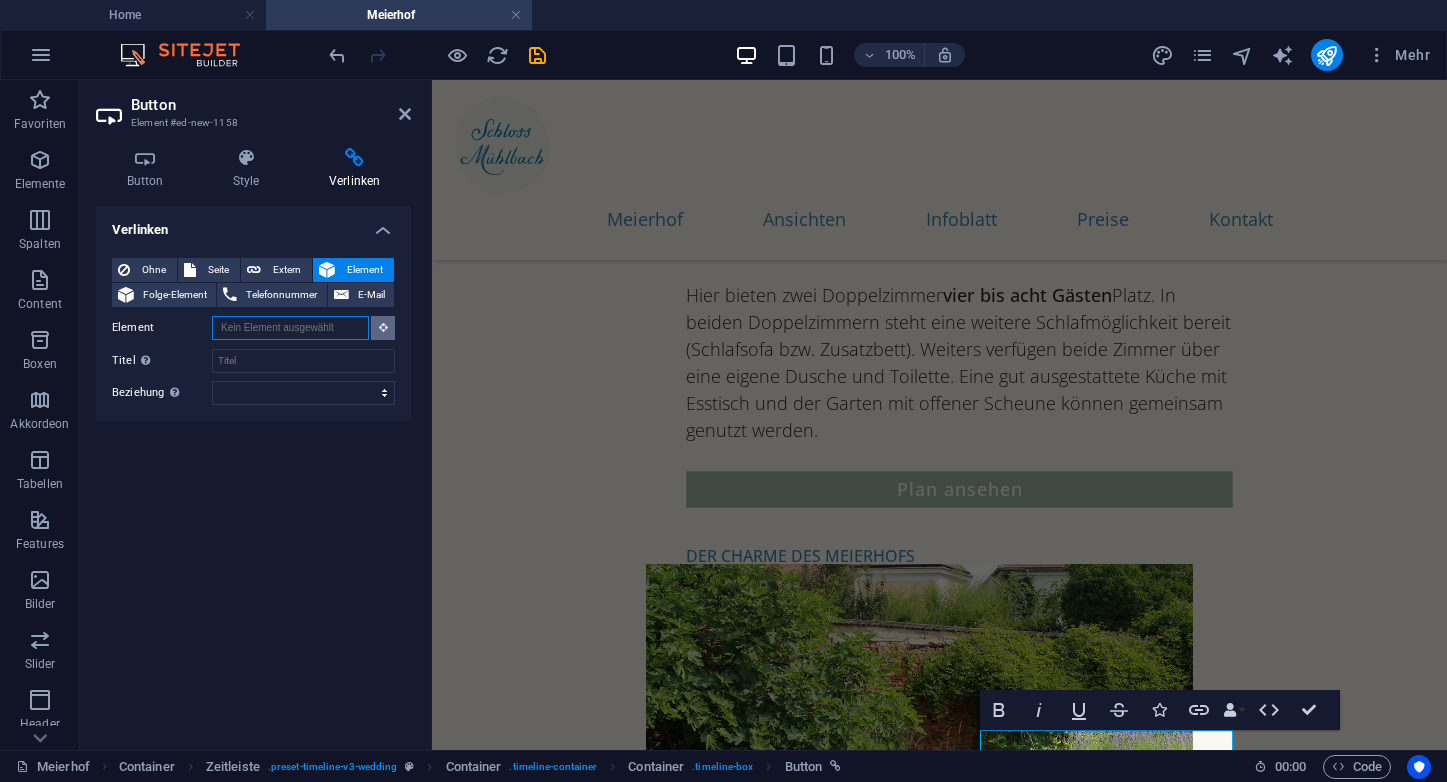 scroll, scrollTop: 2205, scrollLeft: 0, axis: vertical 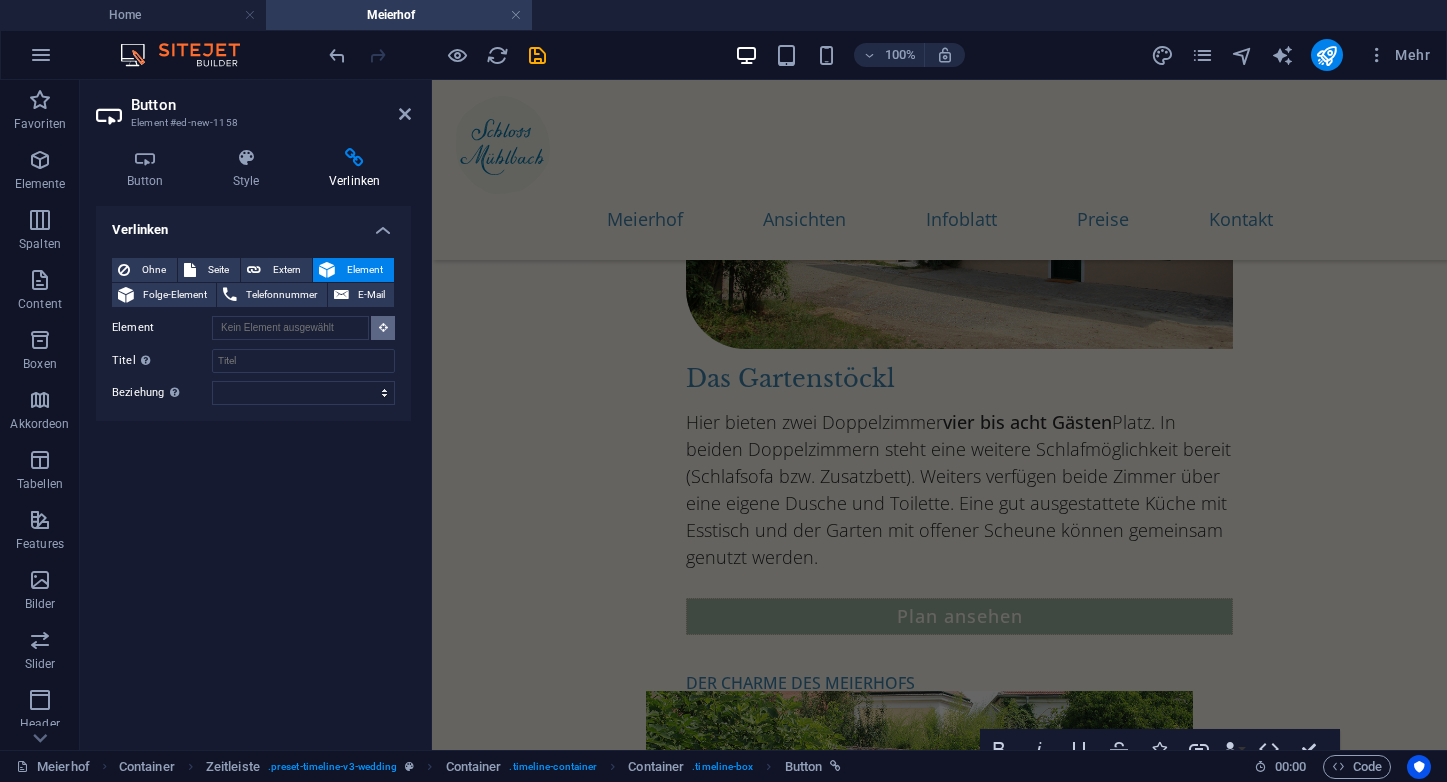 click at bounding box center [383, 327] 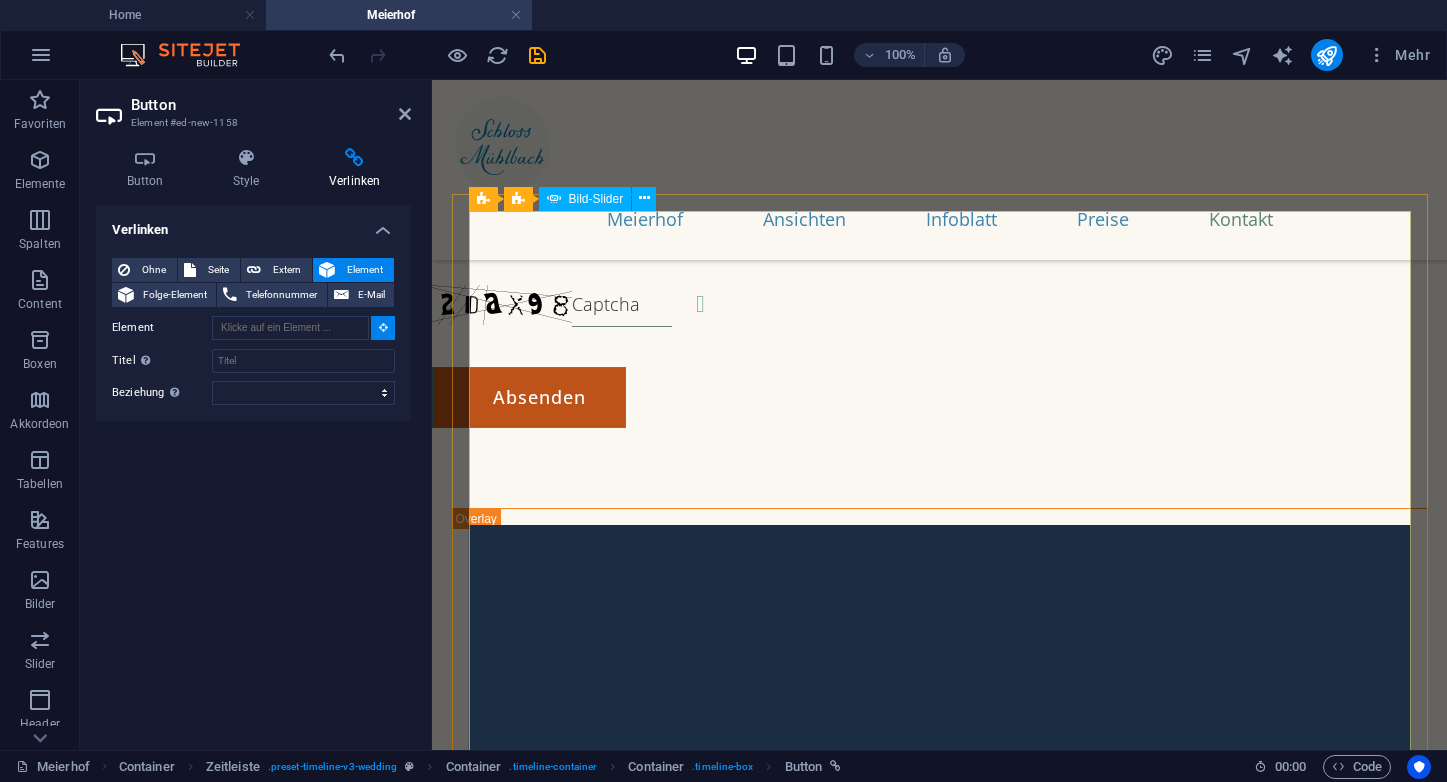 click at bounding box center [900, 4428] 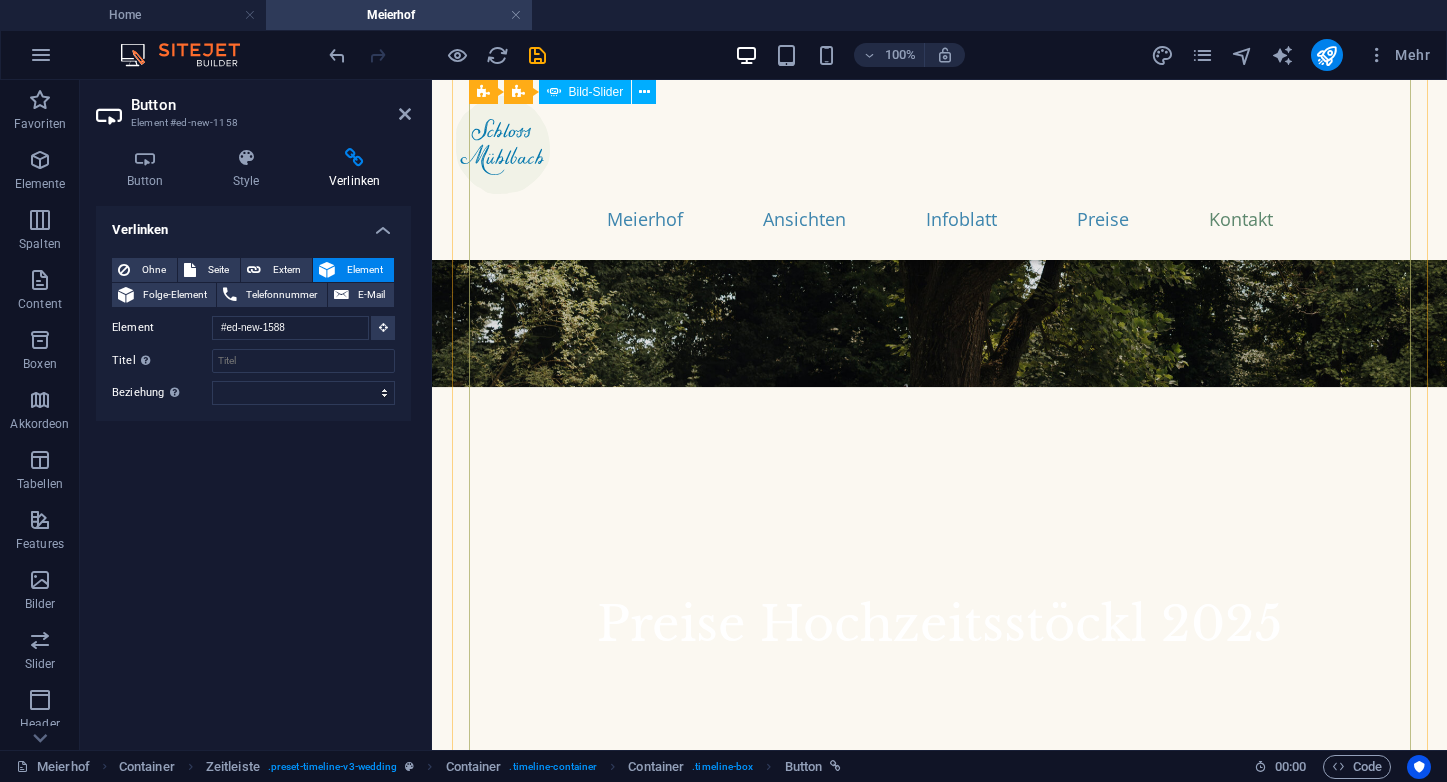 scroll, scrollTop: 2578, scrollLeft: 0, axis: vertical 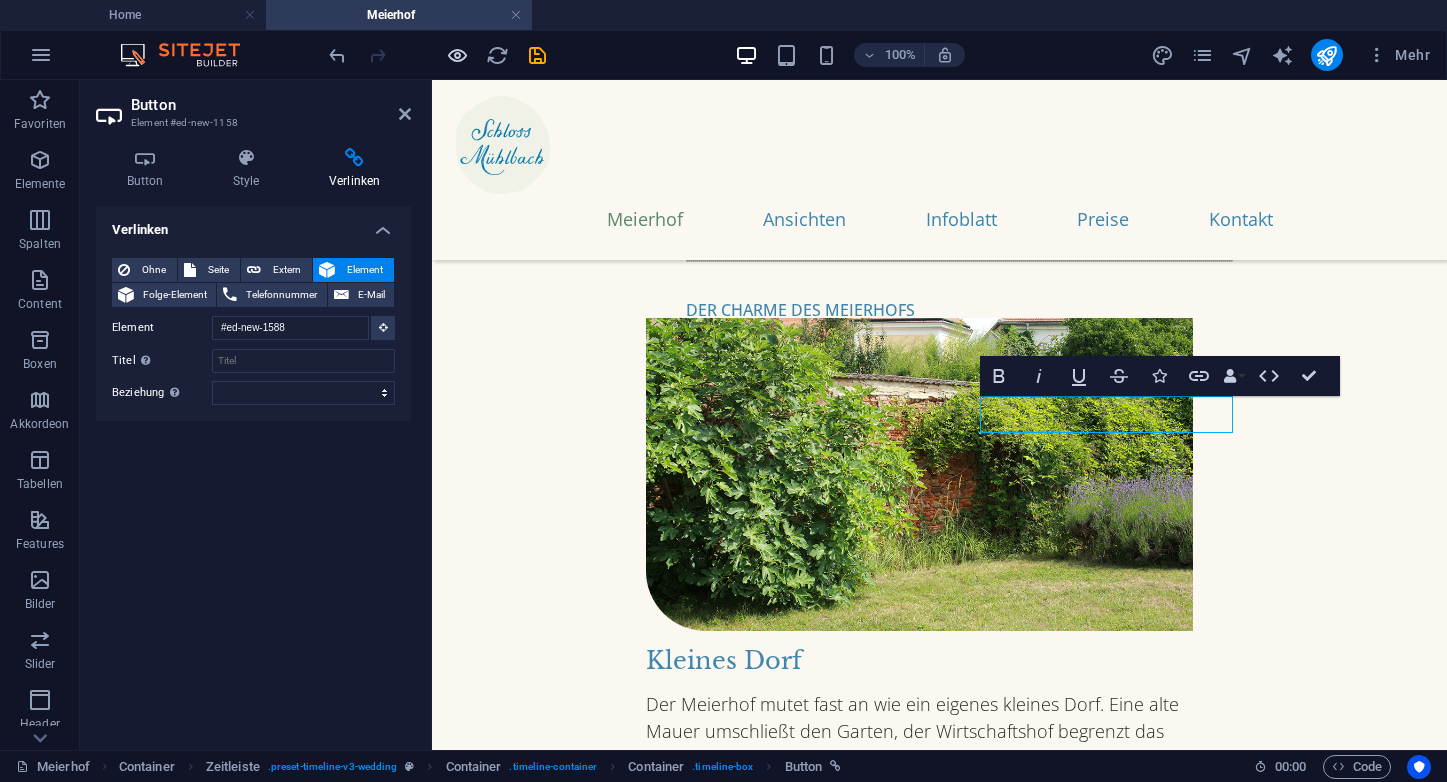 click at bounding box center (457, 55) 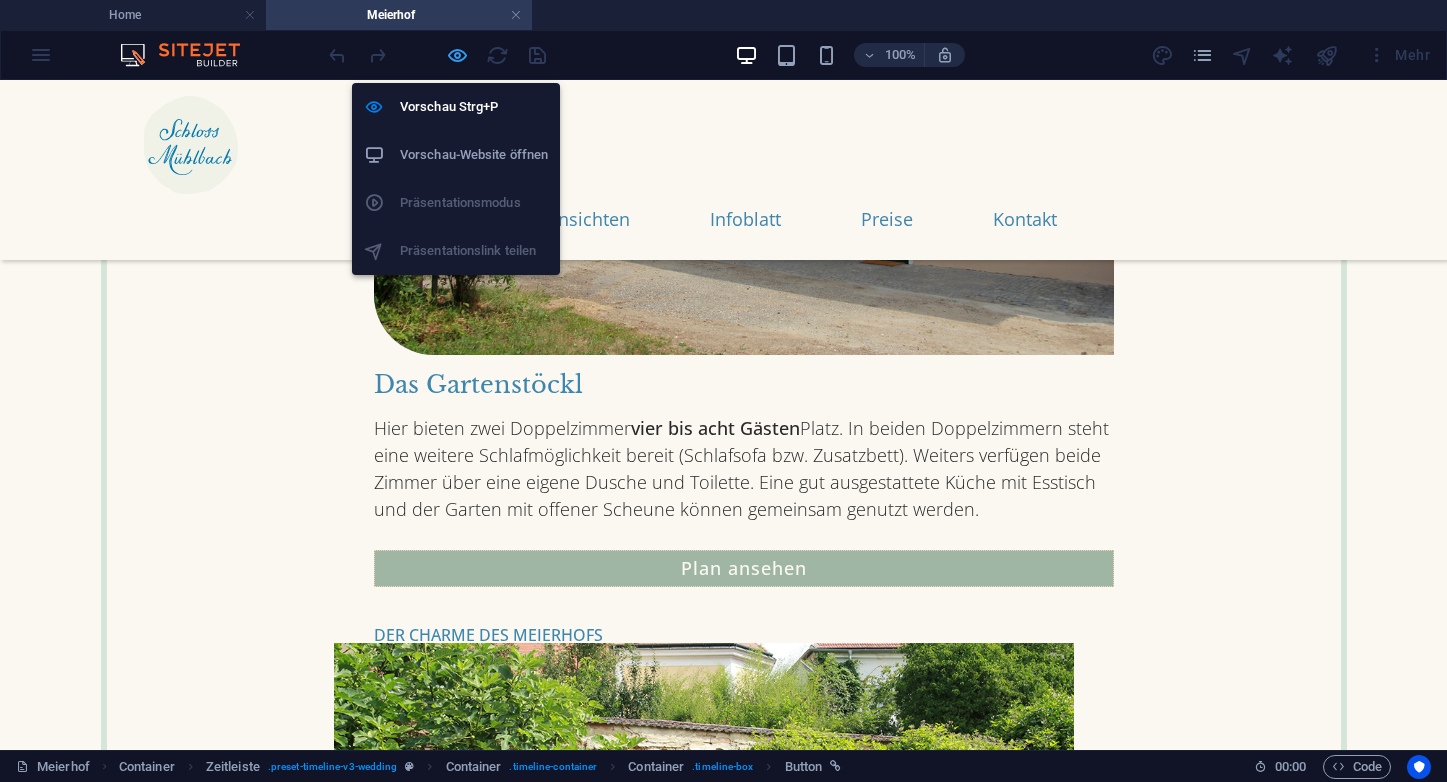 scroll, scrollTop: 2610, scrollLeft: 0, axis: vertical 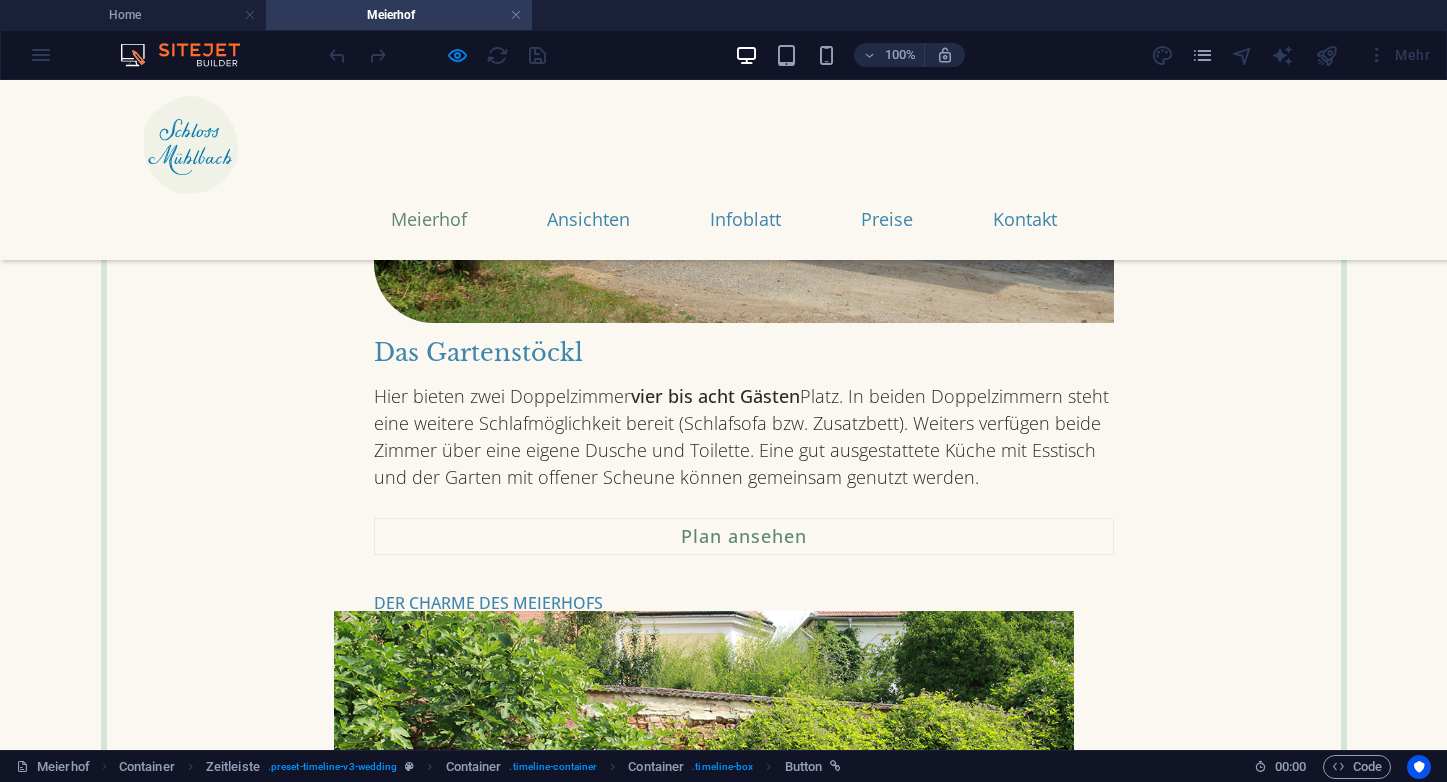 click on "Plan ansehen" at bounding box center [744, 536] 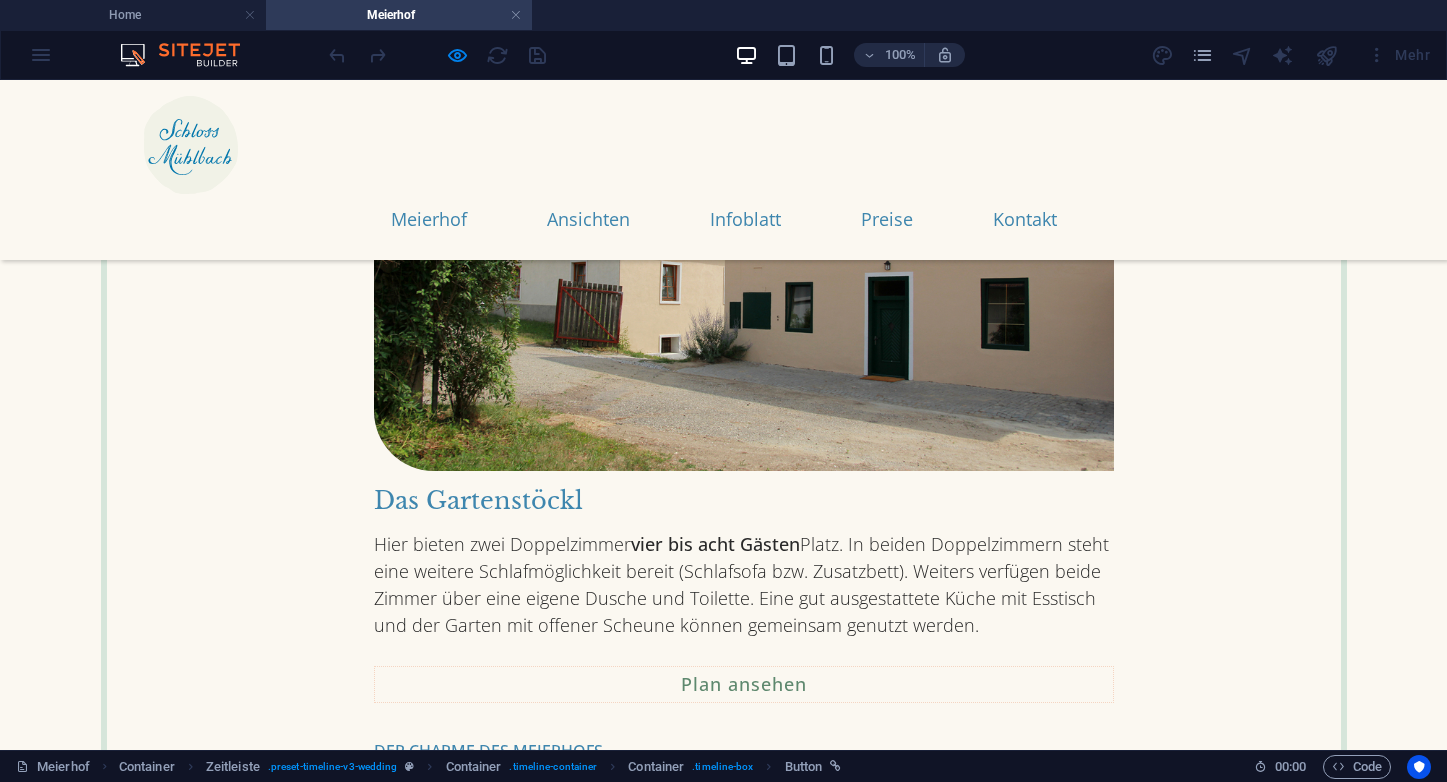 scroll, scrollTop: 2047, scrollLeft: 0, axis: vertical 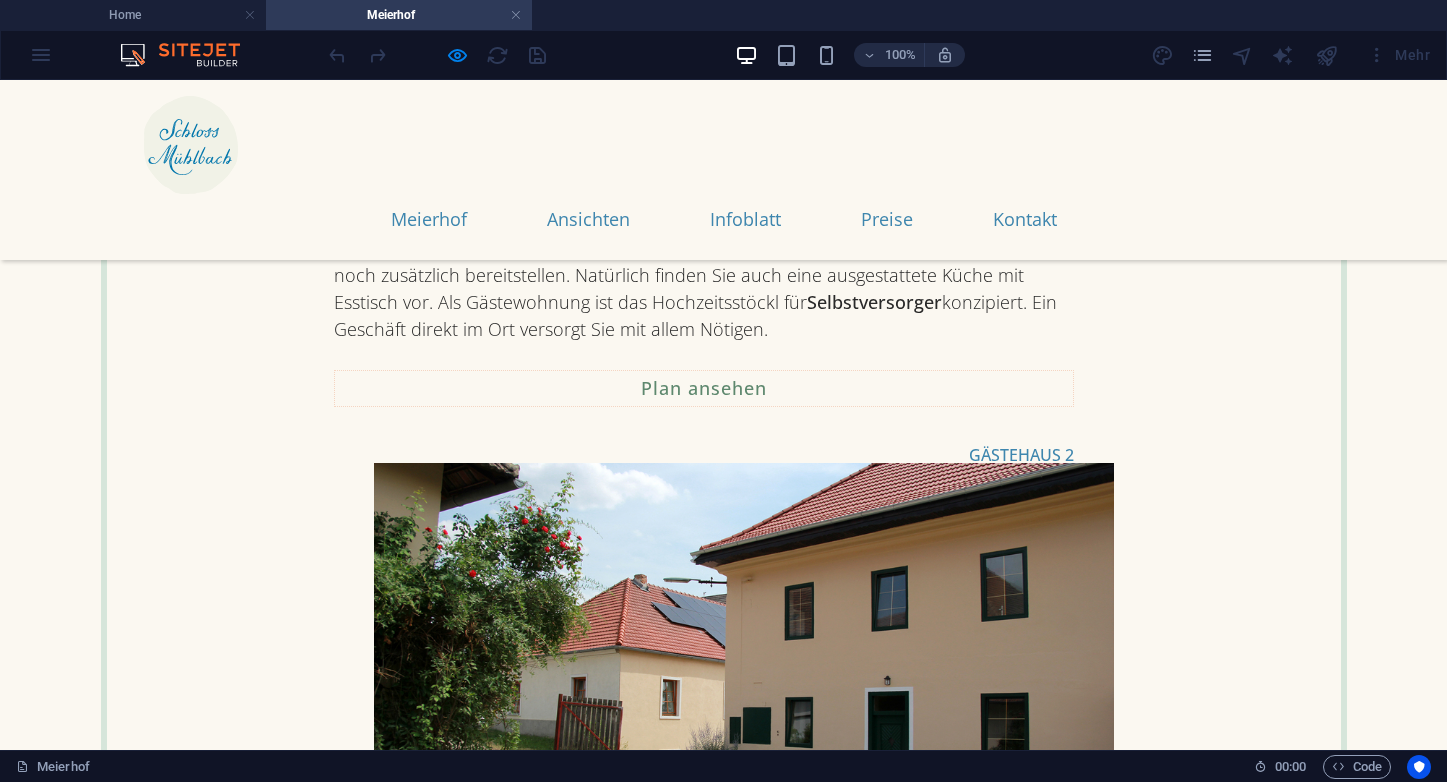 click on "Plan ansehen" at bounding box center [704, 388] 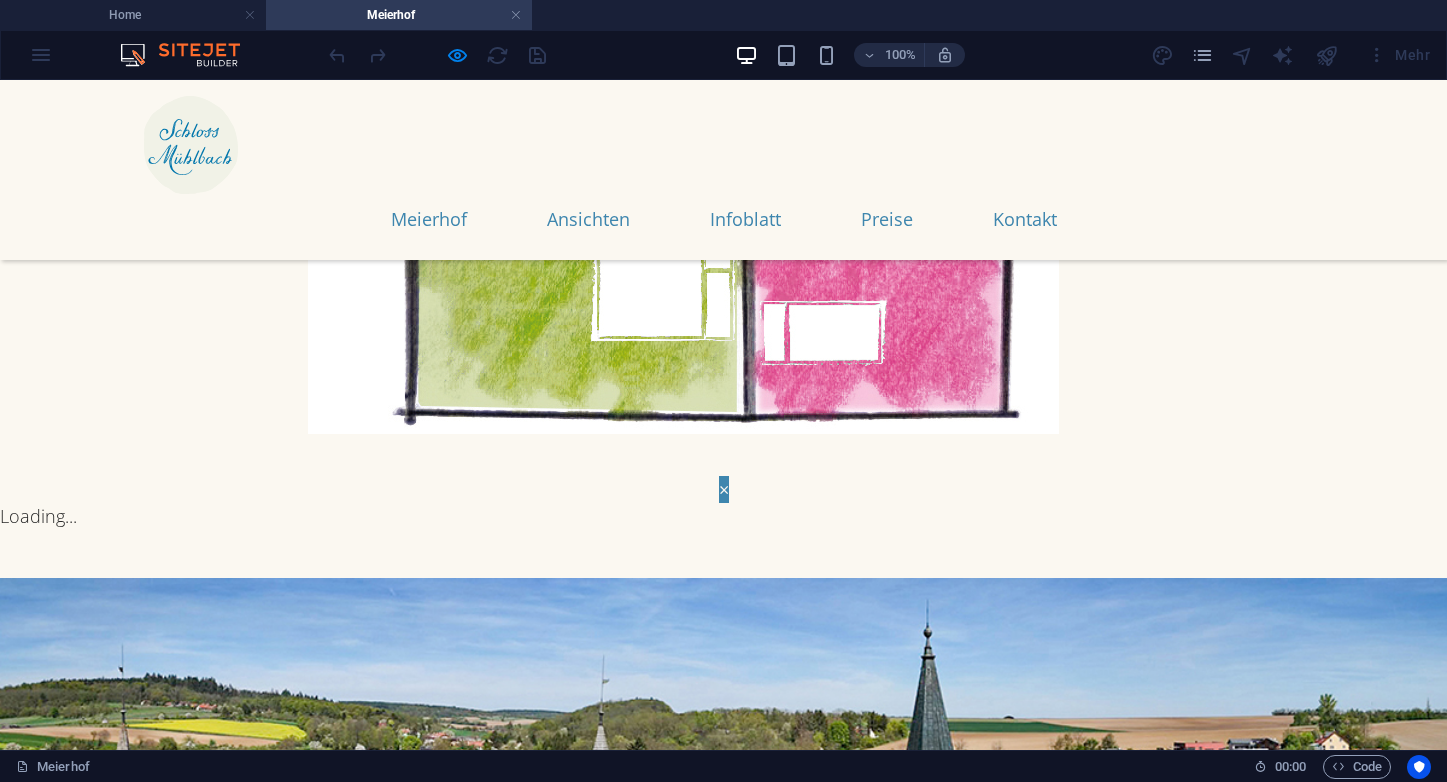 scroll, scrollTop: 0, scrollLeft: 0, axis: both 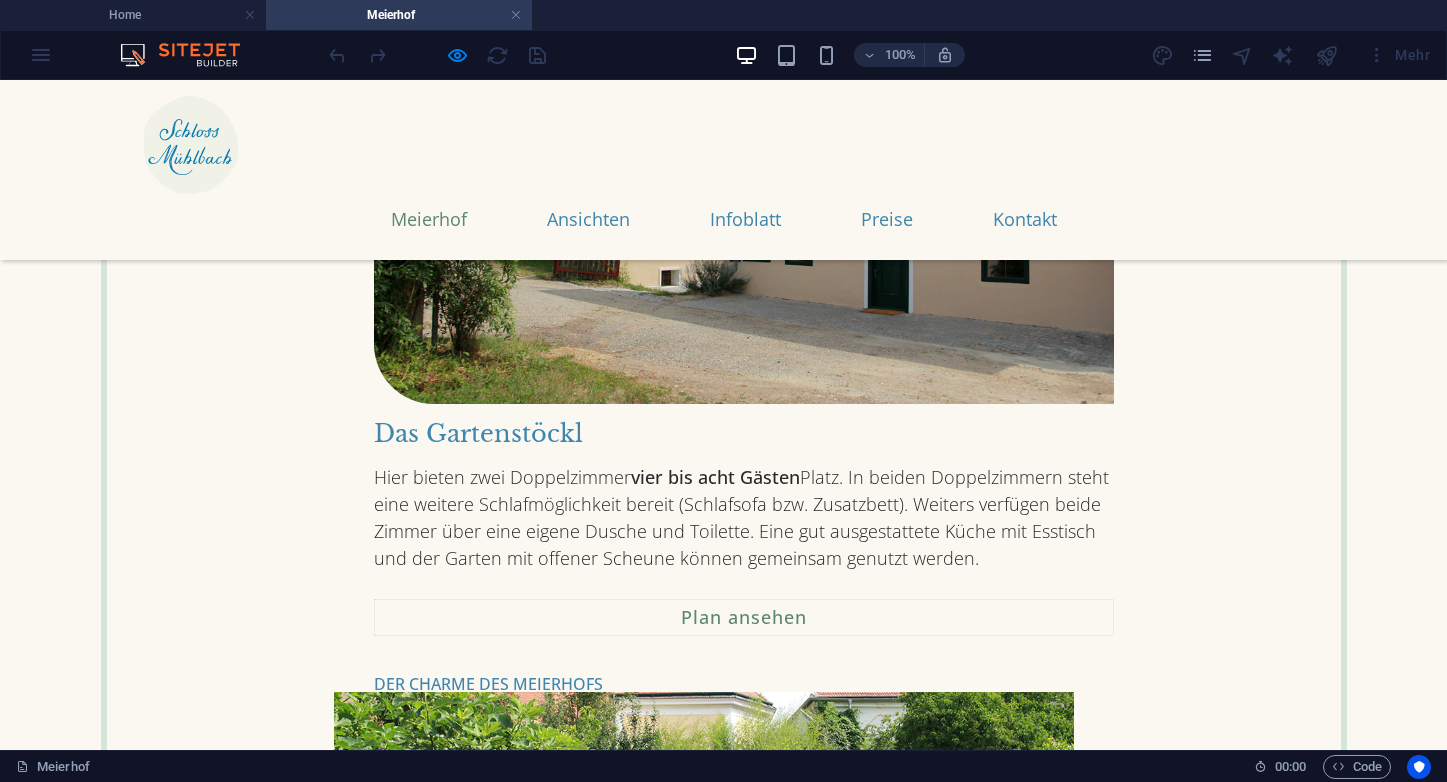 click on "Plan ansehen" at bounding box center [744, 617] 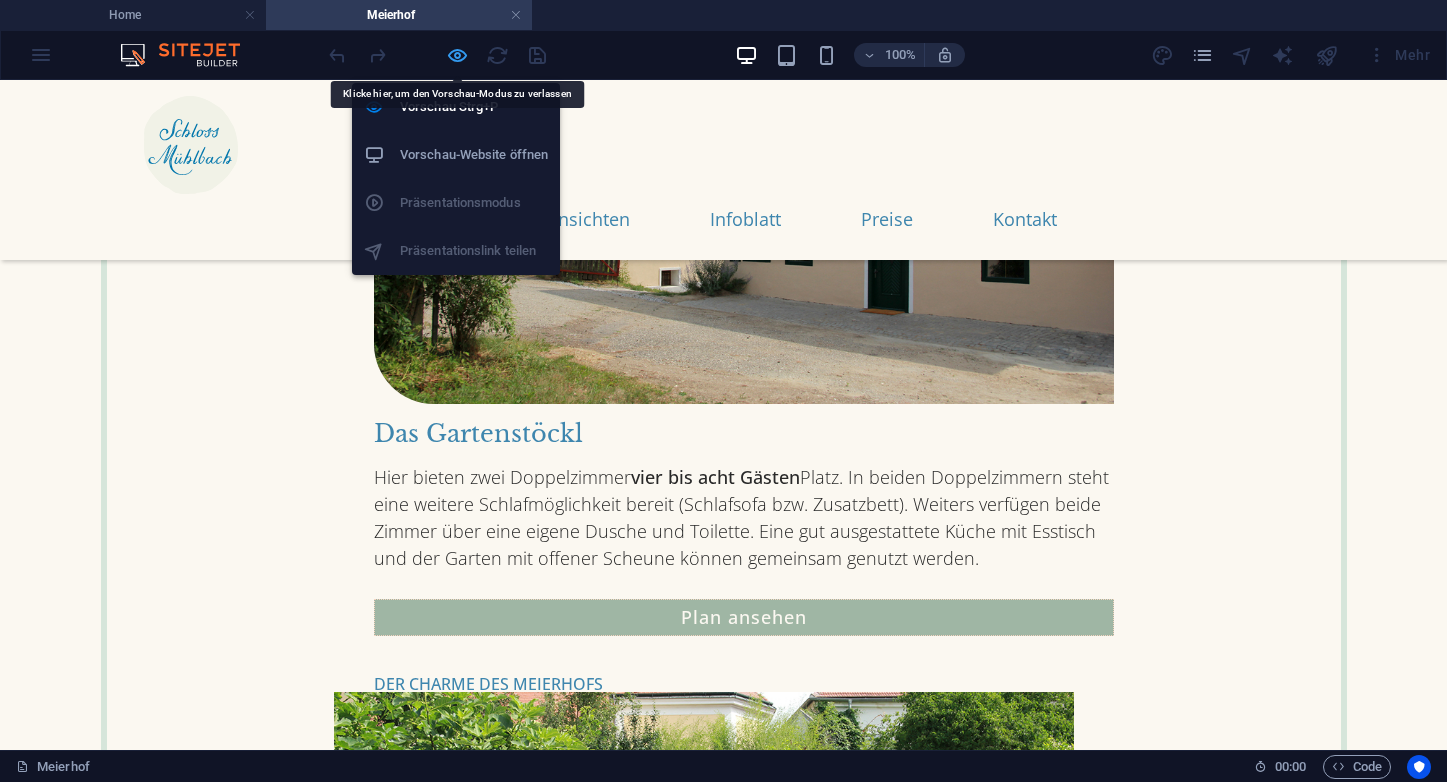 click at bounding box center (457, 55) 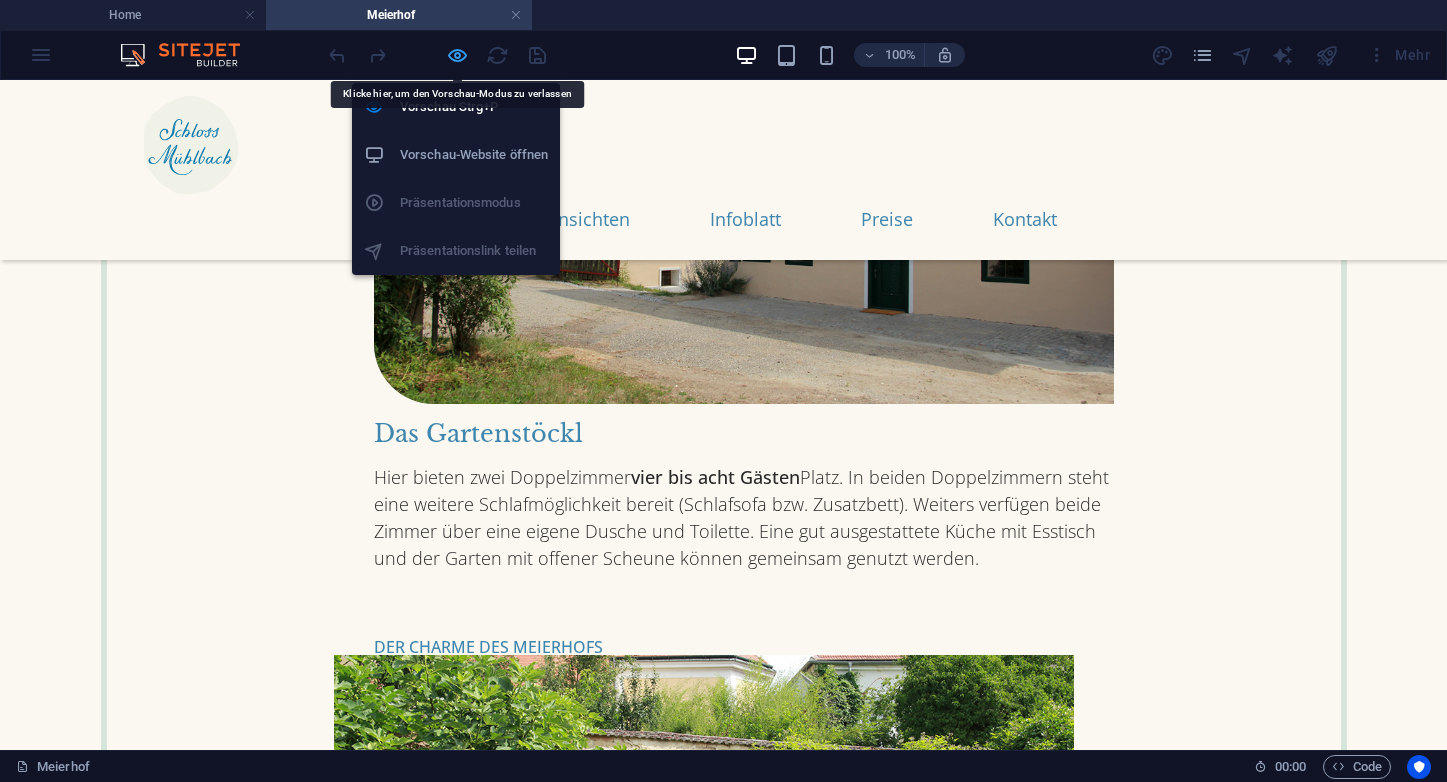 scroll, scrollTop: 2547, scrollLeft: 0, axis: vertical 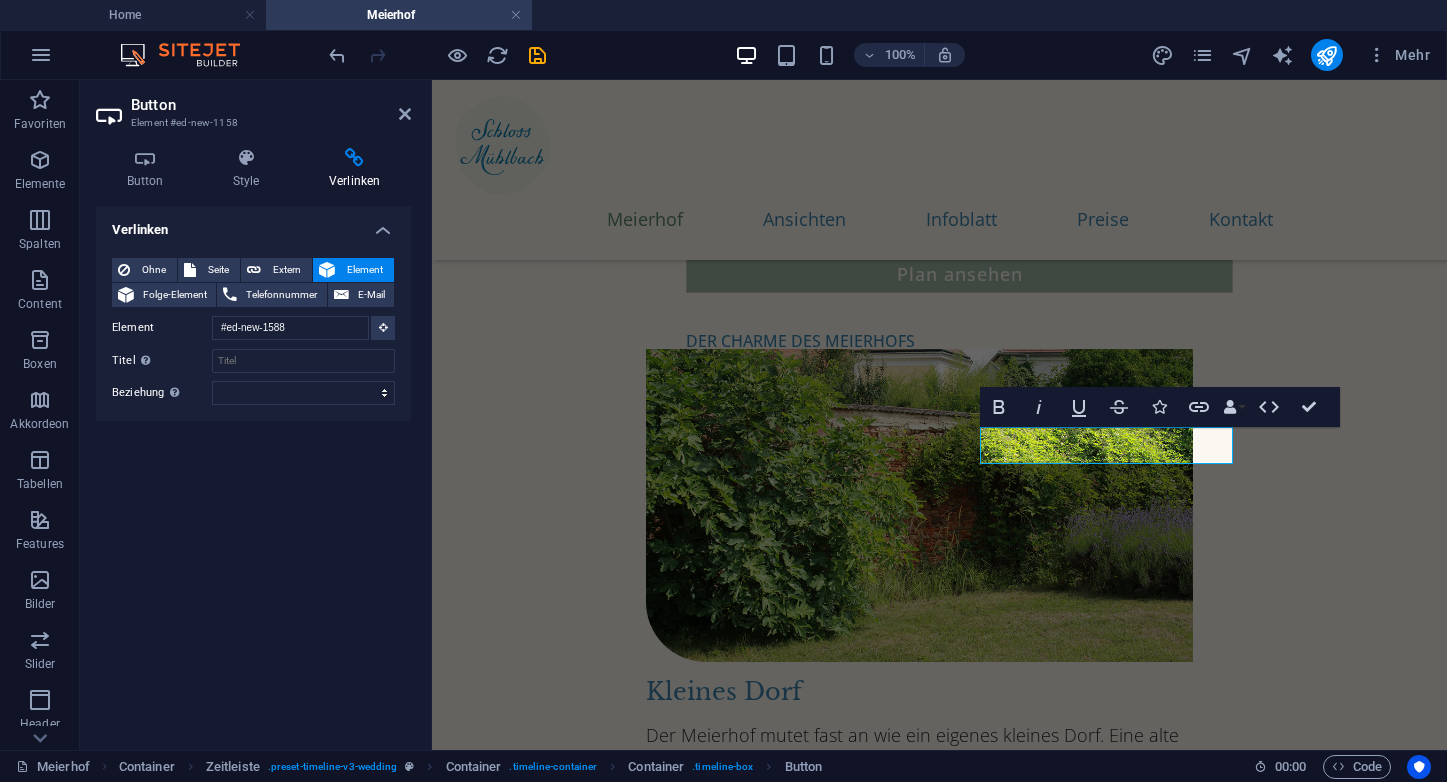 click on "Button Element #ed-new-1158 Button Style Verlinken Button Design Standard Primär Sekundär Hintergrund: Hover/Aktiv Wechsle in den Vorschau-Modus, um den Aktiv-/Hover-Status zu testen Textfarbe: Hover/Aktiv Rahmenfarbe Hover/Aktiv Ausrichtung Größe Breite 100 Standard px rem % em vh vw Standard-Farben und -größen werden unter Design festgelegt. Design Zeitleiste Element Layout Wie sich dieses Element innerhalb des Layouts ausdehnt (Flexbox). Größe Standard auto px % 1/1 1/2 1/3 1/4 1/5 1/6 1/7 1/8 1/9 1/10 Wachsen Schrumpfen Ordnung Container-Layout Sichtbar Sichtbar Deckkraft: 100 % Überlauf Abstände Außenabstand Standard auto px % rem vw vh Definiert Definiert auto px % rem vw vh auto px % rem vw vh auto px % rem vw vh auto px % rem vw vh Innenabstand Standard px rem % vh vw Definiert Definiert px rem % vh vw px rem % vh vw px rem % vh vw px rem % vh vw Rahmen Stil              - Breite 1 auto px rem % vh vw Definiert Definiert 1 auto px rem % vh vw 1 auto px rem % vh vw 1 auto px rem % 1" at bounding box center [256, 415] 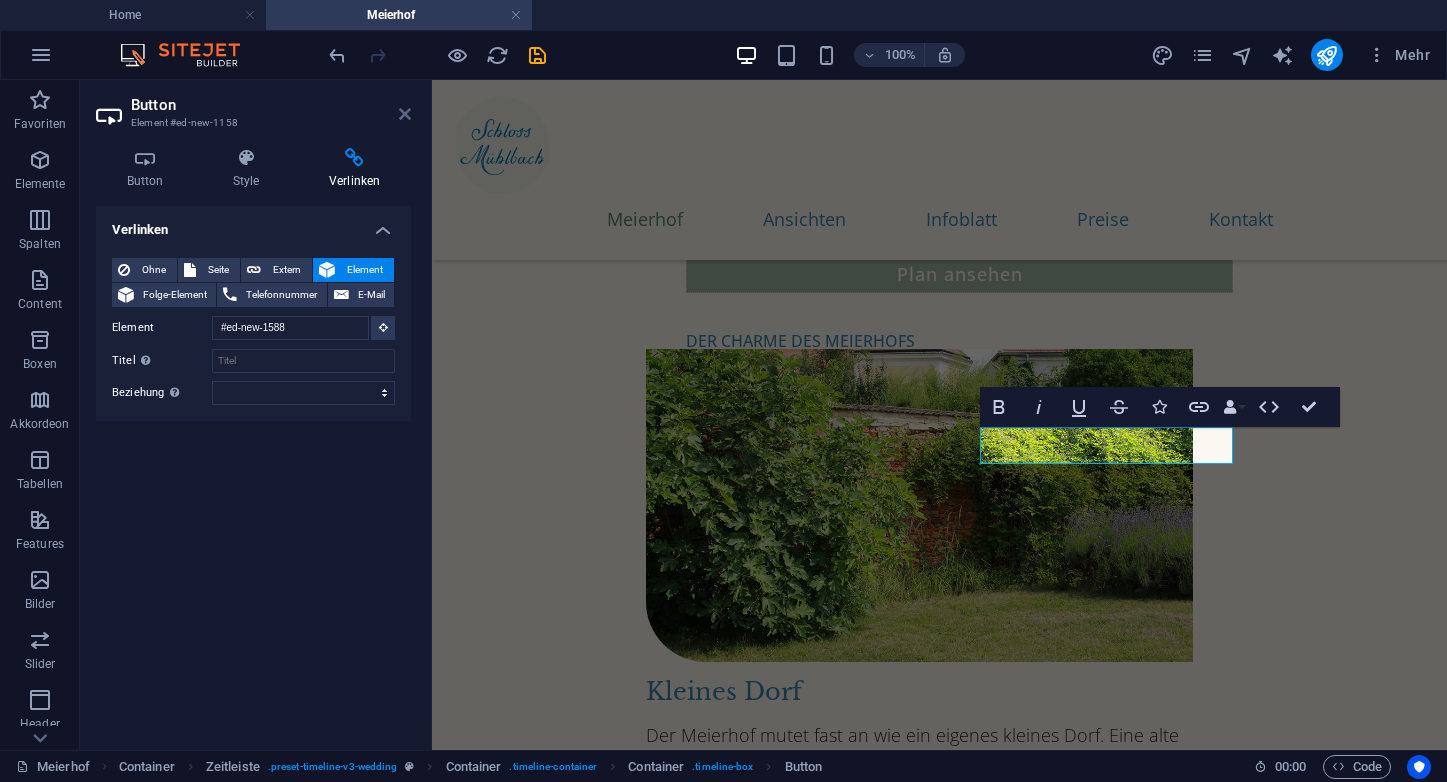 click at bounding box center [405, 114] 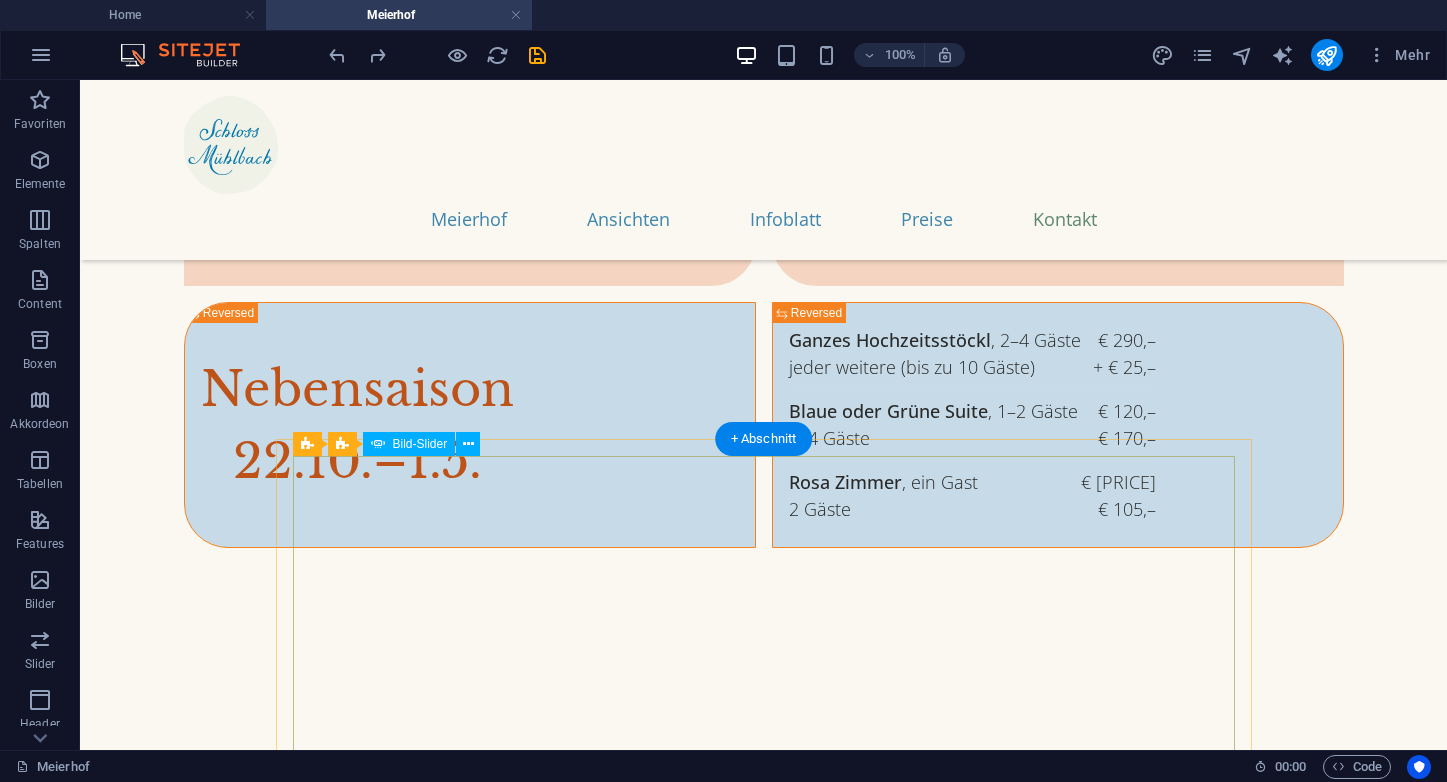 scroll, scrollTop: 8833, scrollLeft: 0, axis: vertical 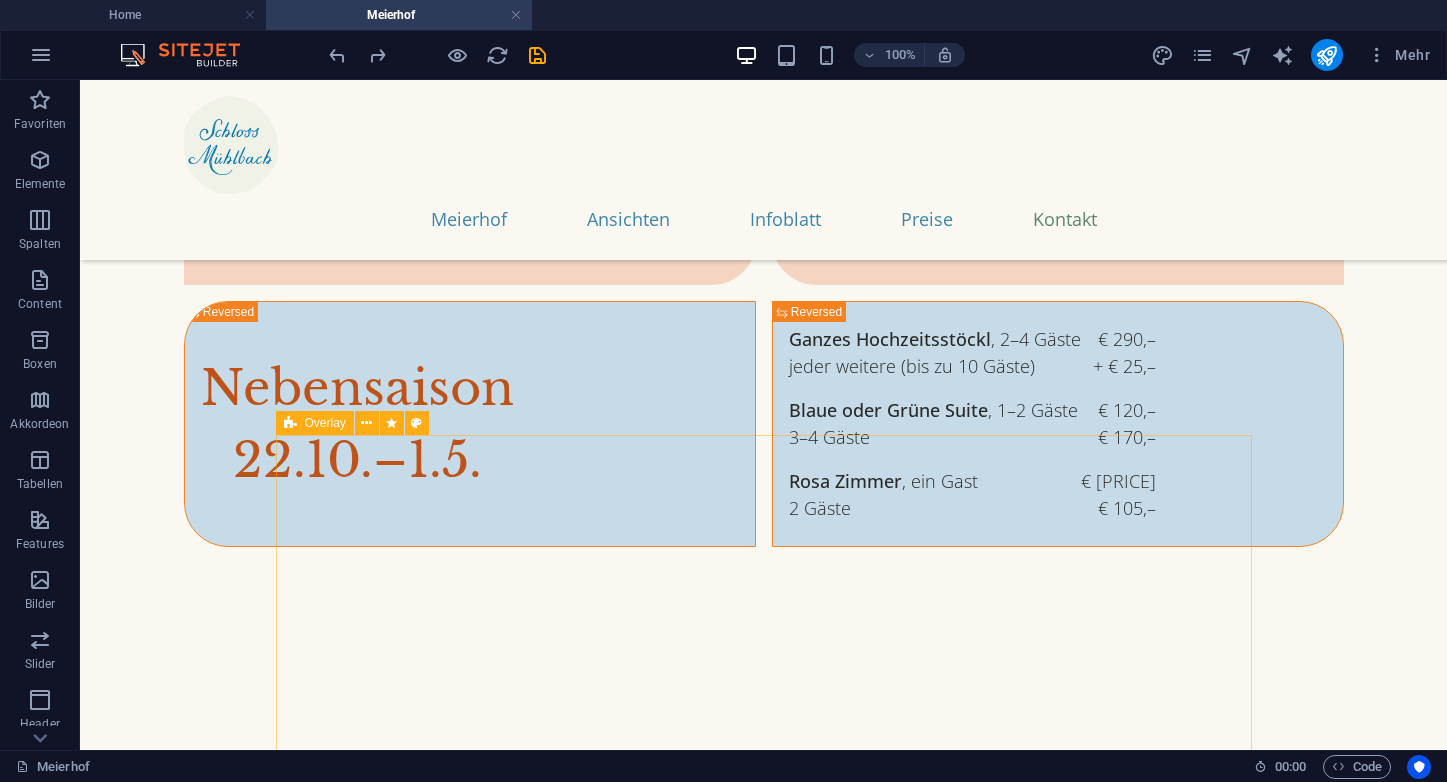click at bounding box center [290, 423] 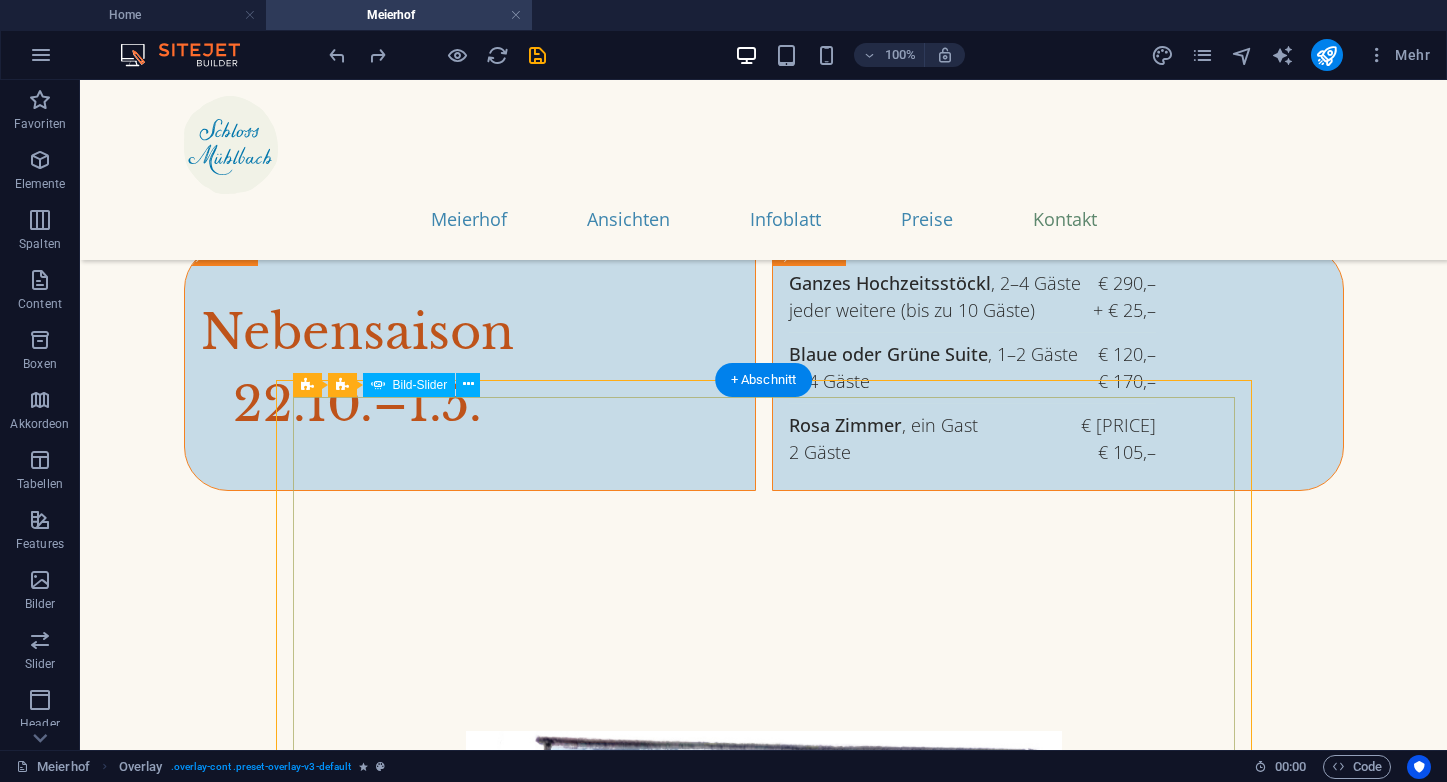 scroll, scrollTop: 8888, scrollLeft: 0, axis: vertical 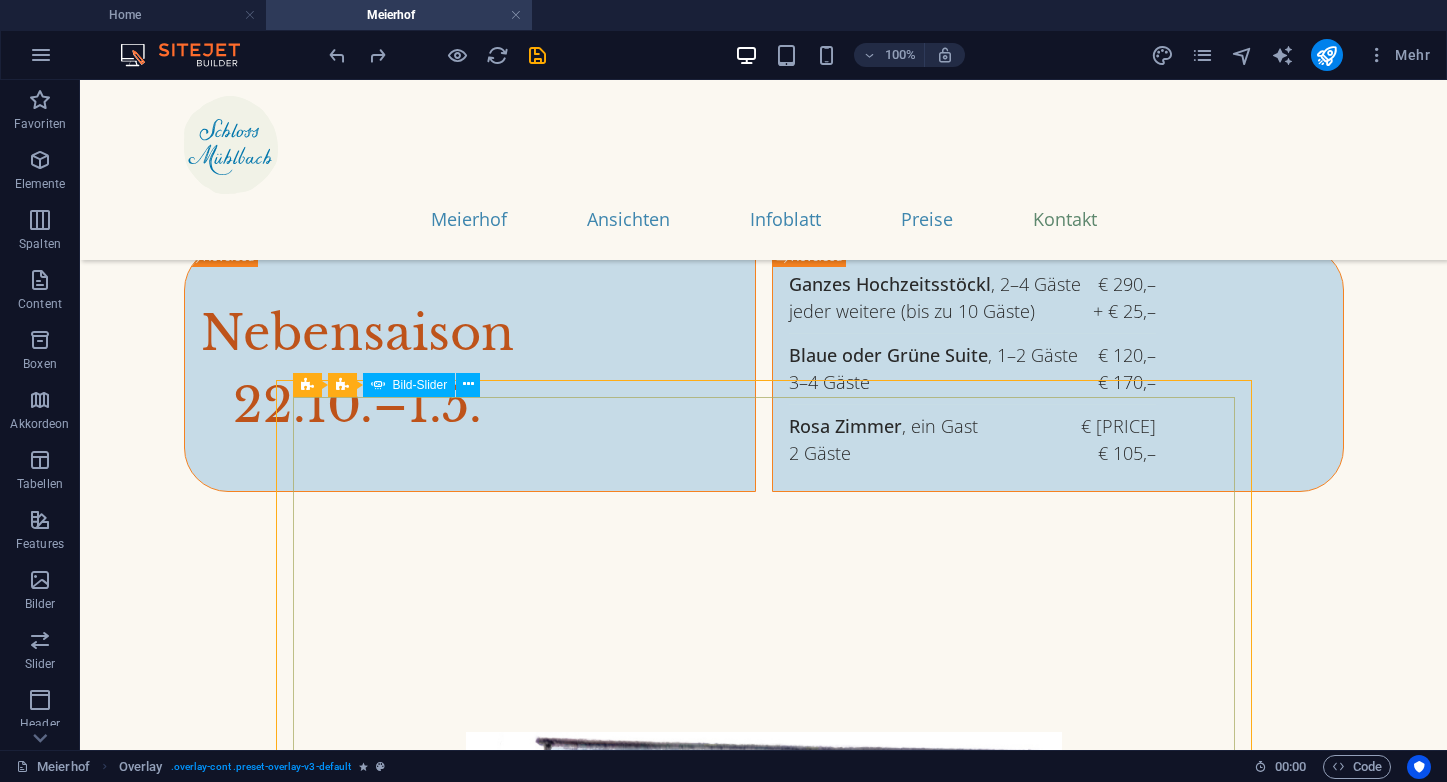 click on "Bild-Slider" at bounding box center [420, 385] 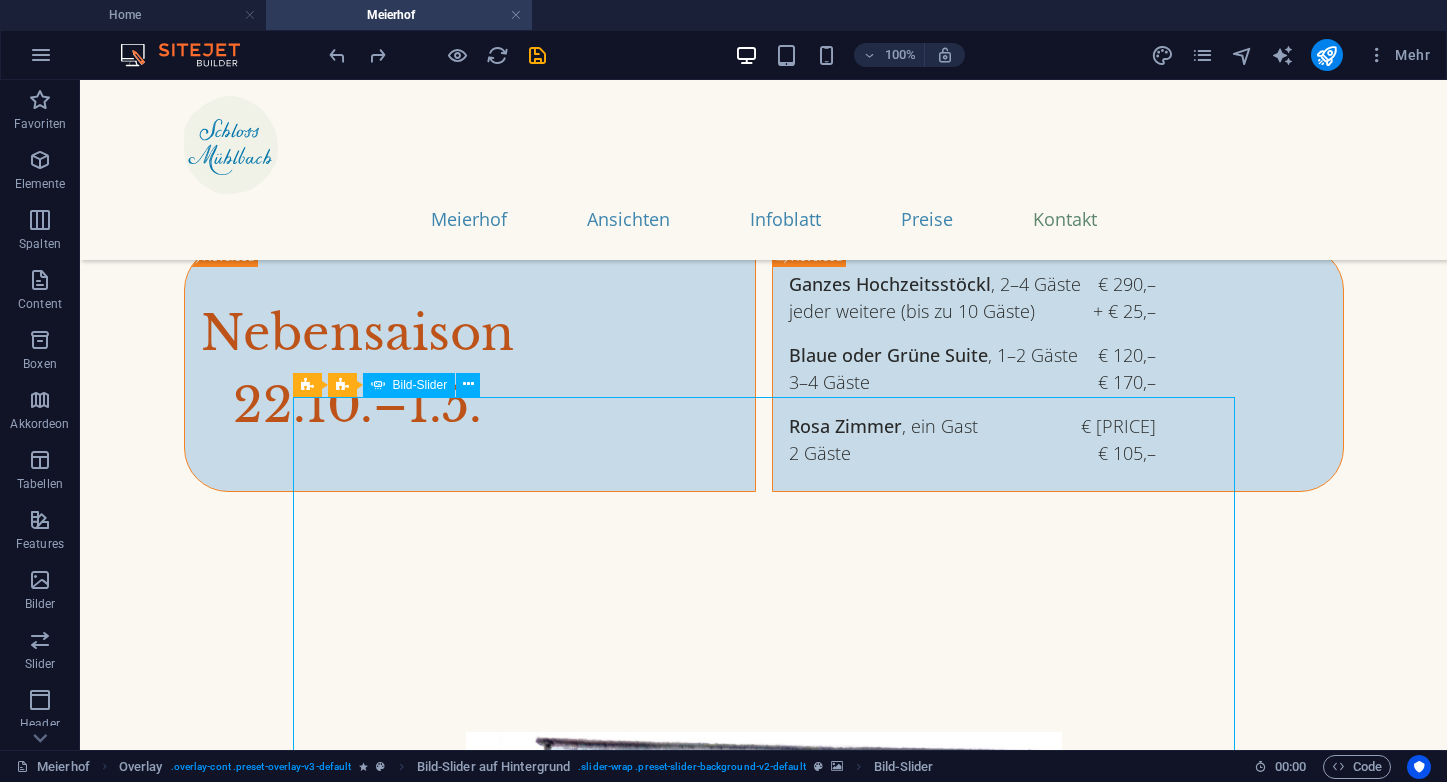 click on "Bild-Slider" at bounding box center [420, 385] 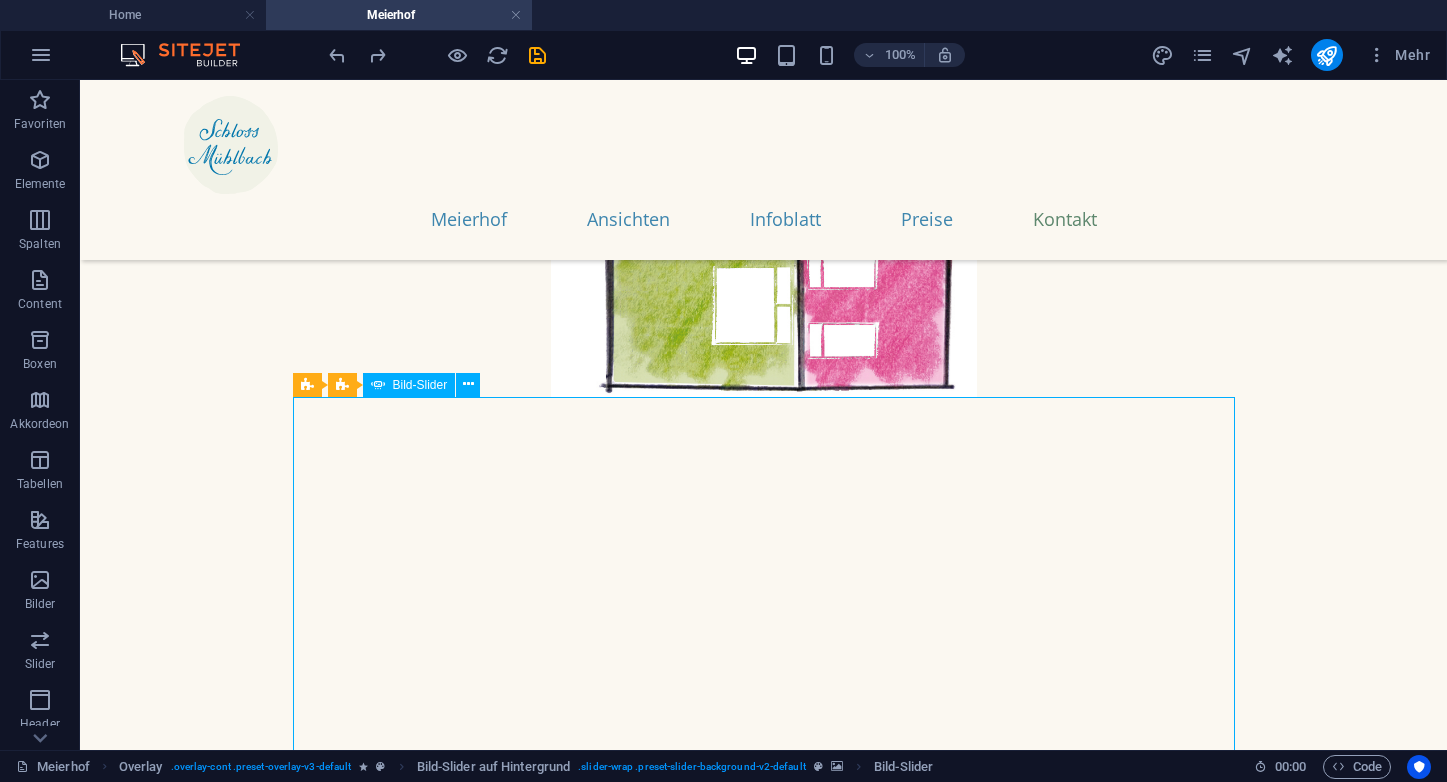 select on "vh" 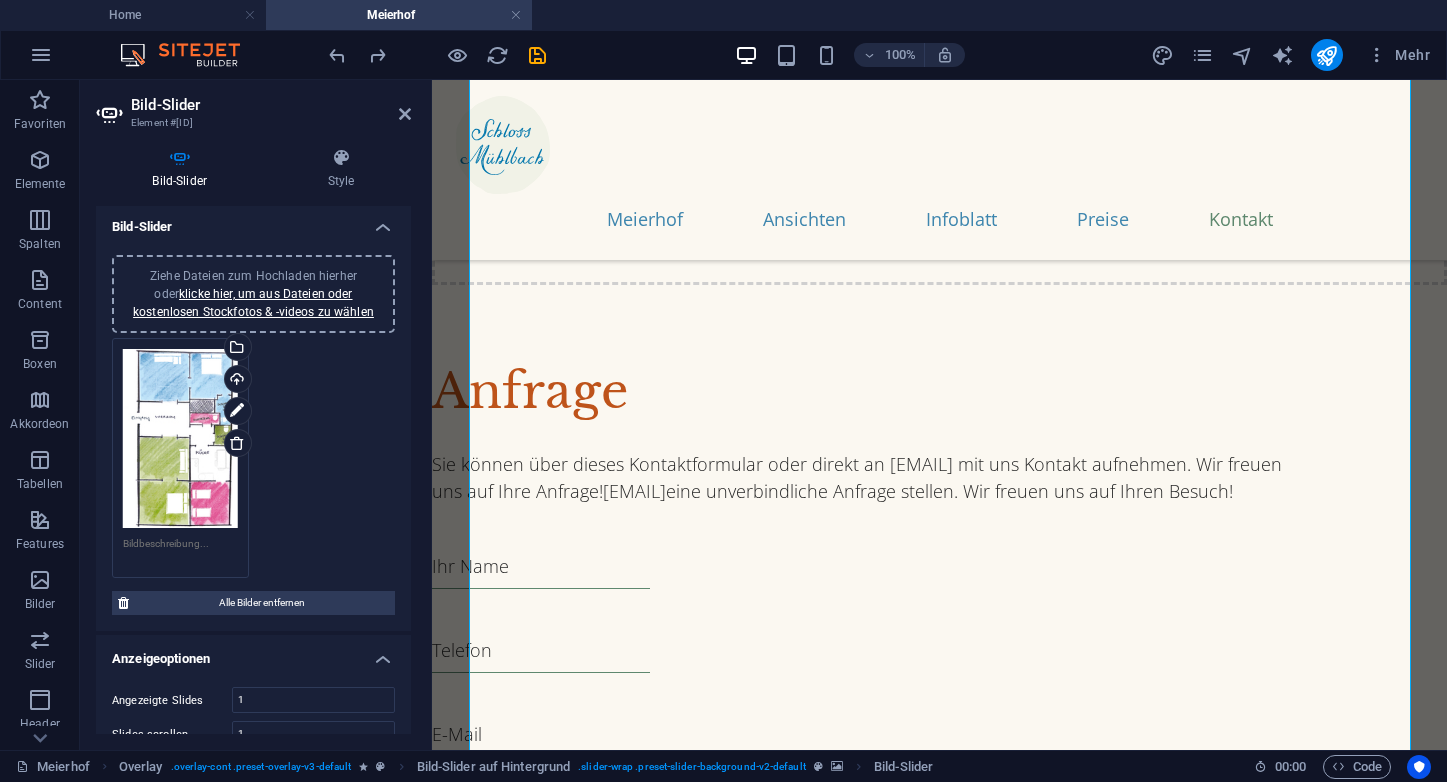 scroll, scrollTop: 0, scrollLeft: 0, axis: both 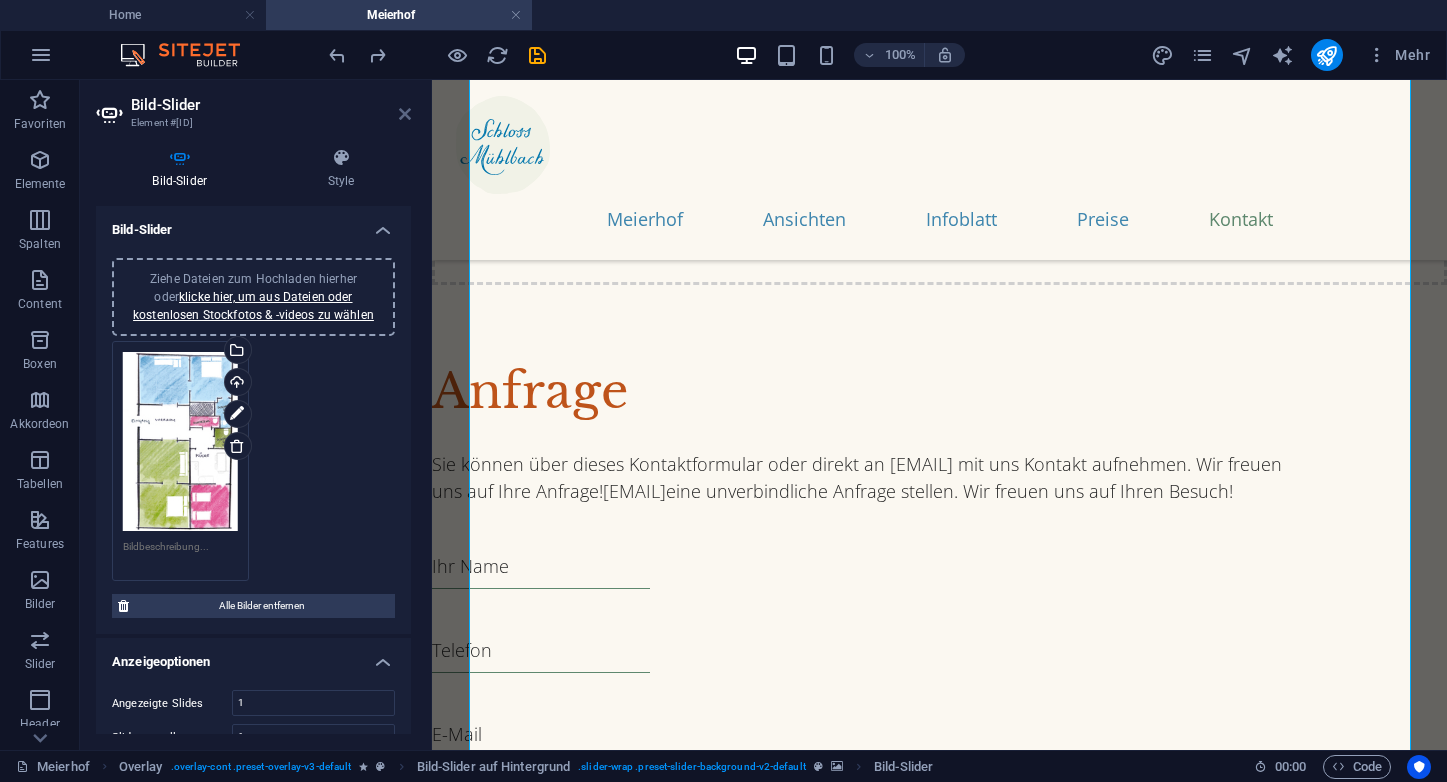 click at bounding box center [405, 114] 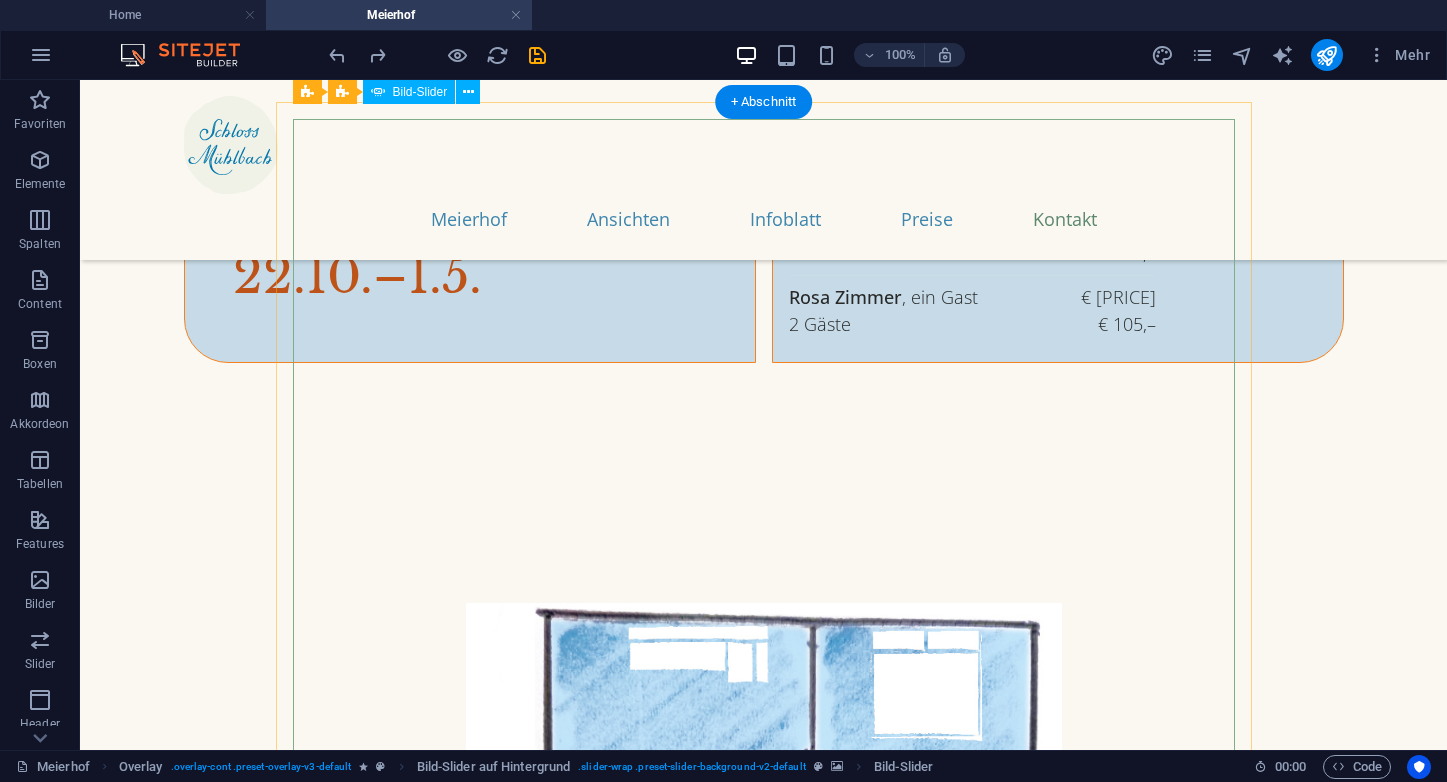 scroll, scrollTop: 8813, scrollLeft: 0, axis: vertical 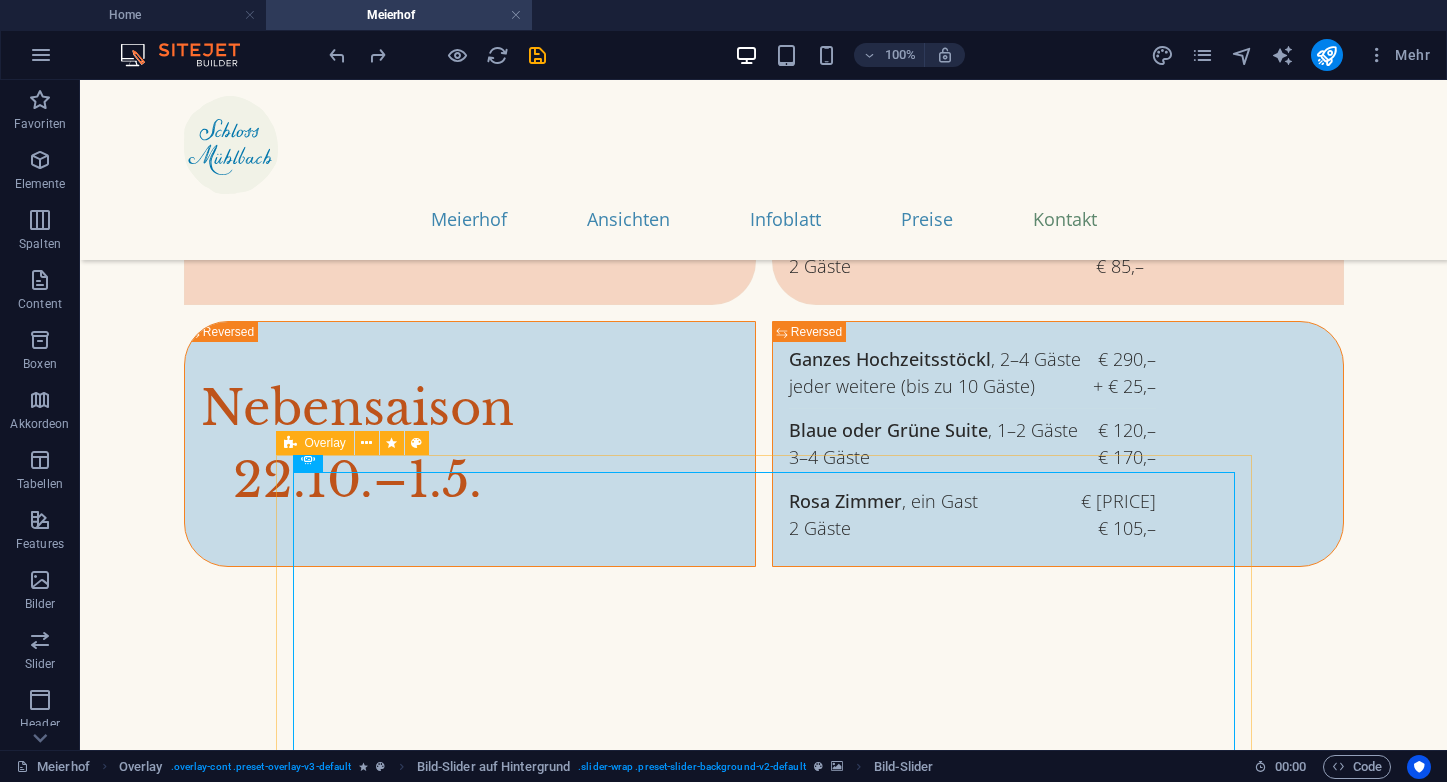 click on "Ziehe eine Datei hier rein, um sie hinzuzufügen
H2   Container   Container   Container   Zeitleiste   Text   Container   Abstand   Container   Bild   Container   Breit-Bild mit Text   Bild   Breit-Bild mit Text   Breit-Bild mit Text   Container   Menüleiste   Menü   Logo   Container   Text   Bild   Container   Container   Container   H3   Text   Text   Button   Container   Bild   Container   Container   Abstand   H3   Abstand   Text   Text   Container   Container   Container   Text   Button   H3   Bild-Slider auf Hintergrund   Bild-Slider   Overlay   Overlay   Bild-Slider auf Hintergrund   Container   Preislisten   Container   Abstand   Container   Container   Container   Container   H2   Container   Boxes   Container   Slider   Slider   Container   Slider   Container   Container   Bild   Abstand   H3   Abstand   Text   Container   Container   Container   Bild   H3   Text   H2   Abstand   Platzhalter   Container   Abstand   H2   Abstand   Container   Container   H3   Container   Abstand" at bounding box center (763, -3992) 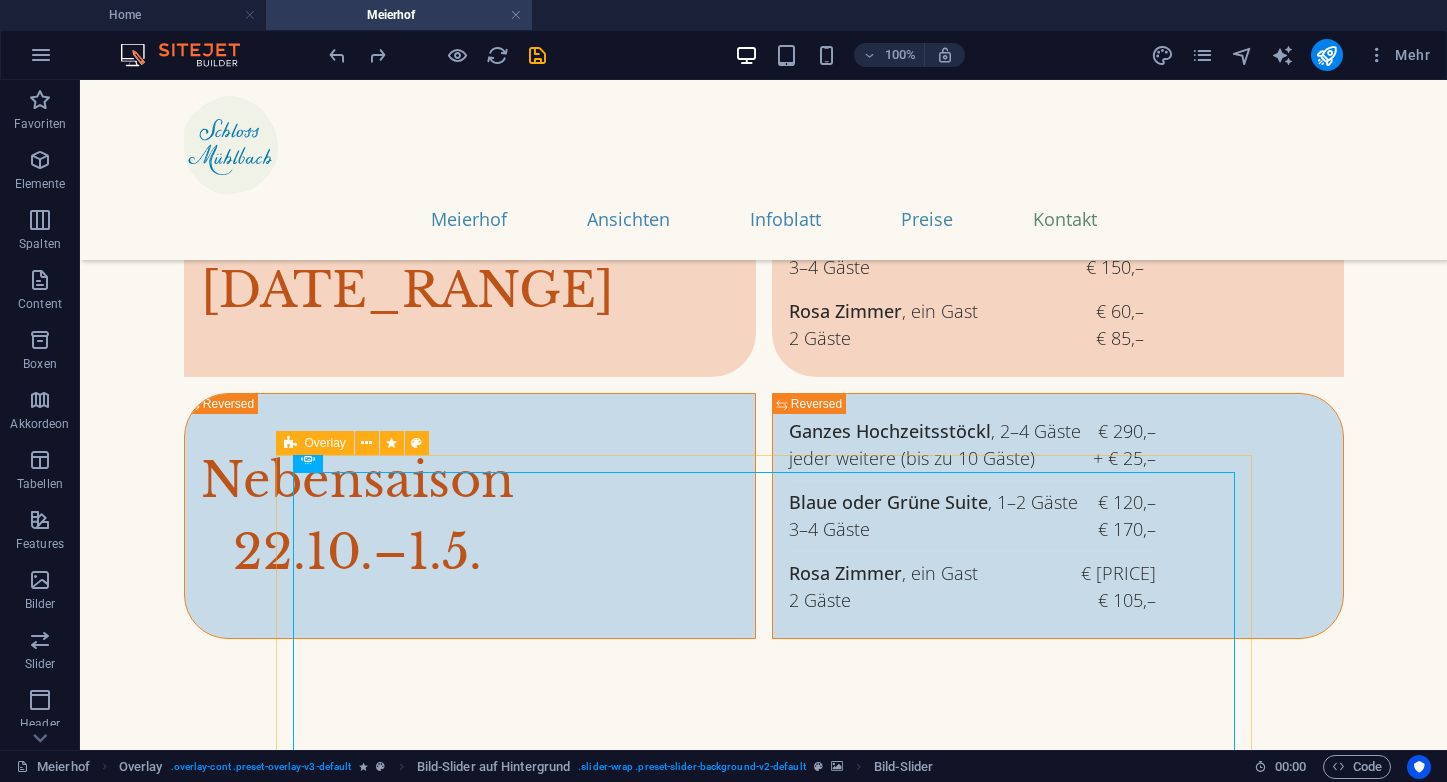 scroll, scrollTop: 9964, scrollLeft: 0, axis: vertical 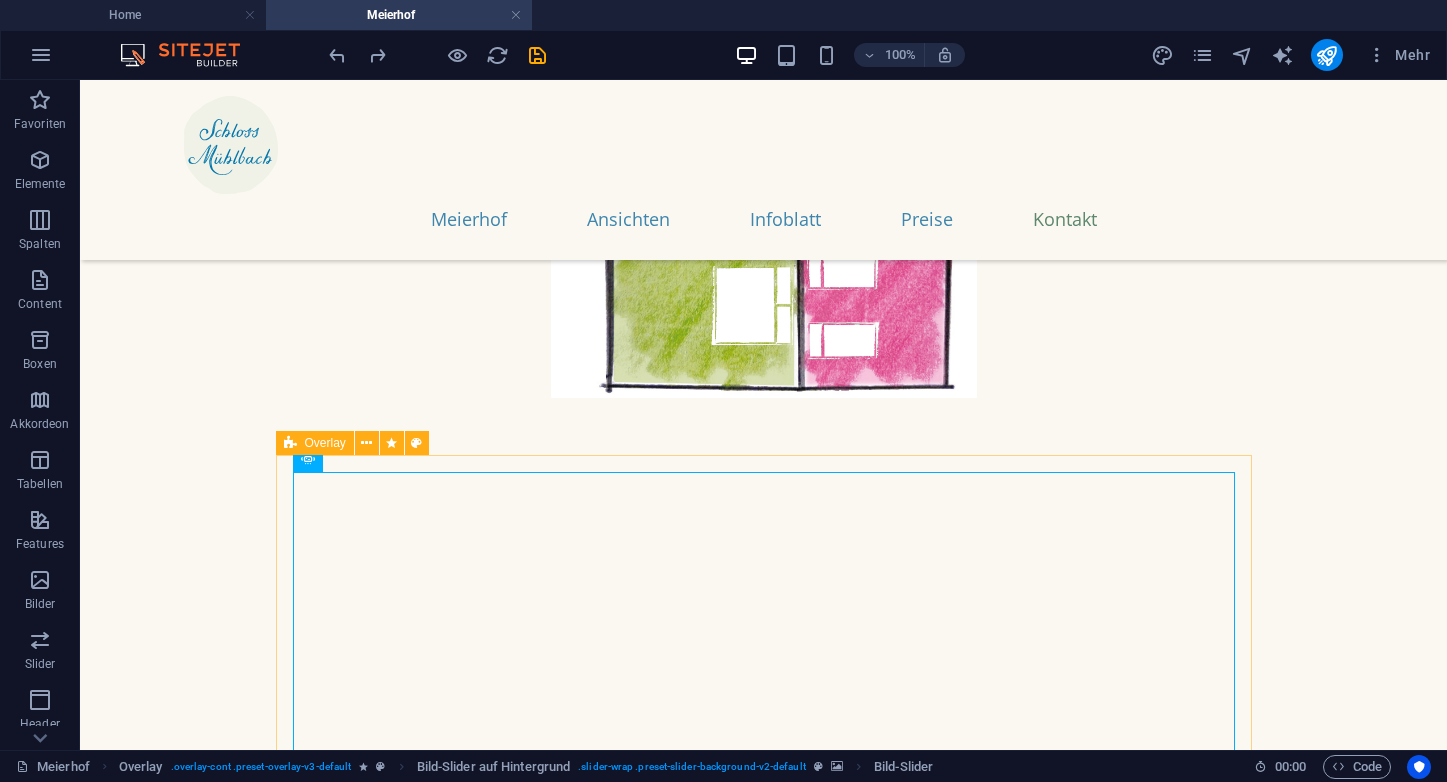 select on "vh" 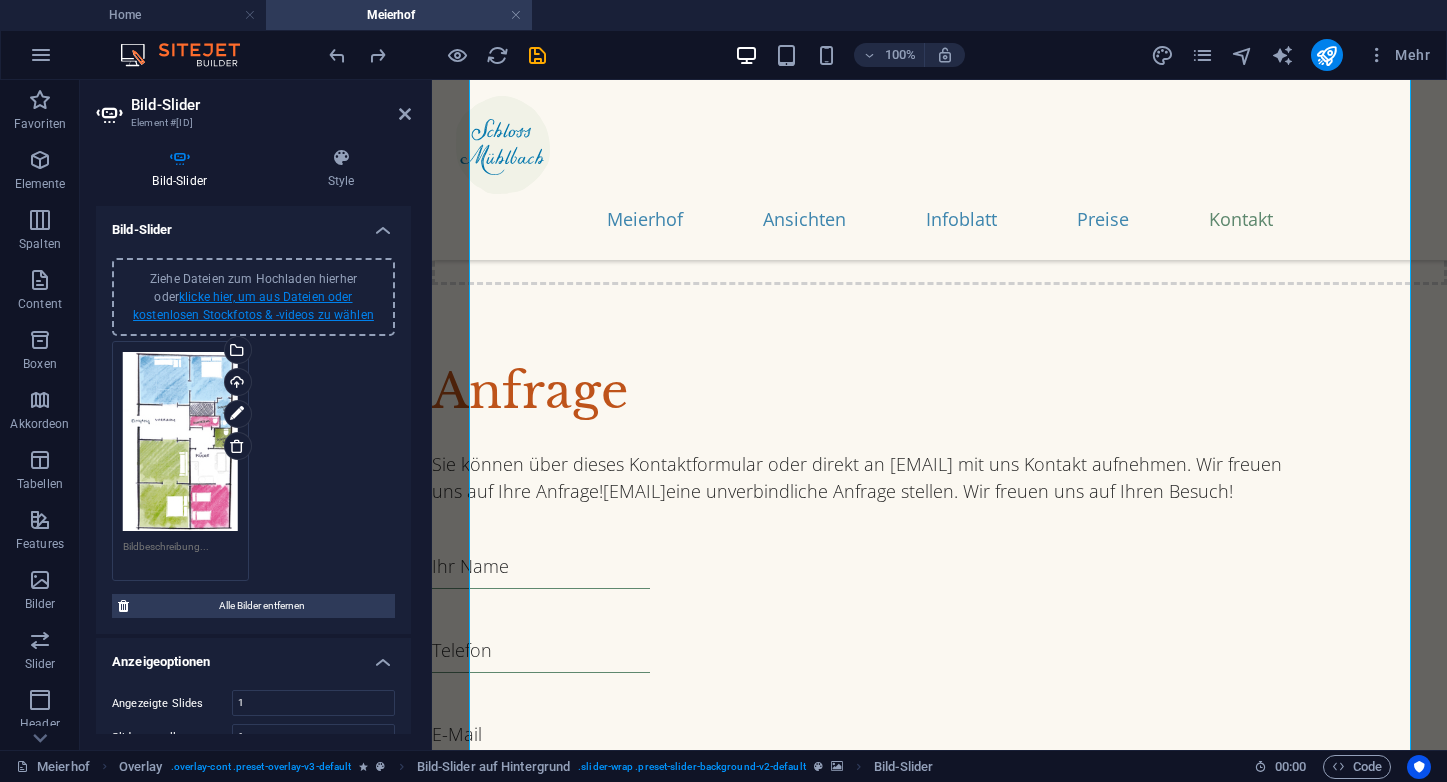 click on "klicke hier, um aus Dateien oder kostenlosen Stockfotos & -videos zu wählen" at bounding box center (253, 306) 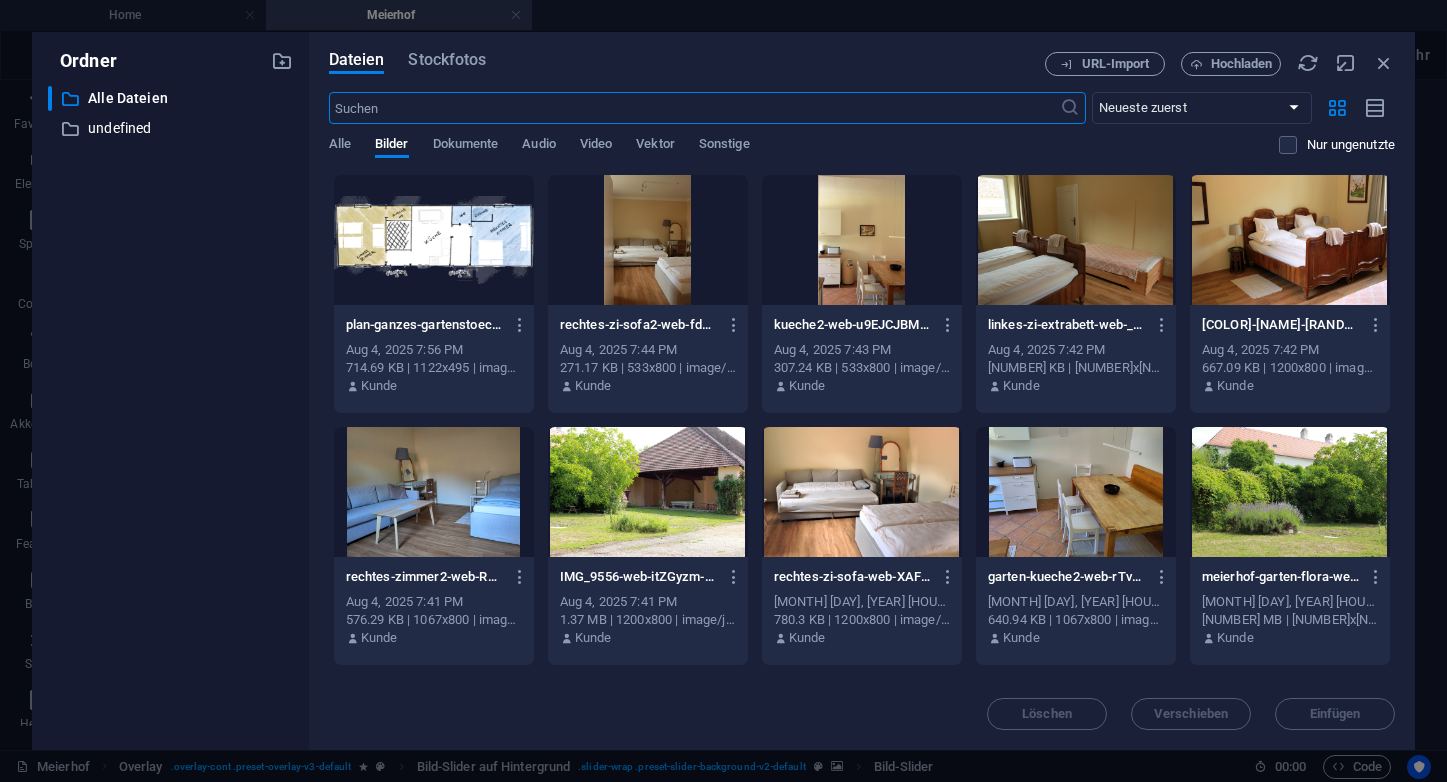 click at bounding box center (434, 240) 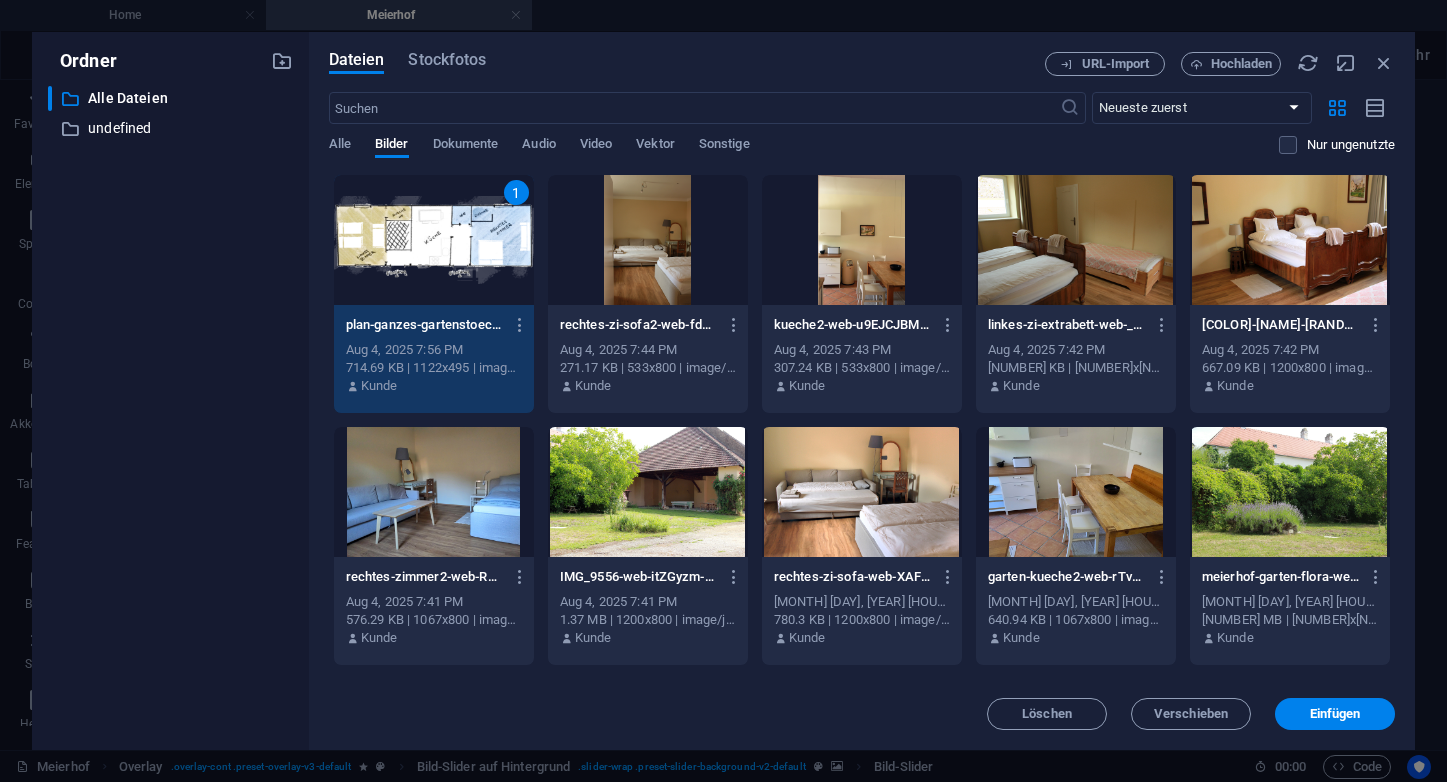 click on "1" at bounding box center (434, 240) 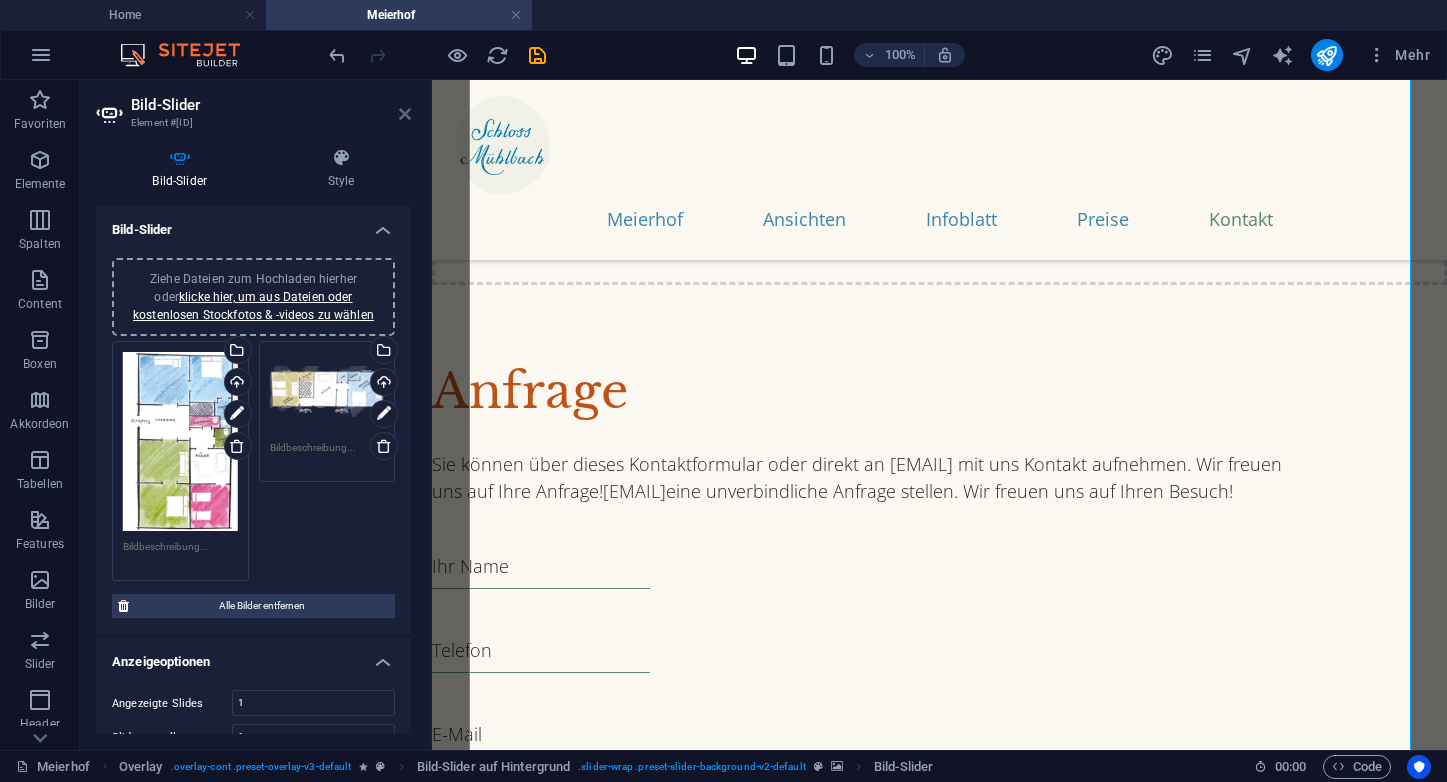 click at bounding box center [405, 114] 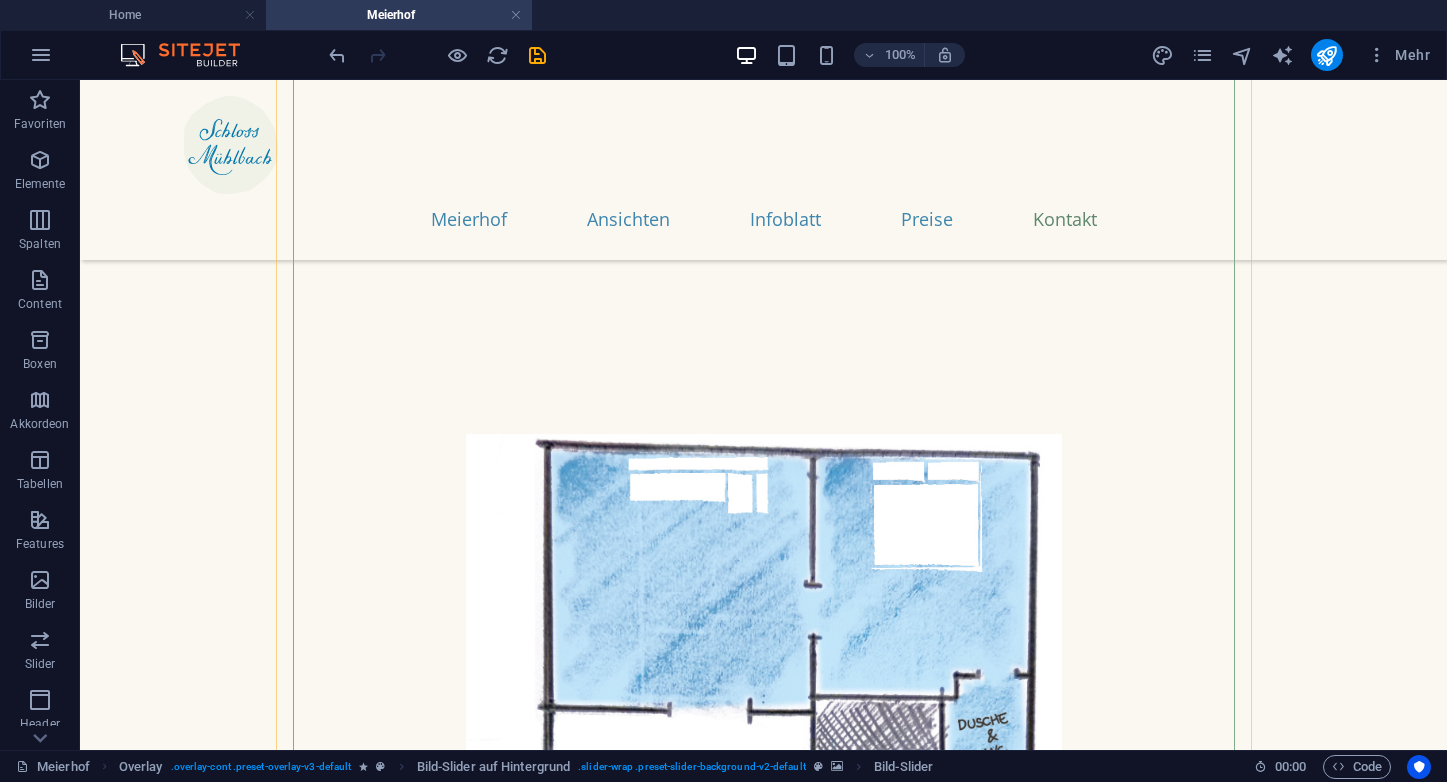 scroll, scrollTop: 9306, scrollLeft: 0, axis: vertical 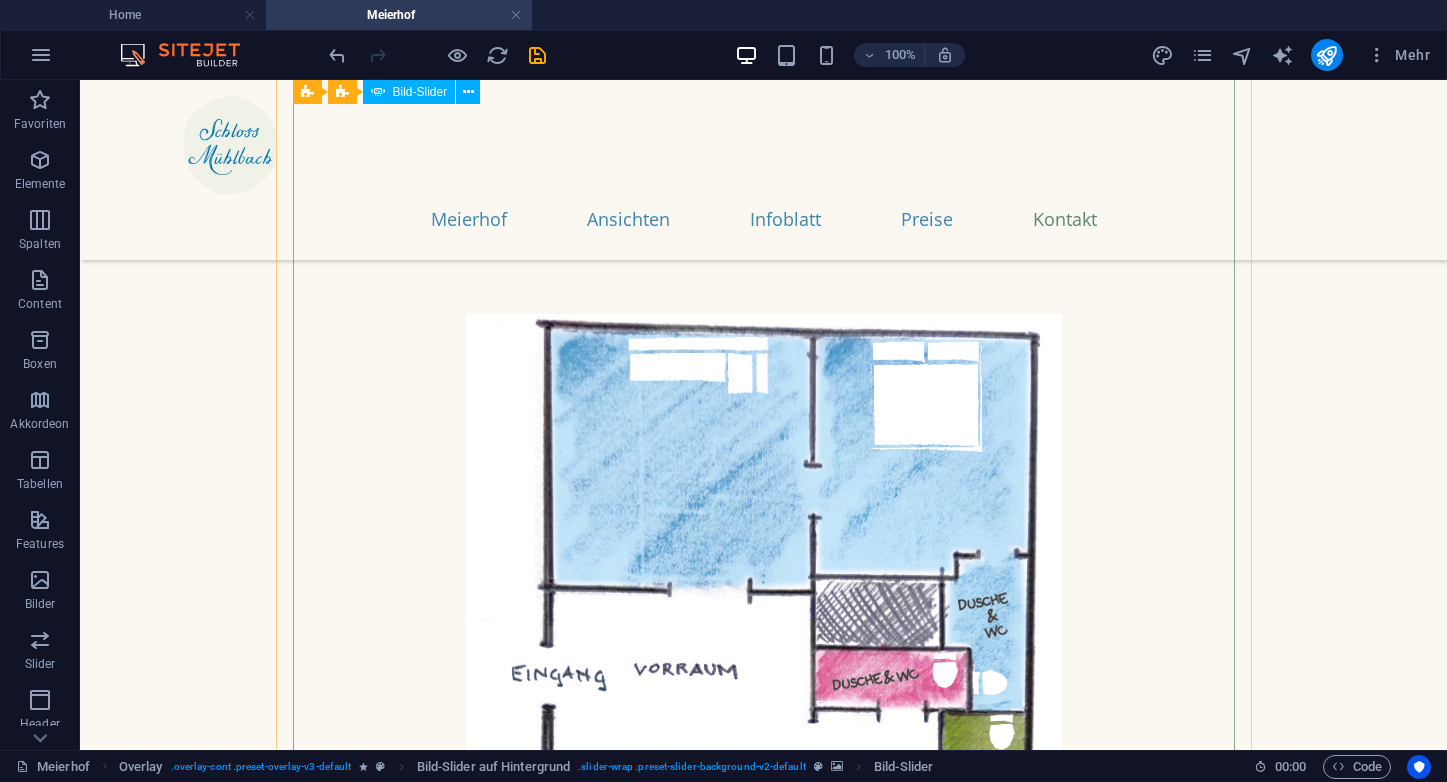 click at bounding box center (764, 8723) 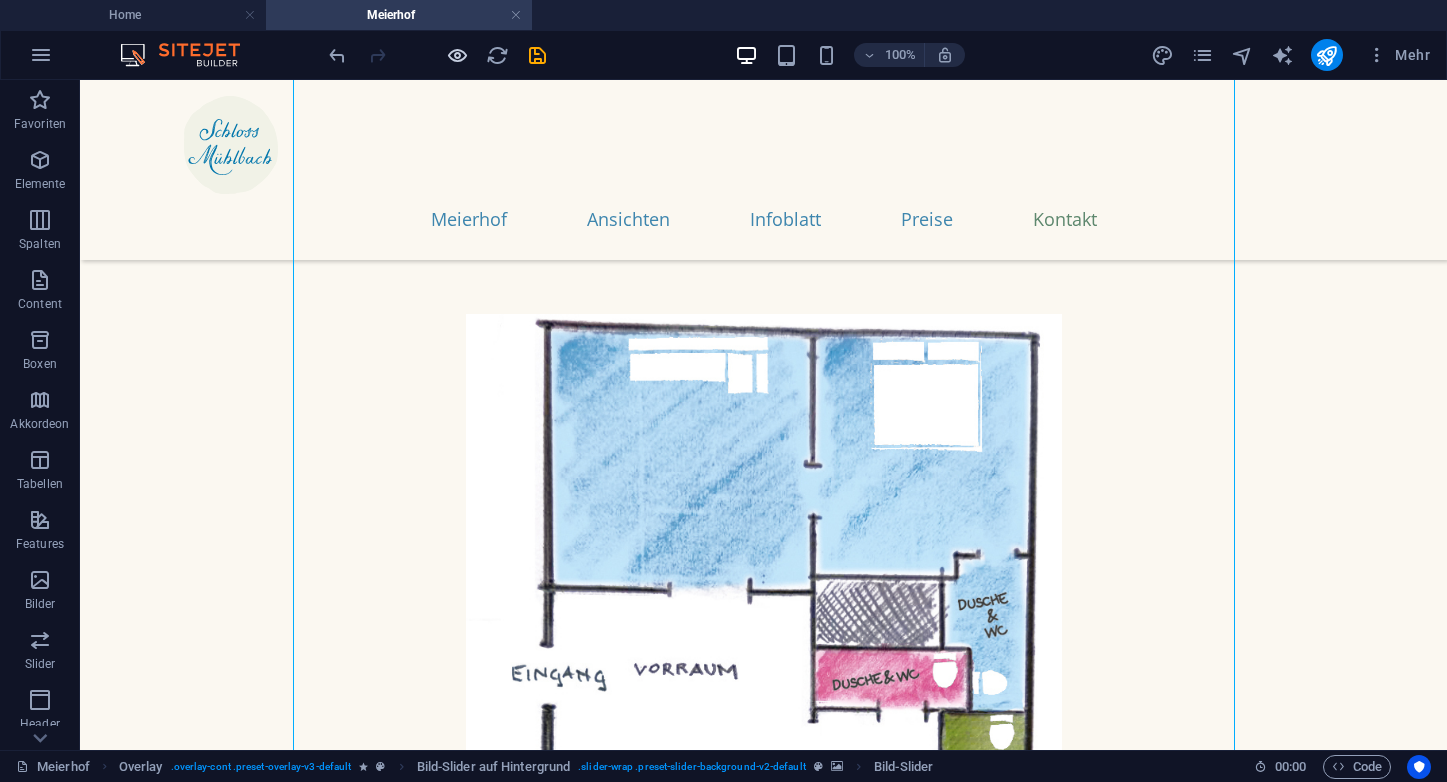 click at bounding box center [457, 55] 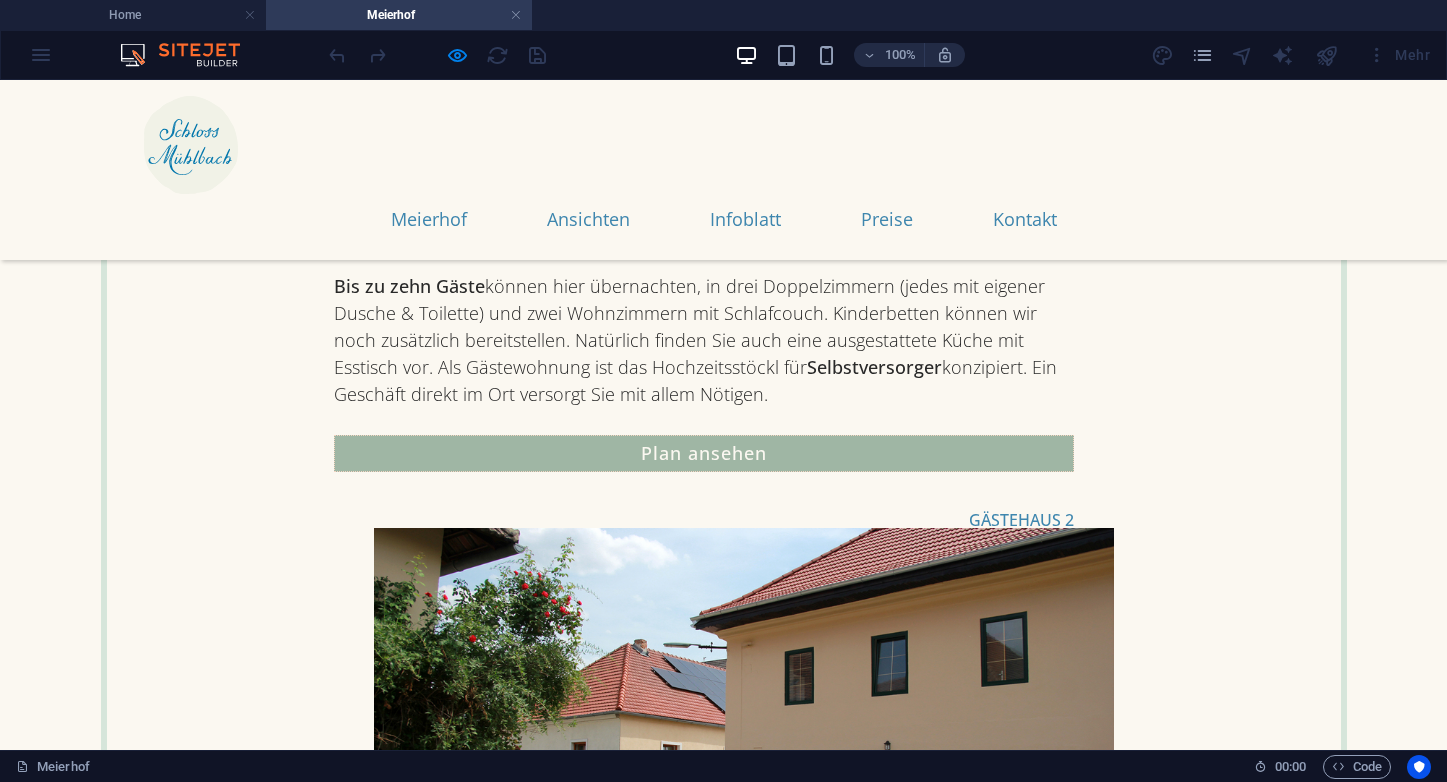 scroll, scrollTop: 1978, scrollLeft: 0, axis: vertical 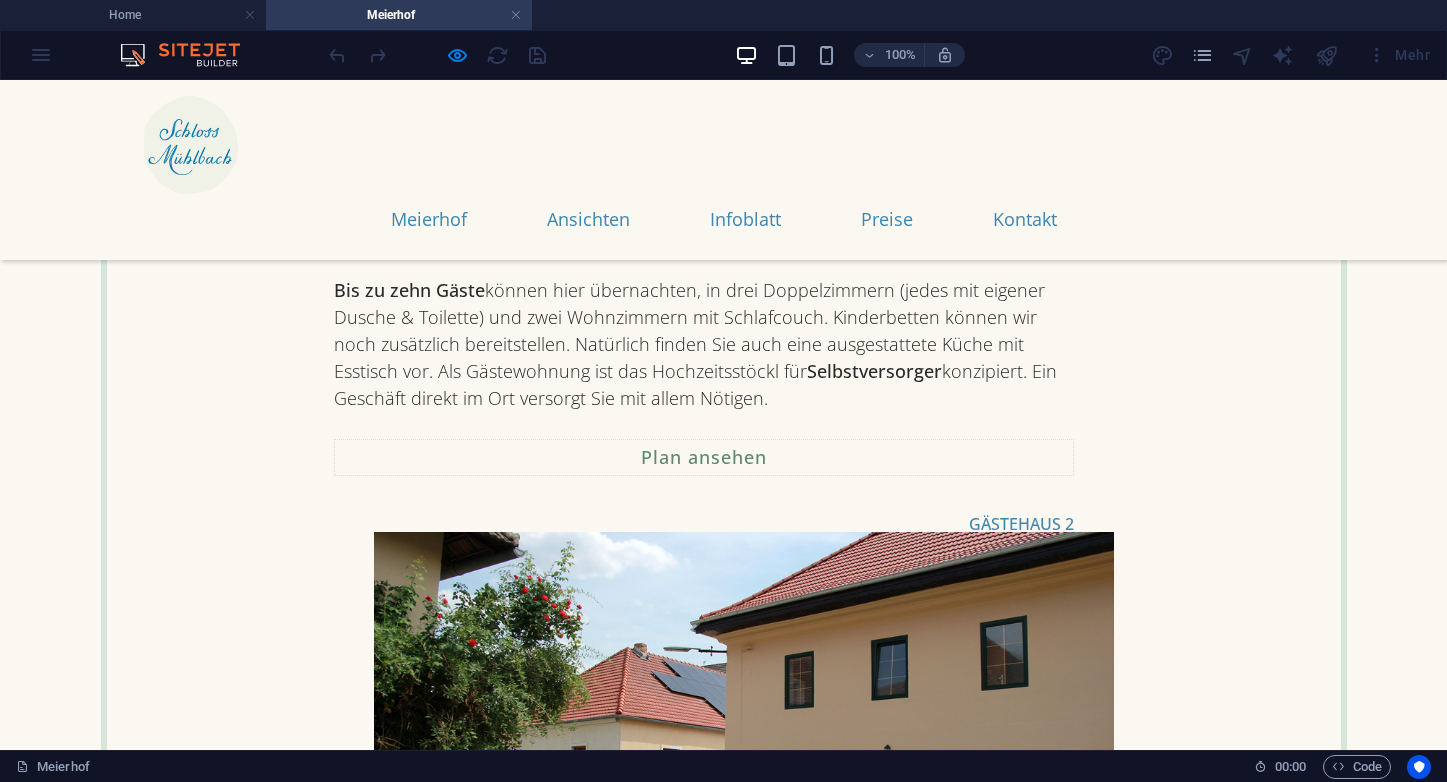 click on "Plan ansehen" at bounding box center (704, 457) 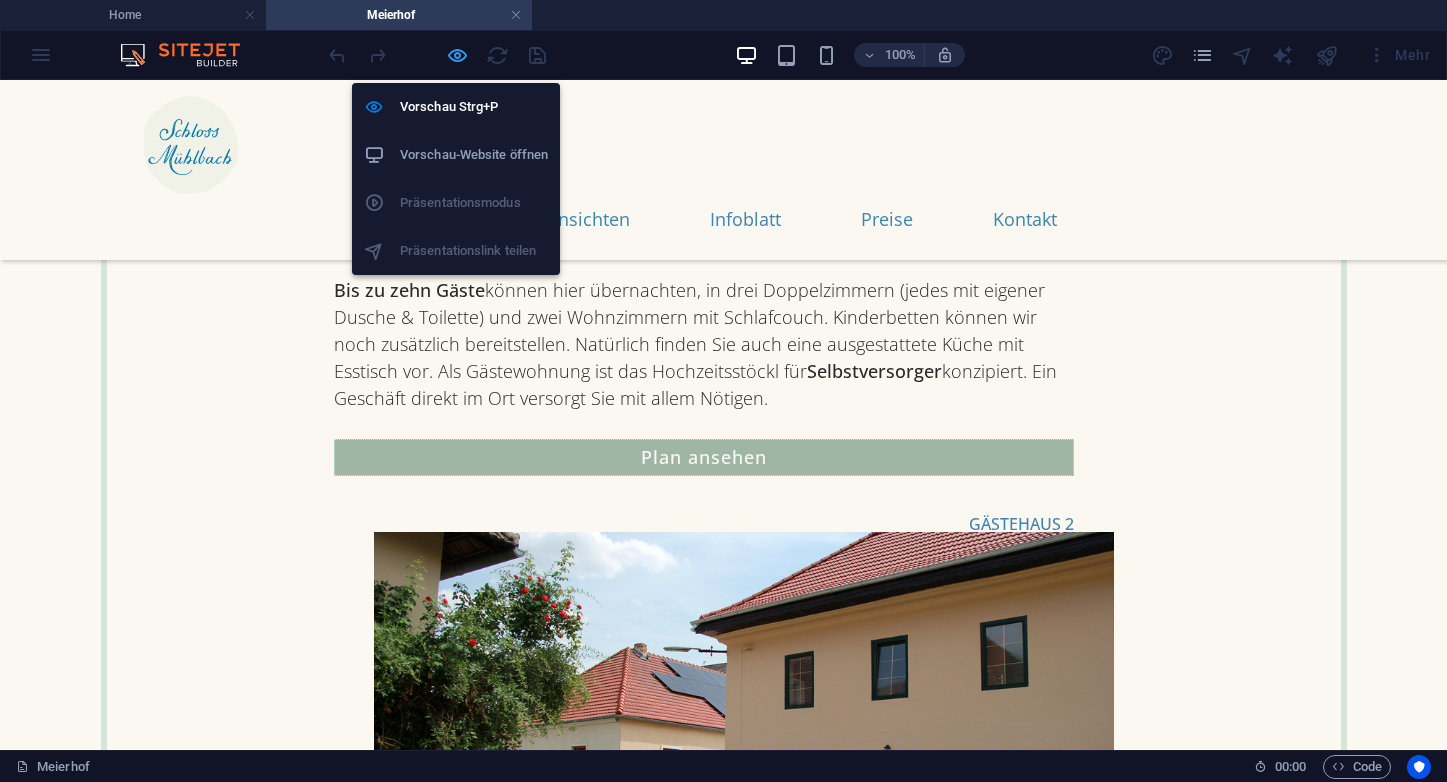 click at bounding box center [457, 55] 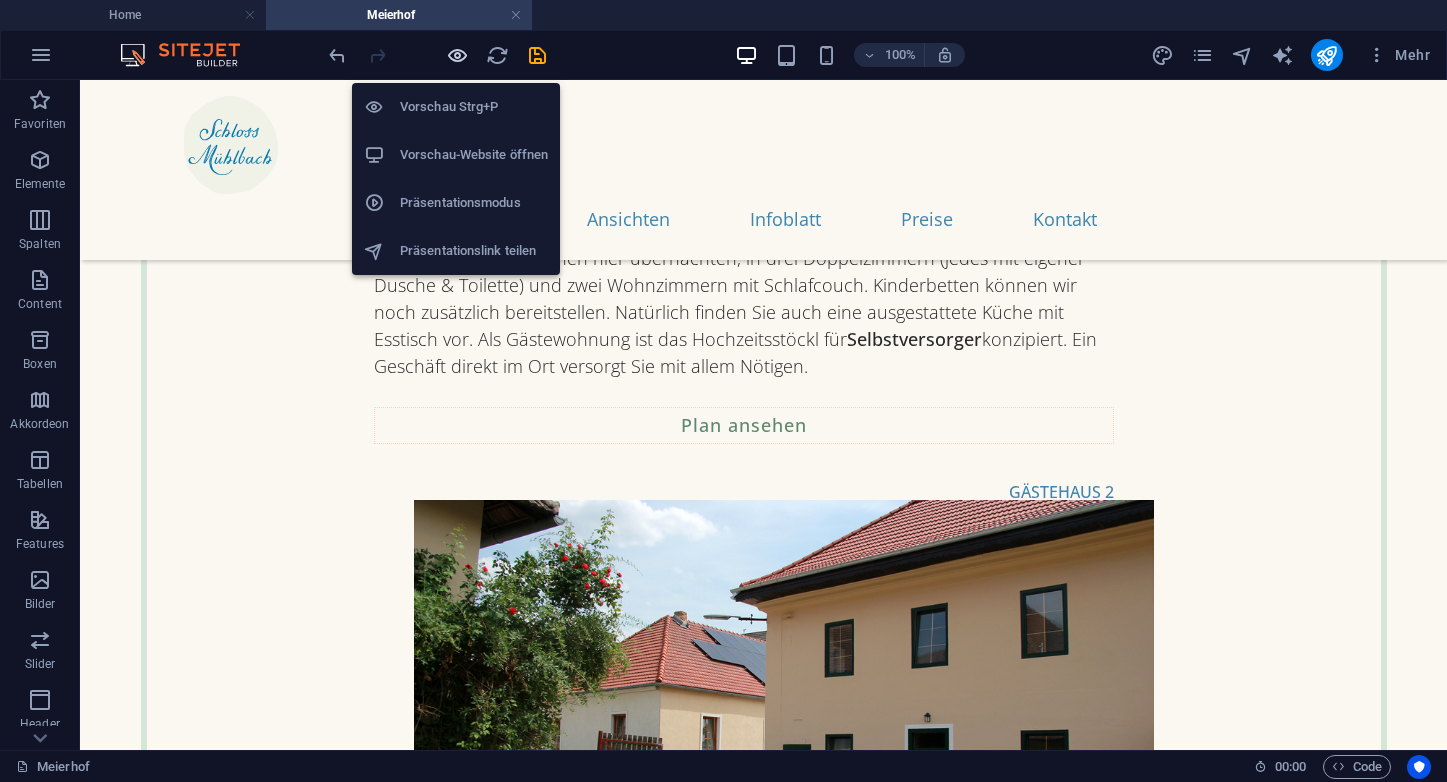 scroll, scrollTop: 1946, scrollLeft: 0, axis: vertical 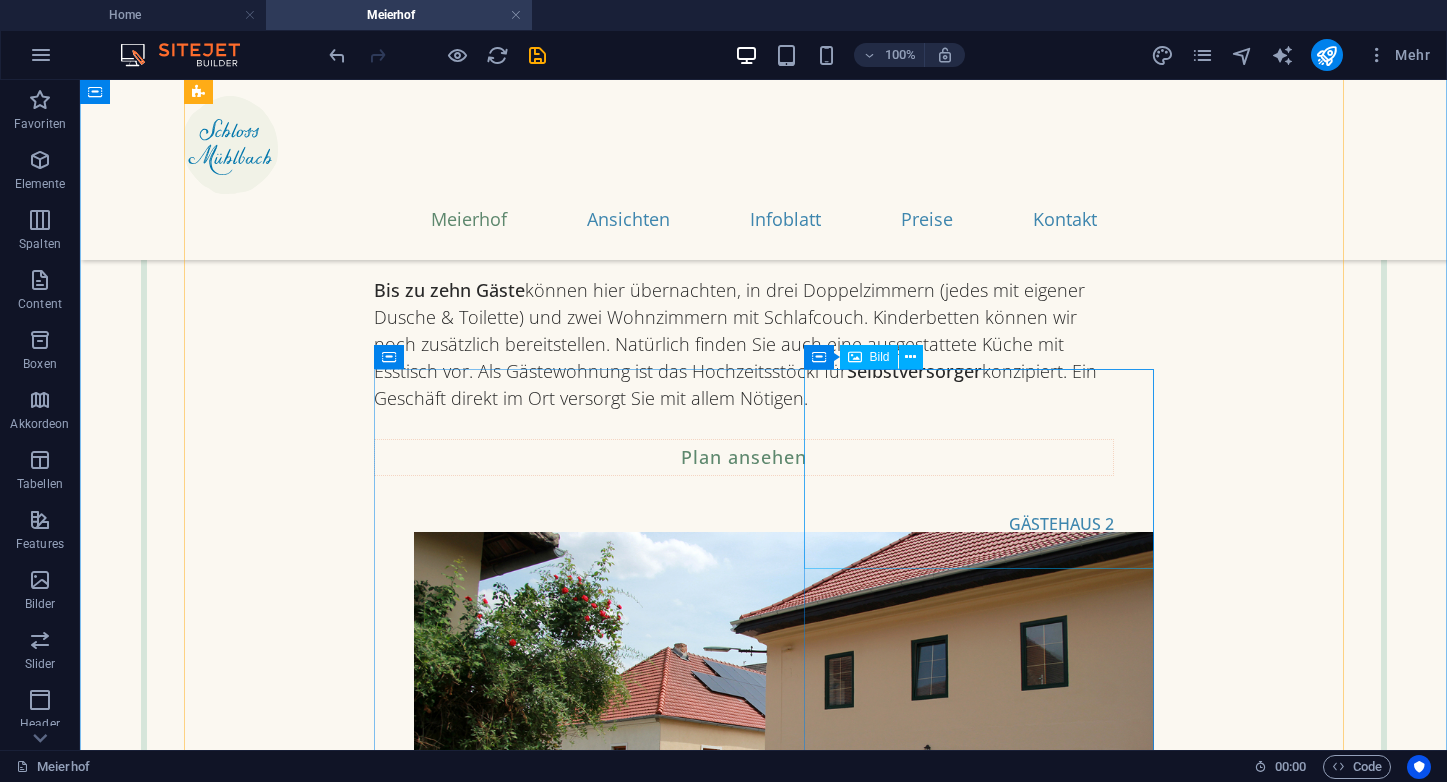 type 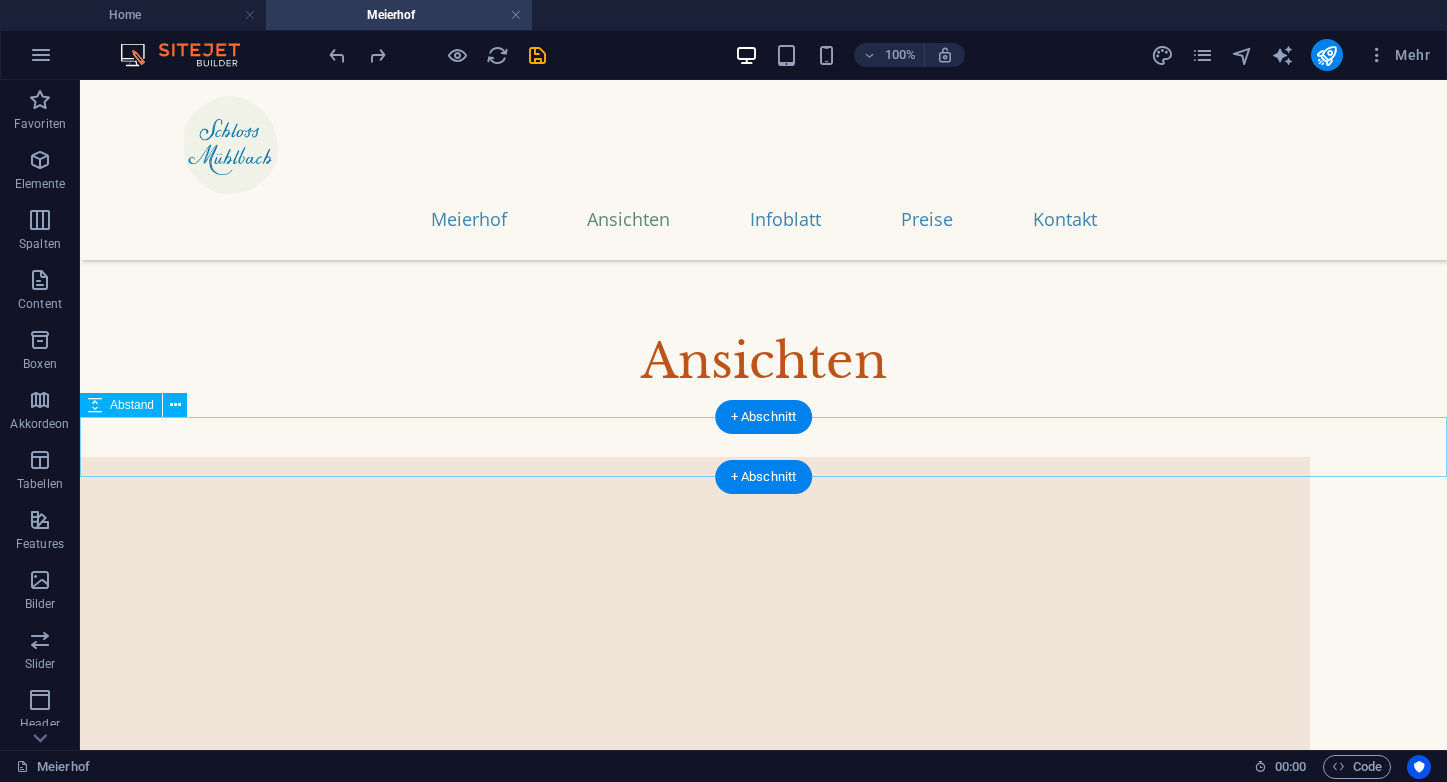 scroll, scrollTop: 5552, scrollLeft: 0, axis: vertical 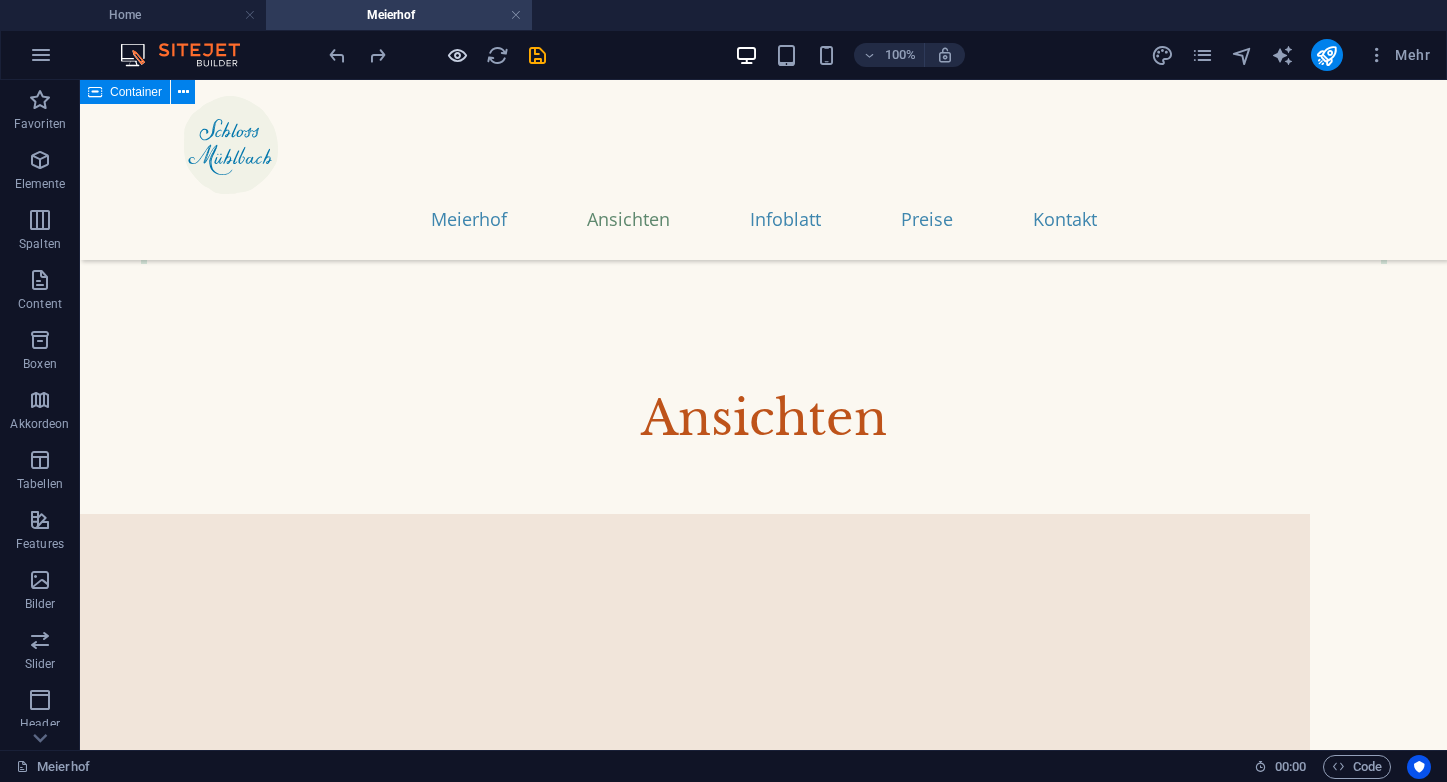 click at bounding box center (457, 55) 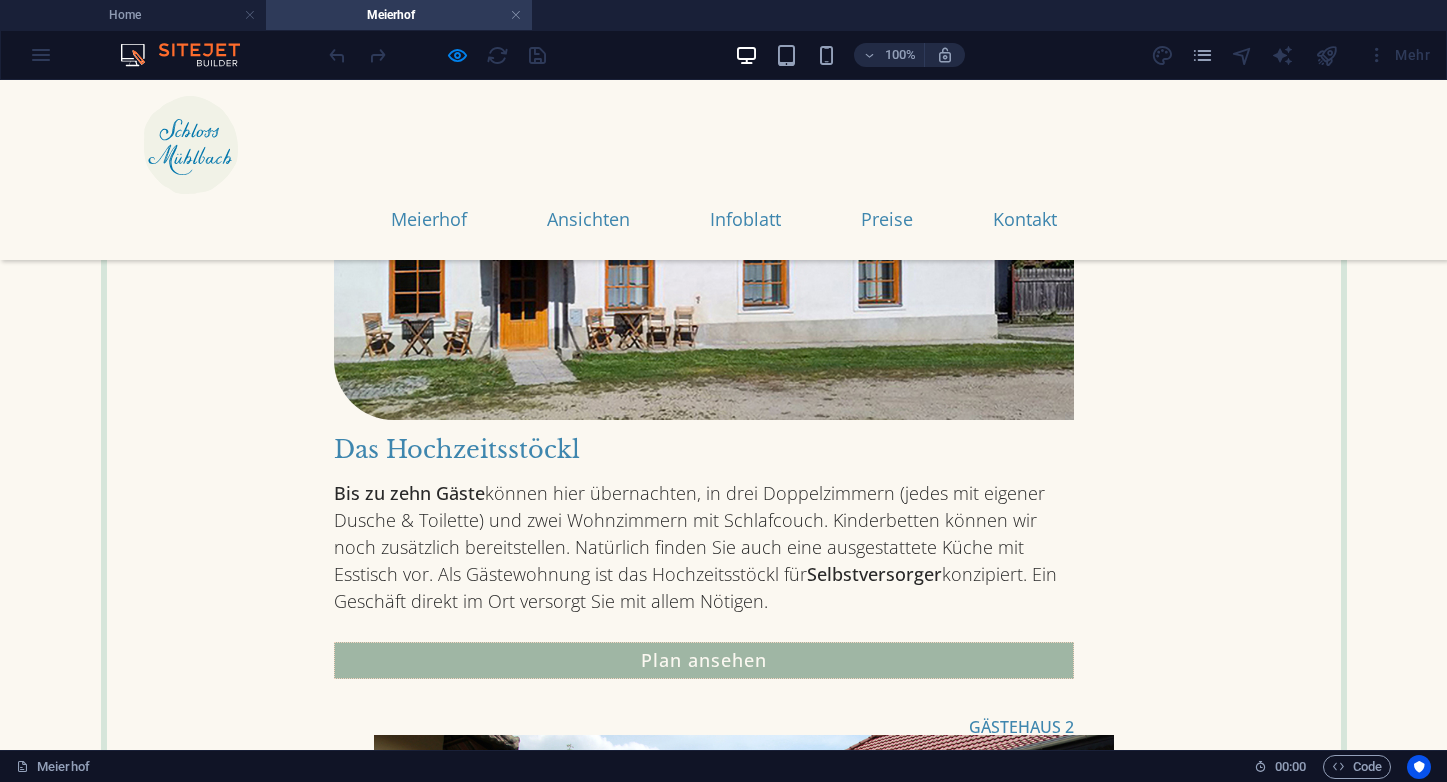 scroll, scrollTop: 1996, scrollLeft: 0, axis: vertical 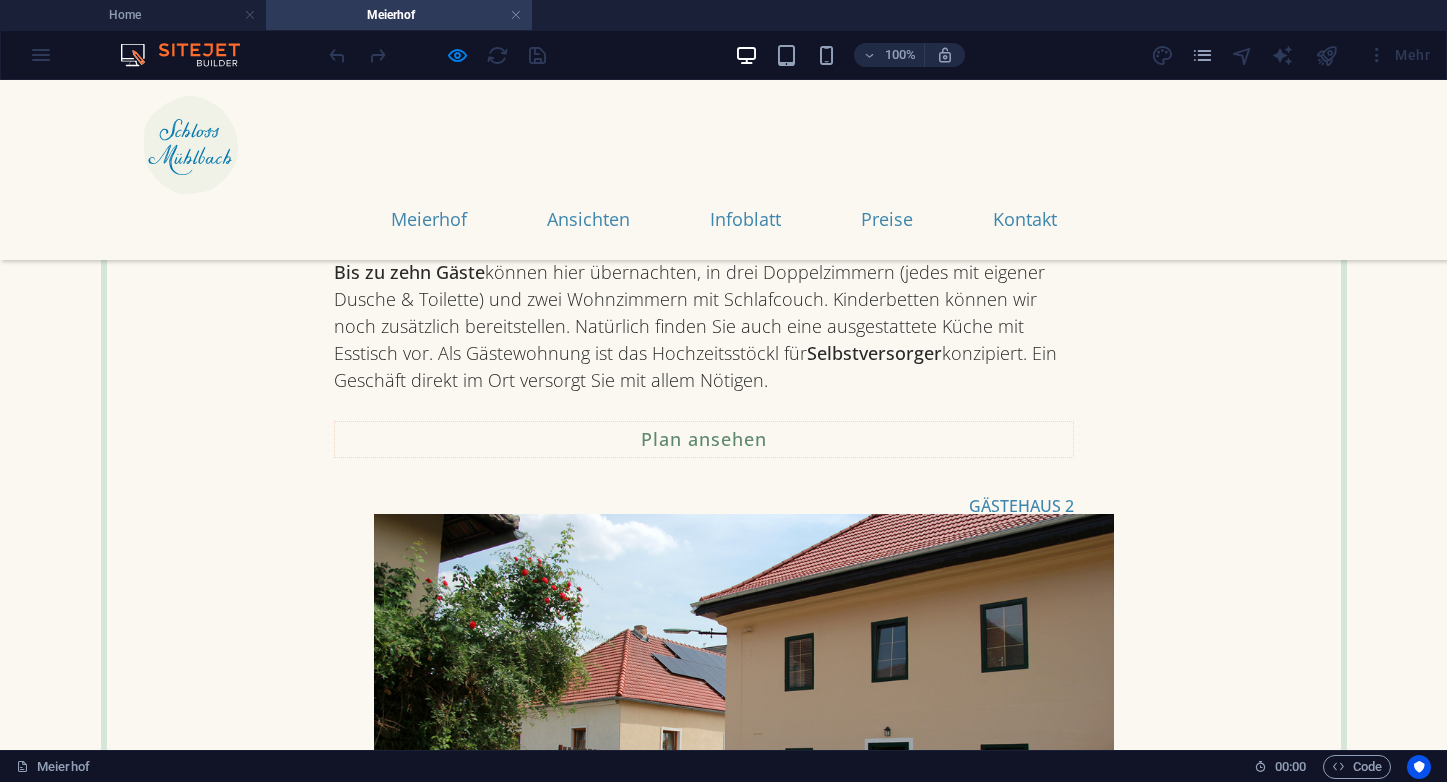 click on "Plan ansehen" at bounding box center (704, 439) 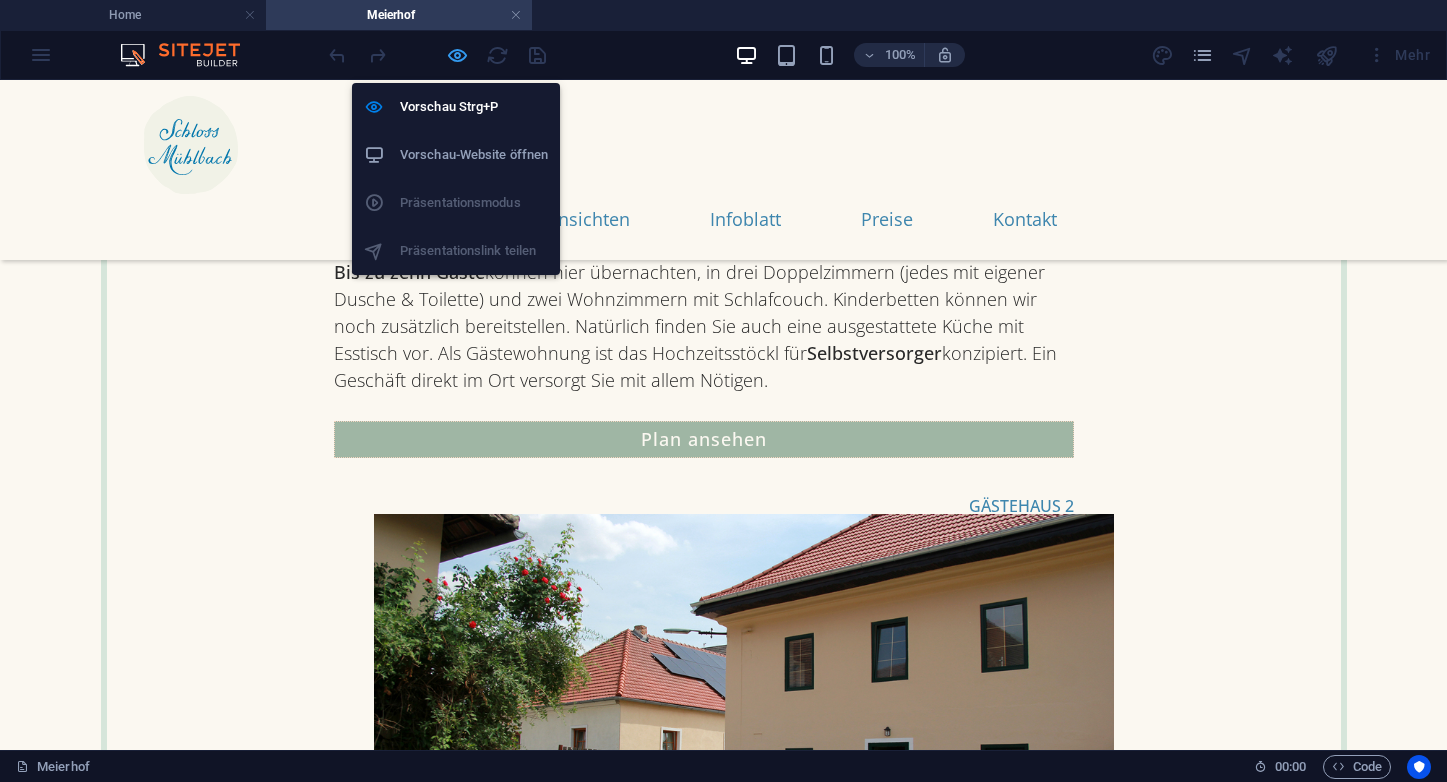 click at bounding box center (457, 55) 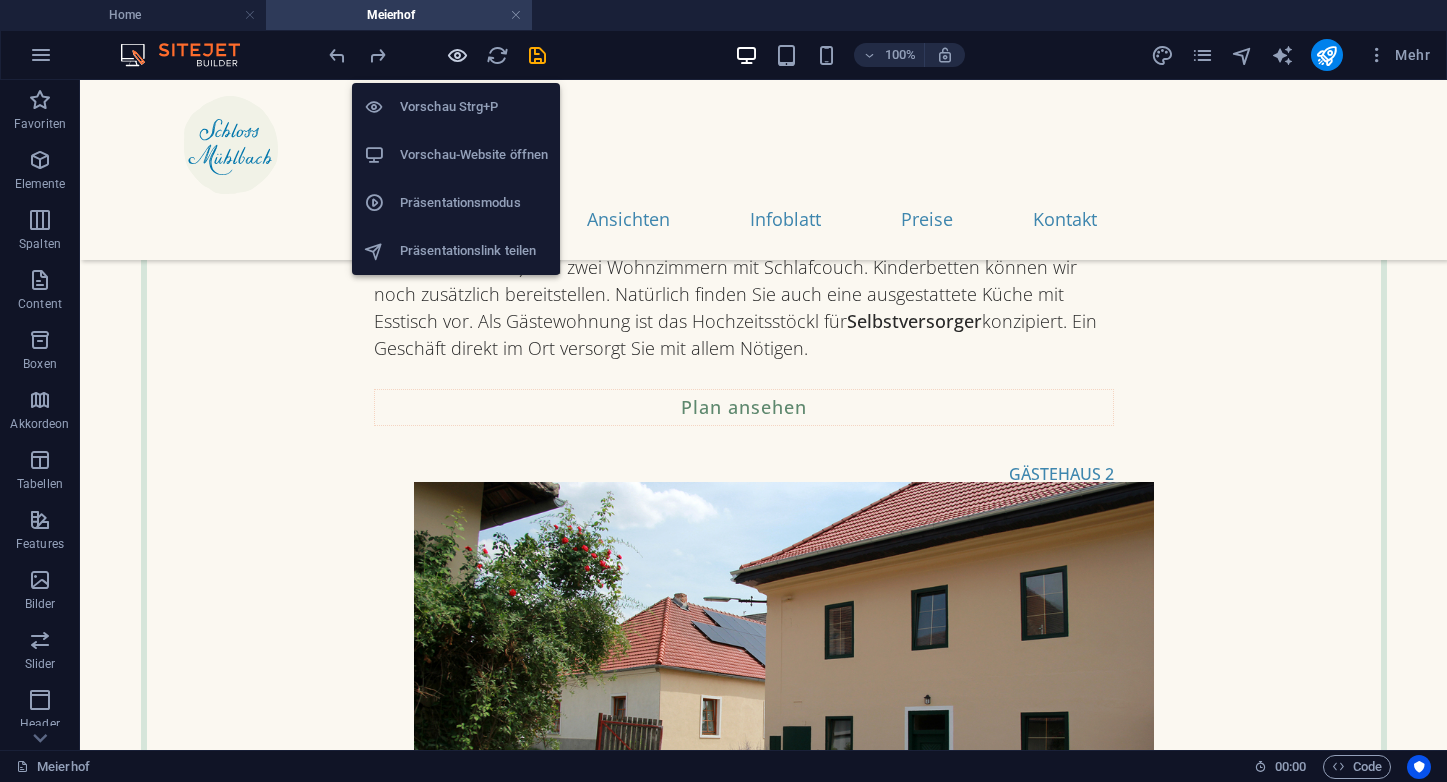 scroll, scrollTop: 1964, scrollLeft: 0, axis: vertical 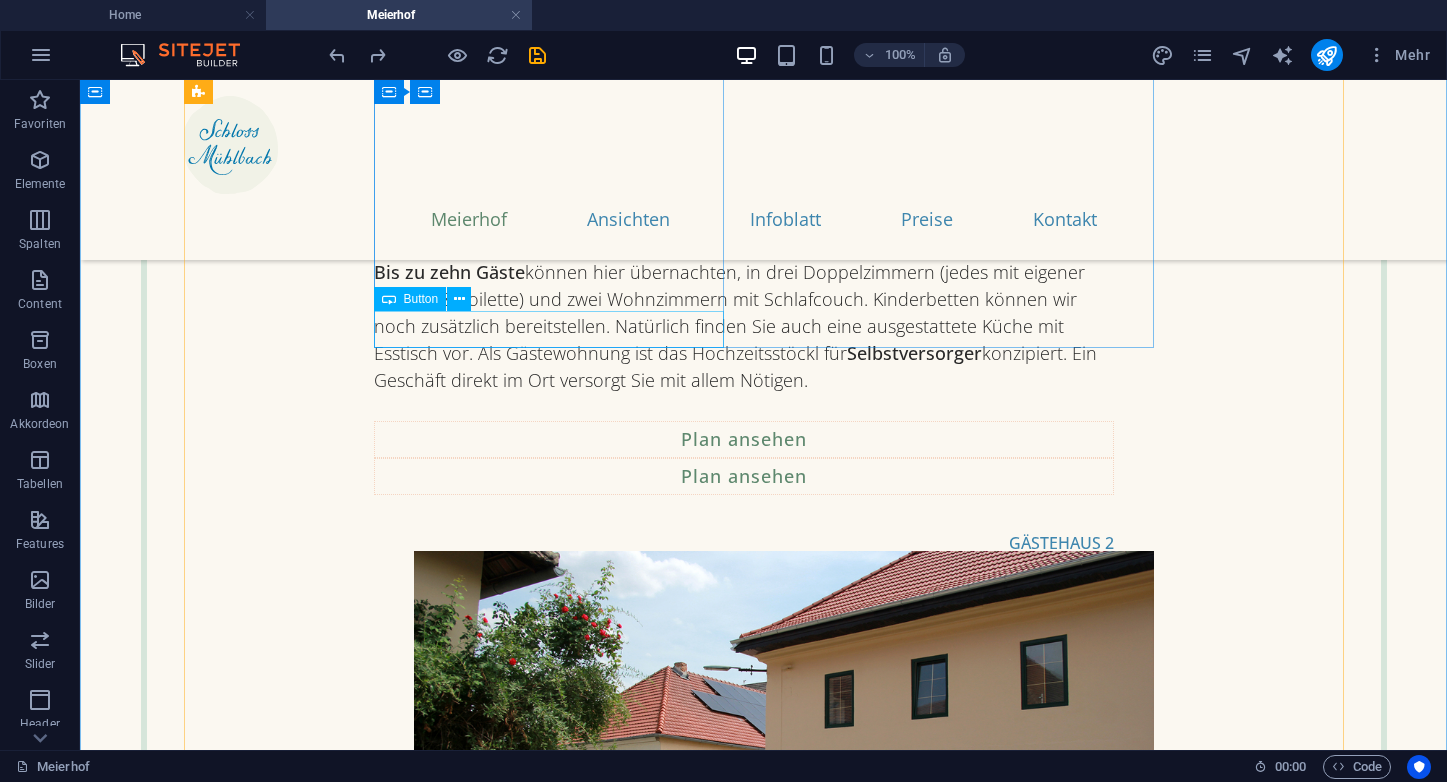 click on "Plan ansehen" at bounding box center [744, 476] 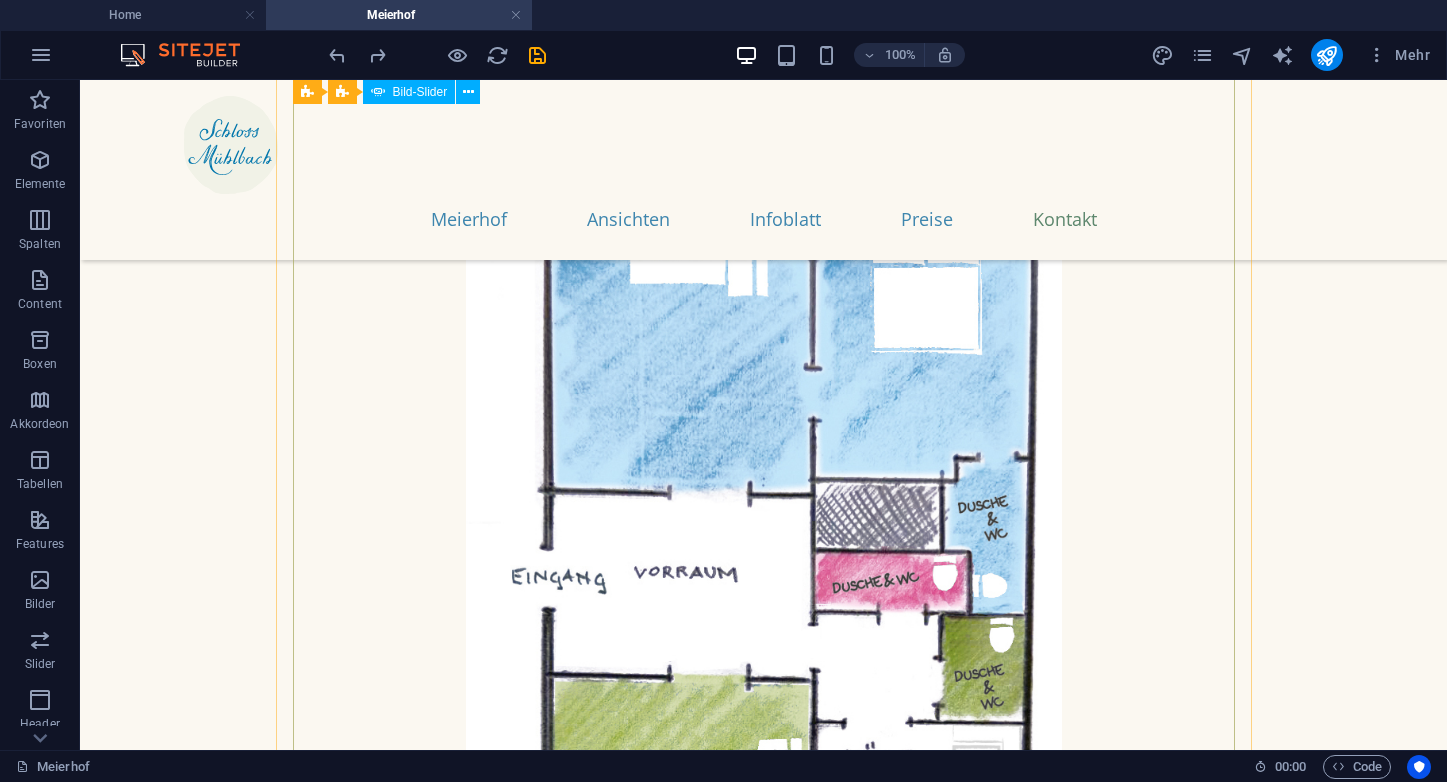 scroll, scrollTop: 9297, scrollLeft: 0, axis: vertical 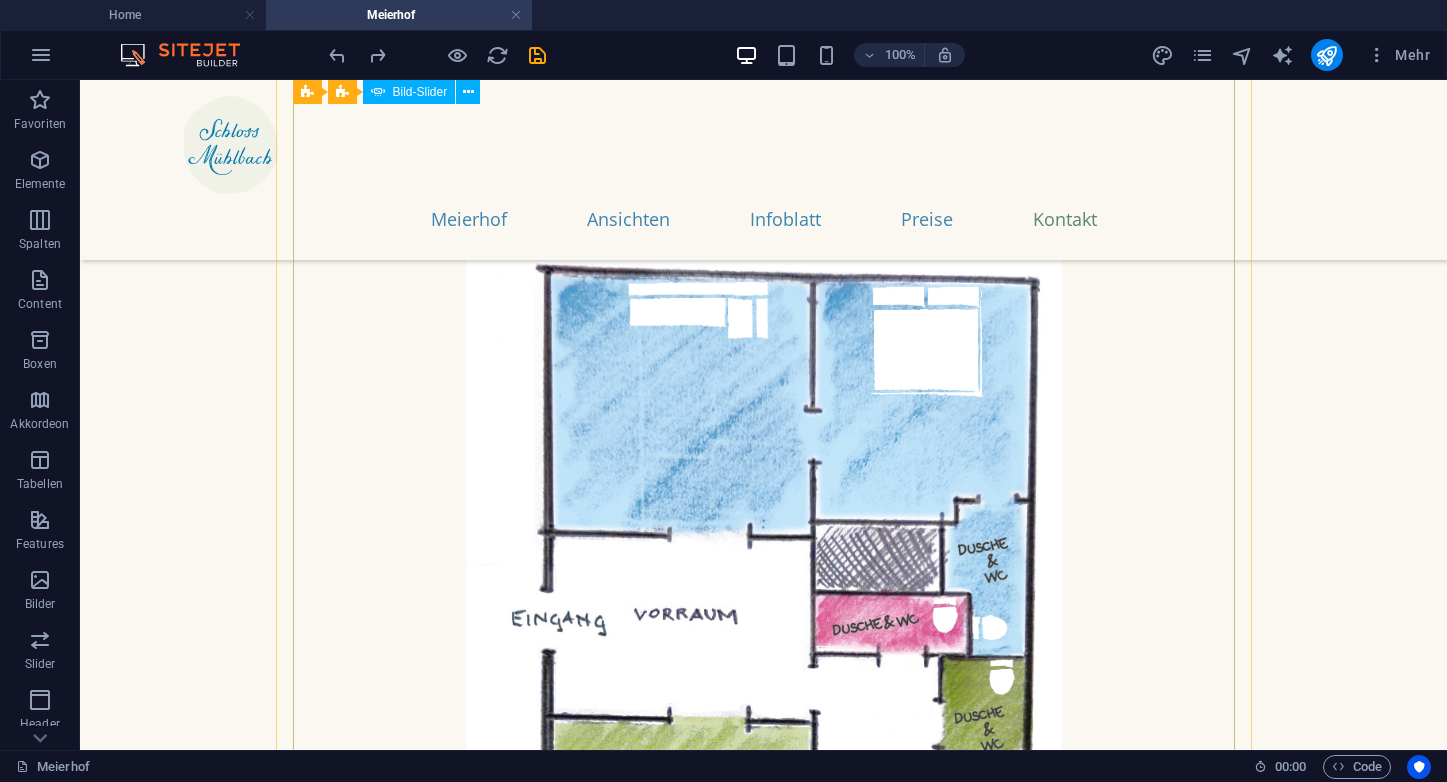 click at bounding box center (764, 4225) 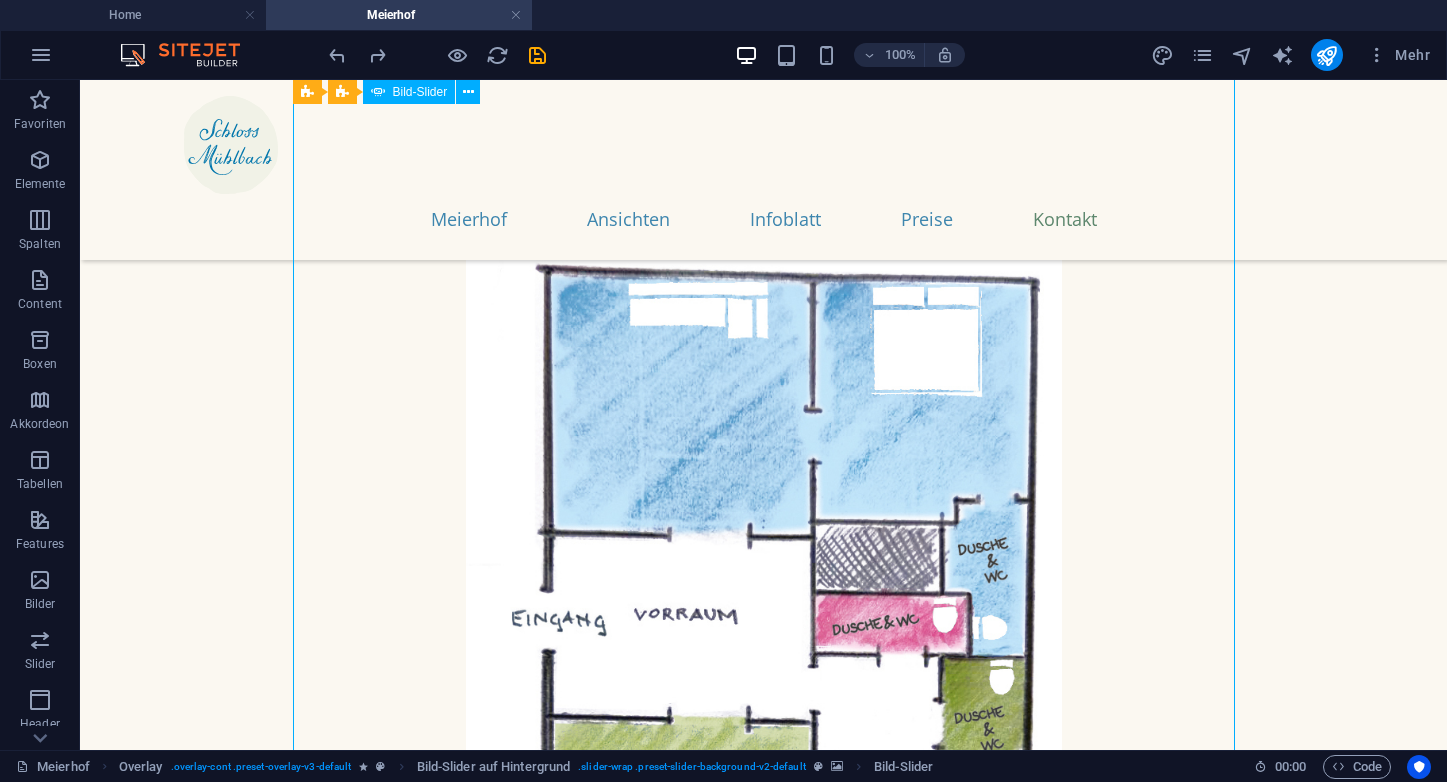 click at bounding box center (764, 4225) 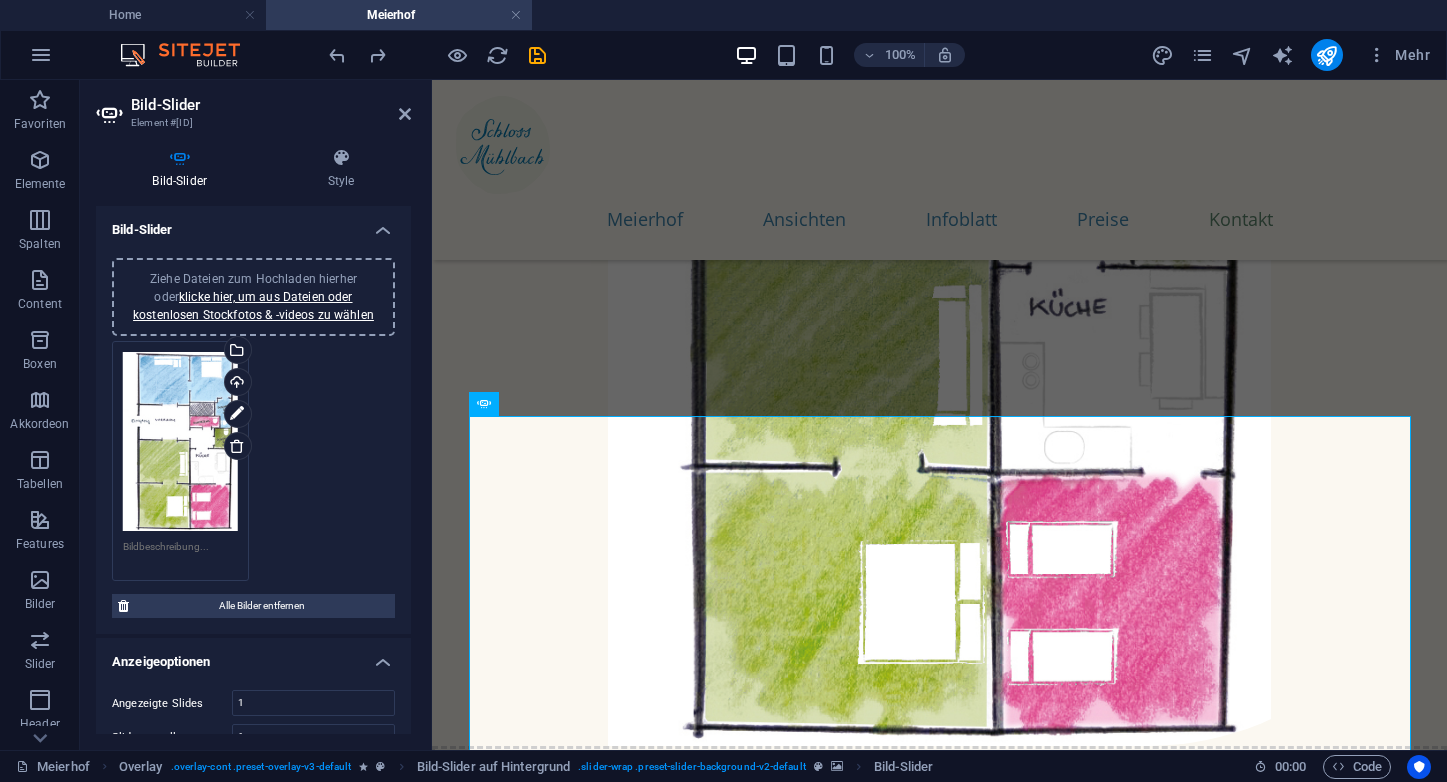 click on "Ziehe Dateien zum Hochladen hierher oder  klicke hier, um aus Dateien oder kostenlosen Stockfotos & -videos zu wählen Wähle aus deinen Dateien, Stockfotos oder lade Dateien hoch Hochladen" at bounding box center [253, 461] 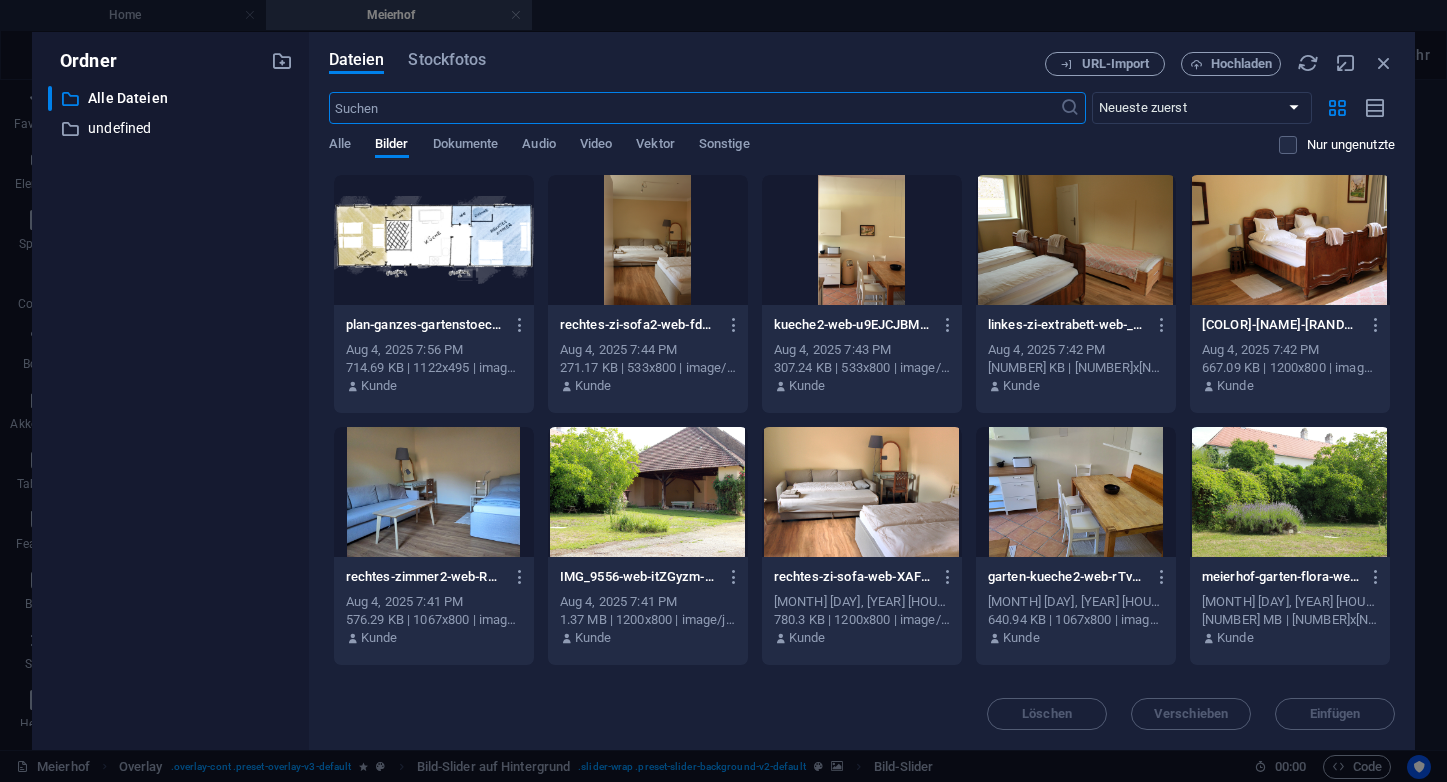 scroll, scrollTop: 9147, scrollLeft: 0, axis: vertical 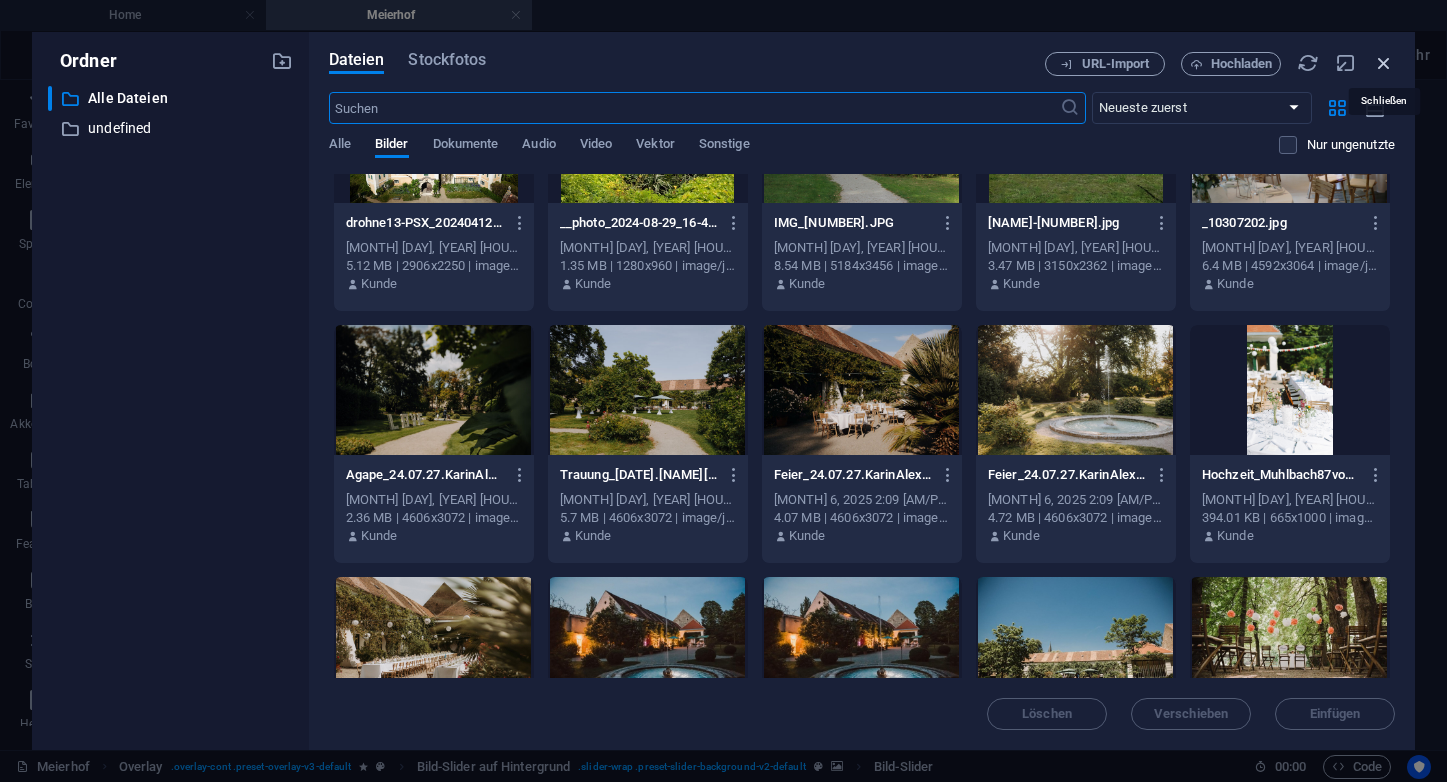 click at bounding box center (1384, 63) 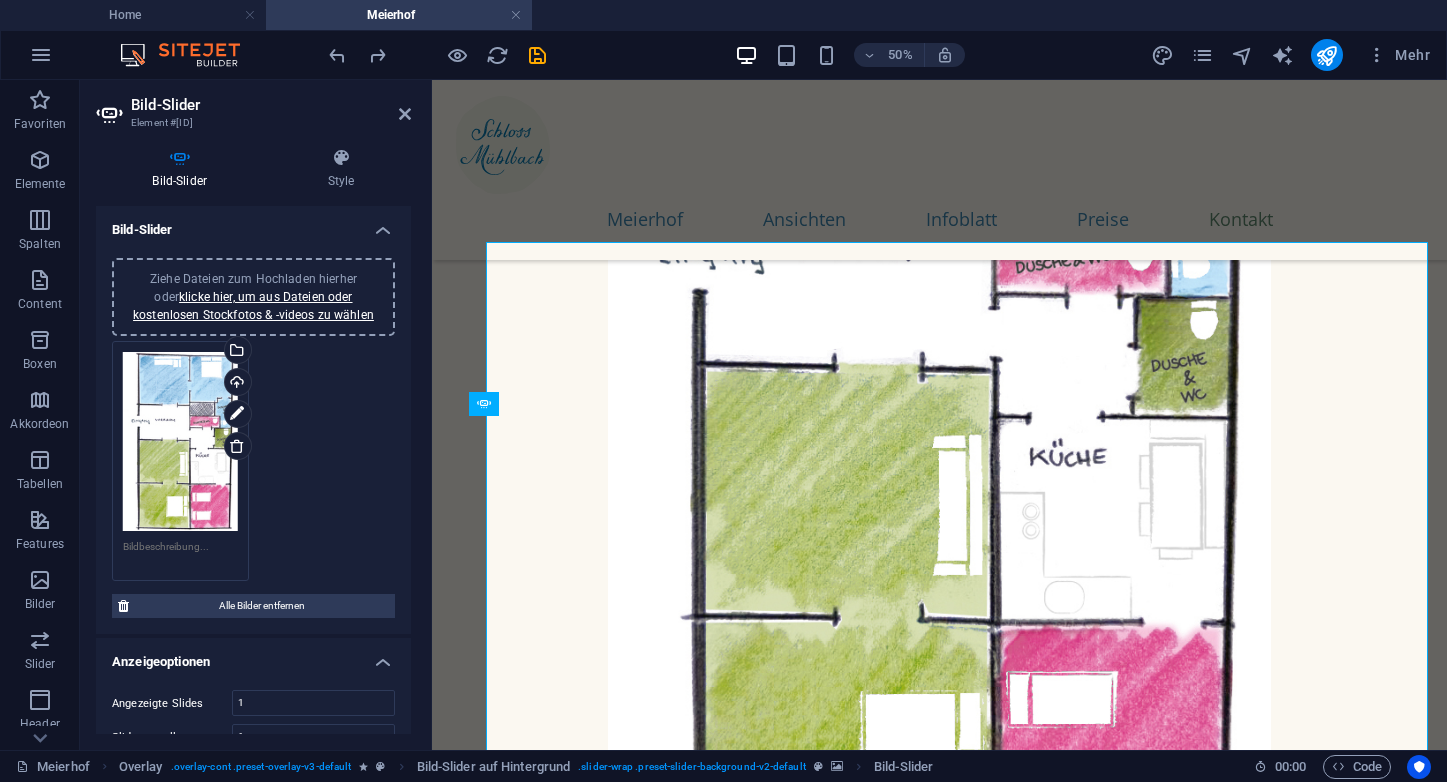 scroll, scrollTop: 9297, scrollLeft: 0, axis: vertical 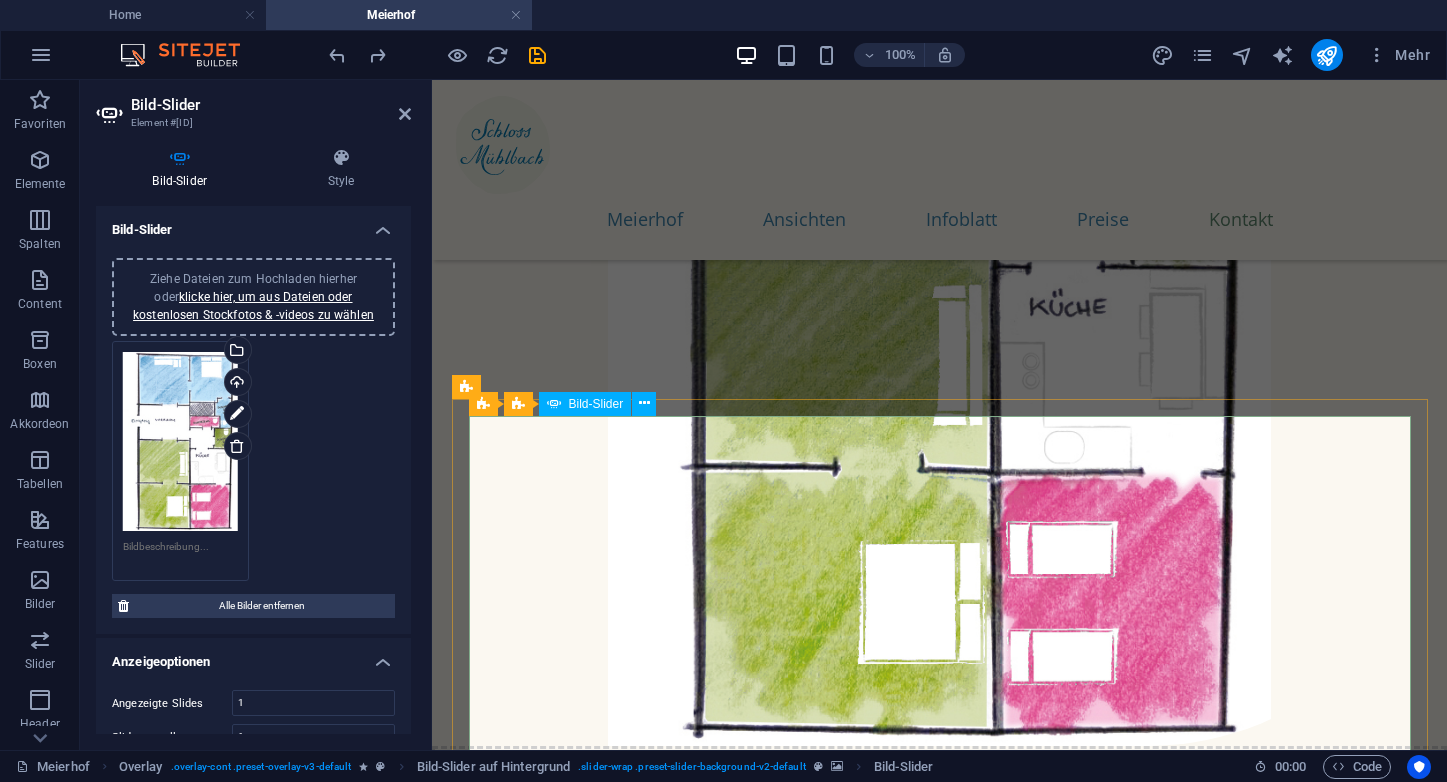 click on "Bild-Slider auf Hintergrund" at bounding box center [483, 404] 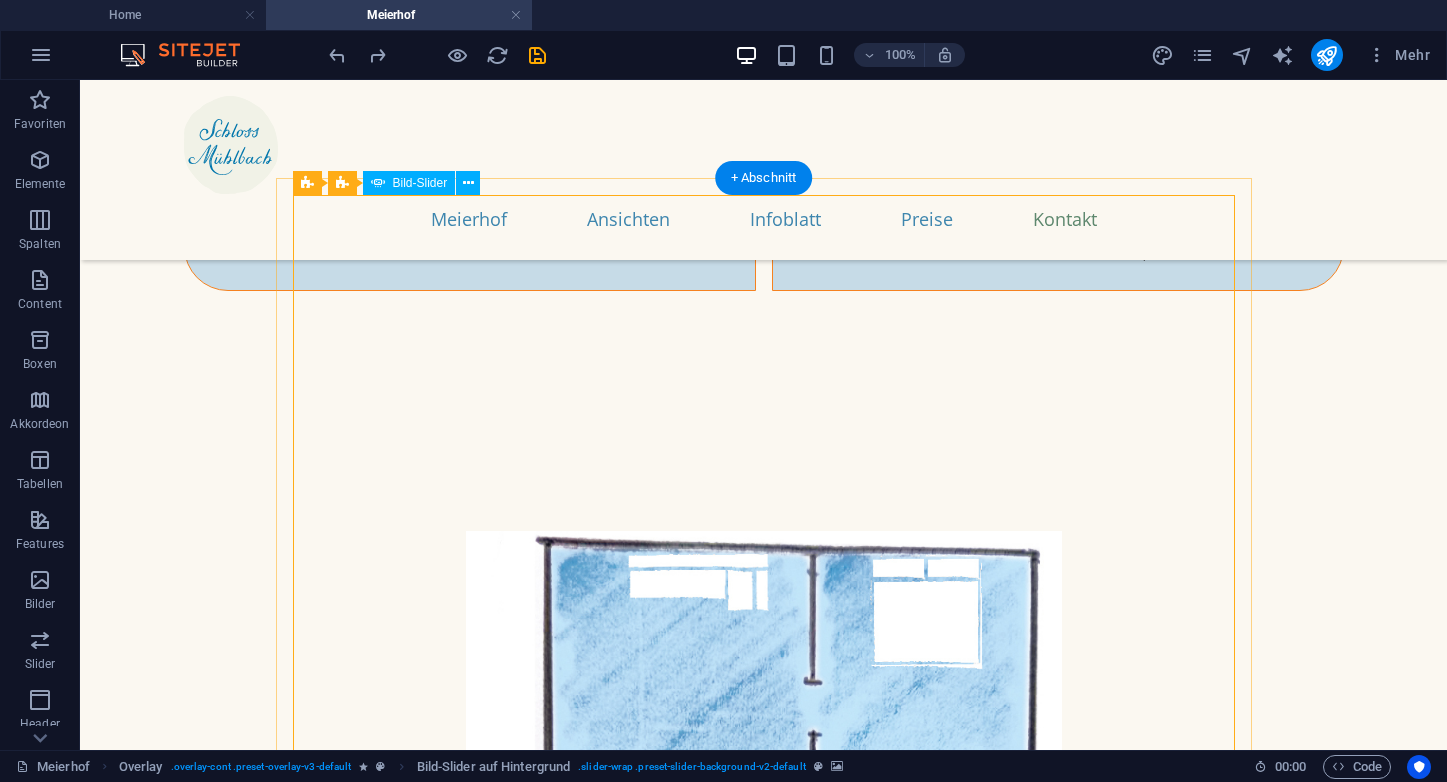scroll, scrollTop: 9022, scrollLeft: 0, axis: vertical 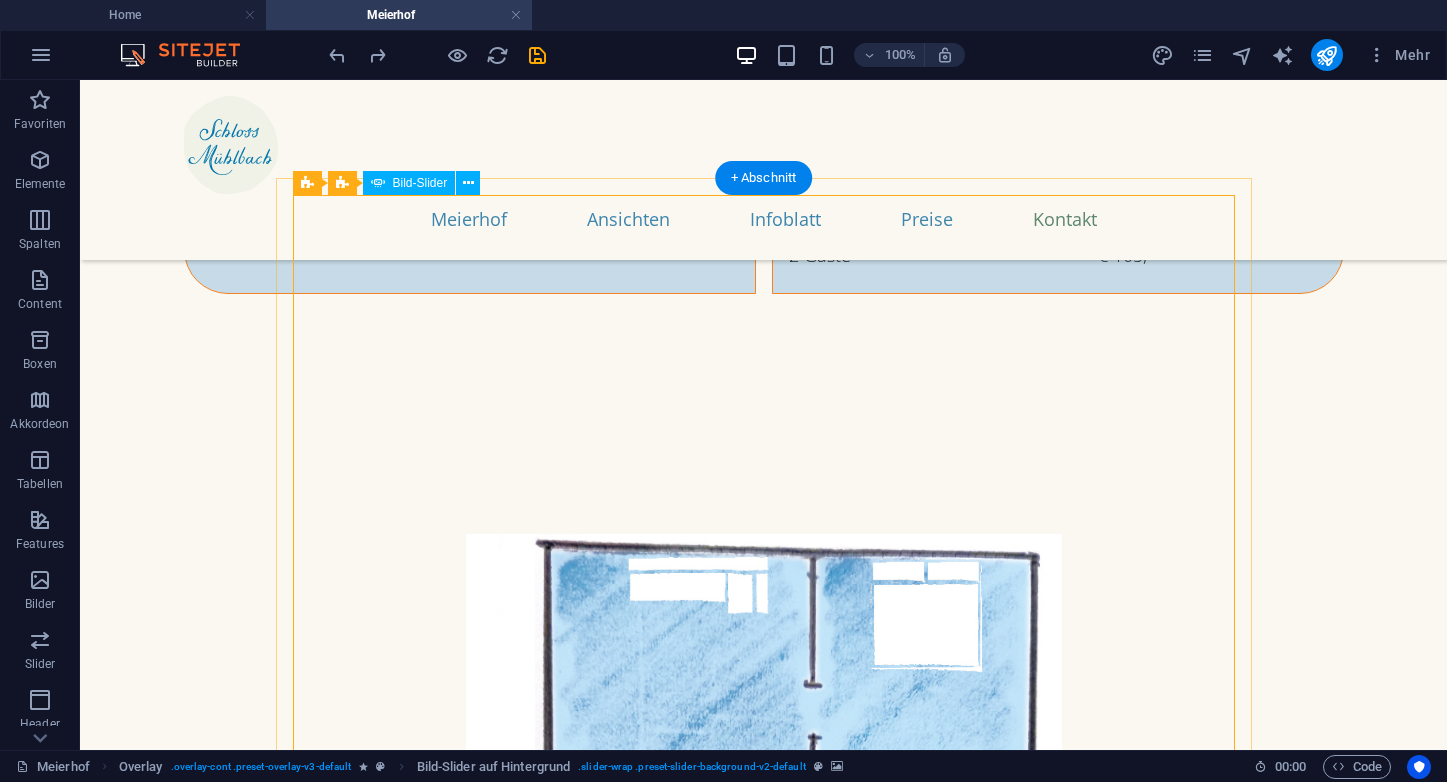 click at bounding box center [764, 4500] 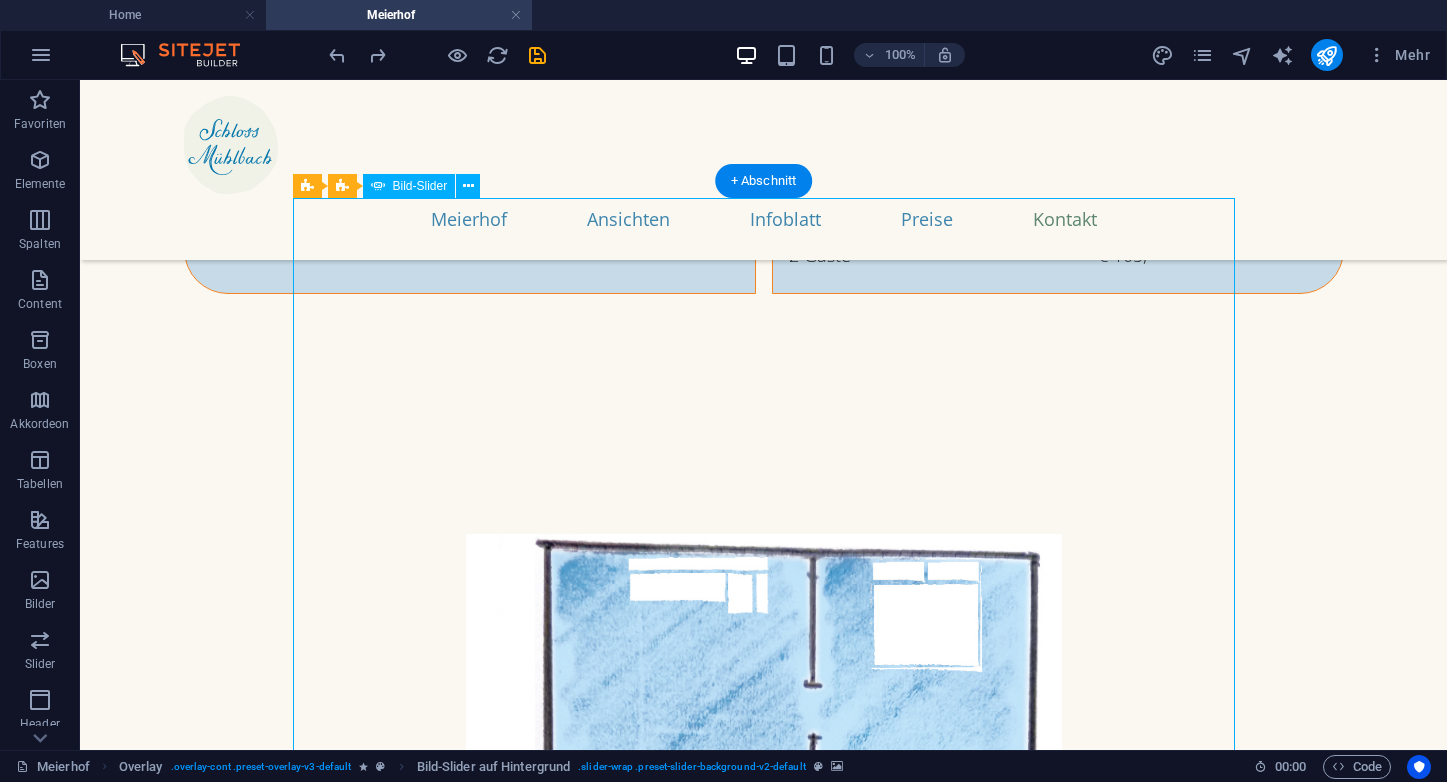 click at bounding box center (764, 4500) 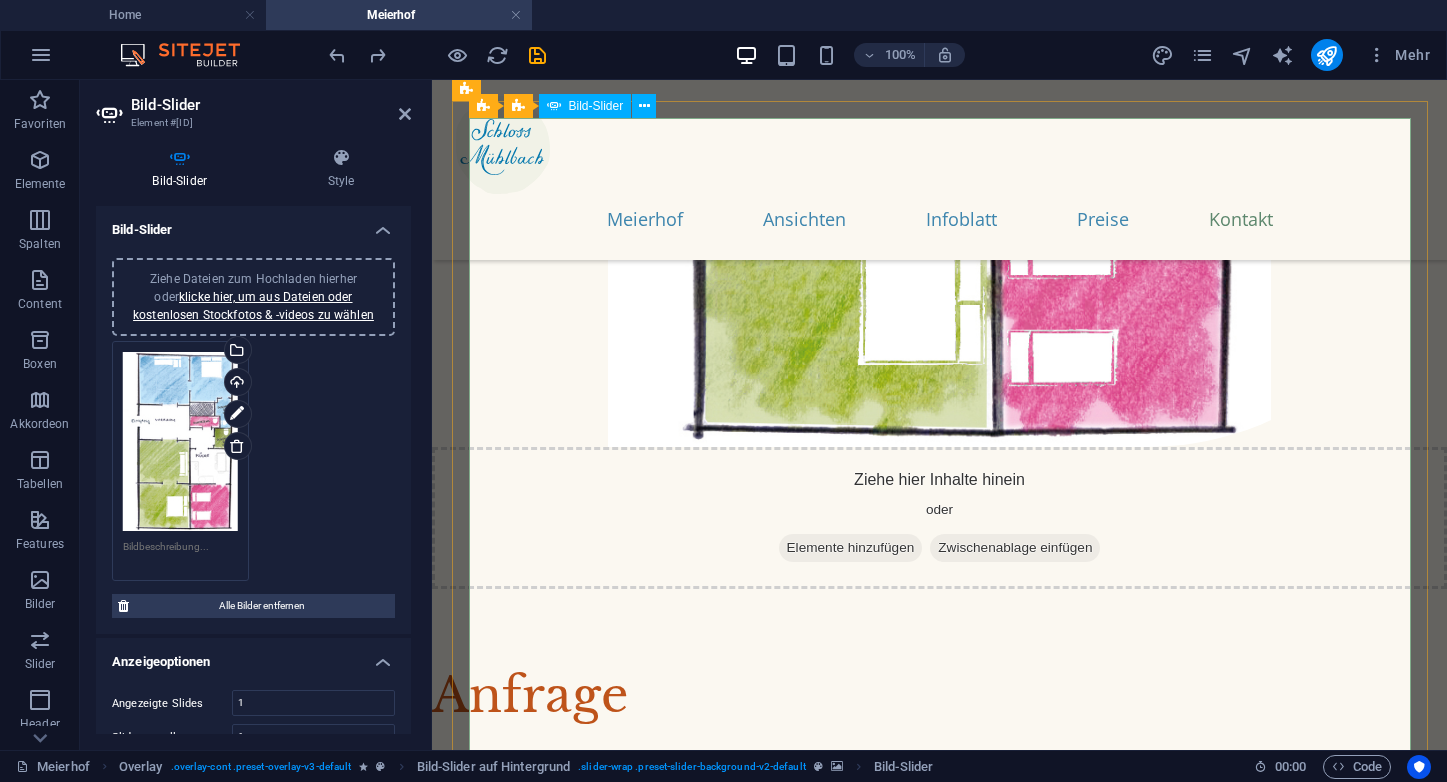 scroll, scrollTop: 9600, scrollLeft: 0, axis: vertical 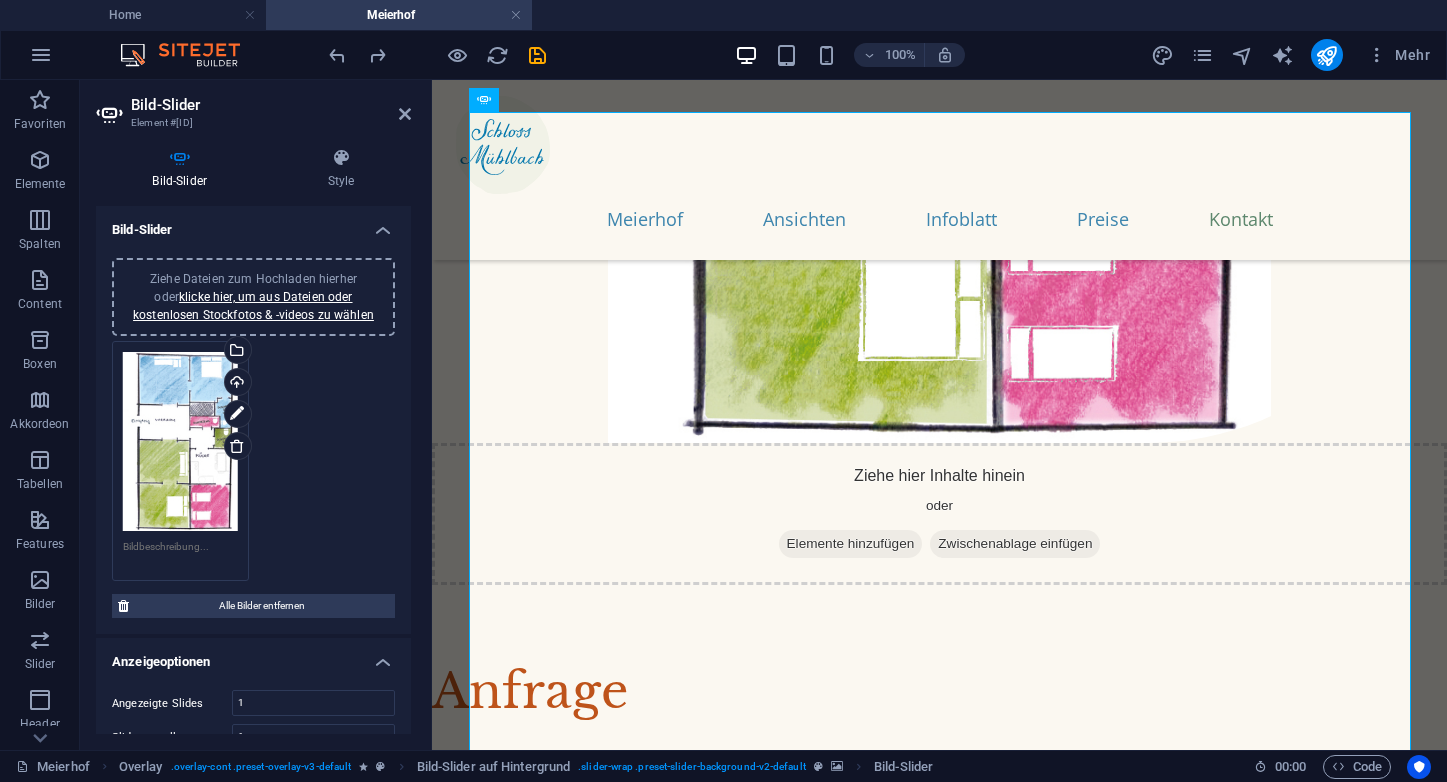 click on "Ziehe Dateien zum Hochladen hierher oder  klicke hier, um aus Dateien oder kostenlosen Stockfotos & -videos zu wählen" at bounding box center [180, 442] 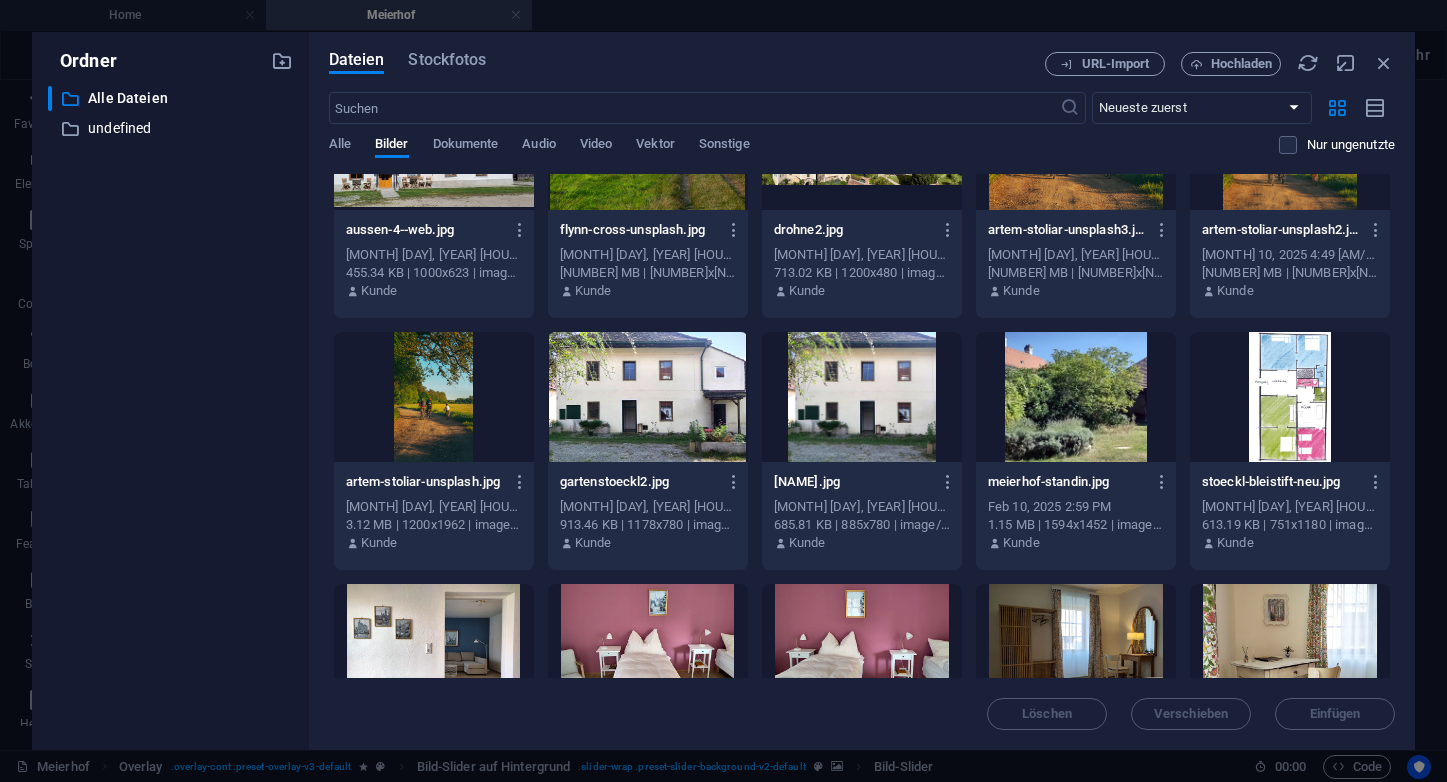 scroll, scrollTop: 4122, scrollLeft: 0, axis: vertical 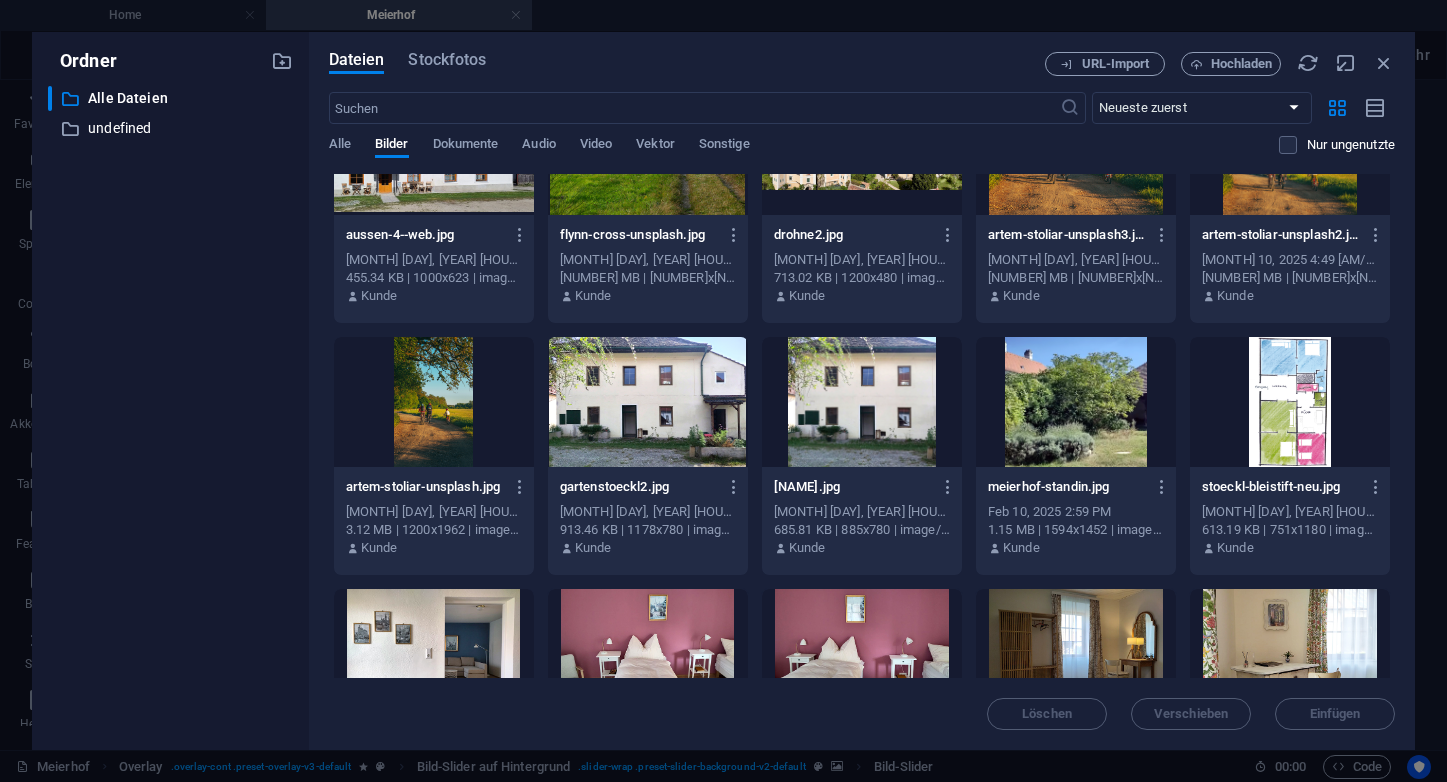 click at bounding box center (1290, 402) 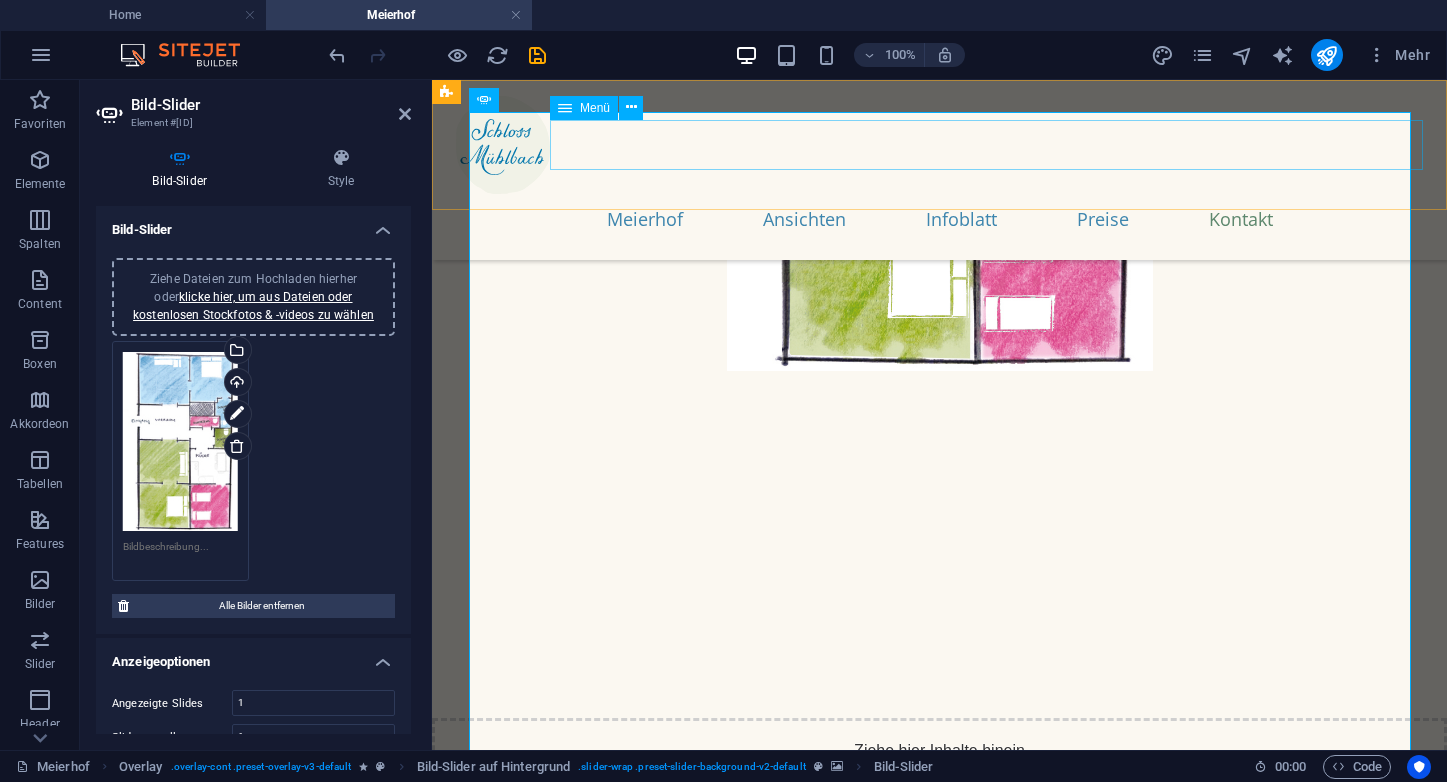 click on "Meierhof Ansichten Infoblatt Preise Kontakt" at bounding box center (939, 219) 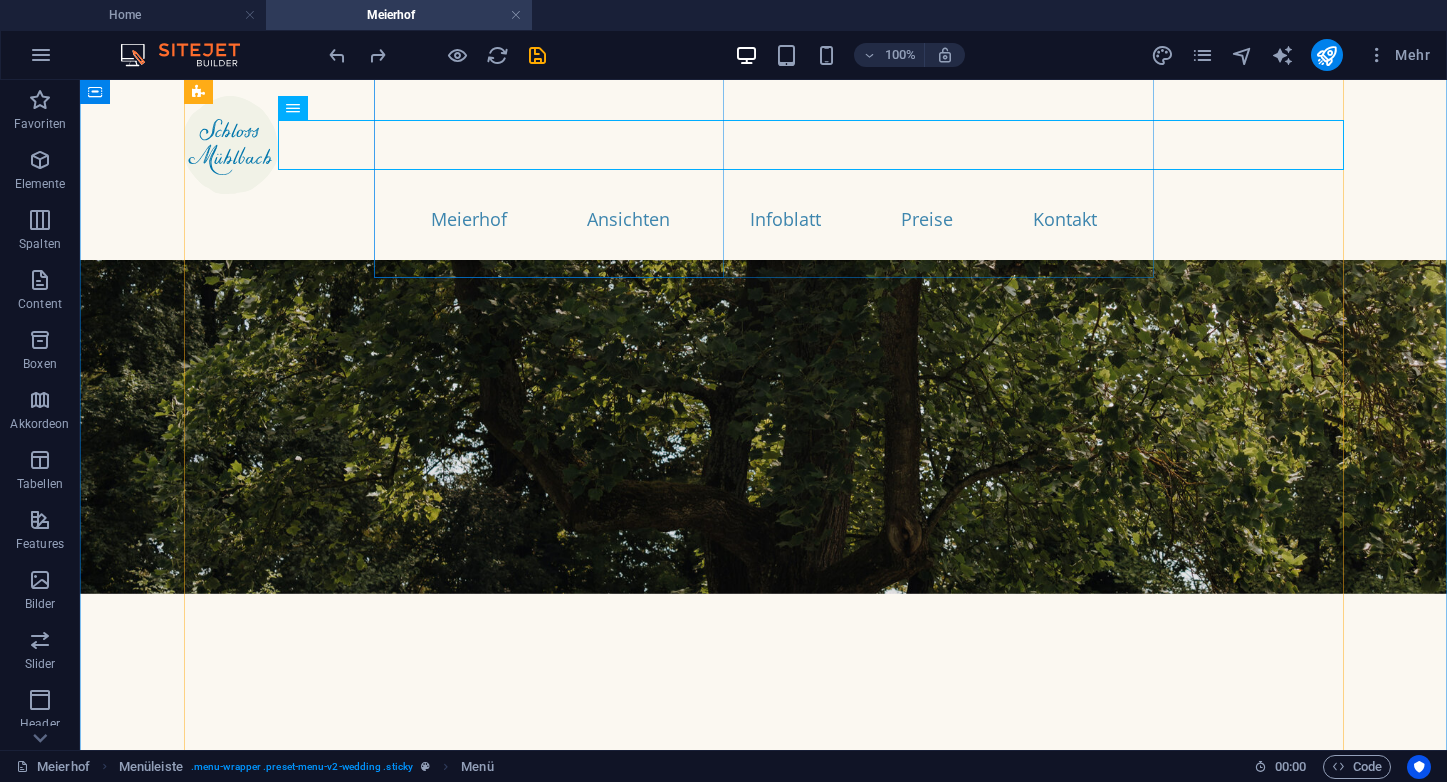 scroll, scrollTop: 978, scrollLeft: 0, axis: vertical 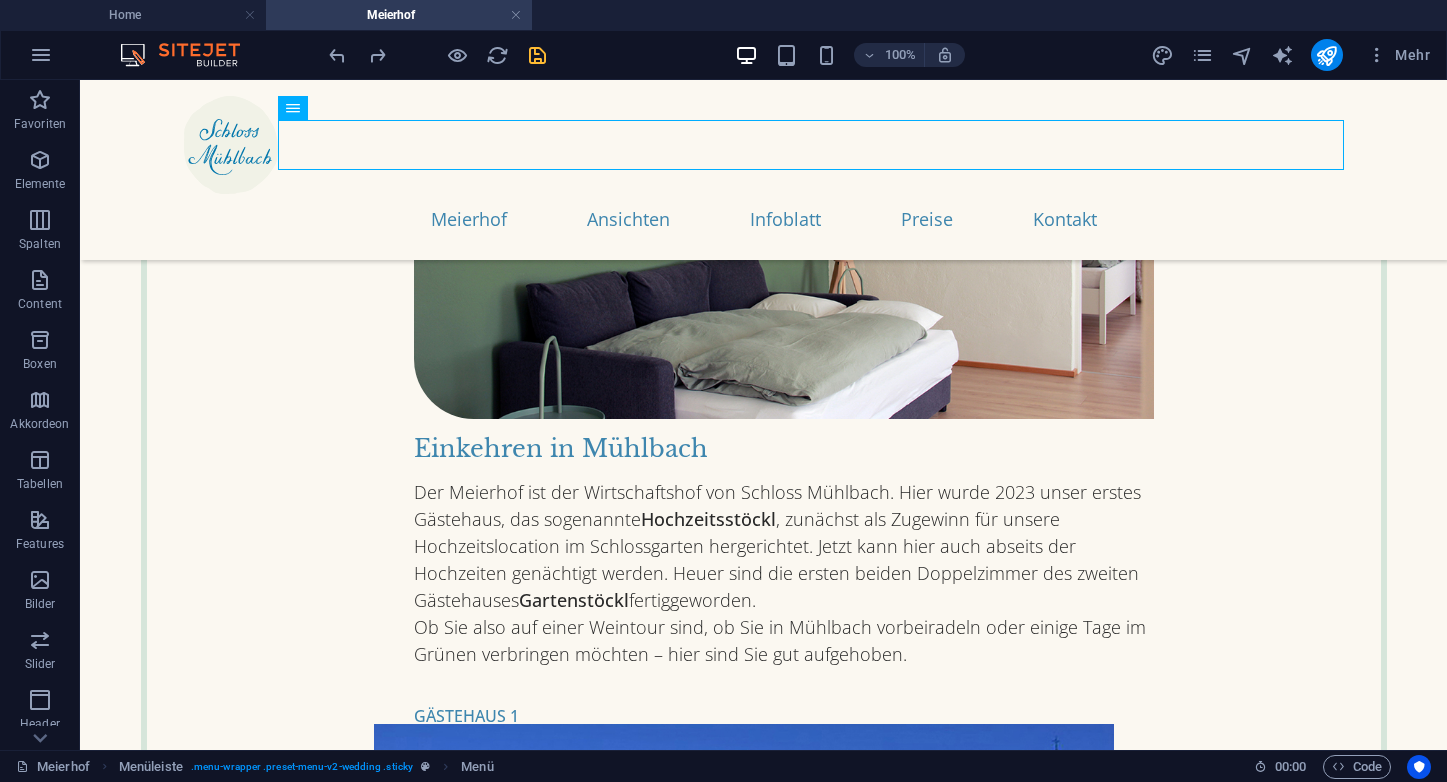 click at bounding box center (537, 55) 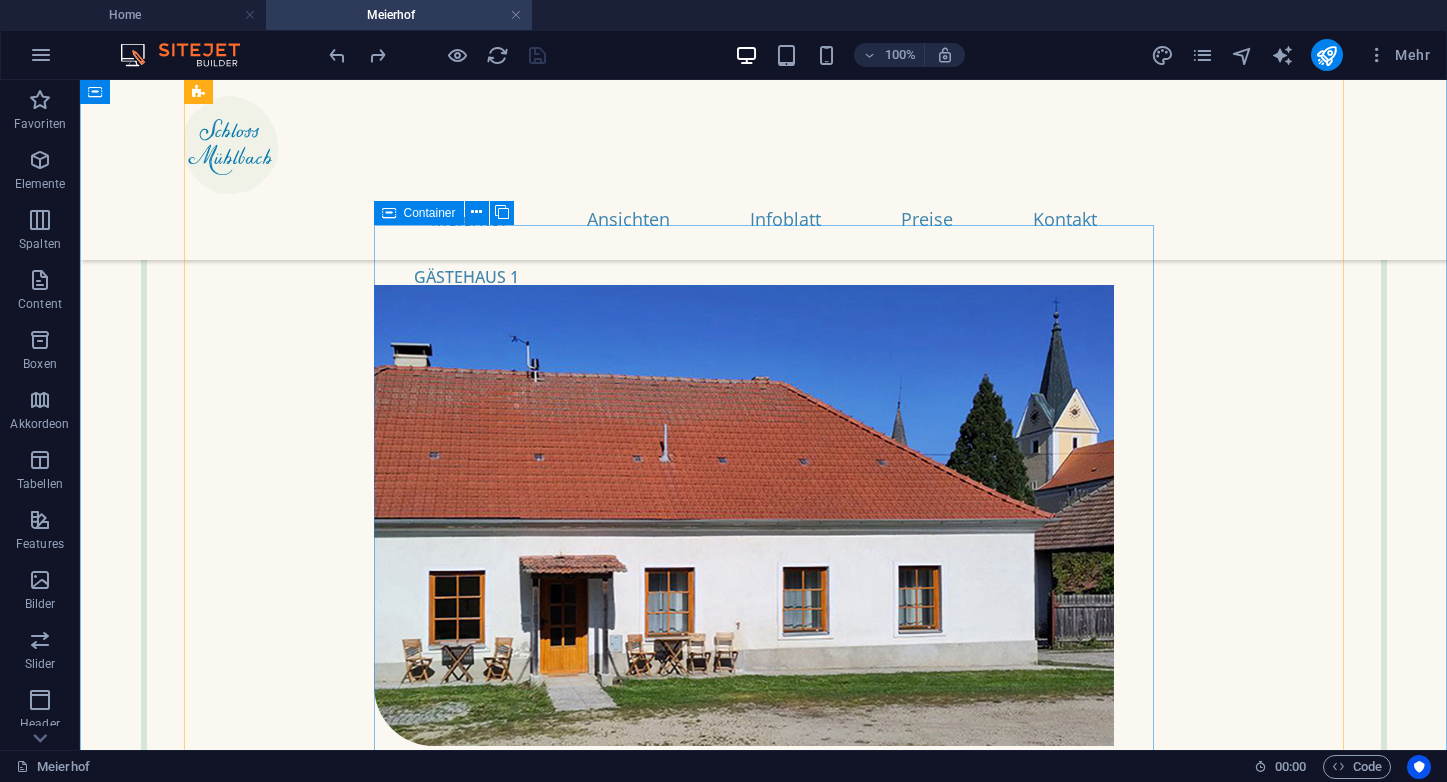 scroll, scrollTop: 1419, scrollLeft: 0, axis: vertical 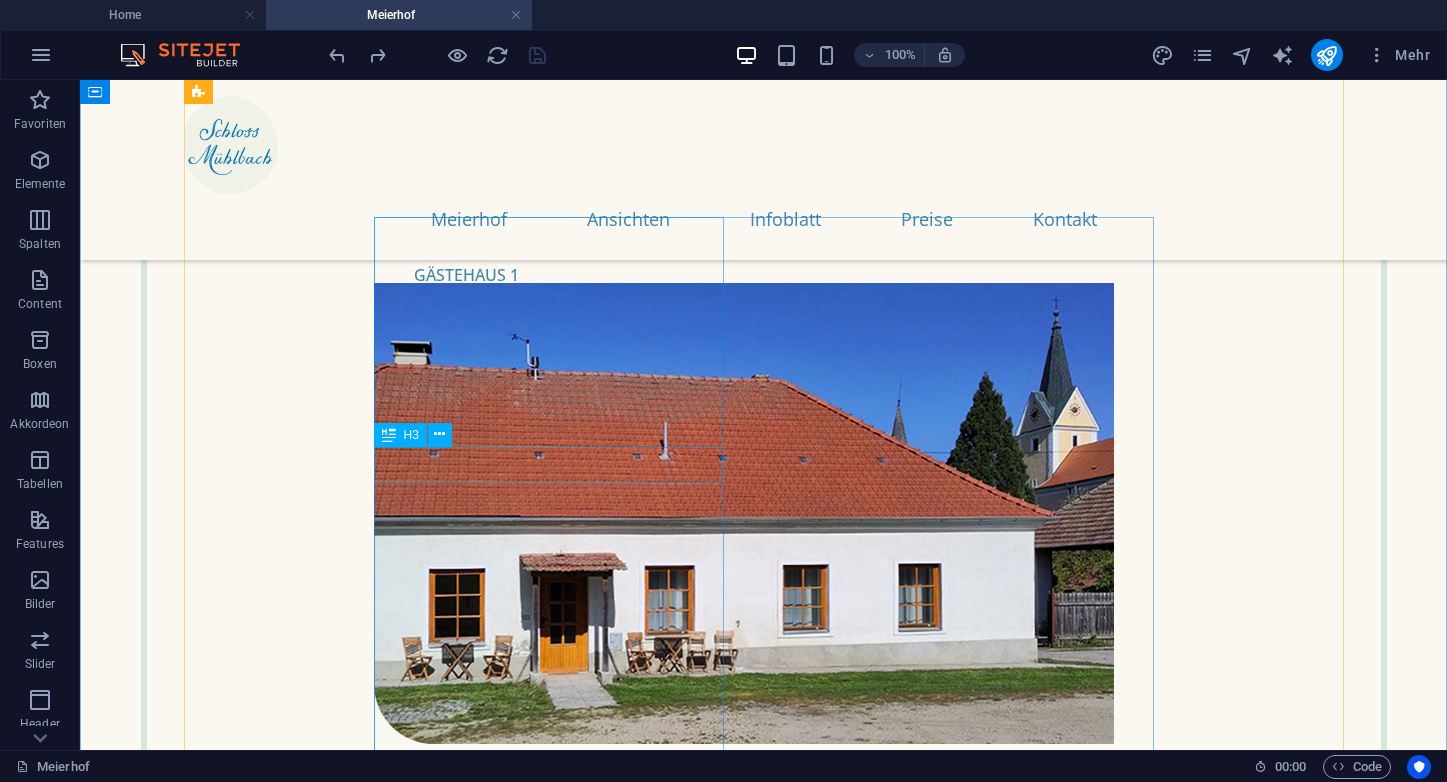 click on "Das Hochzeitsstöckl" at bounding box center (744, 774) 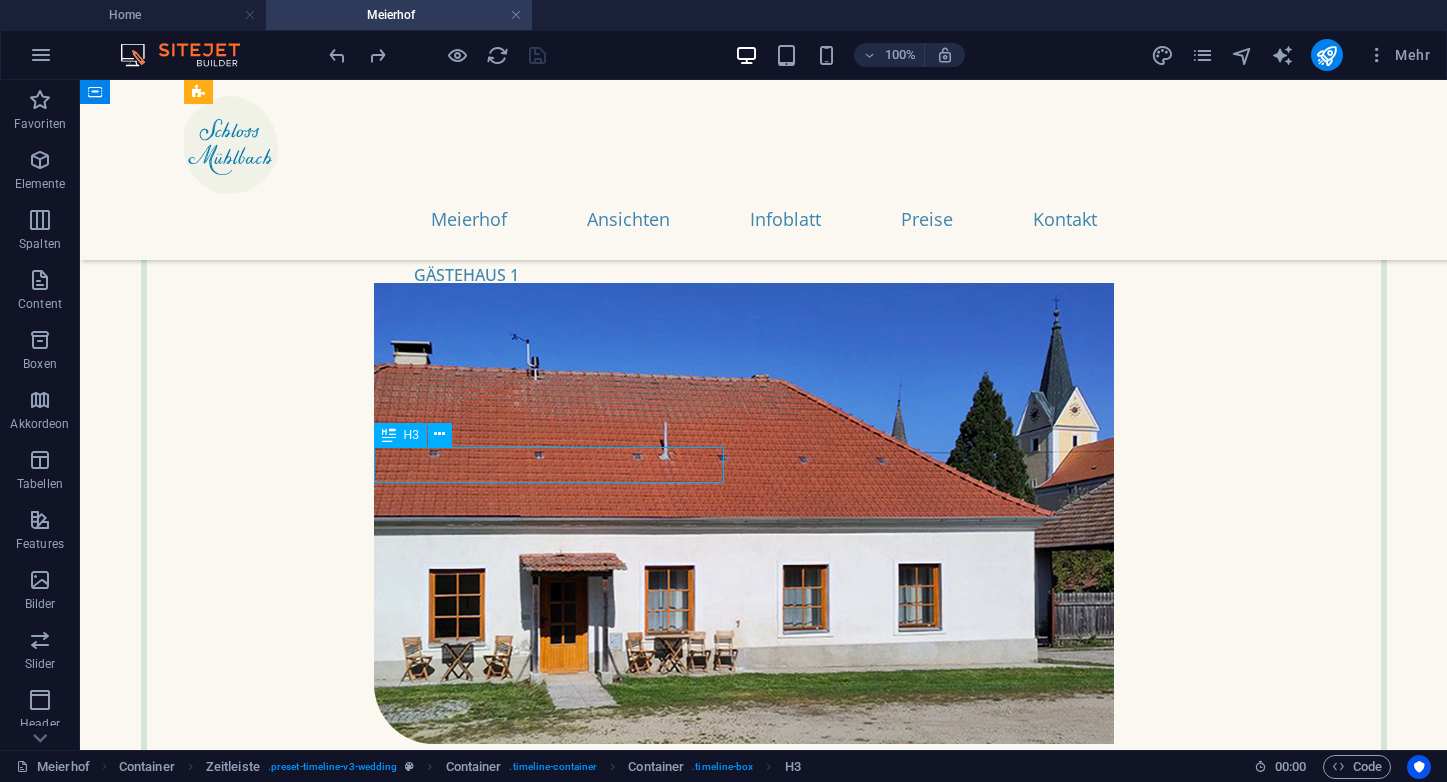 click on "Das Hochzeitsstöckl" at bounding box center [744, 774] 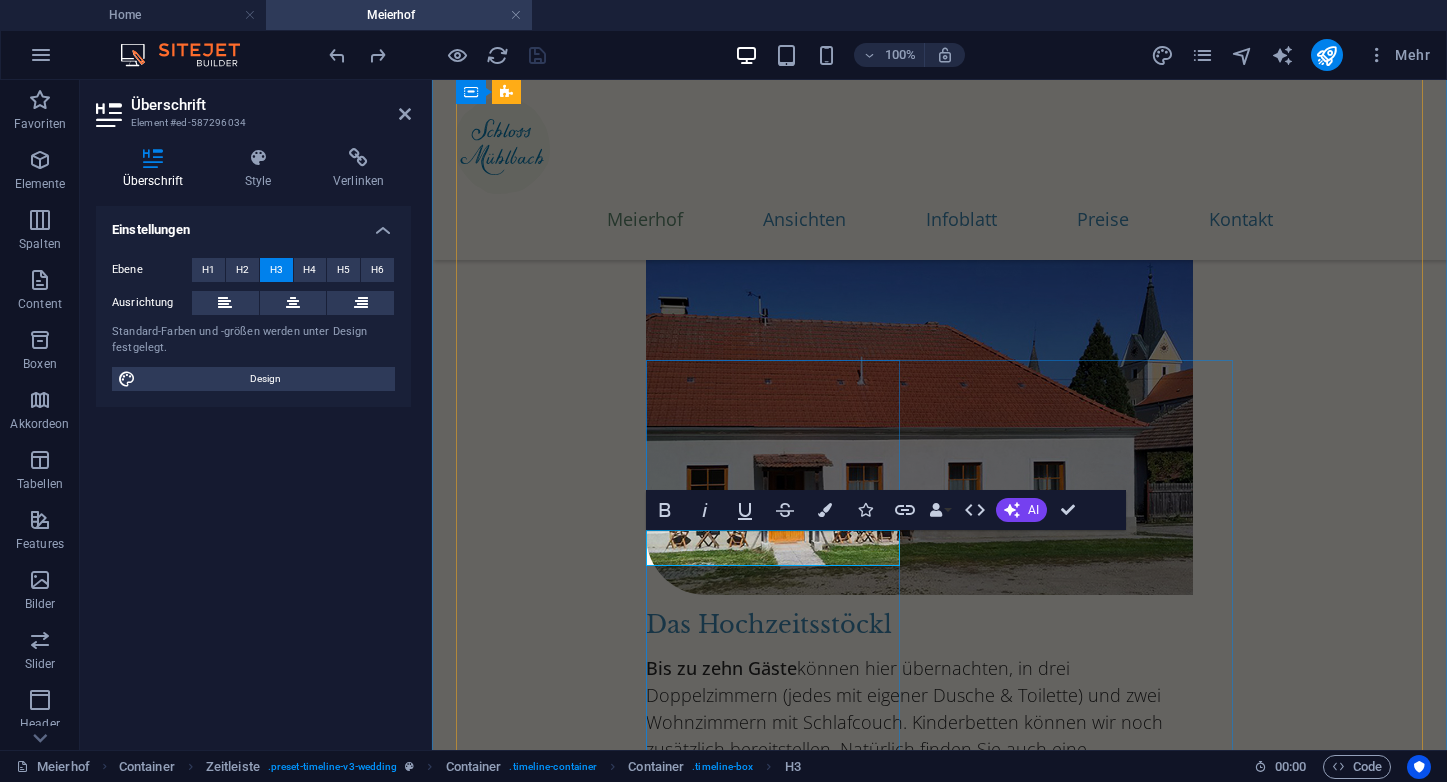 click on "Das Hochzeitsstöckl" at bounding box center (919, 625) 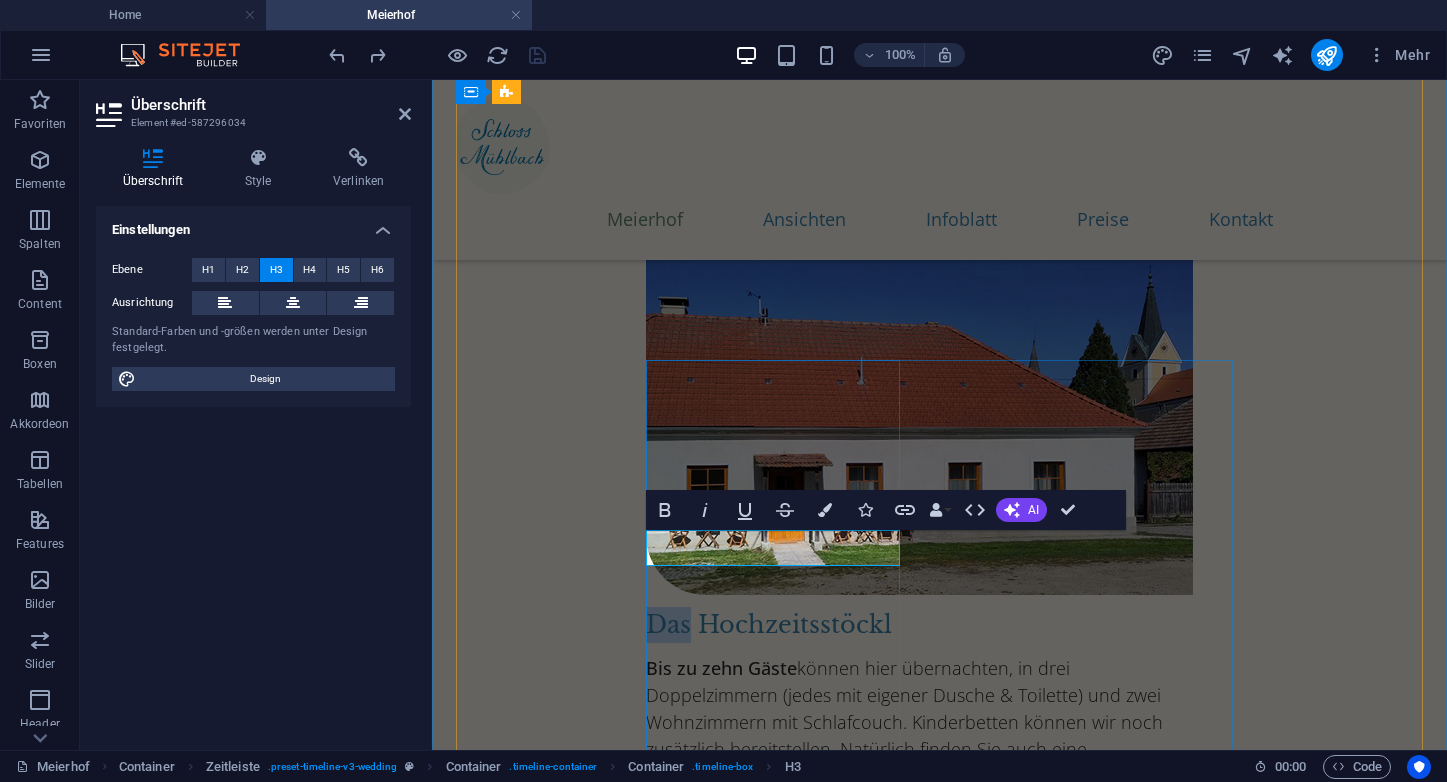 click on "Das Hochzeitsstöckl" at bounding box center [919, 625] 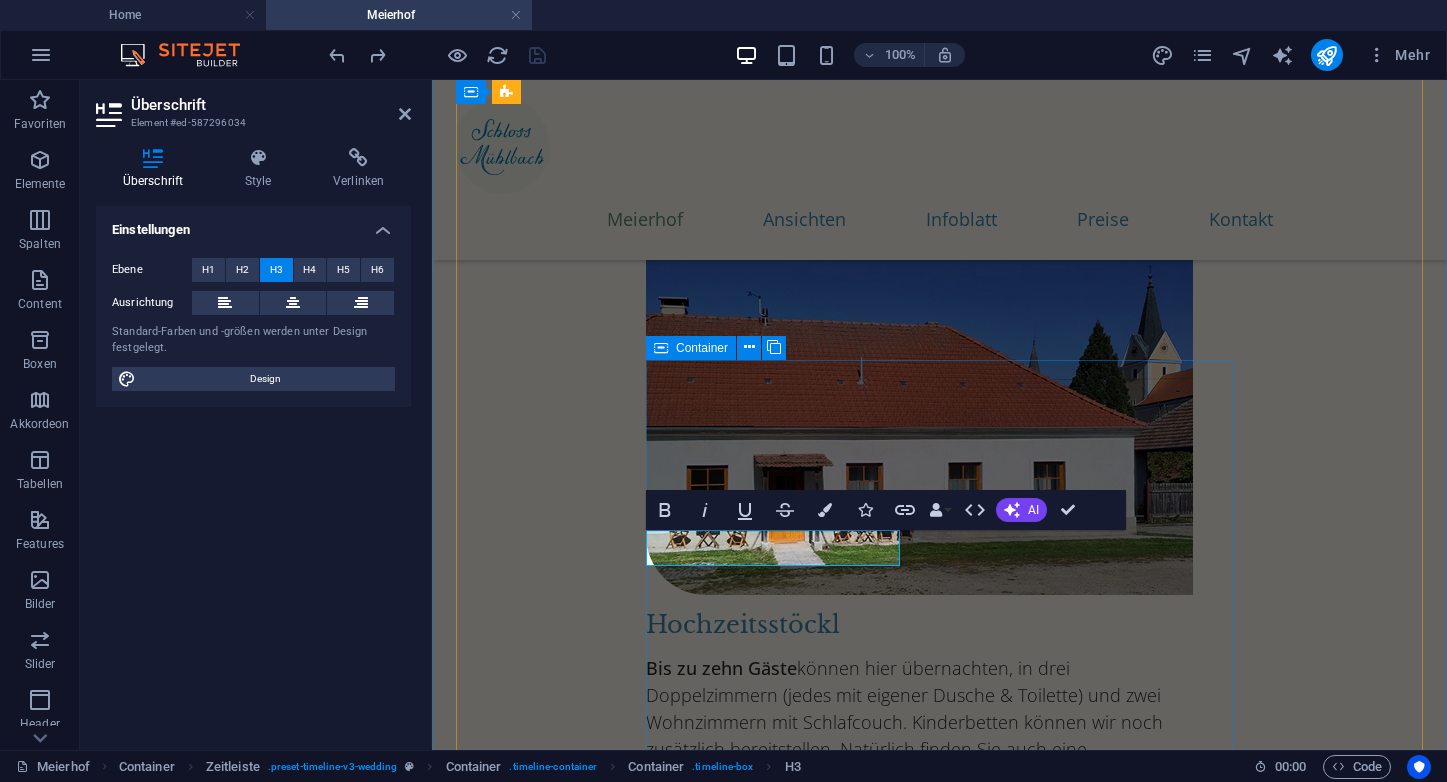 click on "GÄSTEHAUS 1 Hochzeitsstöckl Bis zu zehn Gäste  können hier übernachten, in drei Doppelzimmern (jedes mit eigener Dusche & Toilette) und zwei Wohnzimmern mit Schlafcouch. Kinderbetten können wir noch zusätzlich bereitstellen. Natürlich finden Sie auch eine ausgestattete Küche mit Esstisch vor. Als Gästewohnung ist das Hochzeitsstöckl für  Selbstversorger  konzipiert. Ein Geschäft direkt im Ort versorgt Sie mit allem Nötigen.    Plan ansehen" at bounding box center (939, 573) 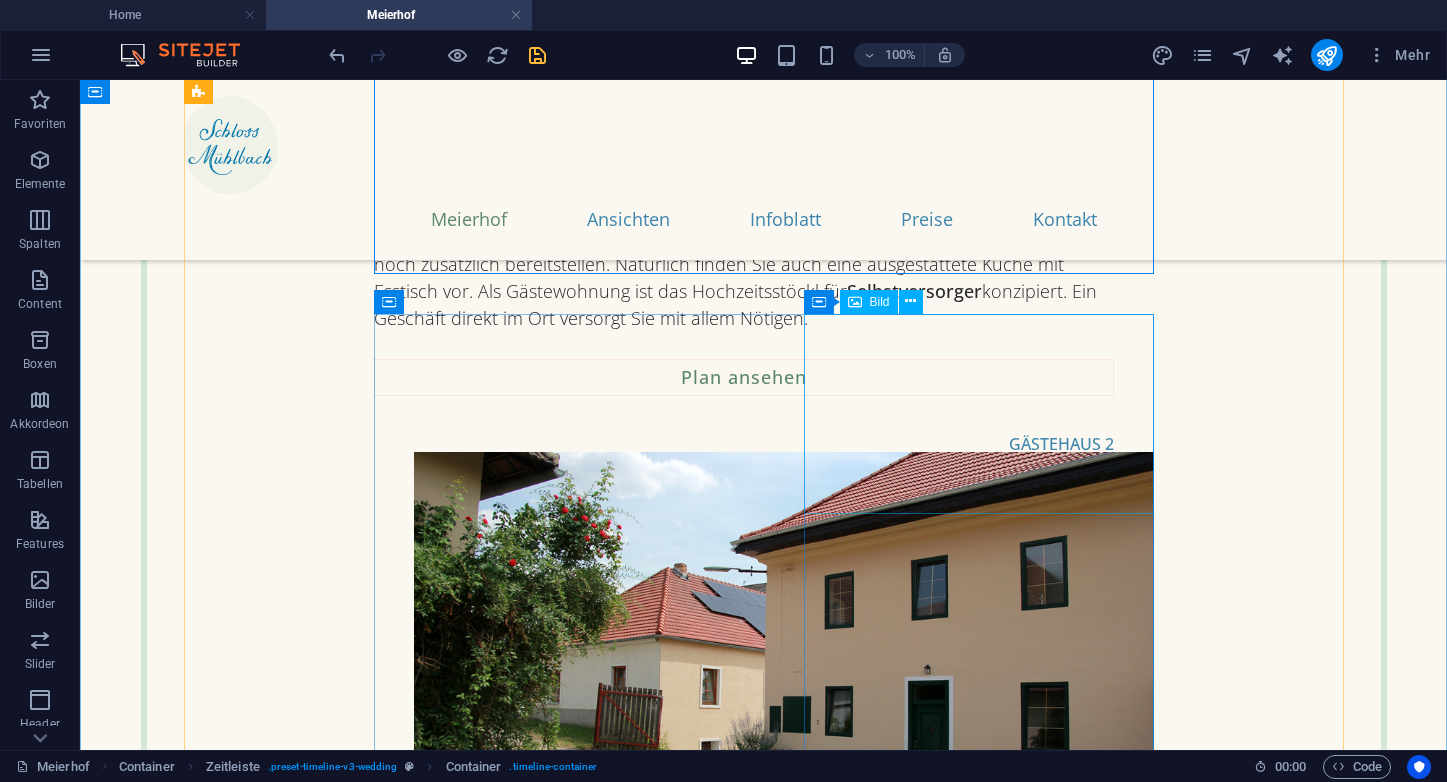 scroll, scrollTop: 2110, scrollLeft: 0, axis: vertical 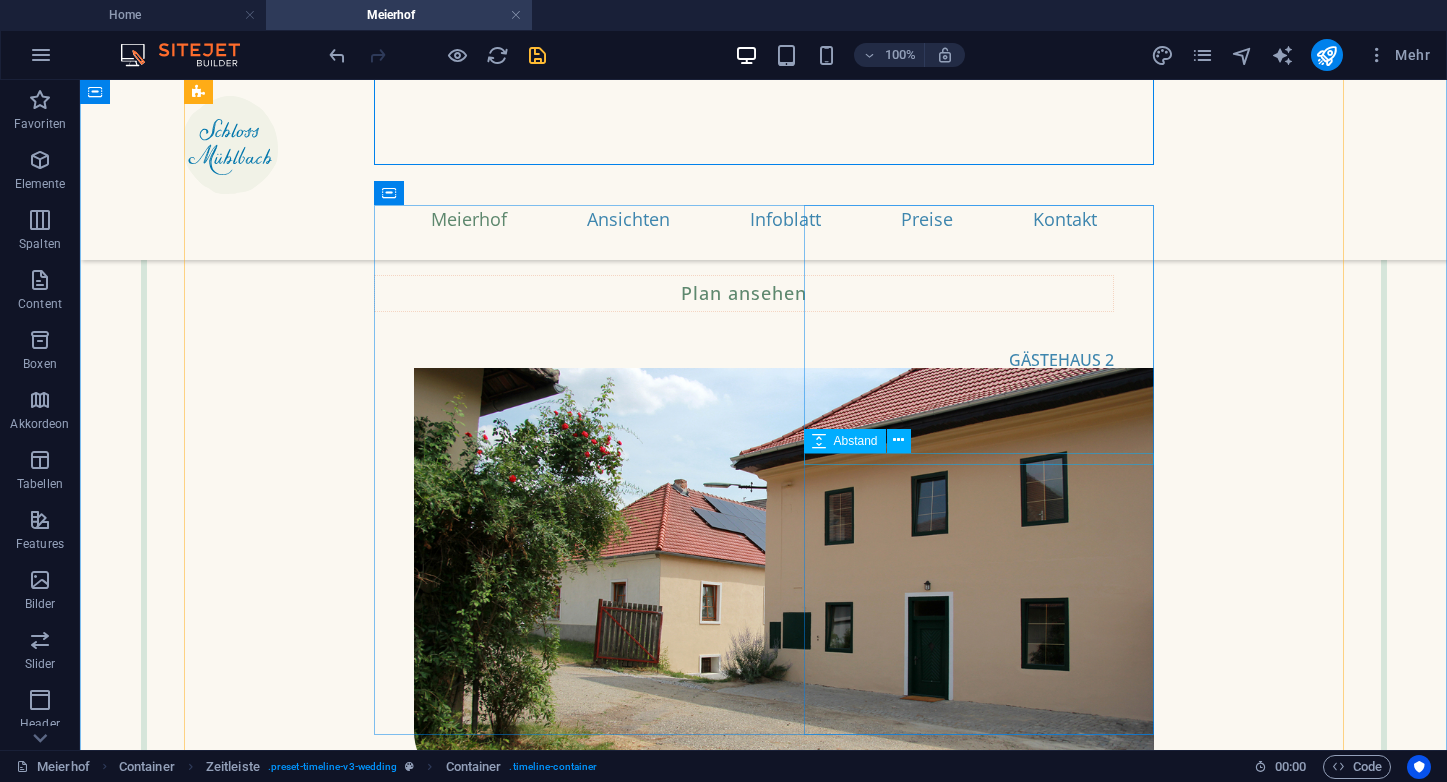 click on "Abstand" at bounding box center [856, 441] 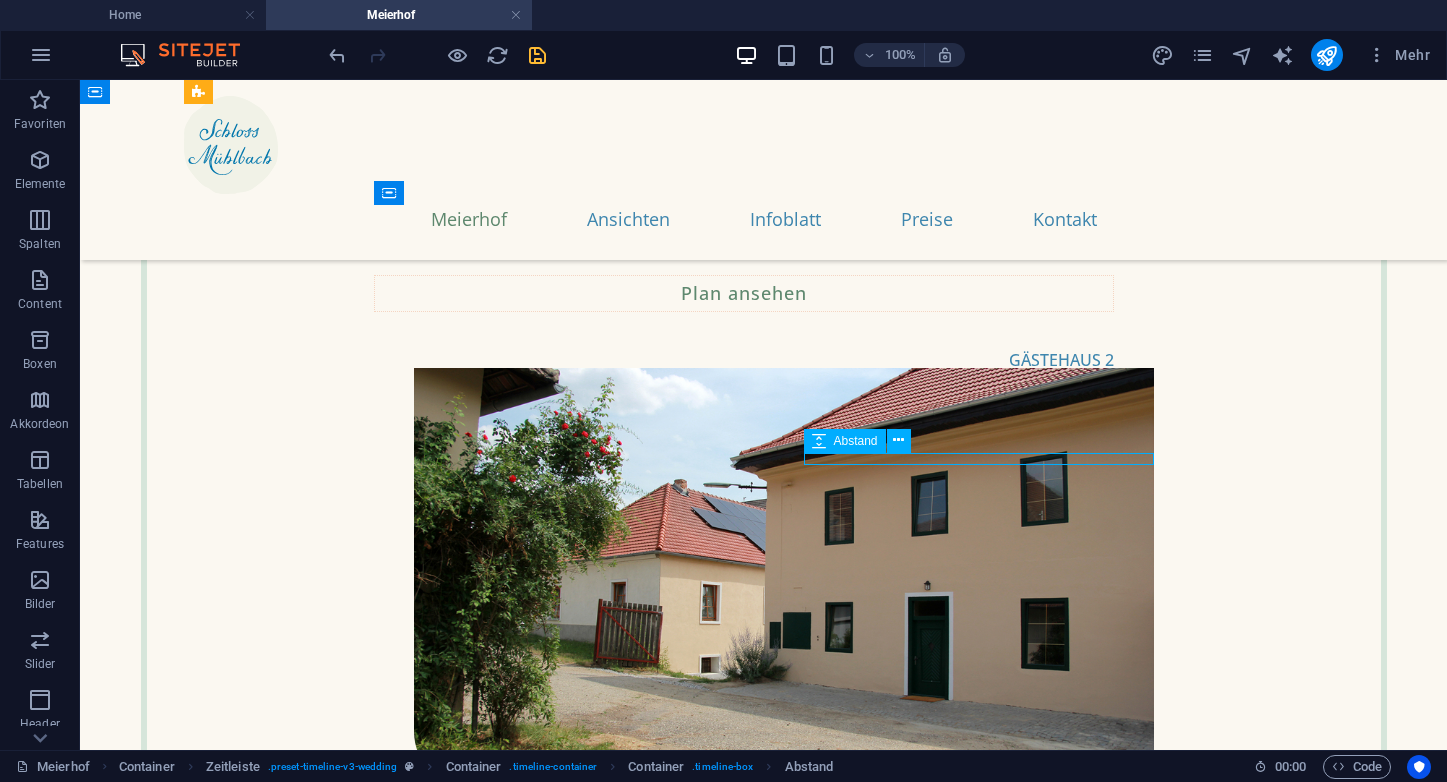 click on "Das Gartenstöckl" at bounding box center [784, 821] 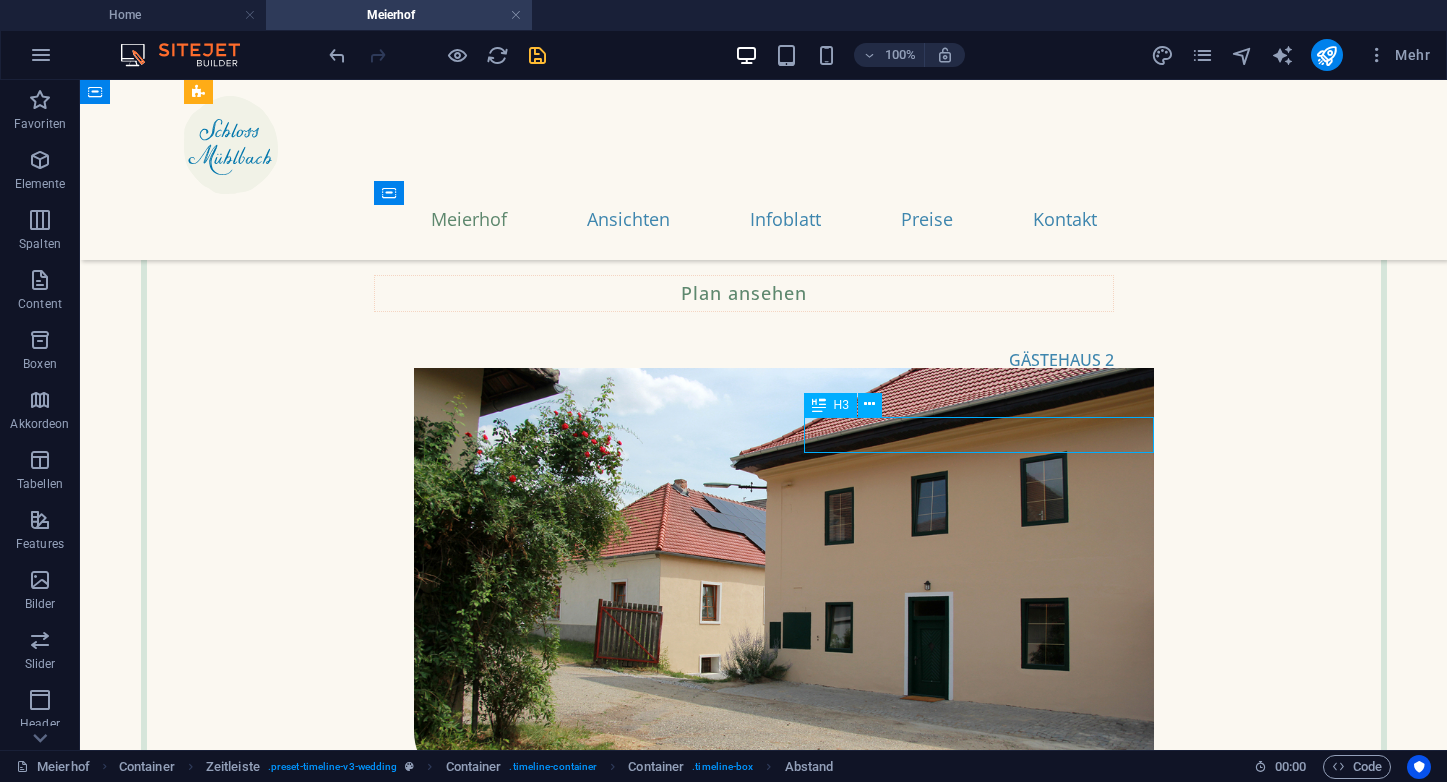click on "Das Gartenstöckl" at bounding box center [784, 821] 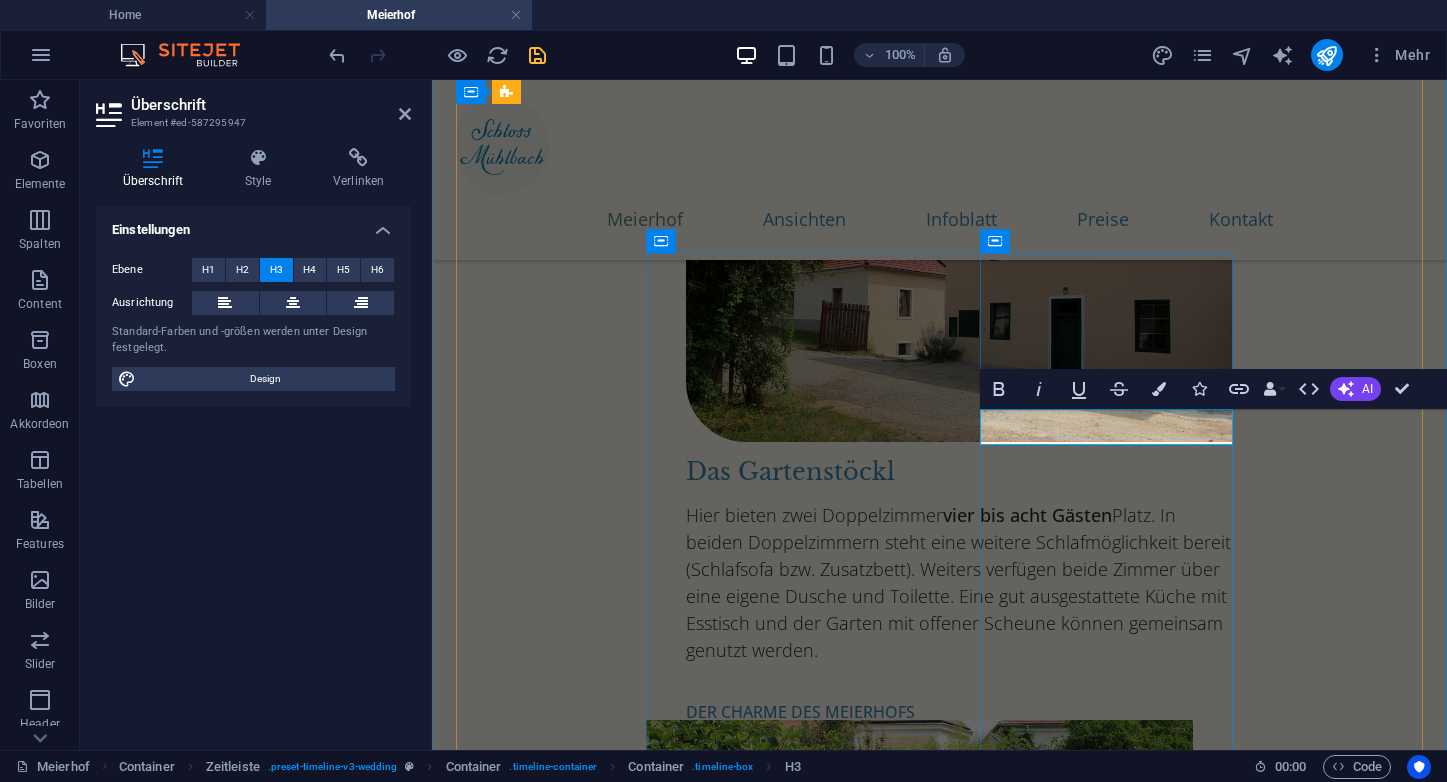click on "Das Gartenstöckl" at bounding box center (959, 472) 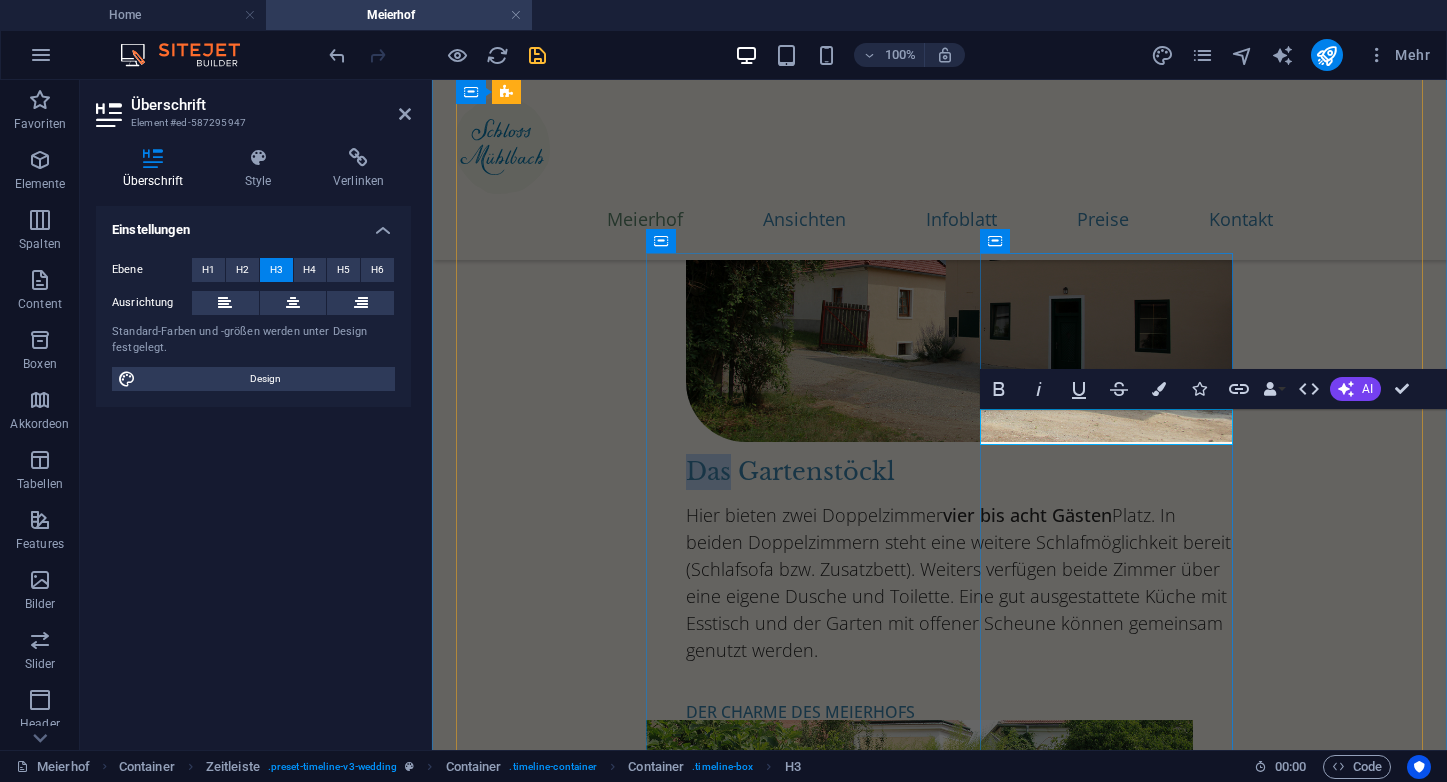 click on "Das Gartenstöckl" at bounding box center [959, 472] 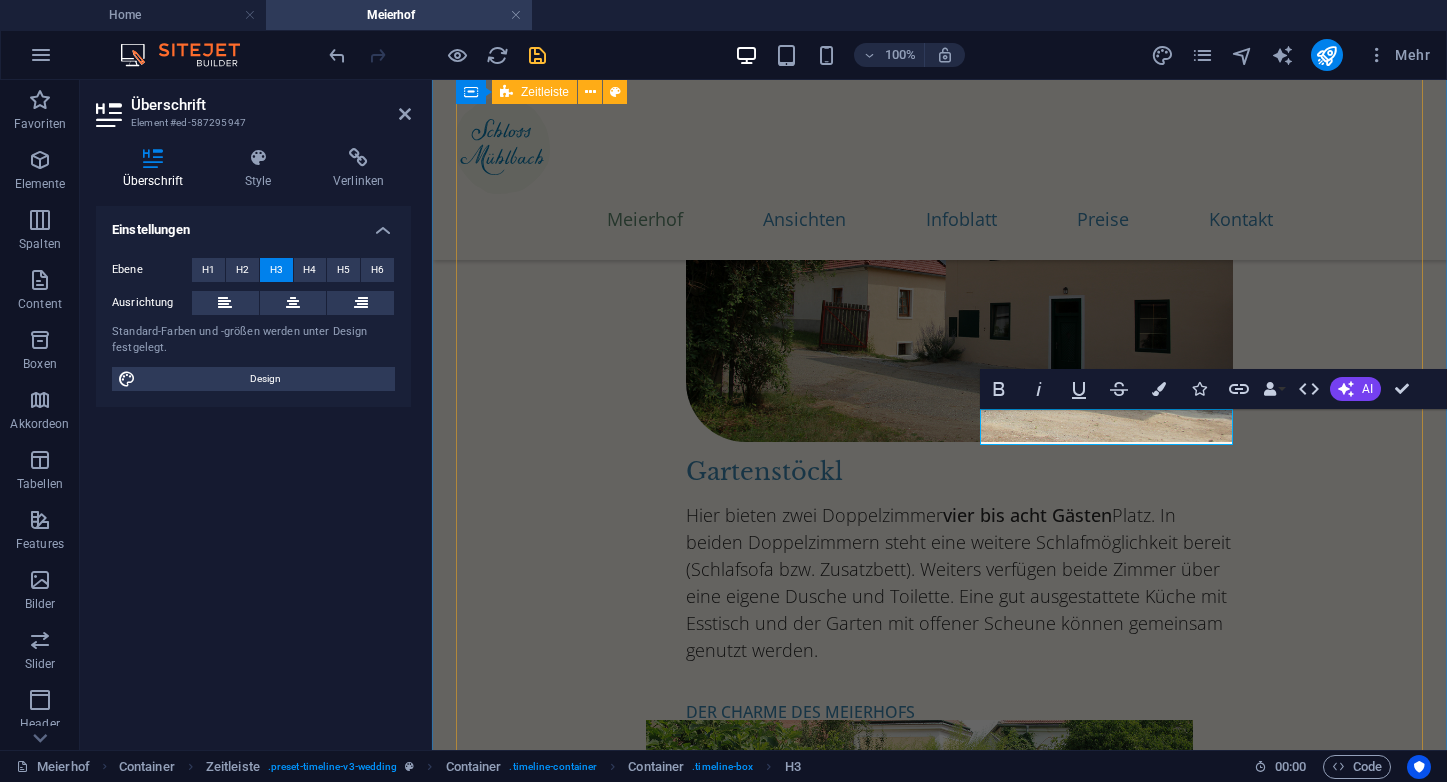 click on "UNSERE GÄSTEHÄUSER Einkehren in Mühlbach Der Meierhof ist der Wirtschaftshof von Schloss Mühlbach. Hier wurde 2023 unser erstes Gästehaus, das sogenannte  Hochzeitsstöckl , zunächst als Zugewinn für unsere Hochzeitslocation im Schlossgarten hergerichtet. Jetzt kann hier auch abseits der Hochzeiten genächtigt werden. Heuer sind die ersten beiden Doppelzimmer des zweiten Gästehauses  Gartenstöckl  fertiggeworden. Ob Sie also auf einer Weintour sind, ob Sie in Mühlbach vorbeiradeln oder einige Tage im Grünen verbringen möchten – hier sind Sie gut aufgehoben.  GÄSTEHAUS 1 Hochzeitsstöckl Bis zu zehn Gäste  können hier übernachten, in drei Doppelzimmern (jedes mit eigener Dusche & Toilette) und zwei Wohnzimmern mit Schlafcouch. Kinderbetten können wir noch zusätzlich bereitstellen. Natürlich finden Sie auch eine ausgestattete Küche mit Esstisch vor. Als Gästewohnung ist das Hochzeitsstöckl für  Selbstversorger Plan ansehen GÄSTEHAUS 2 Gartenstöckl Hier bieten zwei Doppelzimmer" at bounding box center [939, 852] 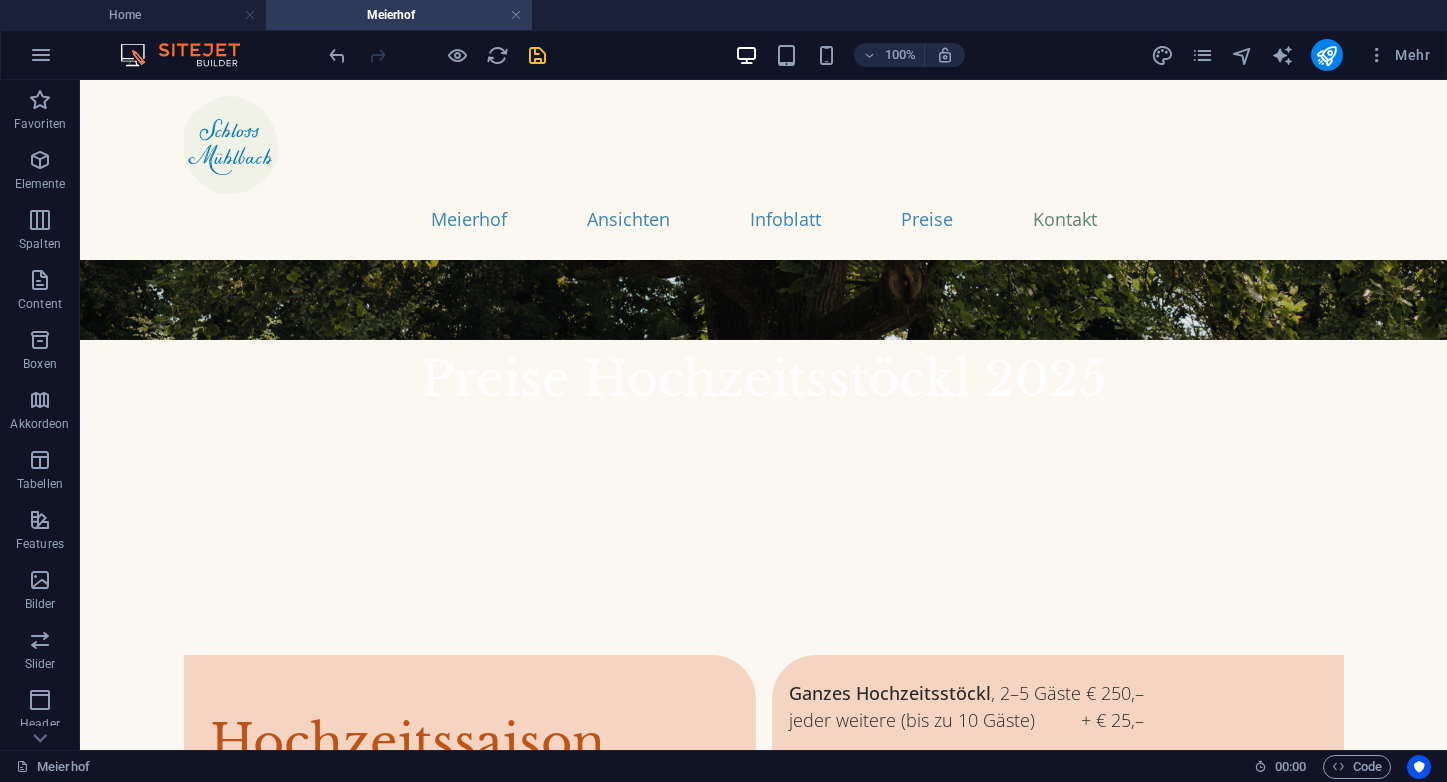 scroll, scrollTop: 8089, scrollLeft: 0, axis: vertical 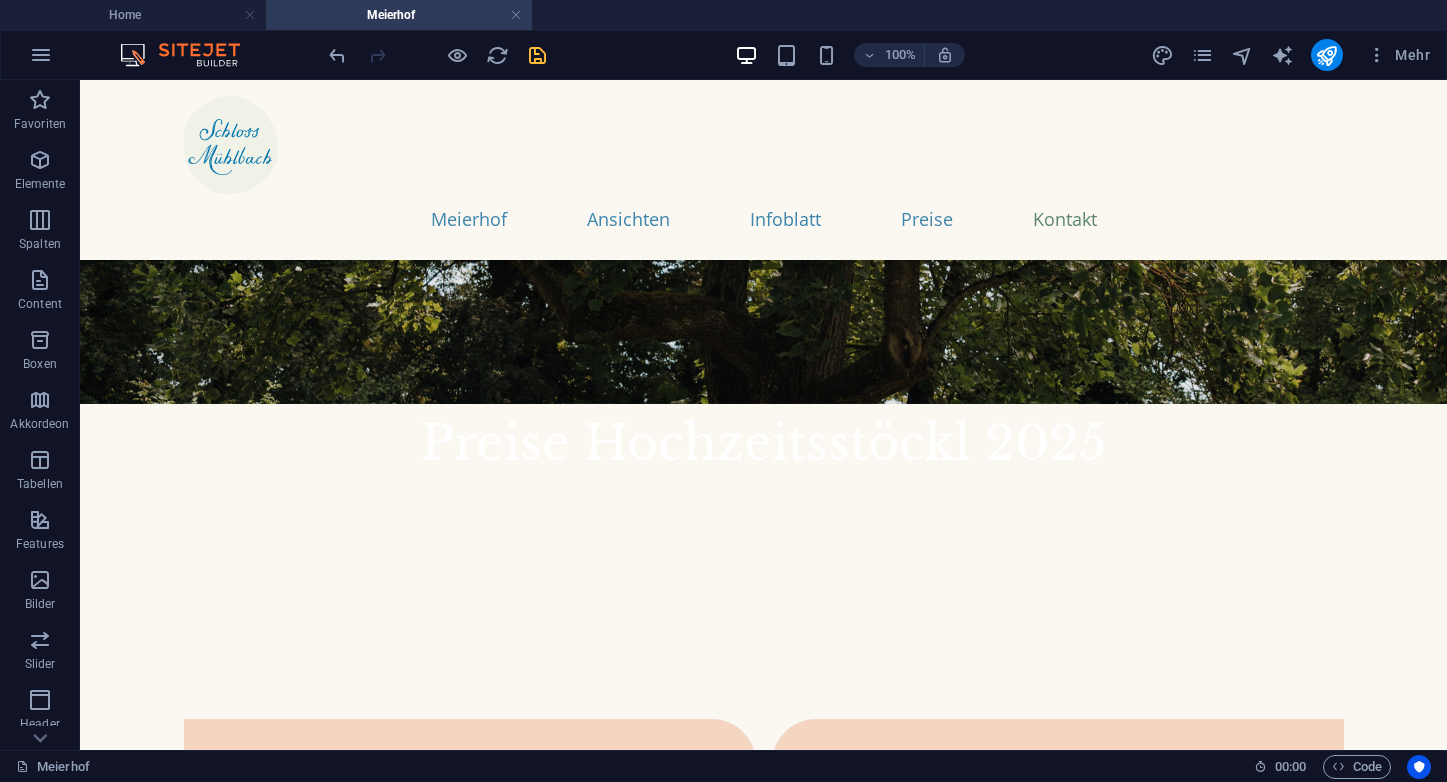 click at bounding box center (763, 1935) 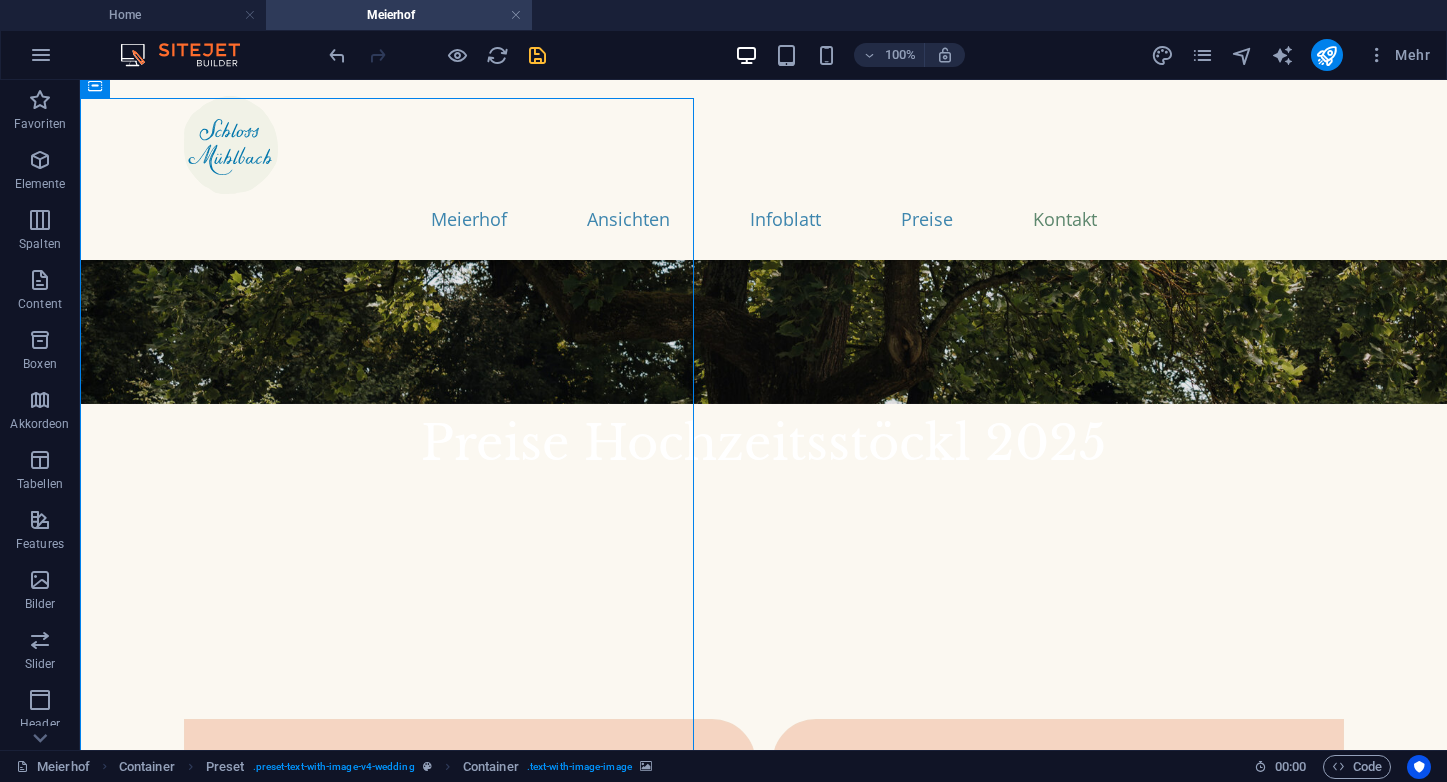 click at bounding box center (763, 1935) 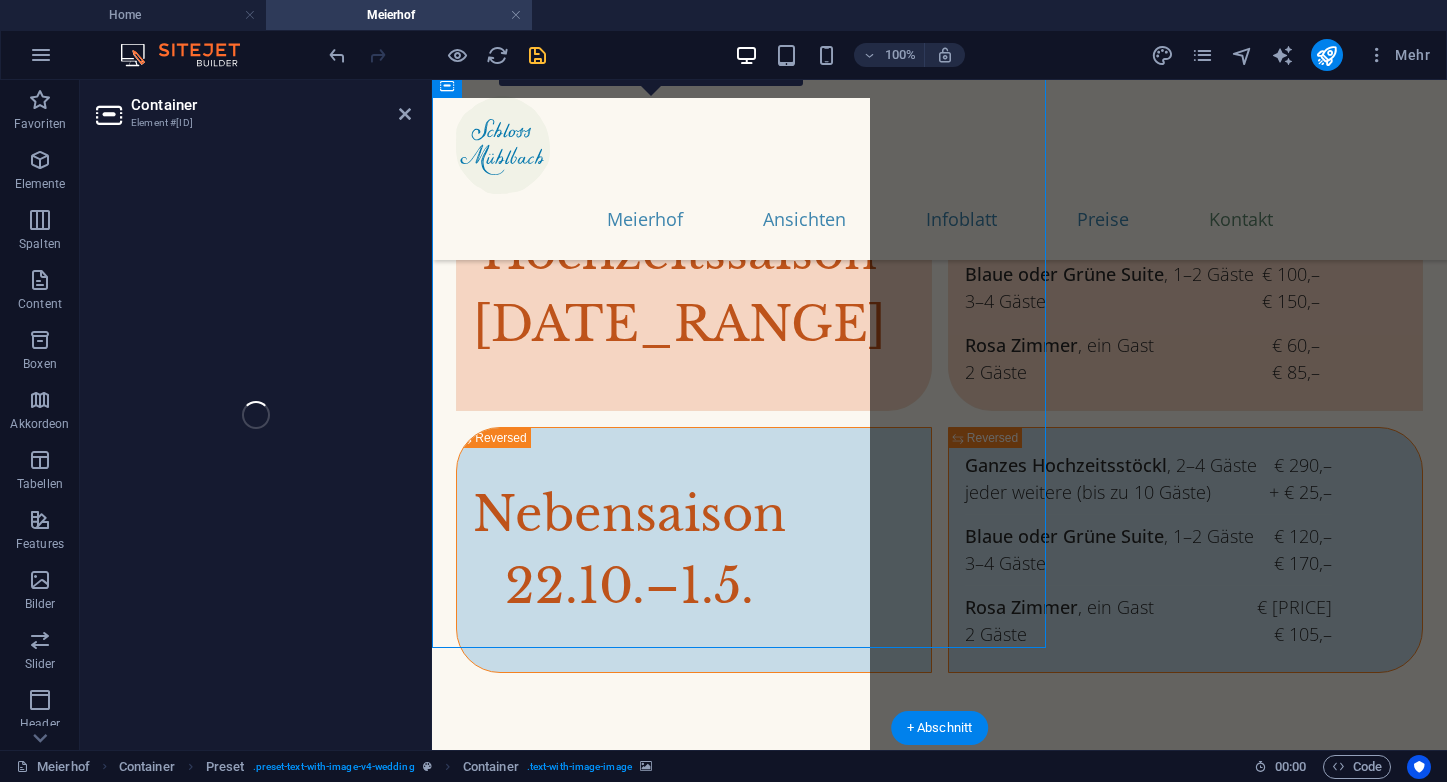 scroll, scrollTop: 8476, scrollLeft: 0, axis: vertical 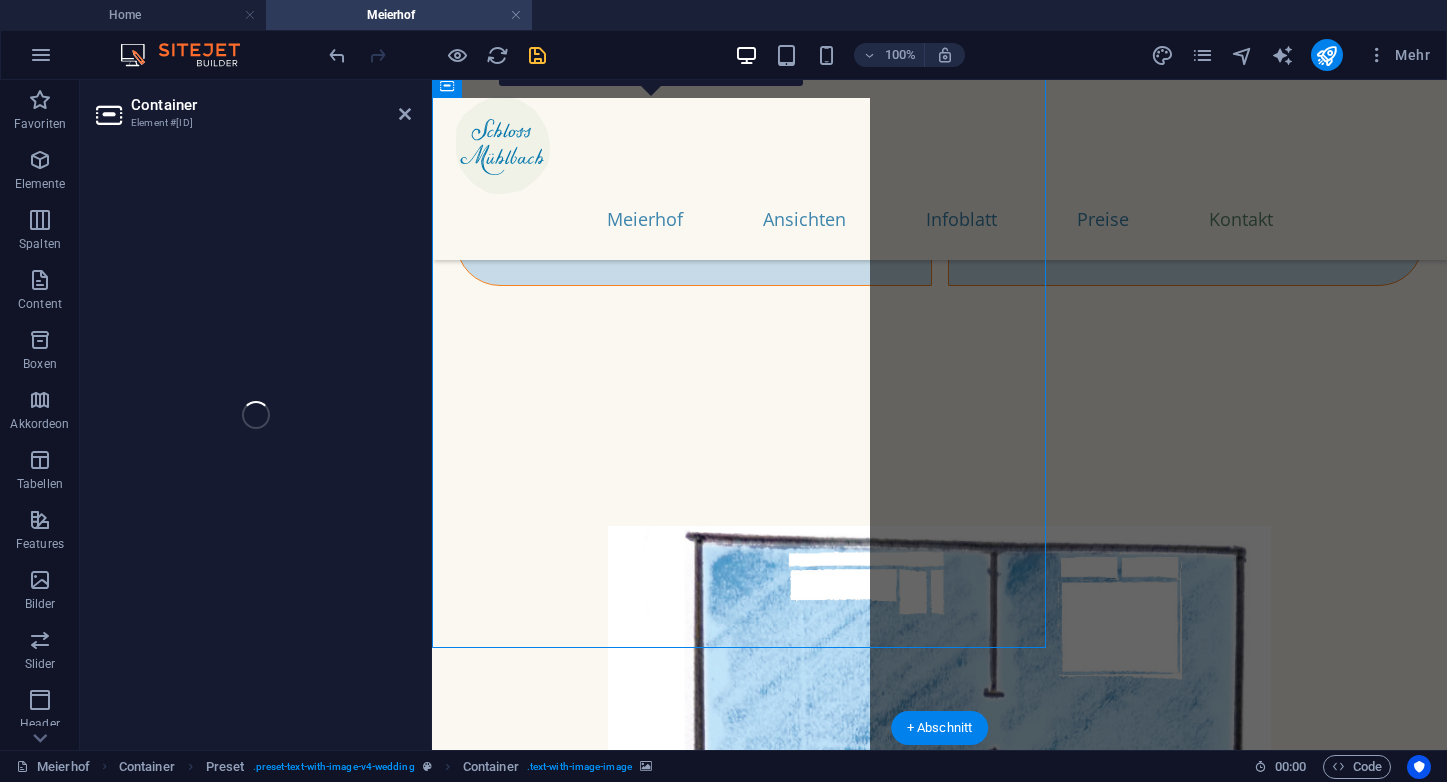 select on "px" 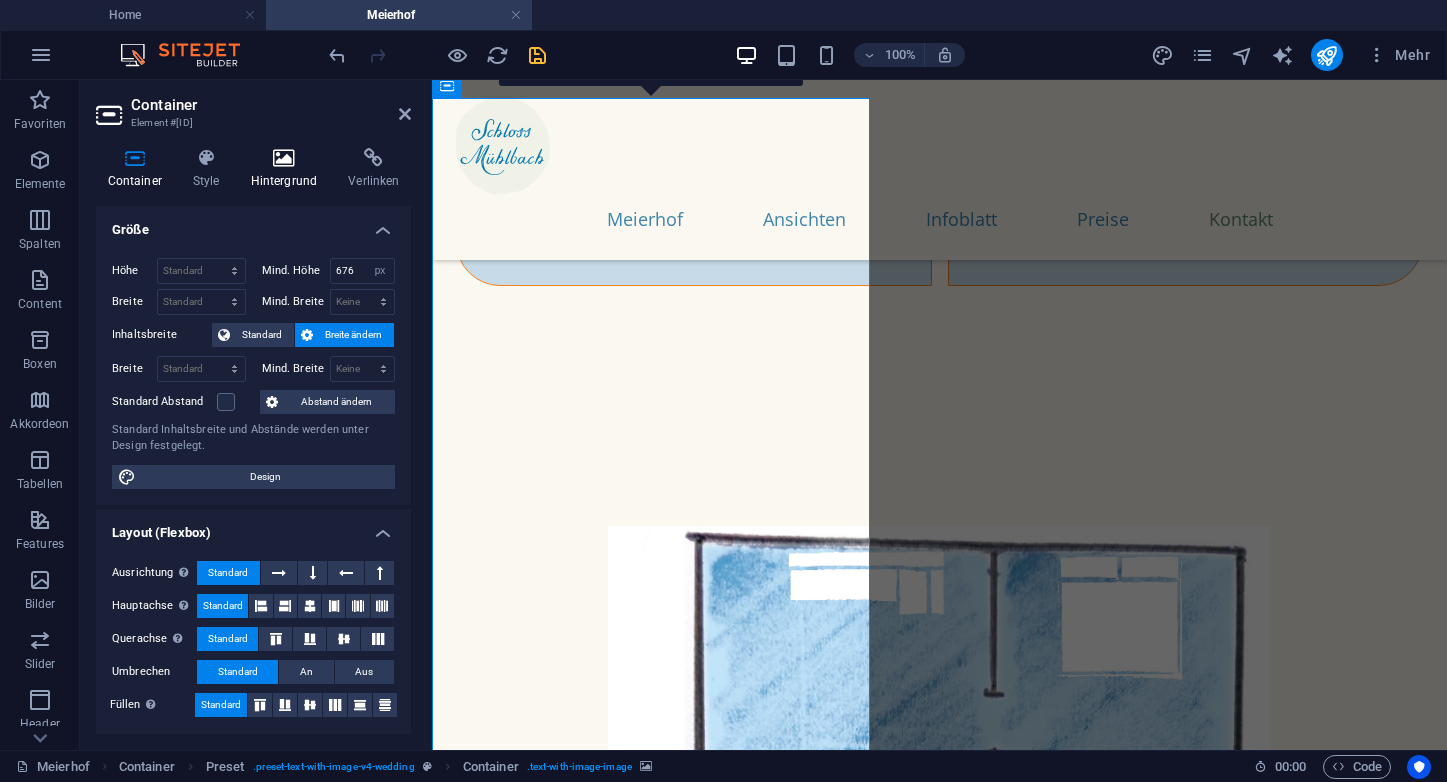 click at bounding box center [284, 158] 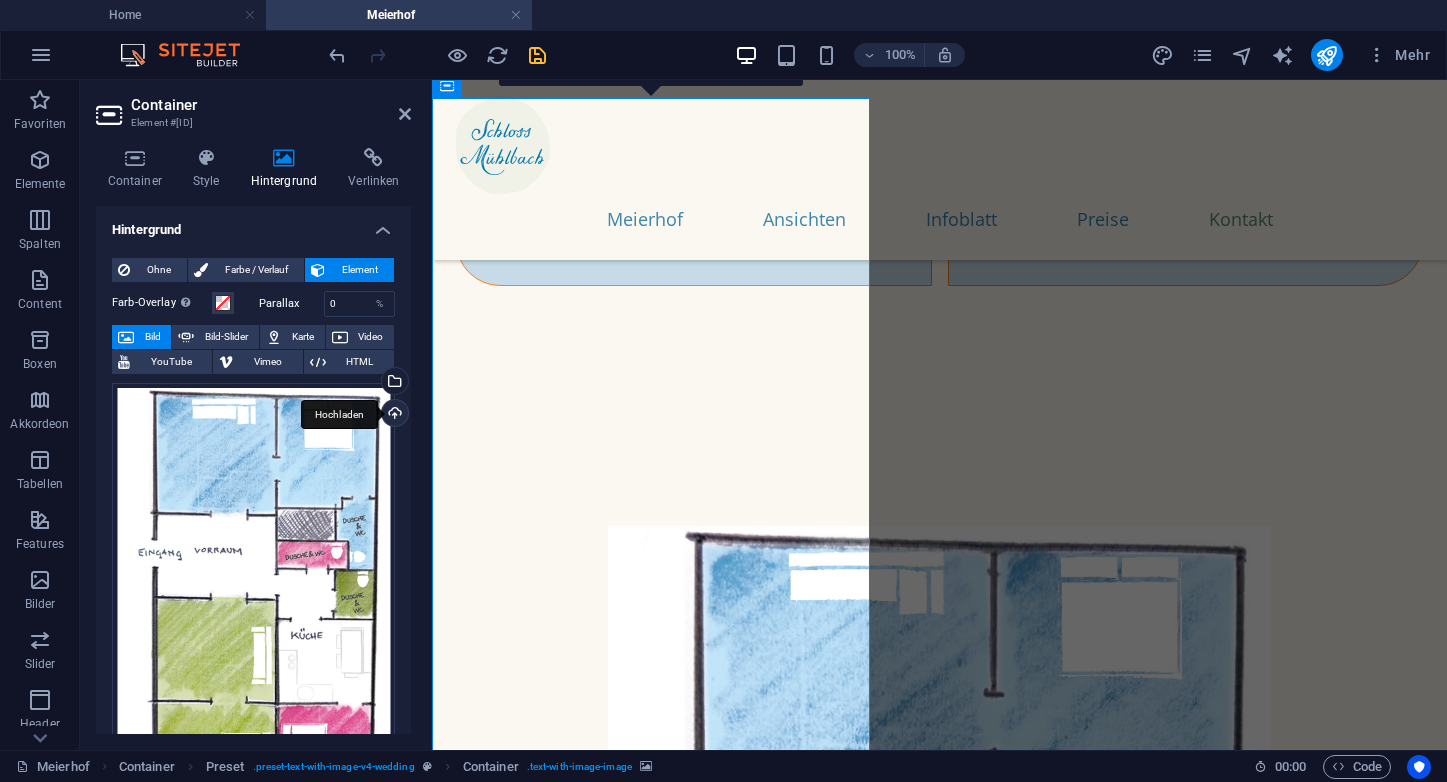 click on "Hochladen" at bounding box center (393, 415) 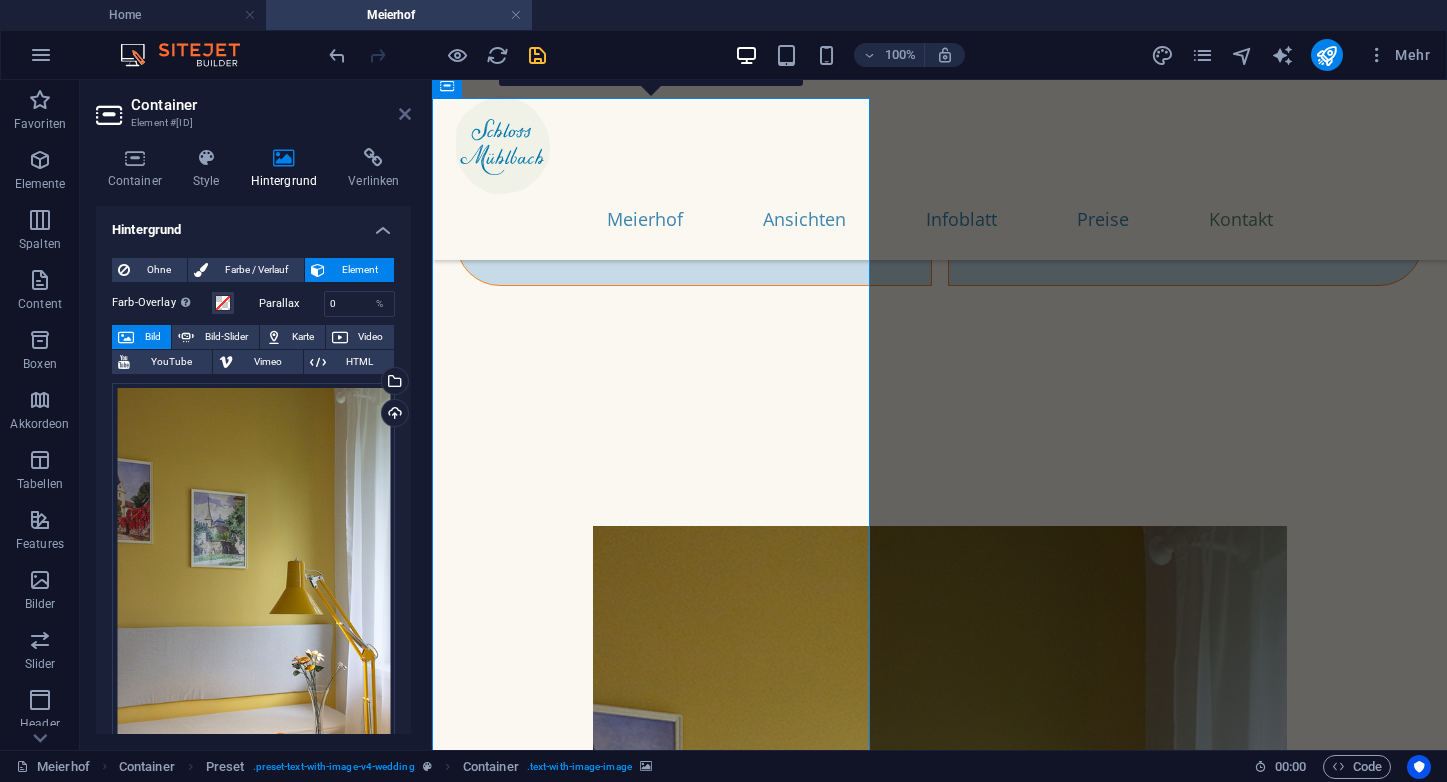 click at bounding box center (405, 114) 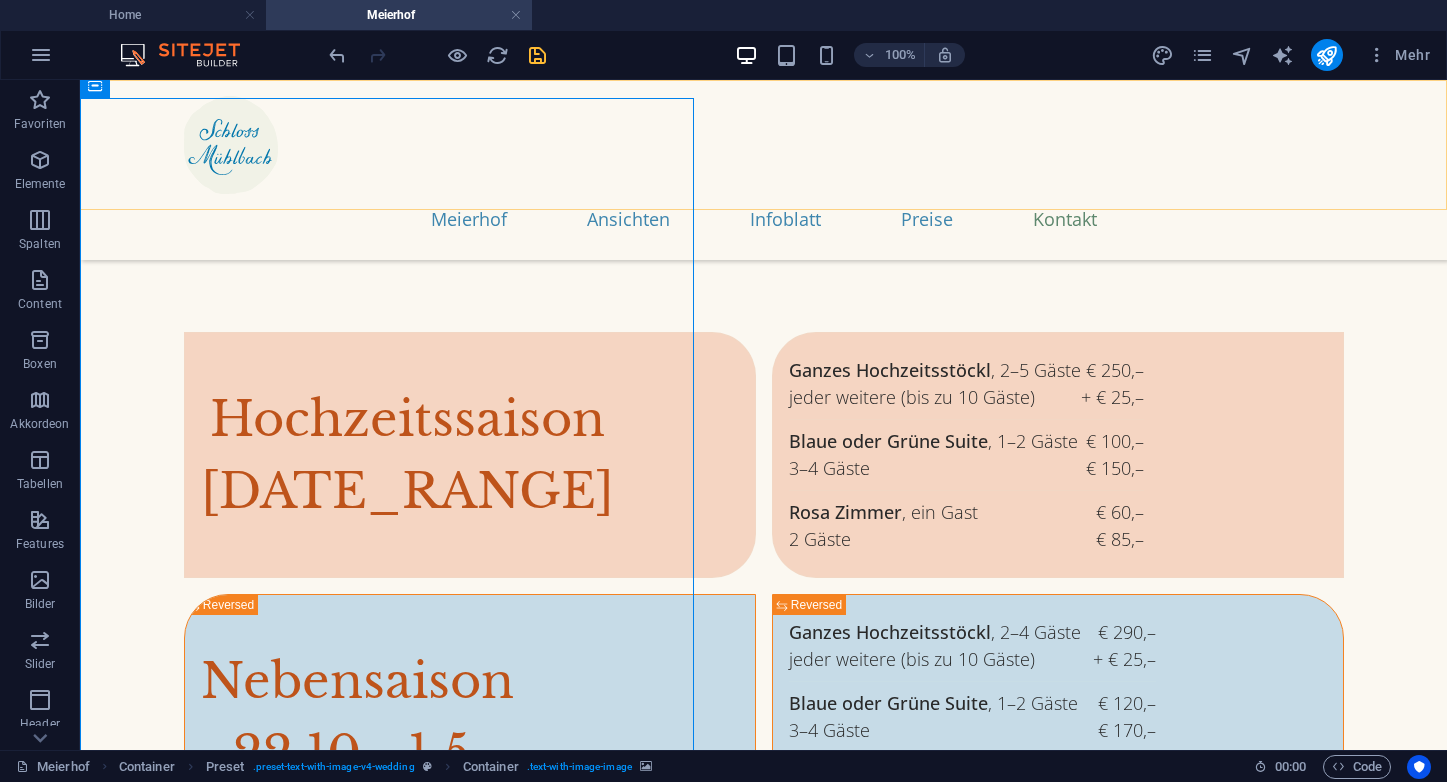 scroll, scrollTop: 8089, scrollLeft: 0, axis: vertical 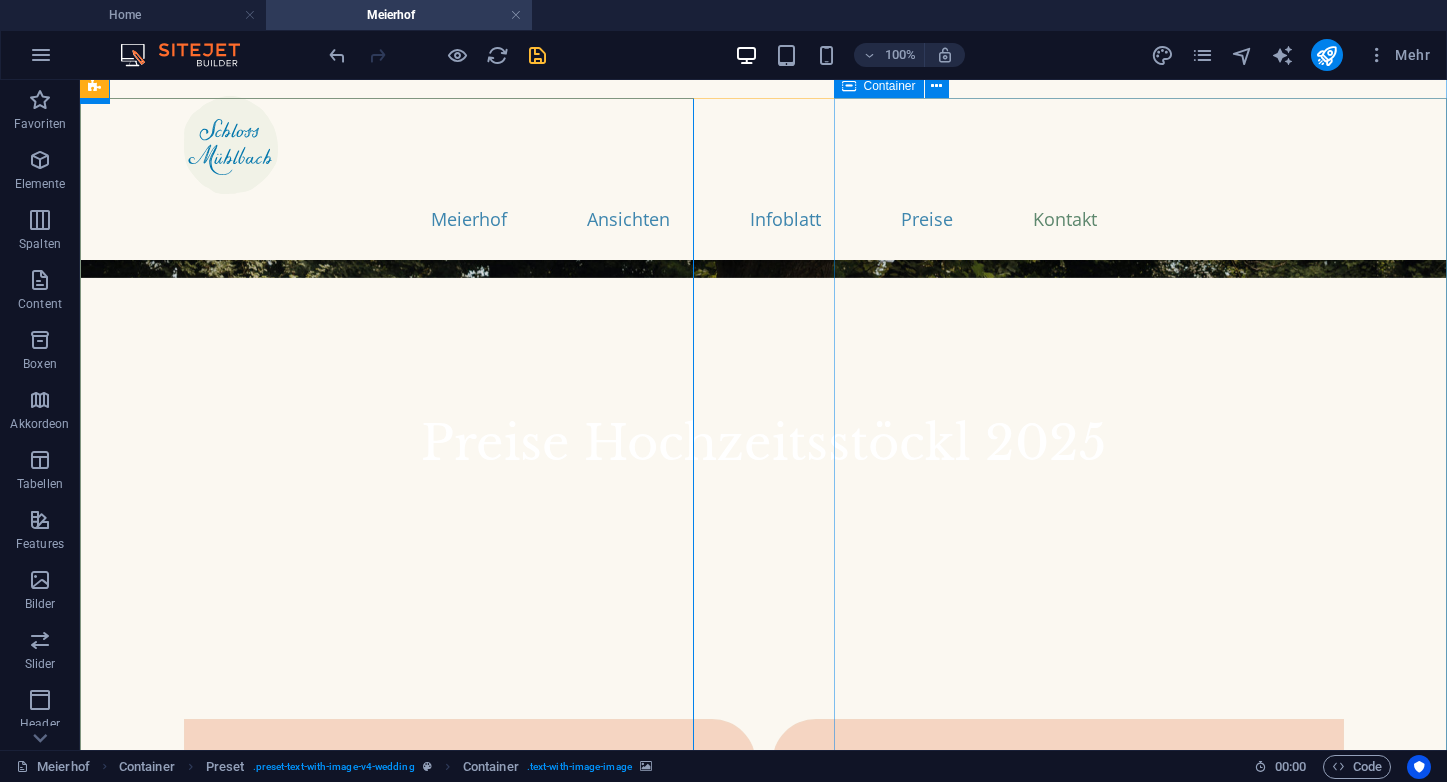 click on "Anfrage Sie können über dieses Kontaktformular oder direkt an  meierhof@schlossmuehlbach.at  eine unverbindliche Anfrage stellen. Wir freuen uns auf Ihren Besuch!   Ich erkläre mich mit Datenschutzvereinbarung einverstanden. Nicht lesbar? Neu generieren Absenden" at bounding box center [763, 3081] 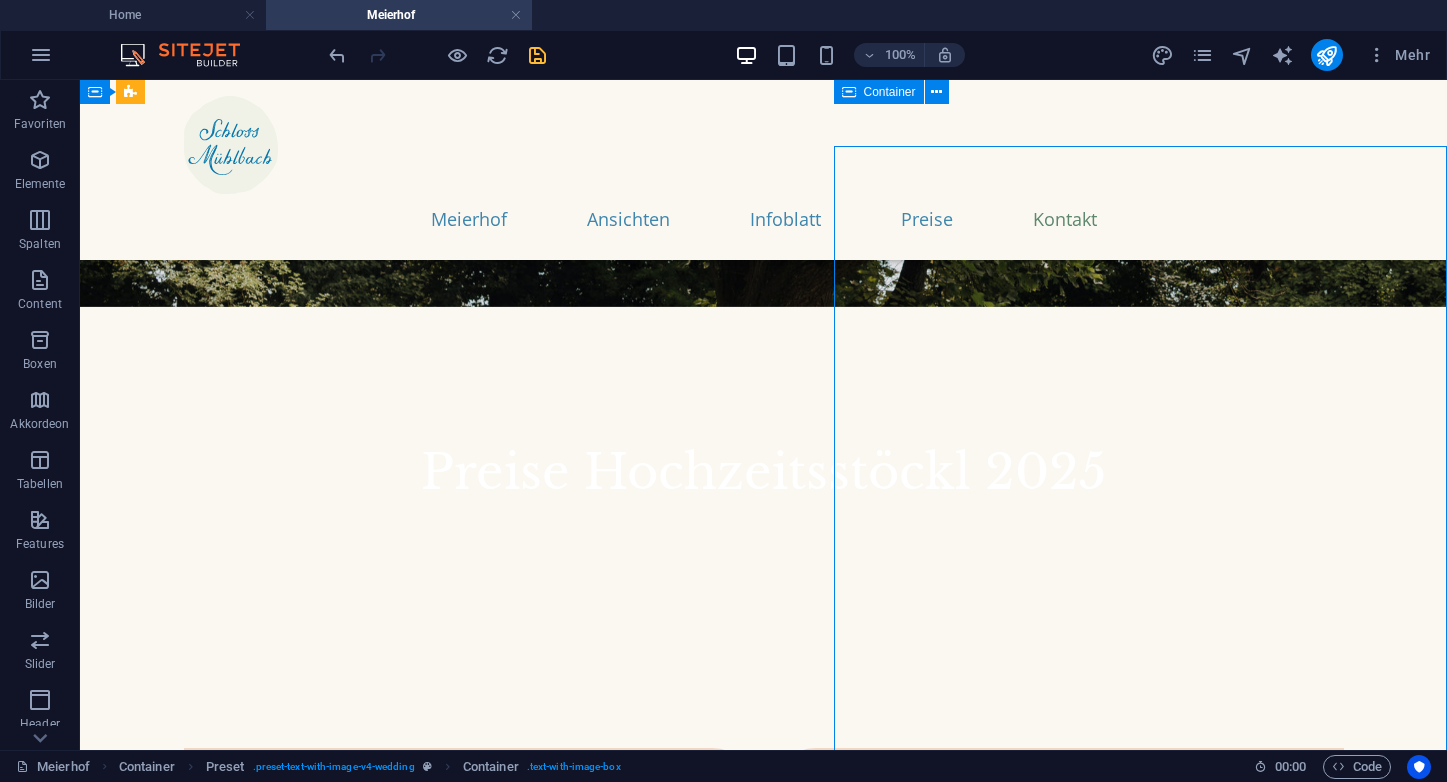 scroll, scrollTop: 8041, scrollLeft: 0, axis: vertical 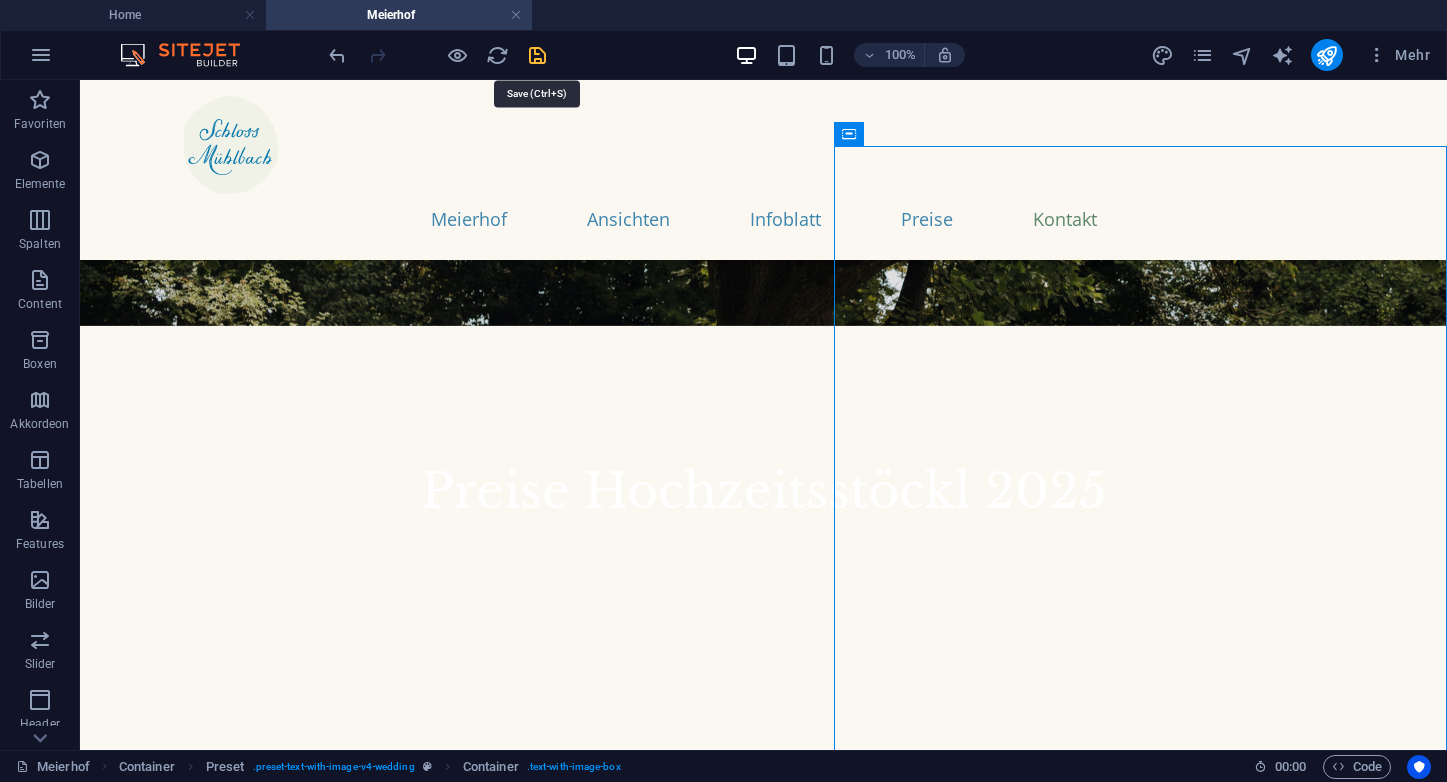 click at bounding box center [537, 55] 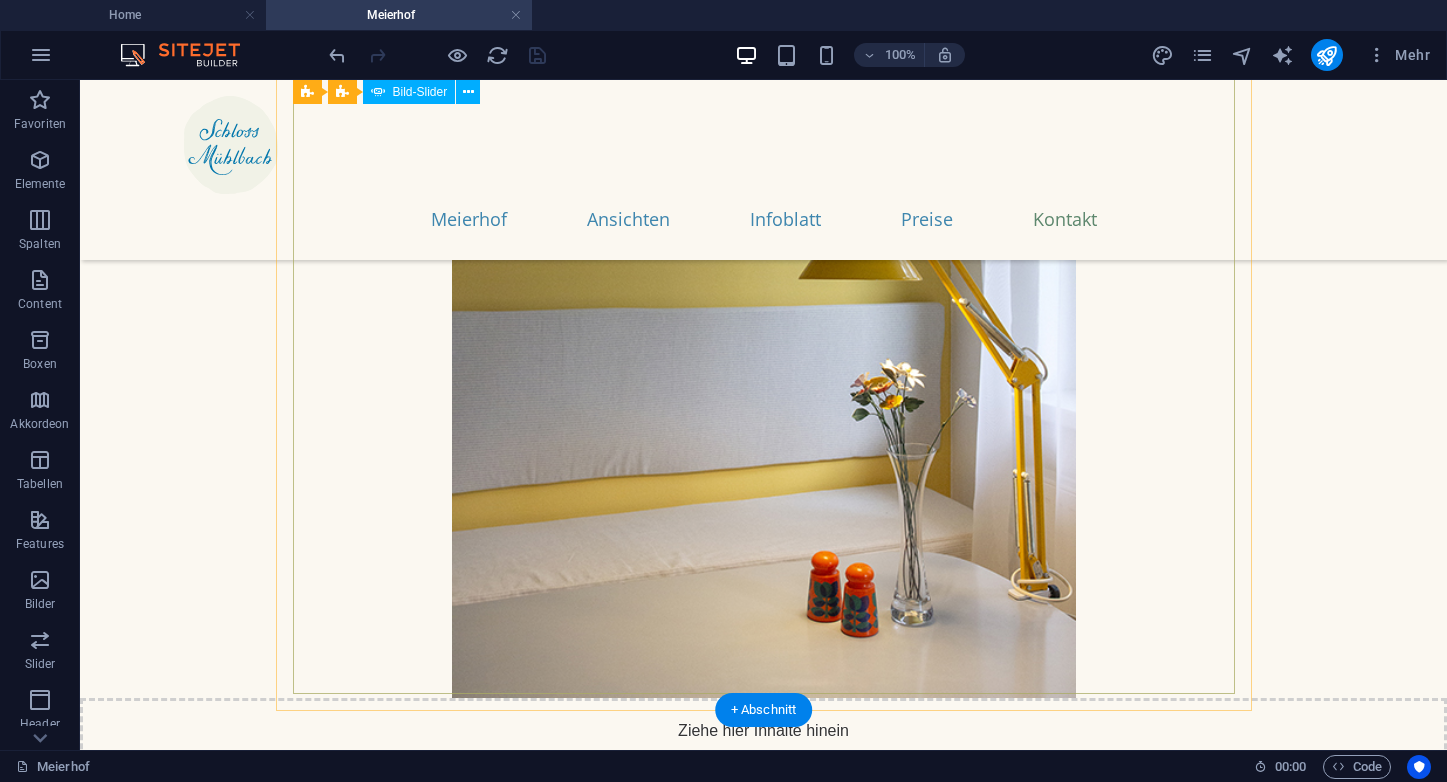 scroll, scrollTop: 9881, scrollLeft: 0, axis: vertical 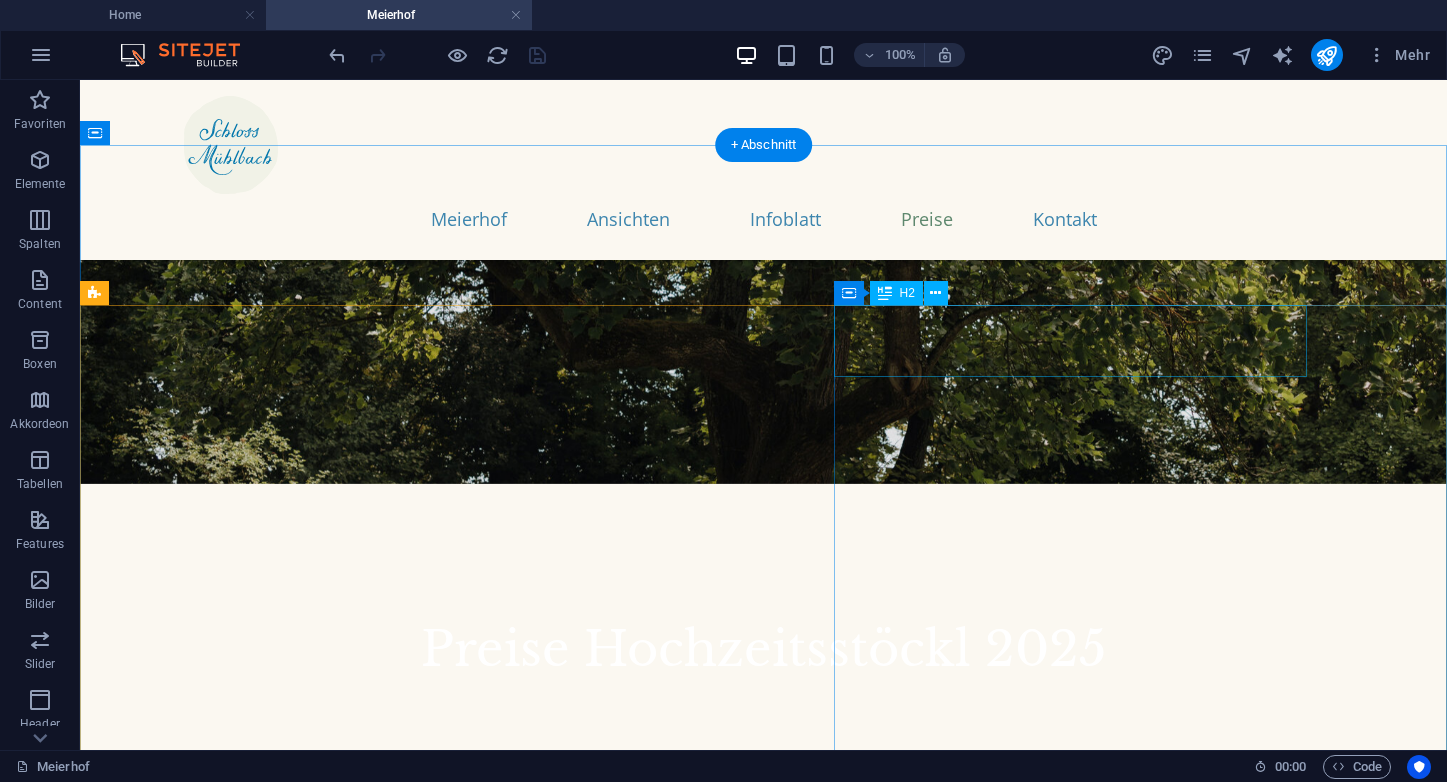 click on "Anfrage" at bounding box center (693, 2857) 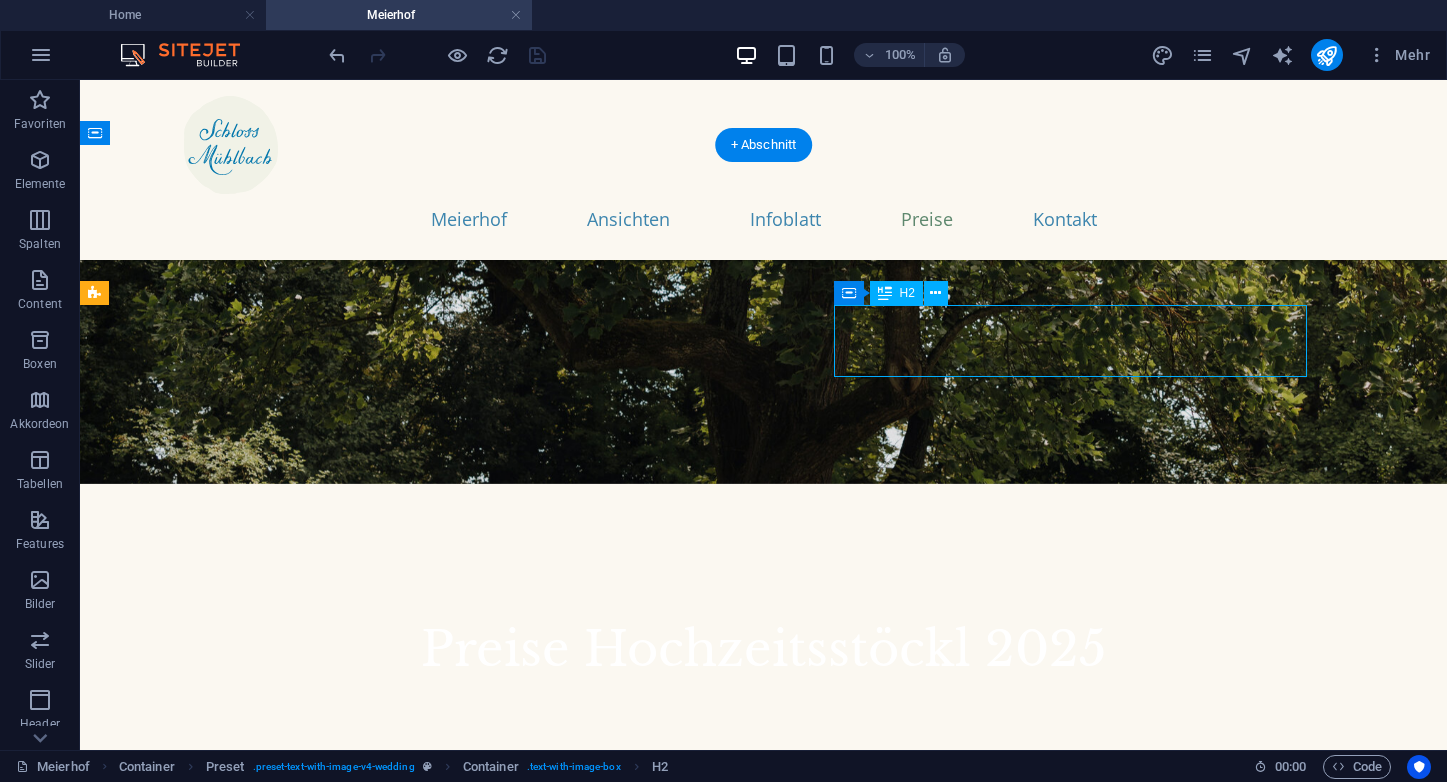 click on "Anfrage" at bounding box center [693, 2857] 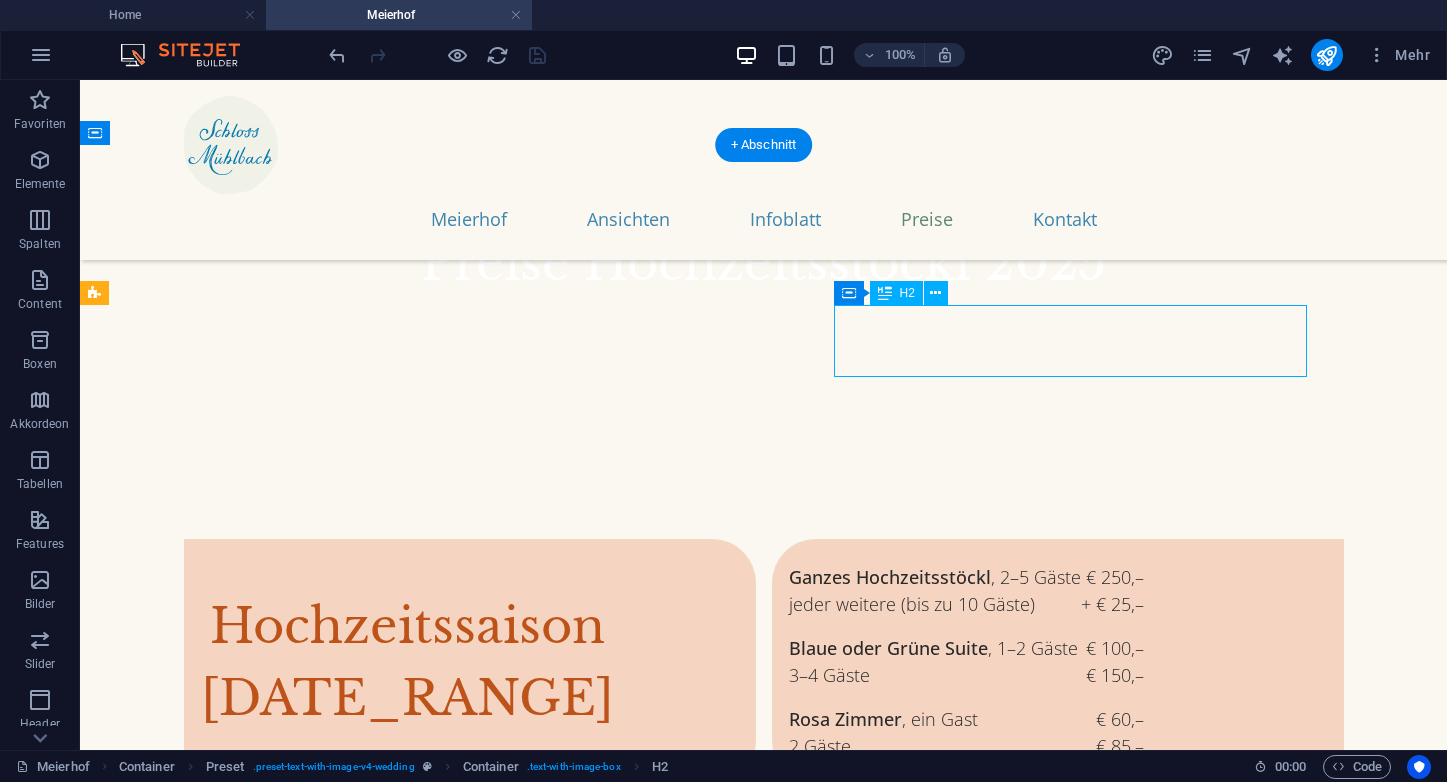 click on "Ziehe hier Inhalte hinein oder  Elemente hinzufügen  Zwischenablage einfügen Sie können über dieses Kontaktformular oder direkt an  meierhof@schlossmuehlbach.at  eine unverbindliche Anfrage stellen. Wir freuen uns auf Ihren Besuch!   Ich erkläre mich mit Datenschutzvereinbarung einverstanden. Nicht lesbar? Neu generieren Absenden" at bounding box center [763, 2281] 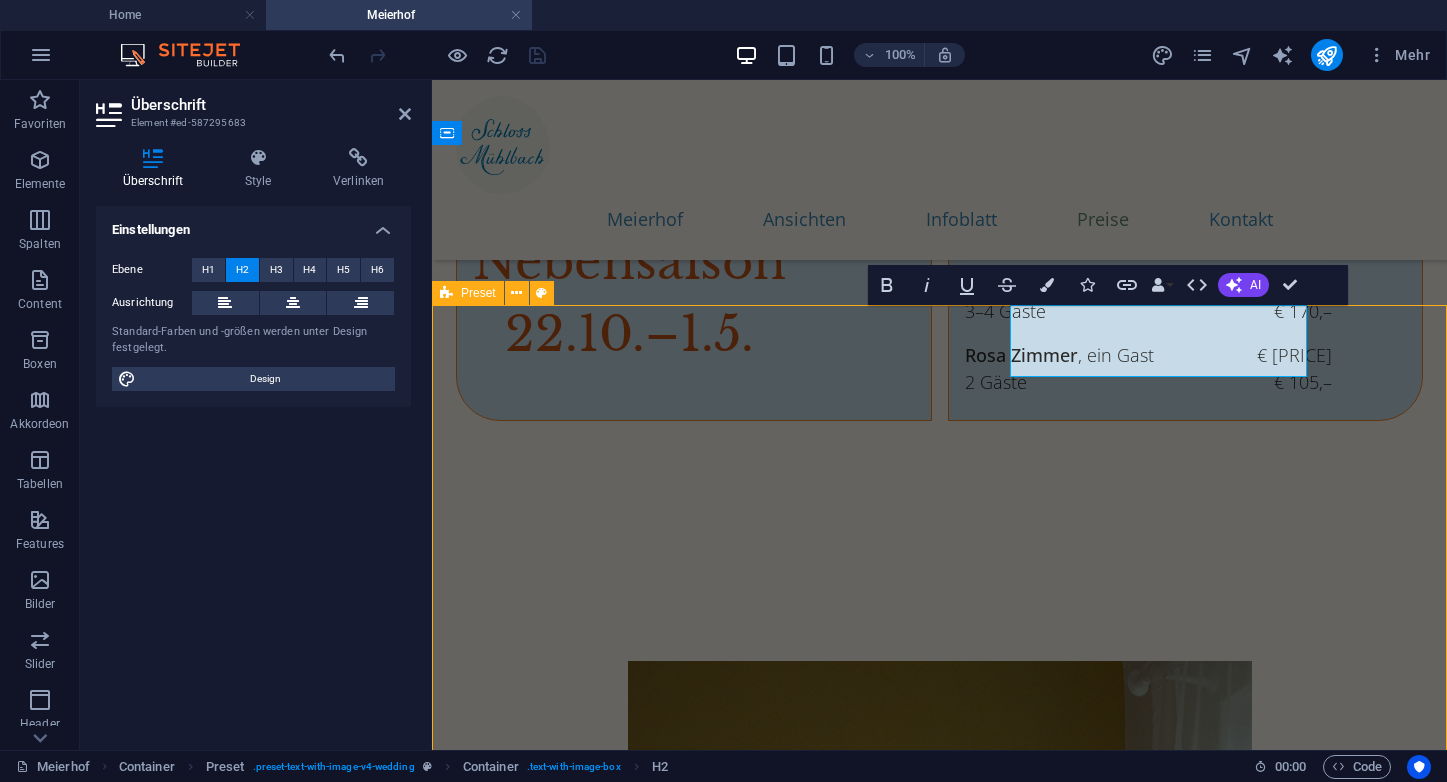 scroll, scrollTop: 7883, scrollLeft: 0, axis: vertical 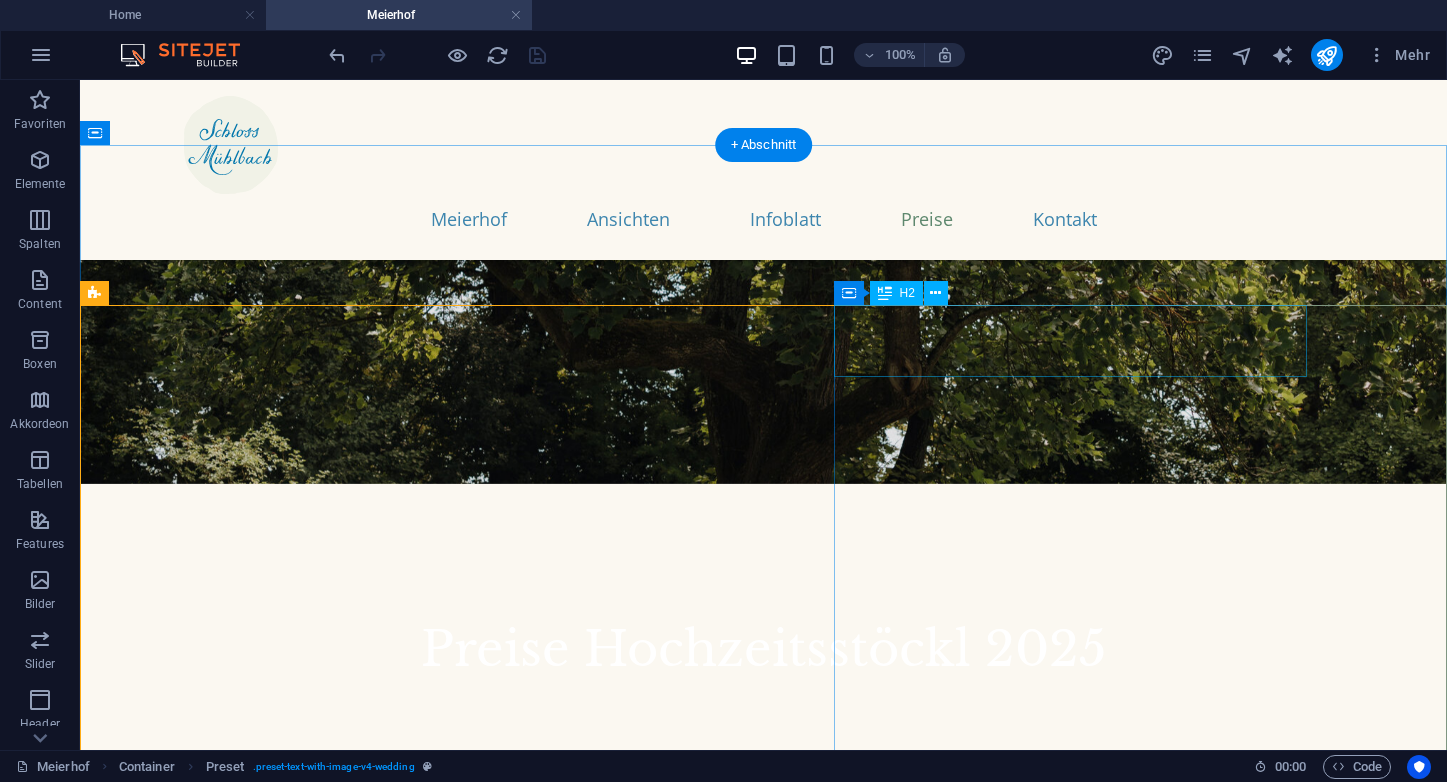 click on "Anfrage" at bounding box center (693, 2857) 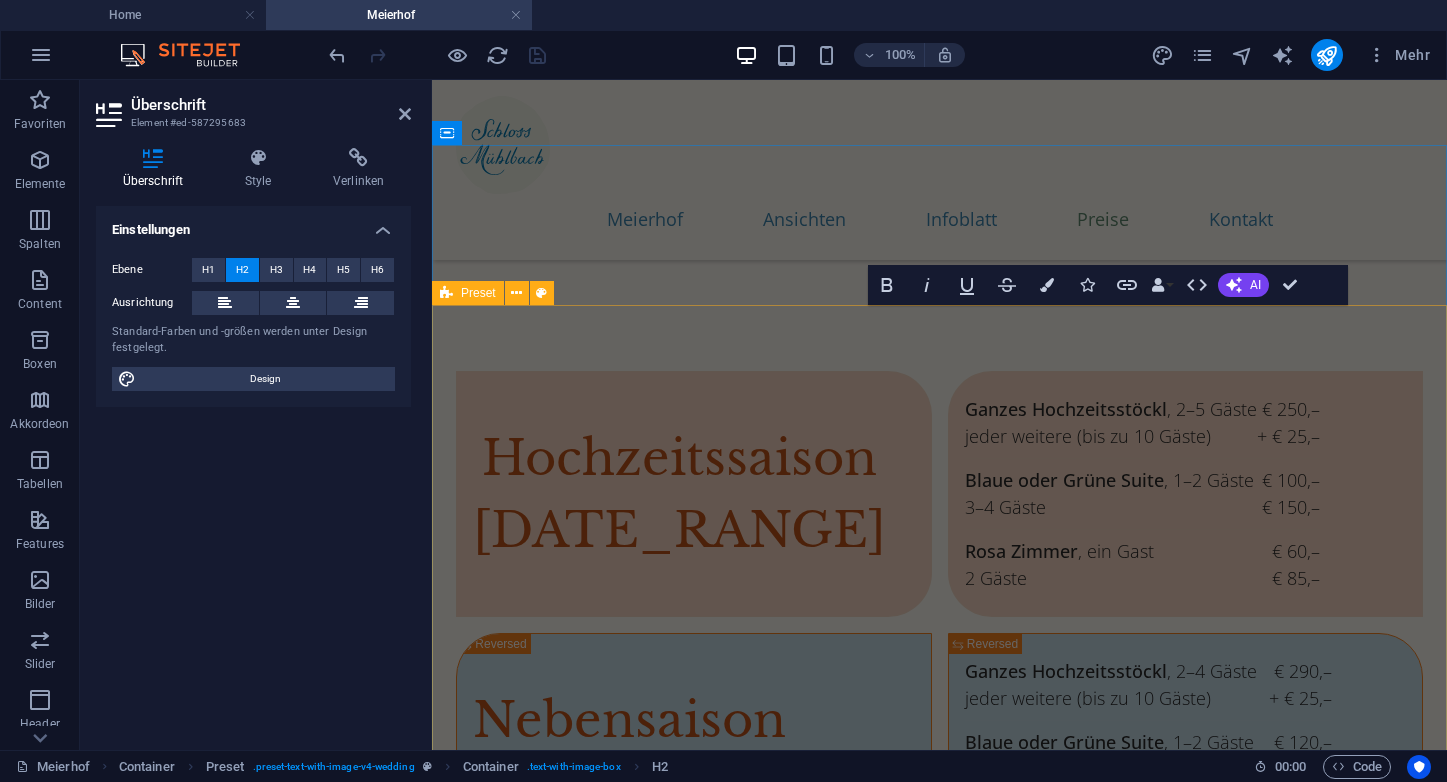 scroll, scrollTop: 8269, scrollLeft: 0, axis: vertical 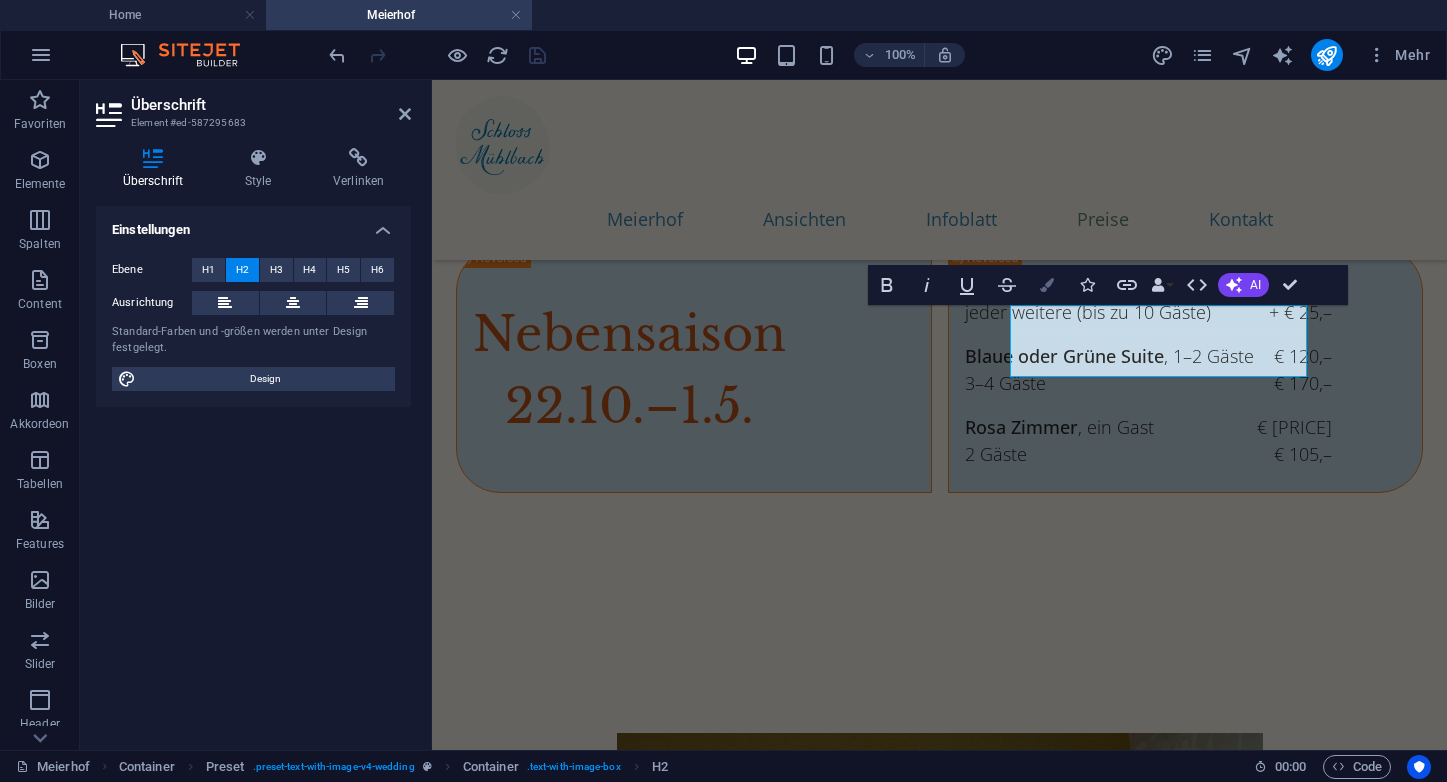 click at bounding box center (1047, 285) 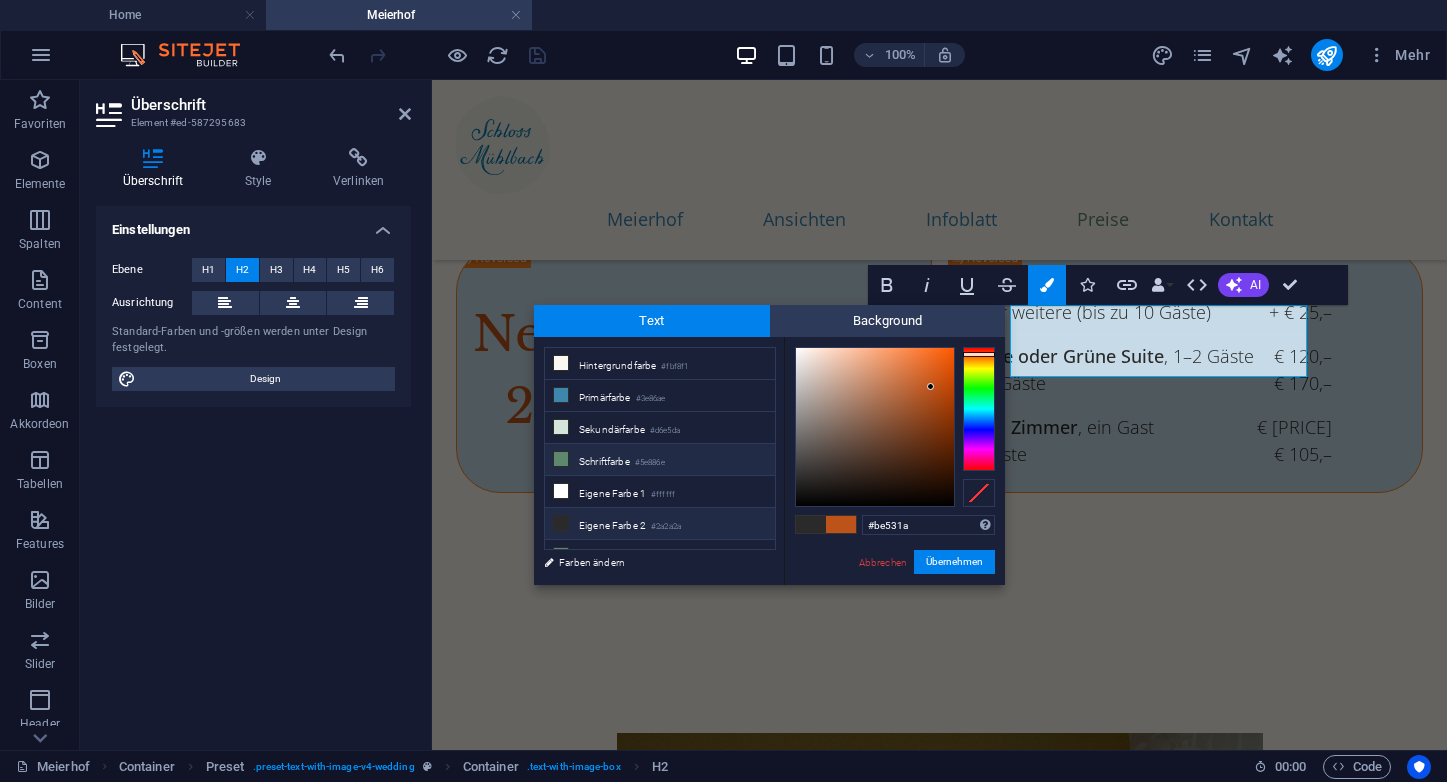 click on "Schriftfarbe
#5e886e" at bounding box center (660, 460) 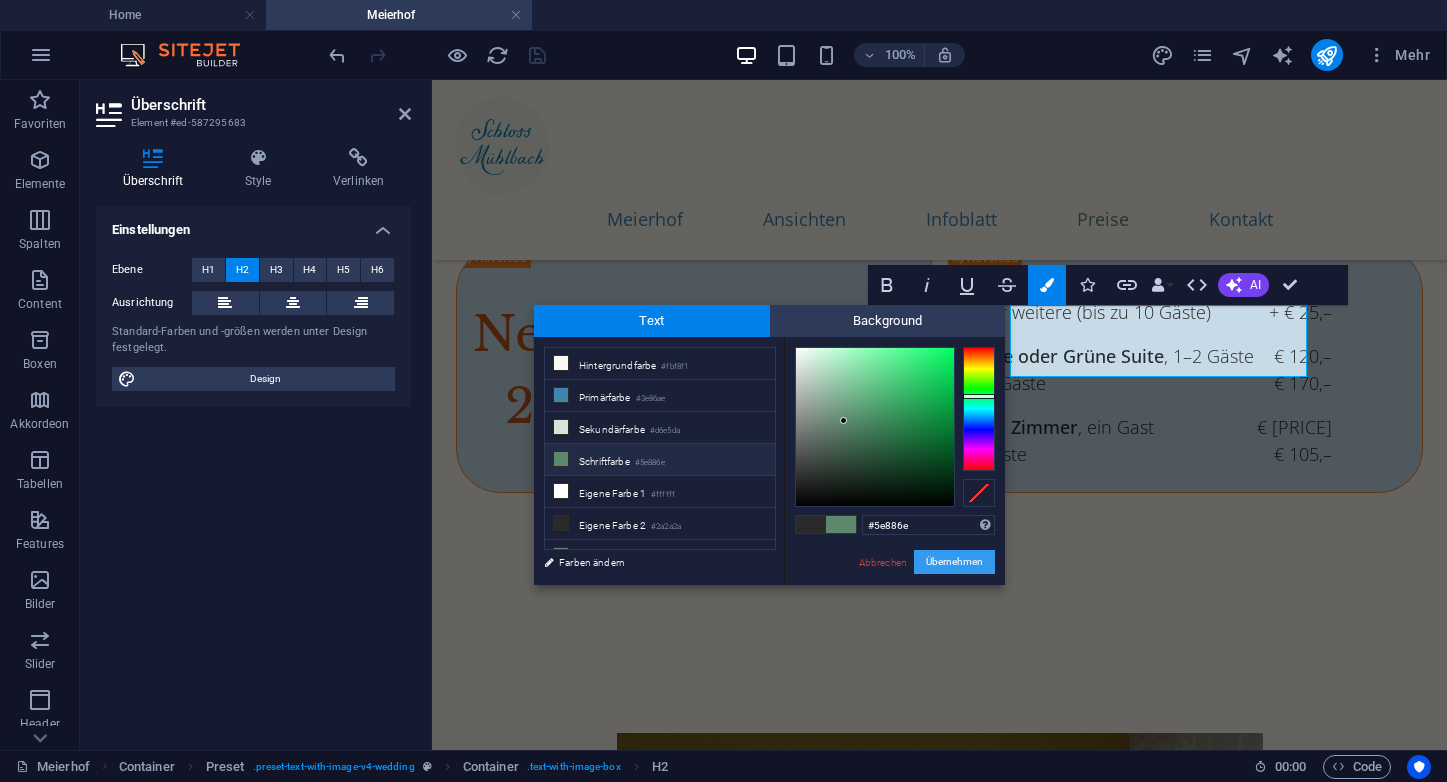 click on "Übernehmen" at bounding box center [954, 562] 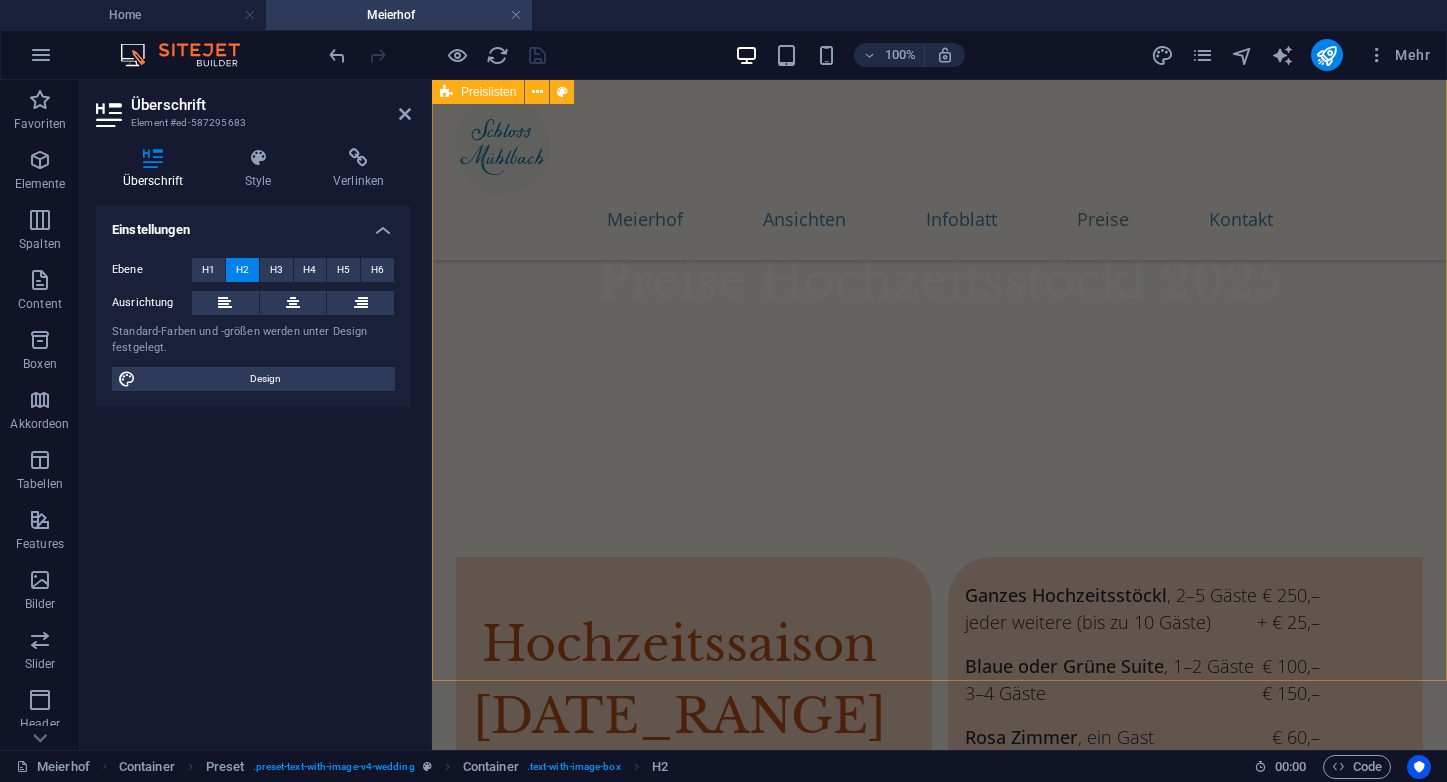 scroll, scrollTop: 7662, scrollLeft: 0, axis: vertical 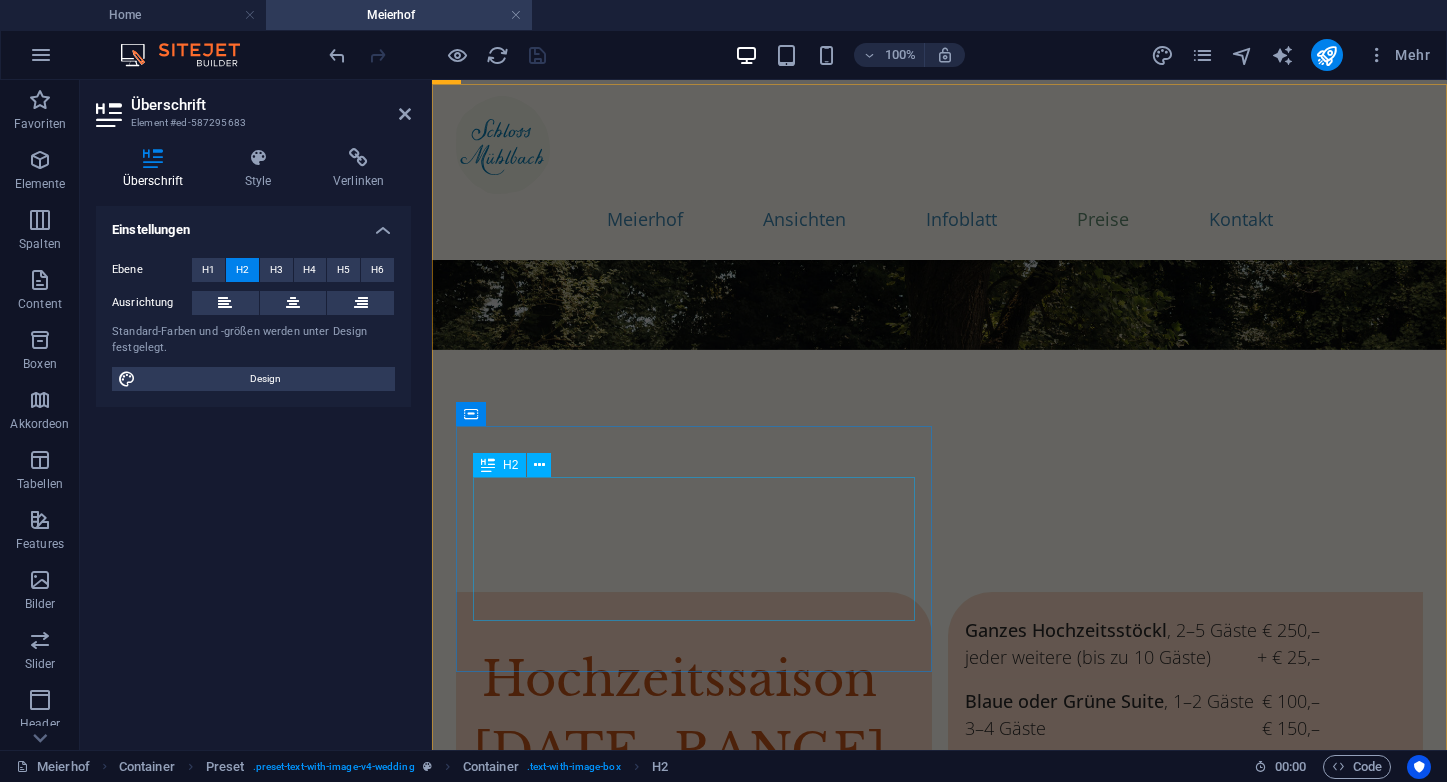 click on "Nebensaison 22.10.–1.5." at bounding box center [629, 977] 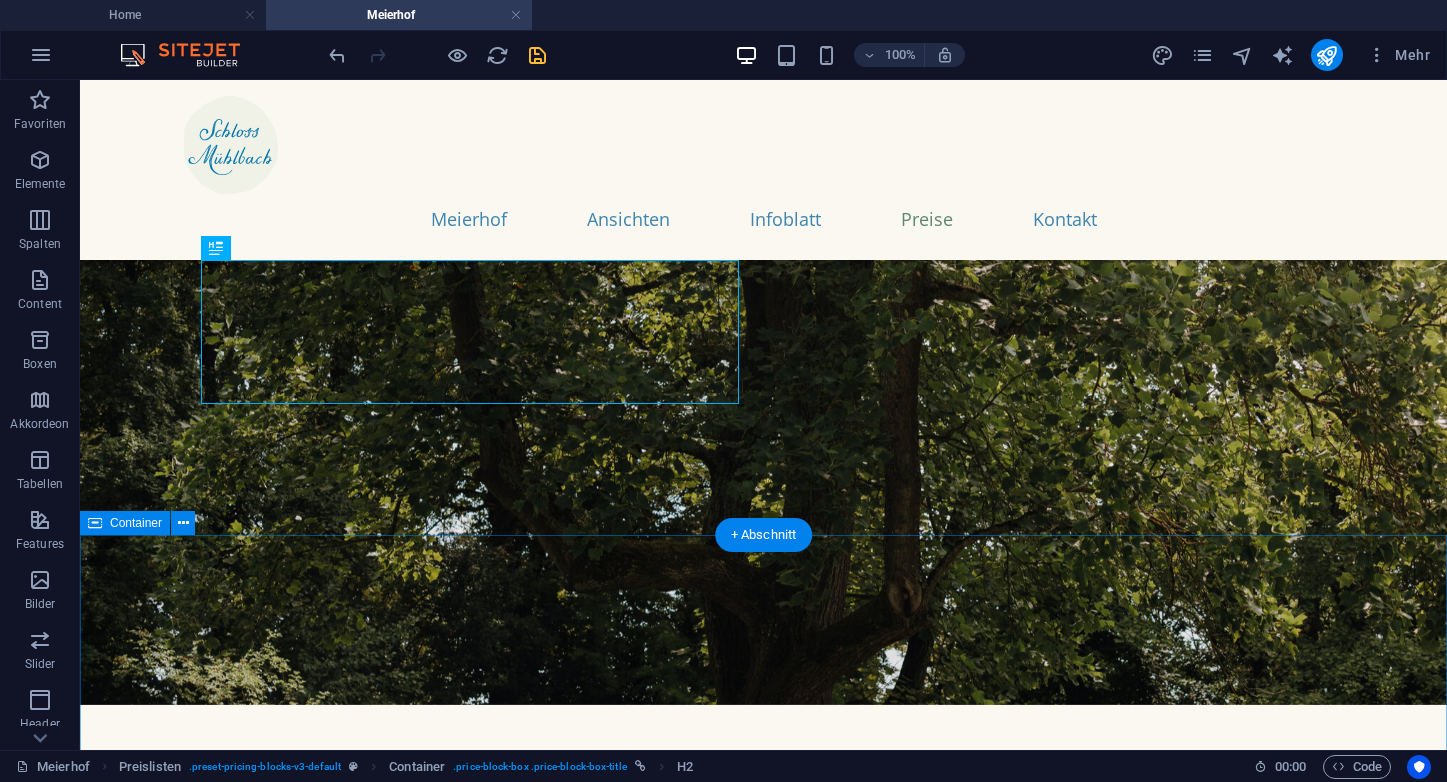 click on "Meierhof Ansichten Infoblatt Preise Kontakt Nächtigen im Meierhof von Schloss Mühlbach UNSERE GÄSTEHÄUSER Einkehren in Mühlbach Der Meierhof ist der Wirtschaftshof von Schloss Mühlbach. Hier wurde 2023 unser erstes Gästehaus, das sogenannte  Hochzeitsstöckl , zunächst als Zugewinn für unsere Hochzeitslocation im Schlossgarten hergerichtet. Jetzt kann hier auch abseits der Hochzeiten genächtigt werden. Heuer sind die ersten beiden Doppelzimmer des zweiten Gästehauses  Gartenstöckl  fertiggeworden. Ob Sie also auf einer Weintour sind, ob Sie in Mühlbach vorbeiradeln oder einige Tage im Grünen verbringen möchten – hier sind Sie gut aufgehoben.  GÄSTEHAUS 1 Hochzeitsstöckl Bis zu zehn Gäste  können hier übernachten, in drei Doppelzimmern (jedes mit eigener Dusche & Toilette) und zwei Wohnzimmern mit Schlafcouch. Kinderbetten können wir noch zusätzlich bereitstellen. Natürlich finden Sie auch eine ausgestattete Küche mit Esstisch vor. Als Gästewohnung ist das Hochzeitsstöckl für  i" at bounding box center (763, -355) 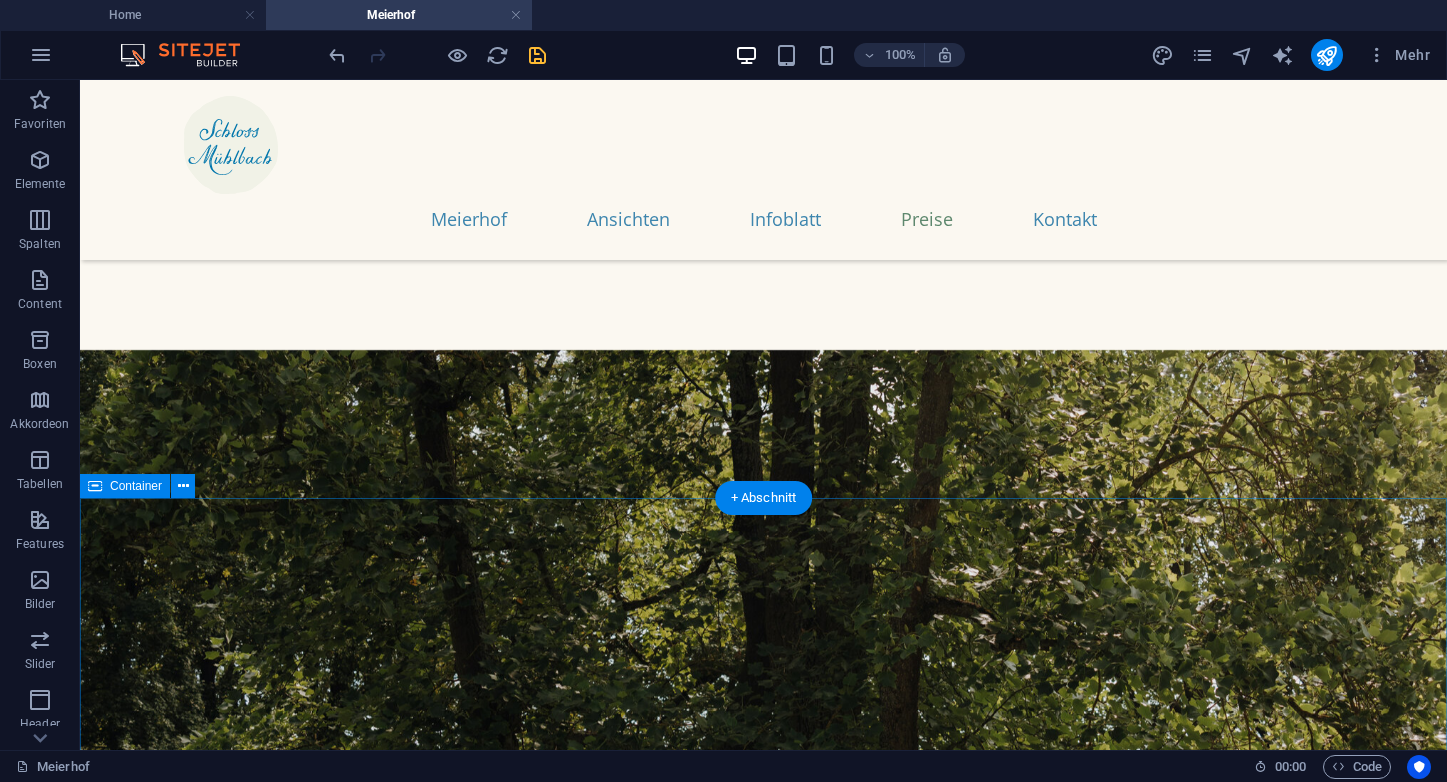 scroll, scrollTop: 7178, scrollLeft: 0, axis: vertical 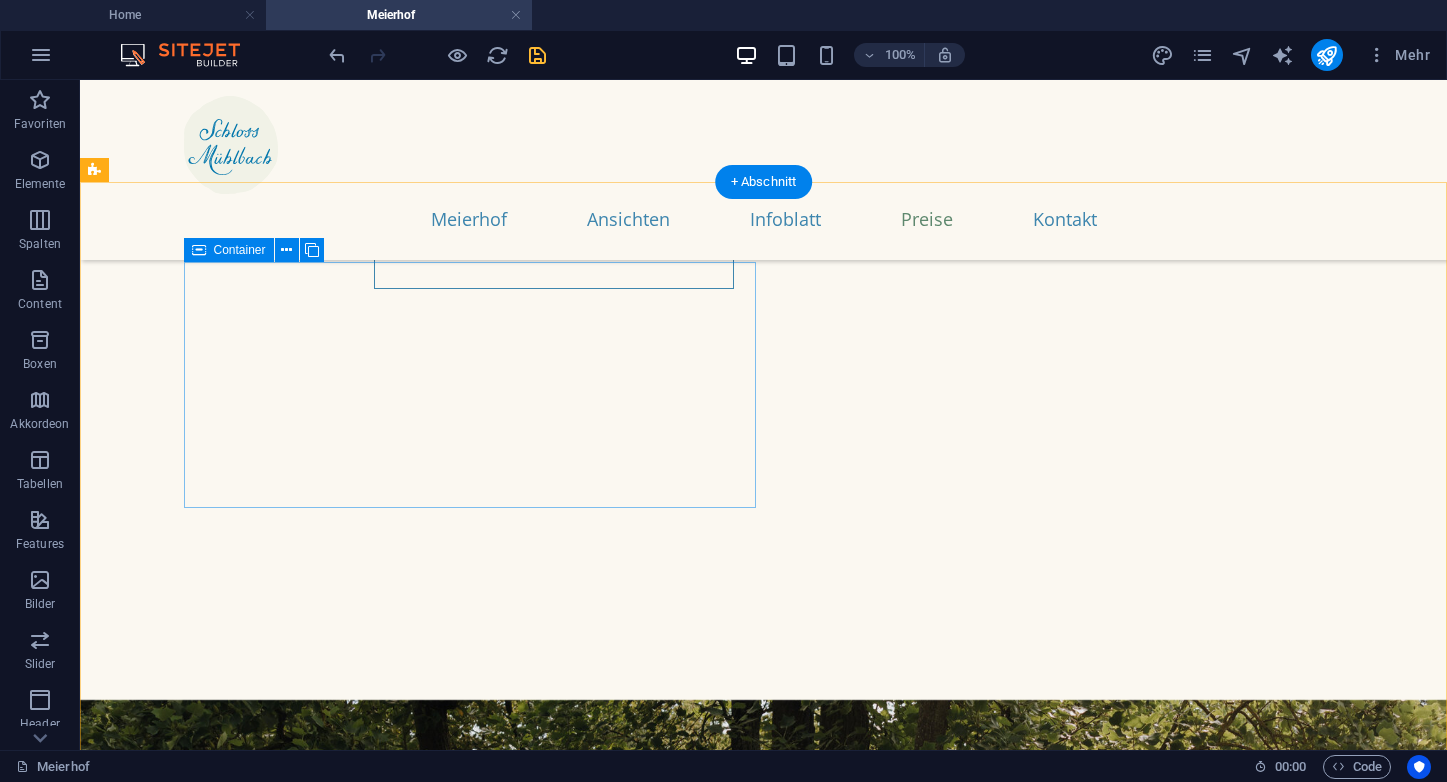 click on "Hochzeitssaison 2.5.–21.10." at bounding box center [470, 1753] 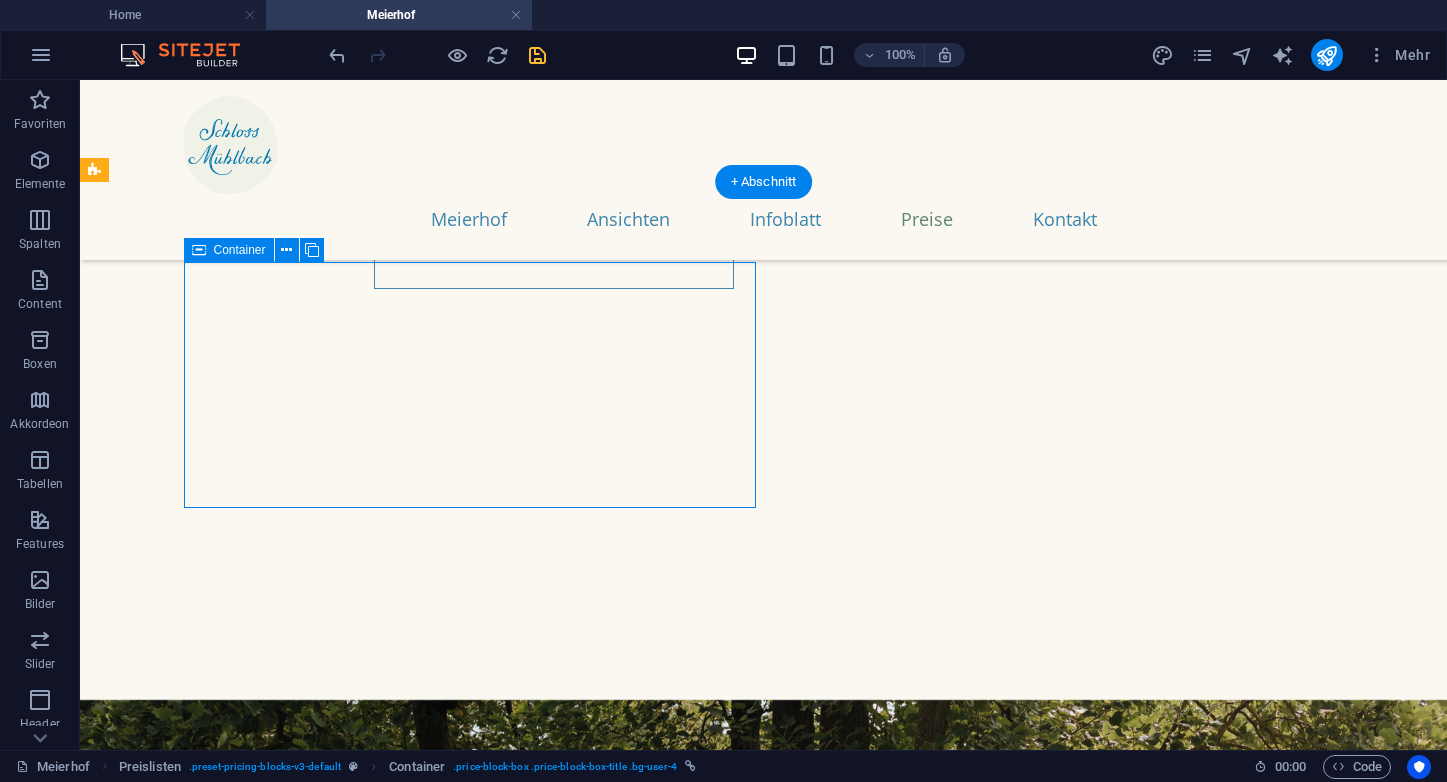 click on "Hochzeitssaison 2.5.–21.10." at bounding box center (470, 1753) 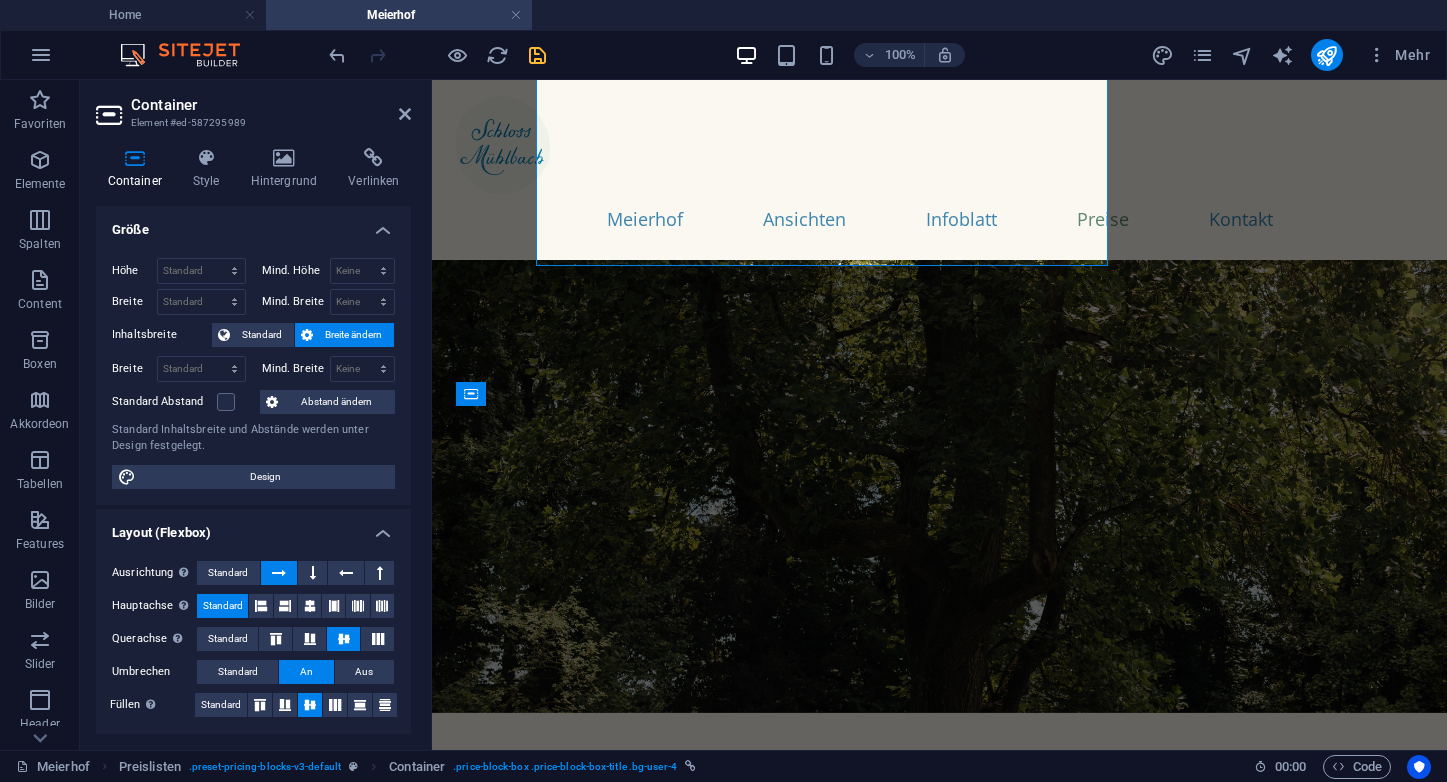 scroll, scrollTop: 7420, scrollLeft: 0, axis: vertical 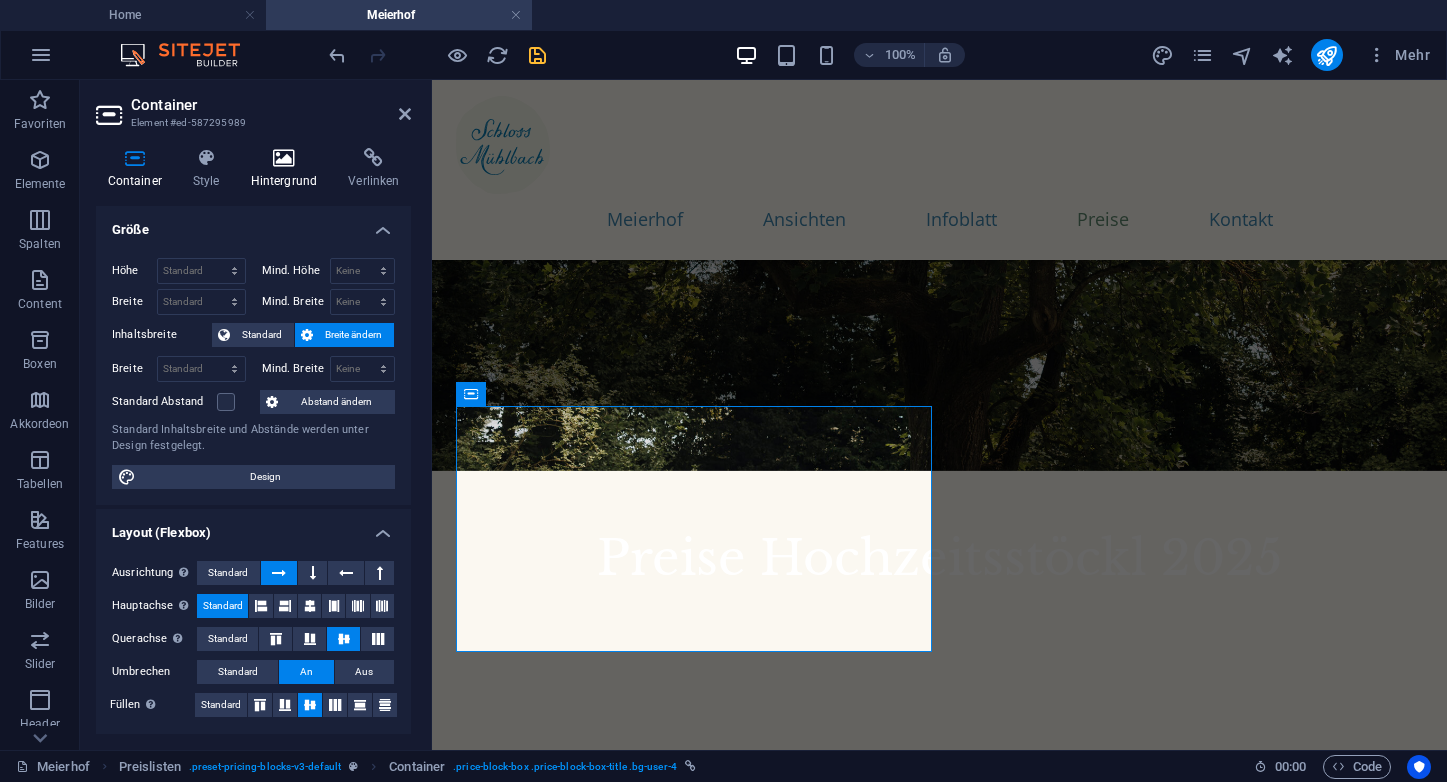 click at bounding box center (284, 158) 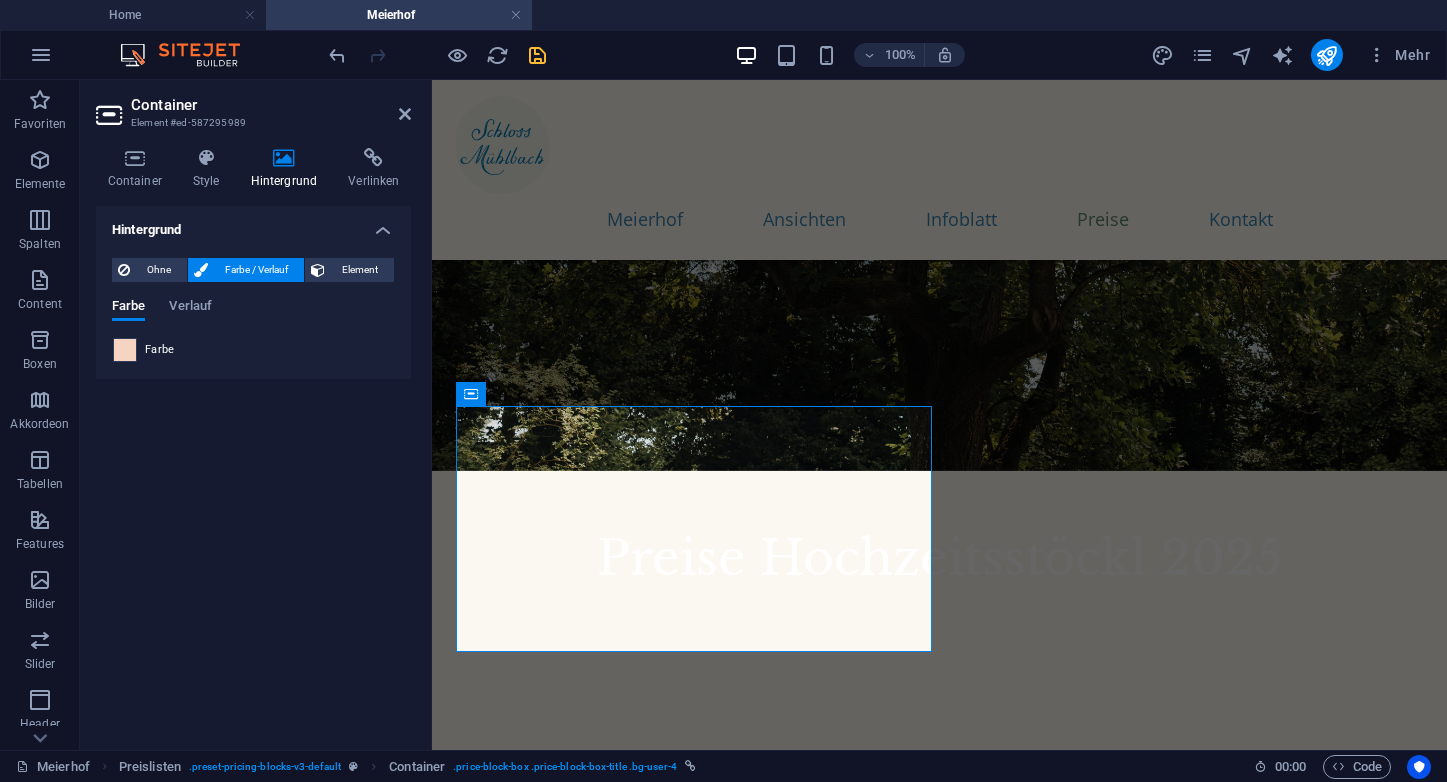 click at bounding box center (125, 350) 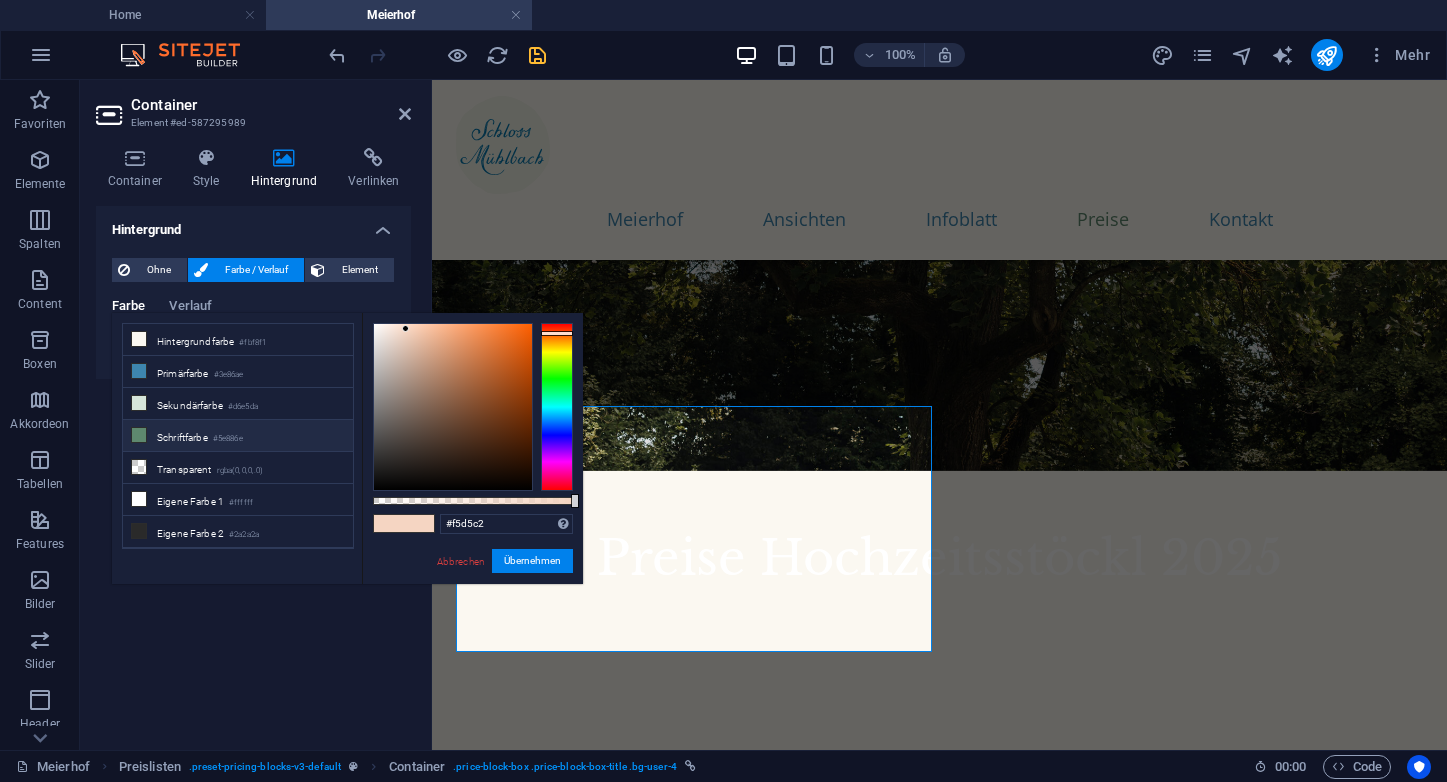 click at bounding box center (139, 435) 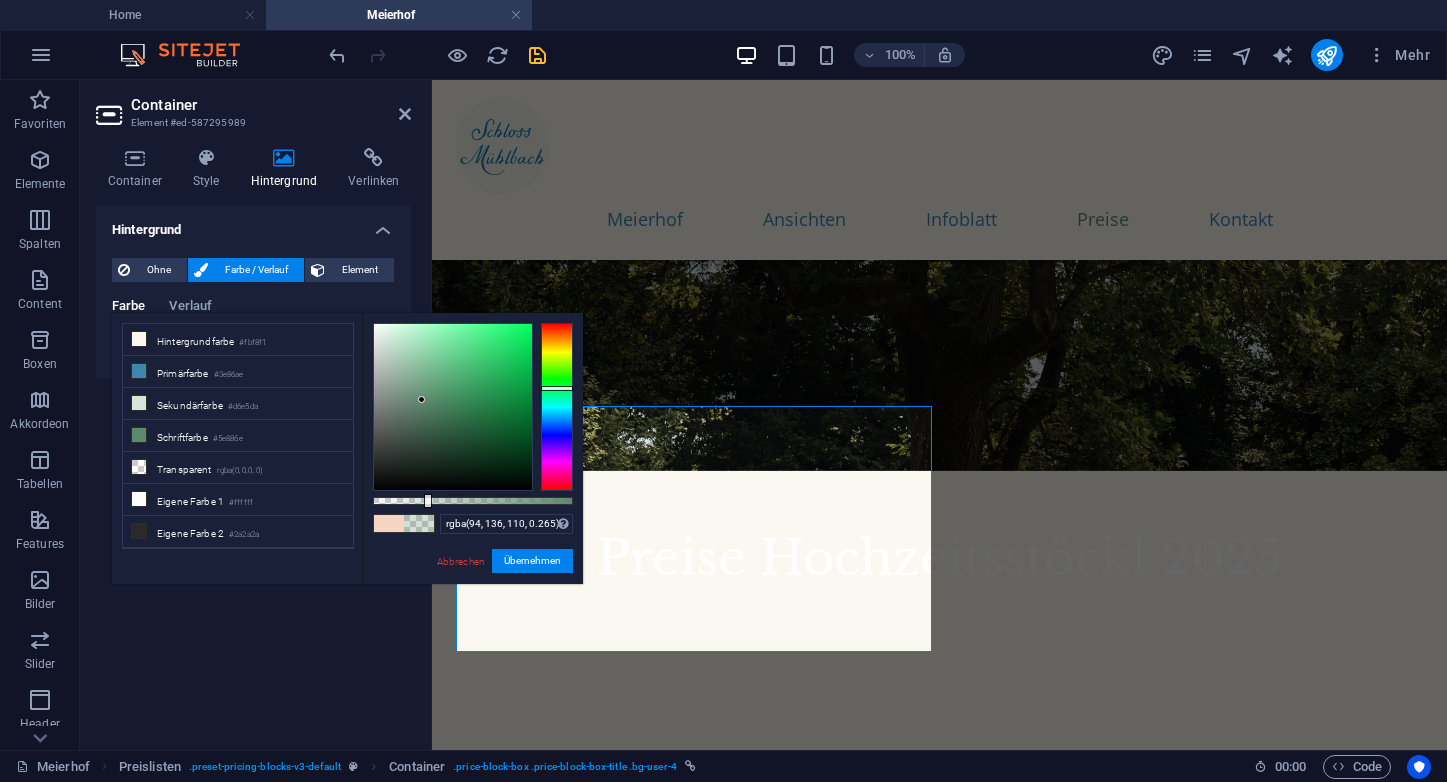 type on "rgba(94, 136, 110, 0.26)" 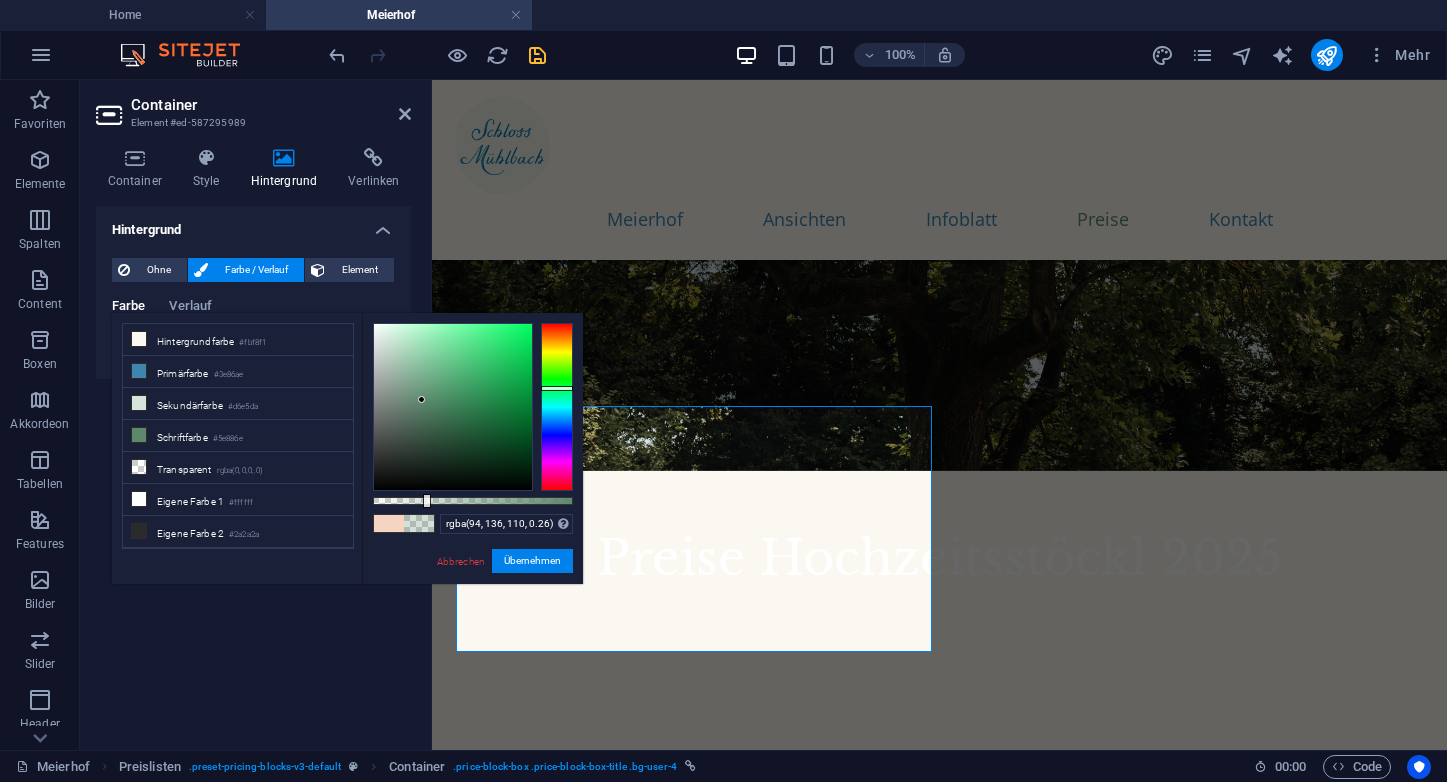 drag, startPoint x: 573, startPoint y: 500, endPoint x: 425, endPoint y: 495, distance: 148.08444 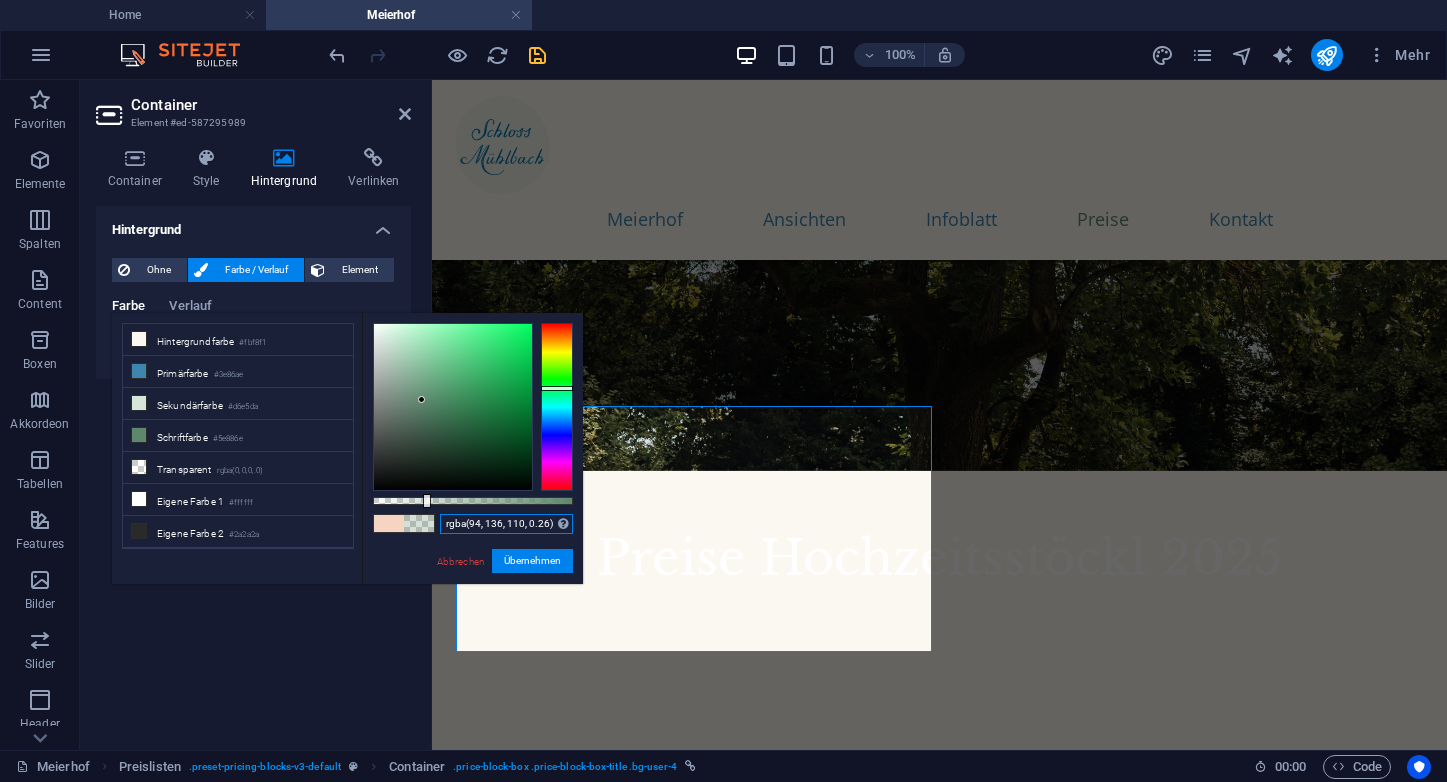 click on "rgba(94, 136, 110, 0.26)" at bounding box center (506, 524) 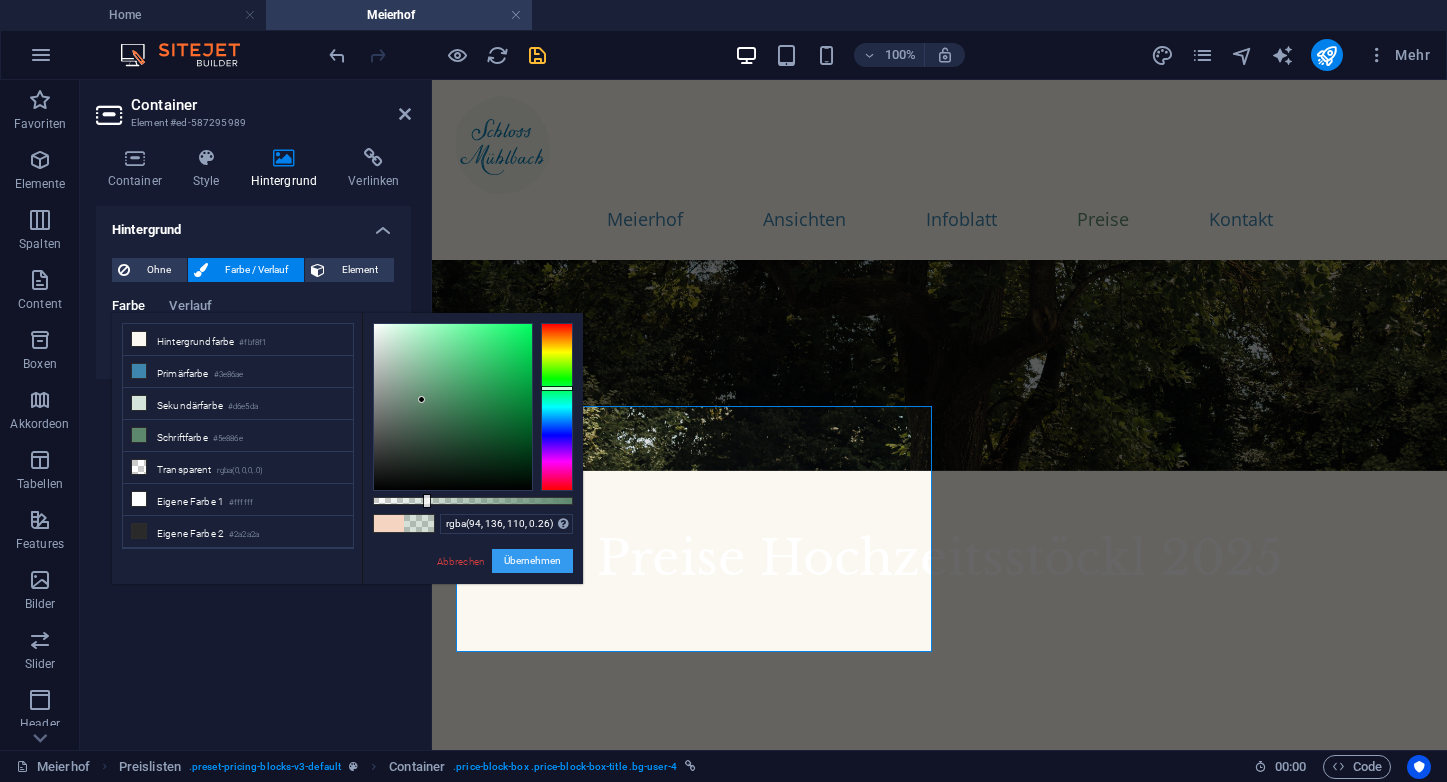 click on "Übernehmen" at bounding box center [532, 561] 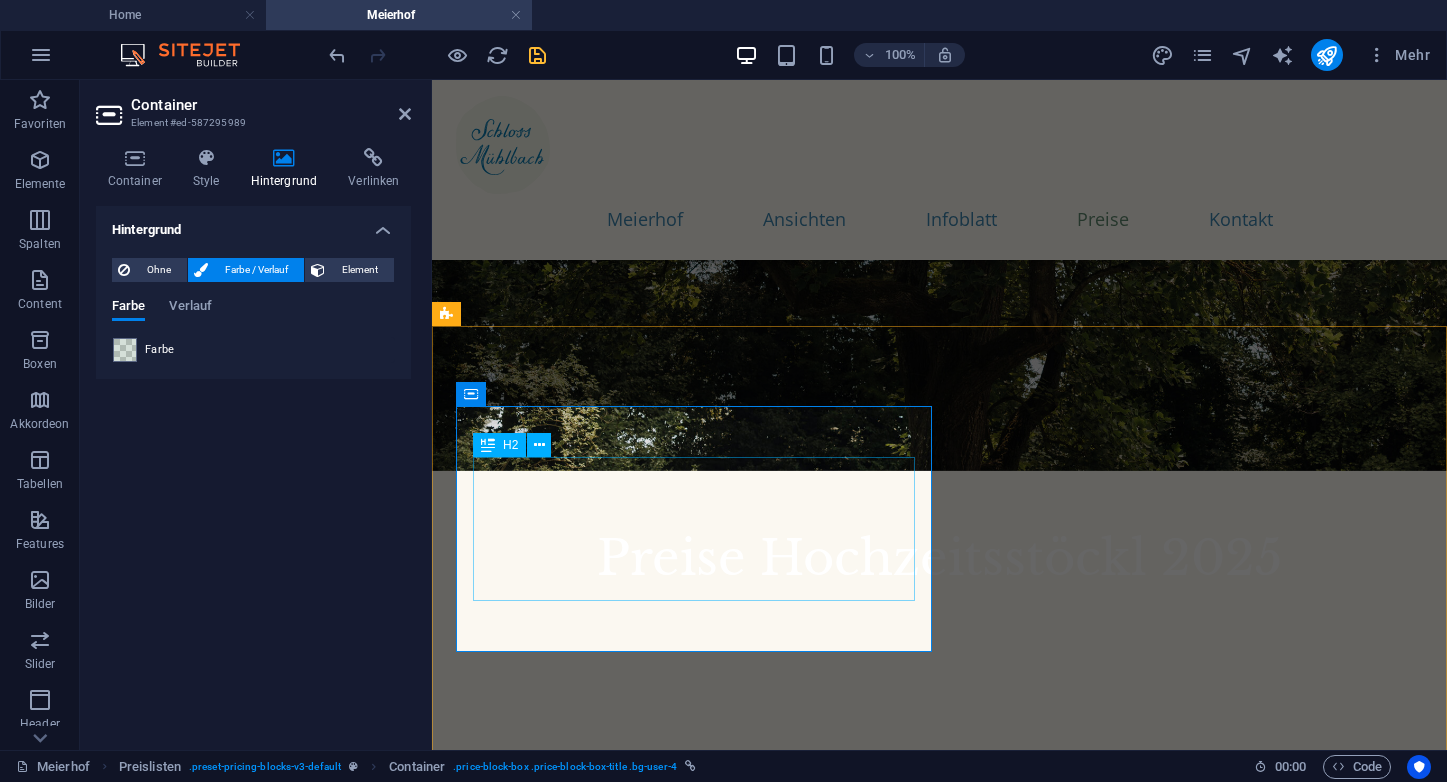 click on "Hochzeitssaison 2.5.–21.10." at bounding box center (679, 957) 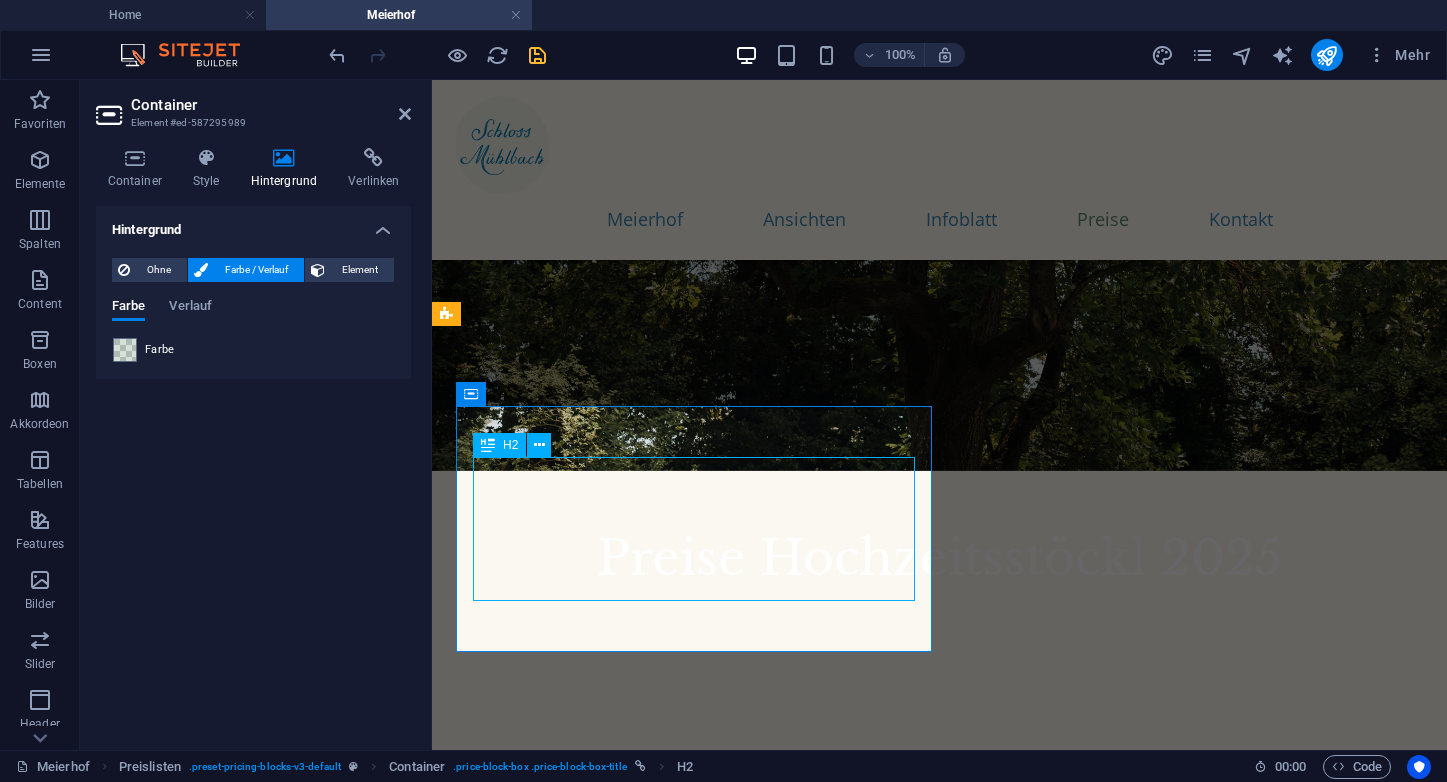 click on "Hochzeitssaison 2.5.–21.10." at bounding box center (679, 957) 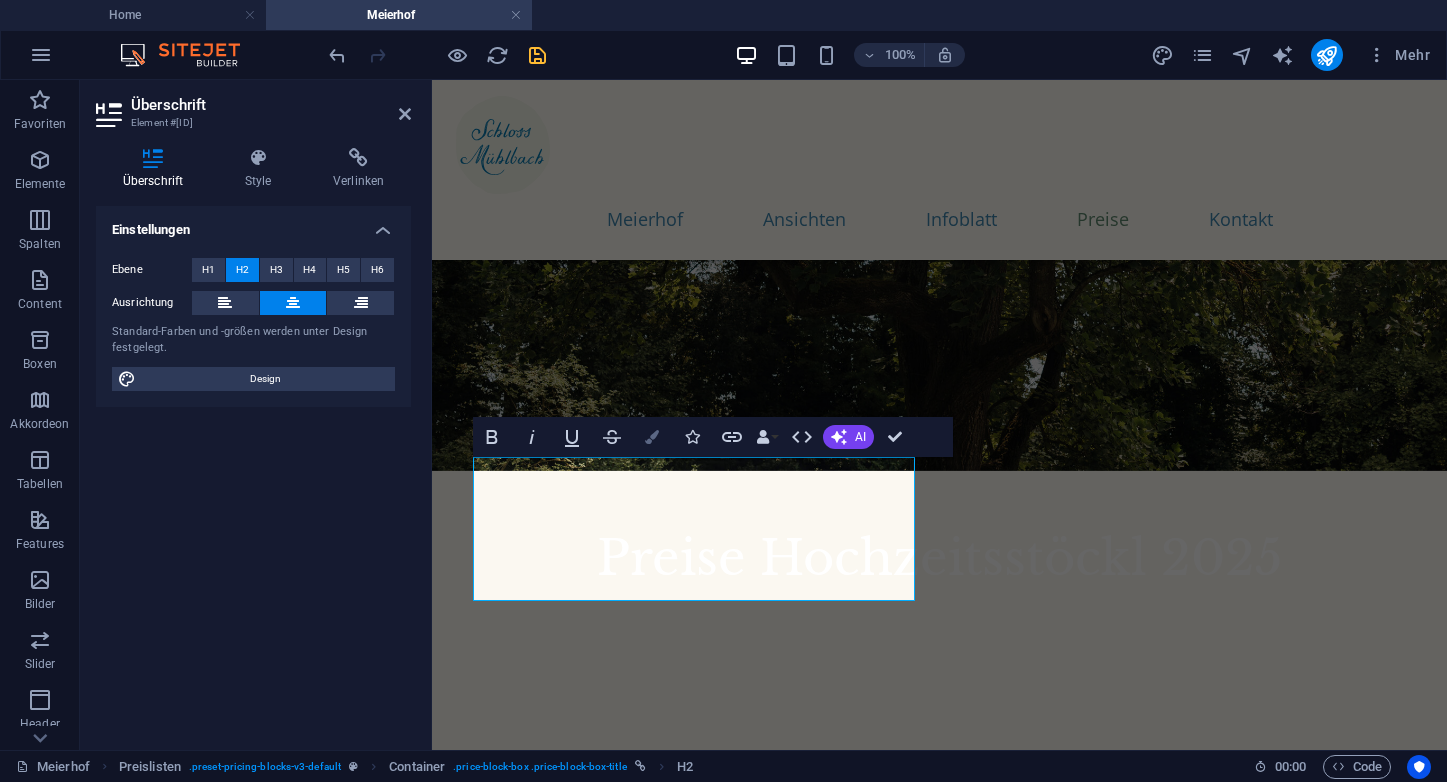 click at bounding box center [652, 437] 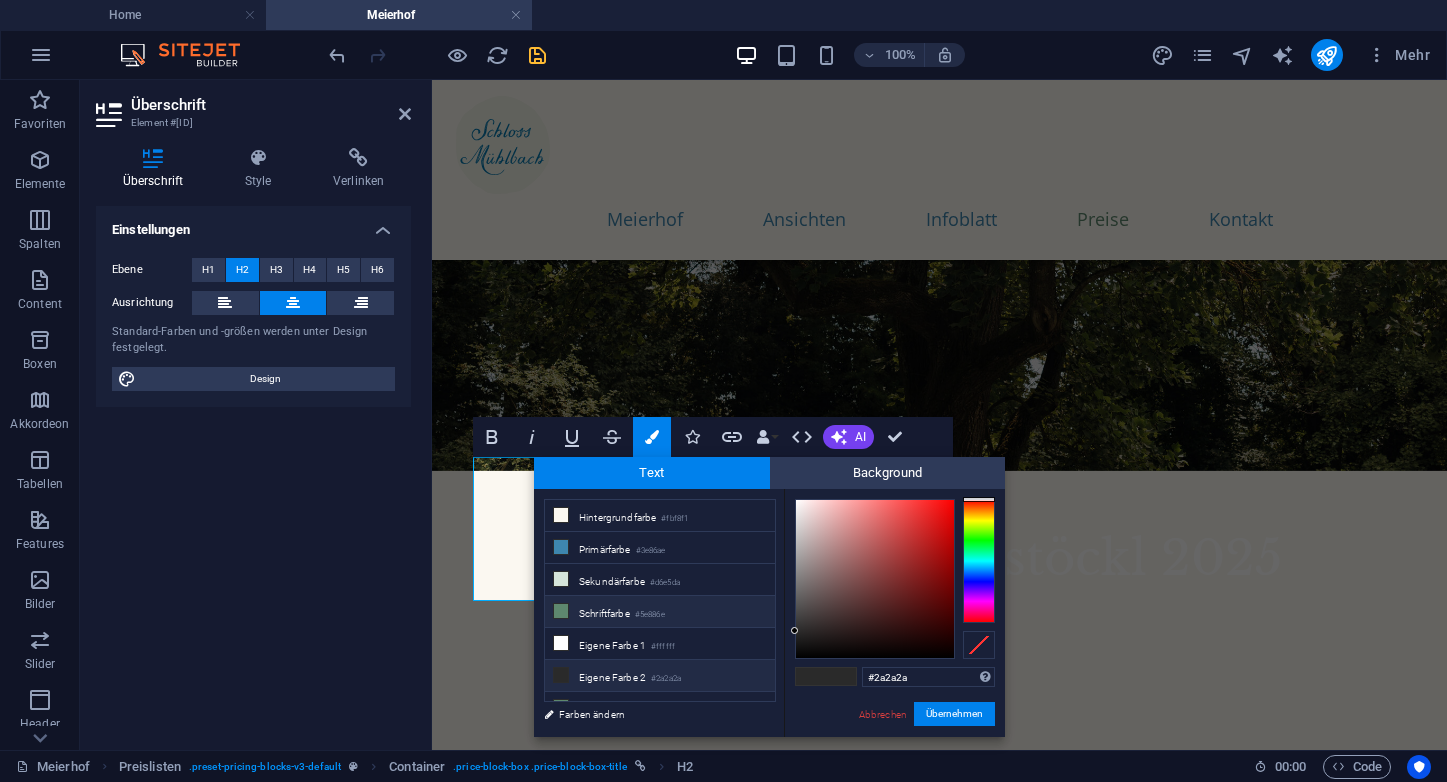click at bounding box center (561, 611) 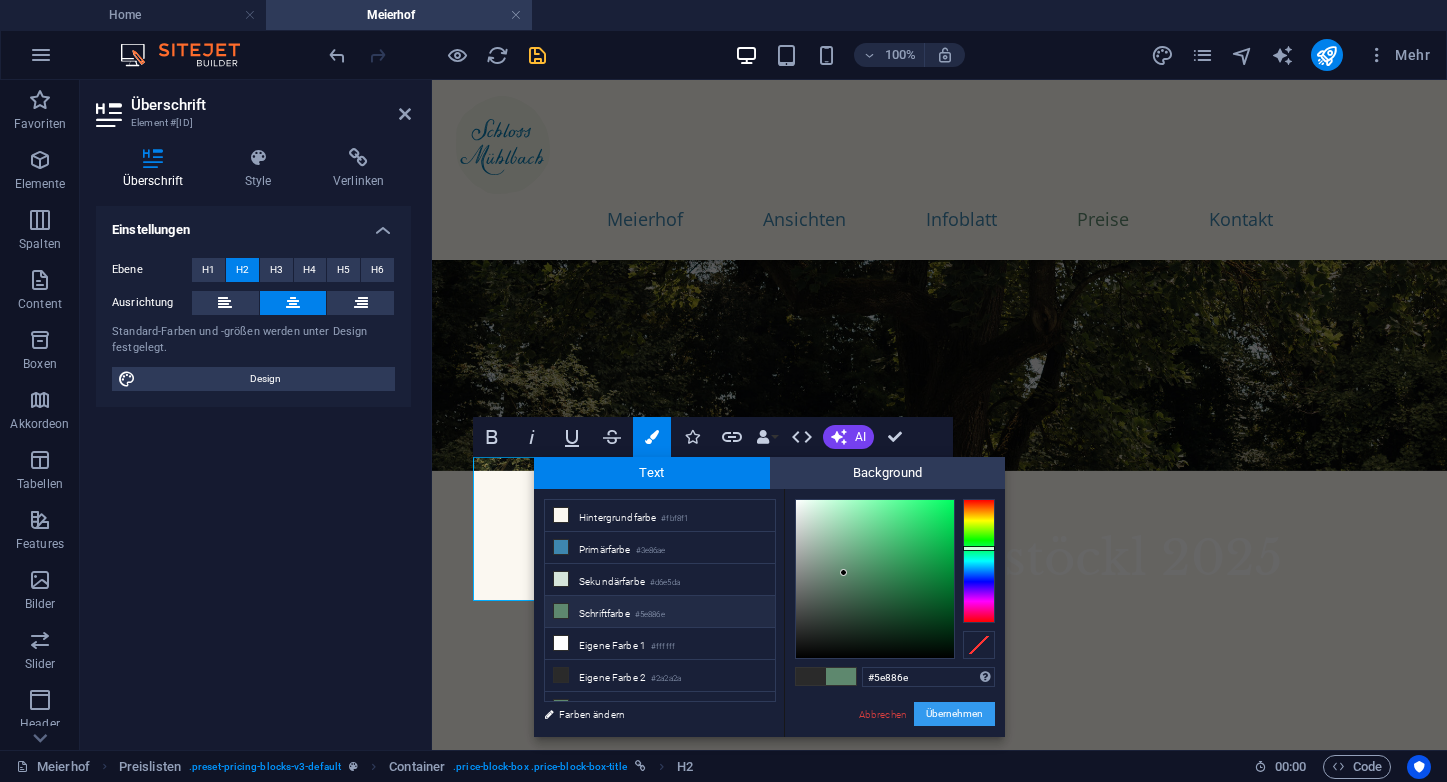 click on "Übernehmen" at bounding box center (954, 714) 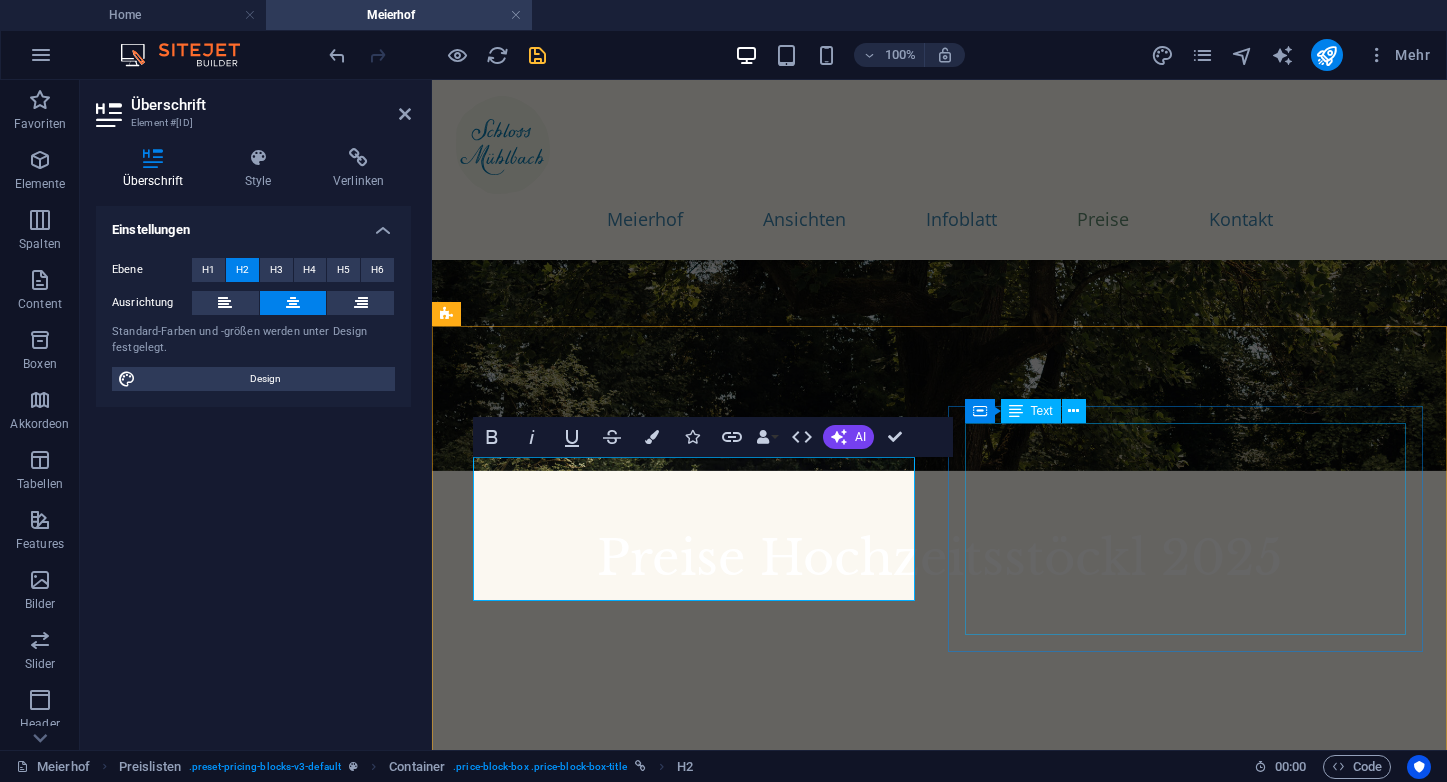 click on "Ganzes Hochzeitsstöckl , 2–5 Gäste jeder weitere (bis zu 10 Gäste) € 250,– + € 25,– Blaue oder Grüne Suite , 1–2 Gäste 3–4 Gäste € 100,– € 150,– Rosa Zimmer , ein Gast 2 Gäste € 60,– € 85,–" at bounding box center [1142, 957] 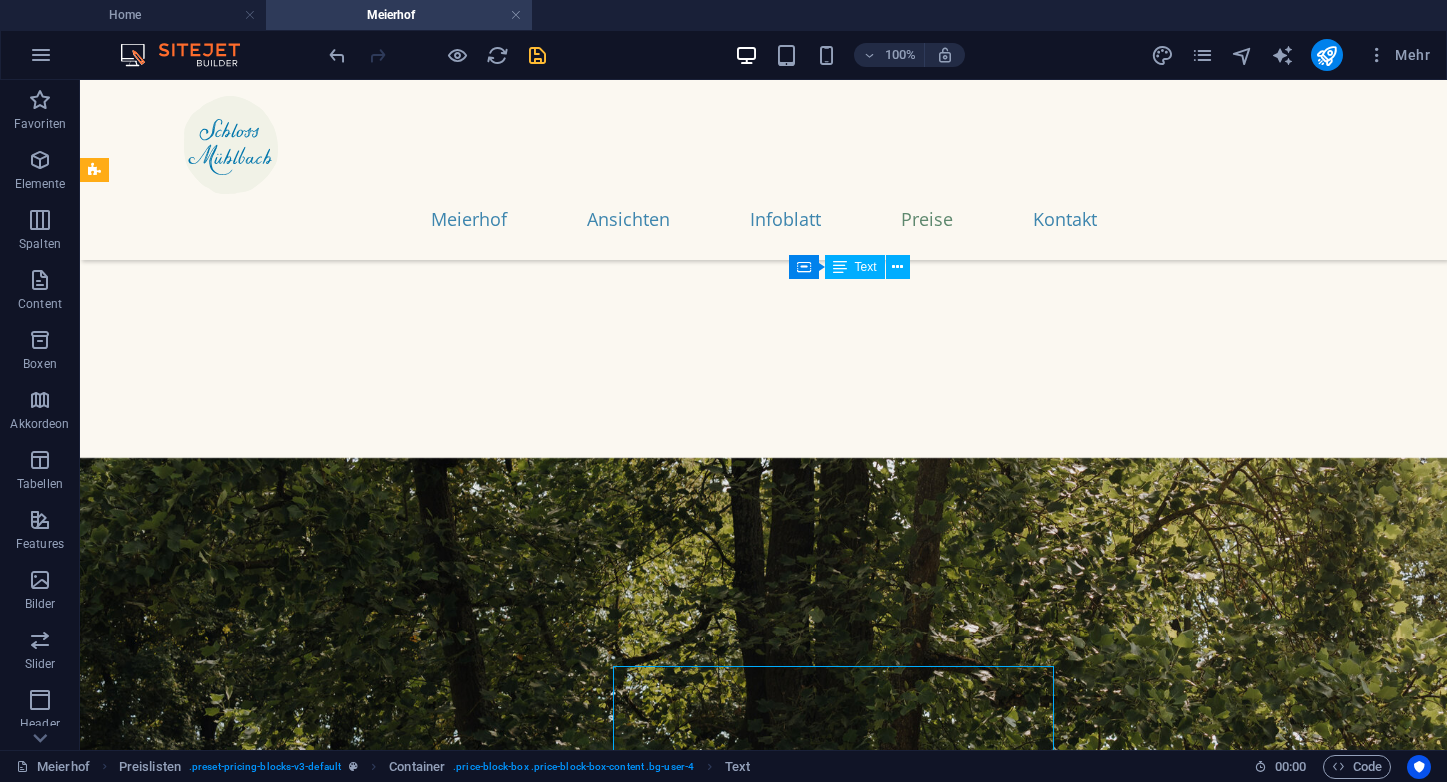 scroll, scrollTop: 7178, scrollLeft: 0, axis: vertical 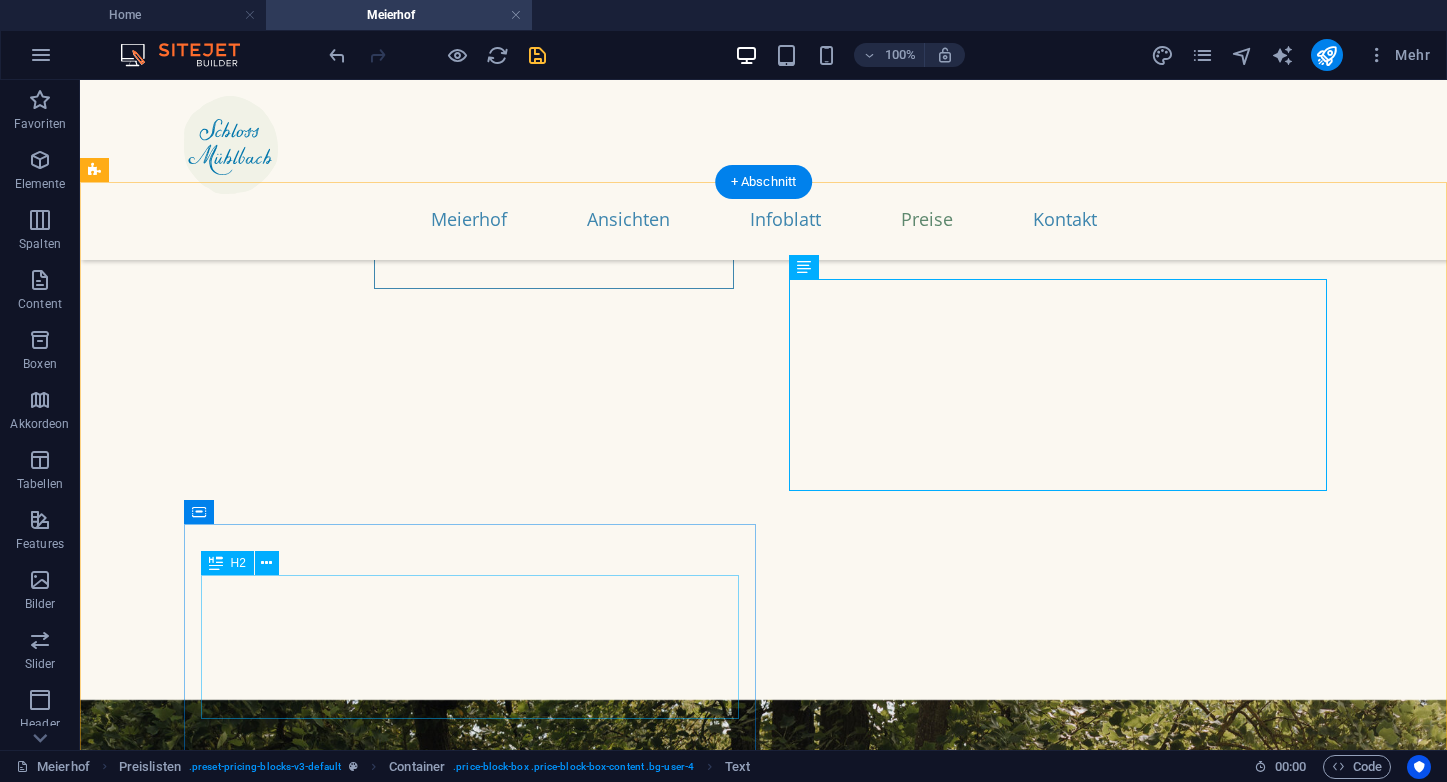 click on "Nebensaison 22.10.–1.5." at bounding box center [357, 2015] 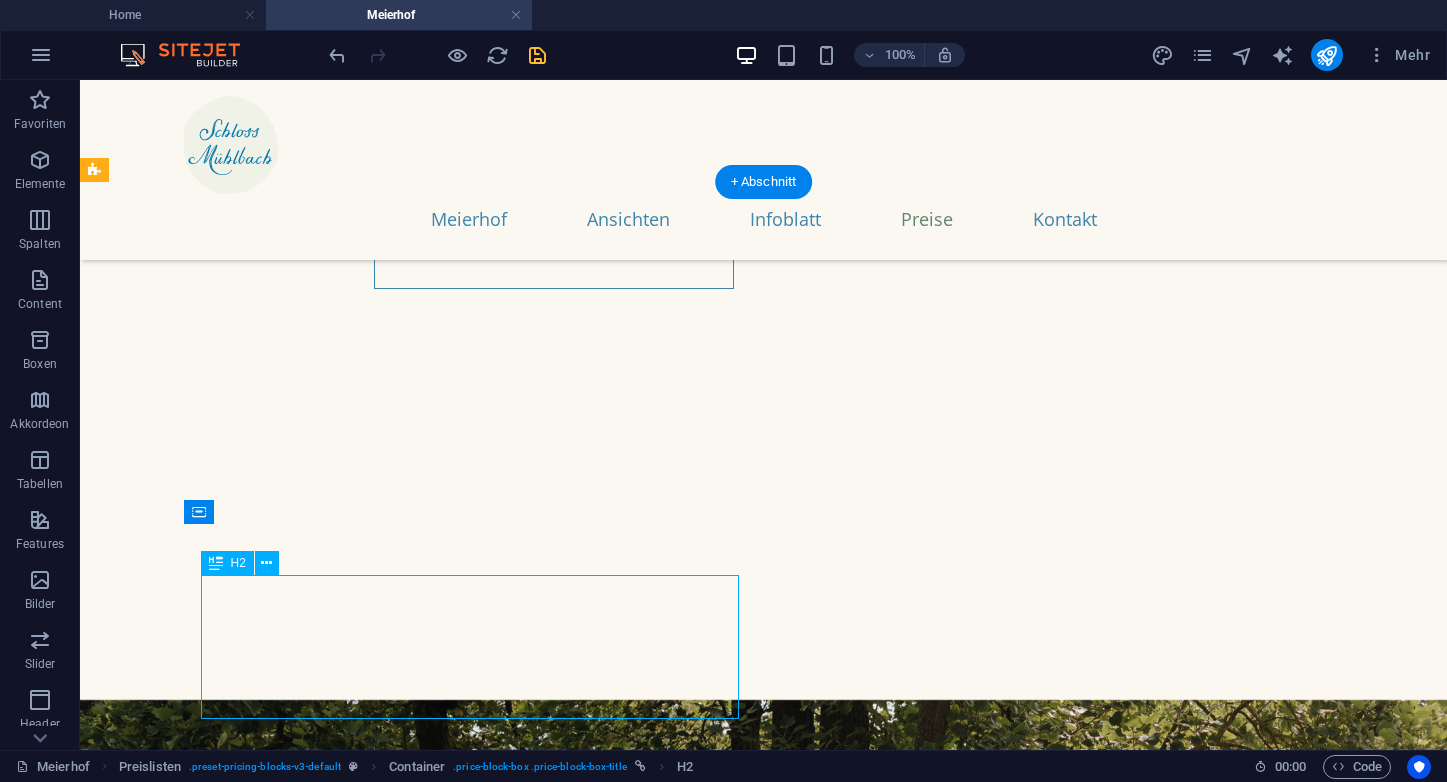 click on "Nebensaison 22.10.–1.5." at bounding box center (357, 2015) 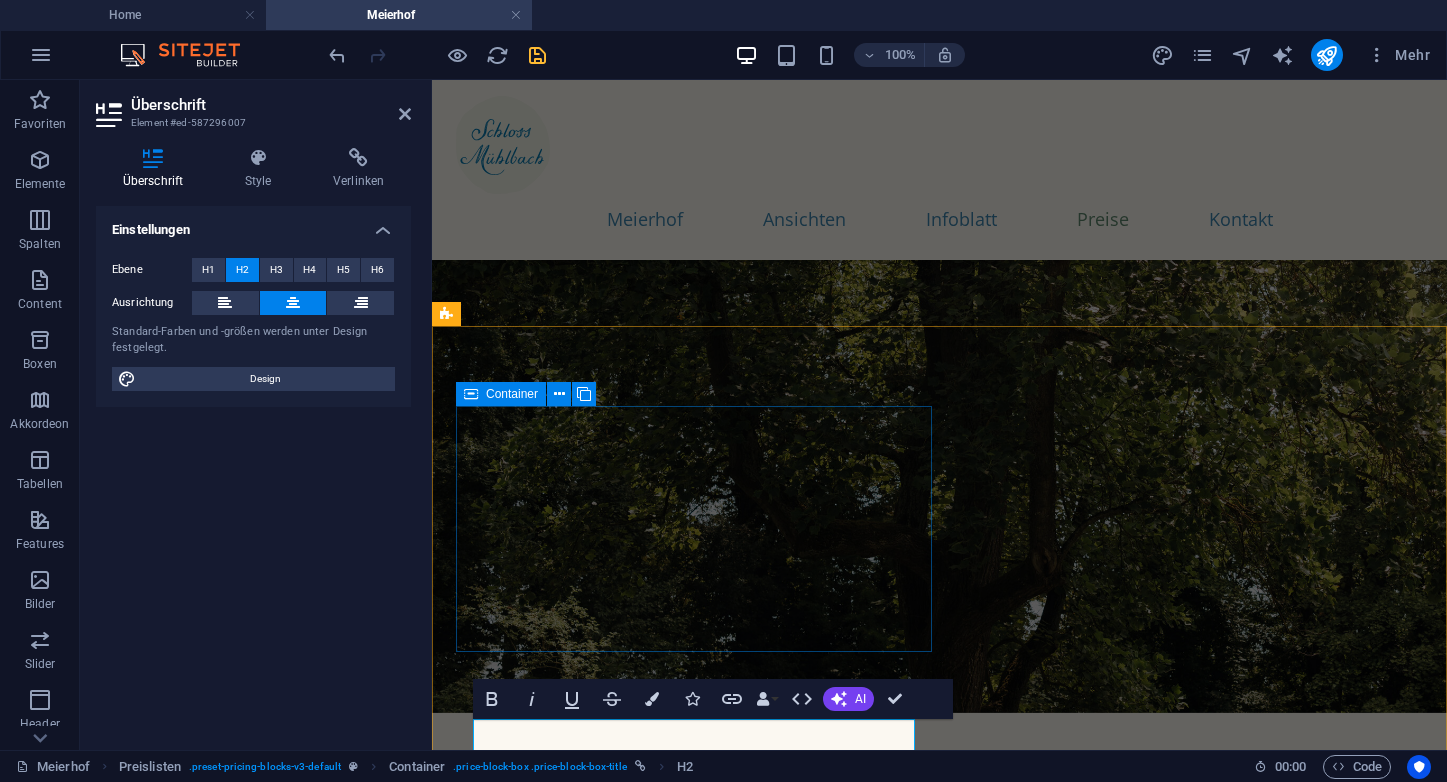 scroll, scrollTop: 7420, scrollLeft: 0, axis: vertical 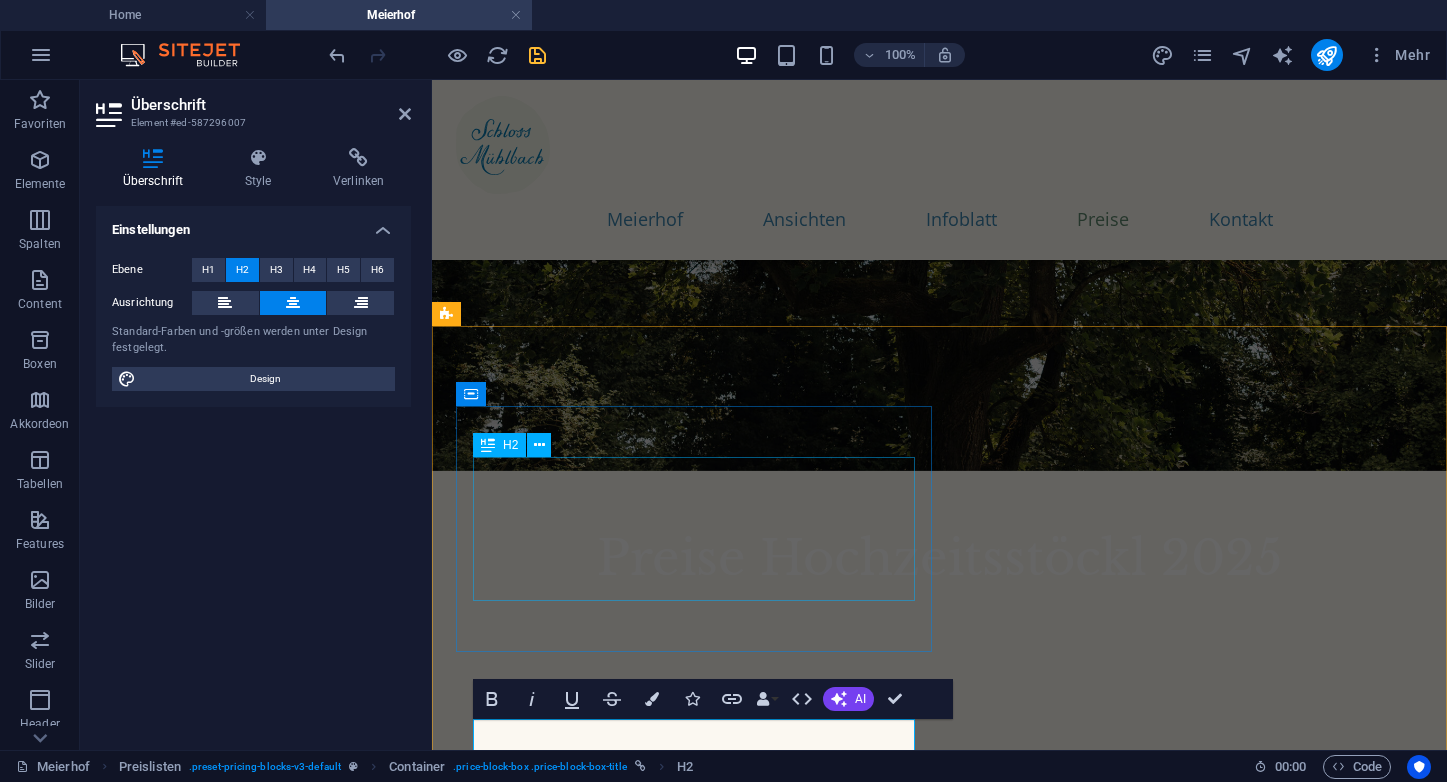 click on "Hochzeitssaison 2.5.–21.10." at bounding box center (679, 957) 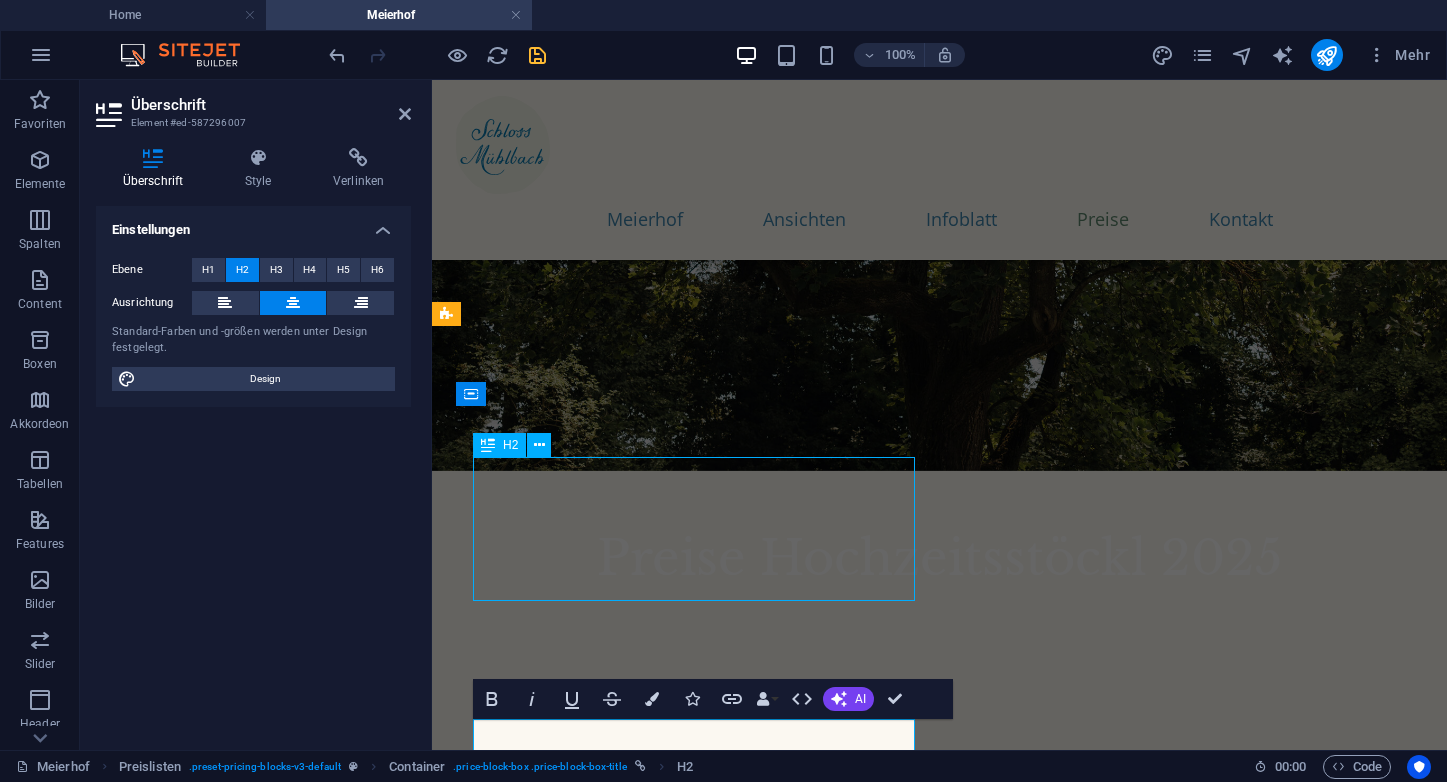 click on "Hochzeitssaison 2.5.–21.10." at bounding box center (679, 957) 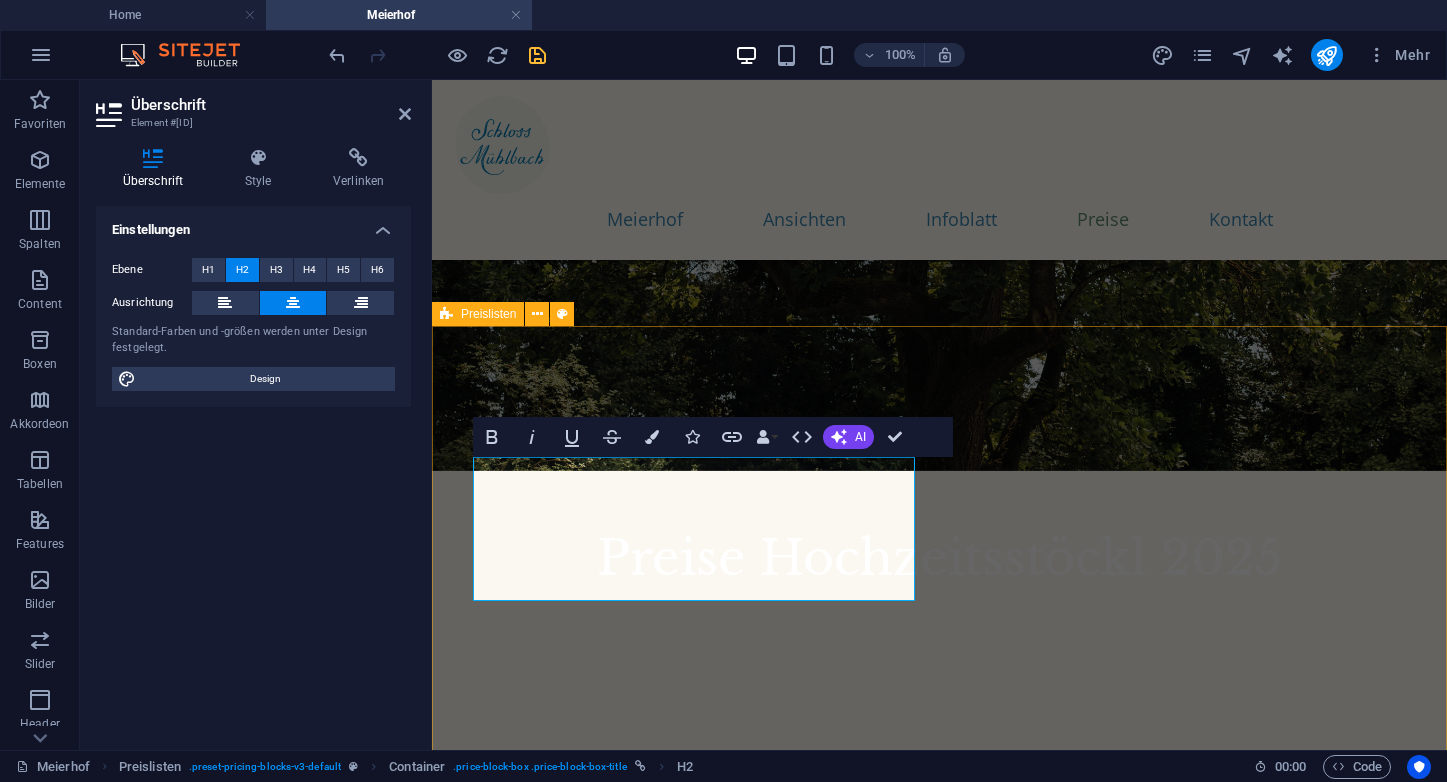click on "Hochzeitssaison 2.5.–21.10. Ganzes Hochzeitsstöckl , 2–5 Gäste jeder weitere (bis zu 10 Gäste) € 250,– + € 25,– Blaue oder Grüne Suite , 1–2 Gäste 3–4 Gäste € 100,– € 150,– Rosa Zimmer , ein Gast 2 Gäste € 60,– € 85,– Nebensaison 22.10.–1.5. Ganzes Hochzeitsstöckl , 2–4 Gäste jeder weitere (bis zu 10 Gäste) € 290,– + € 25,– Blaue oder Grüne Suite , 1–2 Gäste 3–4 Gäste € 120,– € 170,– Rosa Zimmer , ein Gast 2 Gäste € 75,– € 105,–" at bounding box center [939, 1088] 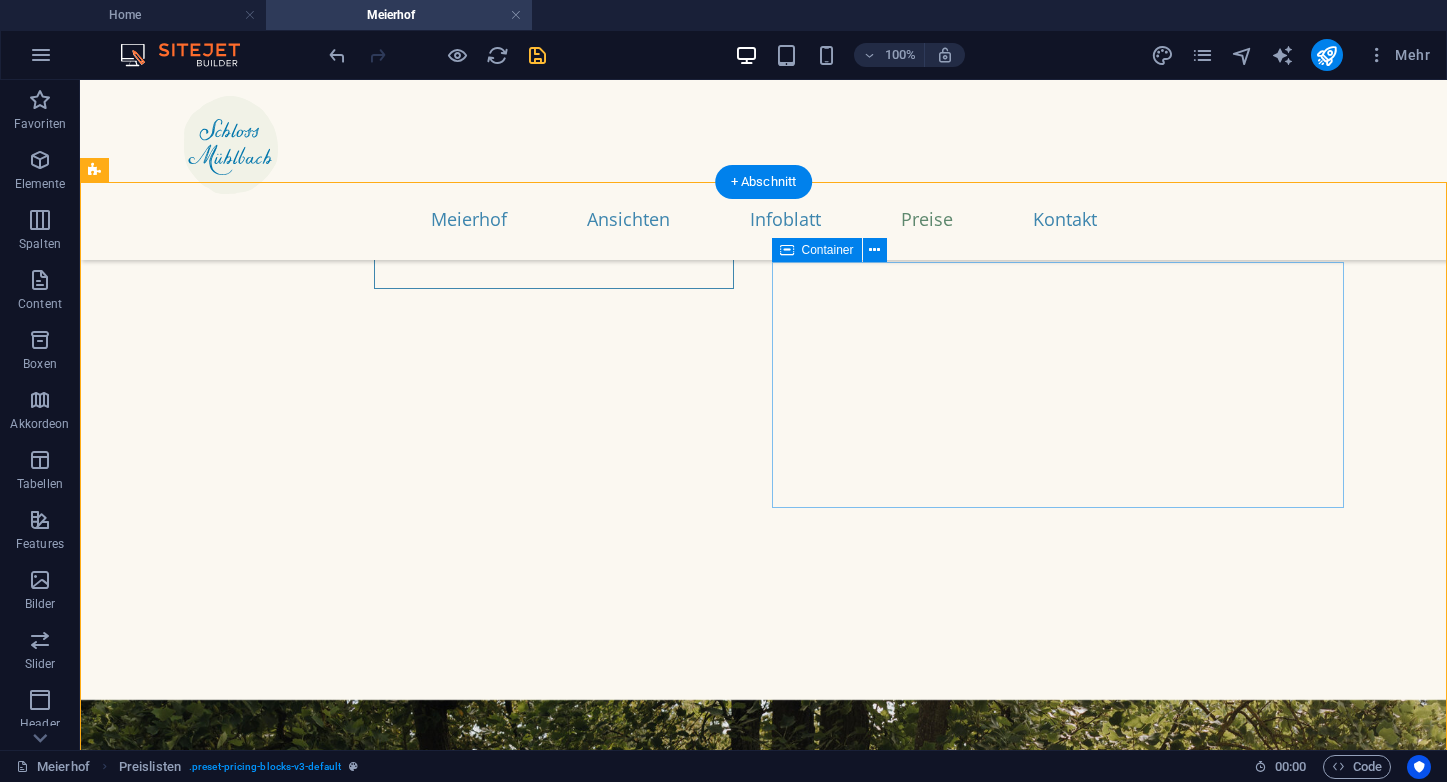 click on "Ganzes Hochzeitsstöckl , 2–5 Gäste jeder weitere (bis zu 10 Gäste) € 250,– + € 25,– Blaue oder Grüne Suite , 1–2 Gäste 3–4 Gäste € 100,– € 150,– Rosa Zimmer , ein Gast 2 Gäste € 60,– € 85,–" at bounding box center (1058, 1753) 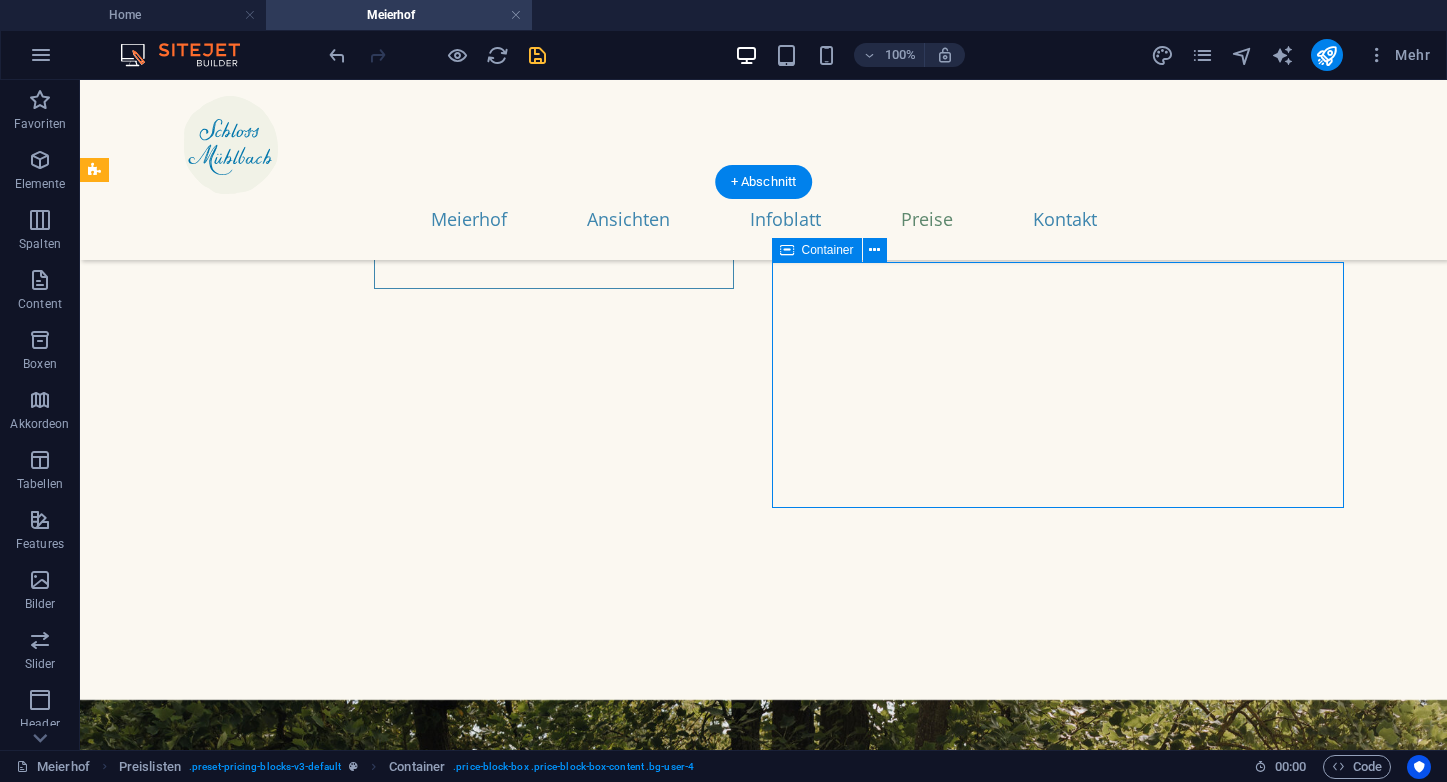click on "Ganzes Hochzeitsstöckl , 2–5 Gäste jeder weitere (bis zu 10 Gäste) € 250,– + € 25,– Blaue oder Grüne Suite , 1–2 Gäste 3–4 Gäste € 100,– € 150,– Rosa Zimmer , ein Gast 2 Gäste € 60,– € 85,–" at bounding box center [1058, 1753] 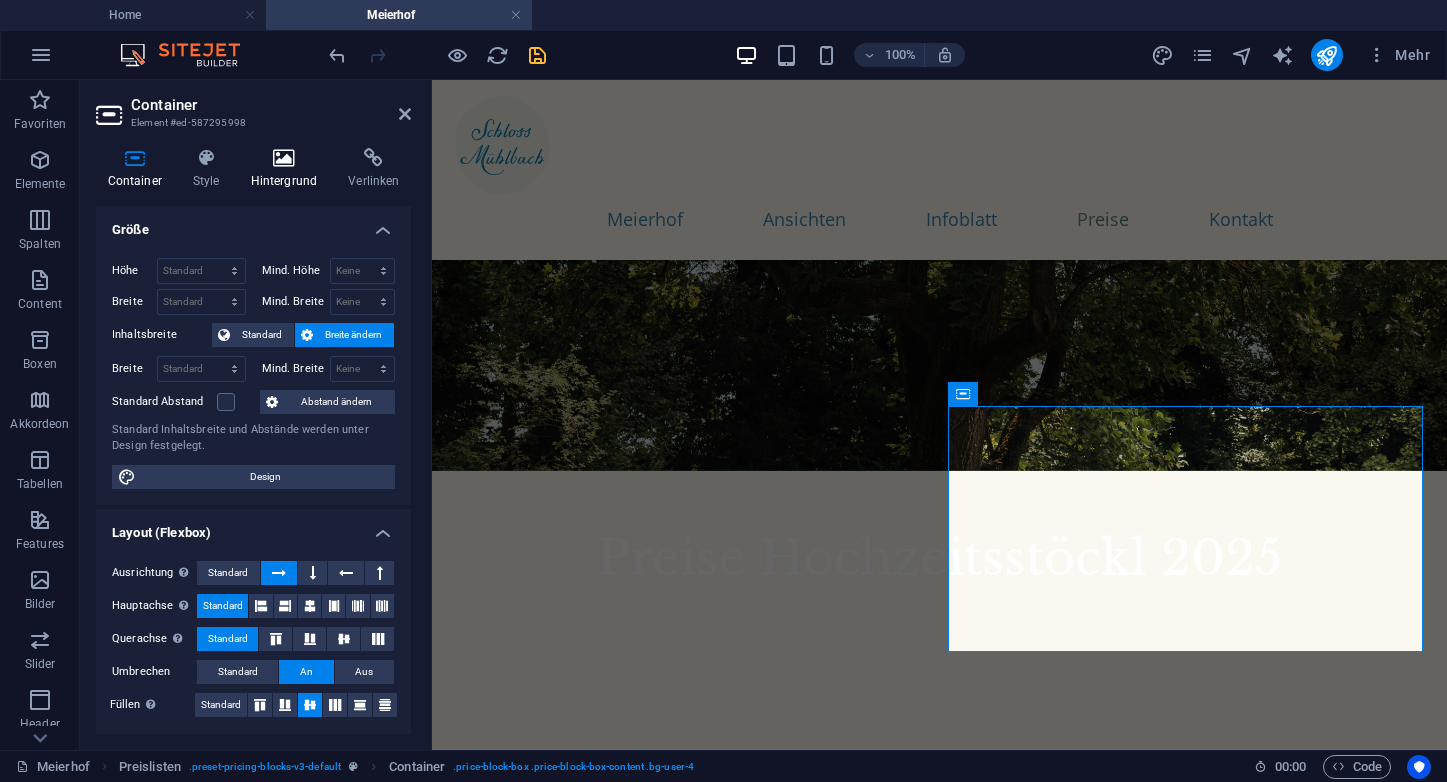click on "Hintergrund" at bounding box center [288, 169] 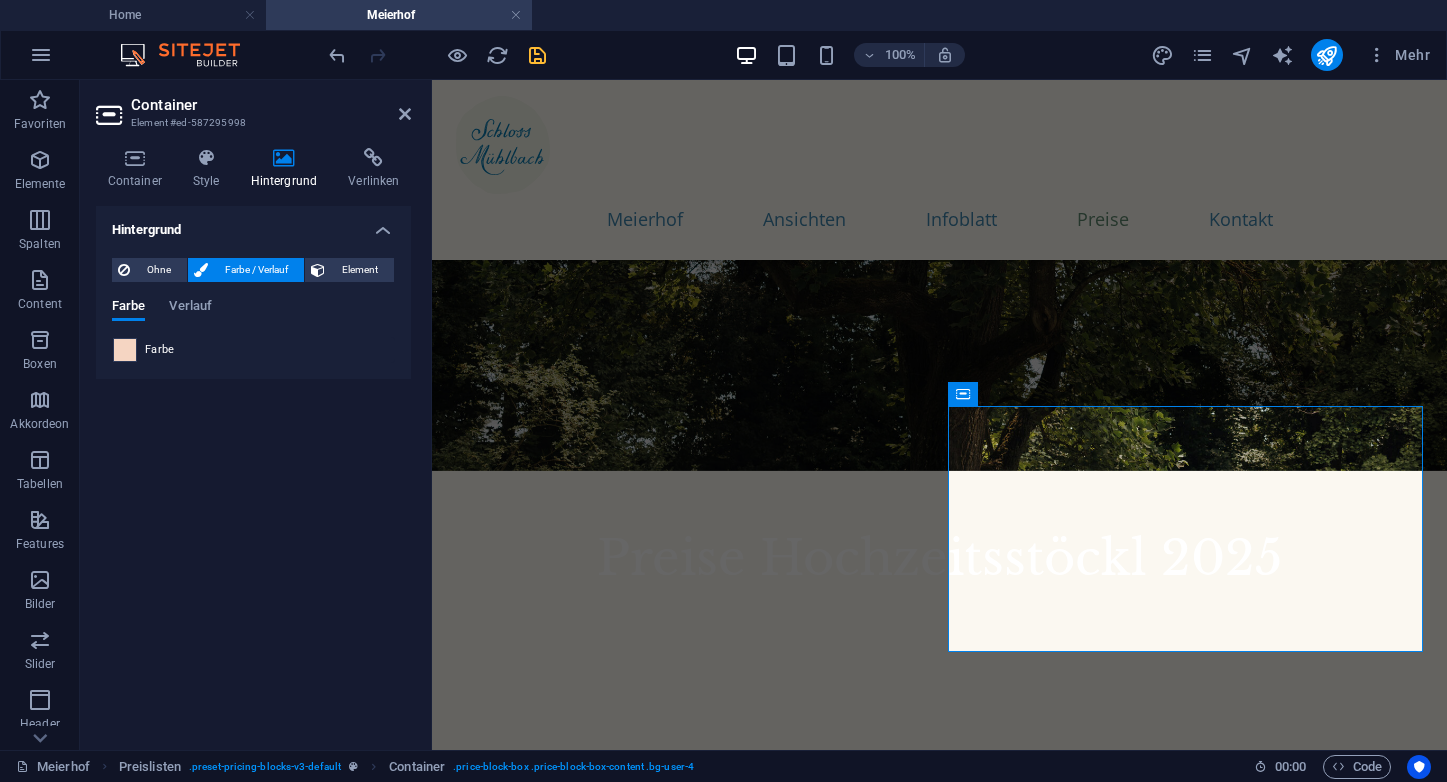 click at bounding box center (125, 350) 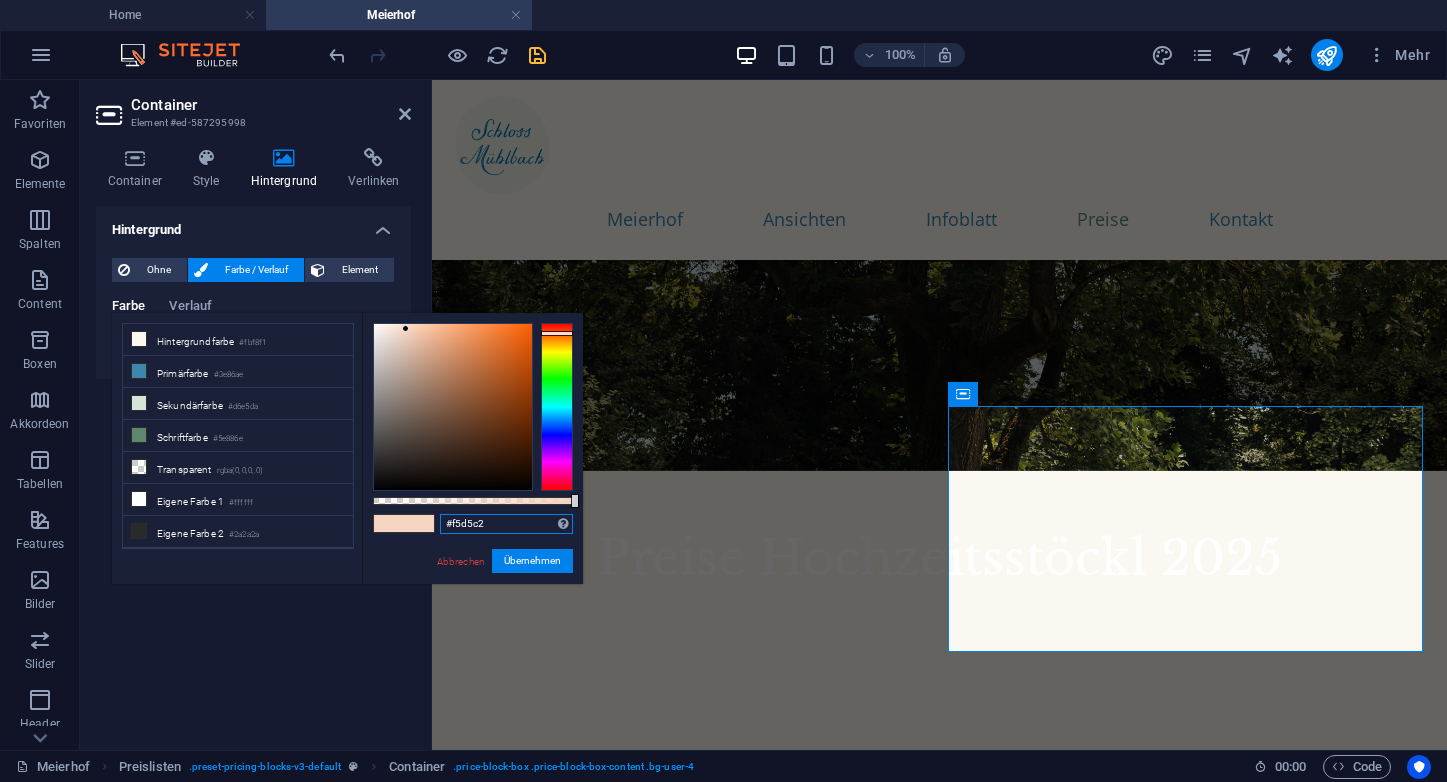 click on "#f5d5c2" at bounding box center (506, 524) 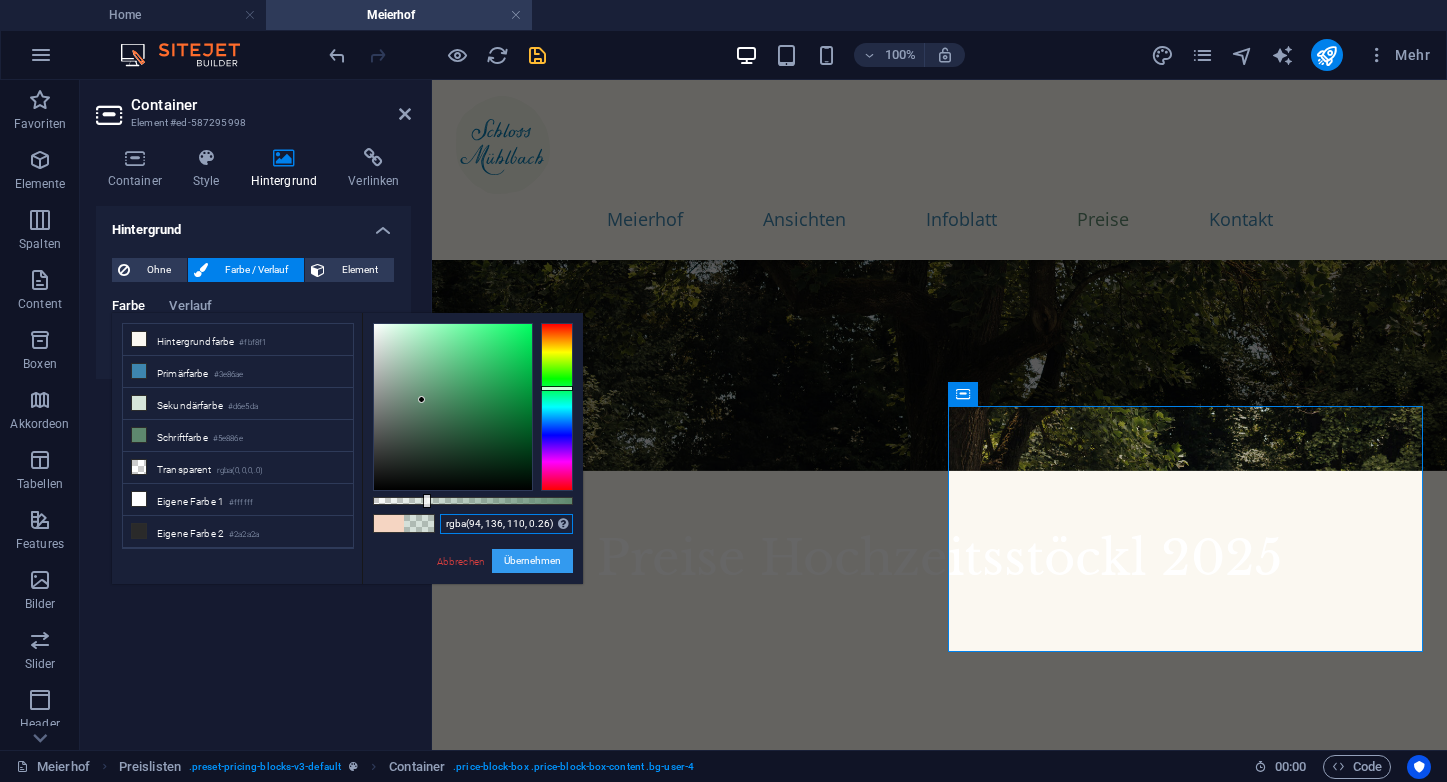 type on "rgba(94, 136, 110, 0.26)" 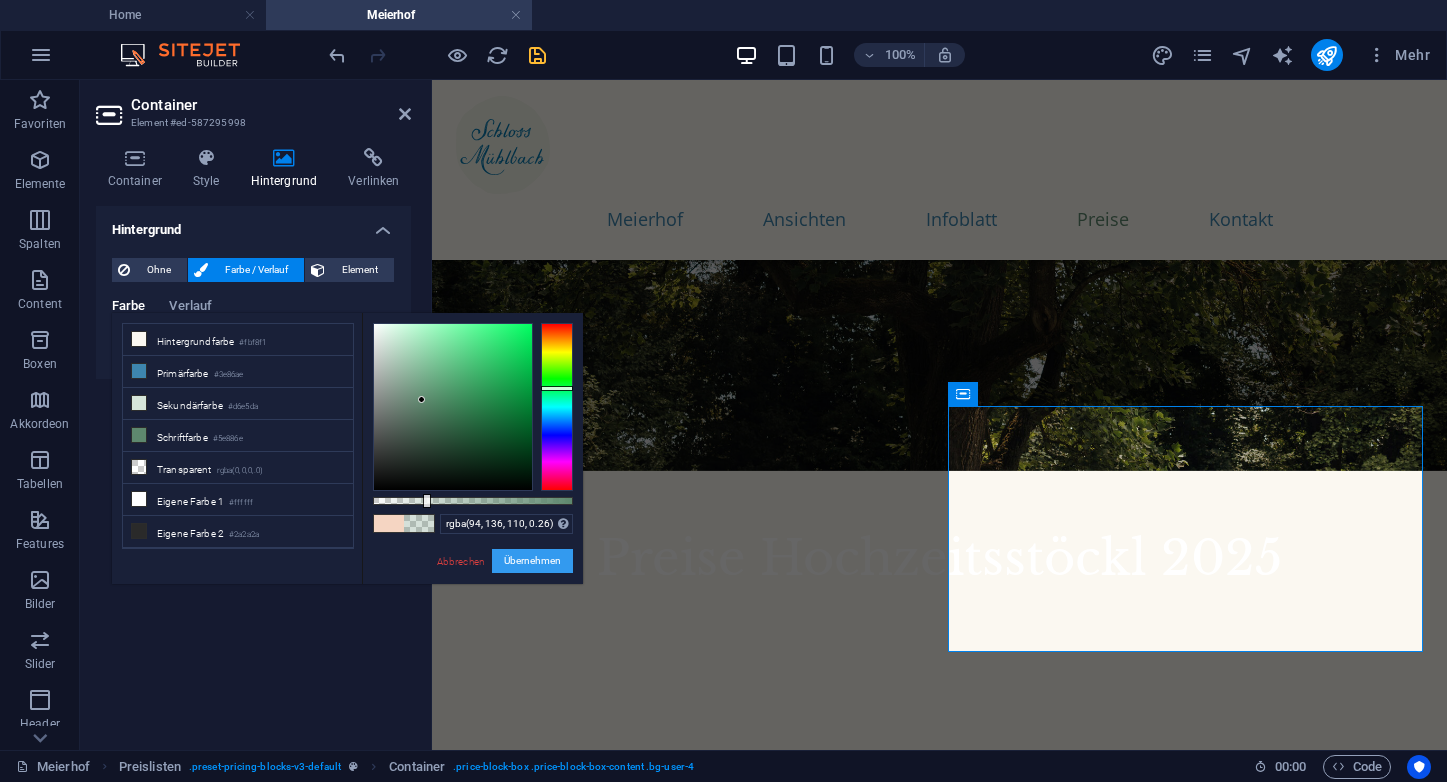 click on "Übernehmen" at bounding box center (532, 561) 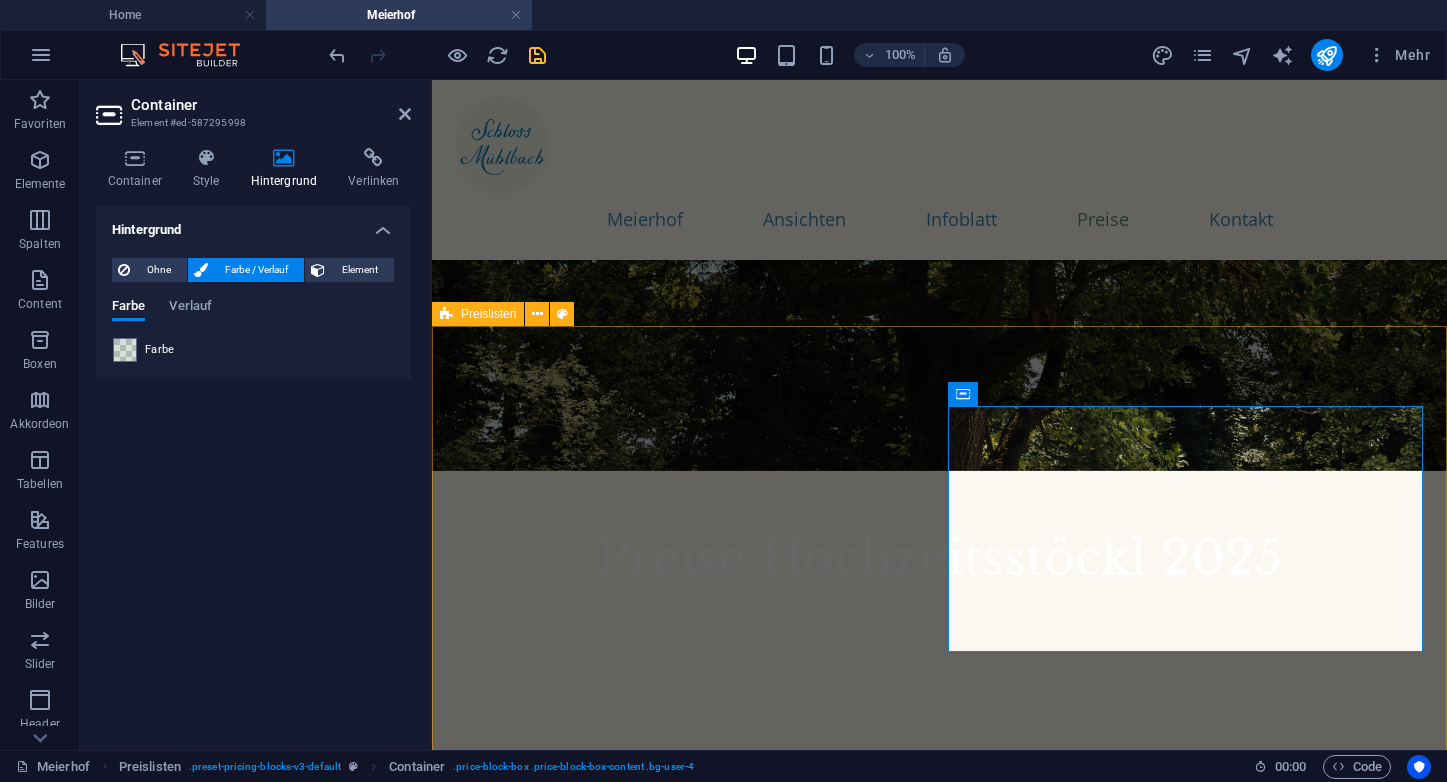 click on "Hochzeitssaison 2.5.–21.10. Ganzes Hochzeitsstöckl , 2–5 Gäste jeder weitere (bis zu 10 Gäste) € 250,– + € 25,– Blaue oder Grüne Suite , 1–2 Gäste 3–4 Gäste € 100,– € 150,– Rosa Zimmer , ein Gast 2 Gäste € 60,– € 85,– Nebensaison 22.10.–1.5. Ganzes Hochzeitsstöckl , 2–4 Gäste jeder weitere (bis zu 10 Gäste) € 290,– + € 25,– Blaue oder Grüne Suite , 1–2 Gäste 3–4 Gäste € 120,– € 170,– Rosa Zimmer , ein Gast 2 Gäste € 75,– € 105,–" at bounding box center [939, 1088] 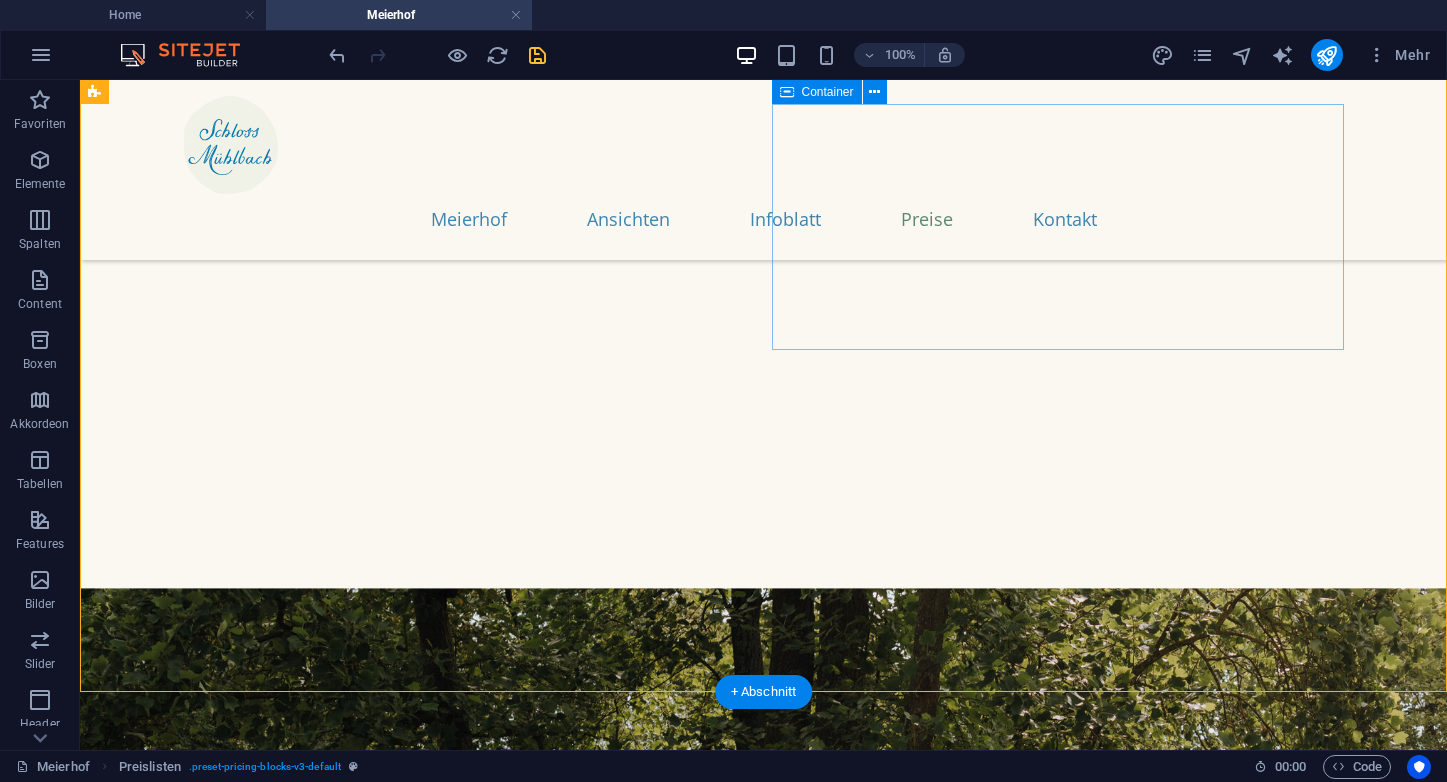 scroll, scrollTop: 7350, scrollLeft: 0, axis: vertical 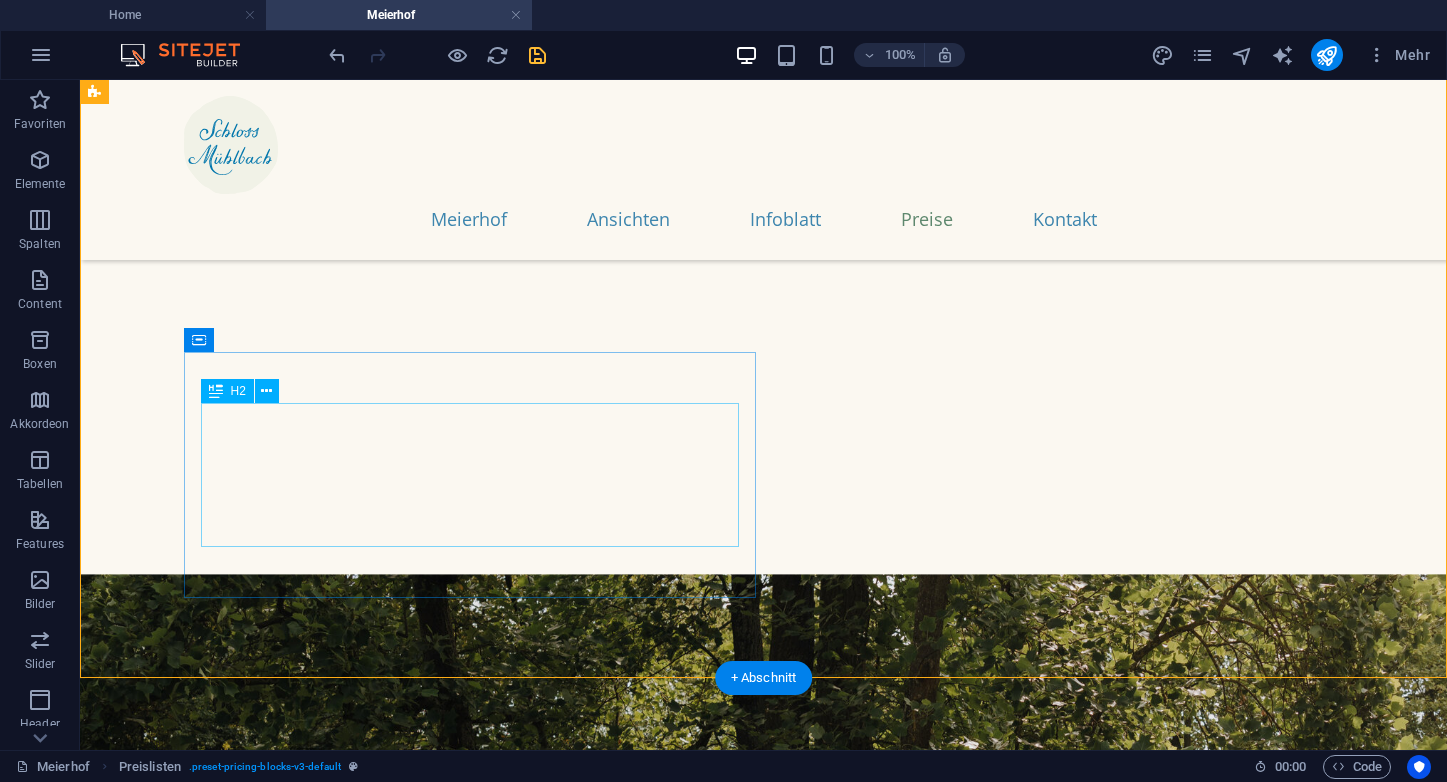 click on "Nebensaison 22.10.–1.5." at bounding box center [357, 1843] 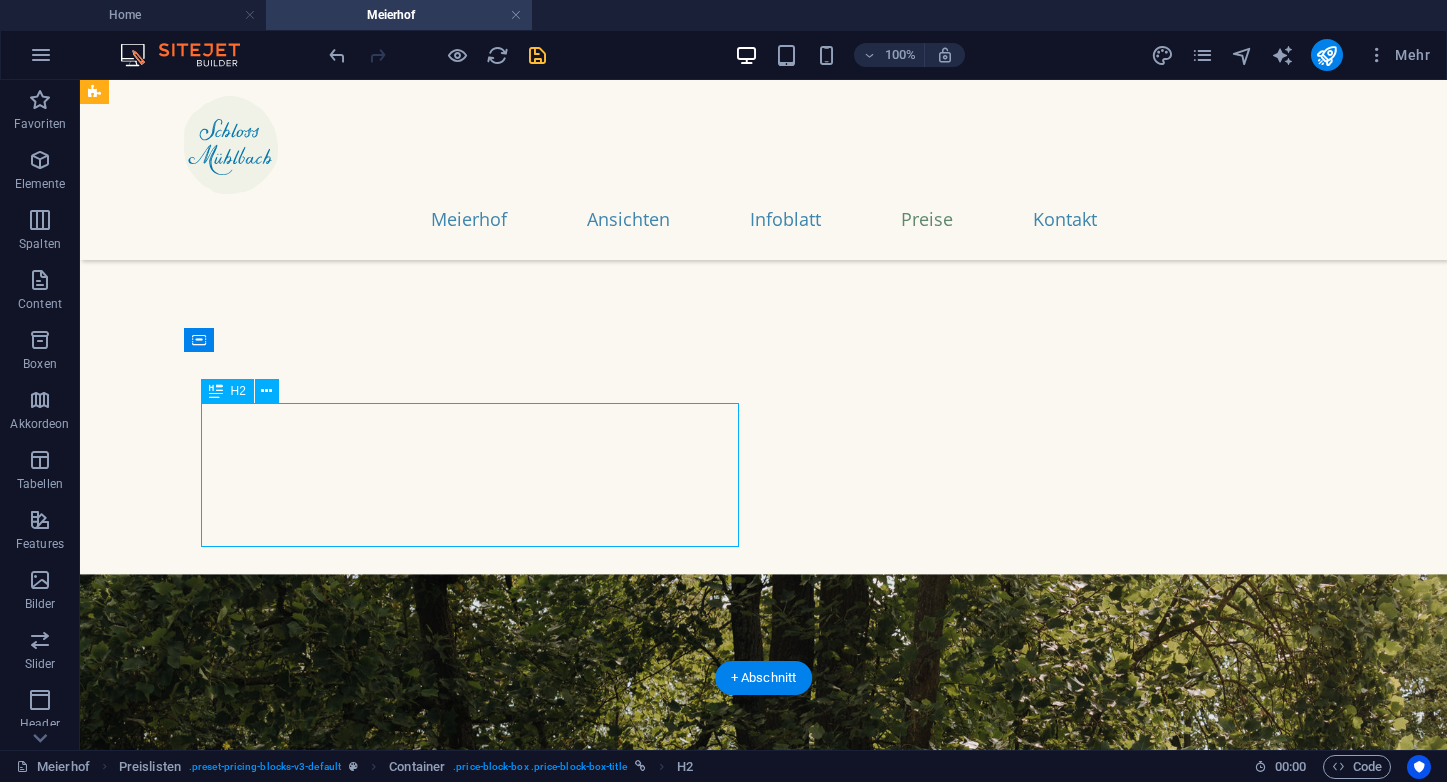 click on "Nebensaison 22.10.–1.5." at bounding box center (357, 1843) 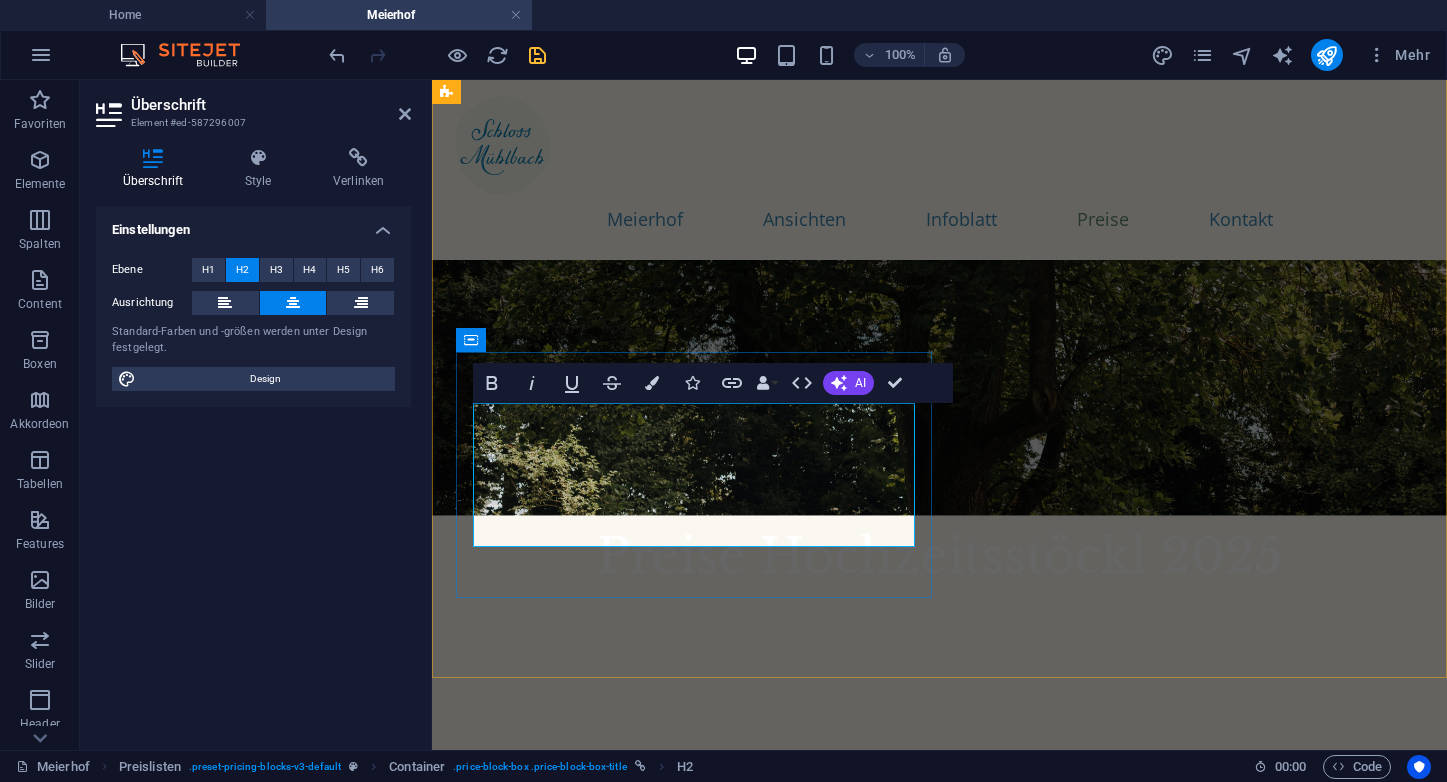 scroll, scrollTop: 7736, scrollLeft: 0, axis: vertical 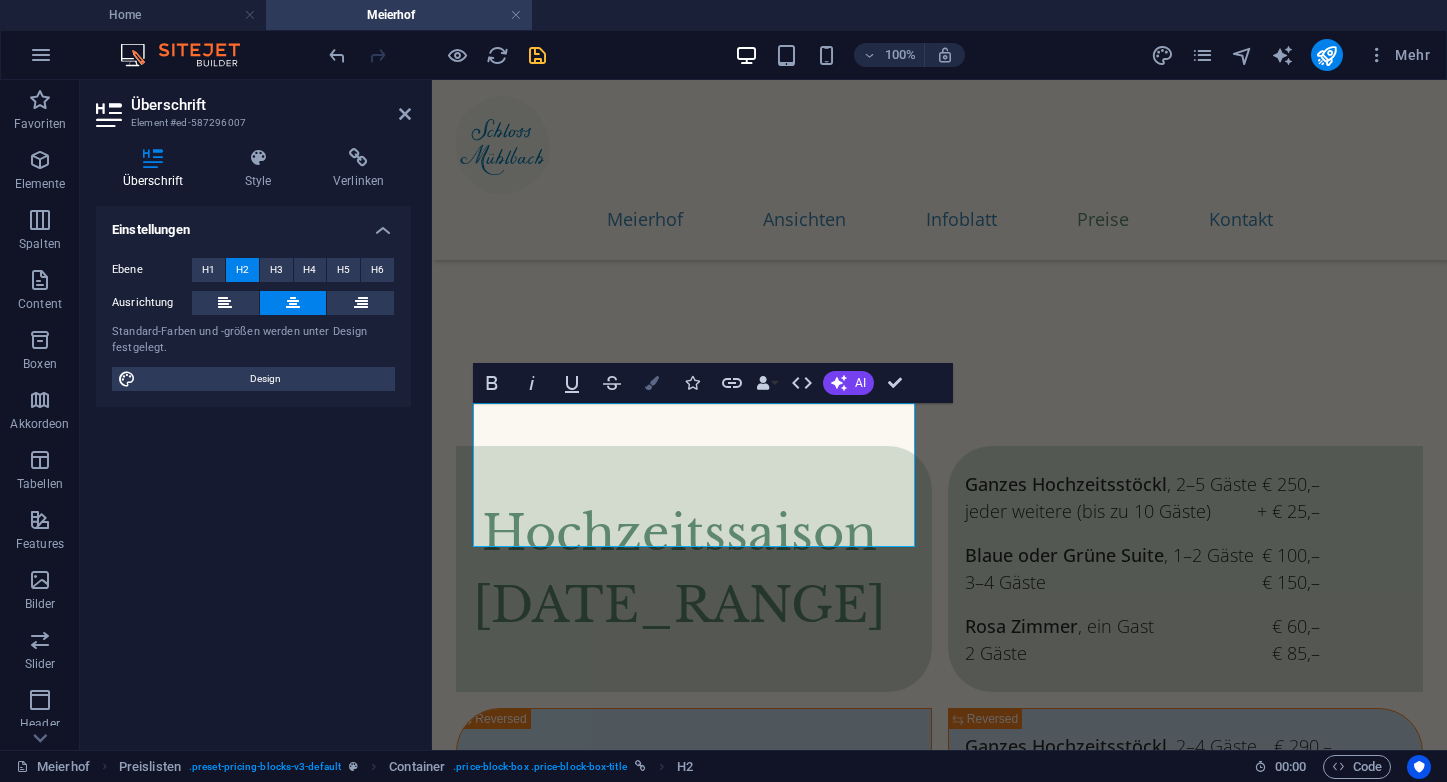 click on "Colors" at bounding box center (652, 383) 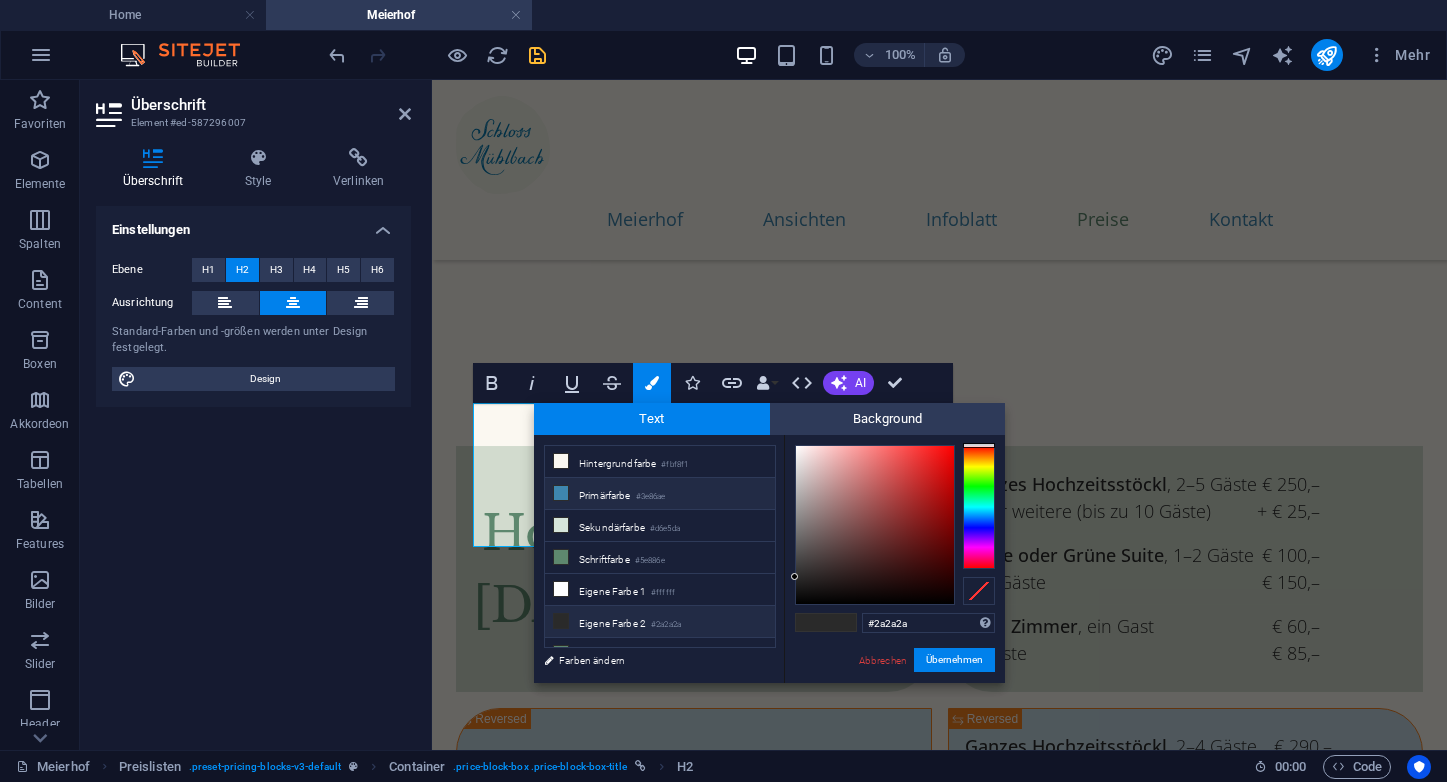 click at bounding box center (561, 493) 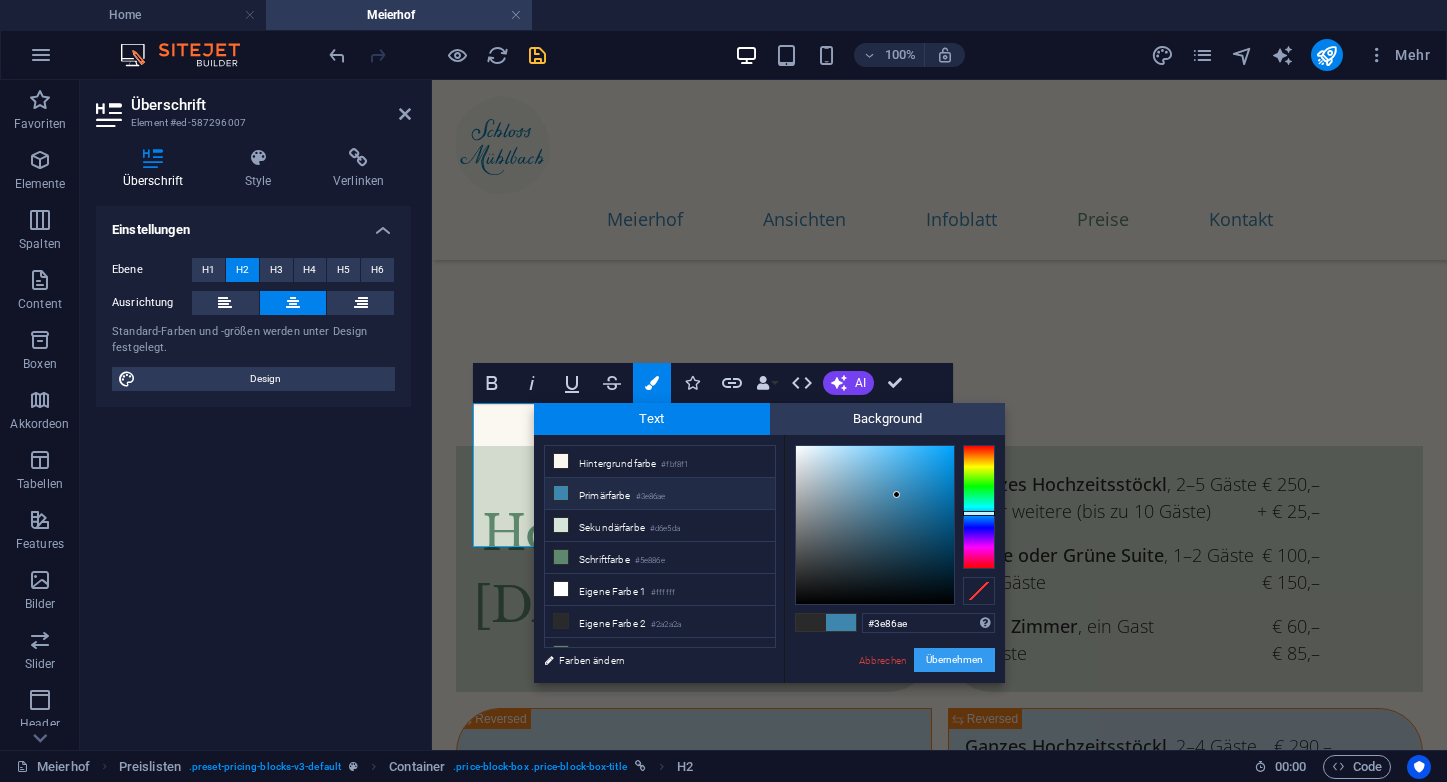 click on "Übernehmen" at bounding box center [954, 660] 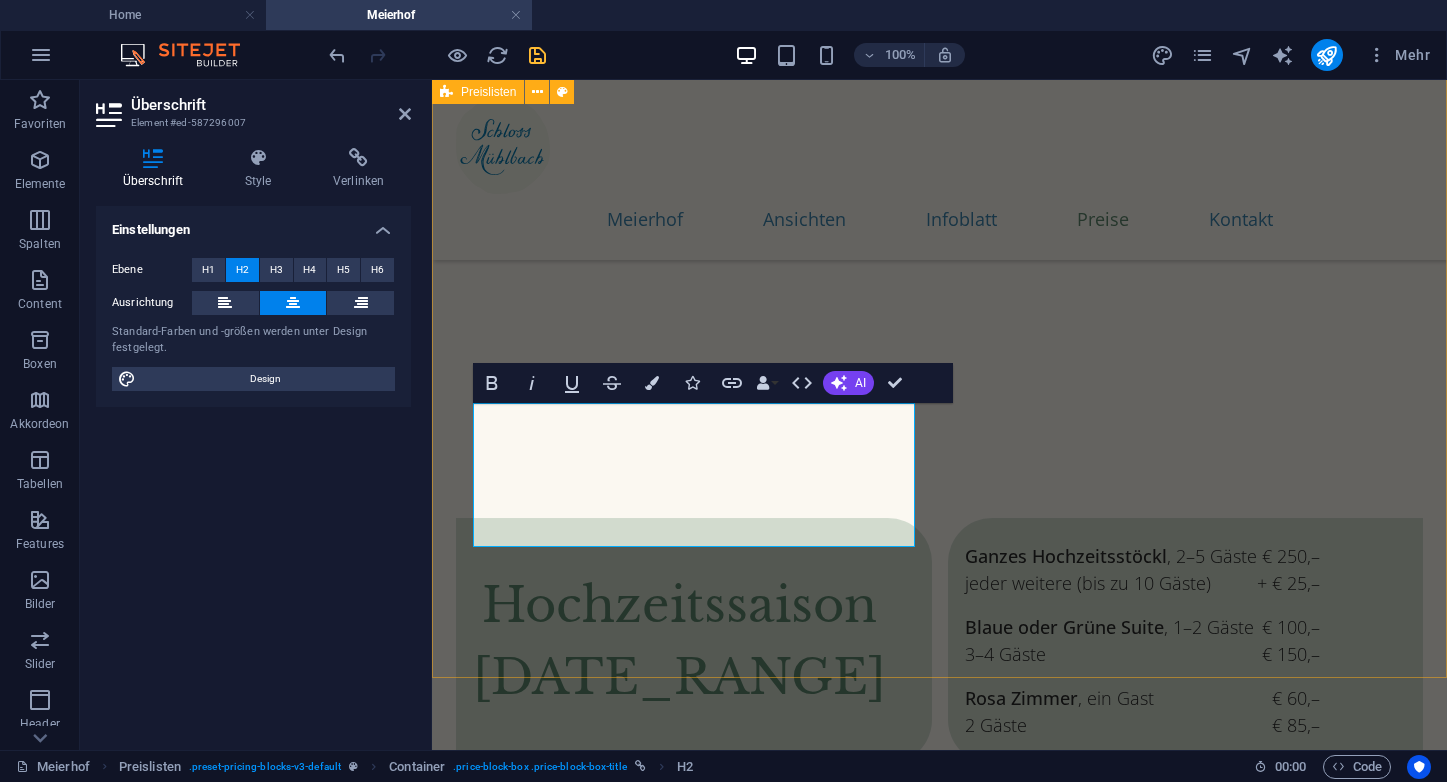 click on "Ganzes Hochzeitsstöckl , 2–4 Gäste jeder weitere (bis zu 10 Gäste) € 290,– + € 25,– Blaue oder Grüne Suite , 1–2 Gäste 3–4 Gäste € 120,– € 170,– Rosa Zimmer , ein Gast 2 Gäste € 75,– € 105,–" at bounding box center (1186, 903) 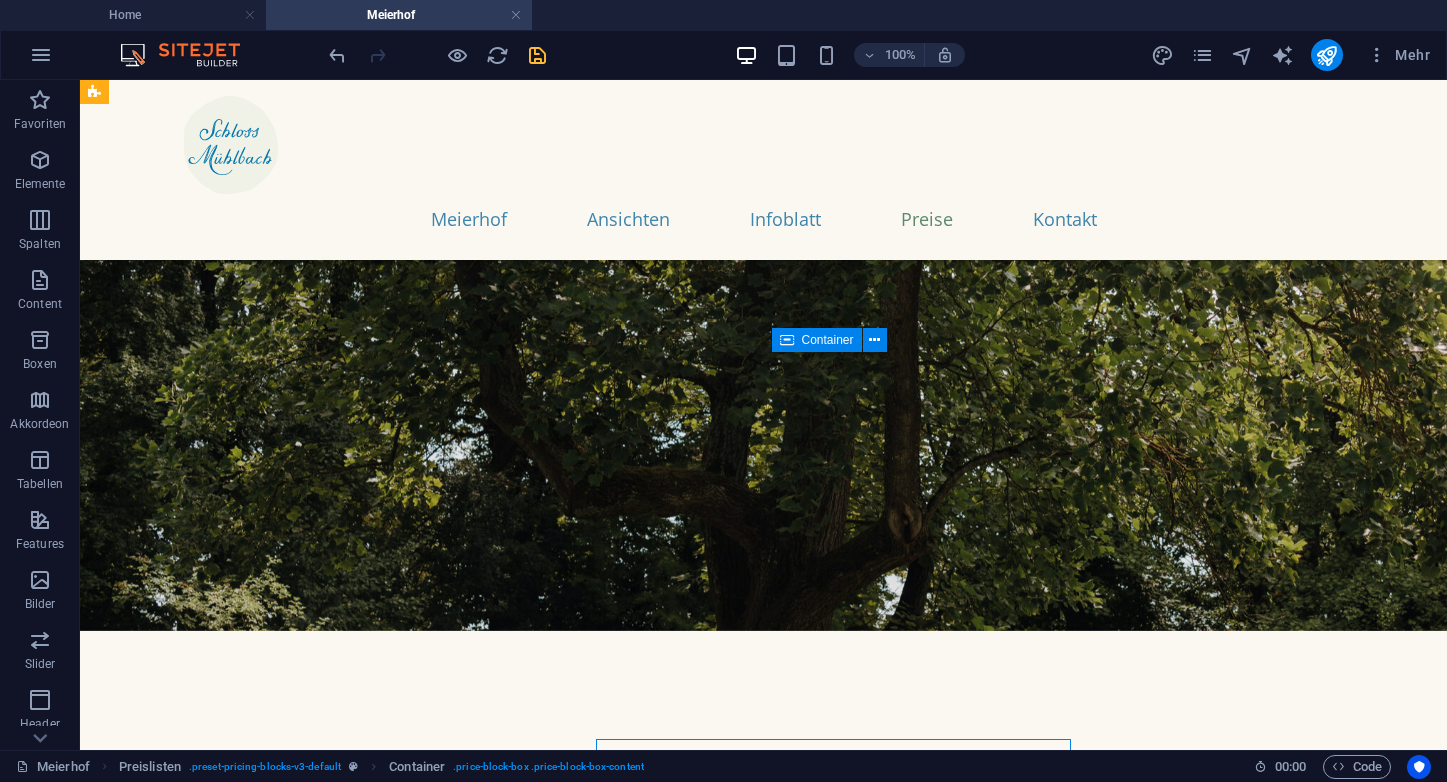 scroll, scrollTop: 7350, scrollLeft: 0, axis: vertical 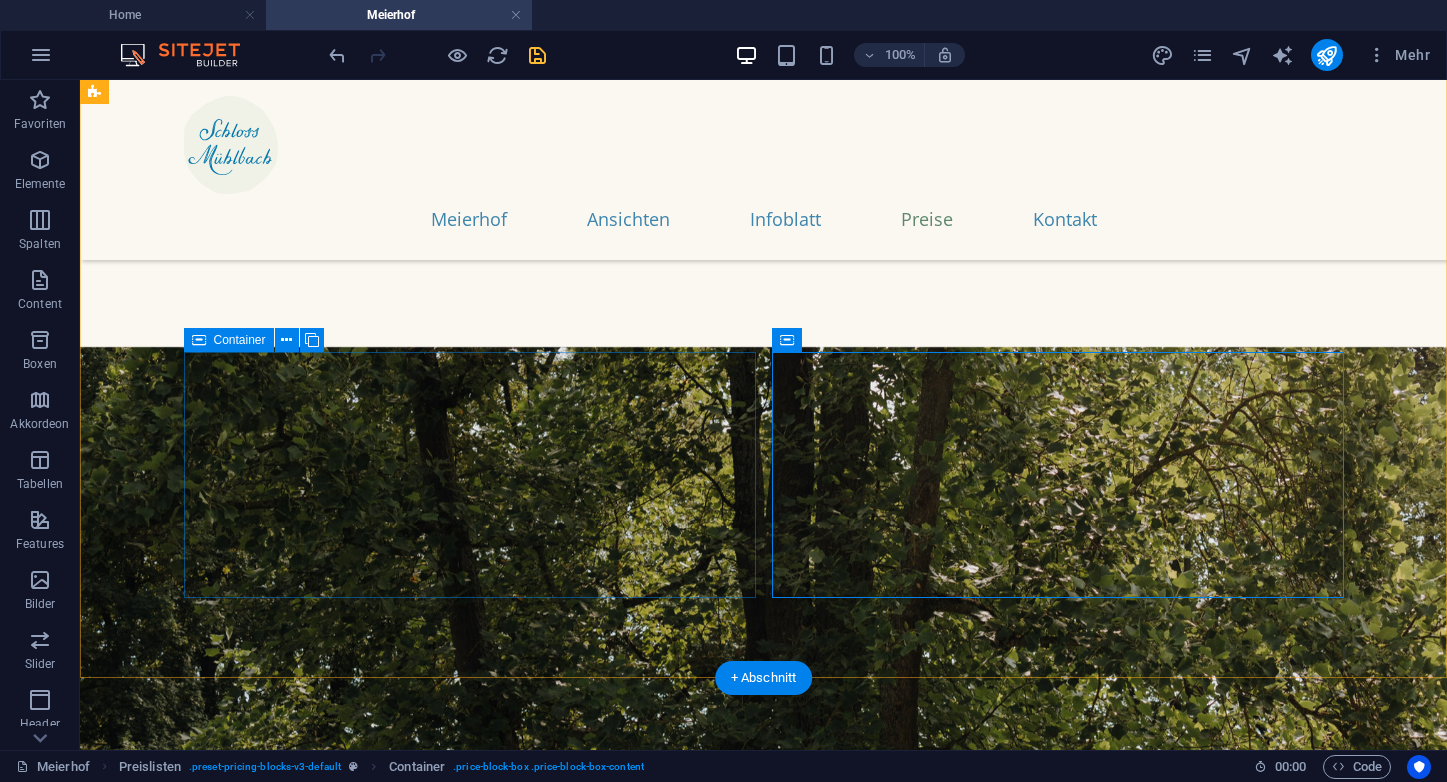 click on "Nebensaison 22.10.–1.5." at bounding box center [470, 1843] 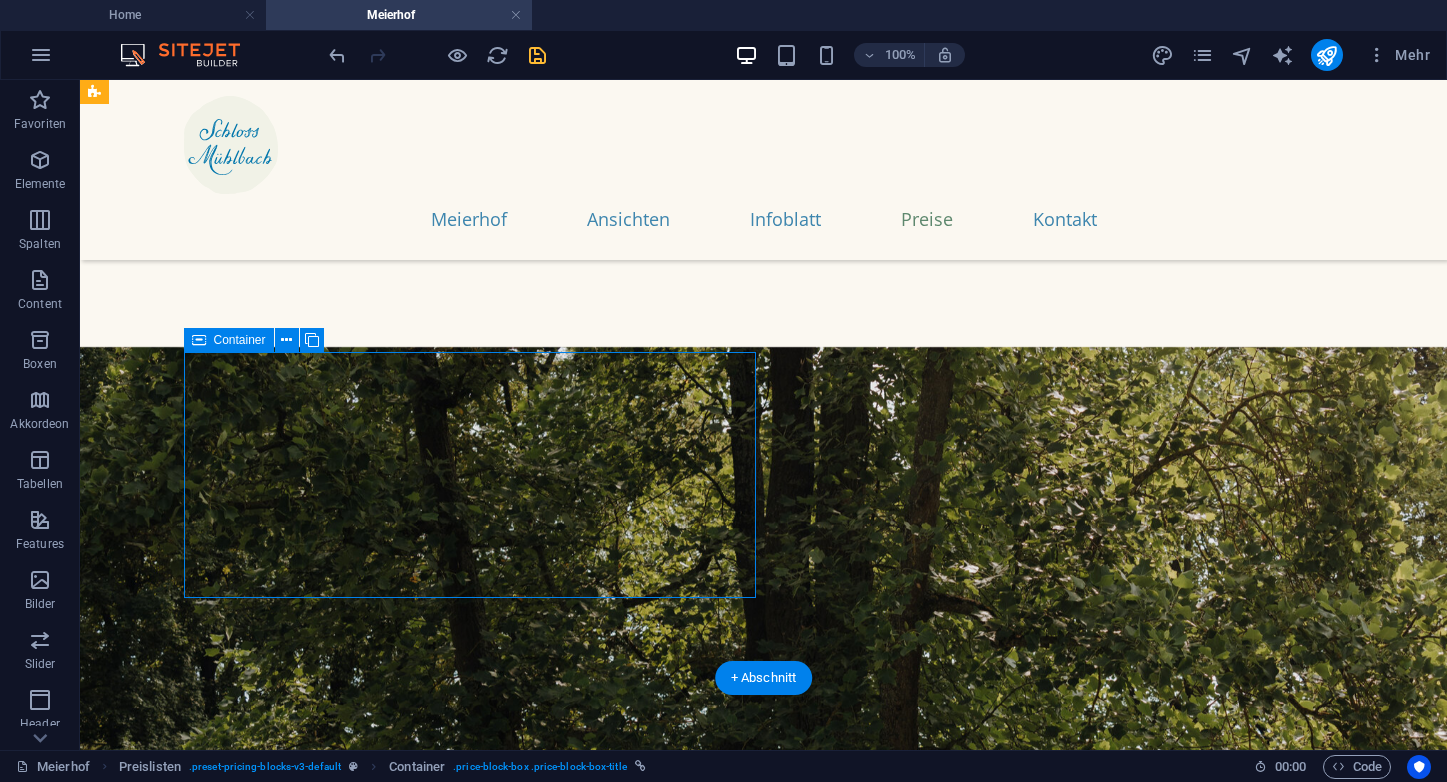 click on "Nebensaison 22.10.–1.5." at bounding box center (470, 1843) 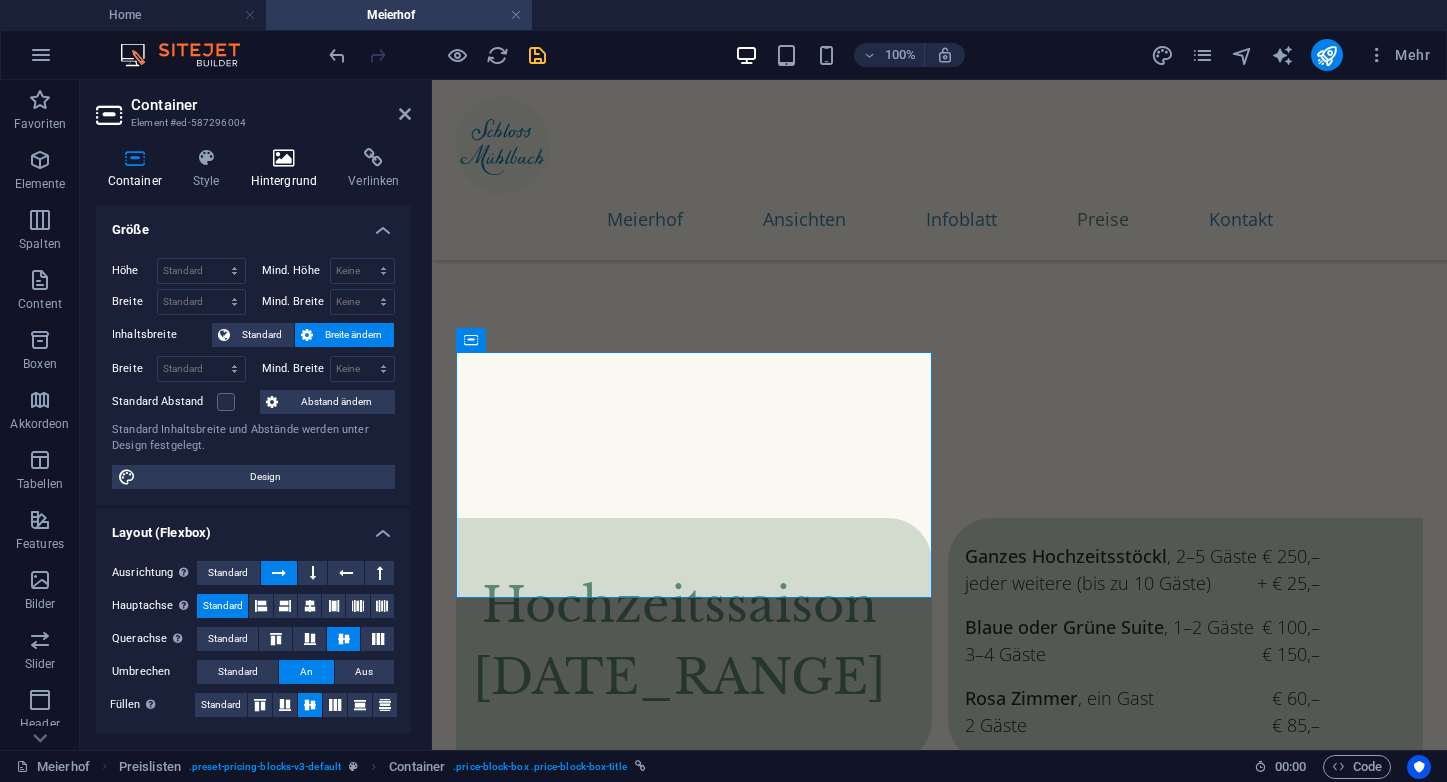 click at bounding box center [284, 158] 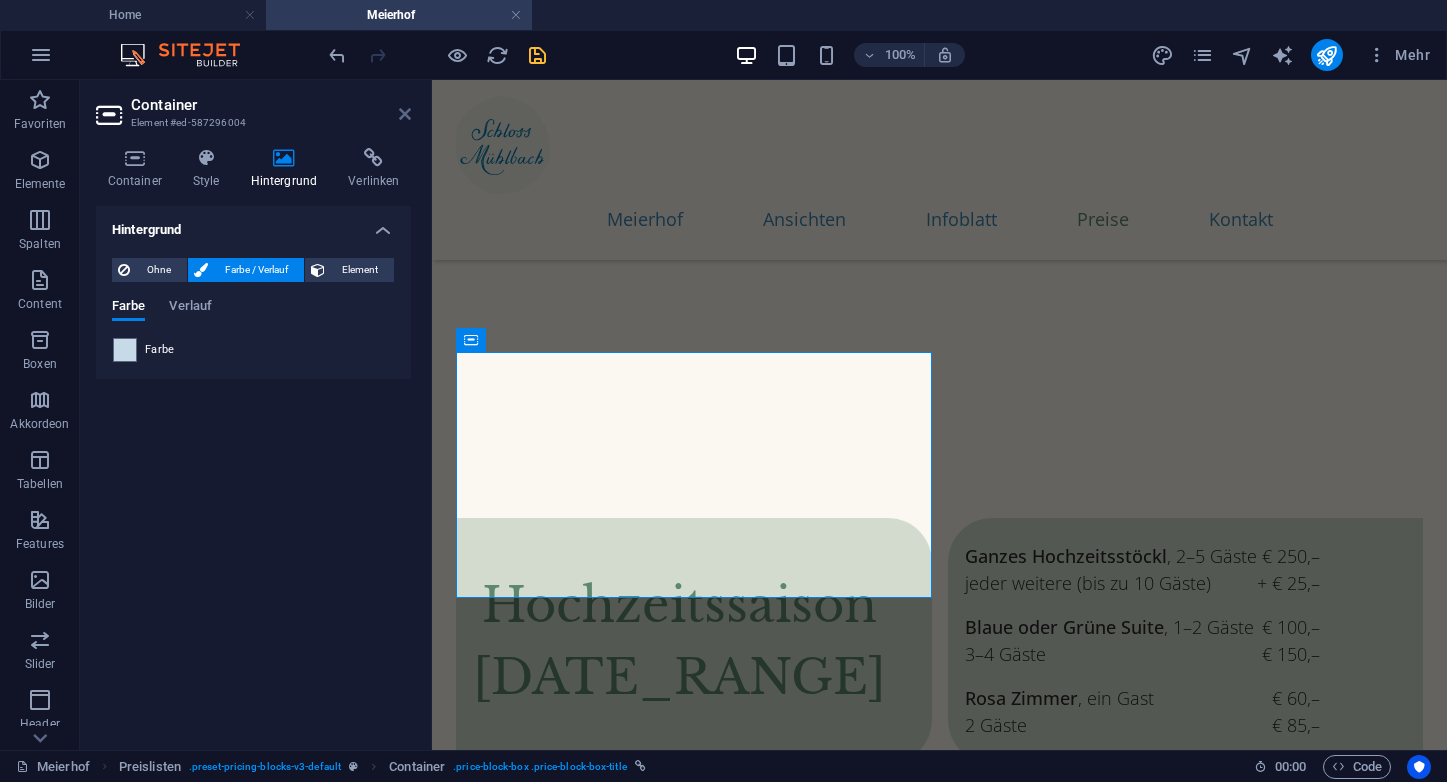 click at bounding box center (405, 114) 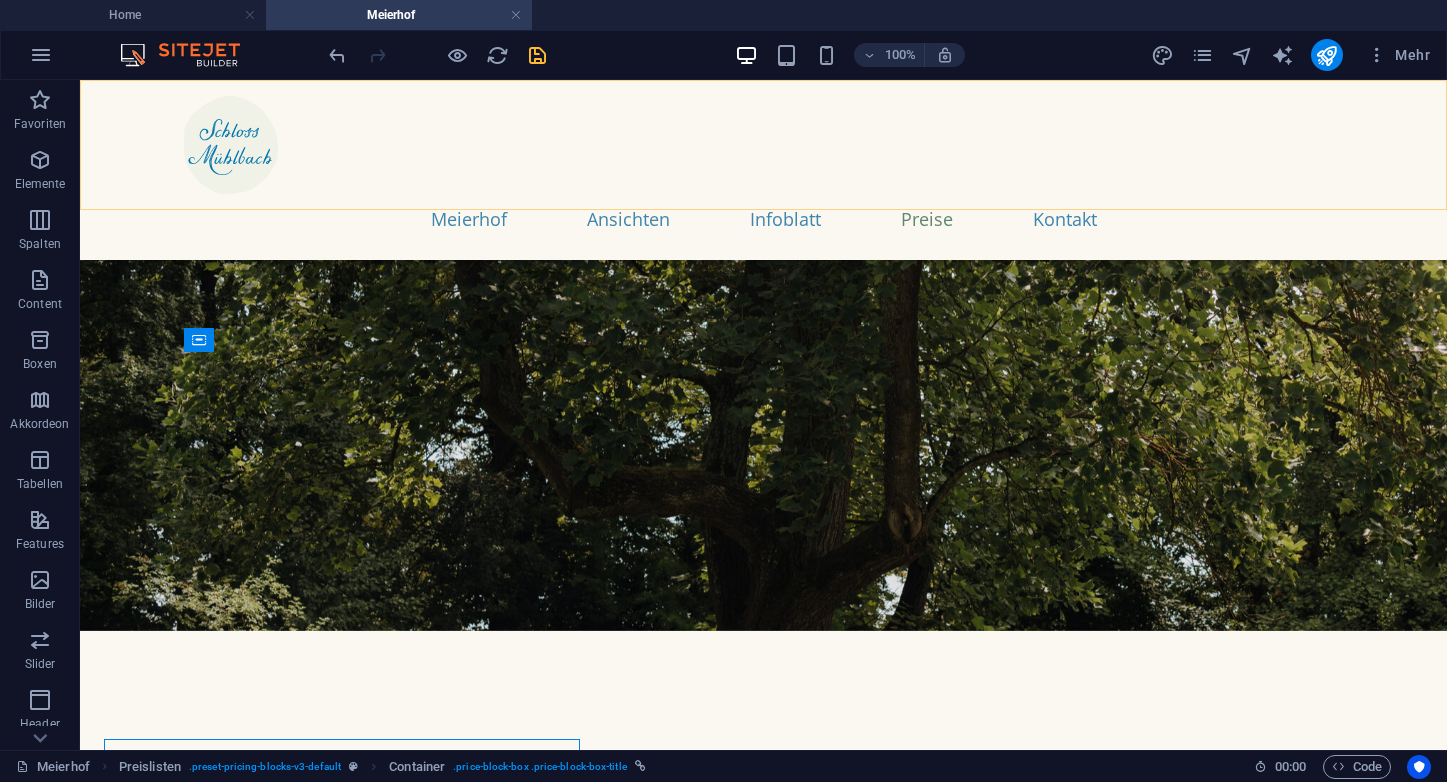 scroll, scrollTop: 7350, scrollLeft: 0, axis: vertical 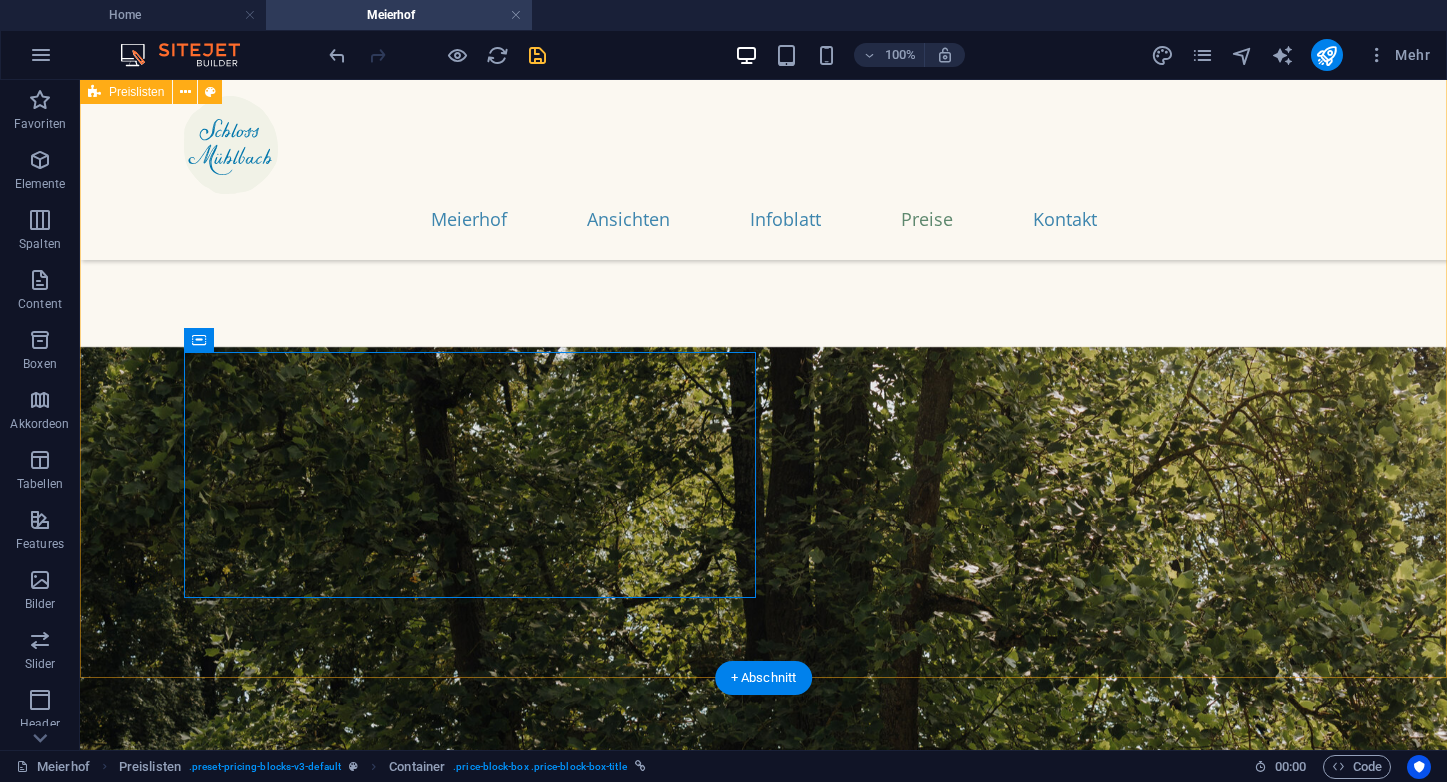 click on "Hochzeitssaison 2.5.–21.10. Ganzes Hochzeitsstöckl , 2–5 Gäste jeder weitere (bis zu 10 Gäste) € 250,– + € 25,– Blaue oder Grüne Suite , 1–2 Gäste 3–4 Gäste € 100,– € 150,– Rosa Zimmer , ein Gast 2 Gäste € 60,– € 85,– Nebensaison 22.10.–1.5. Ganzes Hochzeitsstöckl , 2–4 Gäste jeder weitere (bis zu 10 Gäste) € 290,– + € 25,– Blaue oder Grüne Suite , 1–2 Gäste 3–4 Gäste € 120,– € 170,– Rosa Zimmer , ein Gast 2 Gäste € 75,– € 105,–" at bounding box center (763, 1712) 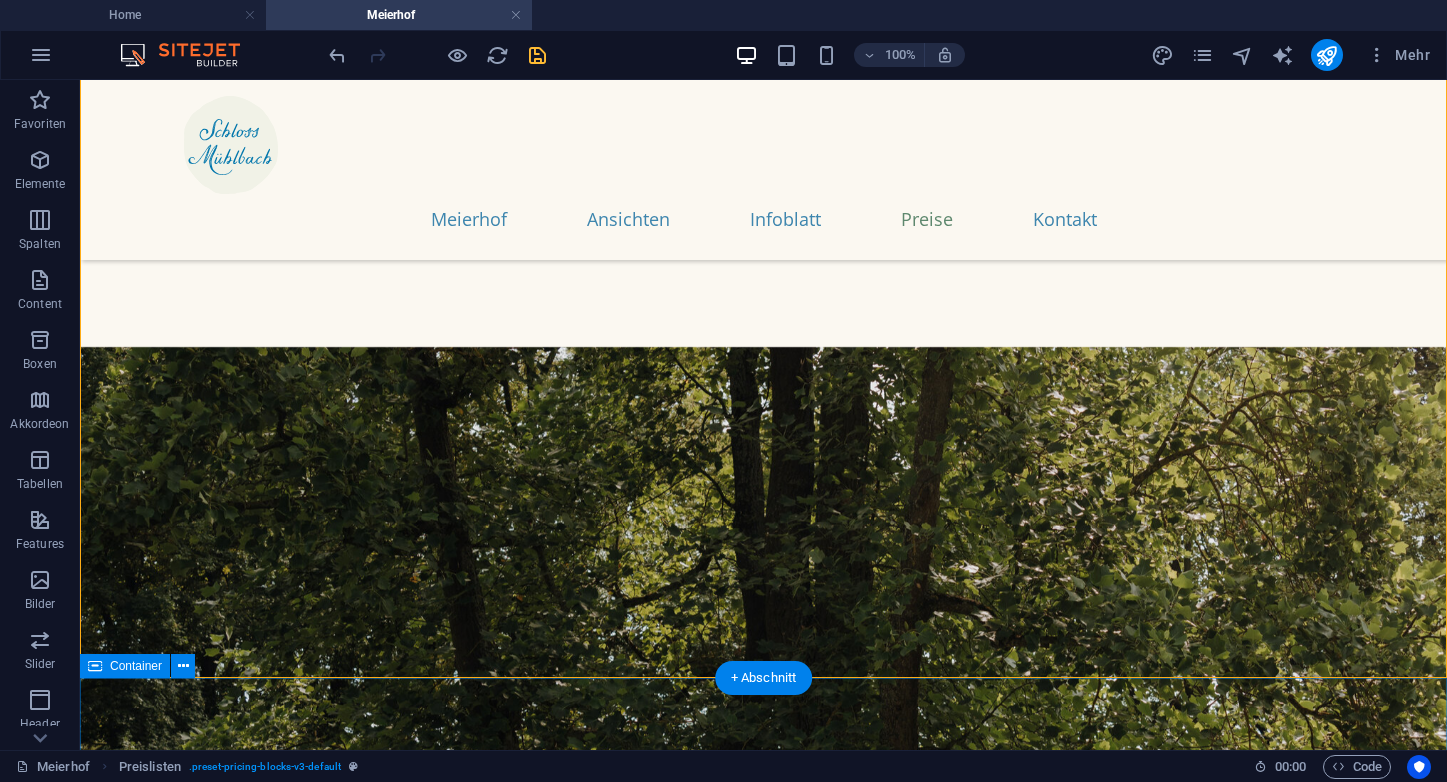 click on "Ziehe hier Inhalte hinein oder  Elemente hinzufügen  Zwischenablage einfügen Anfrage Sie können über dieses Kontaktformular oder direkt an  meierhof@schlossmuehlbach.at  eine unverbindliche Anfrage stellen. Wir freuen uns auf Ihren Besuch!   Ich erkläre mich mit Datenschutzvereinbarung einverstanden. Nicht lesbar? Neu generieren Absenden" at bounding box center (763, 3196) 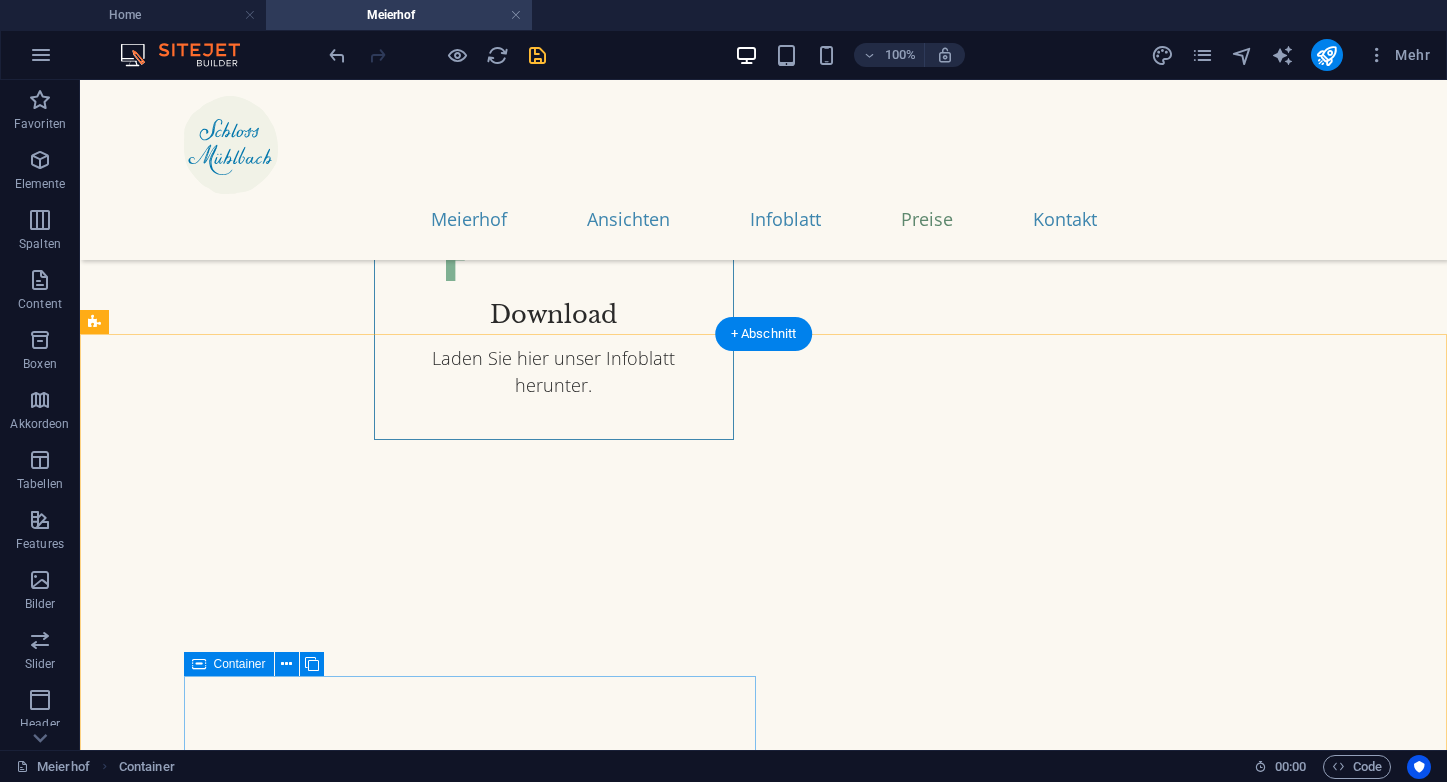 scroll, scrollTop: 7026, scrollLeft: 0, axis: vertical 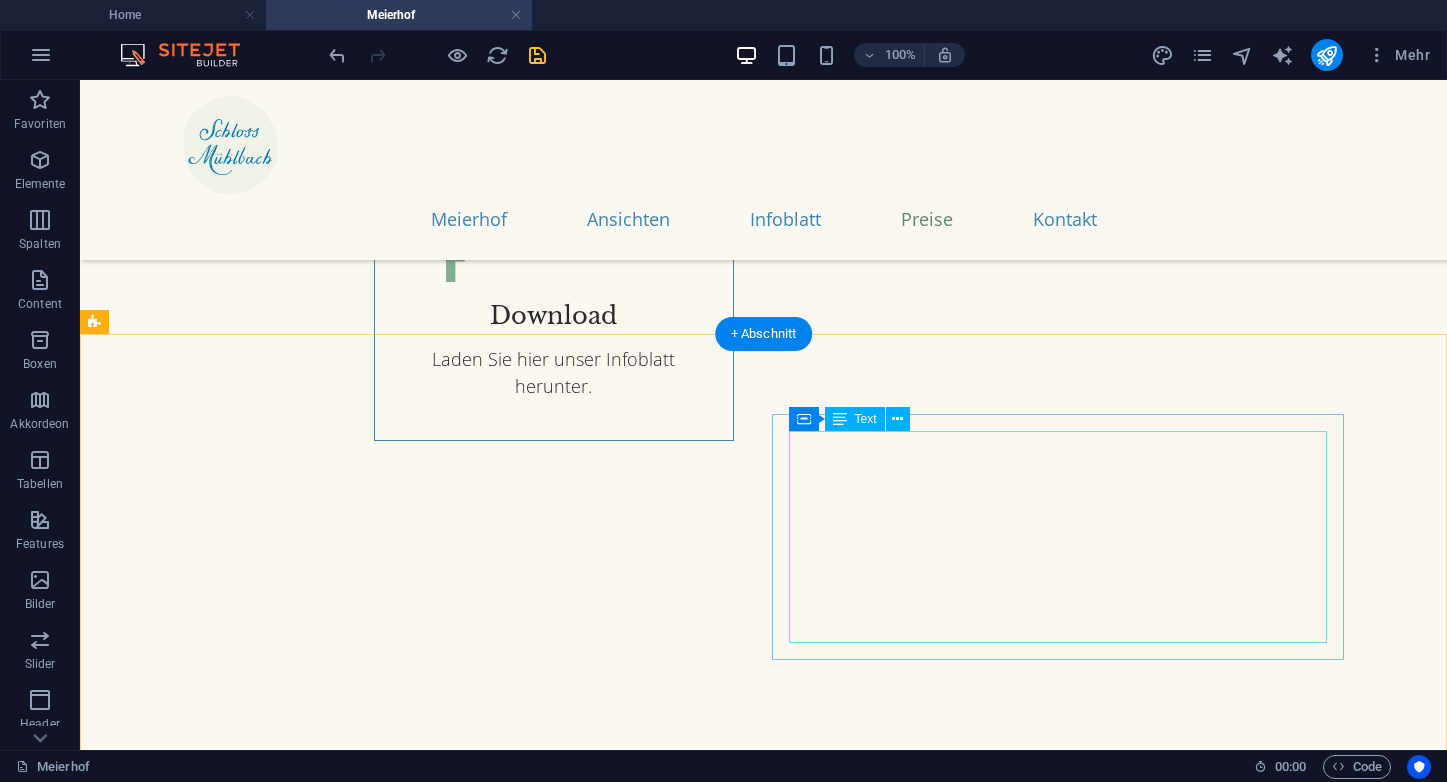 click on "Ganzes Hochzeitsstöckl , 2–5 Gäste jeder weitere (bis zu 10 Gäste) € 250,– + € 25,– Blaue oder Grüne Suite , 1–2 Gäste 3–4 Gäste € 100,– € 150,– Rosa Zimmer , ein Gast 2 Gäste € 60,– € 85,–" at bounding box center [966, 1905] 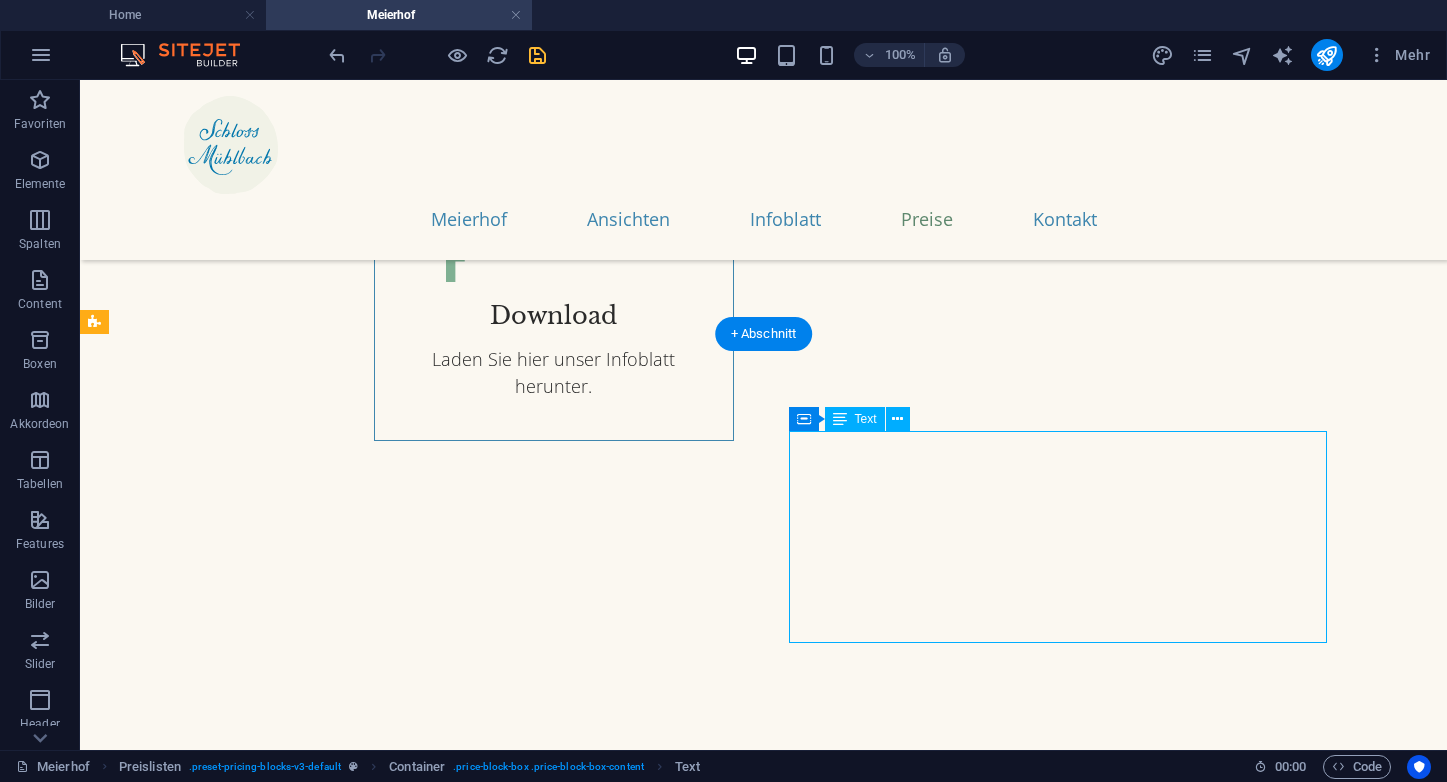 click on "Ganzes Hochzeitsstöckl , 2–5 Gäste jeder weitere (bis zu 10 Gäste) € 250,– + € 25,– Blaue oder Grüne Suite , 1–2 Gäste 3–4 Gäste € 100,– € 150,– Rosa Zimmer , ein Gast 2 Gäste € 60,– € 85,–" at bounding box center [966, 1905] 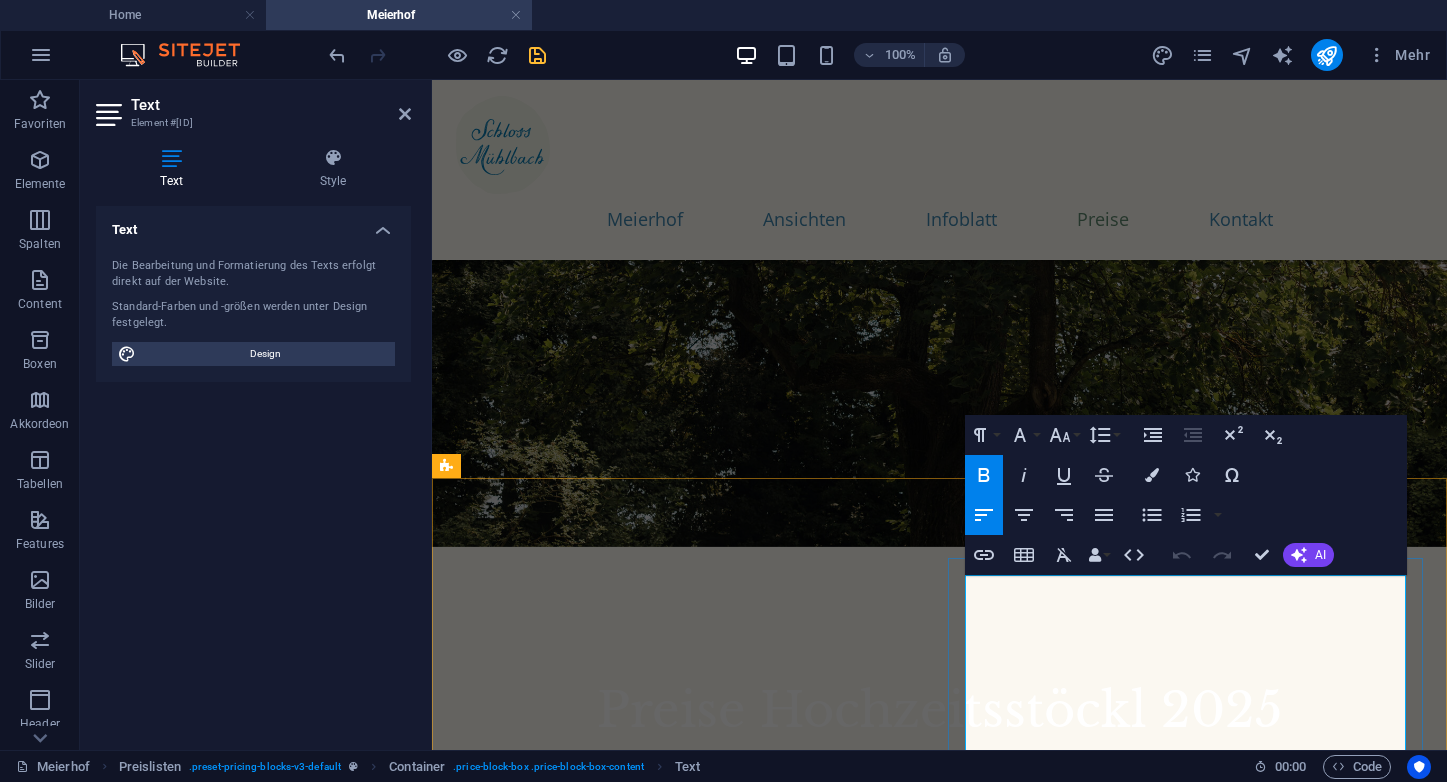 click on "Ganzes Hochzeitsstöckl" at bounding box center [1067, 1025] 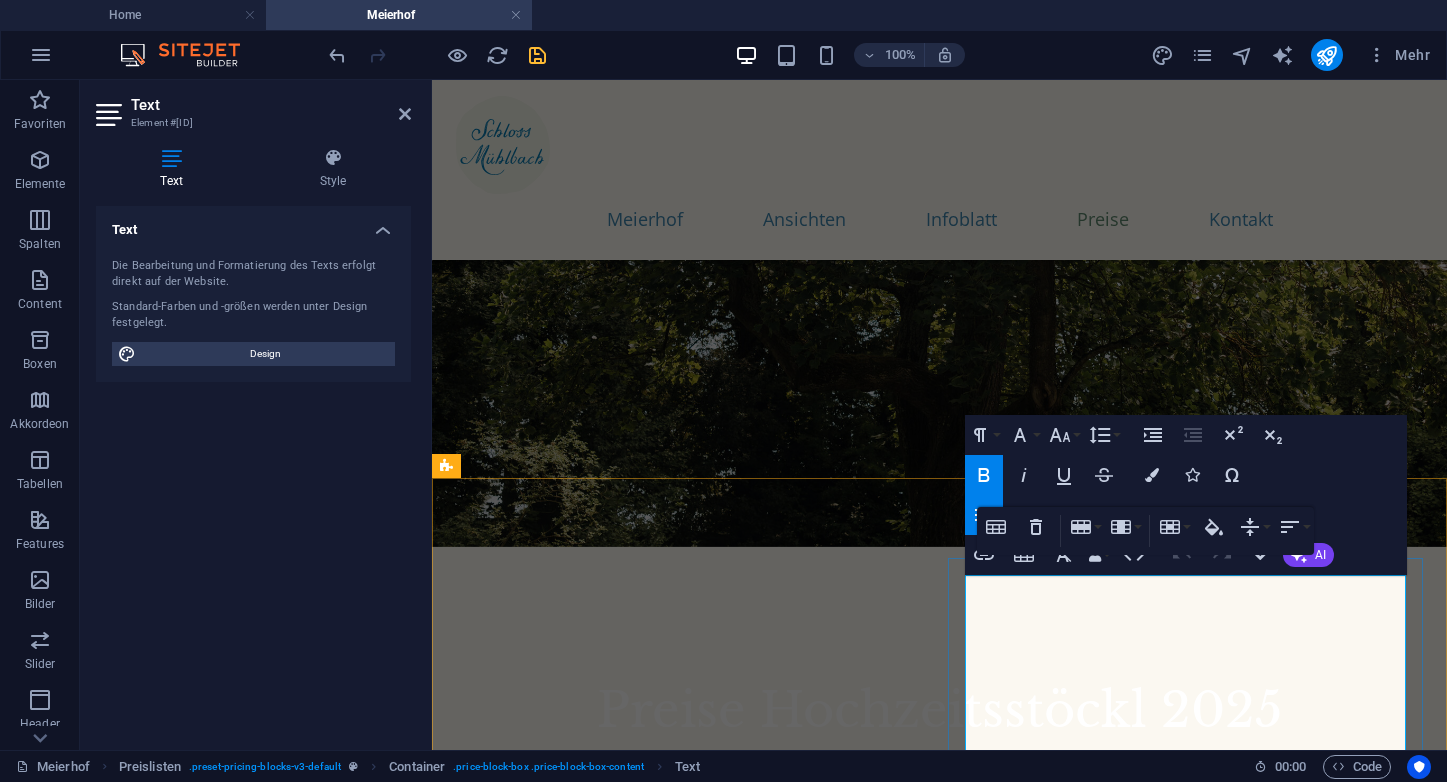 click on "Ganzes Hochzeitsstöckl" at bounding box center [1067, 1025] 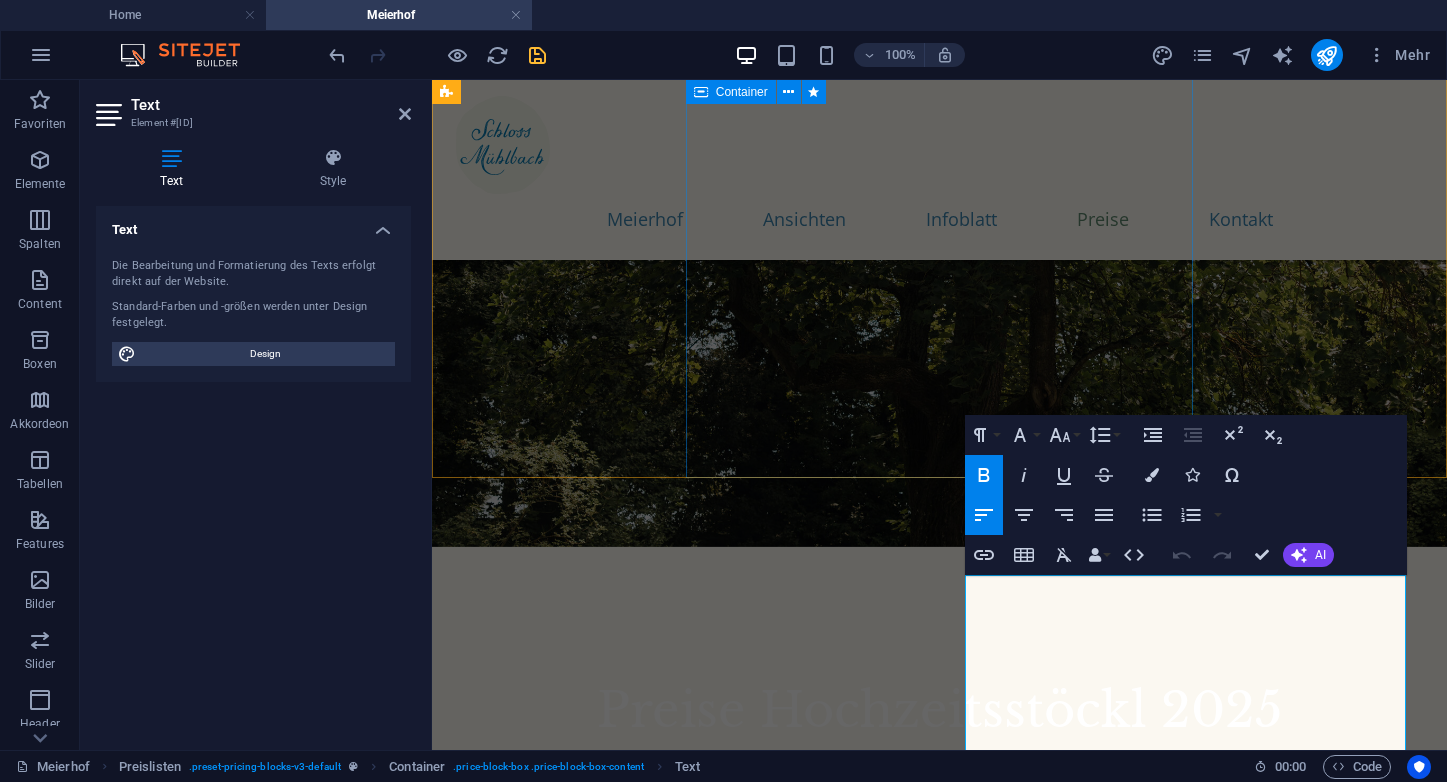 click on "Preise Hochzeitsstöckl 2025" at bounding box center [939, 674] 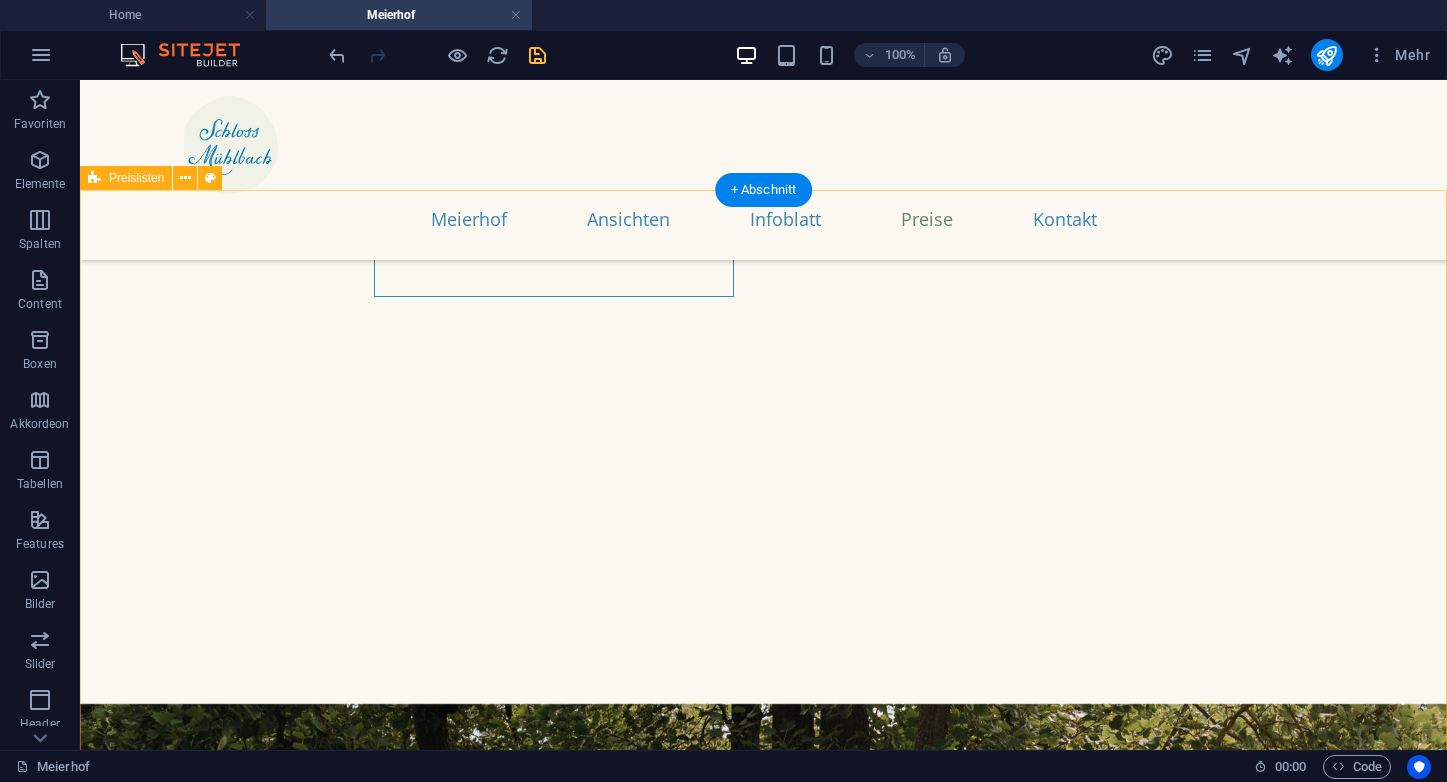 scroll, scrollTop: 7169, scrollLeft: 0, axis: vertical 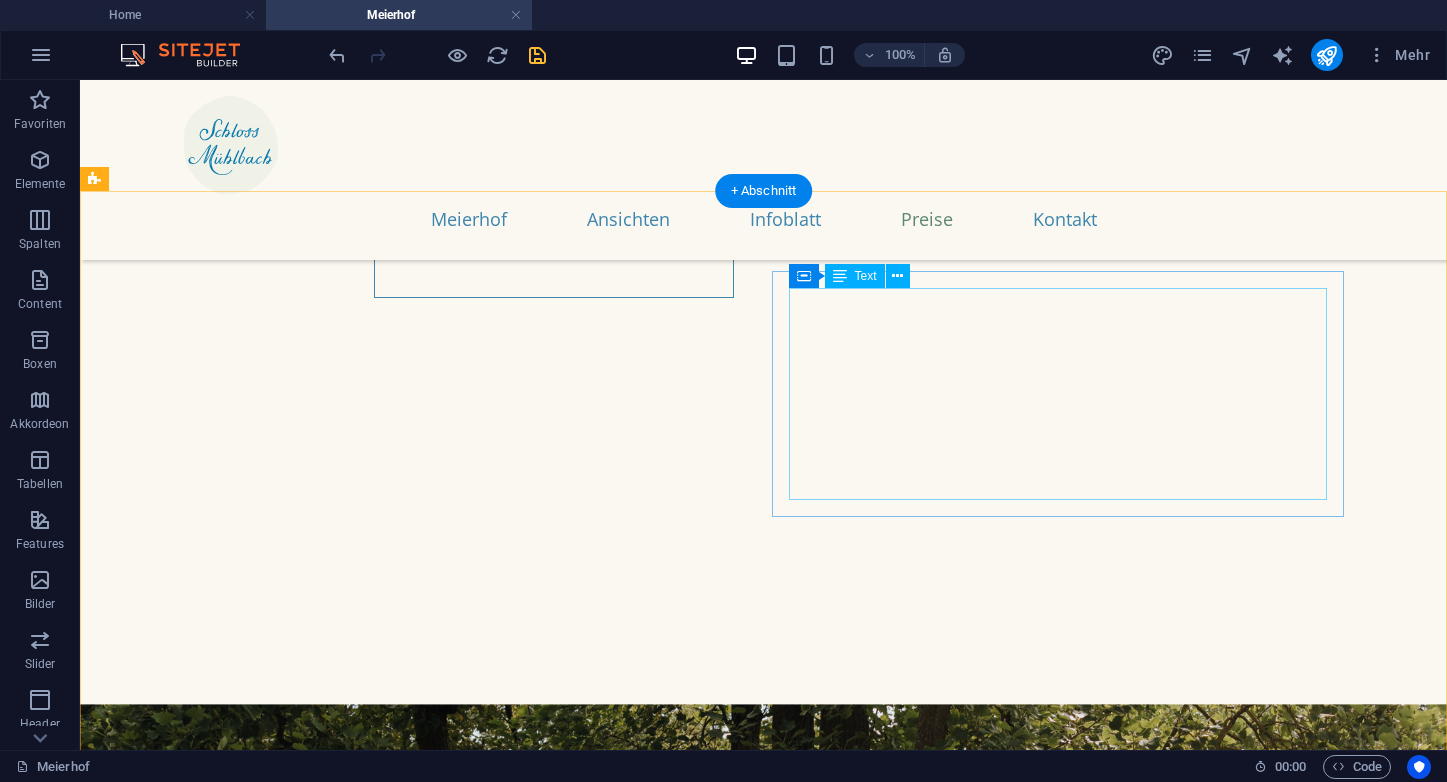 click on "Ganzes Hochzeitsstöckl , 2–5 Gäste jeder weitere (bis zu 10 Gäste) € 250,– + € 25,– Blaue oder Grüne Suite , 1–2 Gäste 3–4 Gäste € 100,– € 150,– Rosa Zimmer , ein Gast 2 Gäste € 60,– € 85,–" at bounding box center [966, 1762] 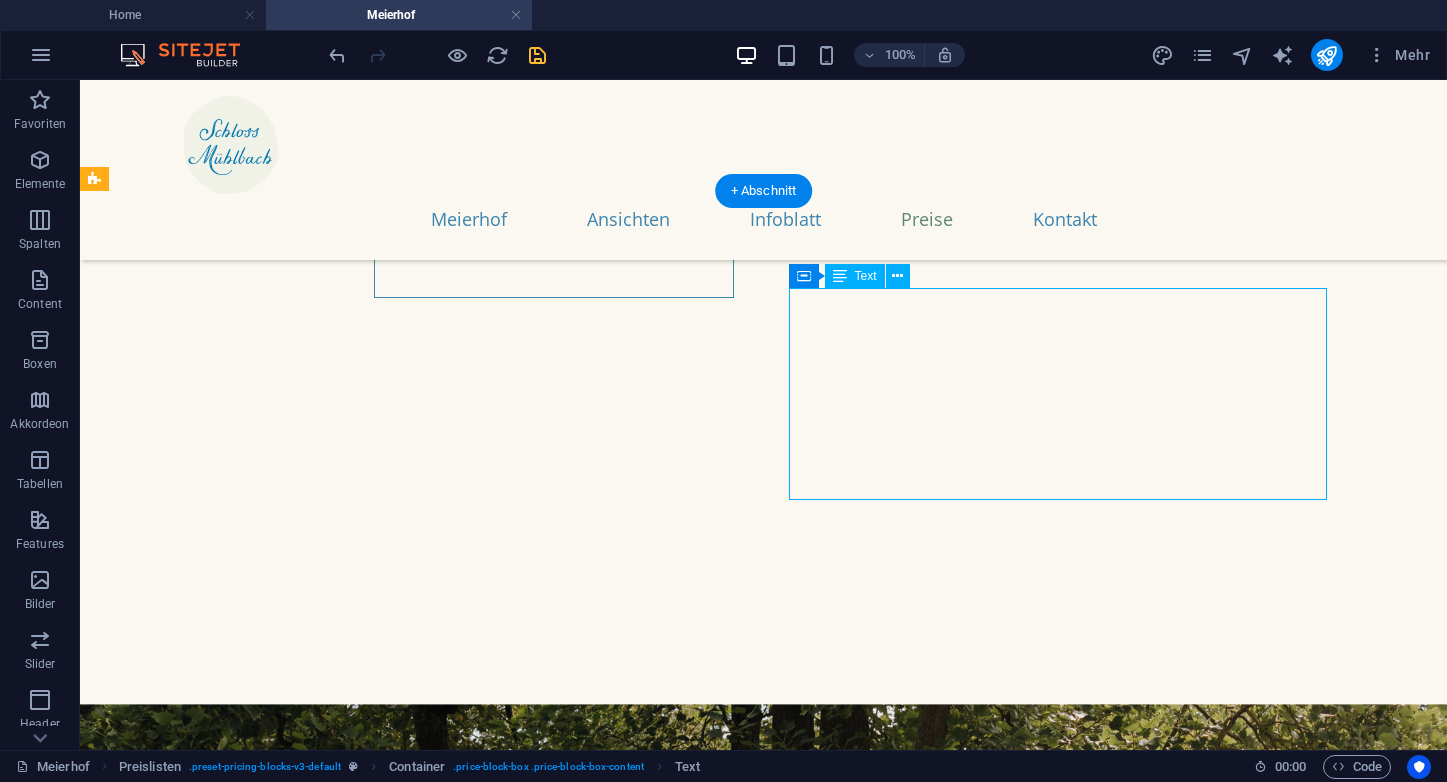 click on "Ganzes Hochzeitsstöckl , 2–5 Gäste jeder weitere (bis zu 10 Gäste) € 250,– + € 25,– Blaue oder Grüne Suite , 1–2 Gäste 3–4 Gäste € 100,– € 150,– Rosa Zimmer , ein Gast 2 Gäste € 60,– € 85,–" at bounding box center (966, 1762) 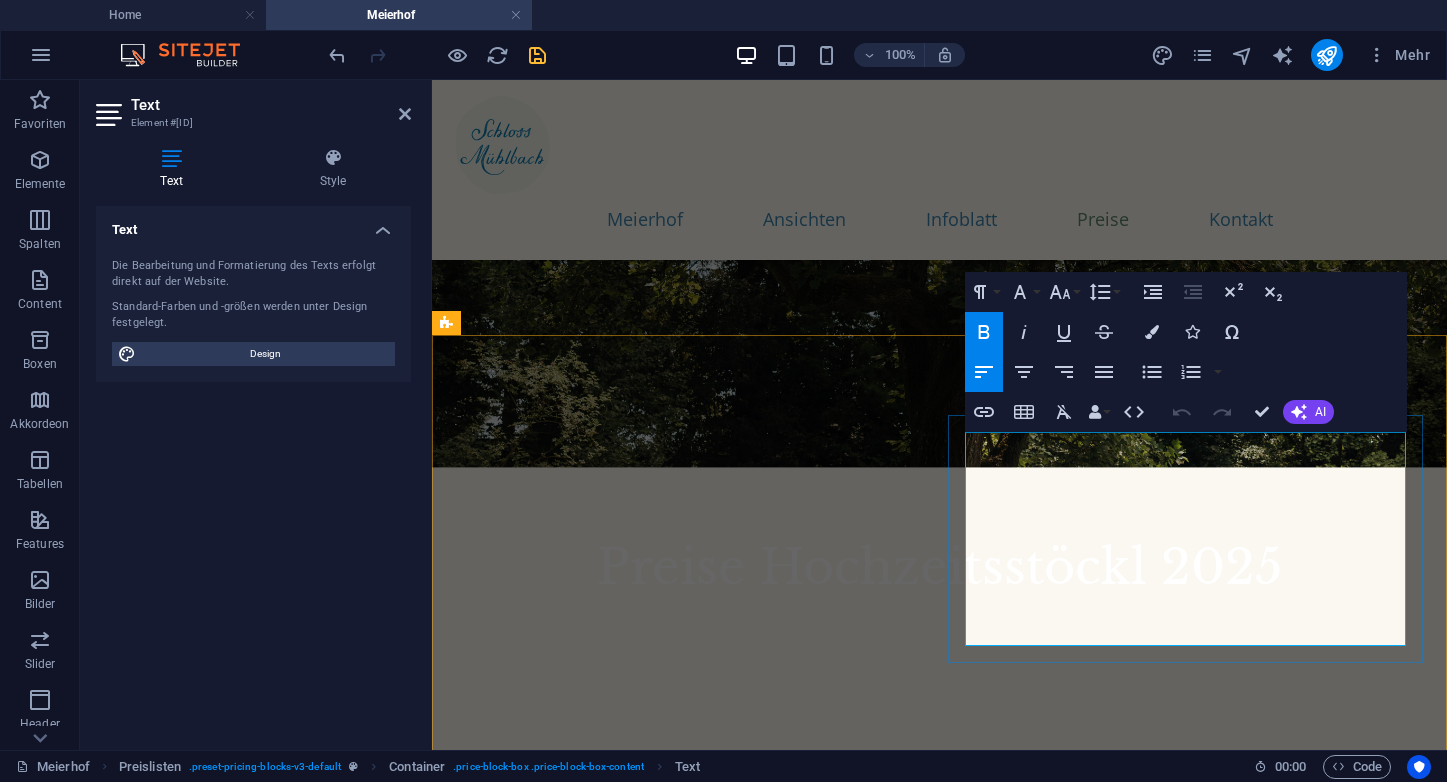 scroll, scrollTop: 7387, scrollLeft: 0, axis: vertical 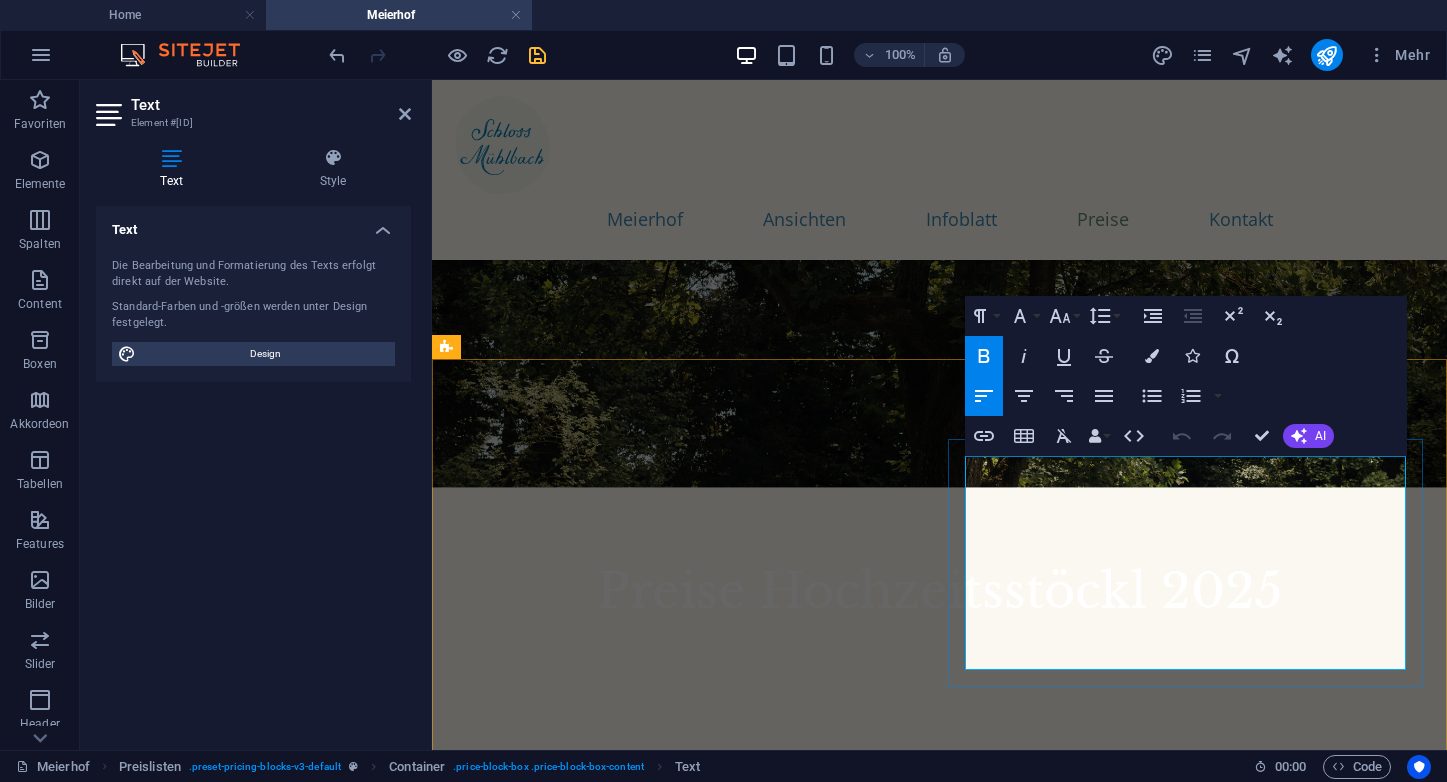 click on "Ganzes Hochzeitsstöckl" at bounding box center [1067, 906] 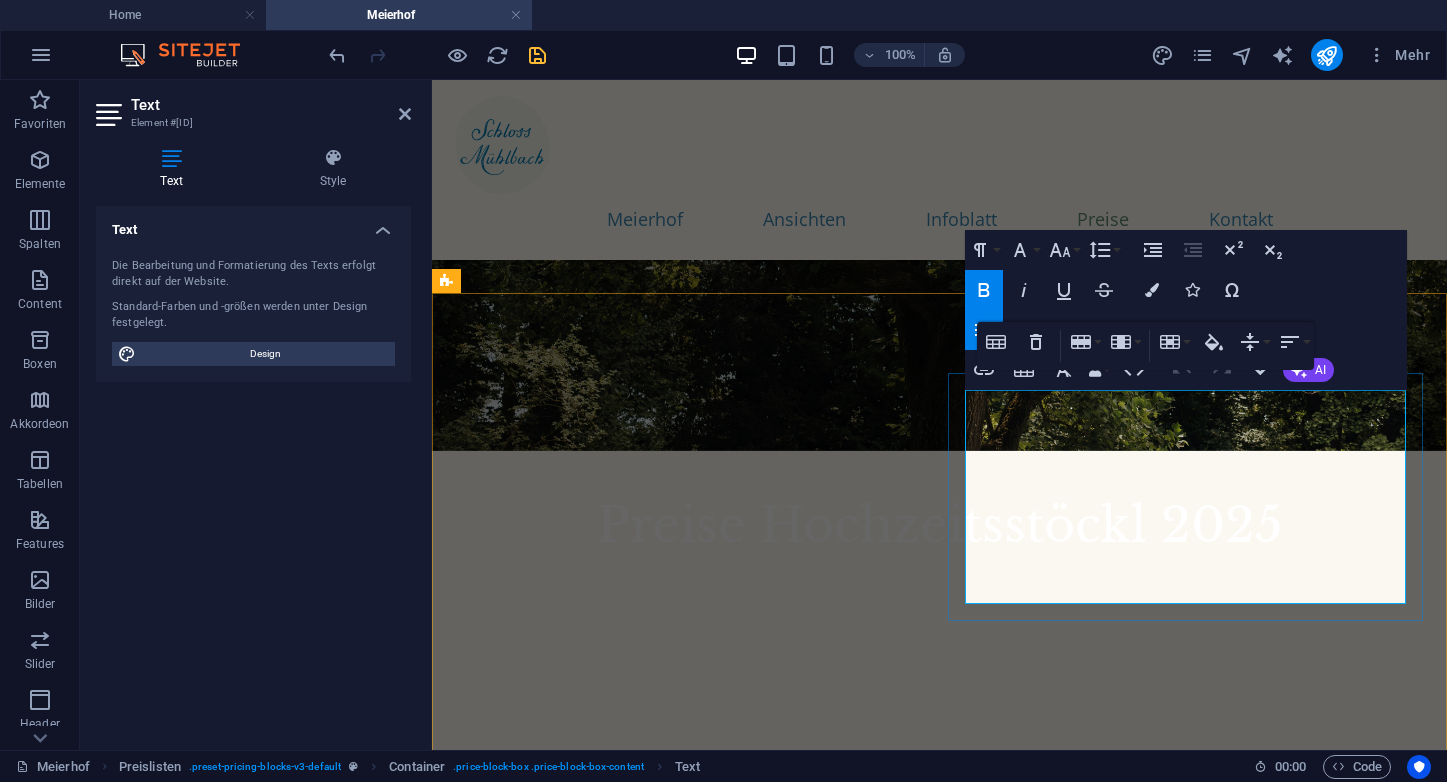scroll, scrollTop: 7454, scrollLeft: 0, axis: vertical 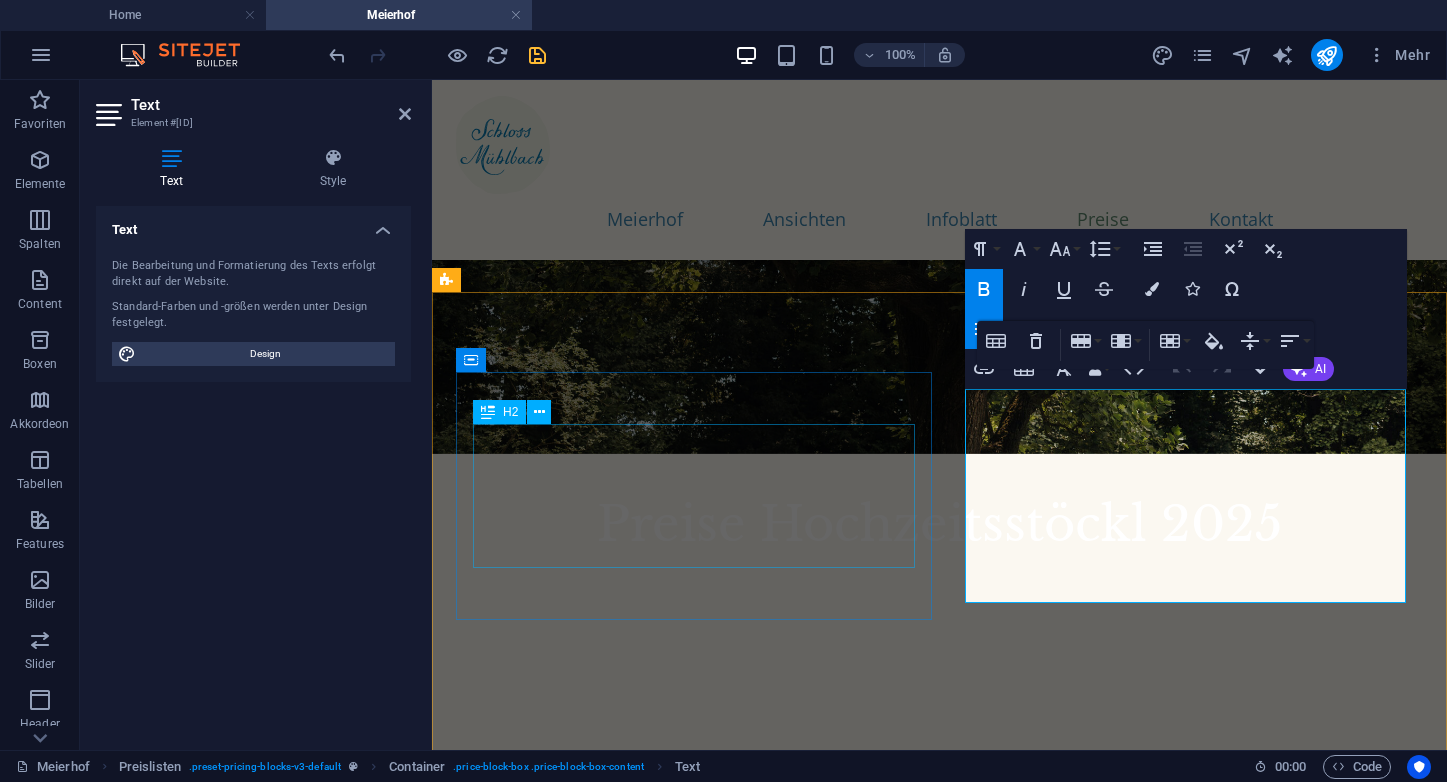 click on "Hochzeitssaison 2.5.–21.10." at bounding box center [679, 924] 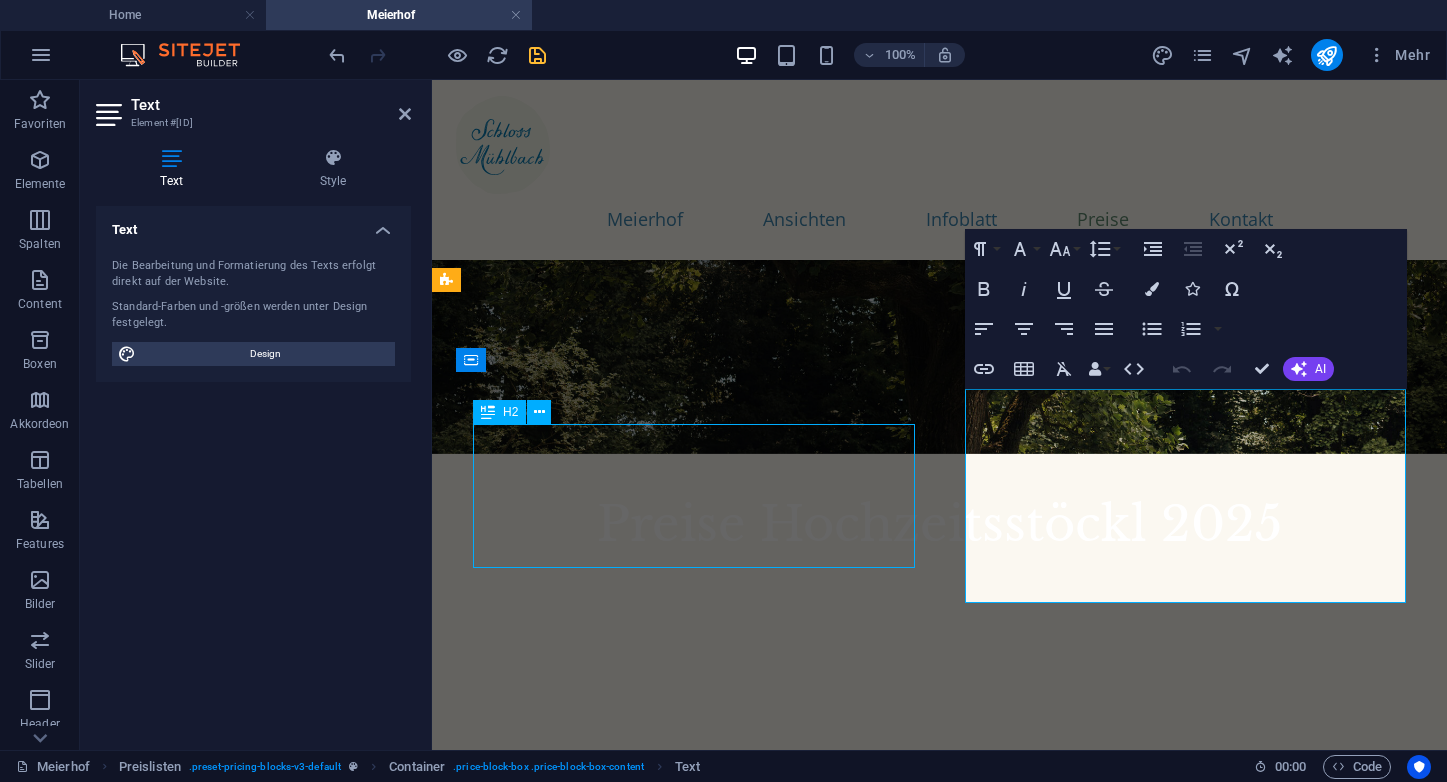click on "Hochzeitssaison 2.5.–21.10." at bounding box center (679, 924) 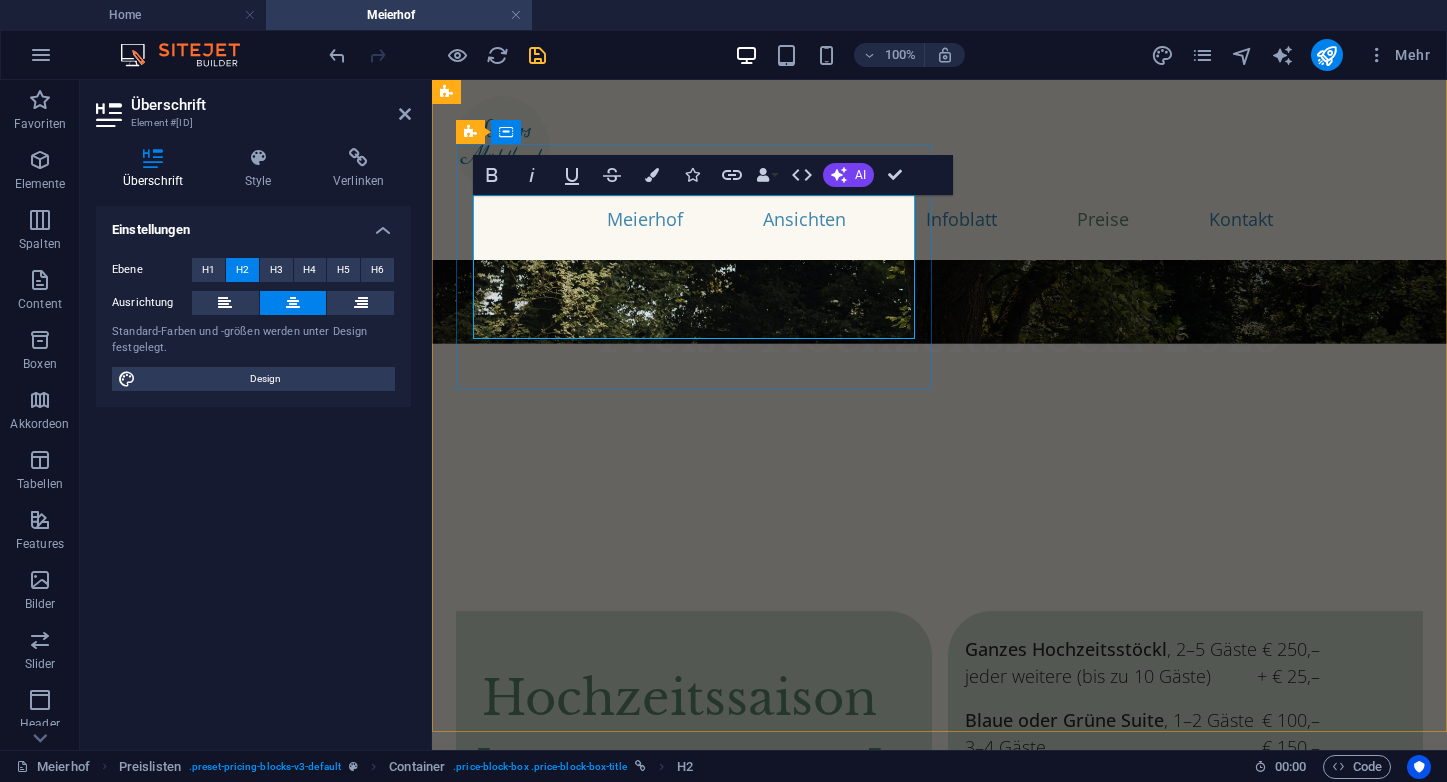 scroll, scrollTop: 7607, scrollLeft: 0, axis: vertical 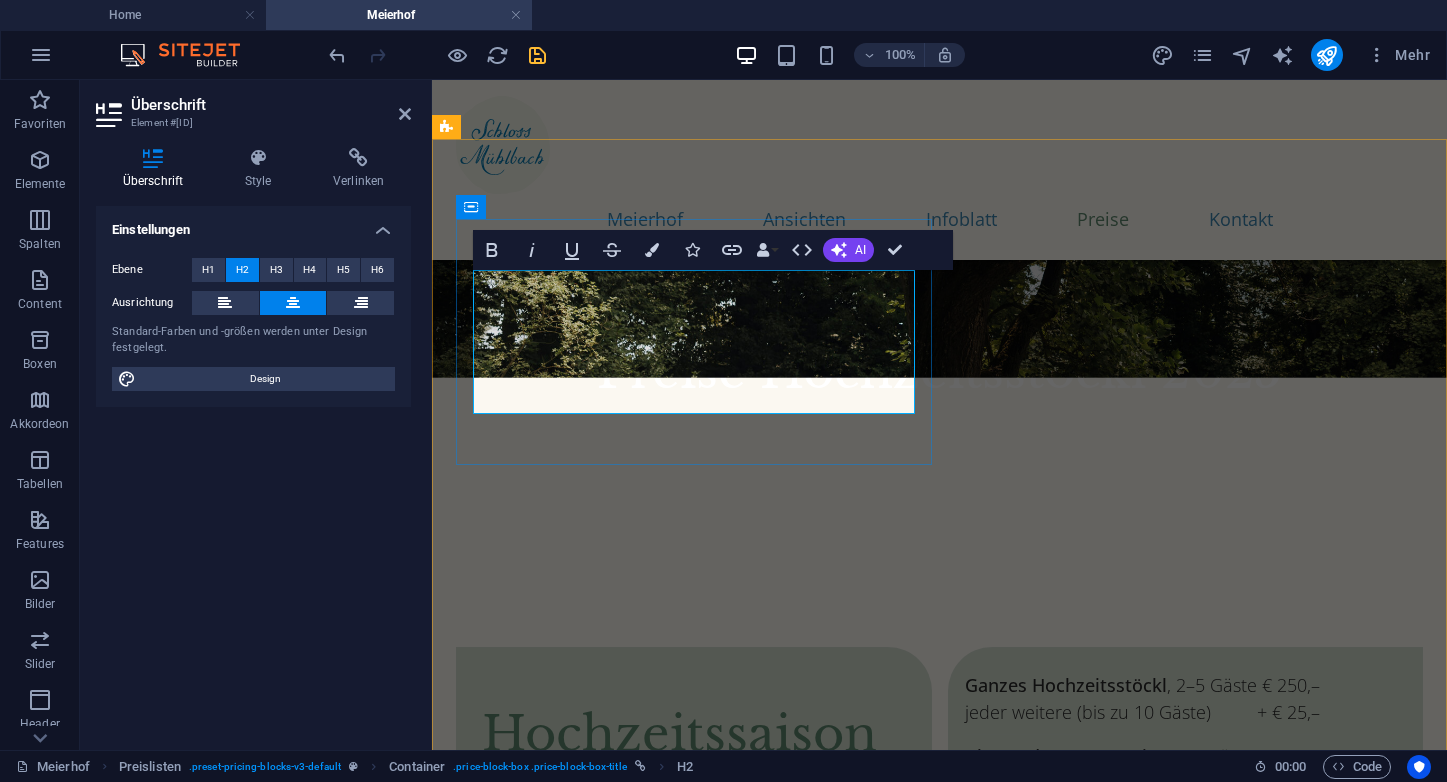 click on "Hochzeitssaison 2.5.–21.10." at bounding box center (679, 770) 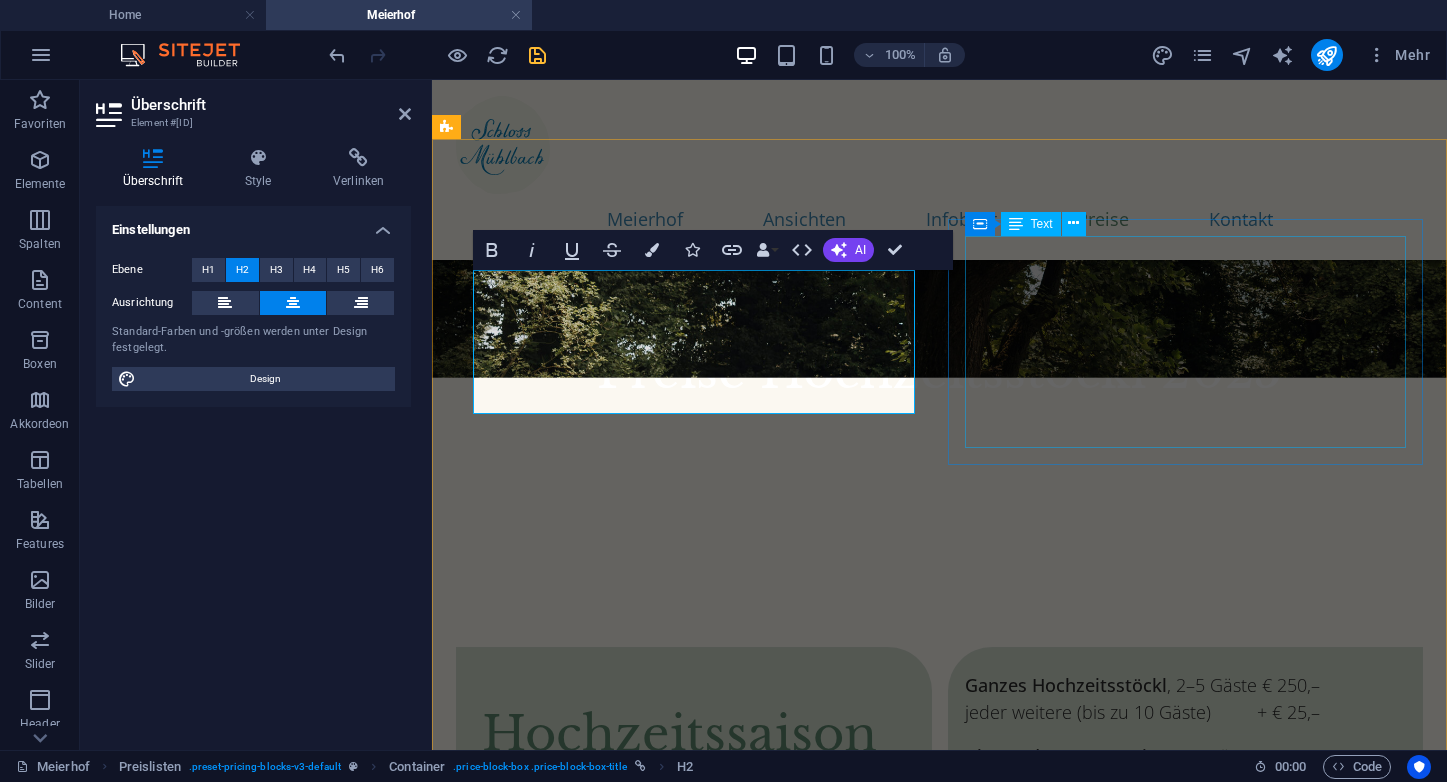 click on "Ganzes Hochzeitsstöckl , 2–5 Gäste jeder weitere (bis zu 10 Gäste) € 250,– + € 25,– Blaue oder Grüne Suite , 1–2 Gäste 3–4 Gäste € 100,– € 150,– Rosa Zimmer , ein Gast 2 Gäste € 60,– € 85,–" at bounding box center [1142, 770] 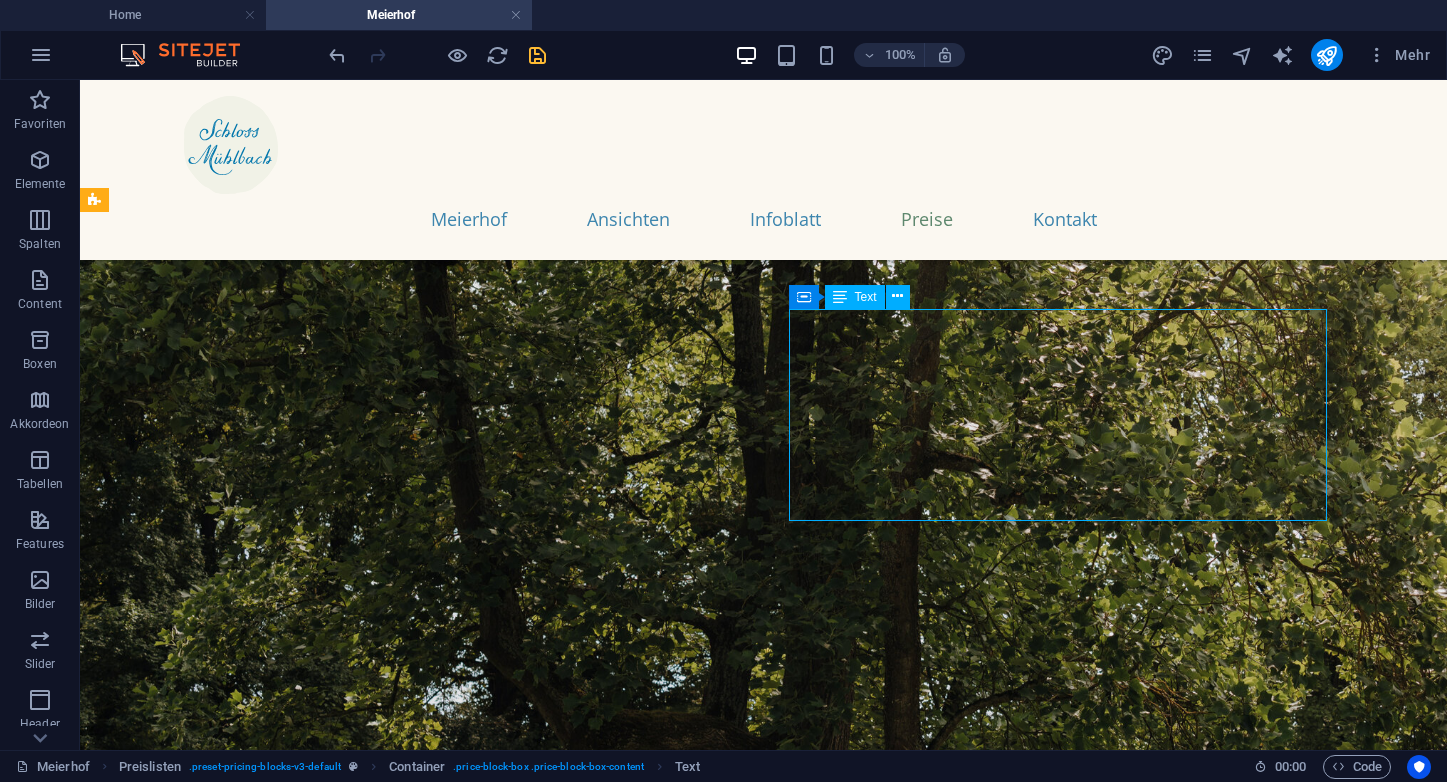 scroll, scrollTop: 7148, scrollLeft: 0, axis: vertical 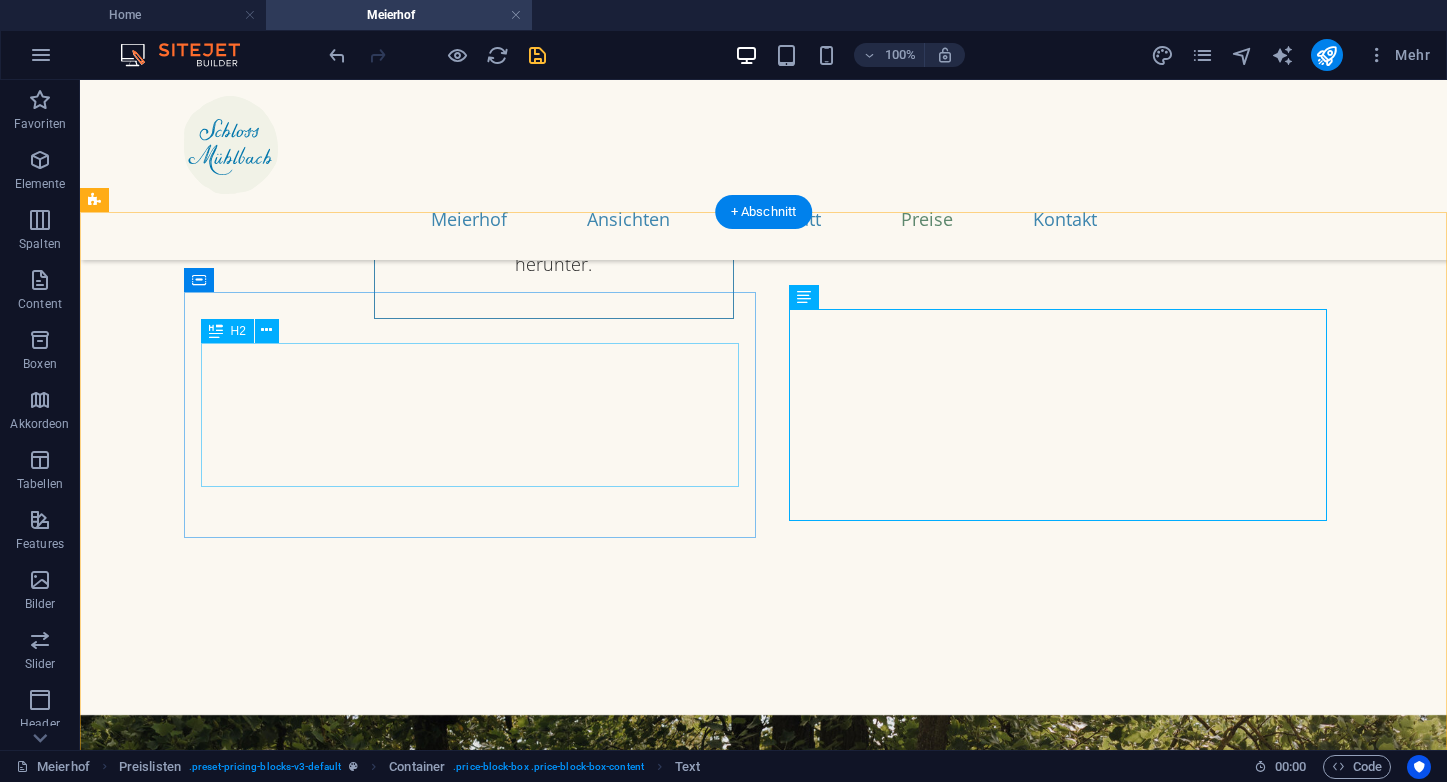 click on "Hochzeitssaison 2.5.–21.10." at bounding box center (407, 1783) 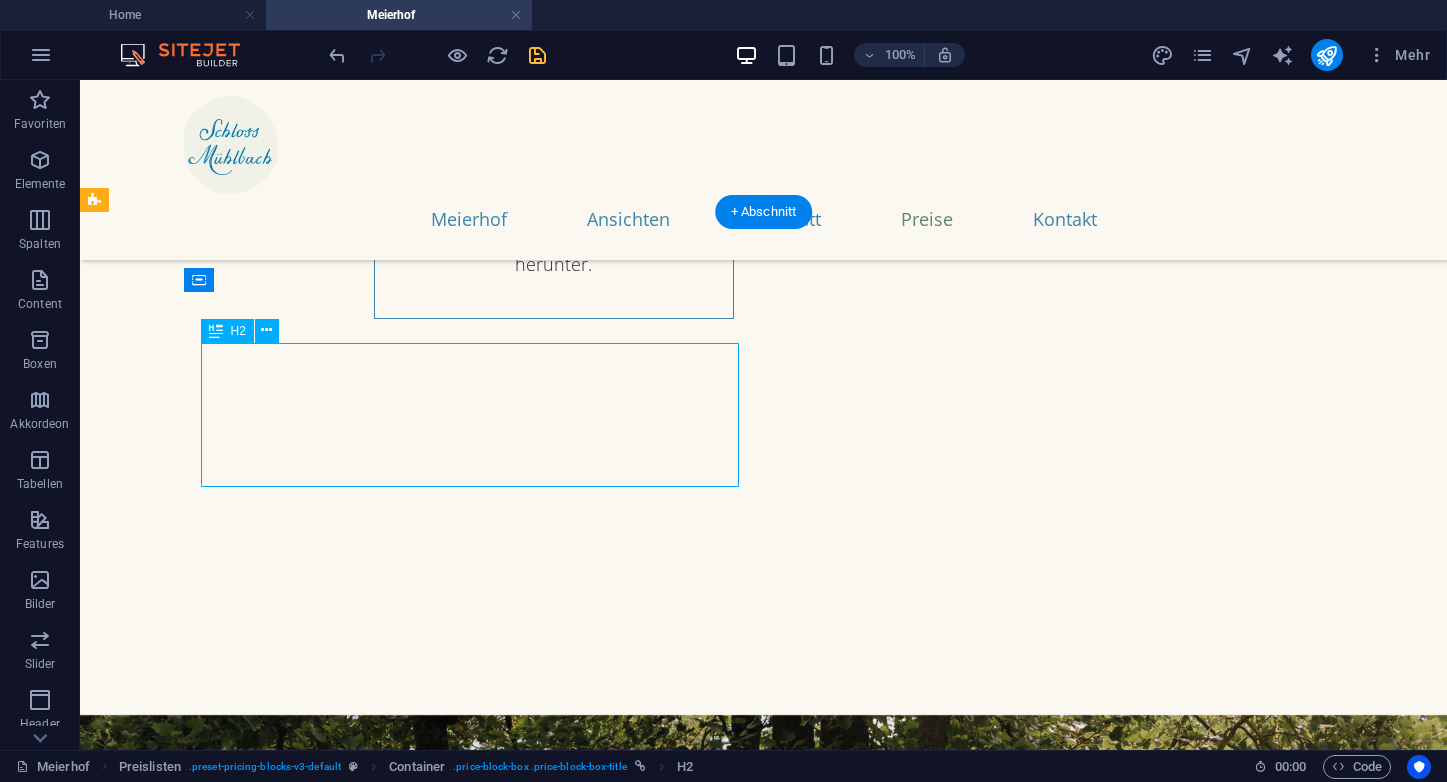 click on "Hochzeitssaison 2.5.–21.10." at bounding box center [407, 1783] 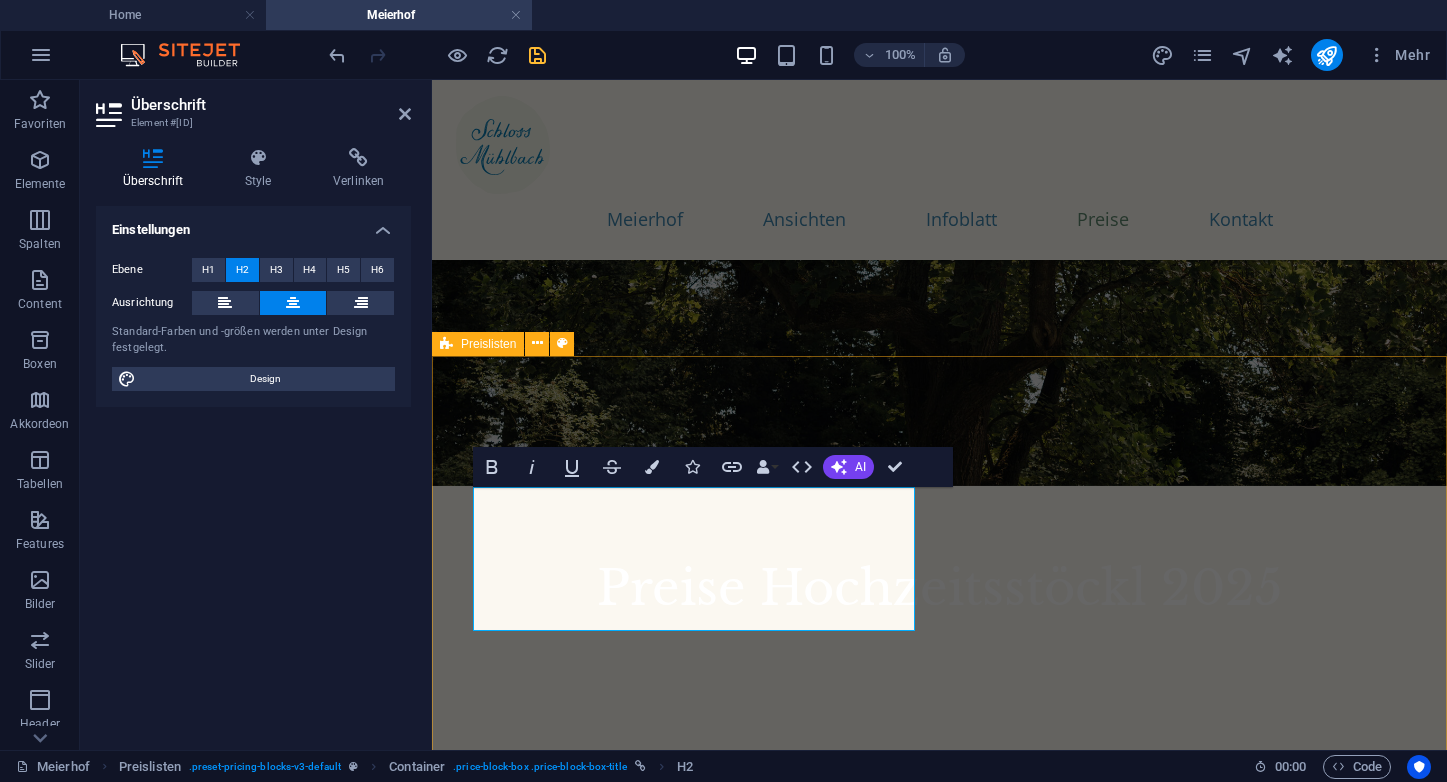 type 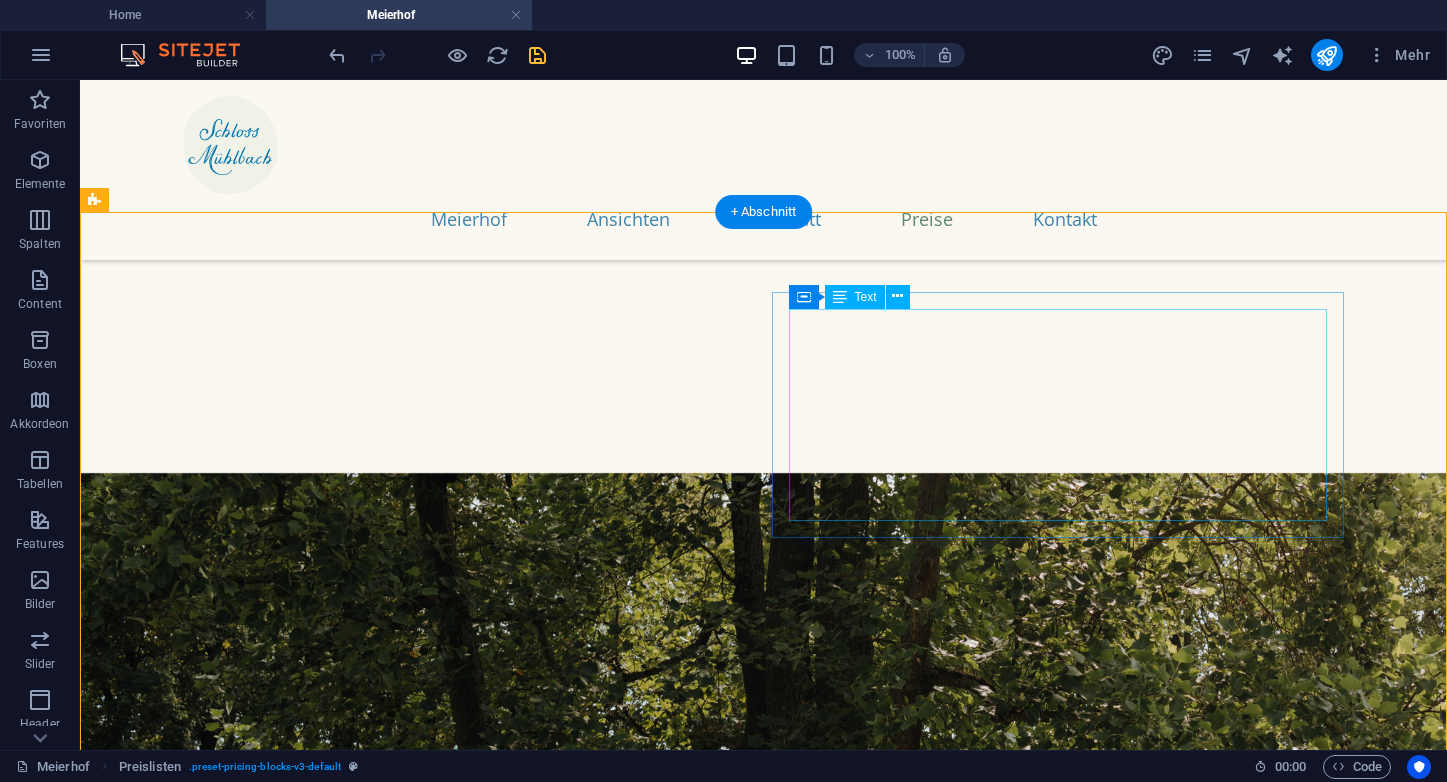 scroll, scrollTop: 7148, scrollLeft: 0, axis: vertical 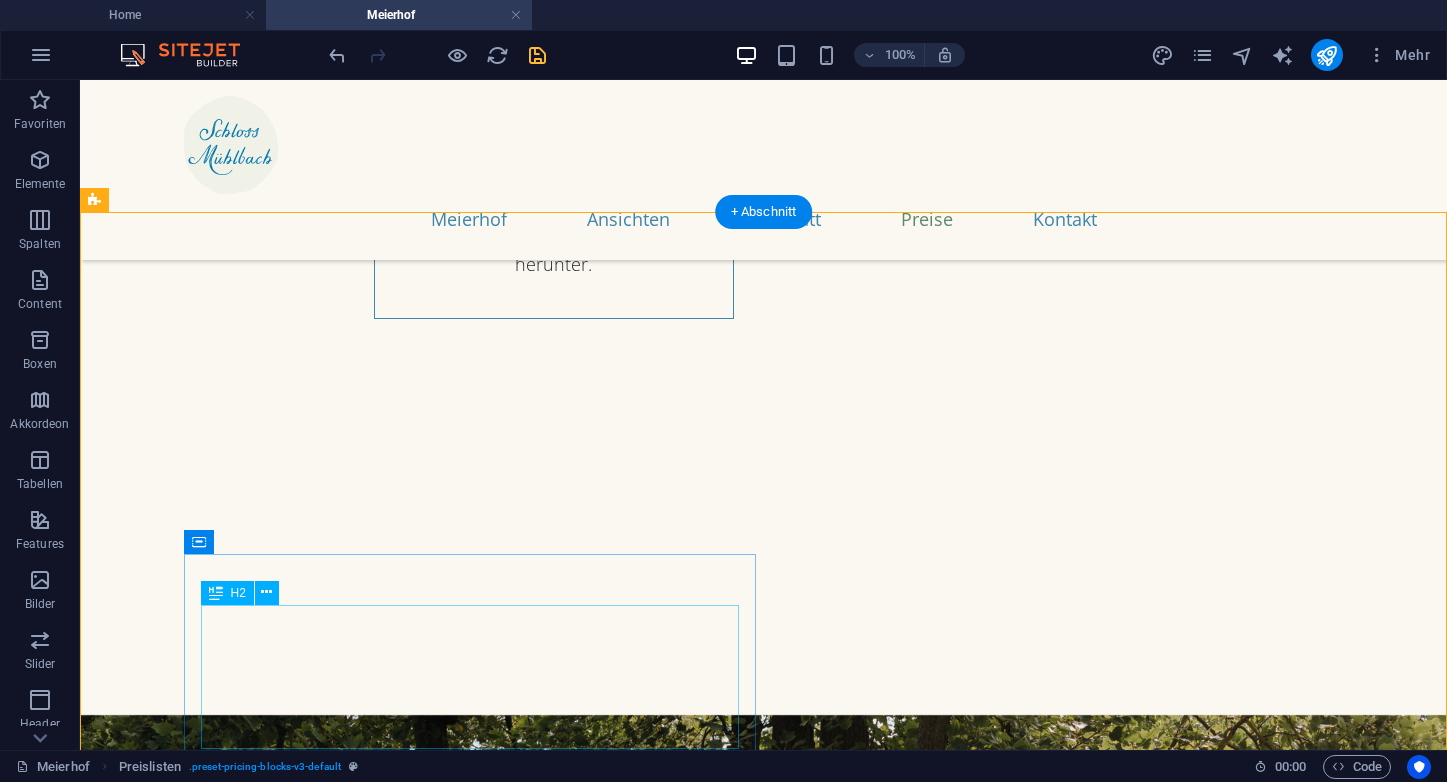 click on "Nebensaison 22.10.–1.5." at bounding box center [357, 2045] 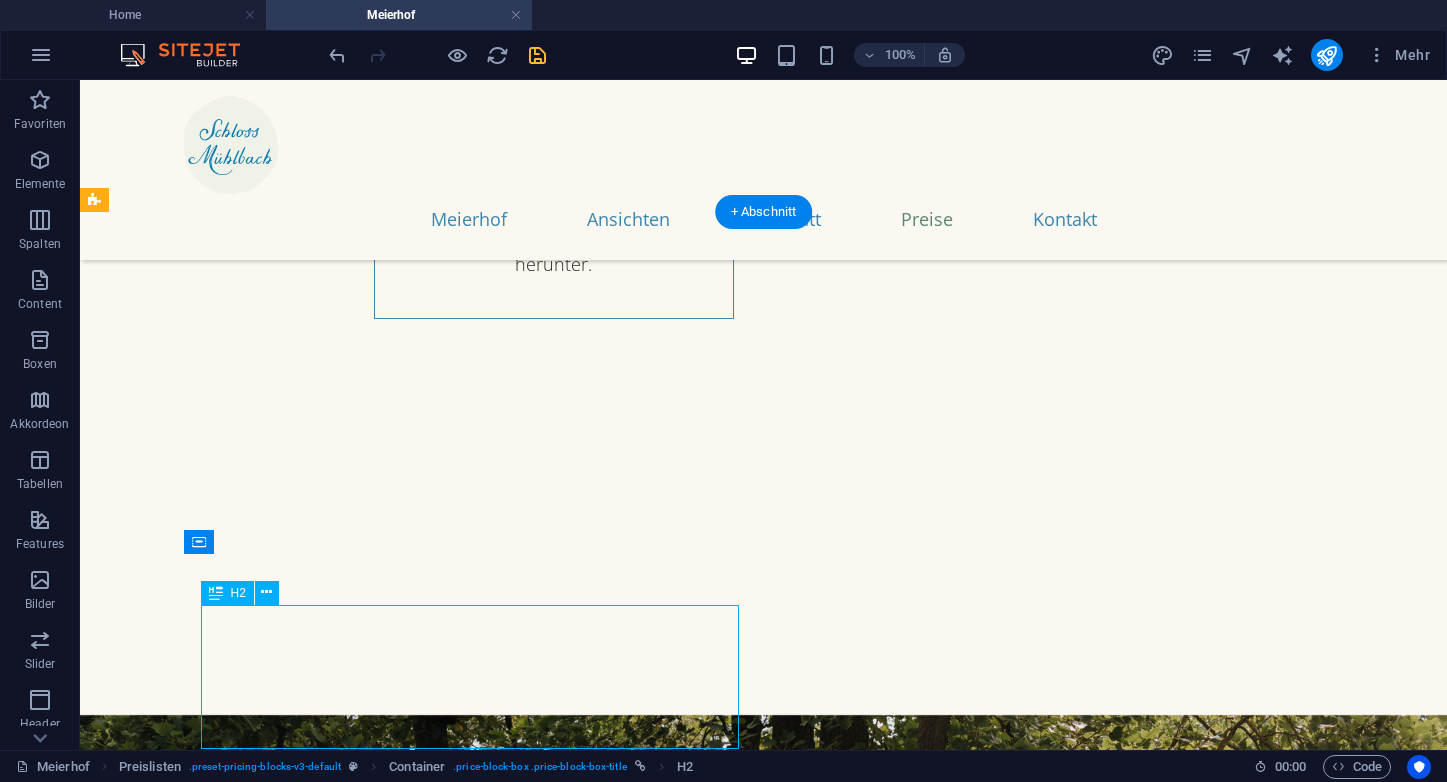click on "Nebensaison 22.10.–1.5." at bounding box center [357, 2045] 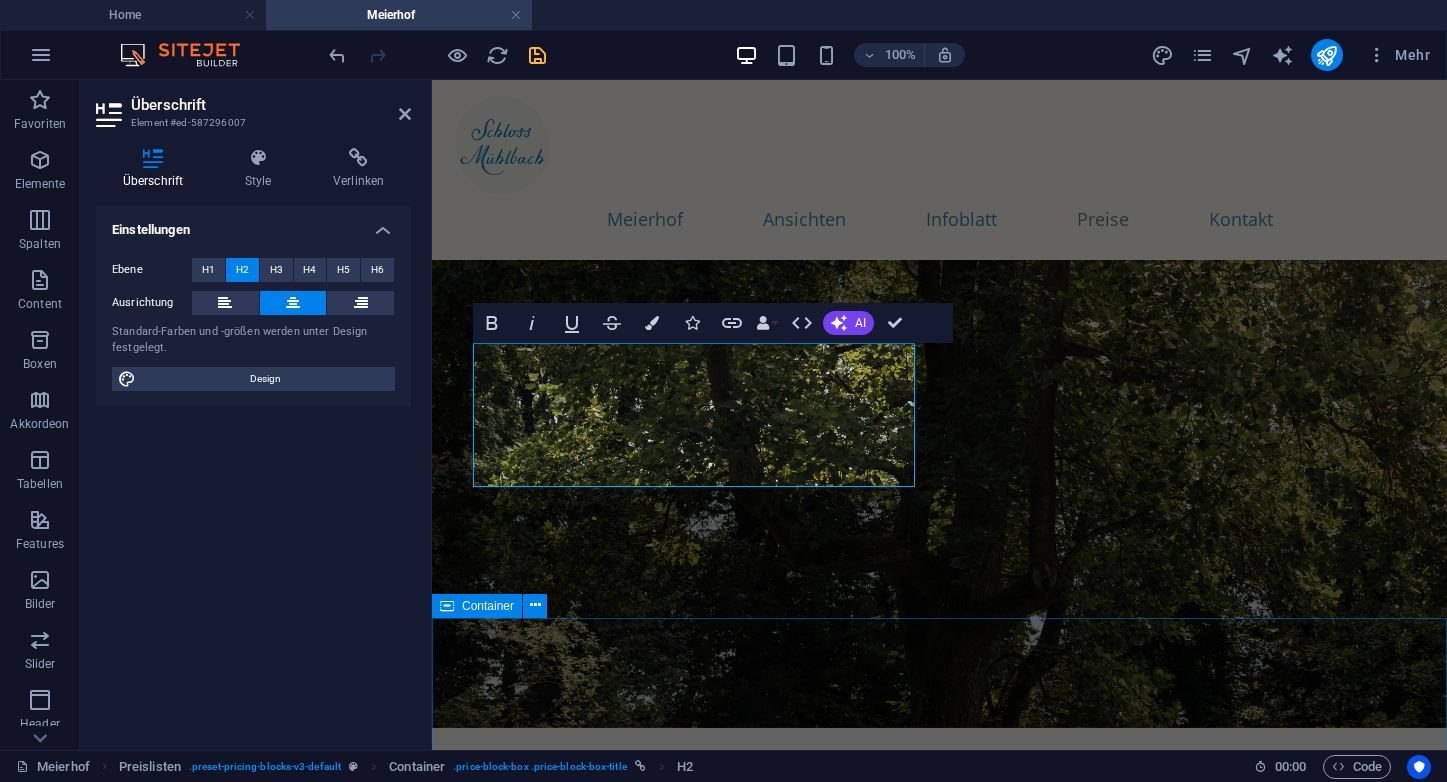 scroll, scrollTop: 7796, scrollLeft: 0, axis: vertical 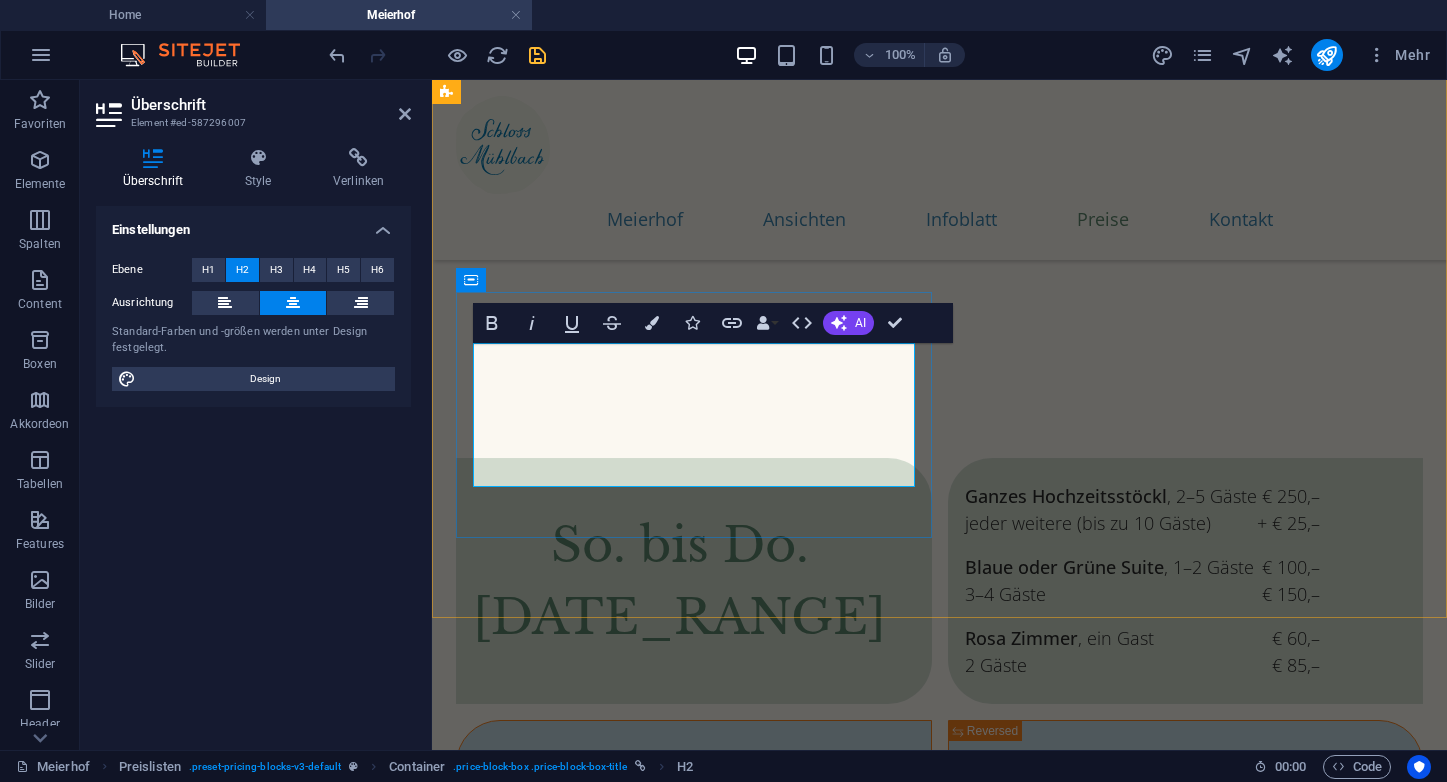 click on "Nebensaison 22.10.–1.5." at bounding box center (629, 843) 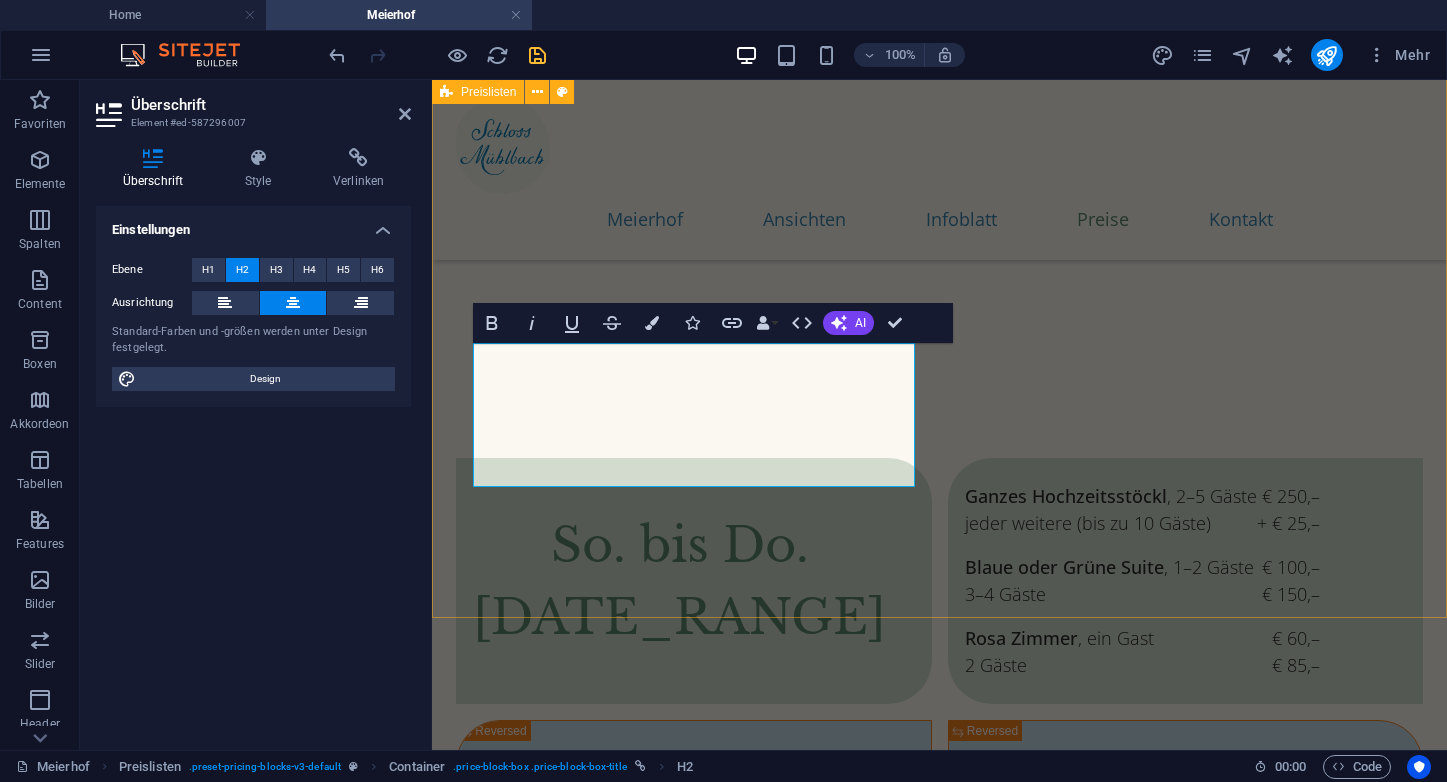 click on "So. bis Do. 2.5.–21.10. Ganzes Hochzeitsstöckl , 2–5 Gäste jeder weitere (bis zu 10 Gäste) € 250,– + € 25,– Blaue oder Grüne Suite , 1–2 Gäste 3–4 Gäste € 100,– € 150,– Rosa Zimmer , ein Gast 2 Gäste € 60,– € 85,– ​Mo. bis So. 22.10.–1.5. Ganzes Hochzeitsstöckl , 2–4 Gäste jeder weitere (bis zu 10 Gäste) € 290,– + € 25,– Blaue oder Grüne Suite , 1–2 Gäste 3–4 Gäste € 120,– € 170,– Rosa Zimmer , ein Gast 2 Gäste € 75,– € 105,–" at bounding box center (939, 712) 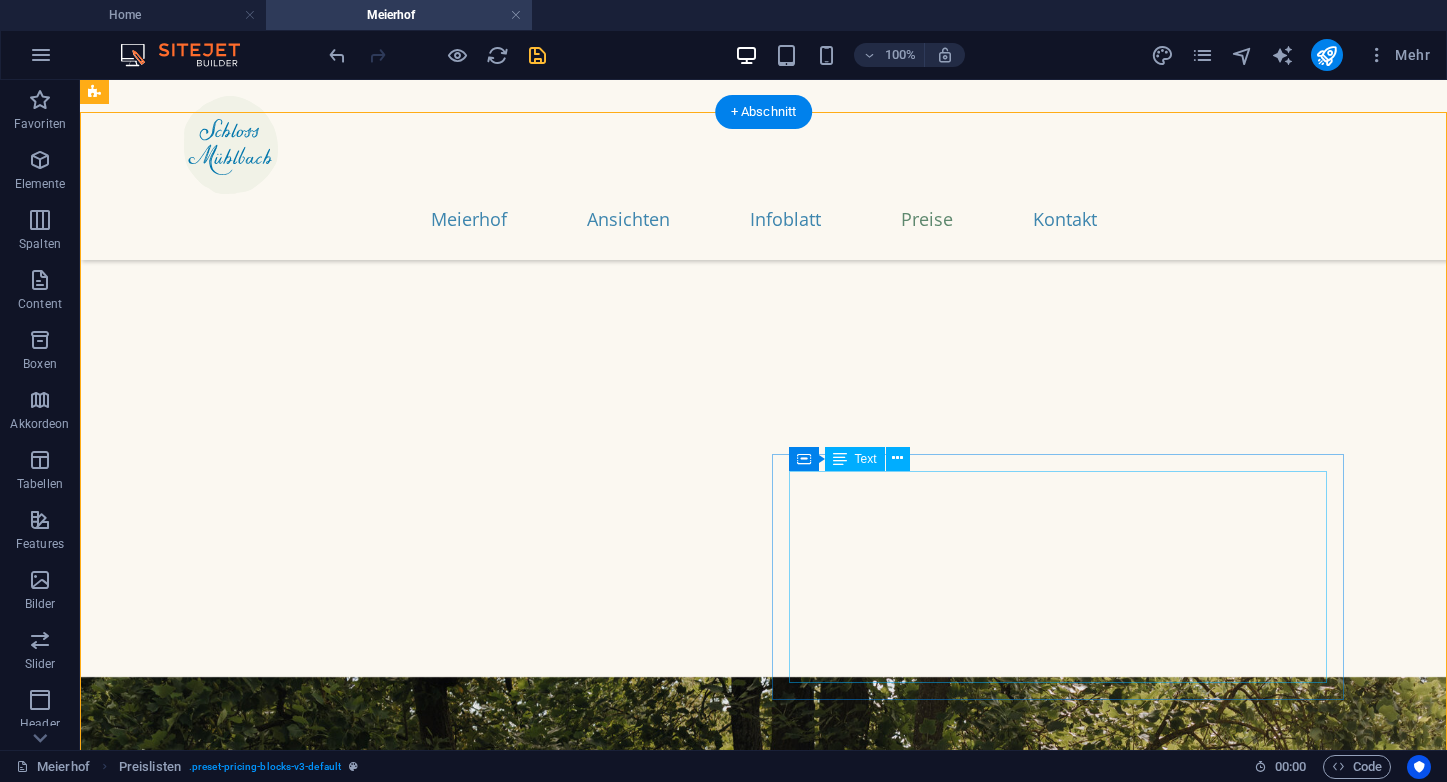 scroll, scrollTop: 7232, scrollLeft: 0, axis: vertical 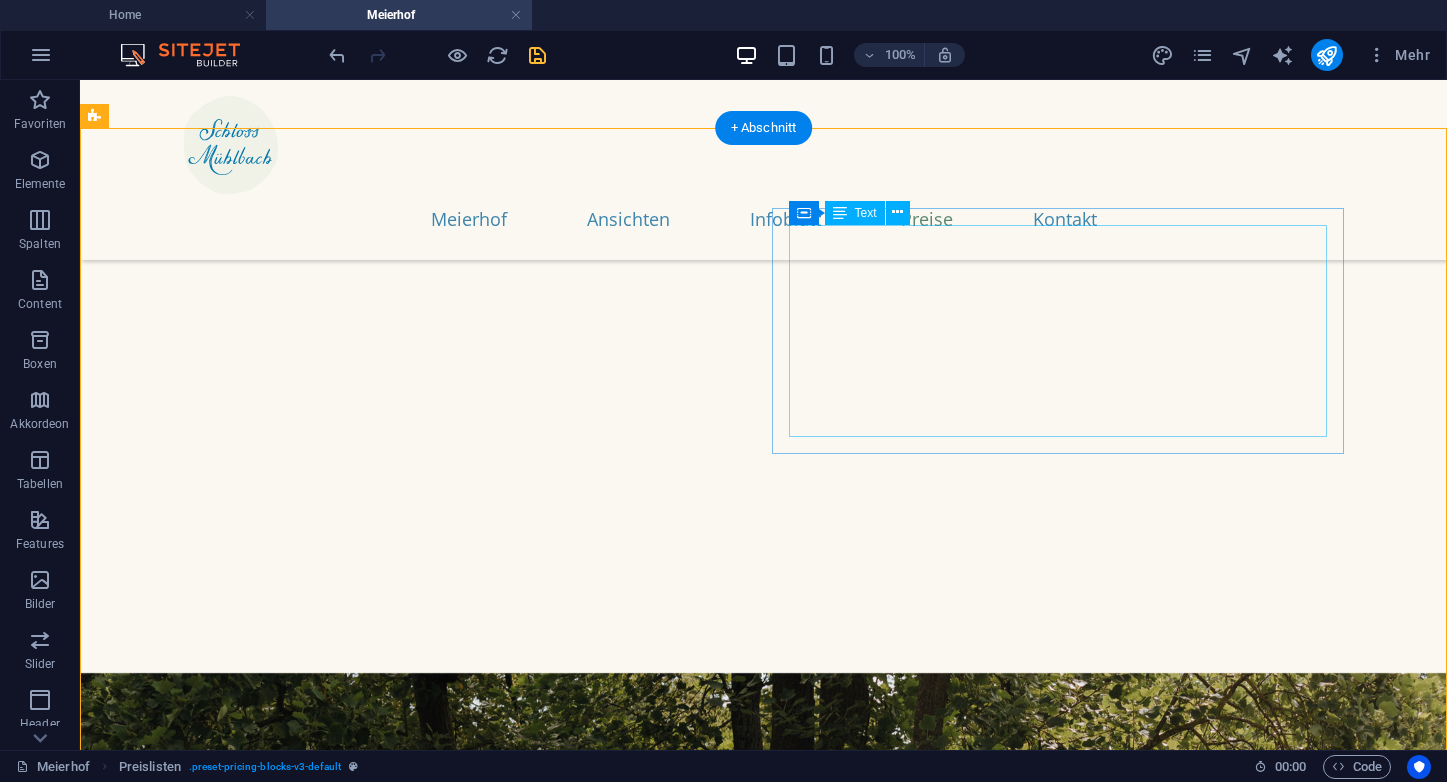 click on "Ganzes Hochzeitsstöckl , 2–5 Gäste jeder weitere (bis zu 10 Gäste) € 250,– + € 25,– Blaue oder Grüne Suite , 1–2 Gäste 3–4 Gäste € 100,– € 150,– Rosa Zimmer , ein Gast 2 Gäste € 60,– € 85,–" at bounding box center [966, 1699] 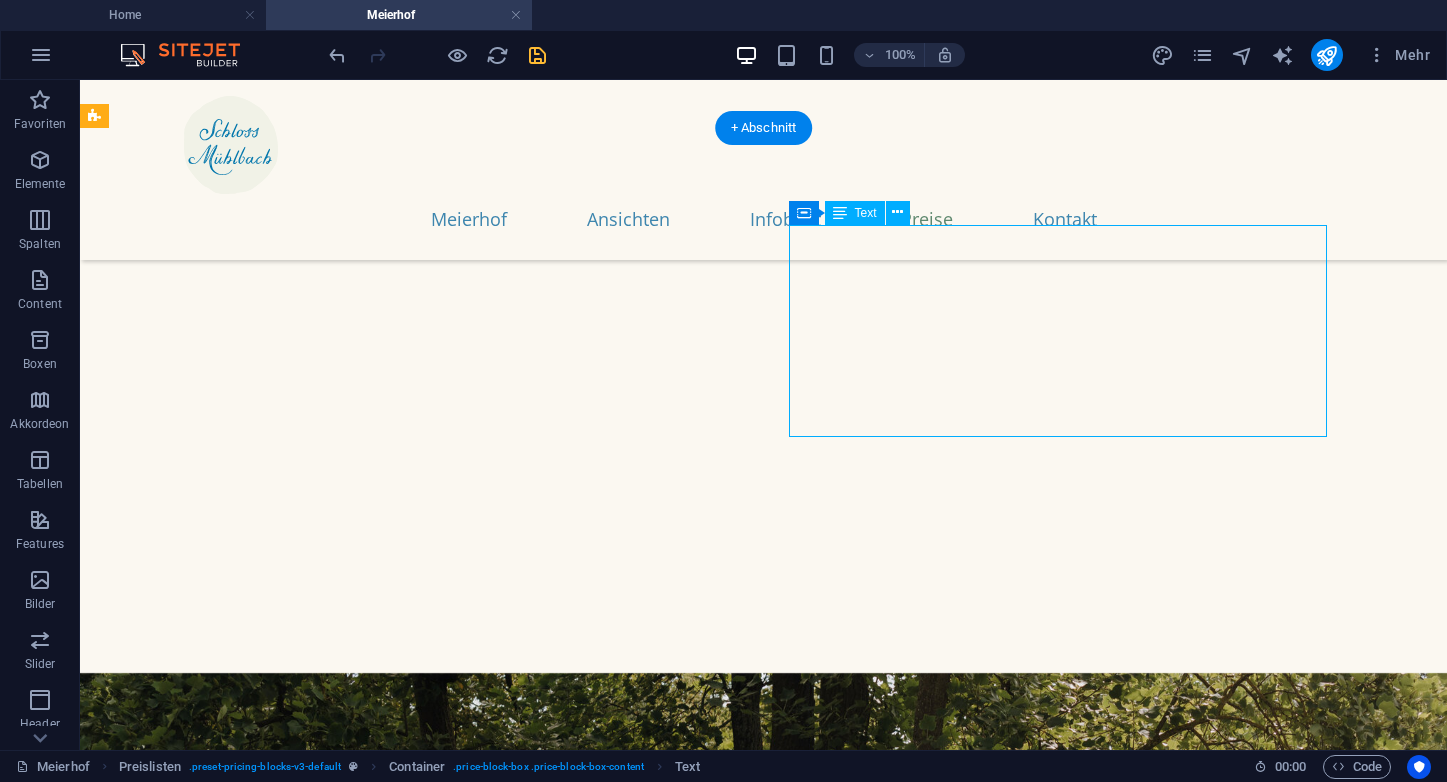 click on "Ganzes Hochzeitsstöckl , 2–5 Gäste jeder weitere (bis zu 10 Gäste) € 250,– + € 25,– Blaue oder Grüne Suite , 1–2 Gäste 3–4 Gäste € 100,– € 150,– Rosa Zimmer , ein Gast 2 Gäste € 60,– € 85,–" at bounding box center (966, 1699) 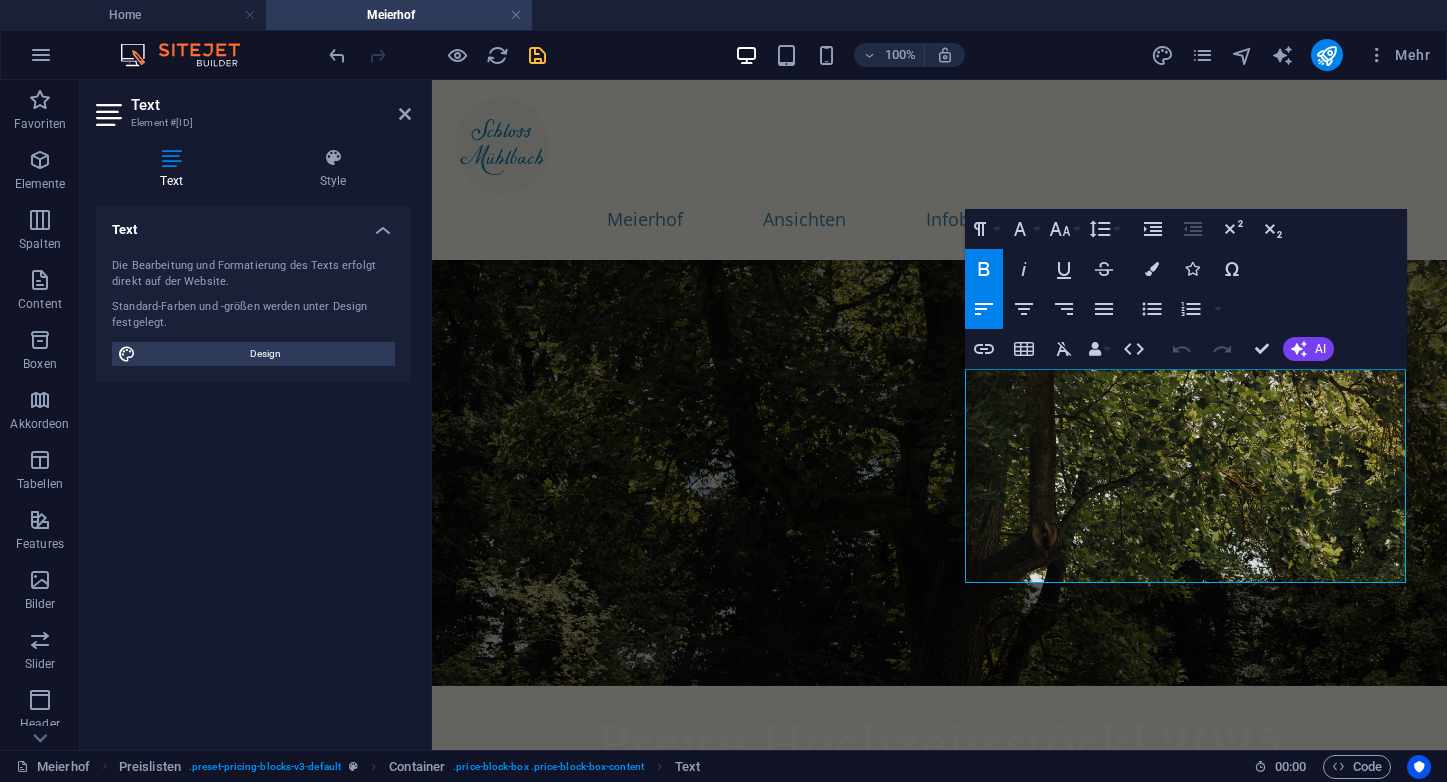 scroll, scrollTop: 7474, scrollLeft: 0, axis: vertical 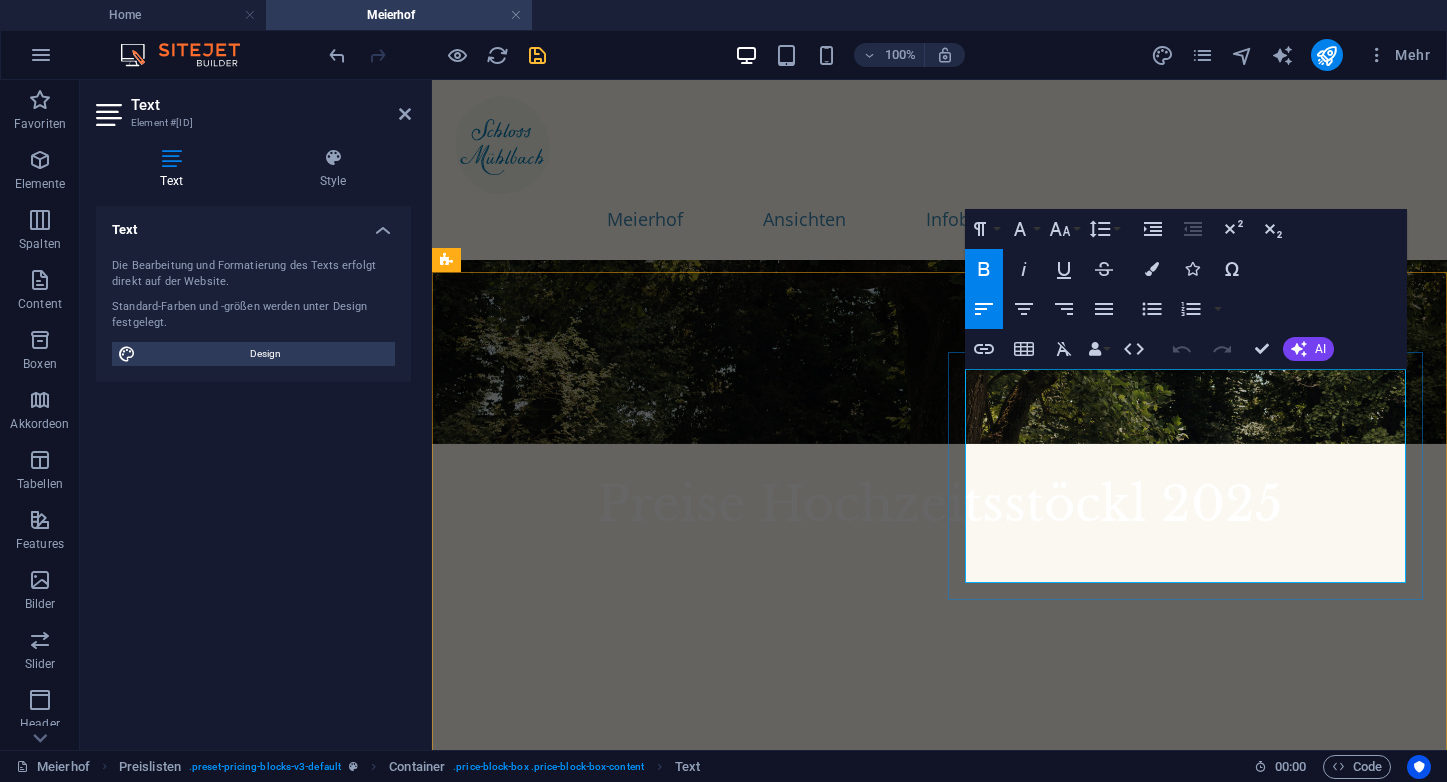 click on "Ganzes Hochzeitsstöckl , 2–5 Gäste jeder weitere (bis zu 10 Gäste)" at bounding box center (1111, 833) 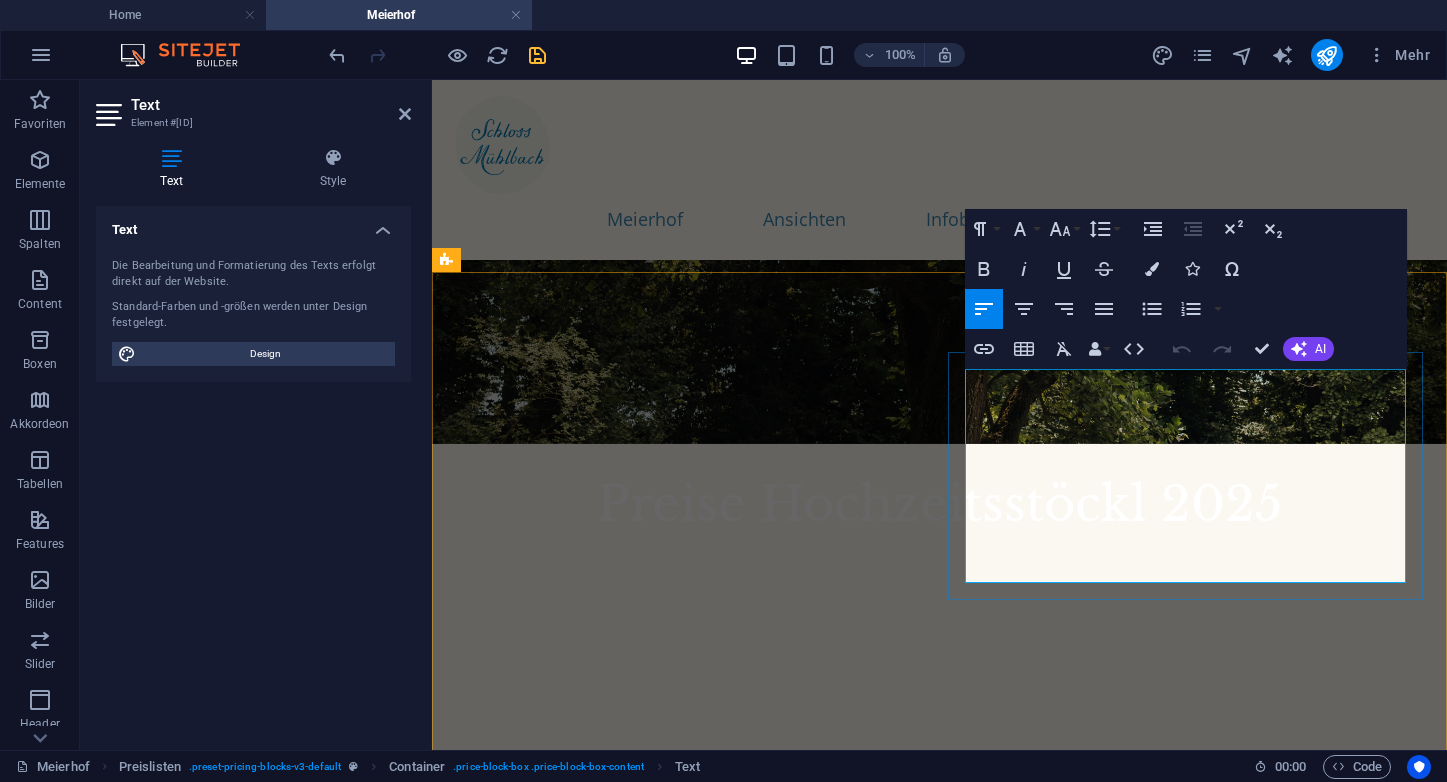 type 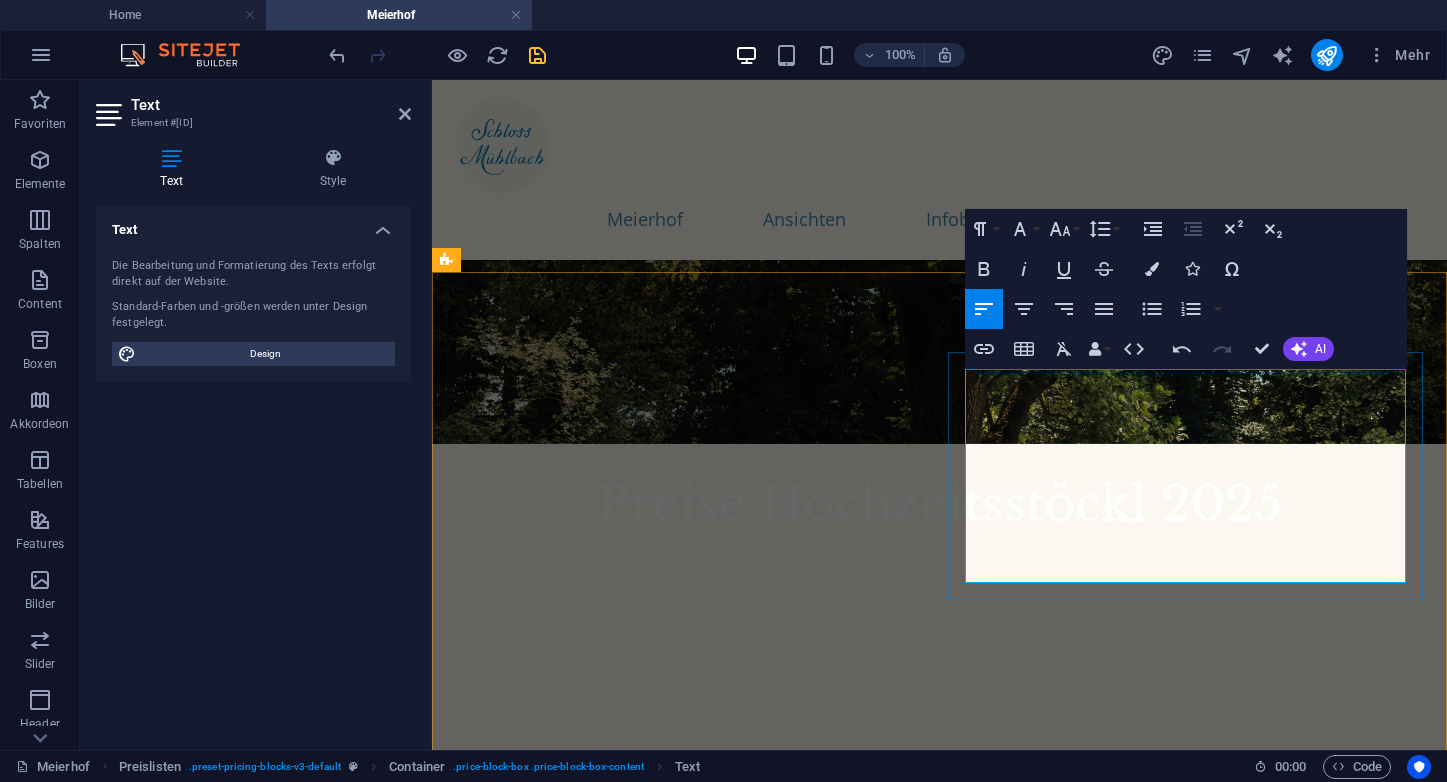 click on "Blaue oder Grüne Suite , 1–2 Gäste 3–4 Gäste" at bounding box center [1153, 931] 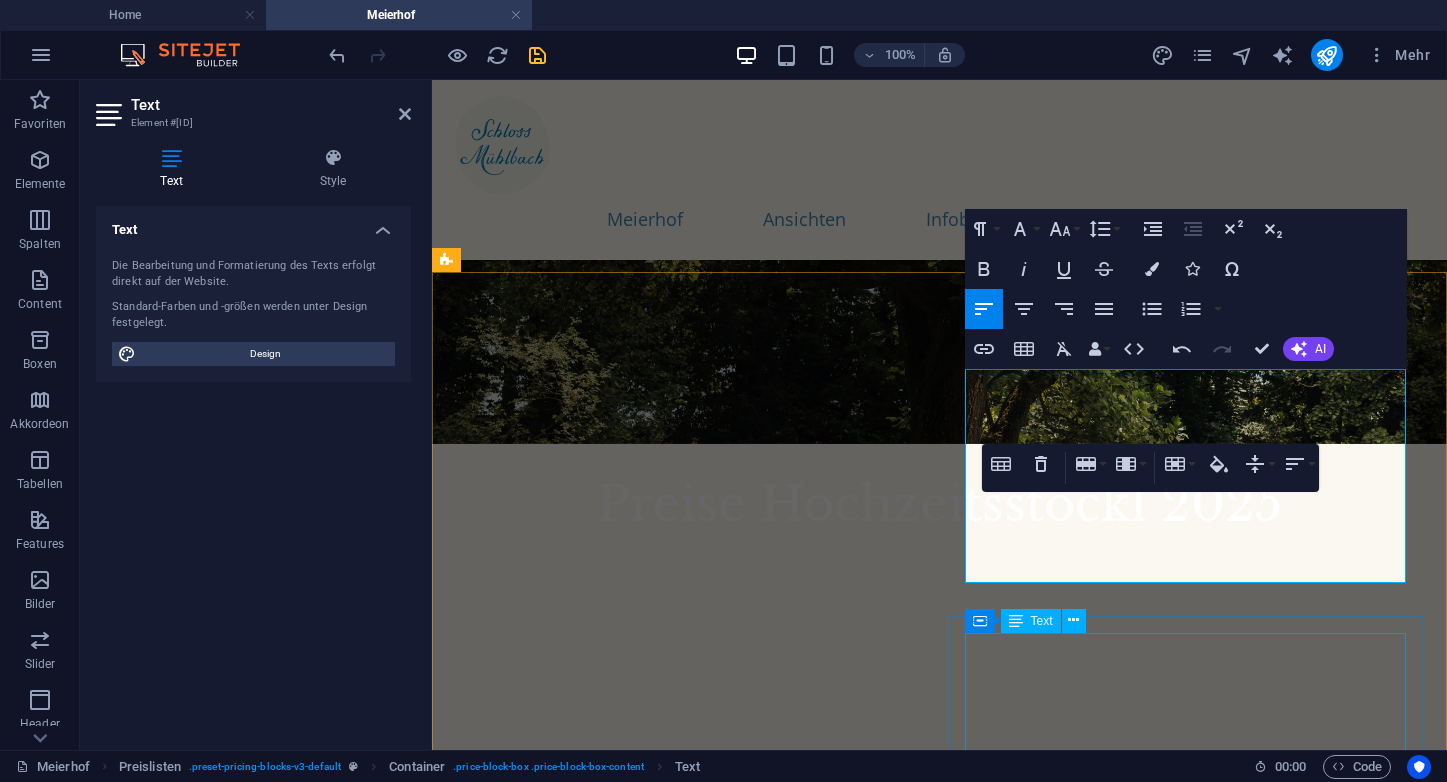 click on "Ganzes Hochzeitsstöckl , 2–4 Gäste jeder weitere (bis zu 10 Gäste) € 290,– + € 25,– Blaue oder Grüne Suite , 1–2 Gäste 3–4 Gäste € 120,– € 170,– Rosa Zimmer , ein Gast 2 Gäste € 75,– € 105,–" at bounding box center (1148, 1194) 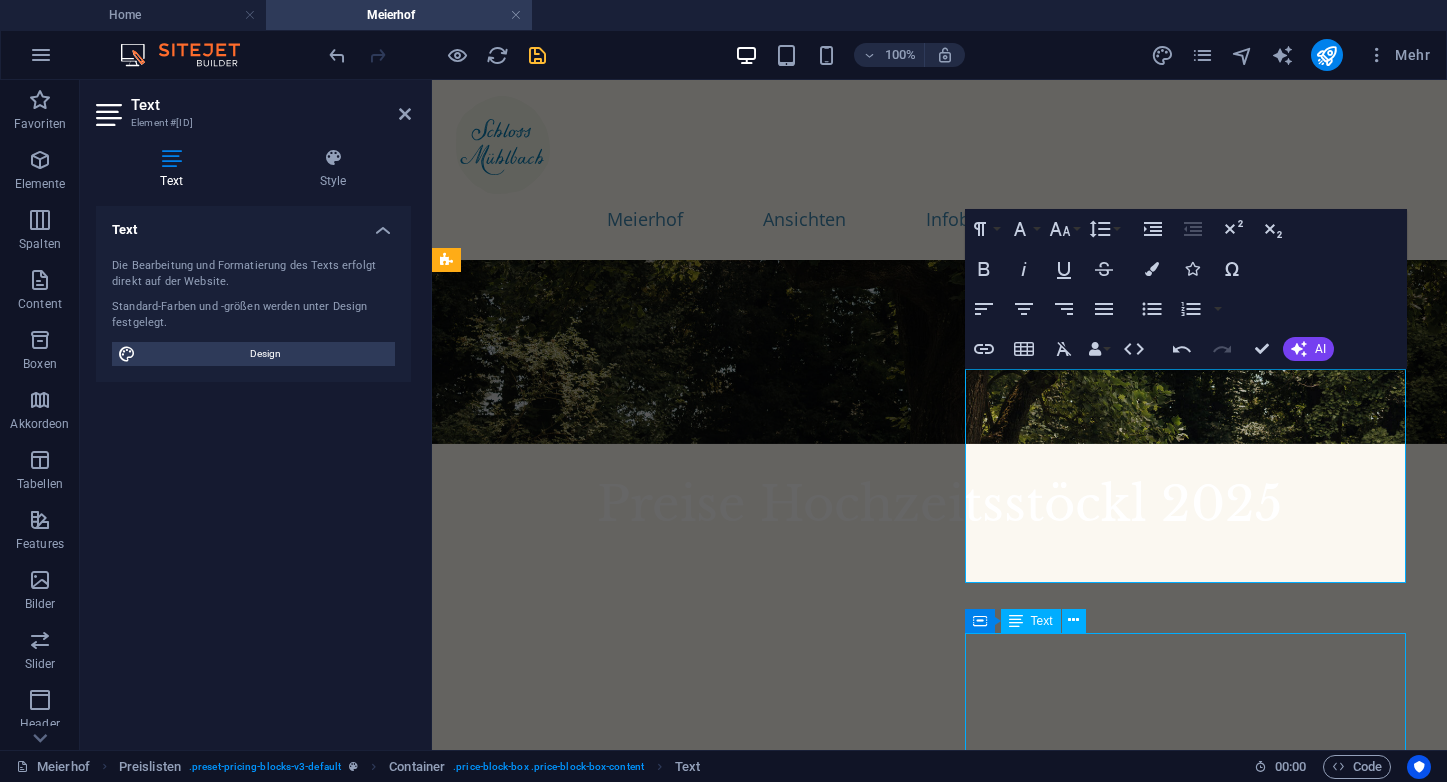 click on "Ganzes Hochzeitsstöckl , 2–4 Gäste jeder weitere (bis zu 10 Gäste) € 290,– + € 25,– Blaue oder Grüne Suite , 1–2 Gäste 3–4 Gäste € 120,– € 170,– Rosa Zimmer , ein Gast 2 Gäste € 75,– € 105,–" at bounding box center (1148, 1194) 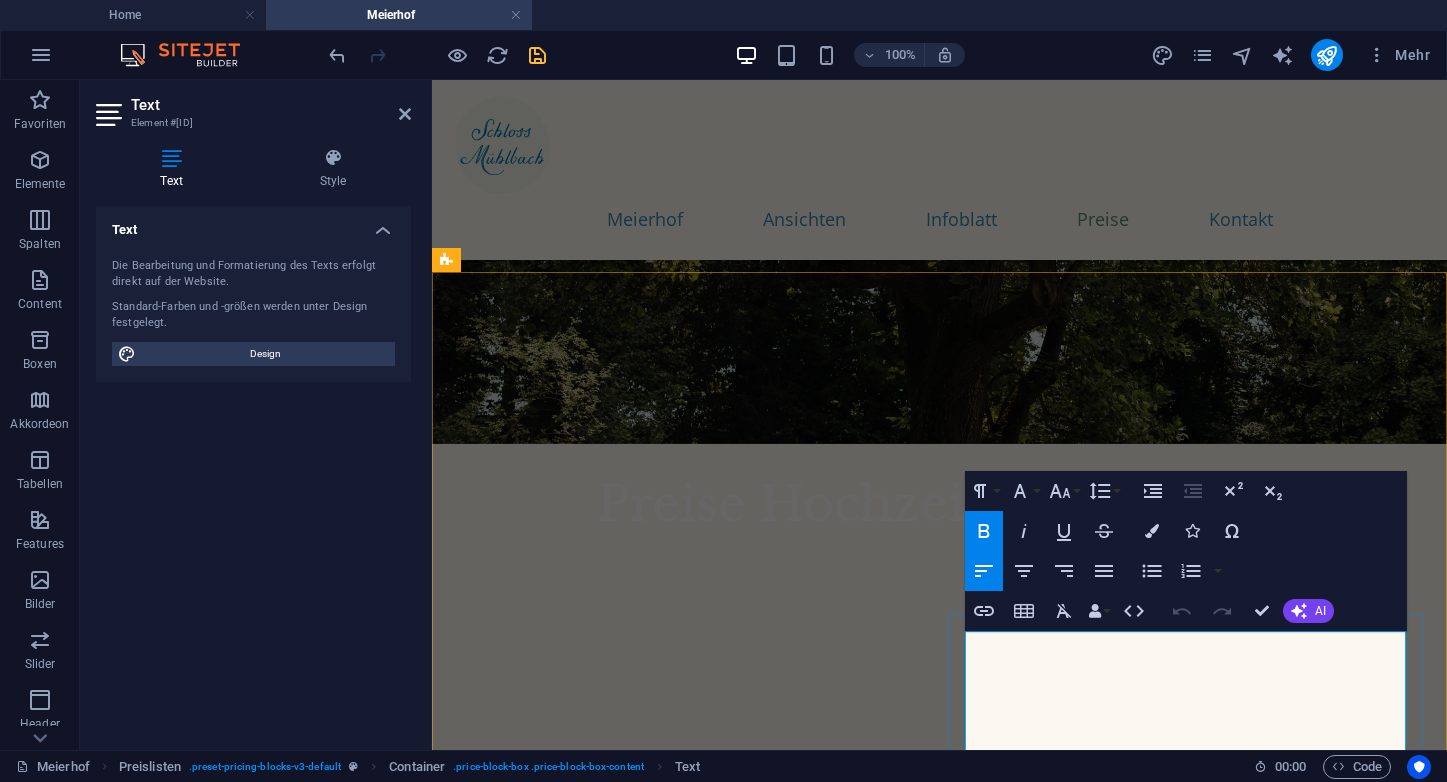 click on "Ganzes Hochzeitsstöckl , 2–4 Gäste jeder weitere (bis zu 10 Gäste)" at bounding box center (1111, 1122) 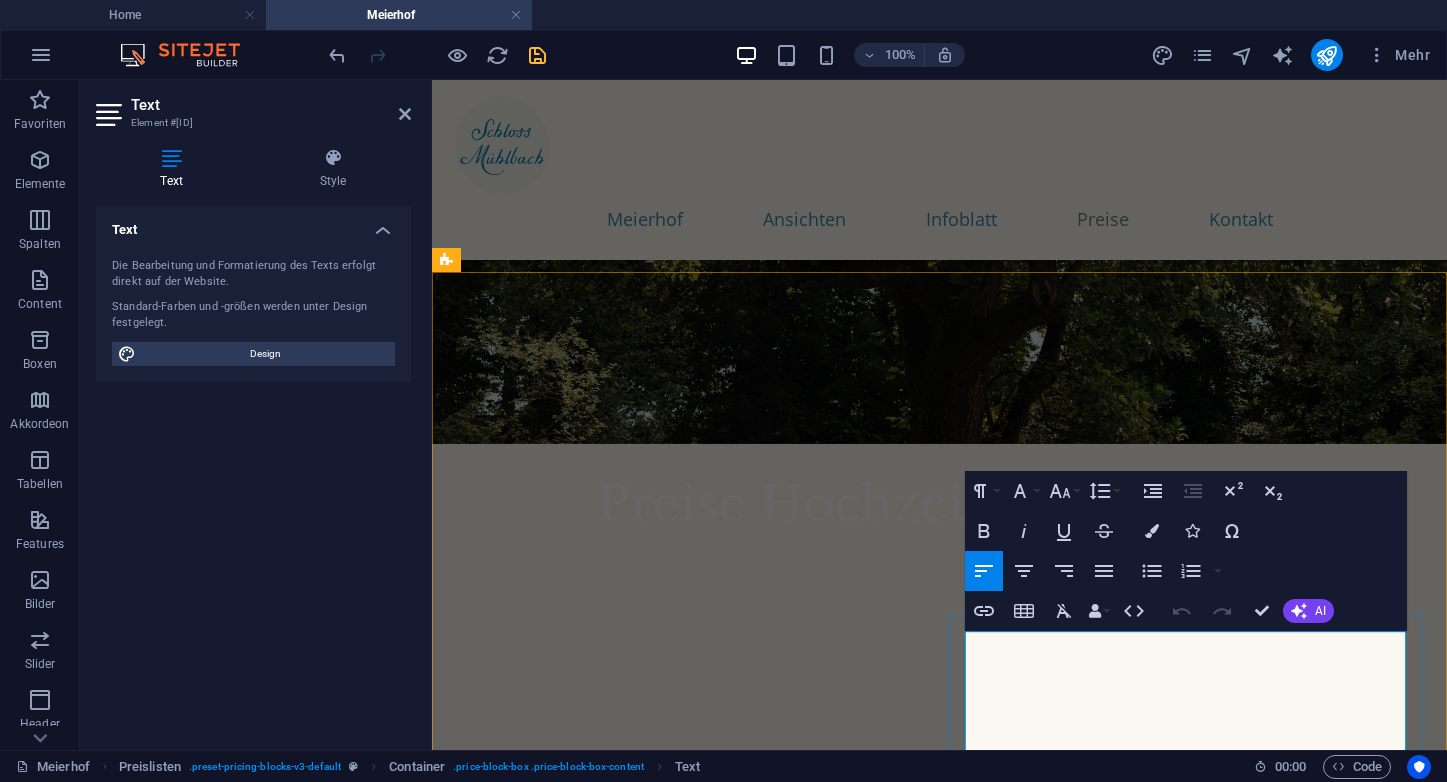 type 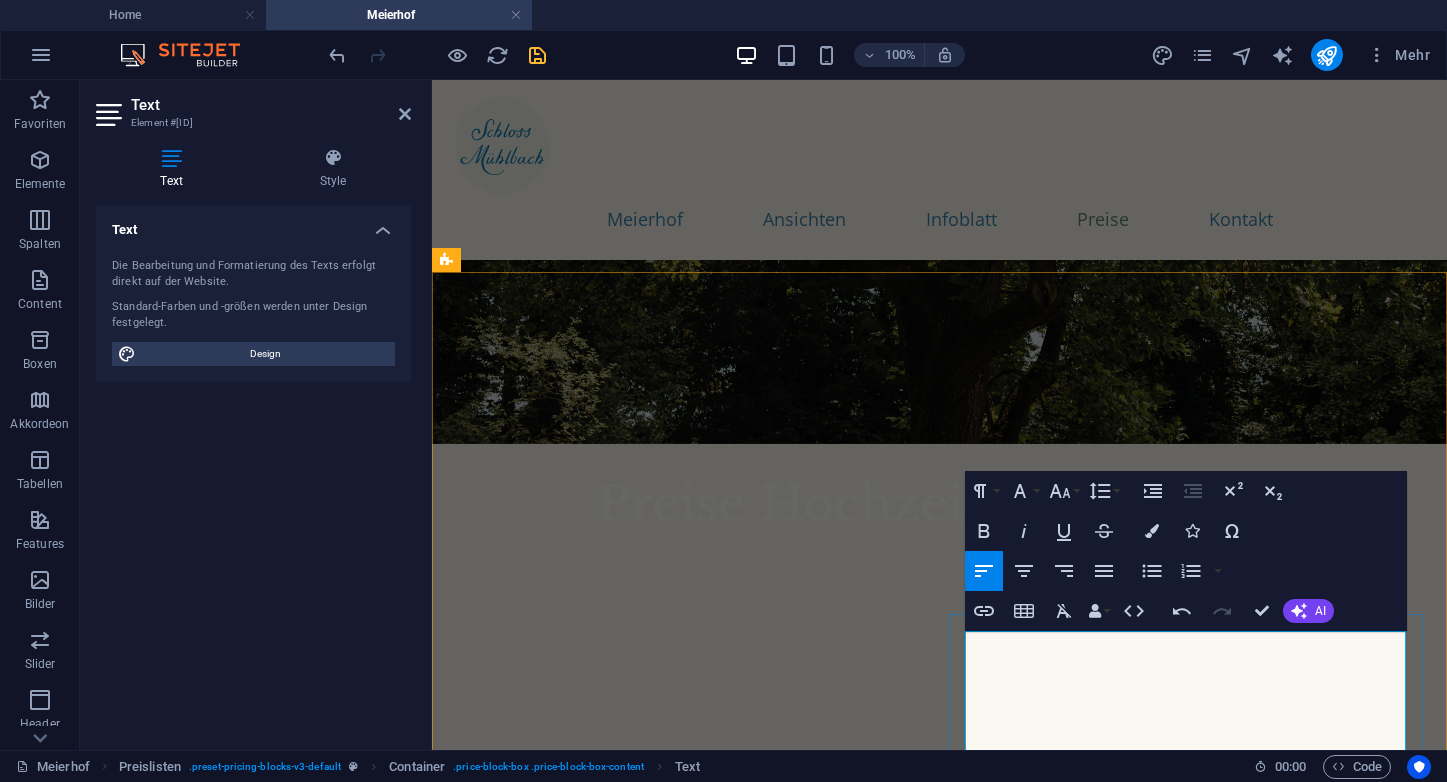 click on "Blaue oder Grüne Suite , 1–2 Gäste 3–4 Gäste" at bounding box center (1139, 1193) 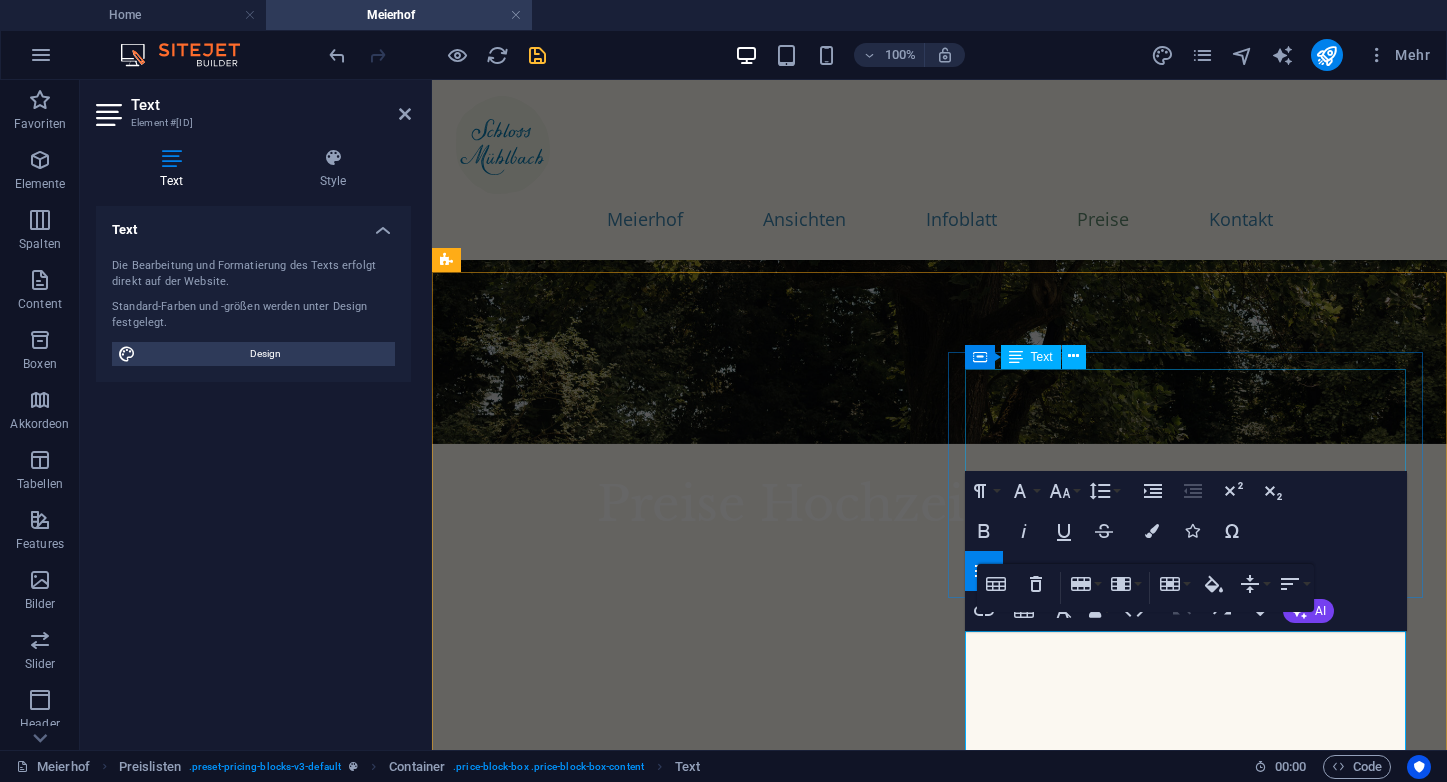 click on "Ganzes Hochzeitsstöckl , 2–5 Gäste/Nacht jeder weitere (bis zu 10 Gäste) € 250,– + € 25,– Blaue oder Grüne Suite , 1–2 Gäste/Nacht 3–4 Gäste € 100,– € 150,– Rosa Zimmer , ein Gast/Nacht 2 Gäste € 60,– € 85,–" at bounding box center (1186, 916) 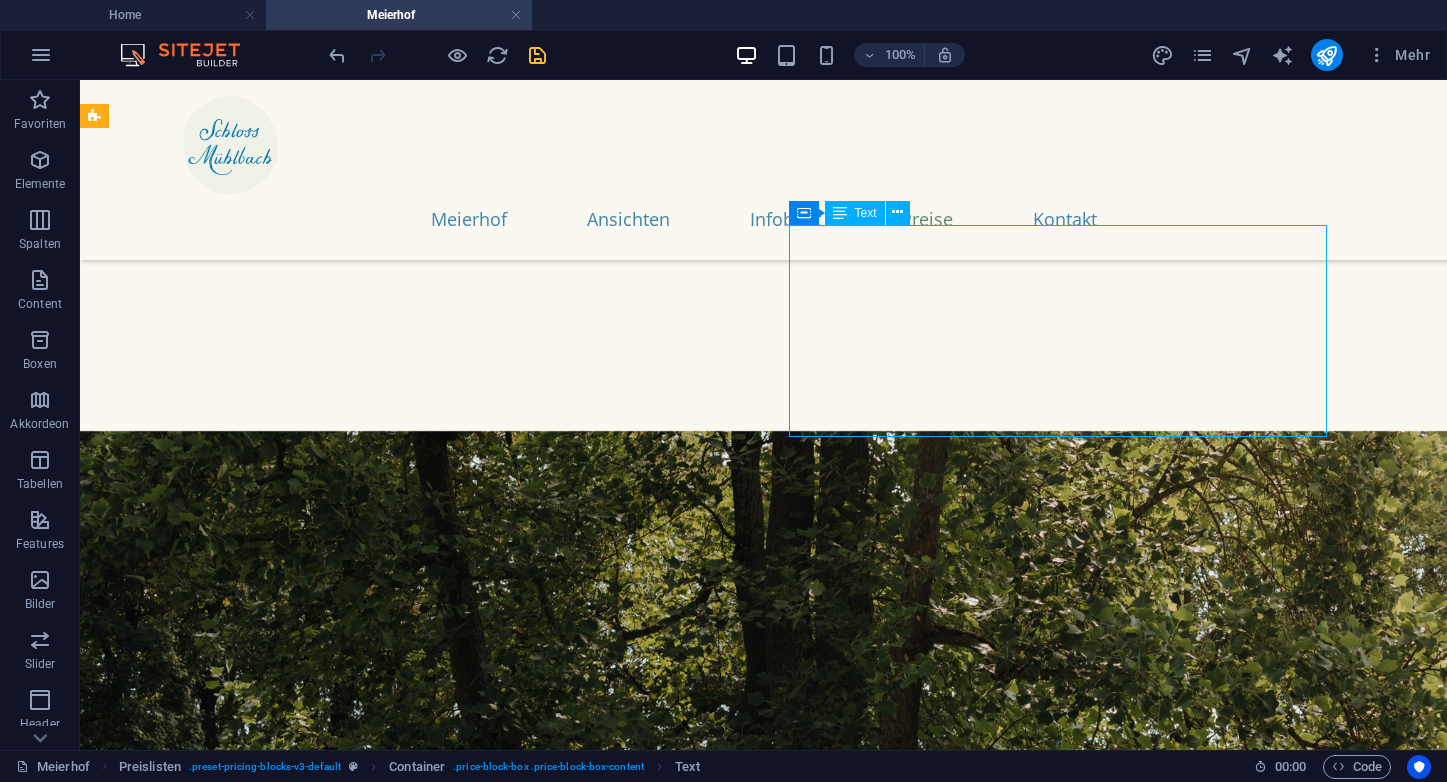 scroll, scrollTop: 7232, scrollLeft: 0, axis: vertical 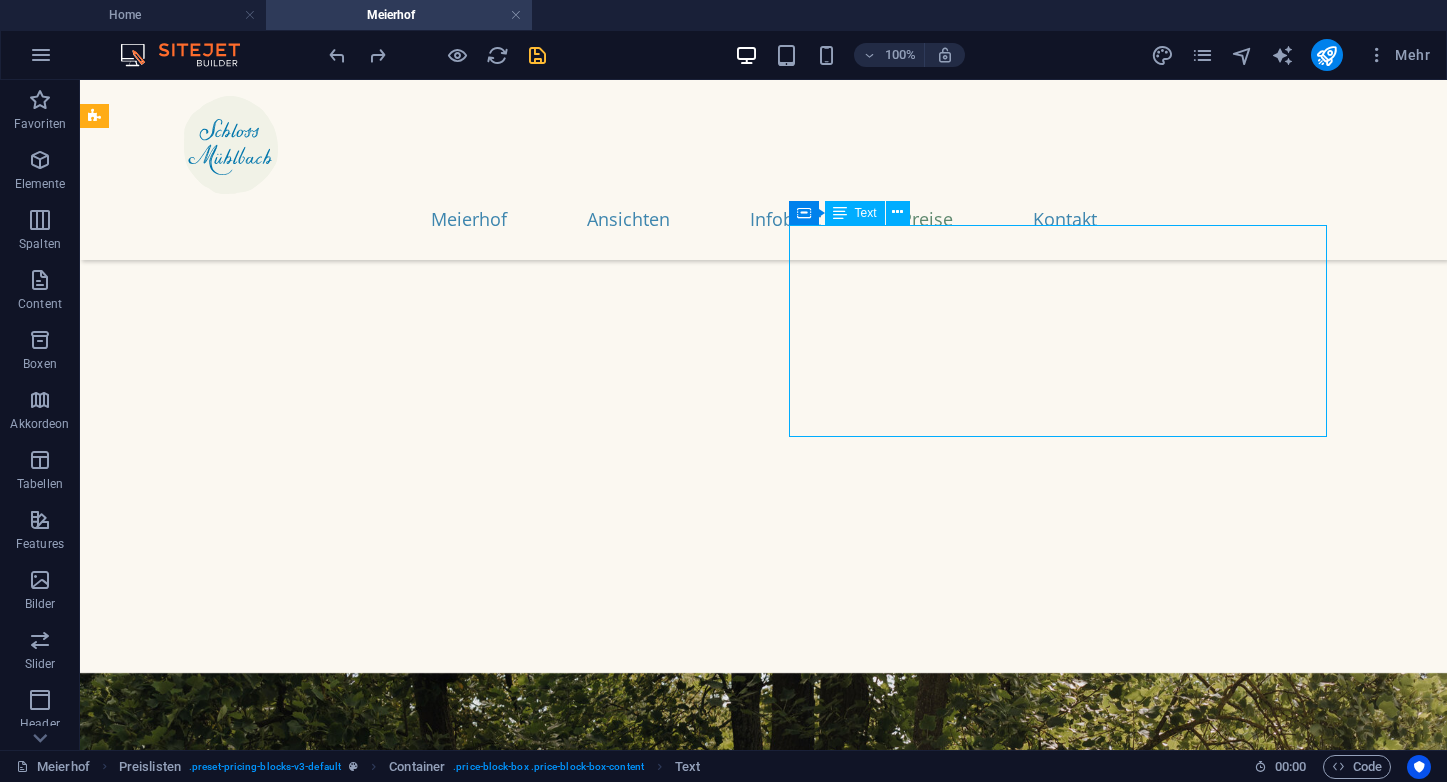 click on "Ganzes Hochzeitsstöckl , 2–5 Gäste jeder weitere (bis zu 10 Gäste) € 250,– + € 25,– Blaue oder Grüne Suite , 1–2 Gäste 3–4 Gäste € 100,– € 150,– Rosa Zimmer , ein Gast 2 Gäste € 60,– € 85,–" at bounding box center [966, 1699] 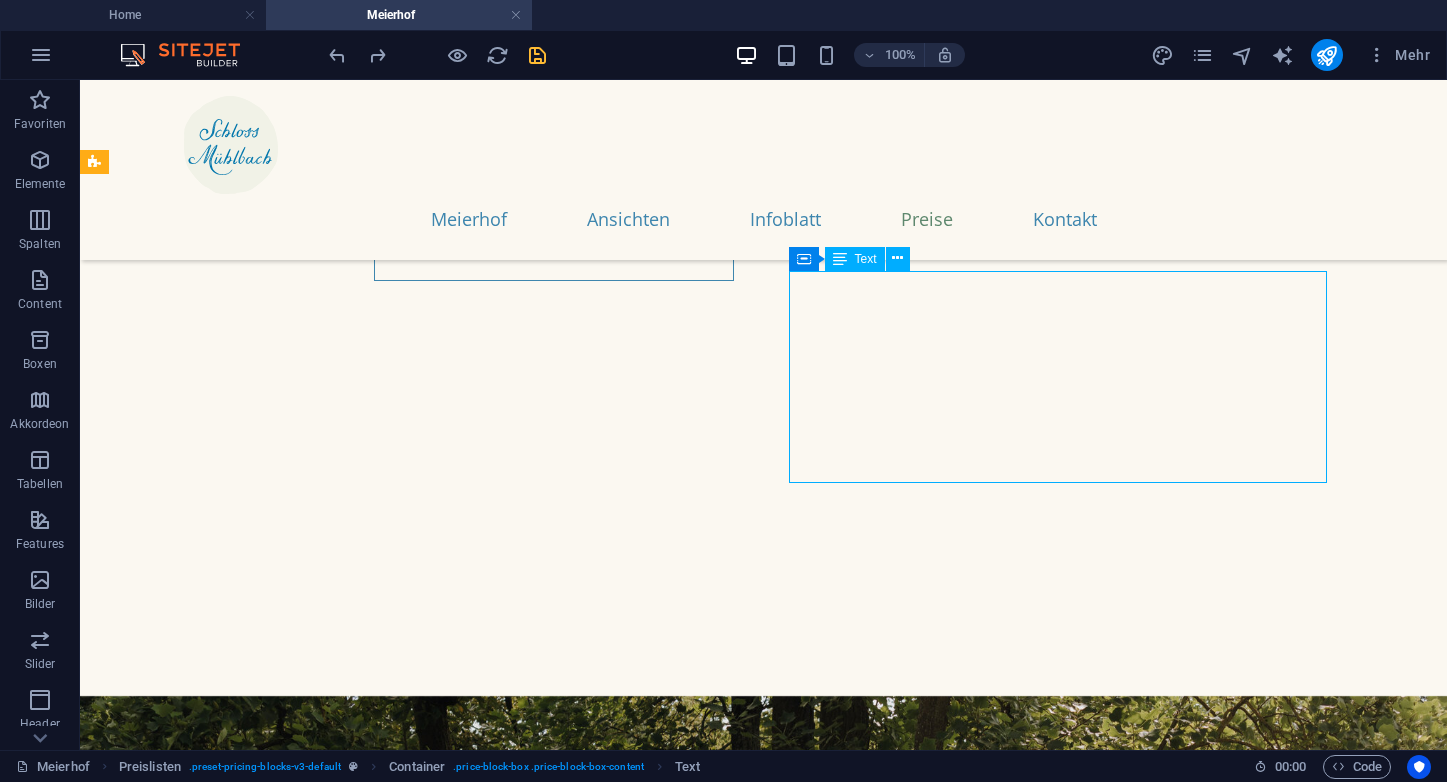 scroll, scrollTop: 7191, scrollLeft: 0, axis: vertical 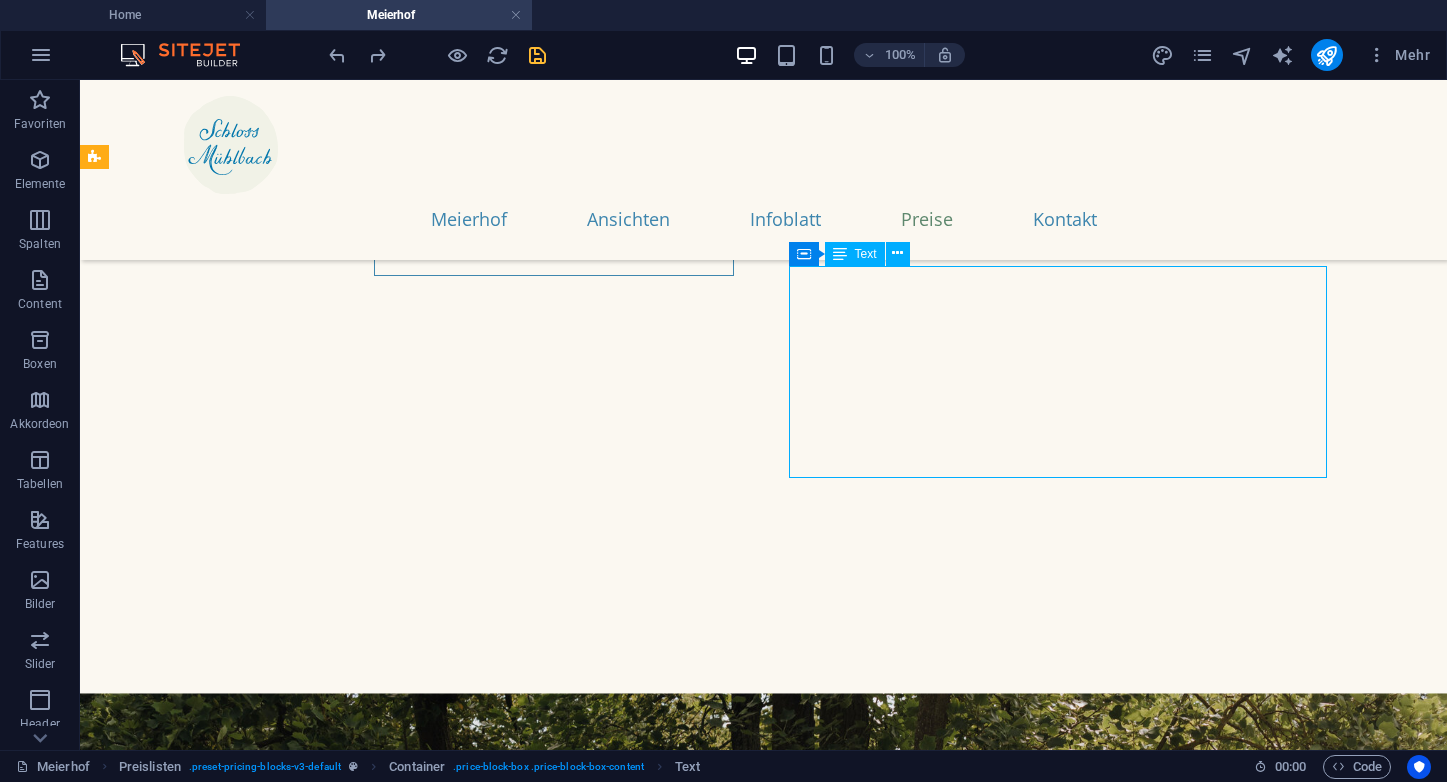 click on "Ganzes Hochzeitsstöckl , 2–5 Gäste jeder weitere (bis zu 10 Gäste) € 250,– + € 25,– Blaue oder Grüne Suite , 1–2 Gäste 3–4 Gäste € 100,– € 150,– Rosa Zimmer , ein Gast 2 Gäste € 60,– € 85,–" at bounding box center [966, 1740] 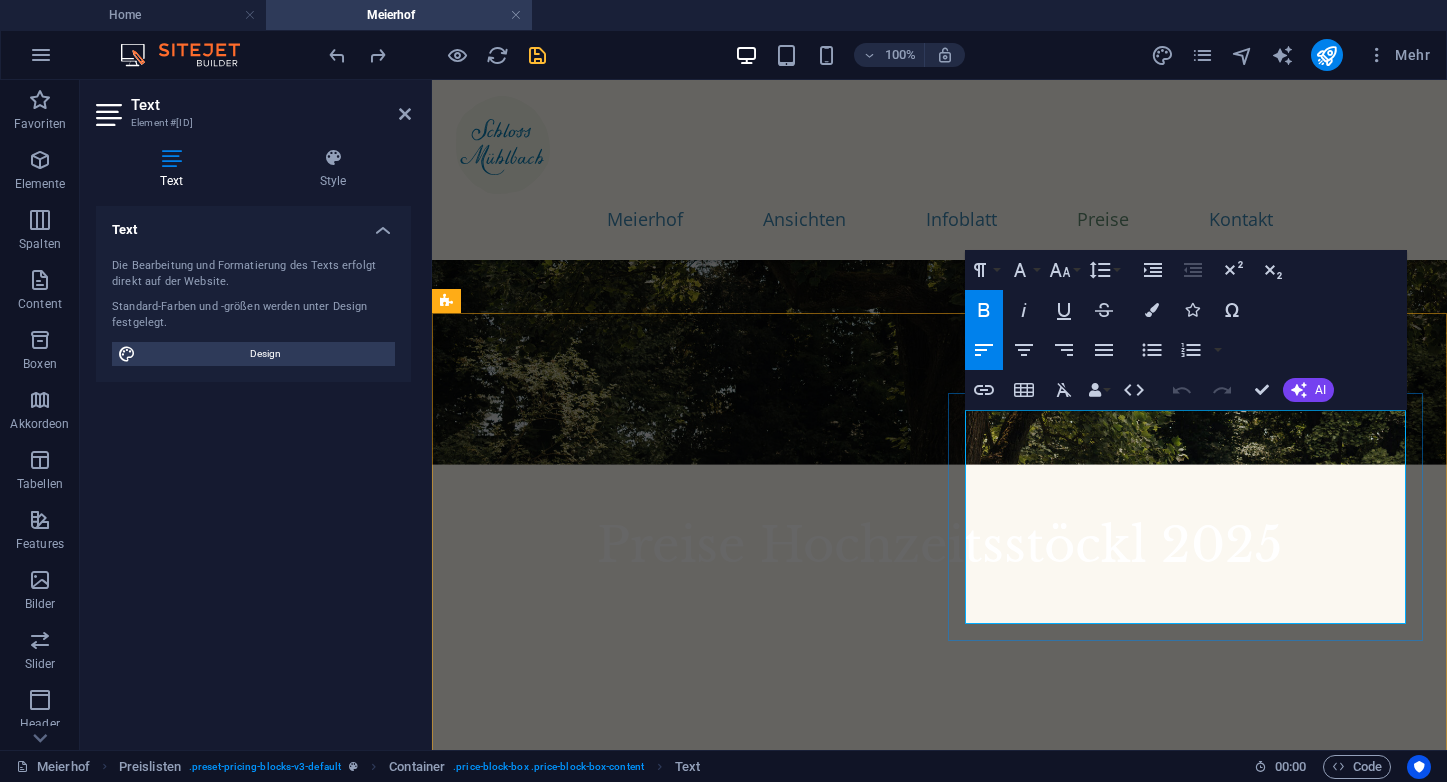 click on "Rosa Zimmer" at bounding box center (1022, 1002) 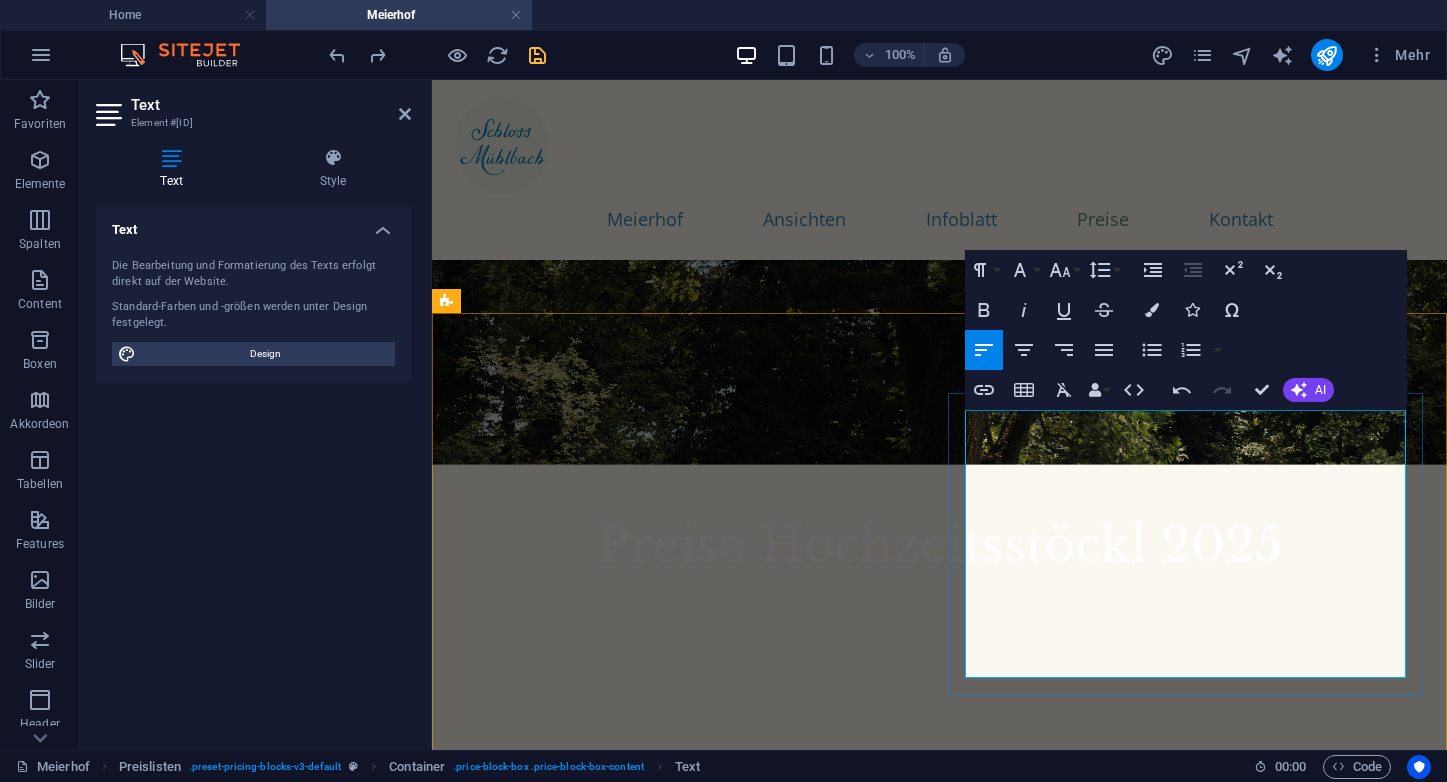 type 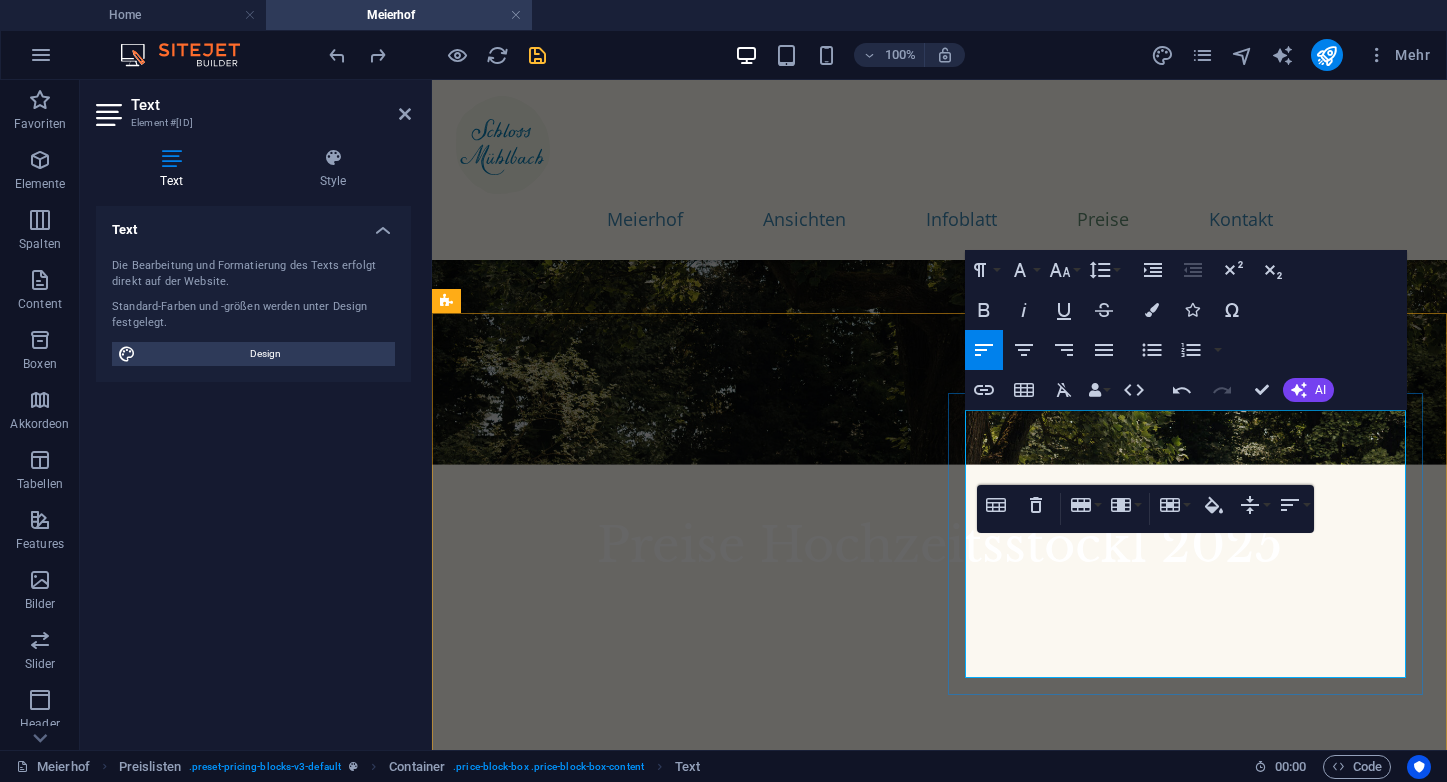 click on "Rosa Zimmer , ein Gast 2 Gäste Preise pro Nacht" at bounding box center [1111, 1043] 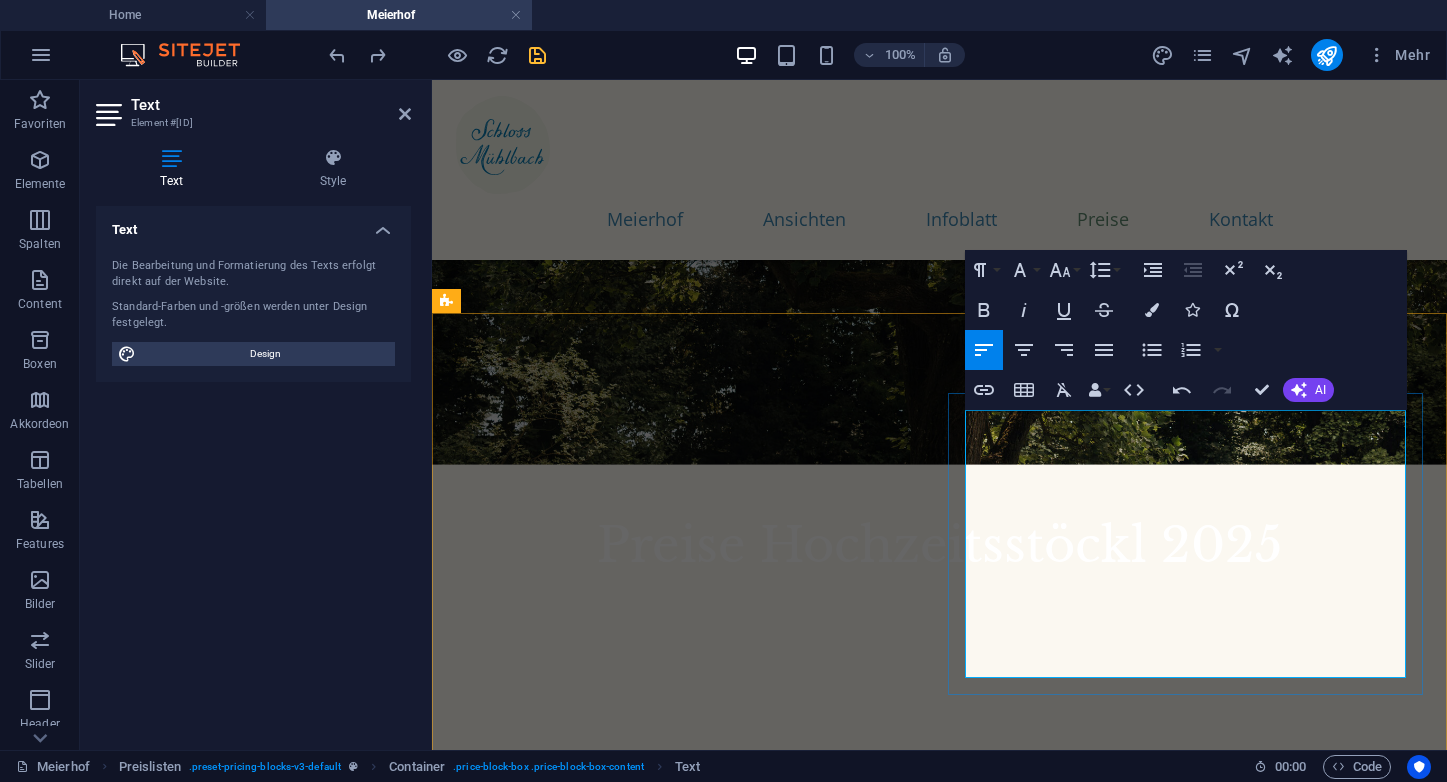 click on "Rosa Zimmer , ein Gast 2 Gäste Preise pro Nacht" at bounding box center [1111, 1043] 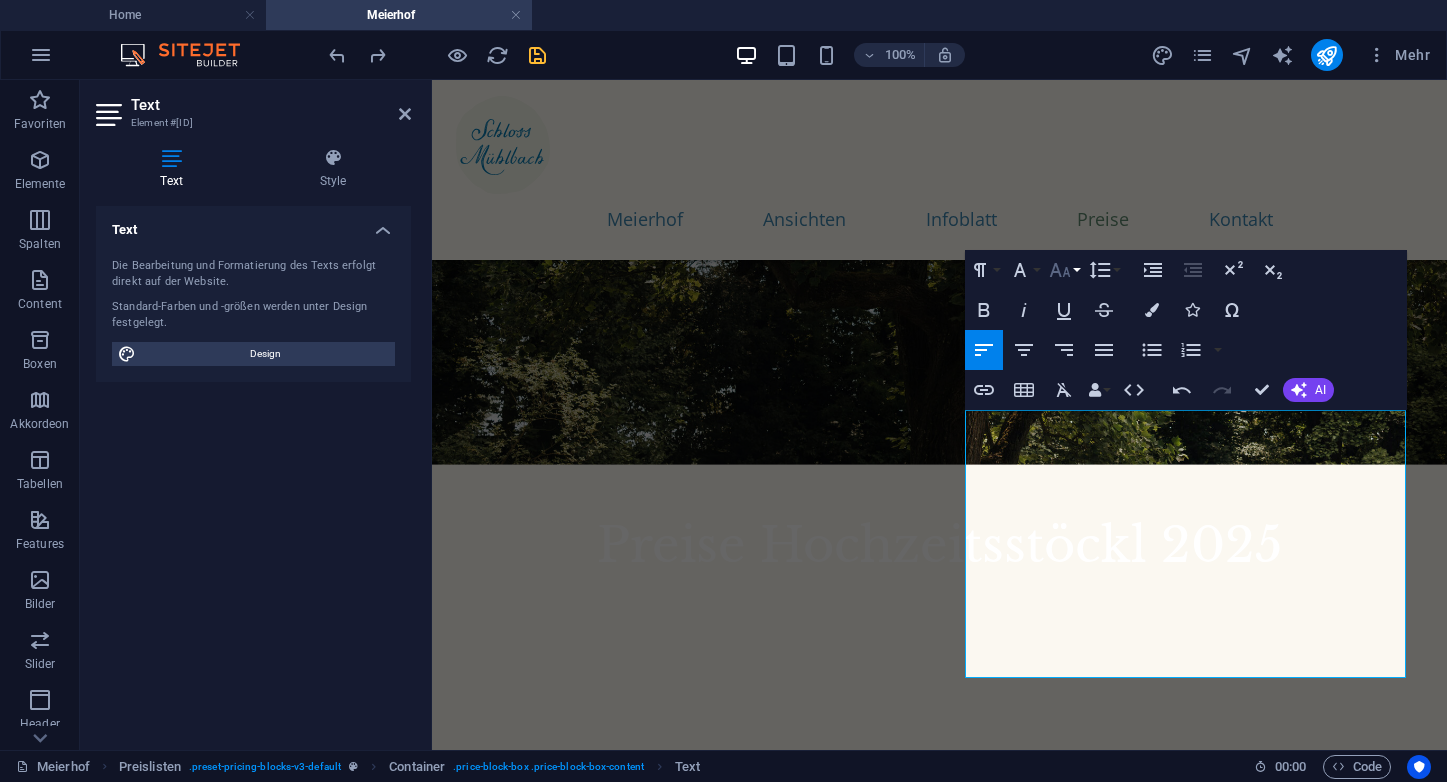 click on "Font Size" at bounding box center (1064, 270) 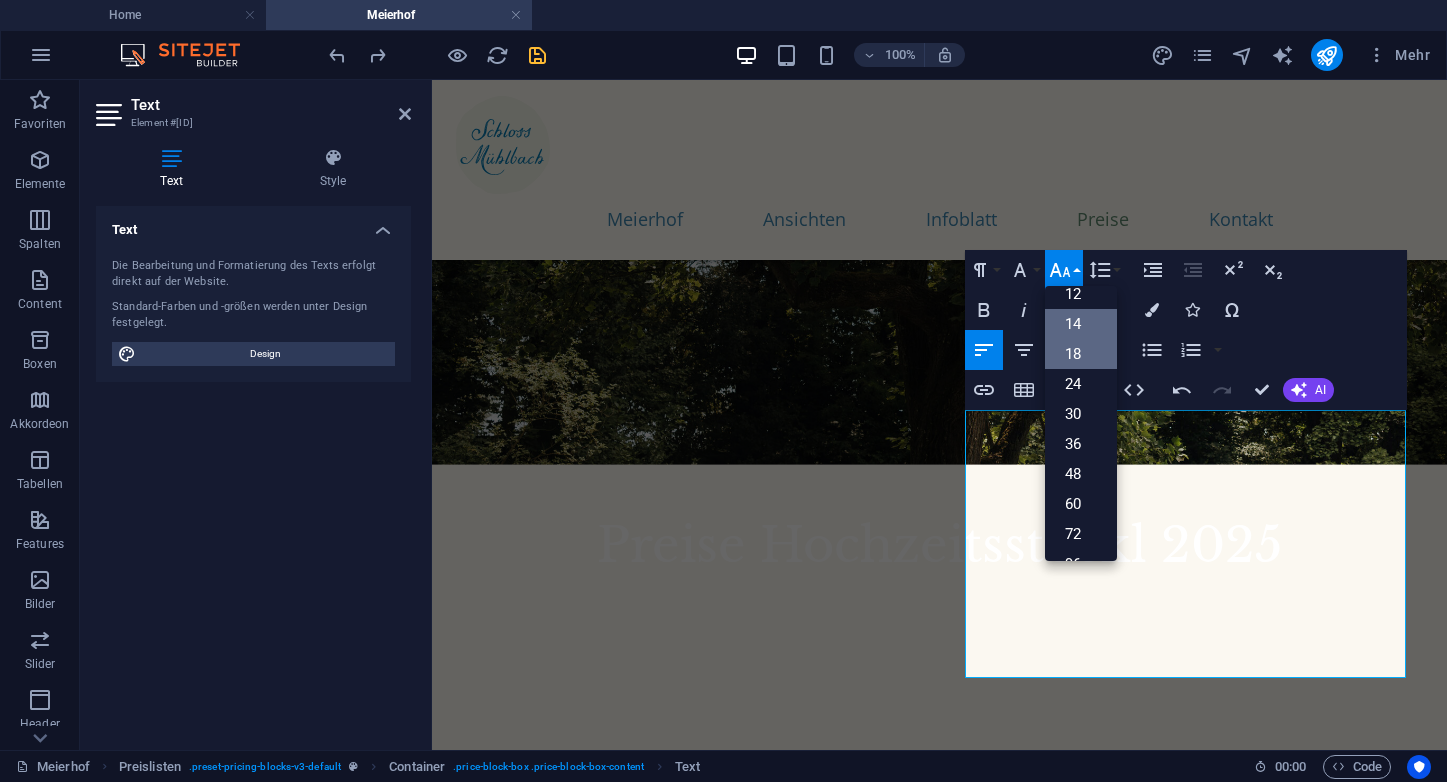 scroll, scrollTop: 134, scrollLeft: 0, axis: vertical 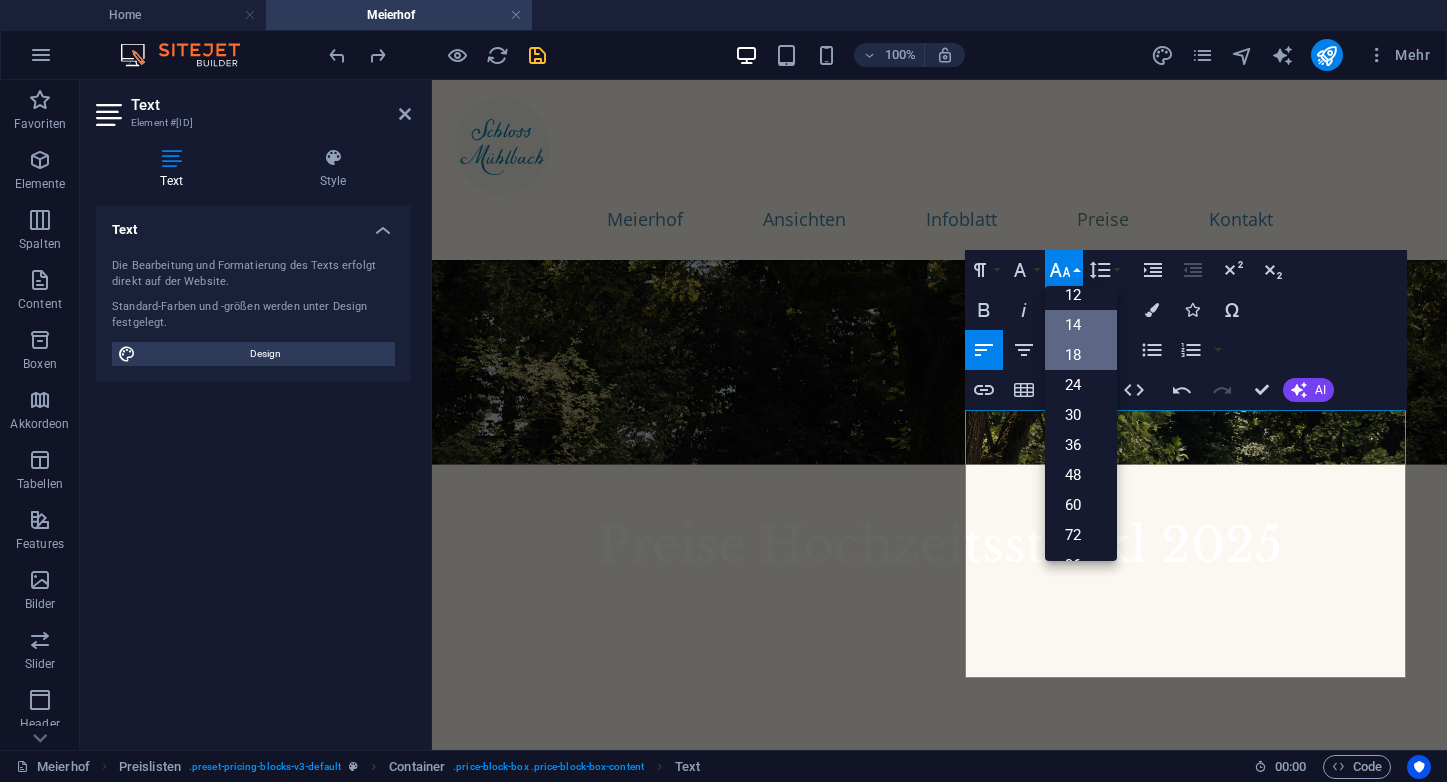 click on "14" at bounding box center (1081, 325) 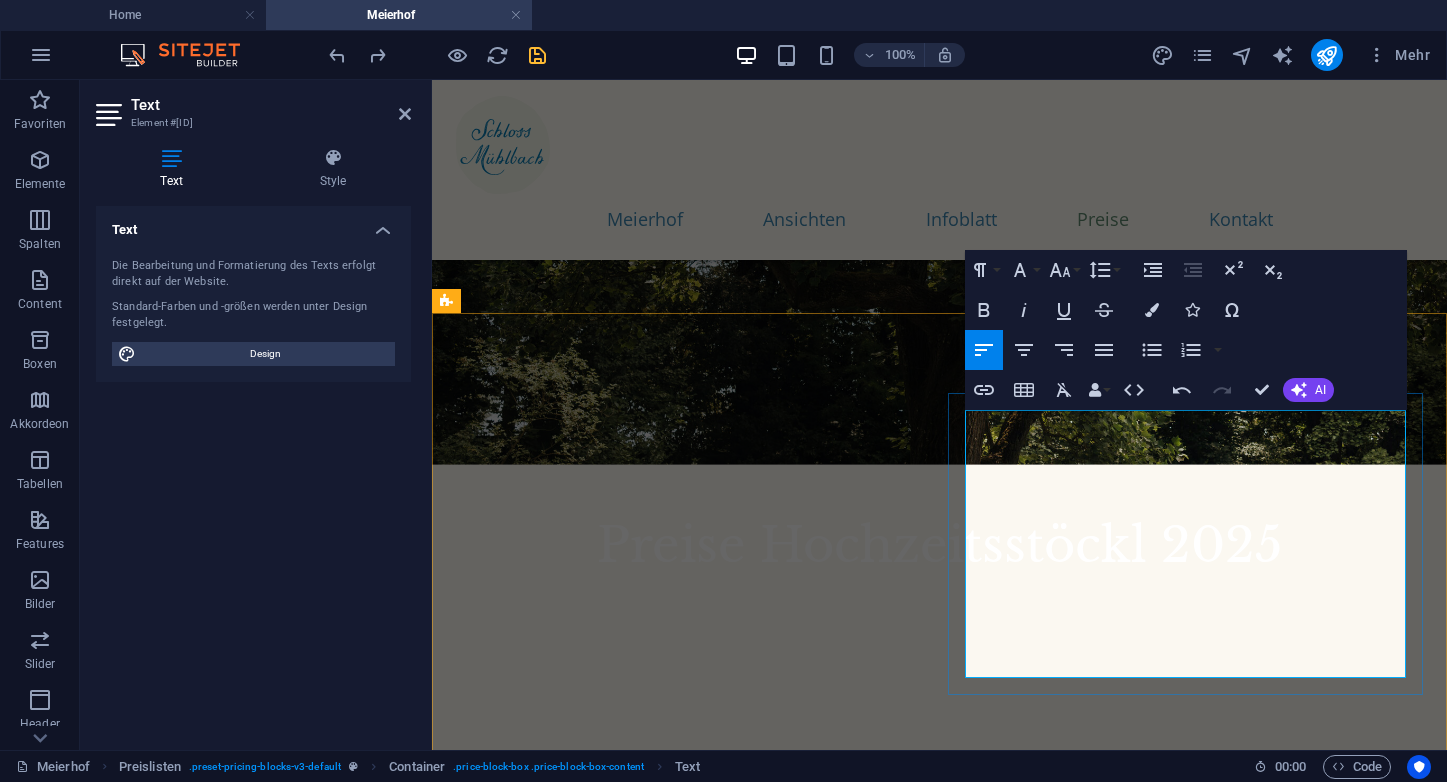 click on "Rosa Zimmer , ein Gast 2 Gäste Preise pro Nacht" at bounding box center [1111, 1043] 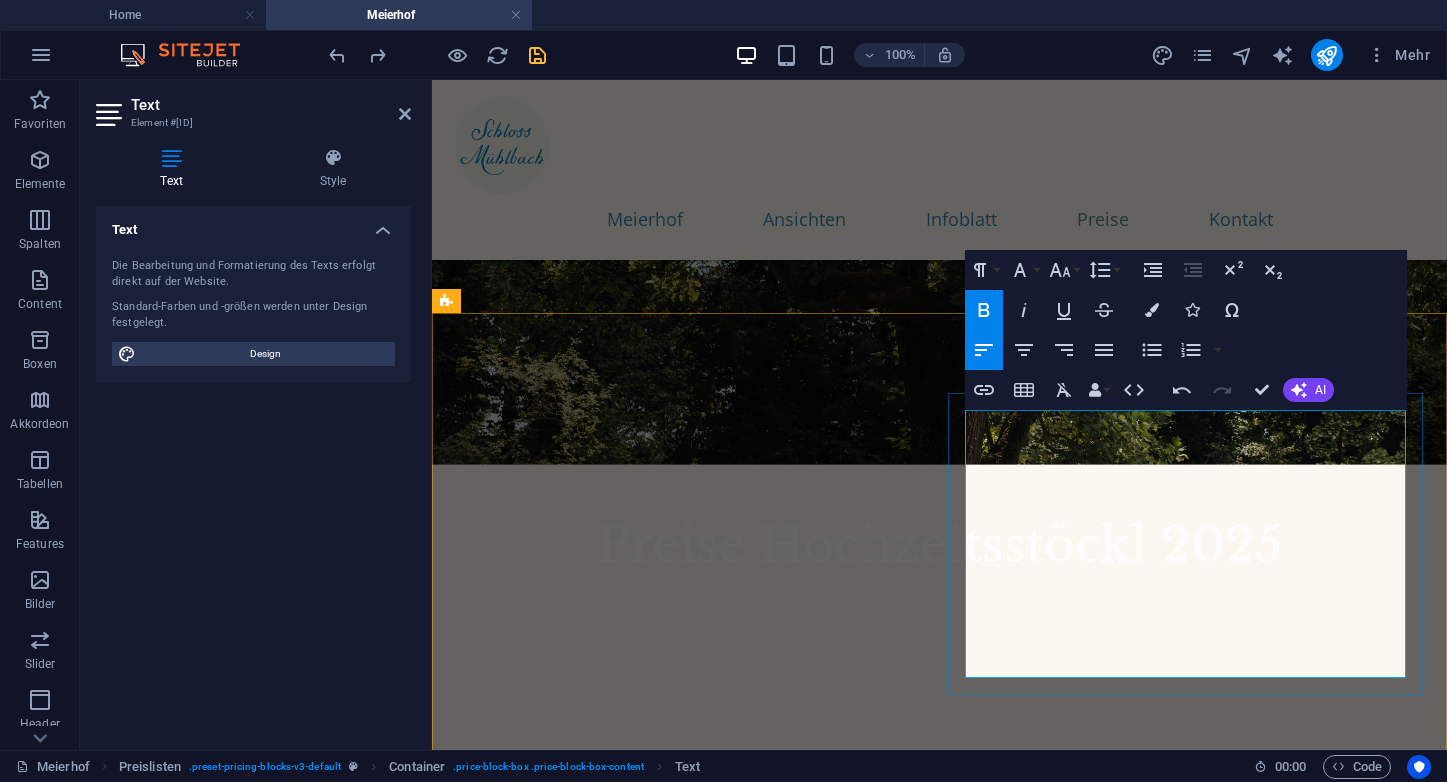 click on "Rosa Zimmer , ein Gast 2 Gäste Preise pro Nacht" at bounding box center [1111, 1043] 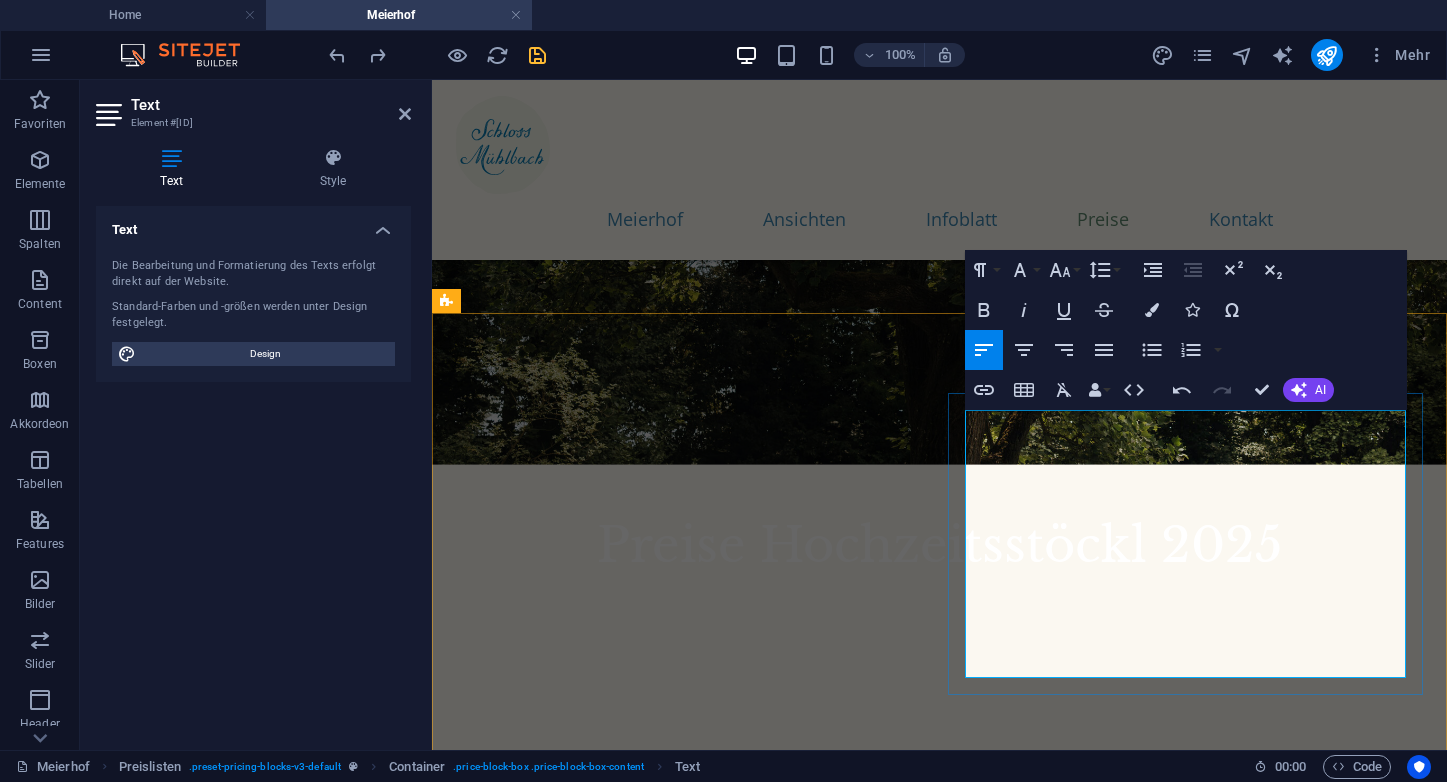 click on "Rosa Zimmer , ein Gast 2 Gäste Preise pro Nacht" at bounding box center [1111, 1043] 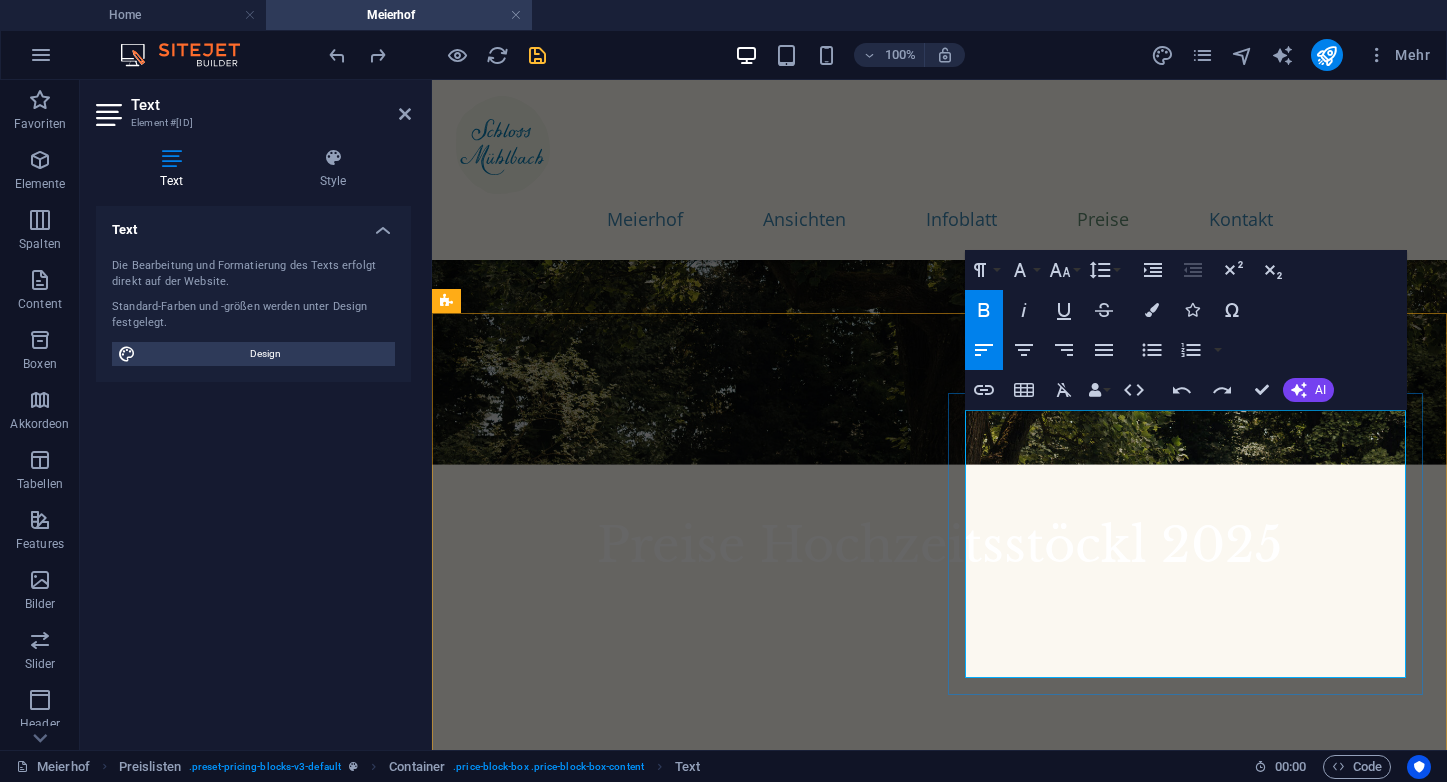 click on "Rosa Zimmer , ein Gast 2 Gäste Preise pro Nacht" at bounding box center (1111, 1043) 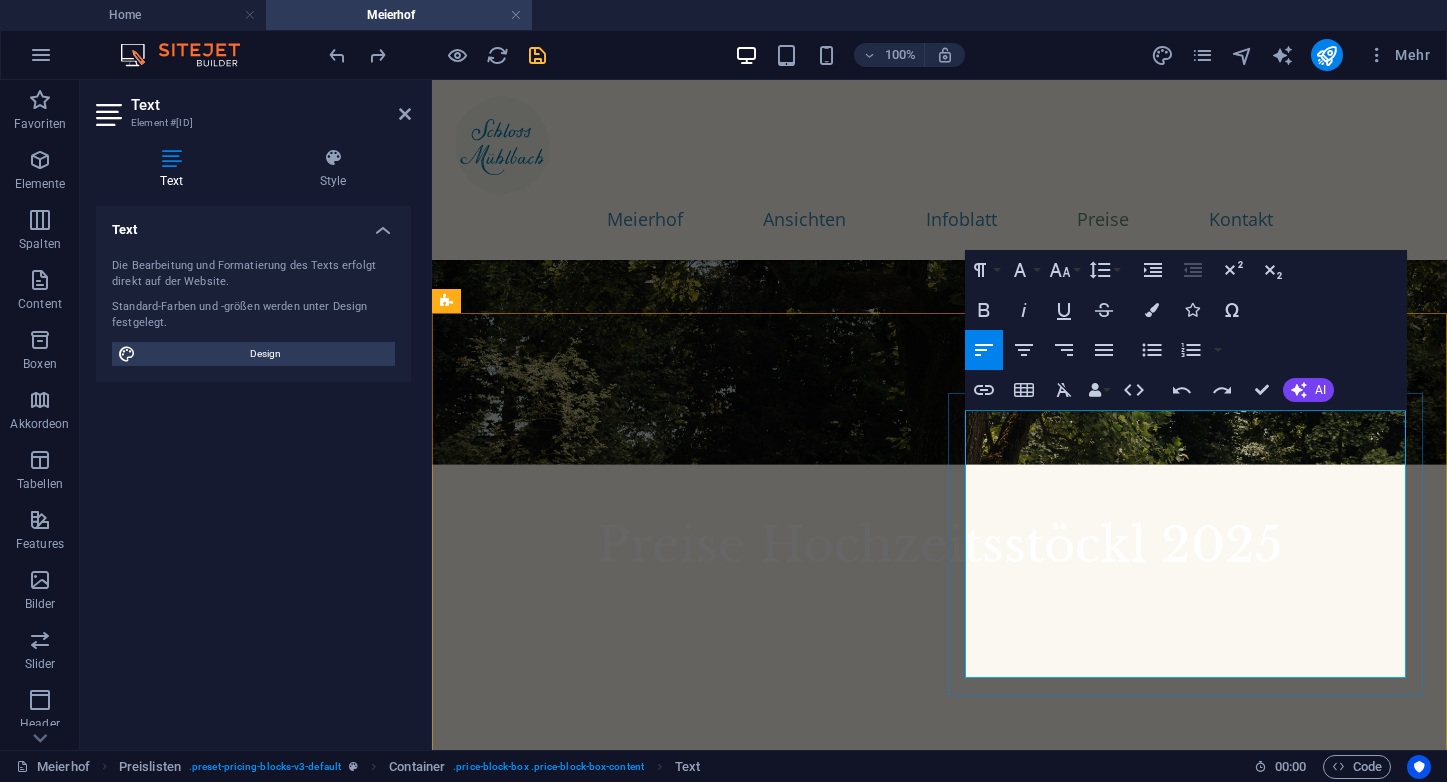 click on "Rosa Zimmer , ein Gast 2 Gäste Preise pro Nacht" at bounding box center (1111, 1043) 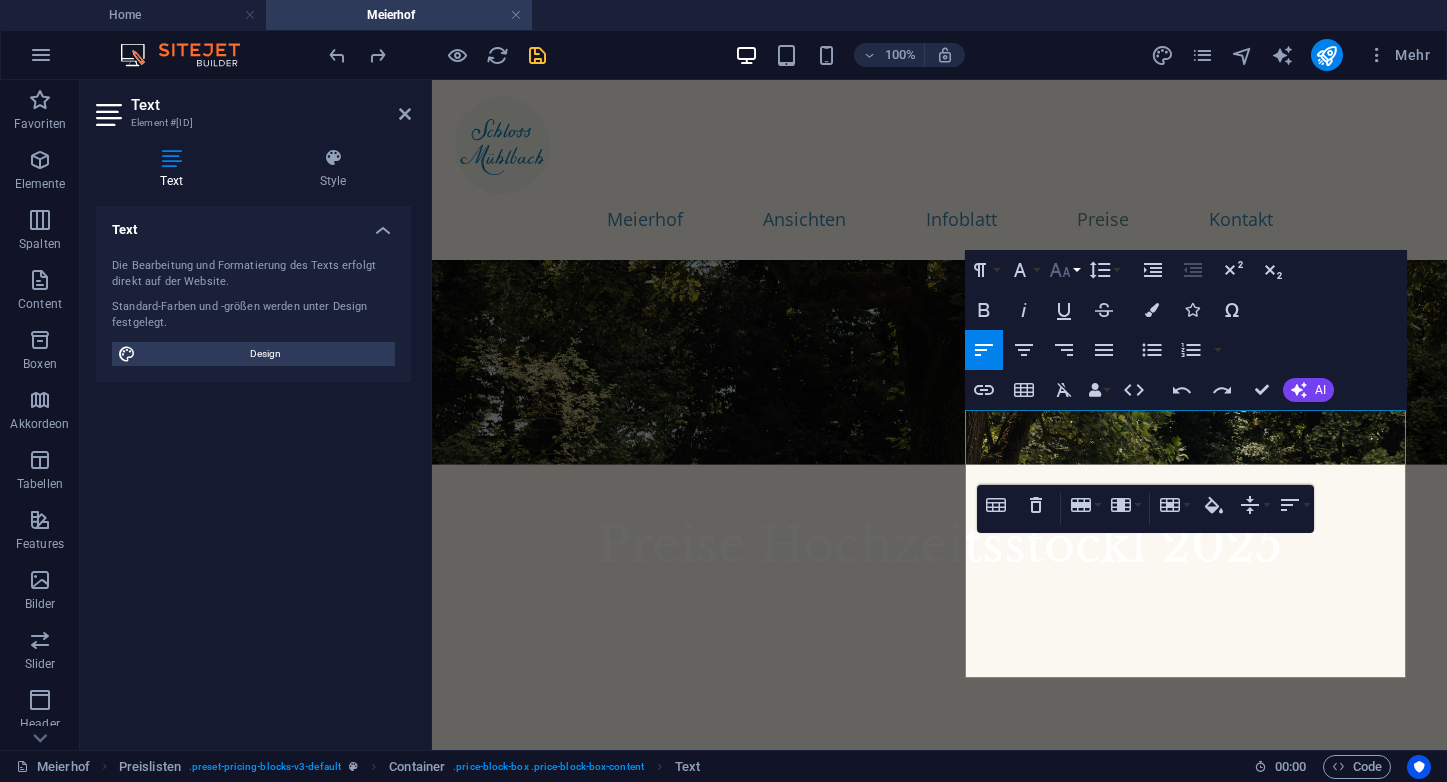 click on "Font Size" at bounding box center [1064, 270] 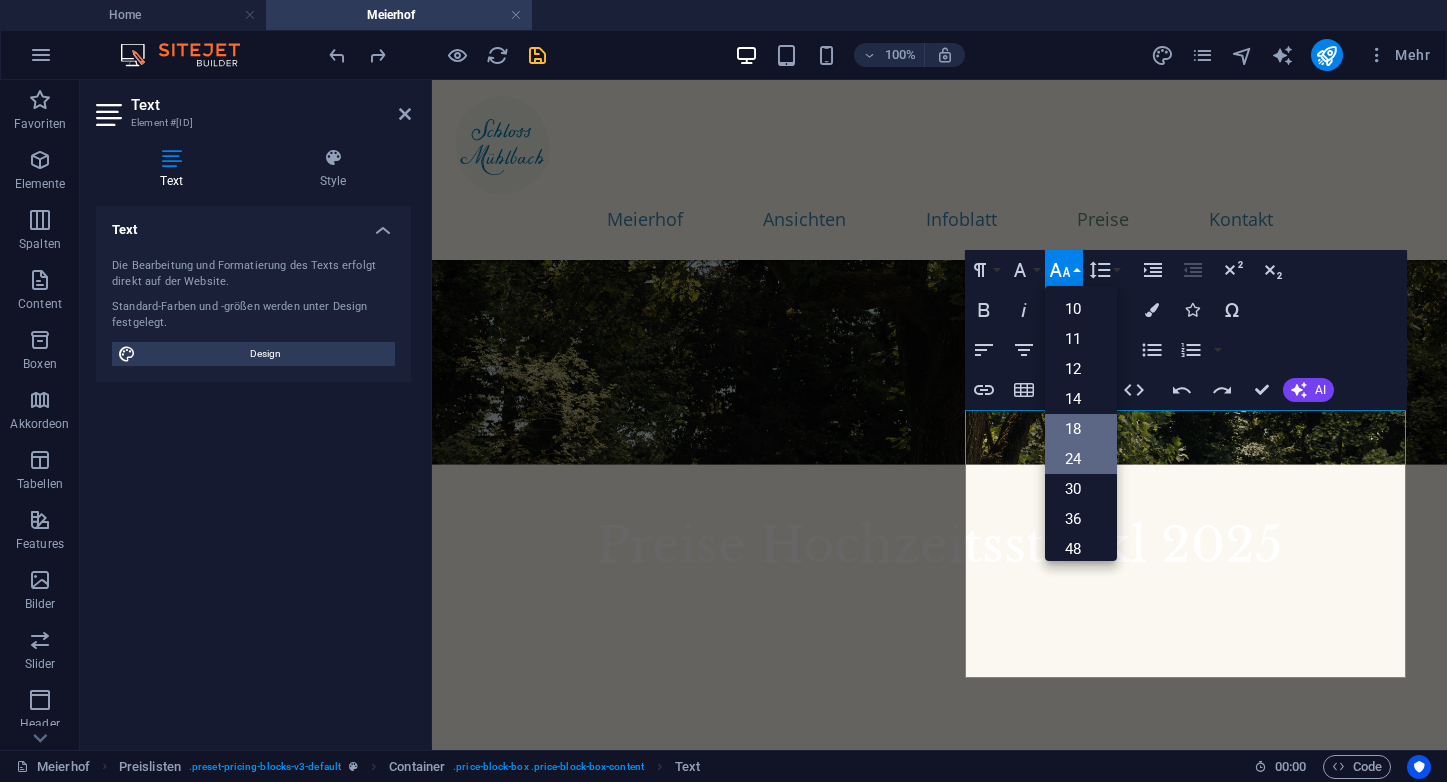 scroll, scrollTop: 0, scrollLeft: 0, axis: both 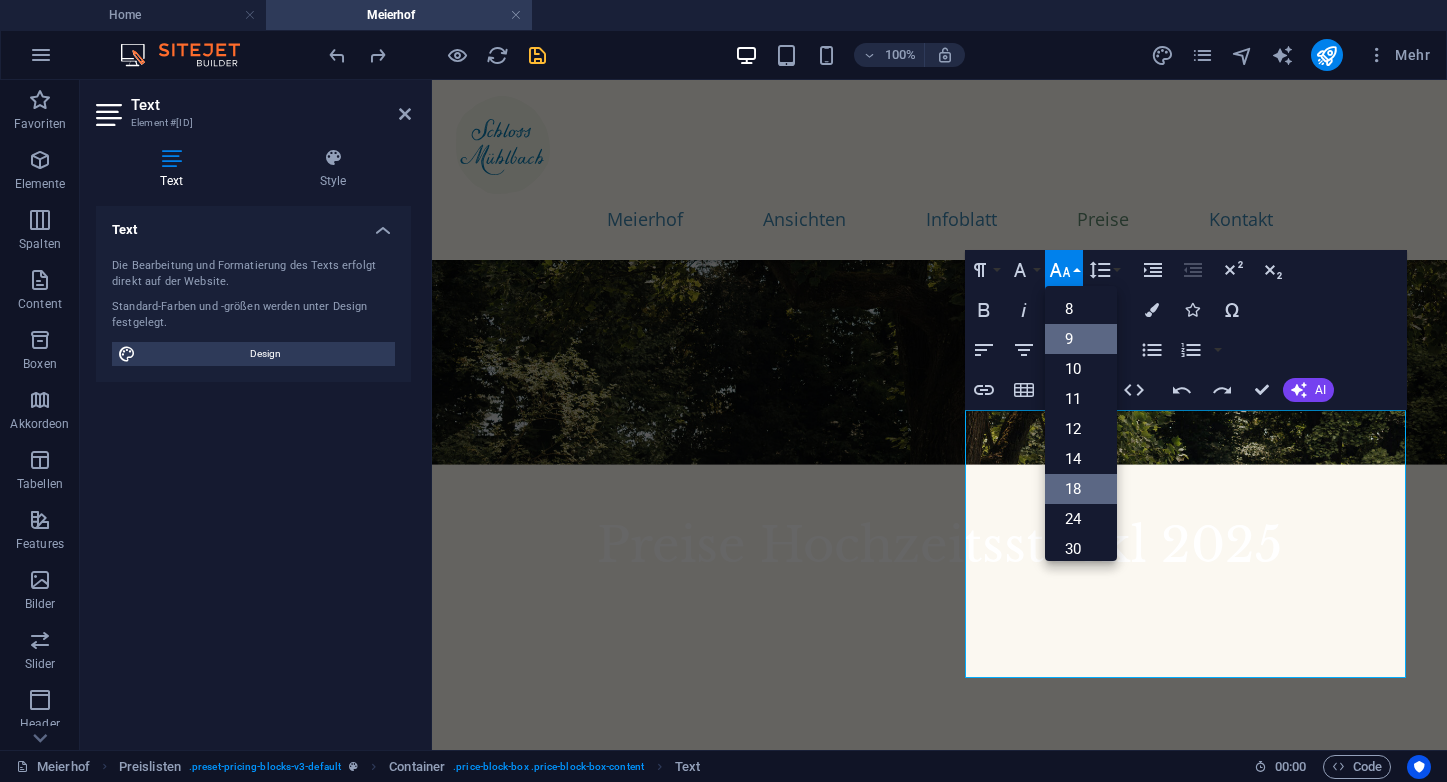 click on "9" at bounding box center [1081, 339] 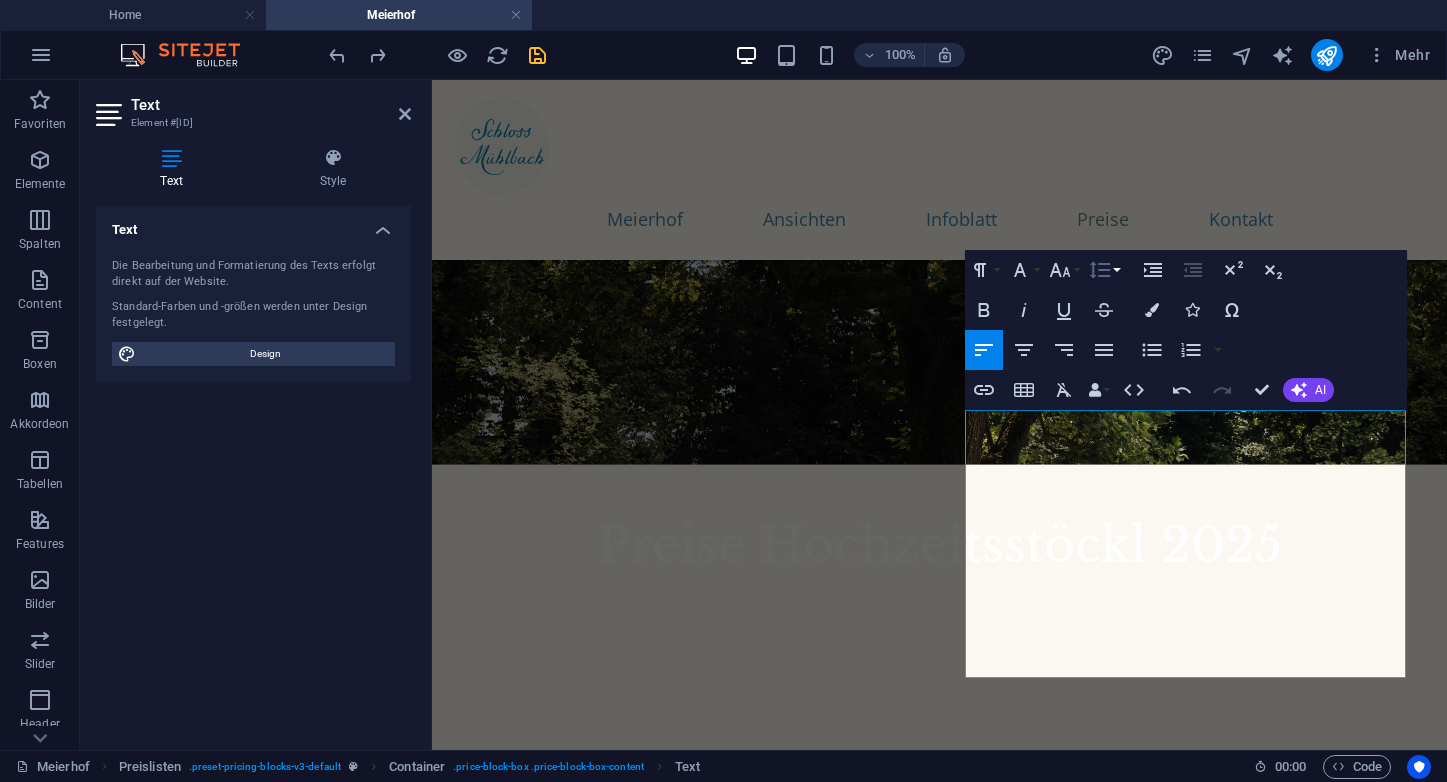click 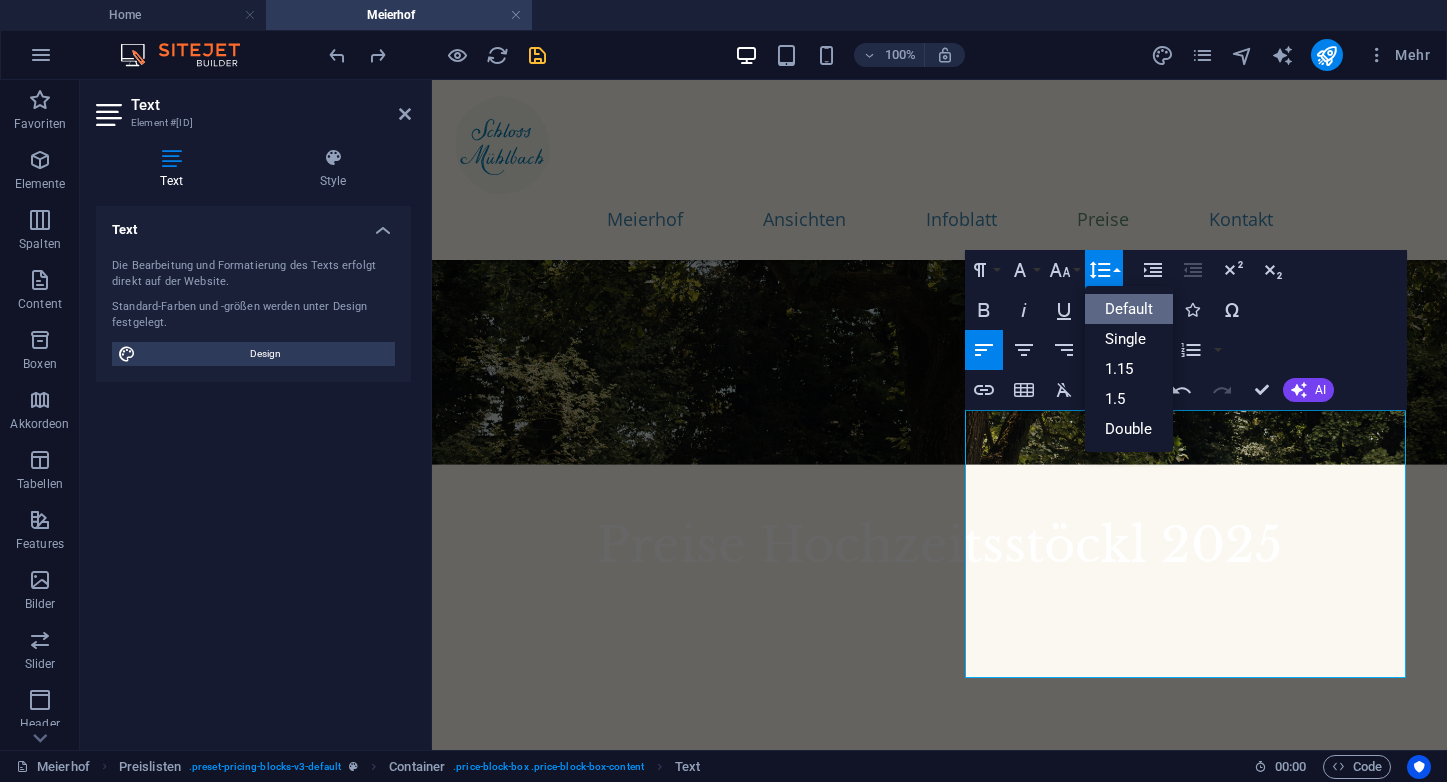 scroll, scrollTop: 0, scrollLeft: 0, axis: both 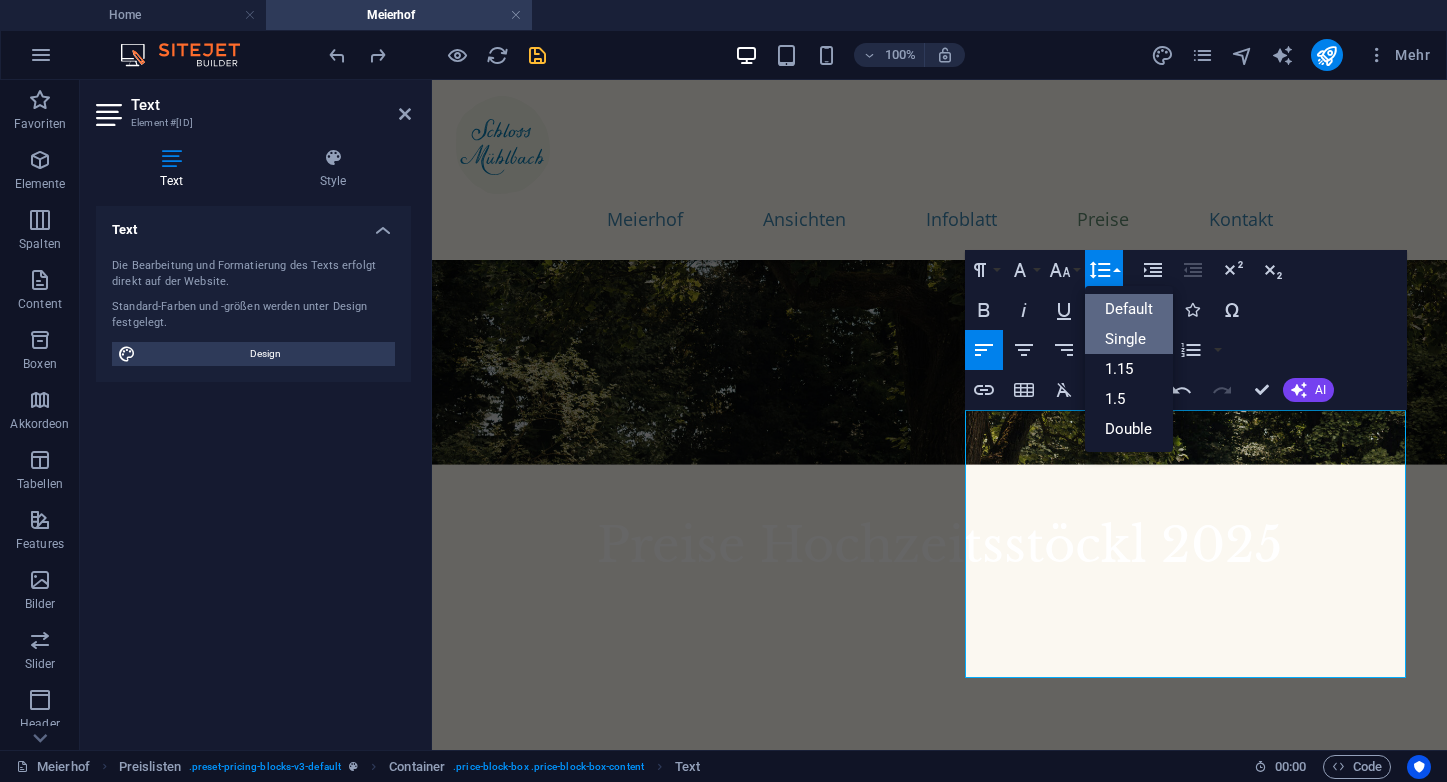 click on "Single" at bounding box center [1129, 339] 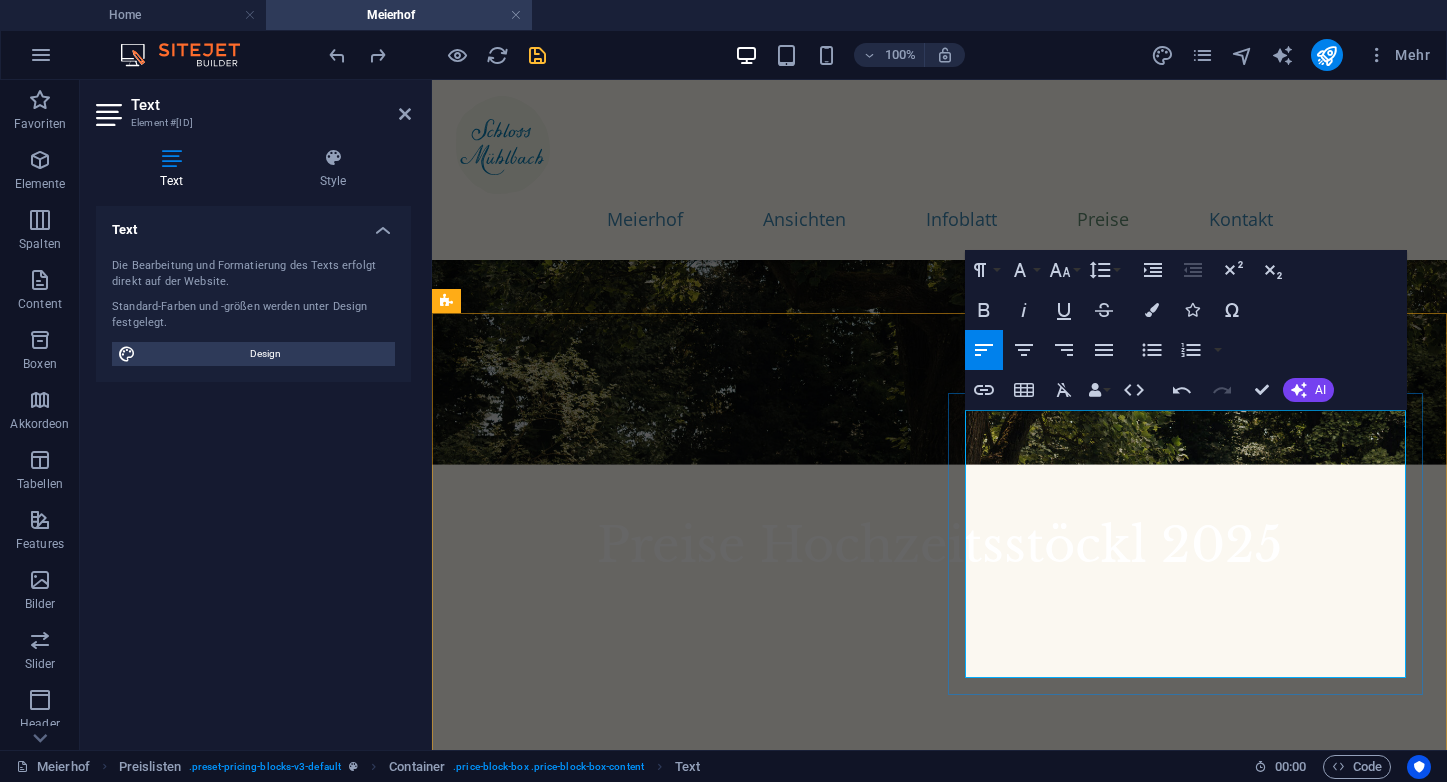drag, startPoint x: 976, startPoint y: 634, endPoint x: 1074, endPoint y: 653, distance: 99.824844 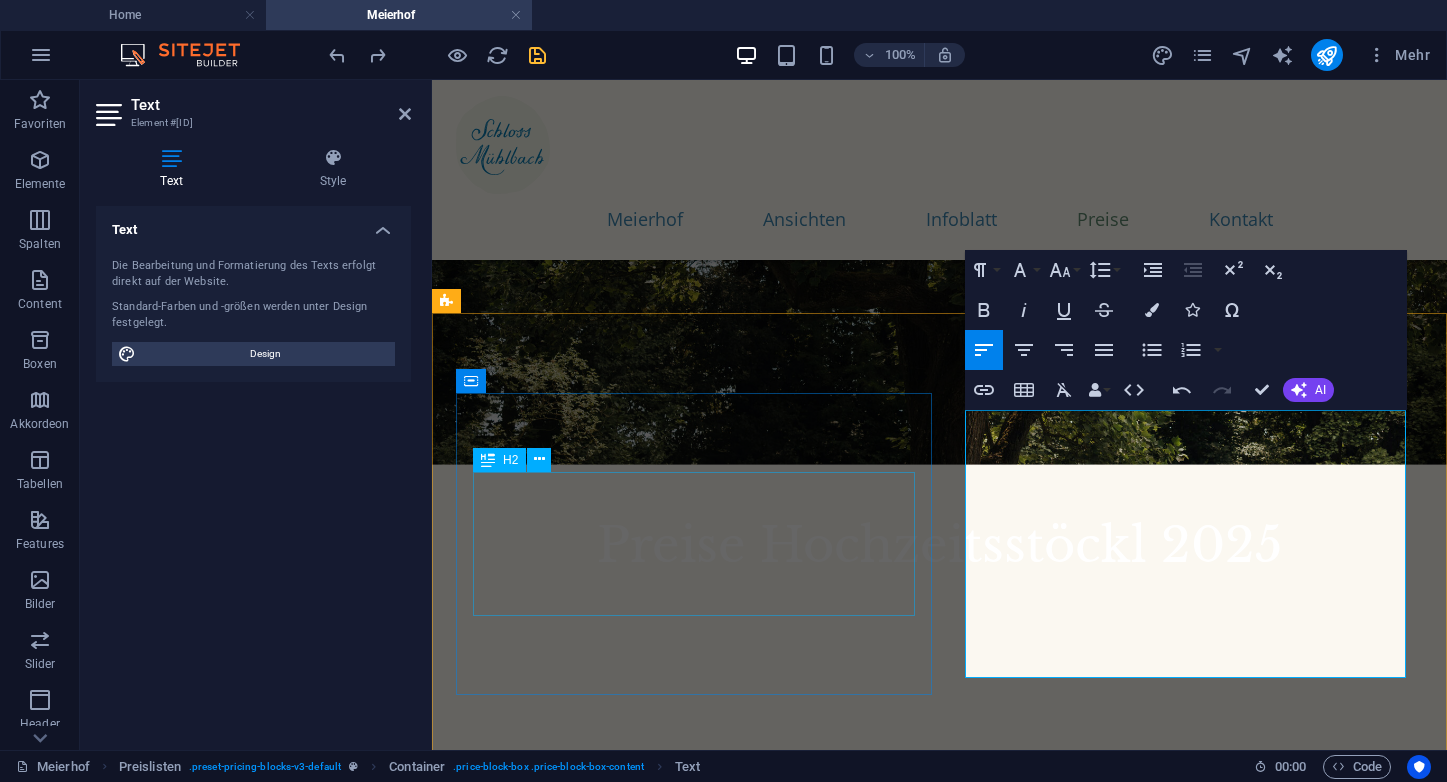 click on "So. bis Do. 2.5.–21.10." at bounding box center [679, 972] 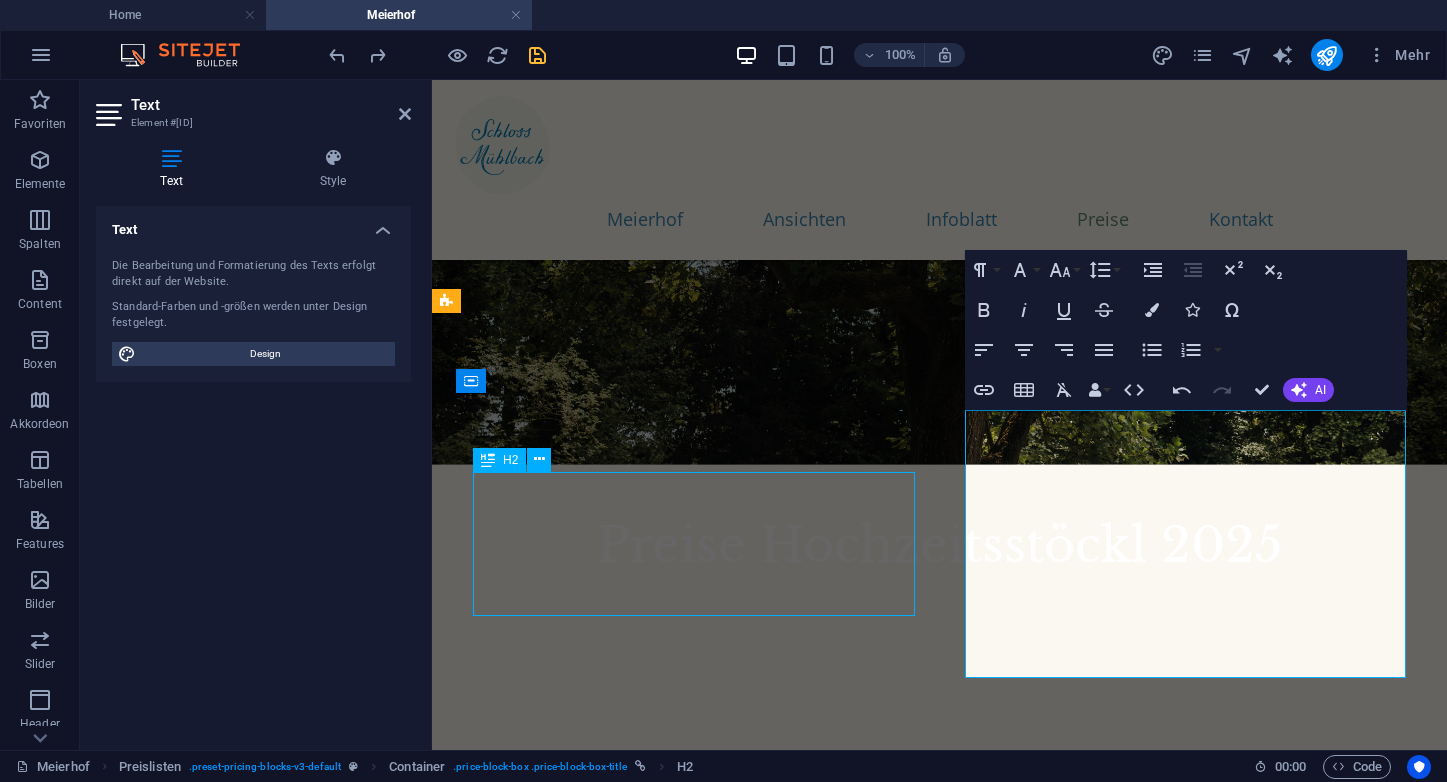 scroll, scrollTop: 7191, scrollLeft: 0, axis: vertical 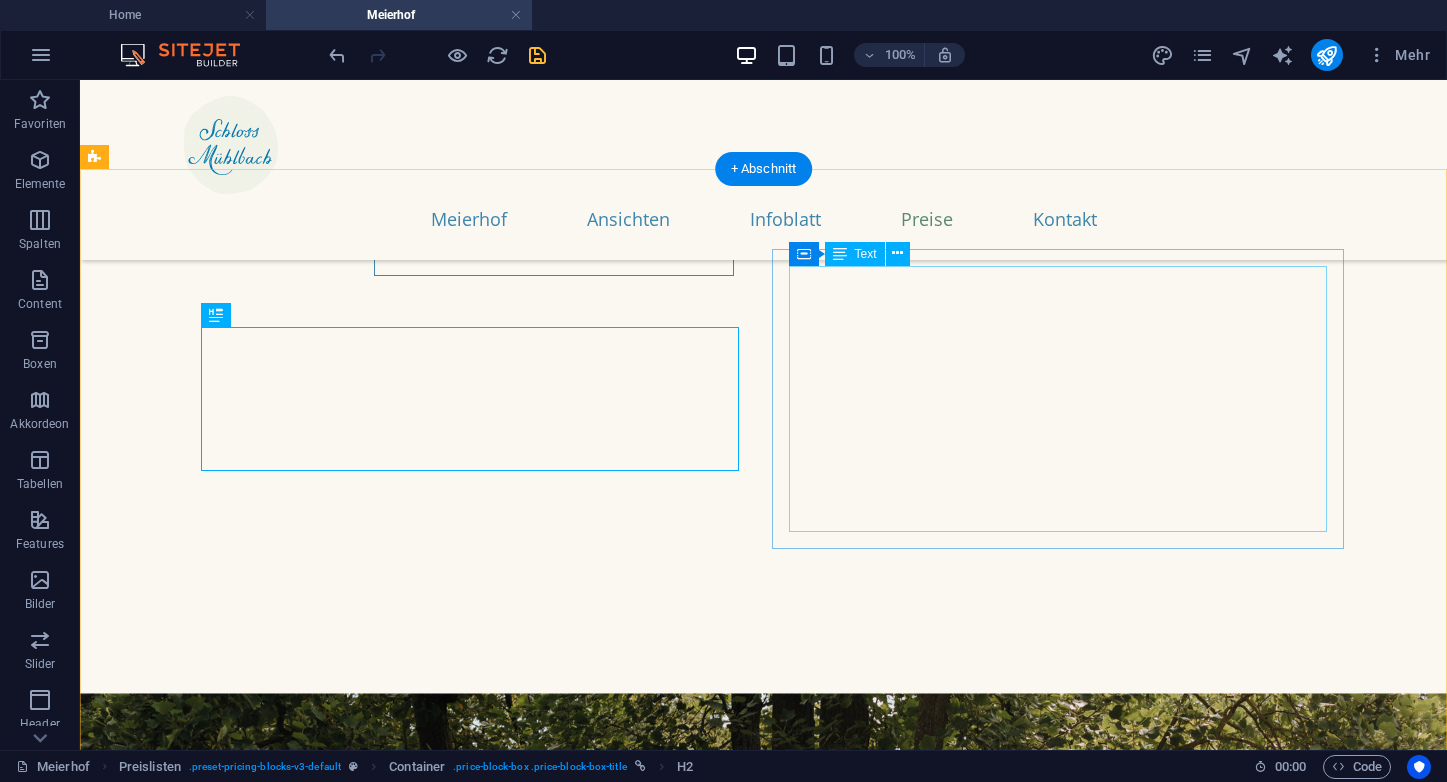 click on "Ganzes Hochzeitsstöckl , 2–5 Gäste jeder weitere (bis zu 10 Gäste) € 250,– + € 25,– Blaue oder Grüne Suite , 1–2 Gäste 3–4 Gäste € 100,– € 150,– Rosa Zimmer , ein Gast 2 Gäste Preise pro Nacht € 60,– € 85,–" at bounding box center [966, 1767] 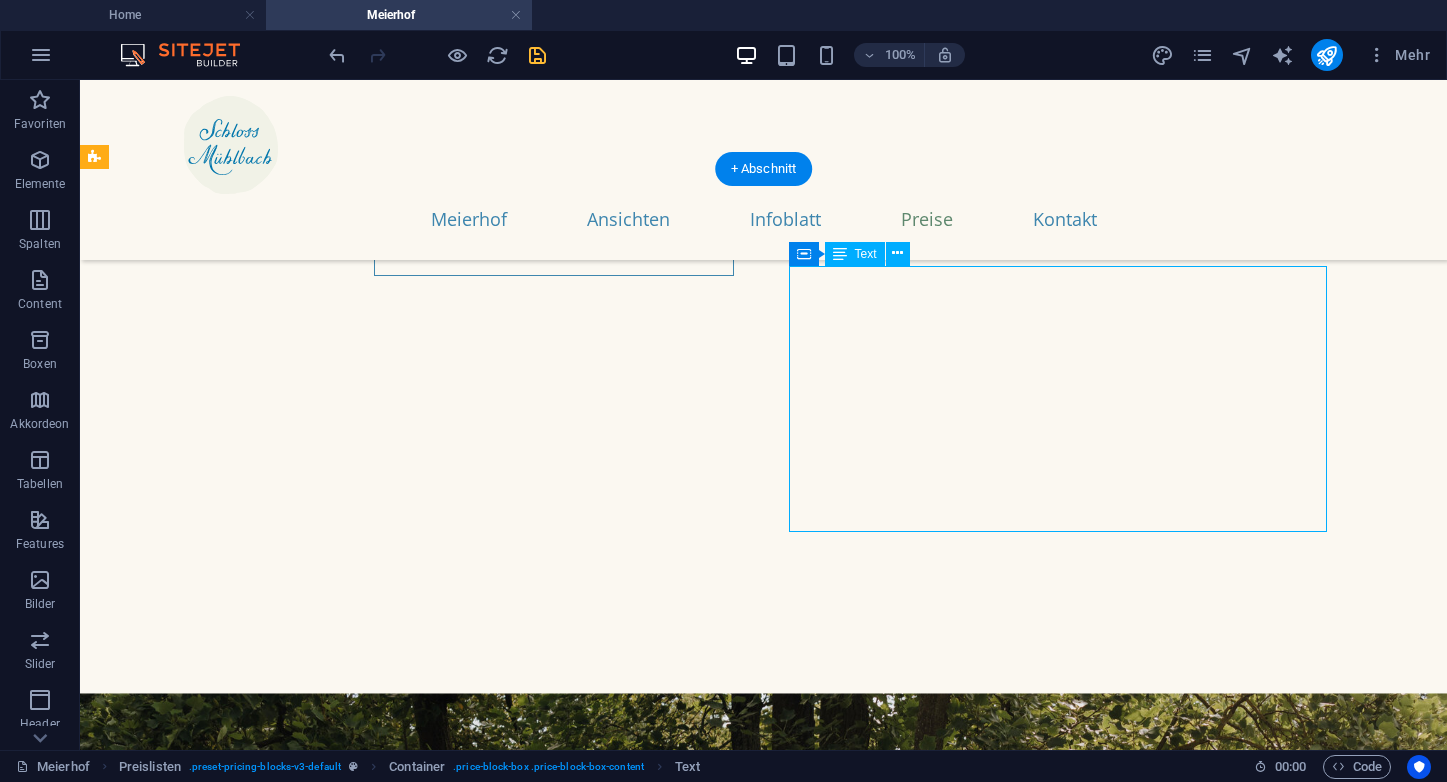 click on "Ganzes Hochzeitsstöckl , 2–5 Gäste jeder weitere (bis zu 10 Gäste) € 250,– + € 25,– Blaue oder Grüne Suite , 1–2 Gäste 3–4 Gäste € 100,– € 150,– Rosa Zimmer , ein Gast 2 Gäste Preise pro Nacht € 60,– € 85,–" at bounding box center (966, 1767) 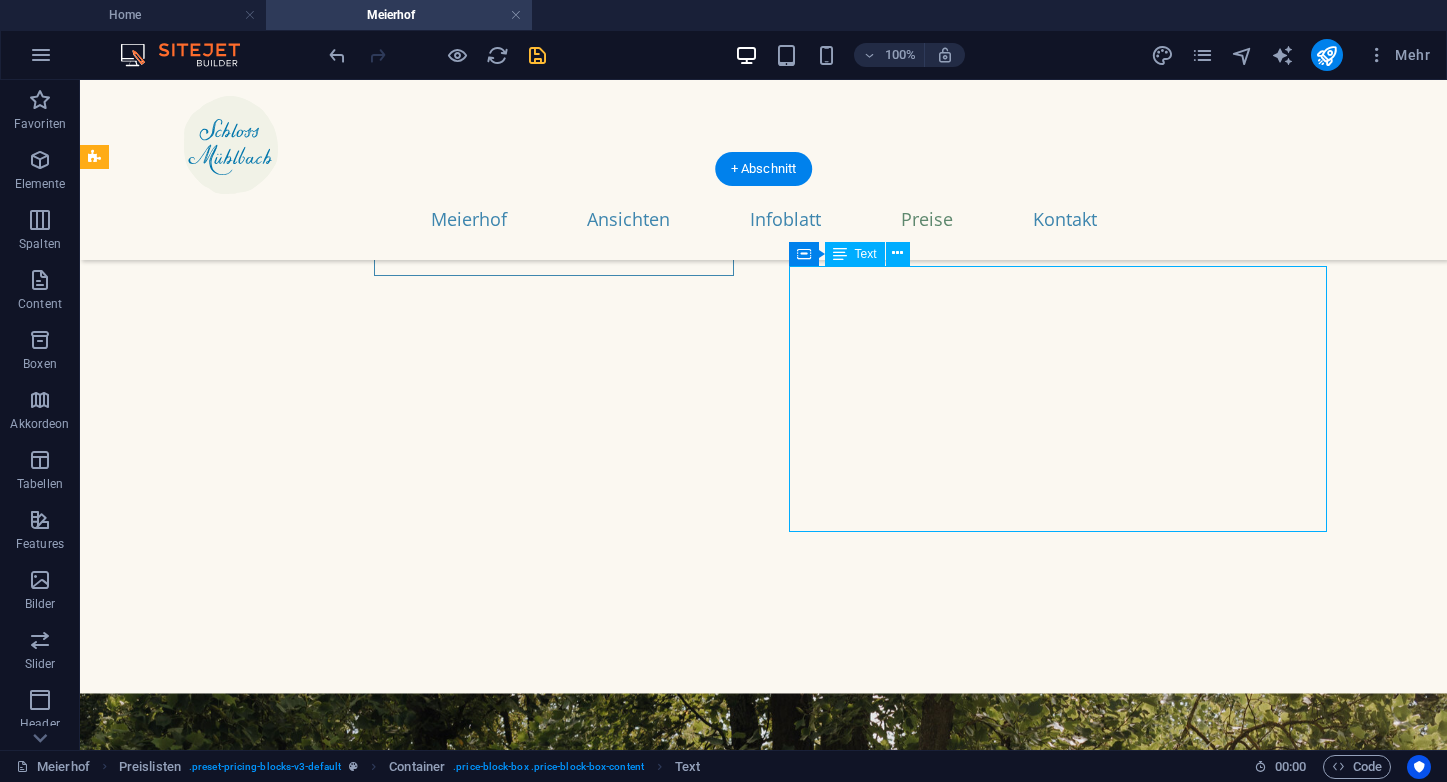 click on "So. bis Do. 2.5.–21.10." at bounding box center (407, 1778) 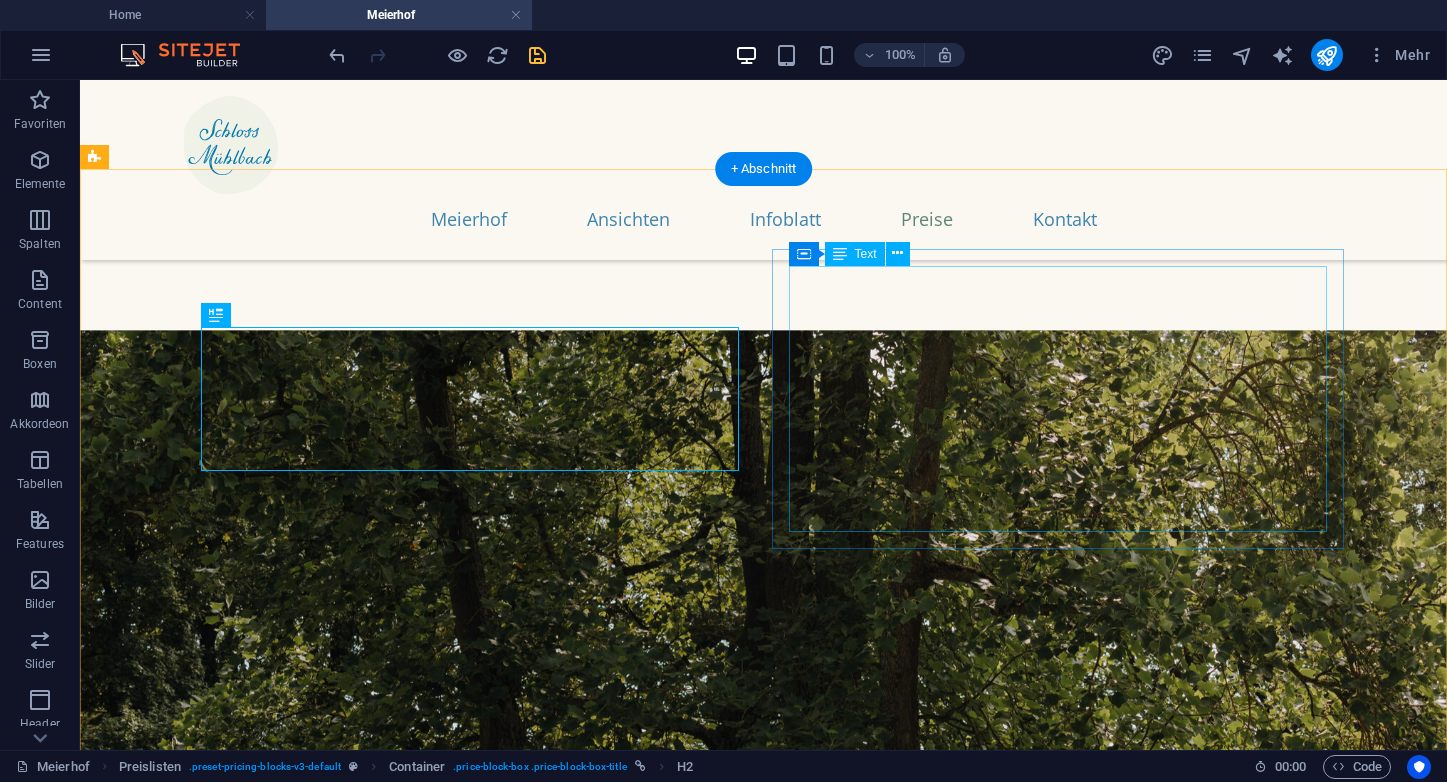 scroll, scrollTop: 7191, scrollLeft: 0, axis: vertical 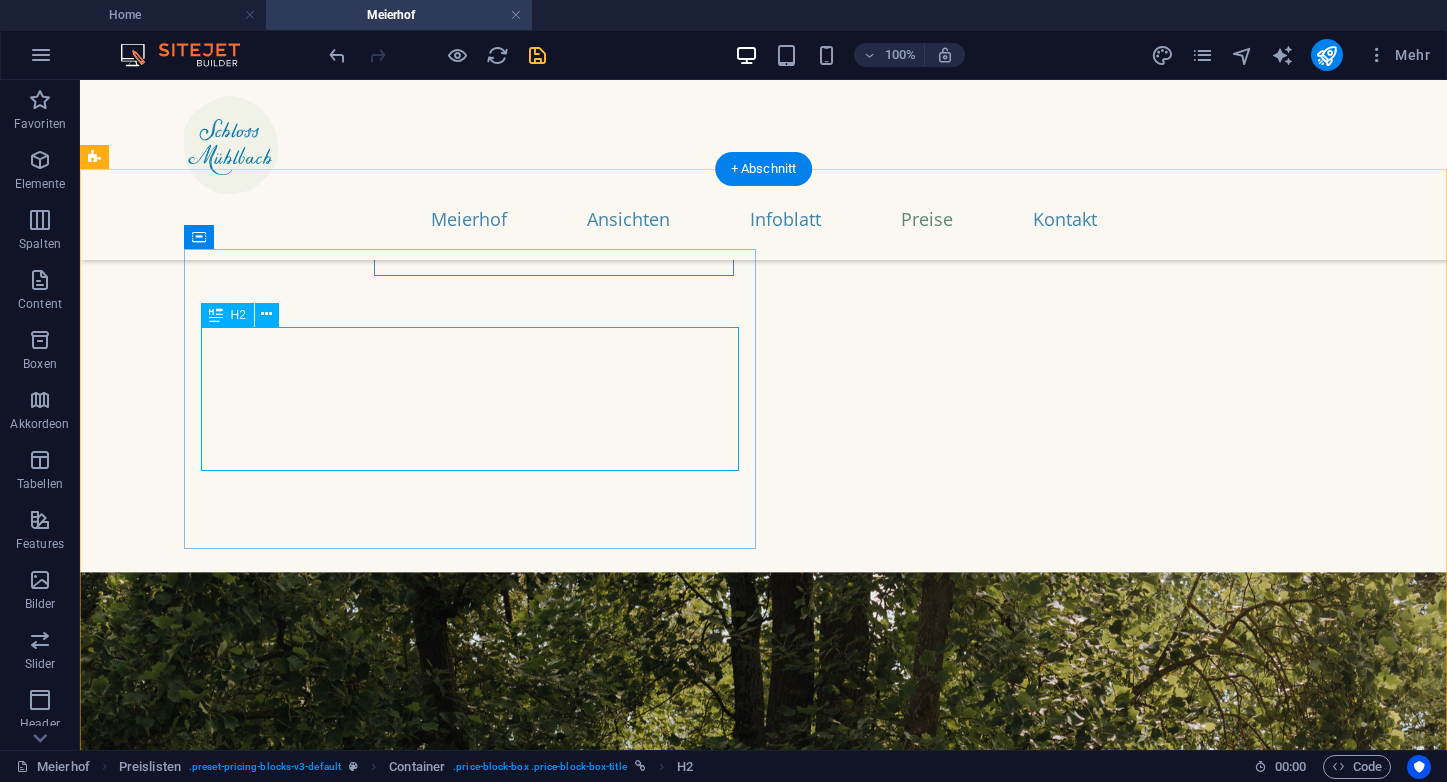 click on "So. bis Do. 2.5.–21.10." at bounding box center [407, 1839] 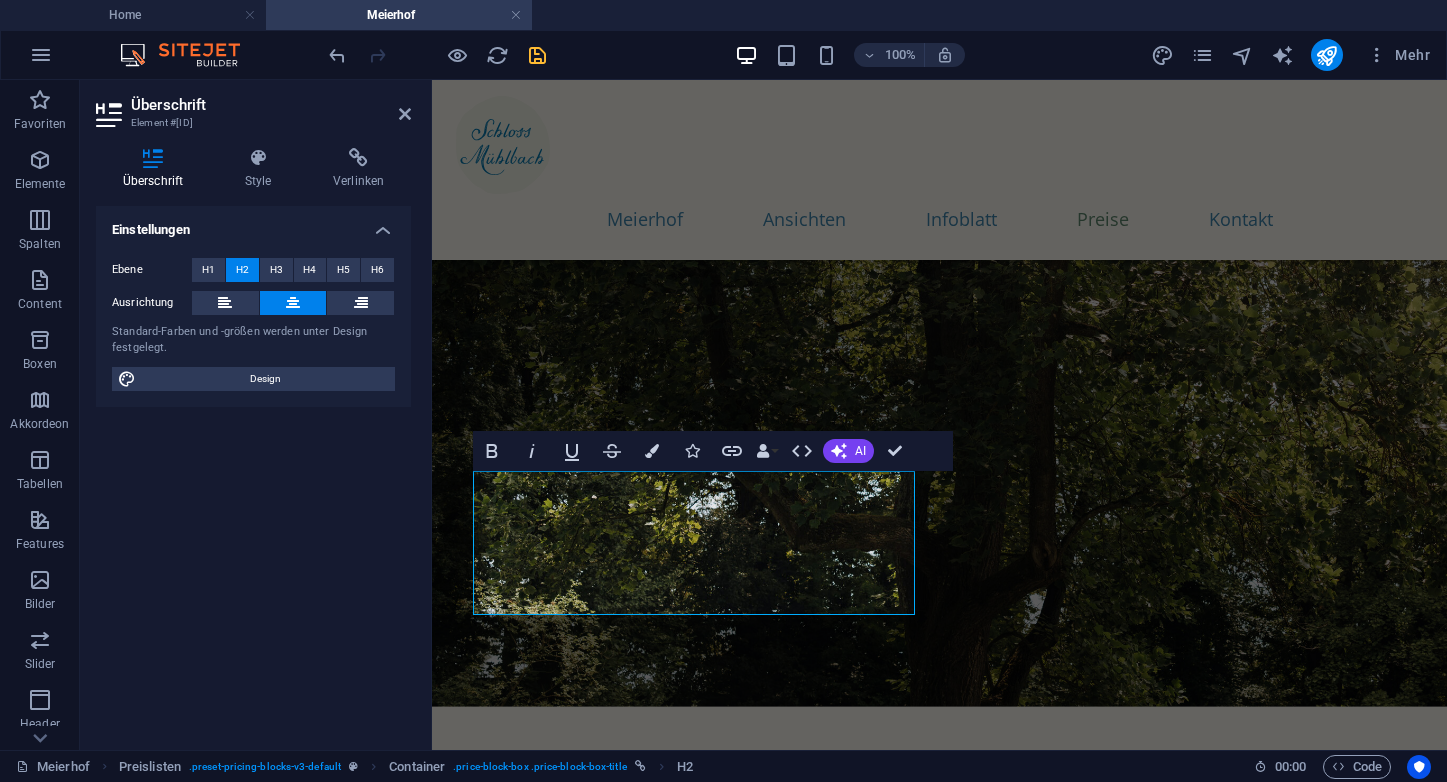 scroll, scrollTop: 7433, scrollLeft: 0, axis: vertical 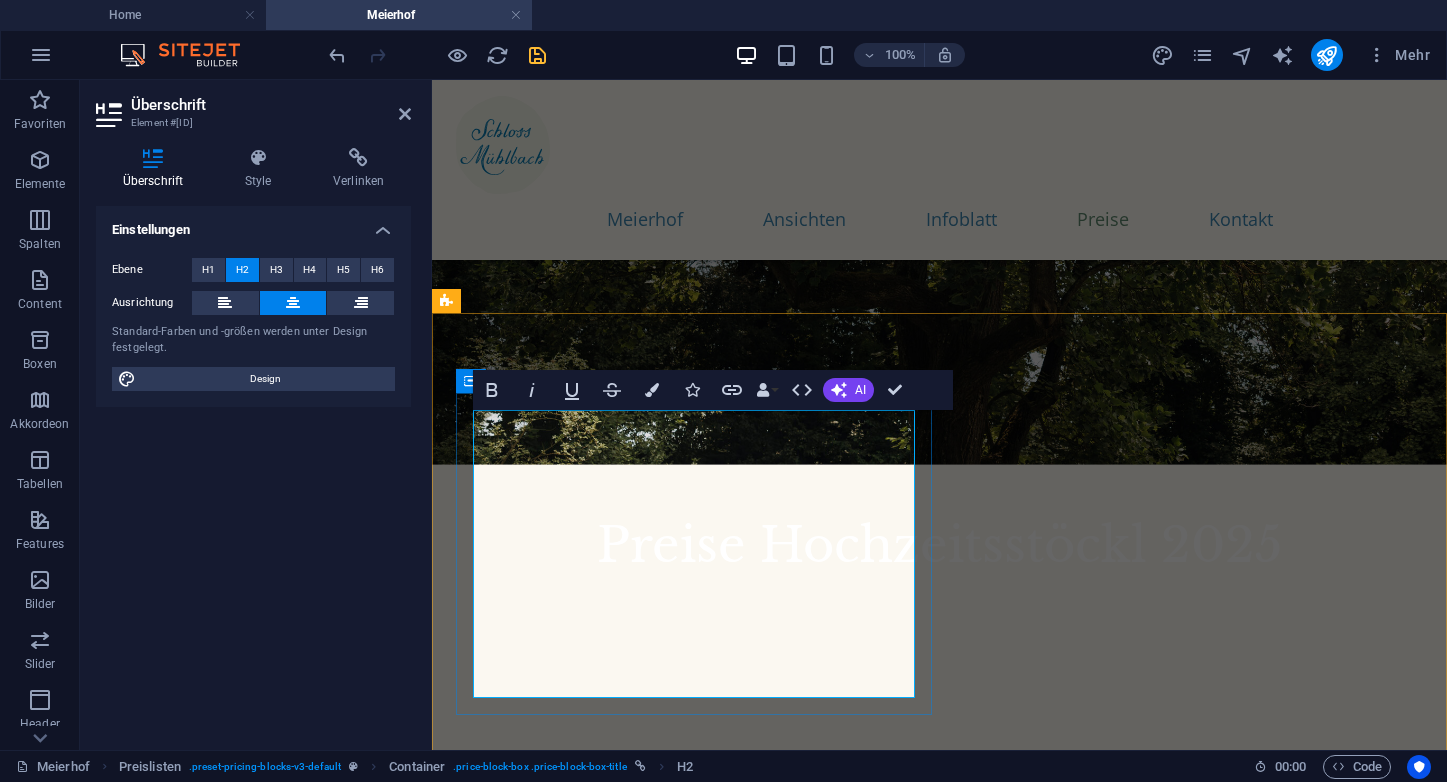 click on "So. bis Do. 2.5.–21.10. ‌ Preise pro Nacht" at bounding box center [679, 982] 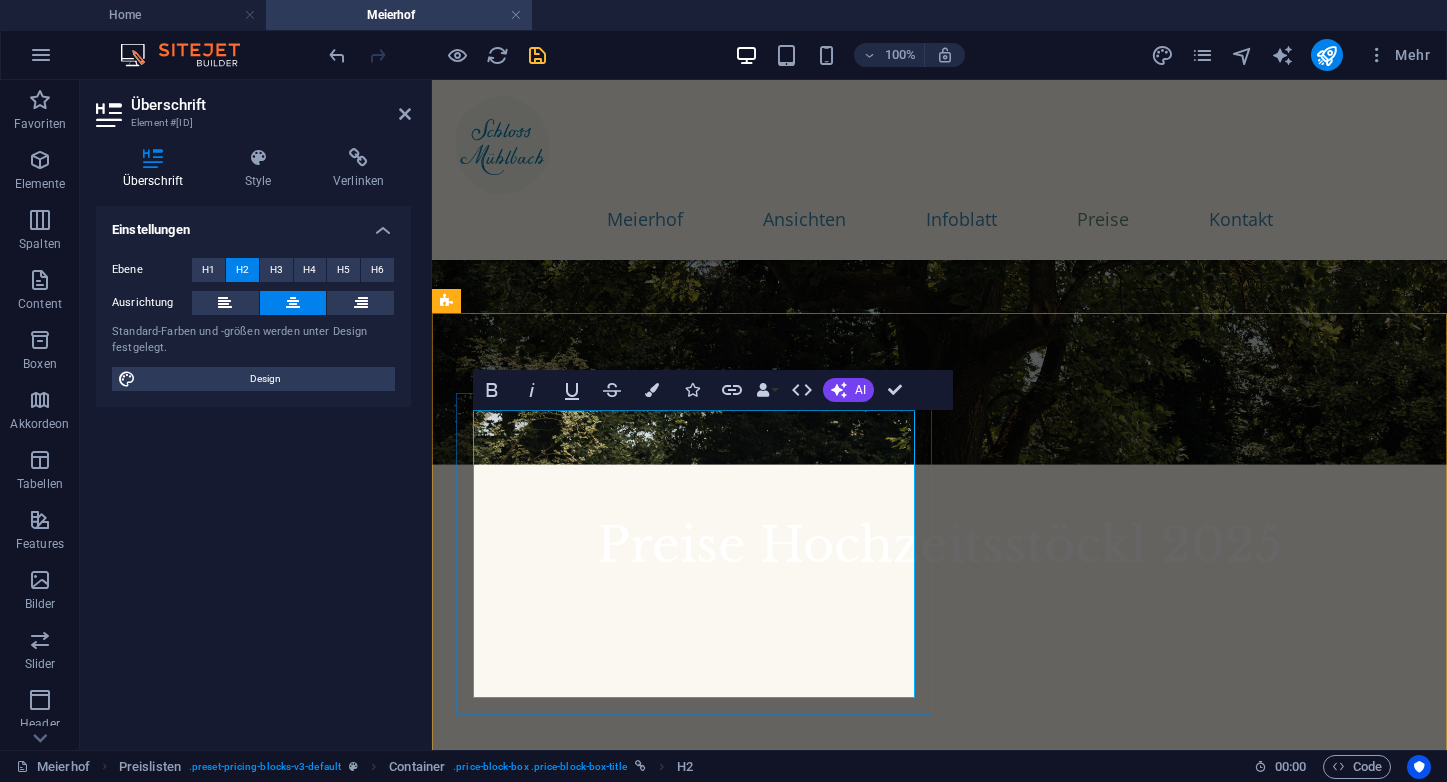 click on "So. bis Do. 2.5.–21.10. ‌ Preise pro Nacht" at bounding box center [679, 982] 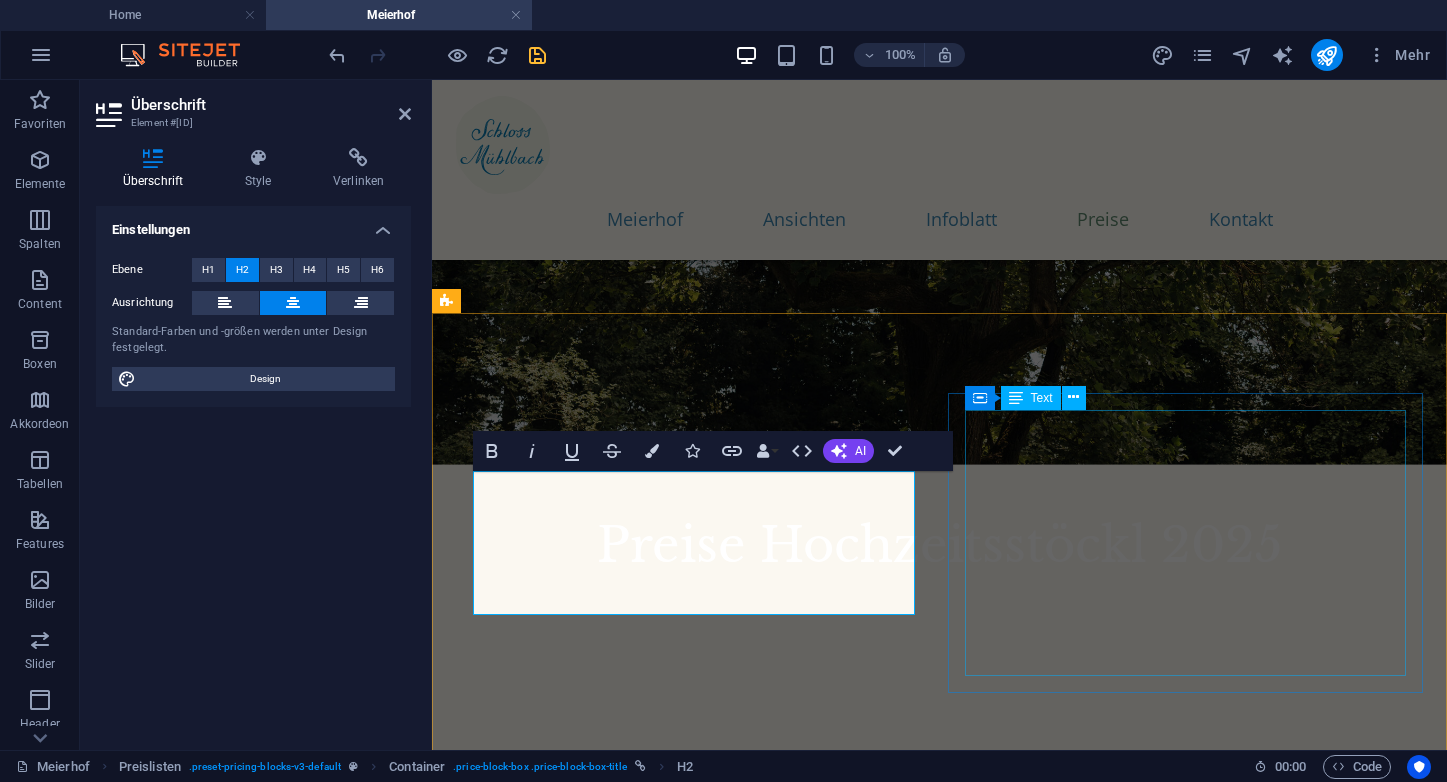 click on "Ganzes Hochzeitsstöckl , 2–5 Gäste jeder weitere (bis zu 10 Gäste) € 250,– + € 25,– Blaue oder Grüne Suite , 1–2 Gäste 3–4 Gäste € 100,– € 150,– Rosa Zimmer , ein Gast 2 Gäste Preise pro Nacht € 60,– € 85,–" at bounding box center [1142, 971] 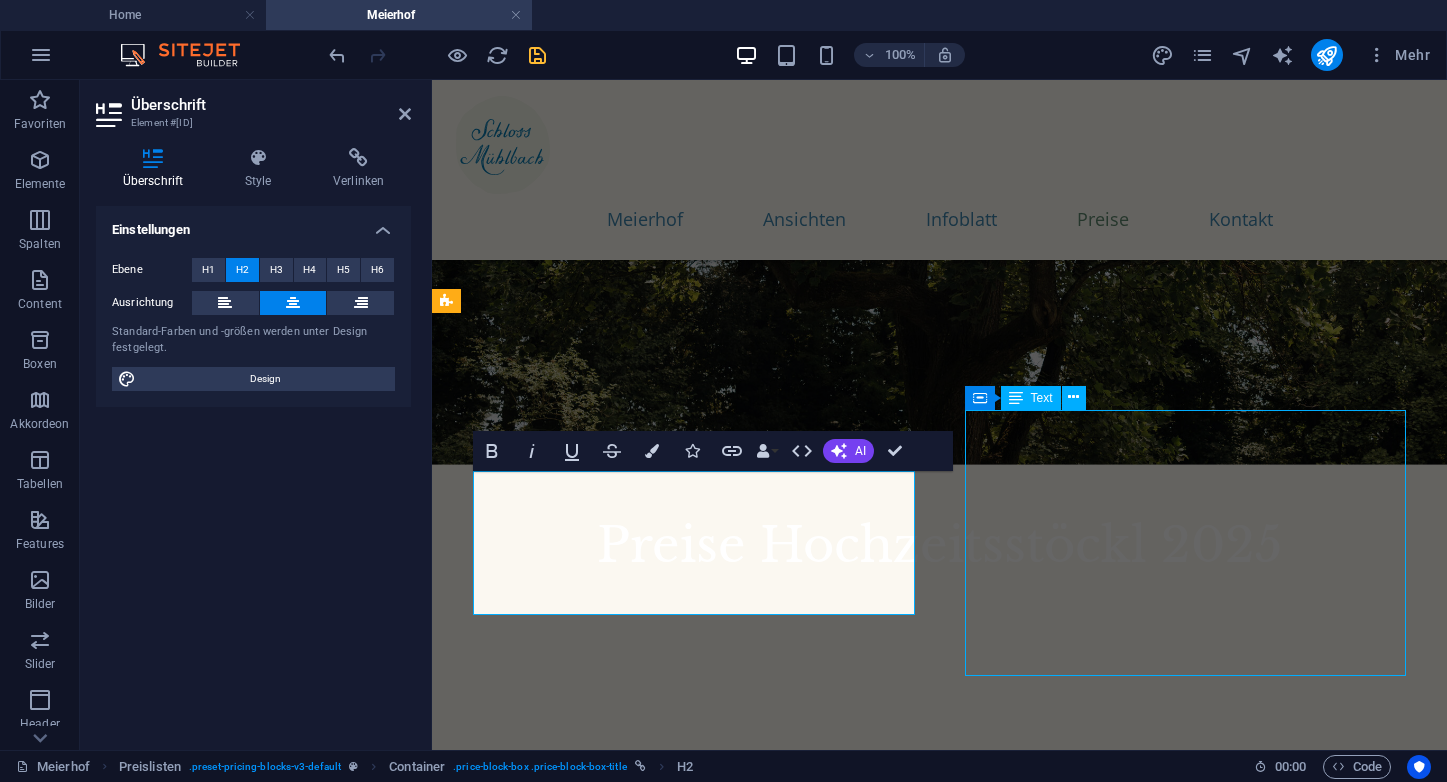 click on "Ganzes Hochzeitsstöckl , 2–5 Gäste jeder weitere (bis zu 10 Gäste) € 250,– + € 25,– Blaue oder Grüne Suite , 1–2 Gäste 3–4 Gäste € 100,– € 150,– Rosa Zimmer , ein Gast 2 Gäste Preise pro Nacht € 60,– € 85,–" at bounding box center [1142, 971] 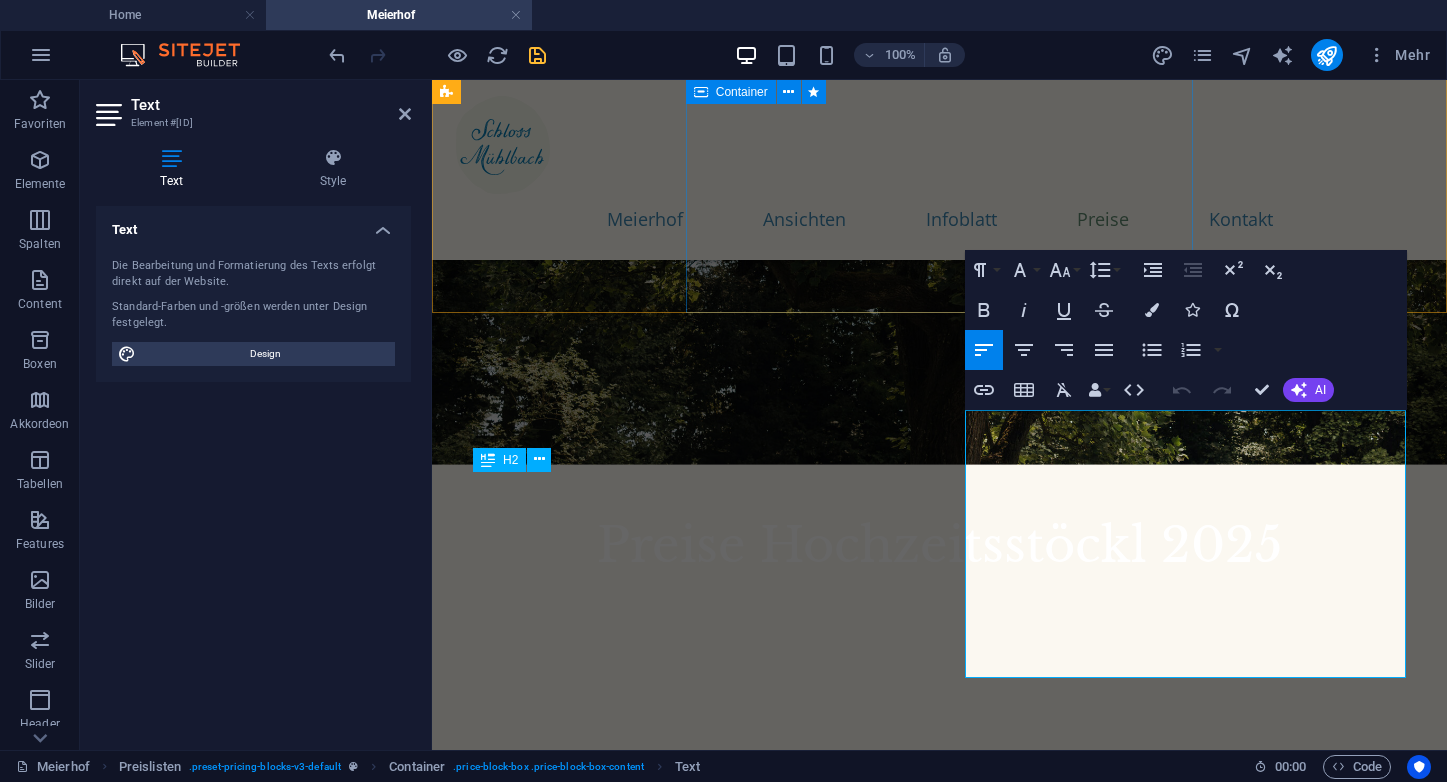 click on "Preise Hochzeitsstöckl 2025" at bounding box center [939, 509] 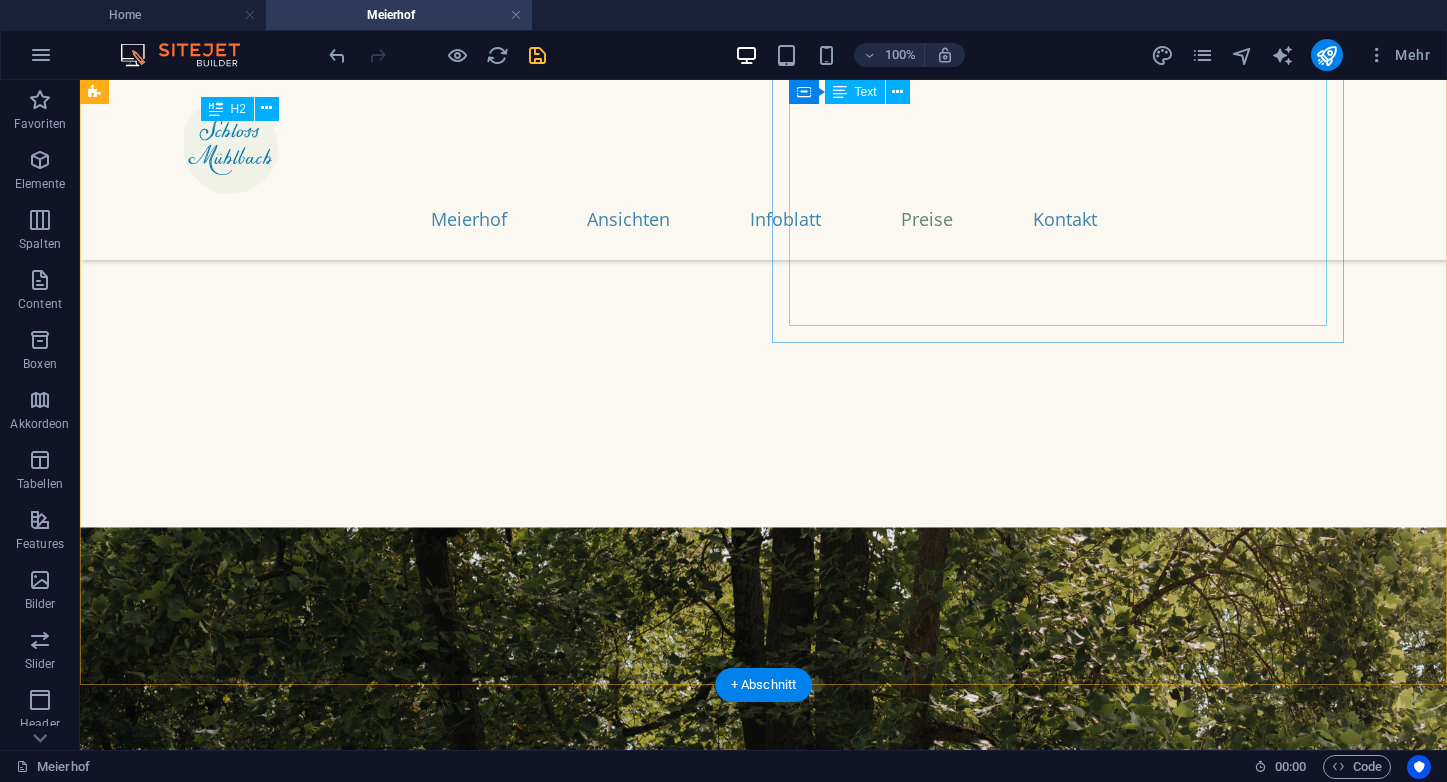 scroll, scrollTop: 7397, scrollLeft: 0, axis: vertical 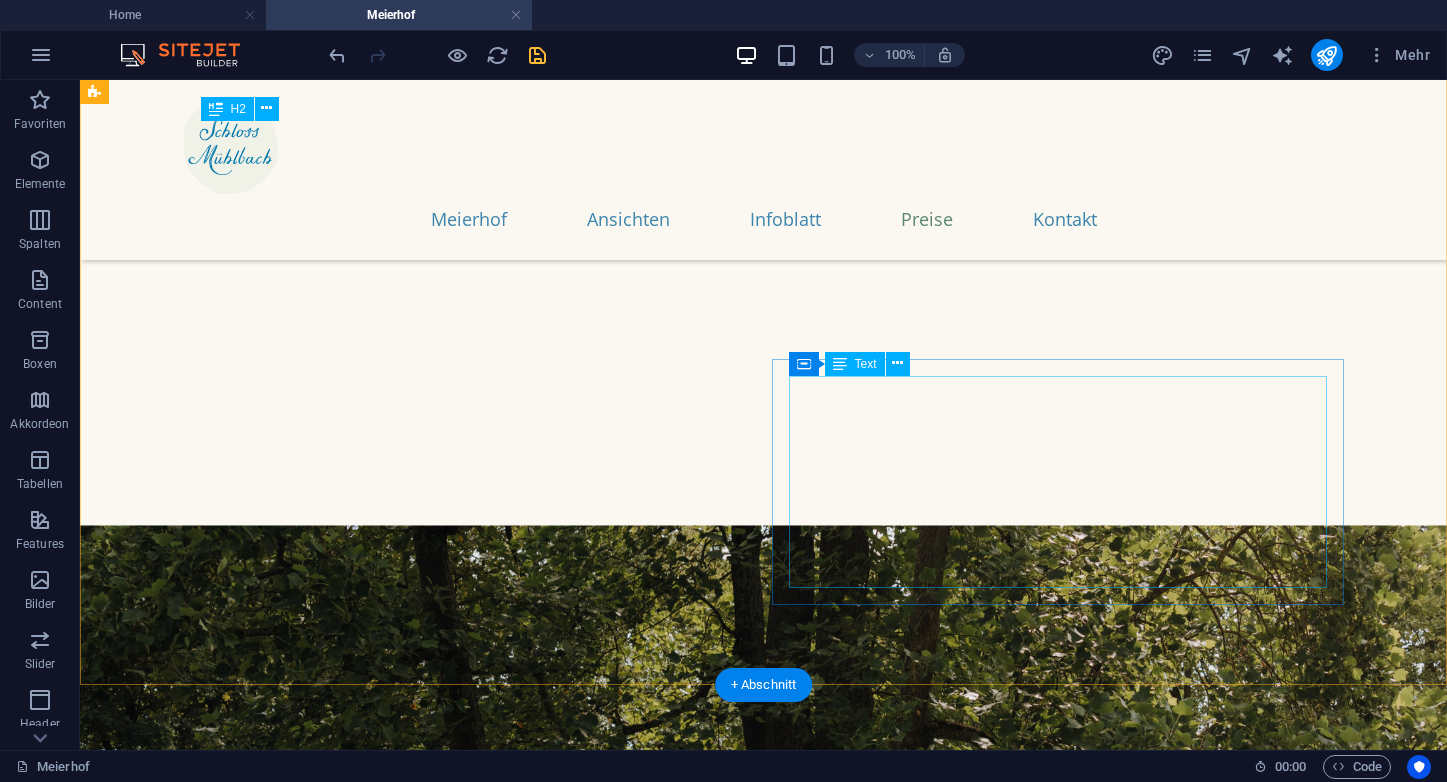 click on "Ganzes Hochzeitsstöckl , 2–4 Gäste jeder weitere (bis zu 10 Gäste) € 290,– + € 25,– Blaue oder Grüne Suite , 1–2 Gäste 3–4 Gäste € 120,– € 170,– Rosa Zimmer , ein Gast 2 Gäste € 75,– € 105,–" at bounding box center (972, 1850) 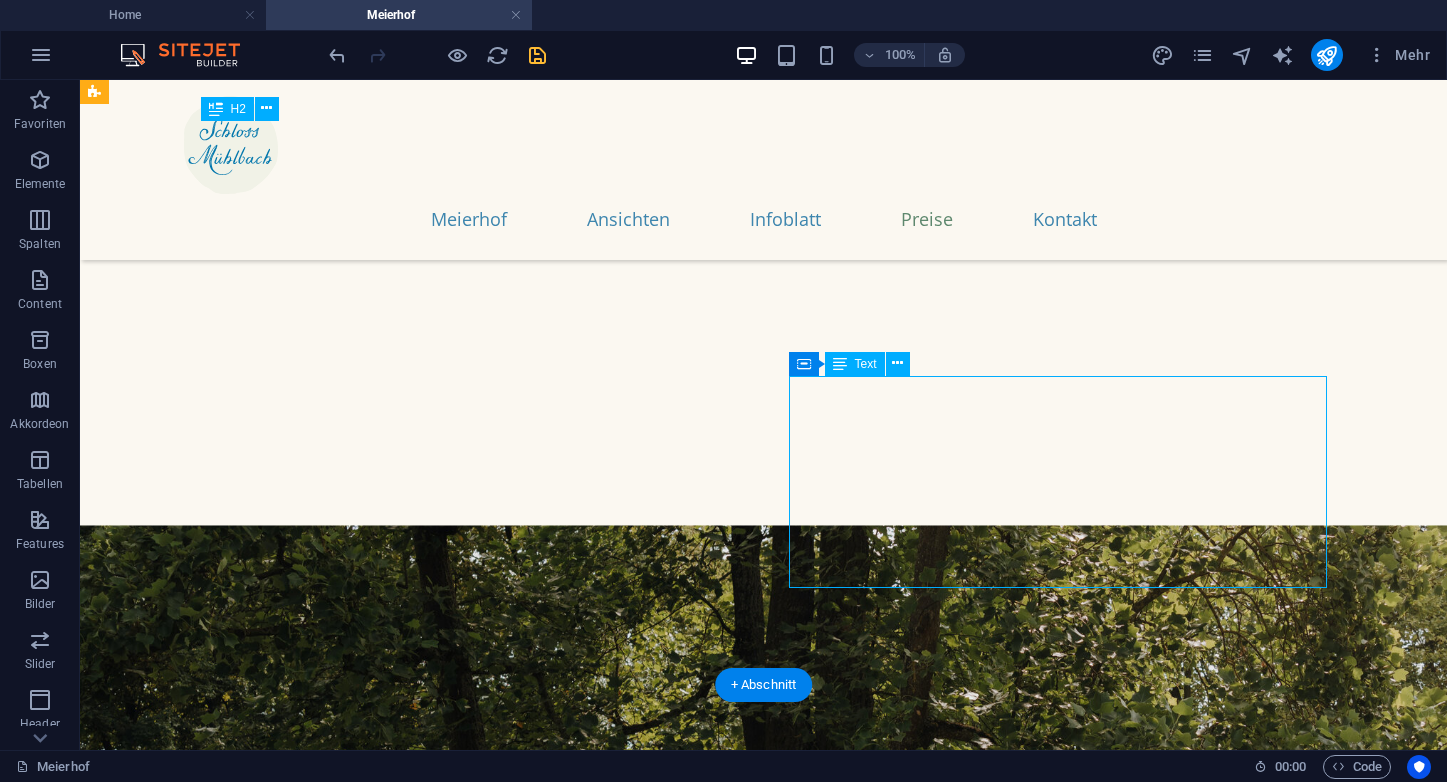 click on "Ganzes Hochzeitsstöckl , 2–4 Gäste jeder weitere (bis zu 10 Gäste) € 290,– + € 25,– Blaue oder Grüne Suite , 1–2 Gäste 3–4 Gäste € 120,– € 170,– Rosa Zimmer , ein Gast 2 Gäste € 75,– € 105,–" at bounding box center [972, 1850] 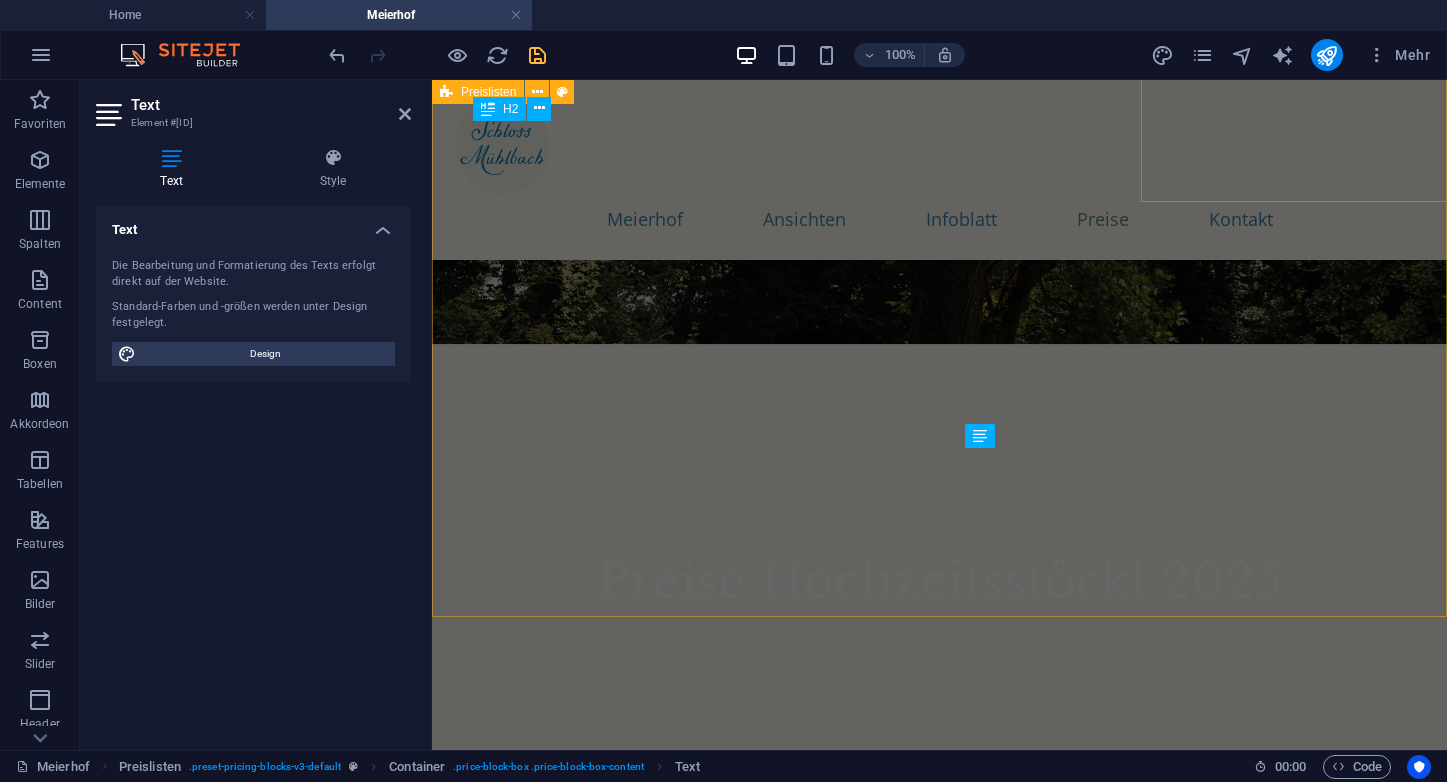 scroll, scrollTop: 7783, scrollLeft: 0, axis: vertical 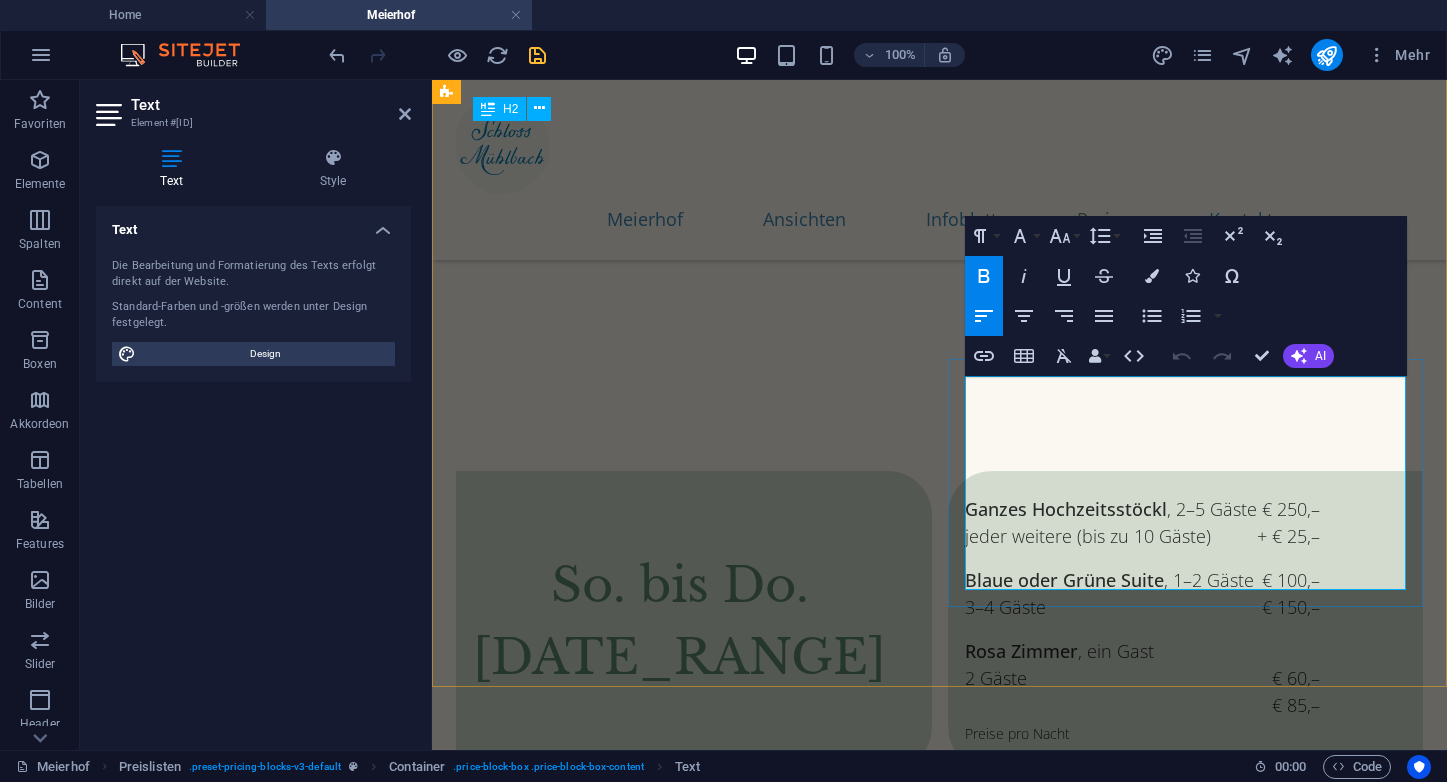click on "Rosa Zimmer , ein Gast 2 Gäste" at bounding box center (1111, 982) 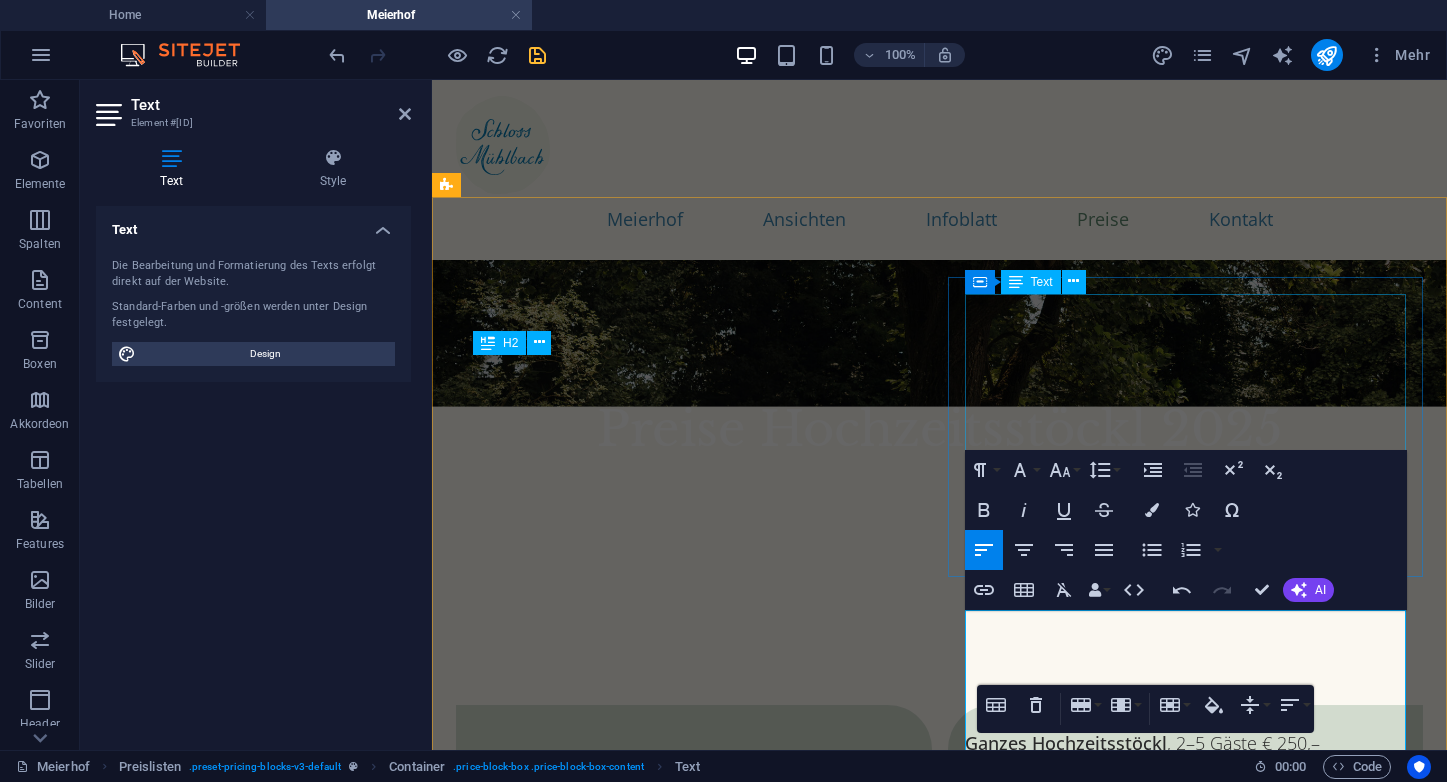 click on "Ganzes Hochzeitsstöckl , 2–5 Gäste jeder weitere (bis zu 10 Gäste) € 250,– + € 25,– Blaue oder Grüne Suite , 1–2 Gäste 3–4 Gäste € 100,– € 150,– Rosa Zimmer , ein Gast 2 Gäste Preise pro Nacht € 60,– € 85,–" at bounding box center (1142, 855) 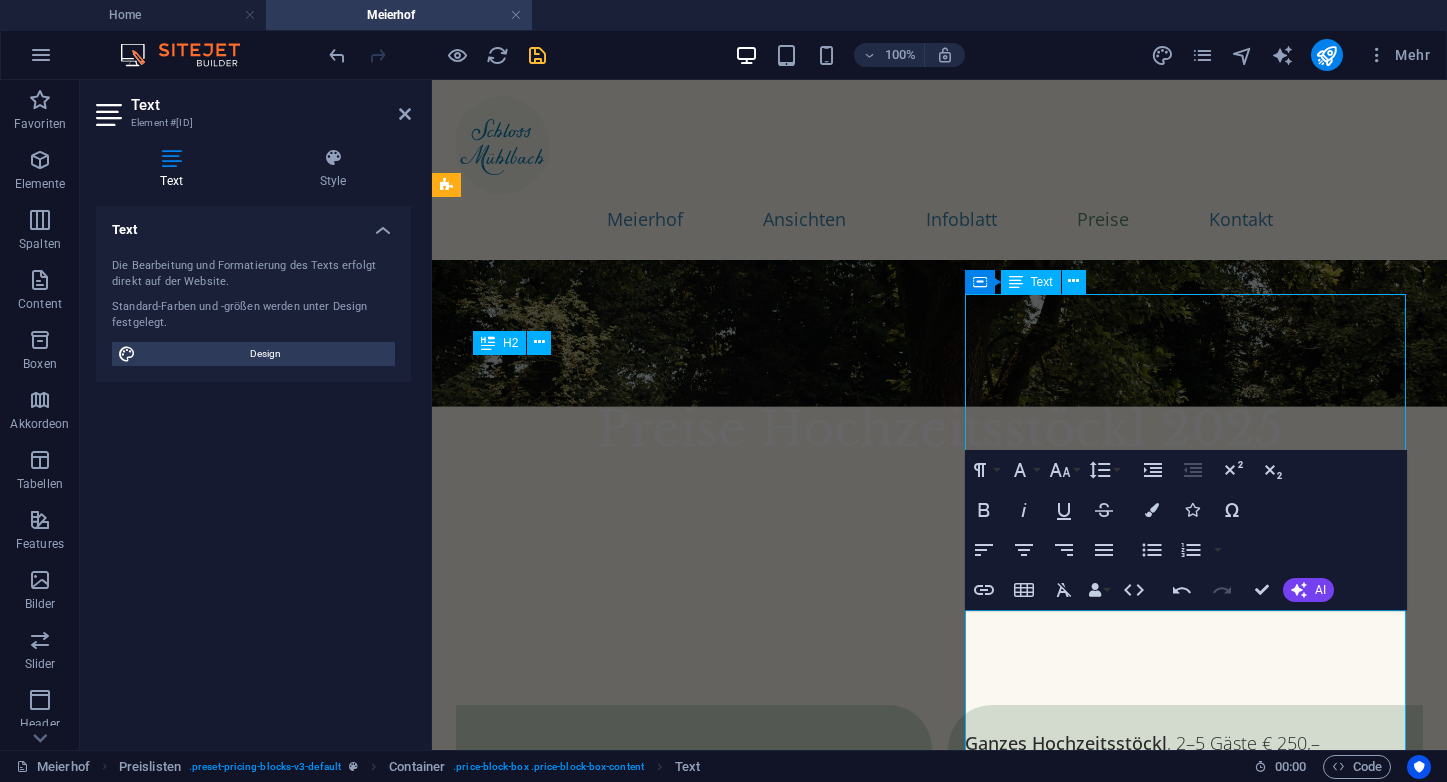 click on "Ganzes Hochzeitsstöckl , 2–5 Gäste jeder weitere (bis zu 10 Gäste) € 250,– + € 25,– Blaue oder Grüne Suite , 1–2 Gäste 3–4 Gäste € 100,– € 150,– Rosa Zimmer , ein Gast 2 Gäste Preise pro Nacht € 60,– € 85,–" at bounding box center [1142, 855] 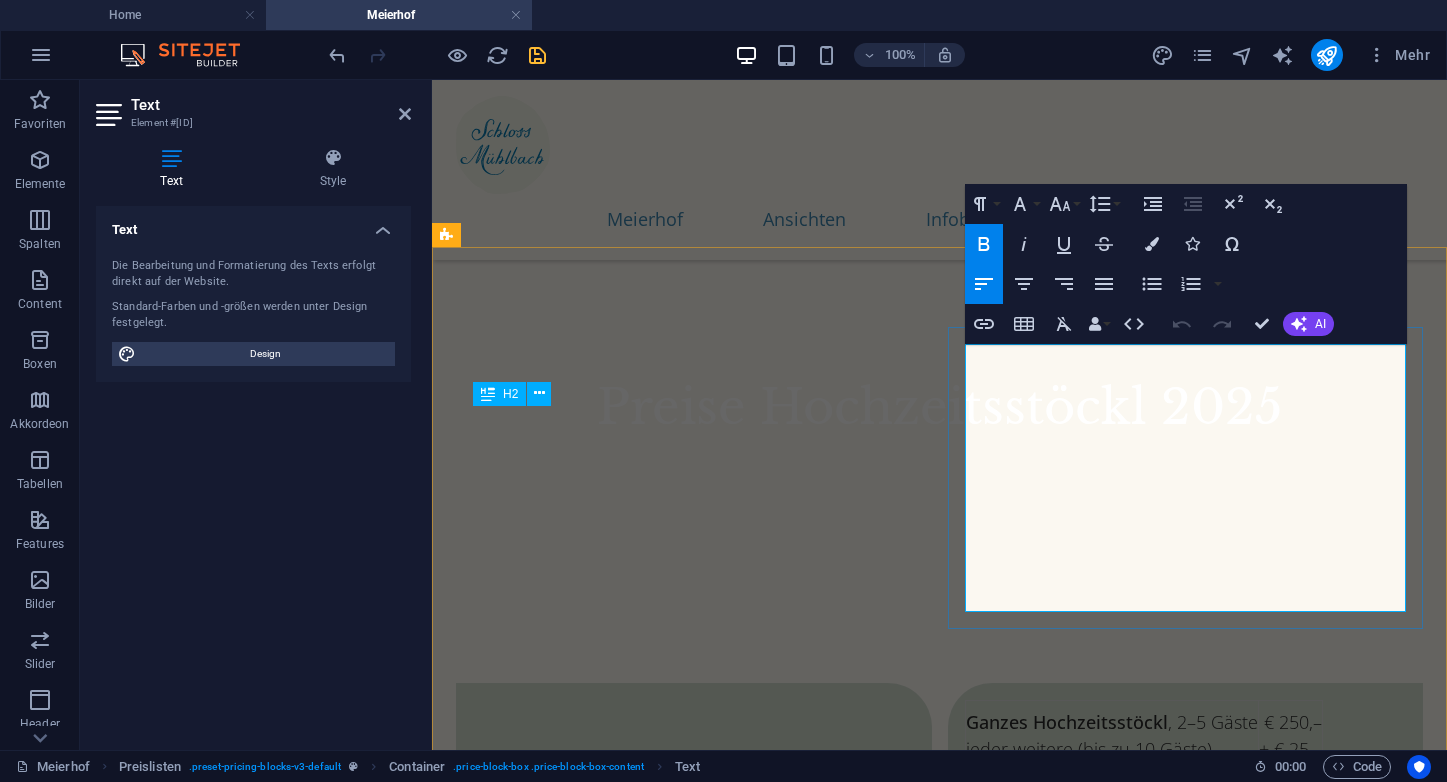 click on "Rosa Zimmer , ein Gast 2 Gäste Preise pro Nacht" at bounding box center [1111, 905] 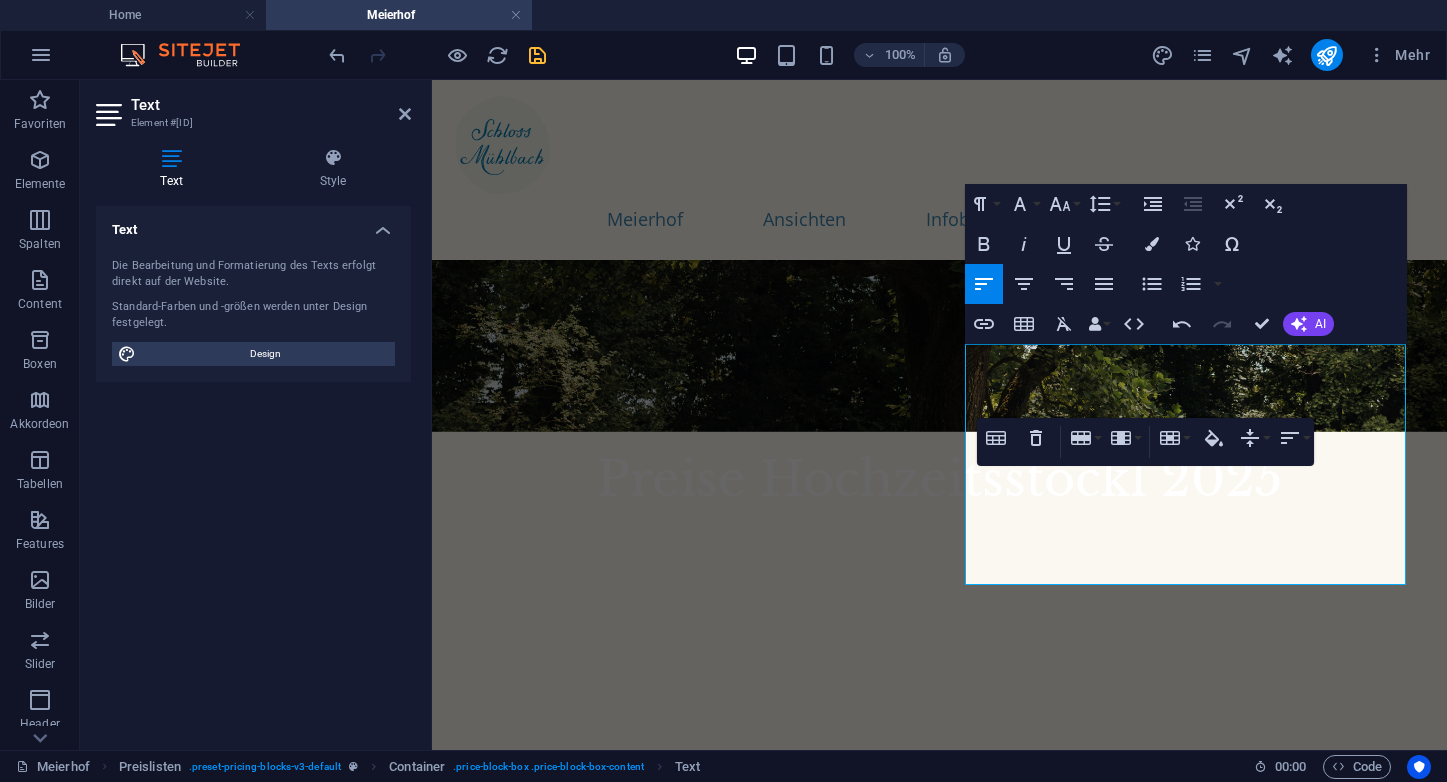 click on "Text Element #ed-587296001 Text Style Text Die Bearbeitung und Formatierung des Texts erfolgt direkt auf der Website. Standard-Farben und -größen werden unter Design festgelegt. Design Ausrichtung Linksbündig Zentriert Rechtsbündig Preislisten Element Layout Wie sich dieses Element innerhalb des Layouts ausdehnt (Flexbox). Größe Standard auto px % 1/1 1/2 1/3 1/4 1/5 1/6 1/7 1/8 1/9 1/10 Wachsen Schrumpfen Ordnung Container-Layout Sichtbar Sichtbar Deckkraft: 100 % Überlauf Abstände Außenabstand Standard auto px % rem vw vh Definiert Definiert auto px % rem vw vh auto px % rem vw vh auto px % rem vw vh auto px % rem vw vh Innenabstand Standard px rem % vh vw Definiert Definiert px rem % vh vw px rem % vh vw px rem % vh vw px rem % vh vw Rahmen Stil              - Breite 1 auto px rem % vh vw Definiert Definiert 1 auto px rem % vh vw 1 auto px rem % vh vw 1 auto px rem % vh vw 1 auto px rem % vh vw  - Farbe Runde Ecken Standard px rem % vh vw Definiert Definiert px rem % vh vw px rem % vh vw" at bounding box center [256, 415] 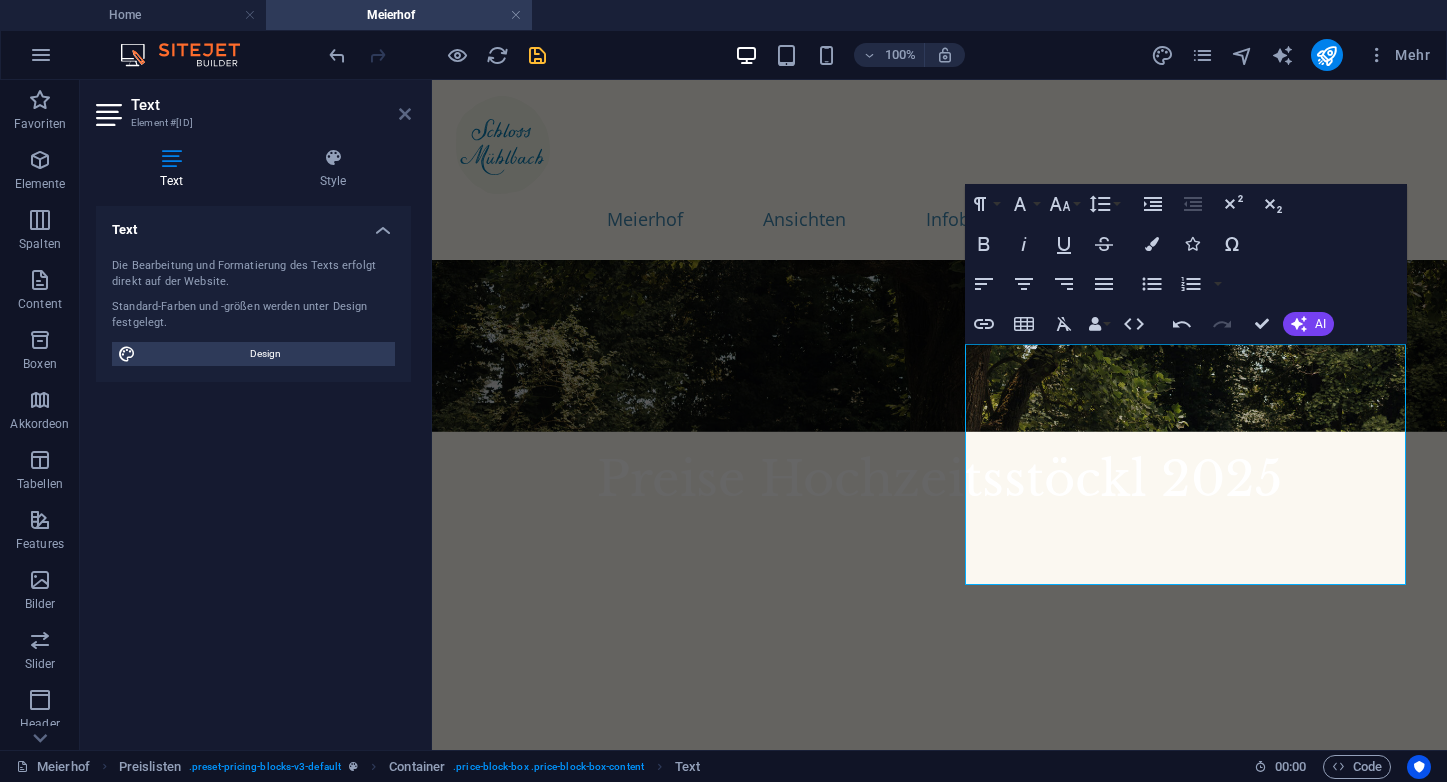 click at bounding box center [405, 114] 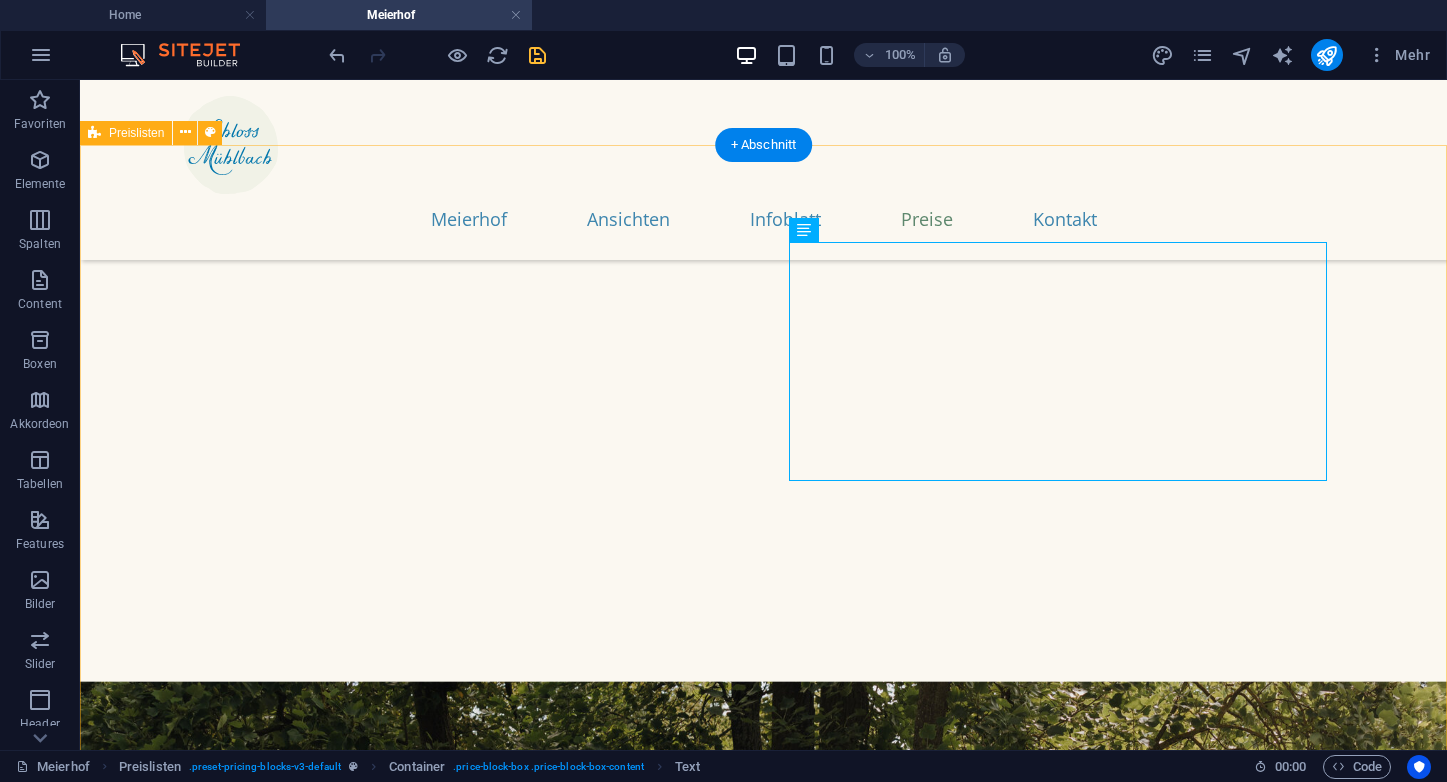 scroll, scrollTop: 7214, scrollLeft: 0, axis: vertical 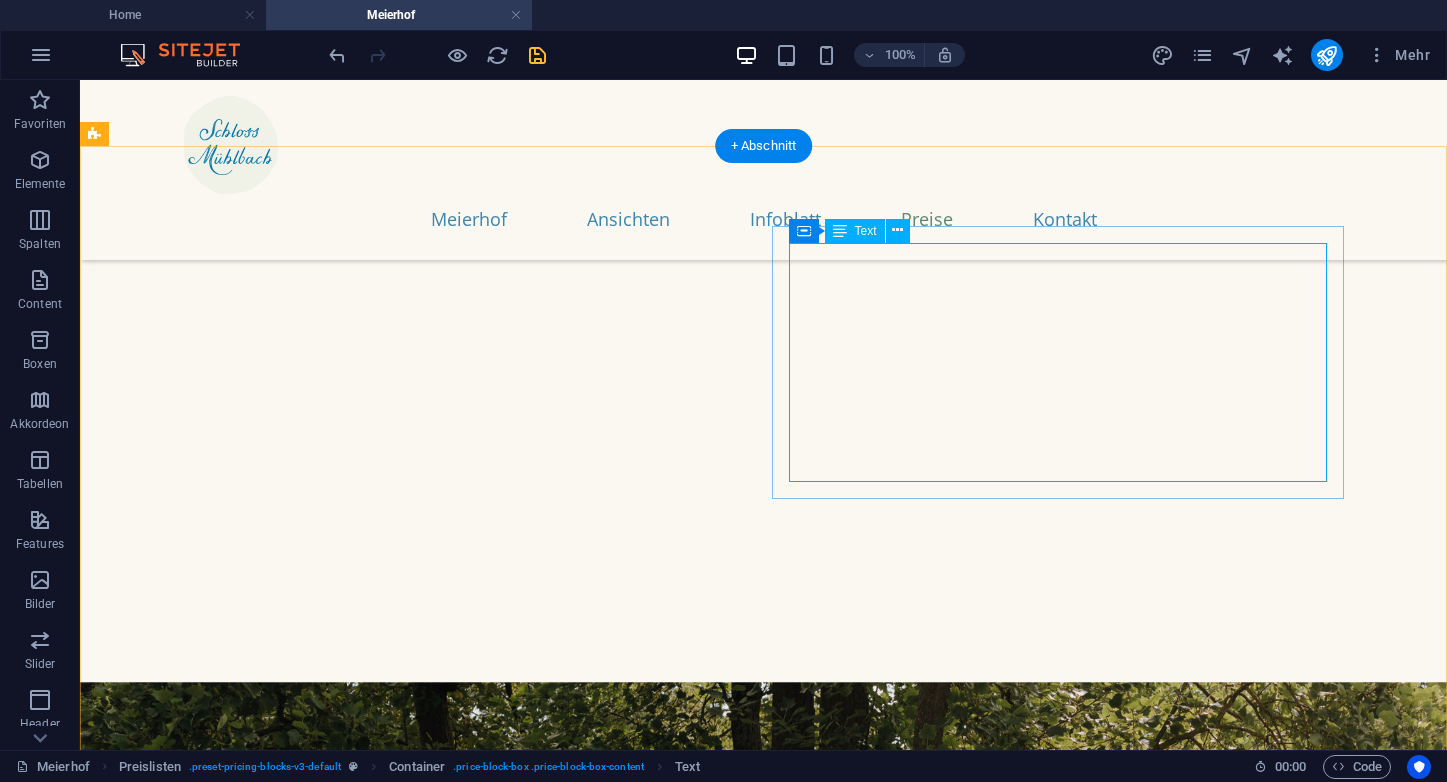 click on "Ganzes Hochzeitsstöckl , 2–5 Gäste jeder weitere (bis zu 10 Gäste) € 250,– + € 25,– Blaue oder Grüne Suite , 1–2 Gäste 3–4 Gäste € 100,– € 150,– Rosa Zimmer , ein Gast 2 Gäste Preise pro Nacht € 60,– € 85,–" at bounding box center [966, 1730] 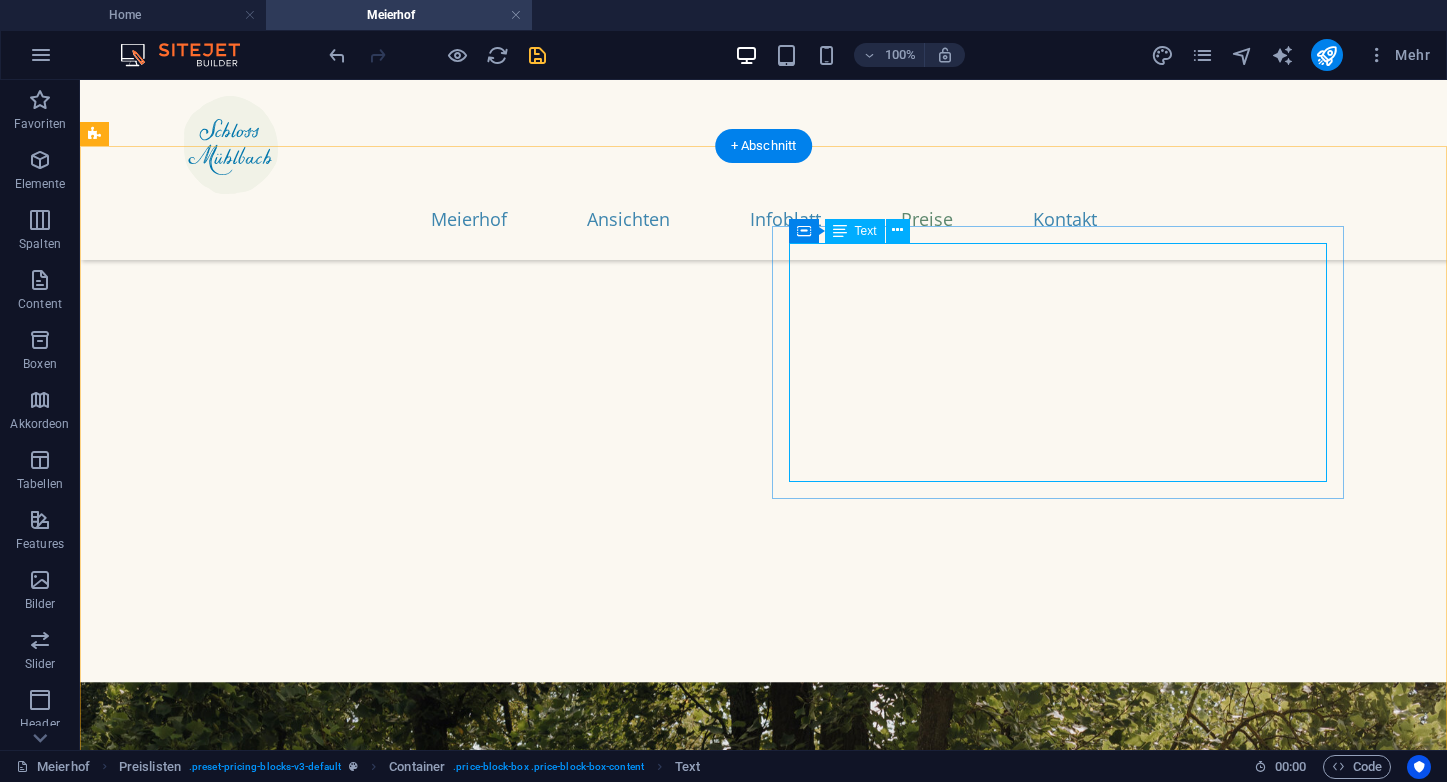 scroll, scrollTop: 7456, scrollLeft: 0, axis: vertical 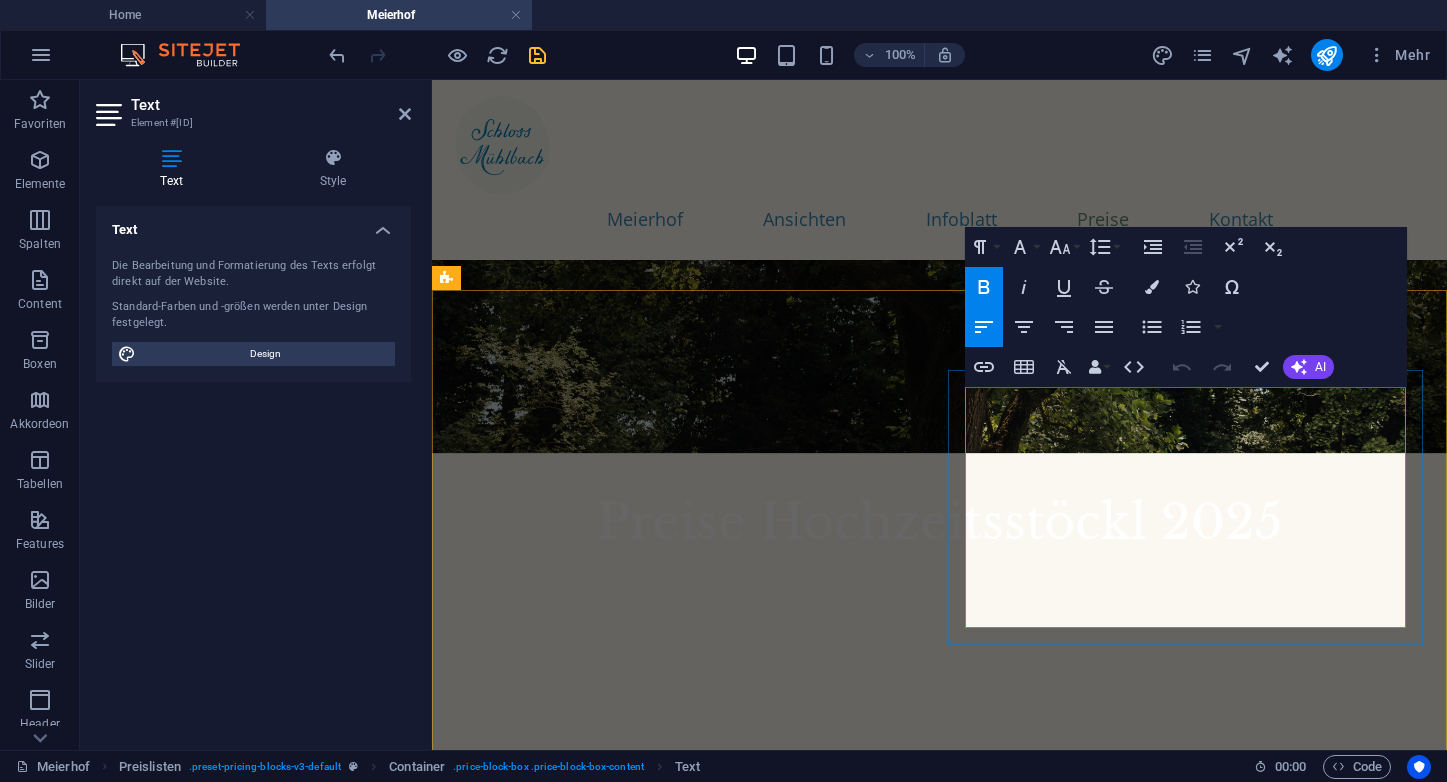 click on "Preise pro Nacht" at bounding box center [1018, 1034] 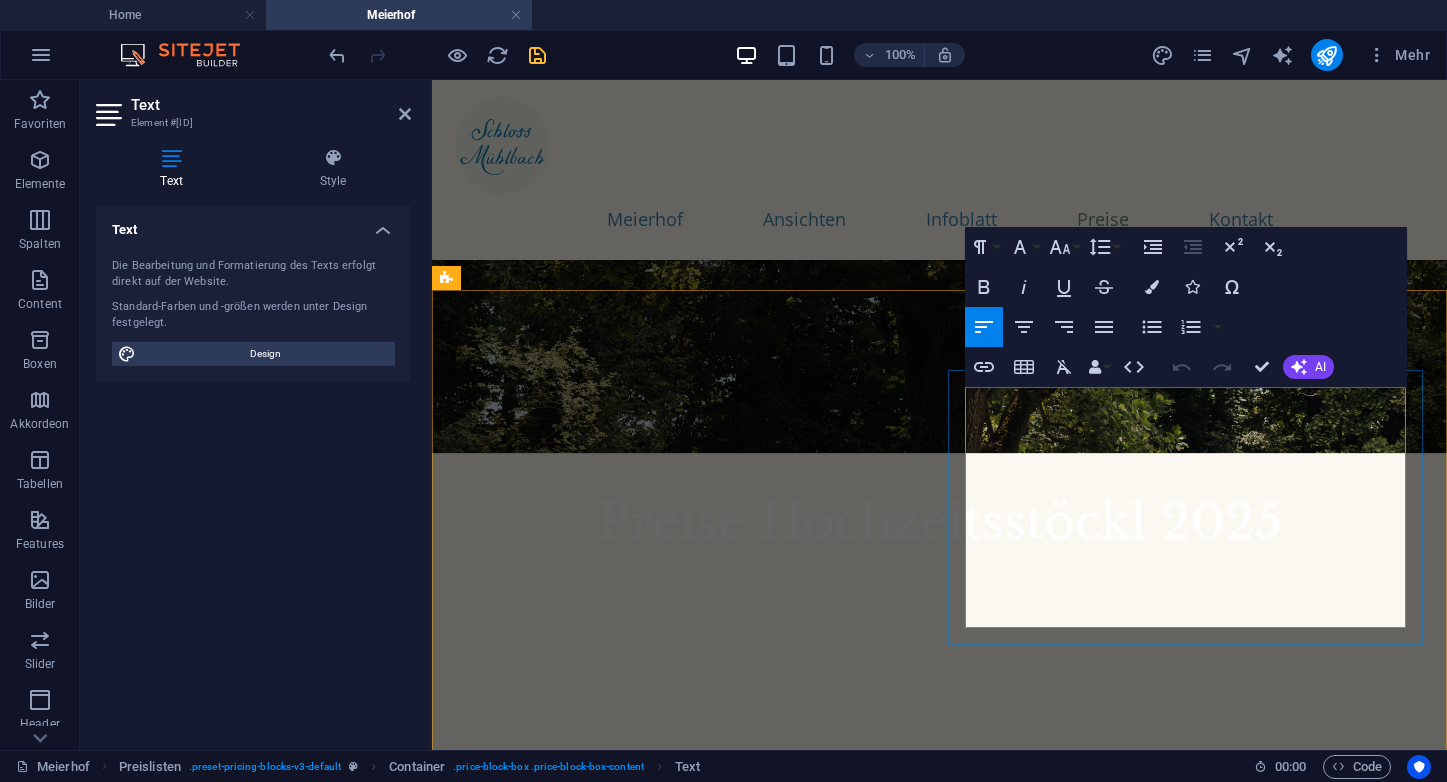 click on "Preise pro Nacht" at bounding box center [1018, 1034] 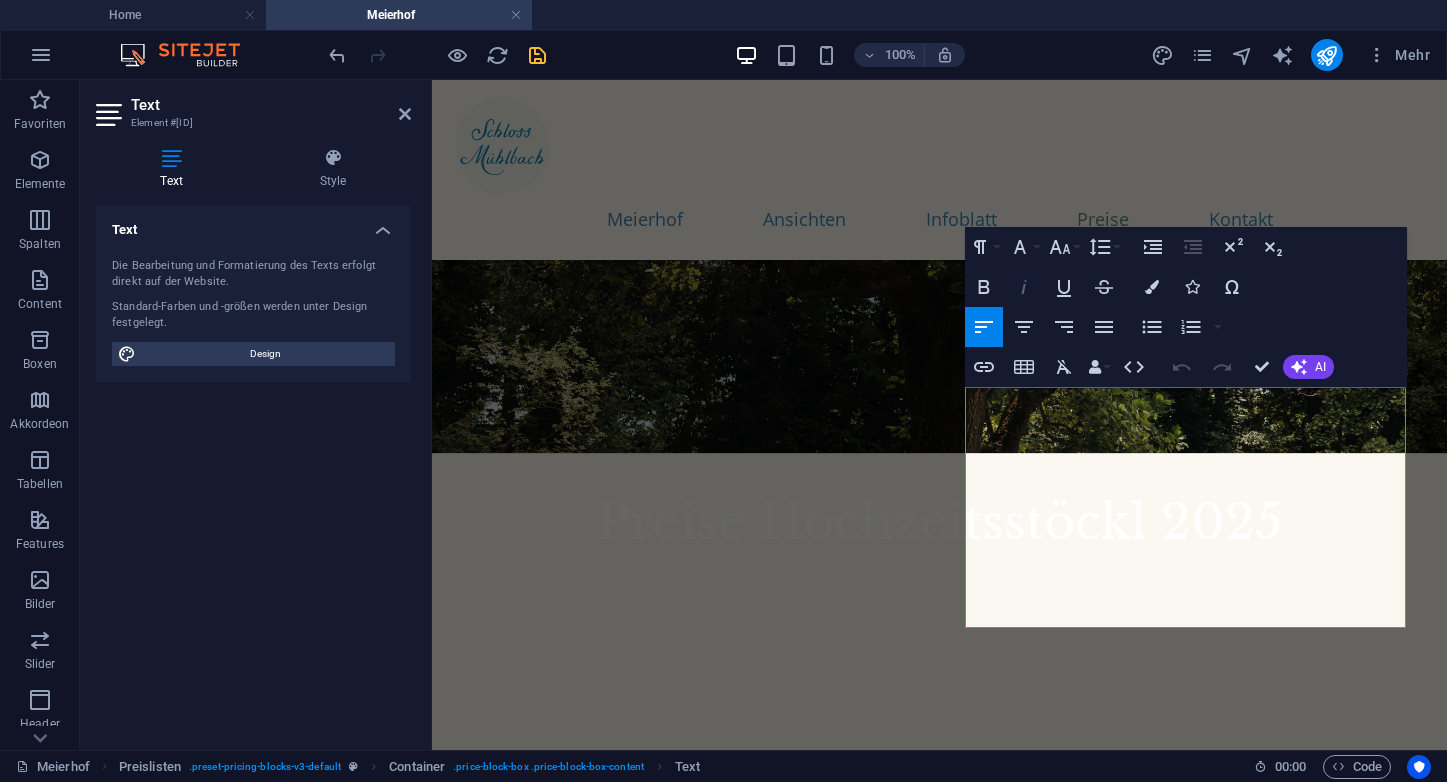 click 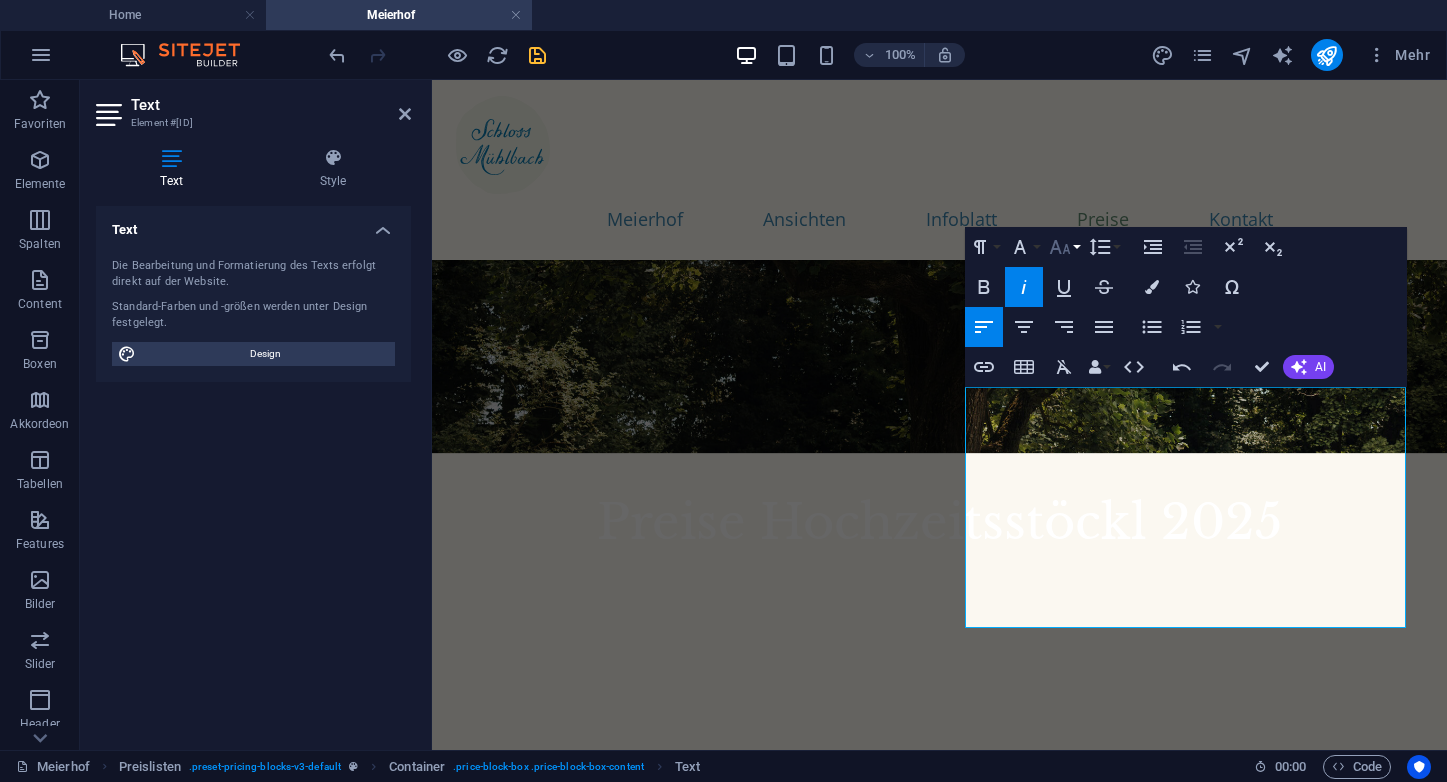 click on "Font Size" at bounding box center (1064, 247) 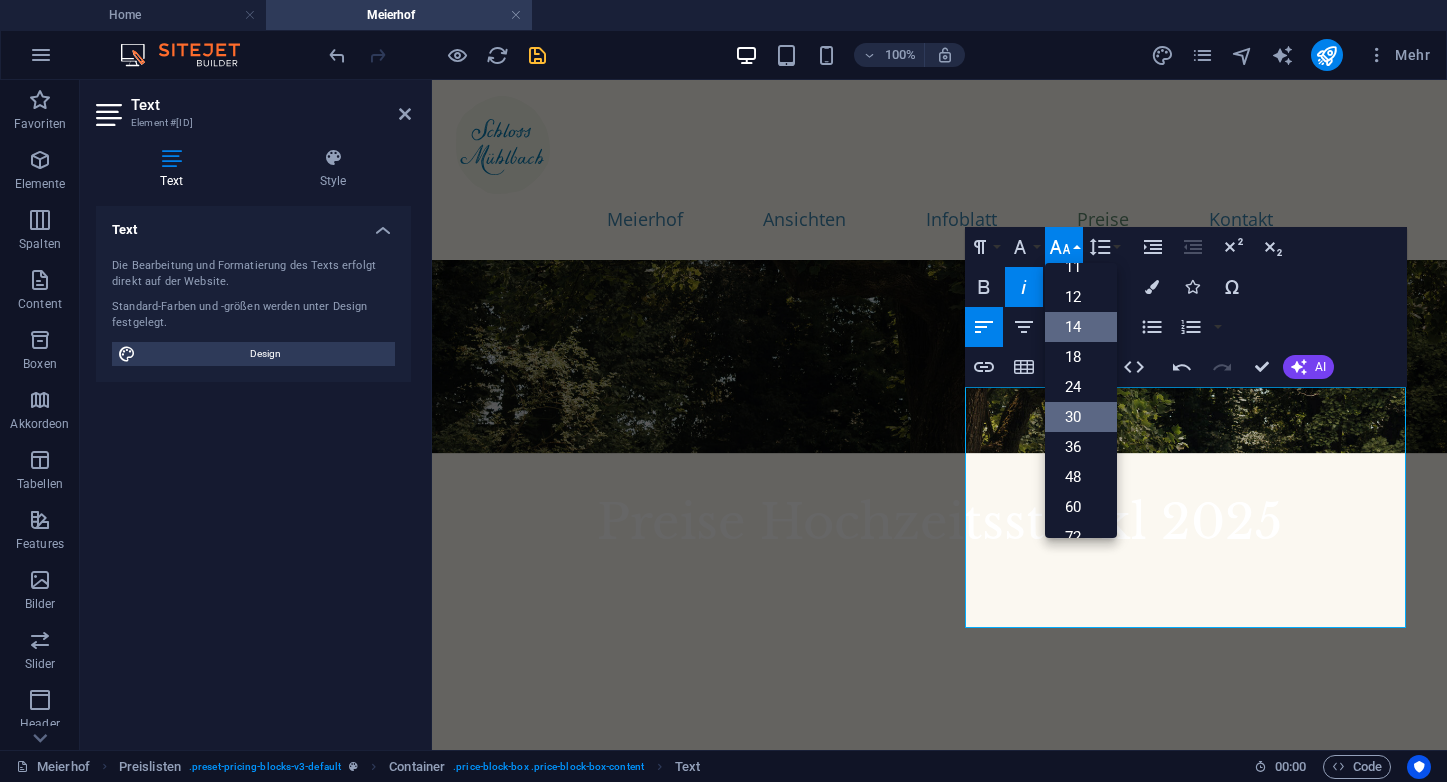 scroll, scrollTop: 98, scrollLeft: 0, axis: vertical 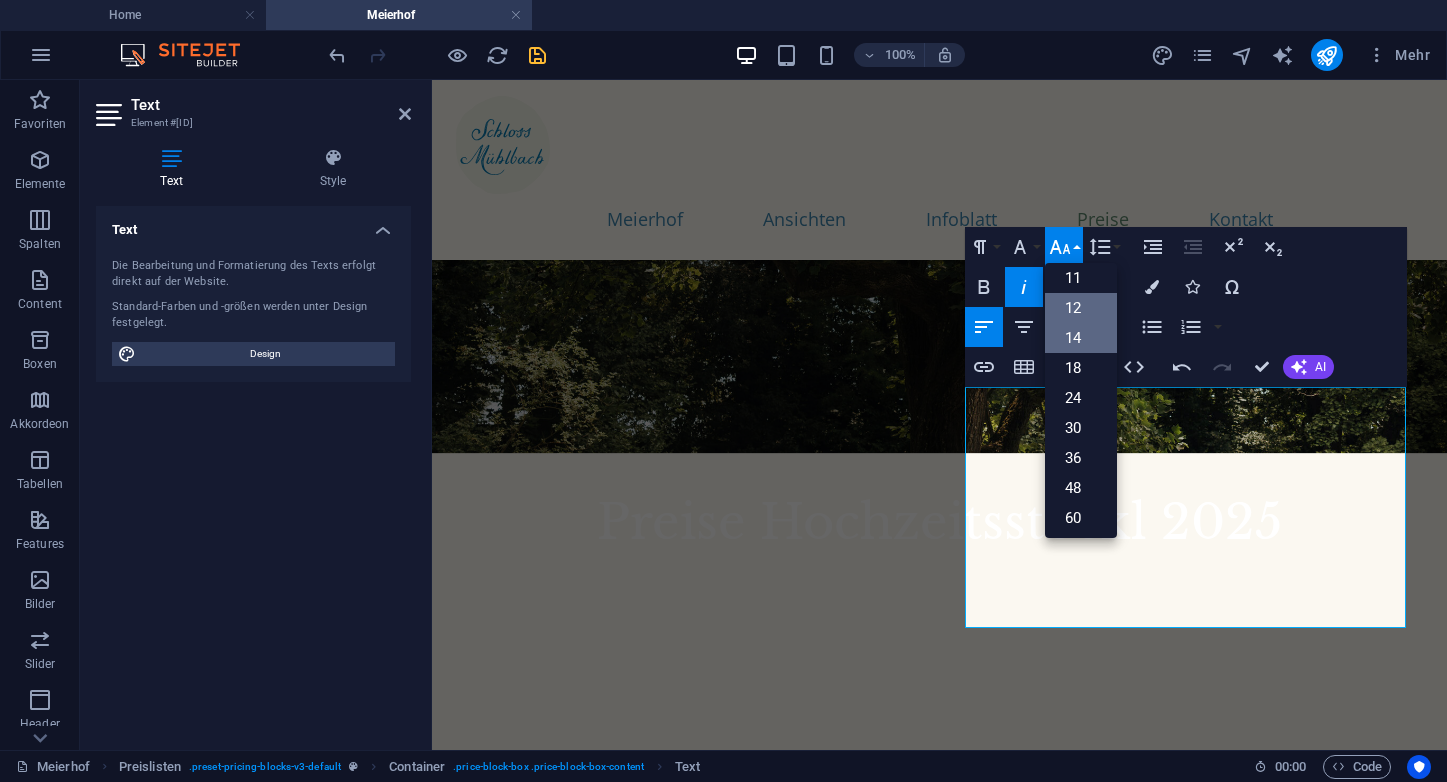 click on "12" at bounding box center (1081, 308) 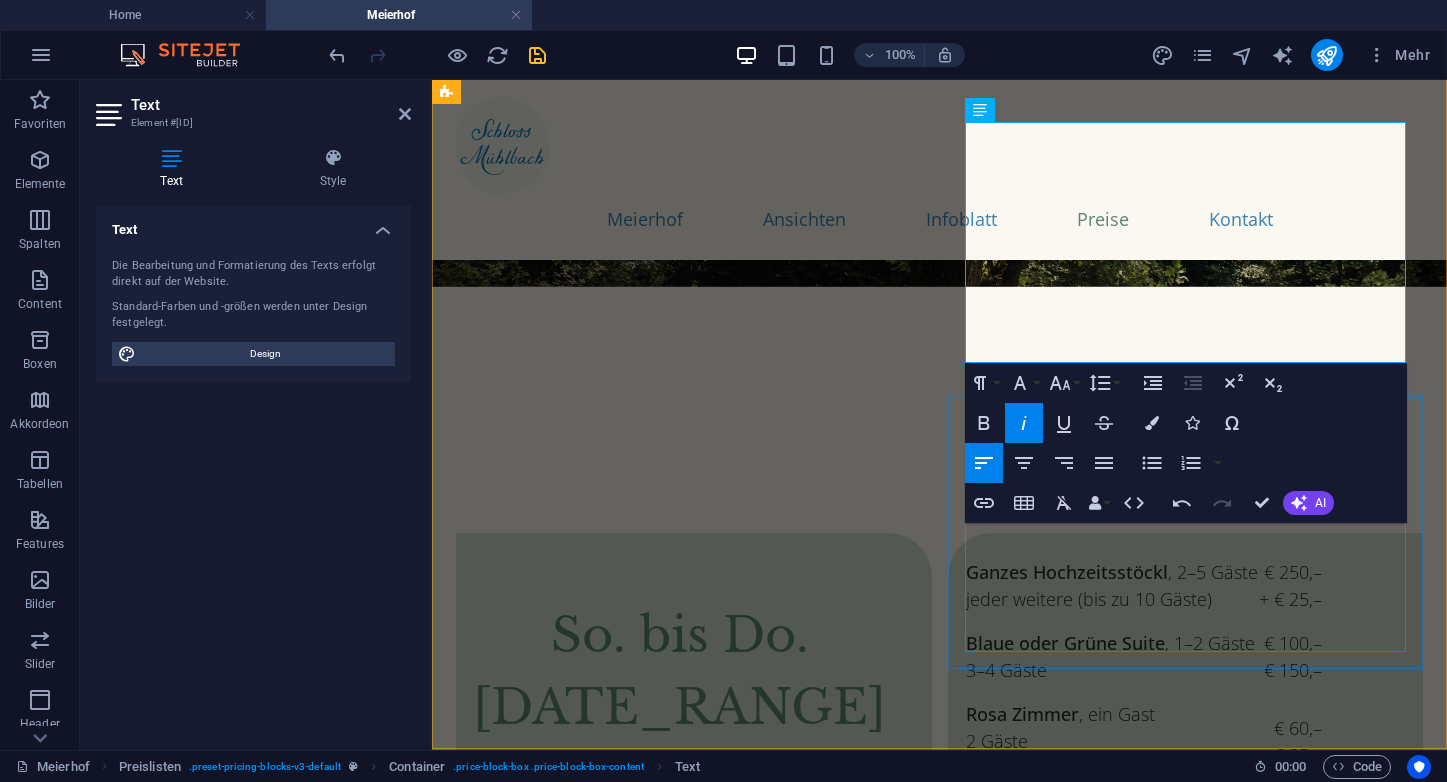 click on "Ganzes Hochzeitsstöckl , 2–4 Gäste jeder weitere (bis zu 10 Gäste) € 290,– + € 25,– Blaue oder Grüne Suite , 1–2 Gäste 3–4 Gäste € 120,– € 170,– Rosa Zimmer , ein Gast 2 Gäste Preise pro Nacht € 75,– € 105,–" at bounding box center (1148, 960) 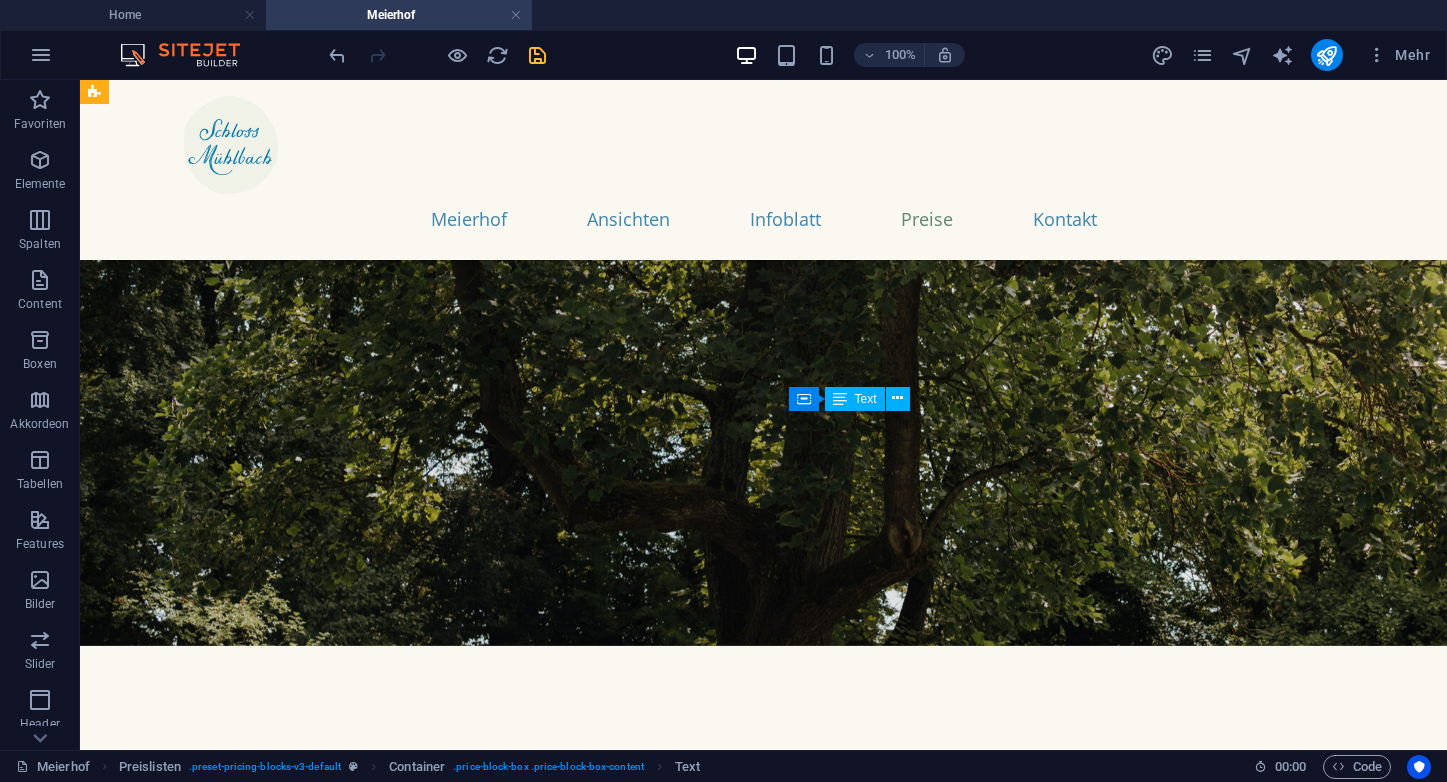 scroll, scrollTop: 7335, scrollLeft: 0, axis: vertical 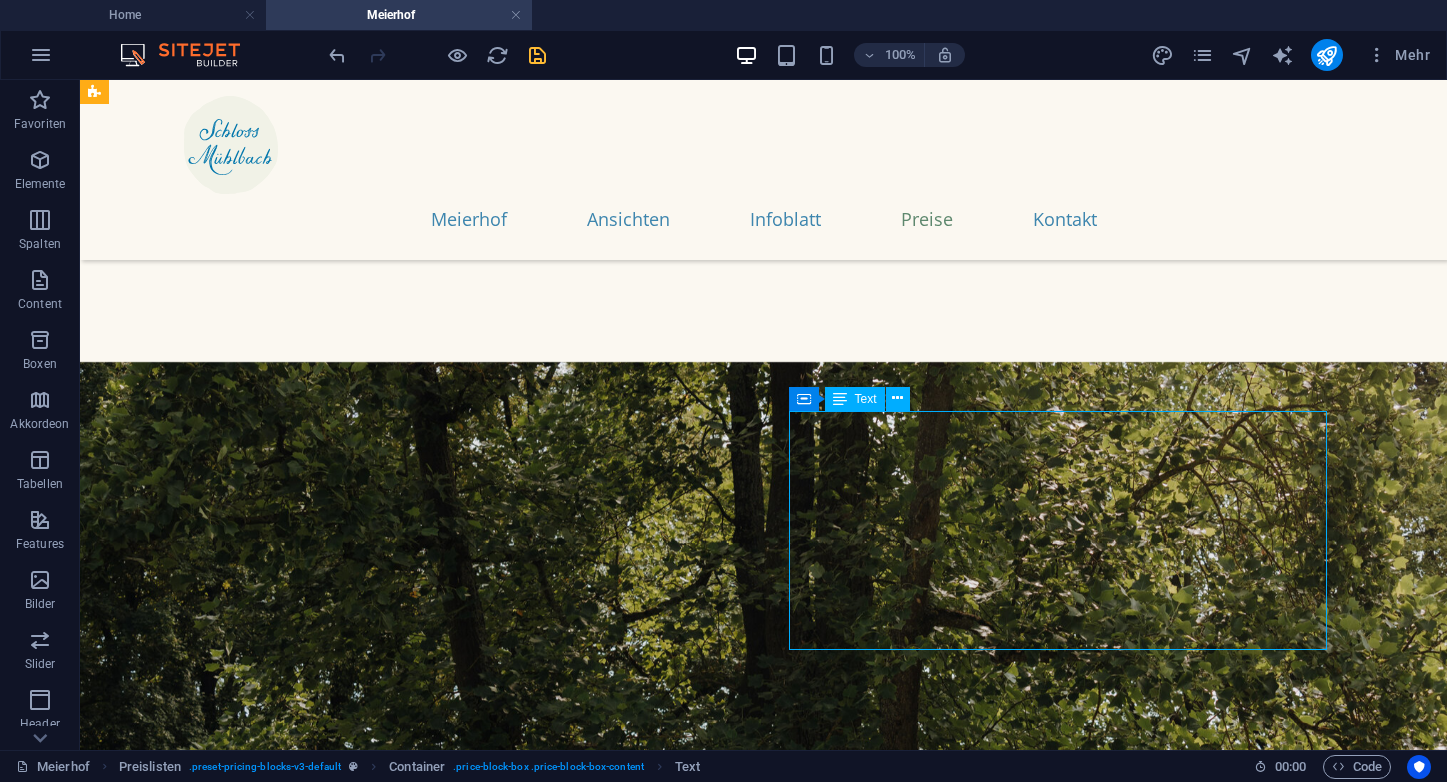 click on "Ganzes Hochzeitsstöckl , 2–4 Gäste jeder weitere (bis zu 10 Gäste) € 290,– + € 25,– Blaue oder Grüne Suite , 1–2 Gäste 3–4 Gäste € 120,– € 170,– Rosa Zimmer , ein Gast 2 Gäste Preise pro Nacht € 75,– € 105,–" at bounding box center [972, 1898] 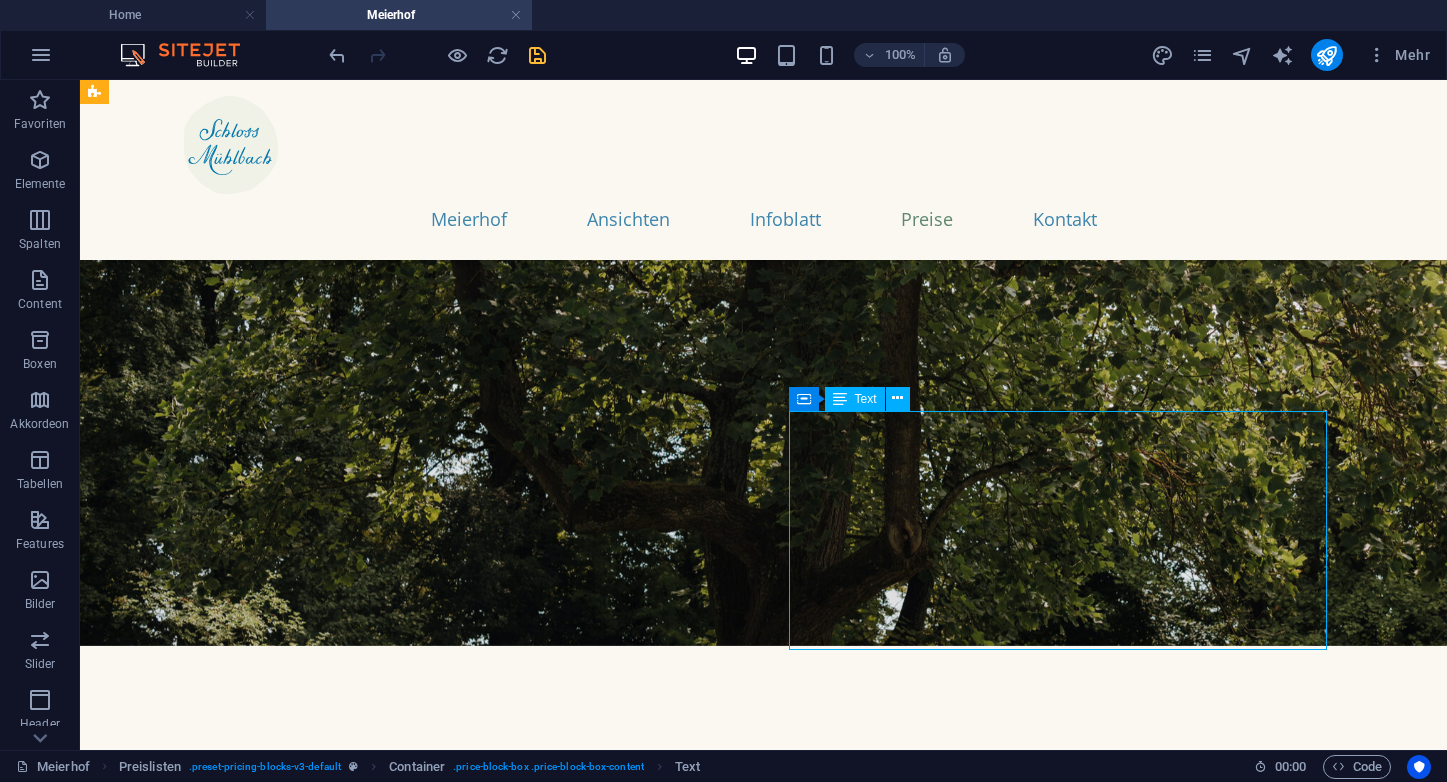 click on "Mo. bis So. 22.10.–1.5." at bounding box center (470, 1537) 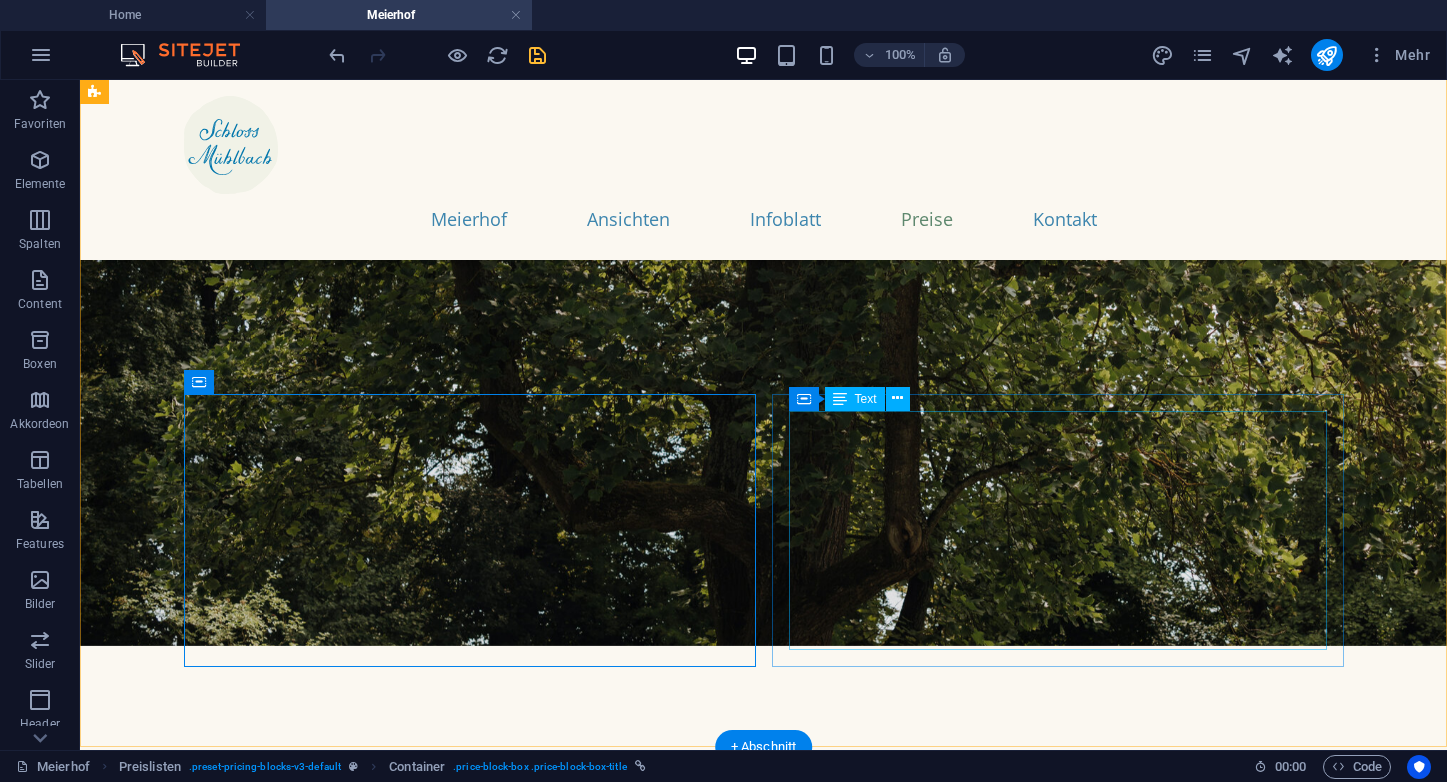 scroll, scrollTop: 7335, scrollLeft: 0, axis: vertical 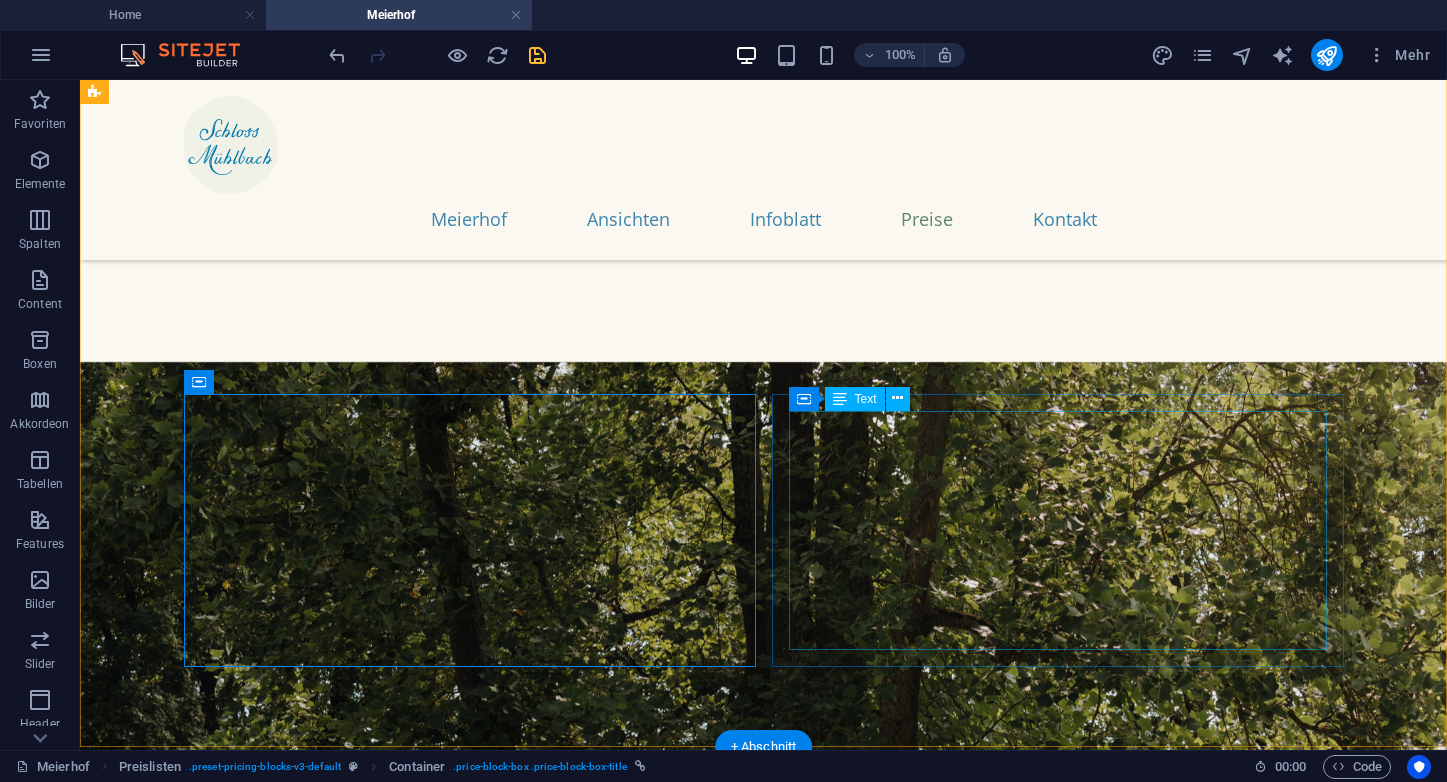click on "Ganzes Hochzeitsstöckl , 2–4 Gäste jeder weitere (bis zu 10 Gäste) € 290,– + € 25,– Blaue oder Grüne Suite , 1–2 Gäste 3–4 Gäste € 120,– € 170,– Rosa Zimmer , ein Gast 2 Gäste Preise pro Nacht € 75,– € 105,–" at bounding box center [972, 1898] 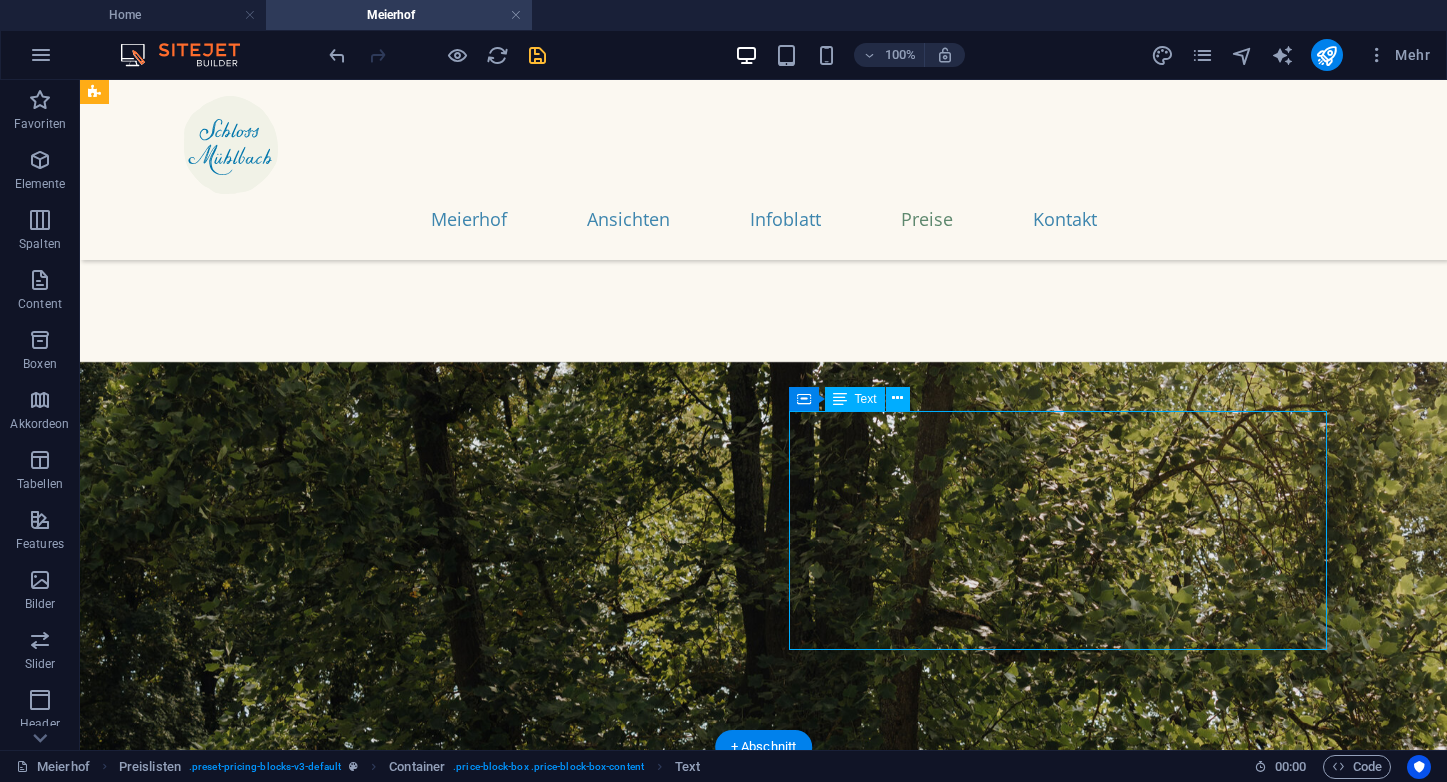 click on "Ganzes Hochzeitsstöckl , 2–4 Gäste jeder weitere (bis zu 10 Gäste) € 290,– + € 25,– Blaue oder Grüne Suite , 1–2 Gäste 3–4 Gäste € 120,– € 170,– Rosa Zimmer , ein Gast 2 Gäste Preise pro Nacht € 75,– € 105,–" at bounding box center [972, 1898] 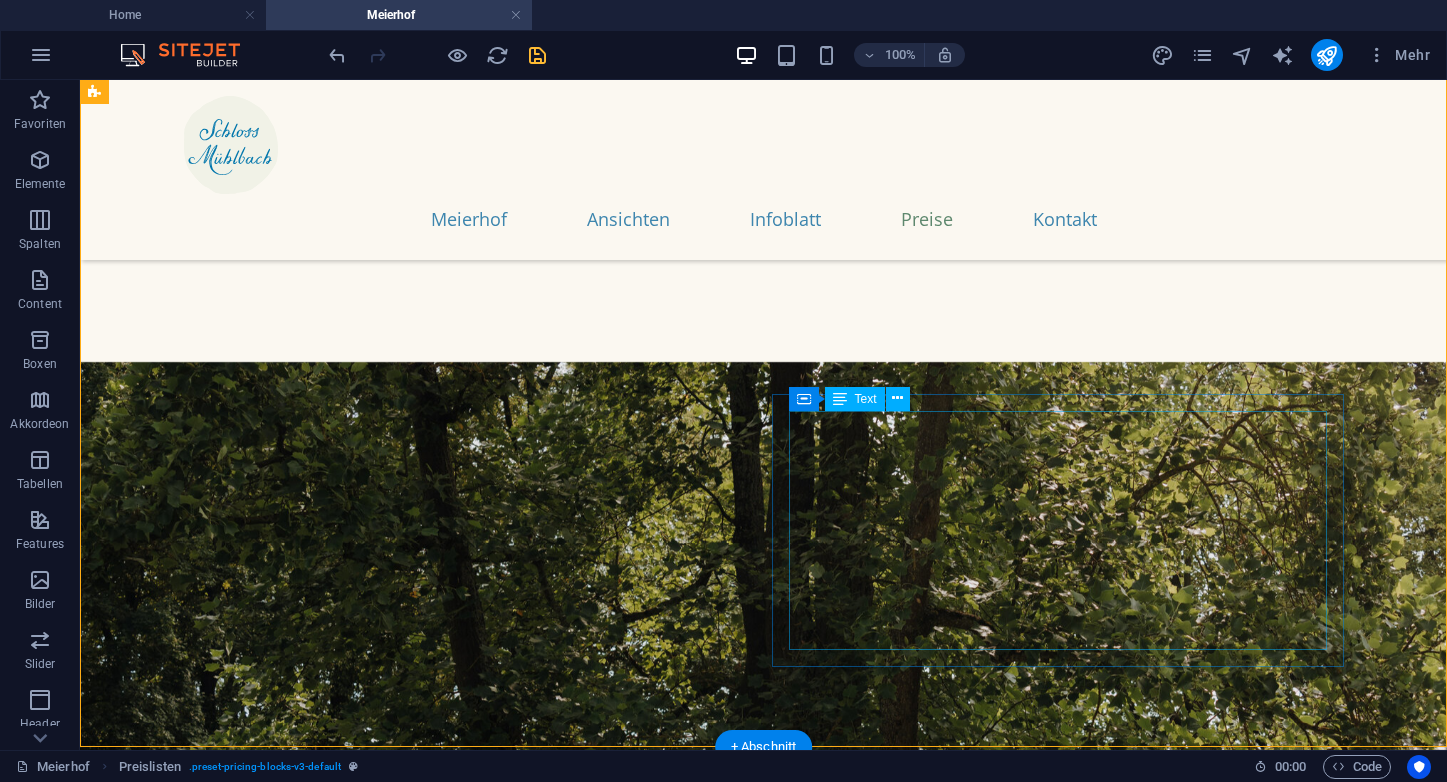 click on "Ganzes Hochzeitsstöckl , 2–4 Gäste jeder weitere (bis zu 10 Gäste) € 290,– + € 25,– Blaue oder Grüne Suite , 1–2 Gäste 3–4 Gäste € 120,– € 170,– Rosa Zimmer , ein Gast 2 Gäste Preise pro Nacht € 75,– € 105,–" at bounding box center [972, 1898] 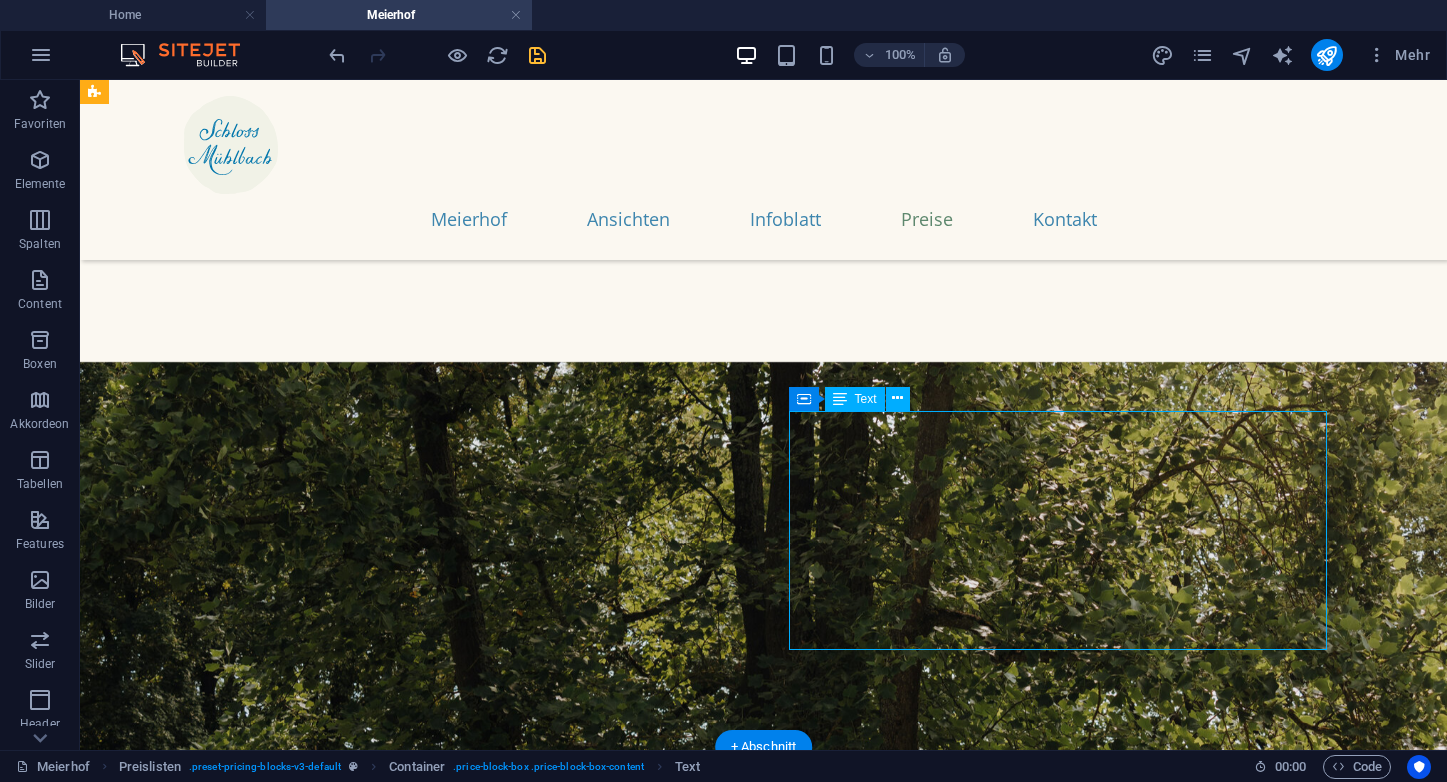click on "Ganzes Hochzeitsstöckl , 2–4 Gäste jeder weitere (bis zu 10 Gäste) € 290,– + € 25,– Blaue oder Grüne Suite , 1–2 Gäste 3–4 Gäste € 120,– € 170,– Rosa Zimmer , ein Gast 2 Gäste Preise pro Nacht € 75,– € 105,–" at bounding box center [972, 1898] 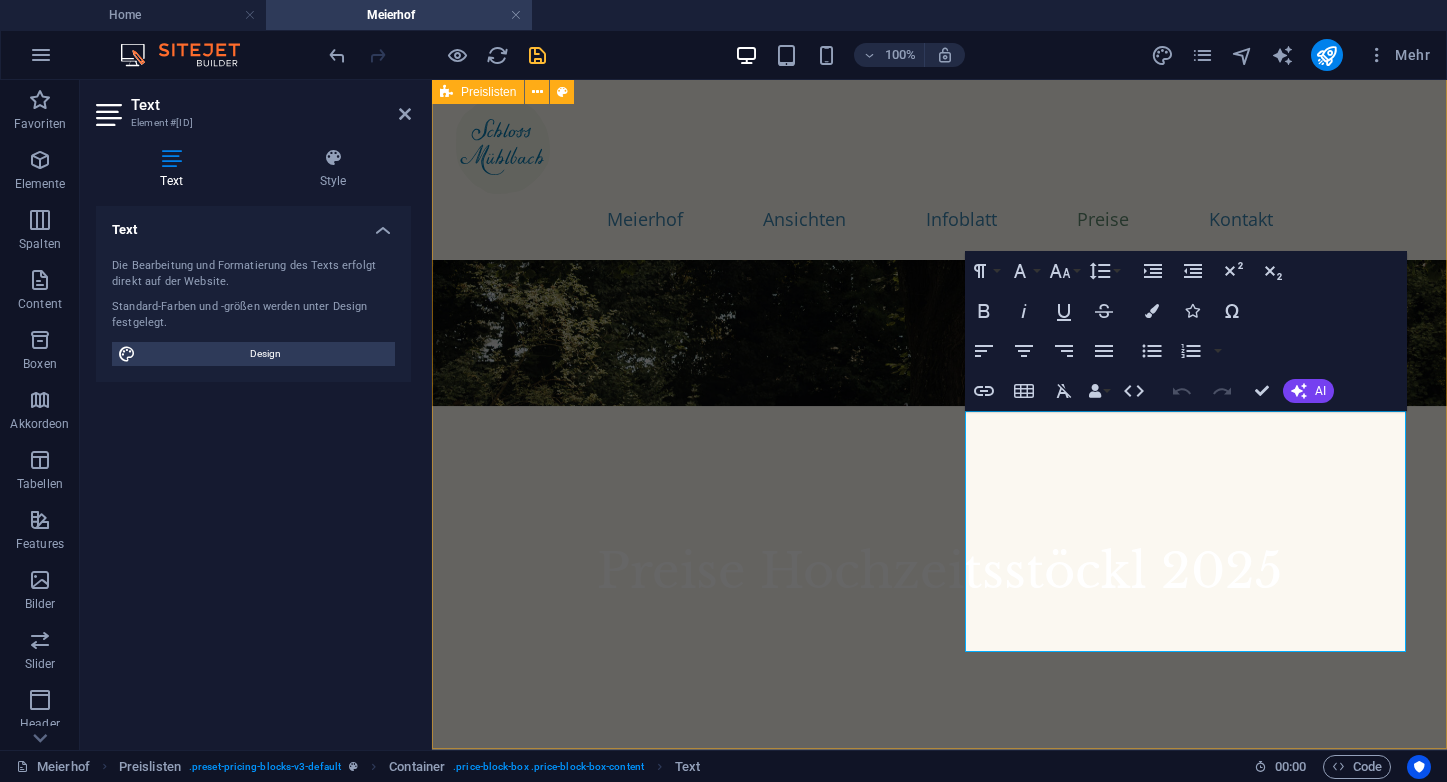 scroll, scrollTop: 7721, scrollLeft: 0, axis: vertical 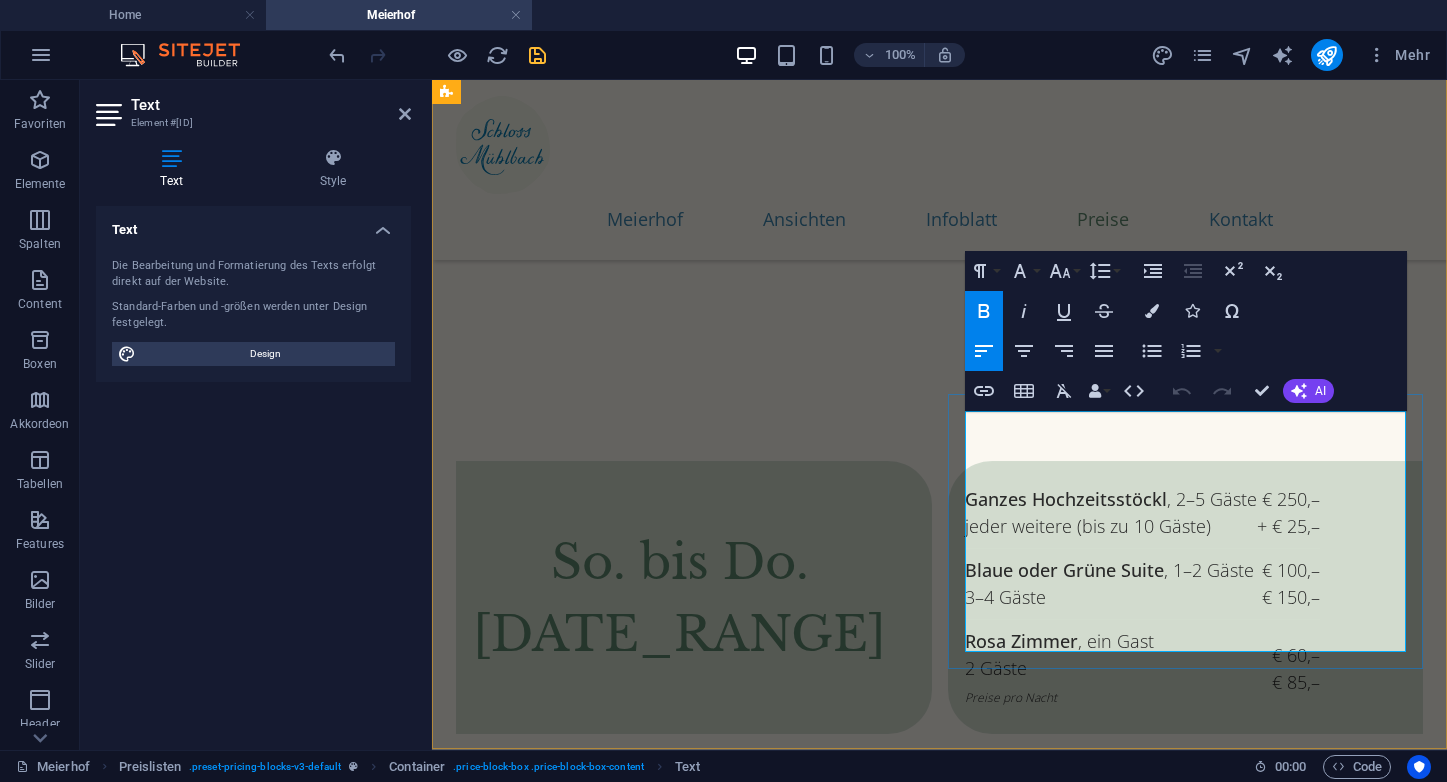 click on "Preise pro Nacht" at bounding box center (1018, 986) 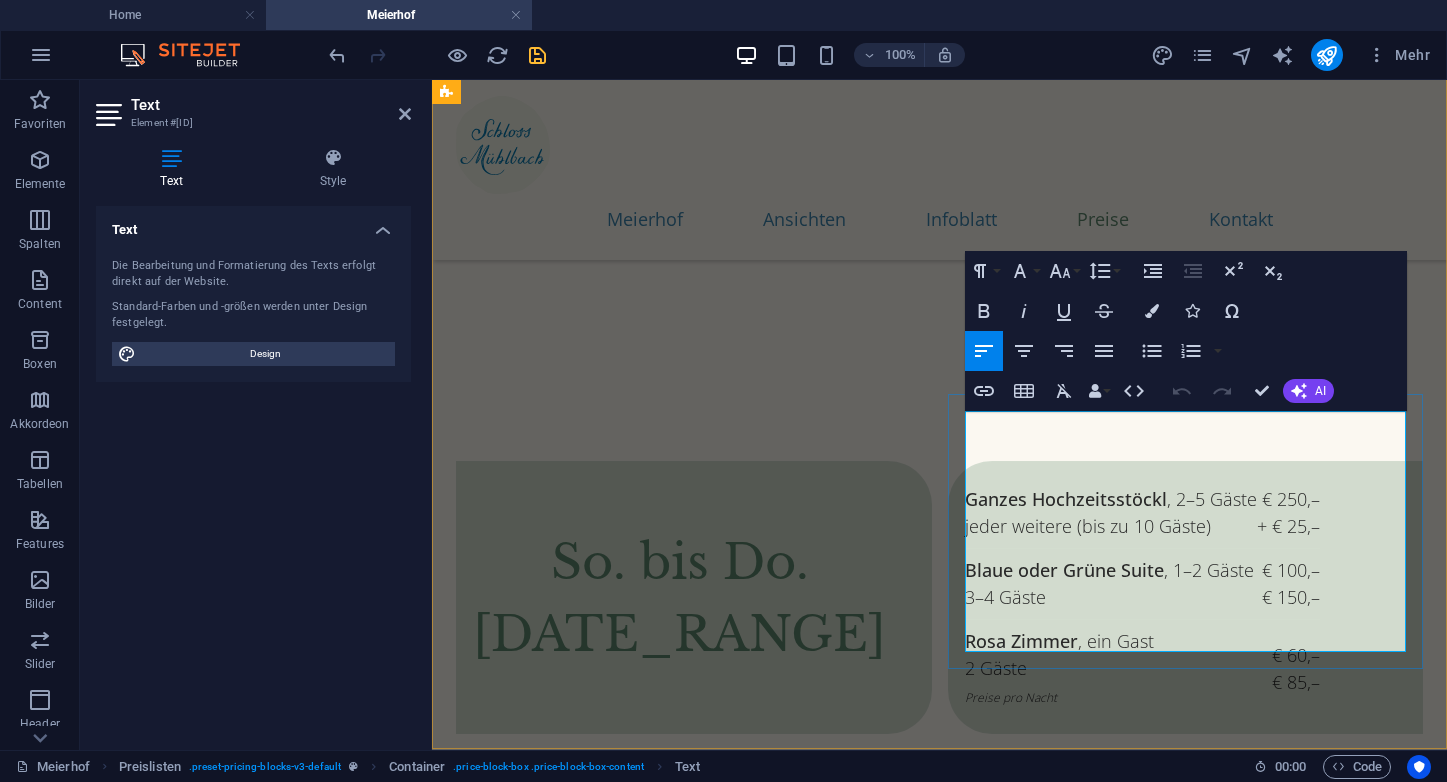 click on "Preise pro Nacht" at bounding box center [1018, 986] 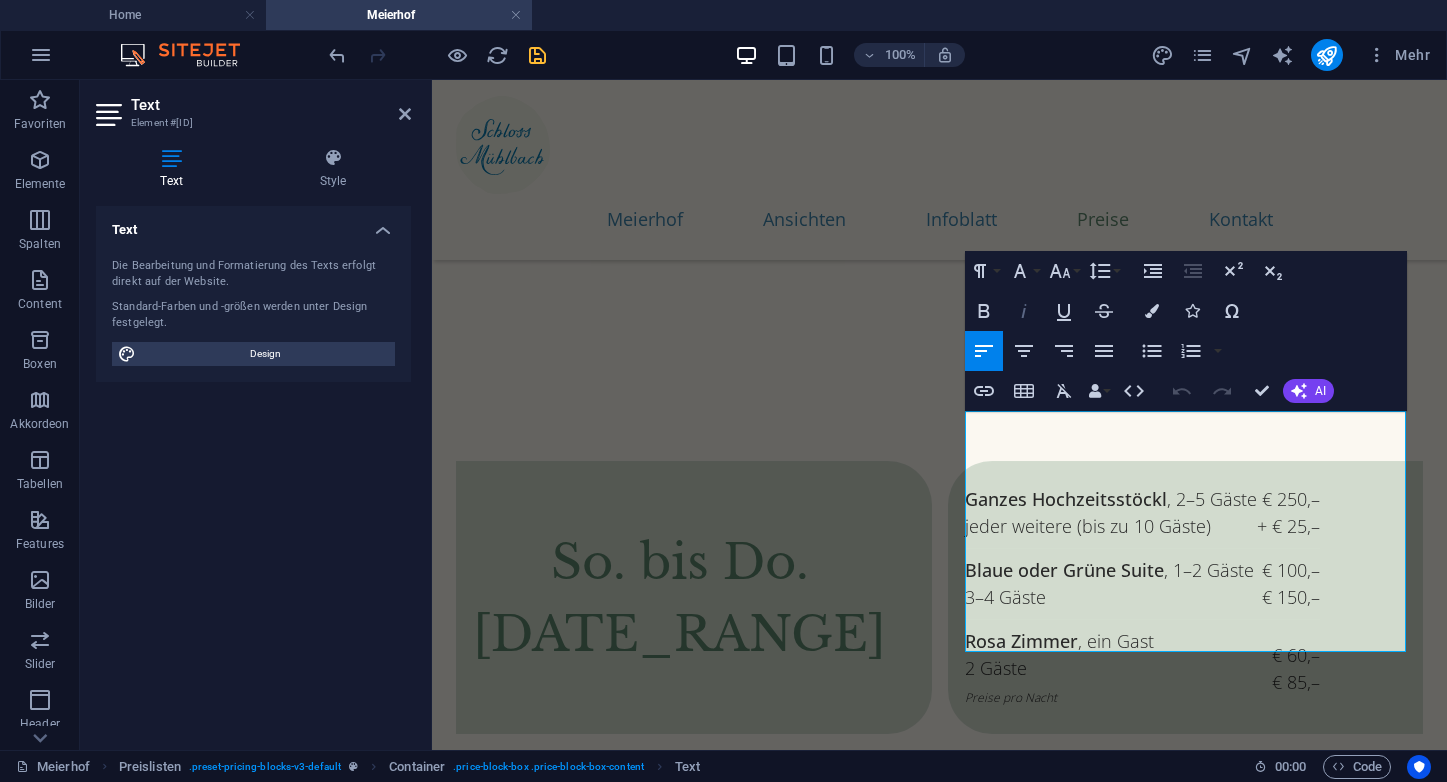 click 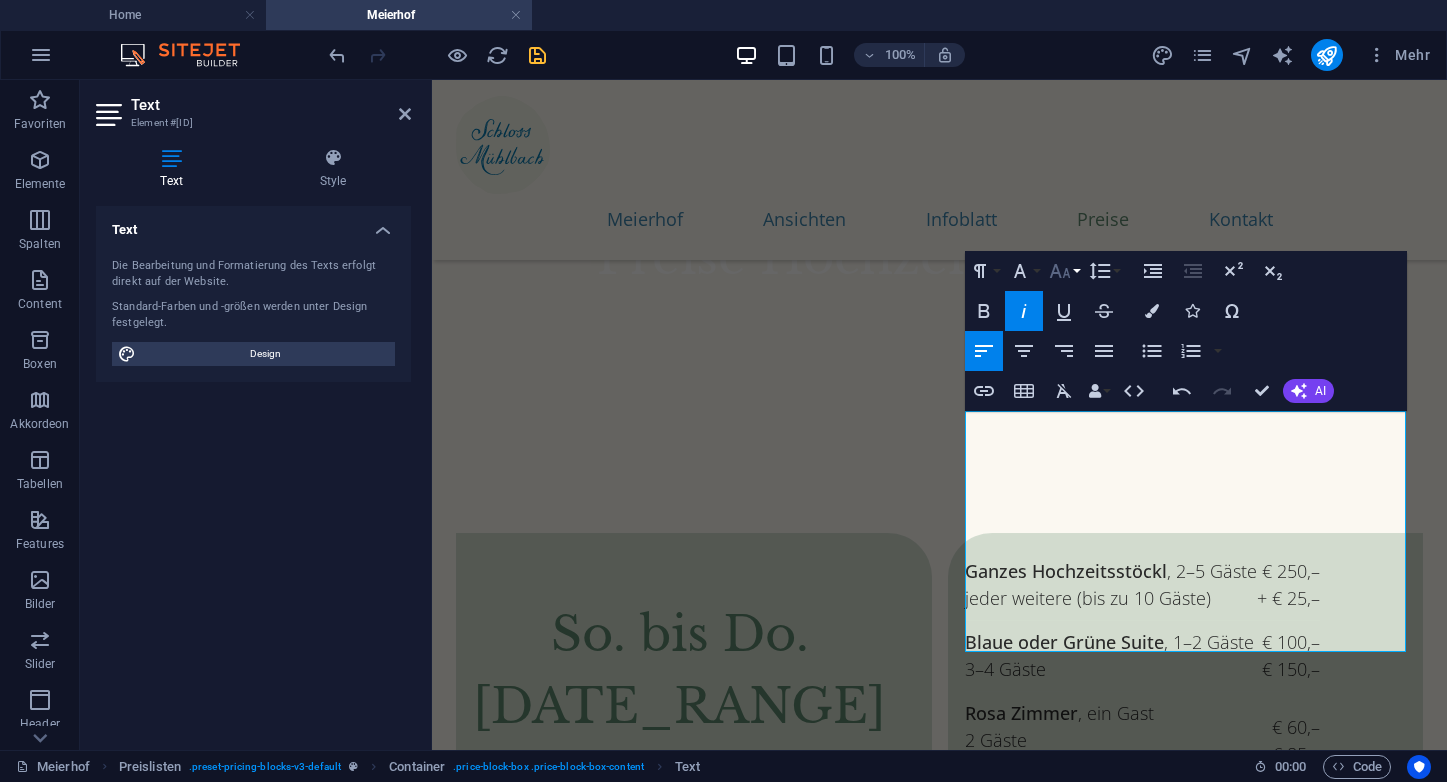 click on "Font Size" at bounding box center [1064, 271] 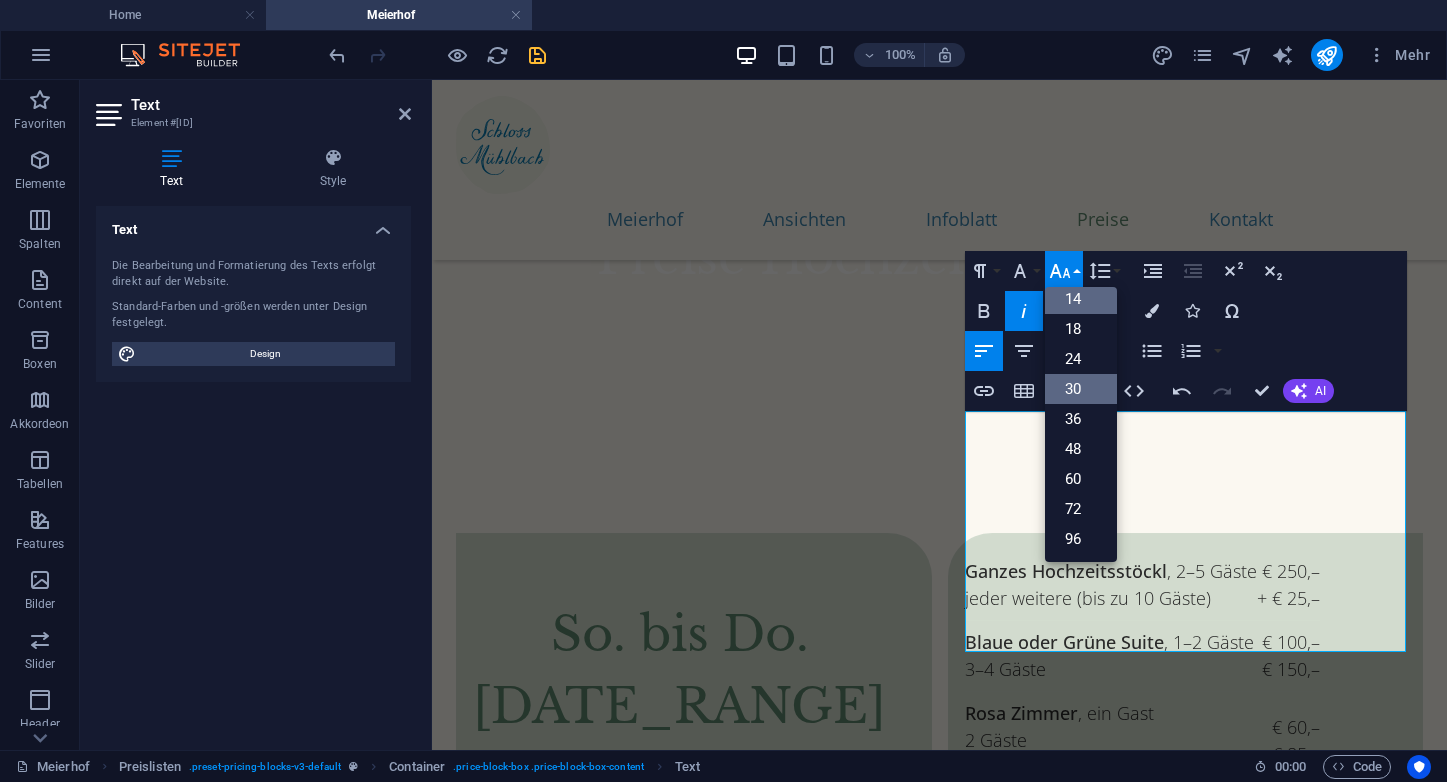 scroll, scrollTop: 84, scrollLeft: 0, axis: vertical 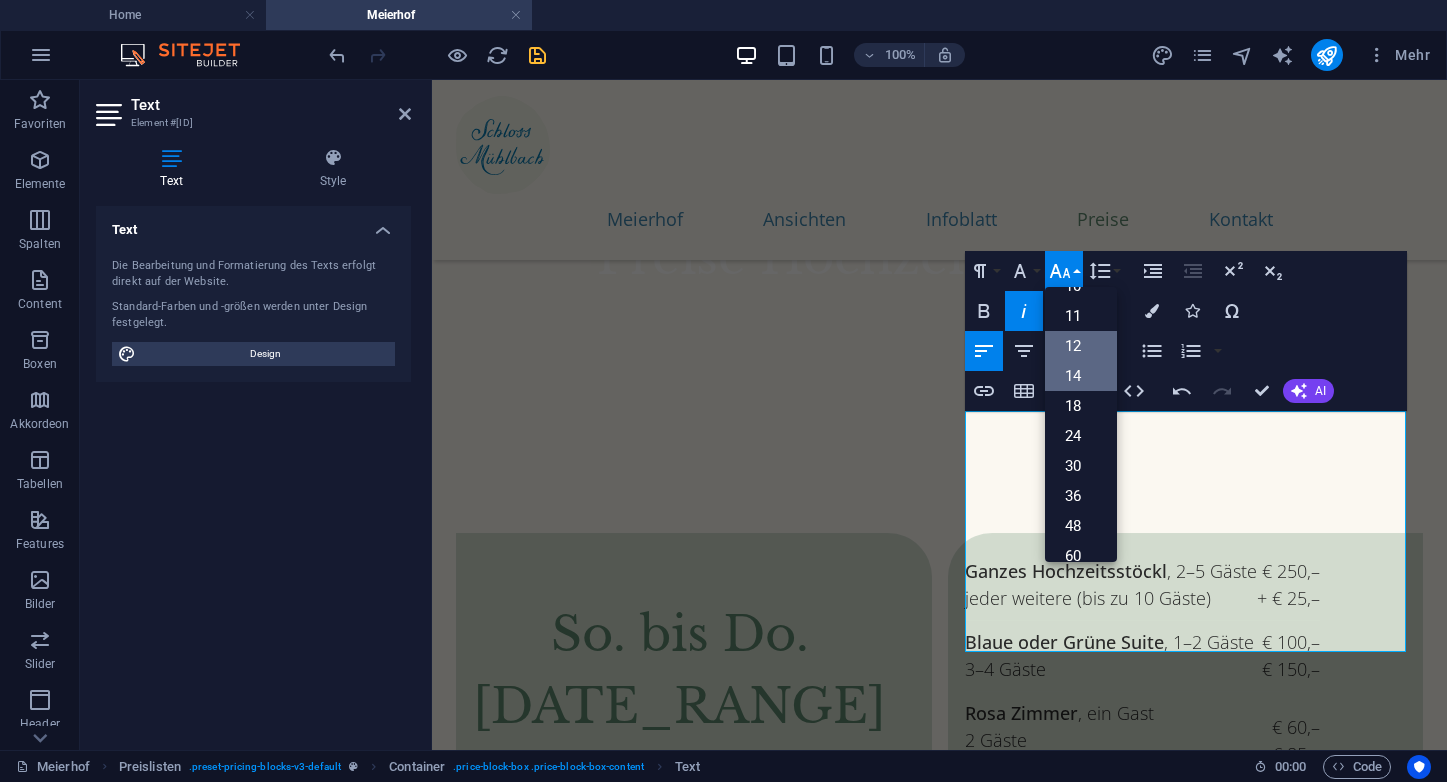 click on "12" at bounding box center [1081, 346] 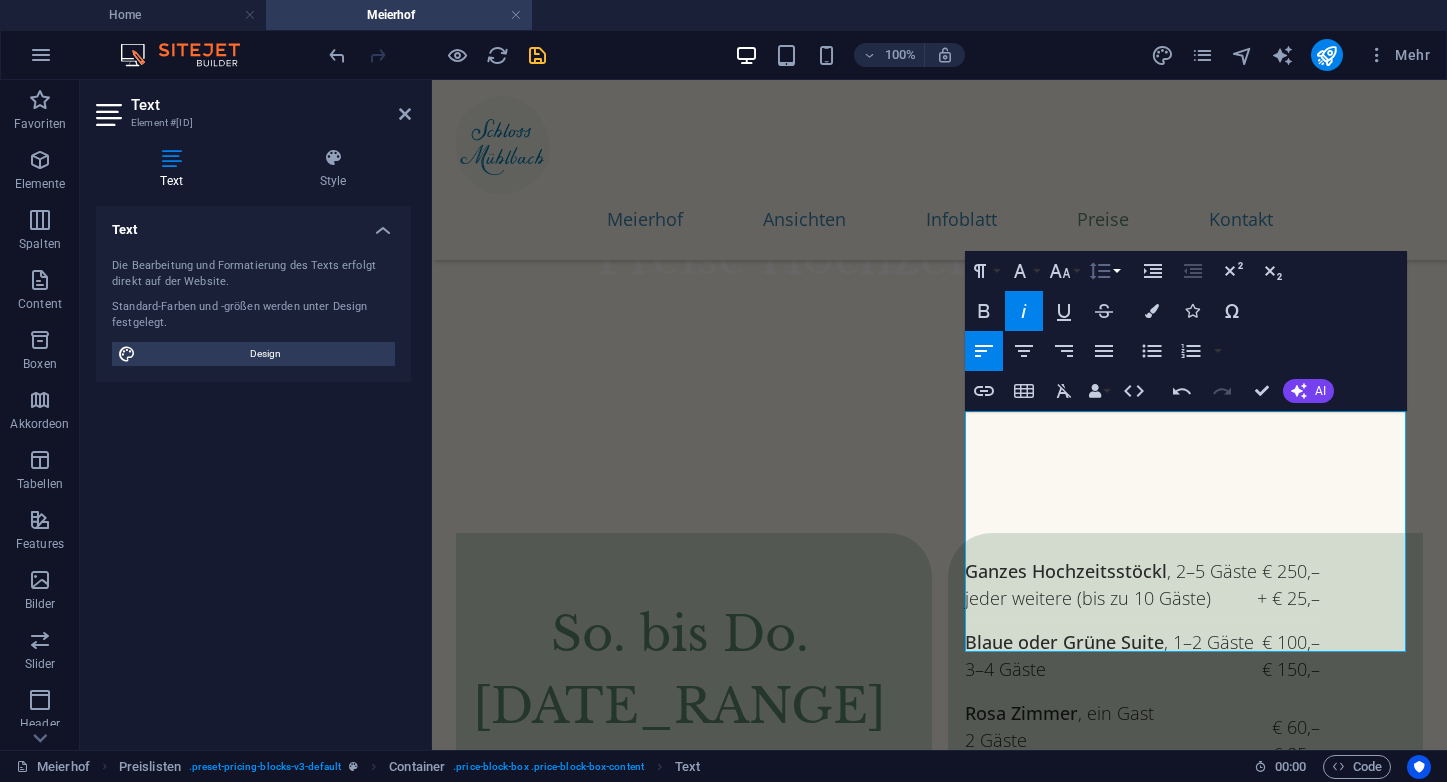 click 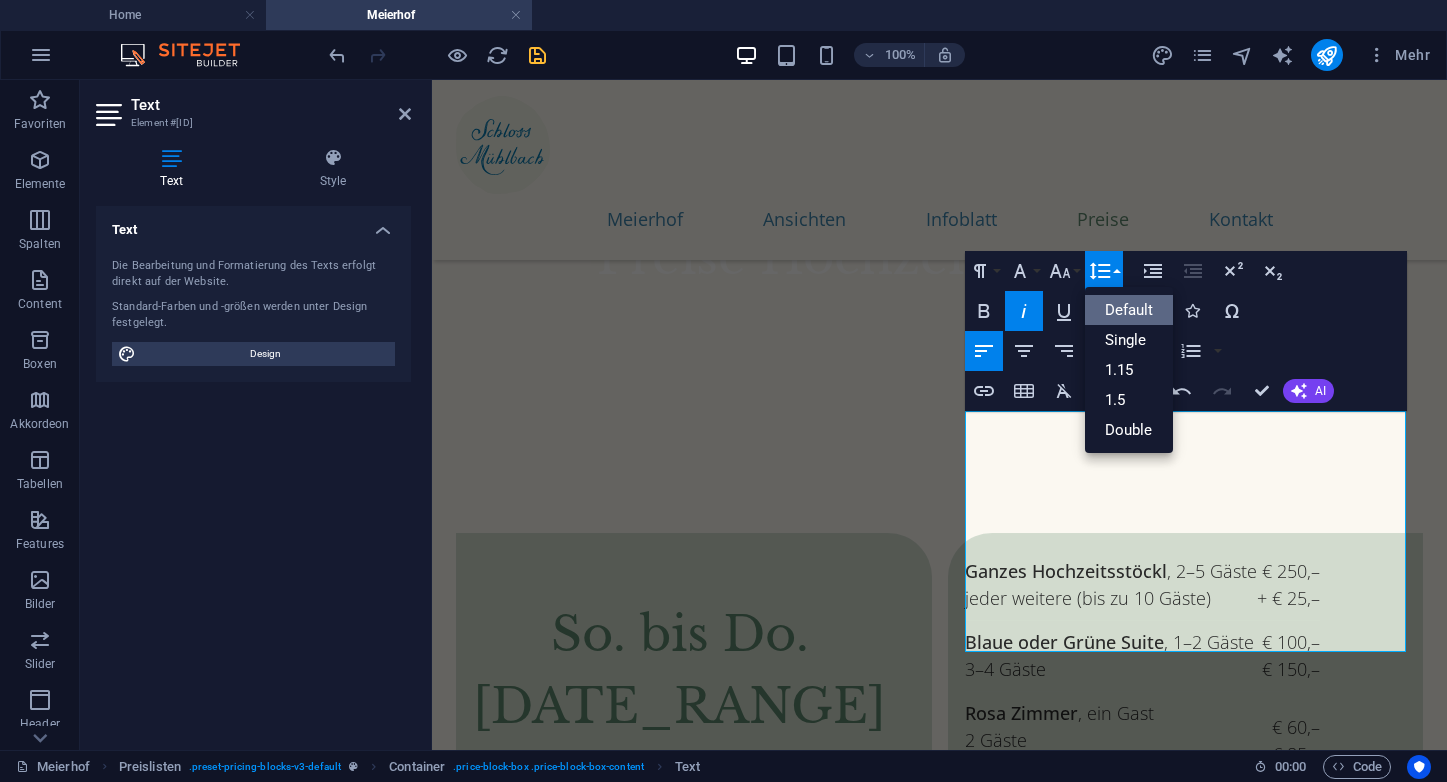 scroll, scrollTop: 0, scrollLeft: 0, axis: both 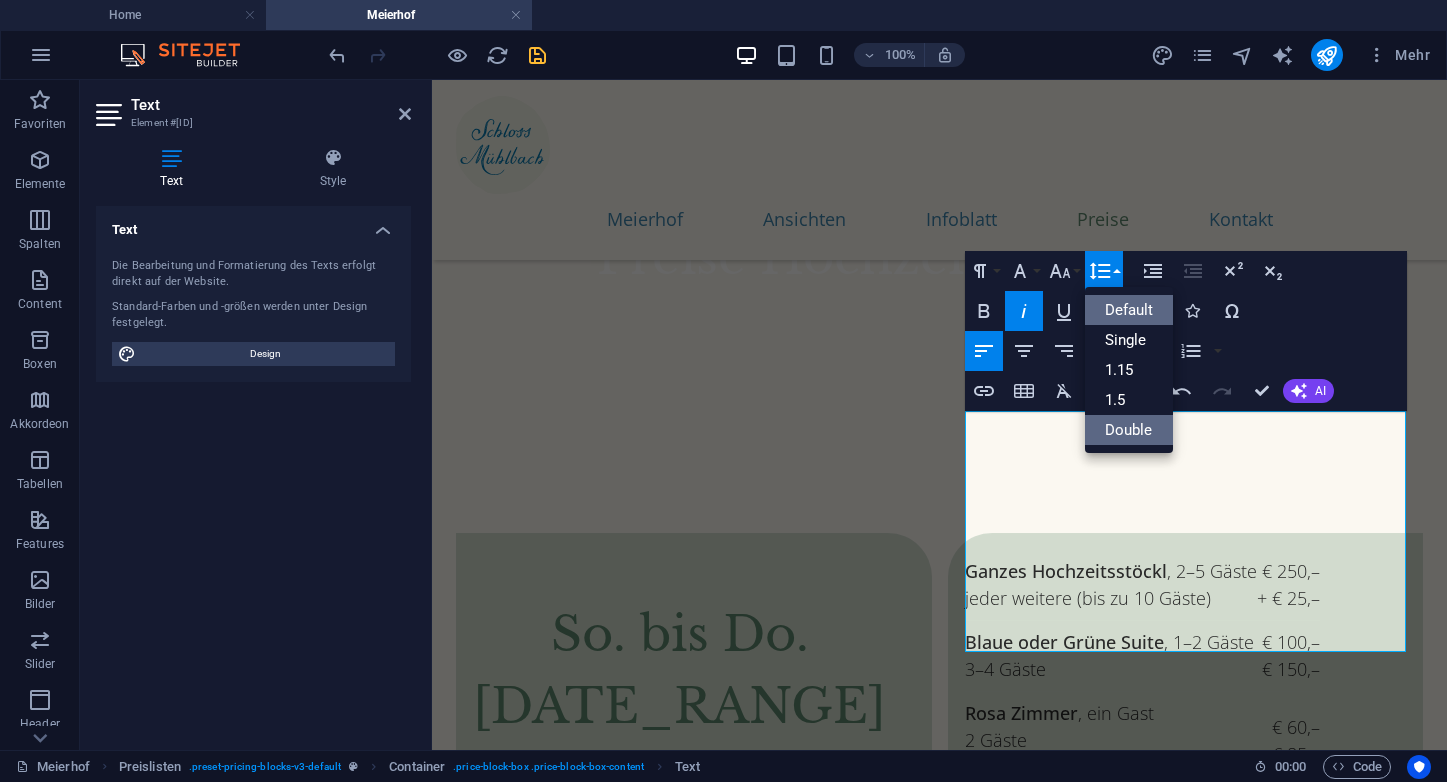 click on "Double" at bounding box center [1129, 430] 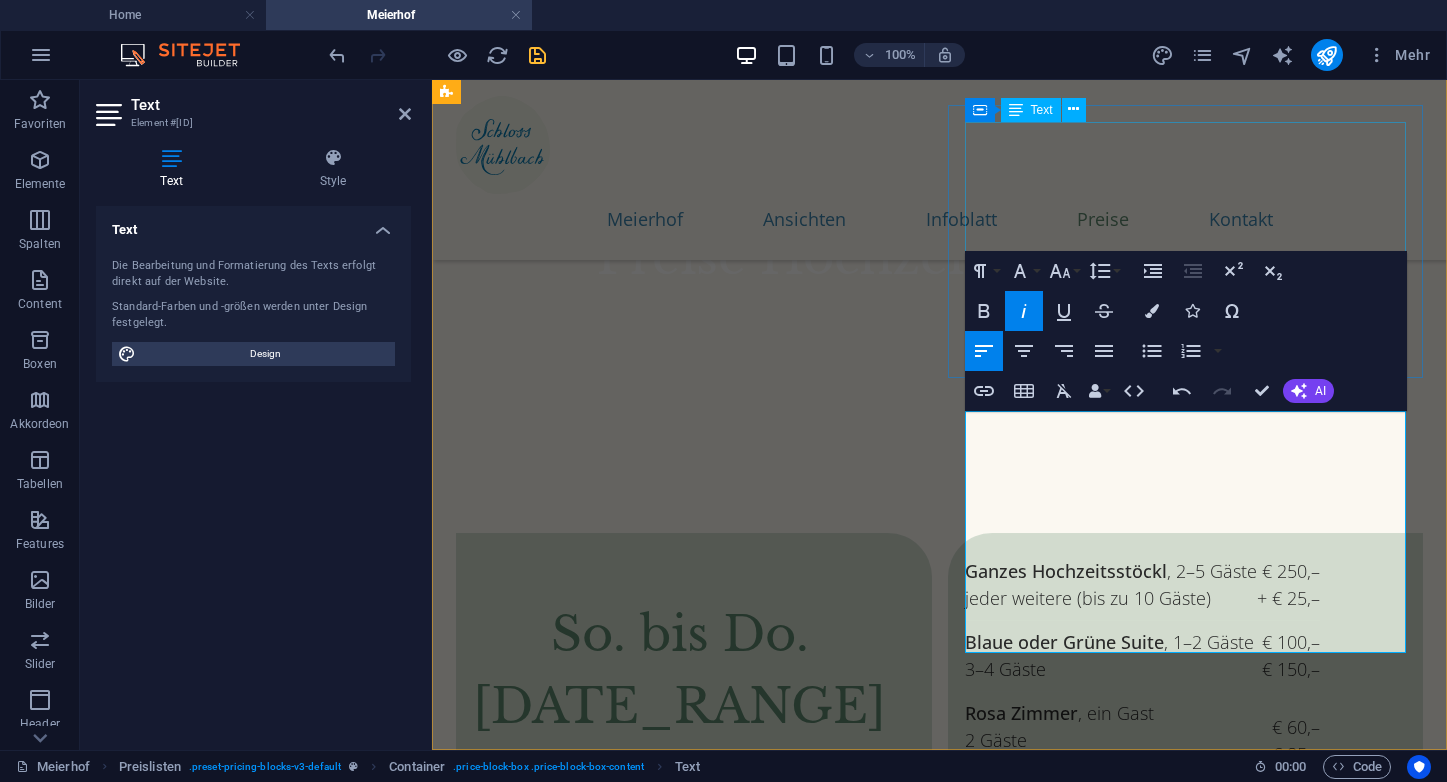 click on "Ganzes Hochzeitsstöckl , 2–5 Gäste jeder weitere (bis zu 10 Gäste) € 250,– + € 25,– Blaue oder Grüne Suite , 1–2 Gäste 3–4 Gäste € 100,– € 150,– Rosa Zimmer , ein Gast 2 Gäste Preise pro Nacht € 60,– € 85,–" at bounding box center (1142, 669) 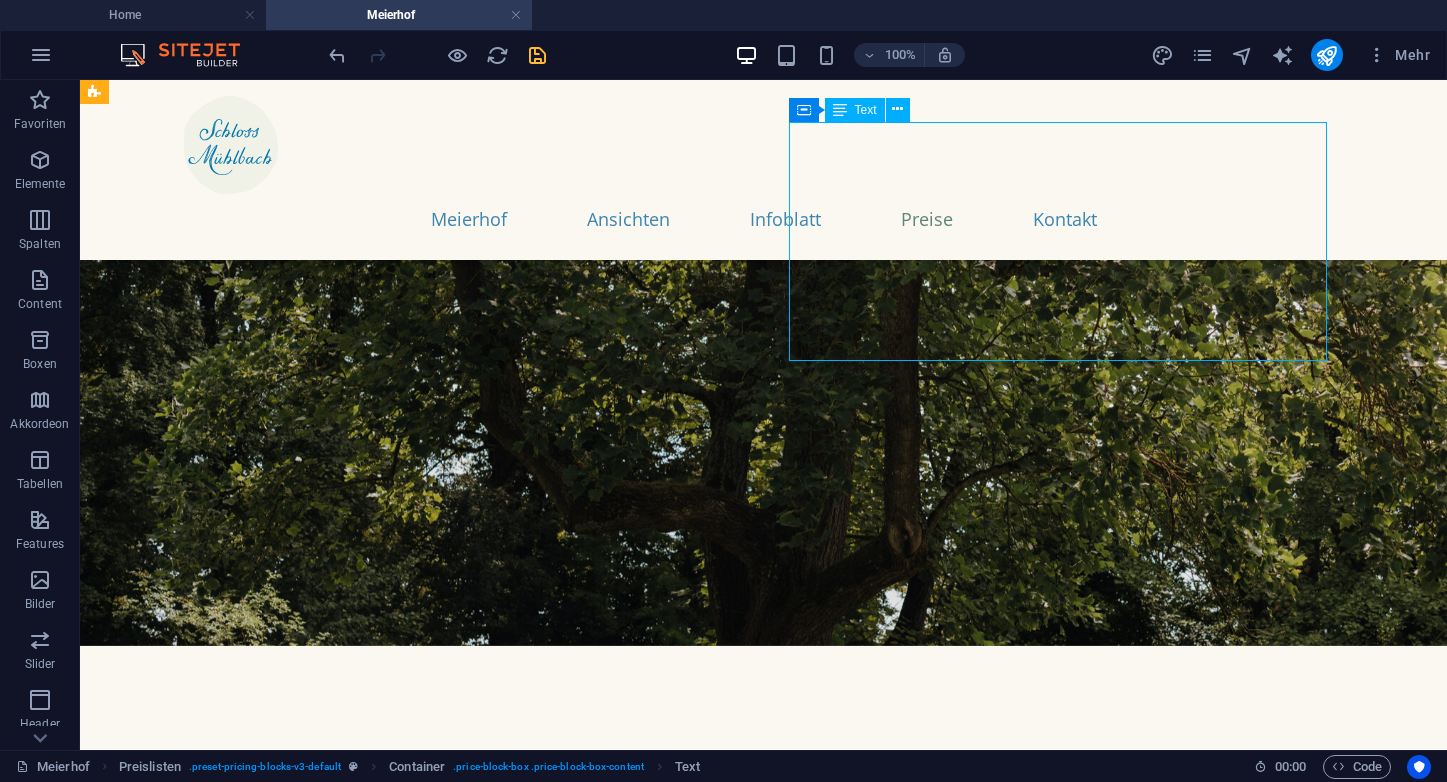 scroll, scrollTop: 7335, scrollLeft: 0, axis: vertical 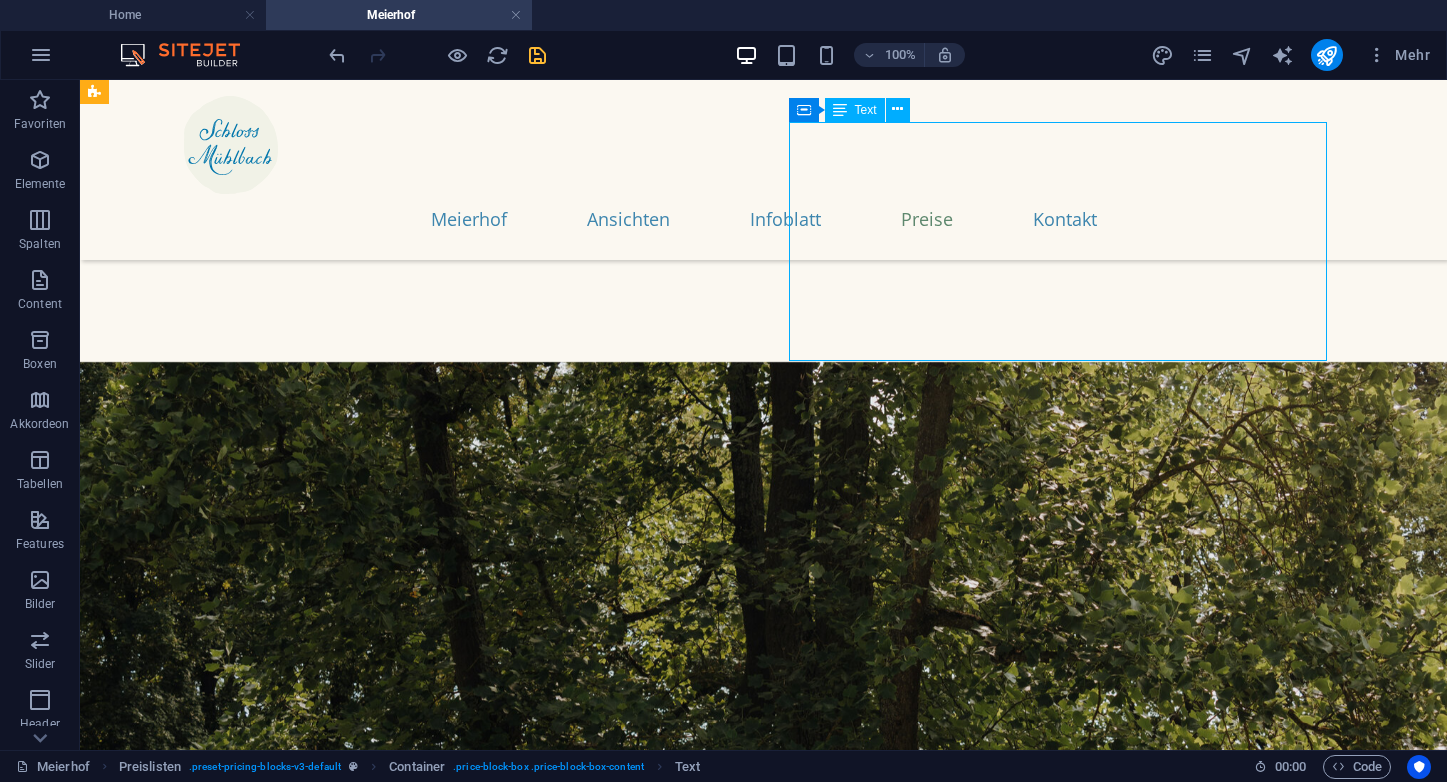 click on "Ganzes Hochzeitsstöckl , 2–5 Gäste jeder weitere (bis zu 10 Gäste) € 250,– + € 25,– Blaue oder Grüne Suite , 1–2 Gäste 3–4 Gäste € 100,– € 150,– Rosa Zimmer , ein Gast 2 Gäste Preise pro Nacht € 60,– € 85,–" at bounding box center (966, 1609) 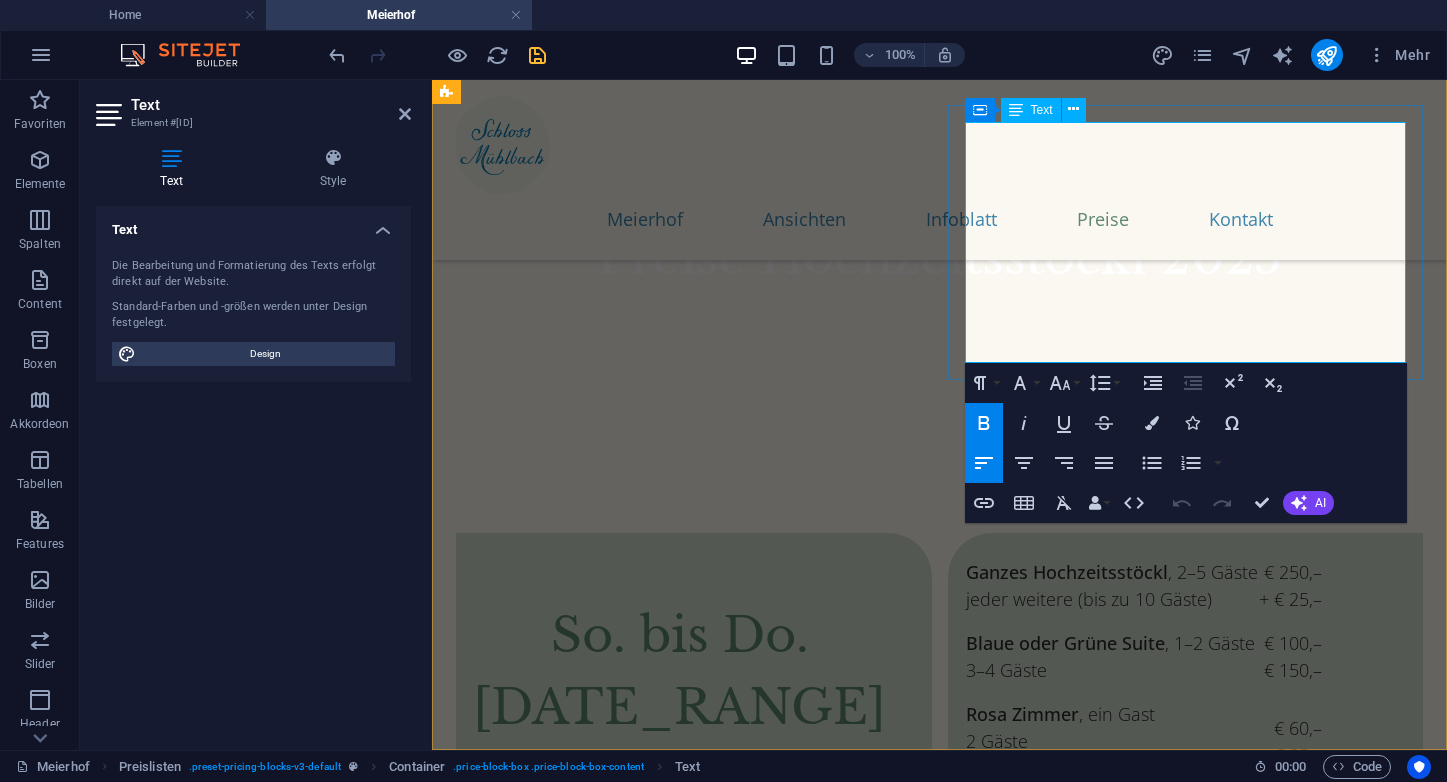 click on "Preise pro Nacht" at bounding box center (1012, 770) 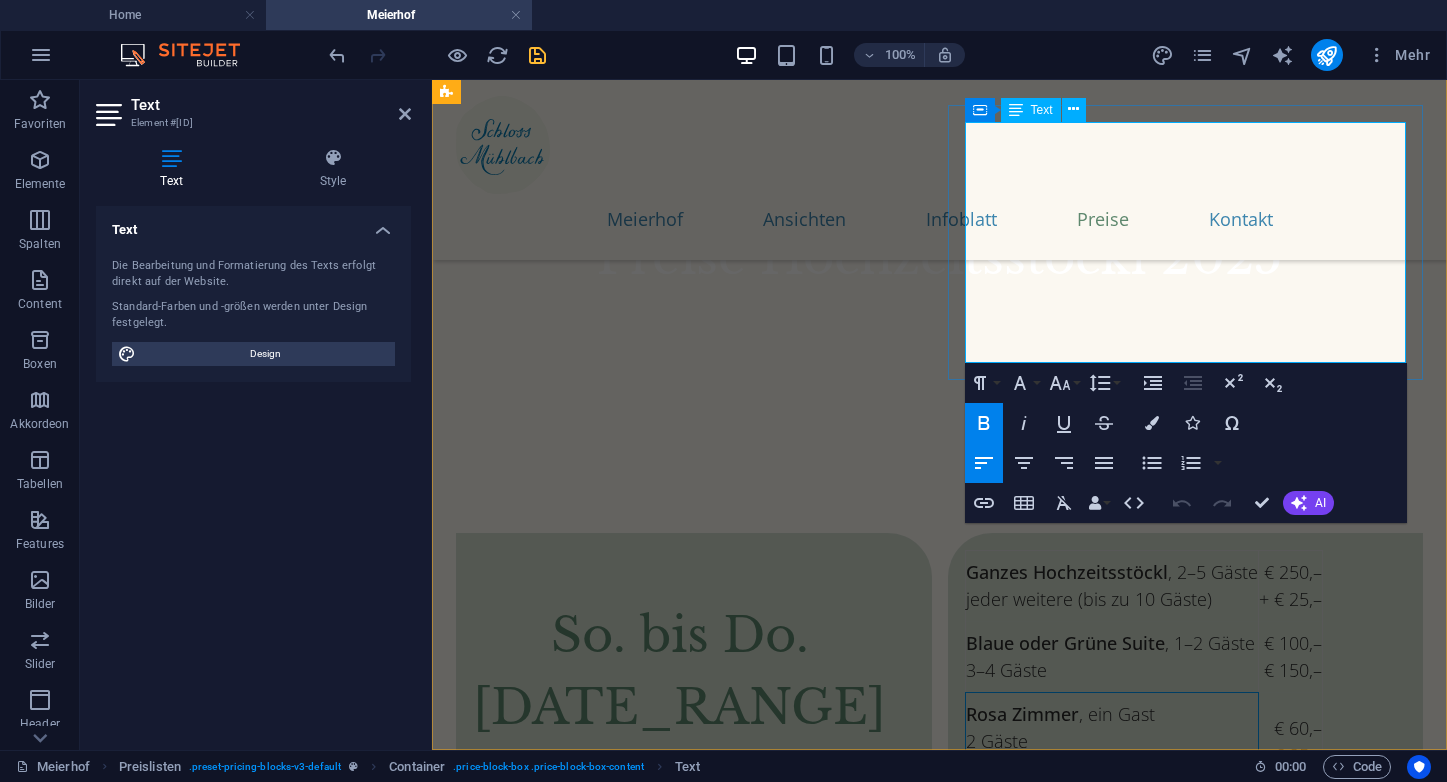 click on "Preise pro Nacht" at bounding box center [1012, 770] 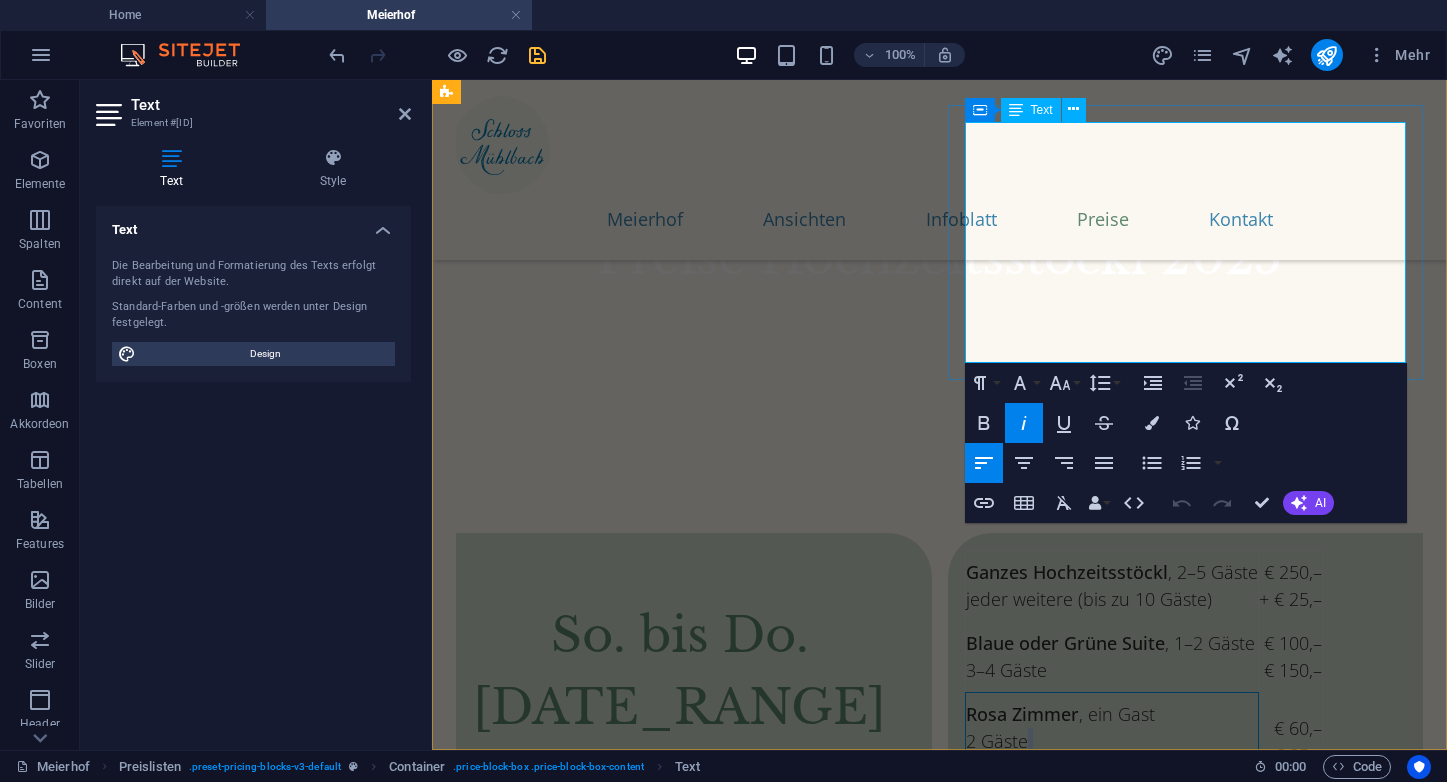 click on "Preise pro Nacht" at bounding box center (1012, 770) 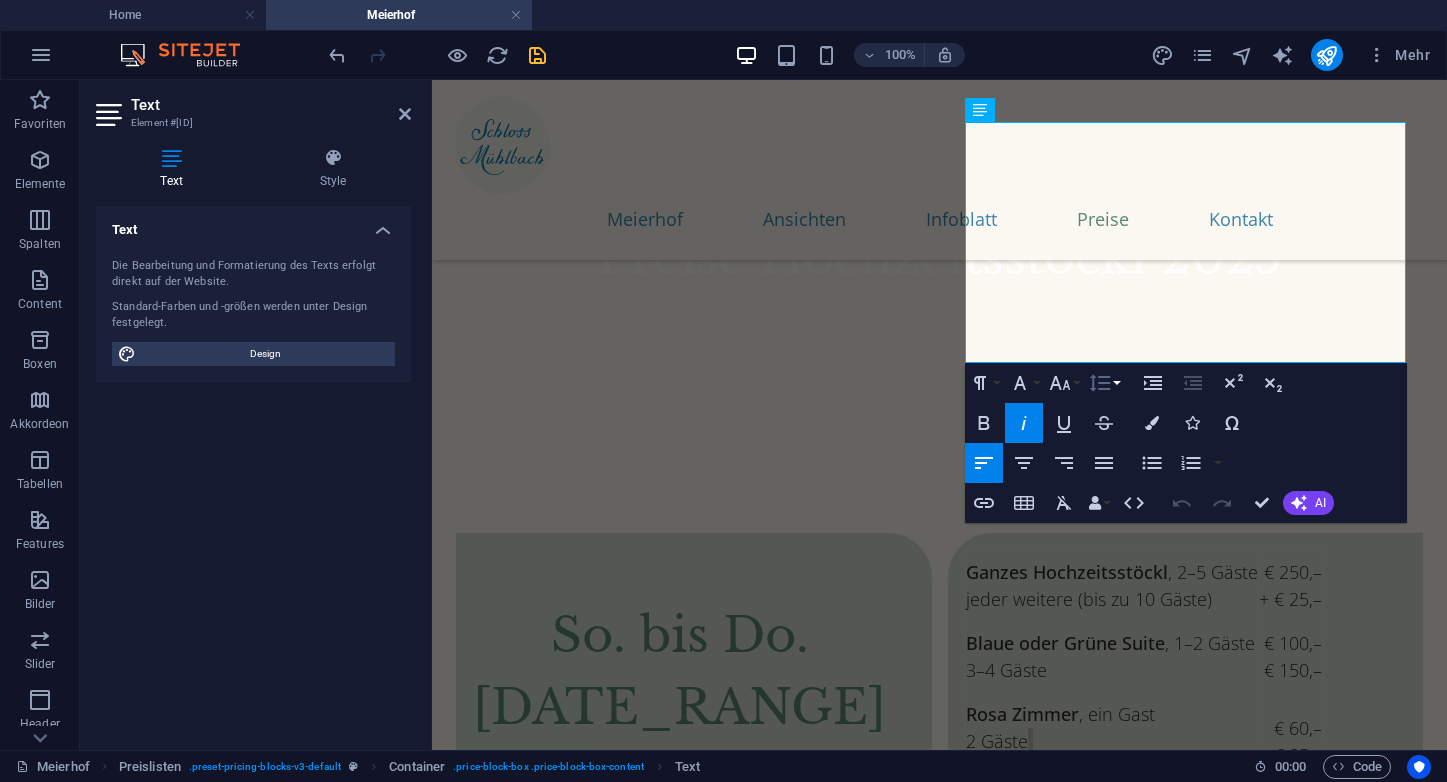 click 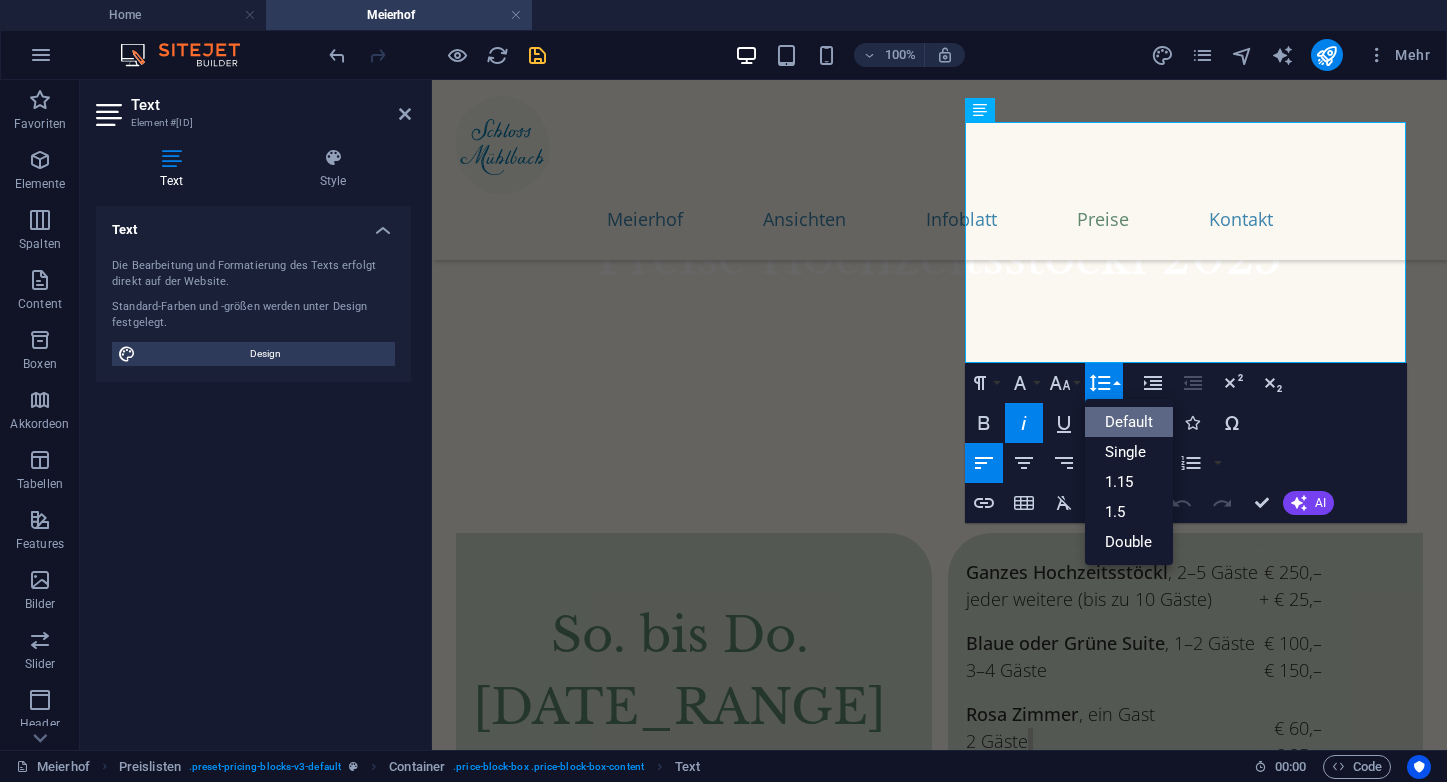 scroll, scrollTop: 0, scrollLeft: 0, axis: both 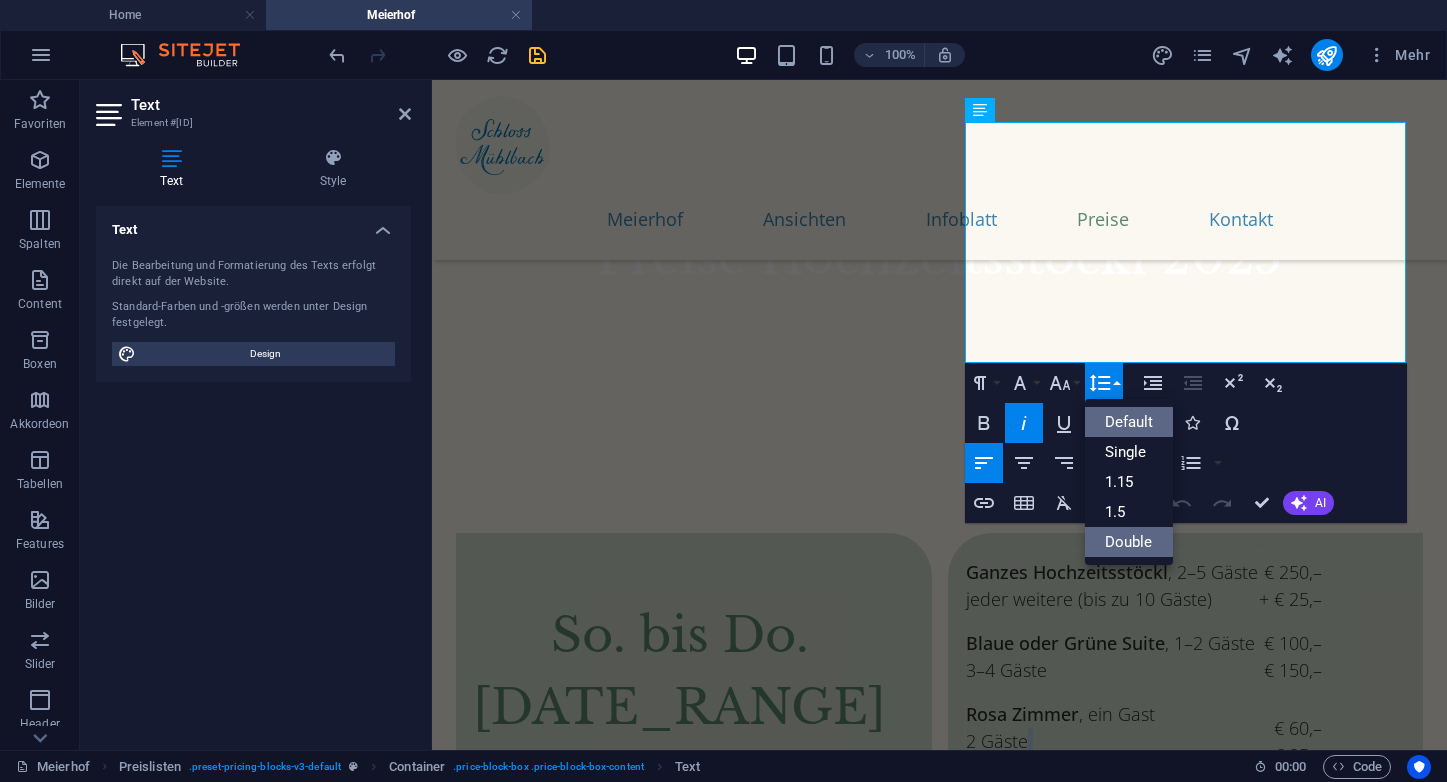 click on "Double" at bounding box center (1129, 542) 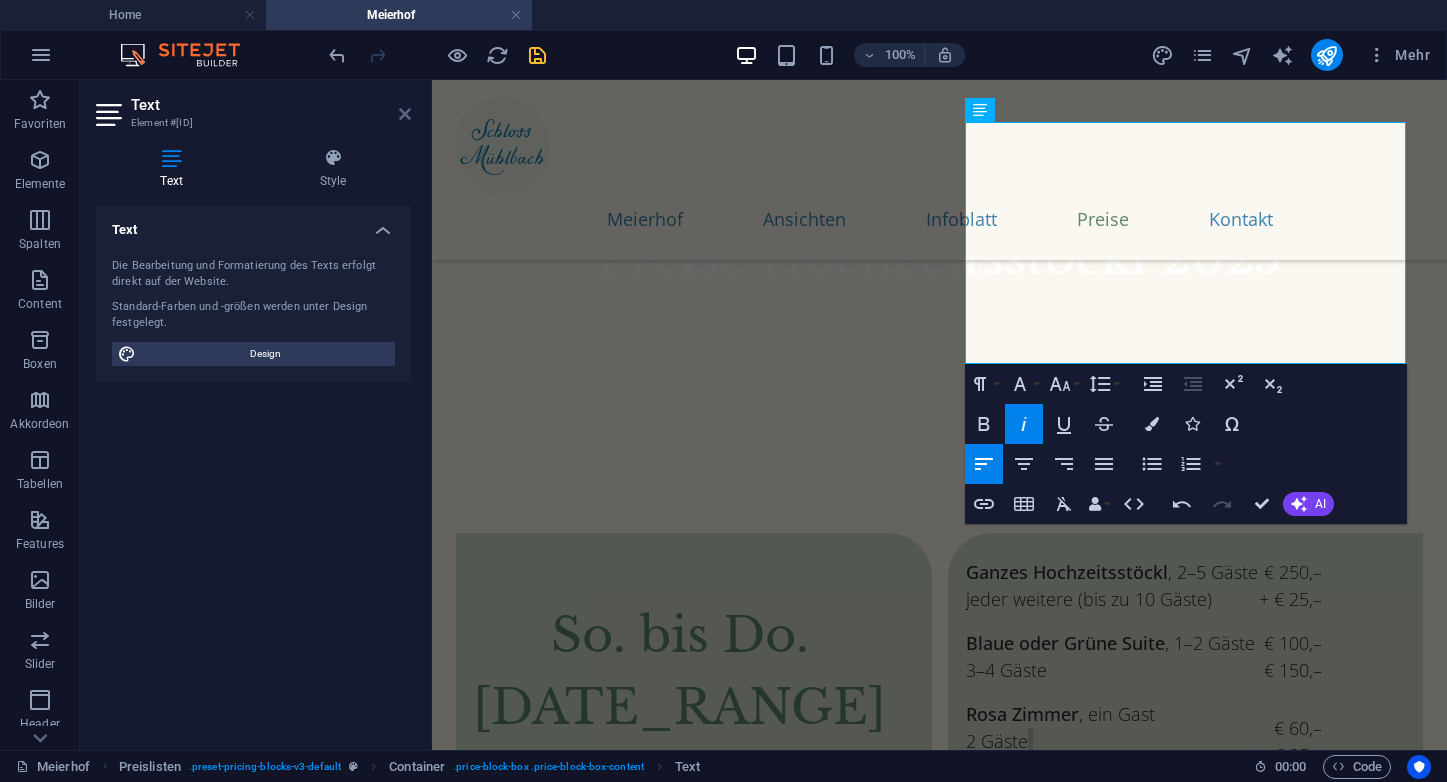 click at bounding box center (405, 114) 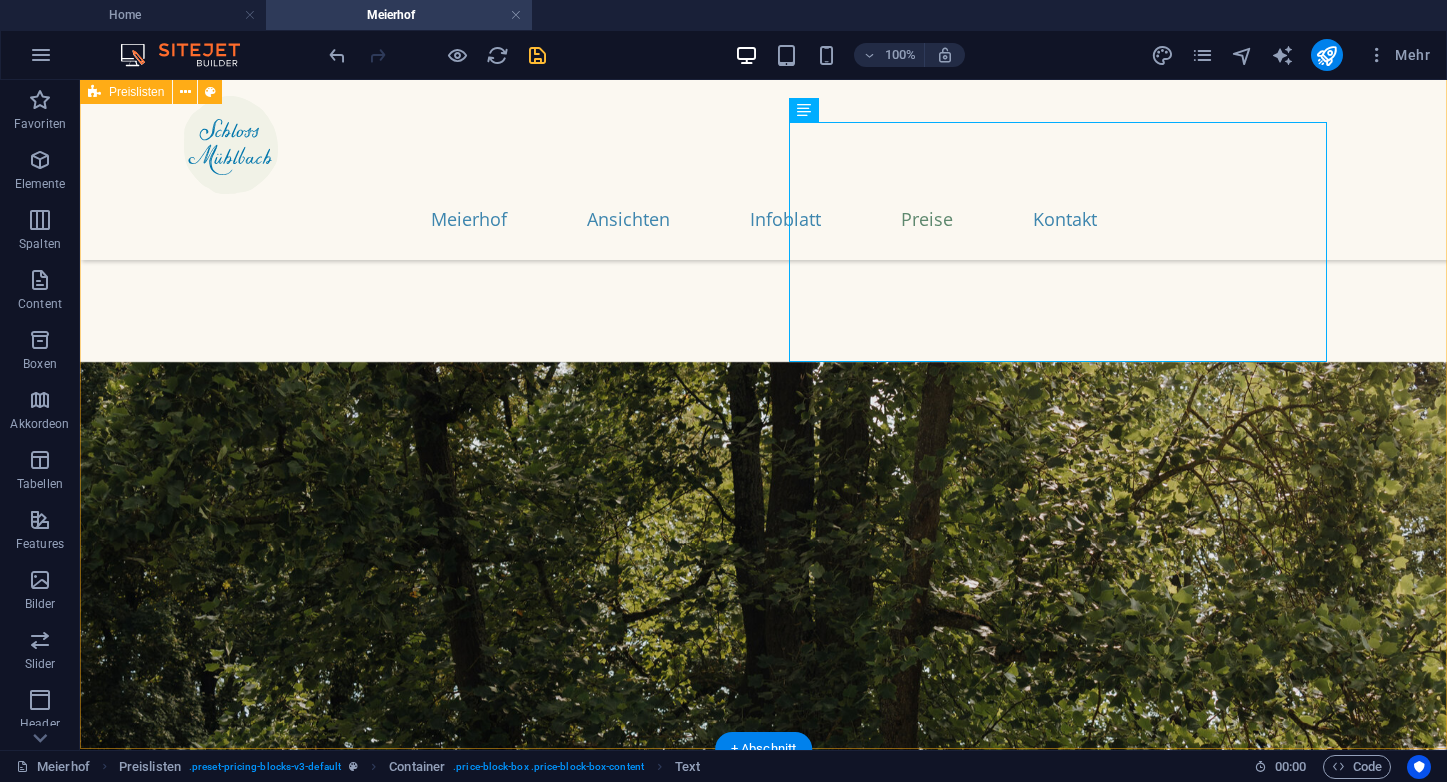 click on "So. bis Do. 2.5.–21.10. Ganzes Hochzeitsstöckl , 2–5 Gäste jeder weitere (bis zu 10 Gäste) € 250,– + € 25,– Blaue oder Grüne Suite , 1–2 Gäste 3–4 Gäste € 100,– € 150,– Rosa Zimmer , ein Gast 2 Gäste Preise pro Nacht € 60,– € 85,– Mo. bis So. 22.10.–1.5. Ganzes Hochzeitsstöckl , 2–4 Gäste jeder weitere (bis zu 10 Gäste) € 290,– + € 25,– Blaue oder Grüne Suite , 1–2 Gäste 3–4 Gäste € 120,– € 170,– Rosa Zimmer , ein Gast 2 Gäste Preise pro Nacht € 75,– € 105,–" at bounding box center (763, 1755) 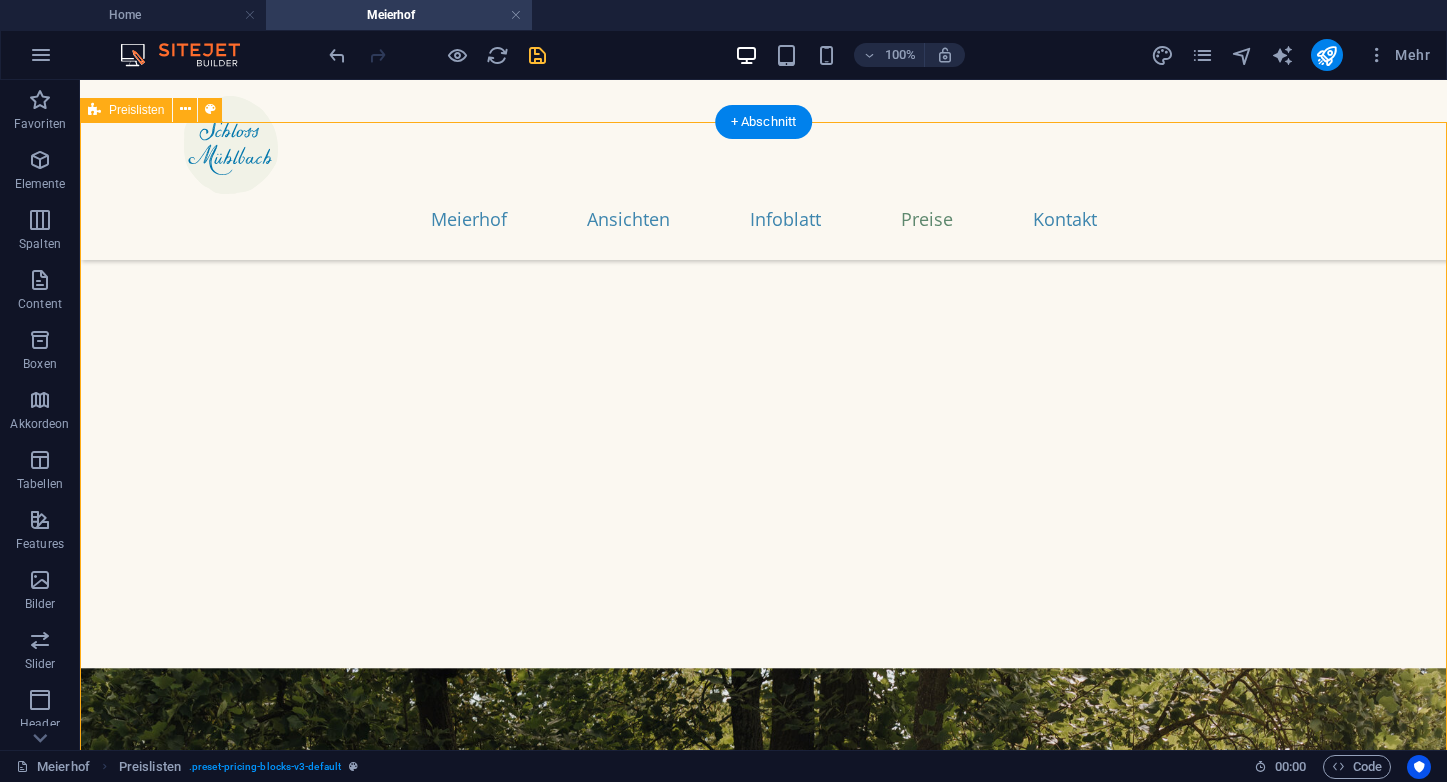 scroll, scrollTop: 7238, scrollLeft: 0, axis: vertical 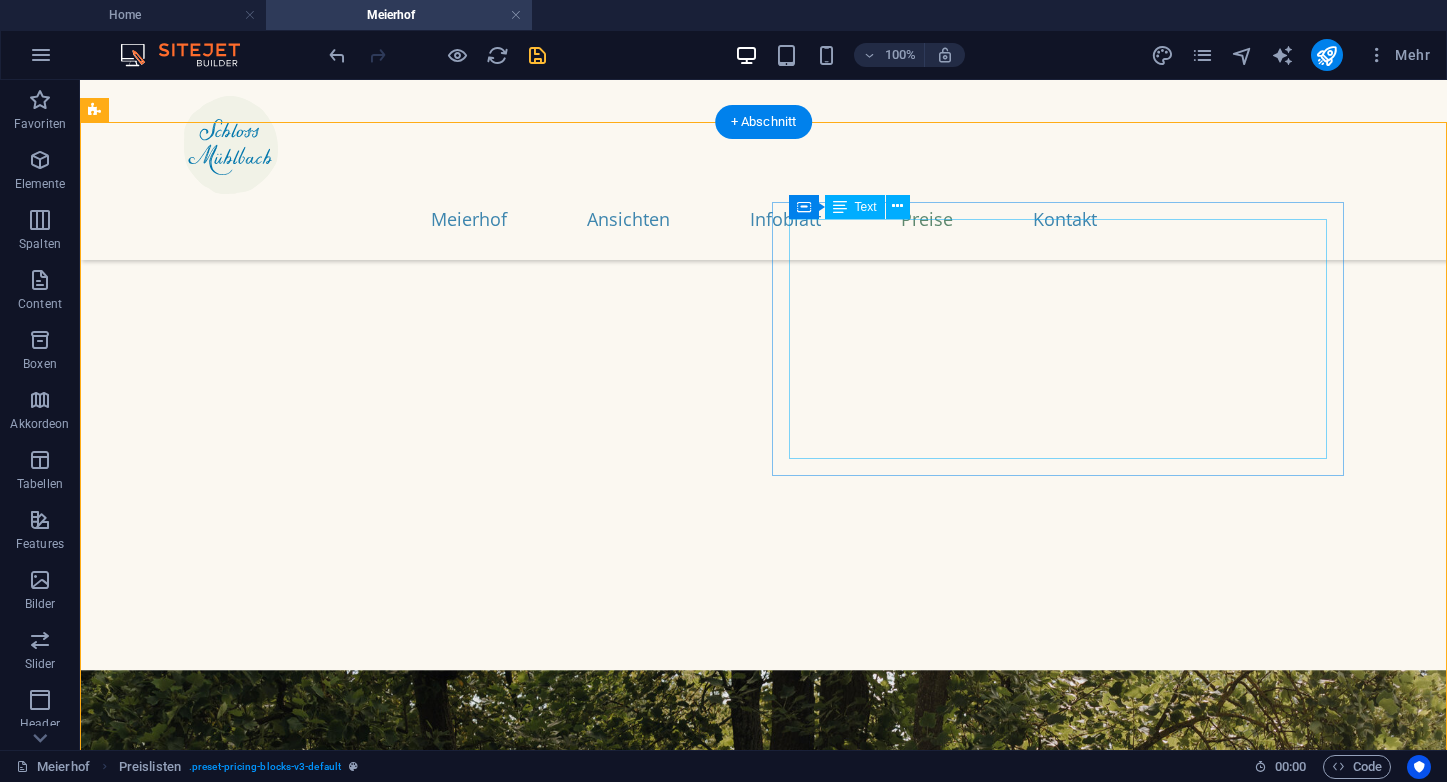 click on "Ganzes Hochzeitsstöckl , 2–5 Gäste jeder weitere (bis zu 10 Gäste) € 250,– + € 25,– Blaue oder Grüne Suite , 1–2 Gäste 3–4 Gäste € 100,– € 150,– Rosa Zimmer , ein Gast 2 Gäste Preise pro Nacht € 60,– € 85,–" at bounding box center (966, 1707) 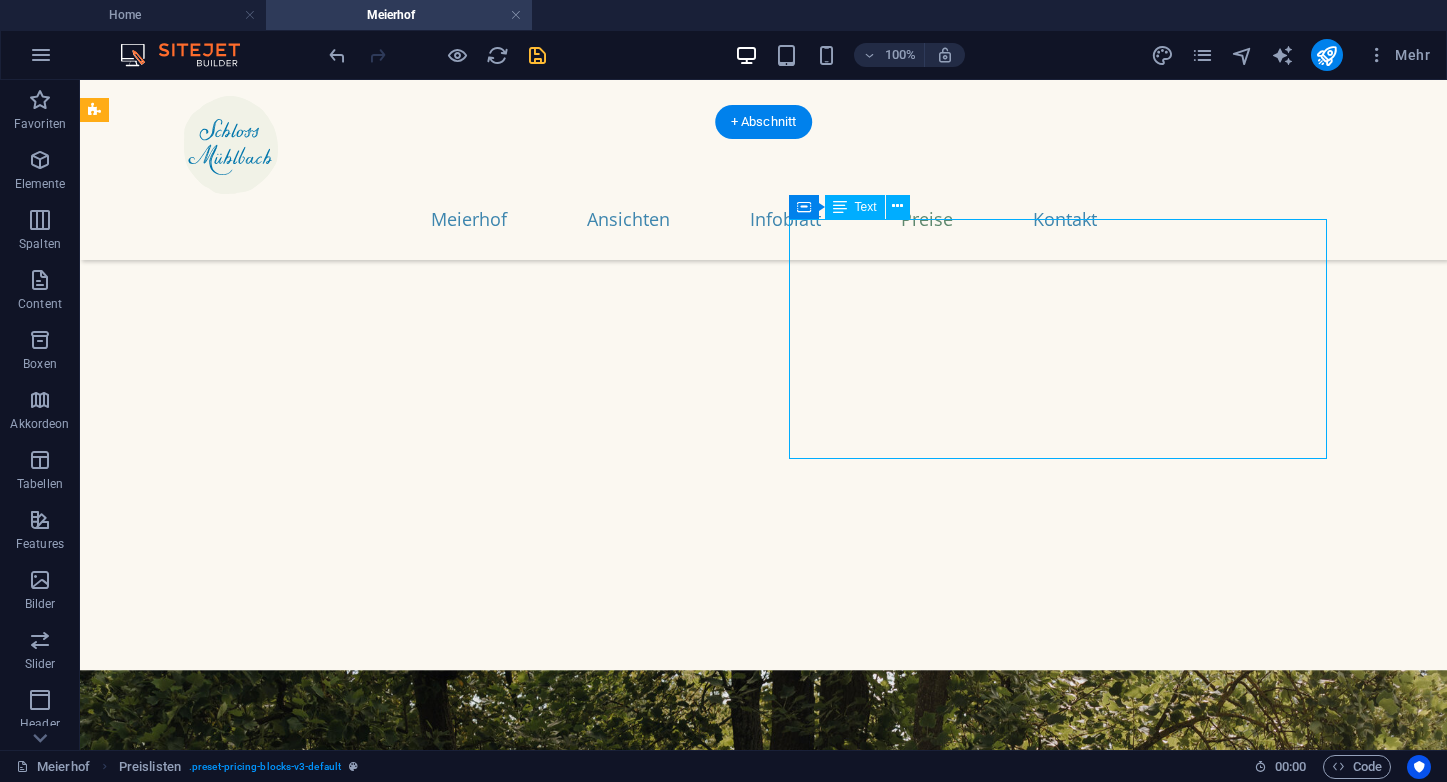 click on "Ganzes Hochzeitsstöckl , 2–5 Gäste jeder weitere (bis zu 10 Gäste) € 250,– + € 25,– Blaue oder Grüne Suite , 1–2 Gäste 3–4 Gäste € 100,– € 150,– Rosa Zimmer , ein Gast 2 Gäste Preise pro Nacht € 60,– € 85,–" at bounding box center [966, 1707] 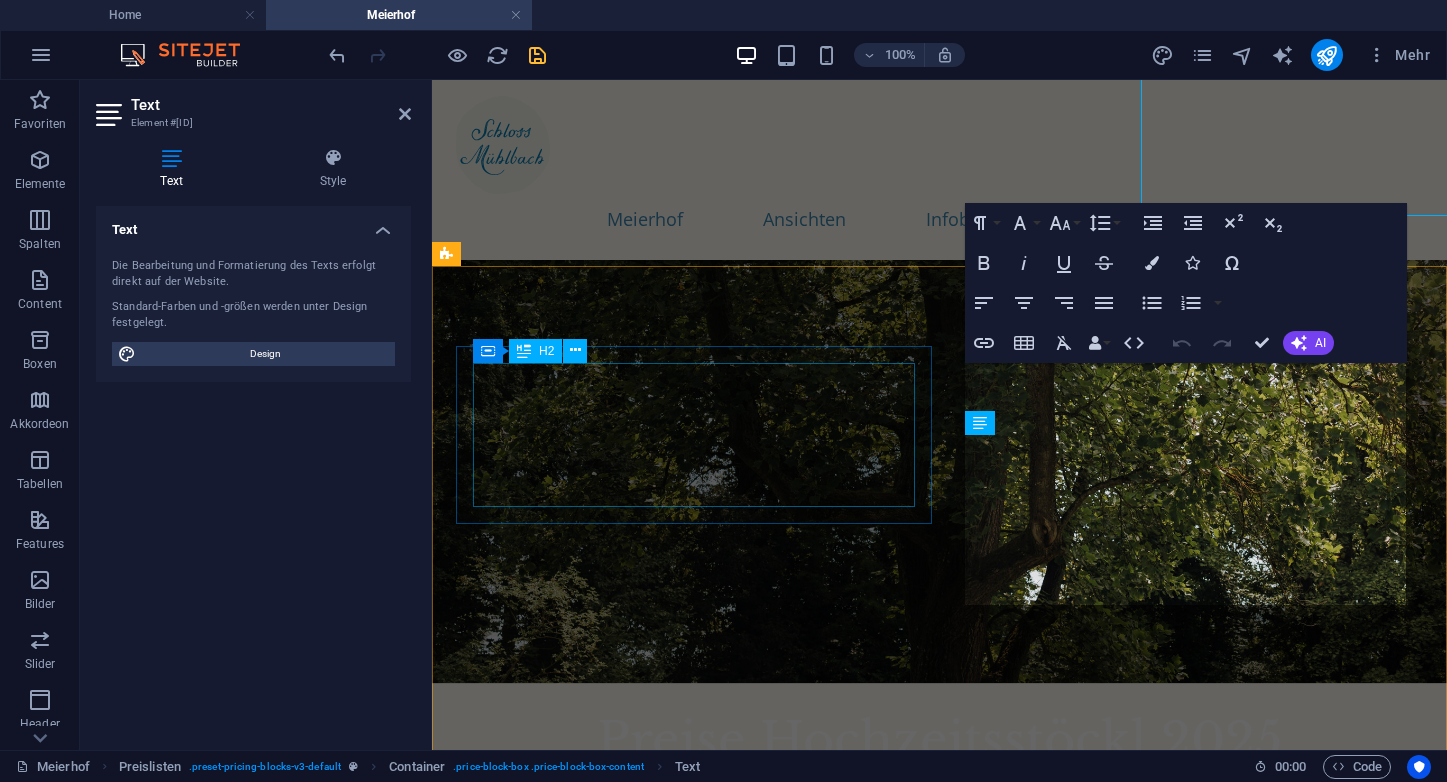 scroll, scrollTop: 7480, scrollLeft: 0, axis: vertical 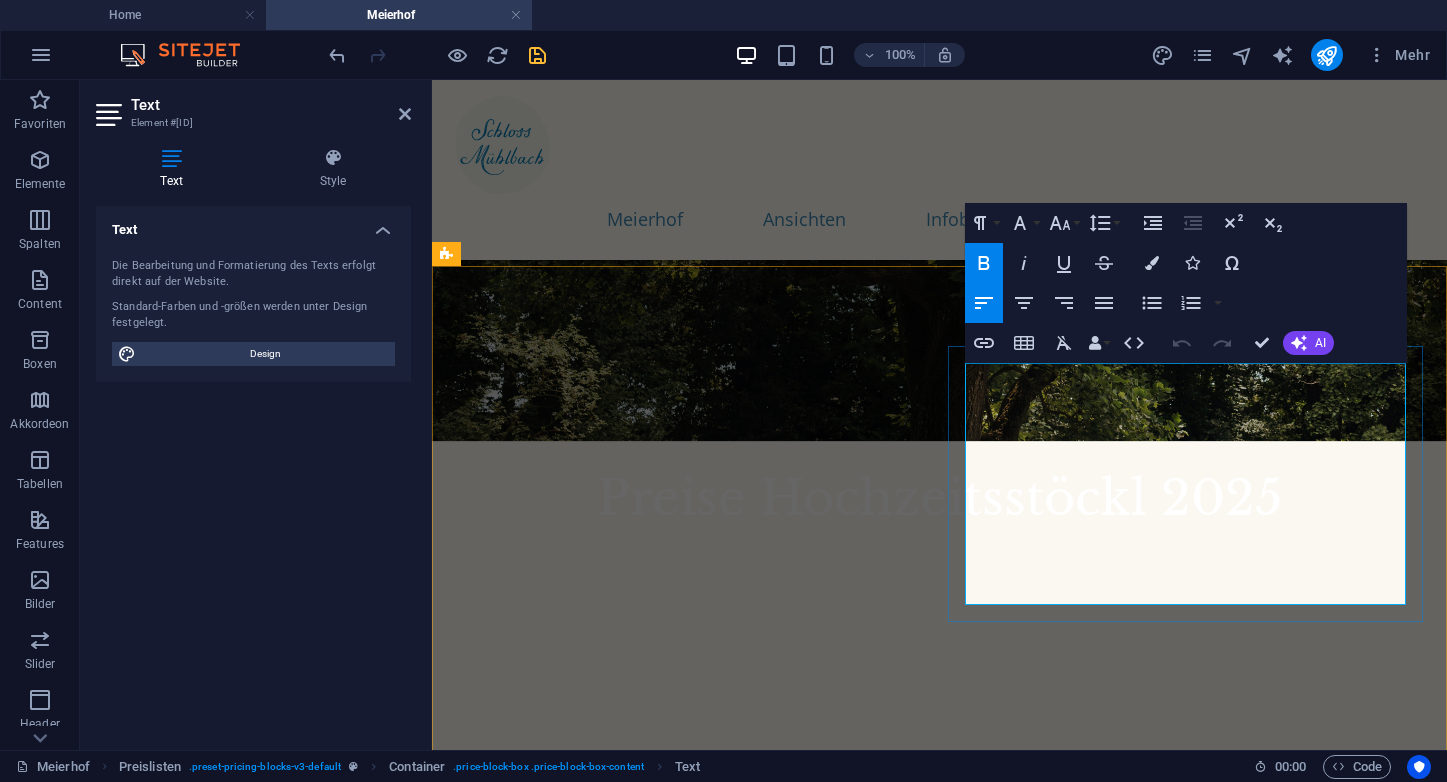 click on "Preise pro Nacht" at bounding box center (1012, 1011) 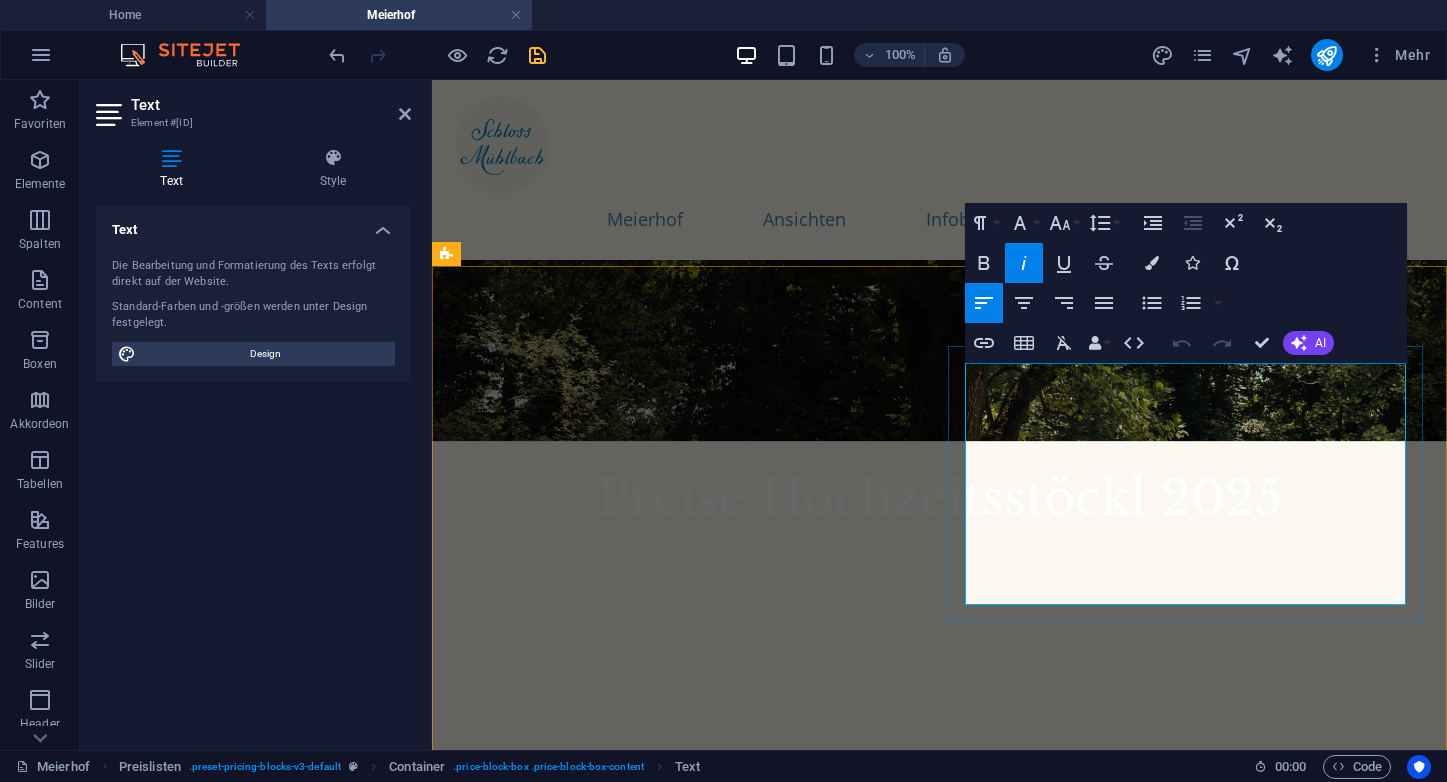 click on "Rosa Zimmer , ein Gast 2 Gäste Preise pro Nacht" at bounding box center [1111, 983] 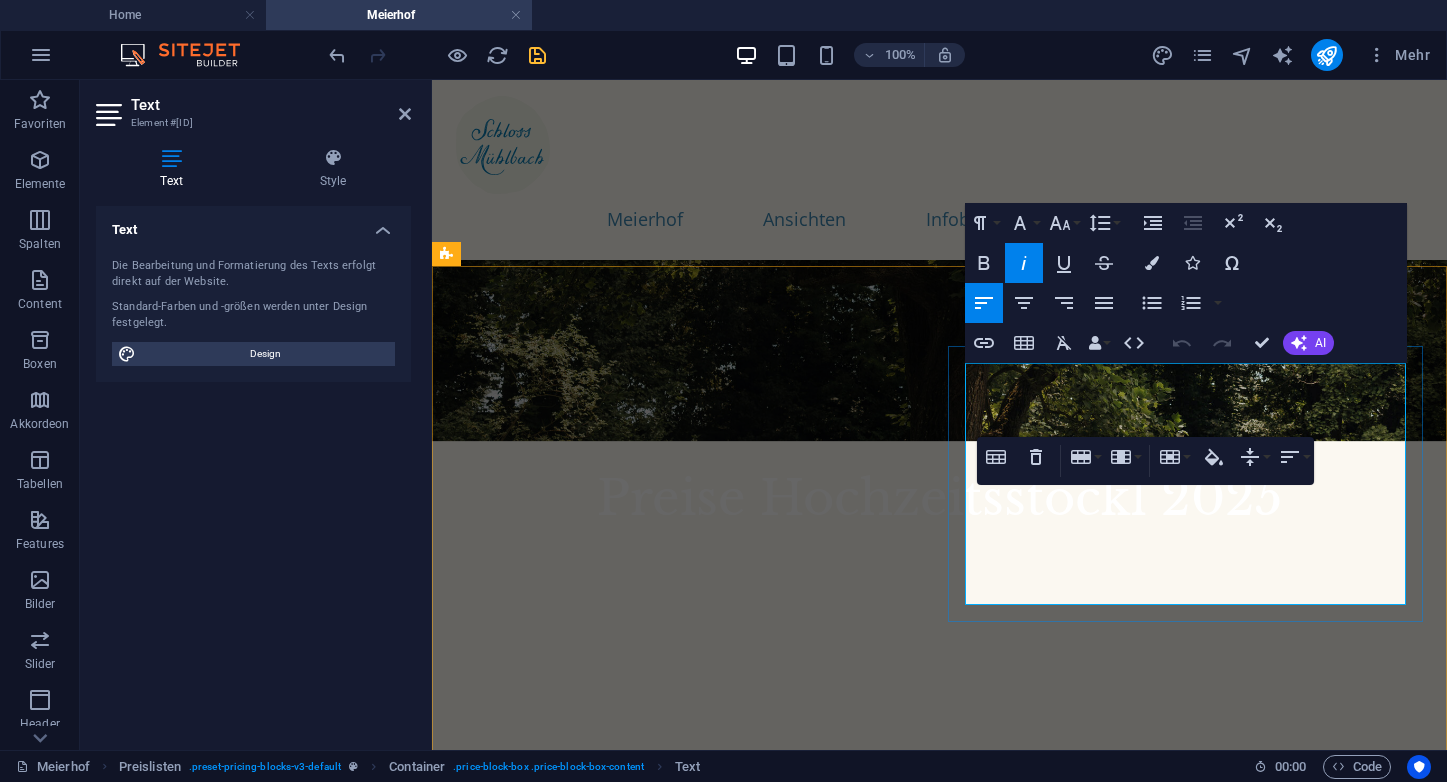 type 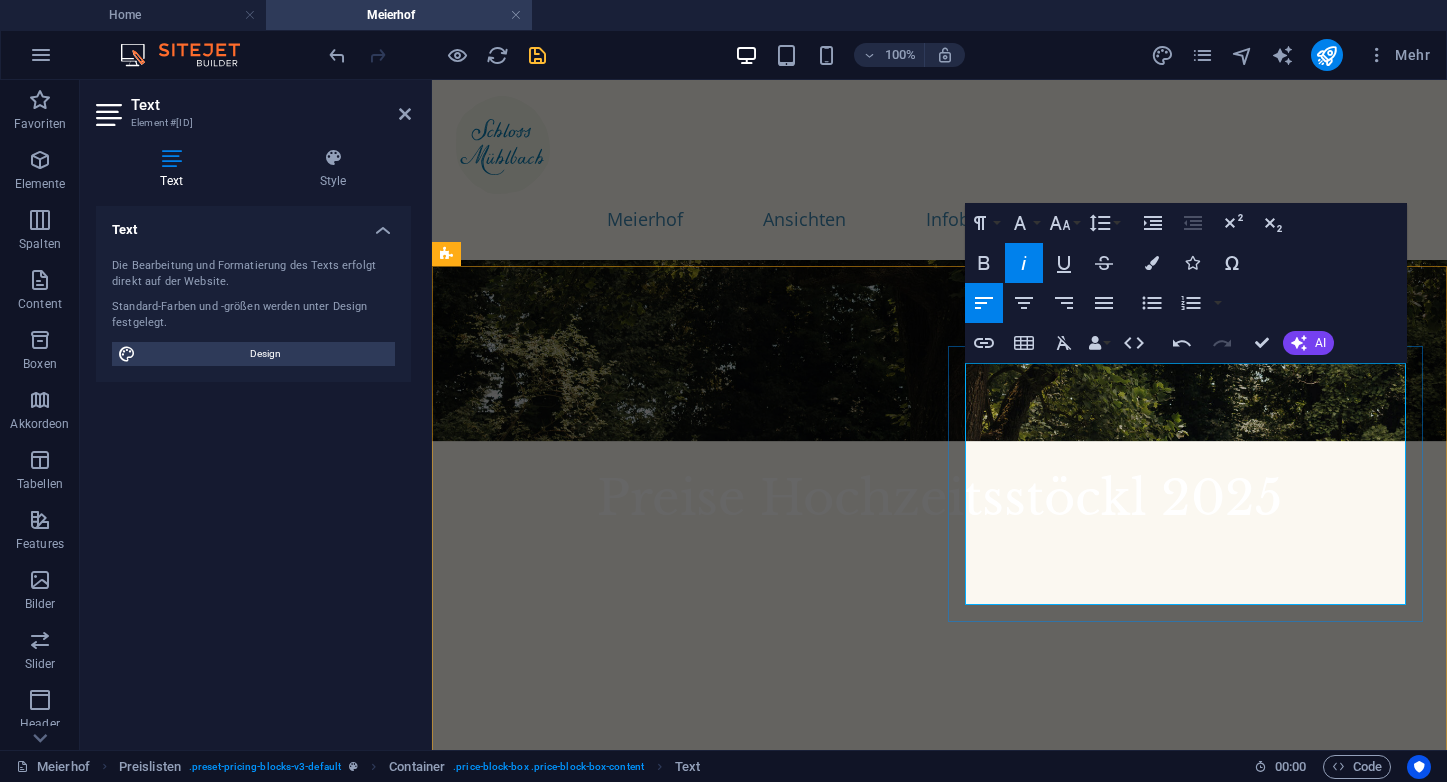 click on "Preise pro Nacht | Rabatt ab 4 Nächten" at bounding box center [1072, 1011] 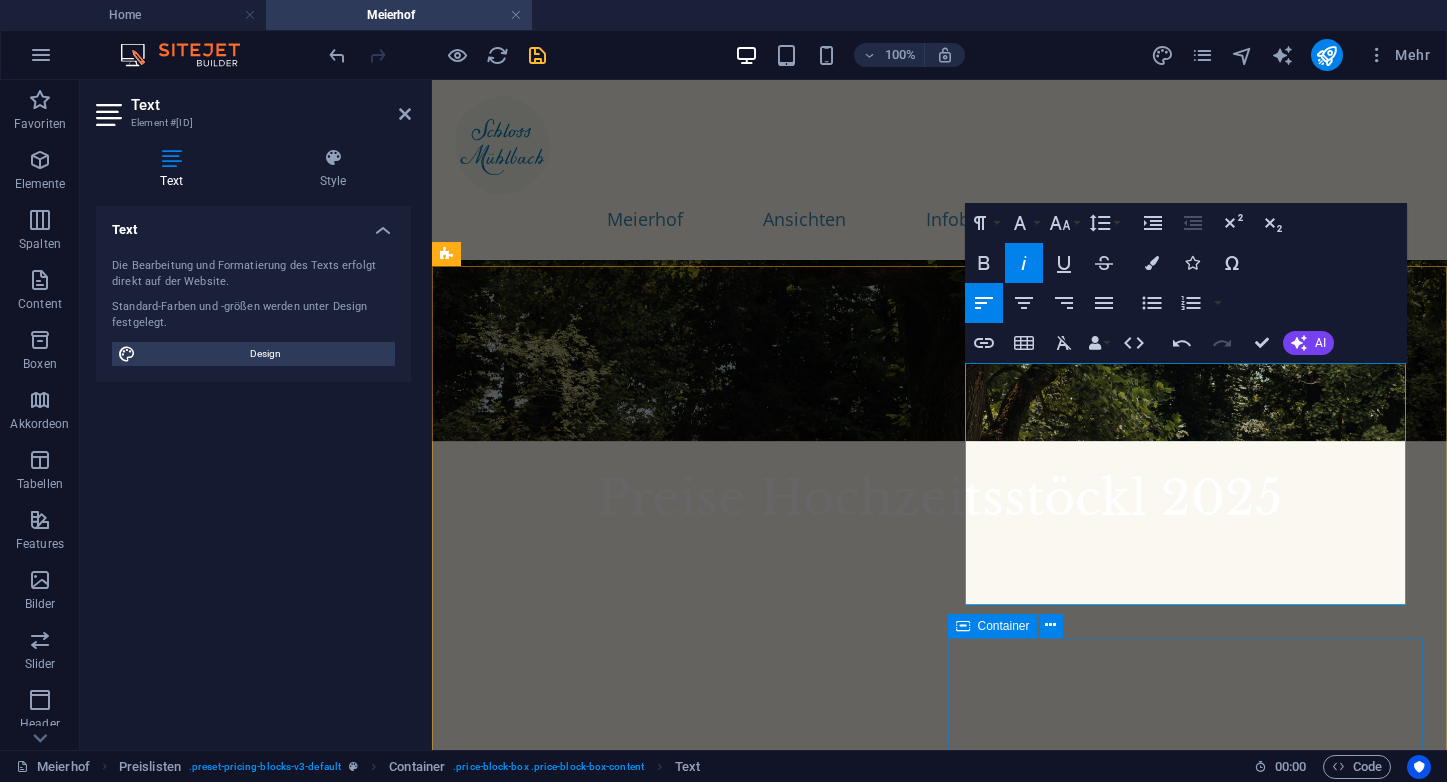 click on "Ganzes Hochzeitsstöckl , 2–4 Gäste jeder weitere (bis zu 10 Gäste) € 290,– + € 25,– Blaue oder Grüne Suite , 1–2 Gäste 3–4 Gäste € 120,– € 170,– Rosa Zimmer , ein Gast 2 Gäste Preise pro Nacht € 75,– € 105,–" at bounding box center [1148, 1203] 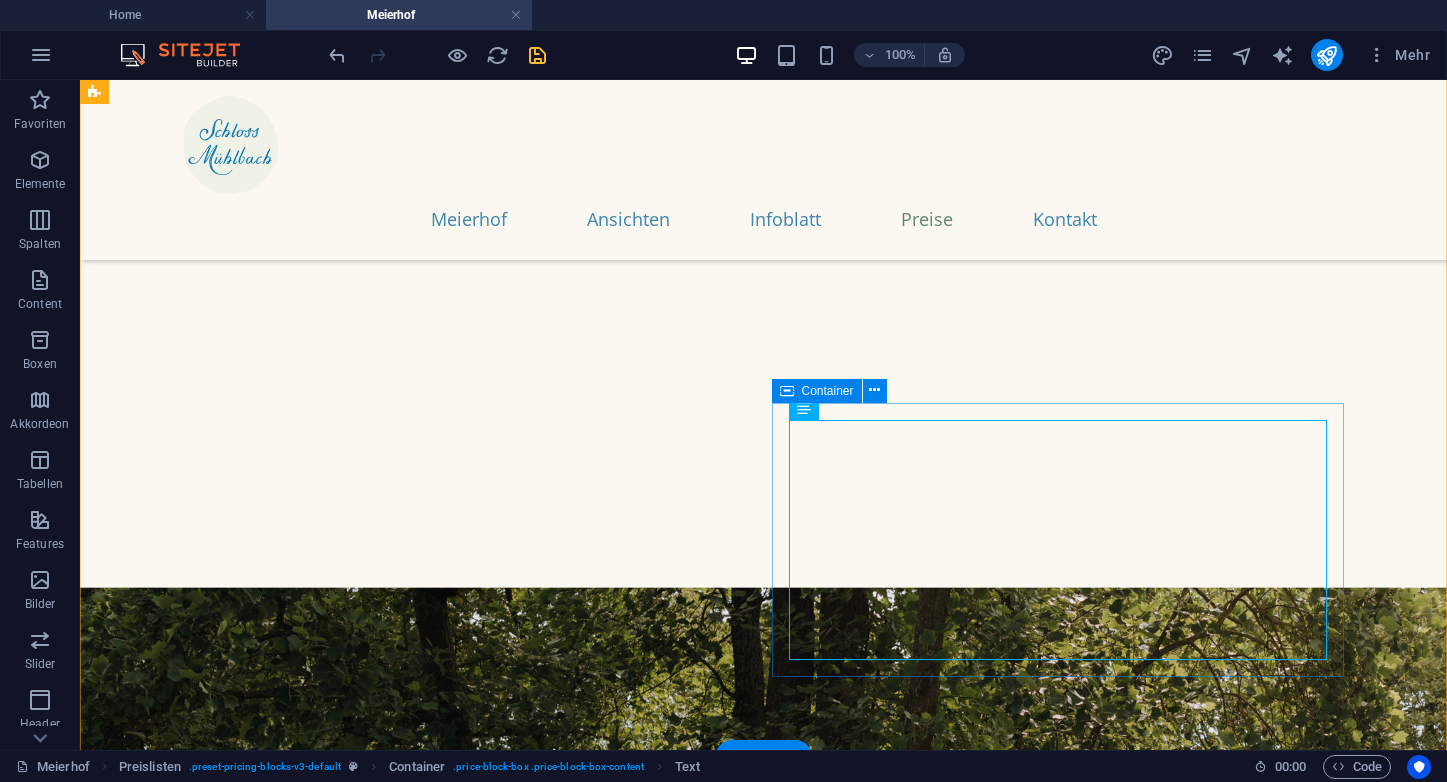 scroll, scrollTop: 7354, scrollLeft: 0, axis: vertical 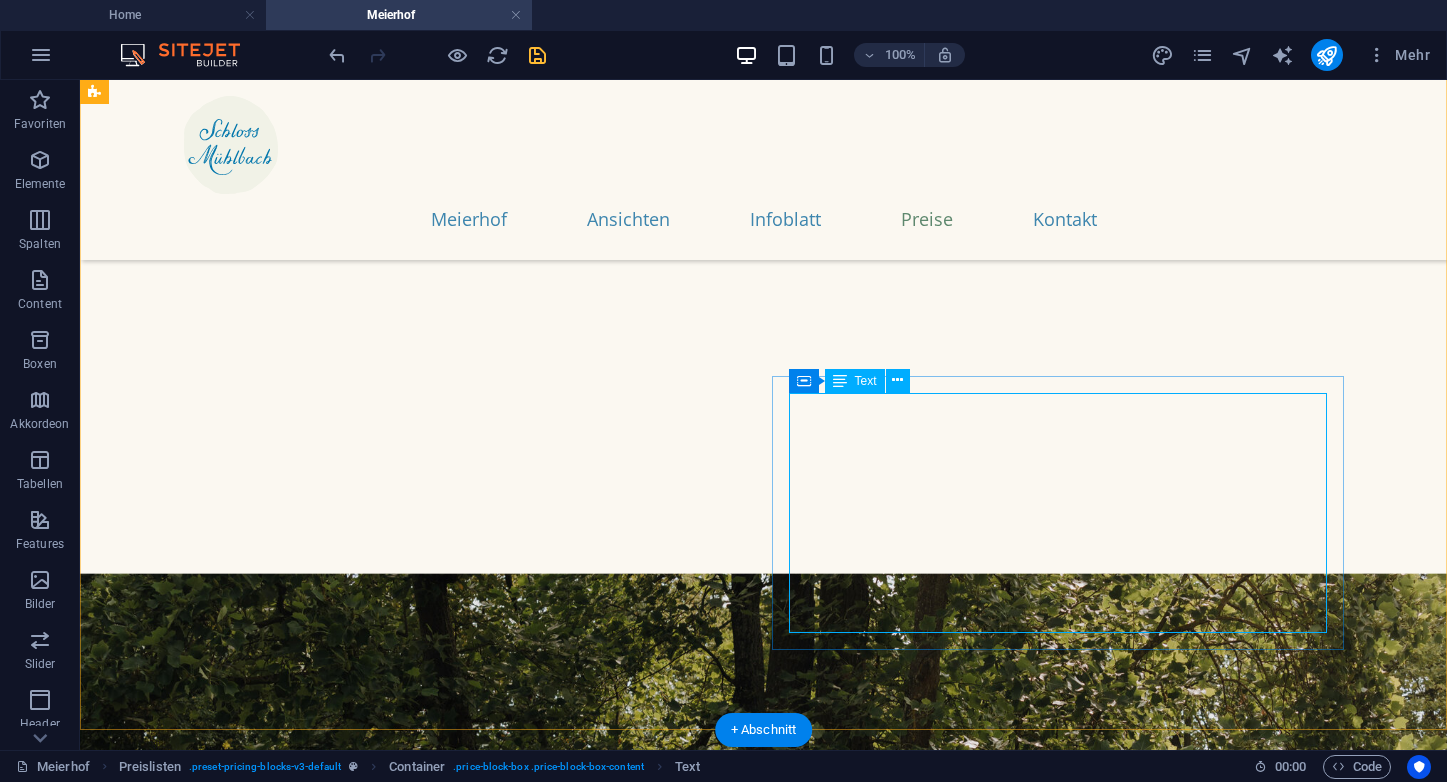 click on "Ganzes Hochzeitsstöckl , 2–4 Gäste jeder weitere (bis zu 10 Gäste) € 290,– + € 25,– Blaue oder Grüne Suite , 1–2 Gäste 3–4 Gäste € 120,– € 170,– Rosa Zimmer , ein Gast 2 Gäste Preise pro Nacht € 75,– € 105,–" at bounding box center (972, 1881) 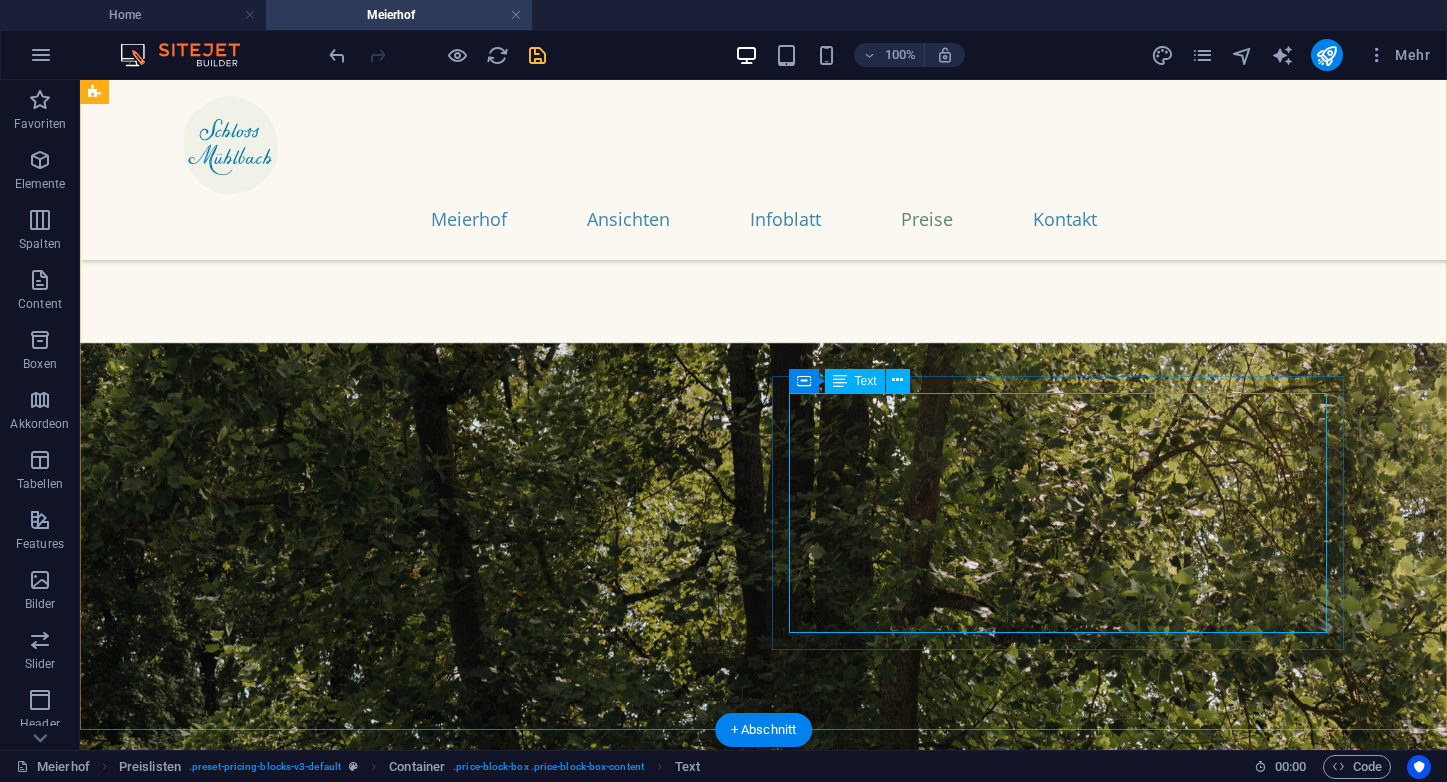 scroll, scrollTop: 7740, scrollLeft: 0, axis: vertical 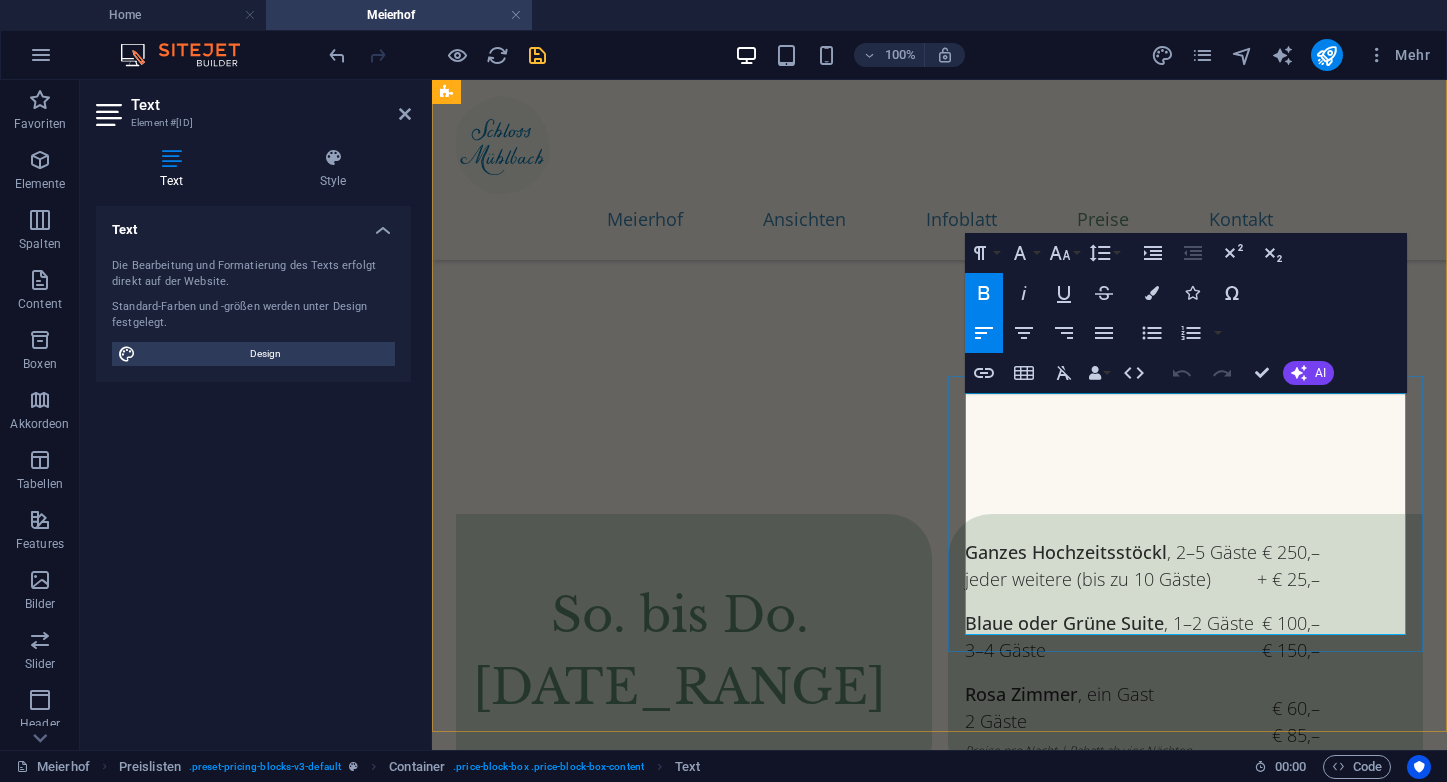 click on "Rosa Zimmer , ein Gast 2 Gäste Preise pro Nacht" at bounding box center (1111, 1013) 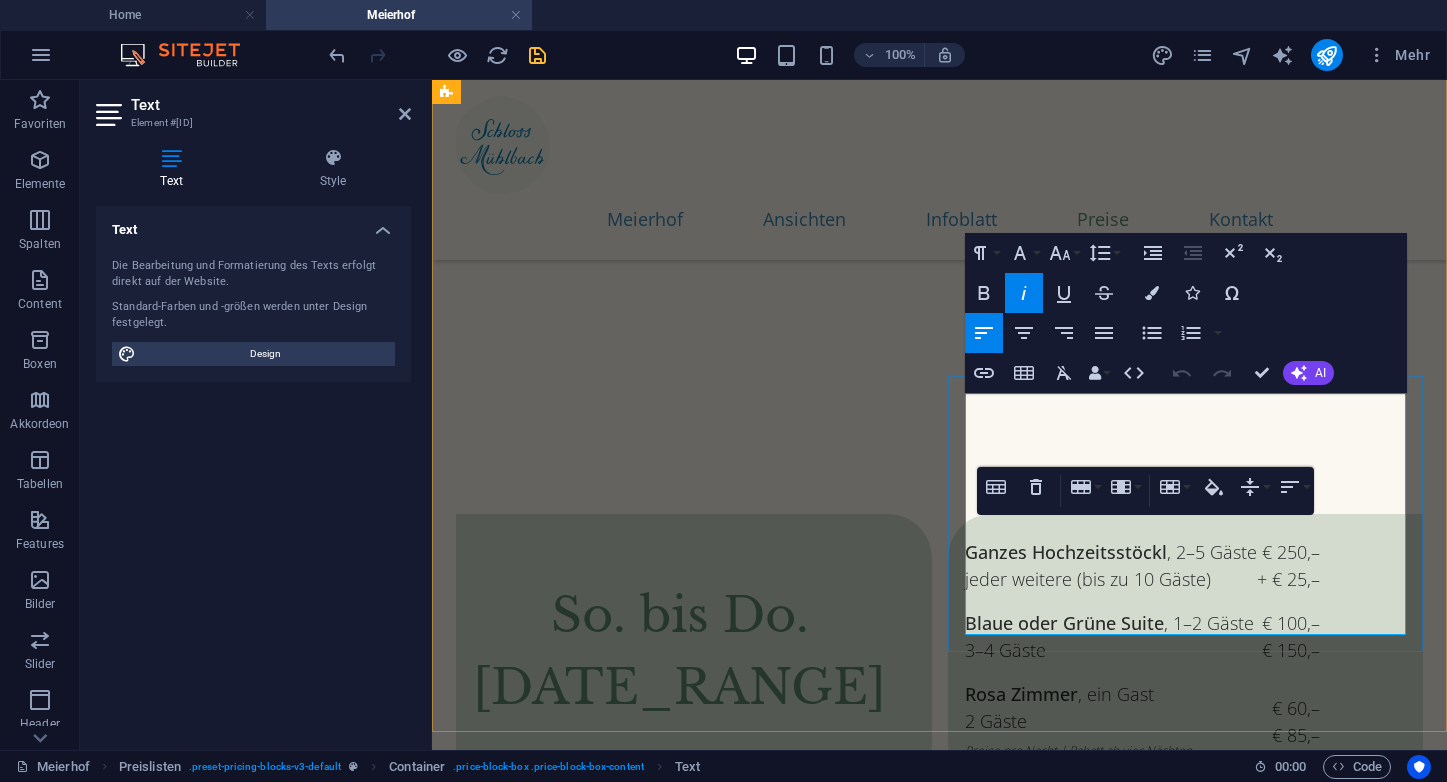type 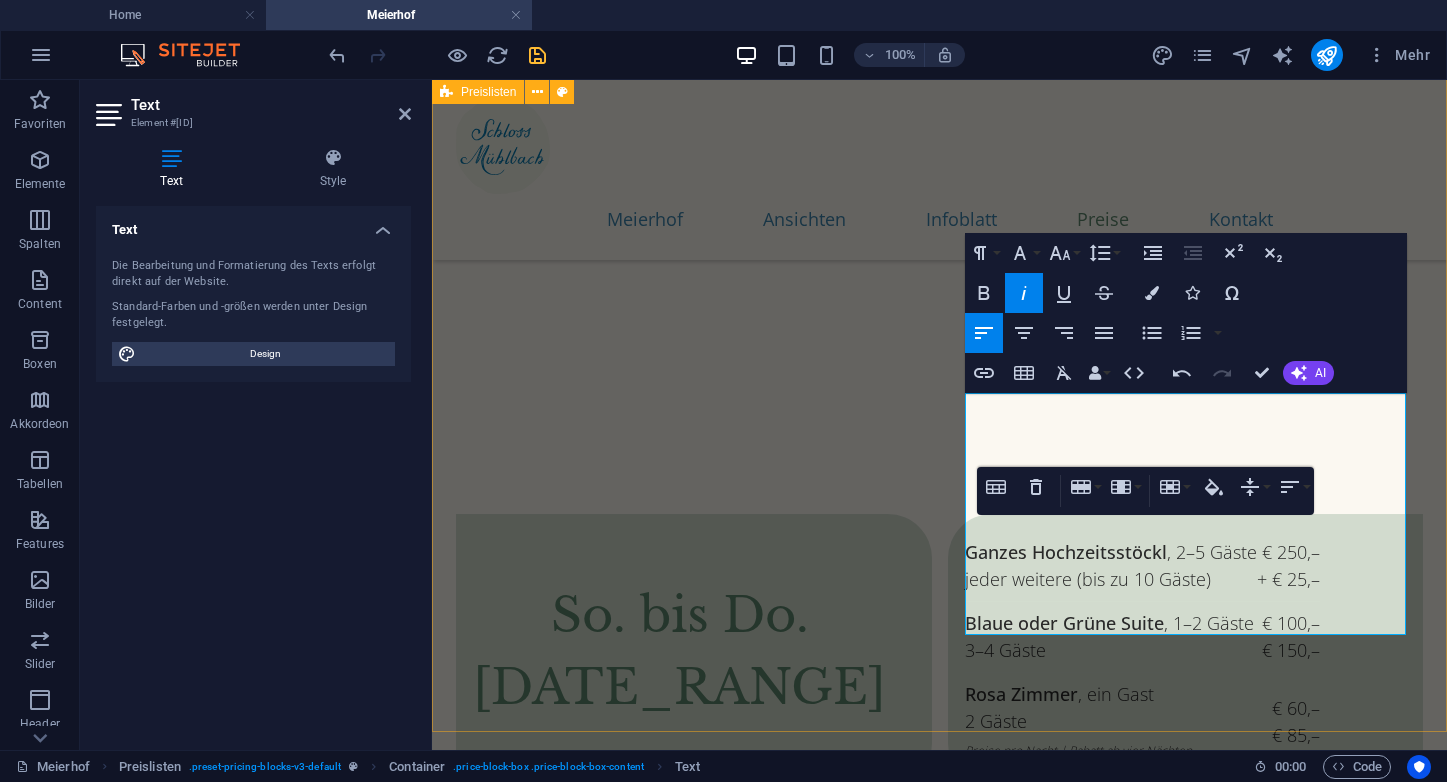 click on "So. bis Do. 2.5.–21.10. Ganzes Hochzeitsstöckl , 2–5 Gäste jeder weitere (bis zu 10 Gäste) € 250,– + € 25,– Blaue oder Grüne Suite , 1–2 Gäste 3–4 Gäste € 100,– € 150,– Rosa Zimmer , ein Gast 2 Gäste Preise pro Nacht | Rabatt ab vier Nächten € 60,– € 85,– Mo. bis So. 22.10.–1.5. Ganzes Hochzeitsstöckl , 2–4 Gäste jeder weitere (bis zu 10 Gäste) € 290,– + € 25,– Blaue oder Grüne Suite , 1–2 Gäste 3–4 Gäste € 120,– € 170,– Rosa Zimmer , ein Gast 2 Gäste Preise pro Nacht | Rabatt ab einer Woche € 75,– € 105,–" at bounding box center [939, 797] 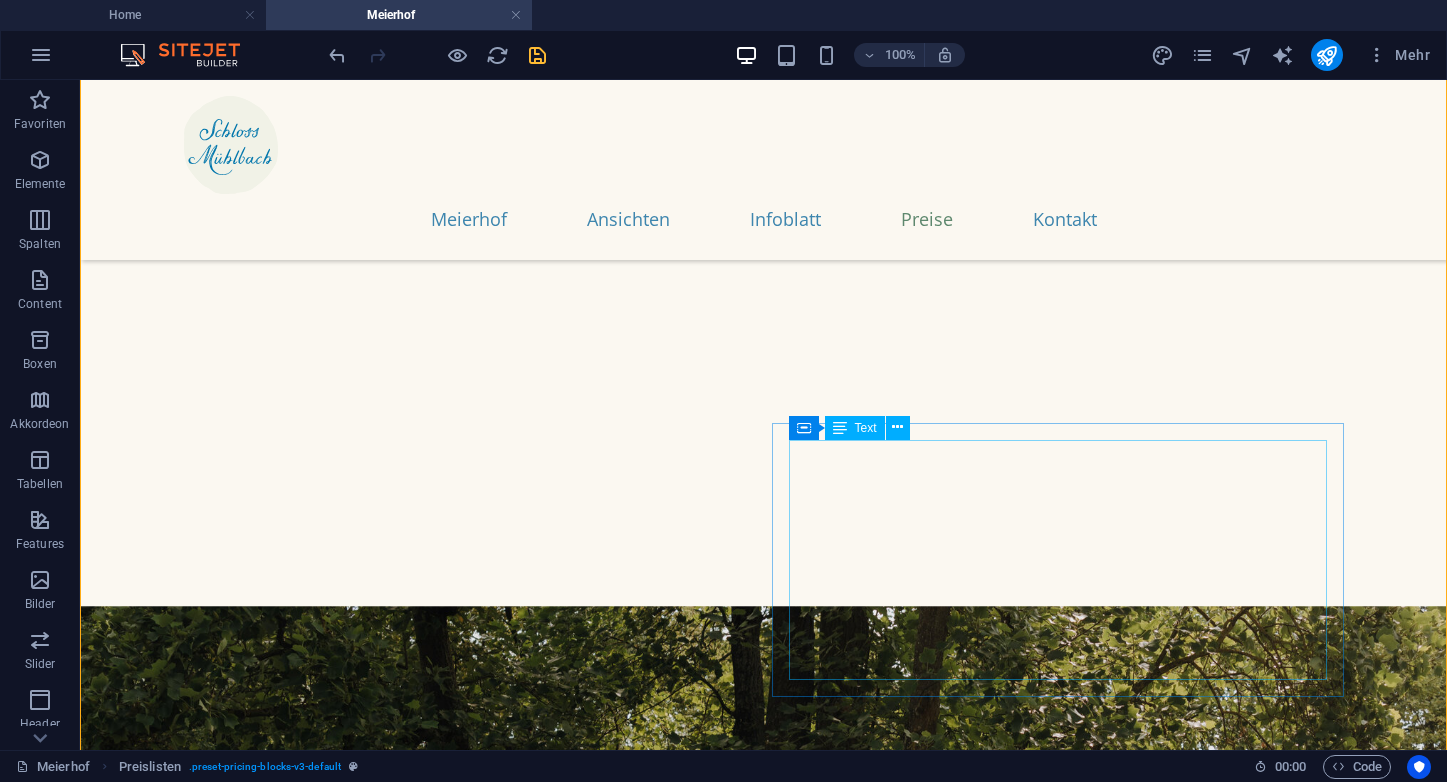 scroll, scrollTop: 7321, scrollLeft: 0, axis: vertical 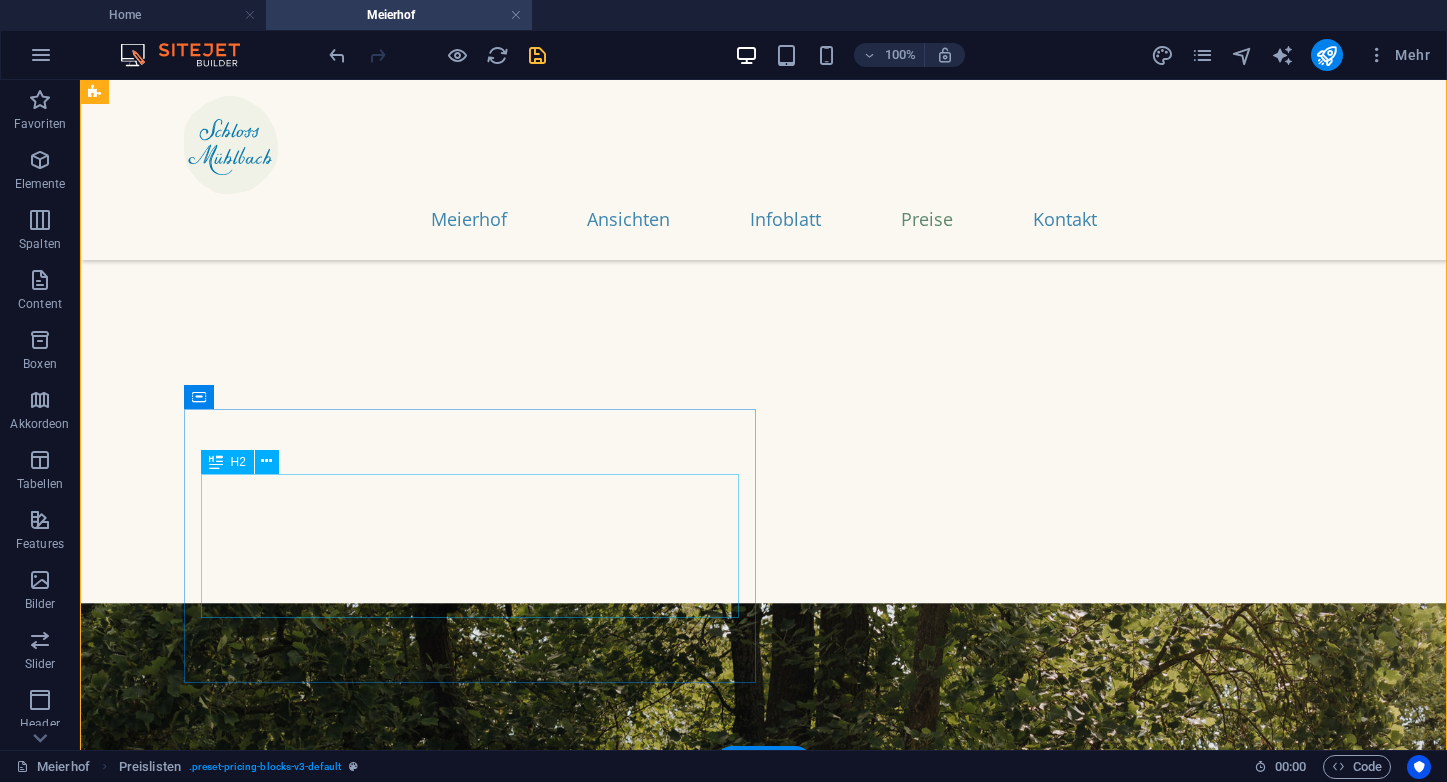 click on "Mo. bis So. 22.10.–1.5." at bounding box center [334, 1914] 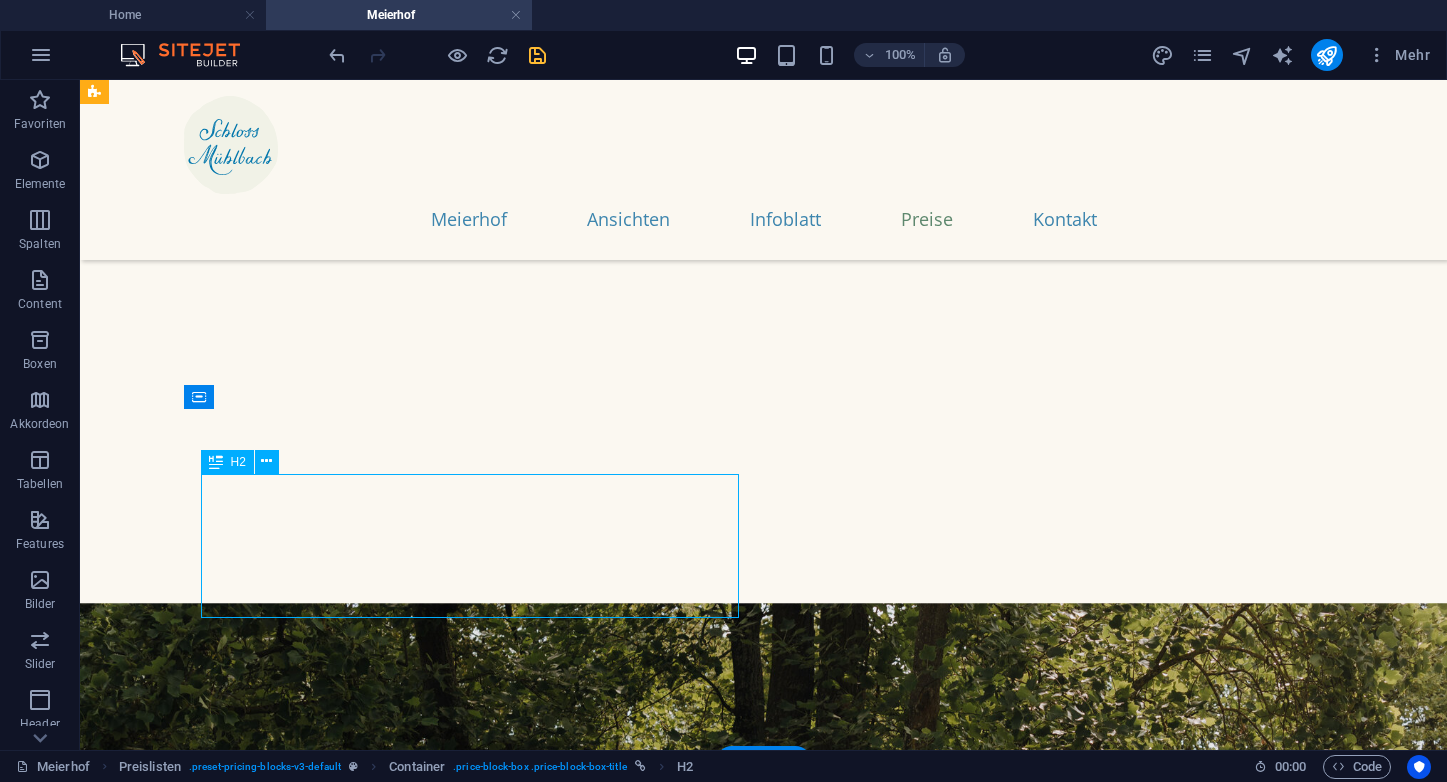 click on "Mo. bis So. 22.10.–1.5." at bounding box center (334, 1914) 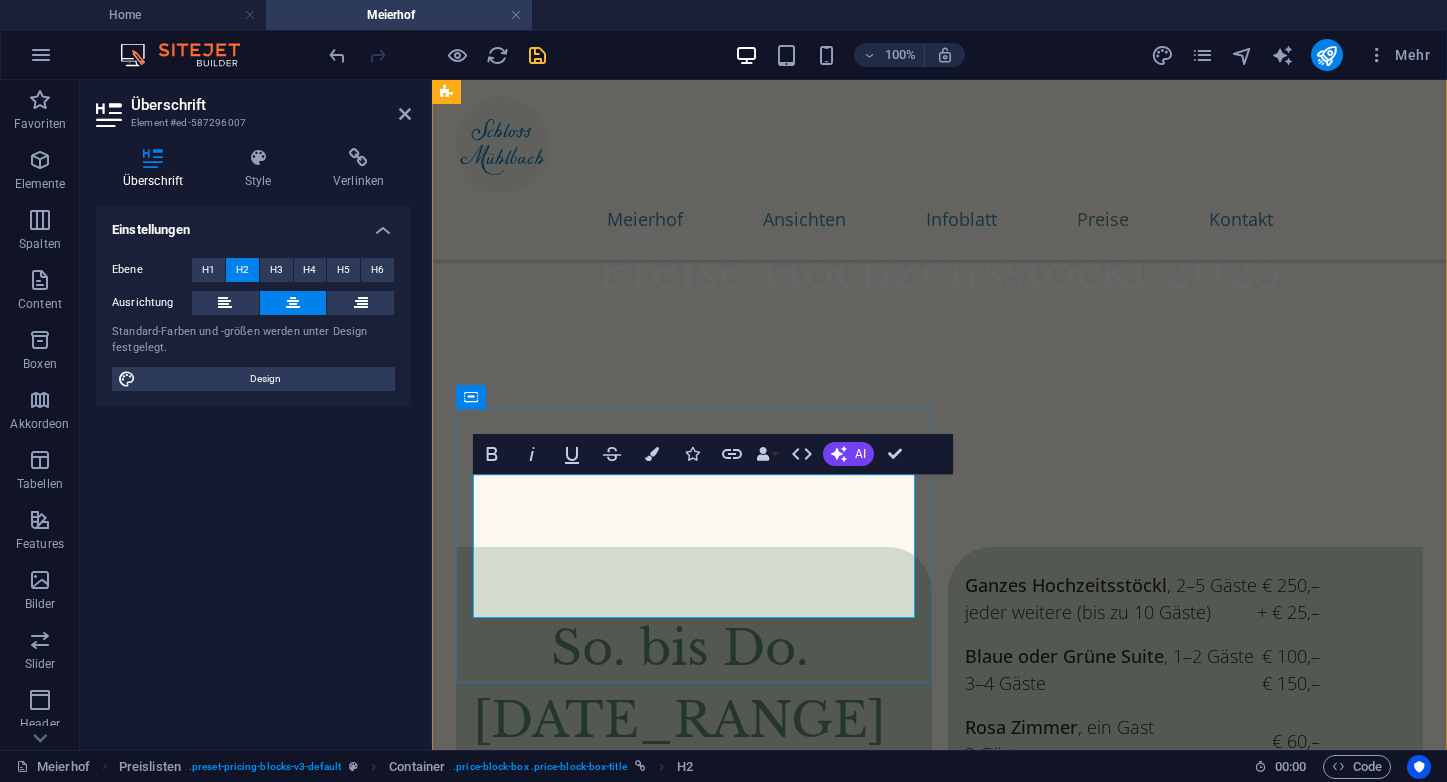 click on "Mo. bis So. 22.10.–1.5." at bounding box center (606, 974) 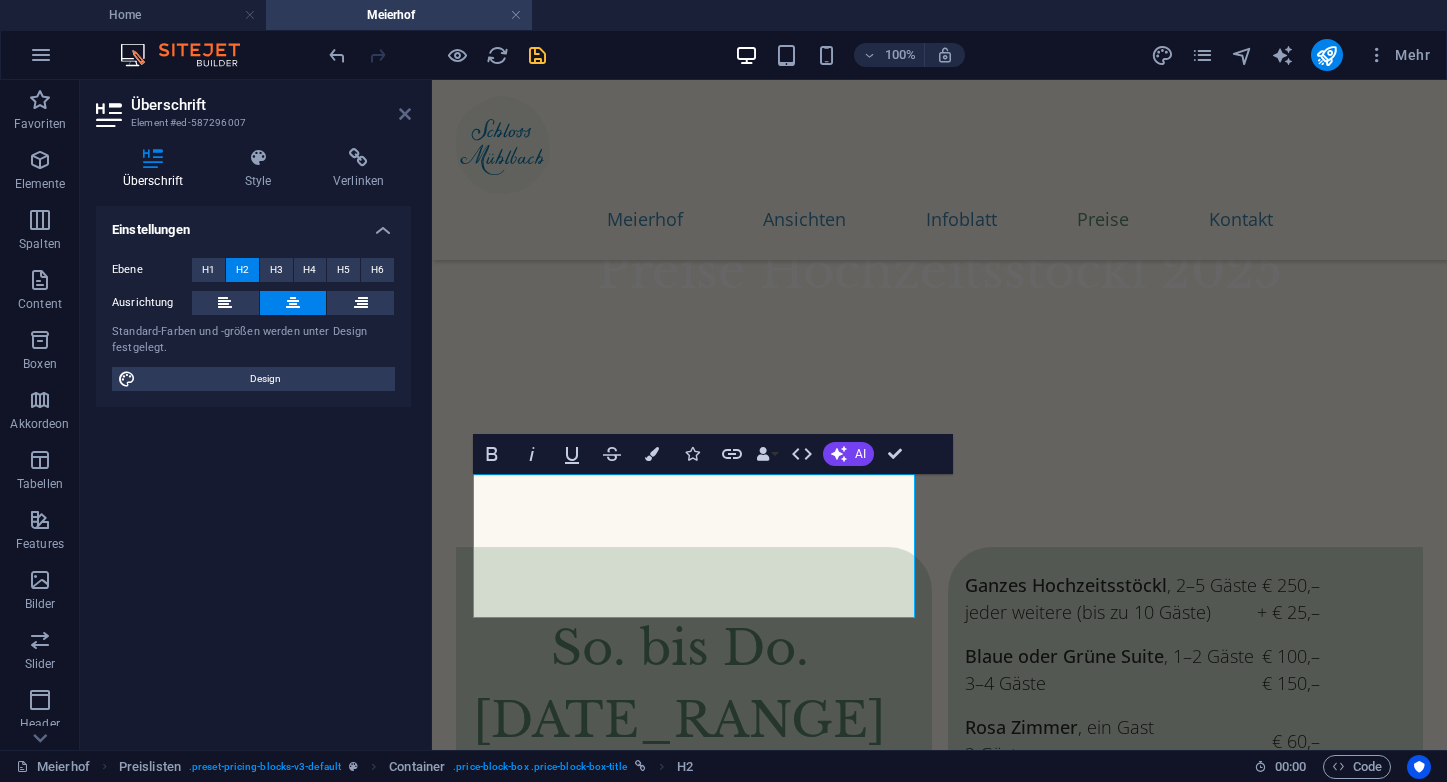 click at bounding box center [405, 114] 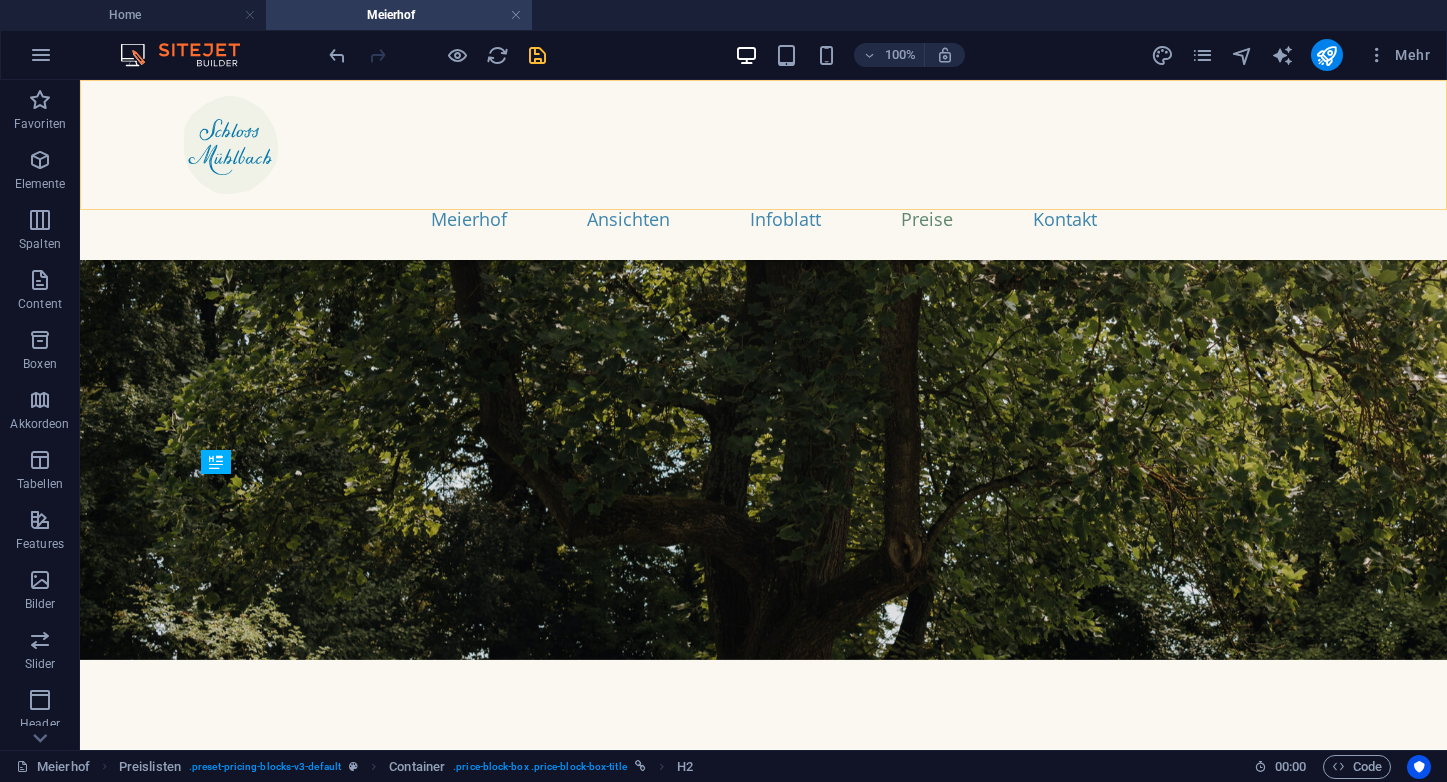 scroll, scrollTop: 7321, scrollLeft: 0, axis: vertical 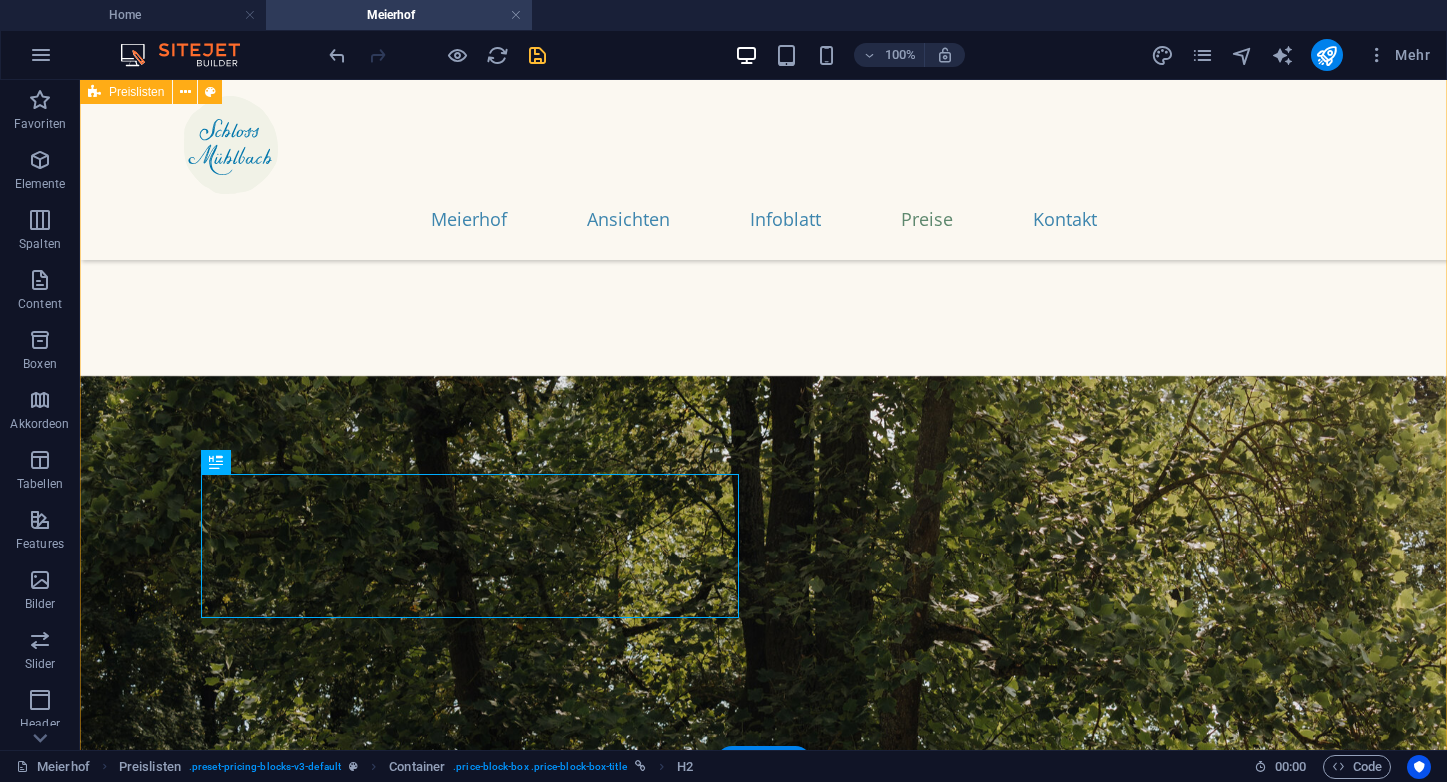 click on "So. bis Do. 2.5.–21.10. Ganzes Hochzeitsstöckl , 2–5 Gäste jeder weitere (bis zu 10 Gäste) € 250,– + € 25,– Blaue oder Grüne Suite , 1–2 Gäste 3–4 Gäste € 100,– € 150,– Rosa Zimmer , ein Gast 2 Gäste Preise pro Nacht | Rabatt ab vier Nächten € 60,– € 85,– Mo. bis So. 22.10.–1.5. Ganzes Hochzeitsstöckl , 2–4 Gäste jeder weitere (bis zu 10 Gäste) € 290,– + € 25,– Blaue oder Grüne Suite , 1–2 Gäste 3–4 Gäste € 120,– € 170,– Rosa Zimmer , ein Gast 2 Gäste Preise pro Nacht | Rabatt ab einer Woche € 75,– € 105,–" at bounding box center (763, 1769) 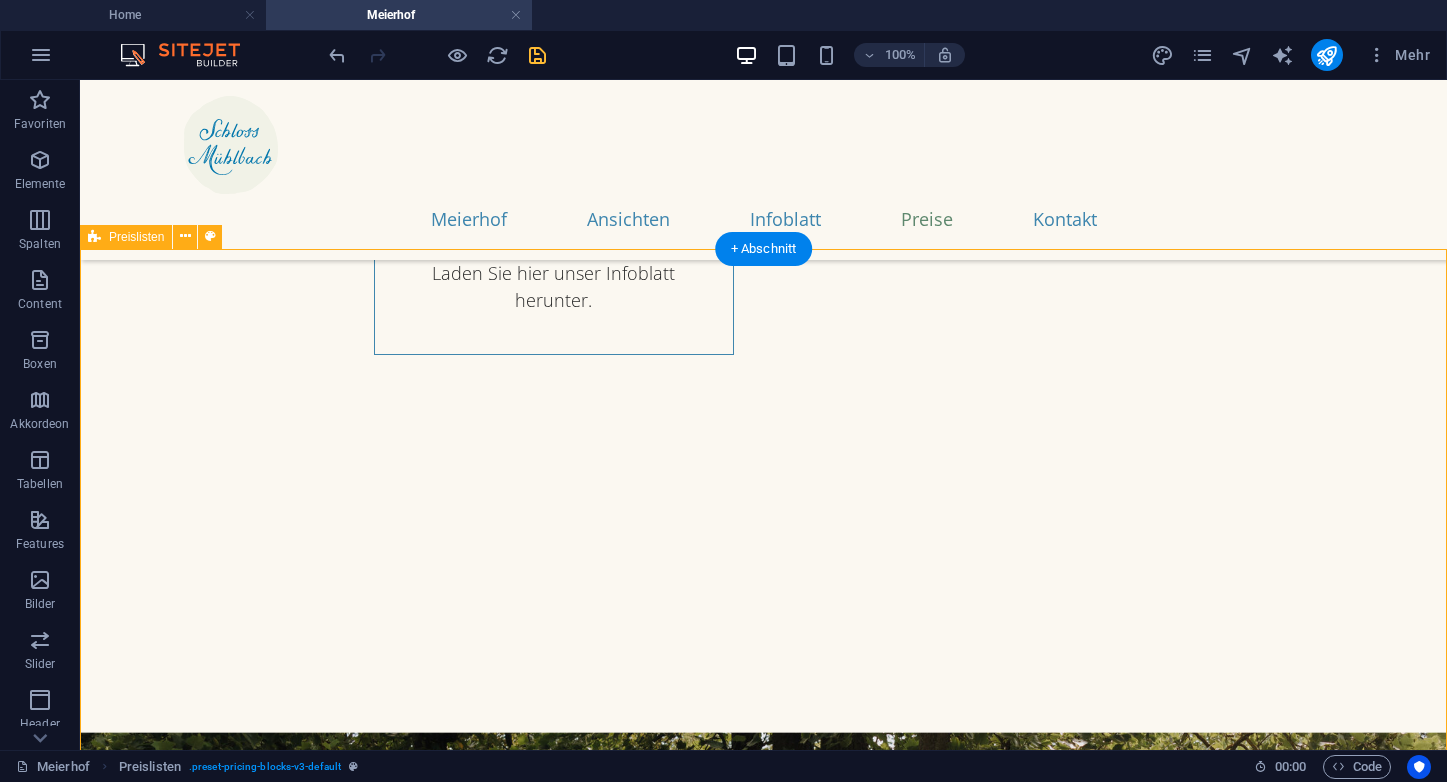 scroll, scrollTop: 7111, scrollLeft: 0, axis: vertical 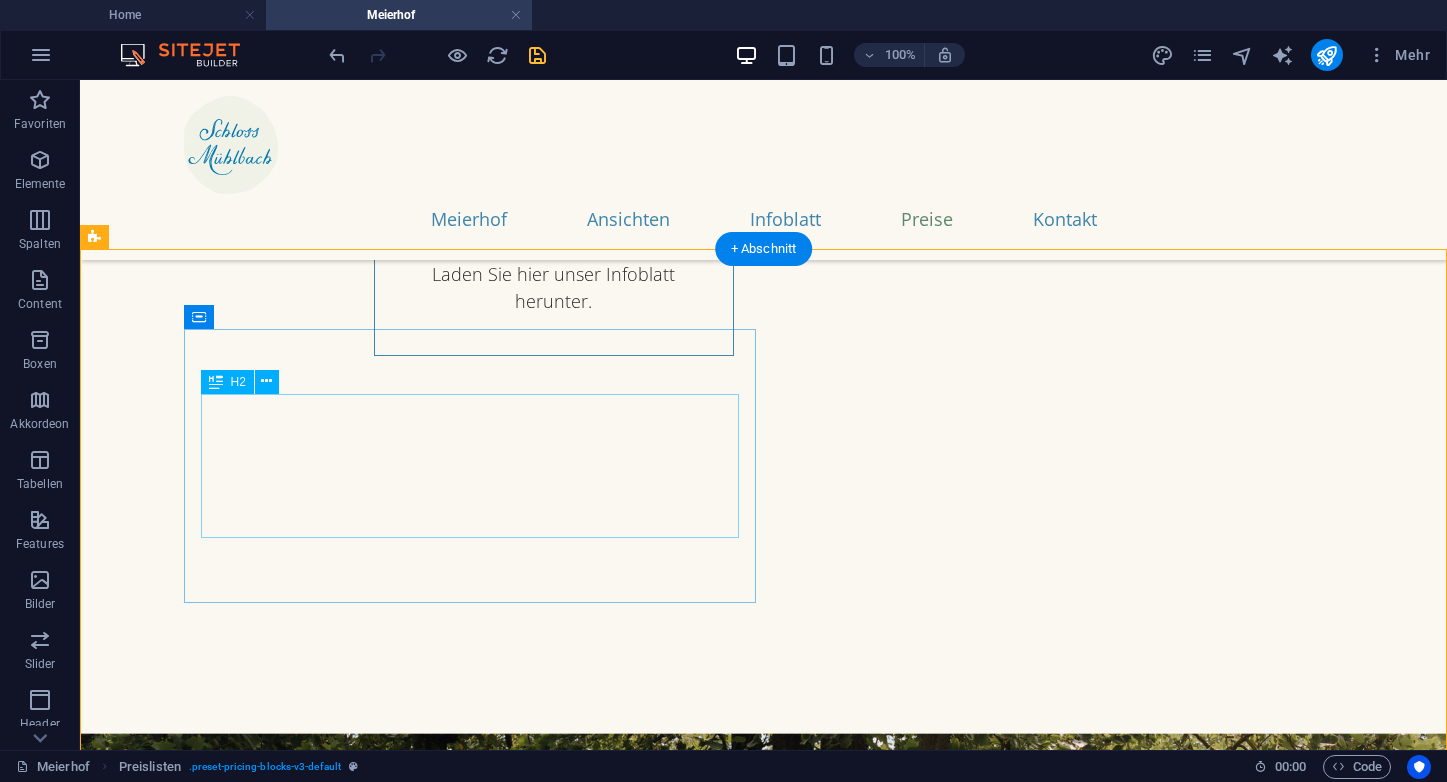 click on "So. bis Do. 2.5.–21.10." at bounding box center [407, 1834] 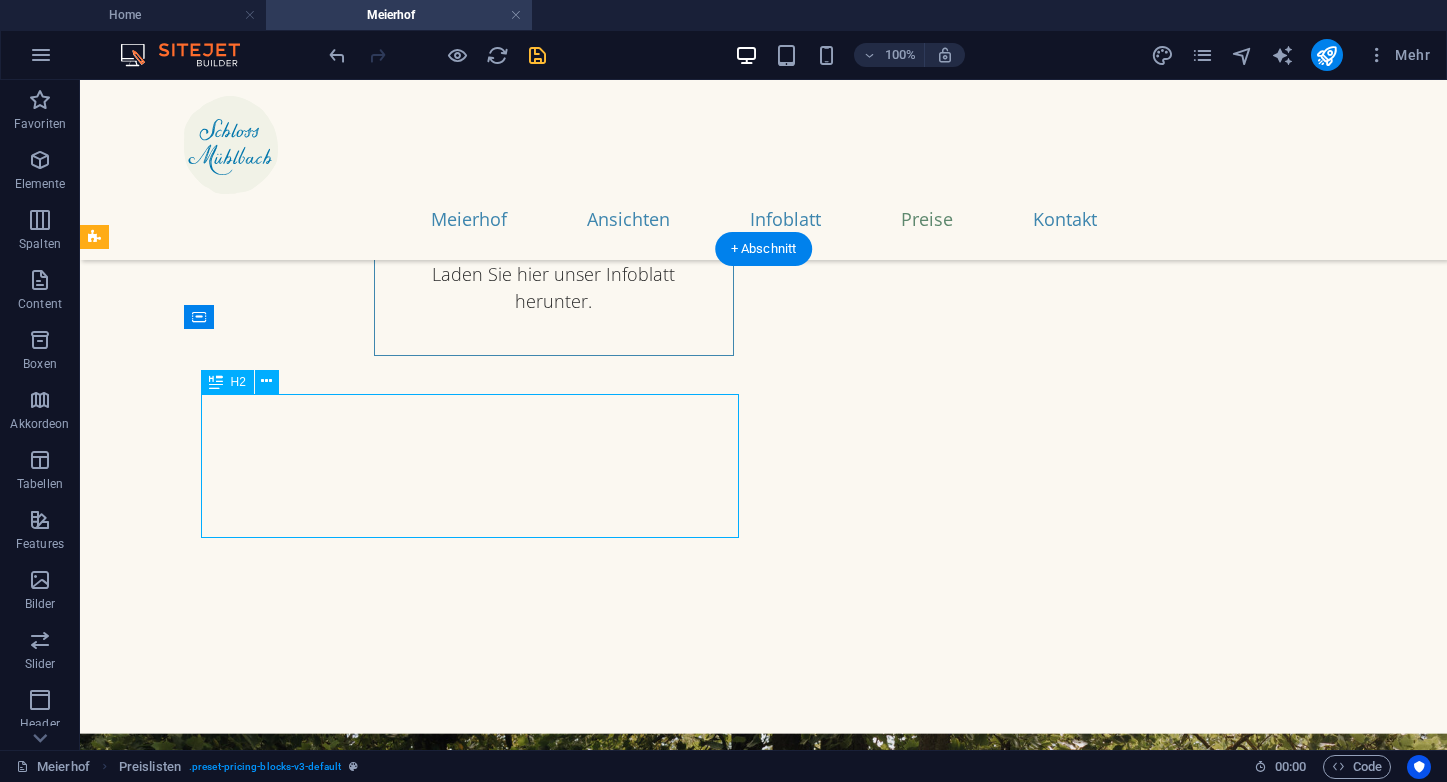click on "So. bis Do. 2.5.–21.10." at bounding box center (407, 1834) 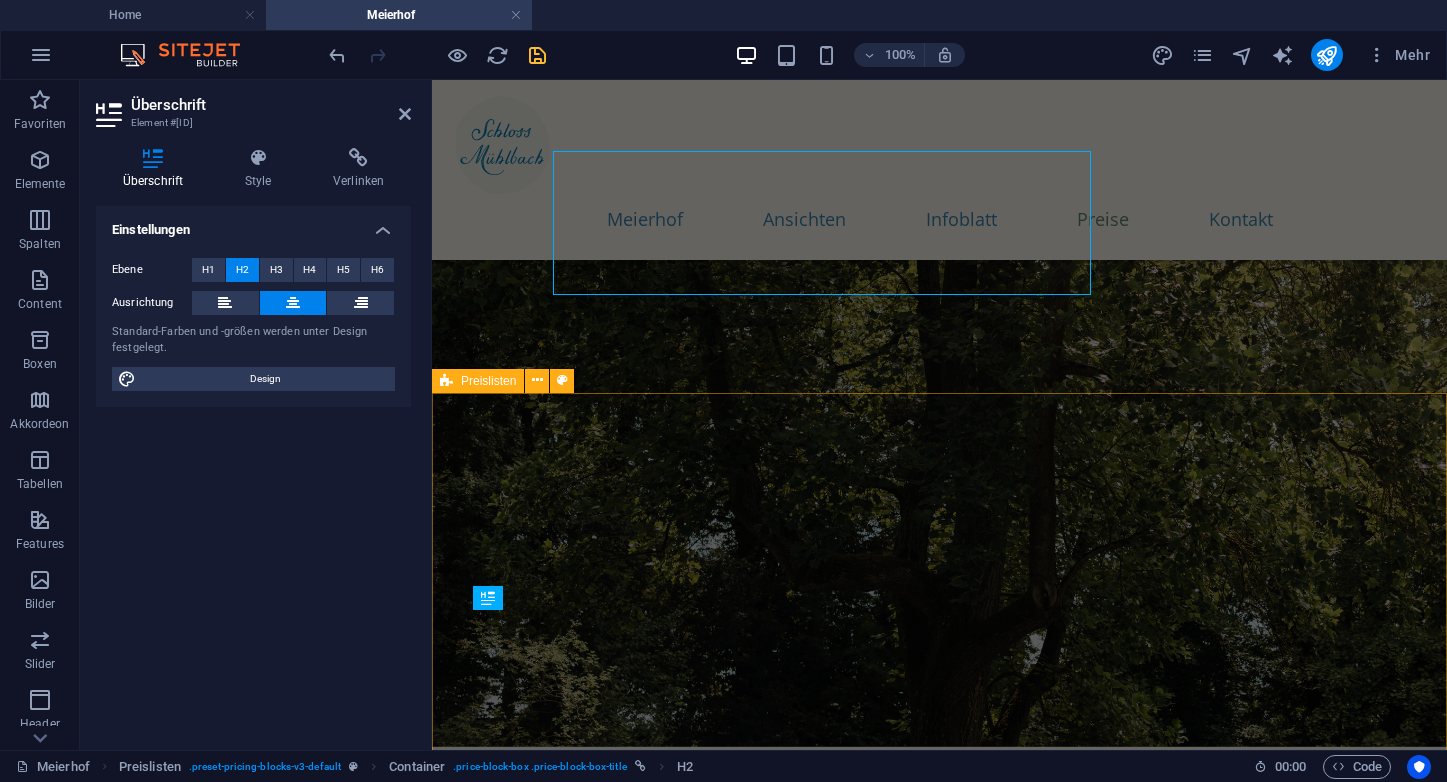 scroll, scrollTop: 7353, scrollLeft: 0, axis: vertical 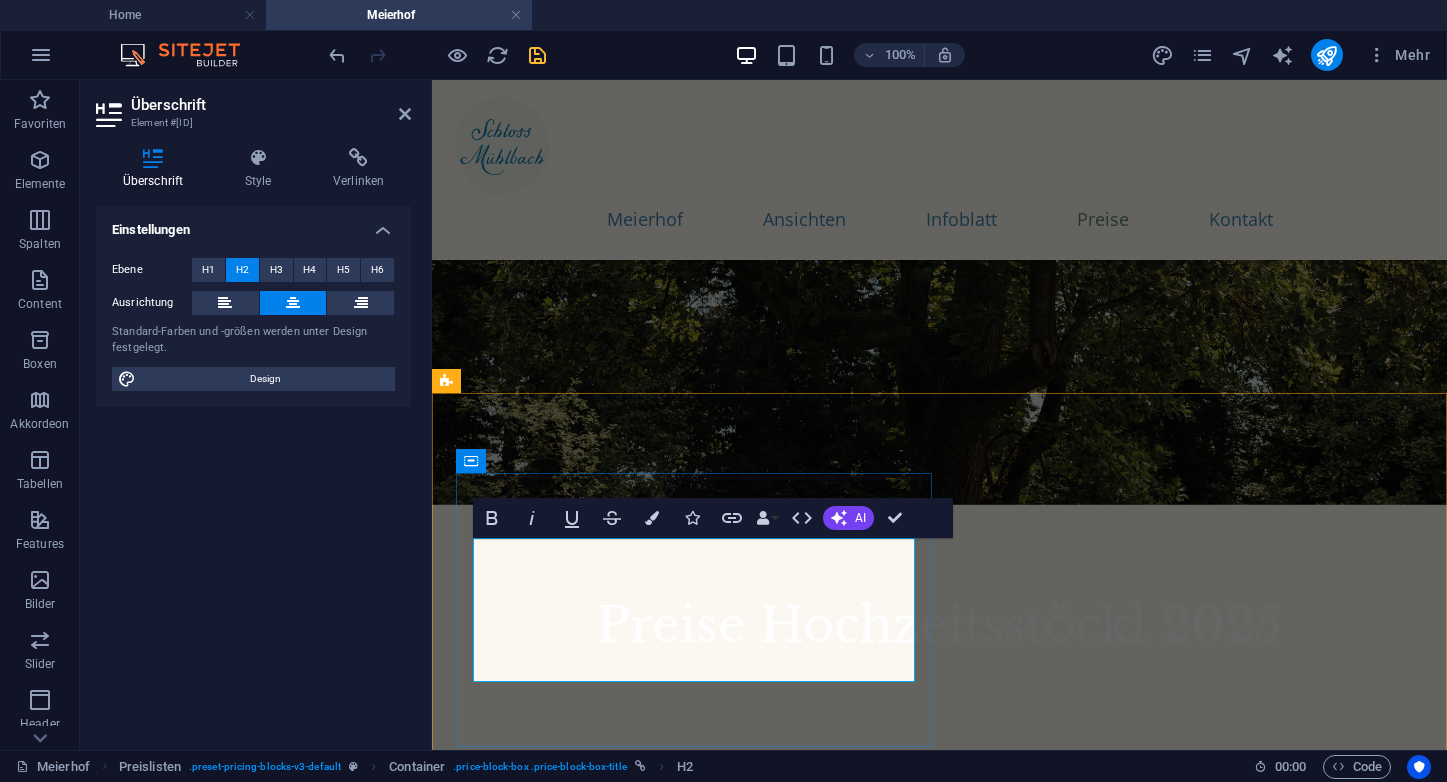 click on "So. bis Do. 2.5.–21.10." at bounding box center (679, 1038) 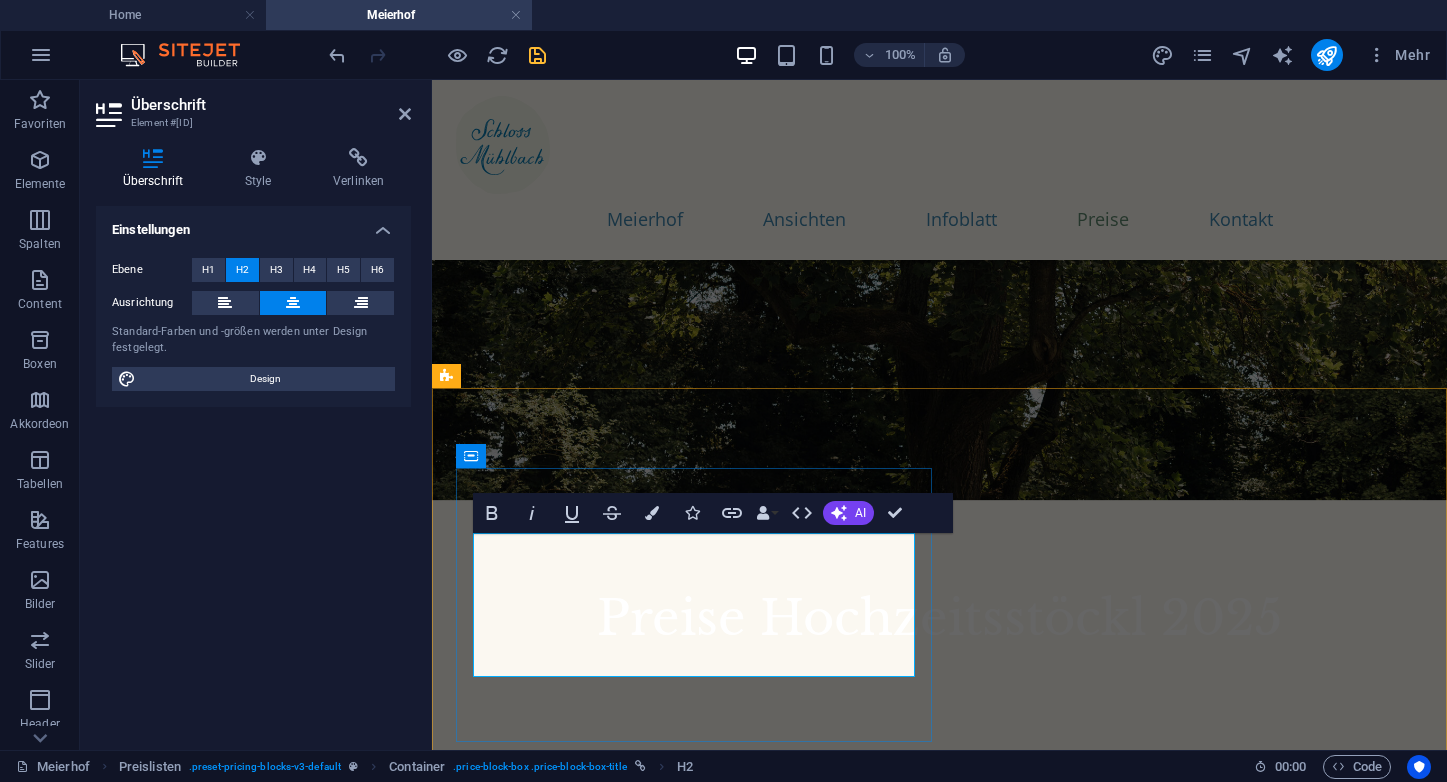 scroll, scrollTop: 7358, scrollLeft: 0, axis: vertical 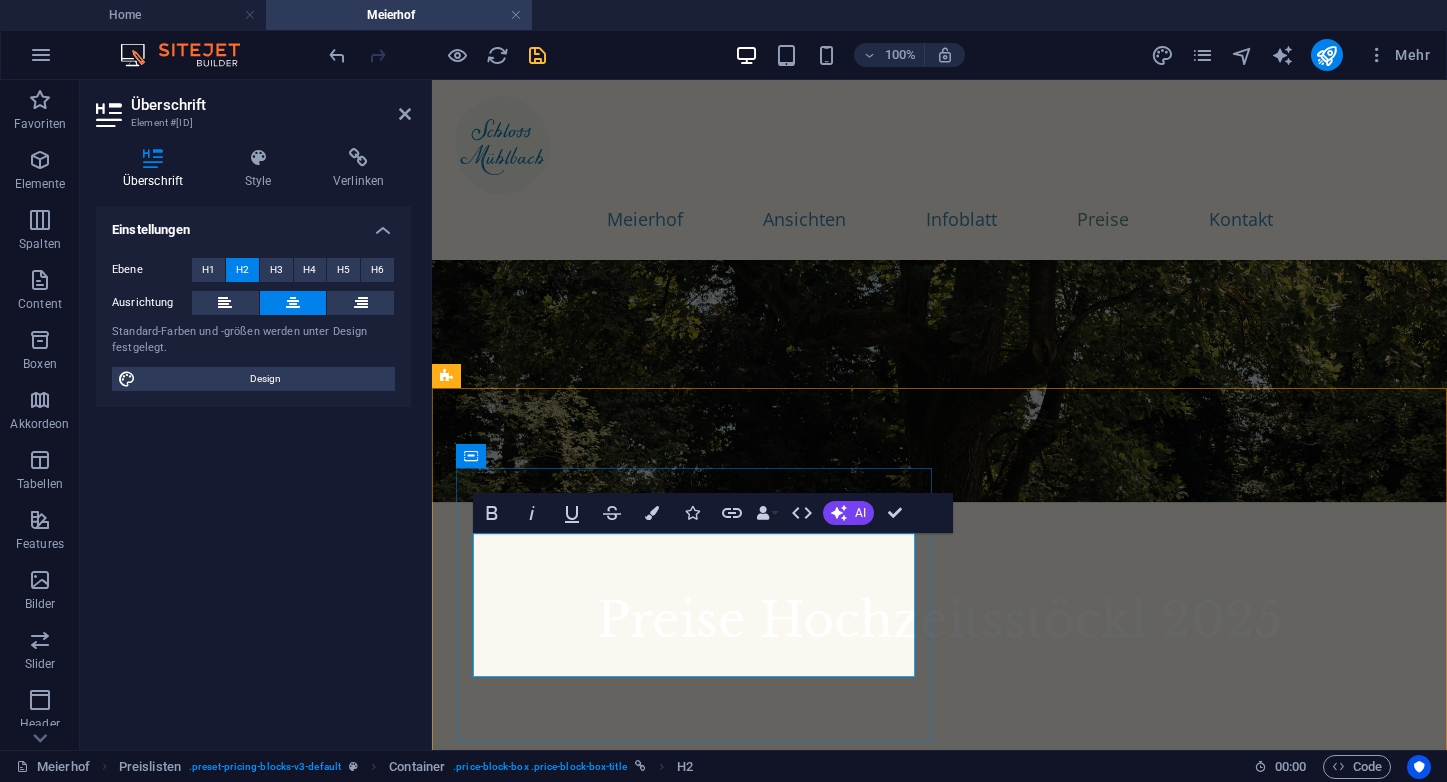 click on "​Hocheitssaison 2.5.–21.10." at bounding box center (679, 1033) 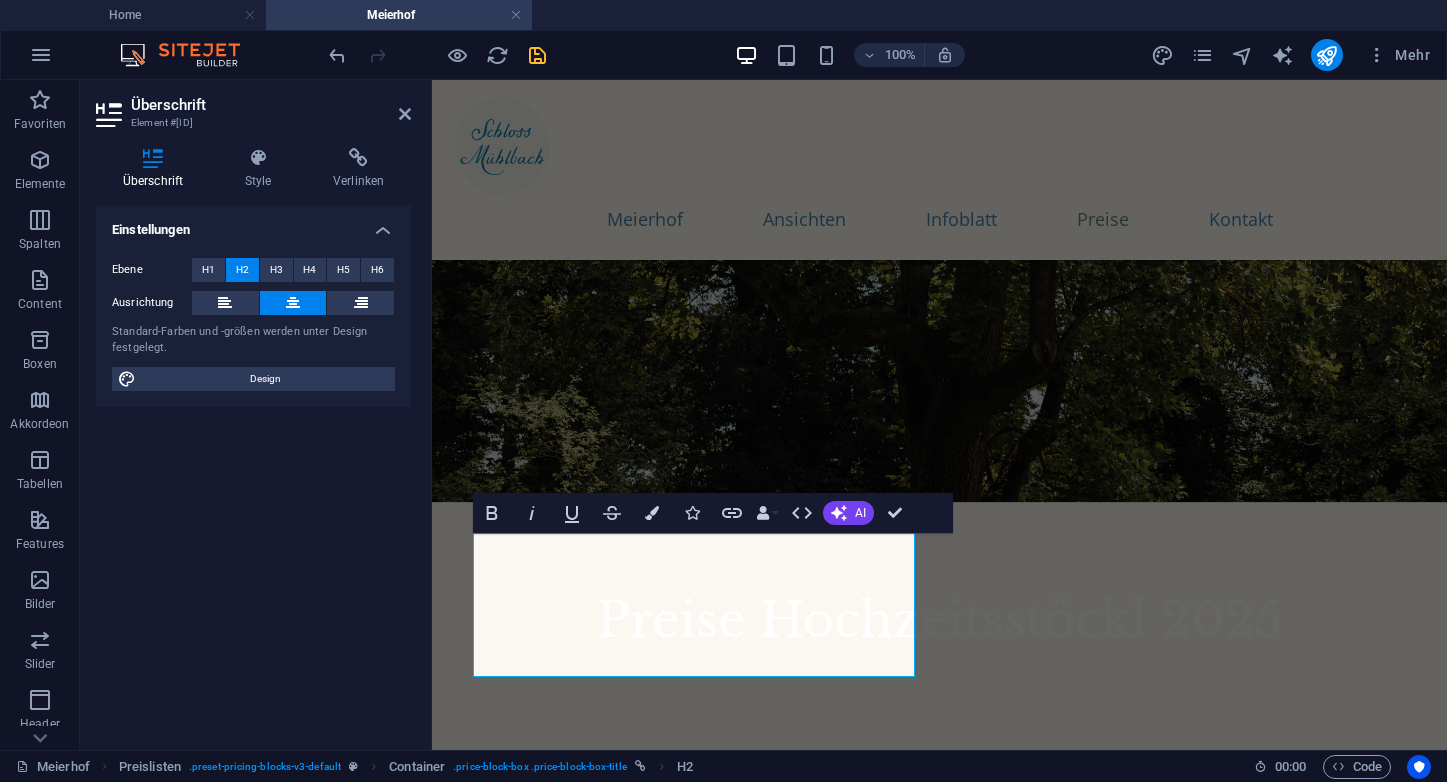 click on "Überschrift" at bounding box center [271, 105] 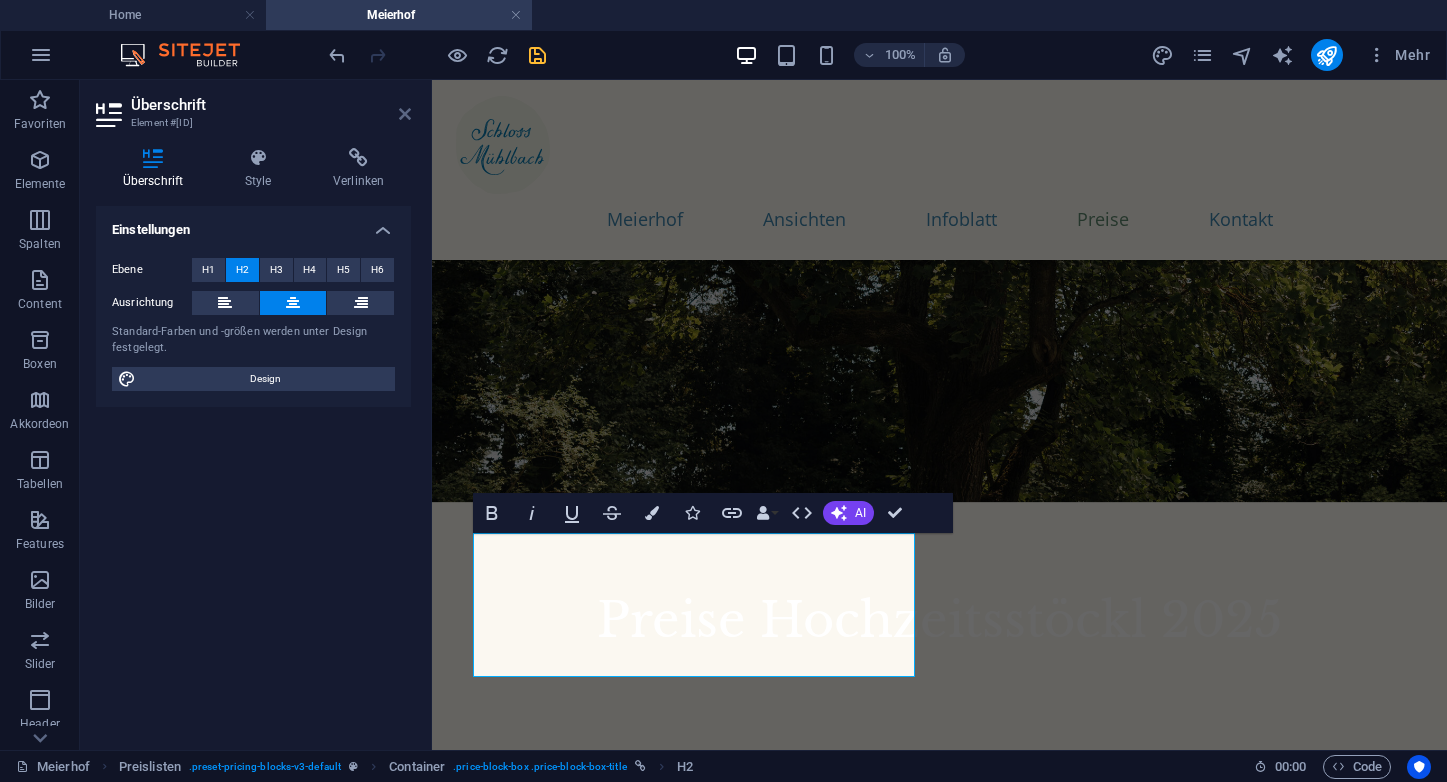 click at bounding box center (405, 114) 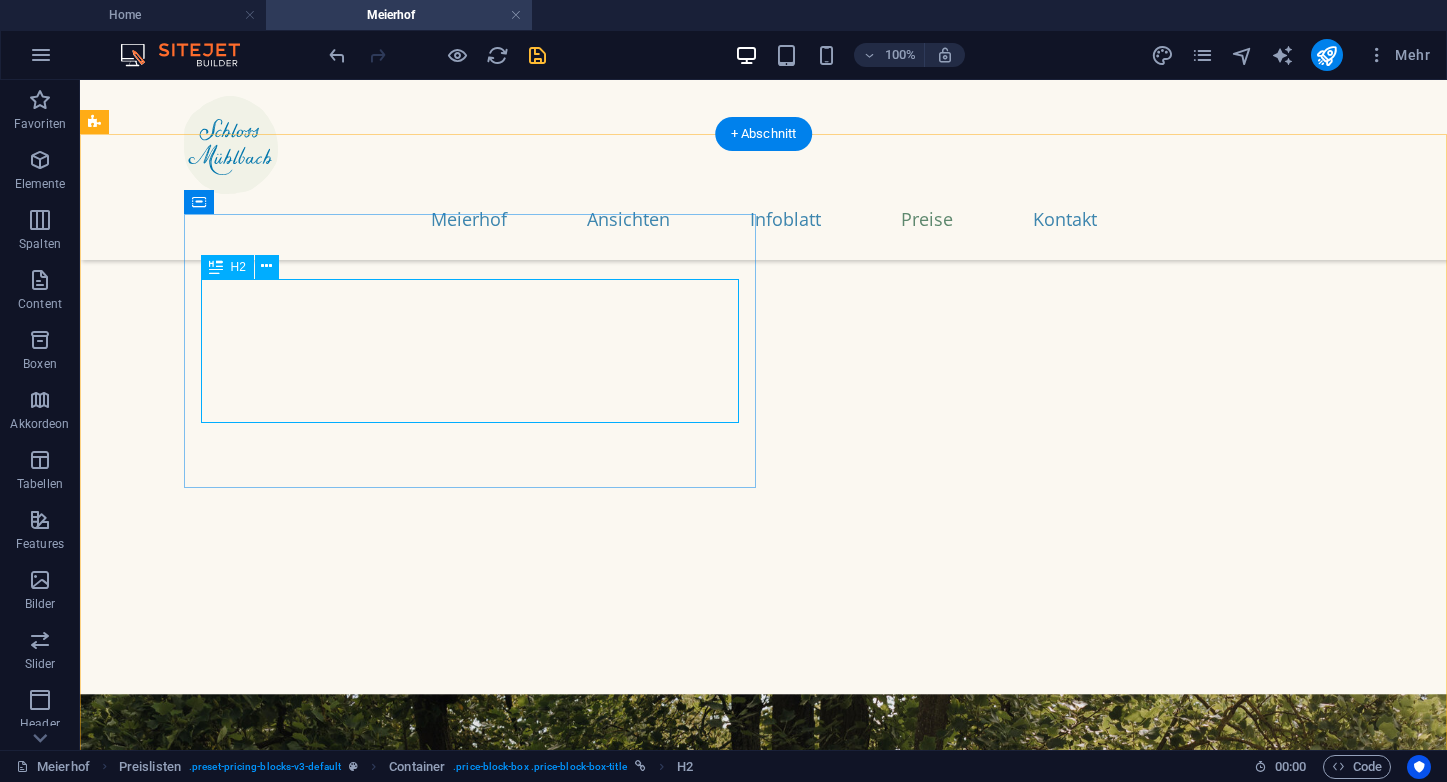 scroll, scrollTop: 7248, scrollLeft: 0, axis: vertical 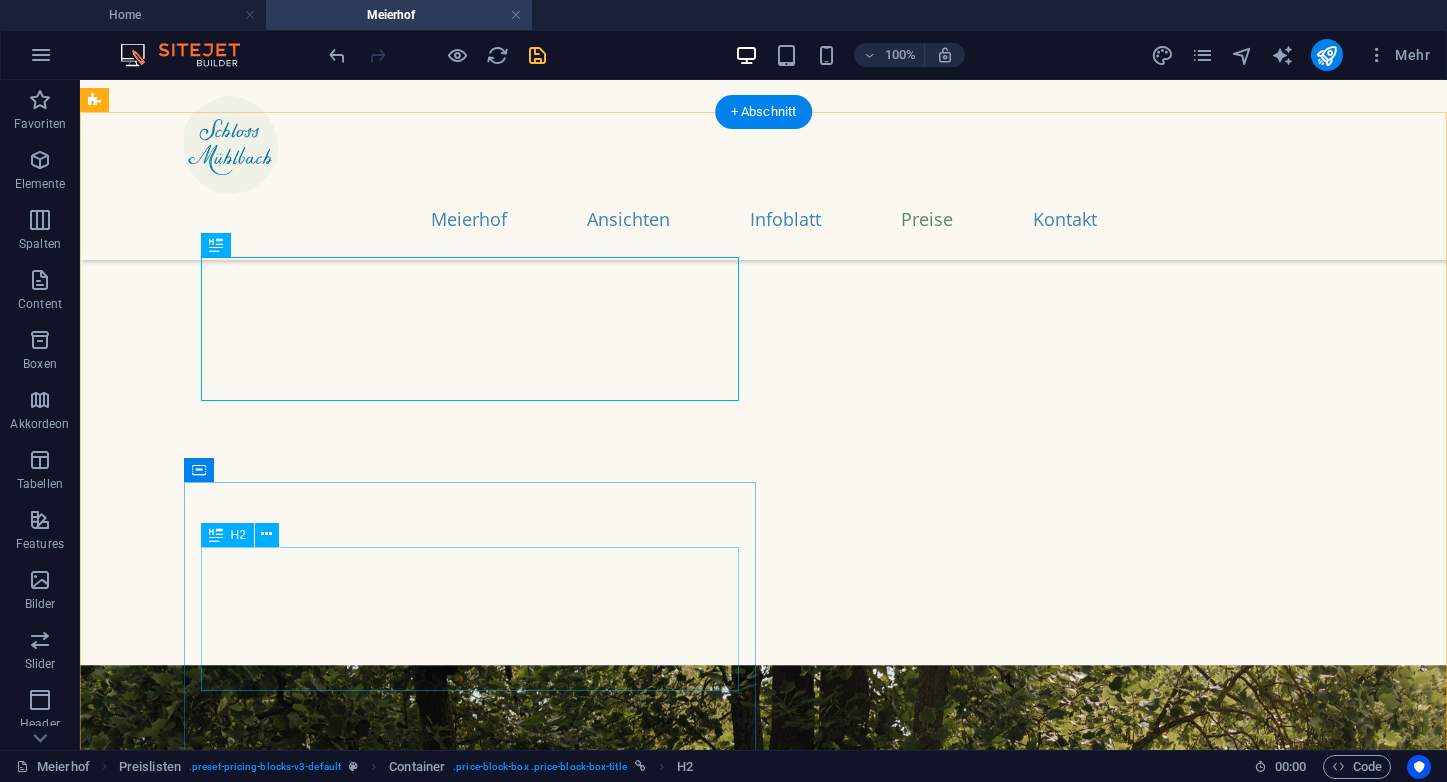 click on "Mo. bis So. 22.10.–1.5." at bounding box center [334, 1987] 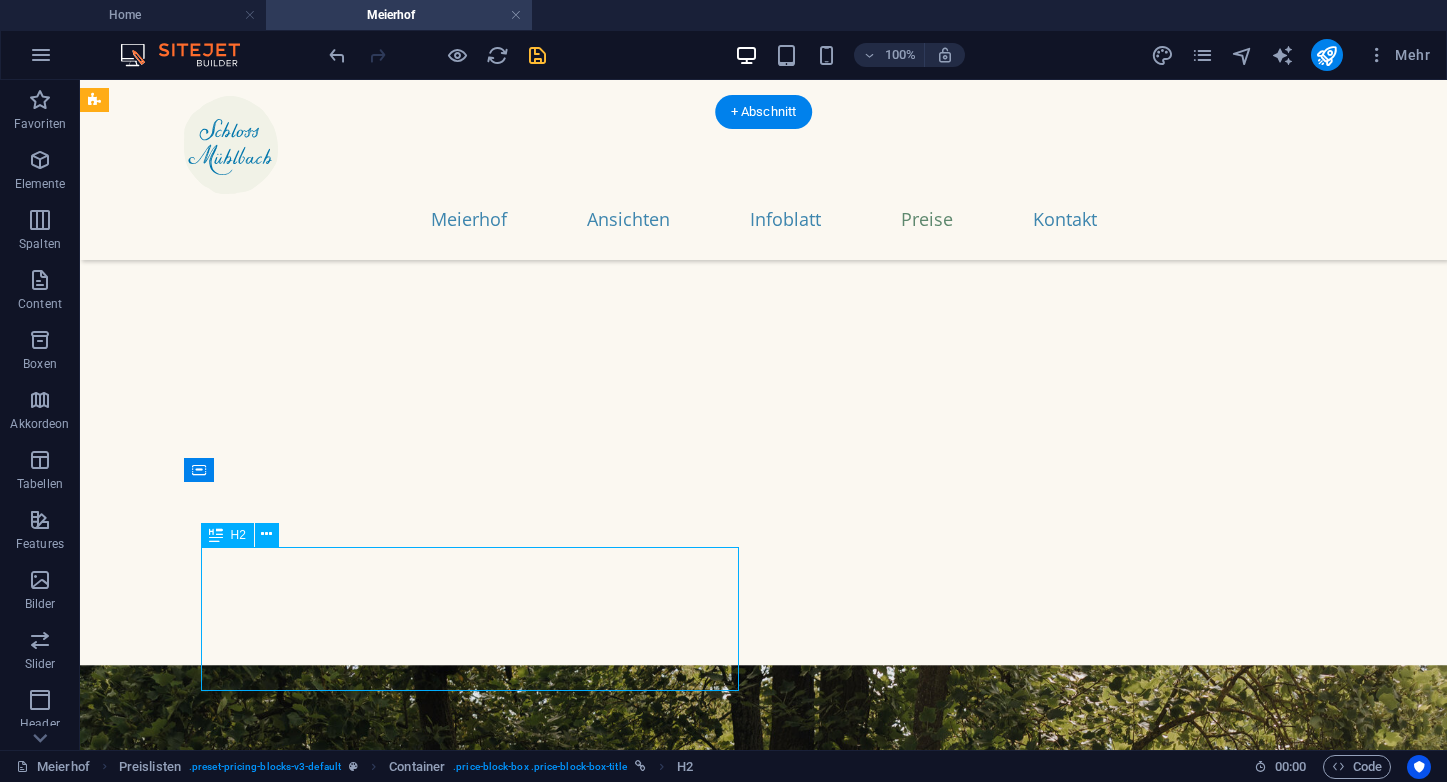 click on "Mo. bis So. 22.10.–1.5." at bounding box center [334, 1987] 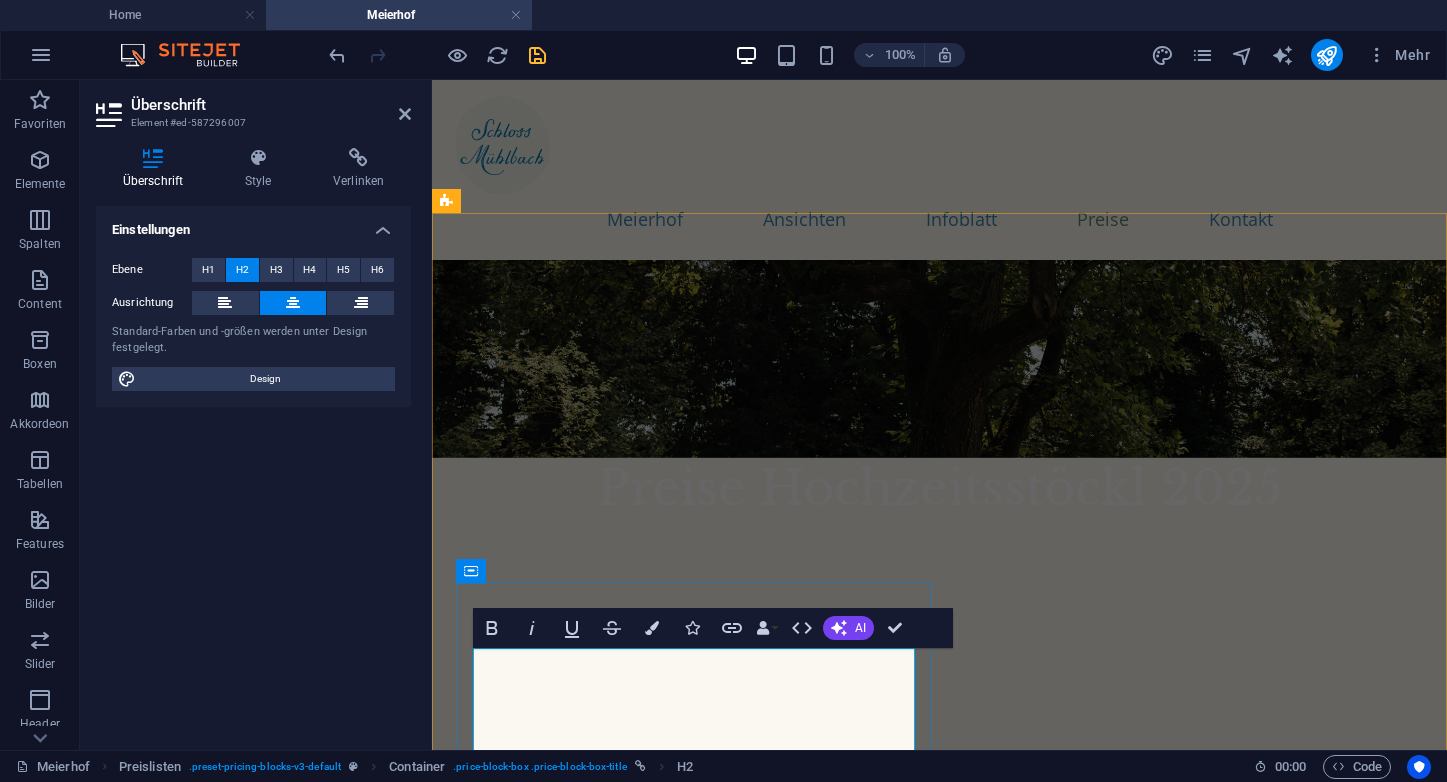 scroll, scrollTop: 7575, scrollLeft: 0, axis: vertical 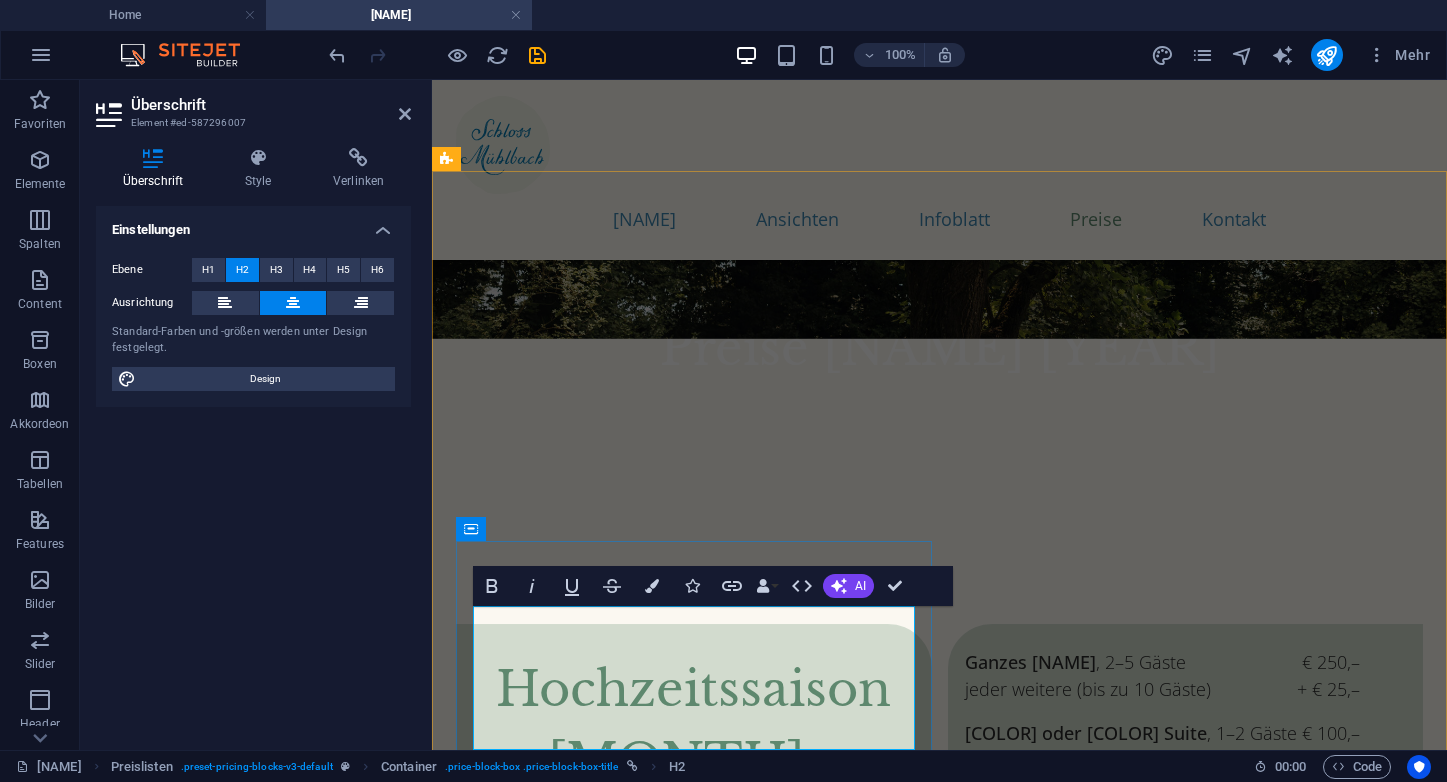 type 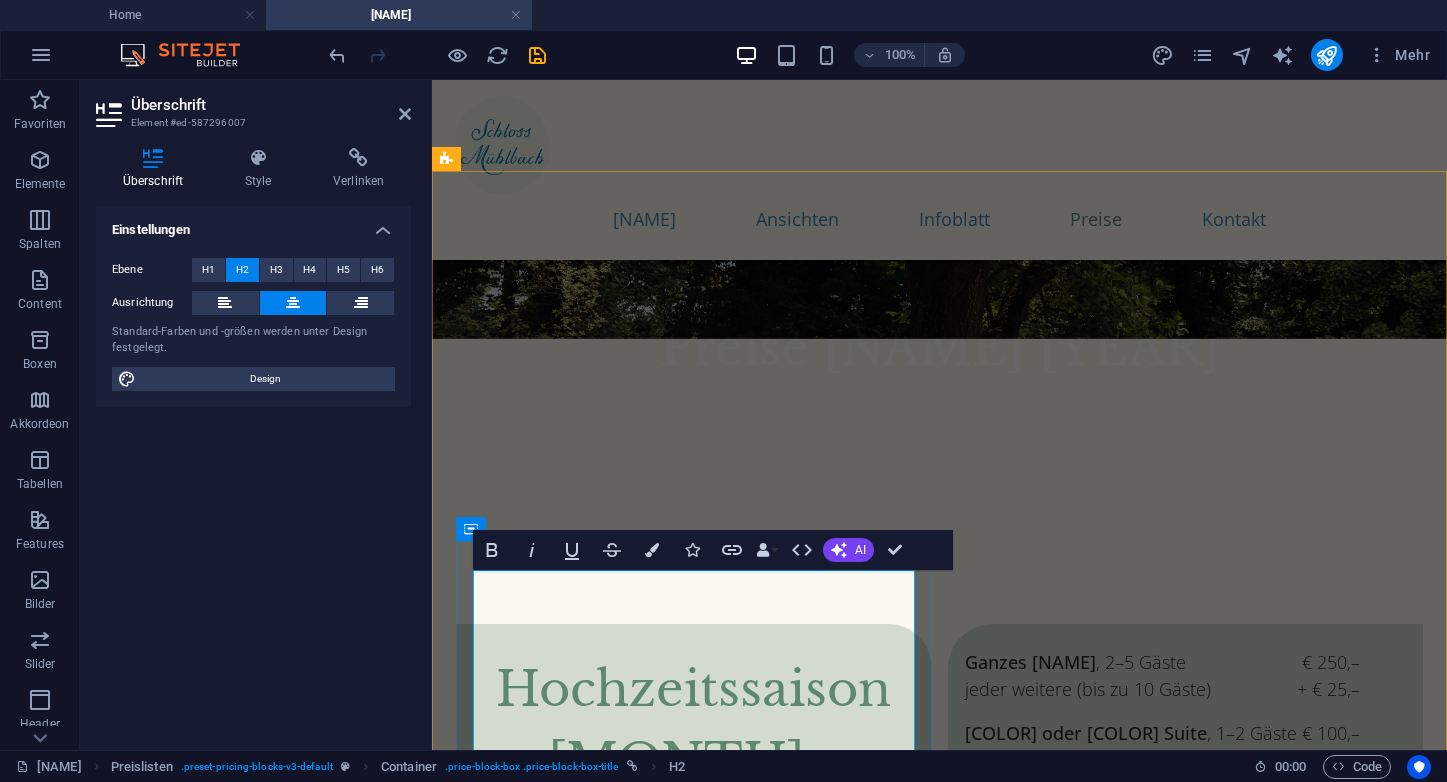 click on "Herbst bis Frühjahr 22.10.–1.5." at bounding box center (694, 1111) 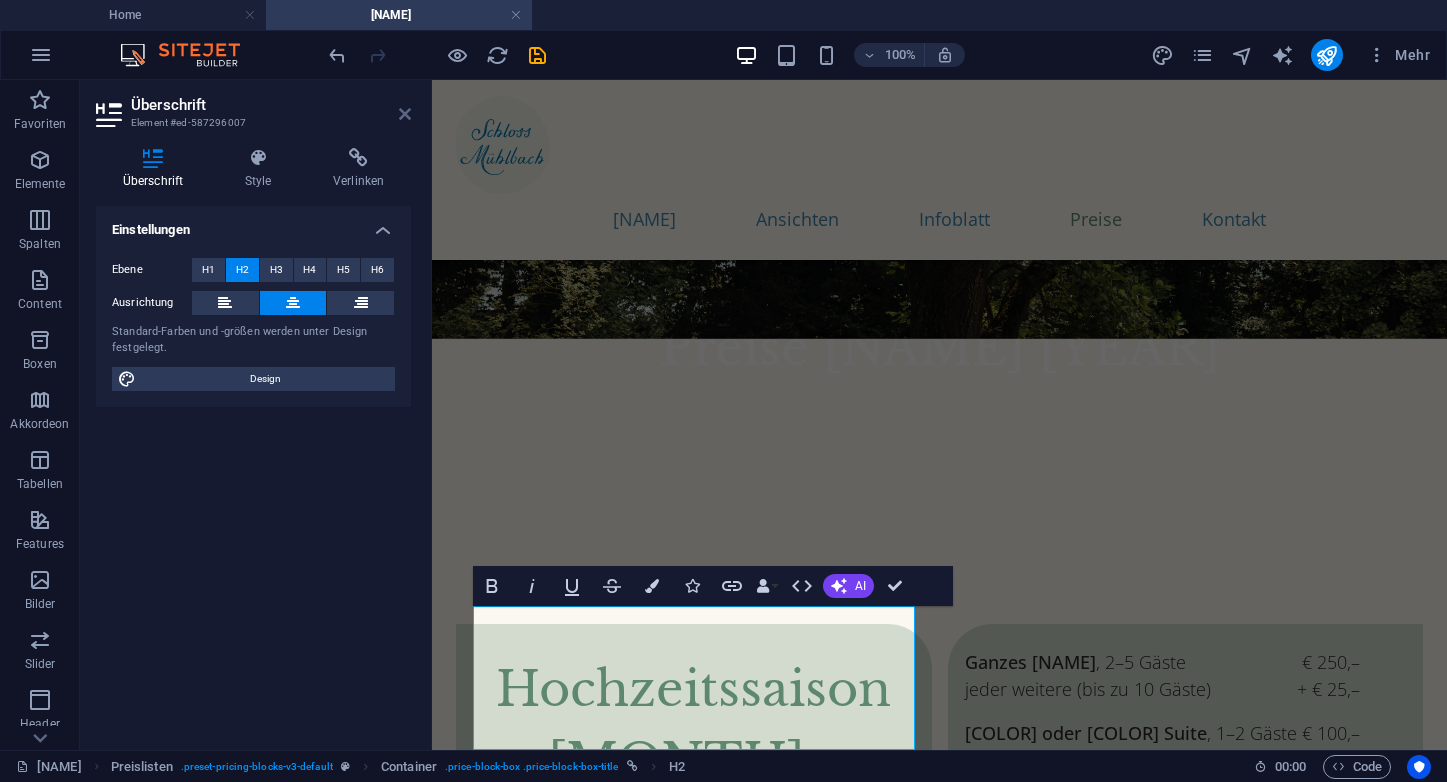 click at bounding box center [405, 114] 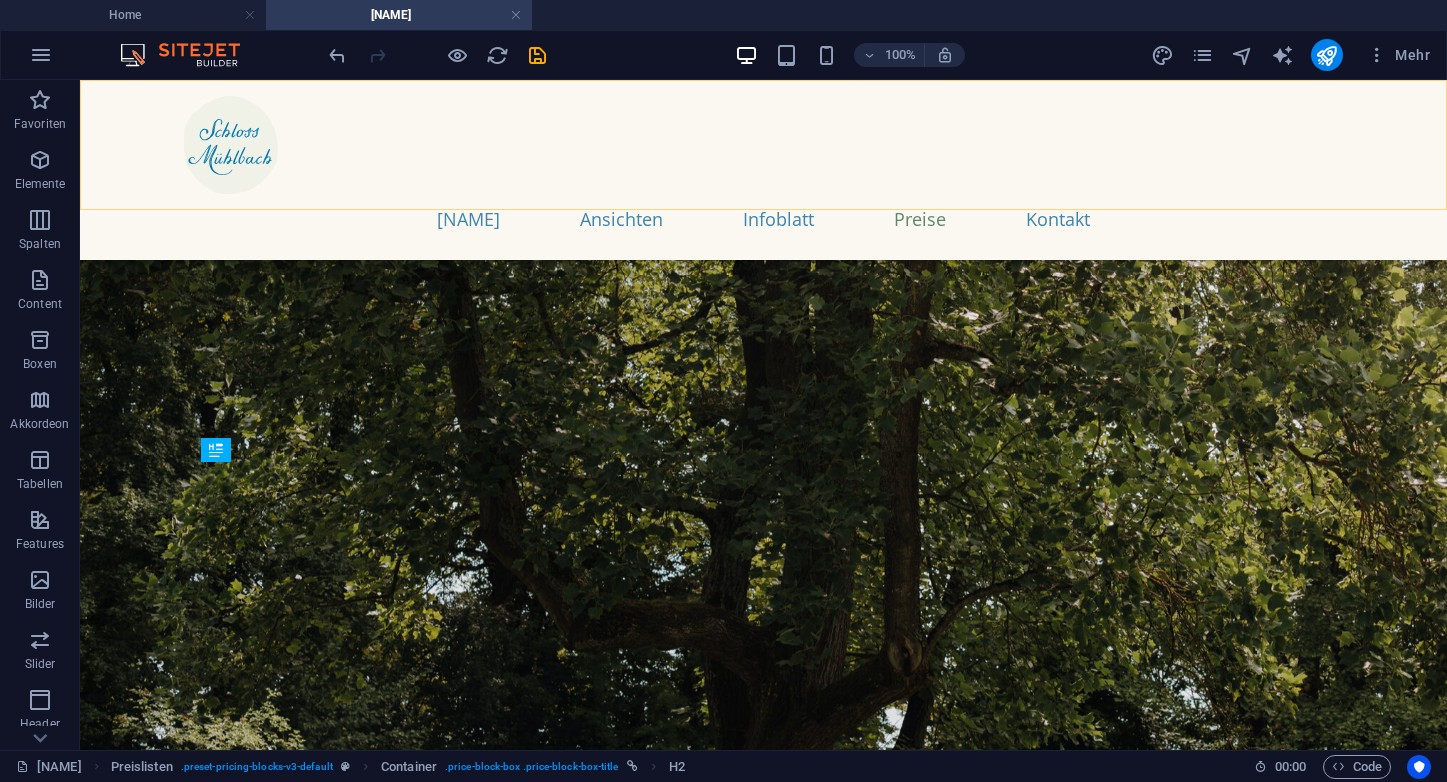 scroll, scrollTop: 7333, scrollLeft: 0, axis: vertical 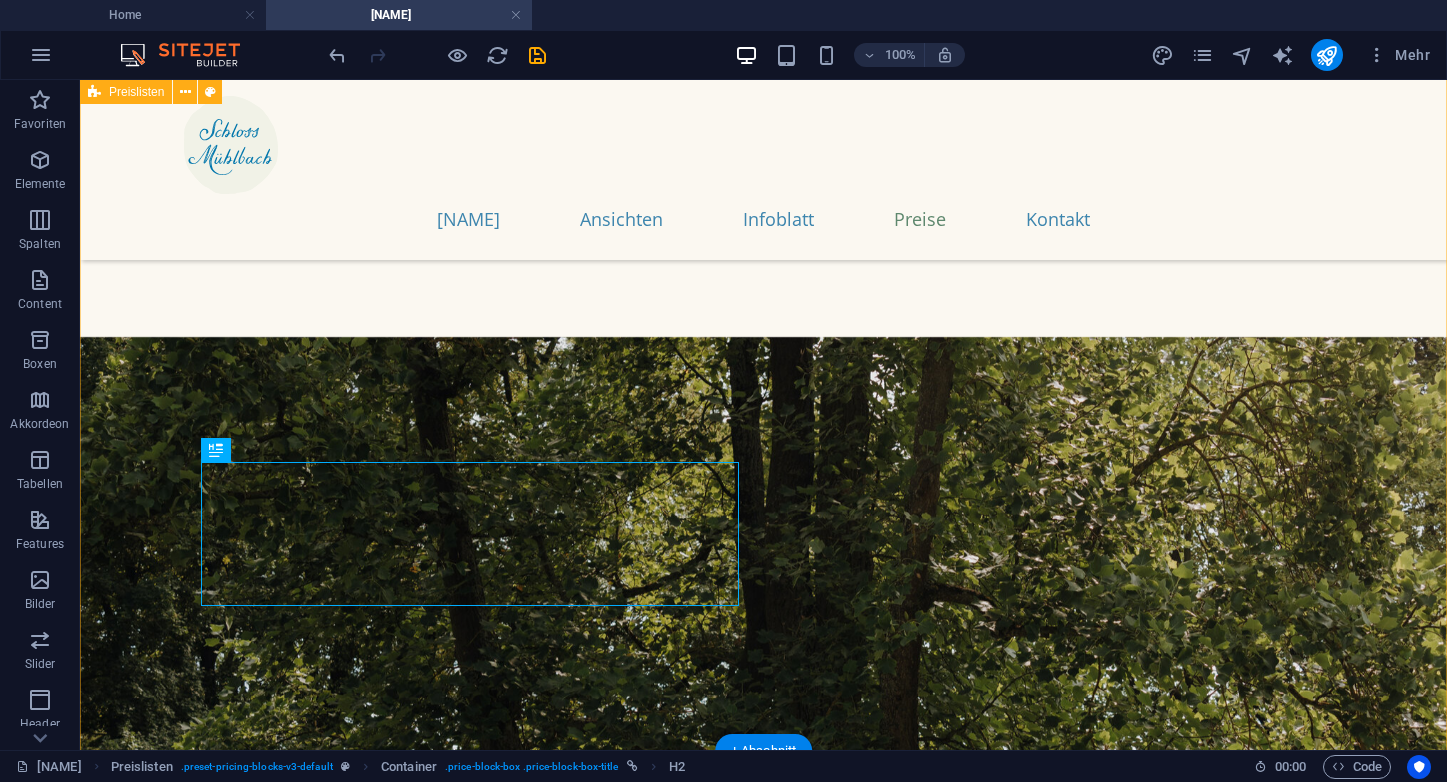 click on "Hochzeitssaison 2.5.–21.10. Ganzes Hochzeitsstöckl , 2–5 Gäste jeder weitere (bis zu 10 Gäste) € 250,– + € 25,– Blaue oder Grüne Suite , 1–2 Gäste 3–4 Gäste € 100,– € 150,– Rosa Zimmer , ein Gast 2 Gäste Preise pro Nacht | Rabatt ab vier Nächten € 60,– € 85,– Herbst–Frühjahr 22.10.–1.5. Ganzes Hochzeitsstöckl , 2–4 Gäste jeder weitere (bis zu 10 Gäste) € 290,– + € 25,– Blaue oder Grüne Suite , 1–2 Gäste 3–4 Gäste € 120,– € 170,– Rosa Zimmer , ein Gast 2 Gäste Preise pro Nacht | Rabatt ab einer Woche € 75,– € 105,–" at bounding box center [763, 1730] 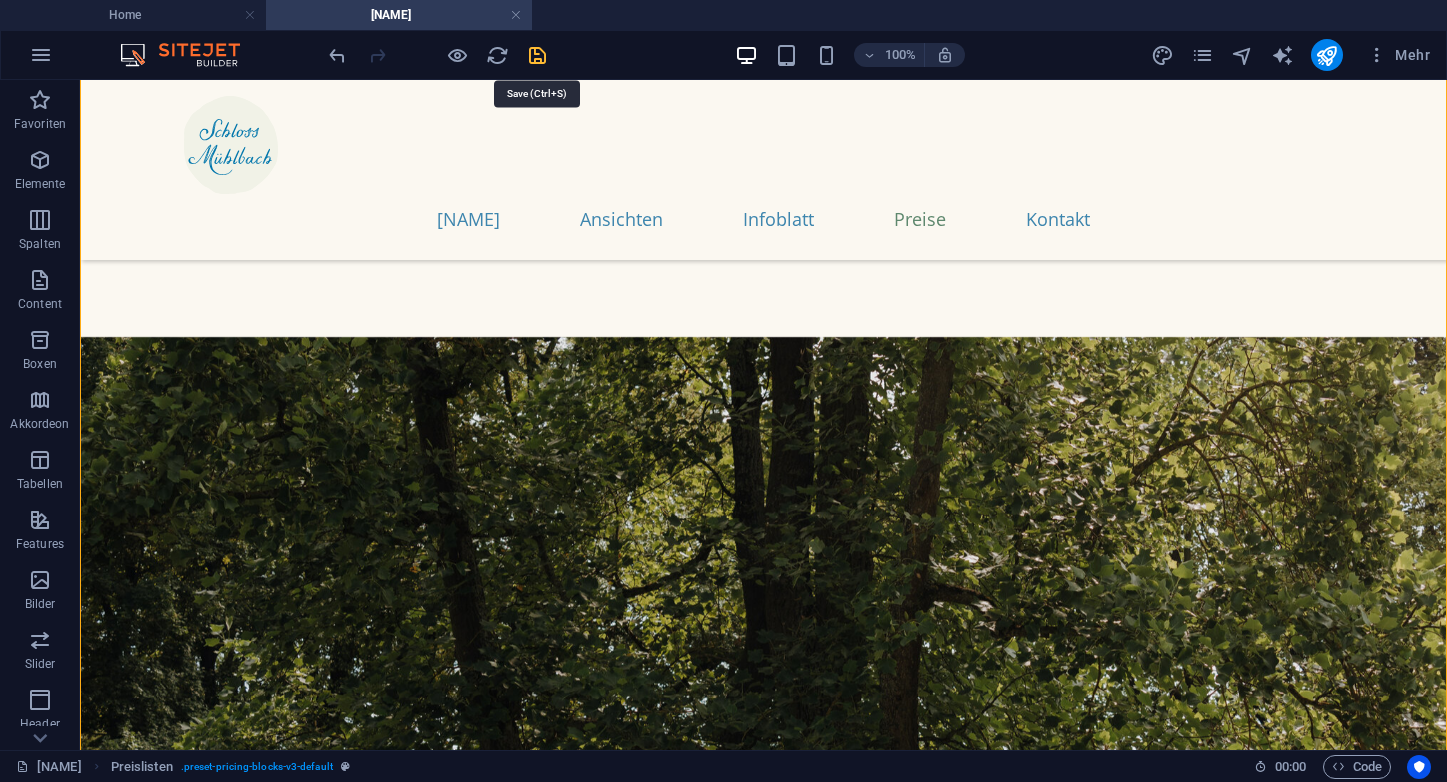 click at bounding box center (537, 55) 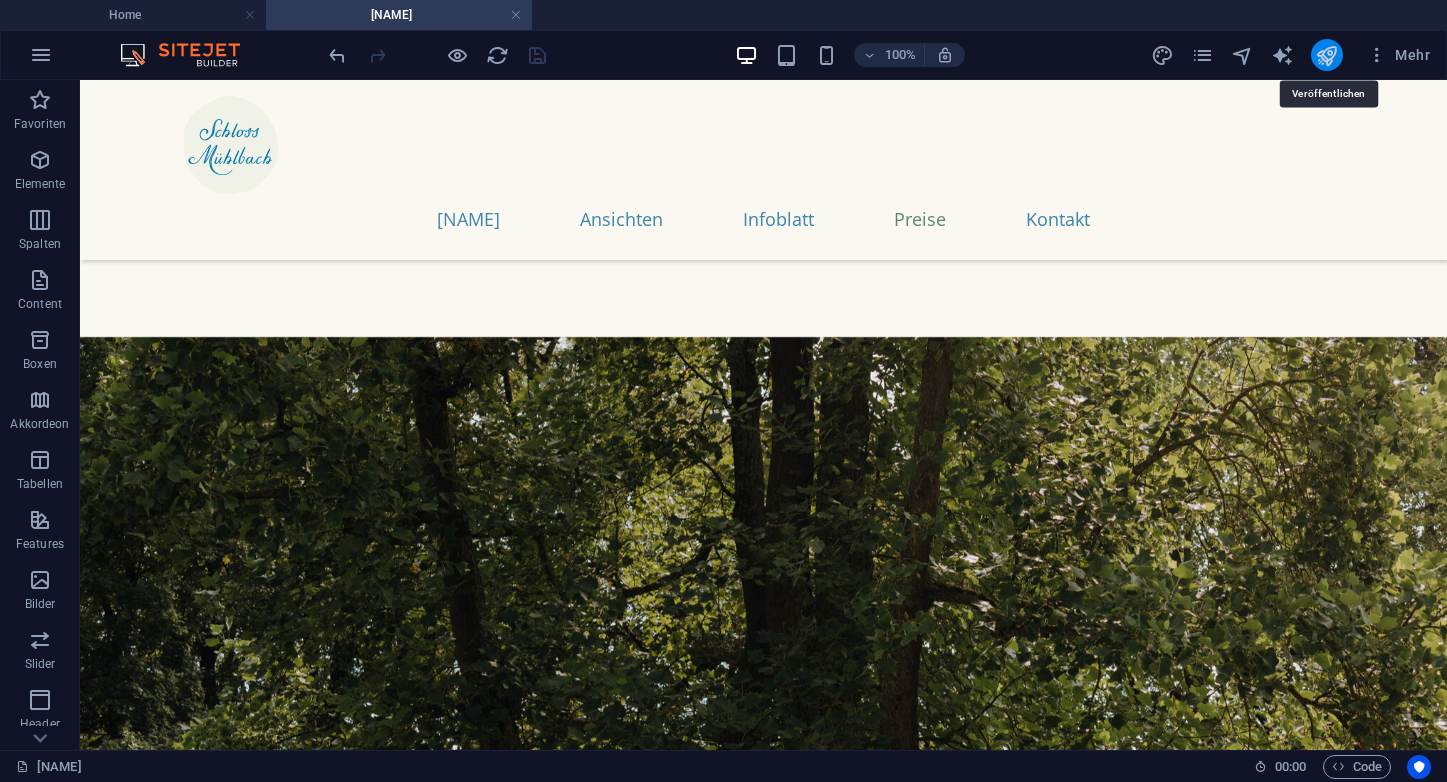 click at bounding box center (1326, 55) 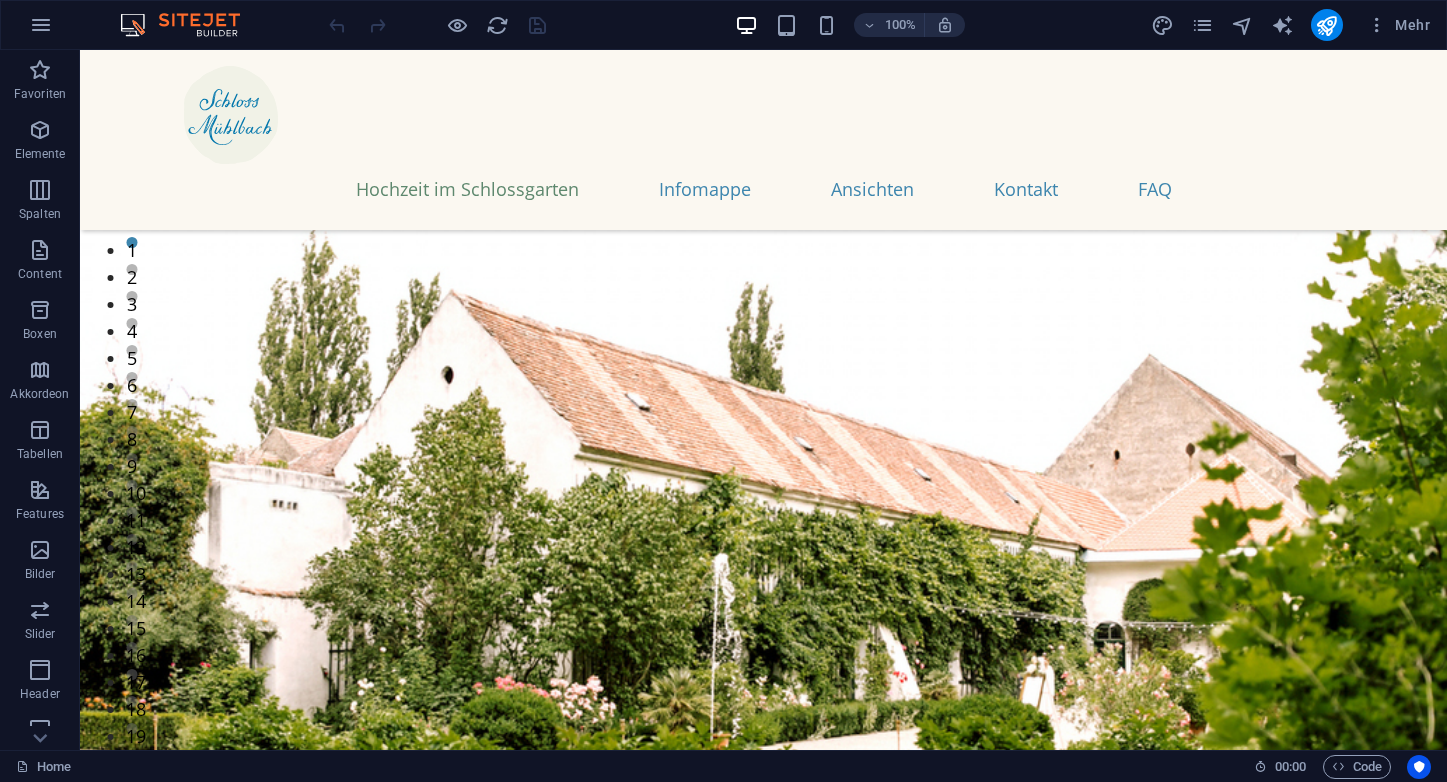 scroll, scrollTop: 875, scrollLeft: 0, axis: vertical 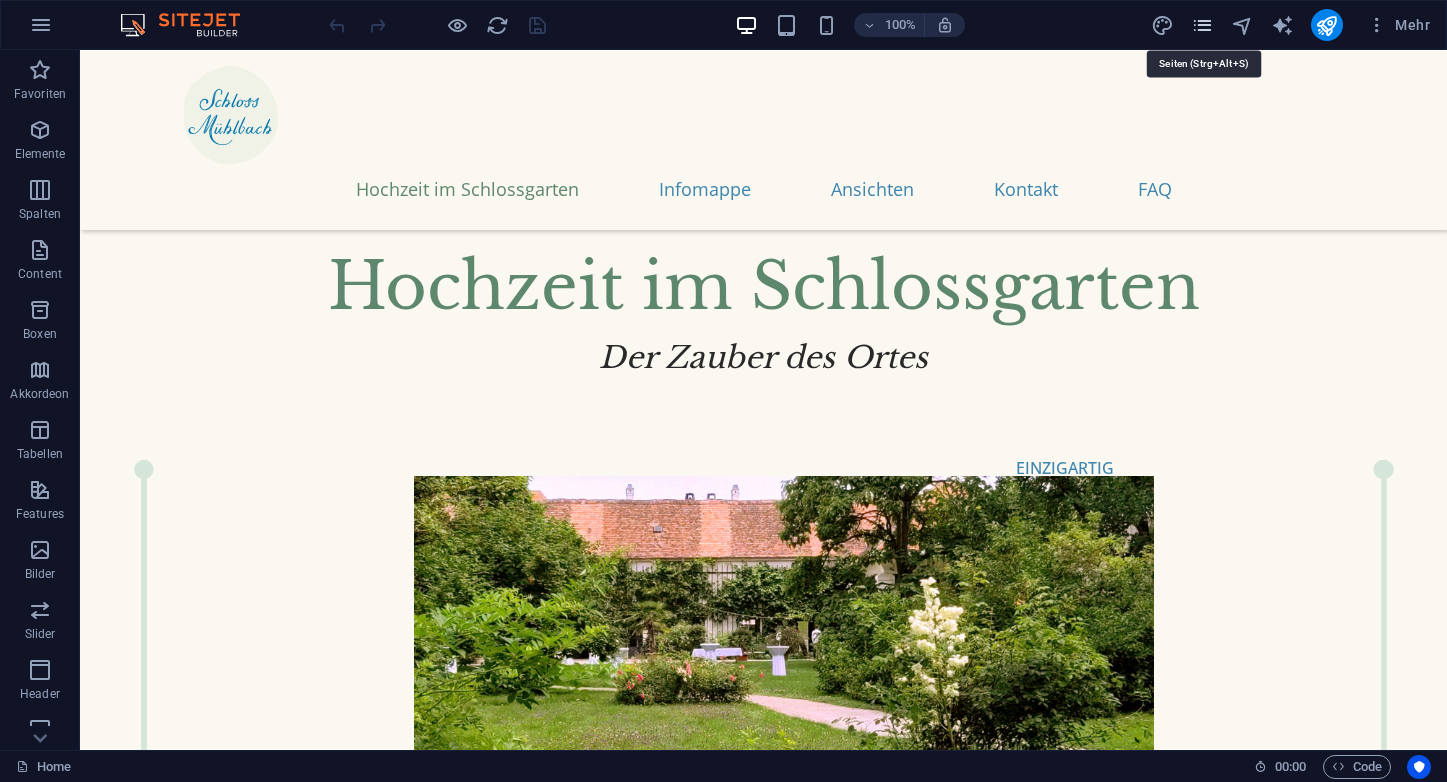 click at bounding box center [1202, 25] 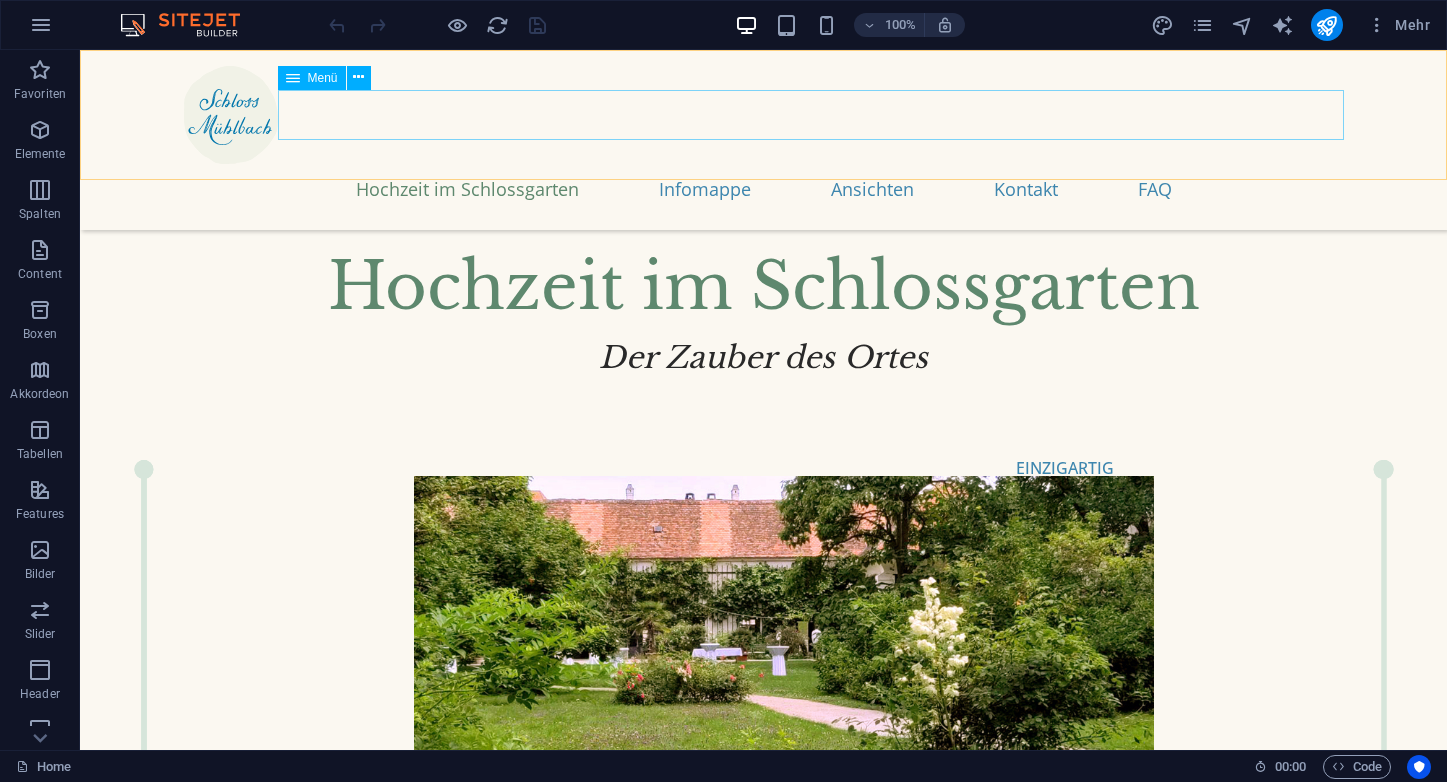 scroll, scrollTop: 956, scrollLeft: 0, axis: vertical 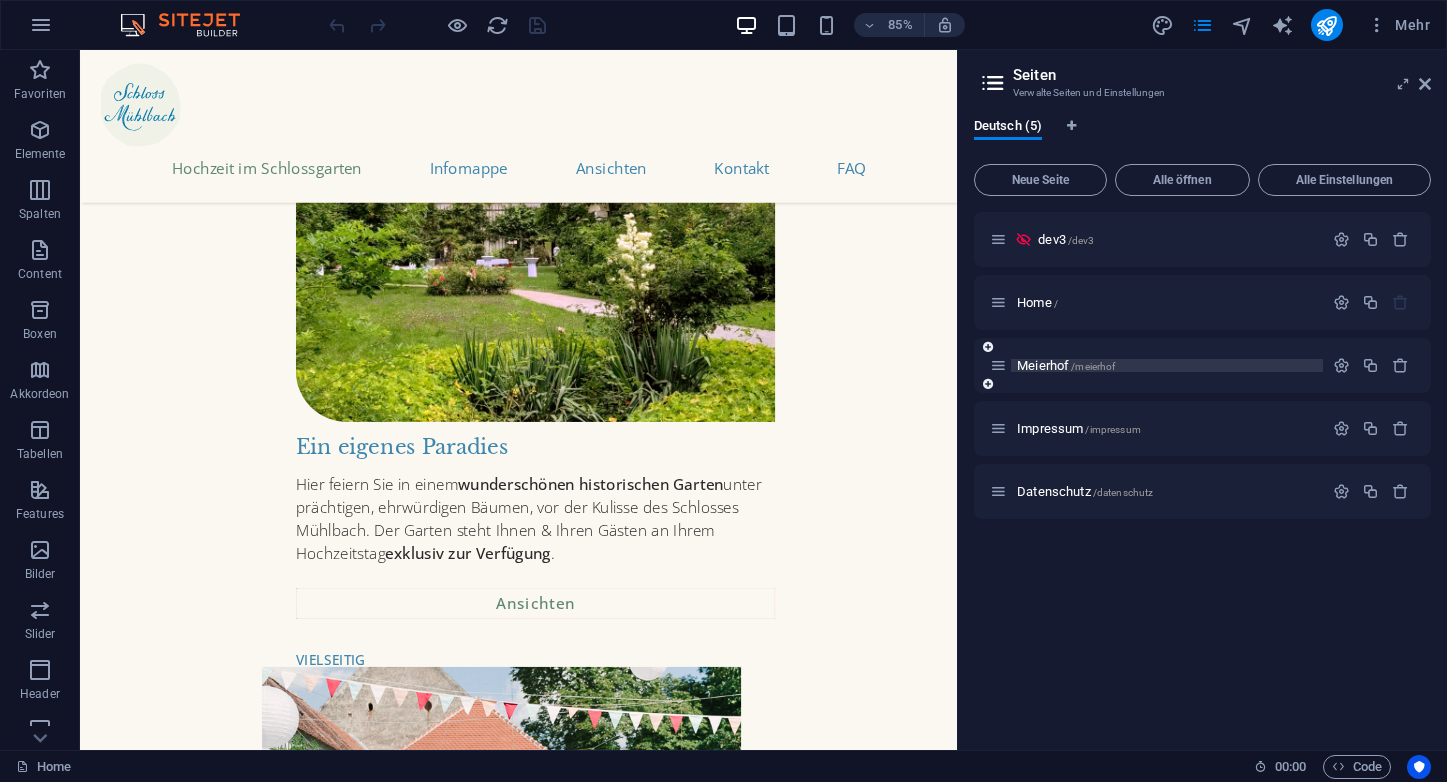 click on "Meierhof /meierhof" at bounding box center (1066, 365) 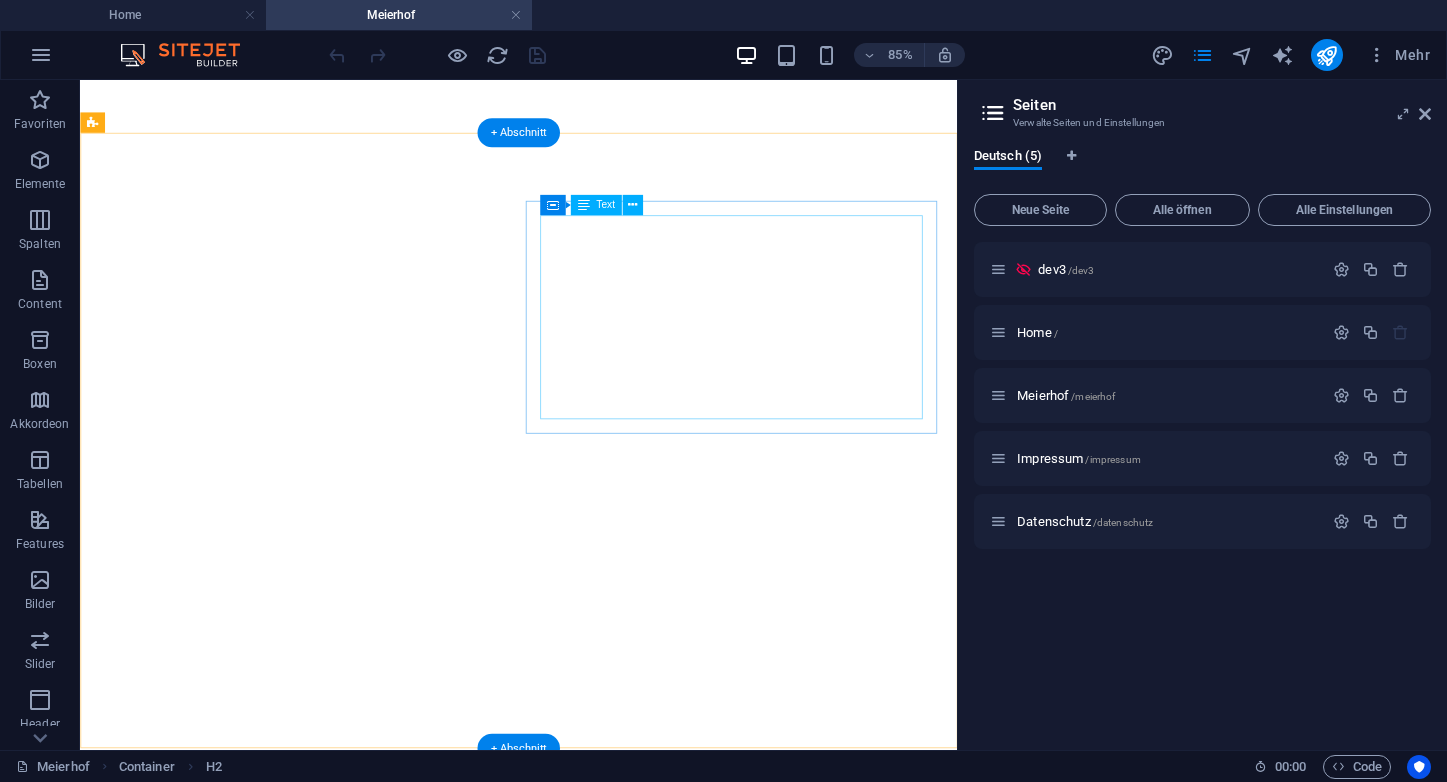 scroll, scrollTop: 7592, scrollLeft: 0, axis: vertical 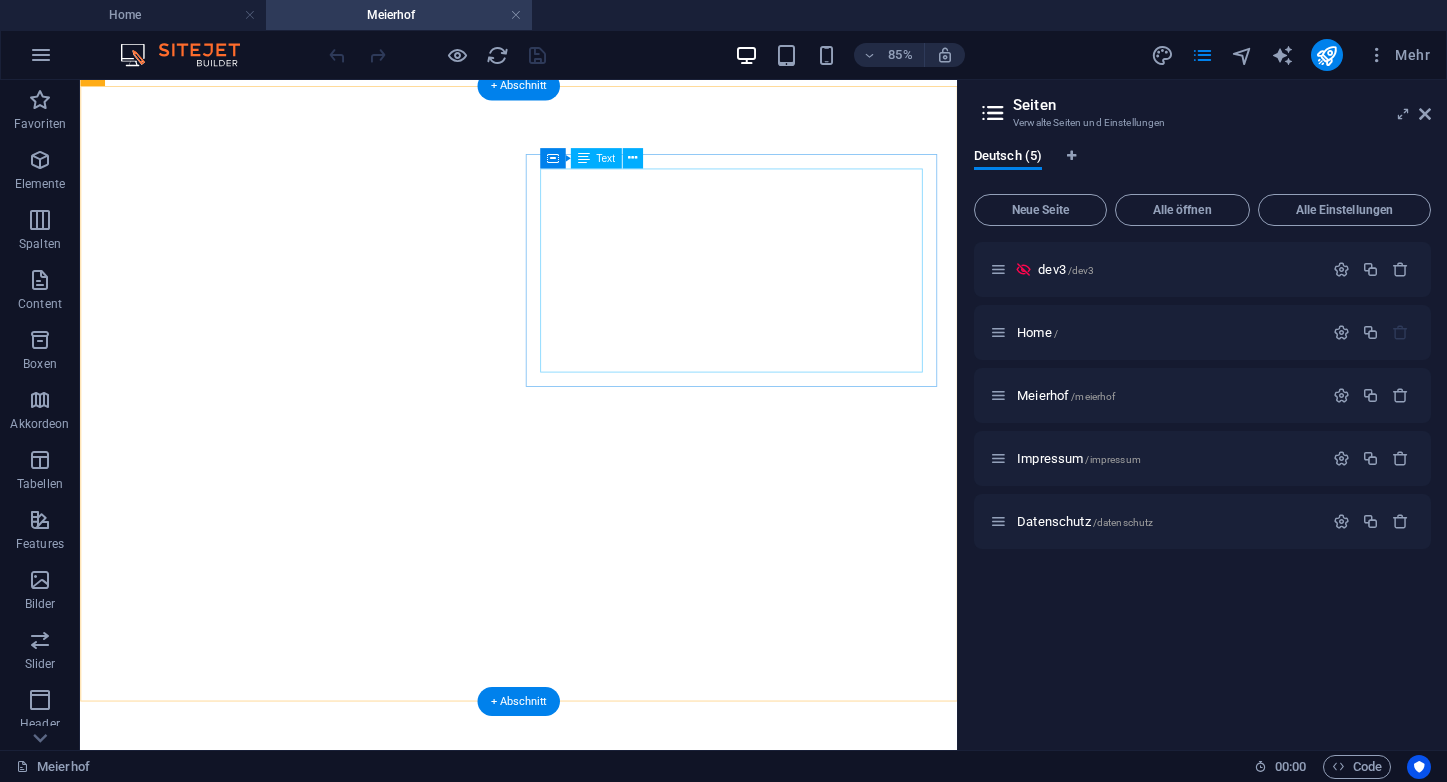 click on "Ganzes Hochzeitsstöckl , 2–5 Gäste jeder weitere (bis zu 10 Gäste) € 250,– + € 25,– Blaue oder Grüne Suite , 1–2 Gäste 3–4 Gäste € 100,– € 150,– Rosa Zimmer , ein Gast 2 Gäste Preise pro Nacht | Rabatt ab vier Nächten € 60,– € 85,–" at bounding box center [596, 1103] 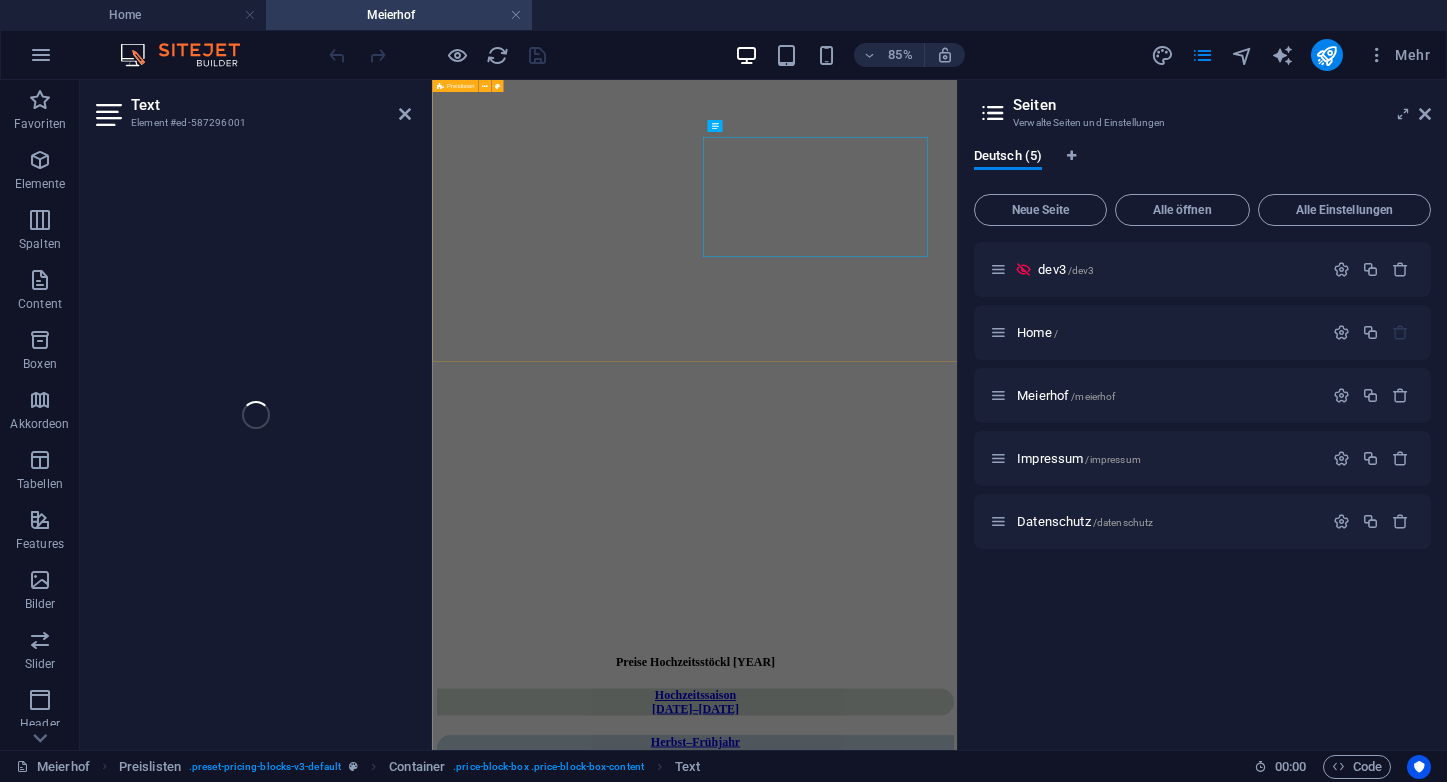 scroll, scrollTop: 7582, scrollLeft: 0, axis: vertical 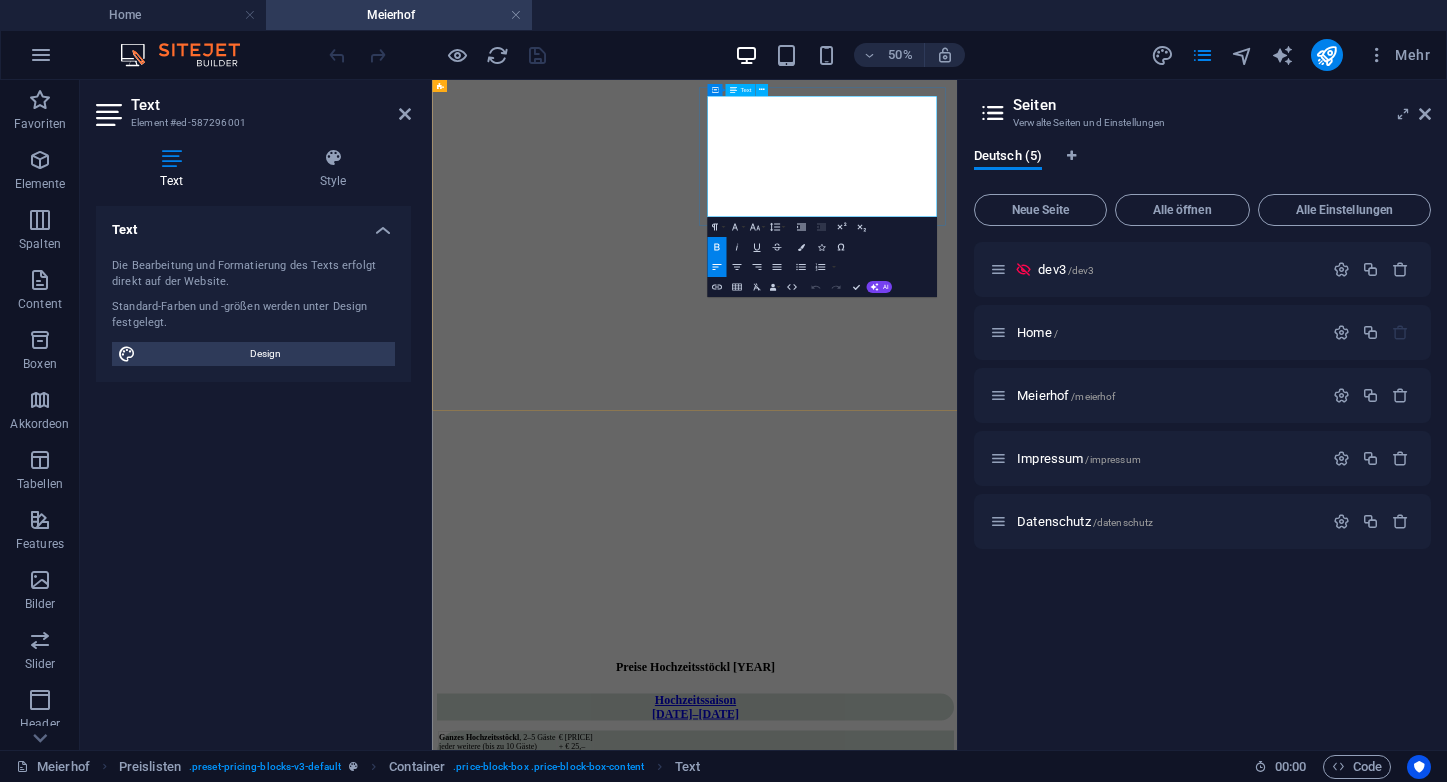 click on "Rosa Zimmer , ein Gast 2 Gäste Preise pro Nacht | Rabatt ab vier Nächten" at bounding box center (560, 1499) 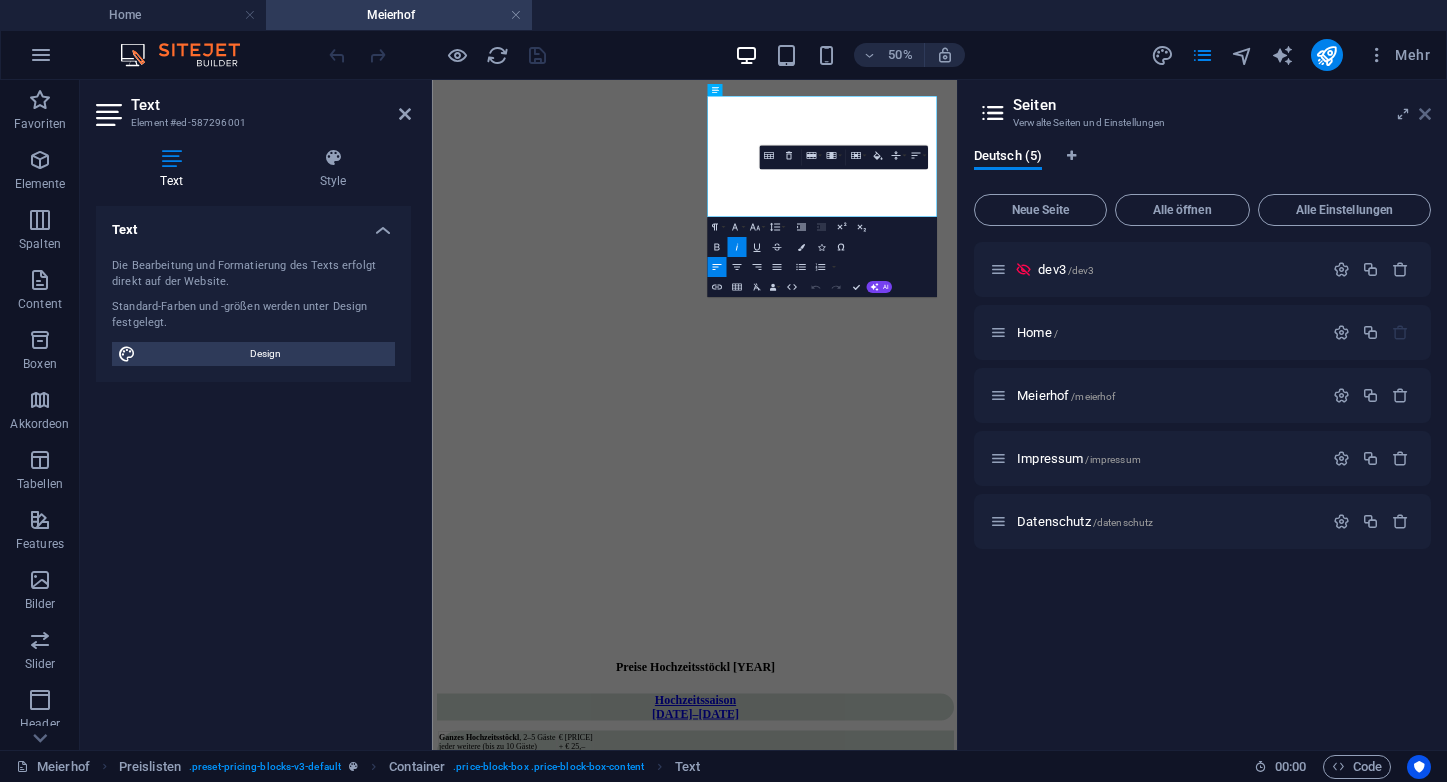click at bounding box center [1425, 114] 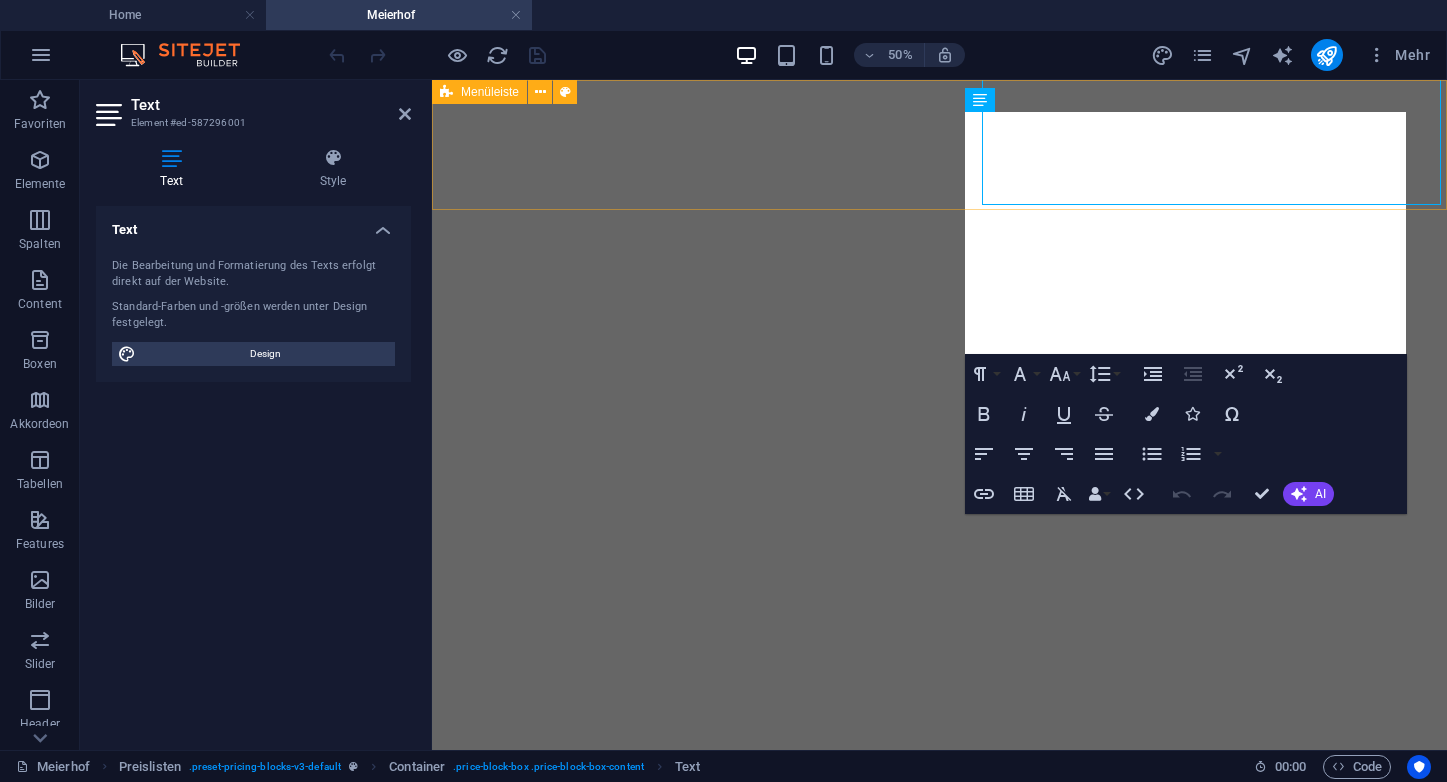 scroll, scrollTop: 7731, scrollLeft: 0, axis: vertical 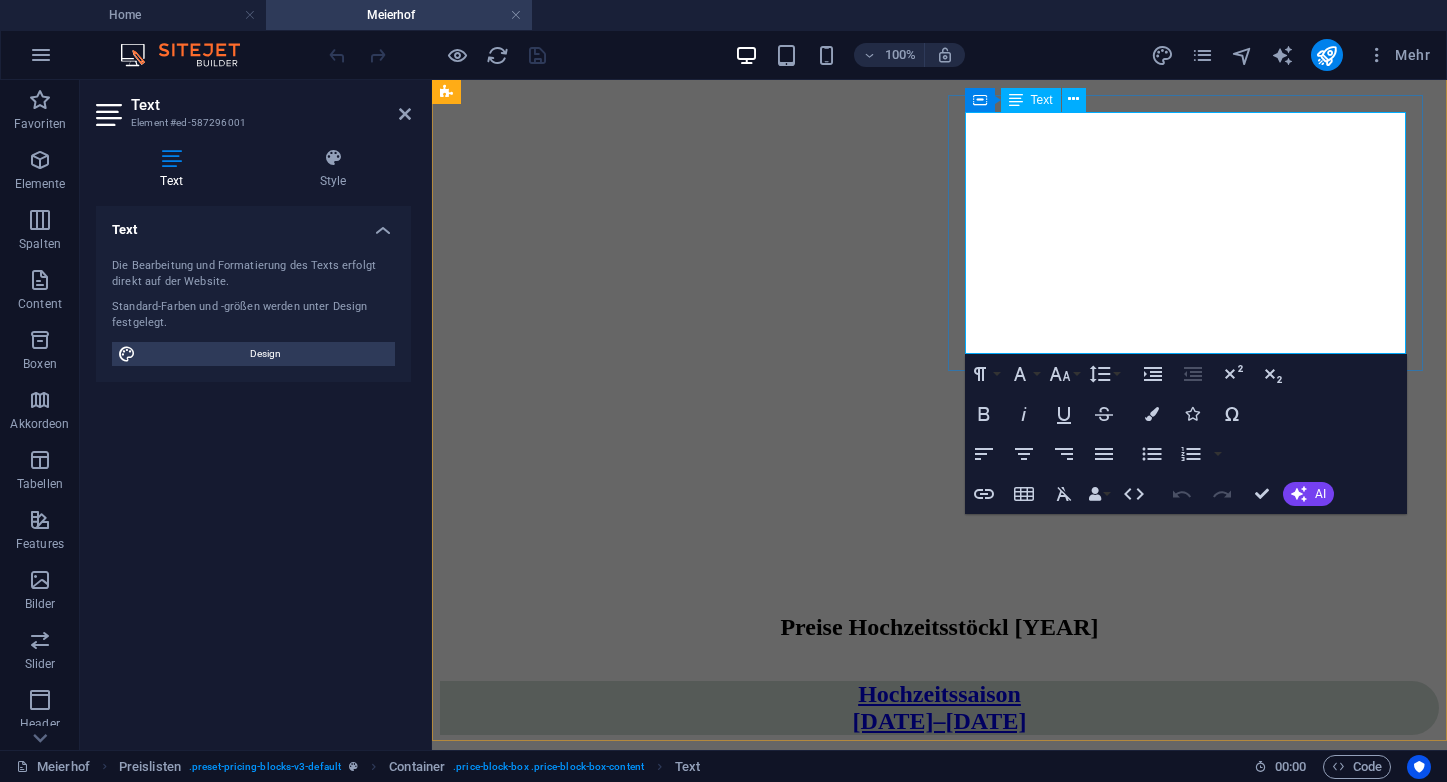 click on "Rosa Zimmer , ein Gast 2 Gäste Preise pro Nacht | Rabatt ab vier Nächten" at bounding box center (560, 873) 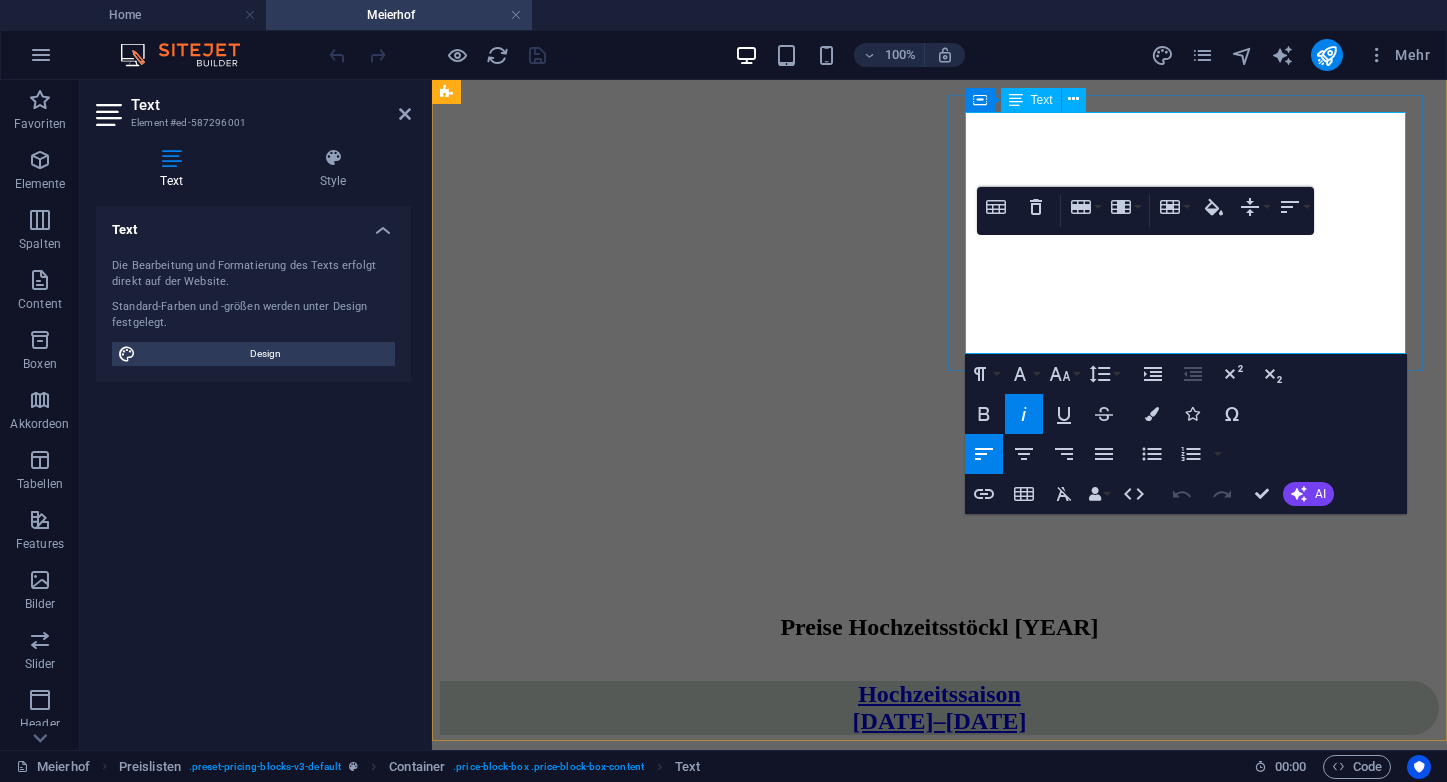 type 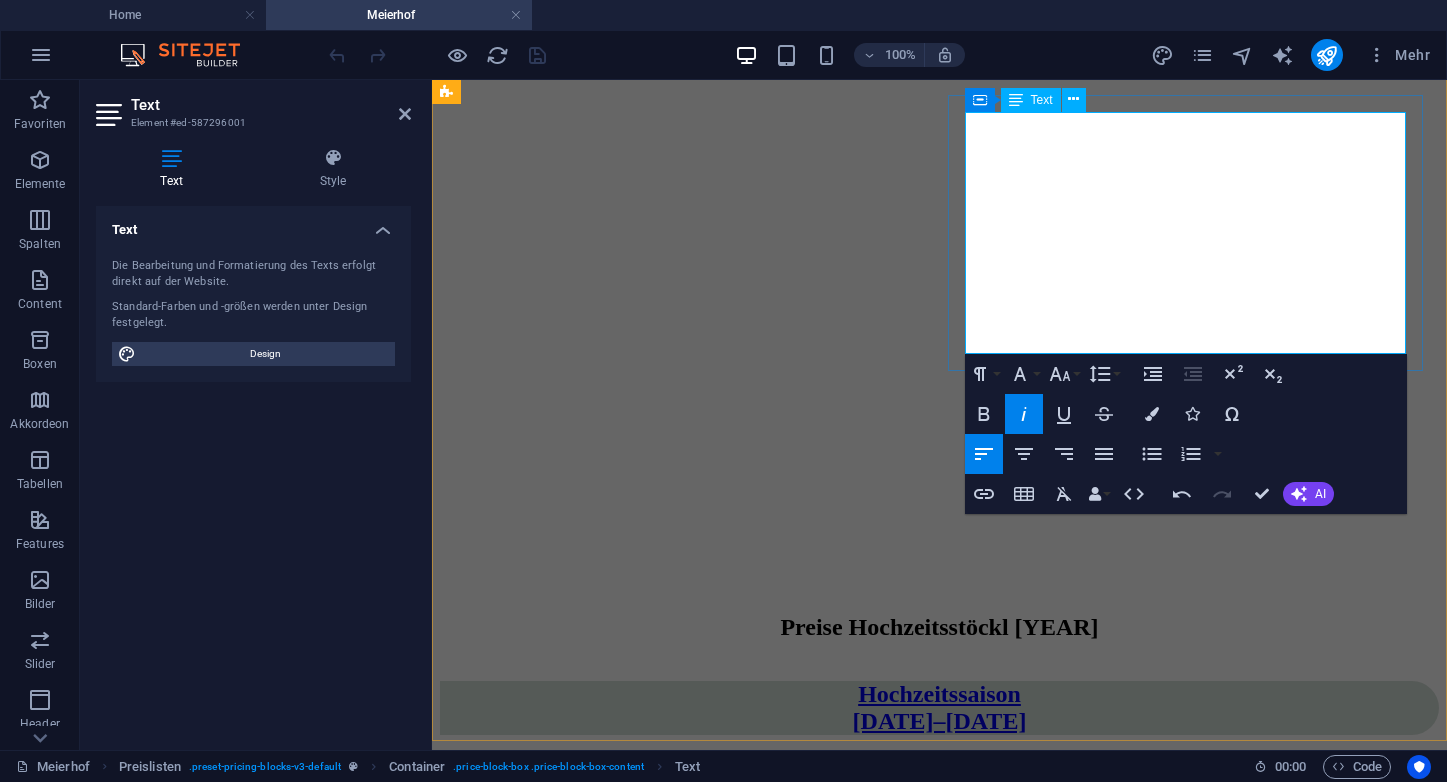 drag, startPoint x: 1199, startPoint y: 332, endPoint x: 1301, endPoint y: 334, distance: 102.01961 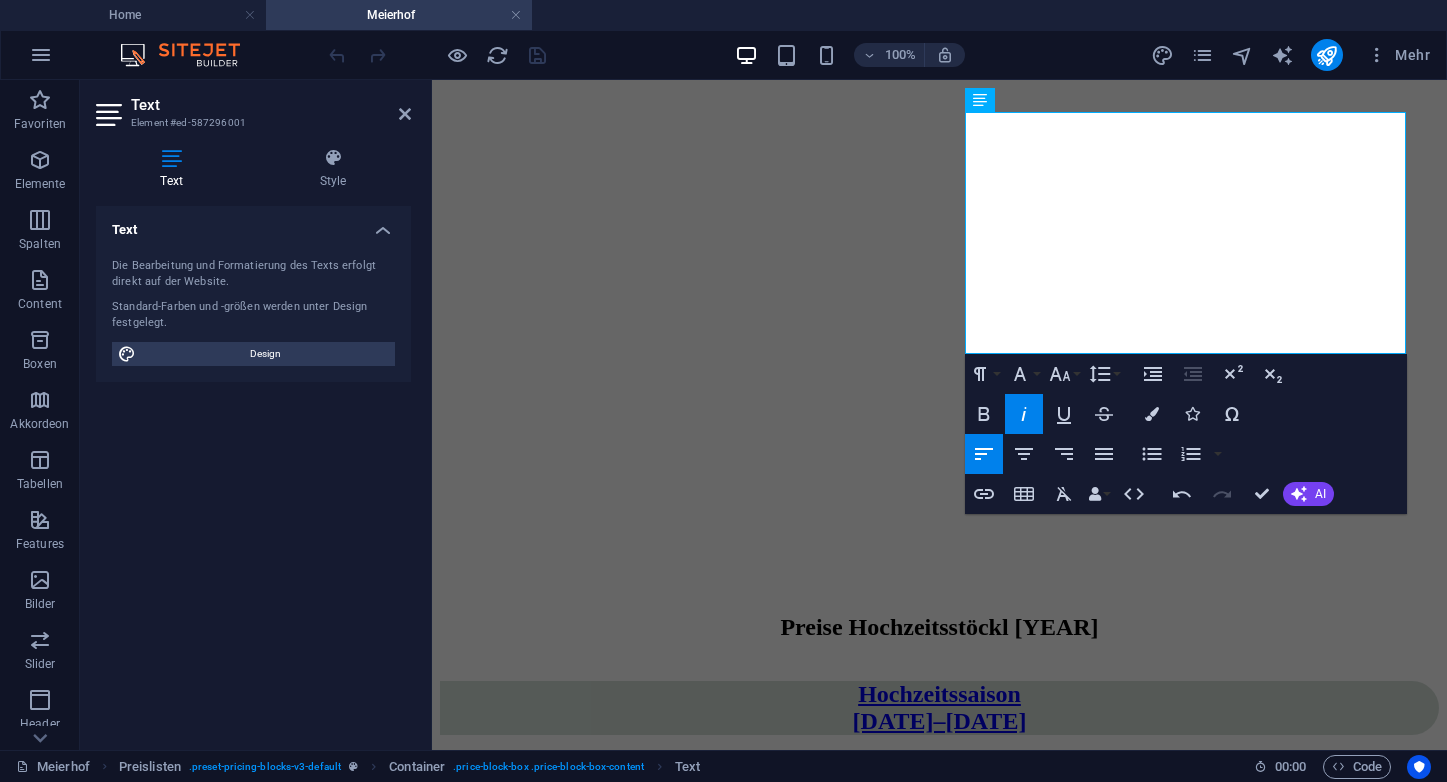 copy on "buchbar So.–Do." 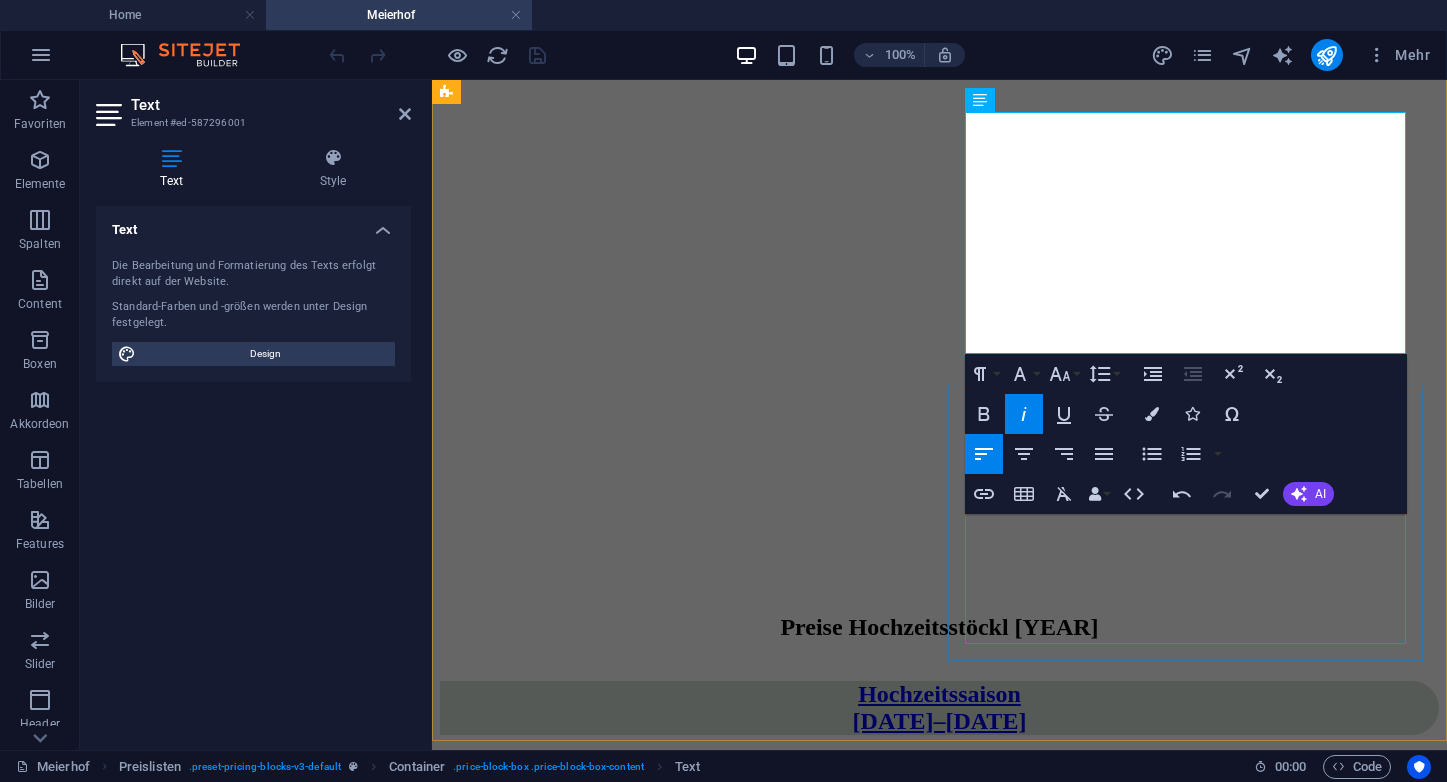 click on "Ganzes Hochzeitsstöckl , 2–4 Gäste jeder weitere (bis zu 10 Gäste) € 290,– + € 25,– Blaue oder Grüne Suite , 1–2 Gäste 3–4 Gäste € 120,– € 170,– Rosa Zimmer , ein Gast 2 Gäste Preise pro Nacht | Rabatt ab einer Woche € 75,– € 105,–" at bounding box center [939, 1074] 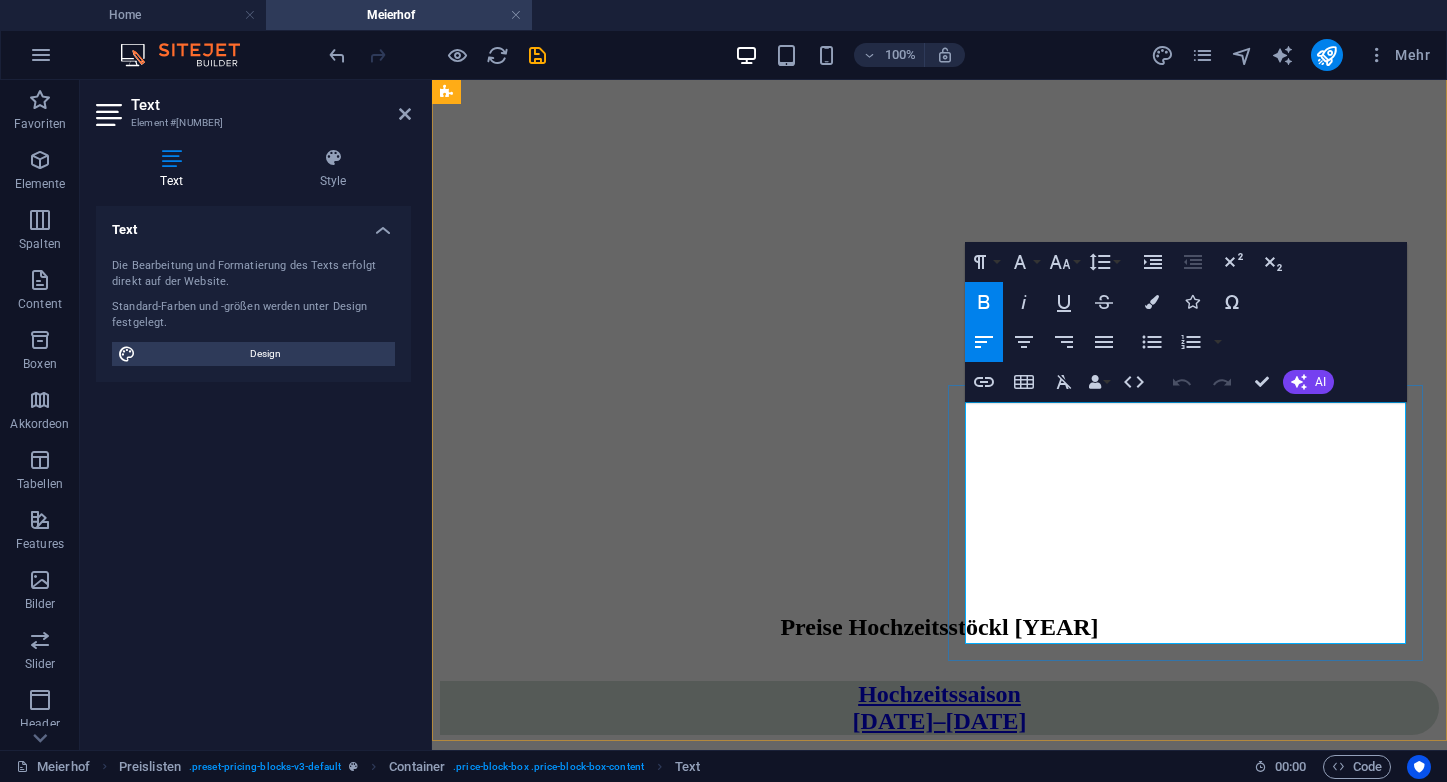 click on "Rosa Zimmer , ein Gast 2 Gäste Preise pro Nacht | Rabatt ab einer Woche" at bounding box center [560, 1113] 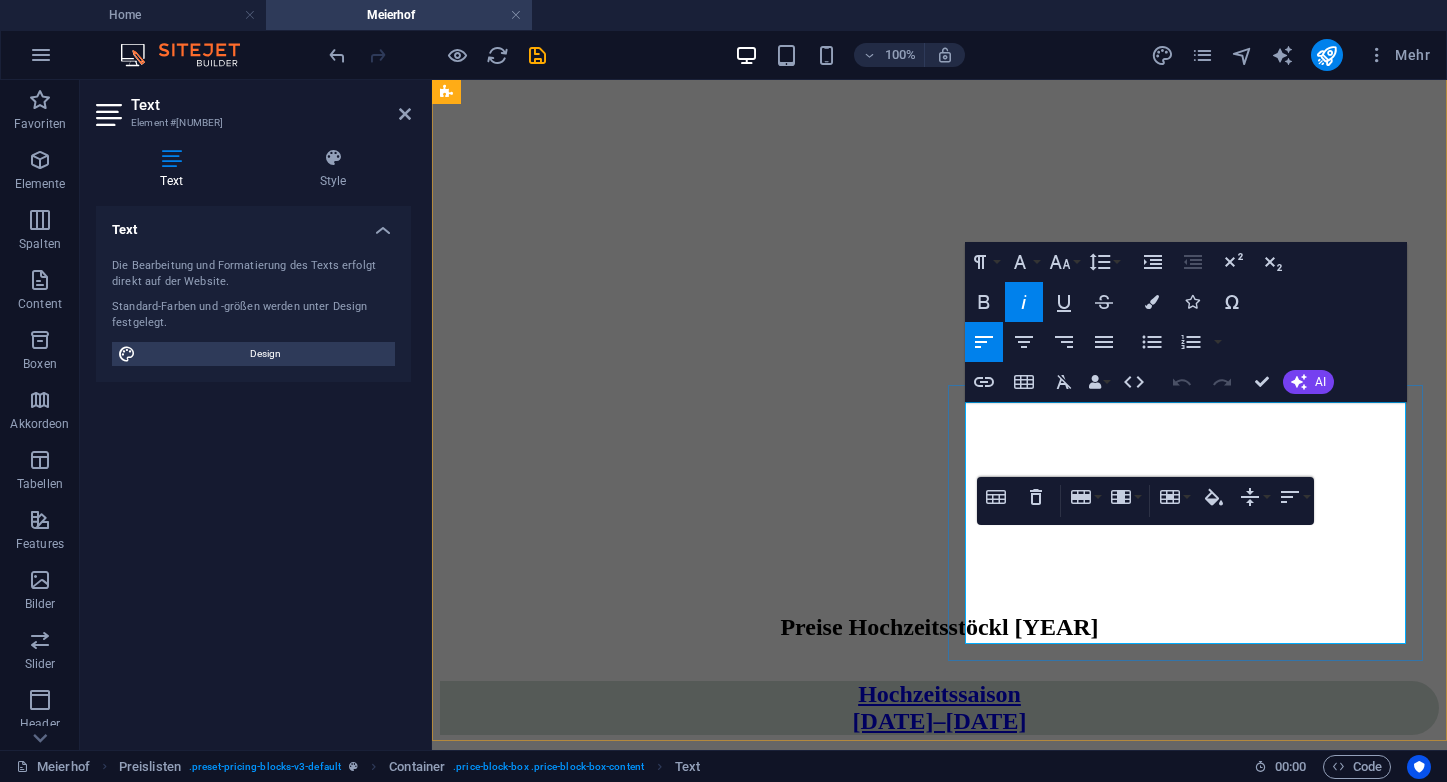 type 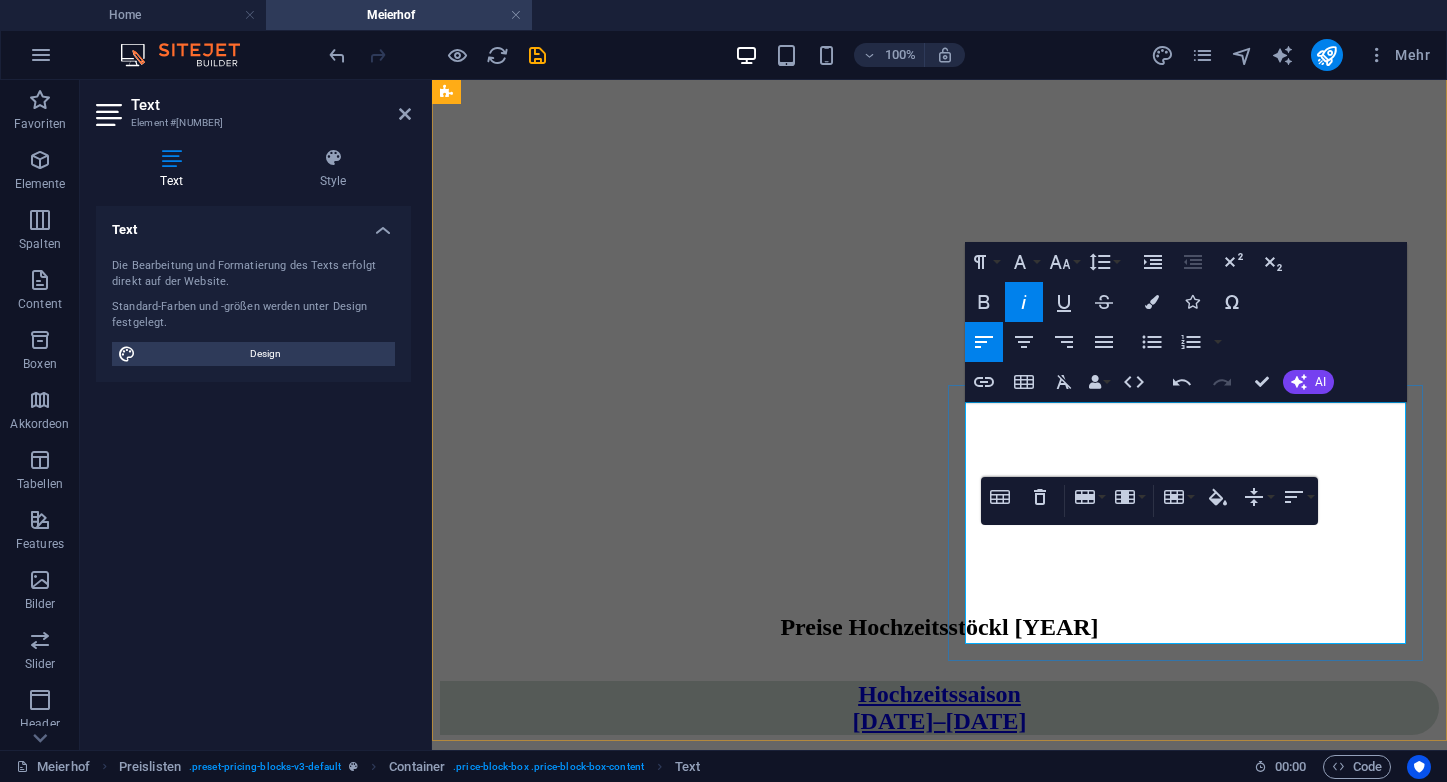 click on "Preise pro Nacht | Rabatt ab einer Woche | buchbar jederzeit" at bounding box center [590, 1131] 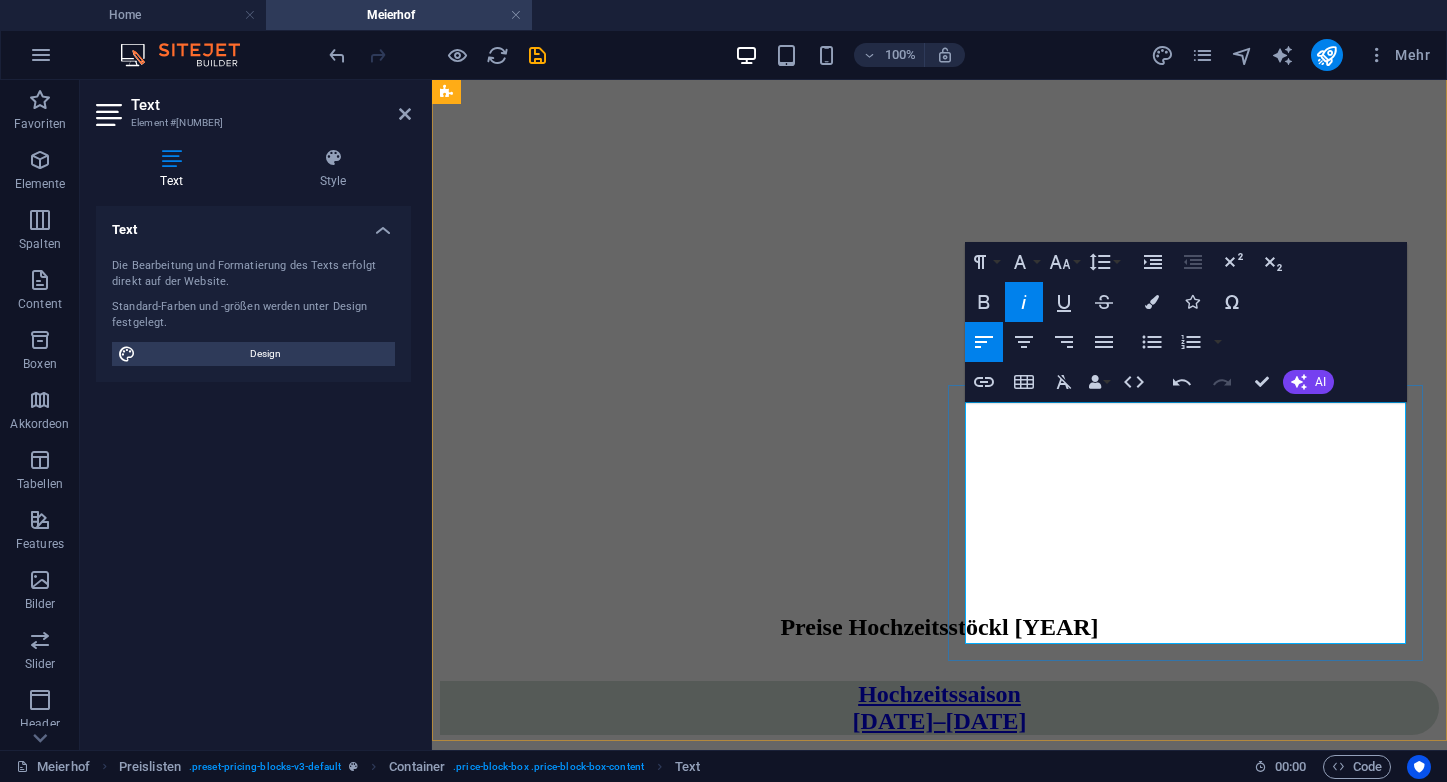click on "Preise pro Nacht | Rabatt ab einer Woche | buchbar jederzeit" at bounding box center [590, 1131] 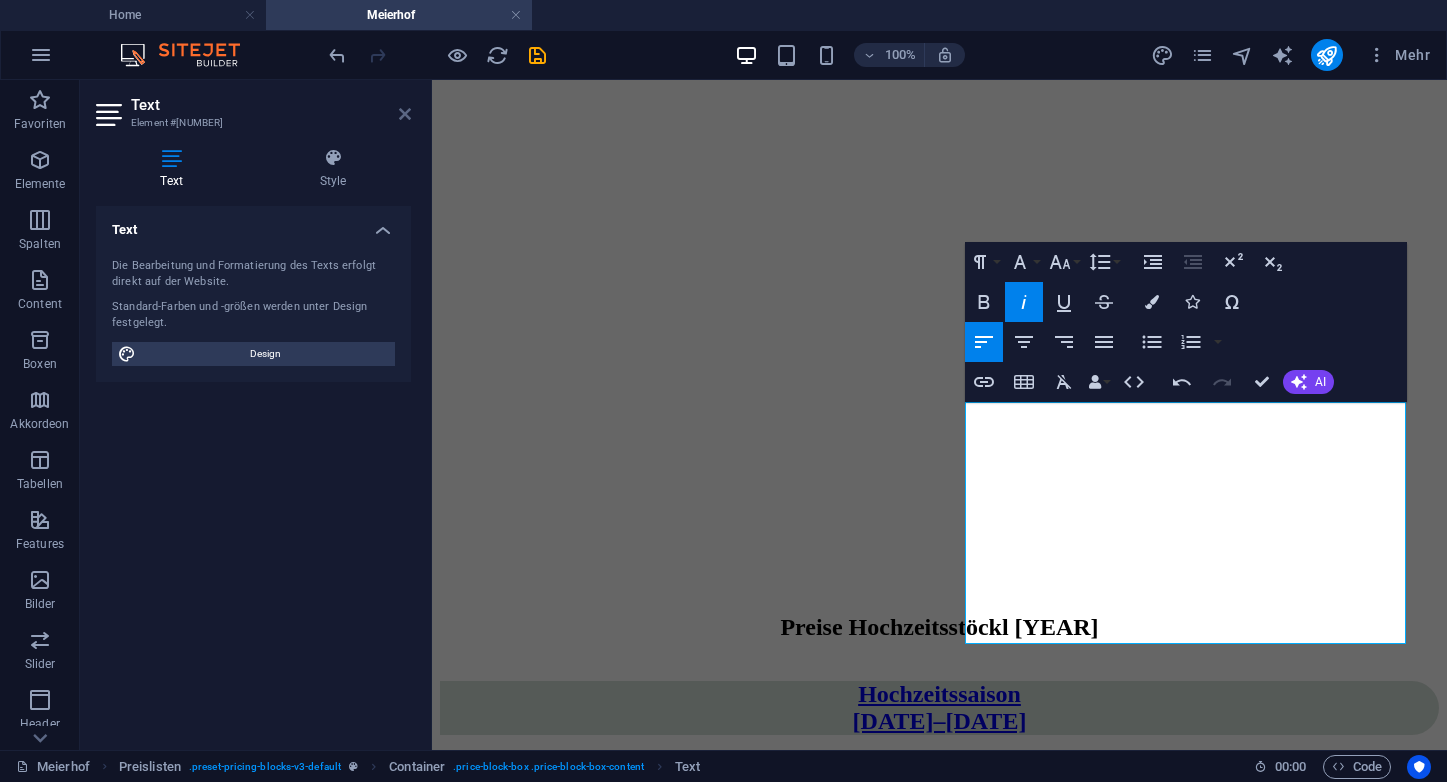 click at bounding box center (405, 114) 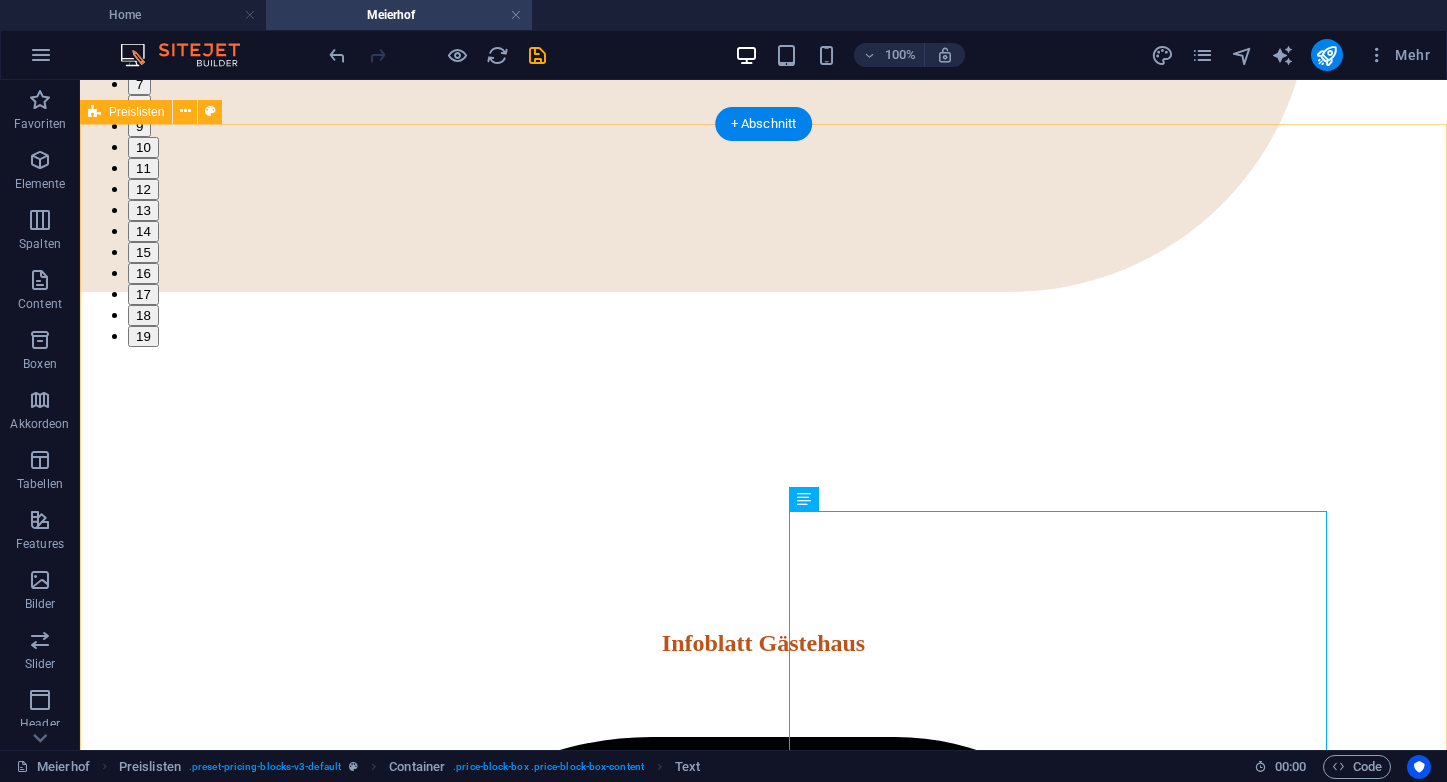 scroll, scrollTop: 7232, scrollLeft: 0, axis: vertical 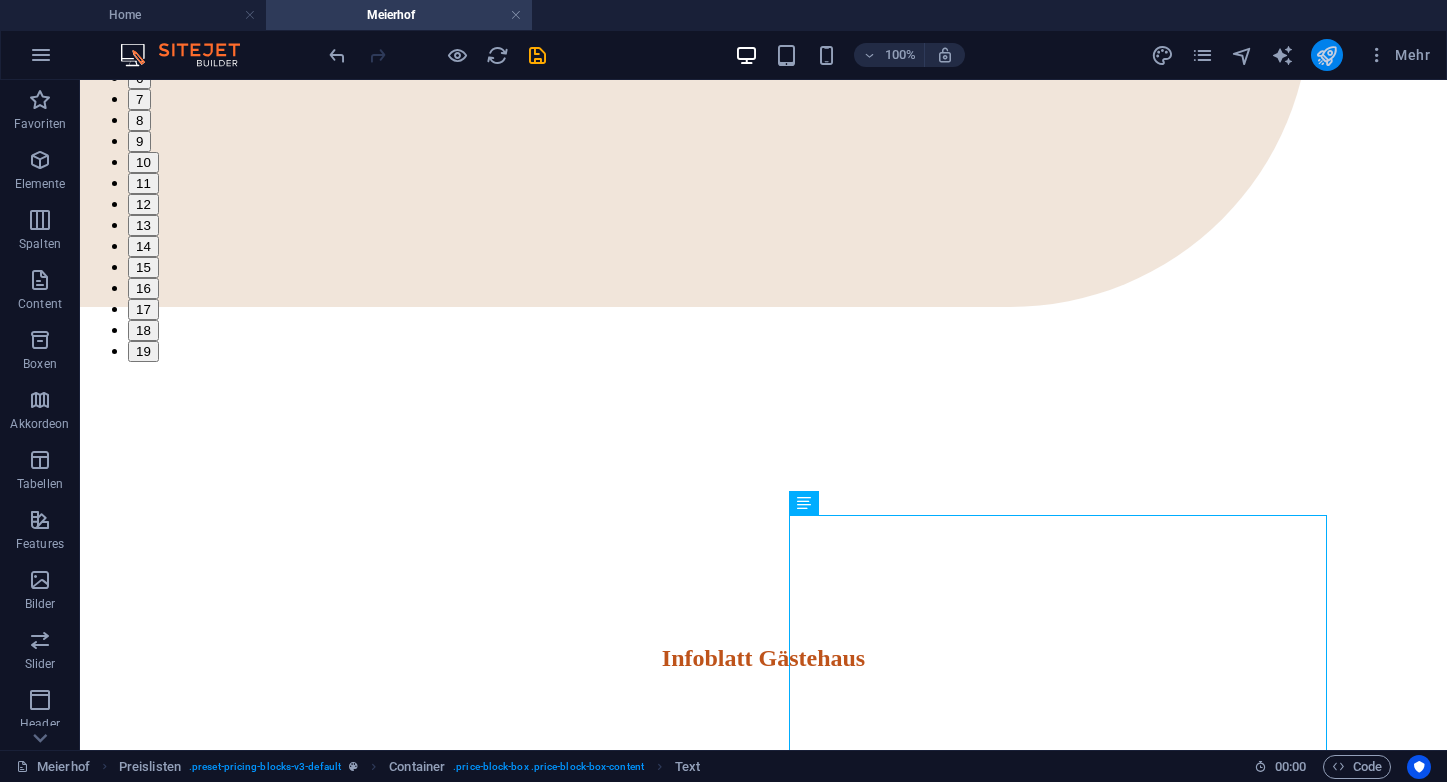 click at bounding box center [1326, 55] 